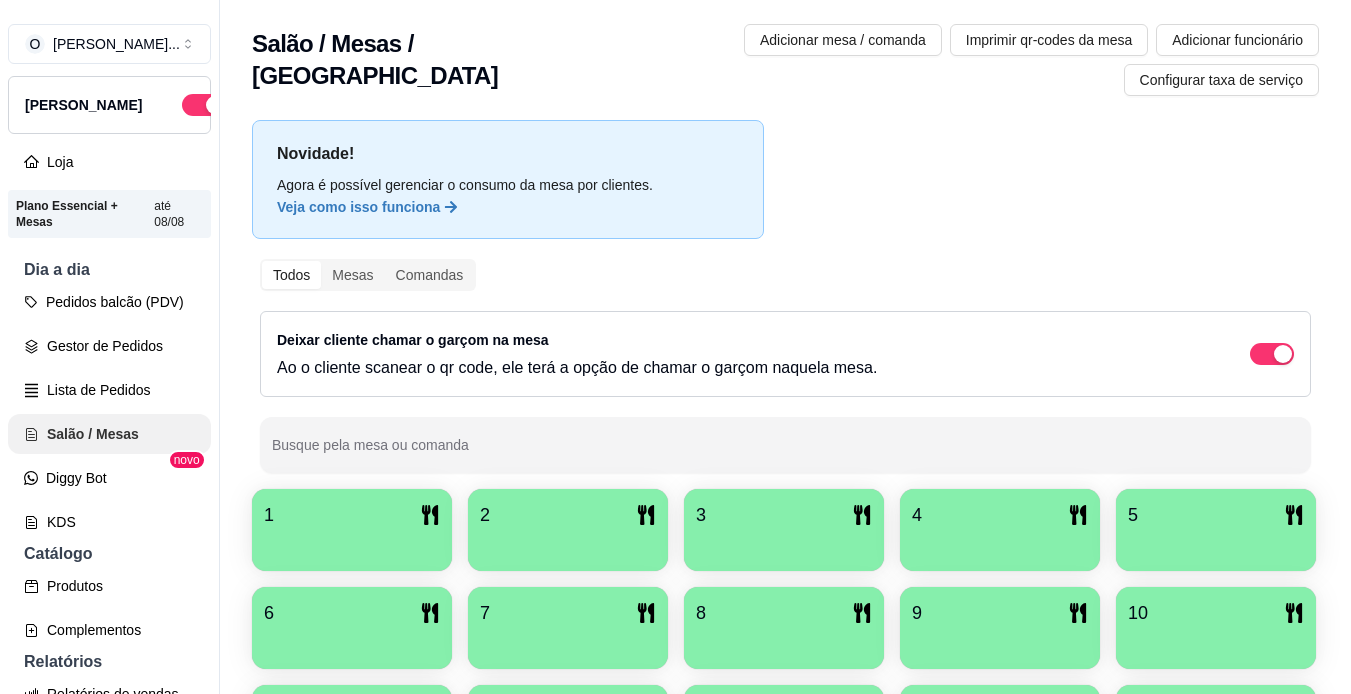 scroll, scrollTop: 0, scrollLeft: 0, axis: both 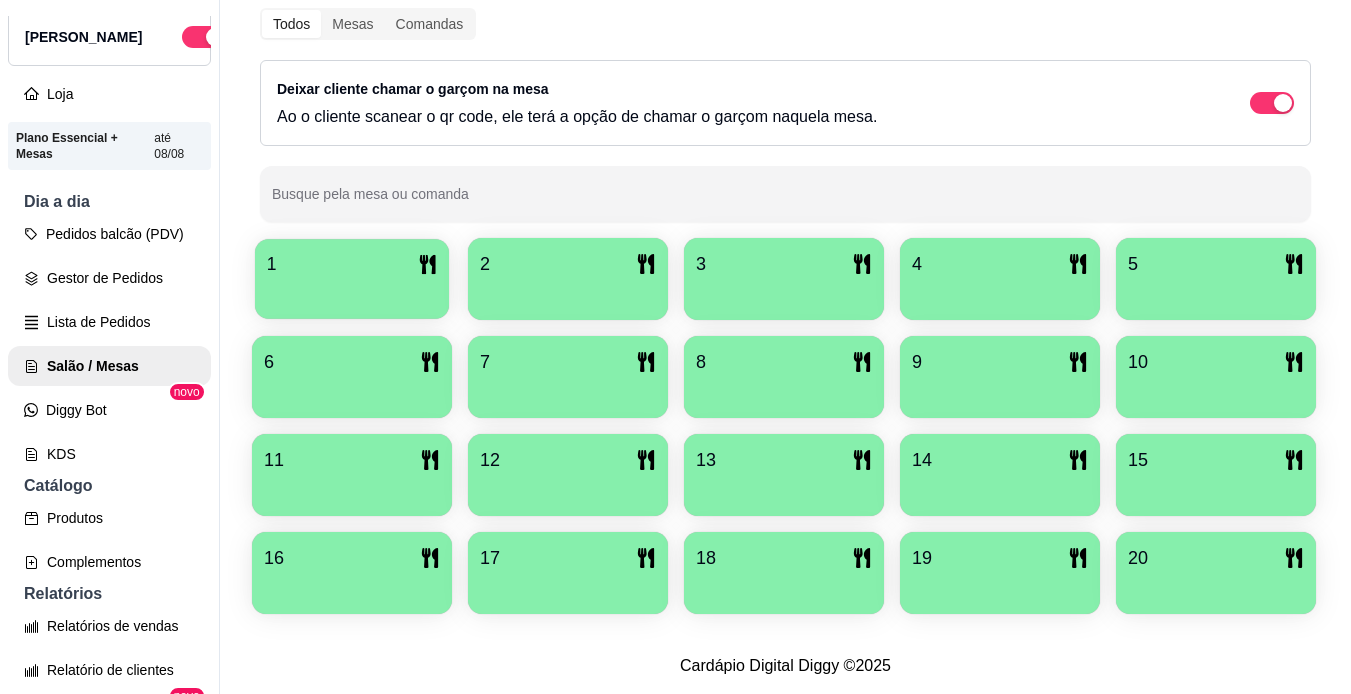 click at bounding box center [352, 292] 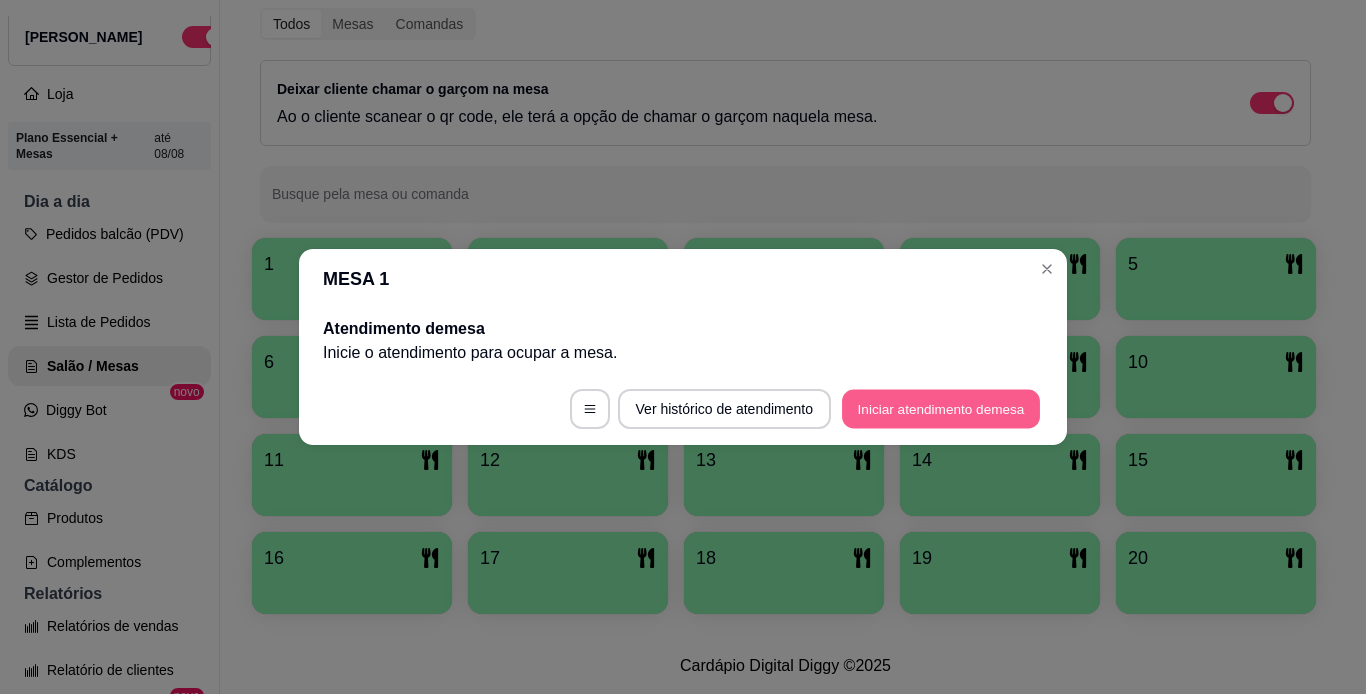 click on "Iniciar atendimento de  mesa" at bounding box center (941, 409) 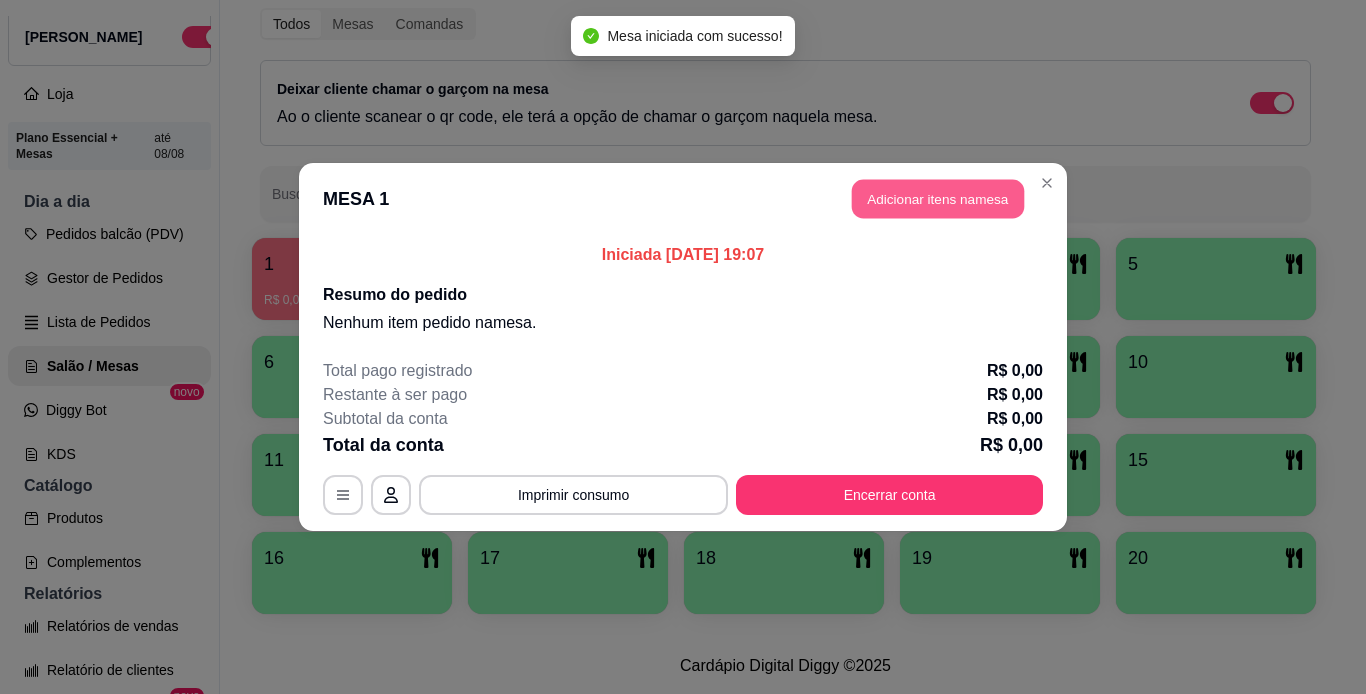 click on "Adicionar itens na  mesa" at bounding box center [938, 199] 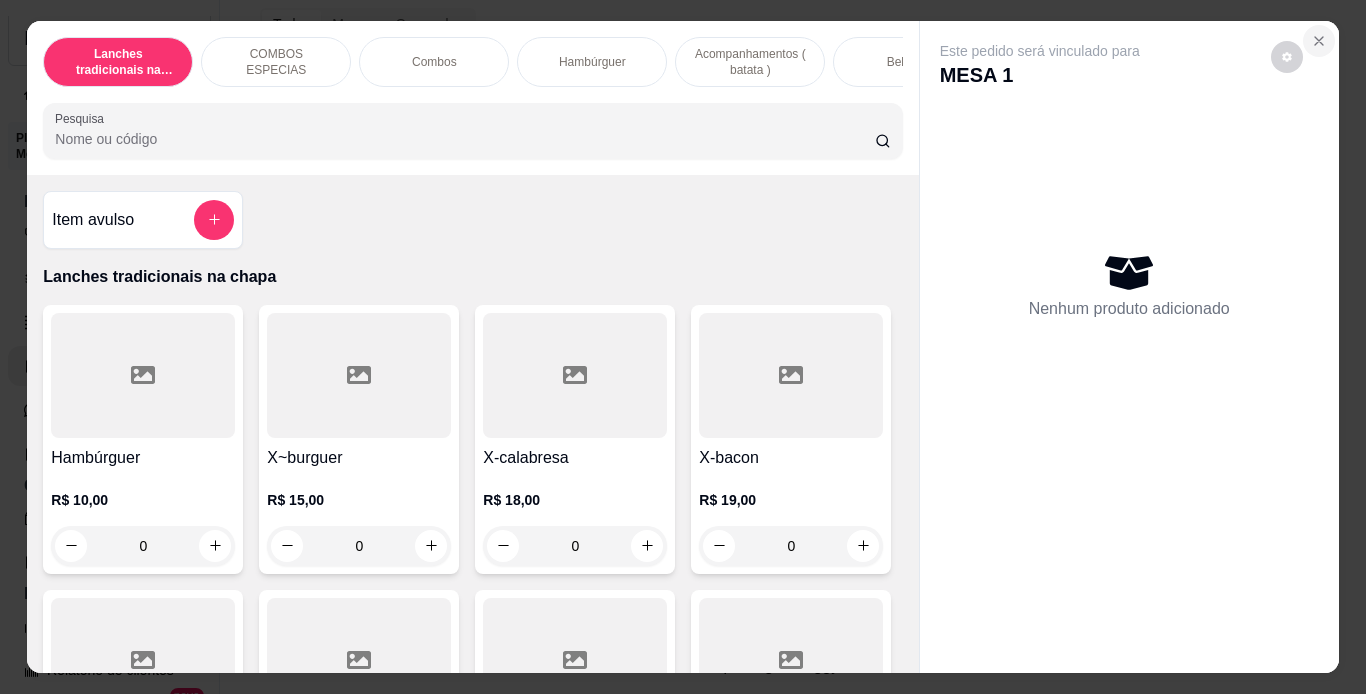 click 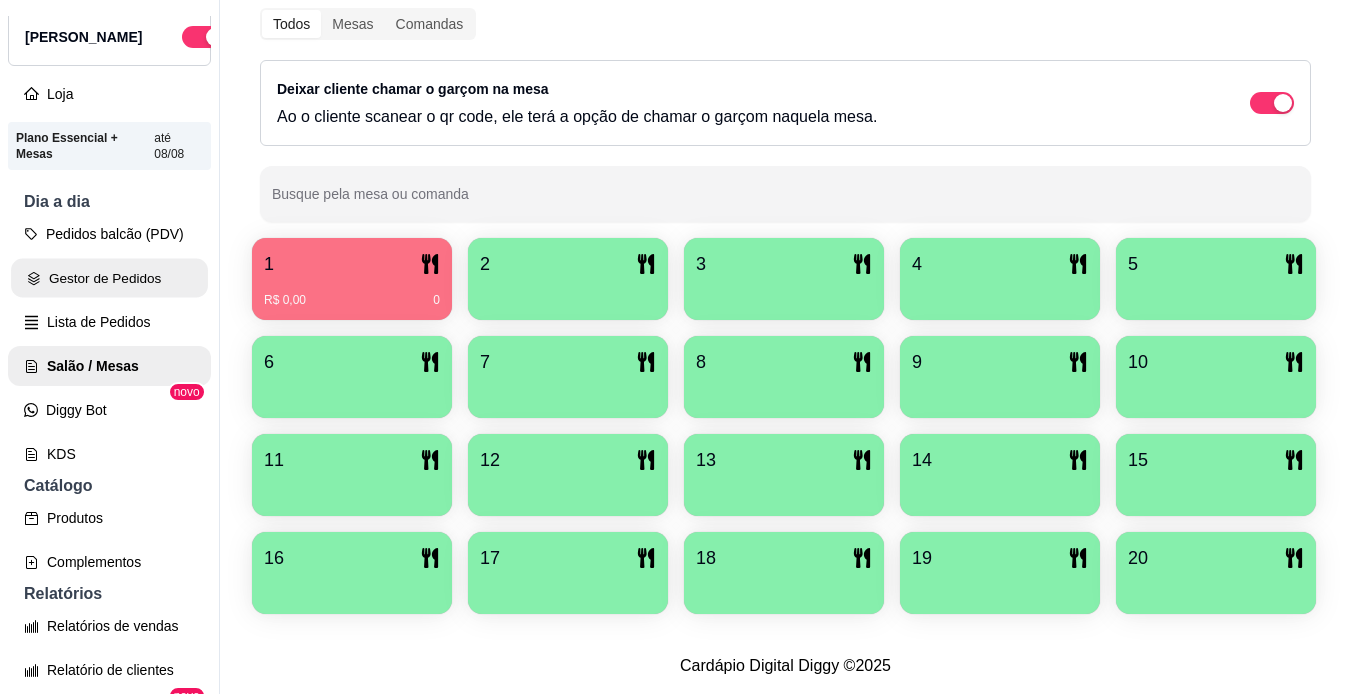 click on "Gestor de Pedidos" at bounding box center [109, 278] 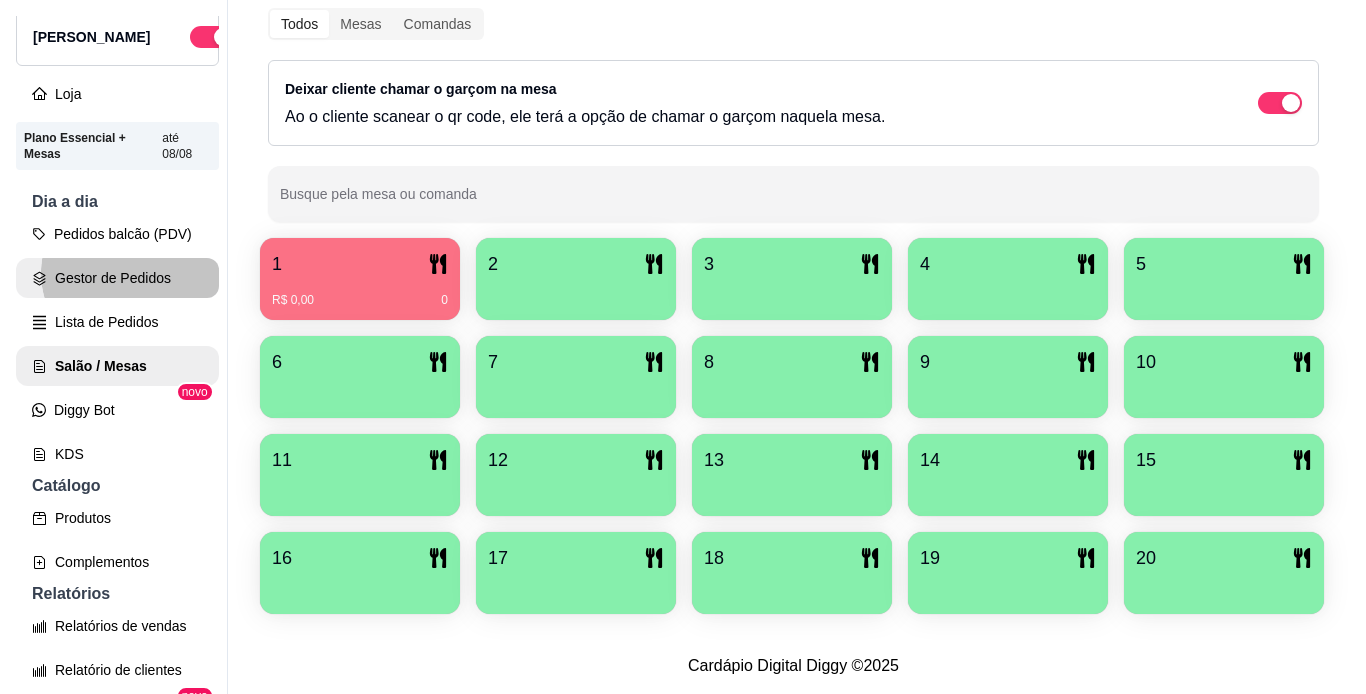 scroll, scrollTop: 0, scrollLeft: 0, axis: both 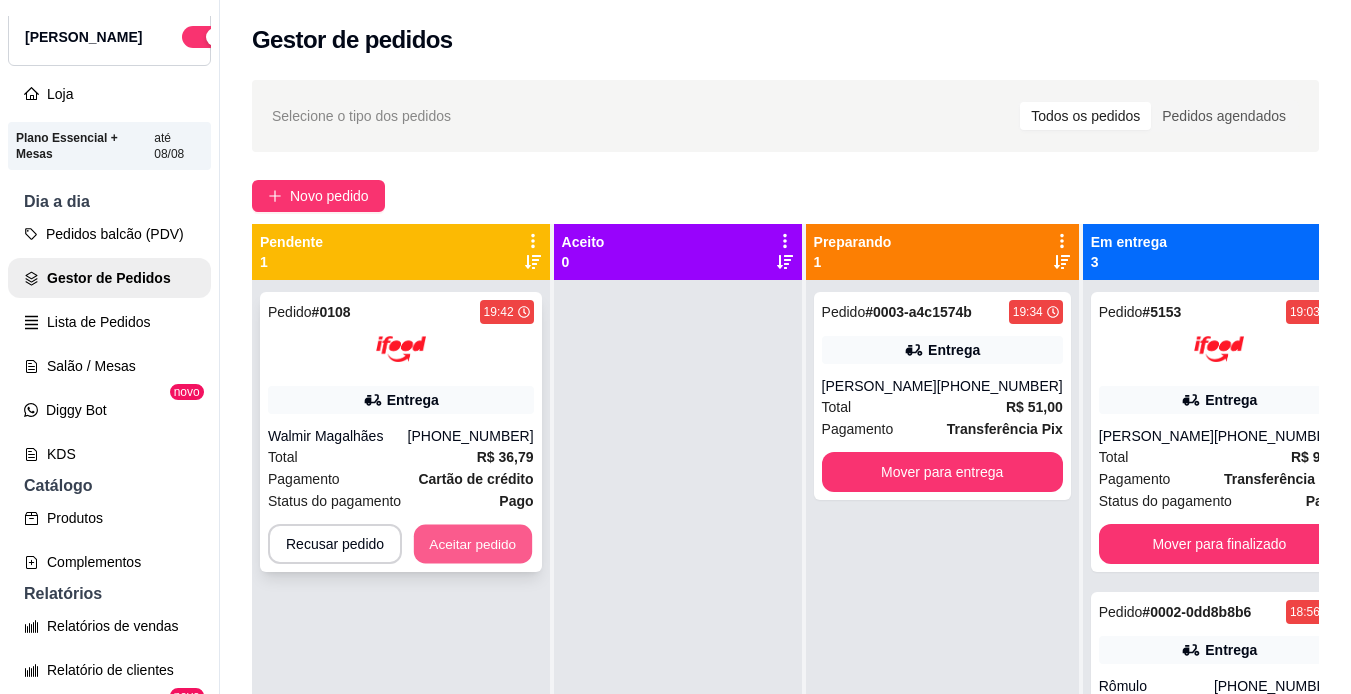 click on "Aceitar pedido" at bounding box center [473, 544] 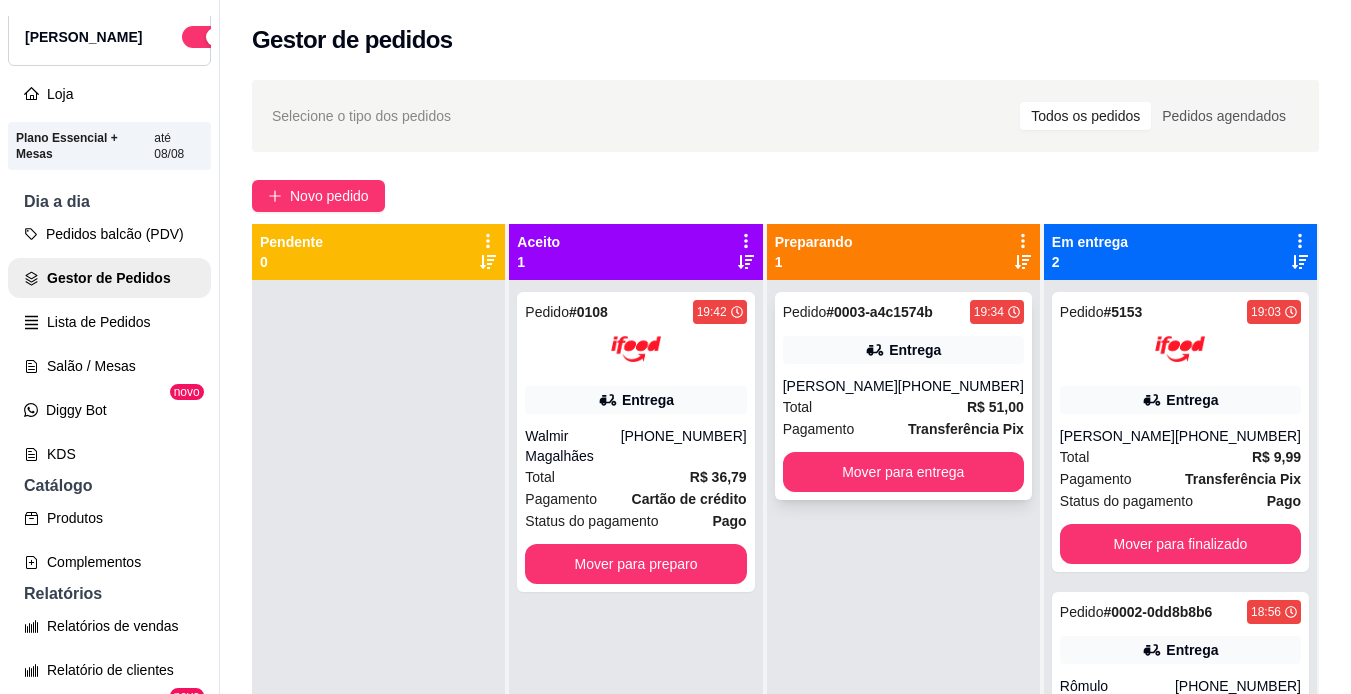 click on "Pedido  # 0003-a4c1574b 19:34 Entrega Arthur [PHONE_NUMBER] Total R$ 51,00 Pagamento Transferência Pix Mover para entrega" at bounding box center [903, 396] 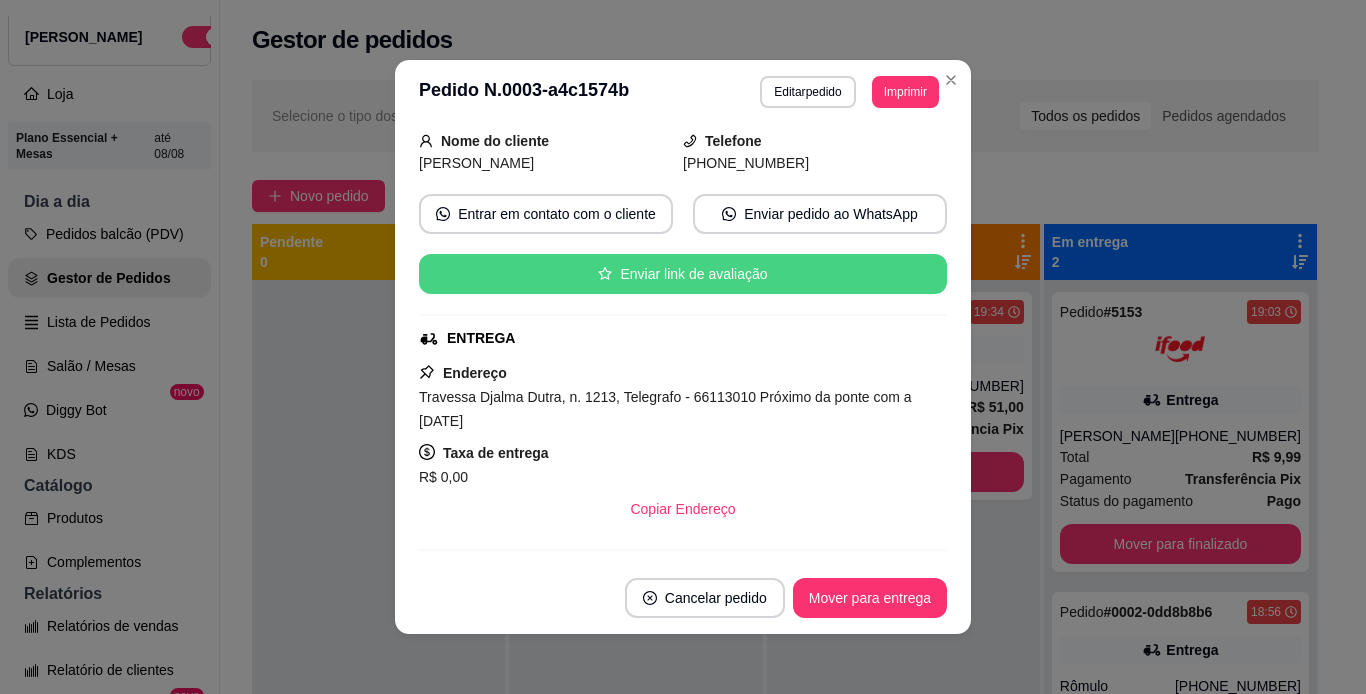 scroll, scrollTop: 129, scrollLeft: 0, axis: vertical 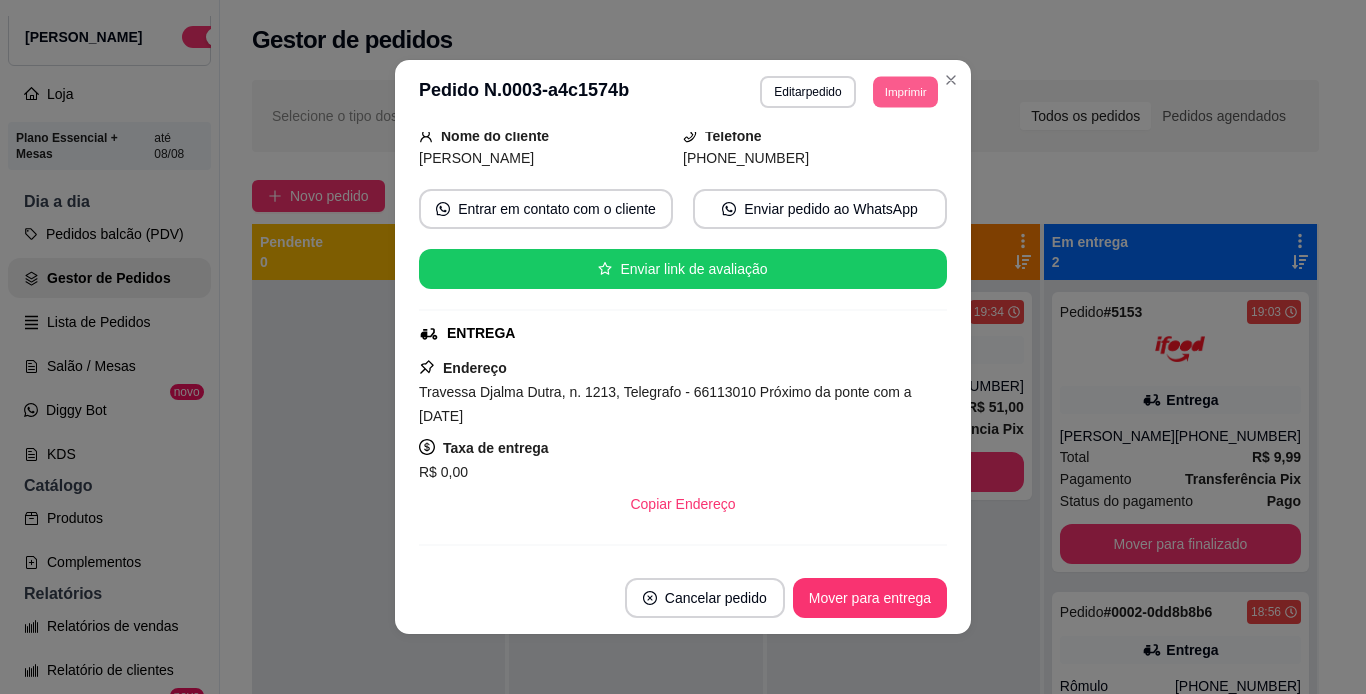 click on "Imprimir" at bounding box center [905, 91] 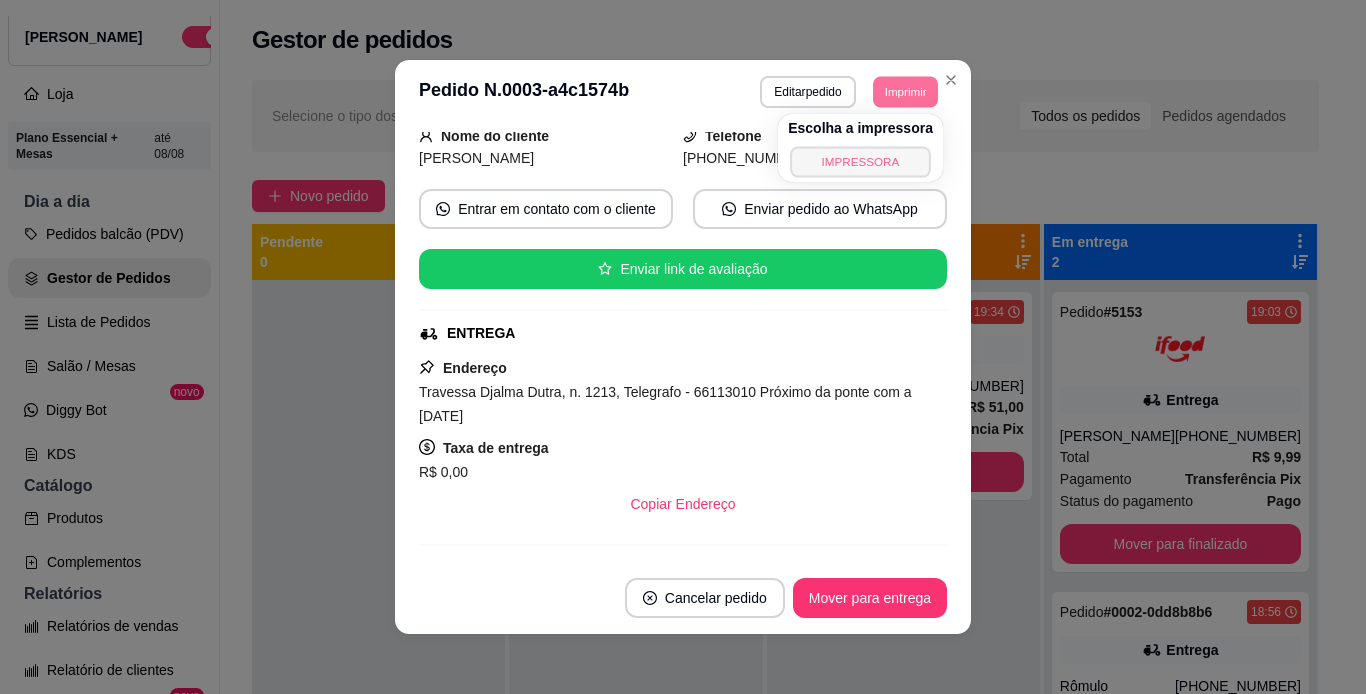 click on "IMPRESSORA" at bounding box center [860, 161] 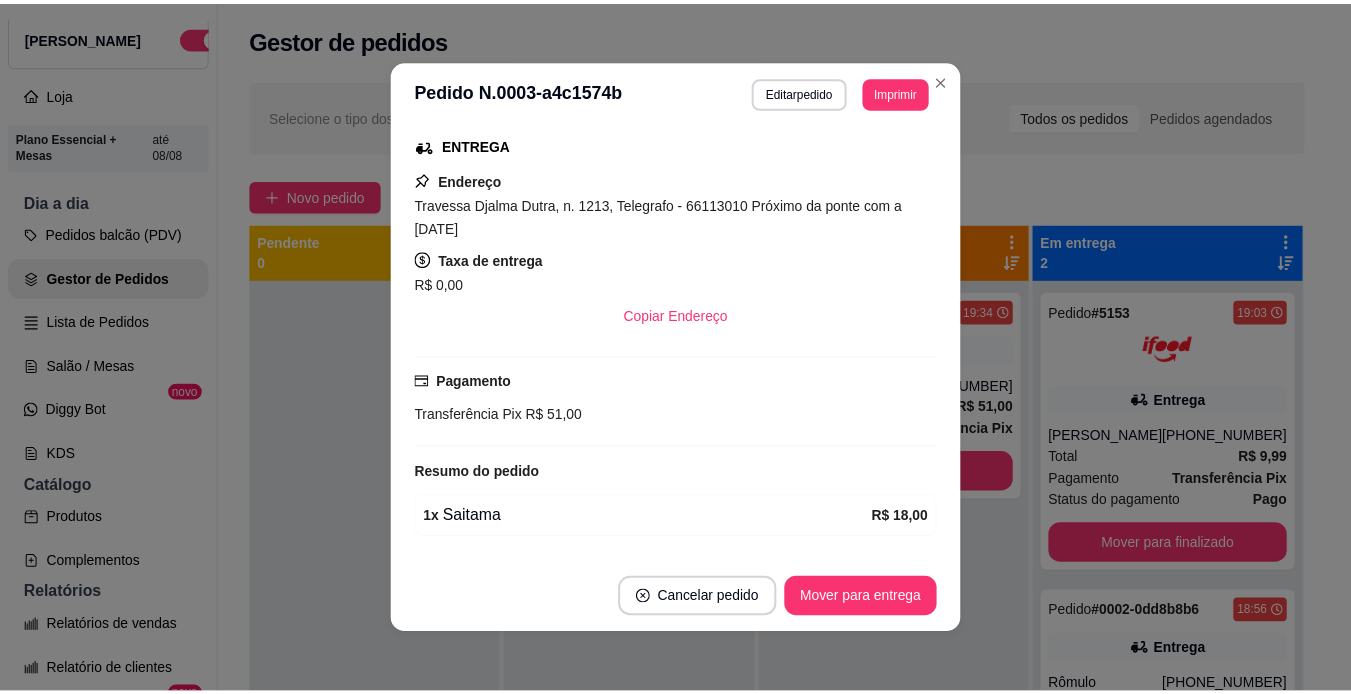 scroll, scrollTop: 0, scrollLeft: 0, axis: both 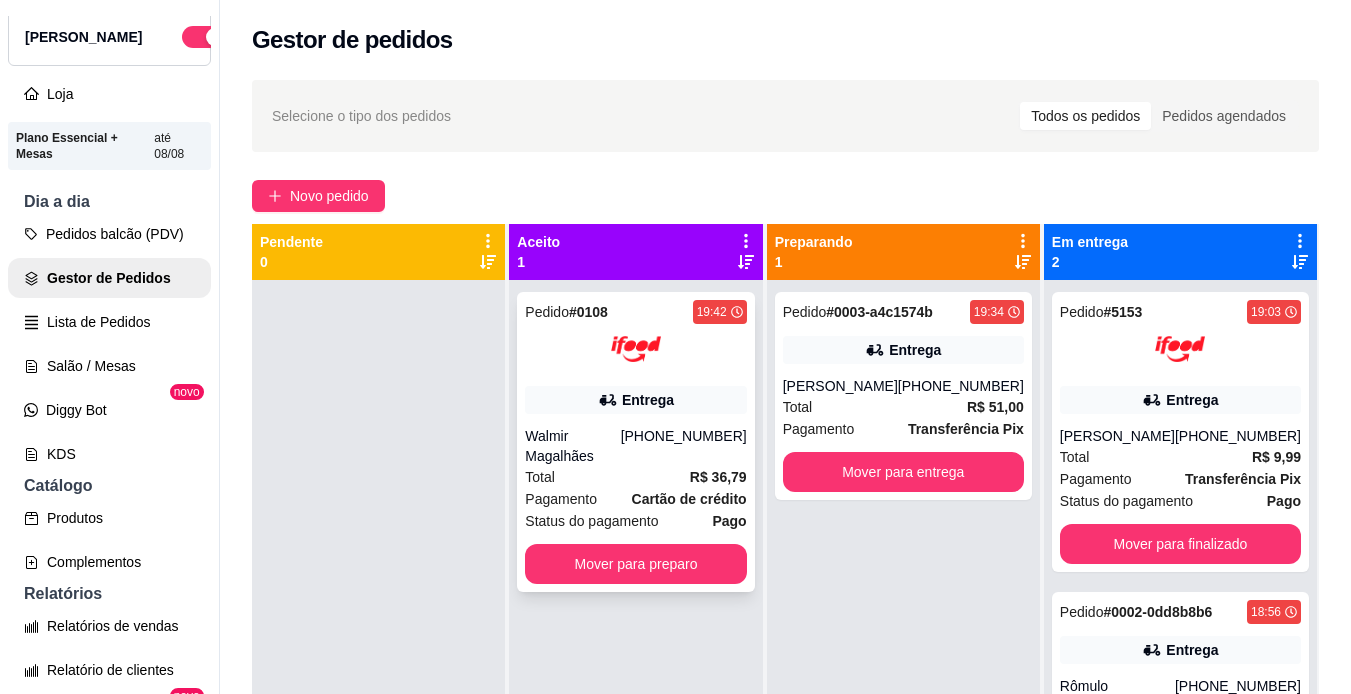 click on "Cartão de crédito" at bounding box center (689, 499) 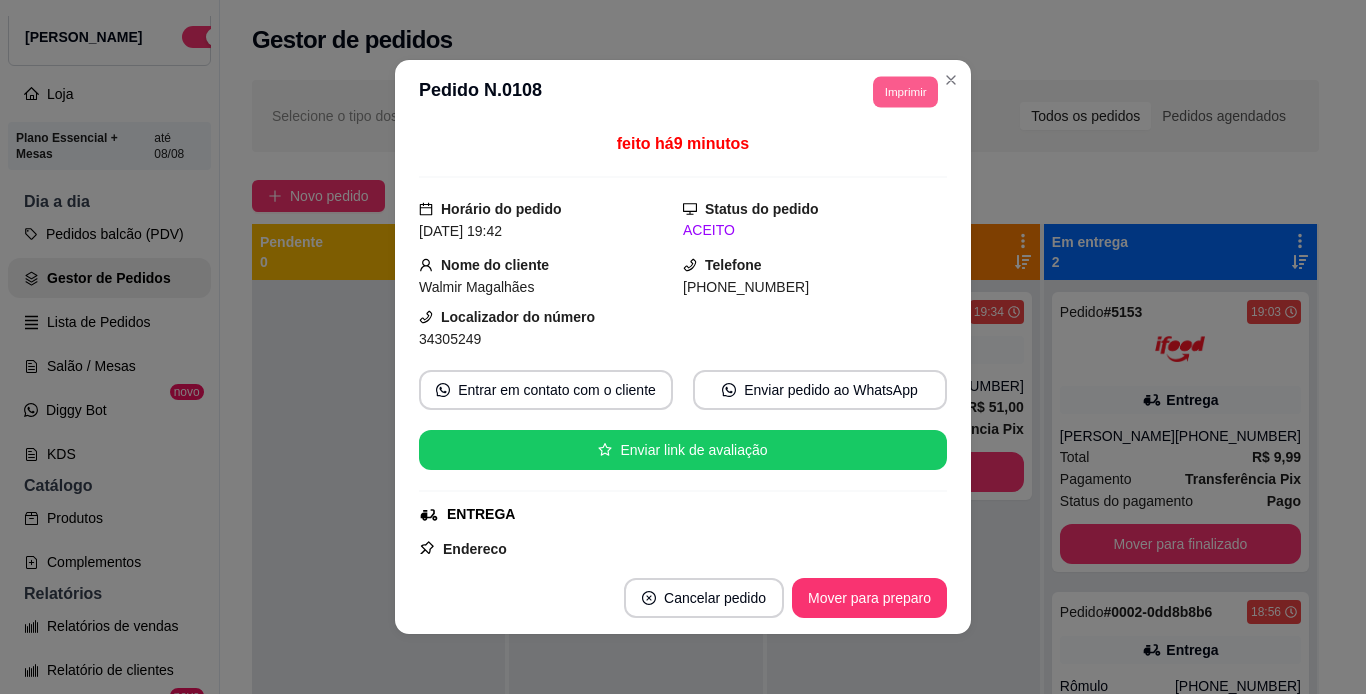 click on "Imprimir" at bounding box center (905, 91) 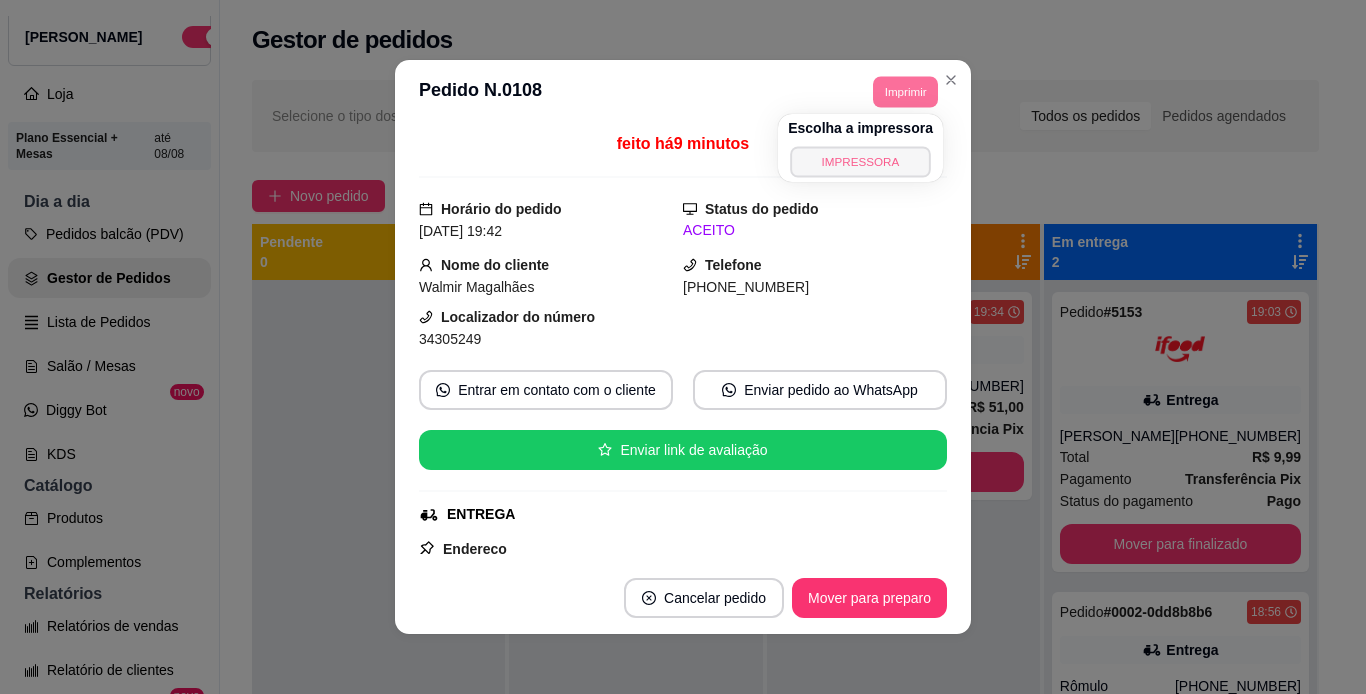 click on "IMPRESSORA" at bounding box center [860, 161] 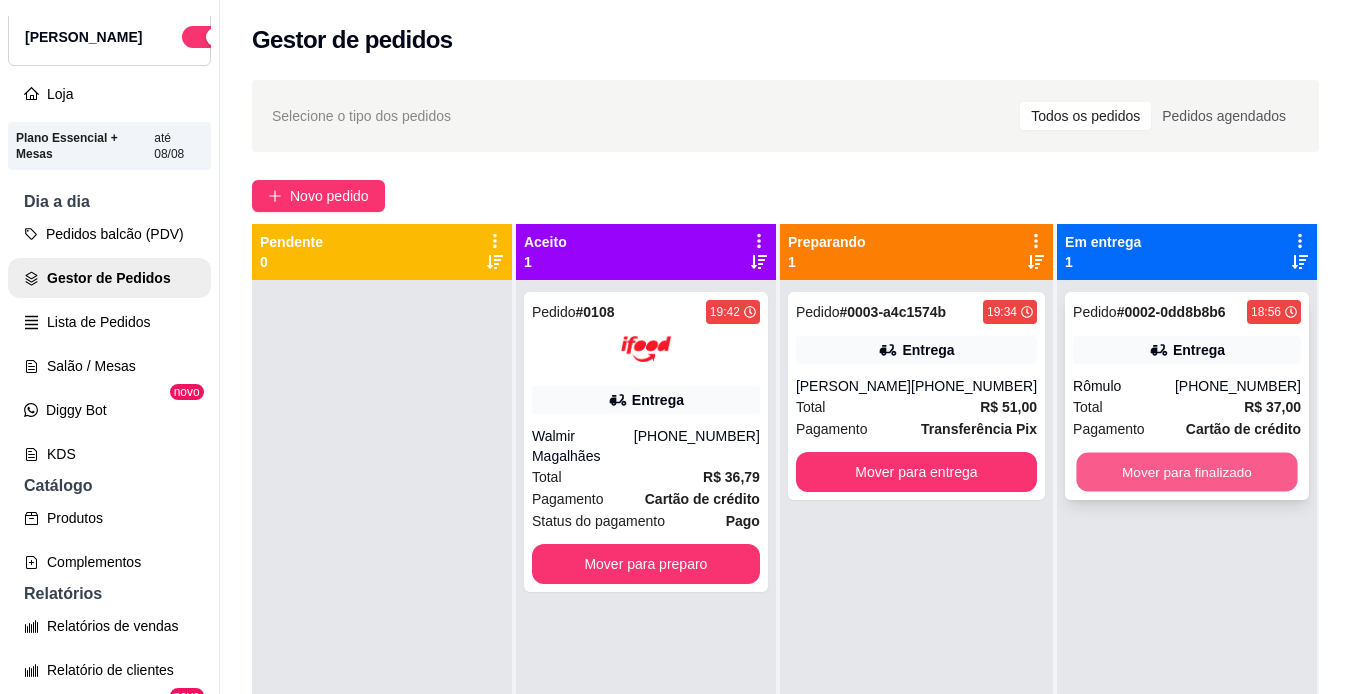 click on "Mover para finalizado" at bounding box center (1186, 472) 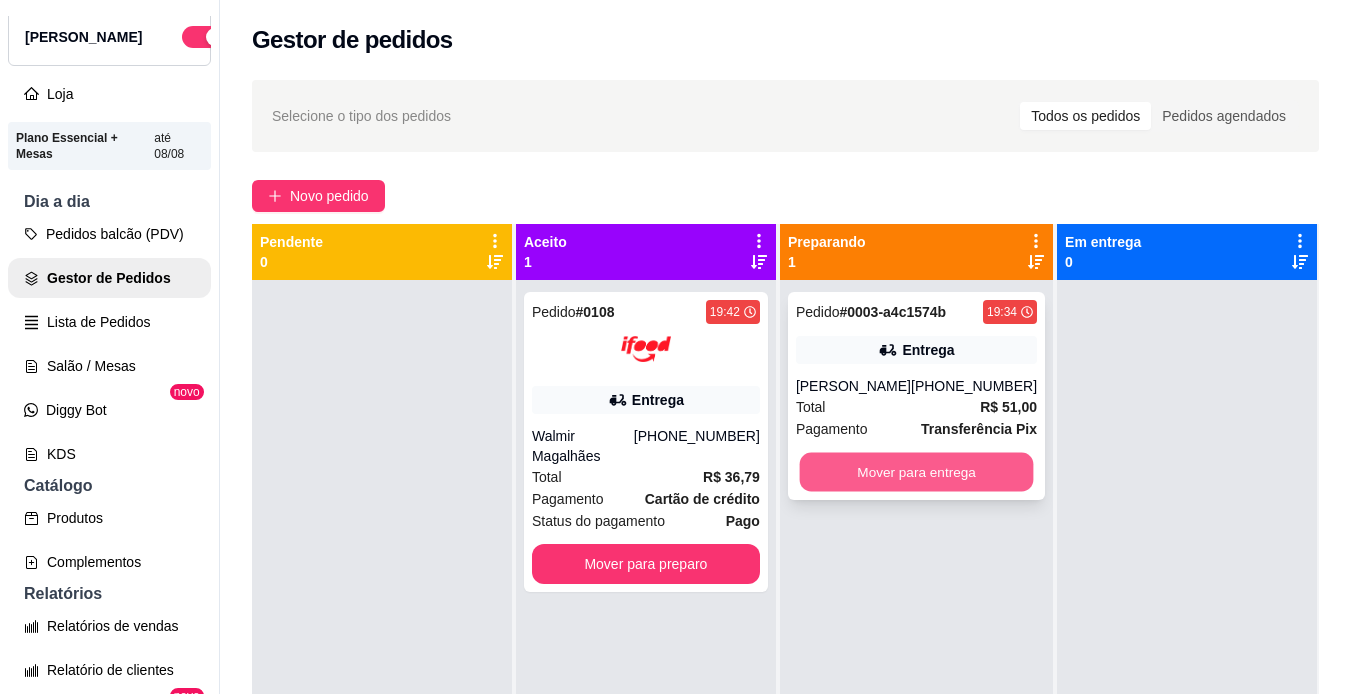 click on "Mover para entrega" at bounding box center [916, 472] 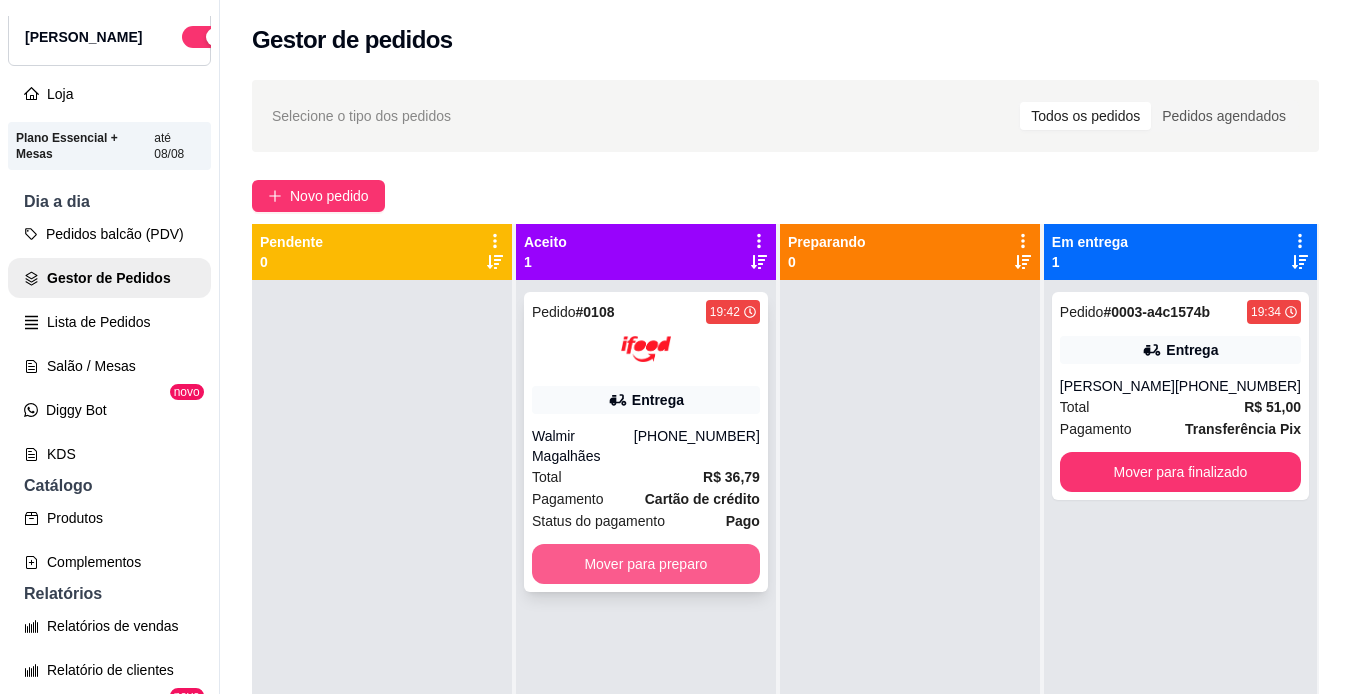 click on "Mover para preparo" at bounding box center [646, 564] 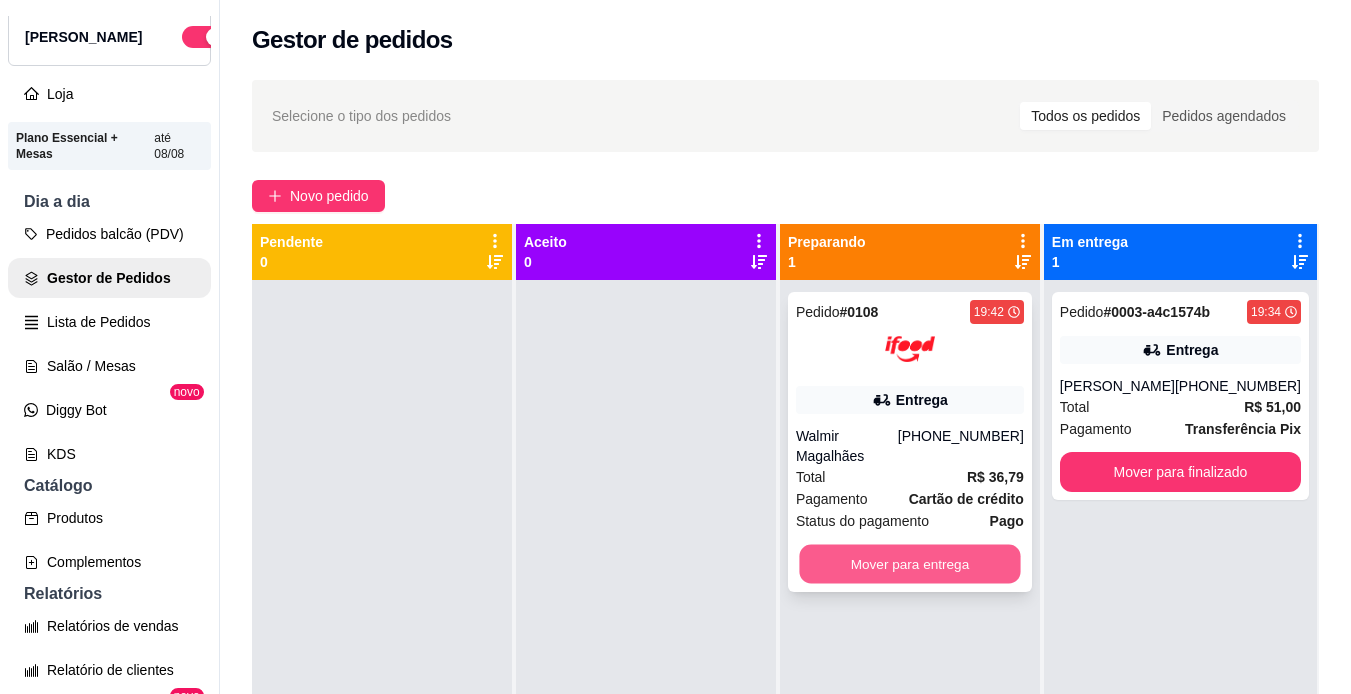 click on "Mover para entrega" at bounding box center (909, 564) 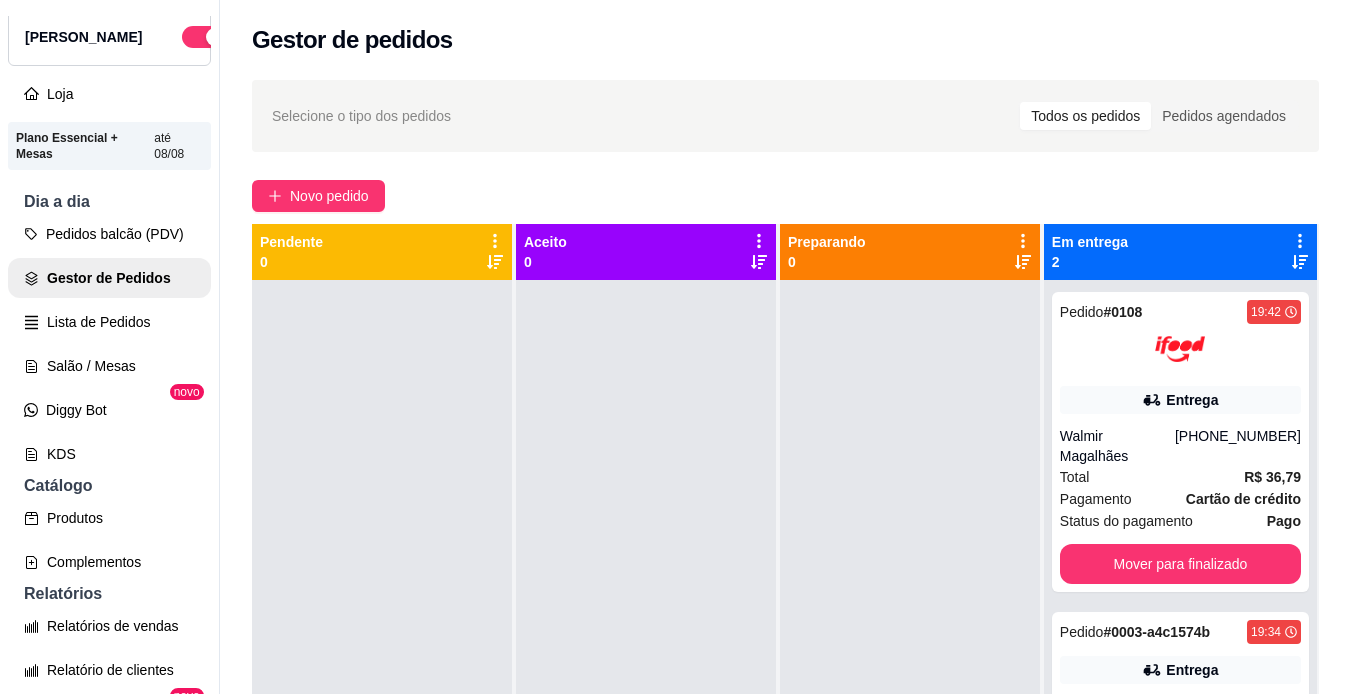 scroll, scrollTop: 56, scrollLeft: 0, axis: vertical 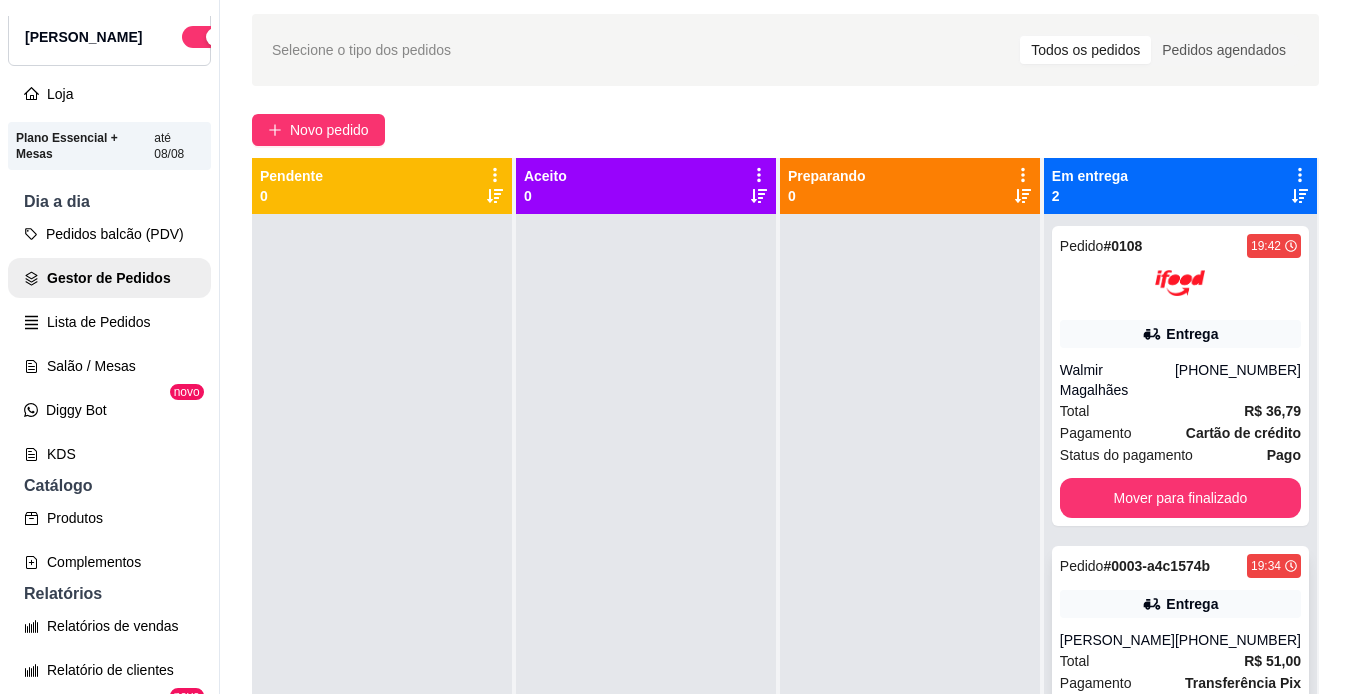click on "# 0003-a4c1574b" at bounding box center [1156, 566] 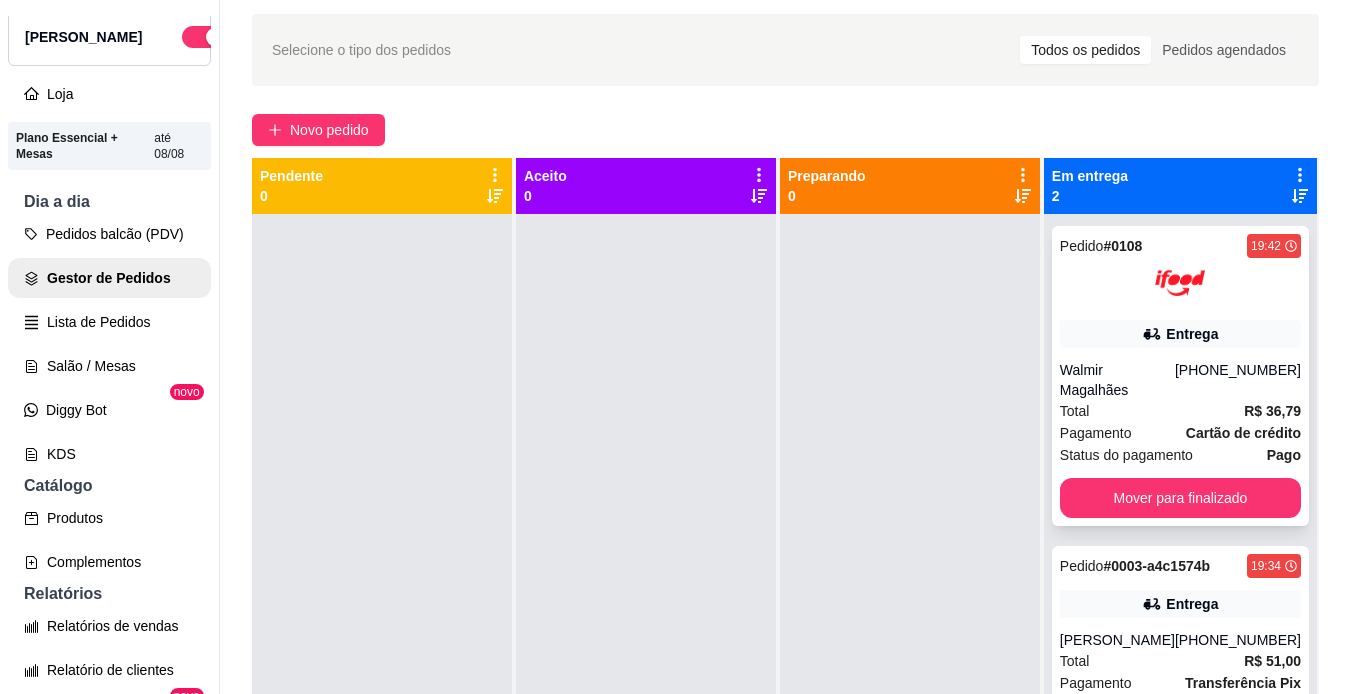 click on "Pagamento" at bounding box center [1096, 433] 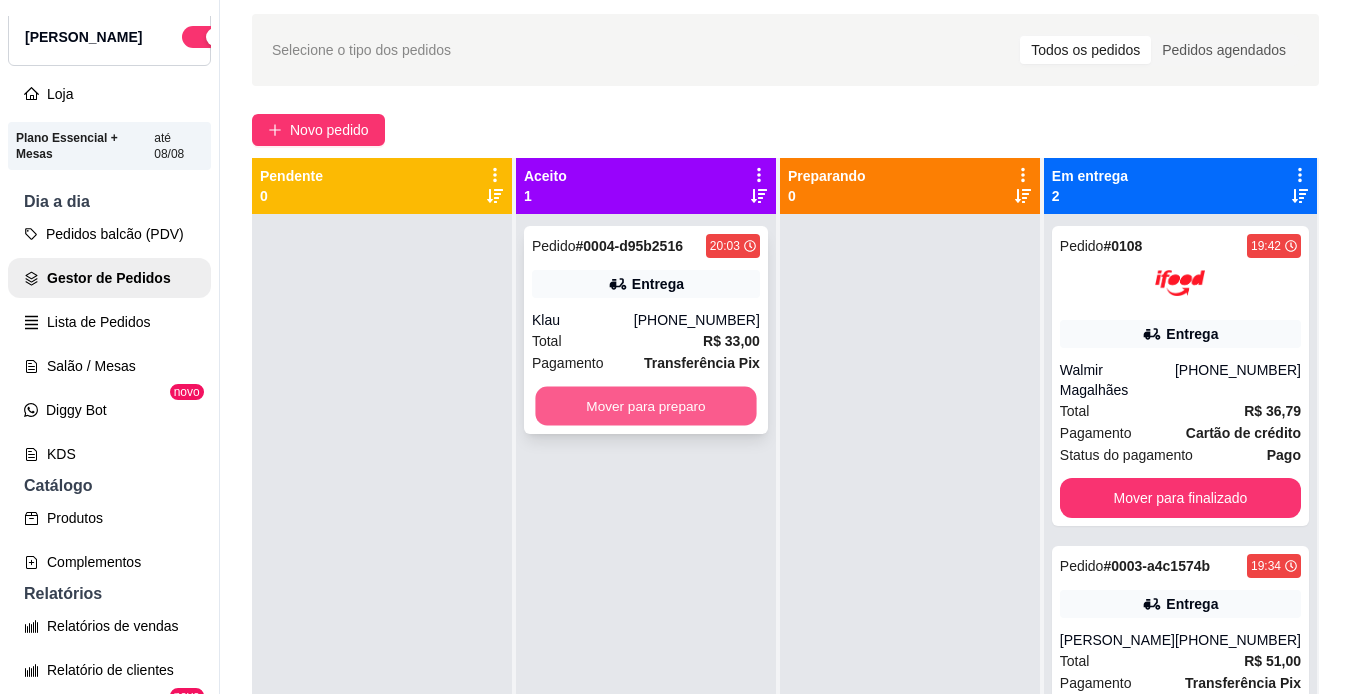 click on "Mover para preparo" at bounding box center [645, 406] 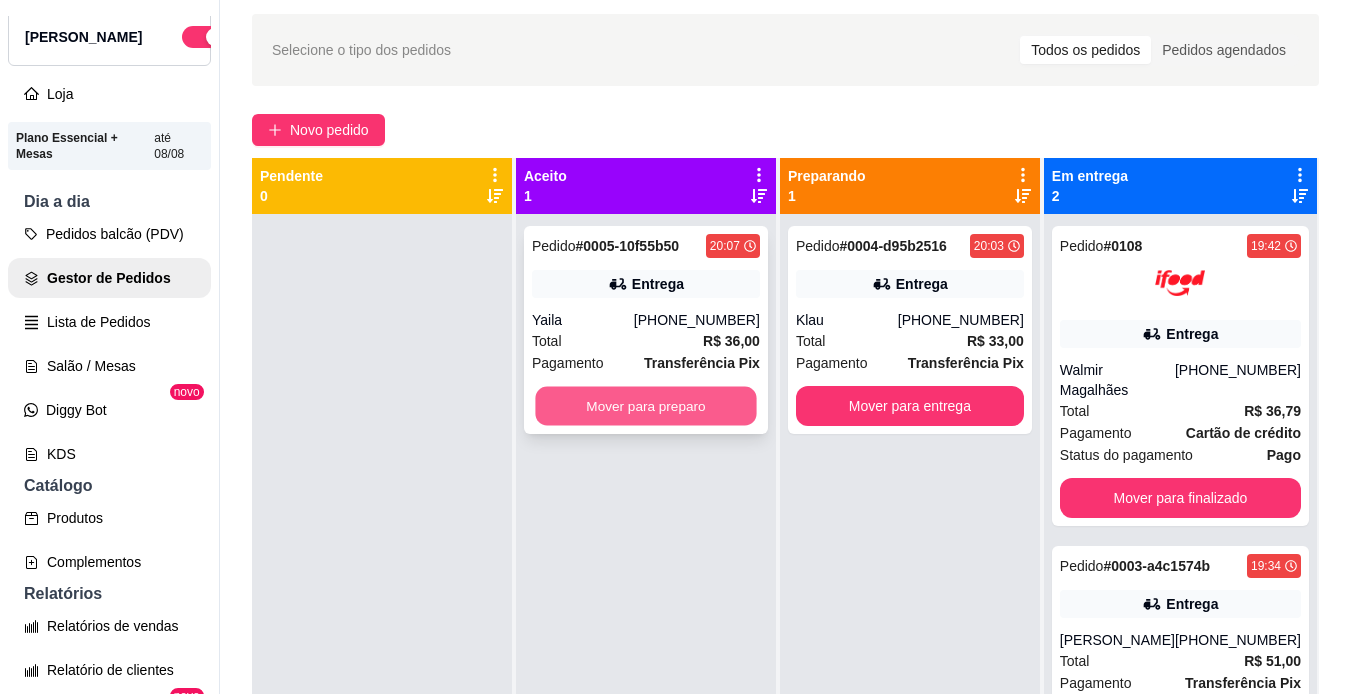 click on "Mover para preparo" at bounding box center [645, 406] 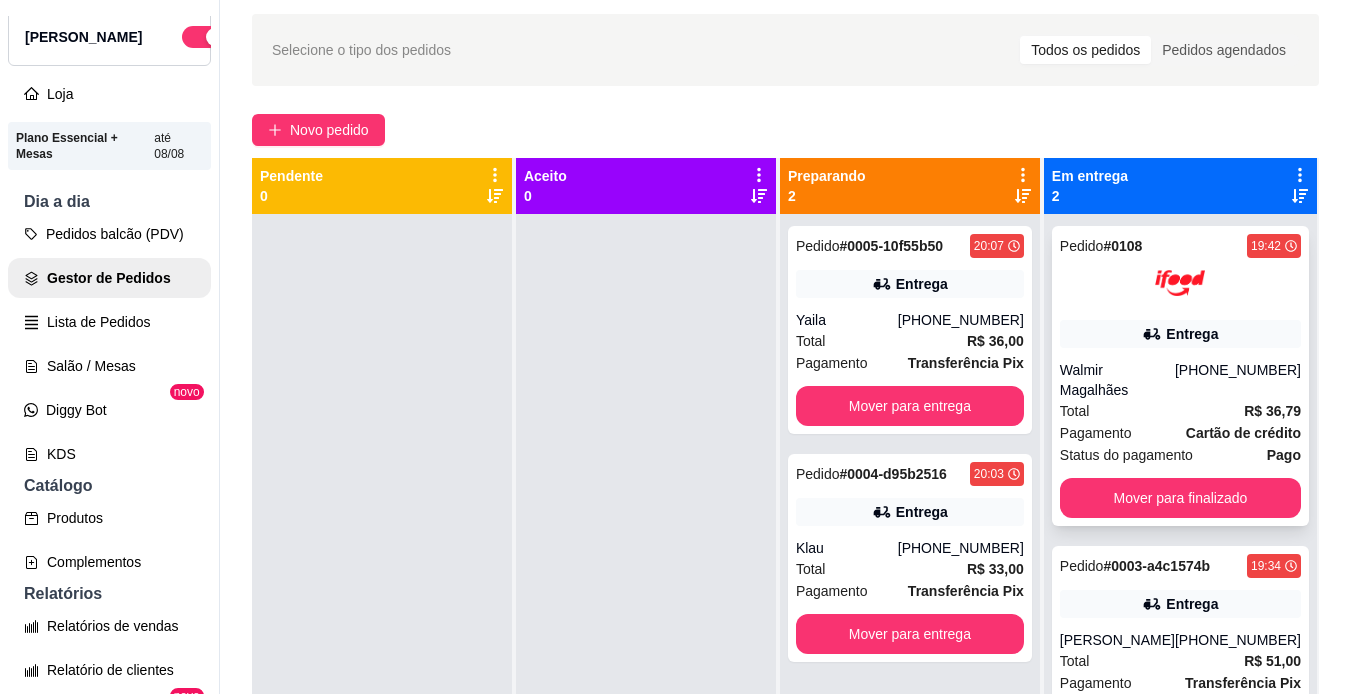 click at bounding box center [1180, 283] 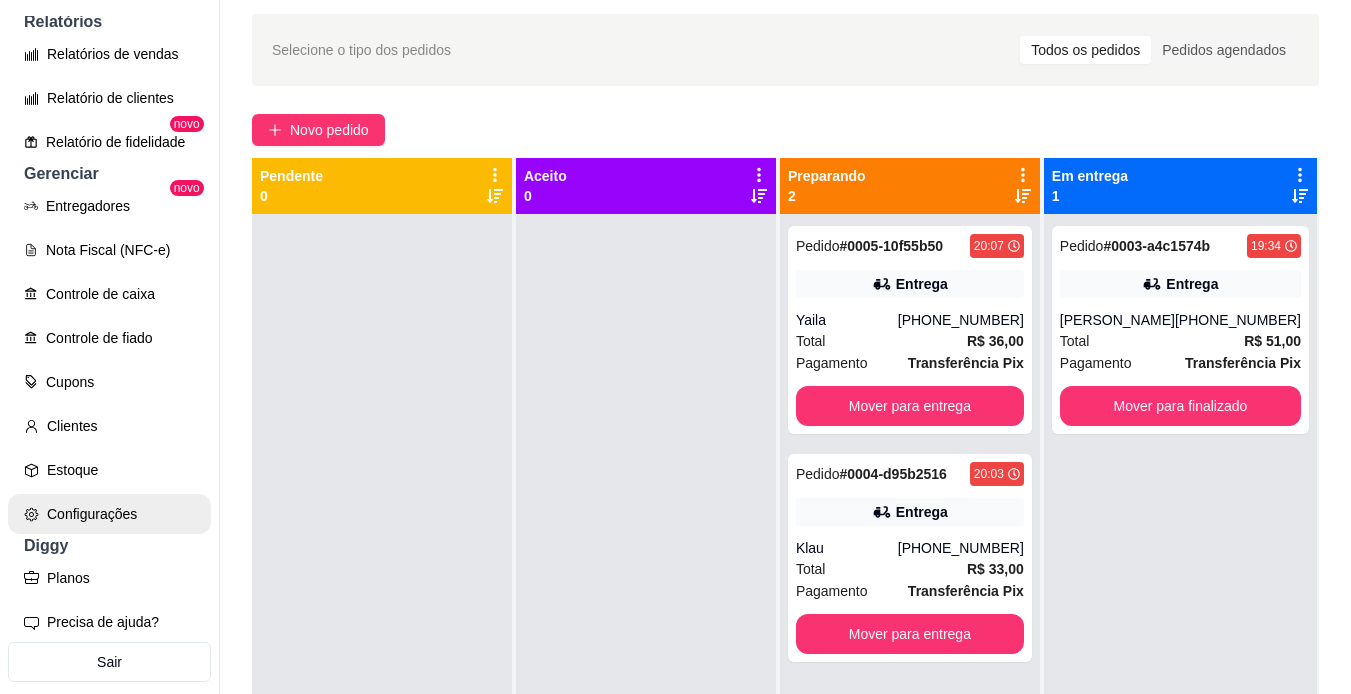 scroll, scrollTop: 641, scrollLeft: 0, axis: vertical 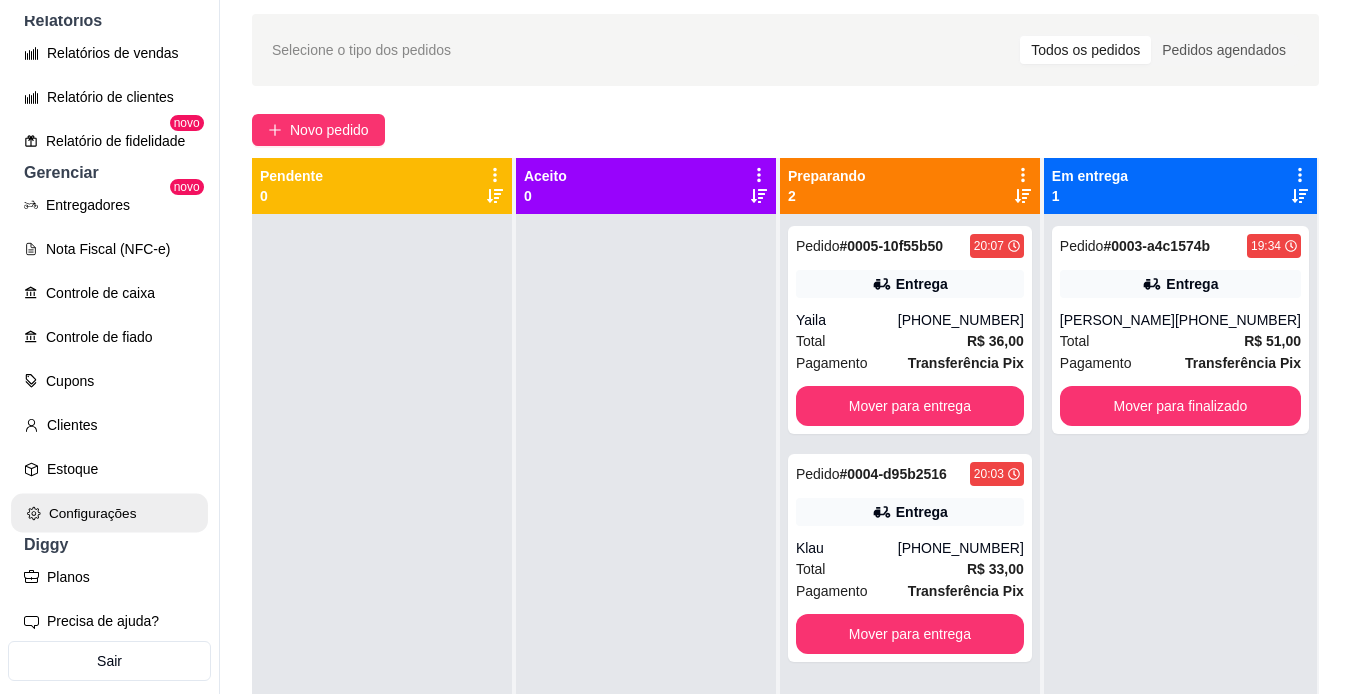 click on "Configurações" at bounding box center [109, 513] 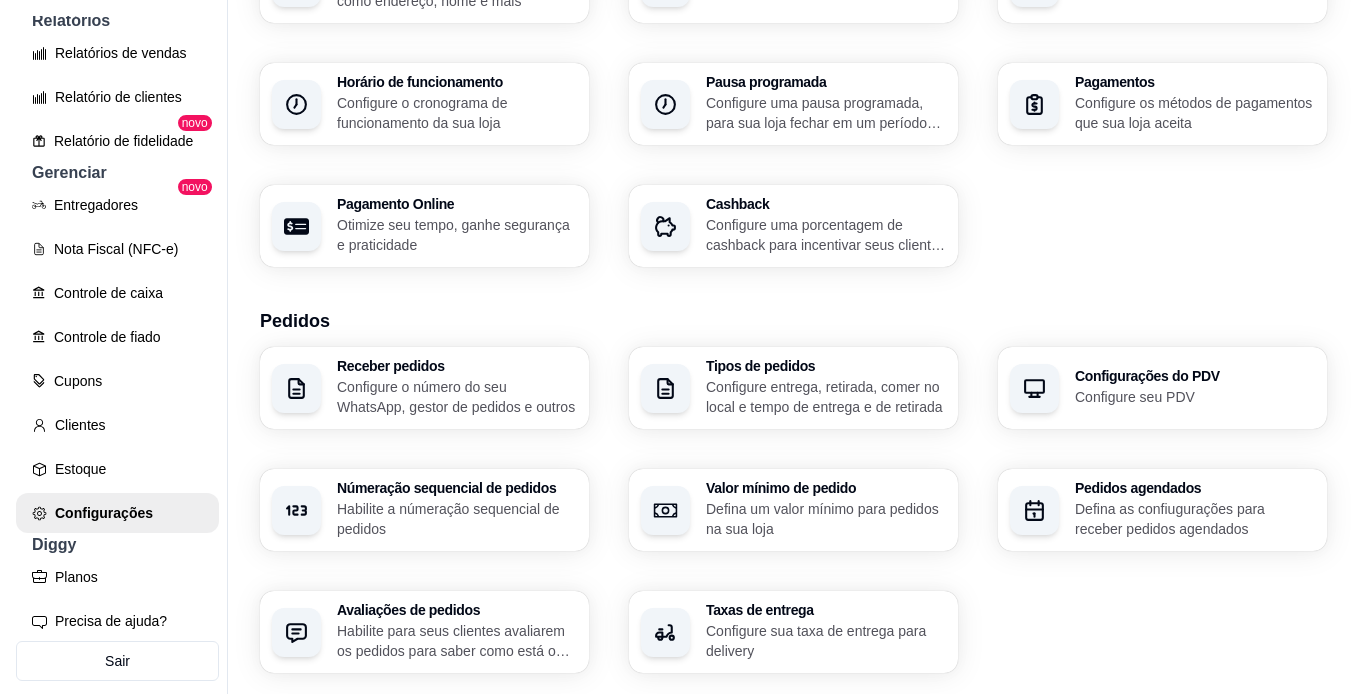 scroll, scrollTop: 182, scrollLeft: 0, axis: vertical 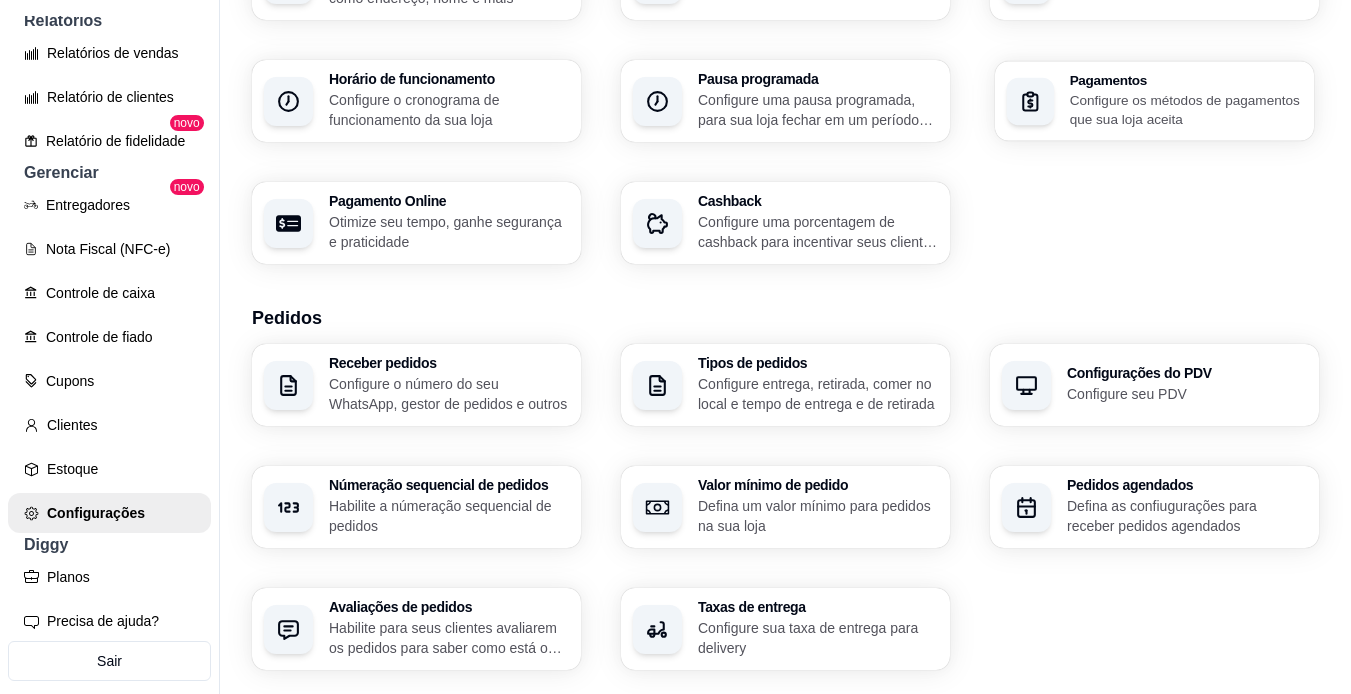 click on "Configure os métodos de pagamentos que sua loja aceita" at bounding box center [1186, 109] 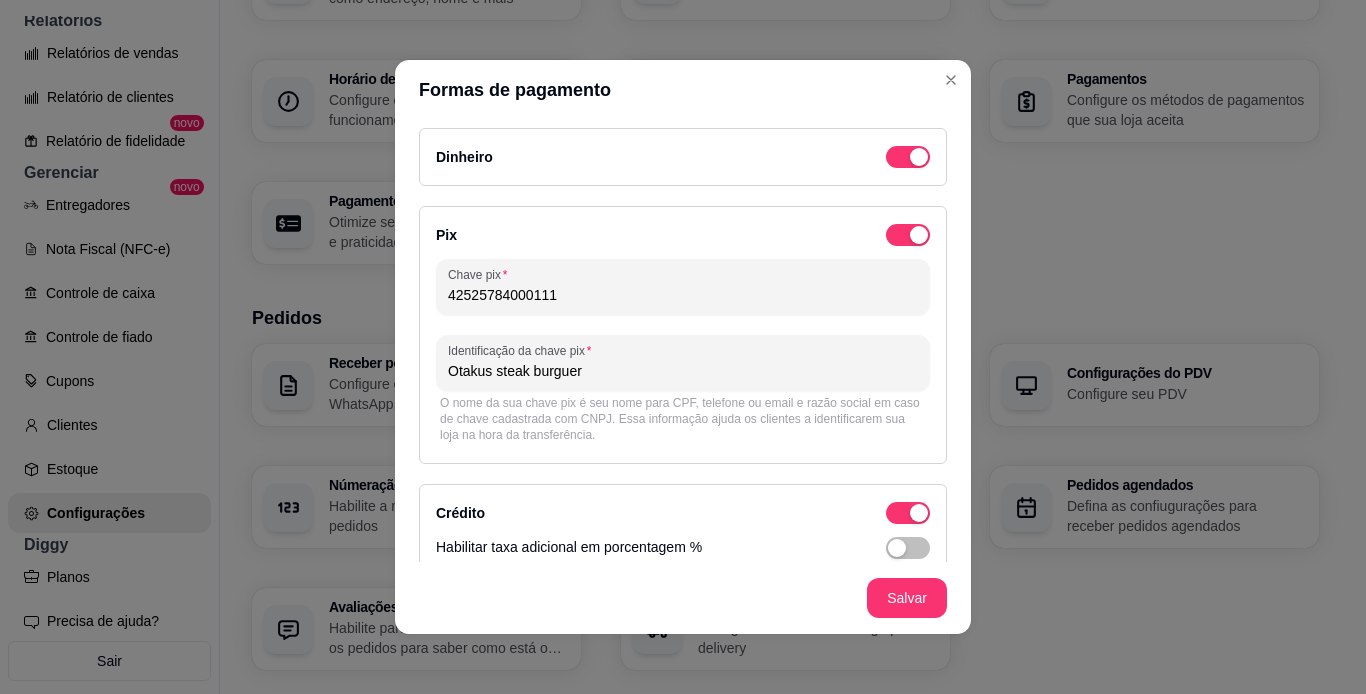 click on "42525784000111" at bounding box center [683, 295] 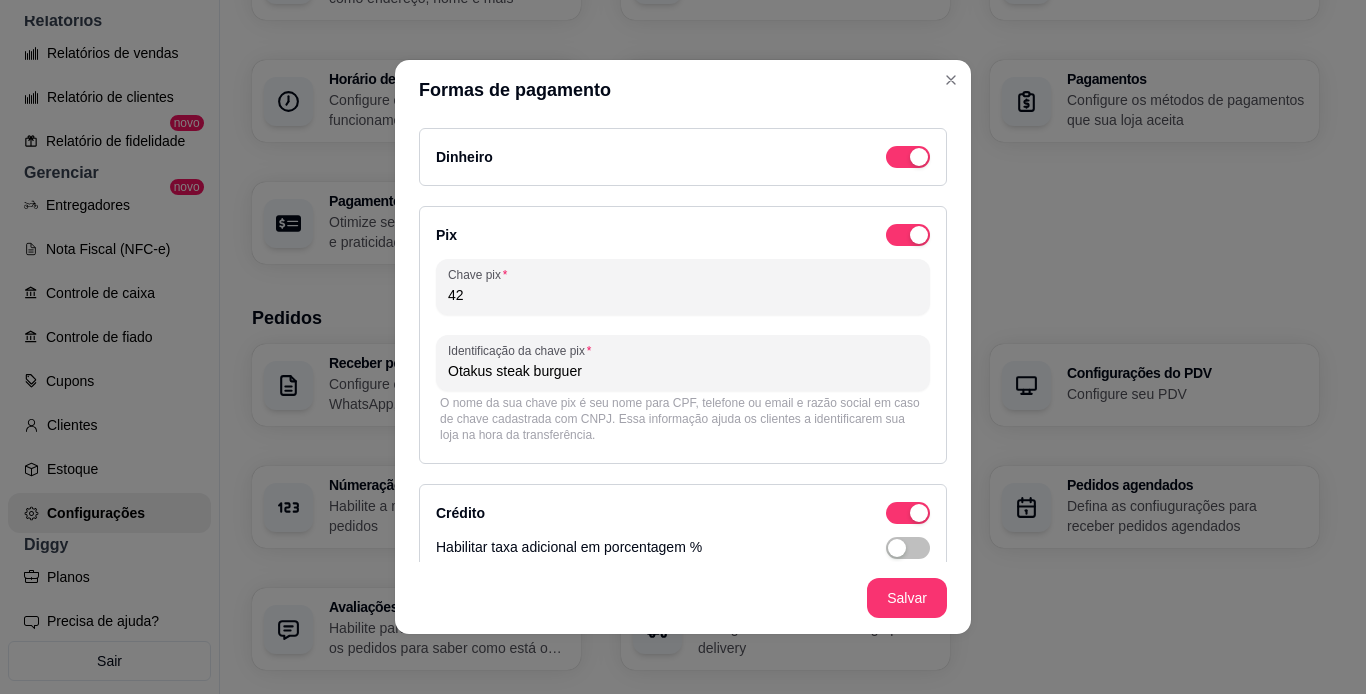 type on "4" 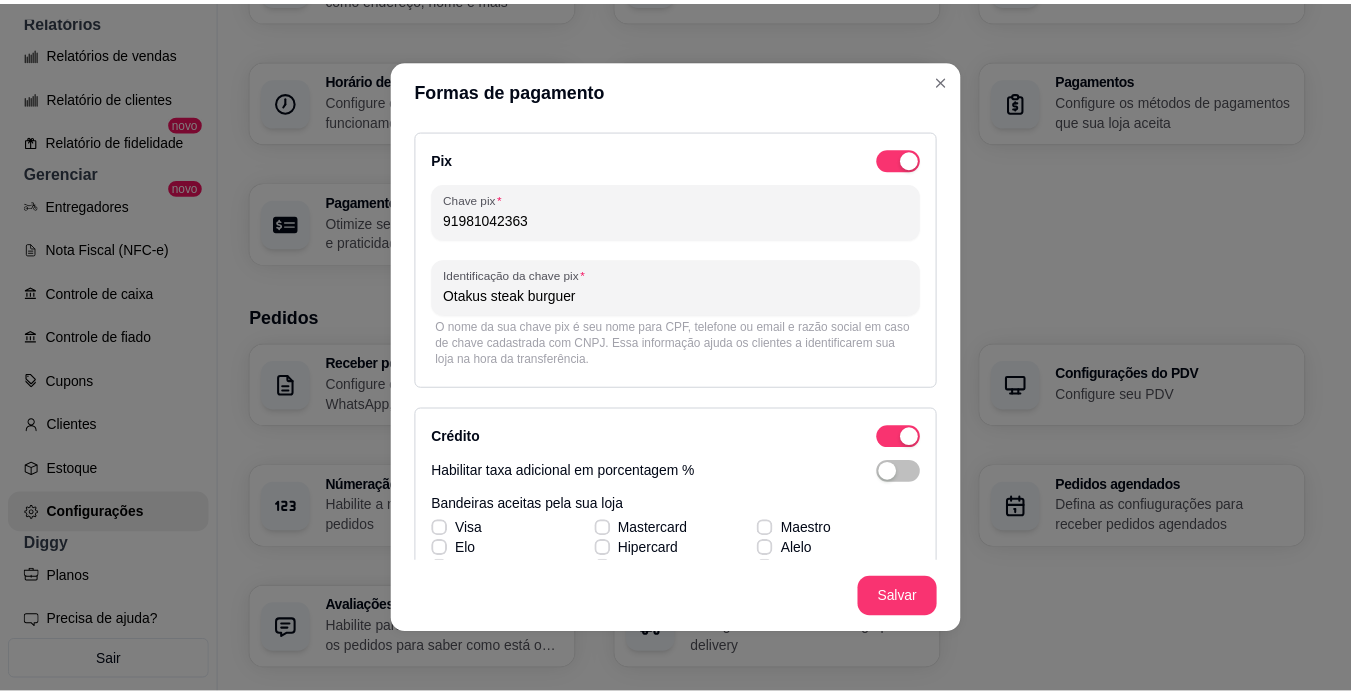 scroll, scrollTop: 77, scrollLeft: 0, axis: vertical 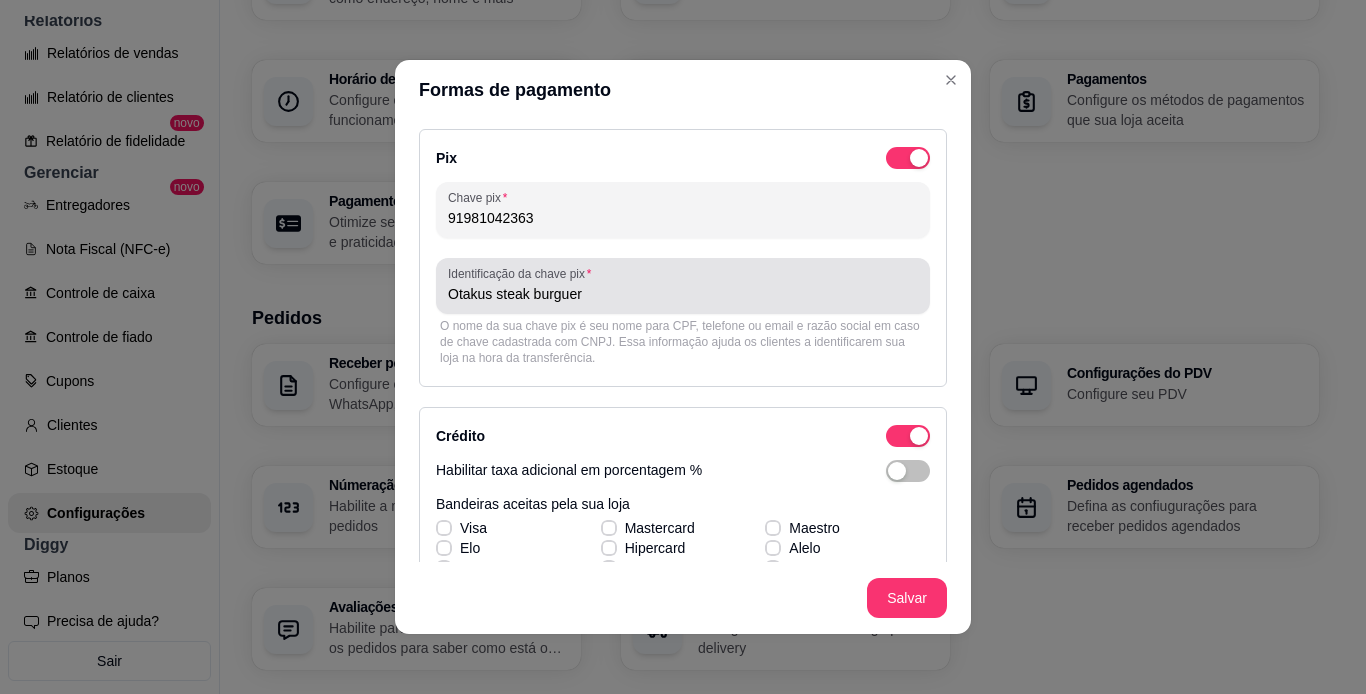 type on "91981042363" 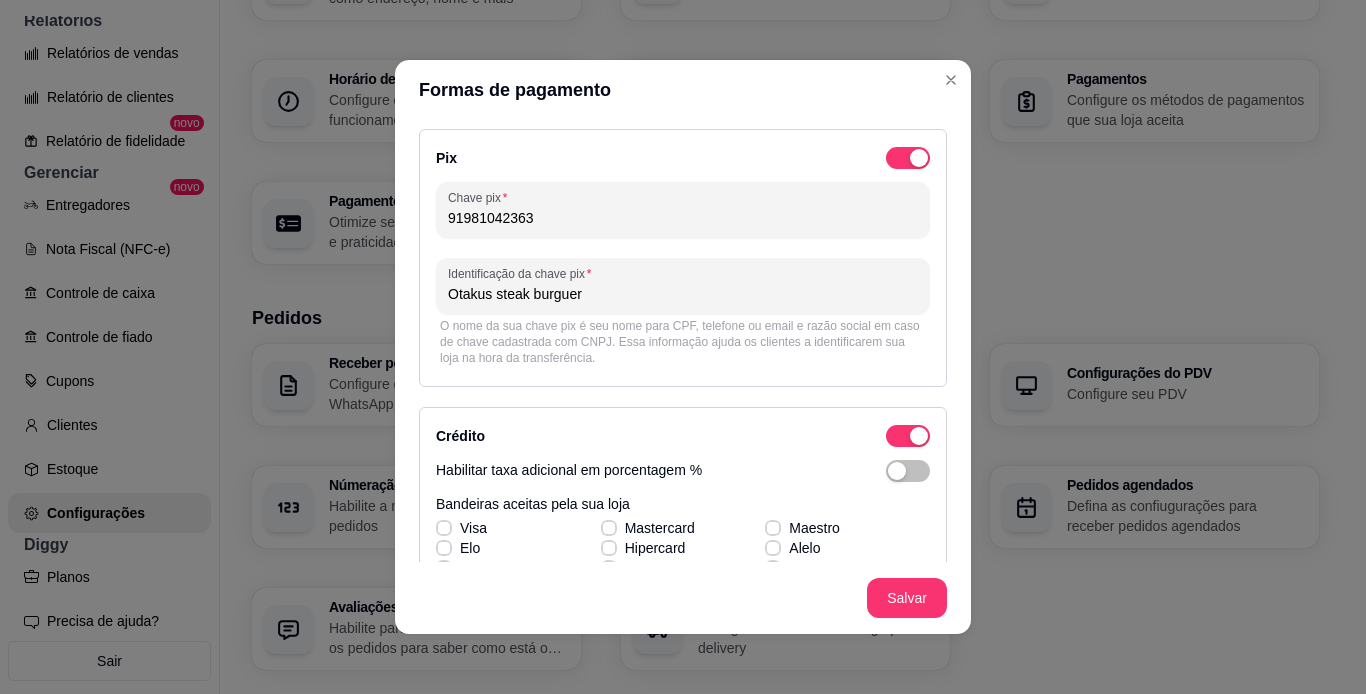 click on "Otakus steak burguer" at bounding box center (683, 294) 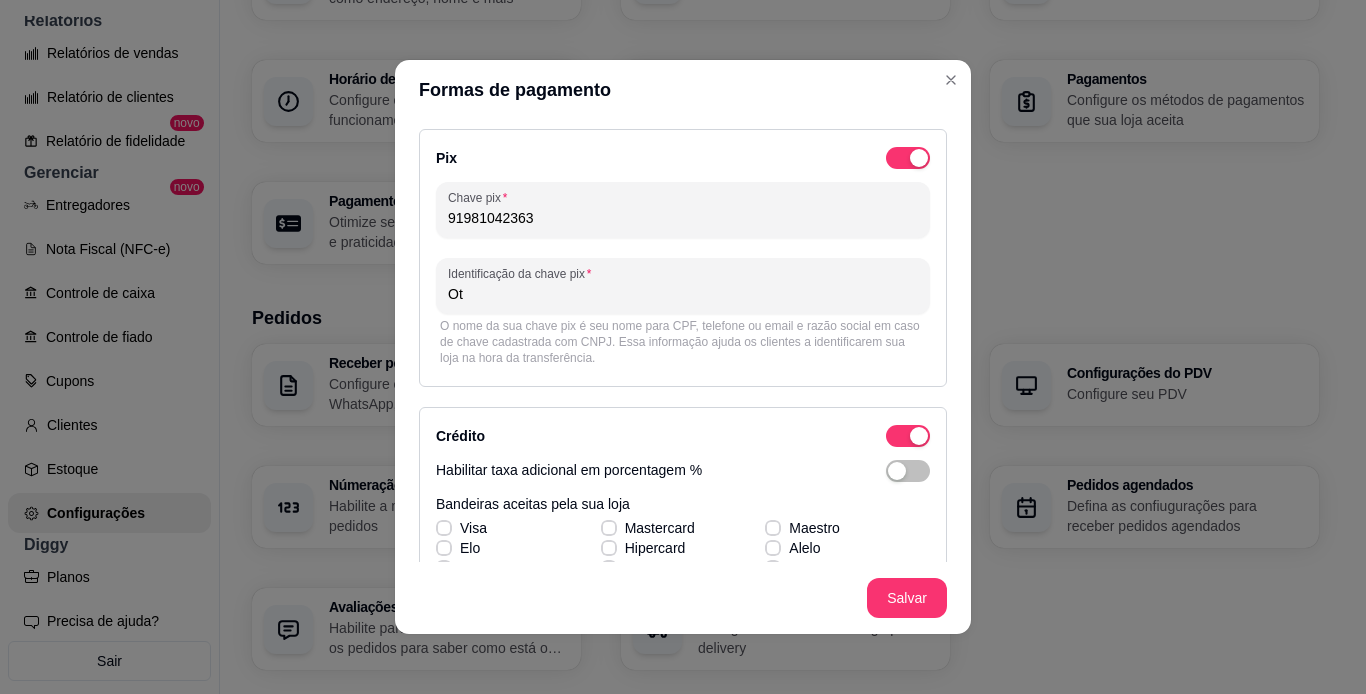 type on "O" 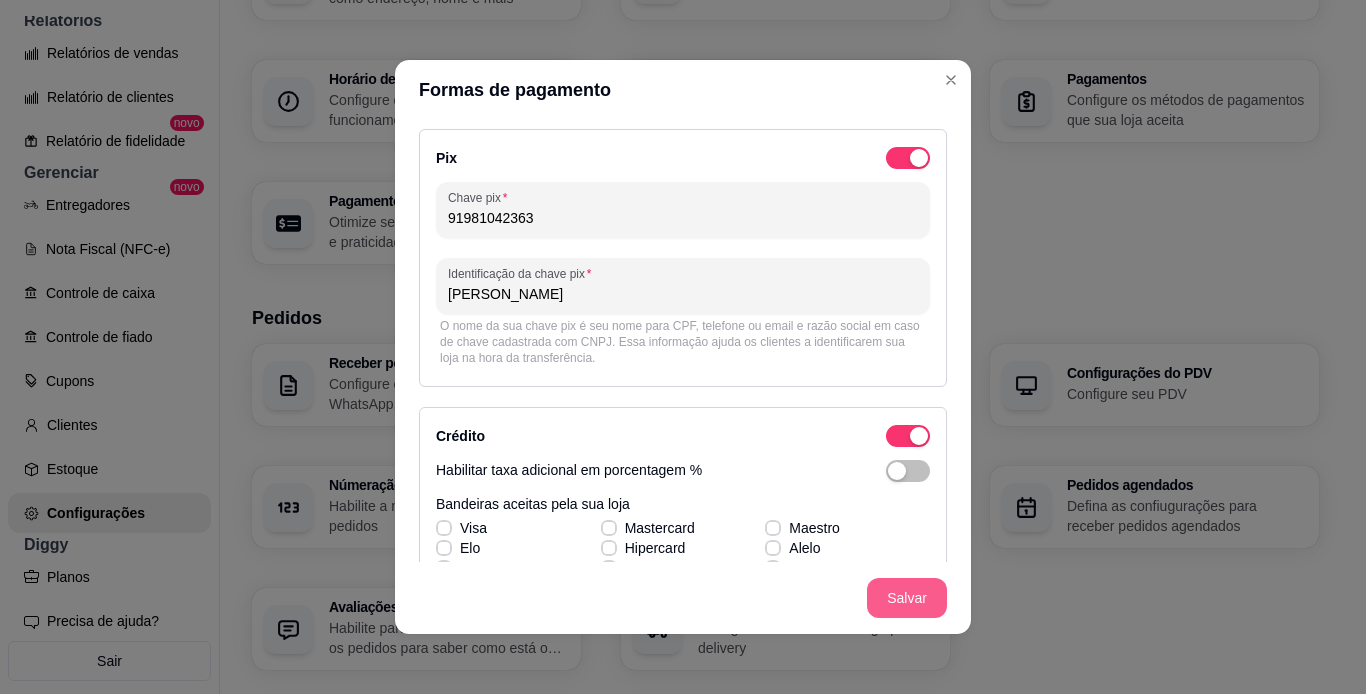 type on "[PERSON_NAME]" 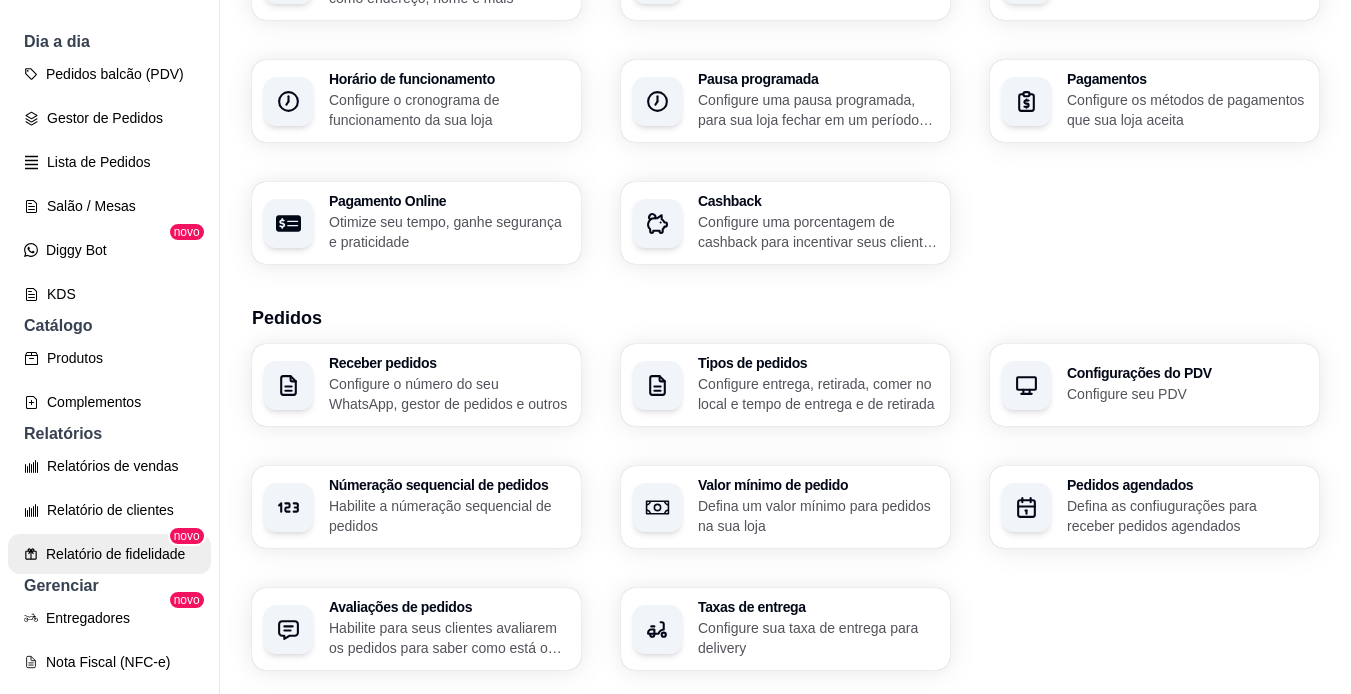 scroll, scrollTop: 0, scrollLeft: 0, axis: both 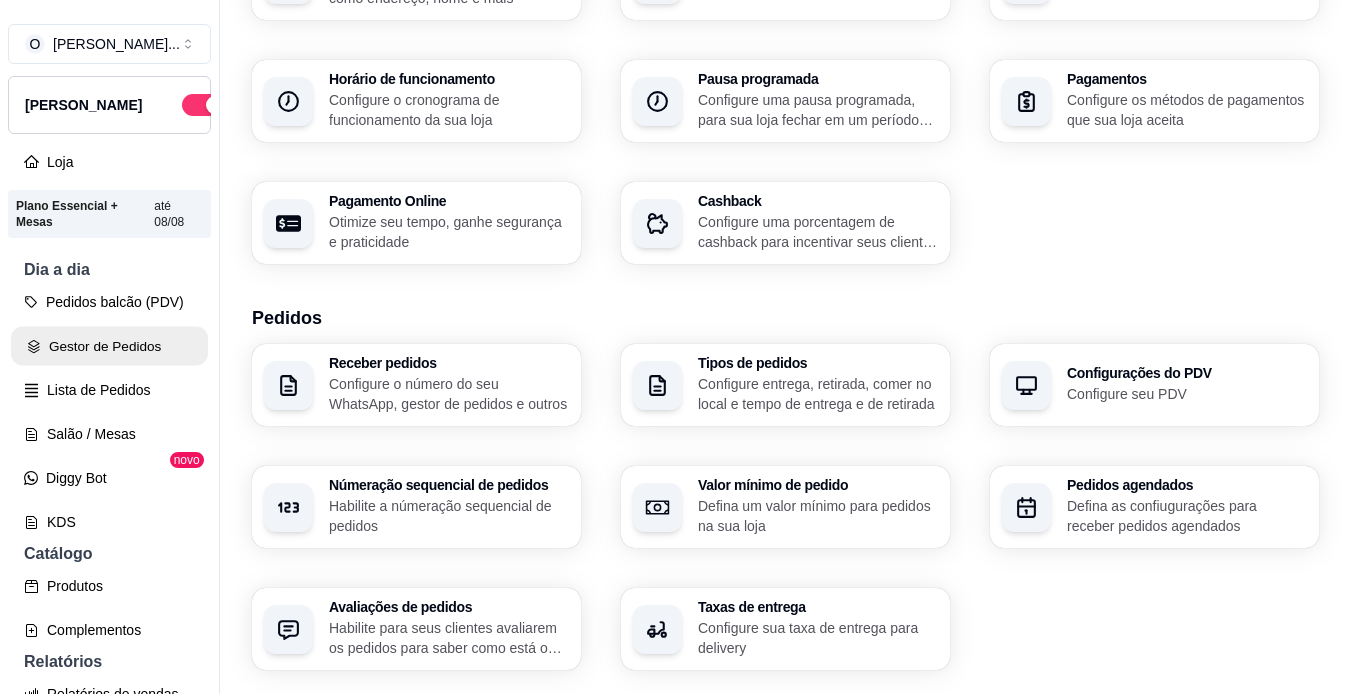 click on "Gestor de Pedidos" at bounding box center [109, 346] 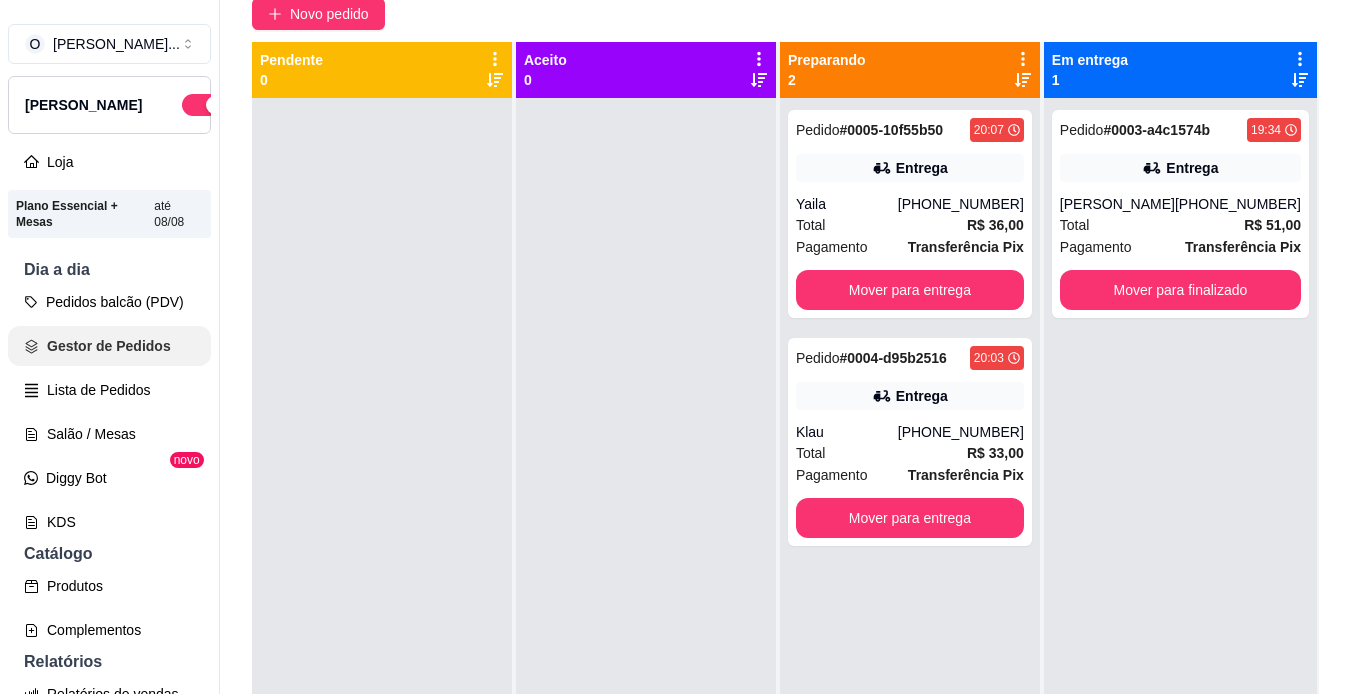 scroll, scrollTop: 0, scrollLeft: 0, axis: both 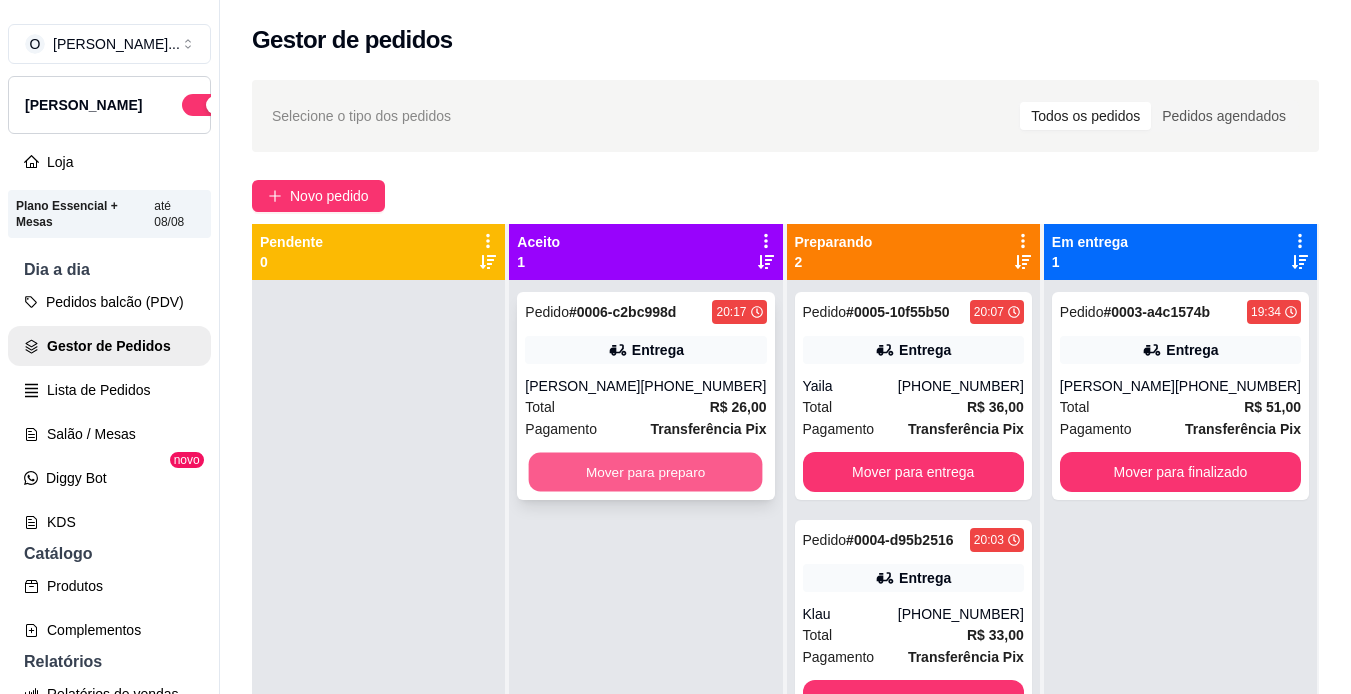 click on "Mover para preparo" at bounding box center [646, 472] 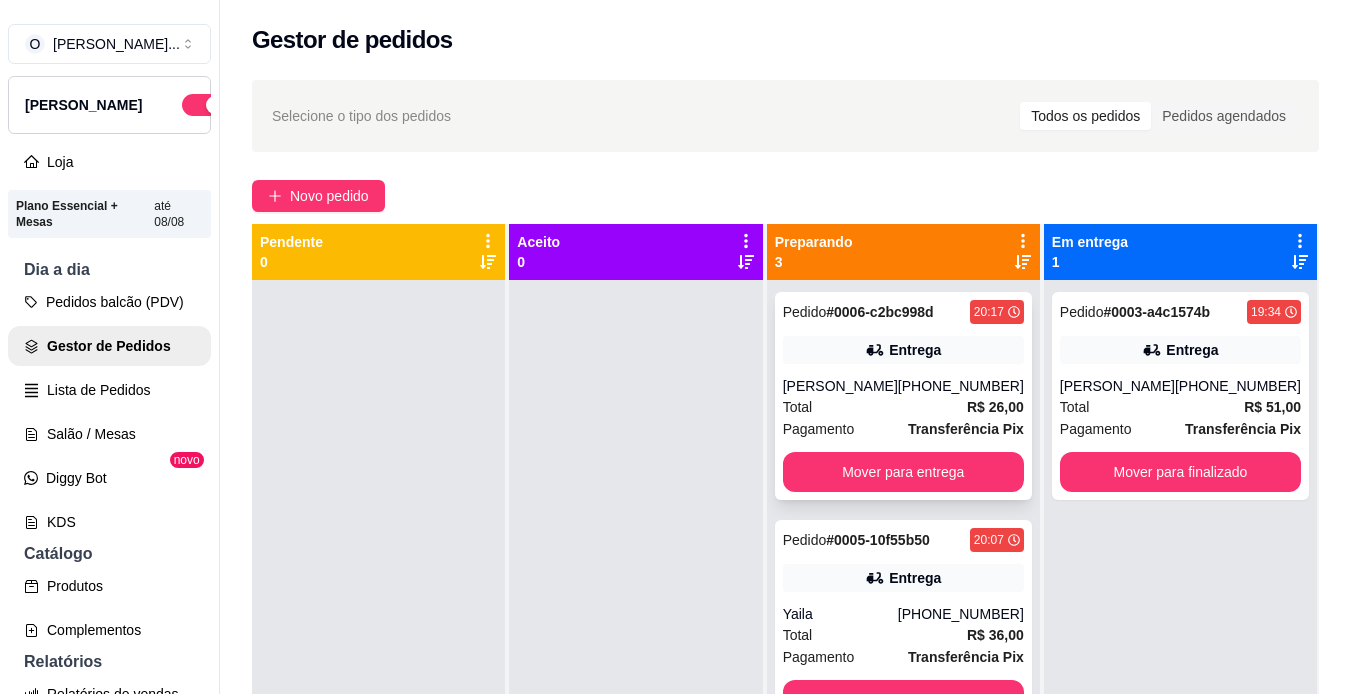 click on "Entrega" at bounding box center (915, 350) 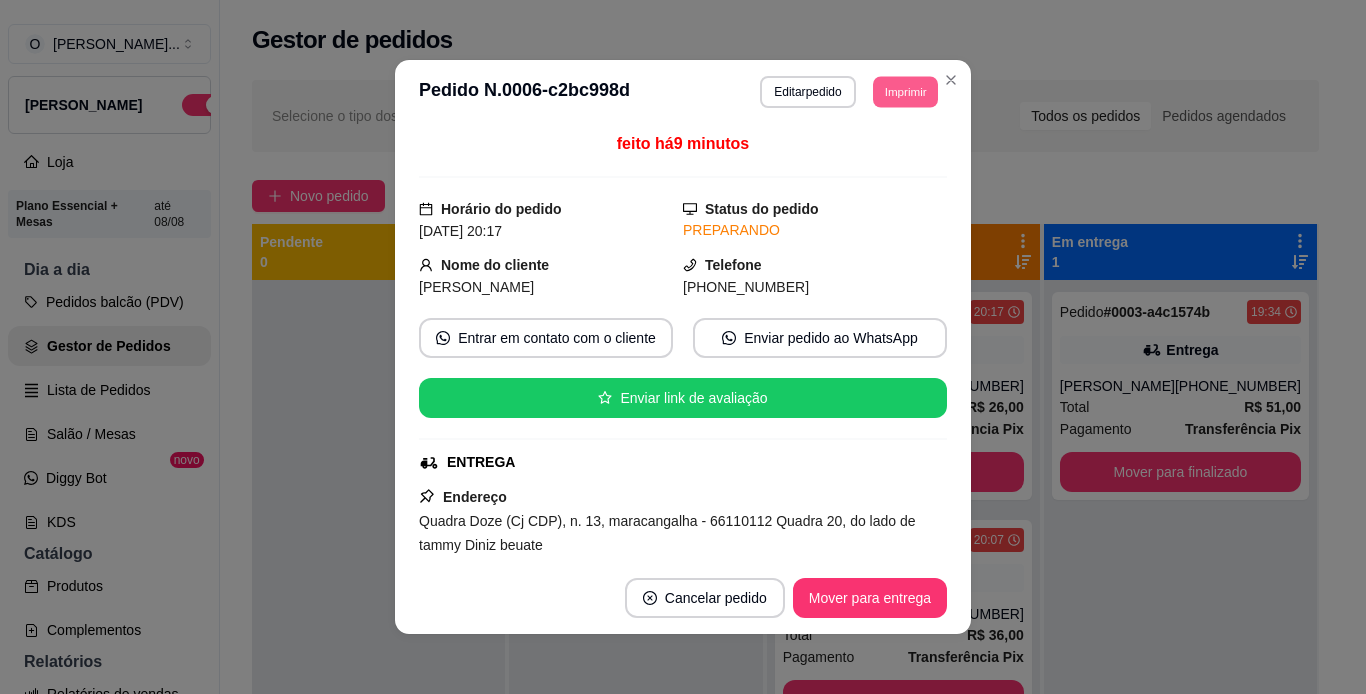 click on "Imprimir" at bounding box center (905, 91) 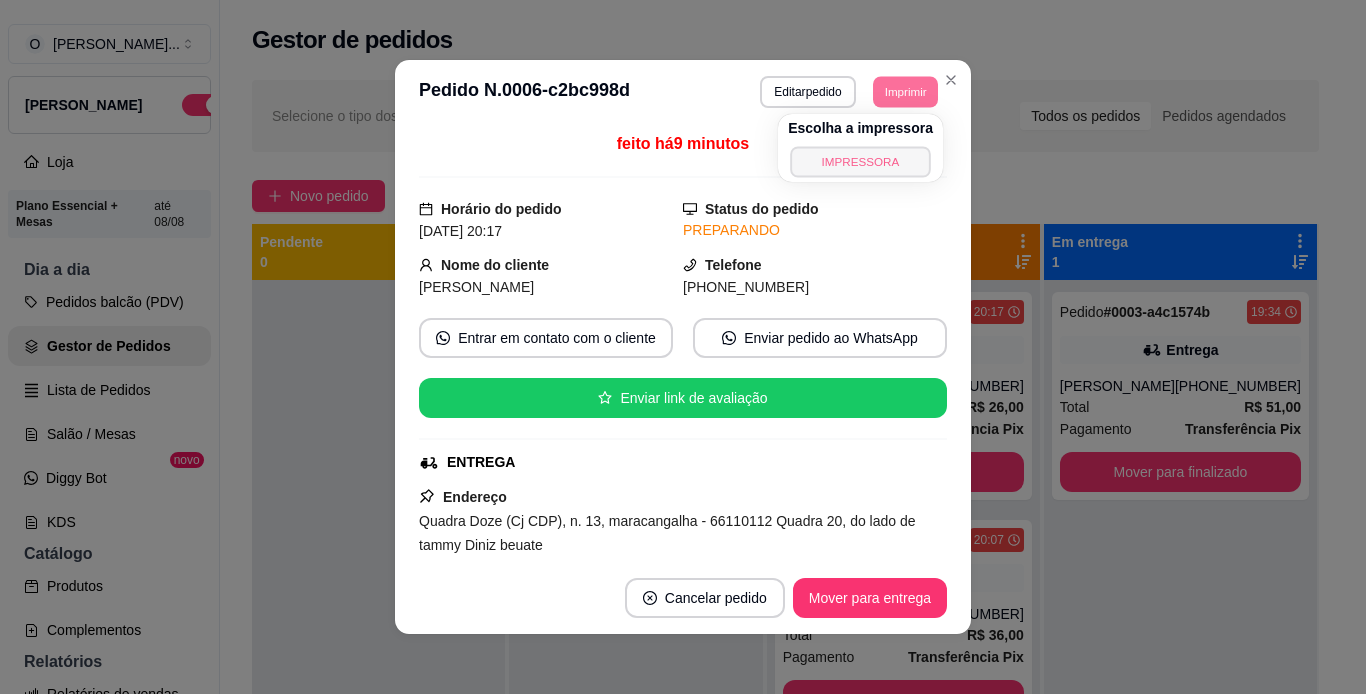 click on "IMPRESSORA" at bounding box center (860, 161) 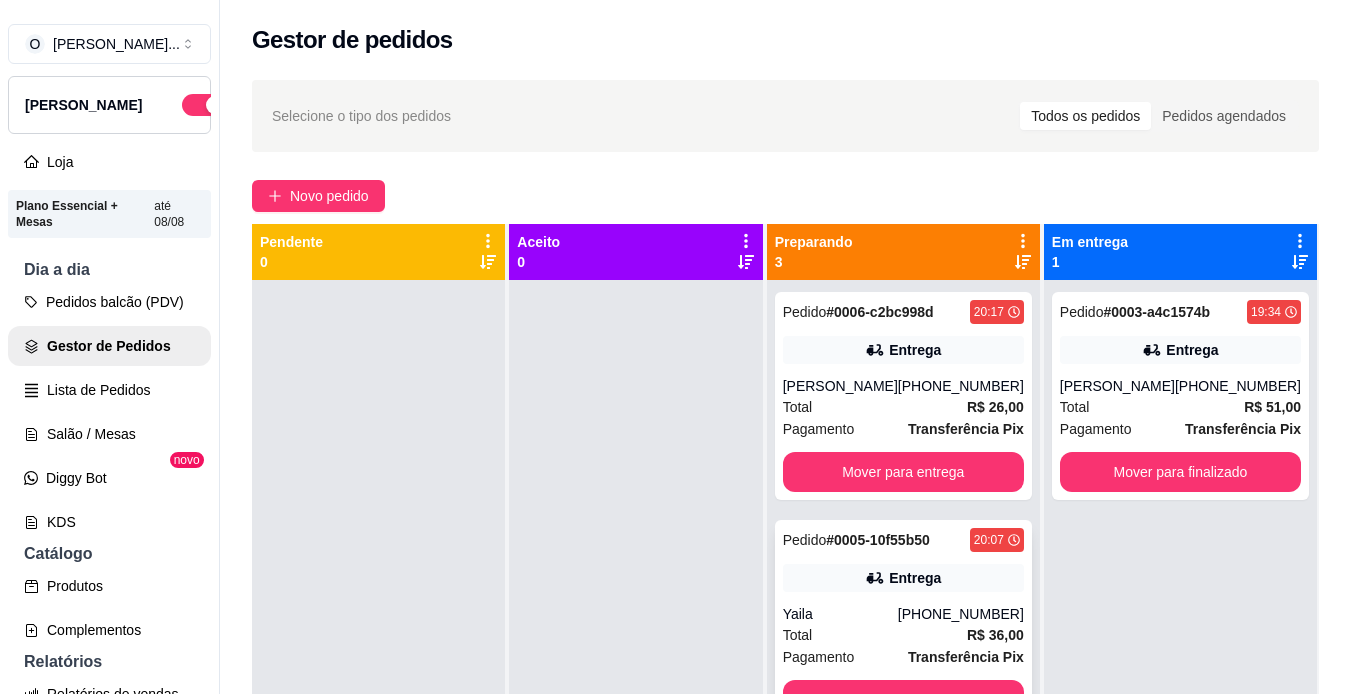 click on "Entrega" at bounding box center [903, 578] 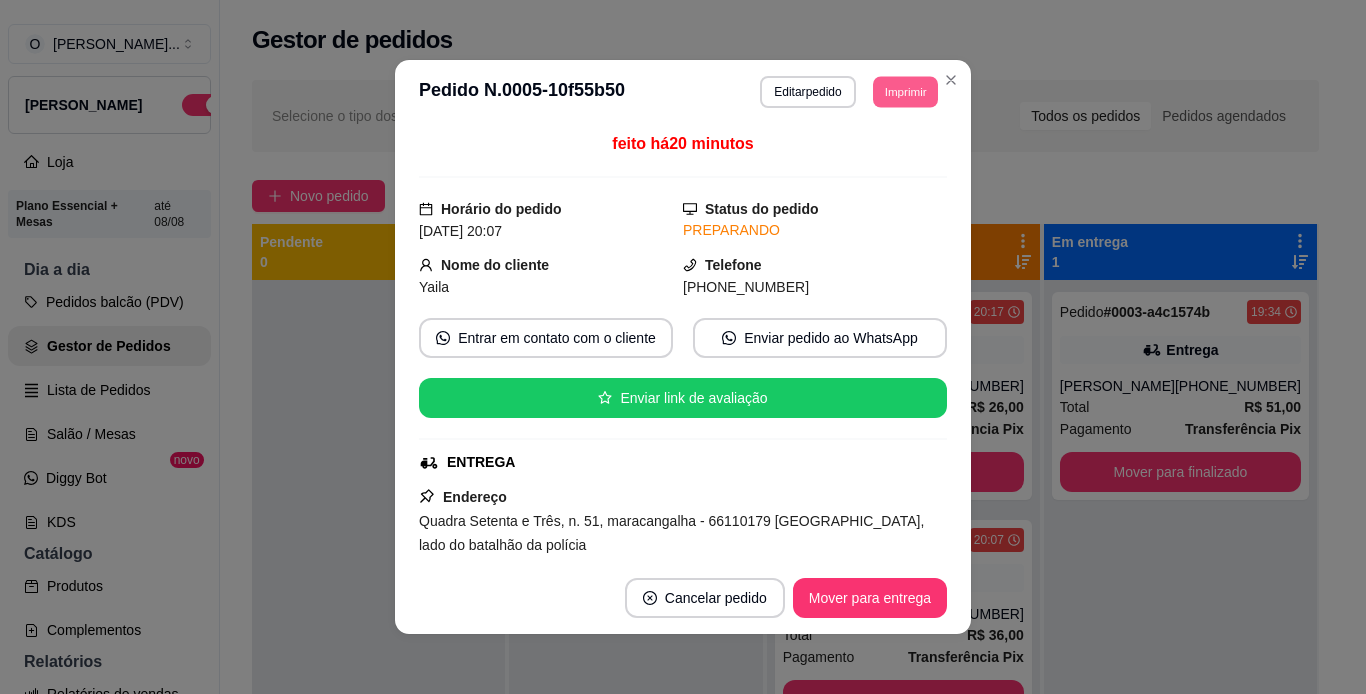 click on "Imprimir" at bounding box center (905, 91) 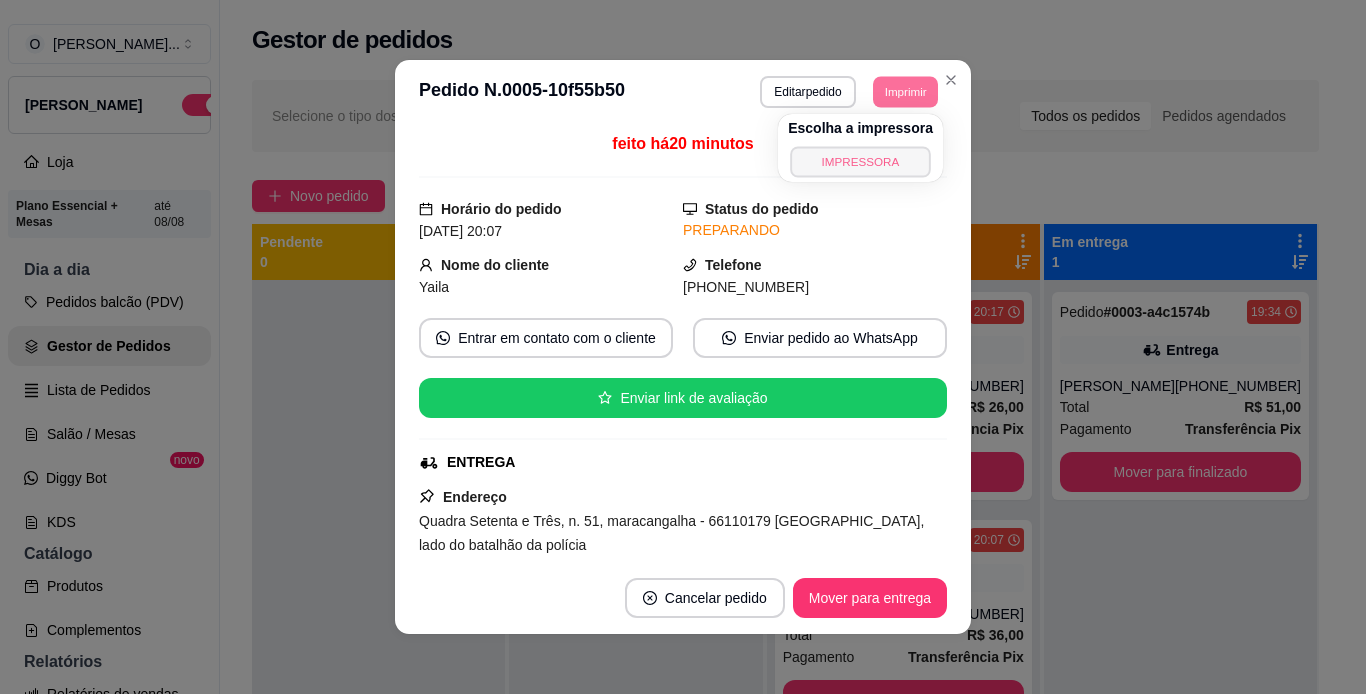 click on "IMPRESSORA" at bounding box center [860, 161] 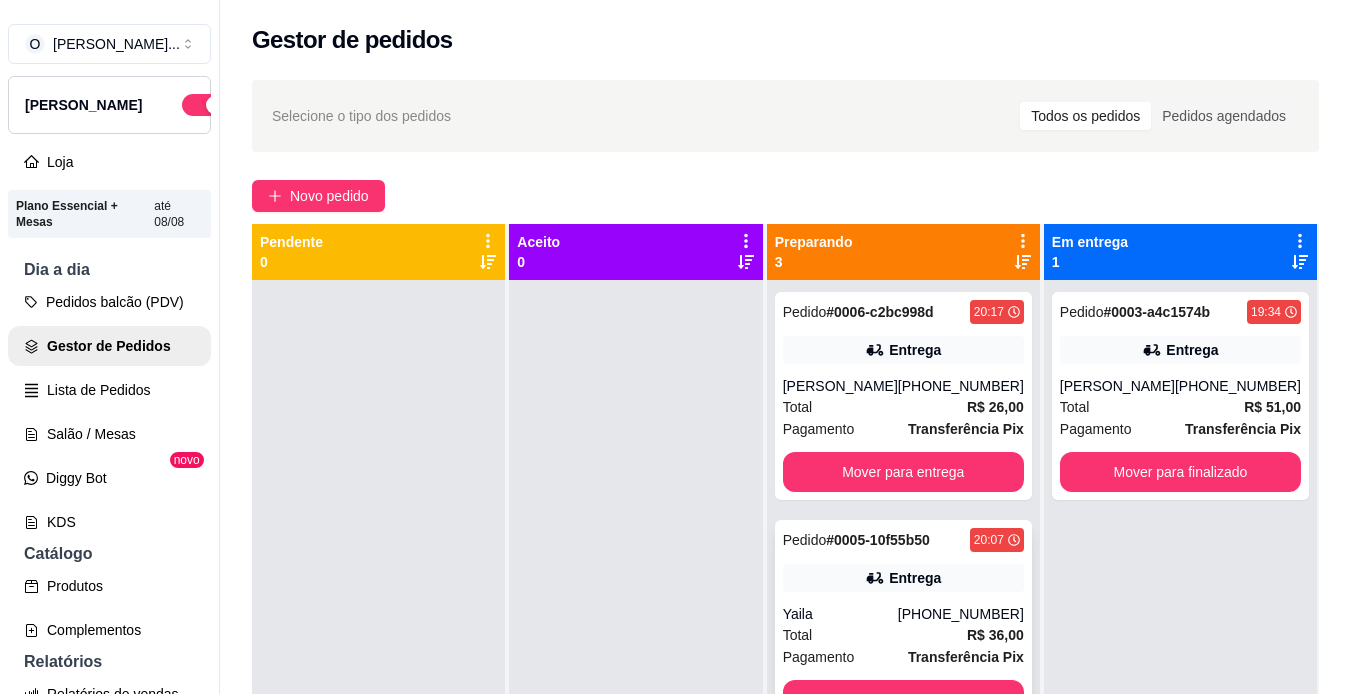scroll, scrollTop: 10, scrollLeft: 0, axis: vertical 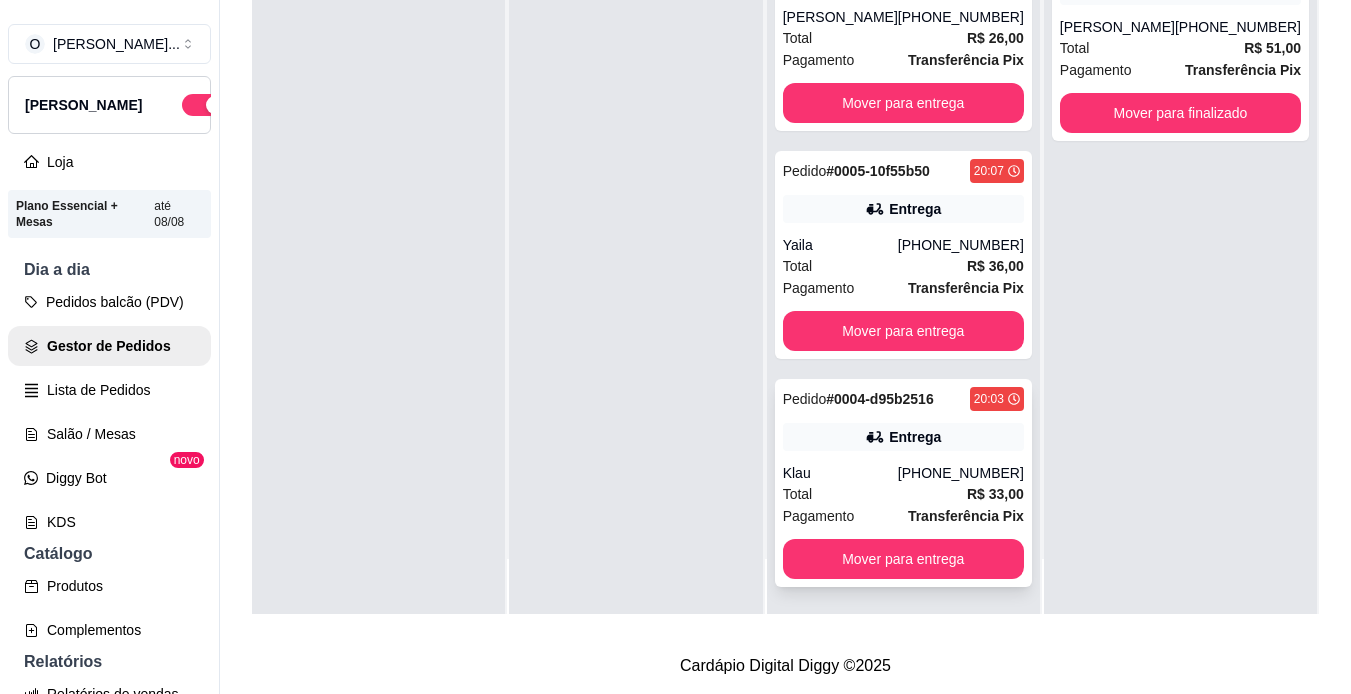 click on "Pedido  # 0004-d95b2516 20:03 Entrega Klau  [PHONE_NUMBER] Total R$ 33,00 Pagamento Transferência Pix Mover para entrega" at bounding box center (903, 483) 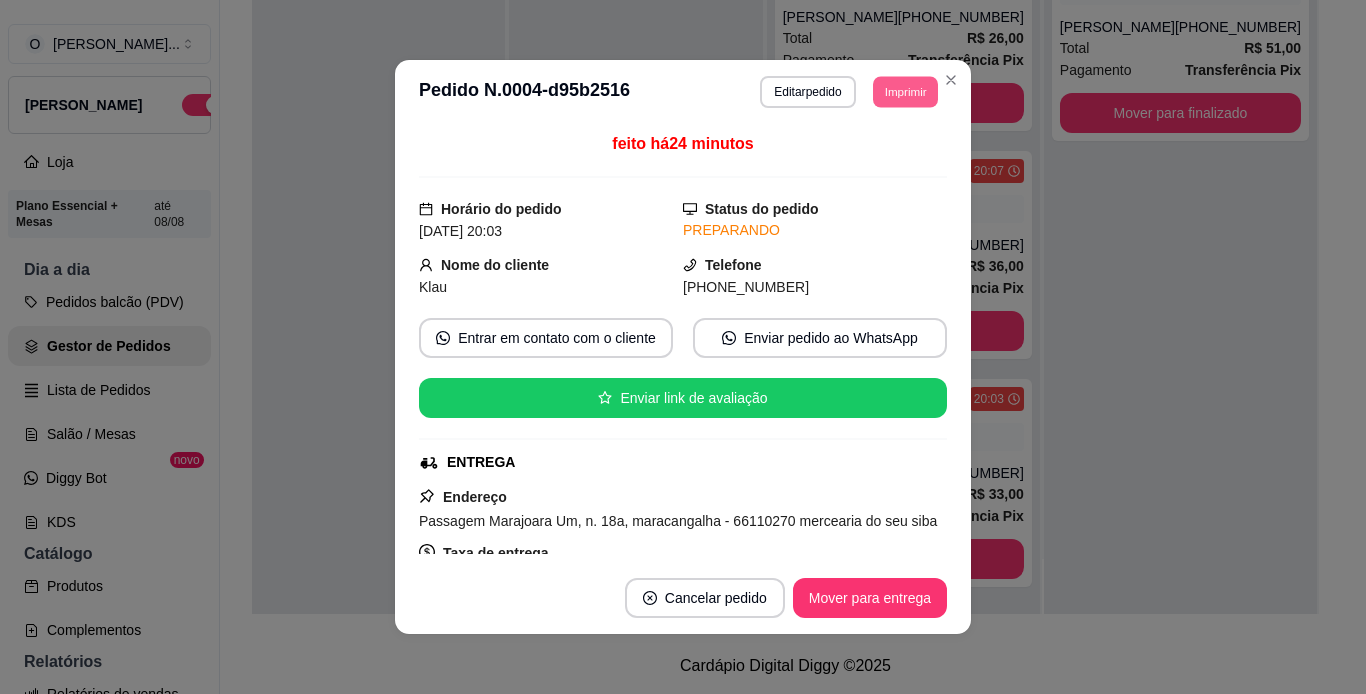 click on "Imprimir" at bounding box center [905, 91] 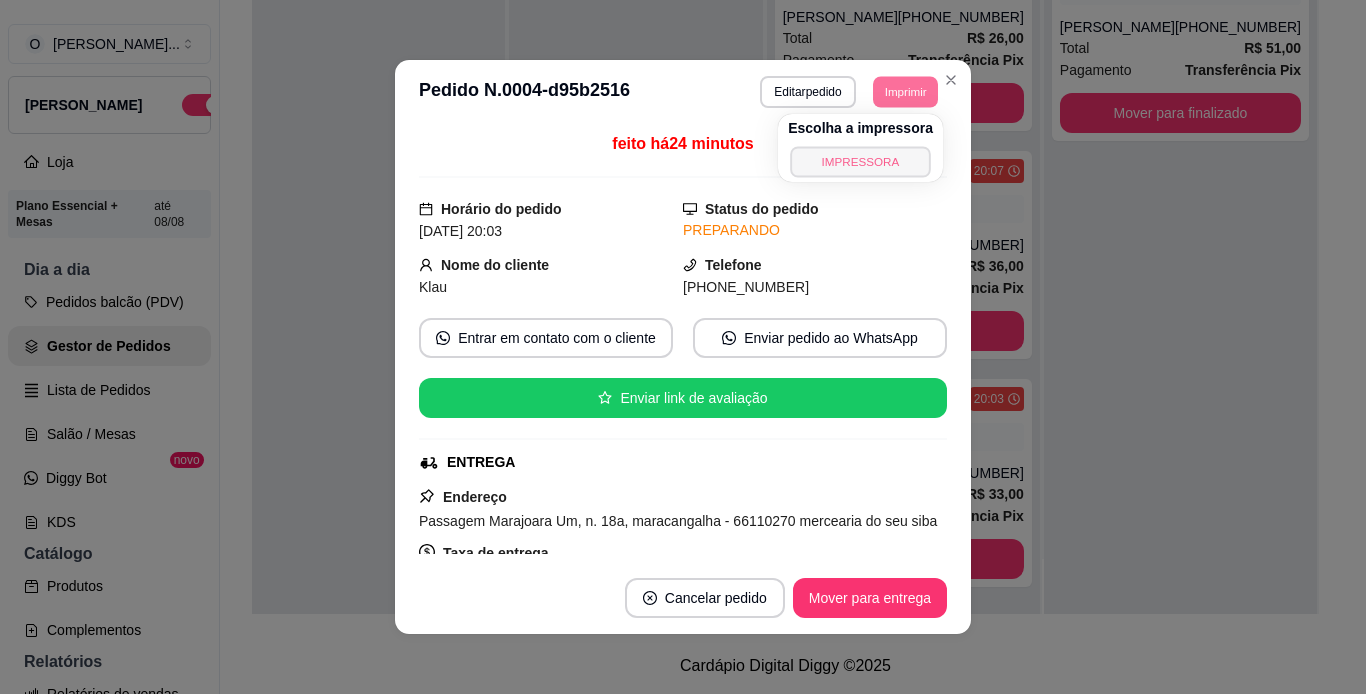 click on "IMPRESSORA" at bounding box center (860, 161) 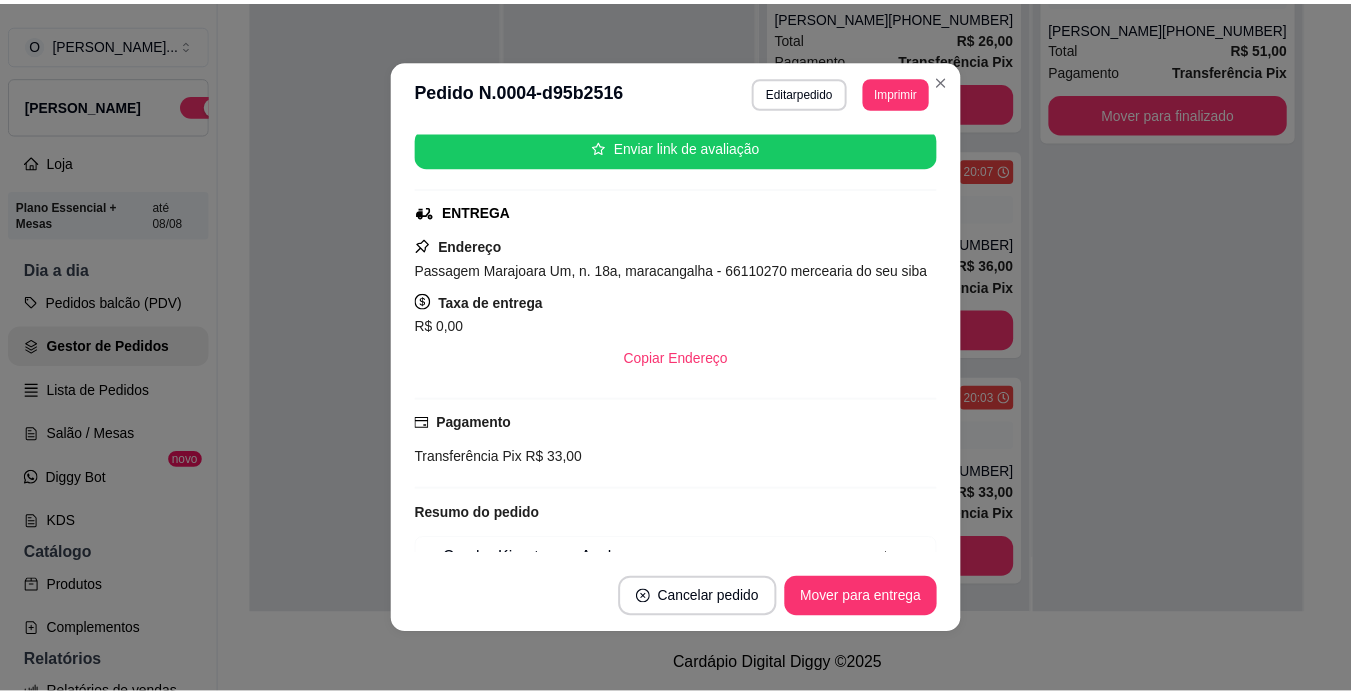 scroll, scrollTop: 252, scrollLeft: 0, axis: vertical 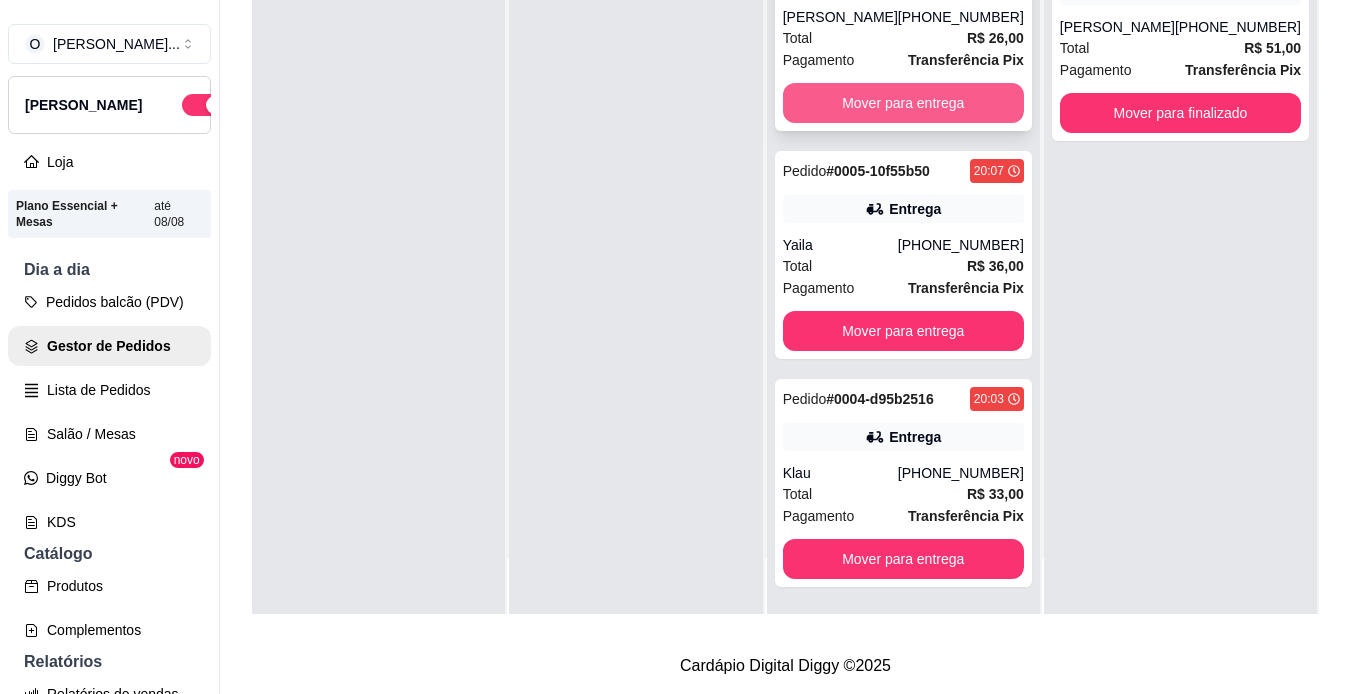 click on "Mover para entrega" at bounding box center (903, 103) 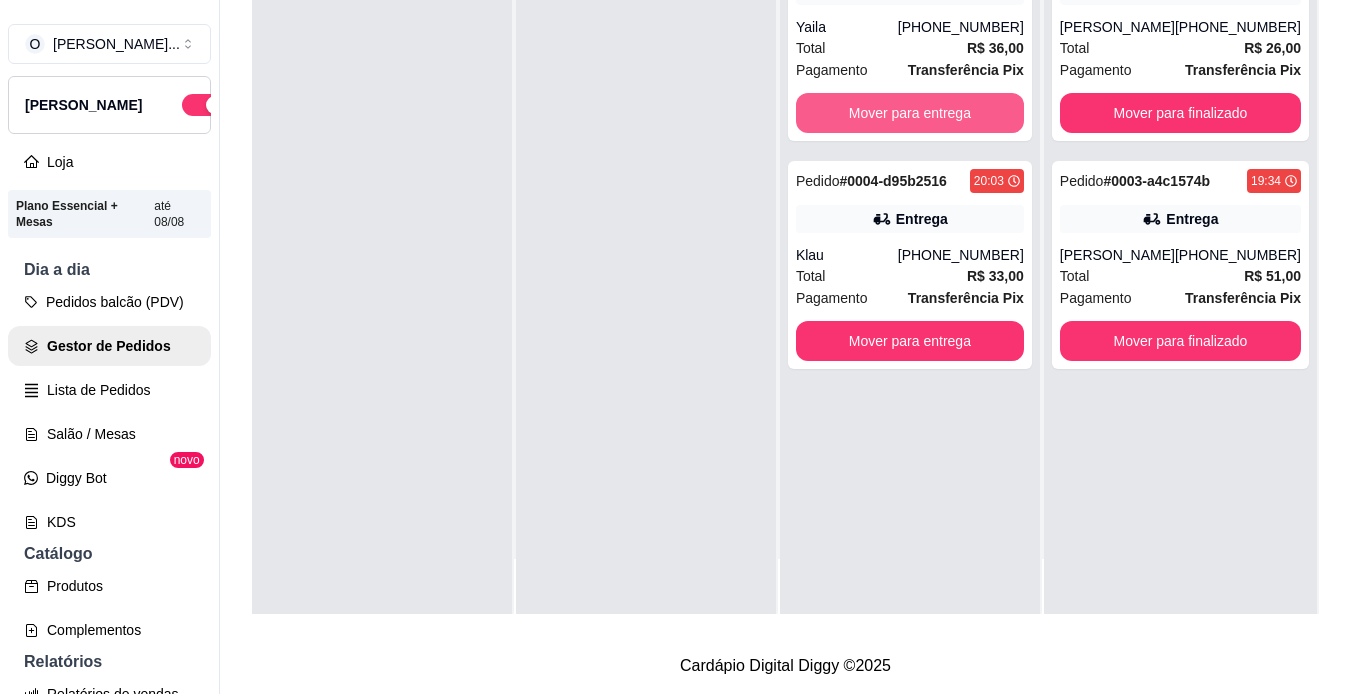 scroll, scrollTop: 0, scrollLeft: 0, axis: both 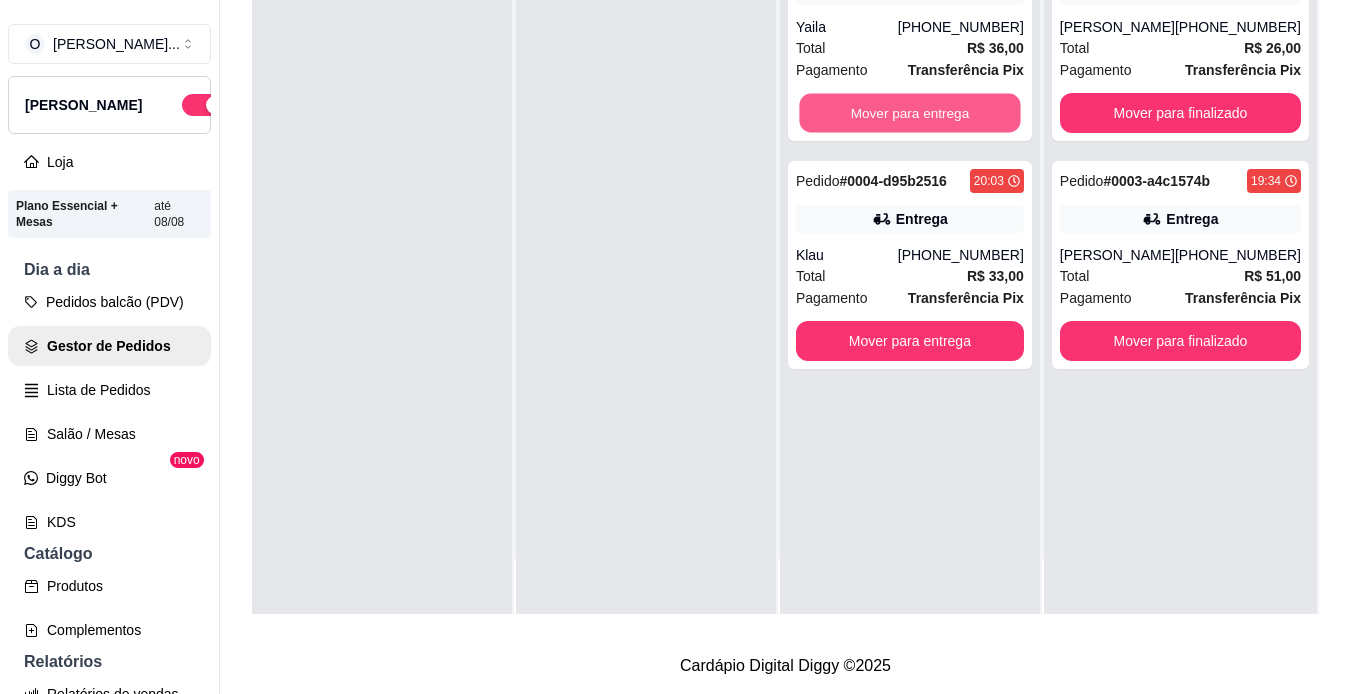 click on "Mover para entrega" at bounding box center [909, 113] 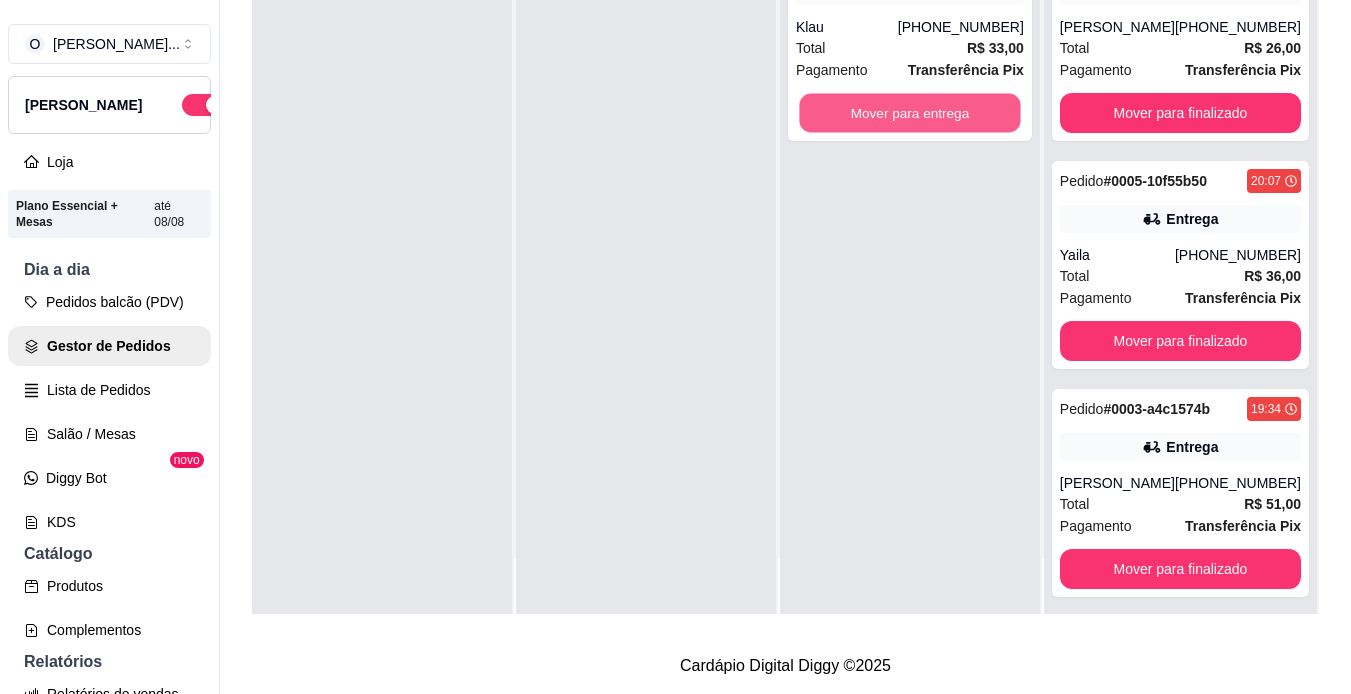 click on "Mover para entrega" at bounding box center [909, 113] 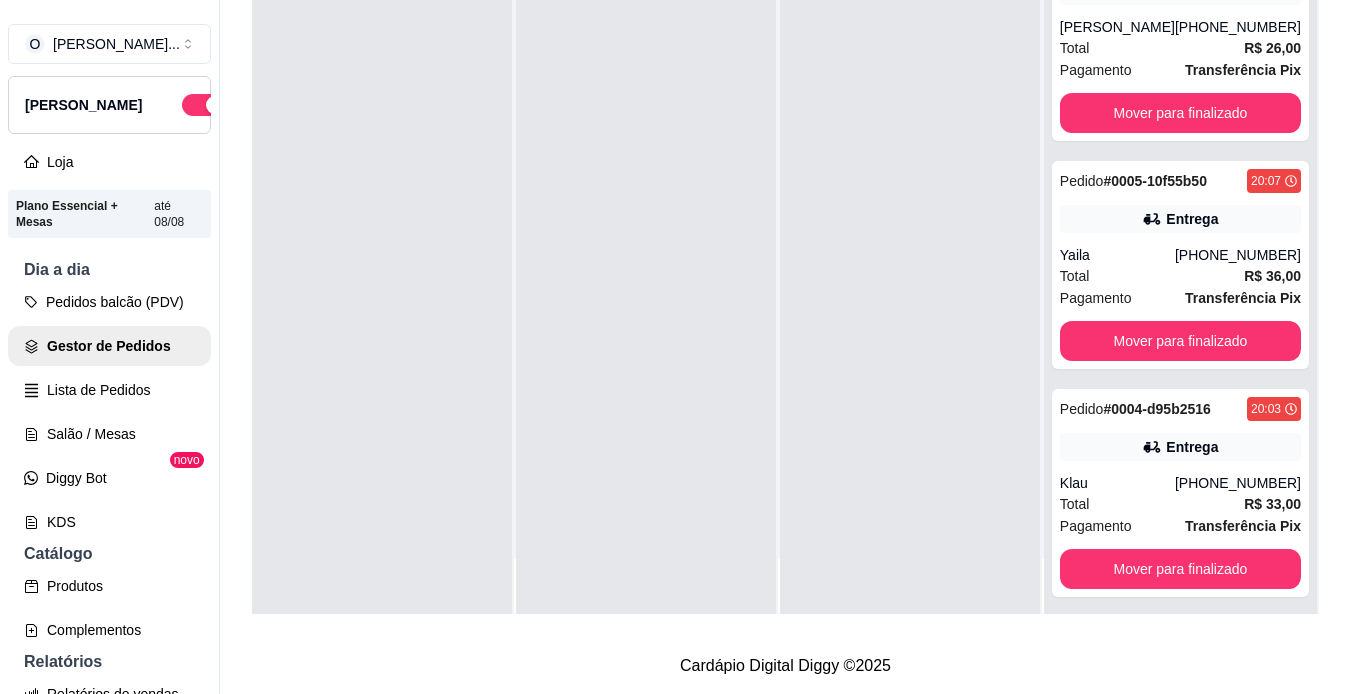 scroll, scrollTop: 0, scrollLeft: 0, axis: both 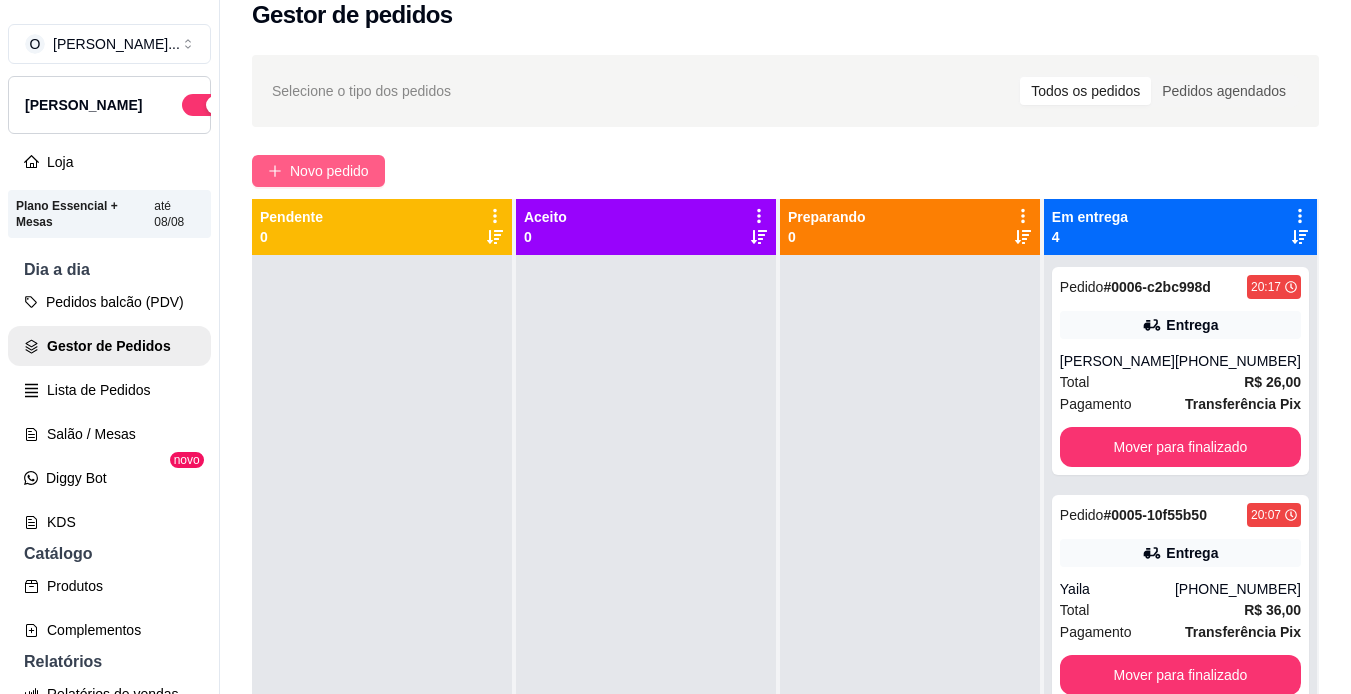 click on "Novo pedido" at bounding box center (318, 171) 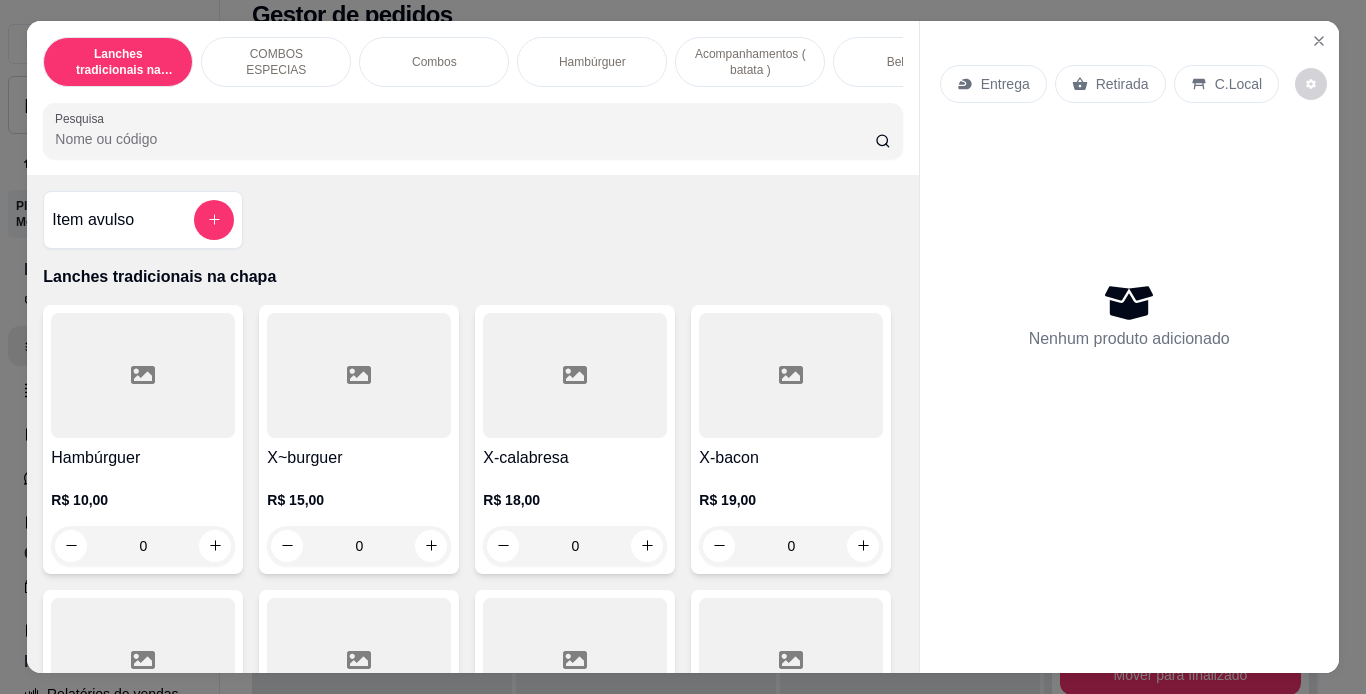 click on "Retirada" at bounding box center [1122, 84] 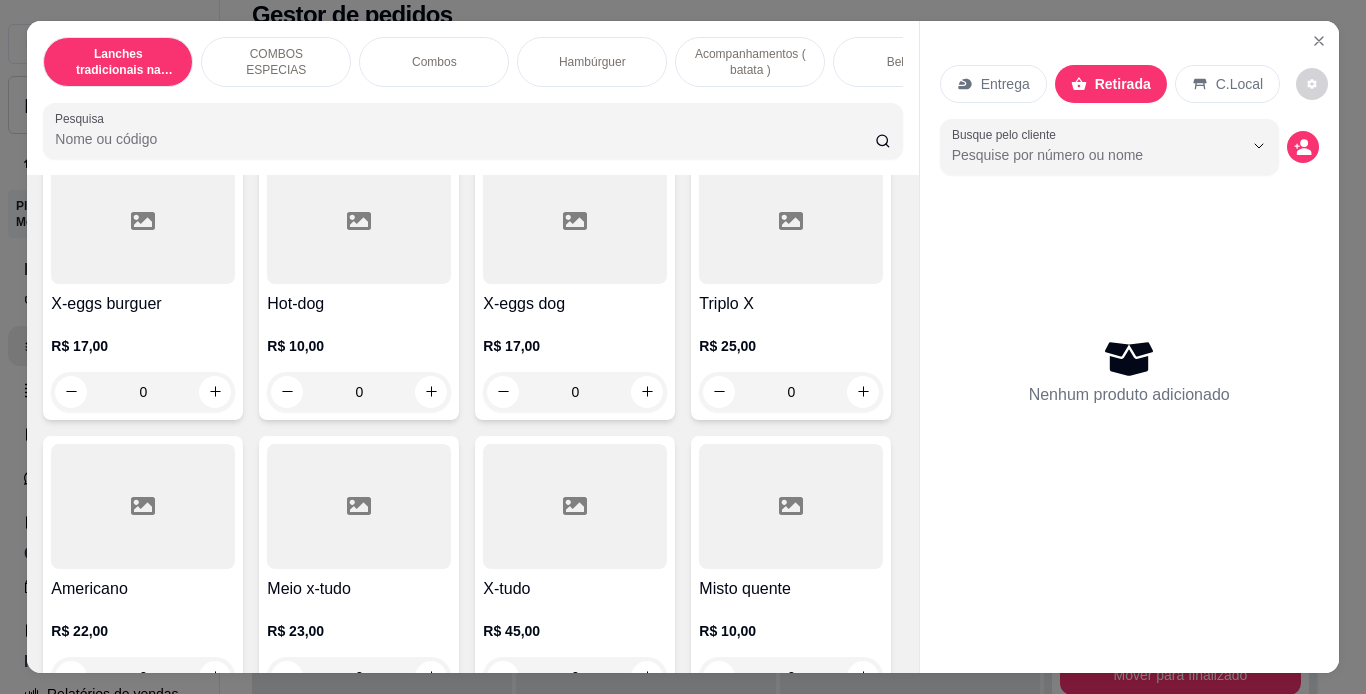 scroll, scrollTop: 449, scrollLeft: 0, axis: vertical 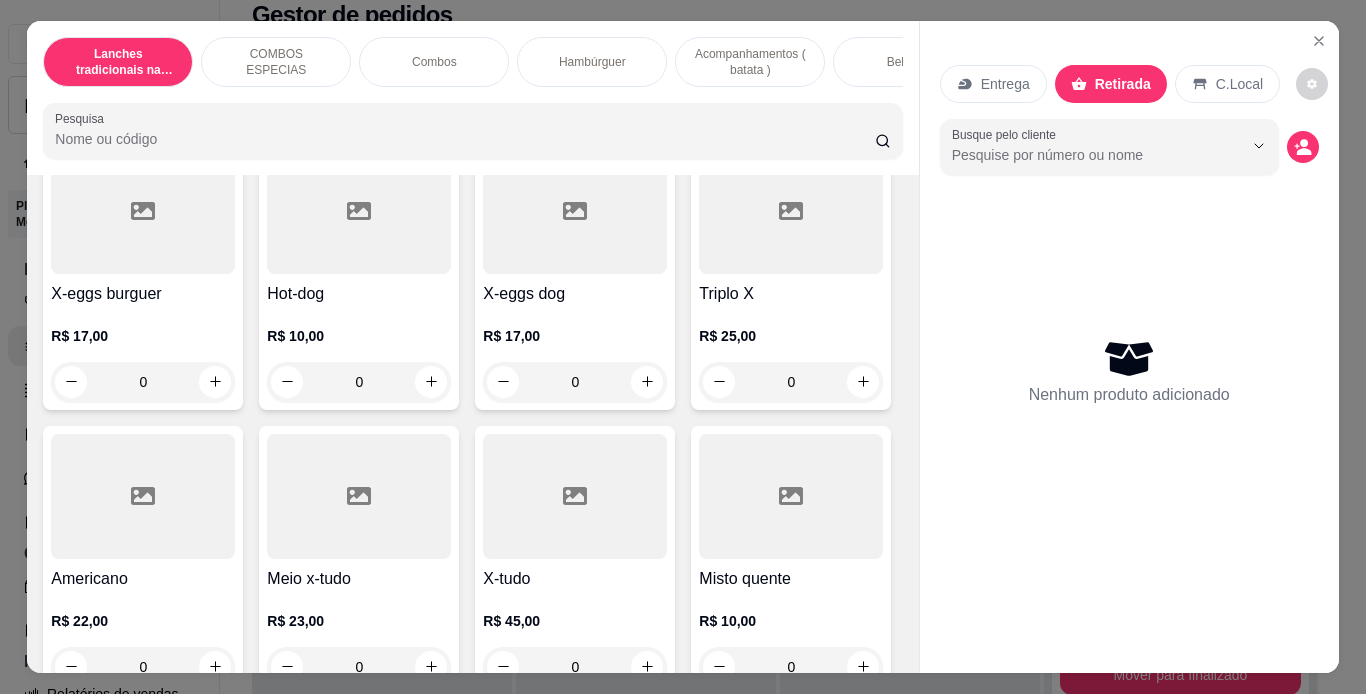 click on "0" at bounding box center (791, 97) 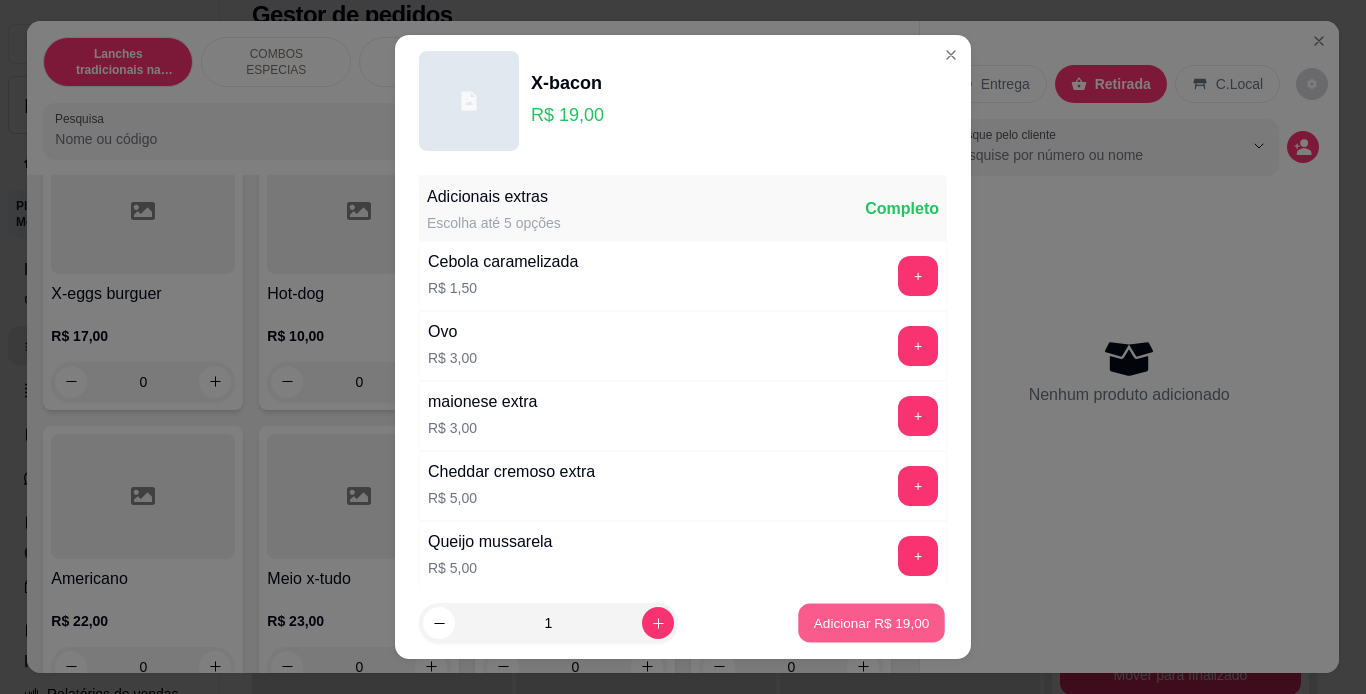 click on "Adicionar   R$ 19,00" at bounding box center [872, 623] 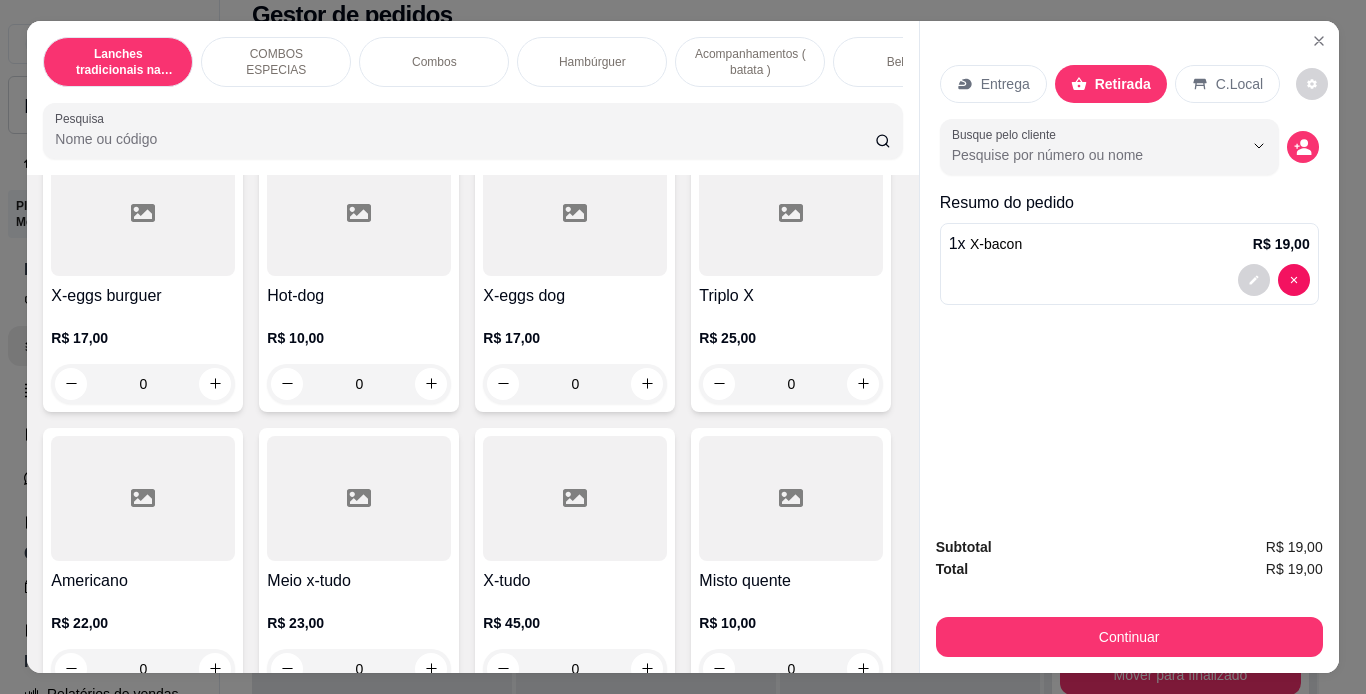 scroll, scrollTop: 450, scrollLeft: 0, axis: vertical 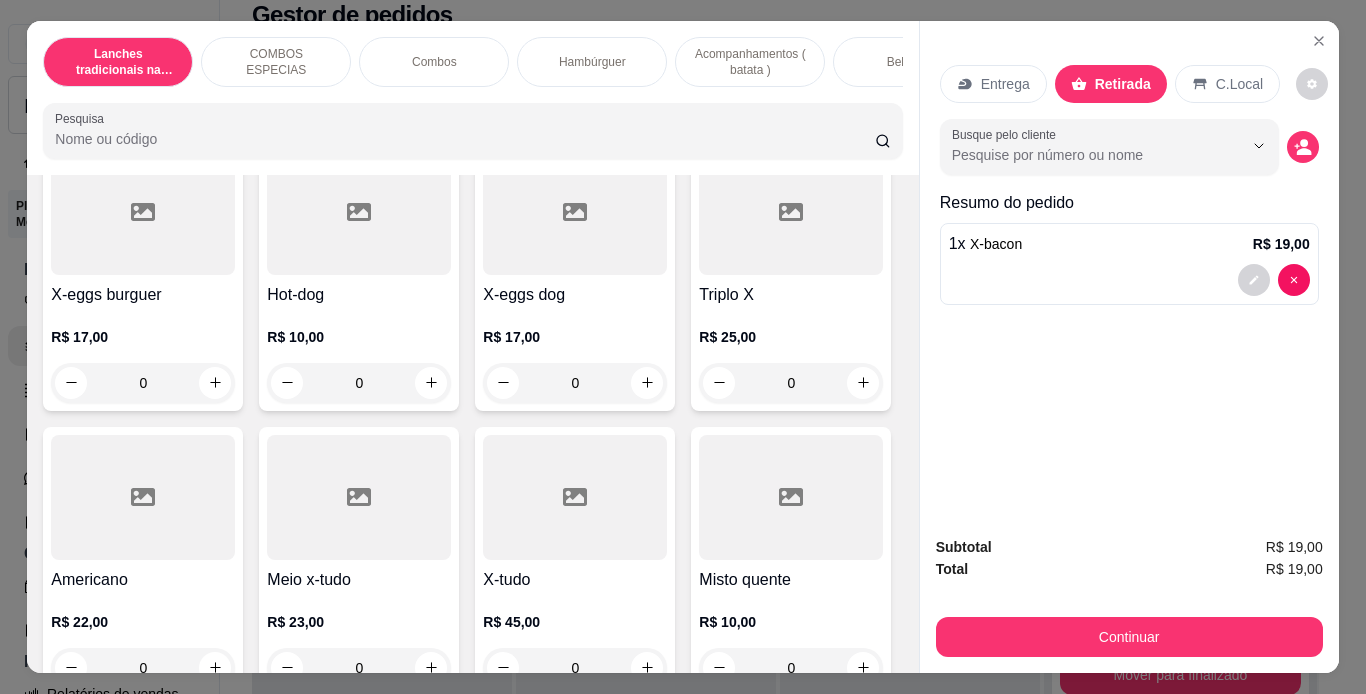 click on "Hambúrguer" at bounding box center (592, 62) 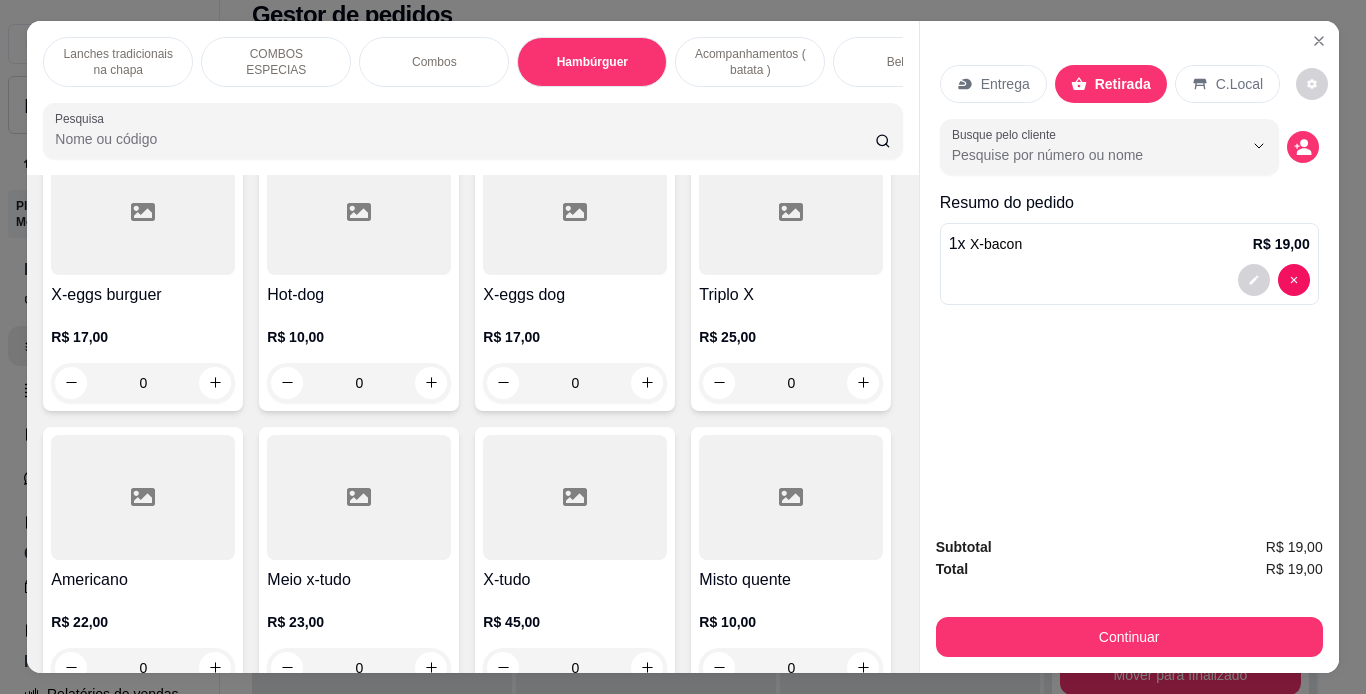 scroll, scrollTop: 3363, scrollLeft: 0, axis: vertical 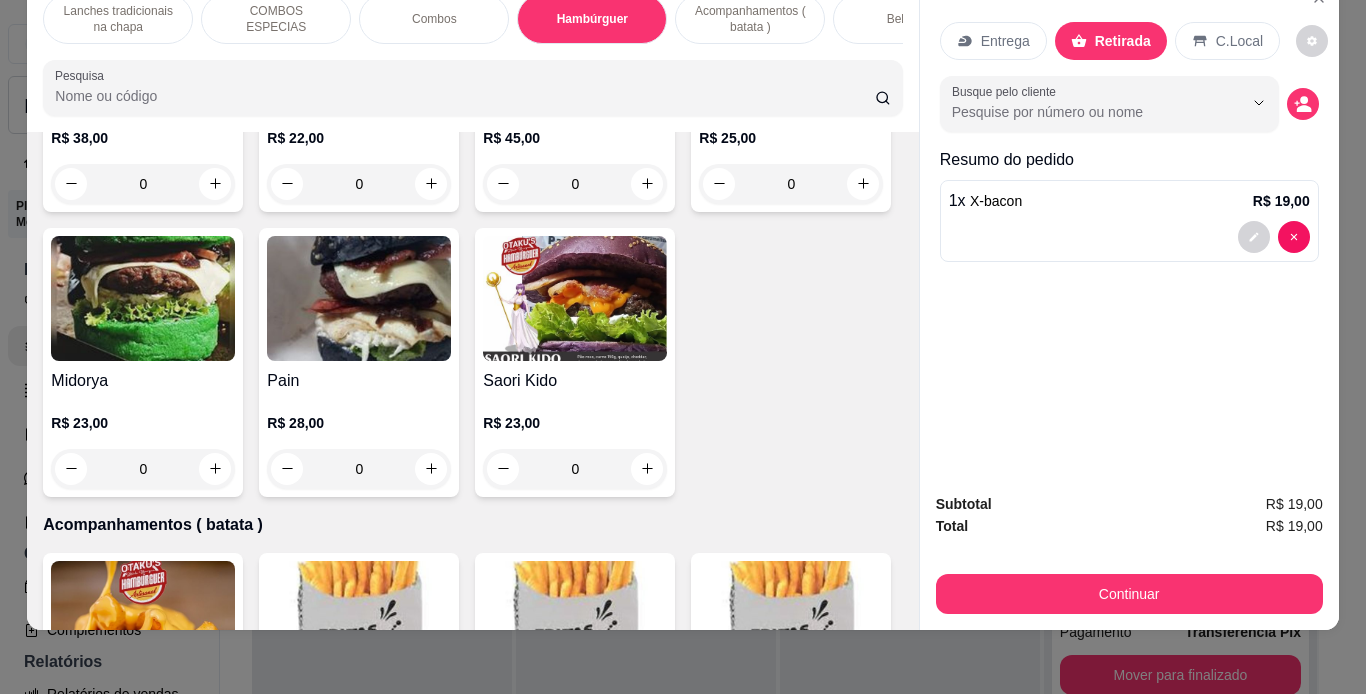 click on "0" at bounding box center (575, -101) 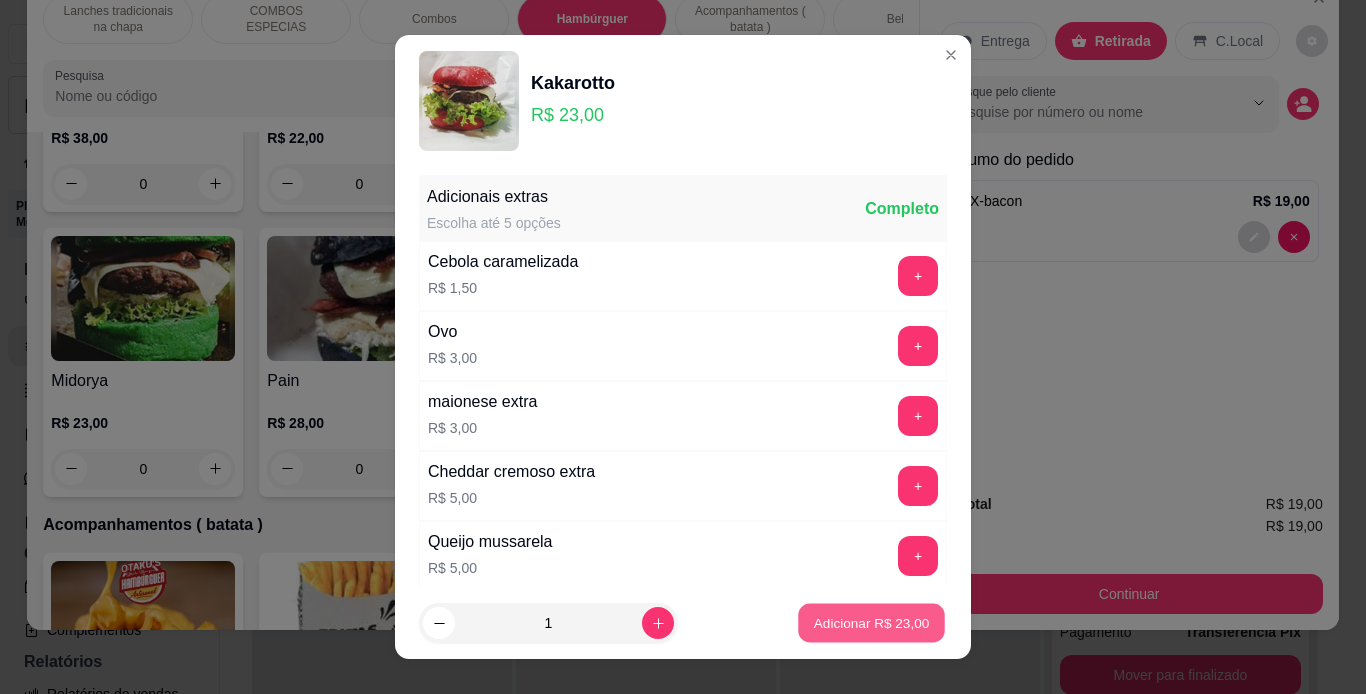 click on "Adicionar   R$ 23,00" at bounding box center [871, 623] 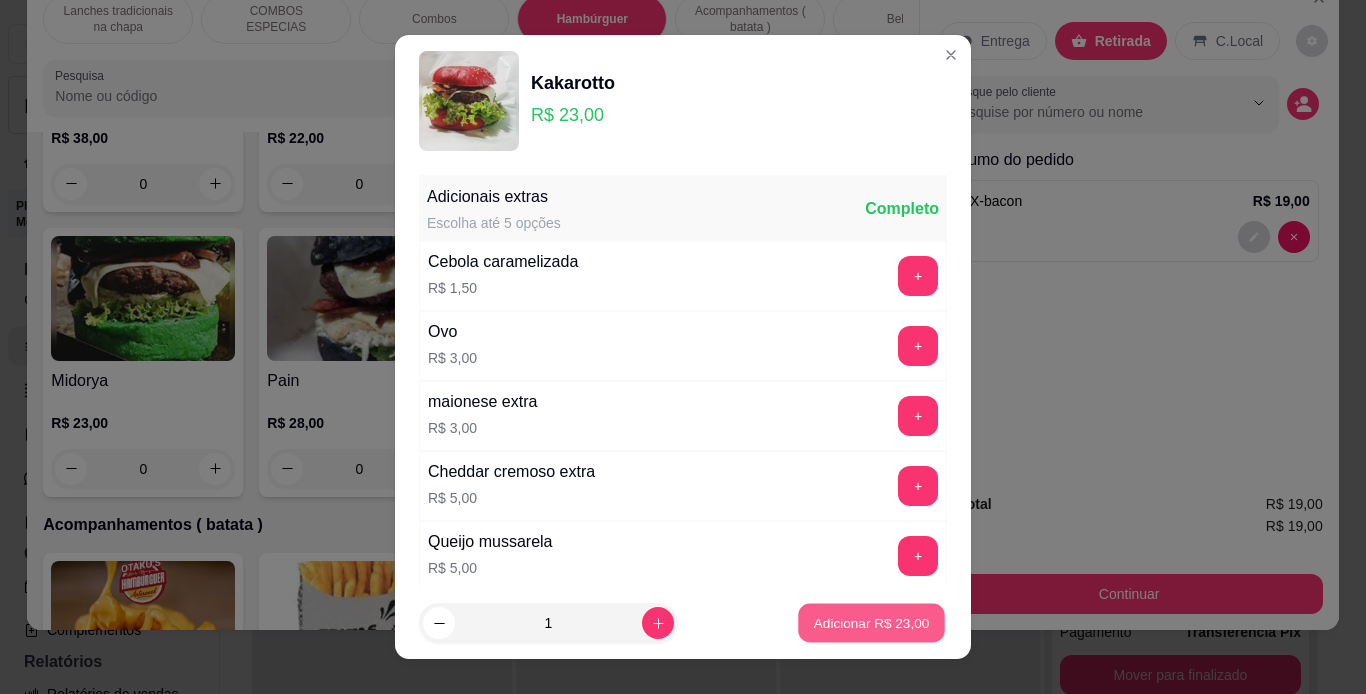 type on "1" 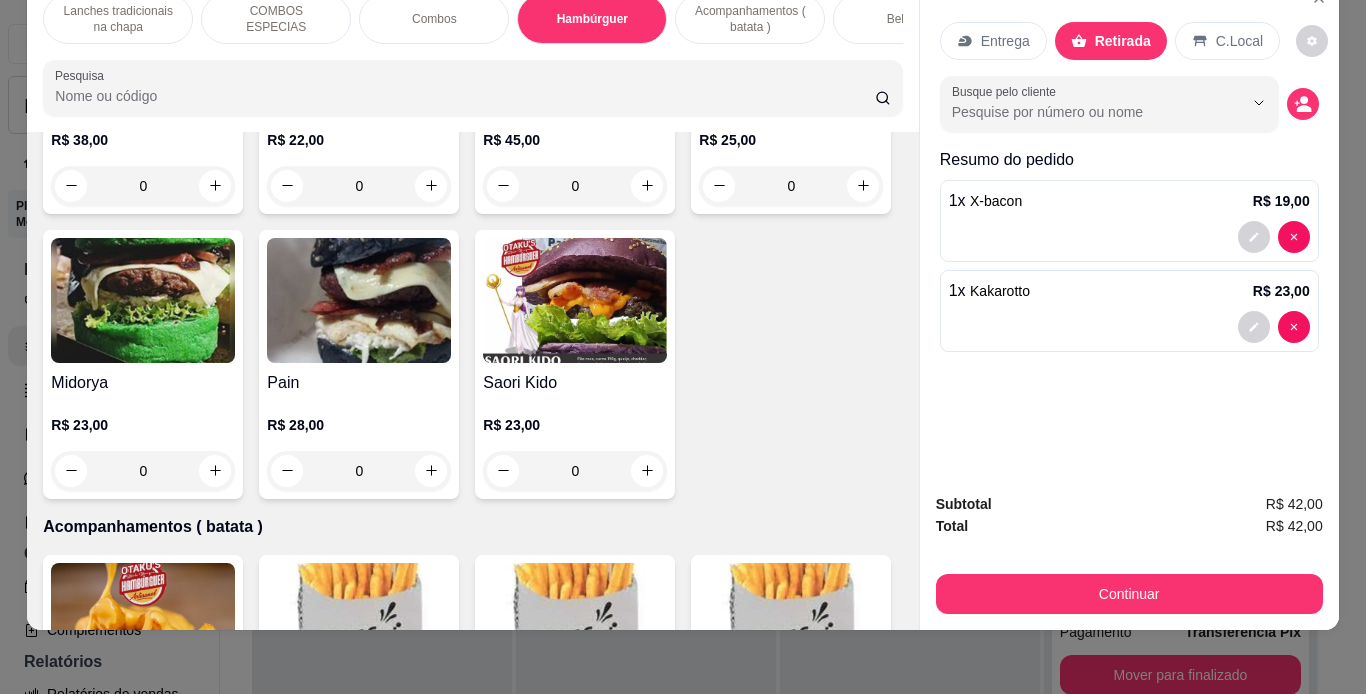 click on "Akamaru   R$ 15,00 0 Saitama   R$ 18,00 0 Kakarotto   R$ 23,00 1 Naruto Uzumaki   R$ 25,00 0 [PERSON_NAME]   R$ 38,00 0 [PERSON_NAME]   R$ 22,00 0 Sukuna   R$ 45,00 0 Meliodas   R$ 25,00 0 Midorya   R$ 23,00 0 Pain   R$ 28,00 0 Saori Kido   R$ 23,00 0" at bounding box center (472, 78) 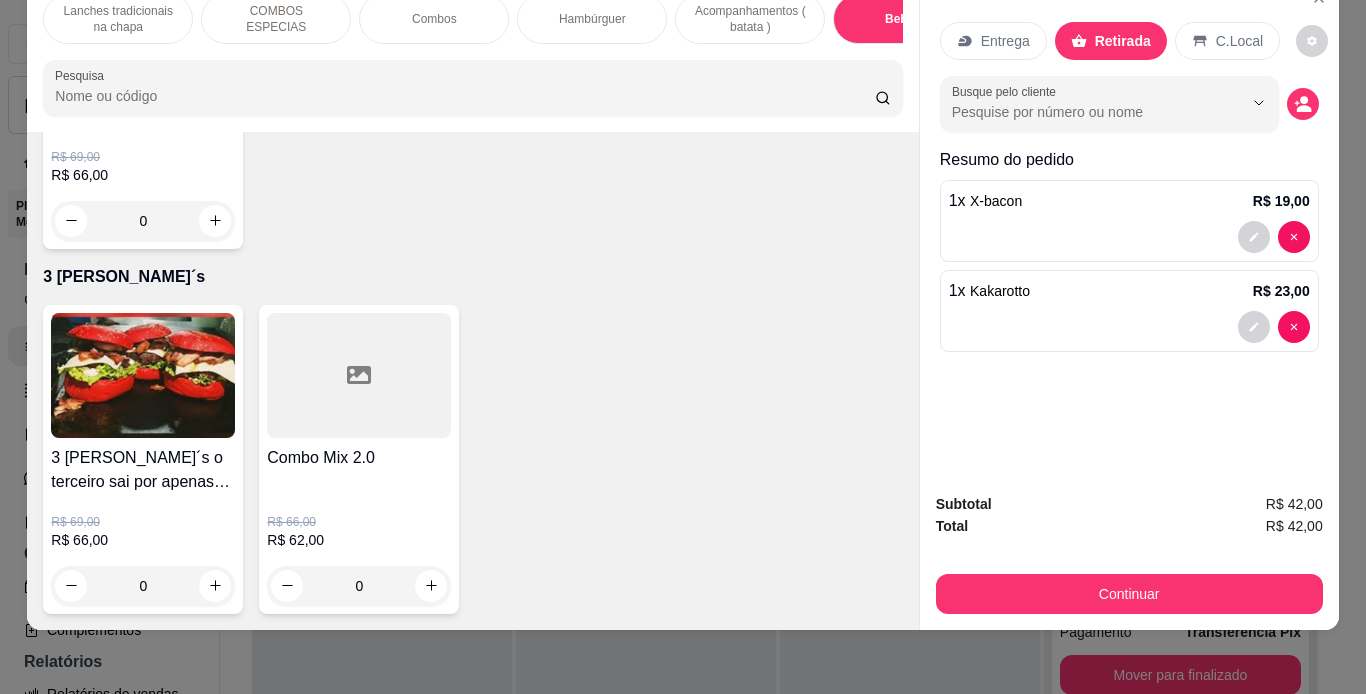 scroll, scrollTop: 5902, scrollLeft: 0, axis: vertical 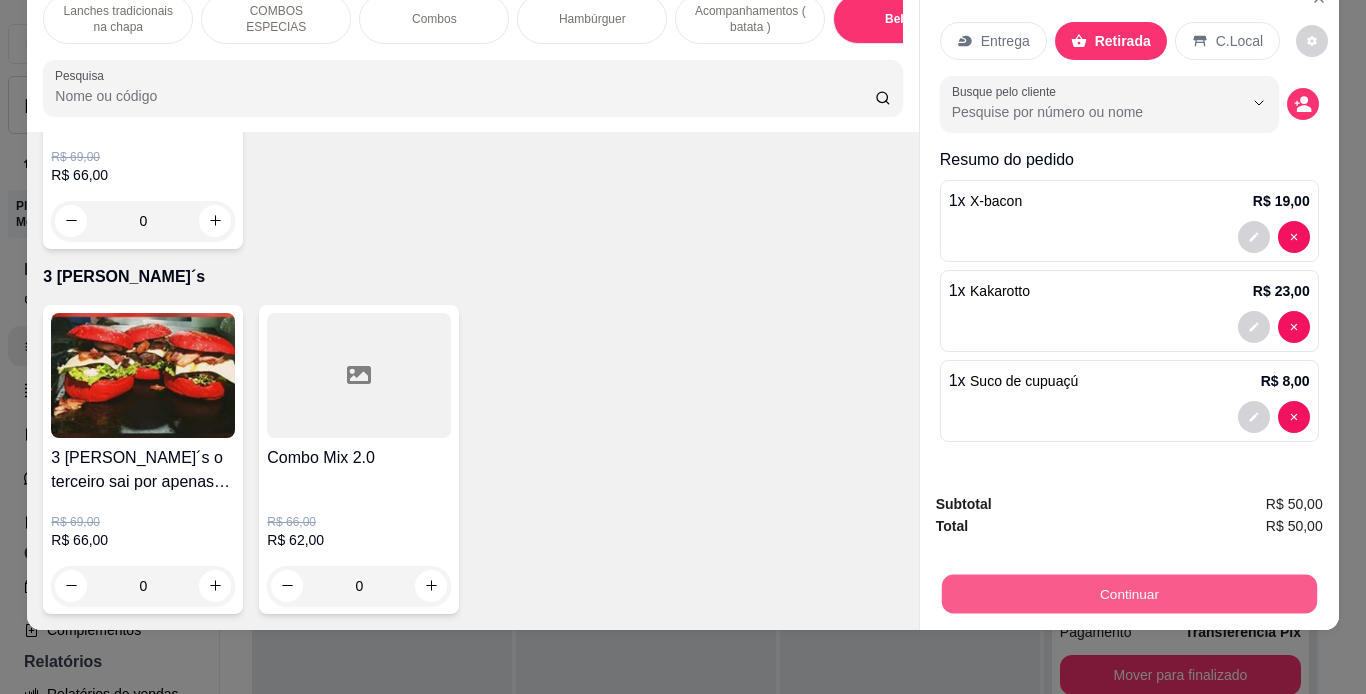 click on "Continuar" at bounding box center [1128, 594] 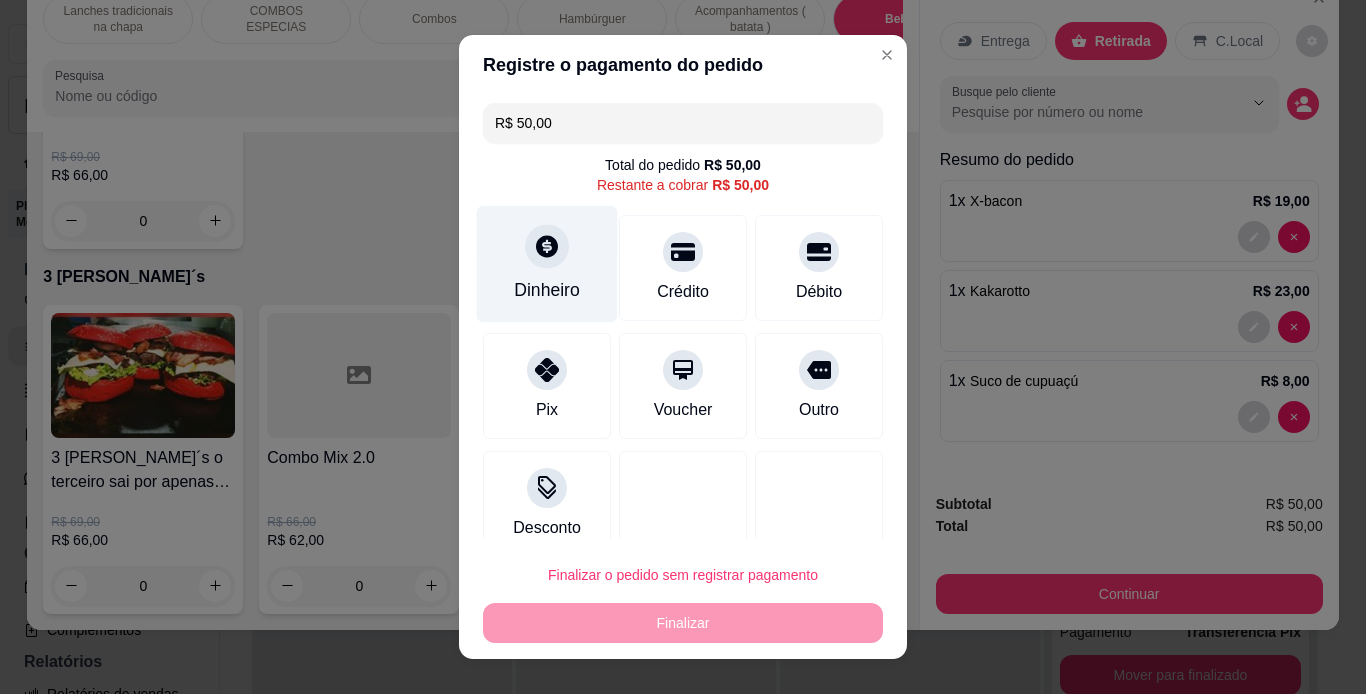 click on "Dinheiro" at bounding box center (547, 263) 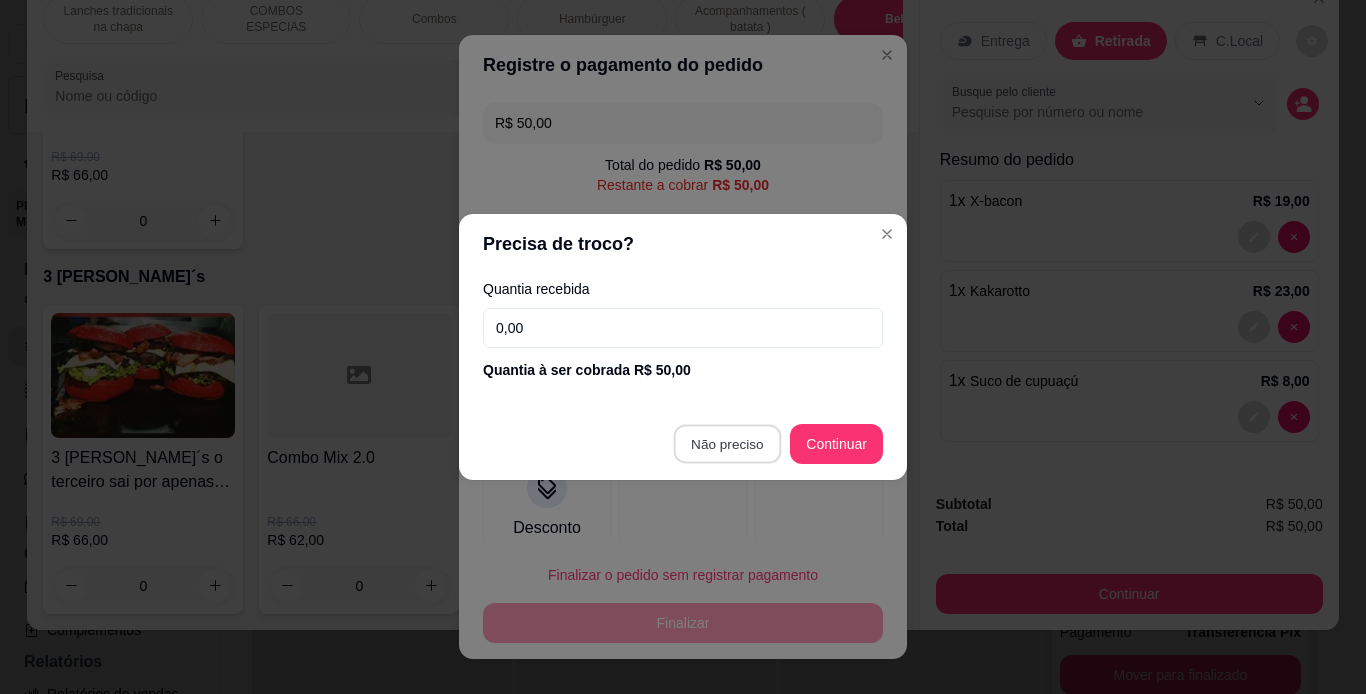 type on "R$ 0,00" 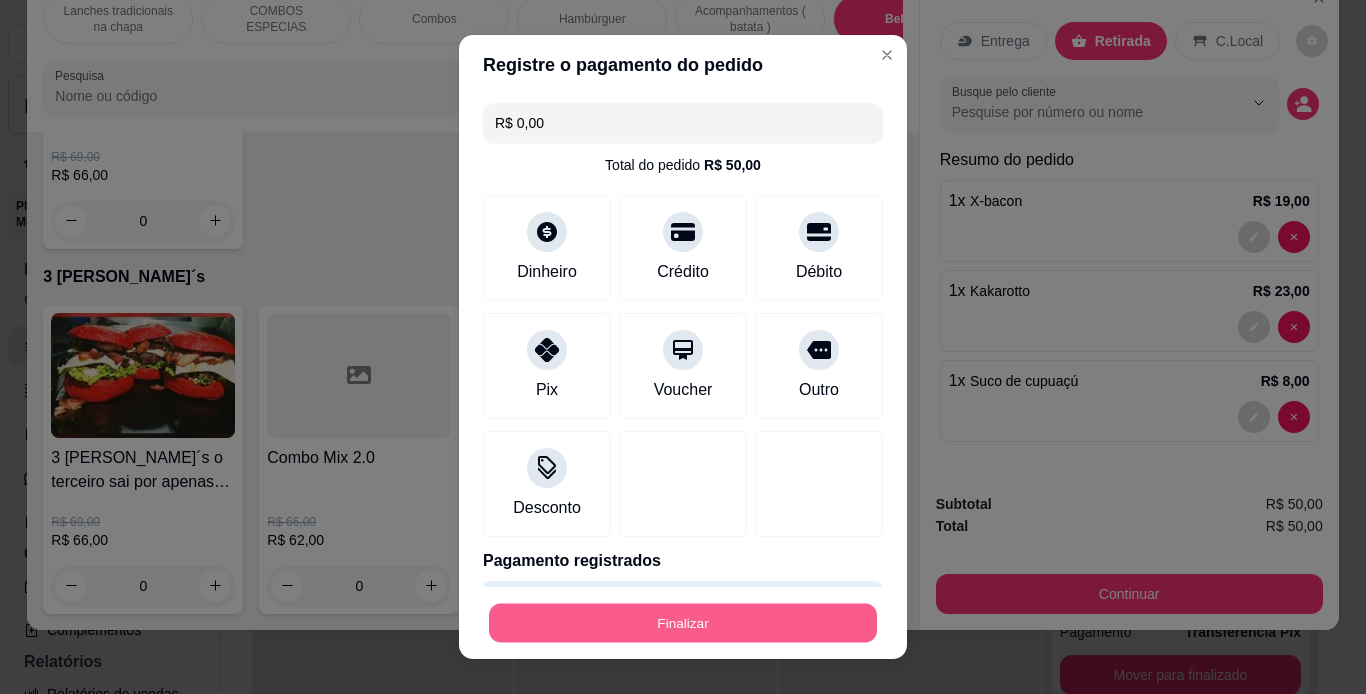 click on "Finalizar" at bounding box center (683, 623) 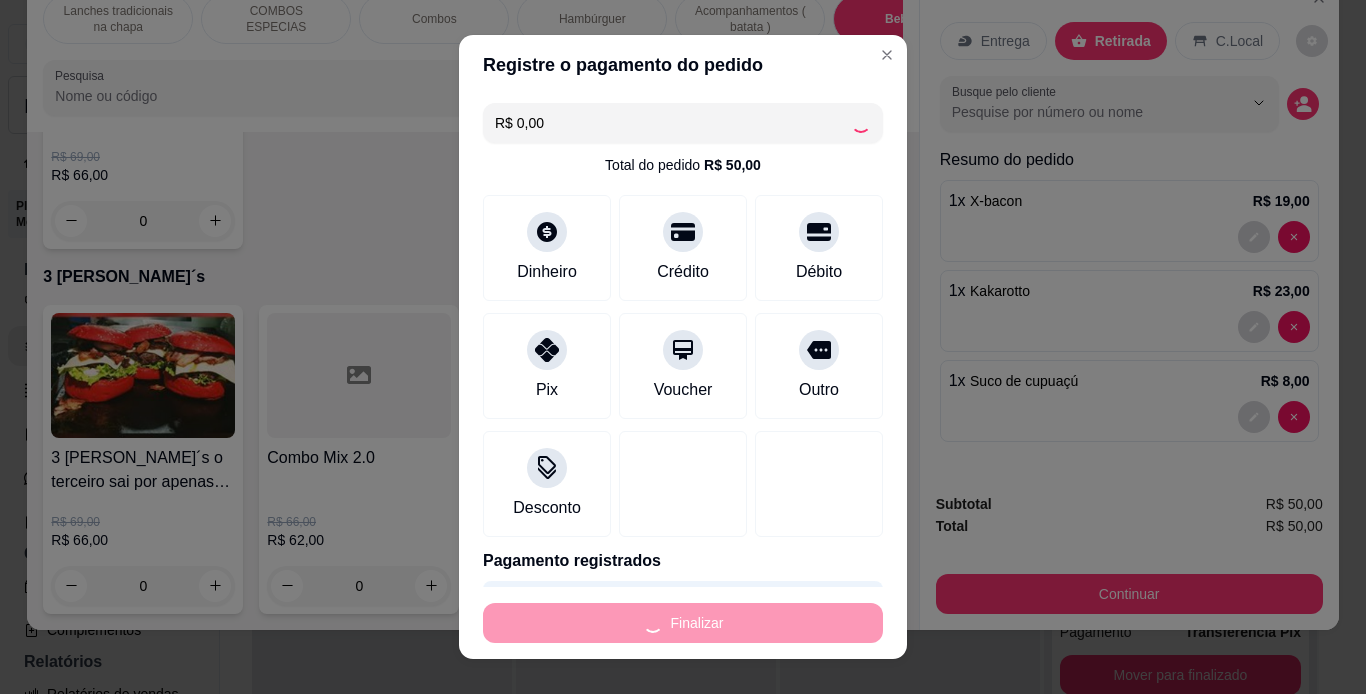 type on "0" 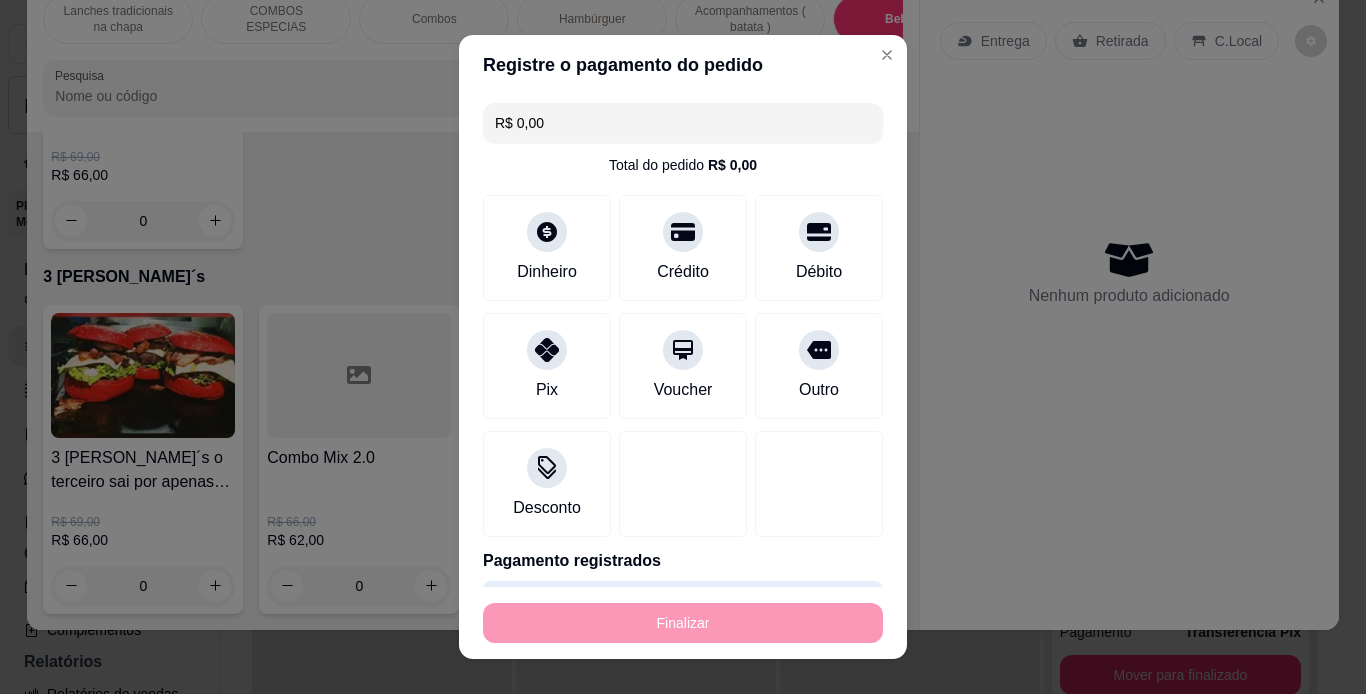 type on "-R$ 50,00" 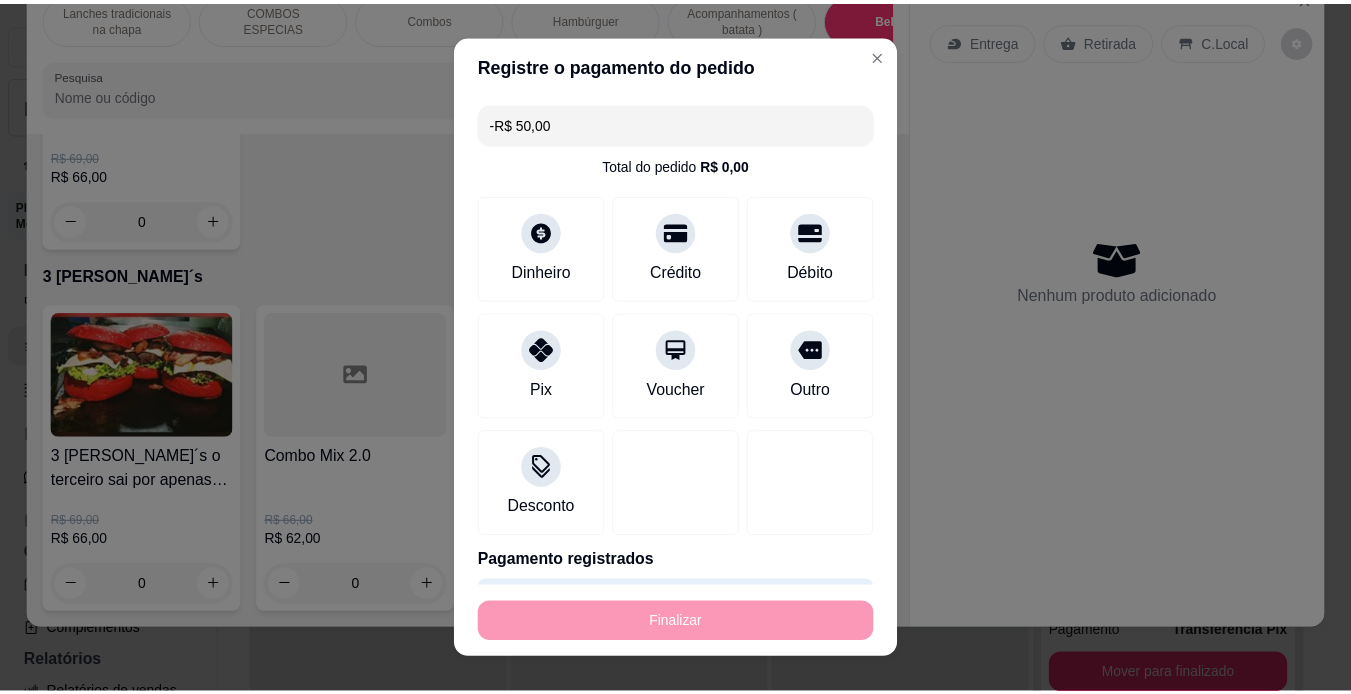 scroll, scrollTop: 5898, scrollLeft: 0, axis: vertical 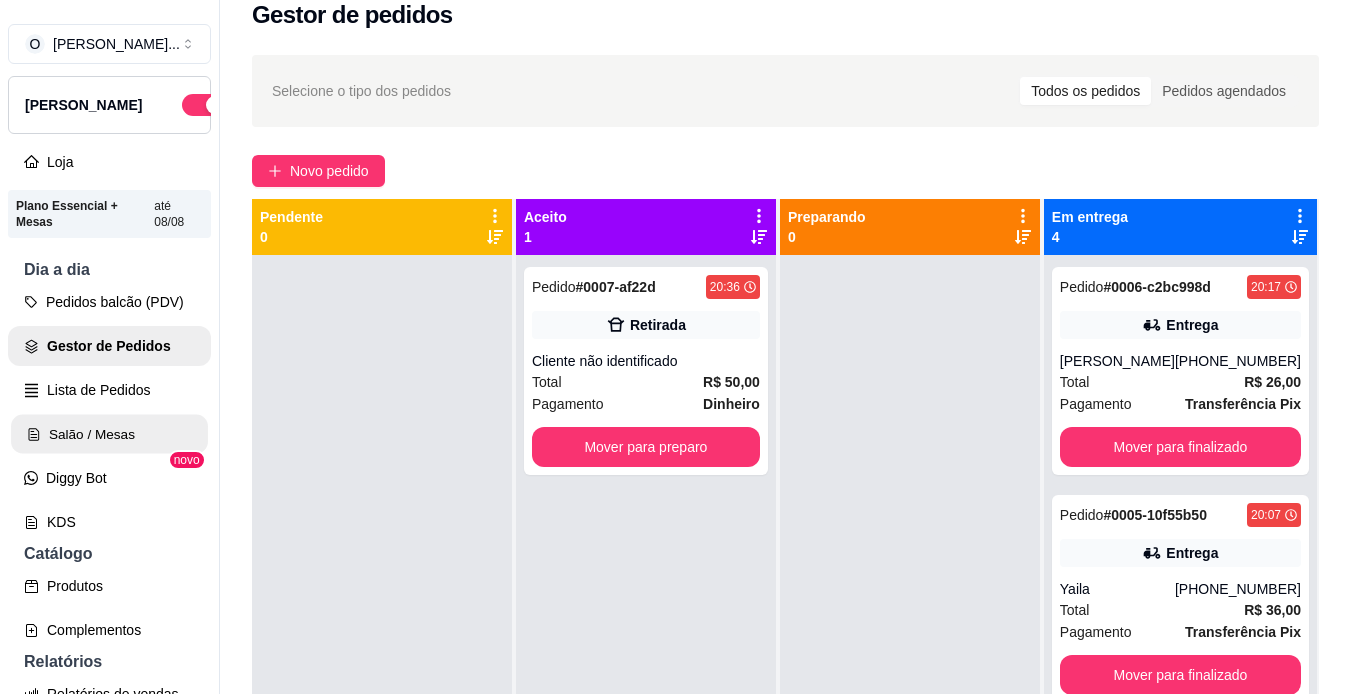 click on "Salão / Mesas" at bounding box center (109, 434) 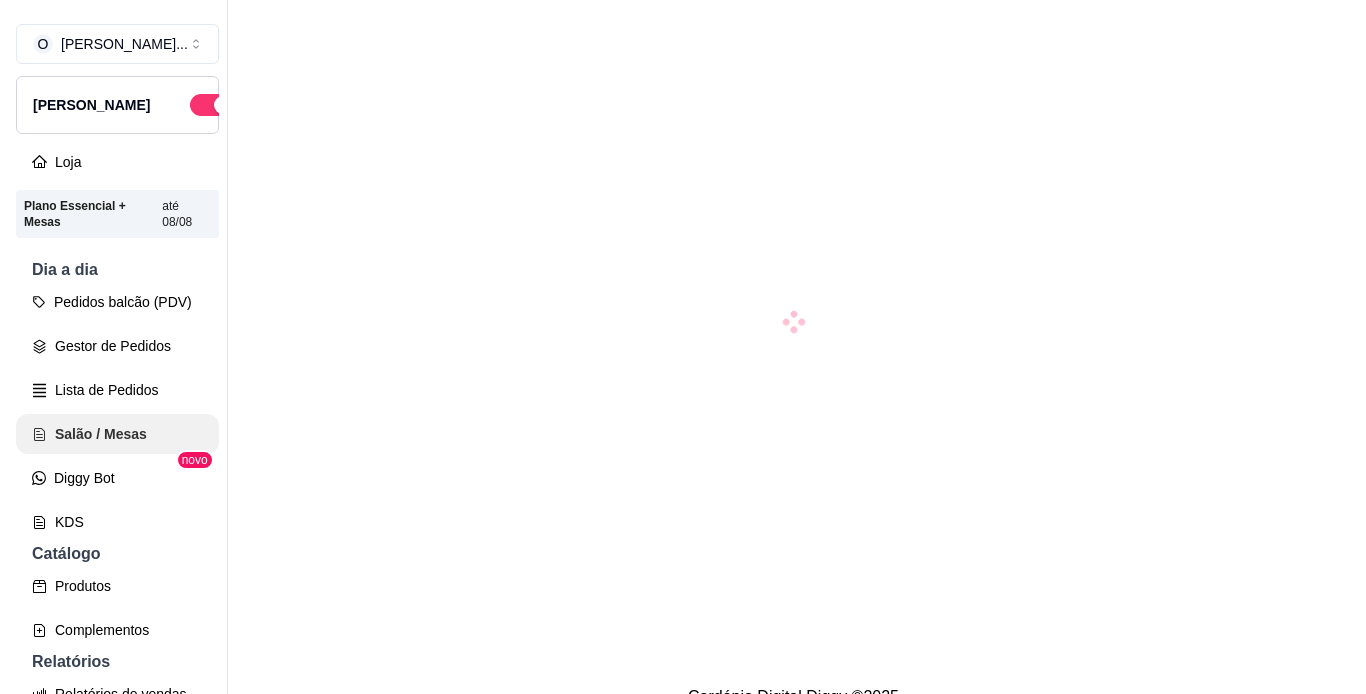 scroll, scrollTop: 0, scrollLeft: 0, axis: both 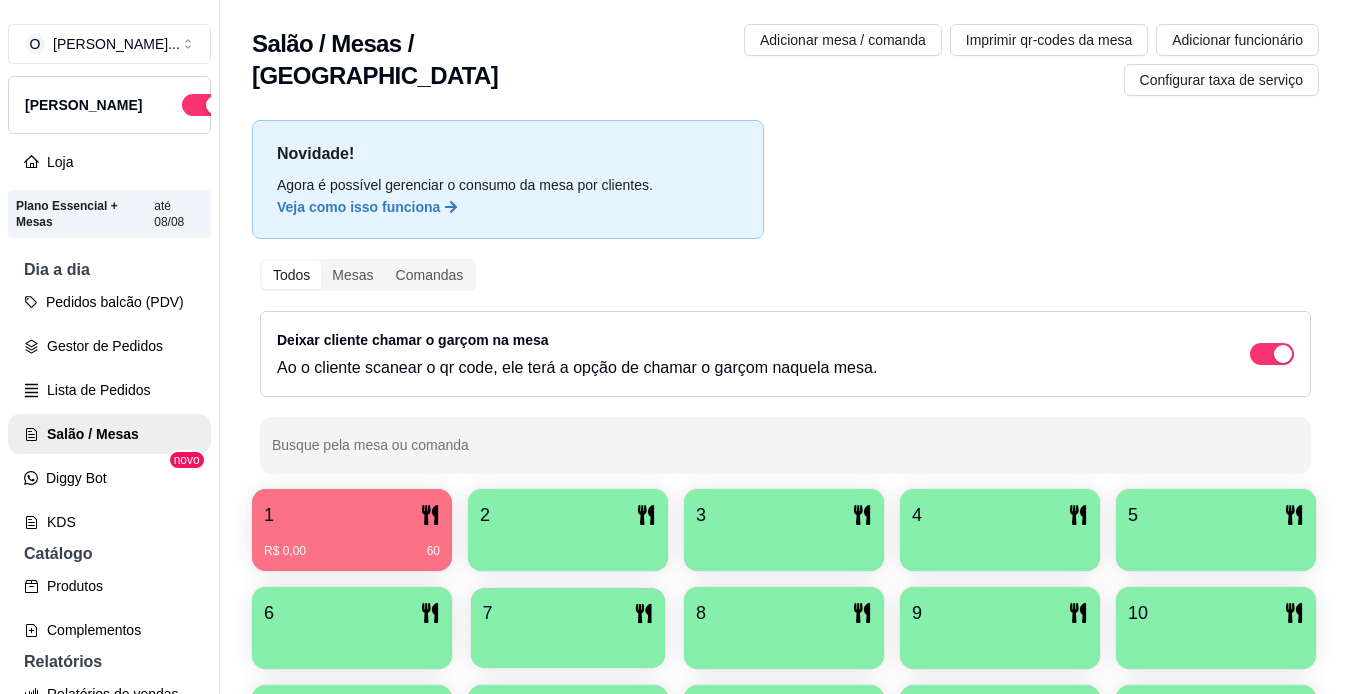 click at bounding box center [568, 641] 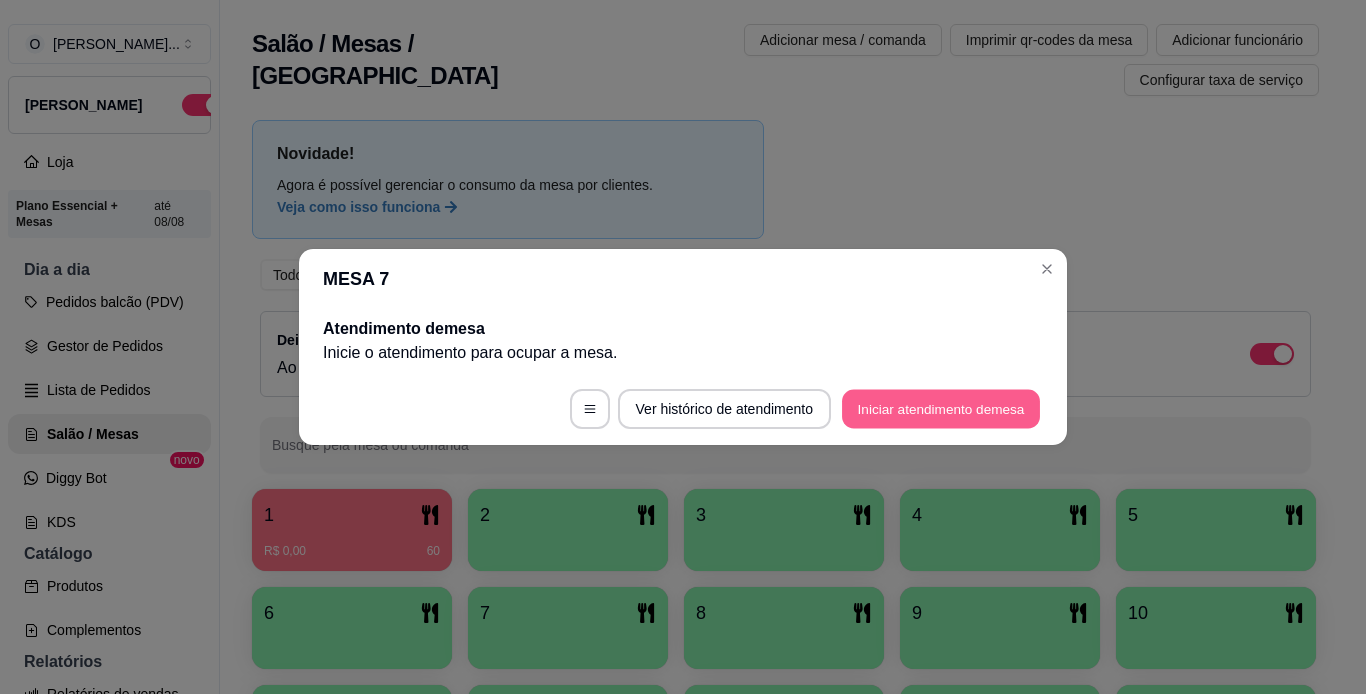 click on "Iniciar atendimento de  mesa" at bounding box center (941, 409) 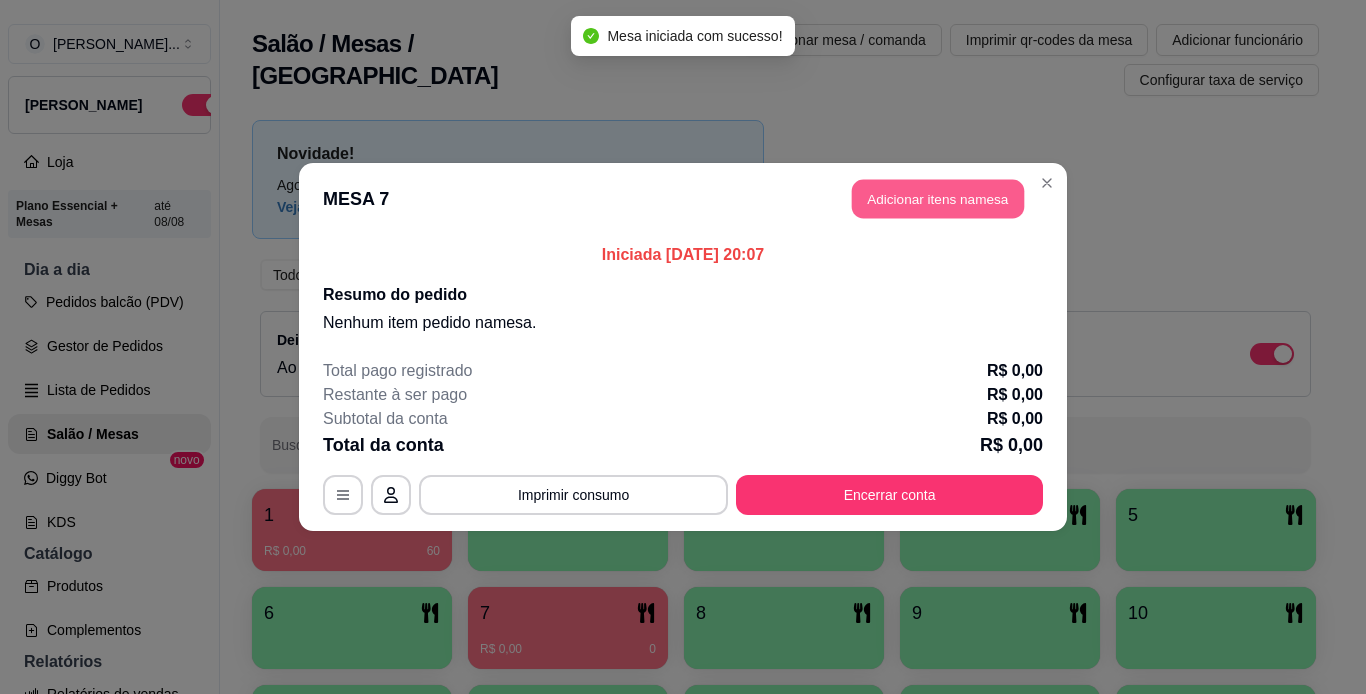 click on "Adicionar itens na  mesa" at bounding box center (938, 199) 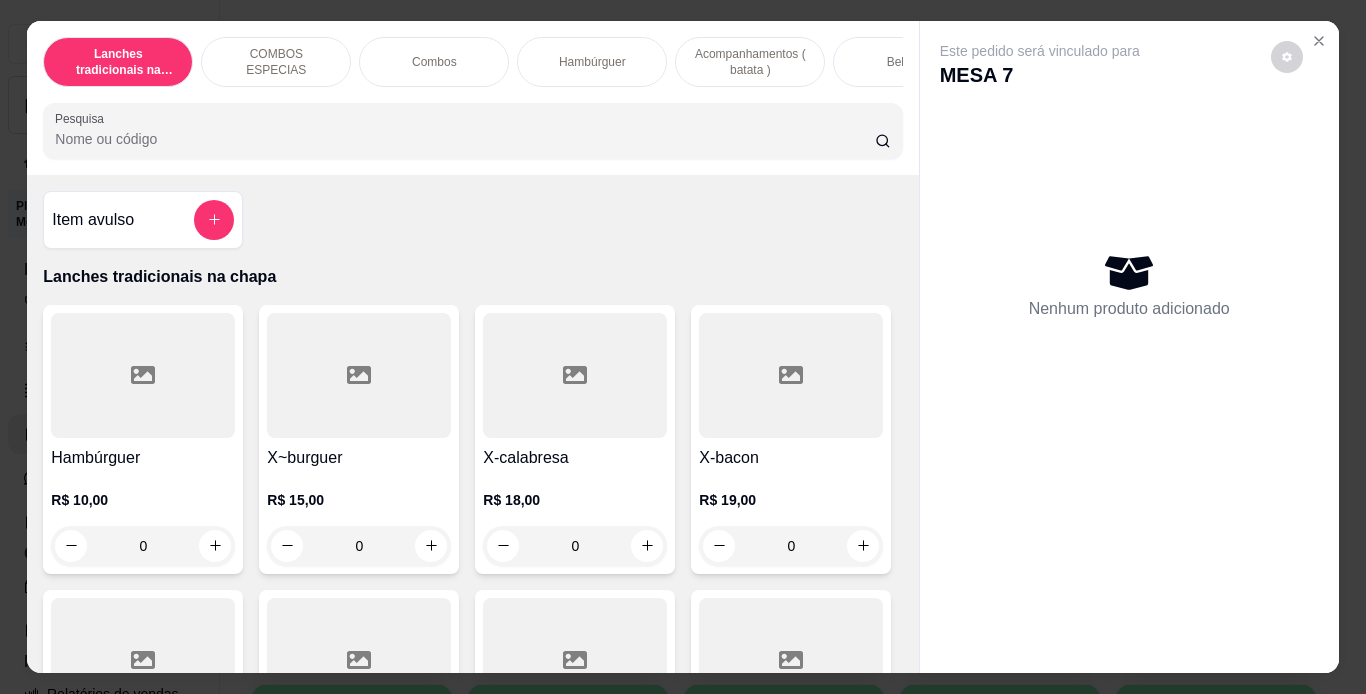 scroll, scrollTop: 389, scrollLeft: 0, axis: vertical 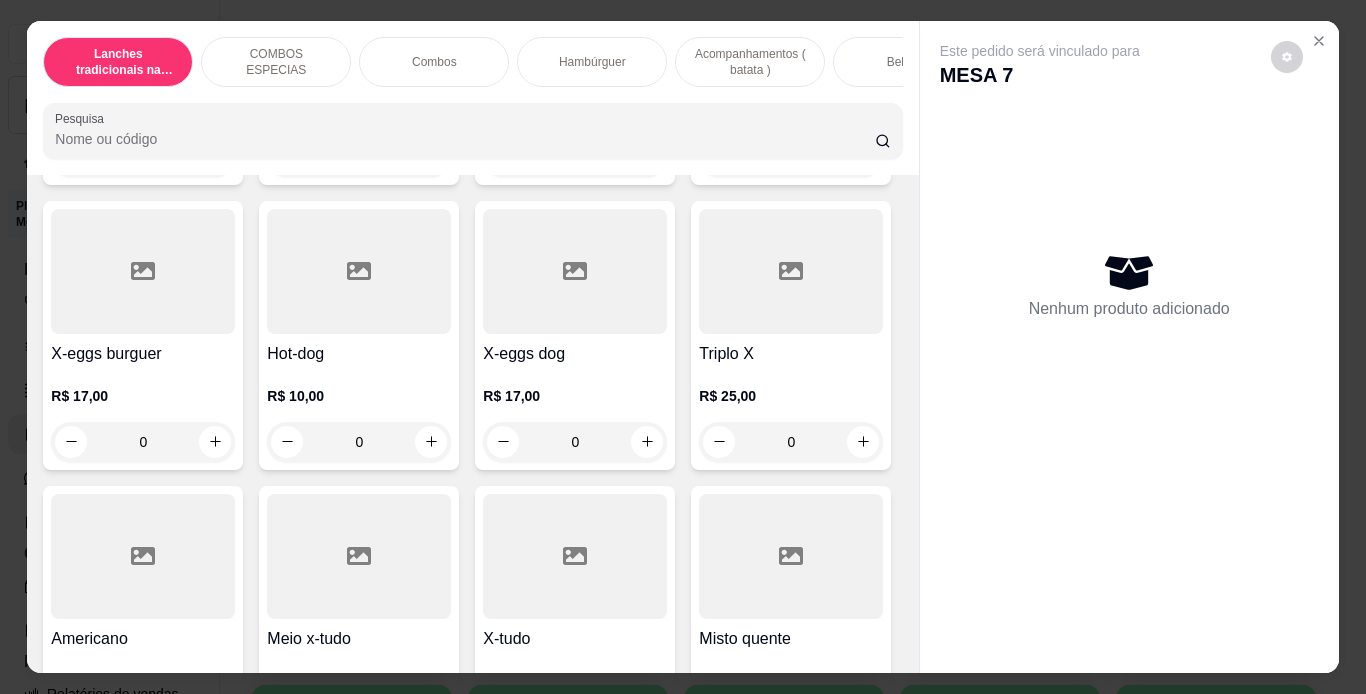 click on "0" at bounding box center (791, 157) 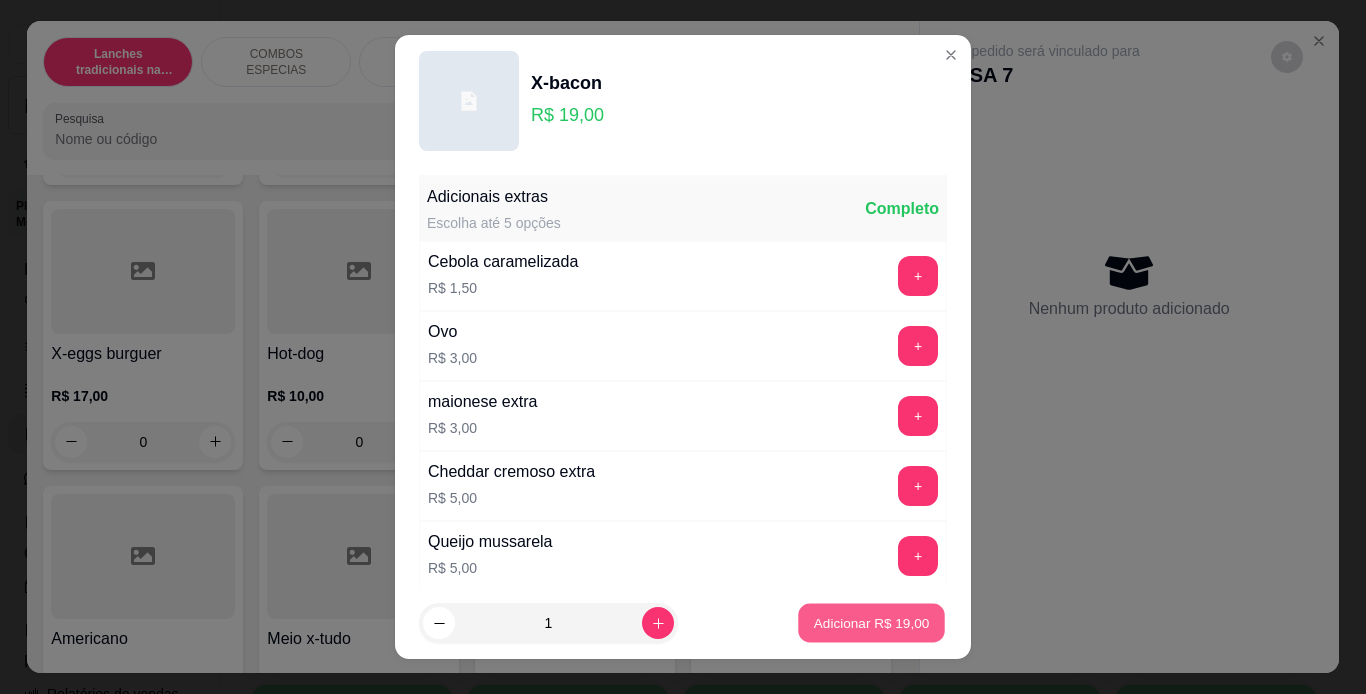 click on "Adicionar   R$ 19,00" at bounding box center [872, 623] 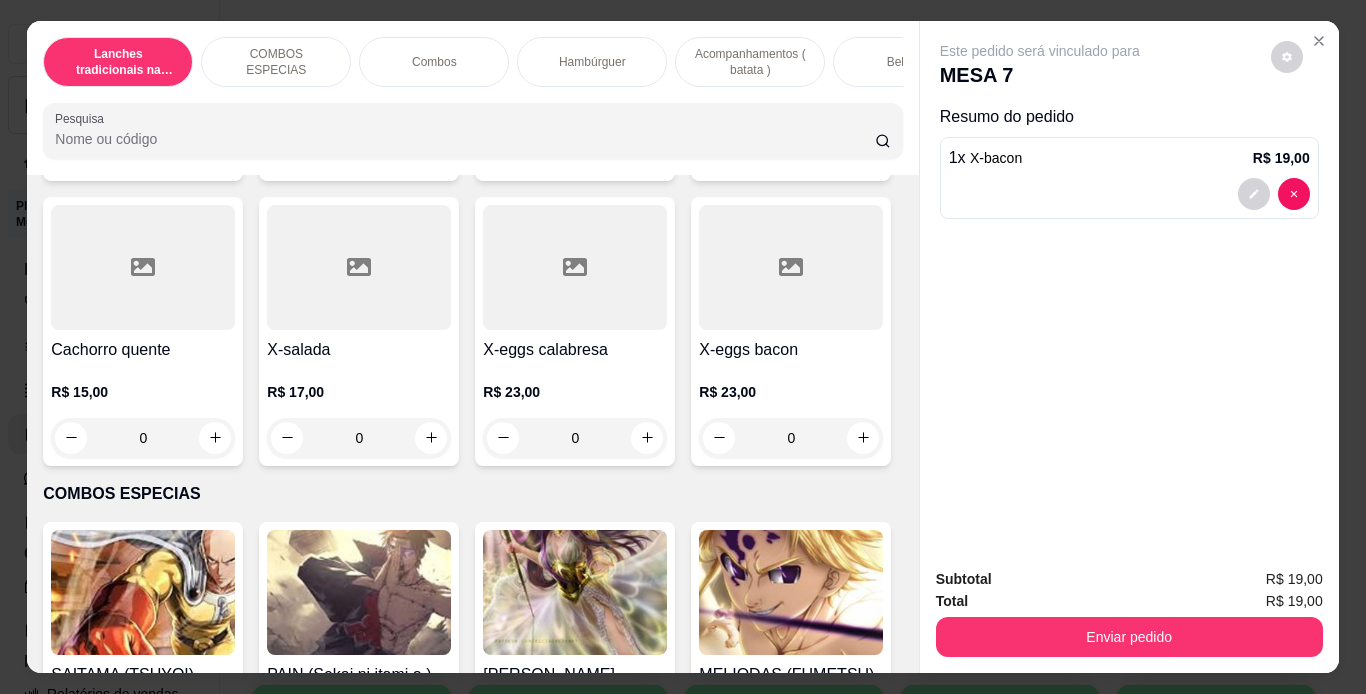 scroll, scrollTop: 964, scrollLeft: 0, axis: vertical 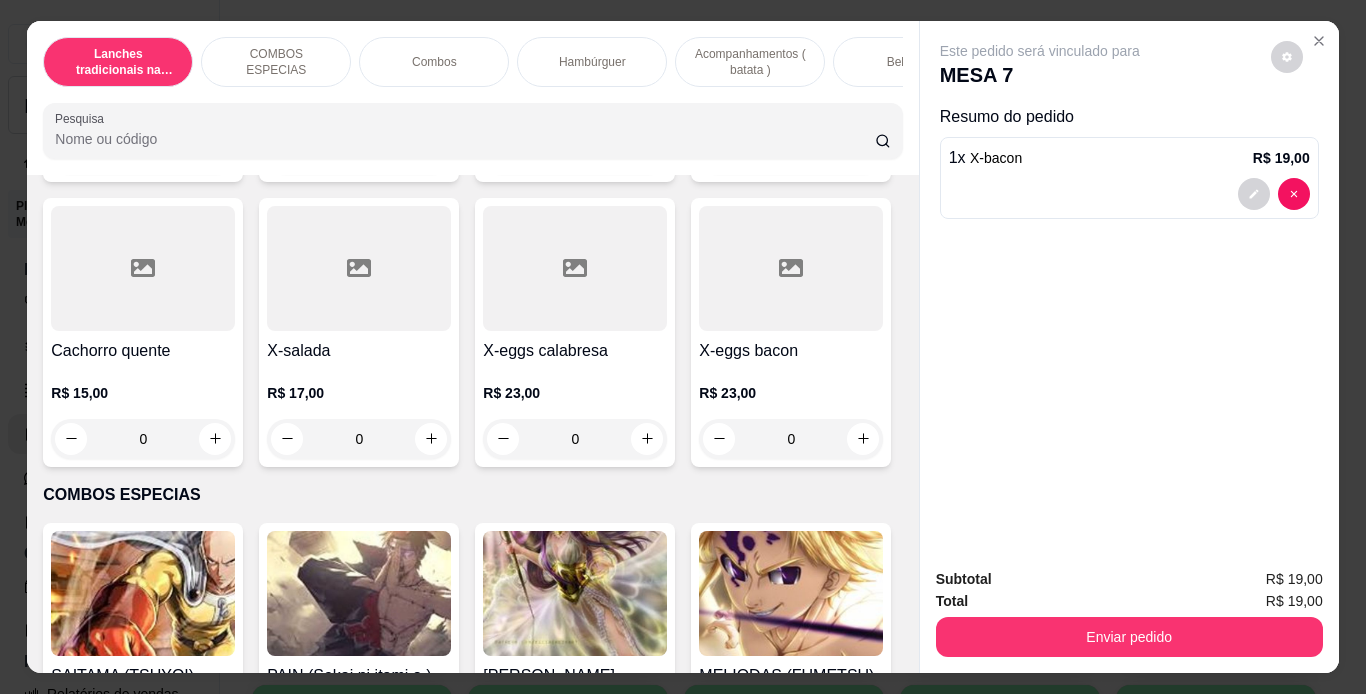 click on "0" at bounding box center (359, 154) 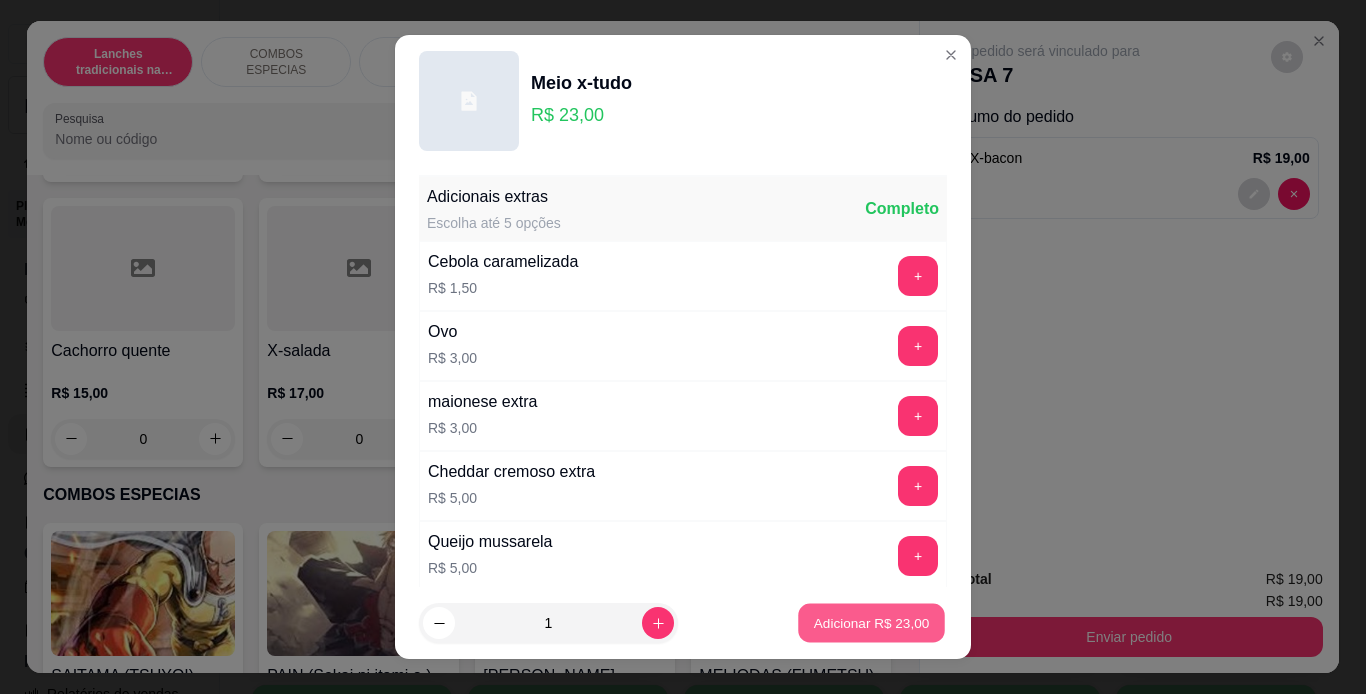 click on "Adicionar   R$ 23,00" at bounding box center (871, 623) 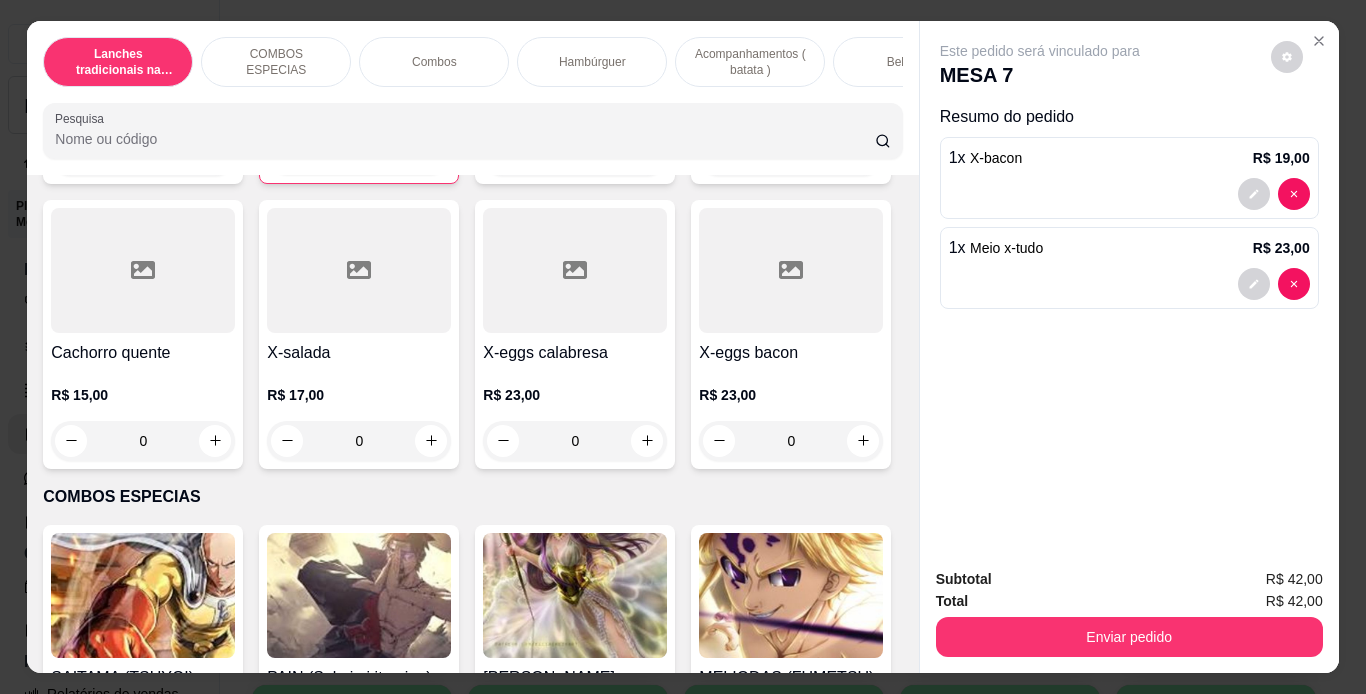 click on "Bebidas" at bounding box center [908, 62] 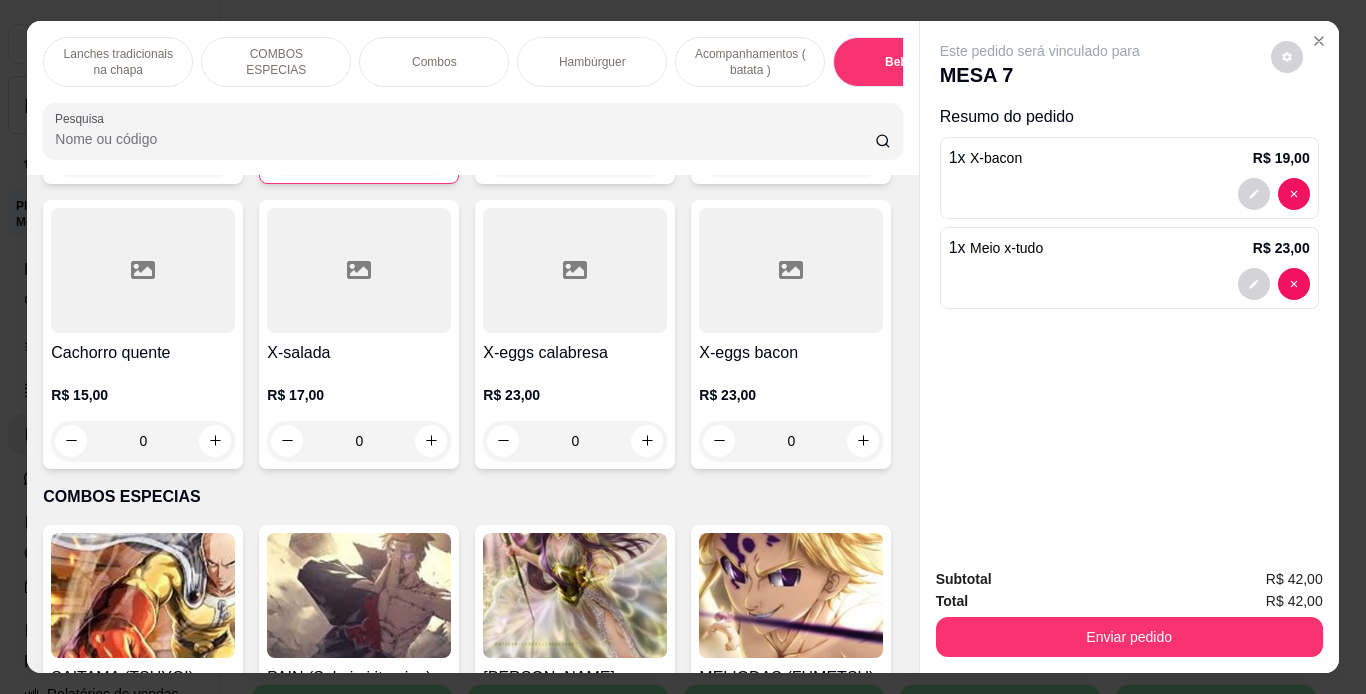 scroll, scrollTop: 5512, scrollLeft: 0, axis: vertical 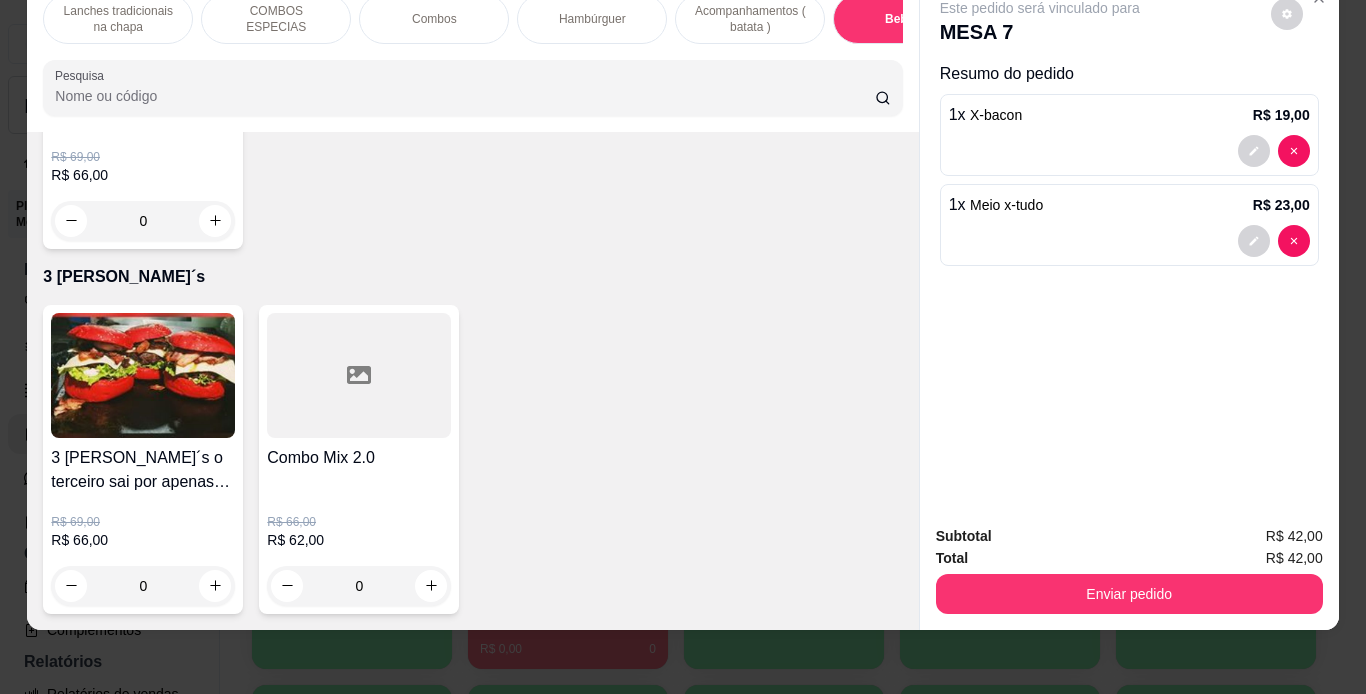 click 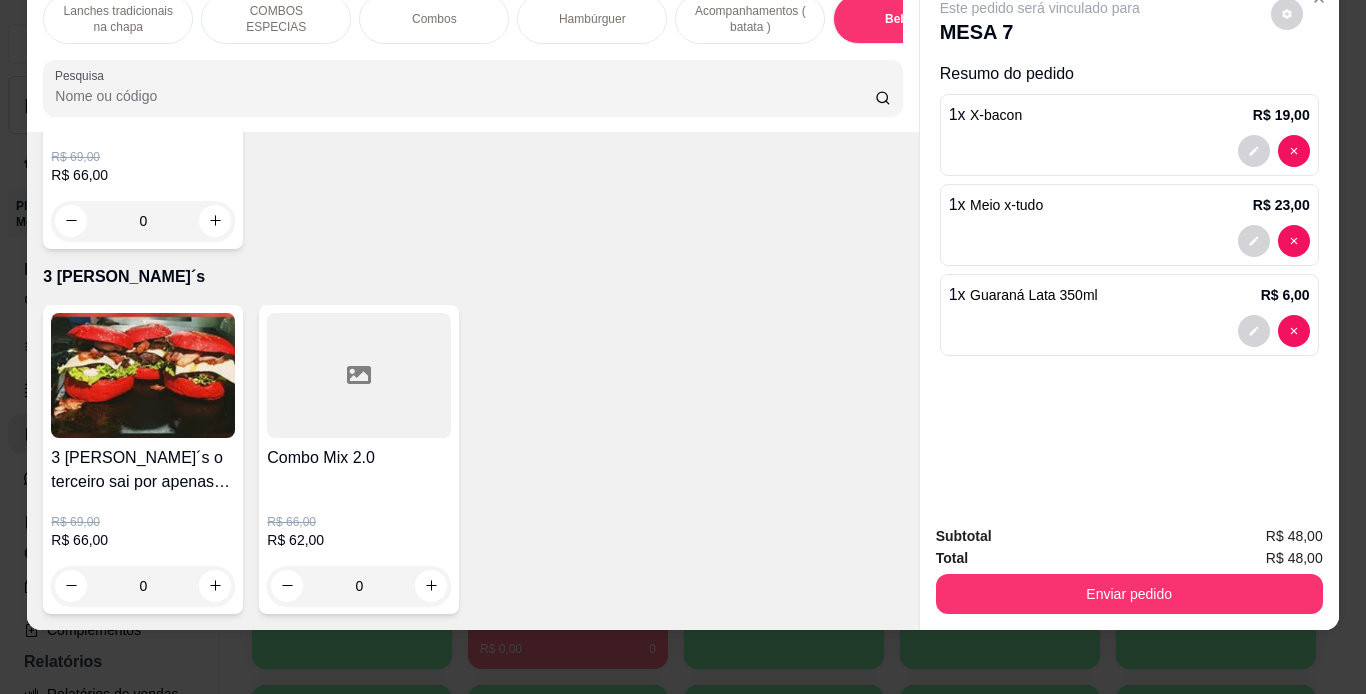 click 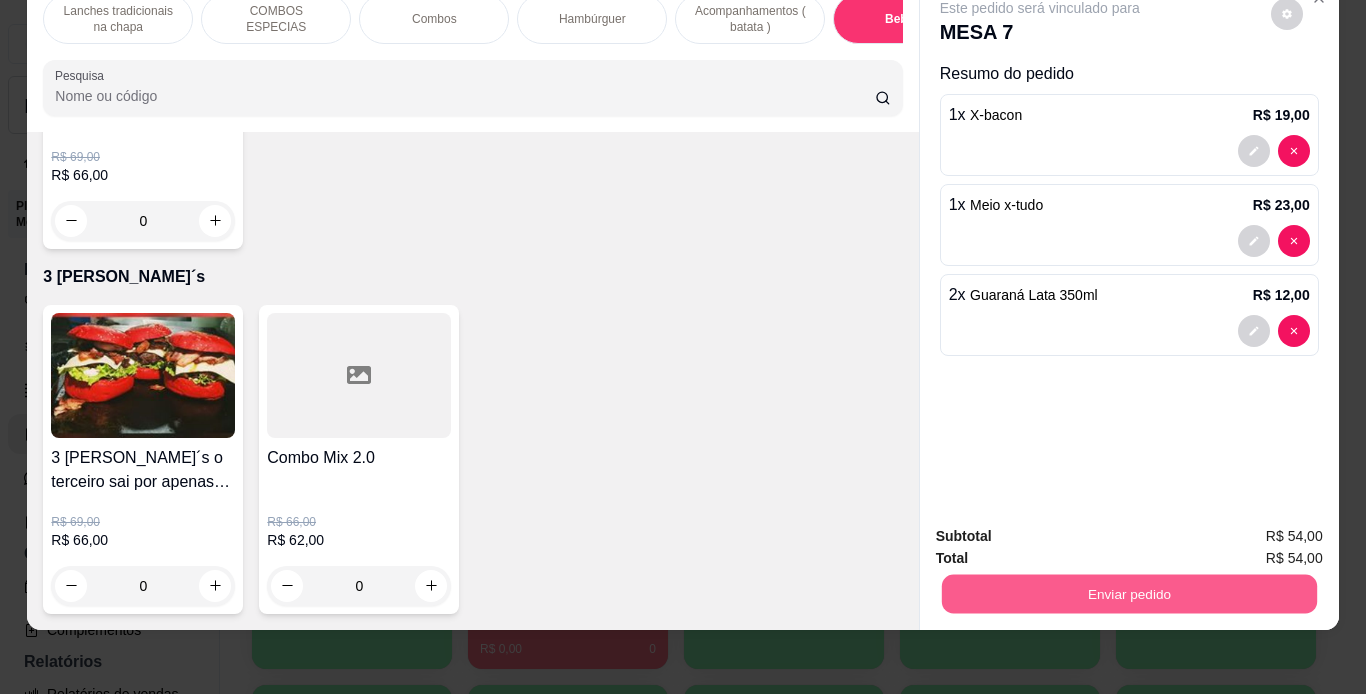 click on "Enviar pedido" at bounding box center (1128, 594) 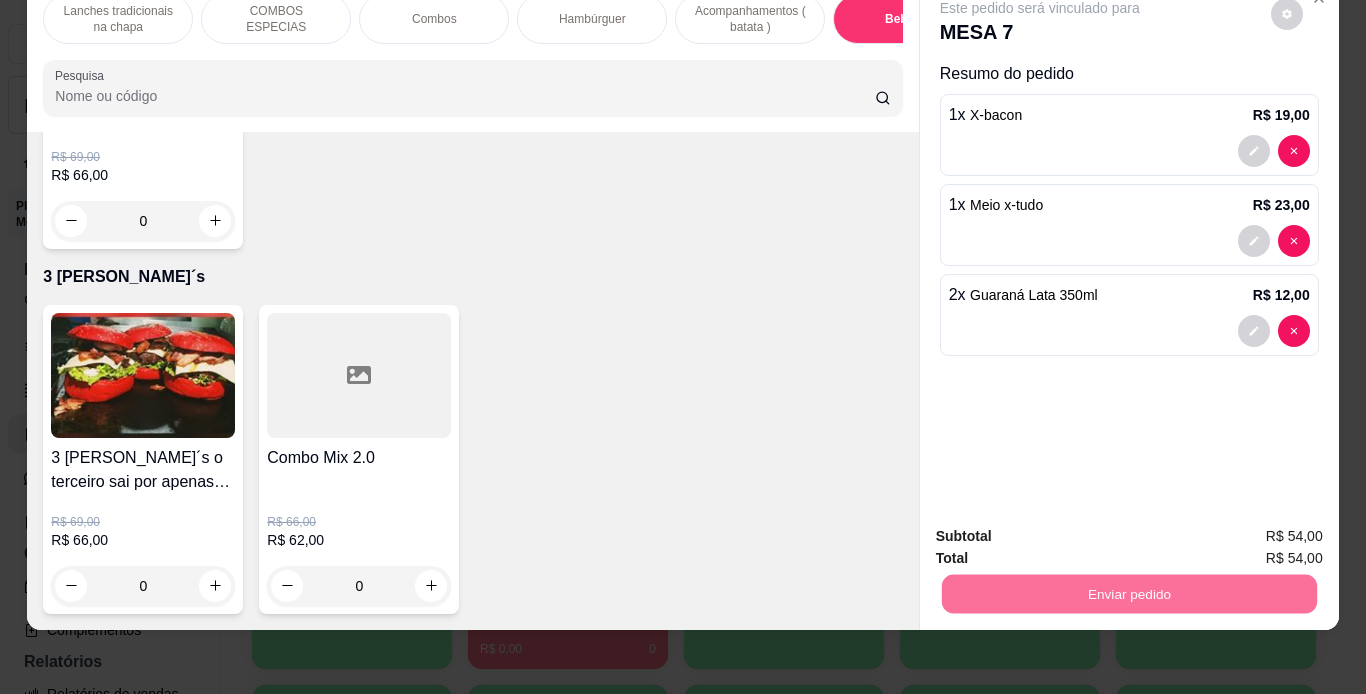 click on "Não registrar e enviar pedido" at bounding box center [1063, 529] 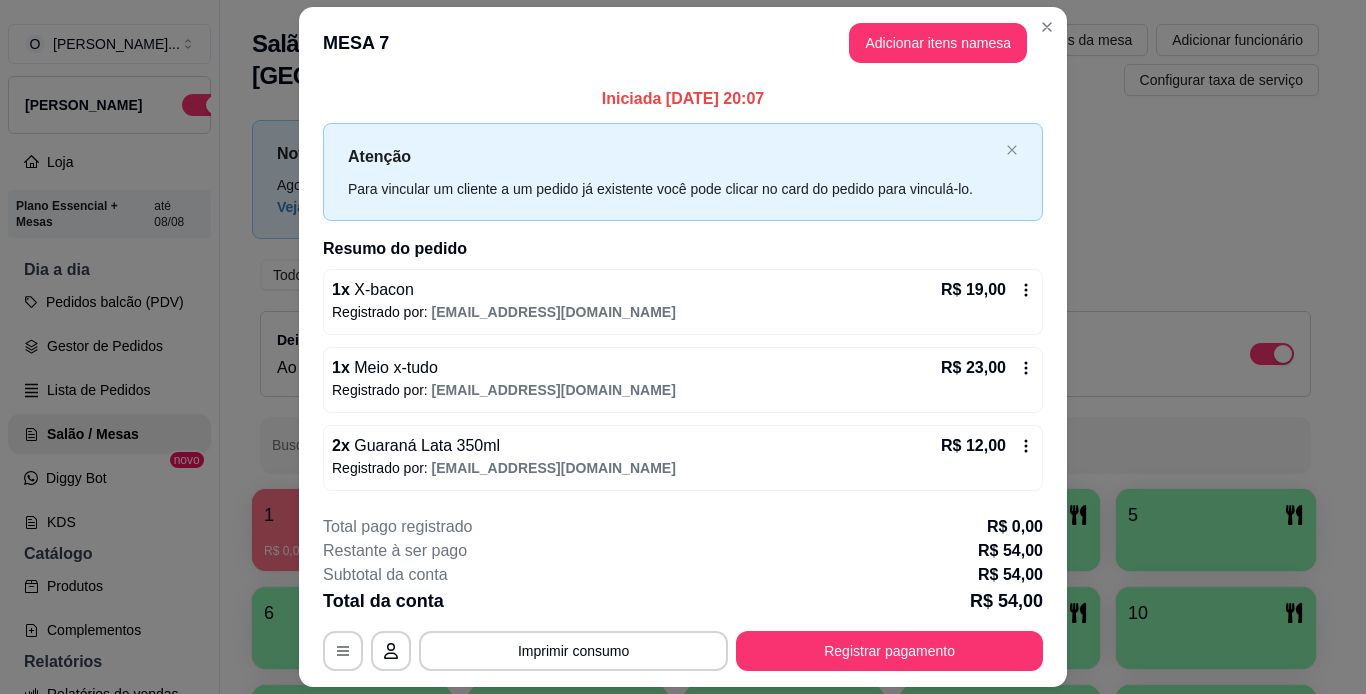 click on "R$ 0,00" at bounding box center (1015, 527) 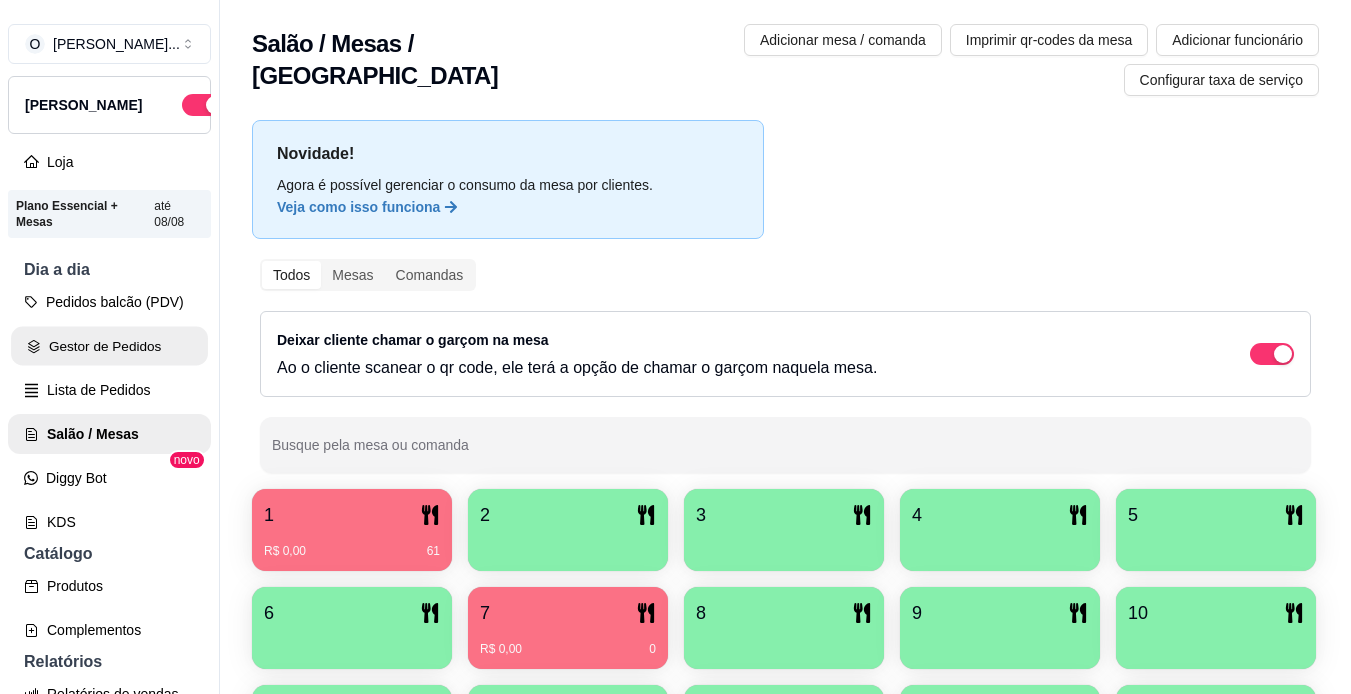 click on "Gestor de Pedidos" at bounding box center [109, 346] 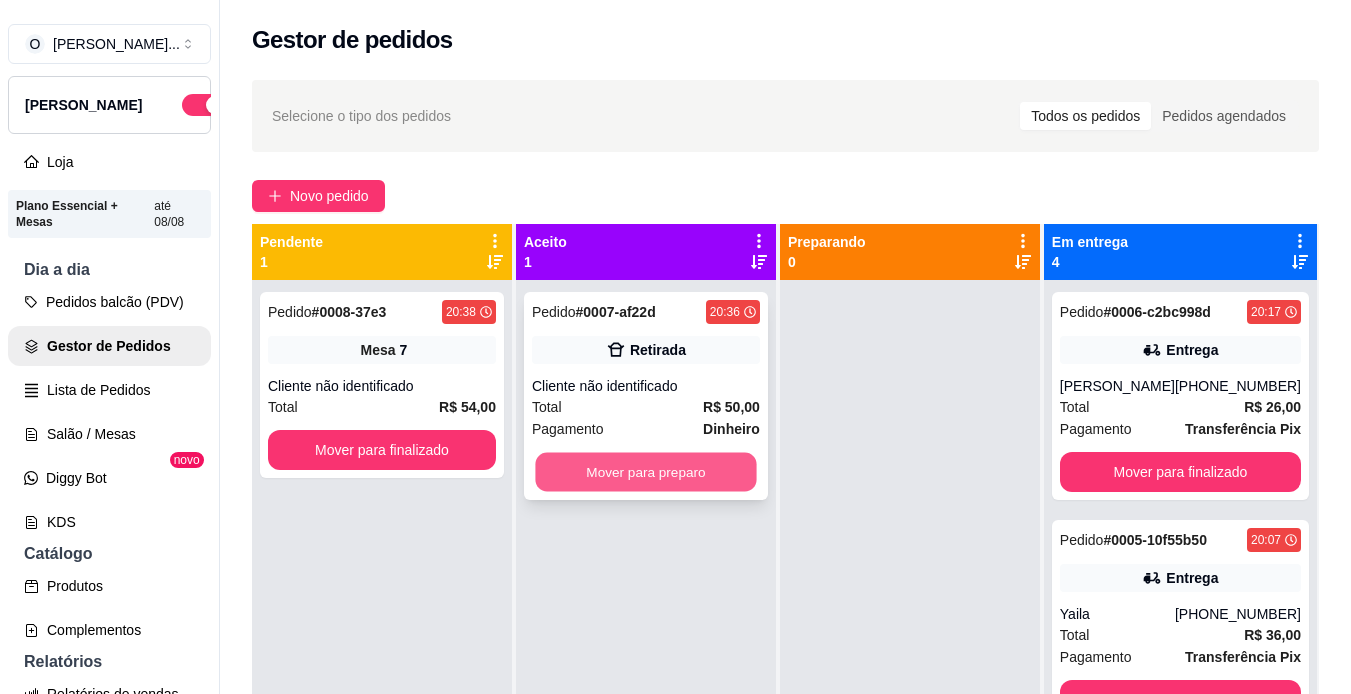 click on "Mover para preparo" at bounding box center [645, 472] 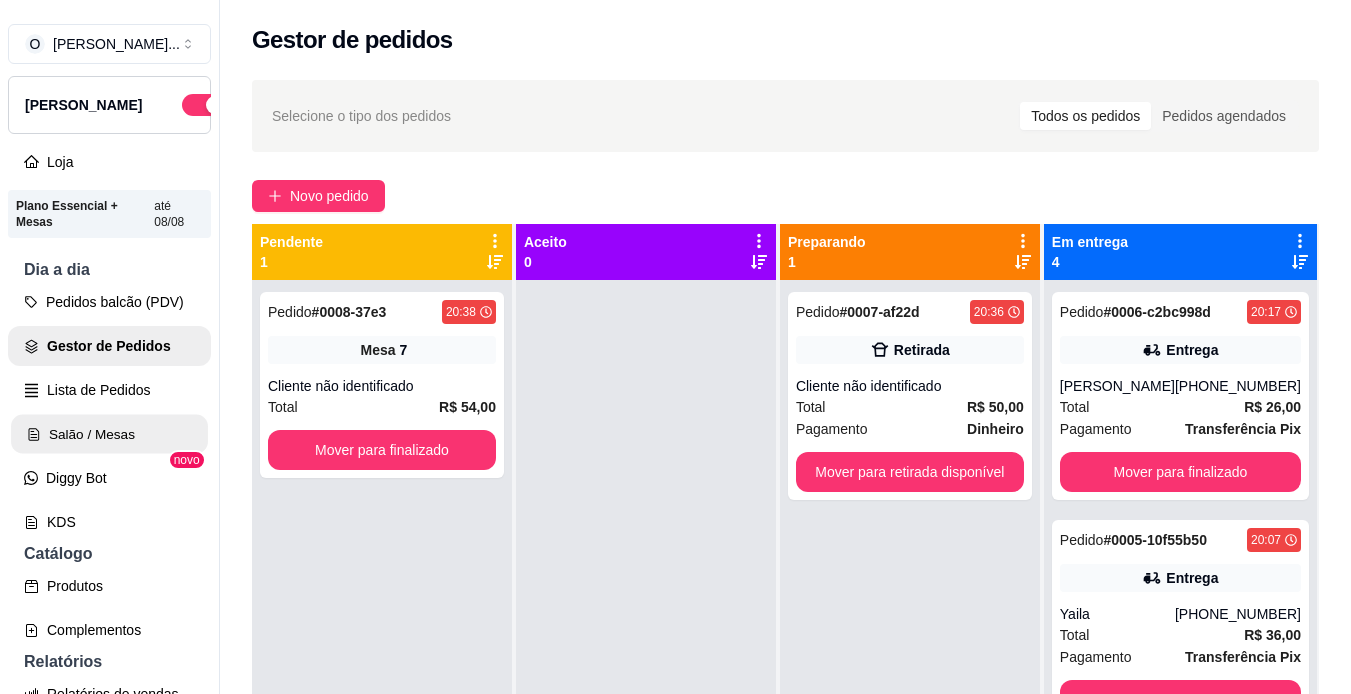 click on "Salão / Mesas" at bounding box center (109, 434) 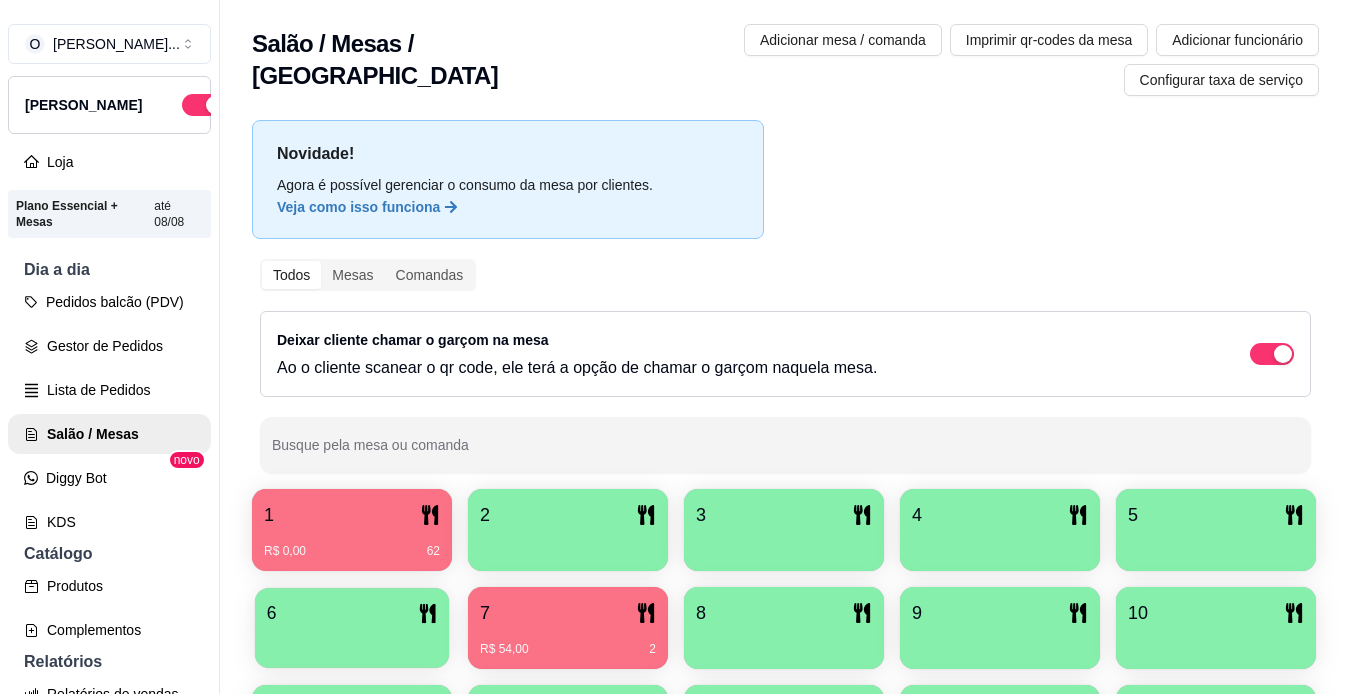click on "6" at bounding box center (352, 613) 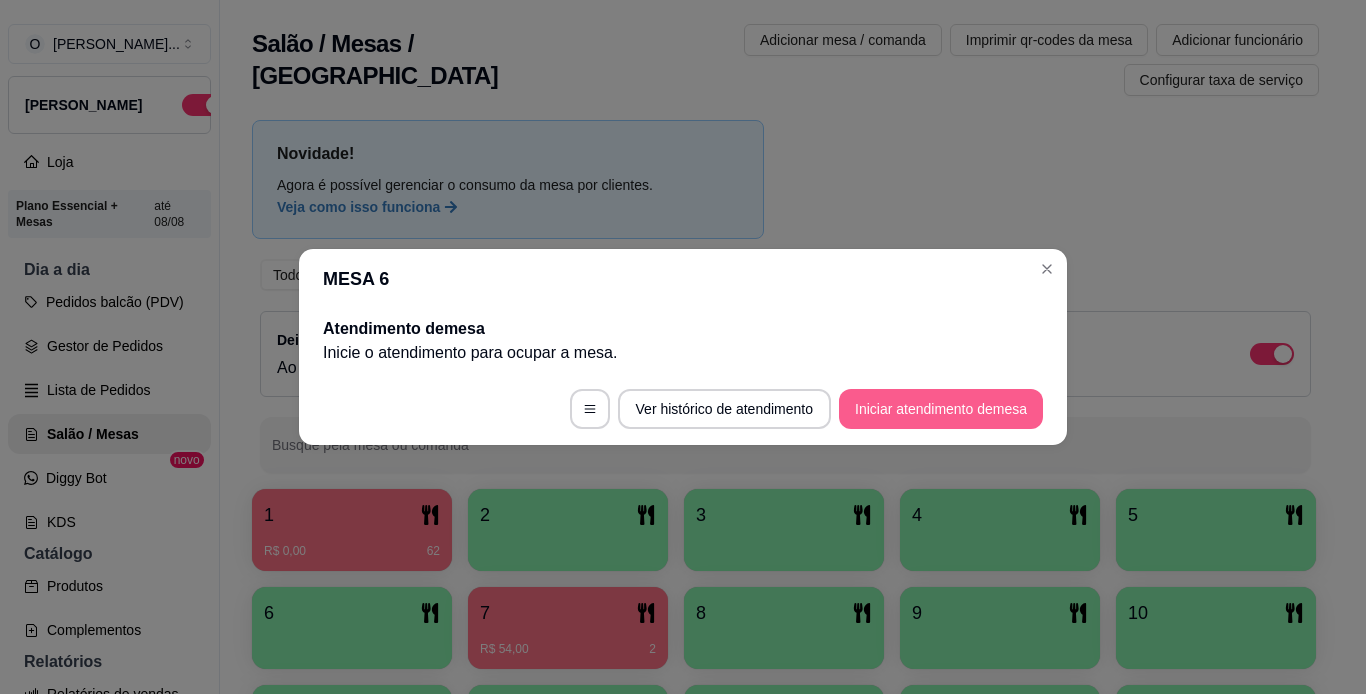 click on "Iniciar atendimento de  mesa" at bounding box center [941, 409] 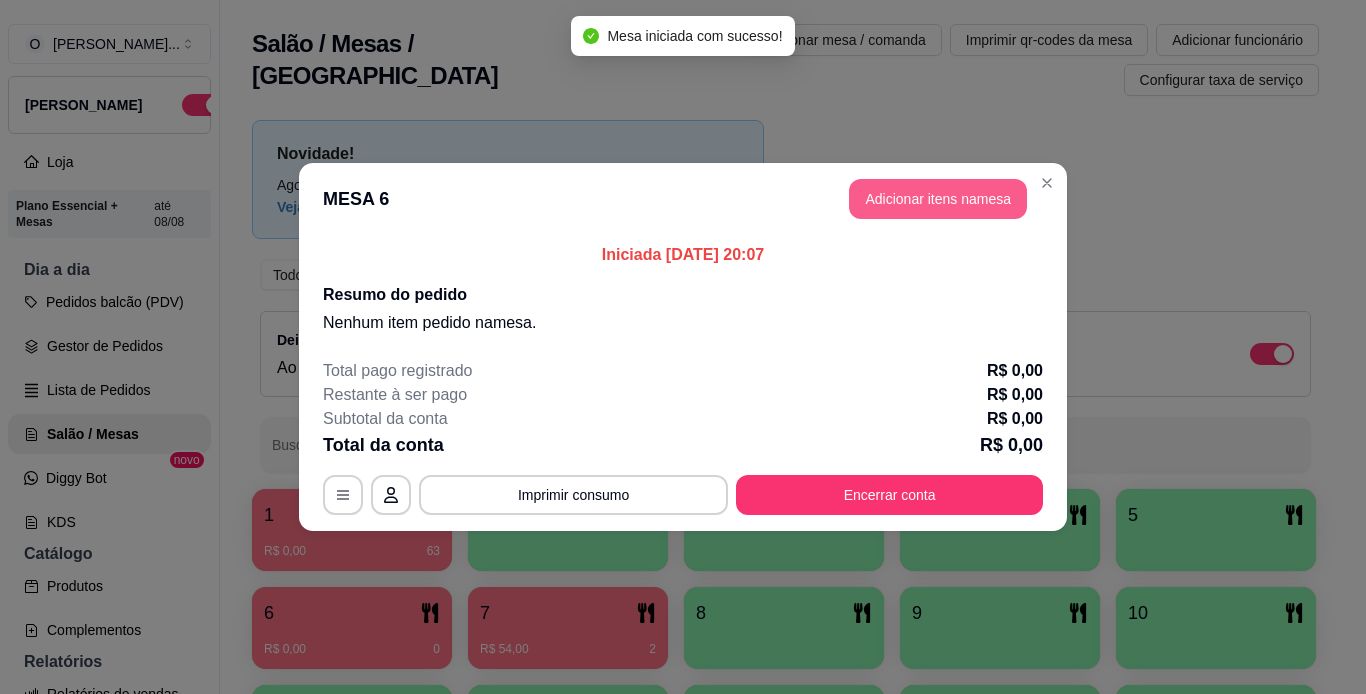 click on "Adicionar itens na  mesa" at bounding box center [938, 199] 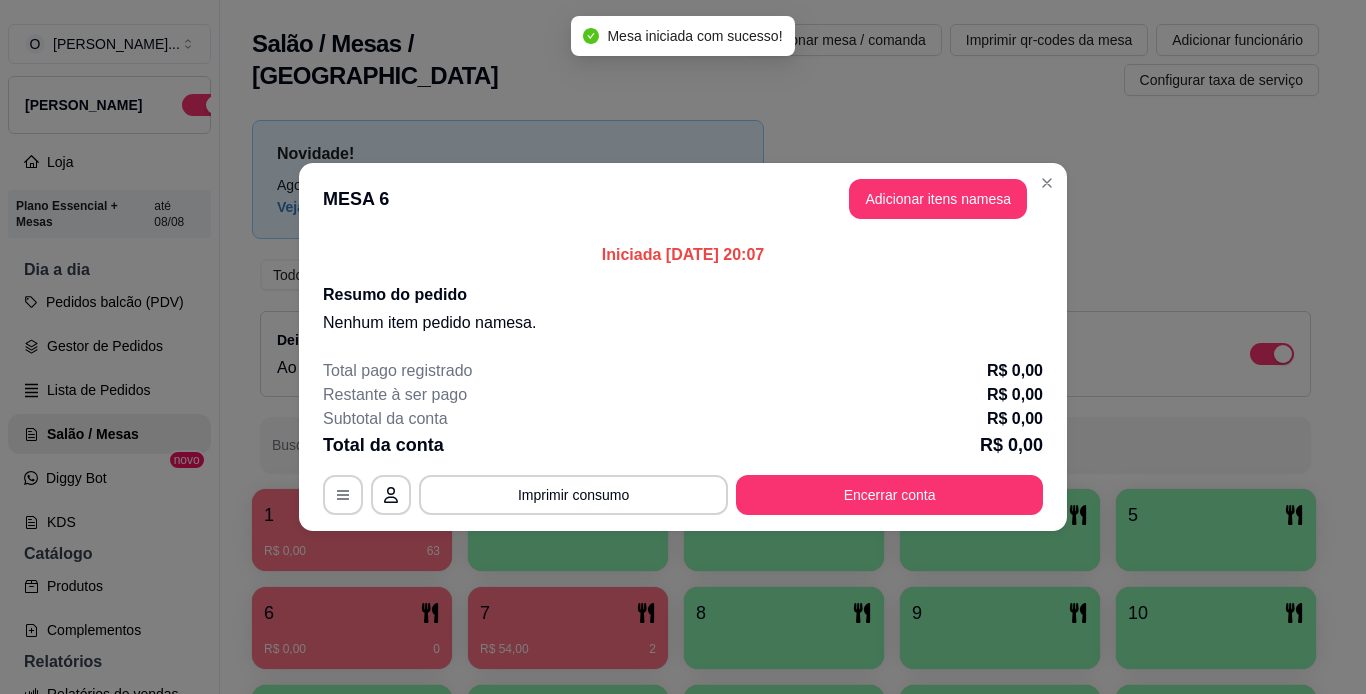 click on "Item avulso Lanches tradicionais na chapa  Hambúrguer   R$ 10,00 0 X~burguer   R$ 15,00 0 X-calabresa    R$ 18,00 0 X-bacon   R$ 19,00 0 X-eggs burguer   R$ 17,00 0 Hot-dog   R$ 10,00 0 X-eggs dog   R$ 17,00 0 Triplo X   R$ 25,00 0 Americano   R$ 22,00 0 Meio x-tudo   R$ 23,00 0 X-tudo   R$ 45,00 0 Misto quente    R$ 10,00 0 Cachorro quente    R$ 15,00 0 X-salada   R$ 17,00 0 X-eggs calabresa   R$ 23,00 0 X-eggs bacon    R$ 23,00 0 COMBOS ESPECIAS SAITAMA (TSUYOI)   R$ 79,00 0 PAIN (Sekai ni itami o )   R$ 43,00 0 SAORI KIDO ([PERSON_NAME] )   R$ 40,00 0 MELIODAS (FUMETSU)   R$ 140,00 0 DRAGON BALL SUPER   R$ 68,00 0 Combos Combo Dragon Ball Z   R$ 62,00 0 Combo One Punch-Man   R$ 51,00 0 Combo Otaku's   R$ 30,00 0 Combo Akatsuki   R$ 72,00 0 Combo Nanatsu no taizai   R$ 37,00 0 Combo Kimetsu no Ayaba   R$ 33,00 0 Combo Boku no Hero   R$ 35,00 0 COMBO MIX   R$ 25,00 R$ 23,00 0 Spay X Family   R$ 130,00 0 Hambúrguer Akamaru   R$ 15,00 0 Saitama   R$ 18,00 0 Kakarotto   R$ 23,00" at bounding box center (472, 424) 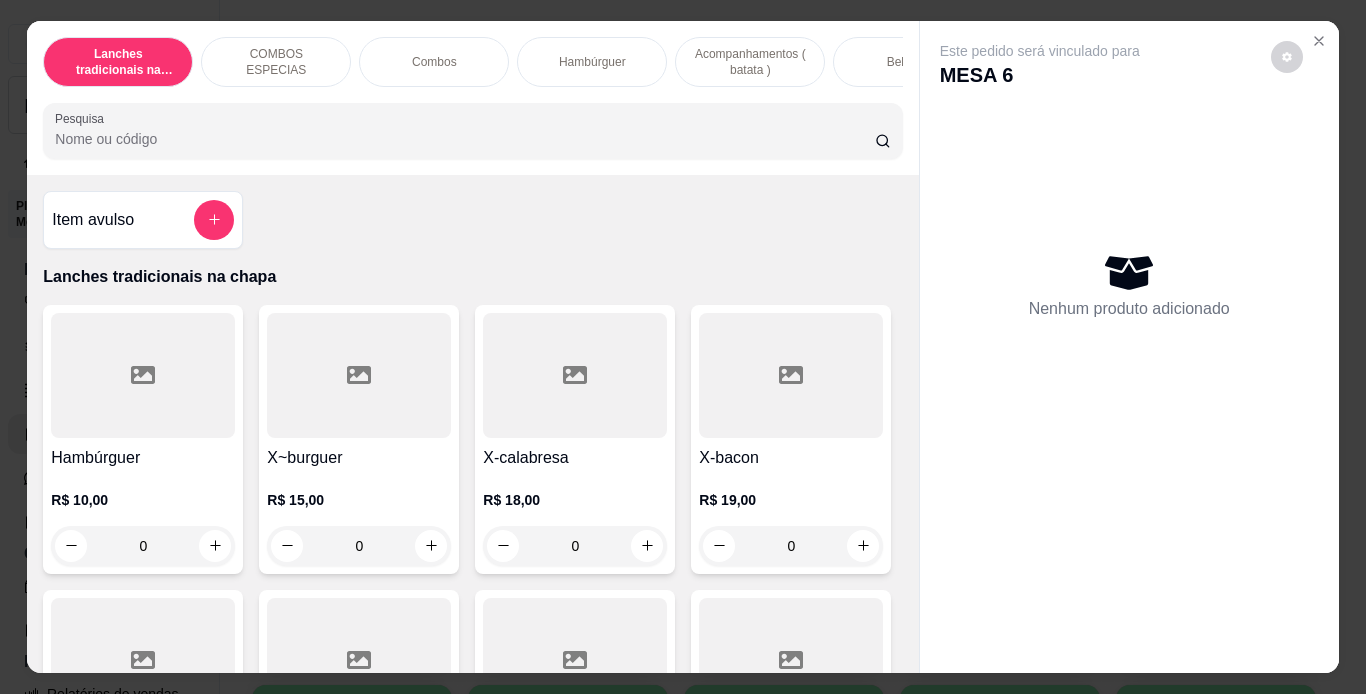 click on "Hambúrguer" at bounding box center [592, 62] 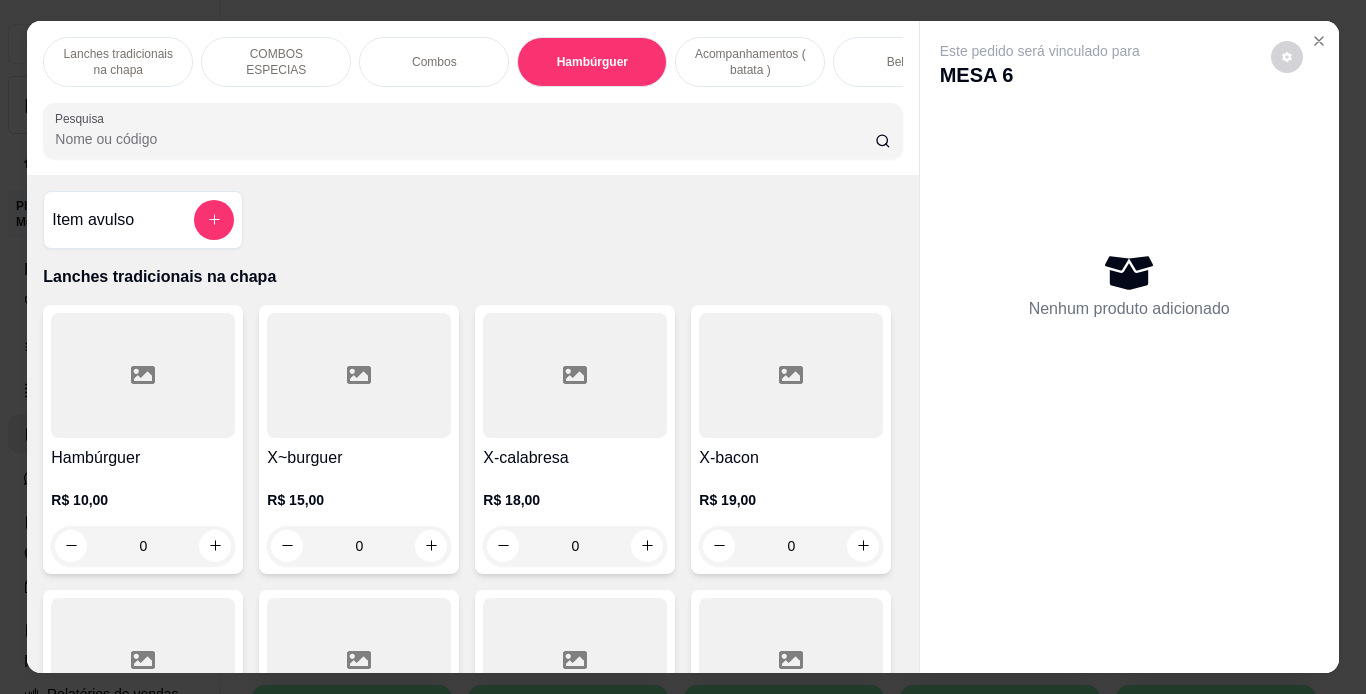 scroll, scrollTop: 3361, scrollLeft: 0, axis: vertical 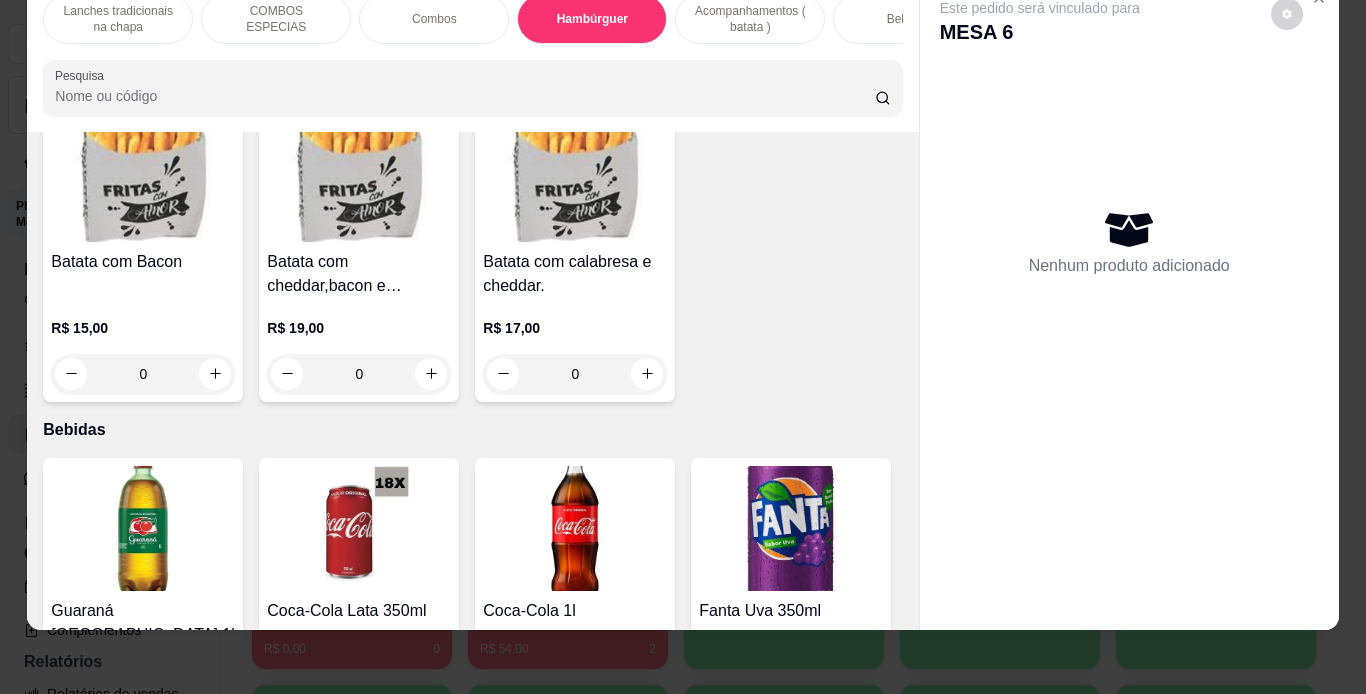 click on "0" at bounding box center (359, -284) 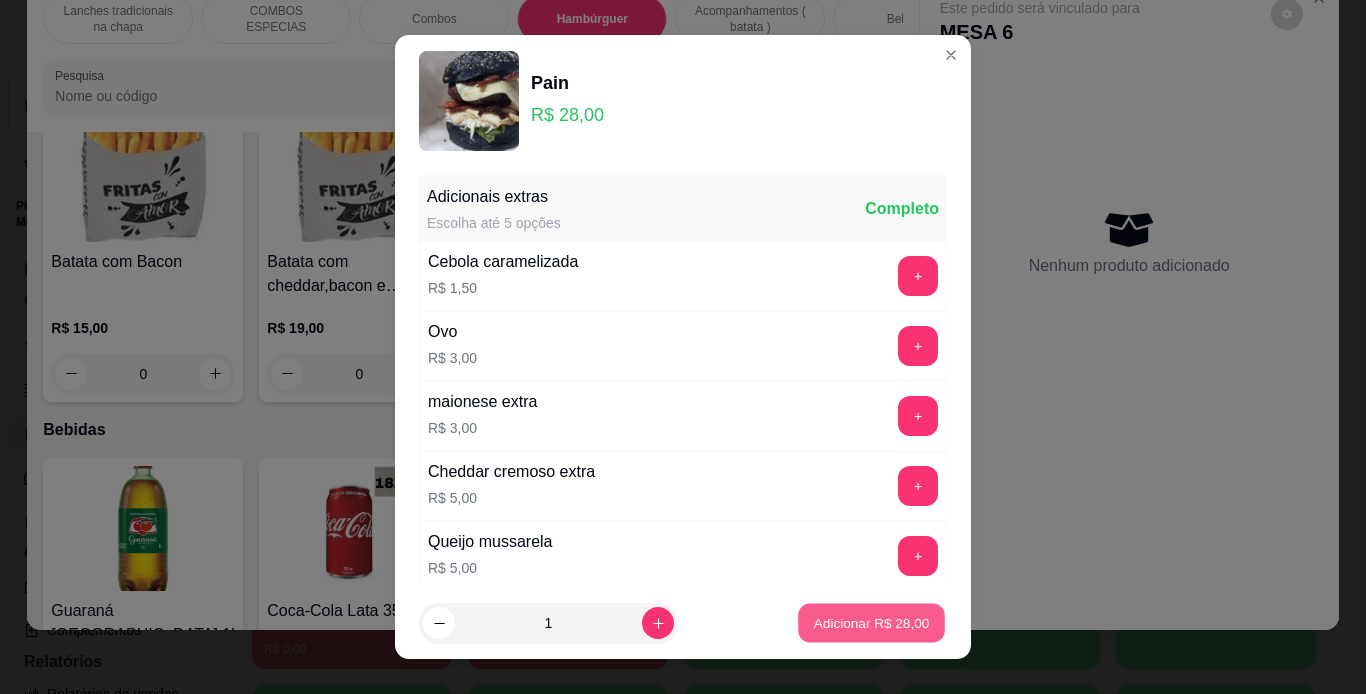 click on "Adicionar   R$ 28,00" at bounding box center (871, 623) 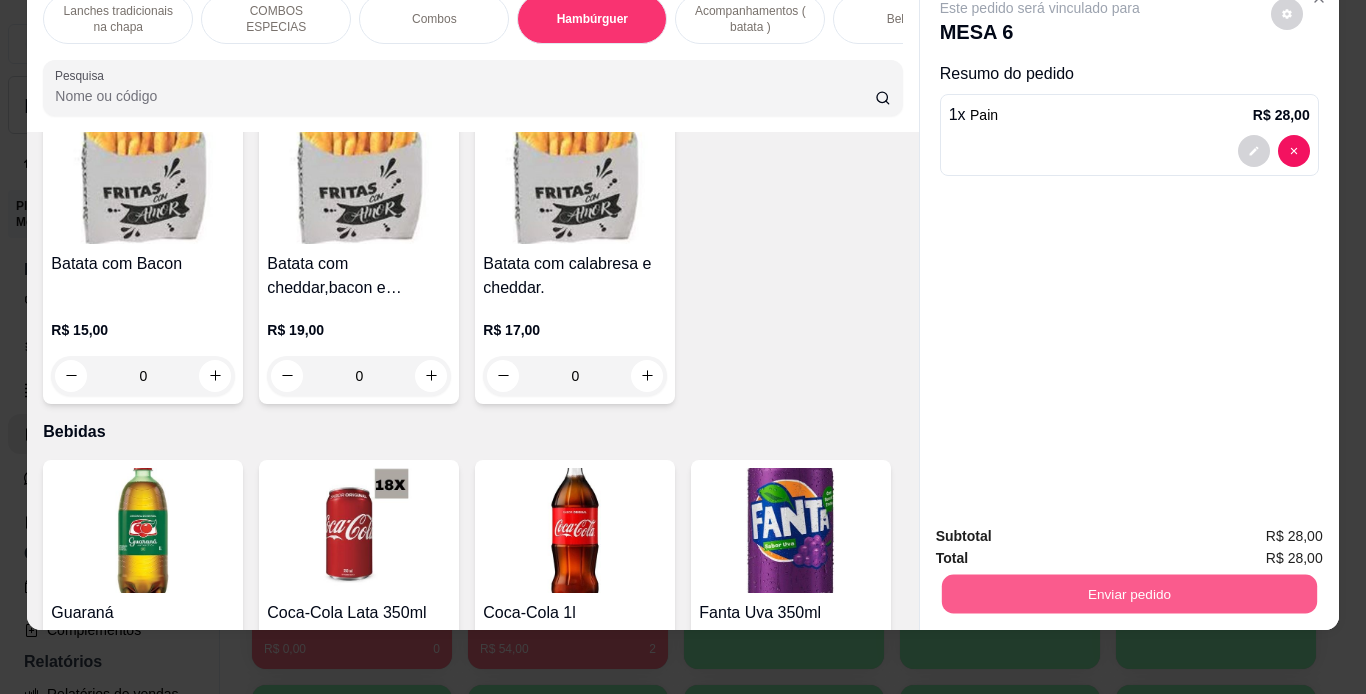 click on "Enviar pedido" at bounding box center (1128, 594) 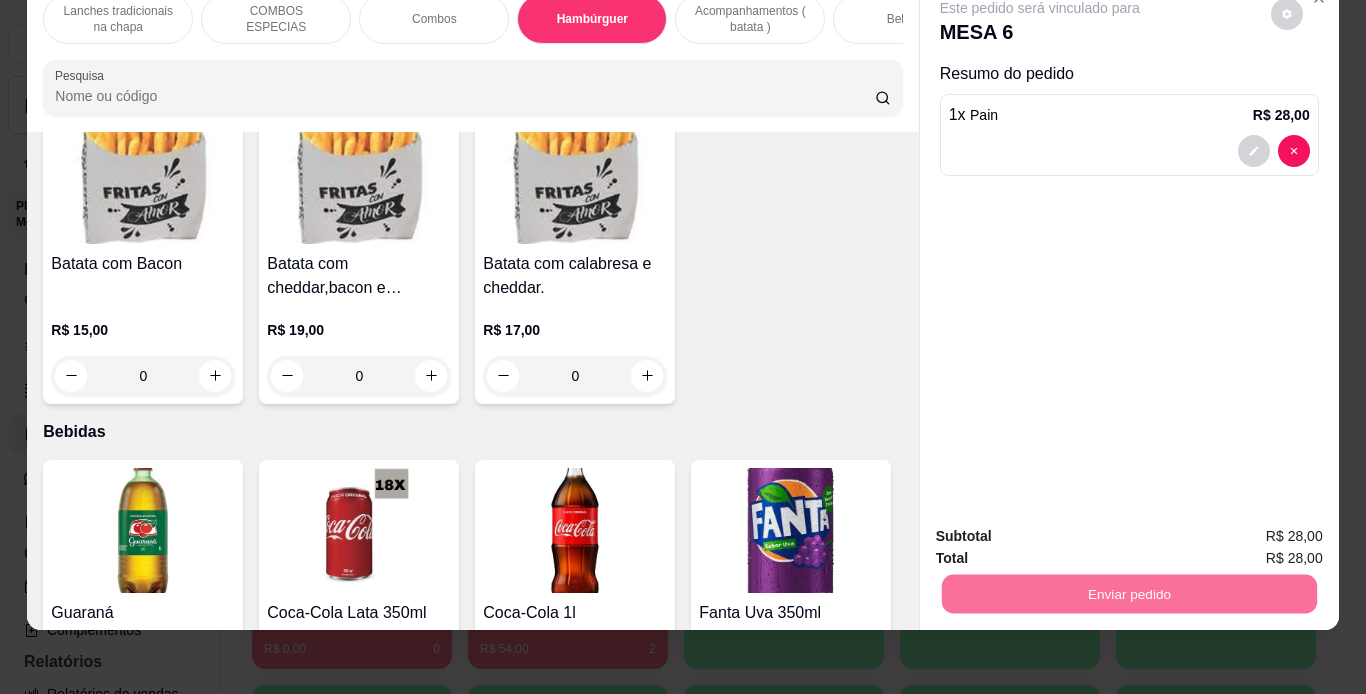 click on "Não registrar e enviar pedido" at bounding box center [1063, 529] 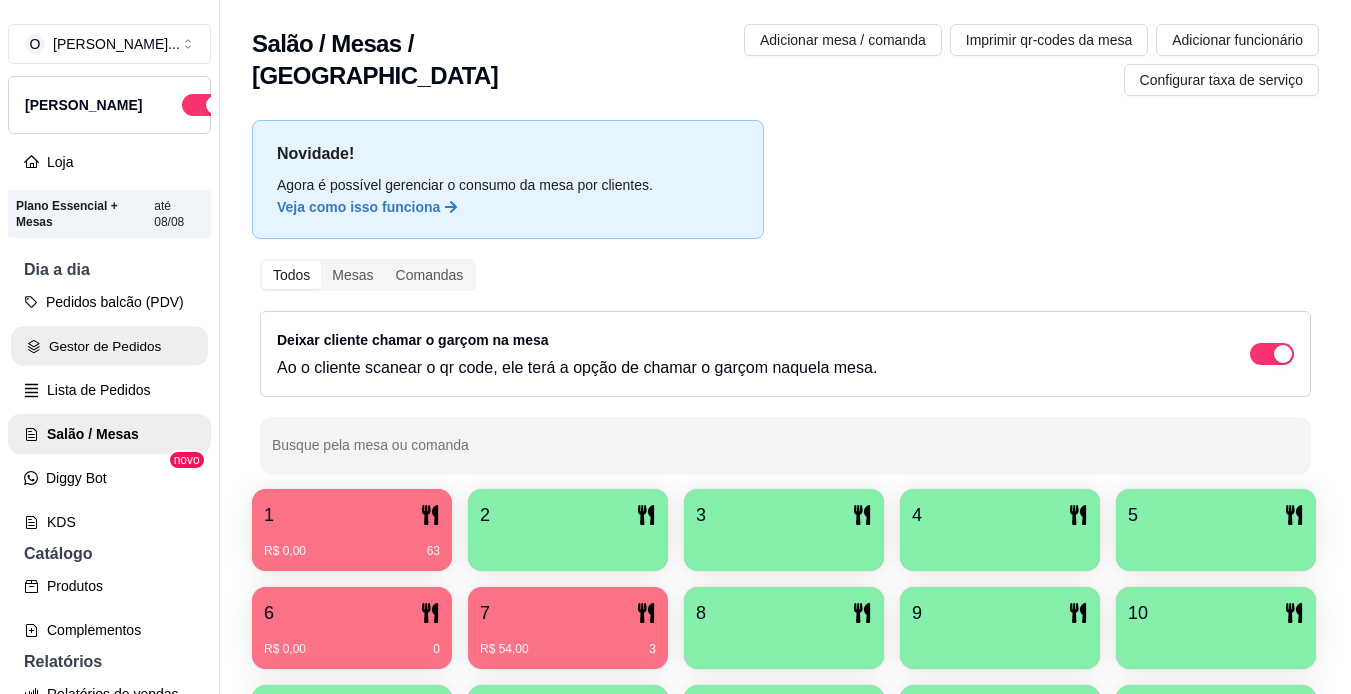 click on "Gestor de Pedidos" at bounding box center [109, 346] 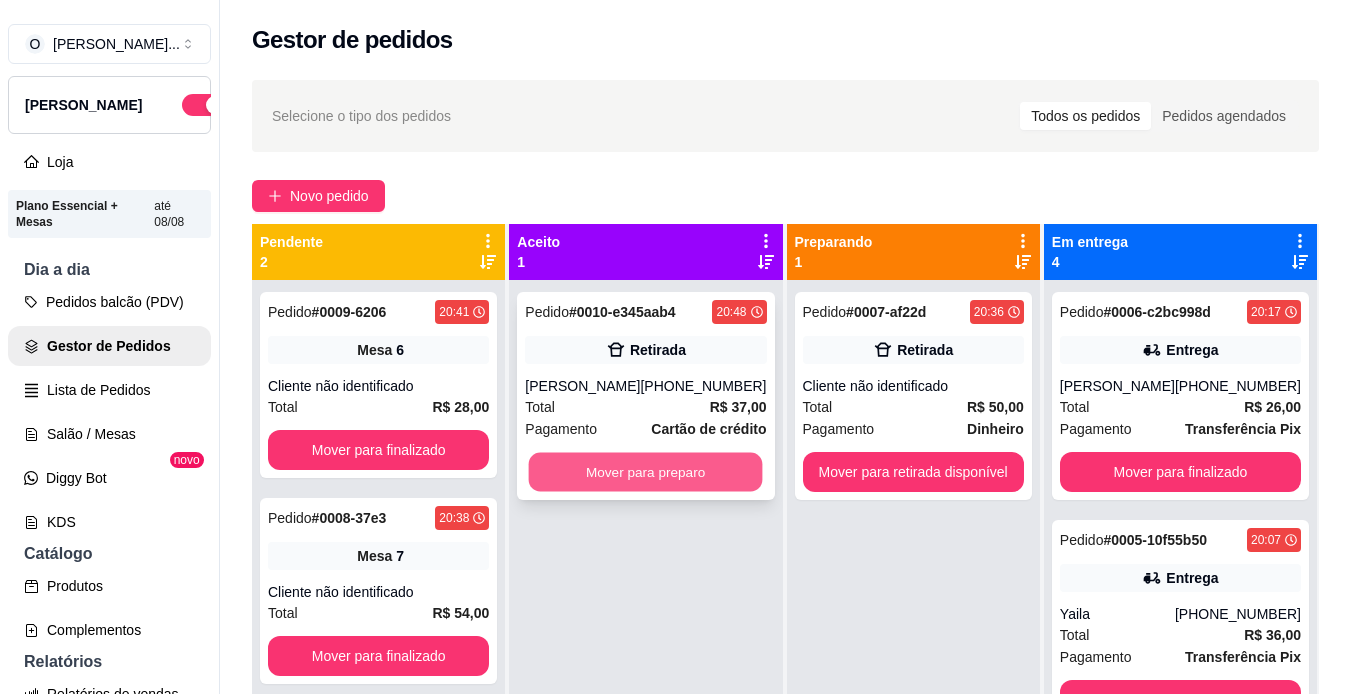 click on "Mover para preparo" at bounding box center (646, 472) 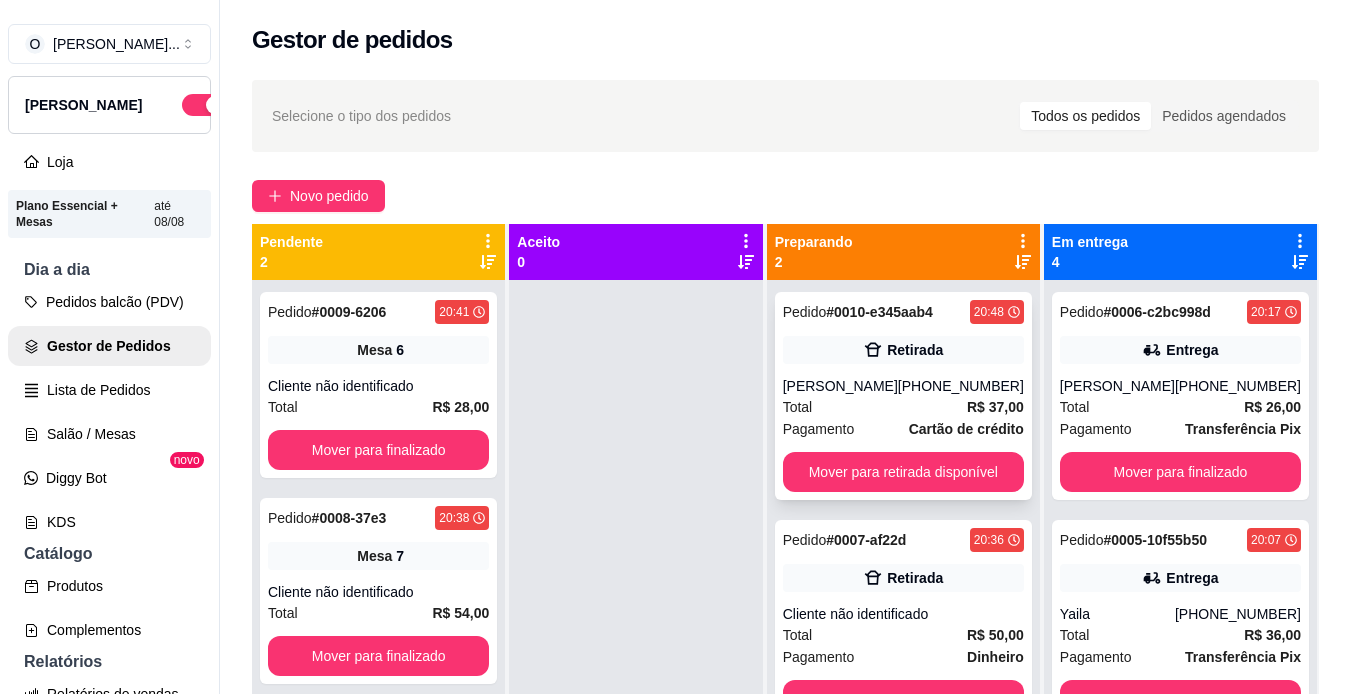 click on "Total R$ 37,00" at bounding box center (903, 407) 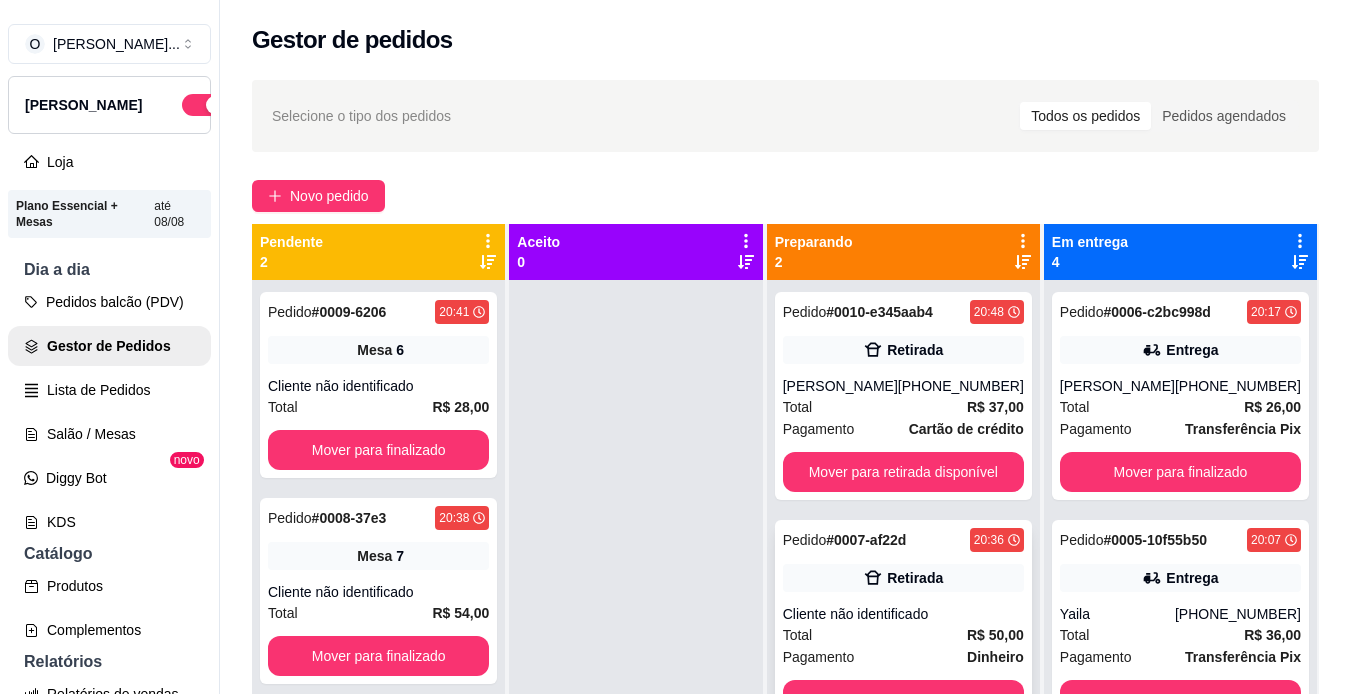 click on "Retirada" at bounding box center (915, 578) 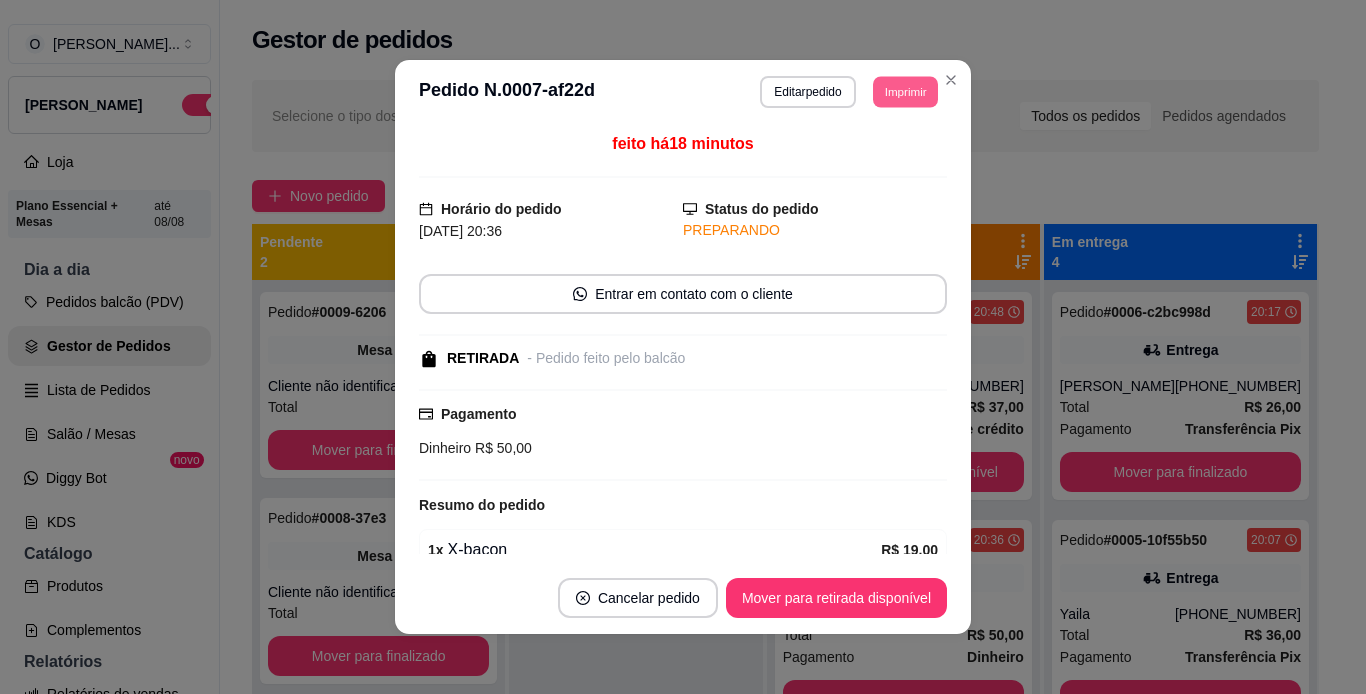 click on "Imprimir" at bounding box center (905, 91) 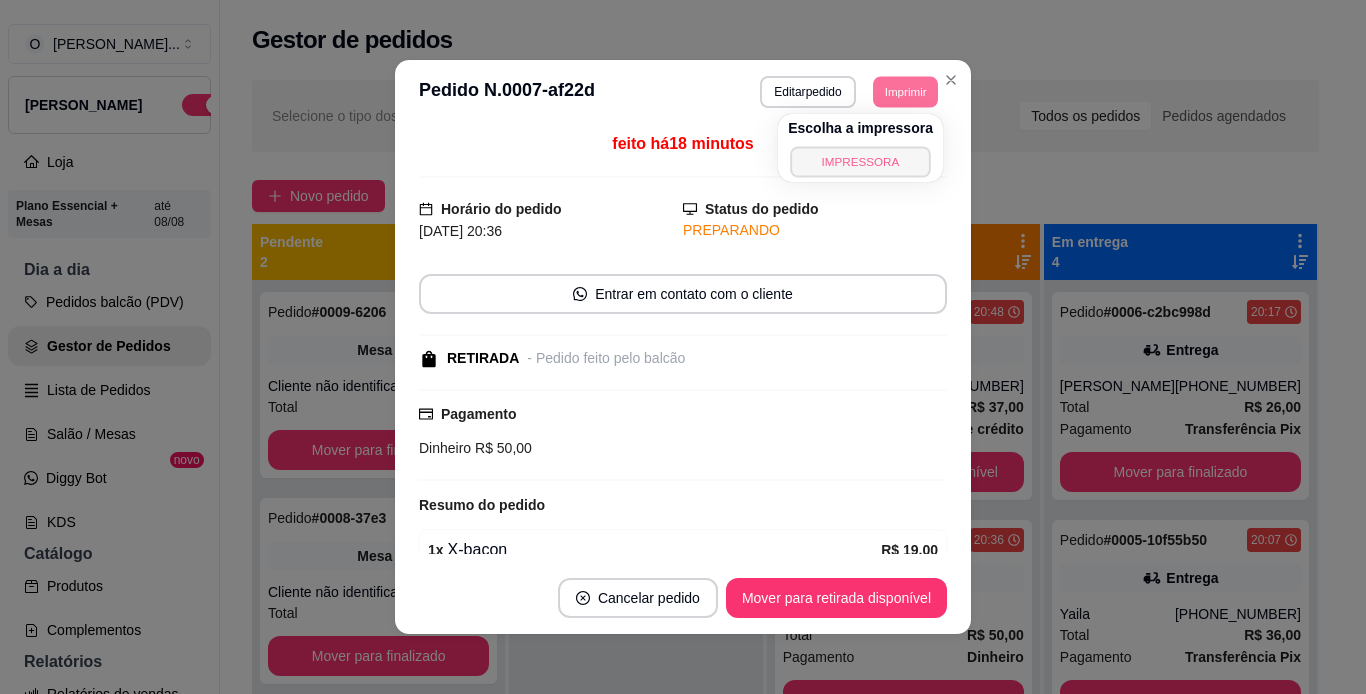 click on "IMPRESSORA" at bounding box center (860, 161) 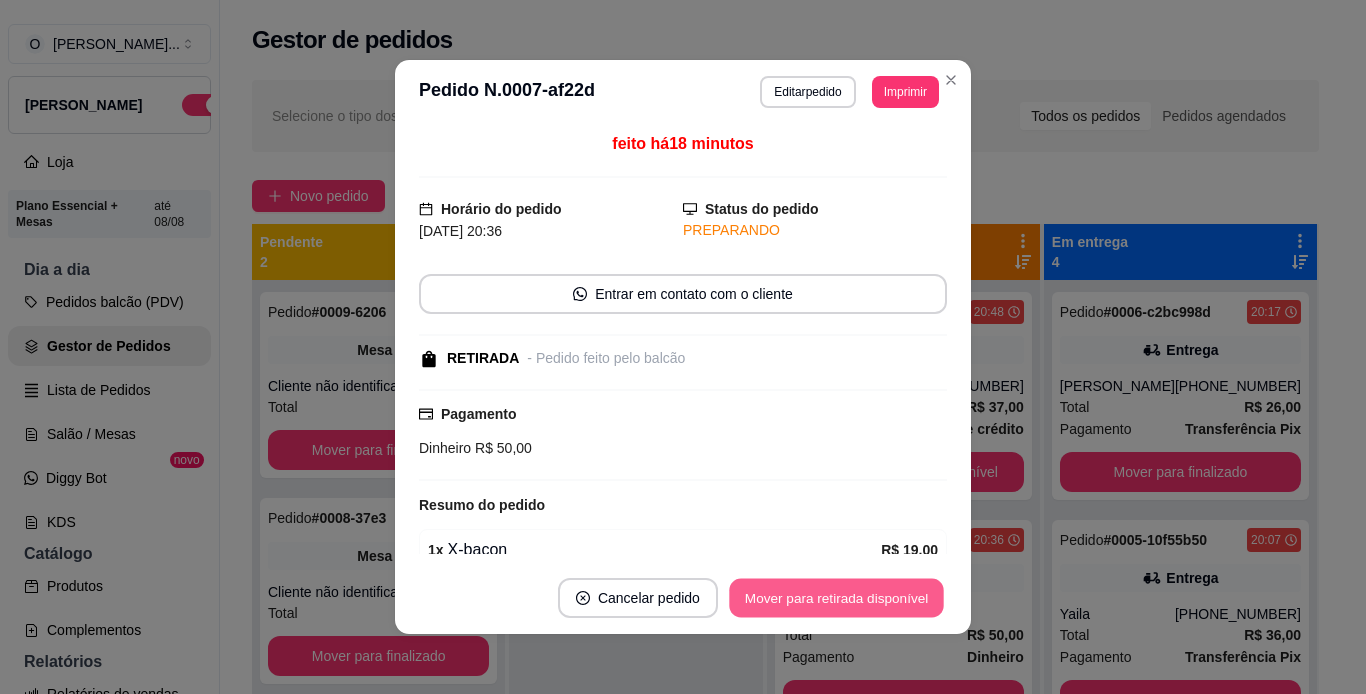 click on "Mover para retirada disponível" at bounding box center [836, 598] 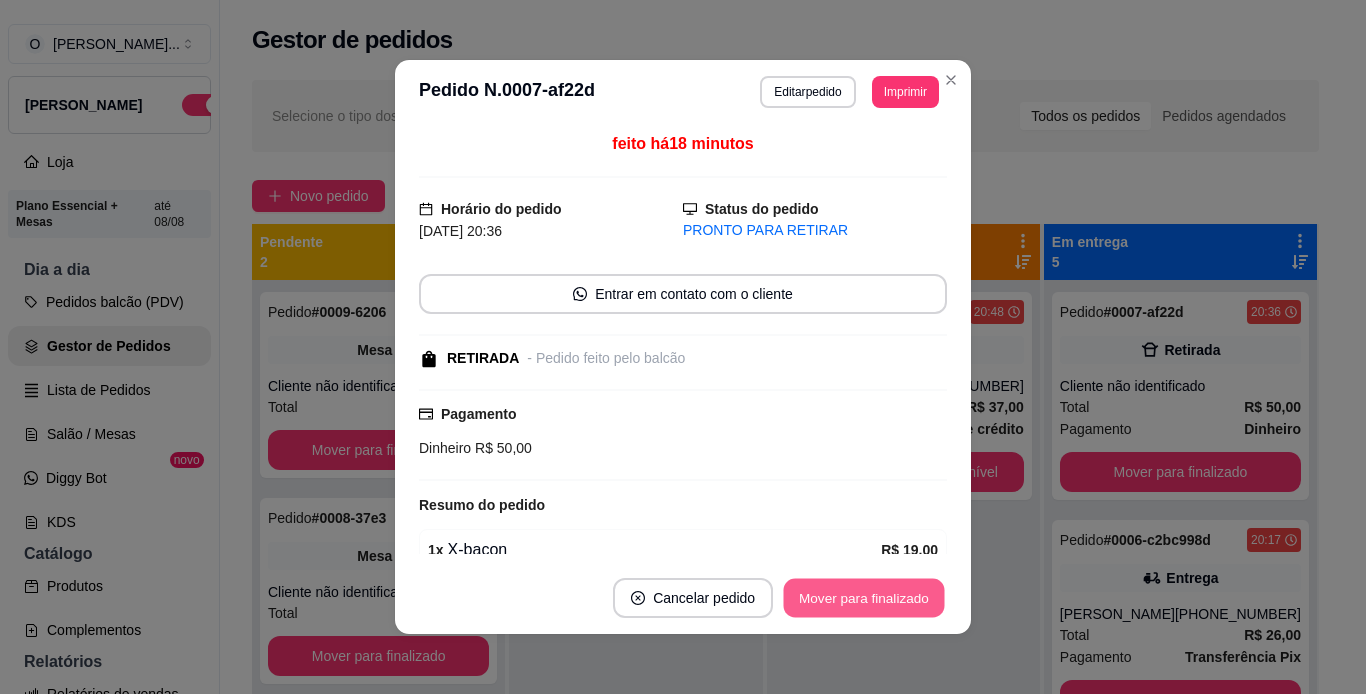 click on "Mover para finalizado" at bounding box center (864, 598) 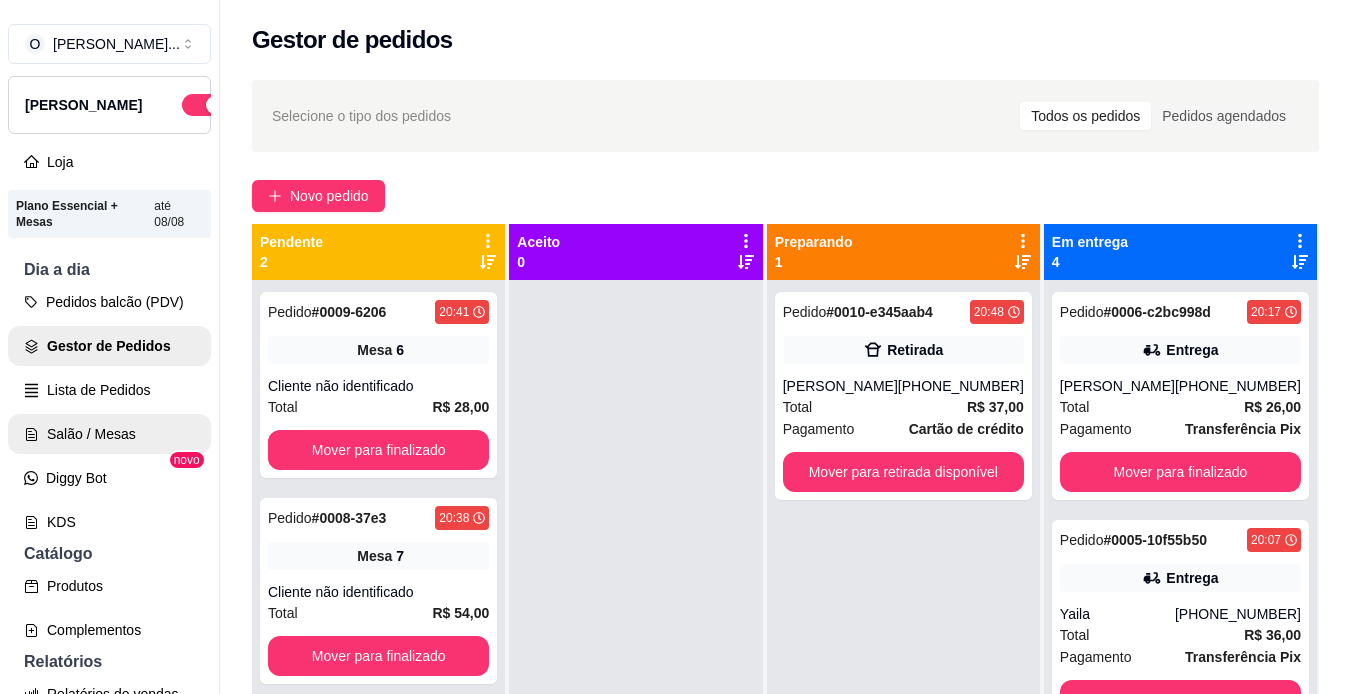 click on "Salão / Mesas" at bounding box center (109, 434) 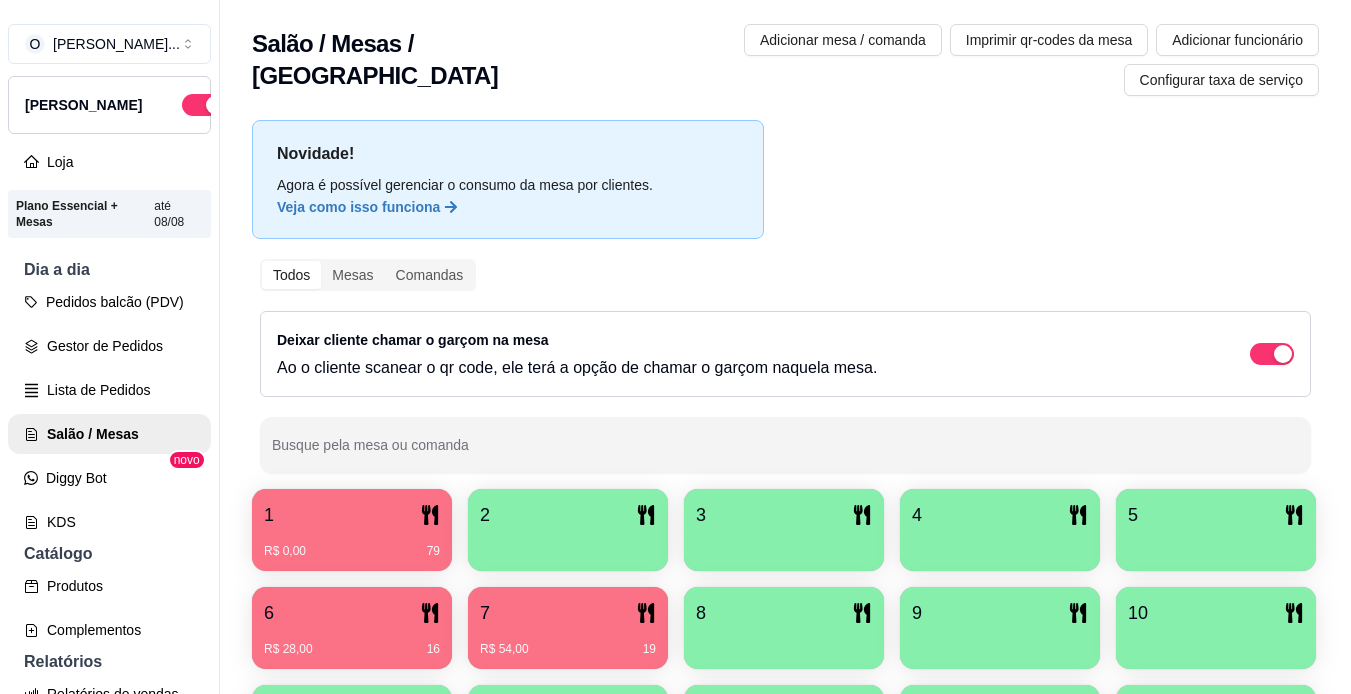 click on "7" at bounding box center [568, 613] 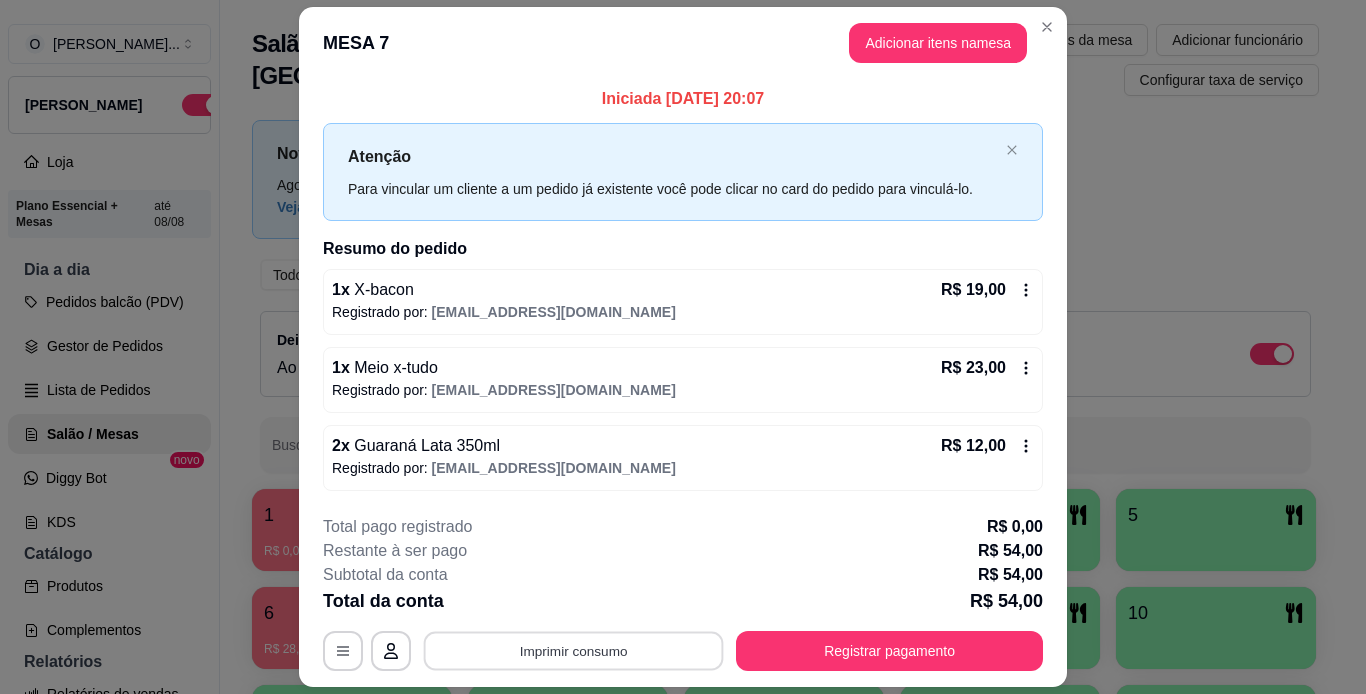 click on "Imprimir consumo" at bounding box center [574, 650] 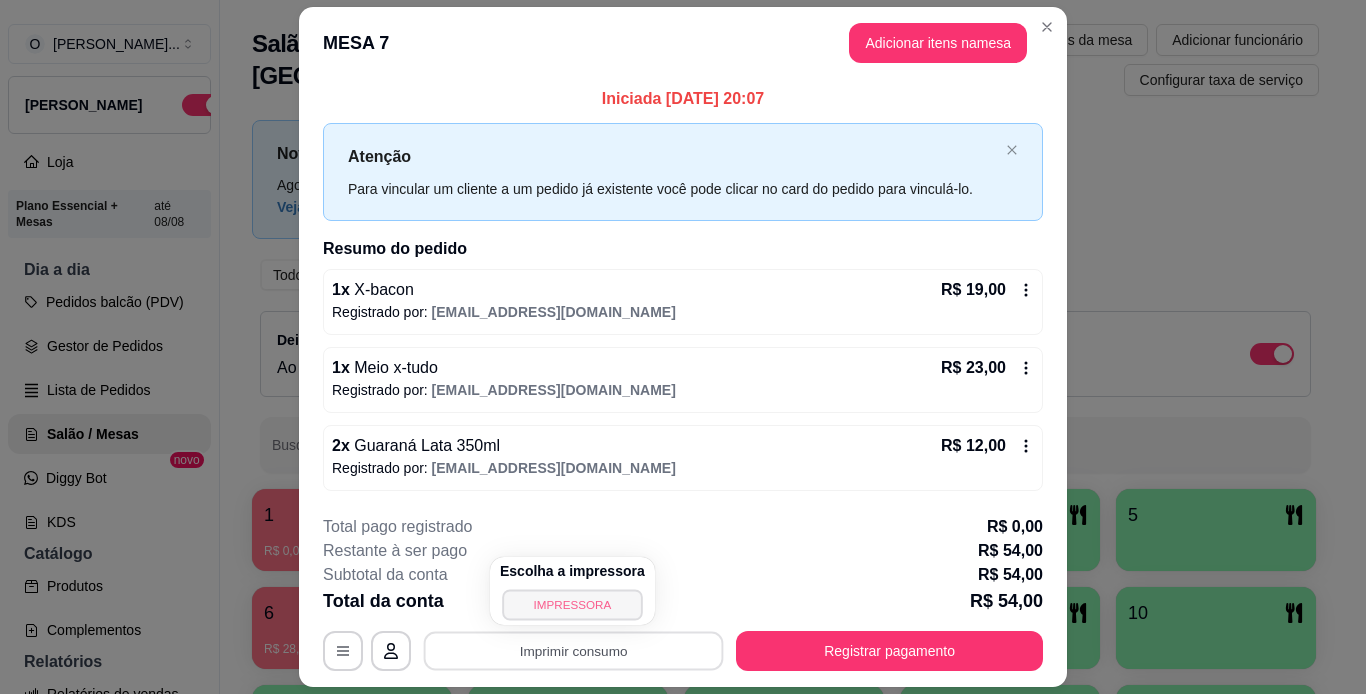 click on "IMPRESSORA" at bounding box center [572, 604] 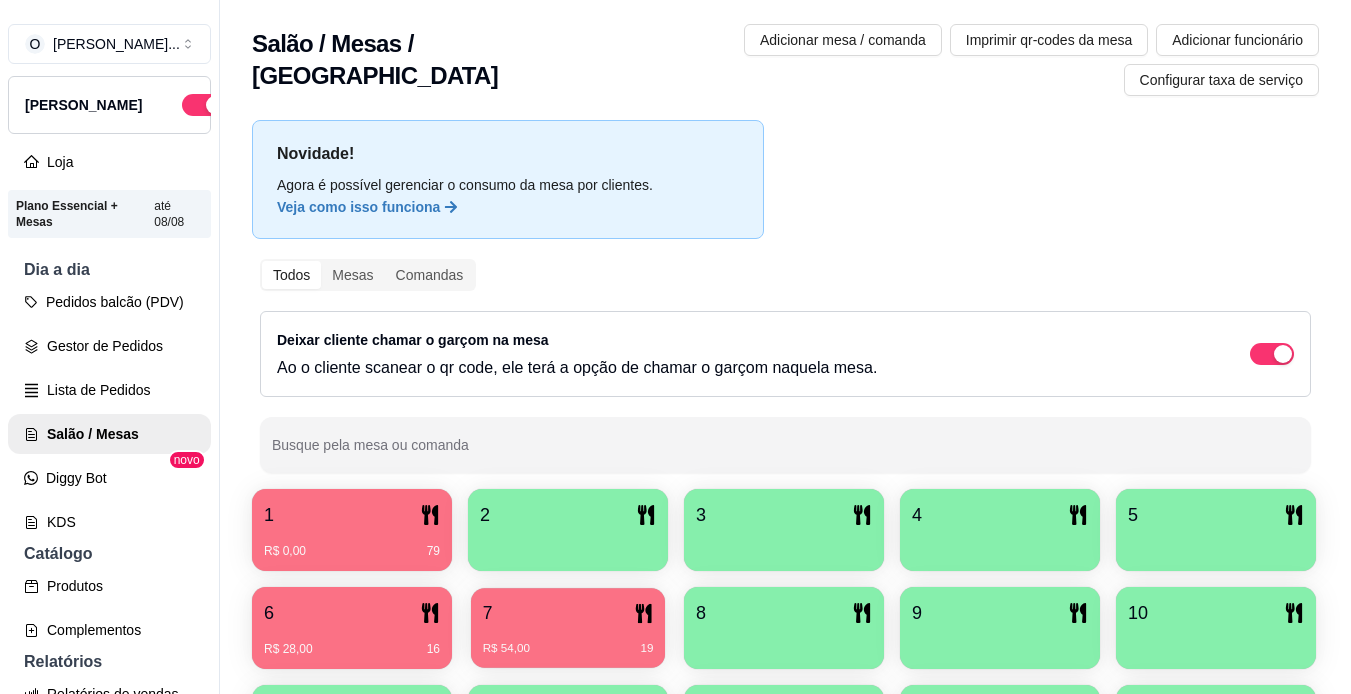 click on "R$ 54,00 19" at bounding box center [568, 641] 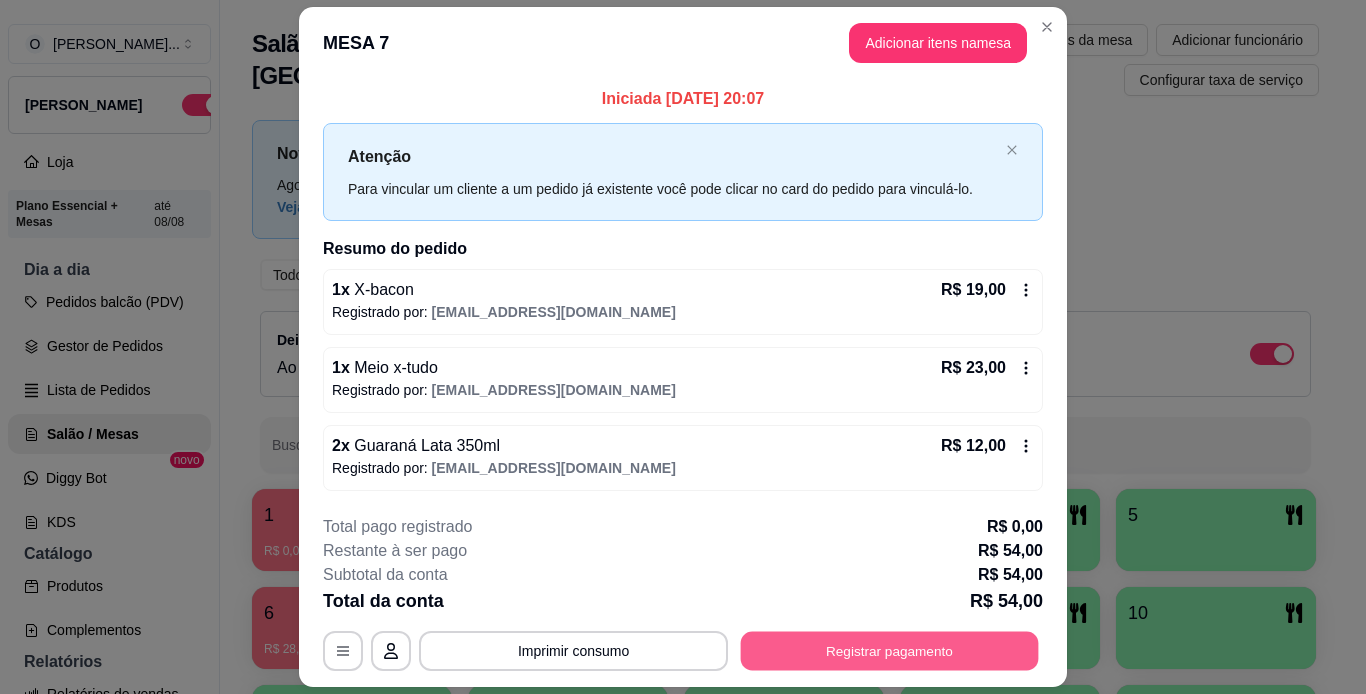 click on "Registrar pagamento" at bounding box center [890, 650] 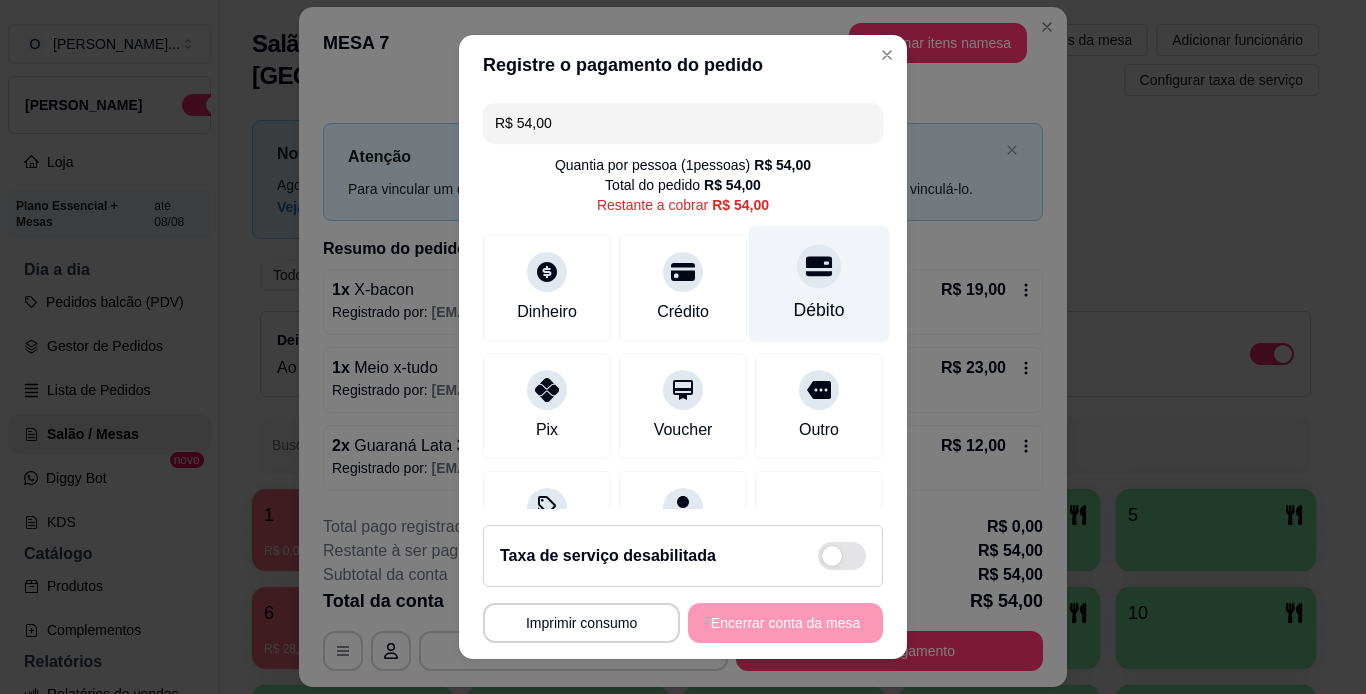 click 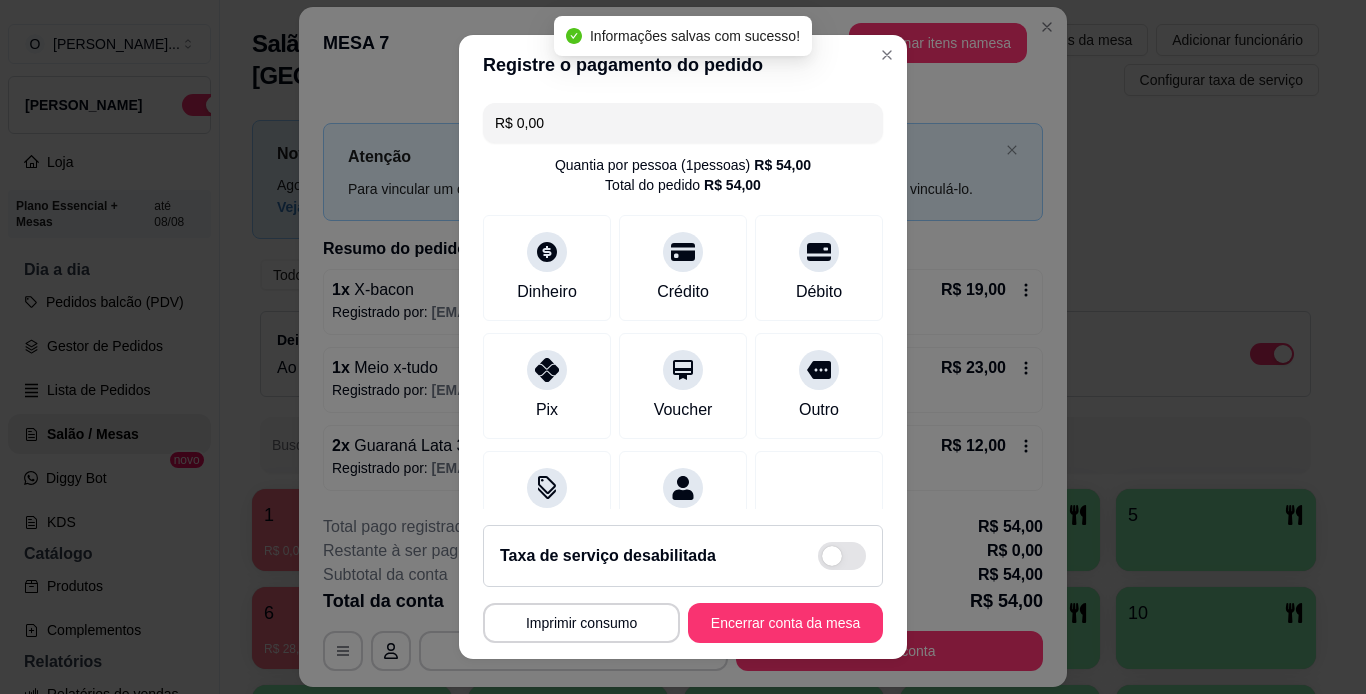 type on "R$ 0,00" 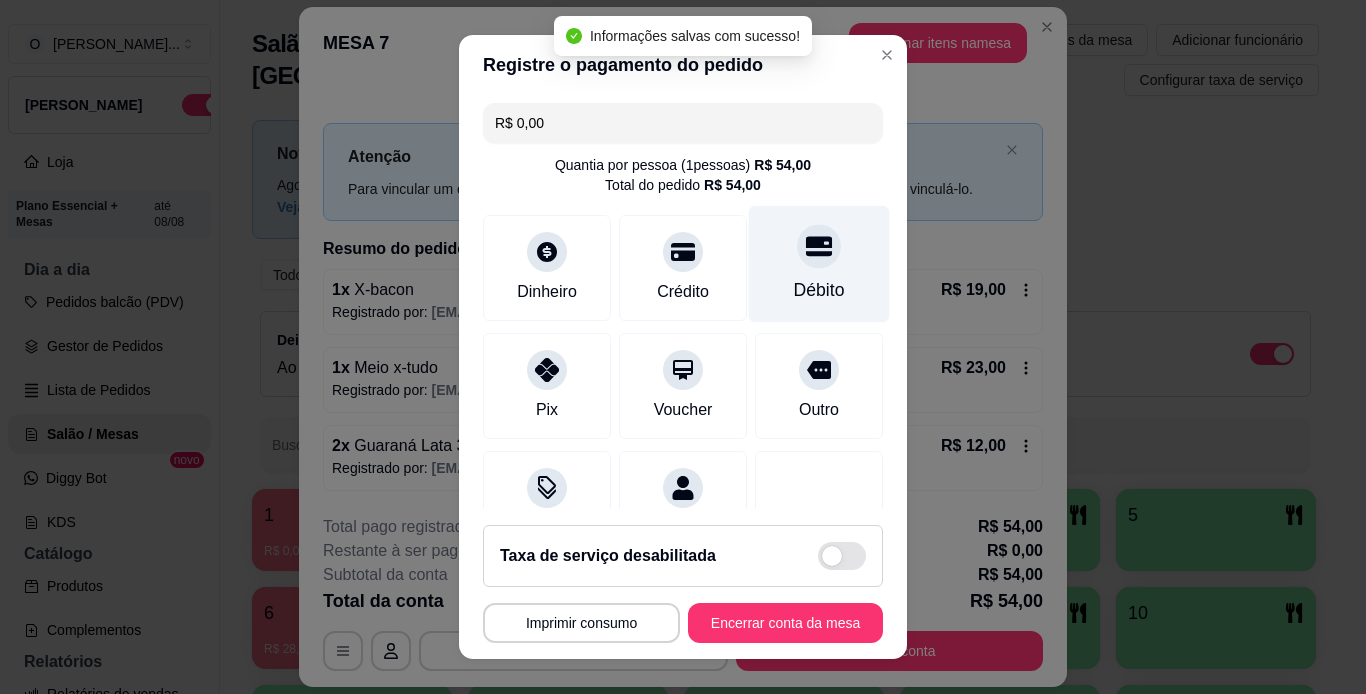 click on "Débito" at bounding box center (819, 290) 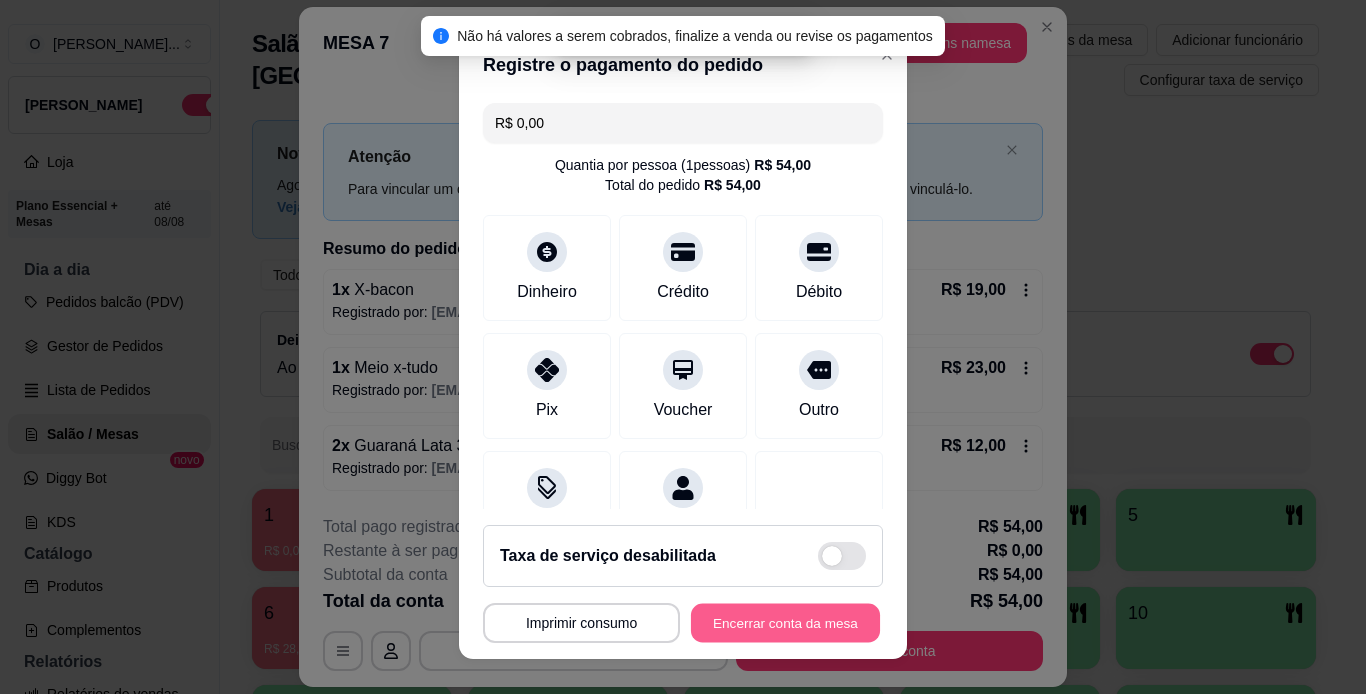 click on "Encerrar conta da mesa" at bounding box center [785, 623] 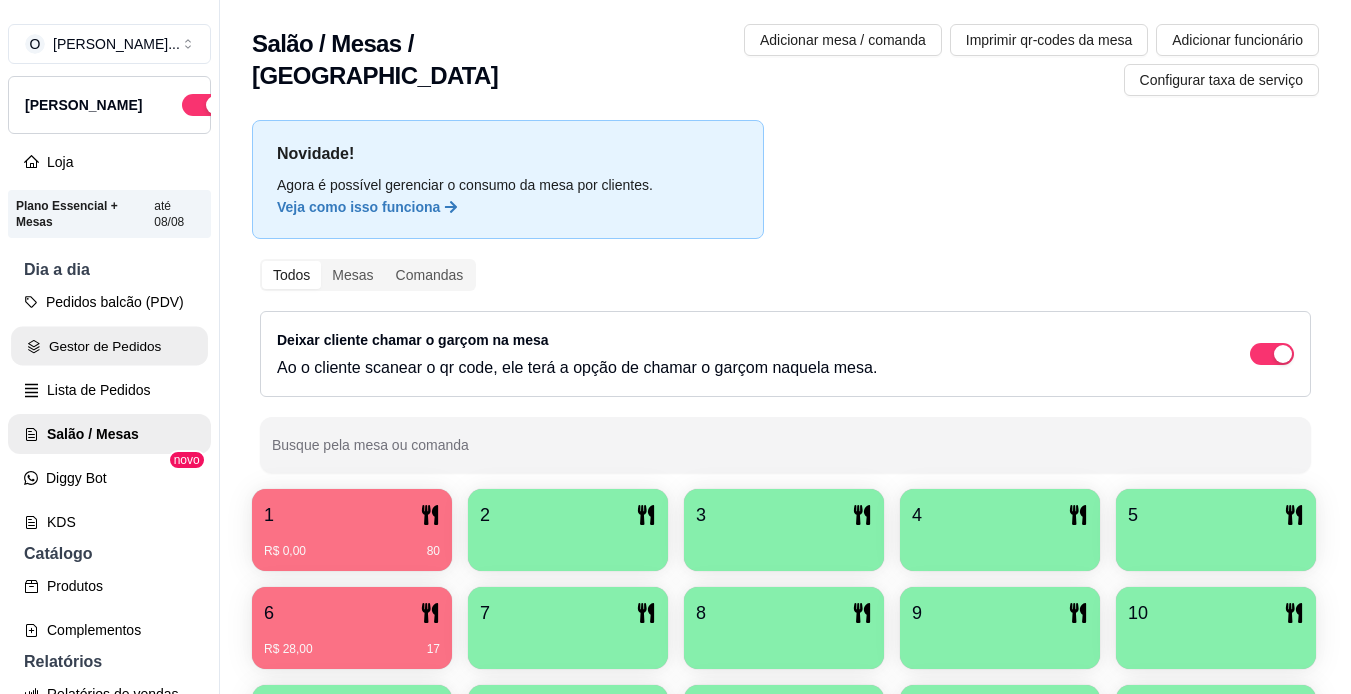click on "Gestor de Pedidos" at bounding box center (109, 346) 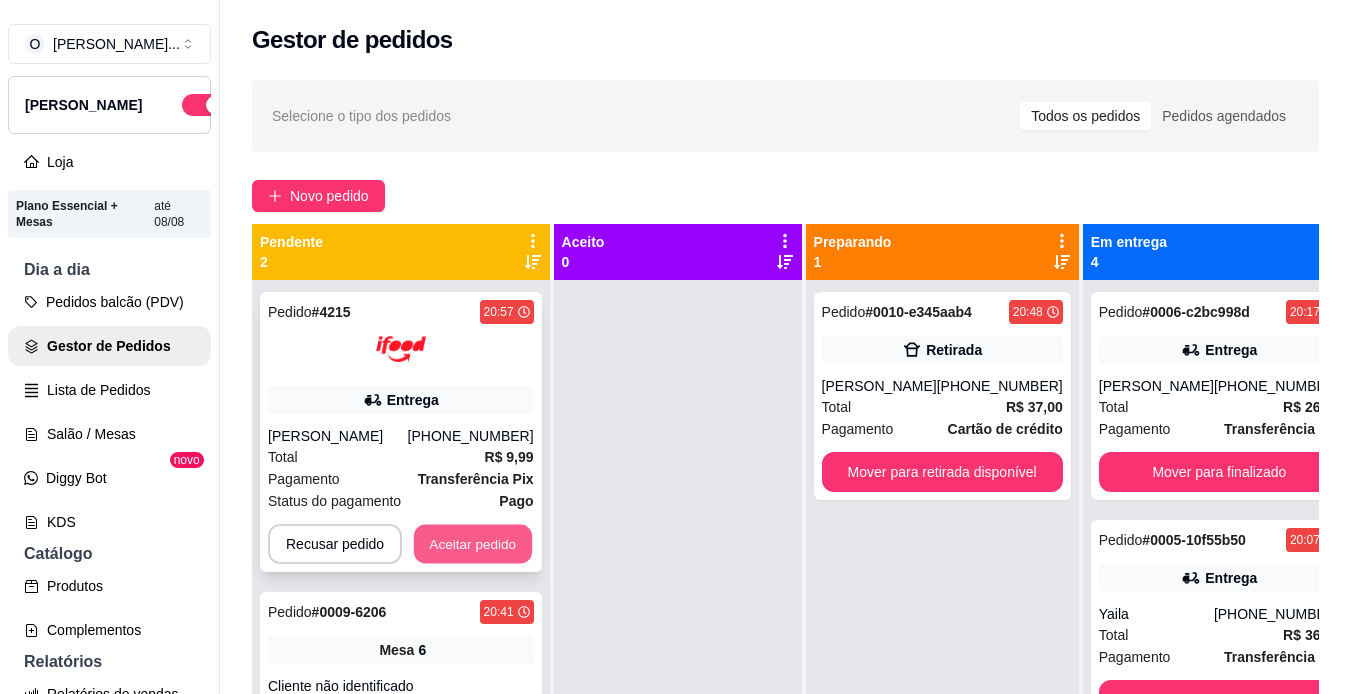 click on "Aceitar pedido" at bounding box center [473, 544] 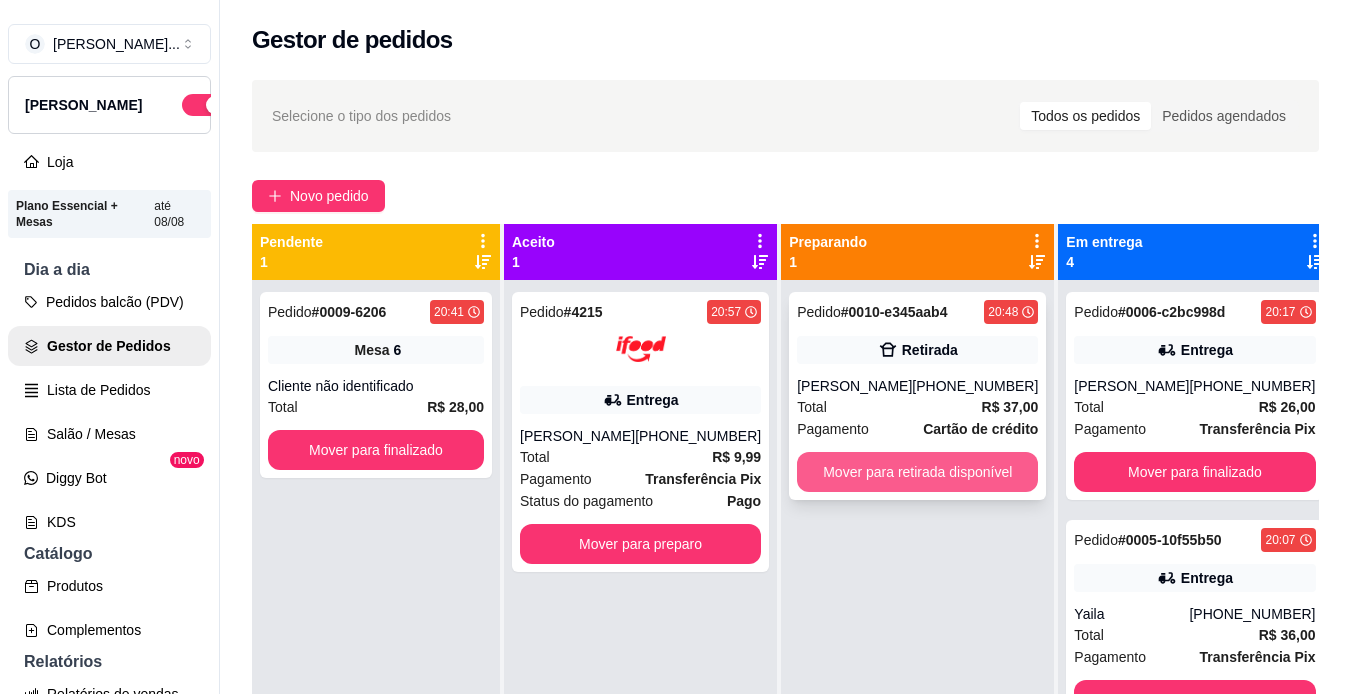 click on "Mover para retirada disponível" at bounding box center [917, 472] 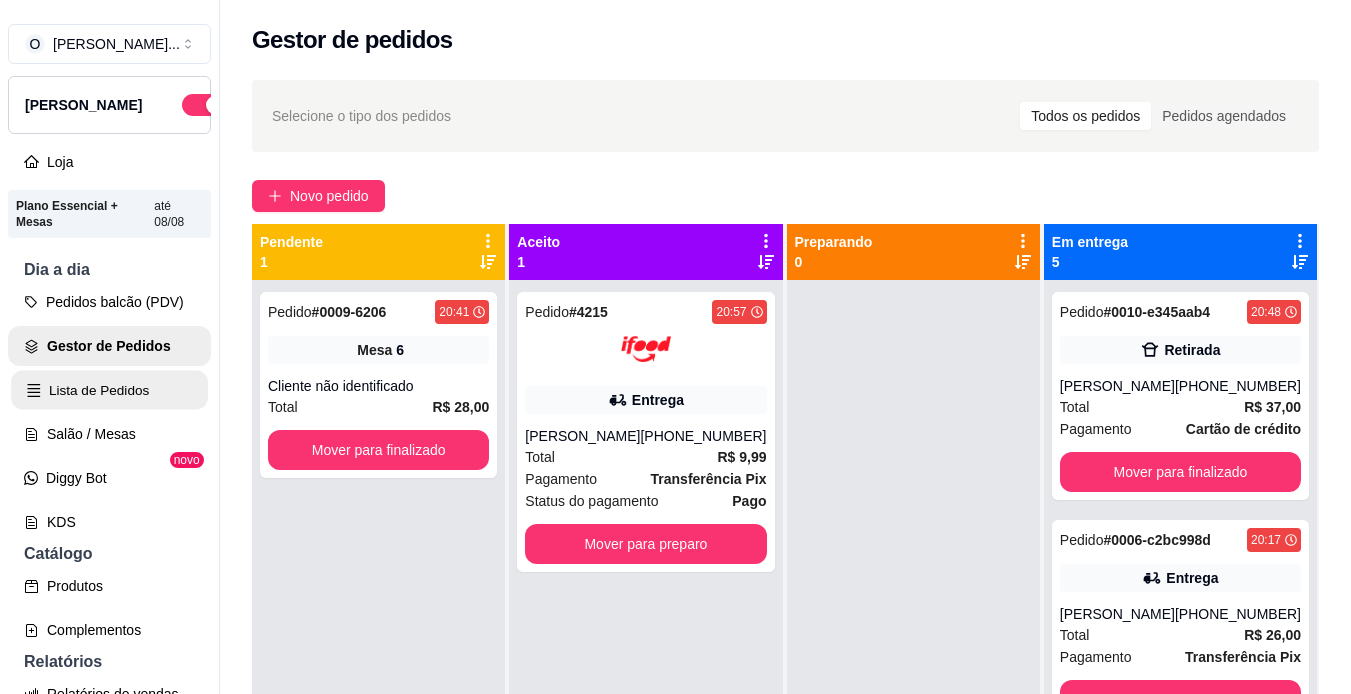 click on "Lista de Pedidos" at bounding box center (109, 390) 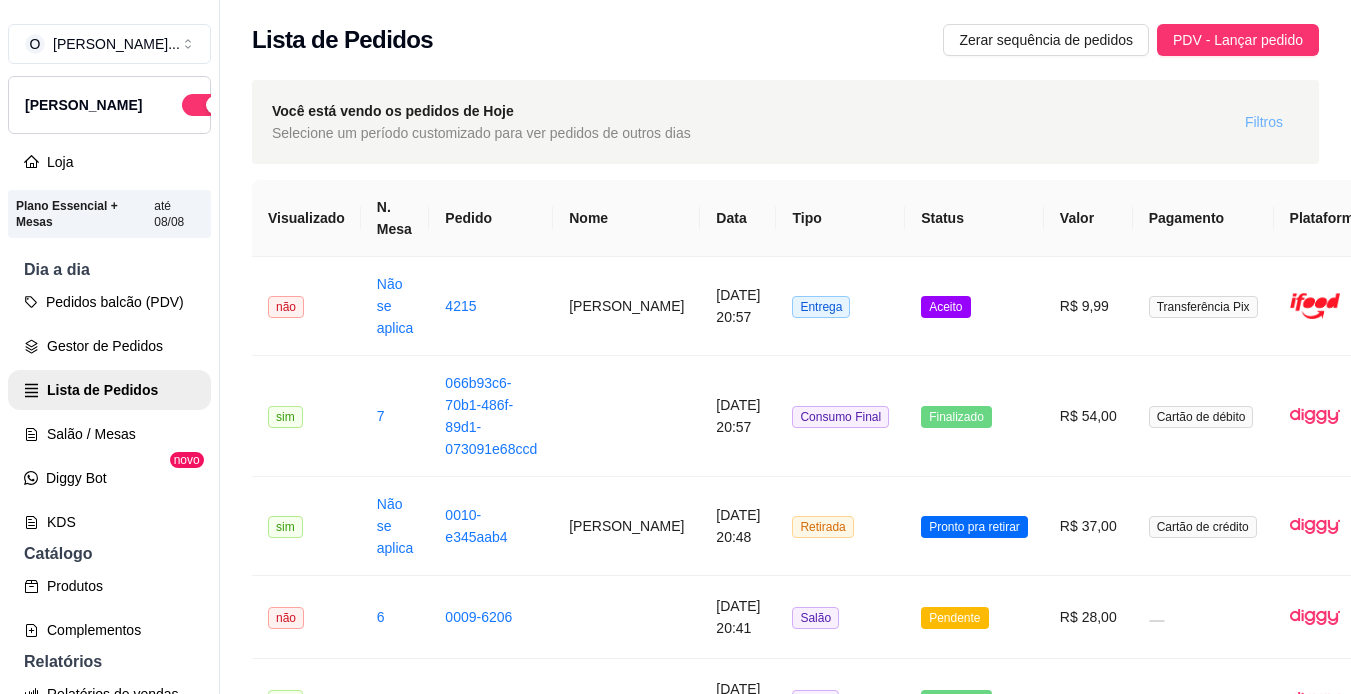click on "Filtros" at bounding box center [1264, 122] 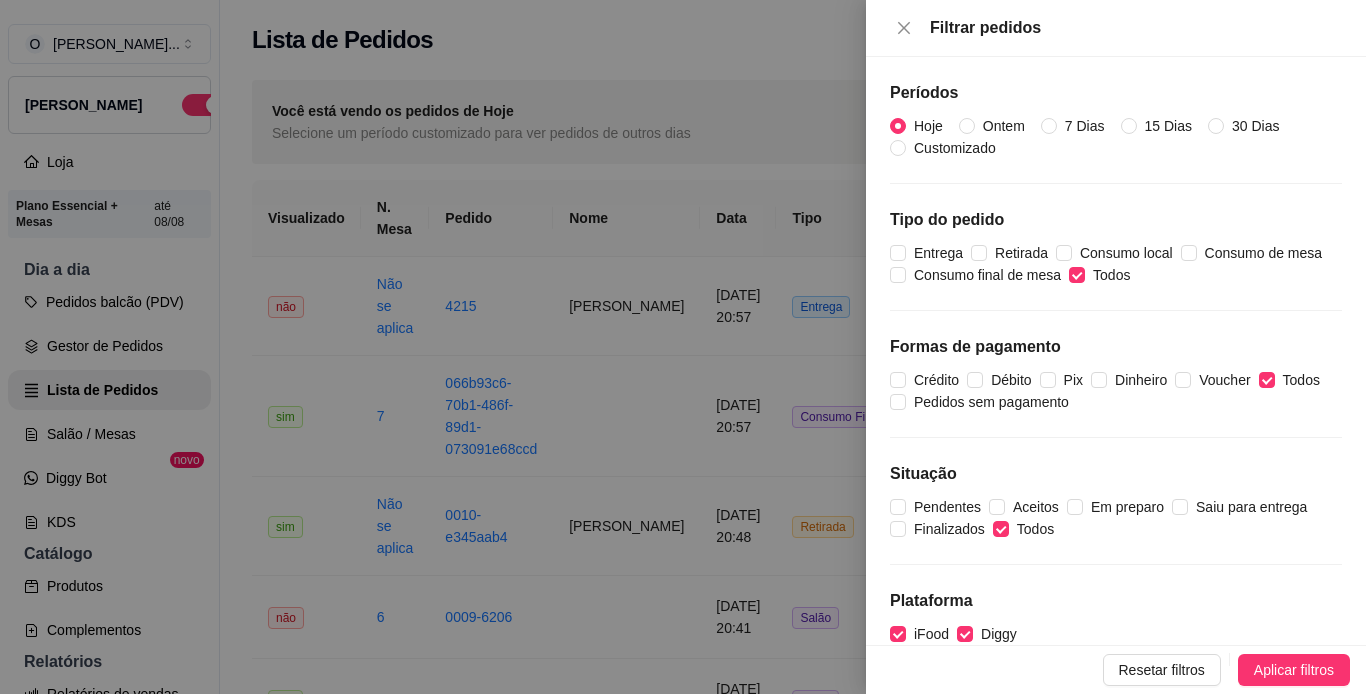 click on "30 Dias" at bounding box center (1255, 126) 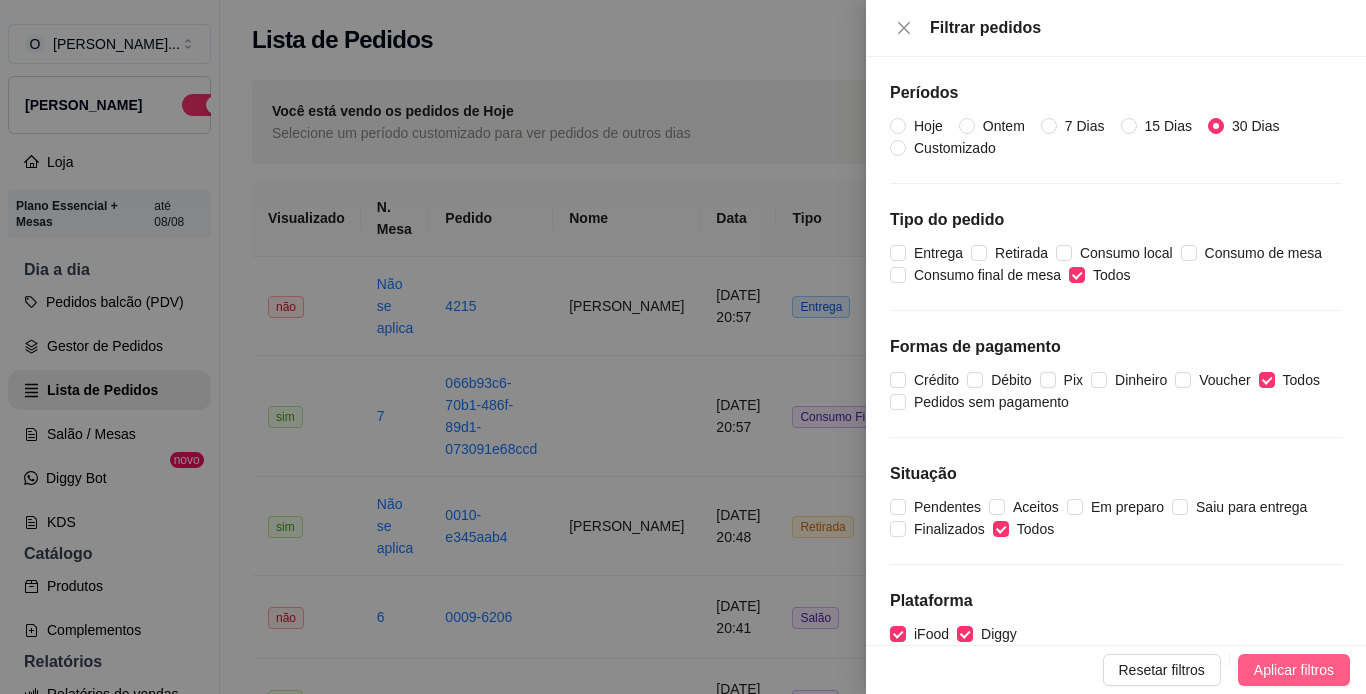 click on "Aplicar filtros" at bounding box center [1294, 670] 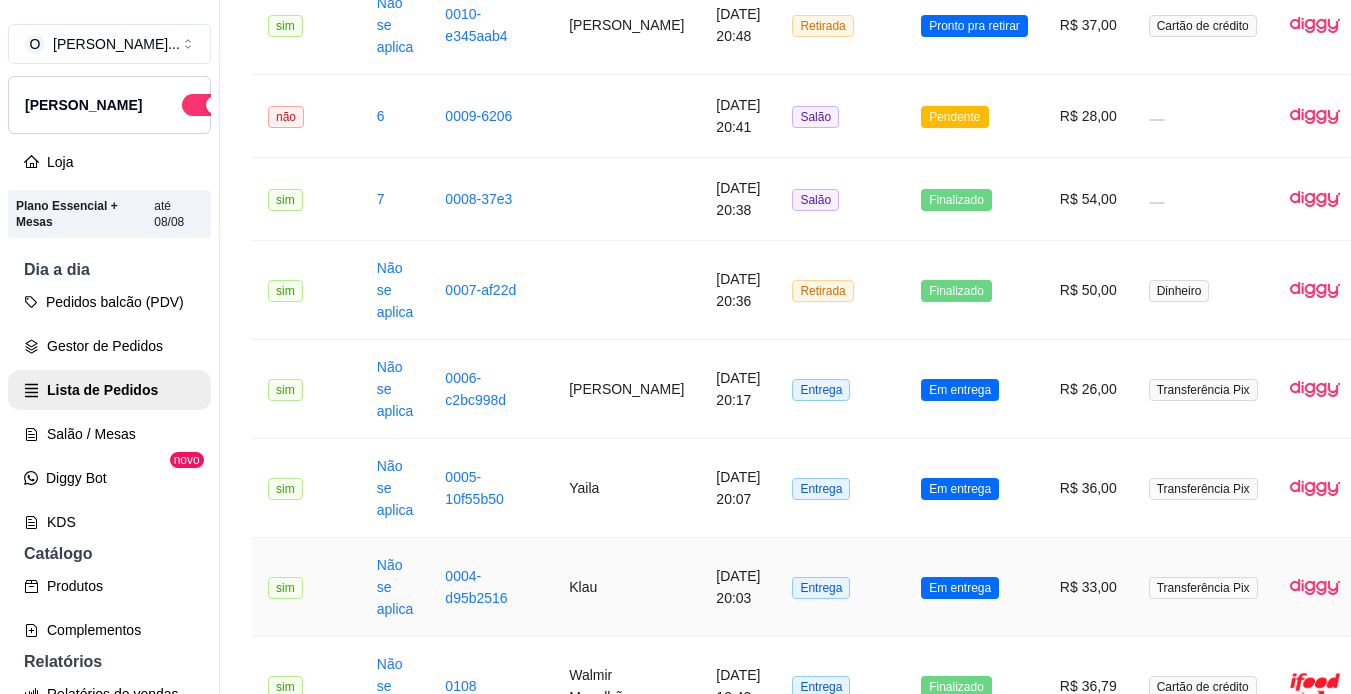 scroll, scrollTop: 502, scrollLeft: 0, axis: vertical 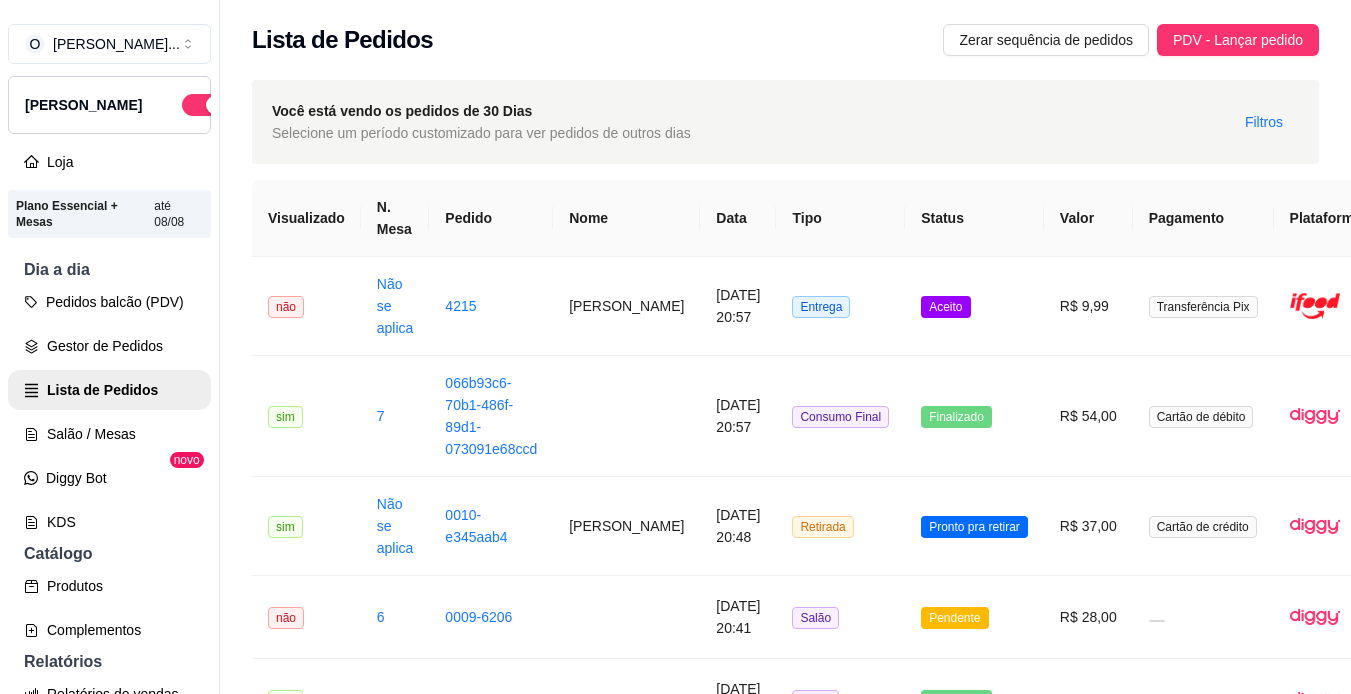 click on "Você está vendo os pedidos de   30 Dias" at bounding box center [481, 111] 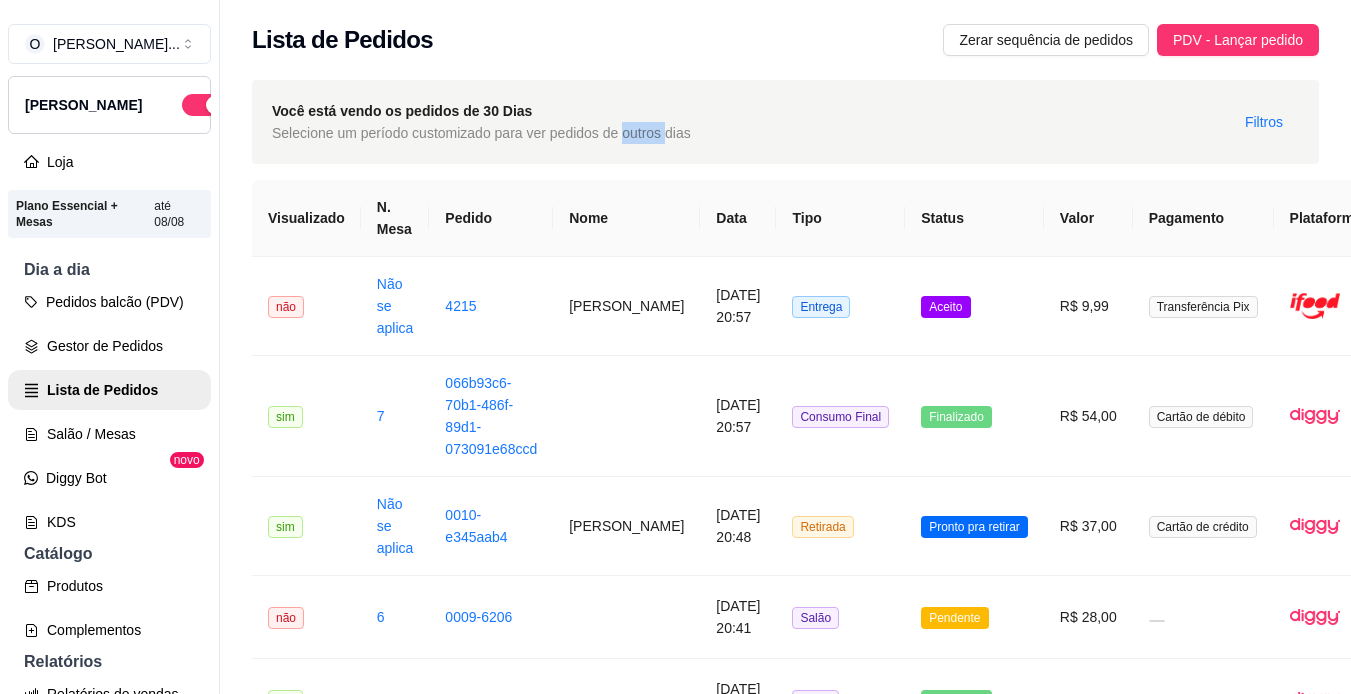 click on "Selecione um período customizado para ver pedidos de outros dias" at bounding box center (481, 133) 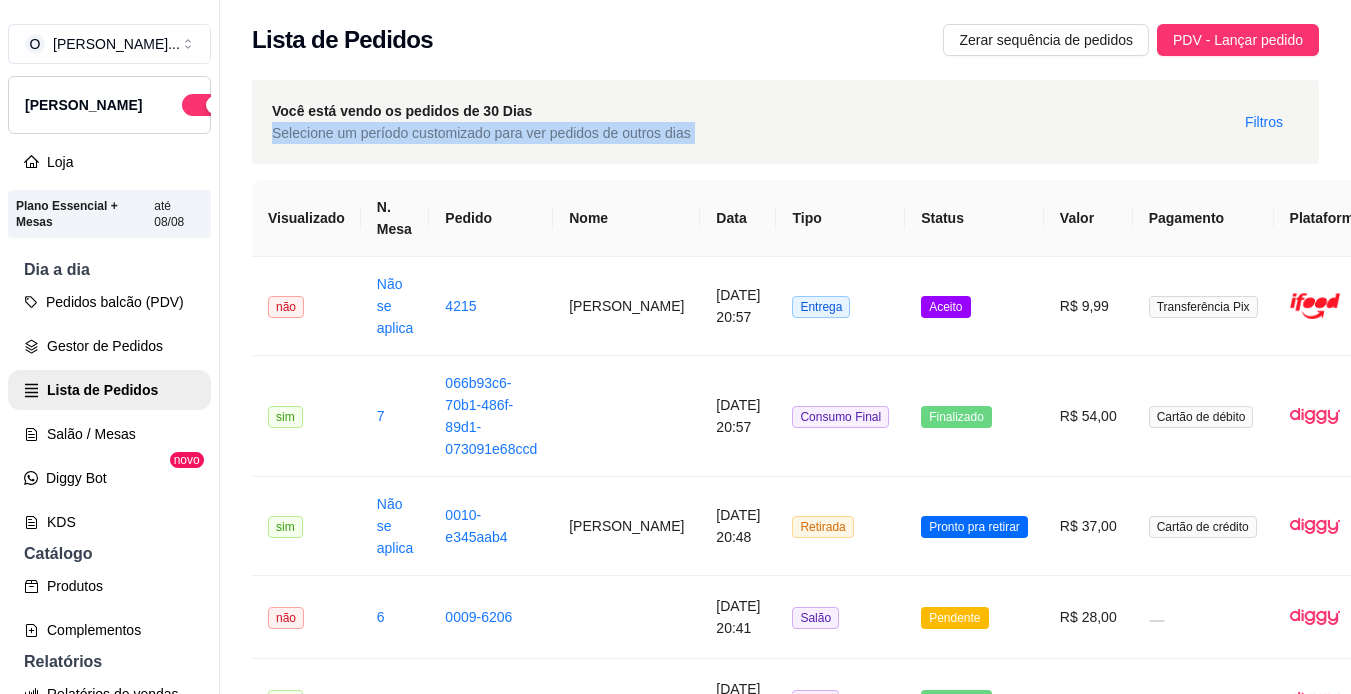 click on "Selecione um período customizado para ver pedidos de outros dias" at bounding box center [481, 133] 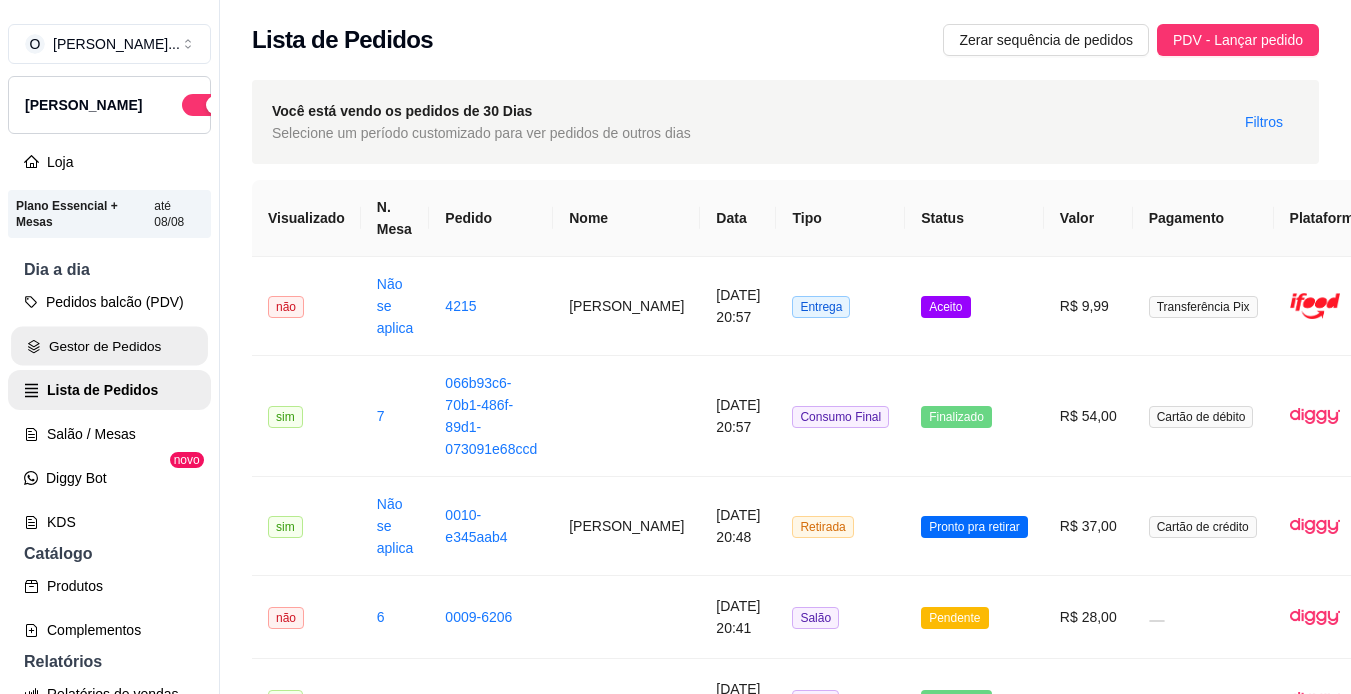 click on "Gestor de Pedidos" at bounding box center [109, 346] 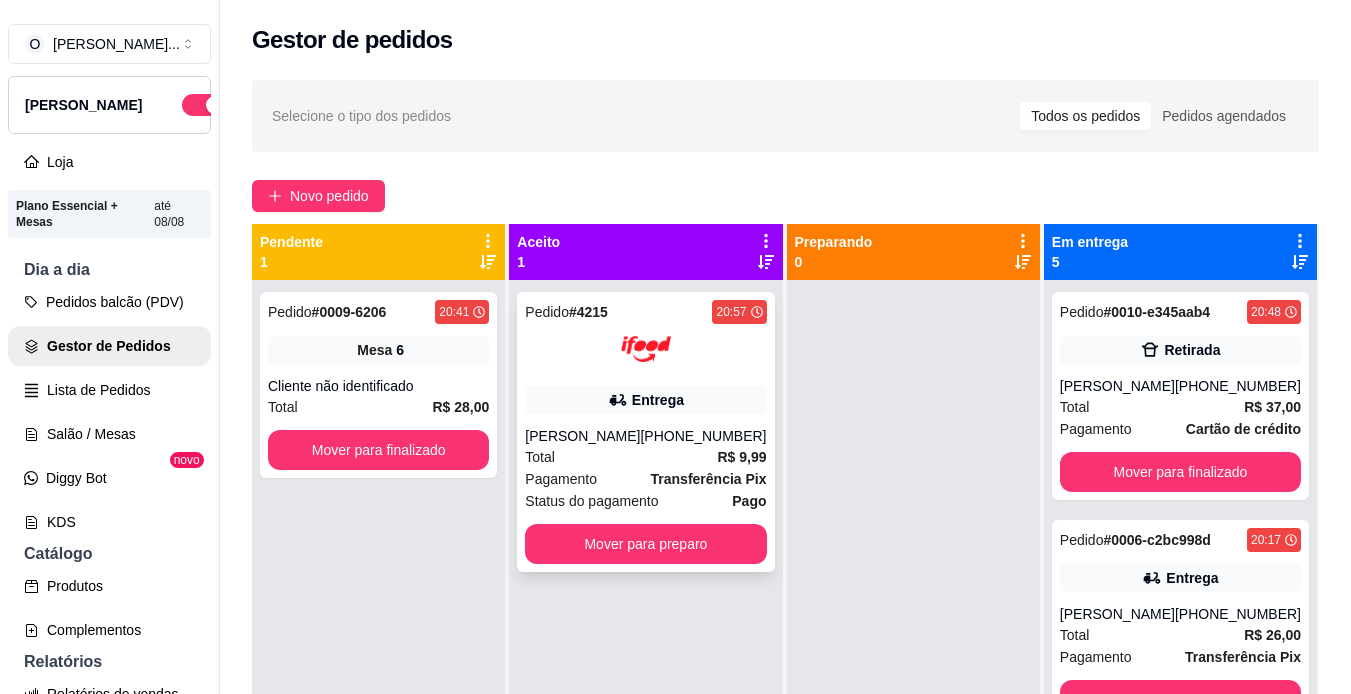 click on "Entrega" at bounding box center (658, 400) 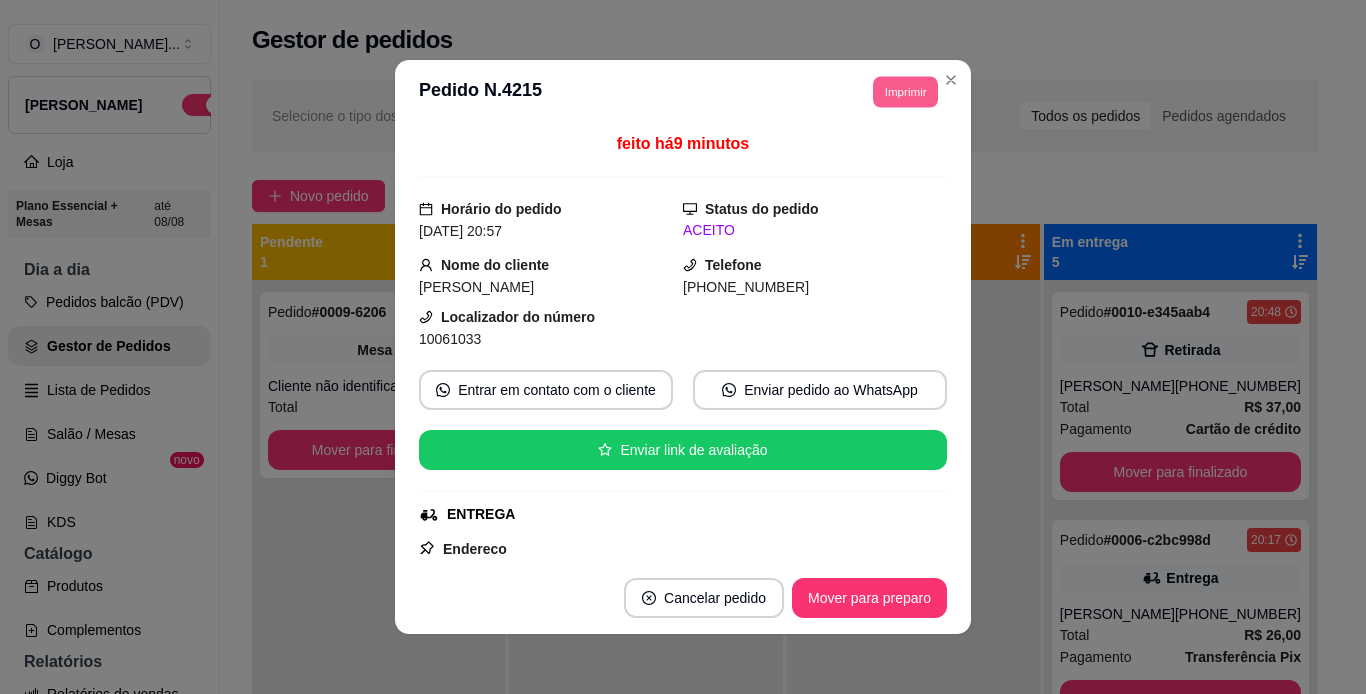 click on "Imprimir" at bounding box center [905, 91] 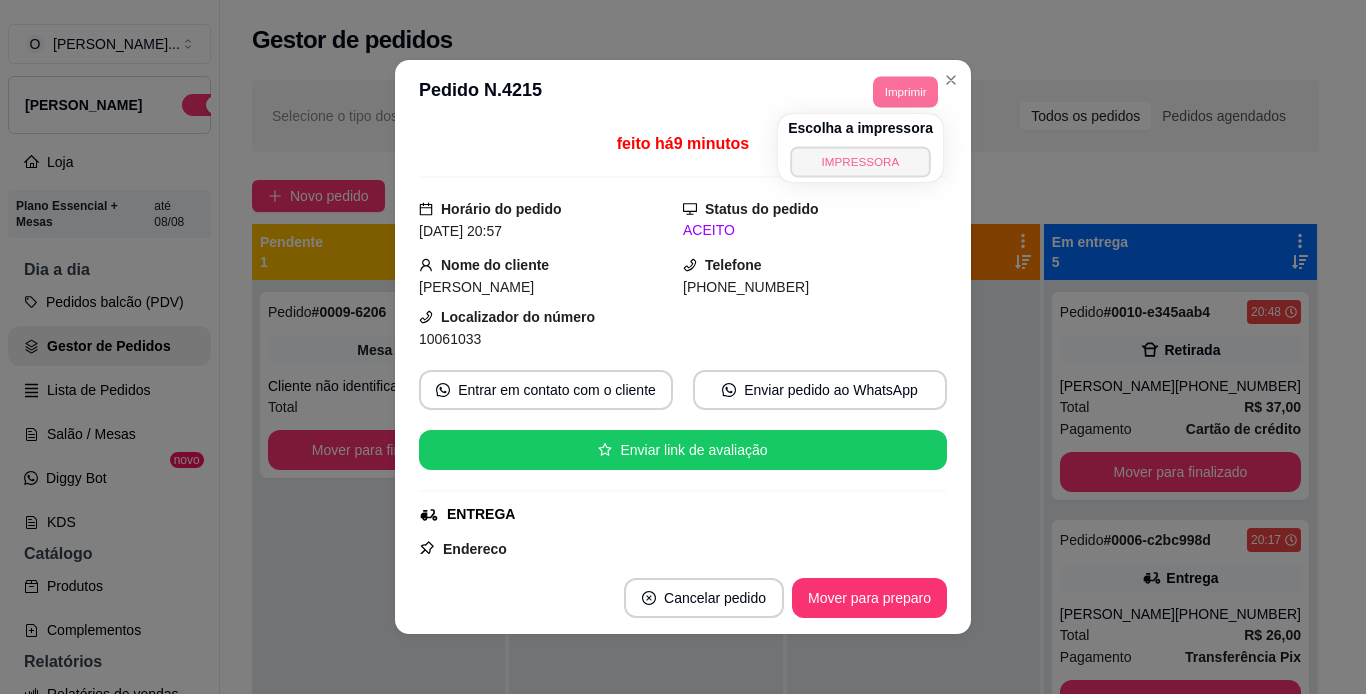 click on "IMPRESSORA" at bounding box center (860, 161) 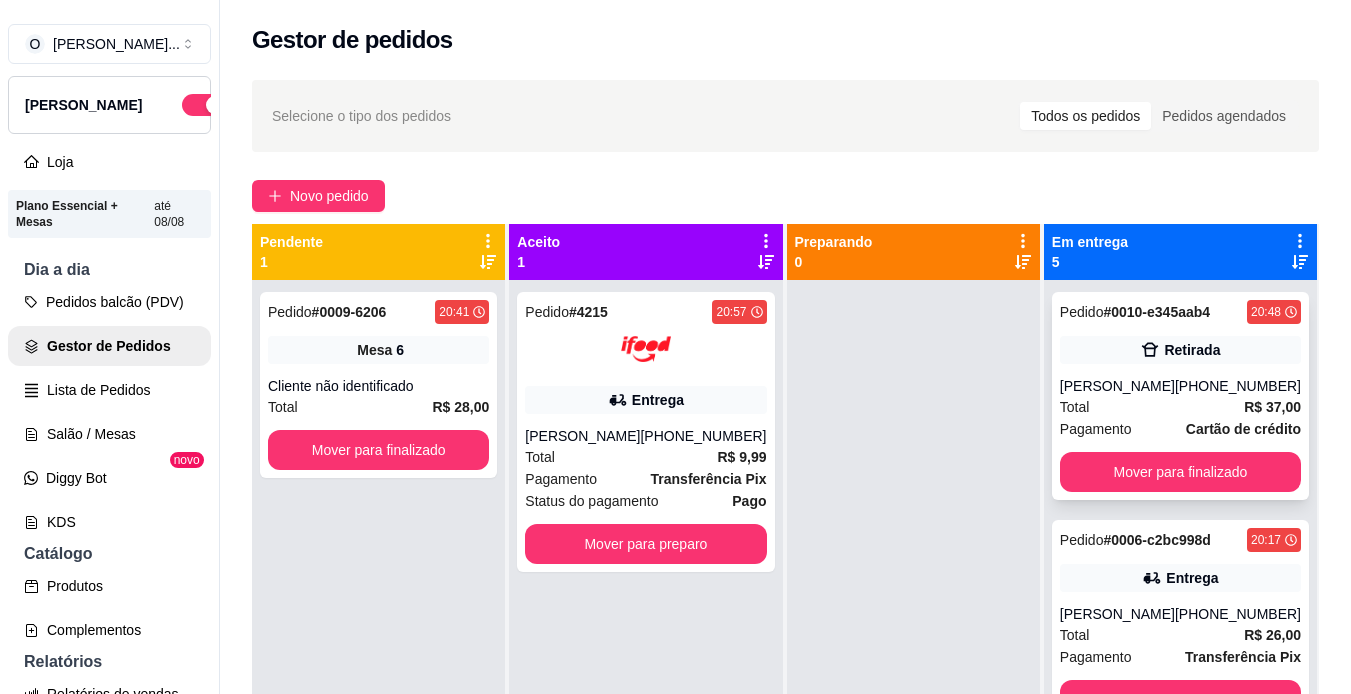 click on "Retirada" at bounding box center [1180, 350] 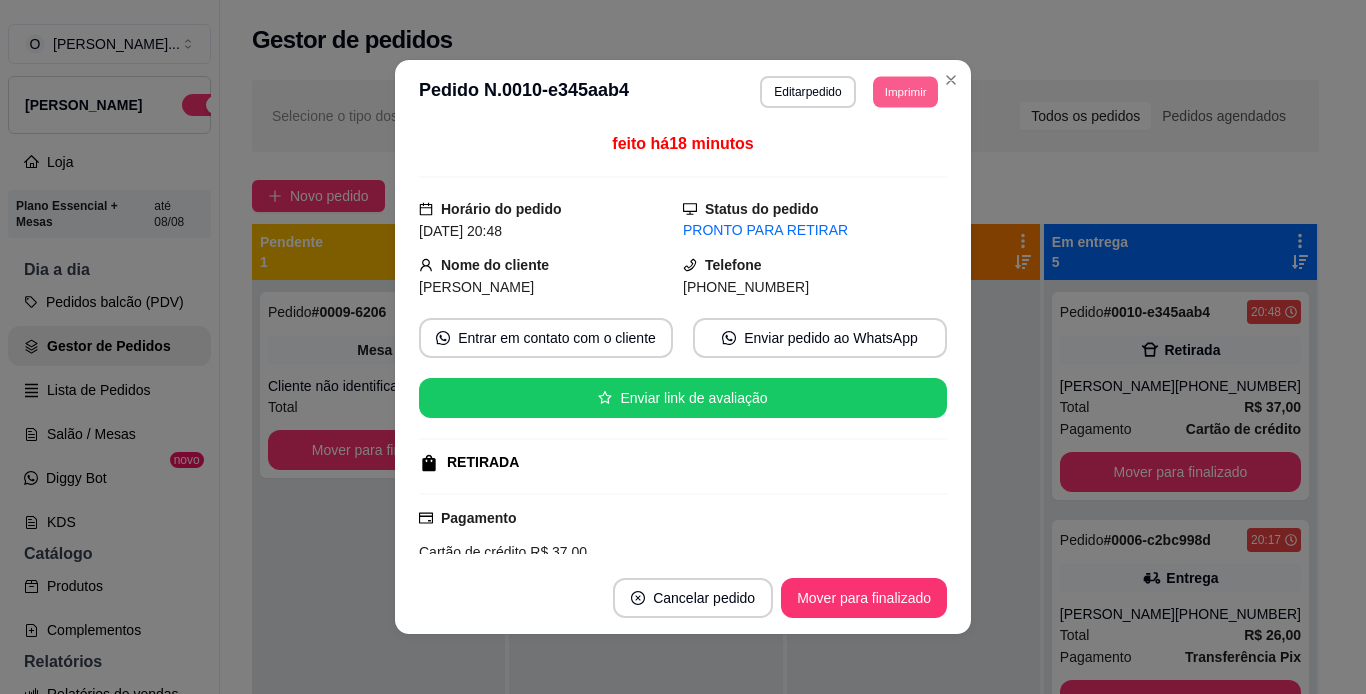 click on "Imprimir" at bounding box center (905, 91) 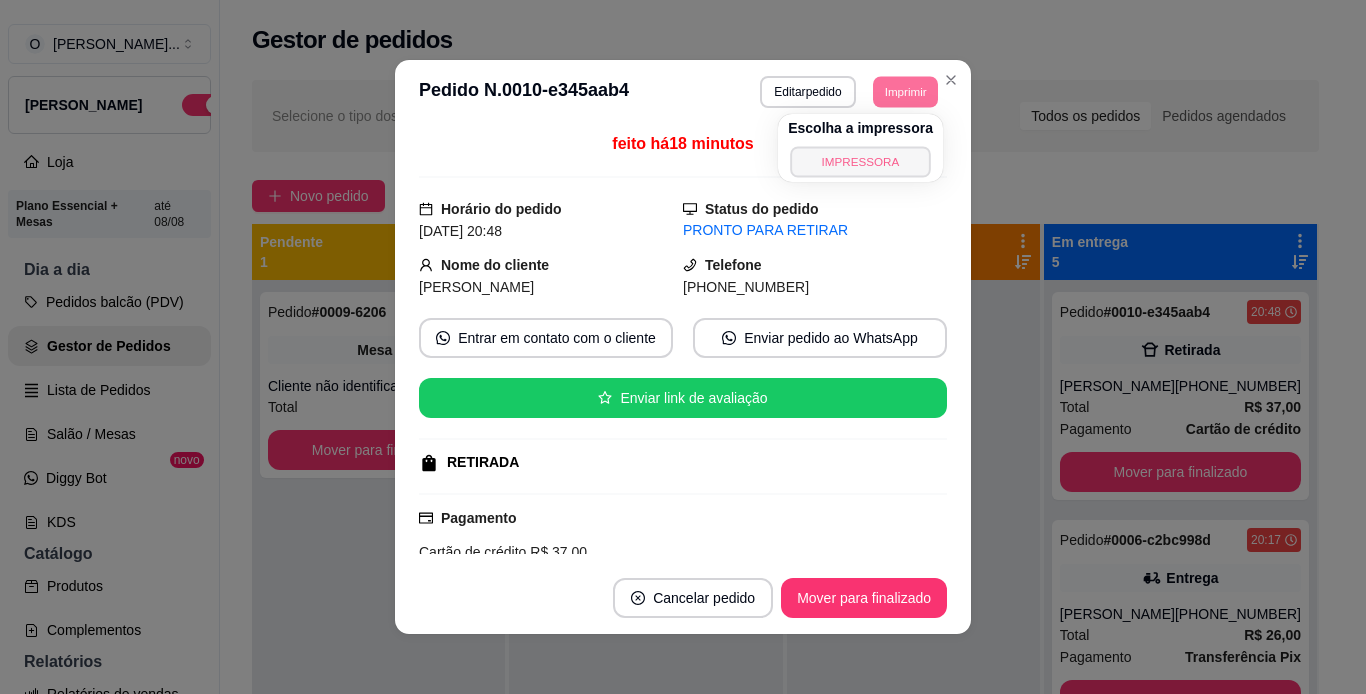click on "IMPRESSORA" at bounding box center [860, 161] 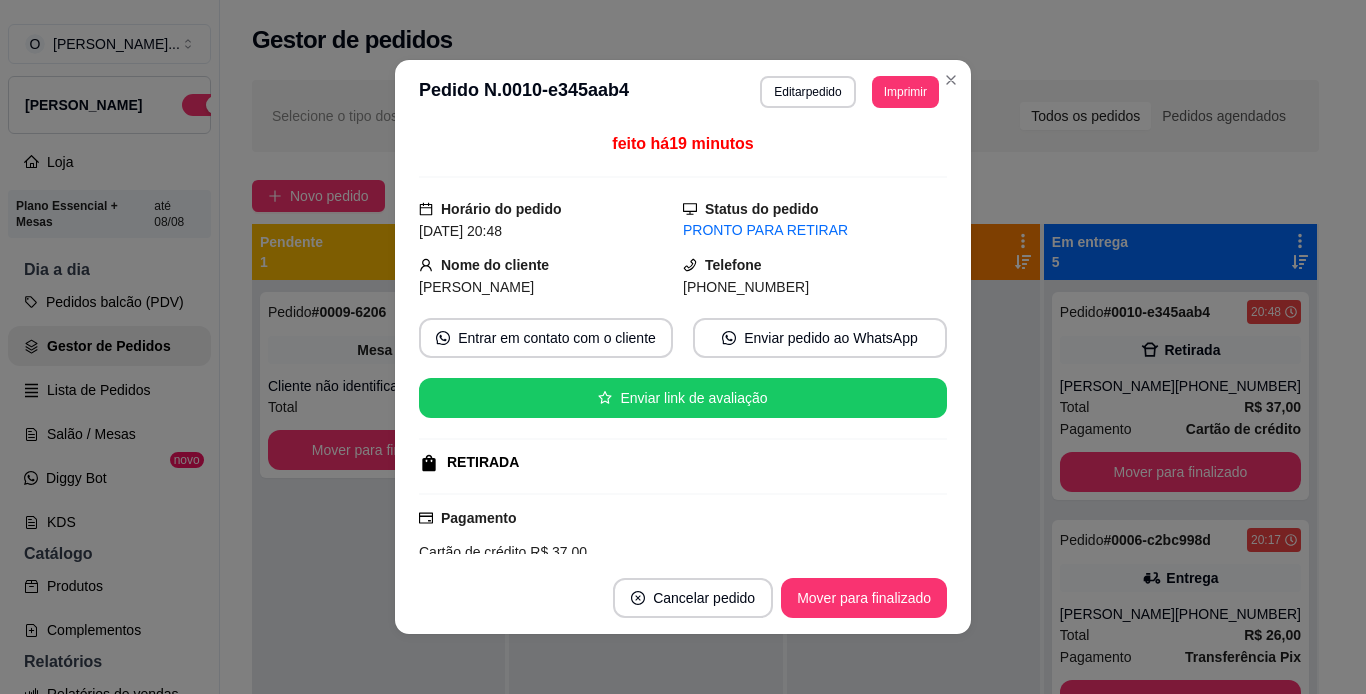 click on "**********" at bounding box center (683, 92) 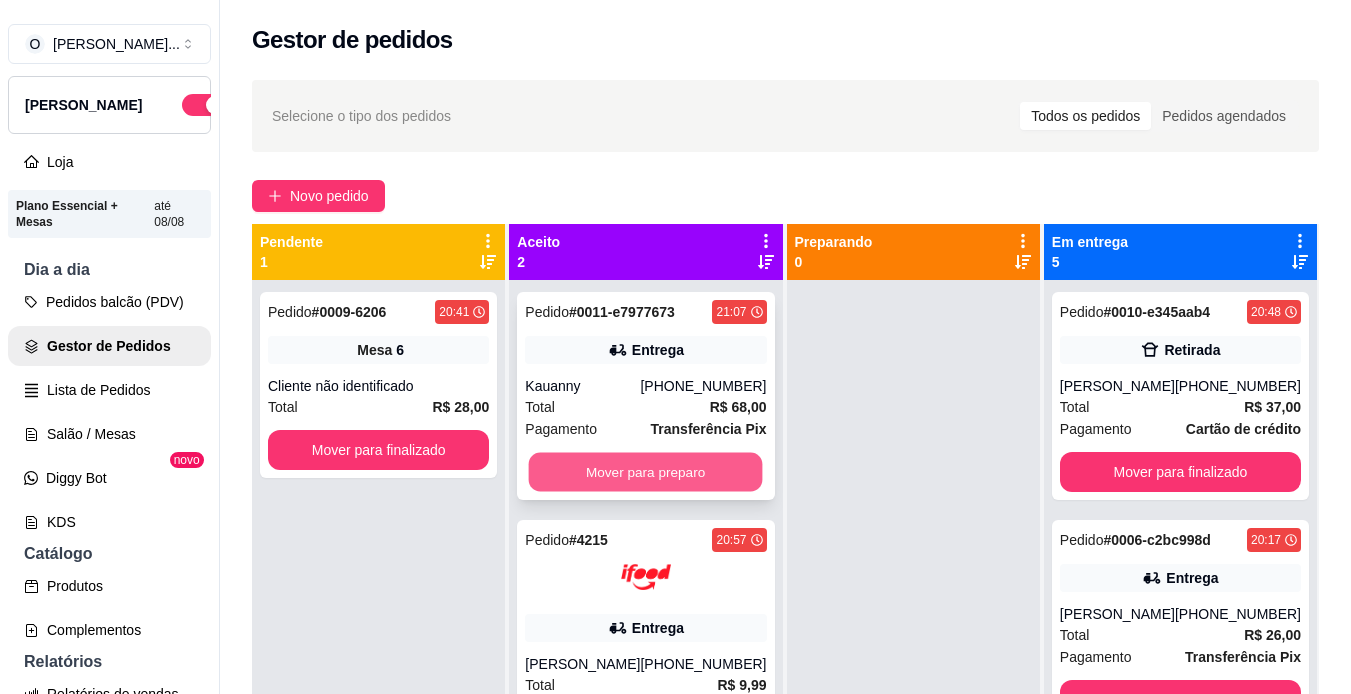 click on "Mover para preparo" at bounding box center (646, 472) 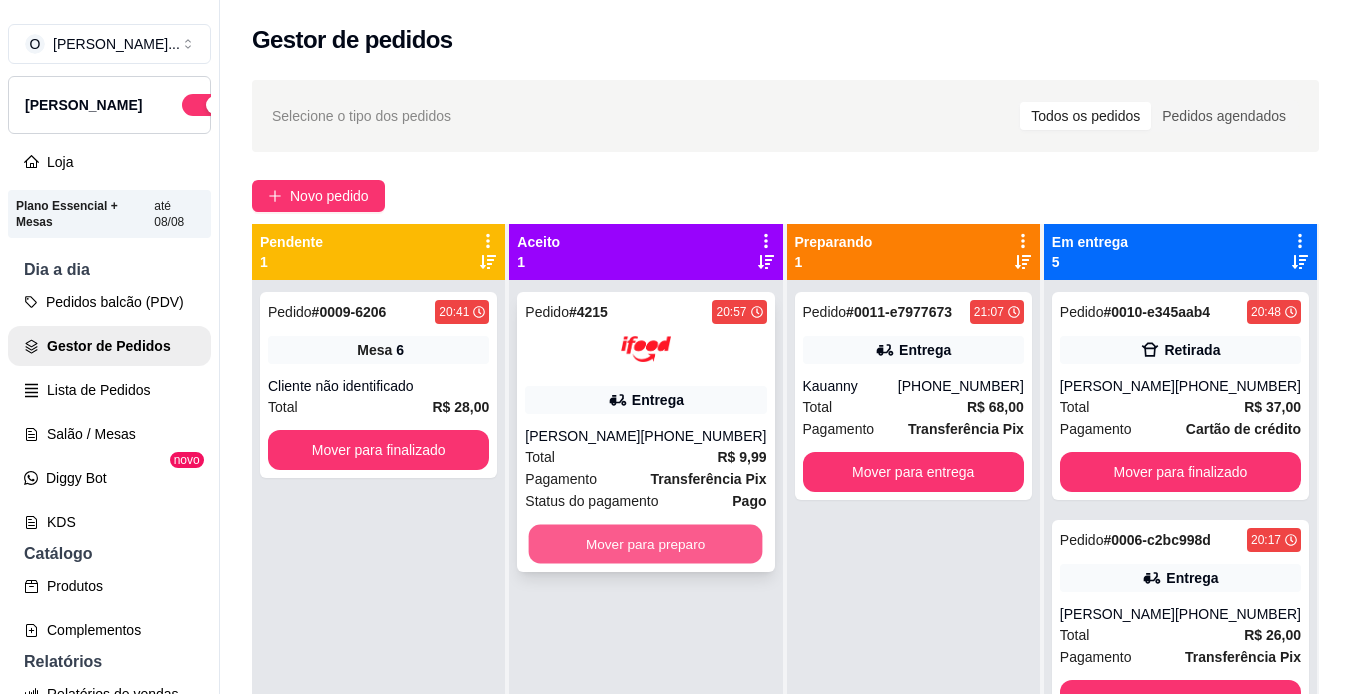 click on "Mover para preparo" at bounding box center (646, 544) 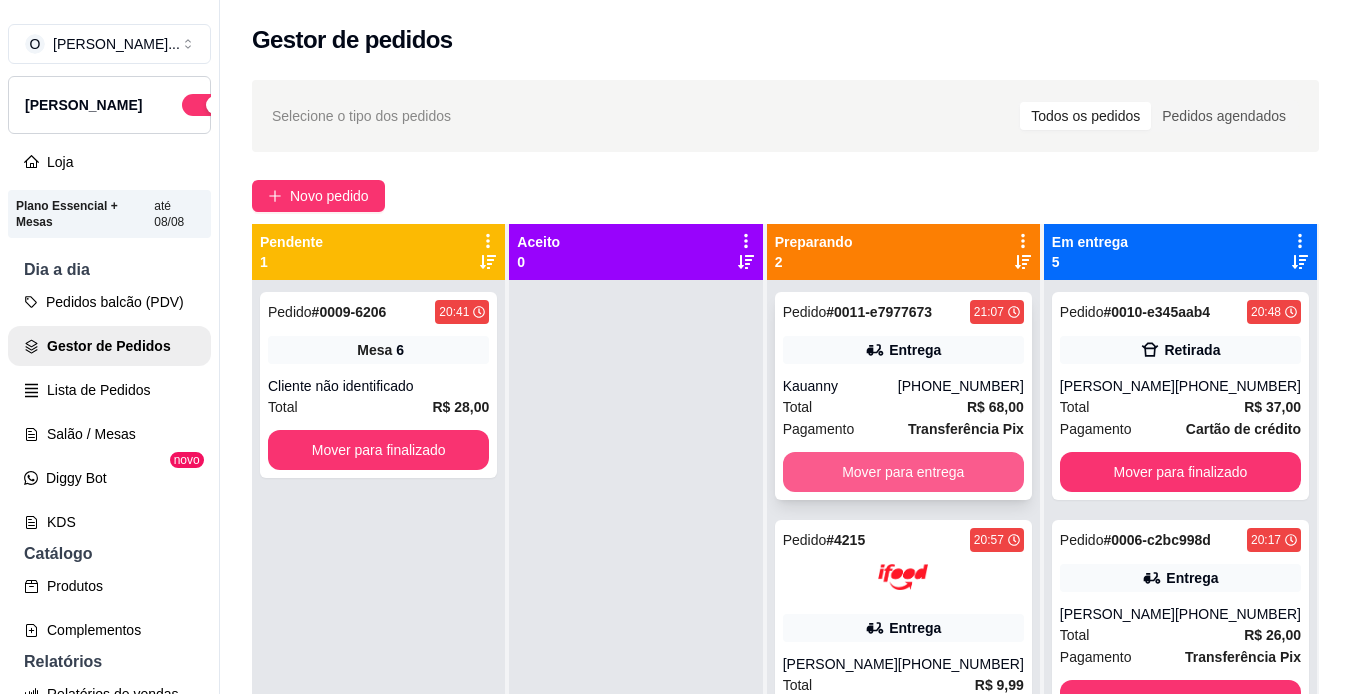 scroll, scrollTop: 56, scrollLeft: 0, axis: vertical 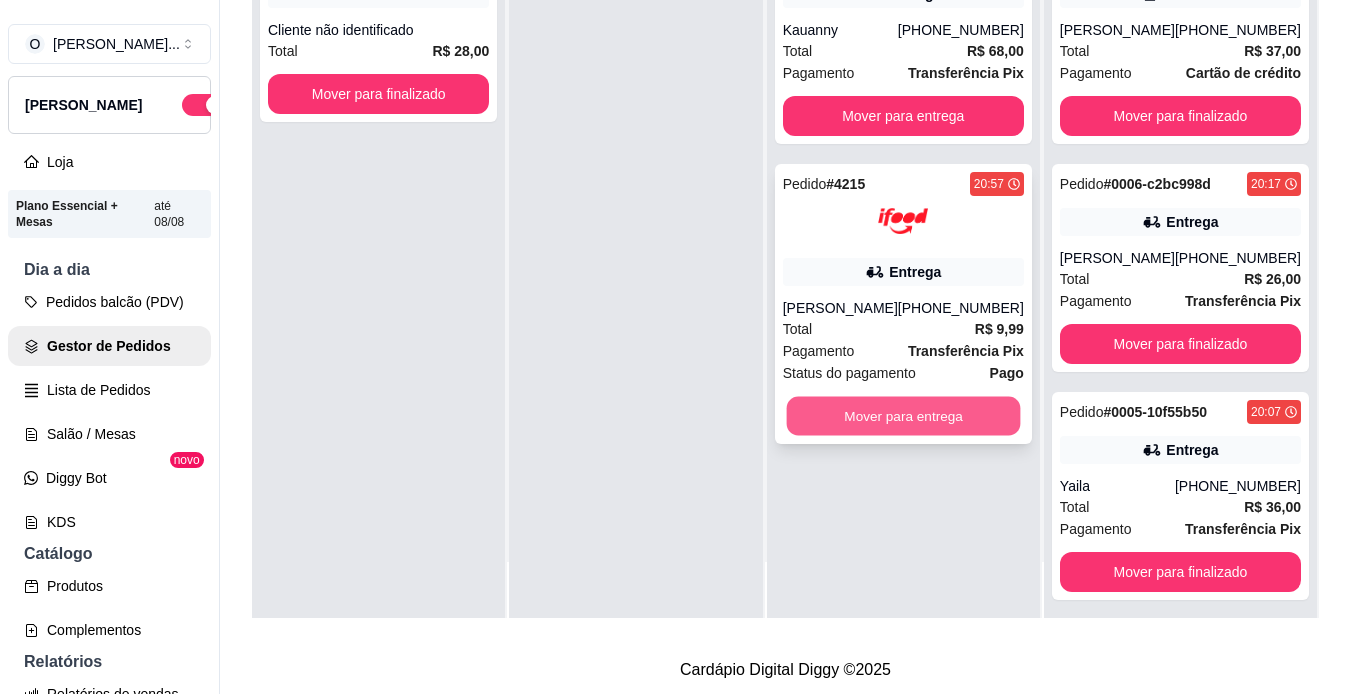 click on "Mover para entrega" at bounding box center [903, 416] 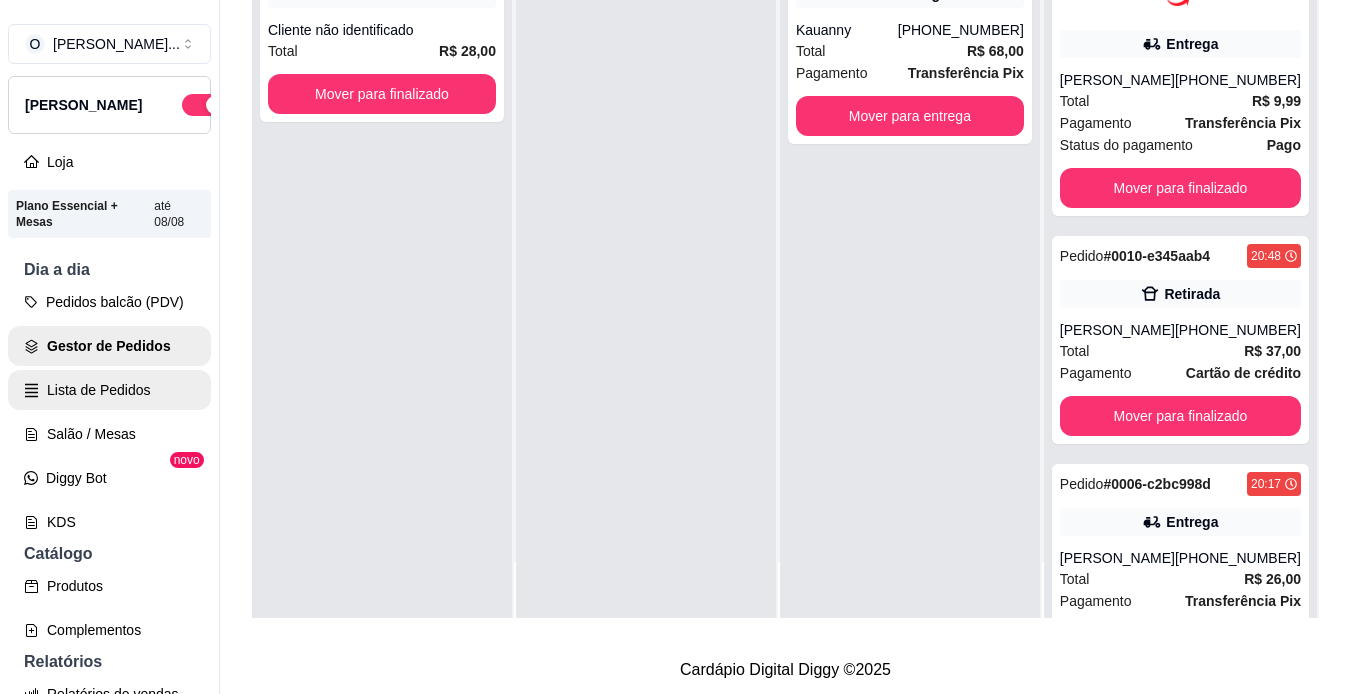 click on "Lista de Pedidos" at bounding box center [109, 390] 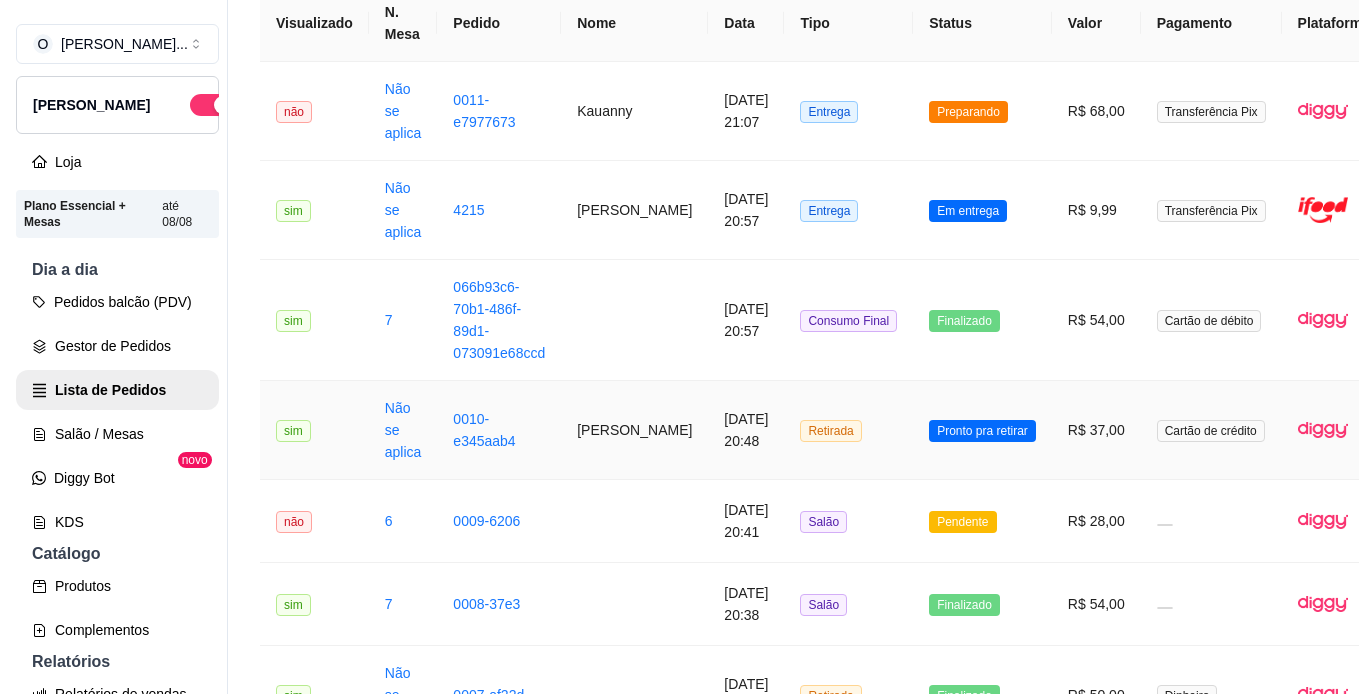 scroll, scrollTop: 196, scrollLeft: 0, axis: vertical 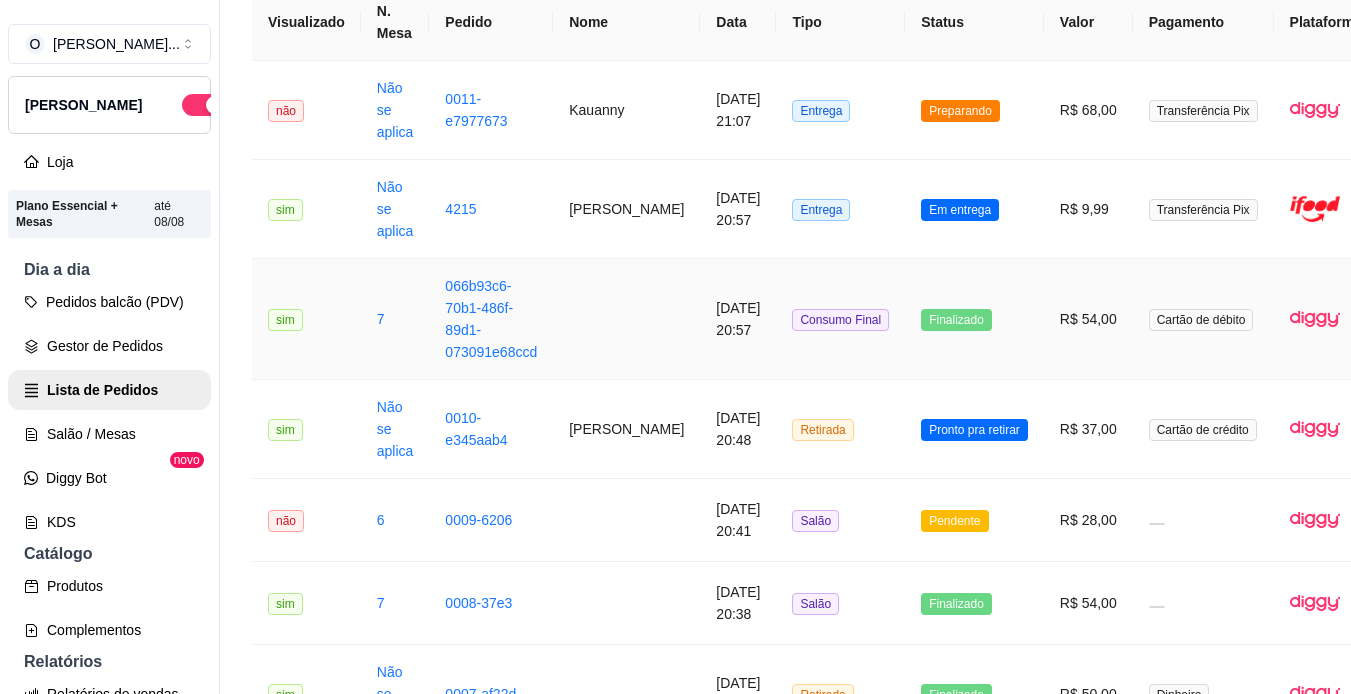 click at bounding box center (626, 319) 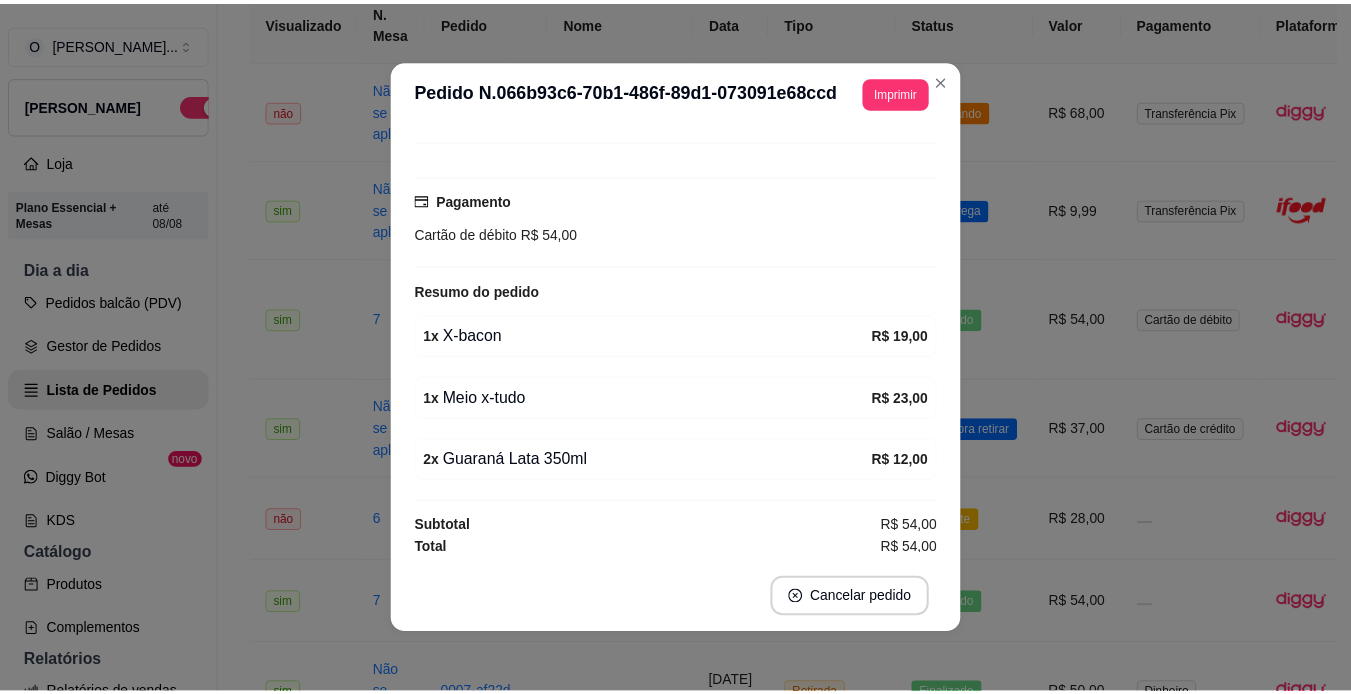scroll, scrollTop: 153, scrollLeft: 0, axis: vertical 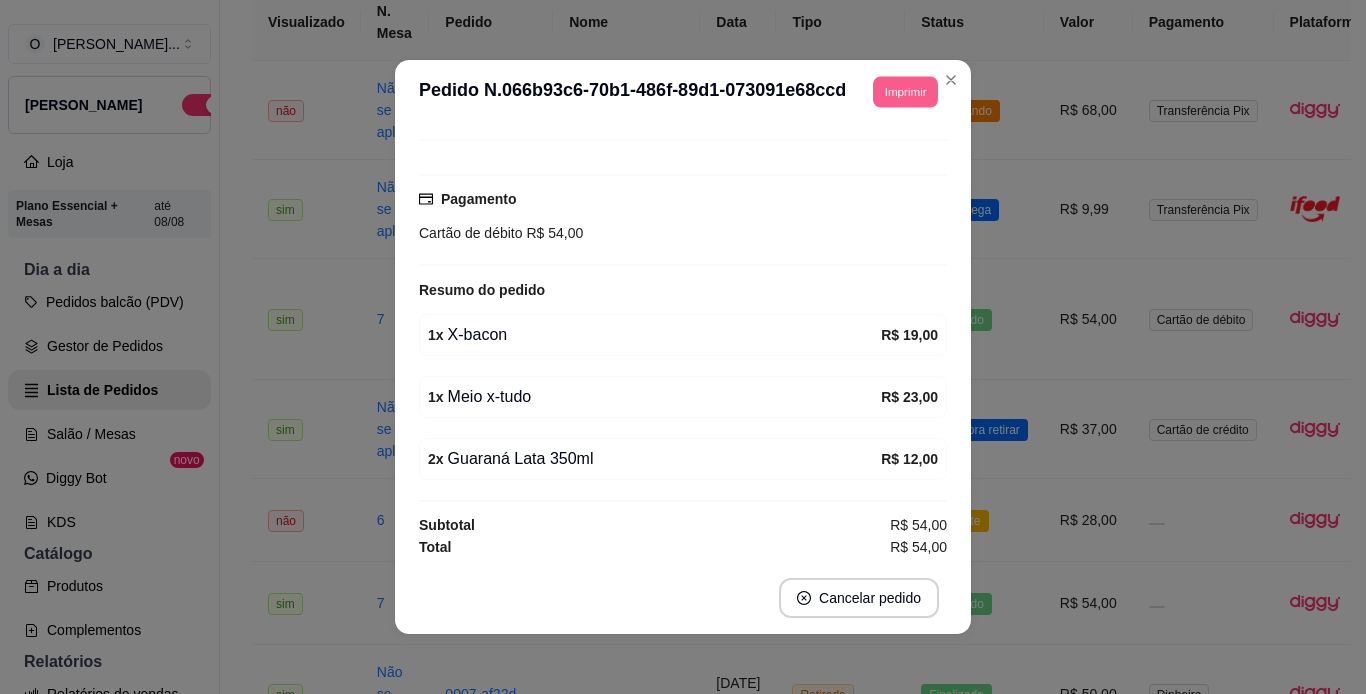 click on "Imprimir" at bounding box center [905, 91] 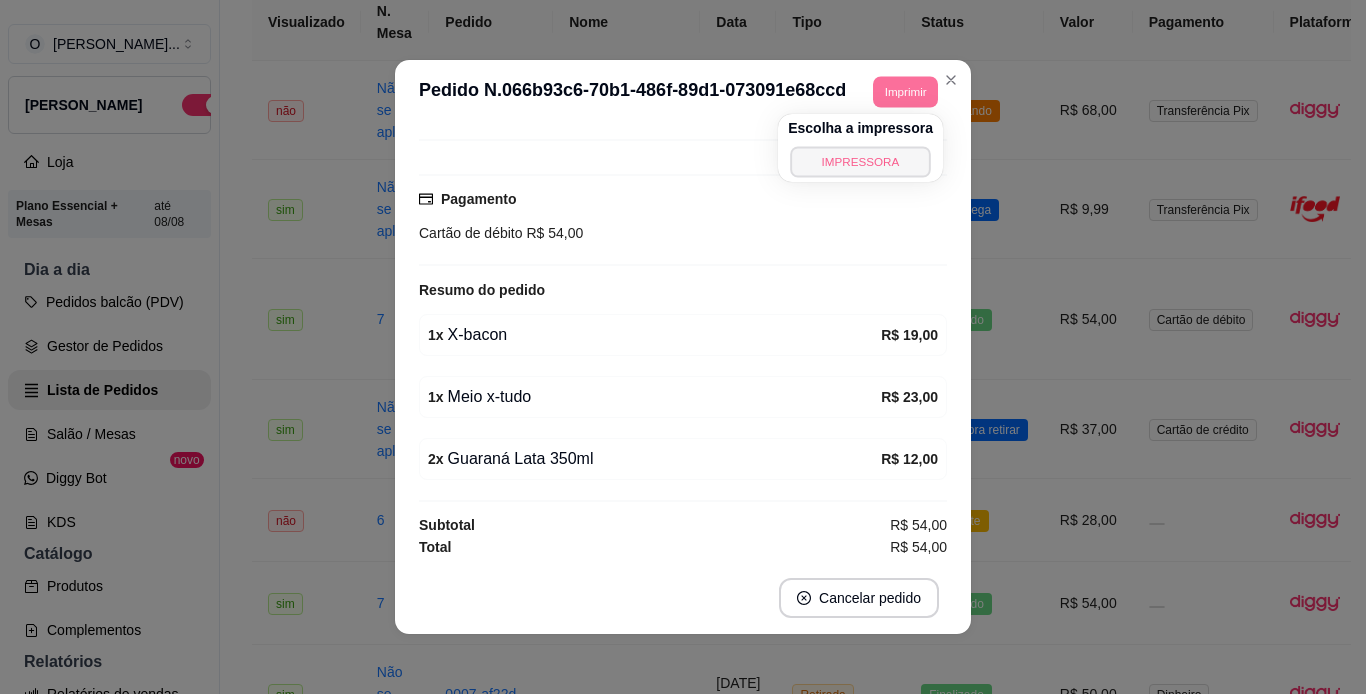click on "IMPRESSORA" at bounding box center [860, 161] 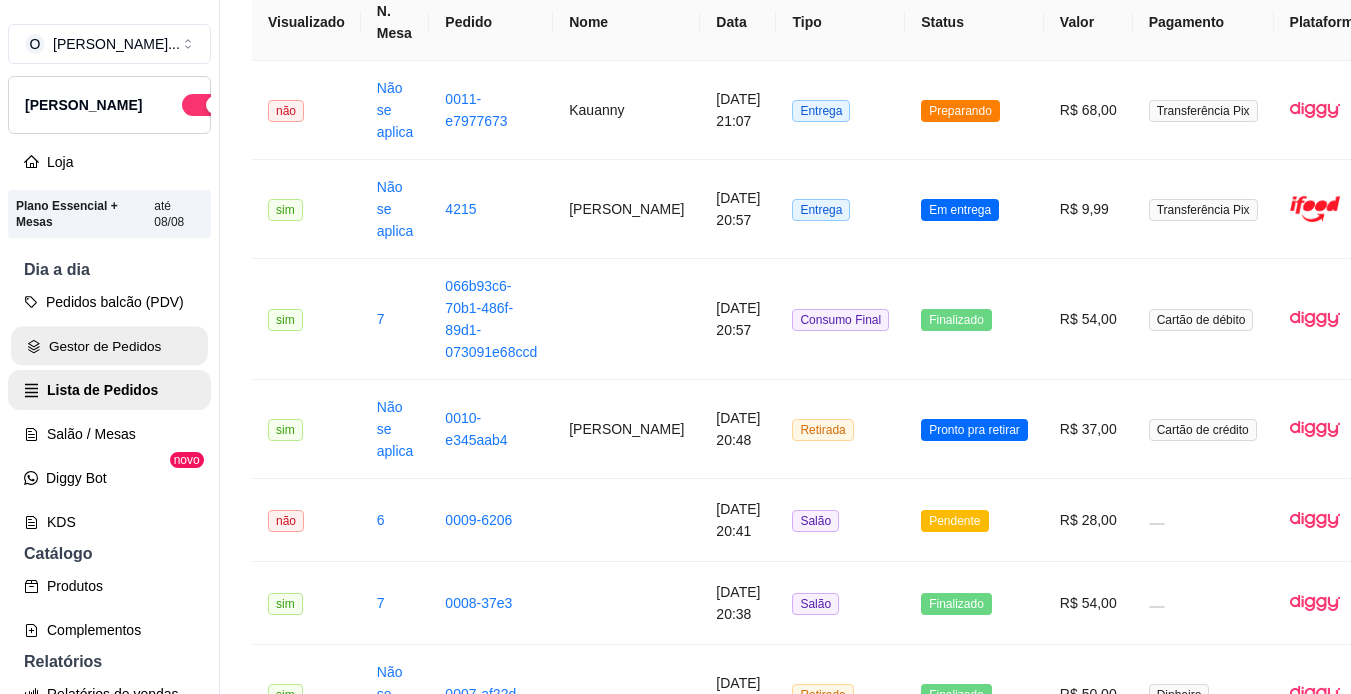 click on "Gestor de Pedidos" at bounding box center (109, 346) 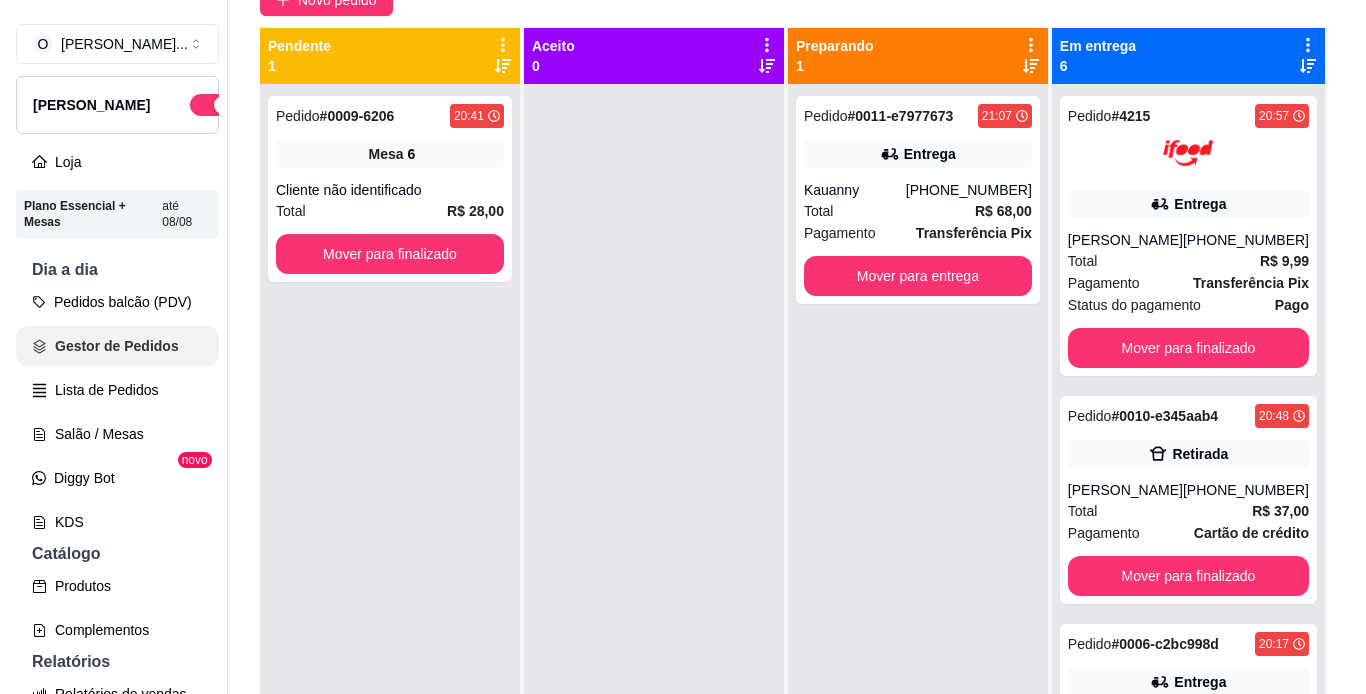 scroll, scrollTop: 0, scrollLeft: 0, axis: both 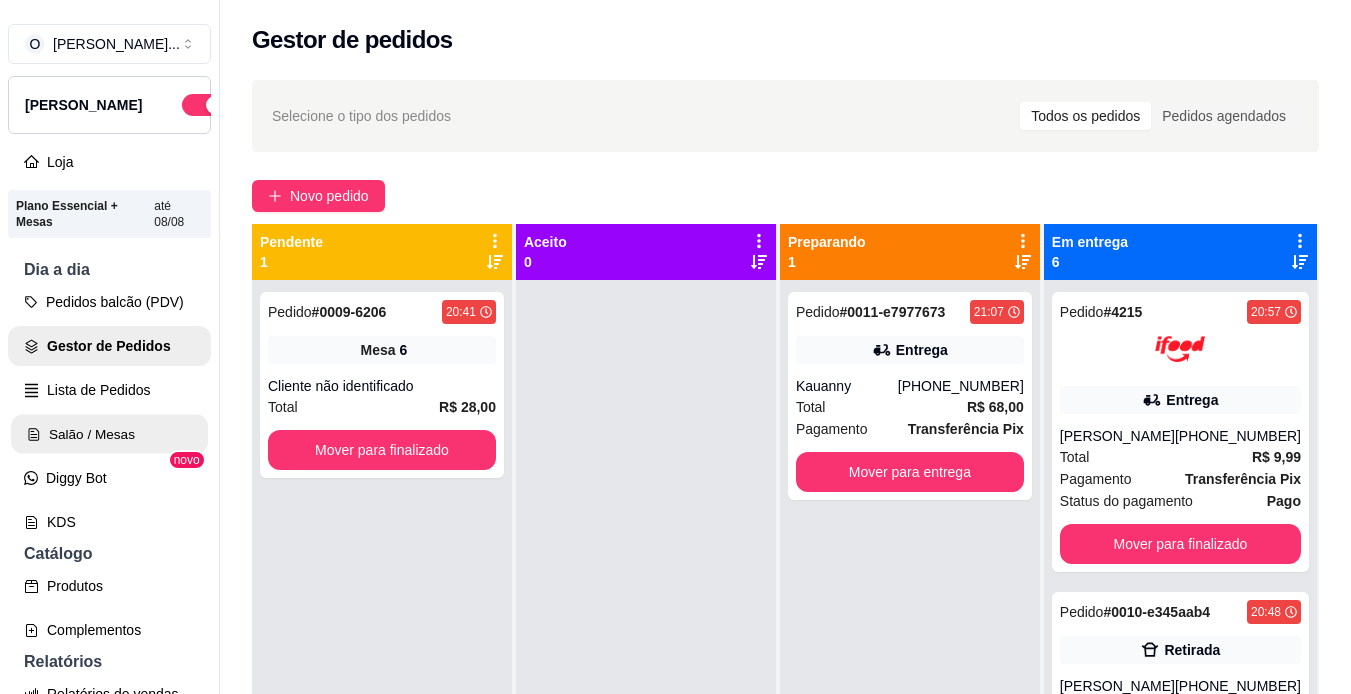 click on "Salão / Mesas" at bounding box center (109, 434) 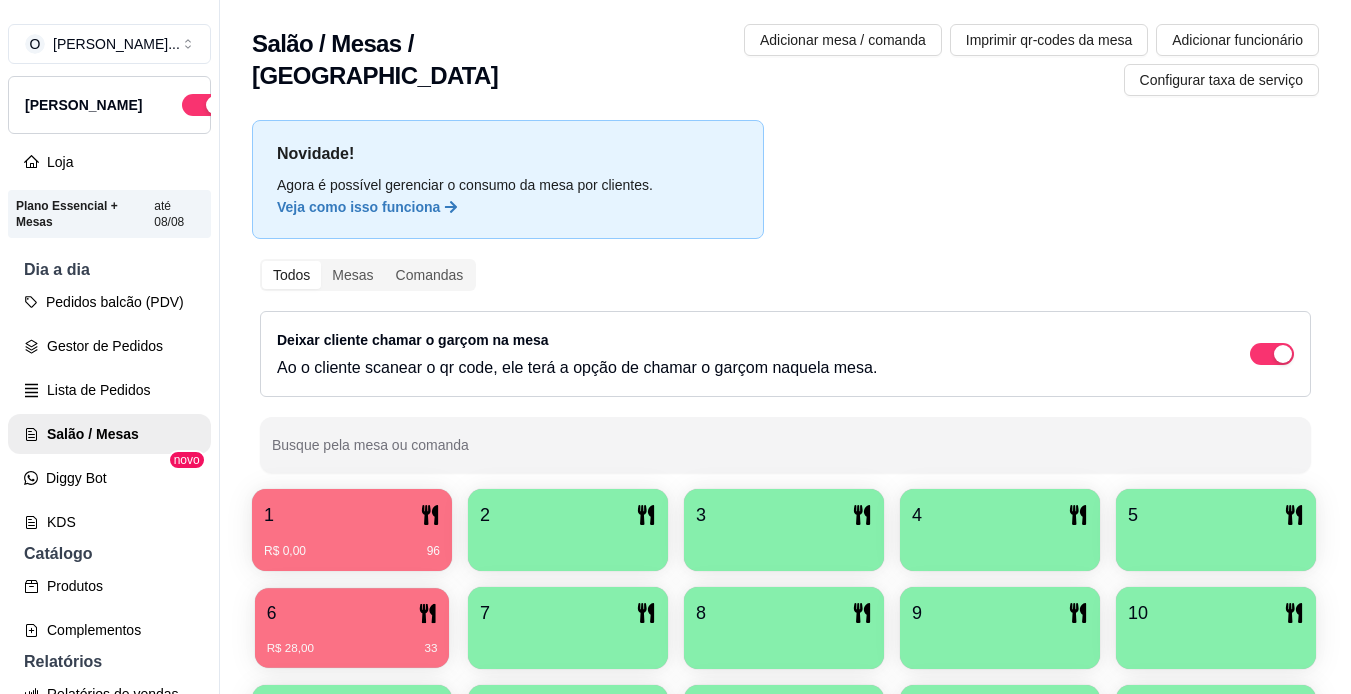 click on "6" at bounding box center [352, 613] 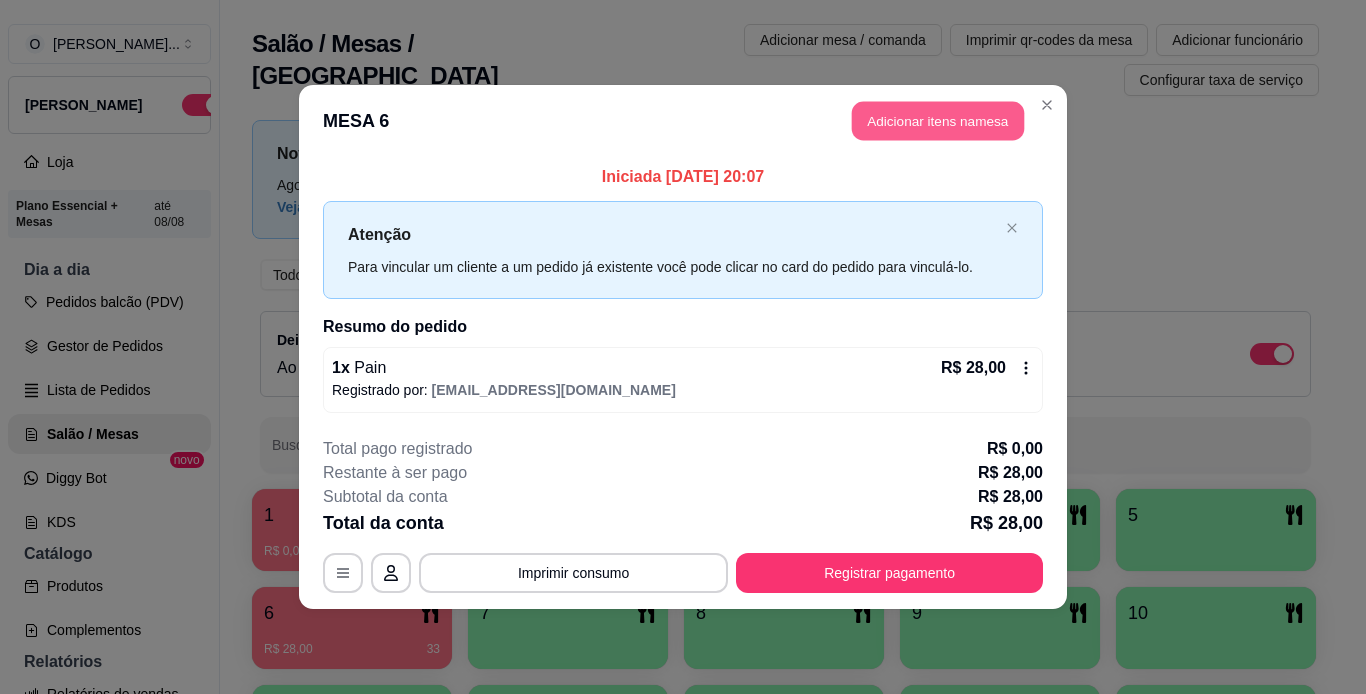 click on "Adicionar itens na  mesa" at bounding box center [938, 121] 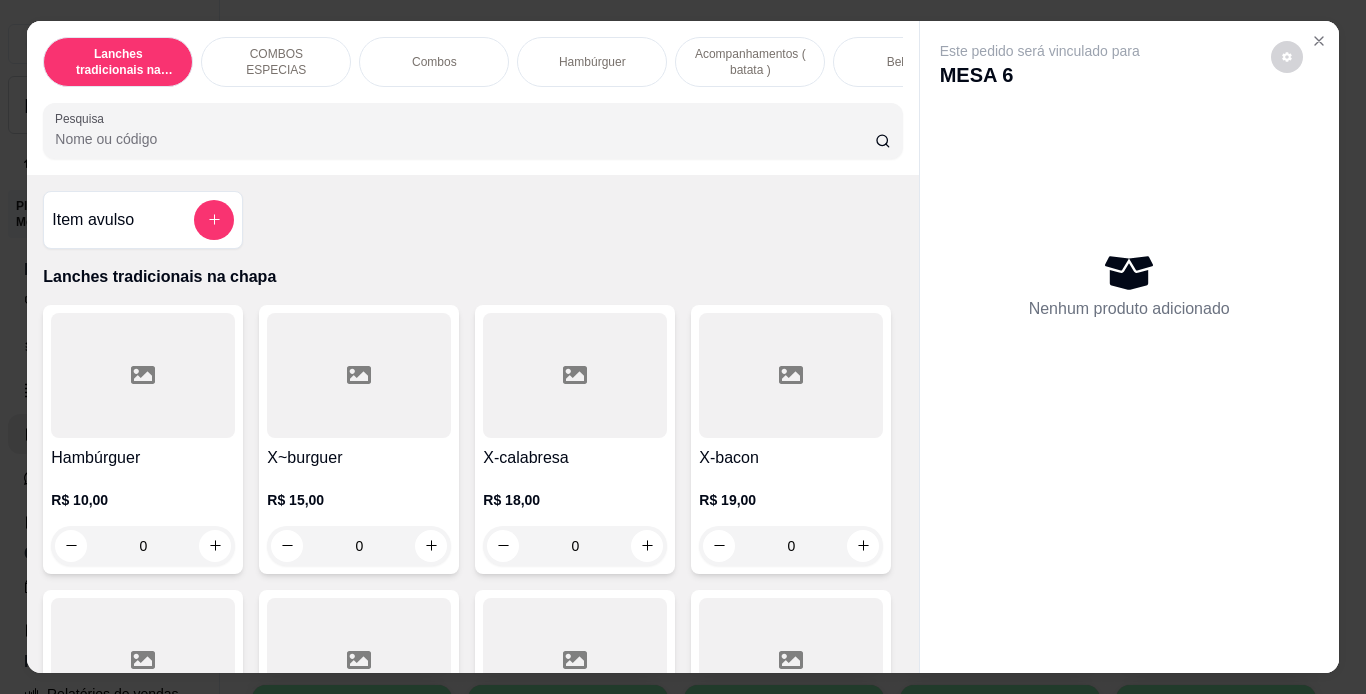 click on "Bebidas" at bounding box center (908, 62) 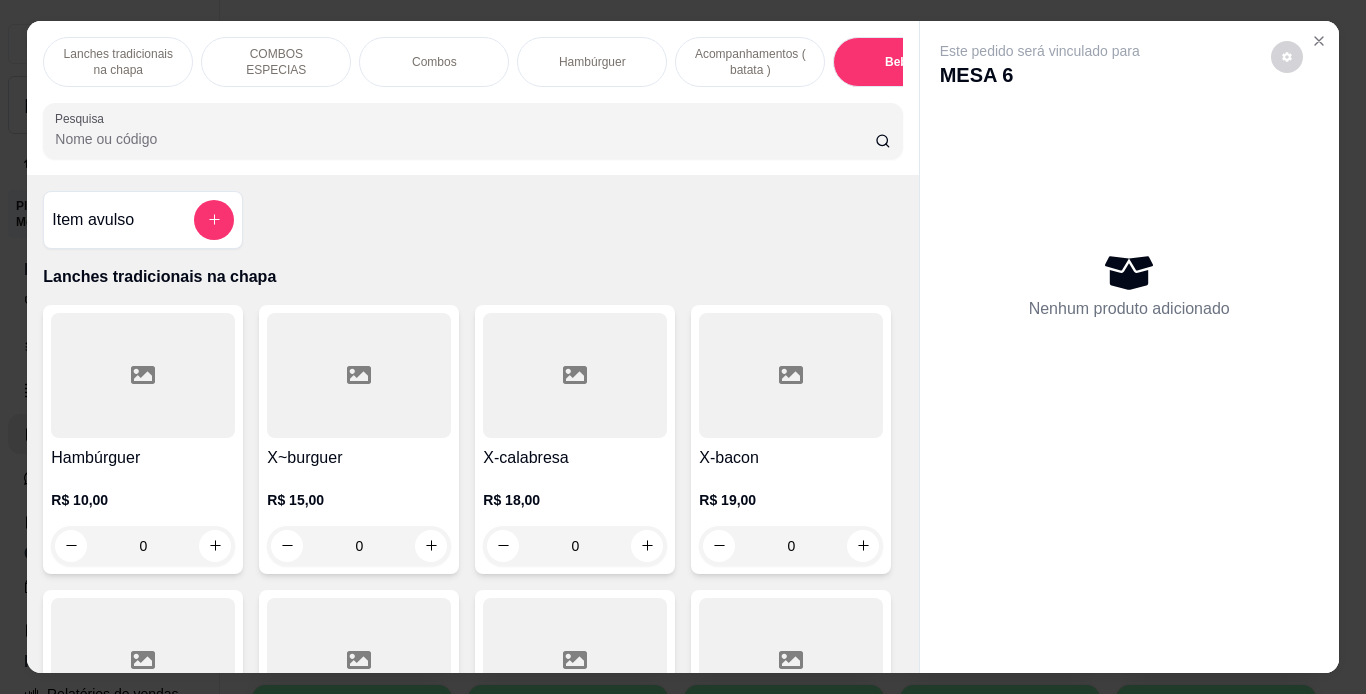 scroll, scrollTop: 5508, scrollLeft: 0, axis: vertical 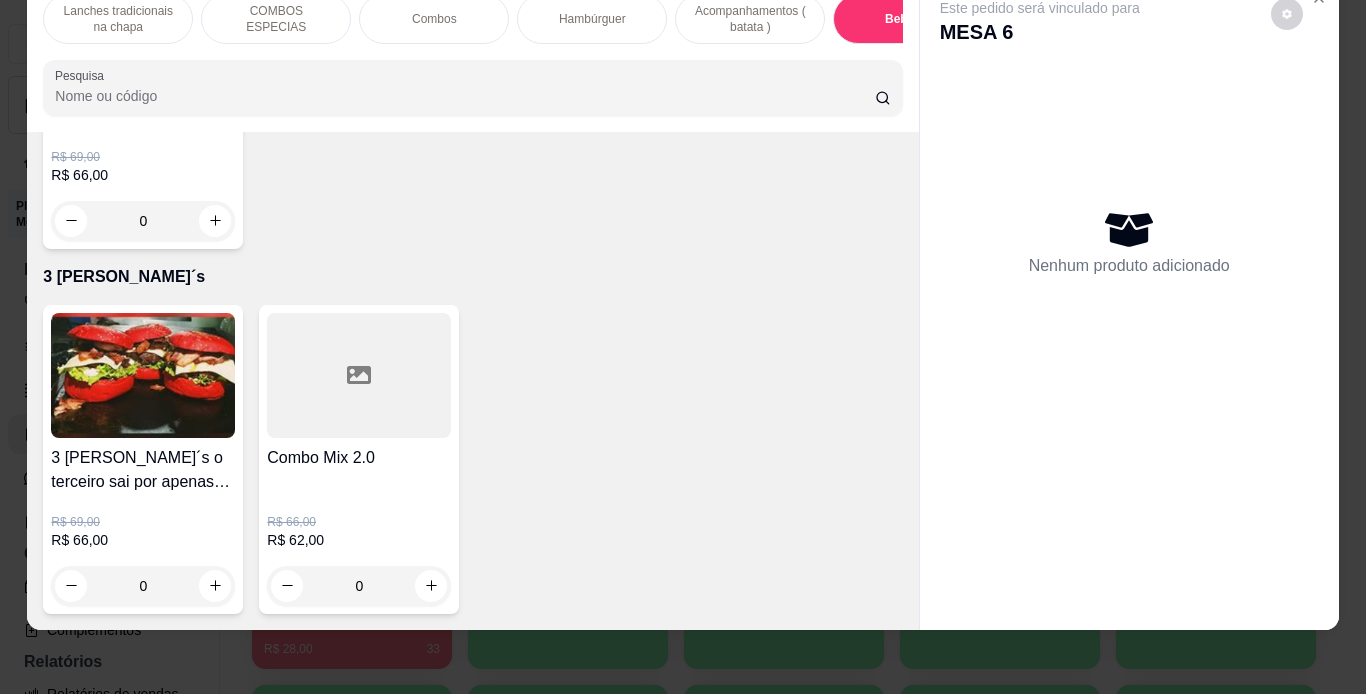 click 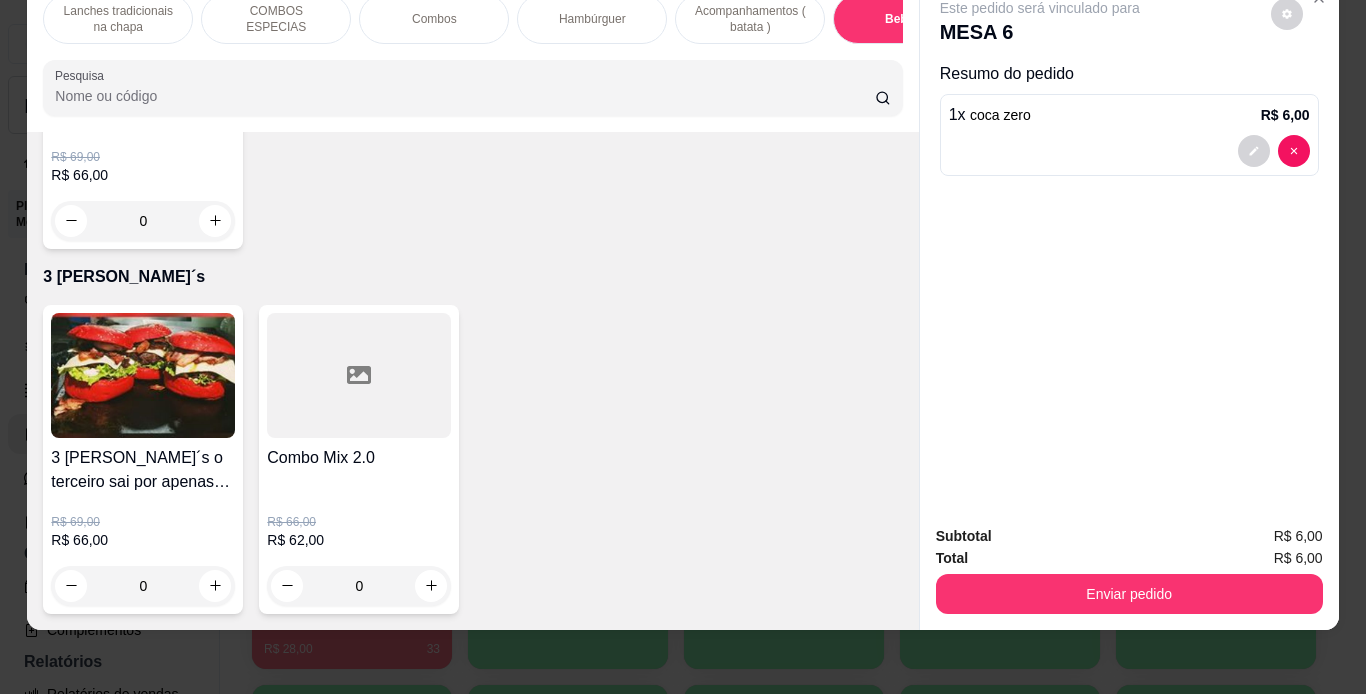 type on "1" 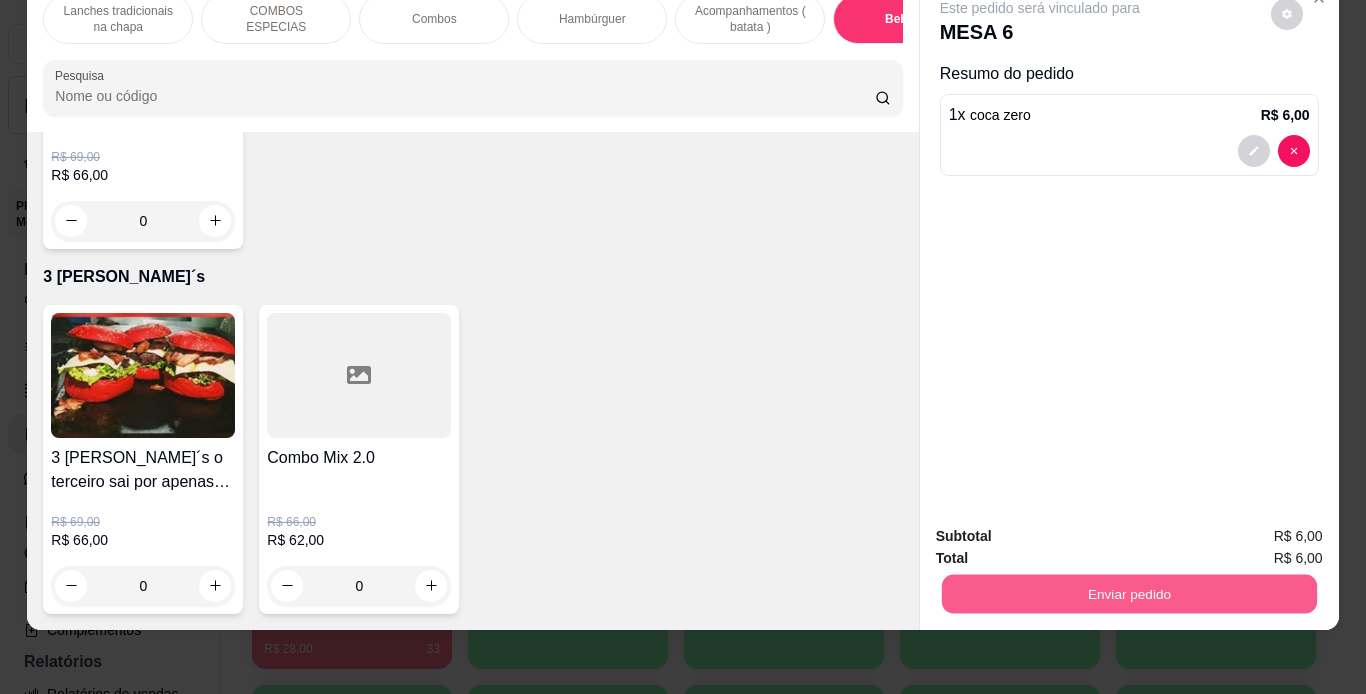 click on "Enviar pedido" at bounding box center [1128, 594] 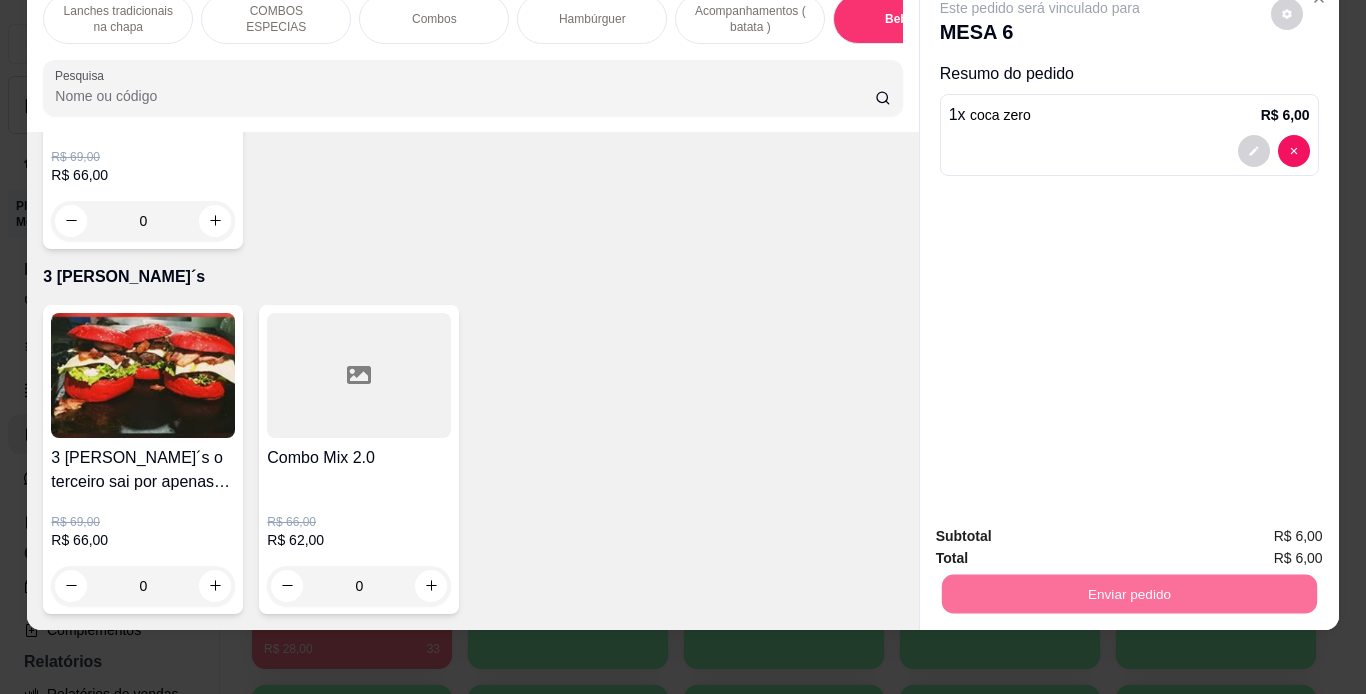 click on "Não registrar e enviar pedido" at bounding box center (1063, 529) 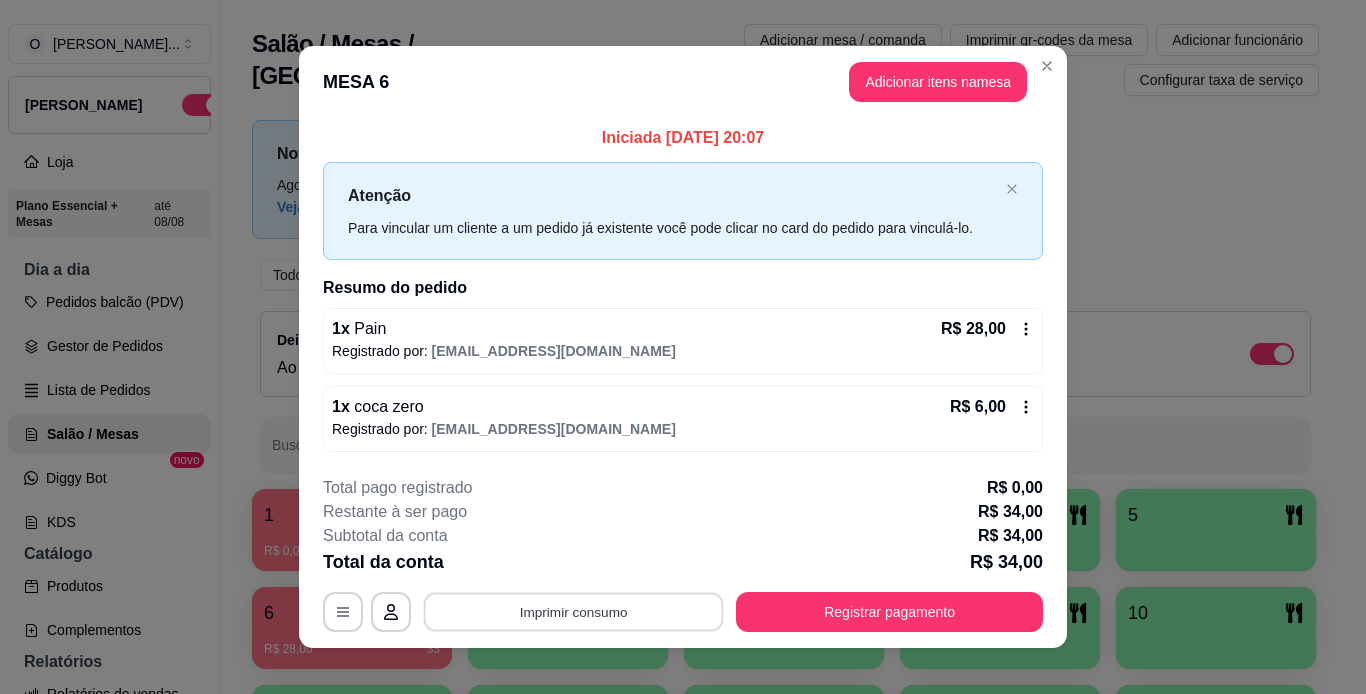 click on "Imprimir consumo" at bounding box center (574, 611) 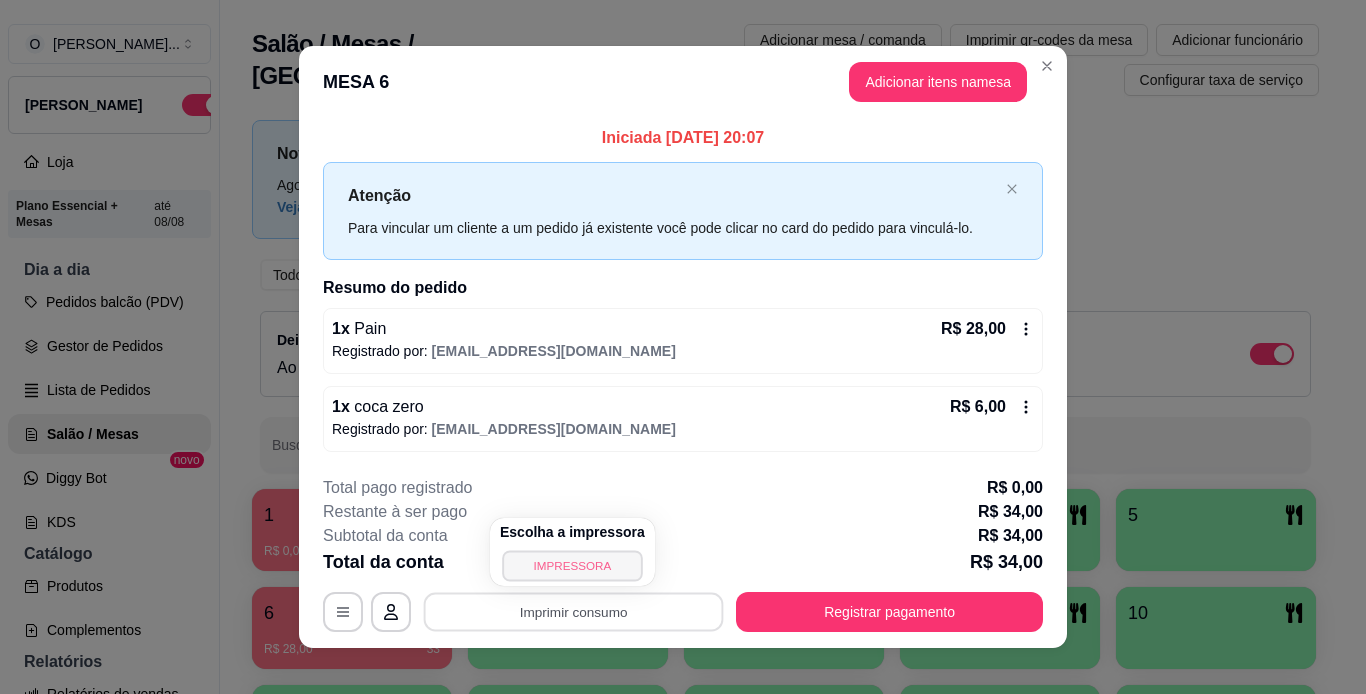 click on "IMPRESSORA" at bounding box center [572, 565] 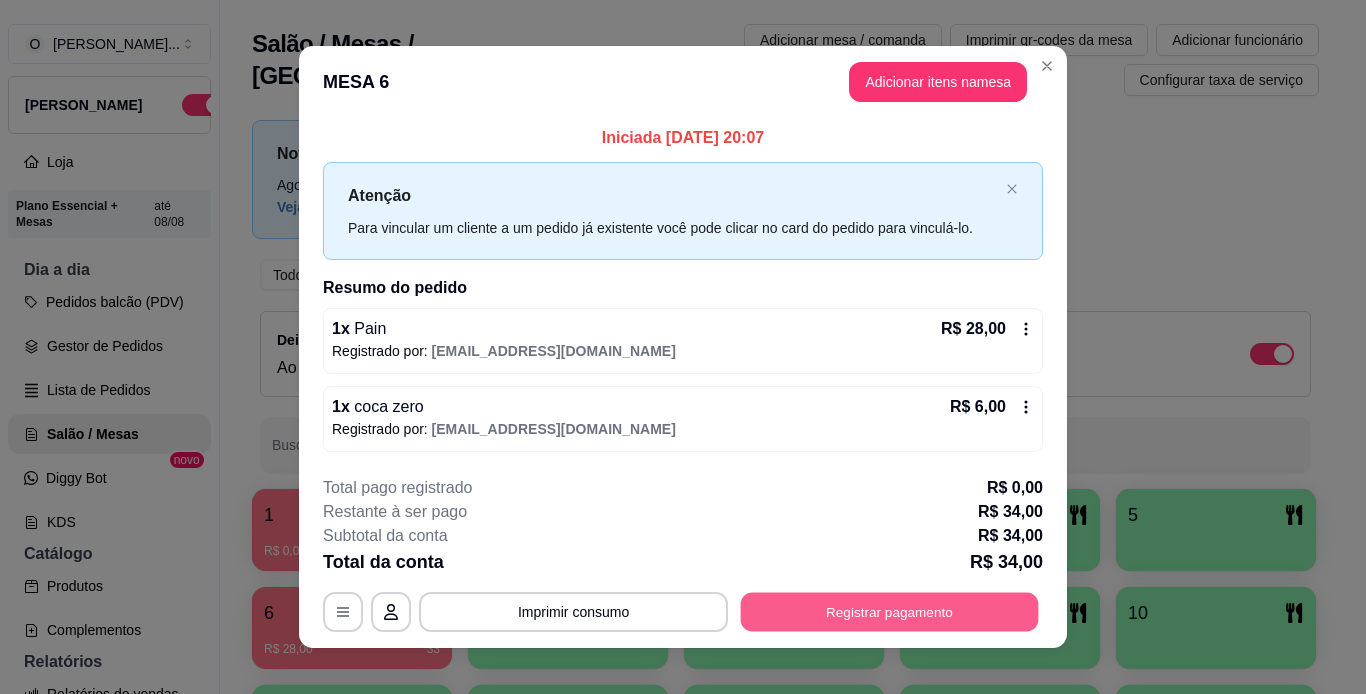 click on "Registrar pagamento" at bounding box center (890, 611) 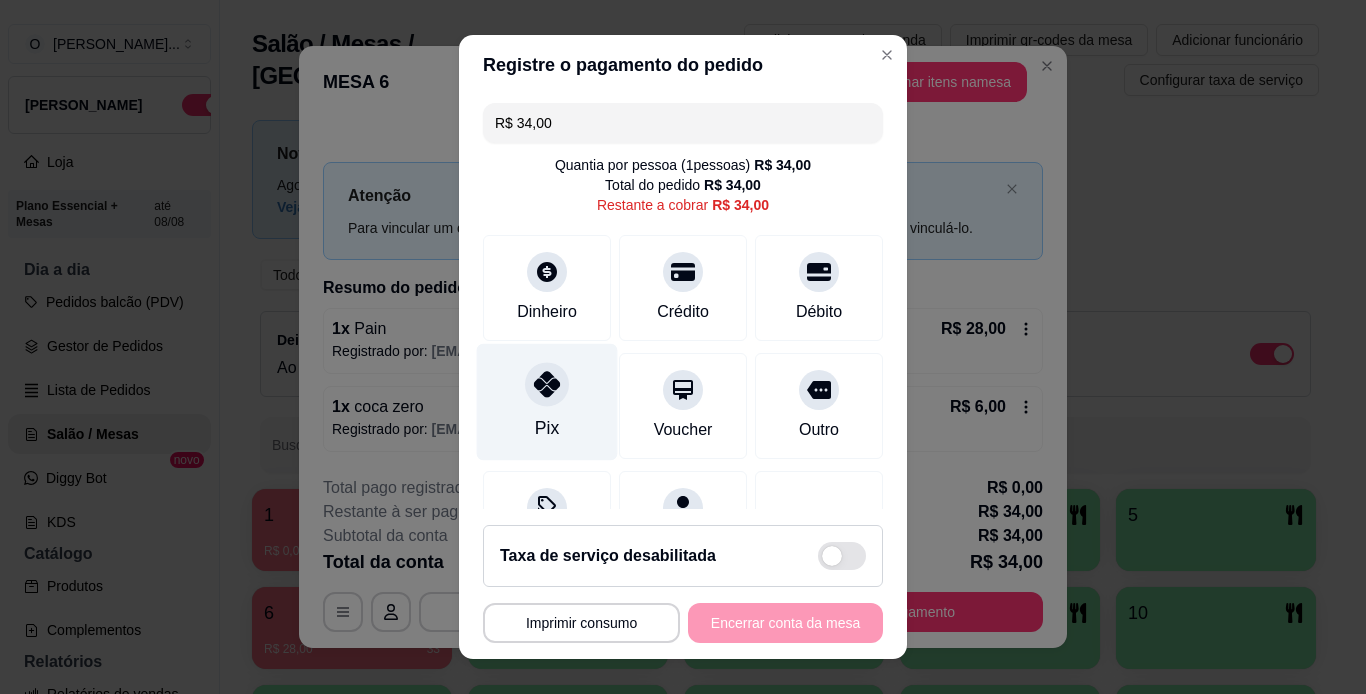 click at bounding box center (547, 384) 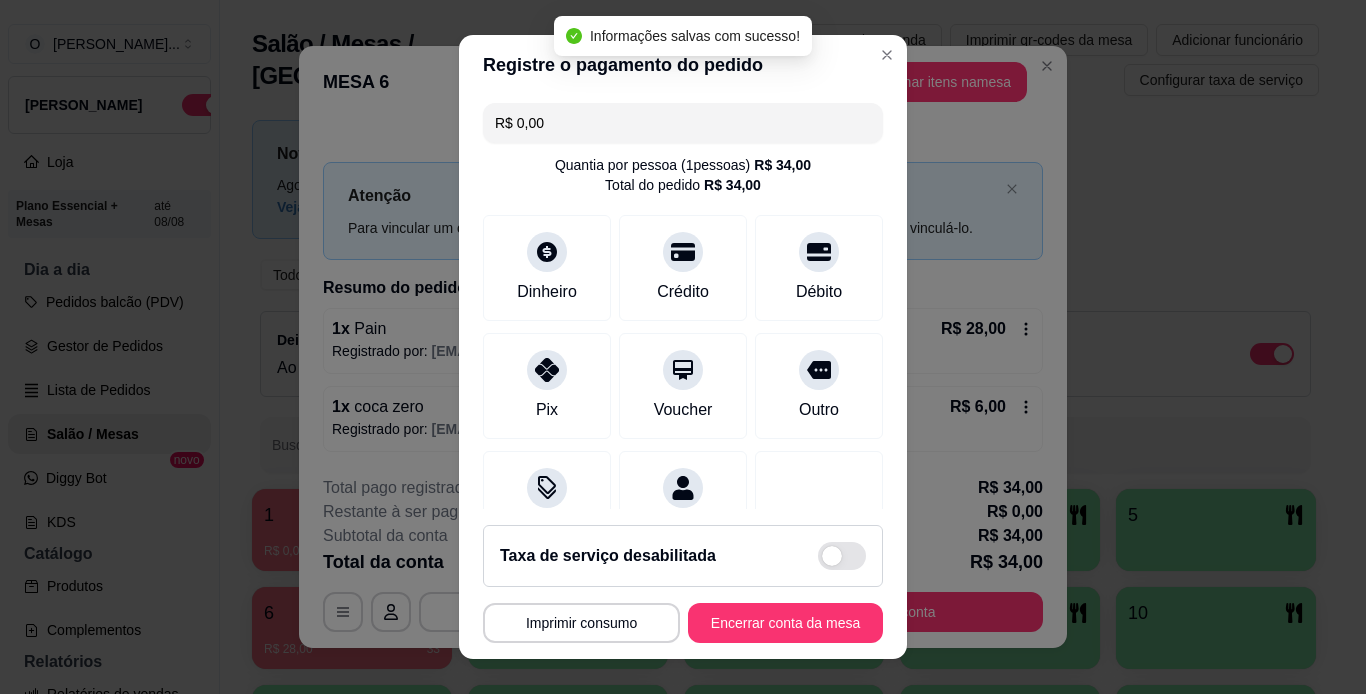 type on "R$ 0,00" 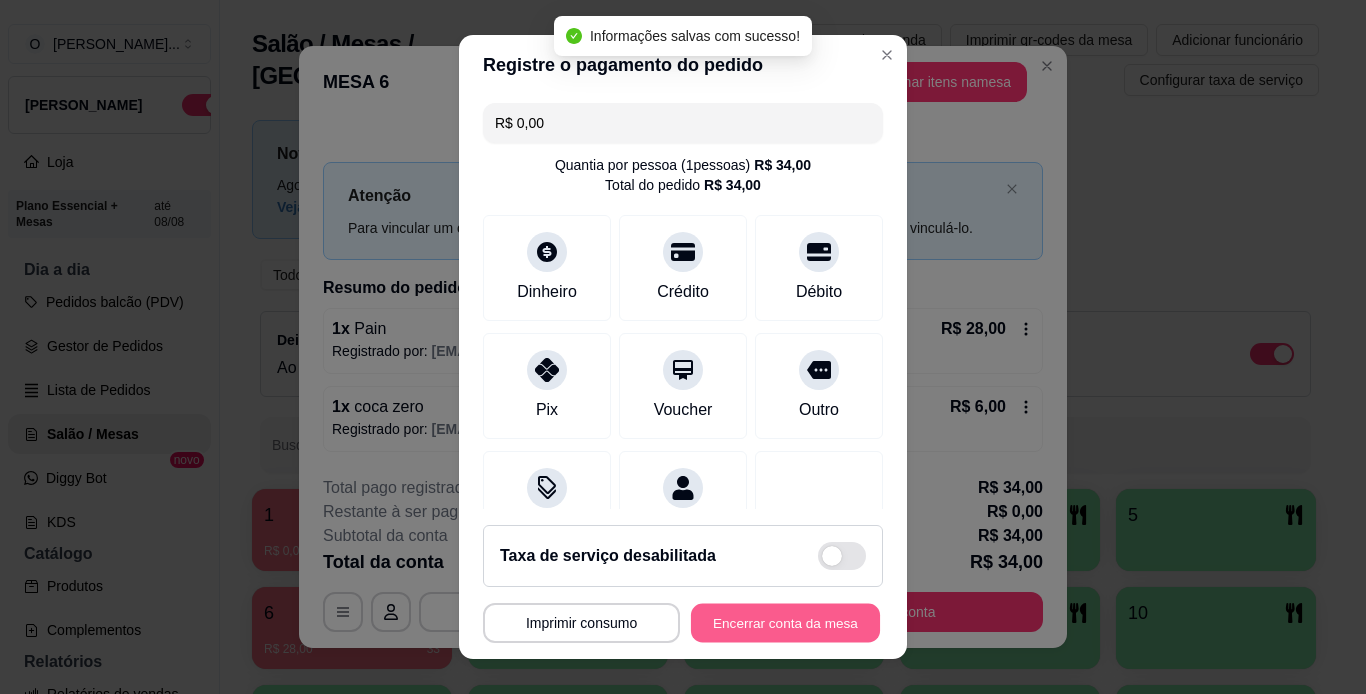 click on "Encerrar conta da mesa" at bounding box center (785, 623) 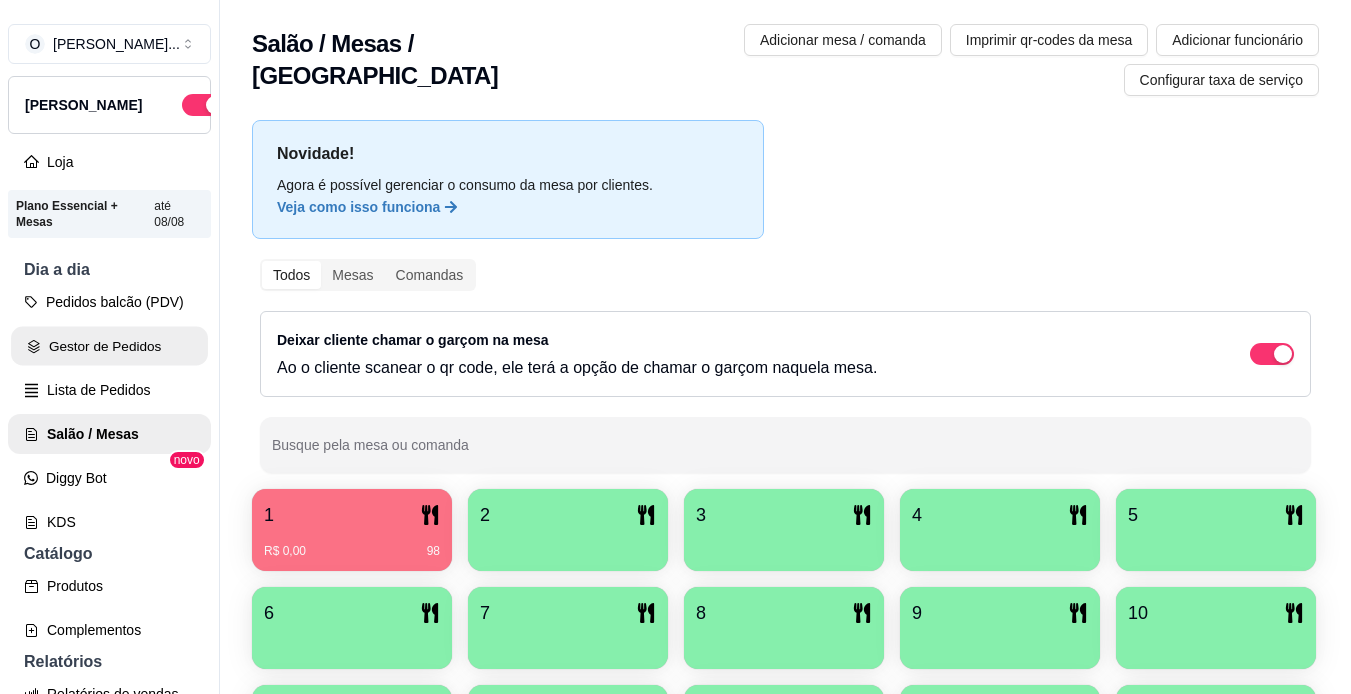 click on "Gestor de Pedidos" at bounding box center (109, 346) 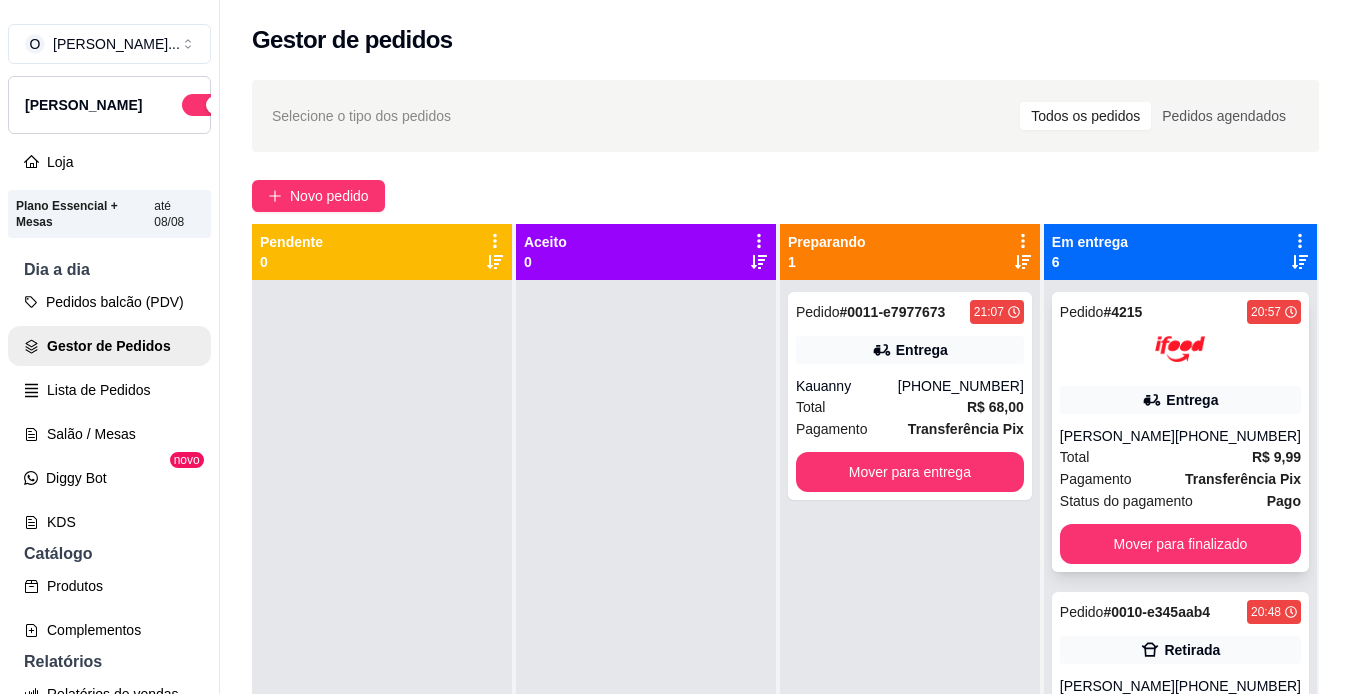 click on "Total R$ 9,99" at bounding box center (1180, 457) 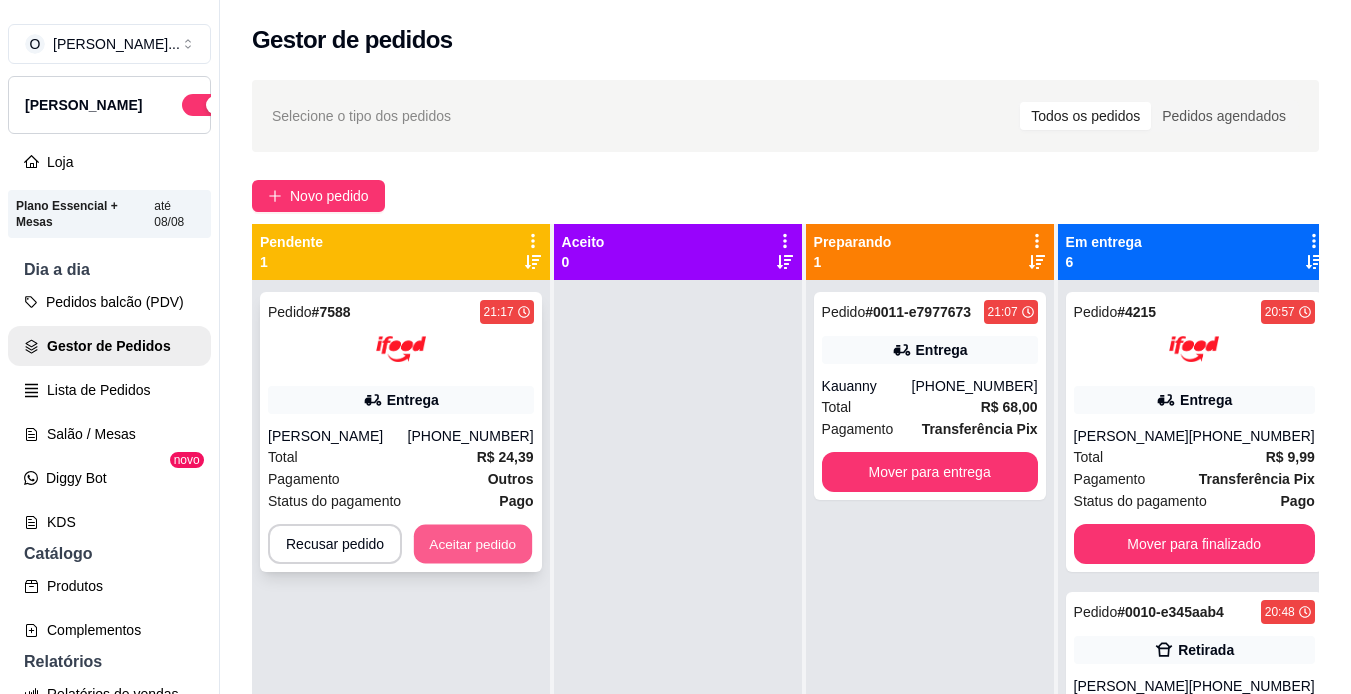 click on "Aceitar pedido" at bounding box center (473, 544) 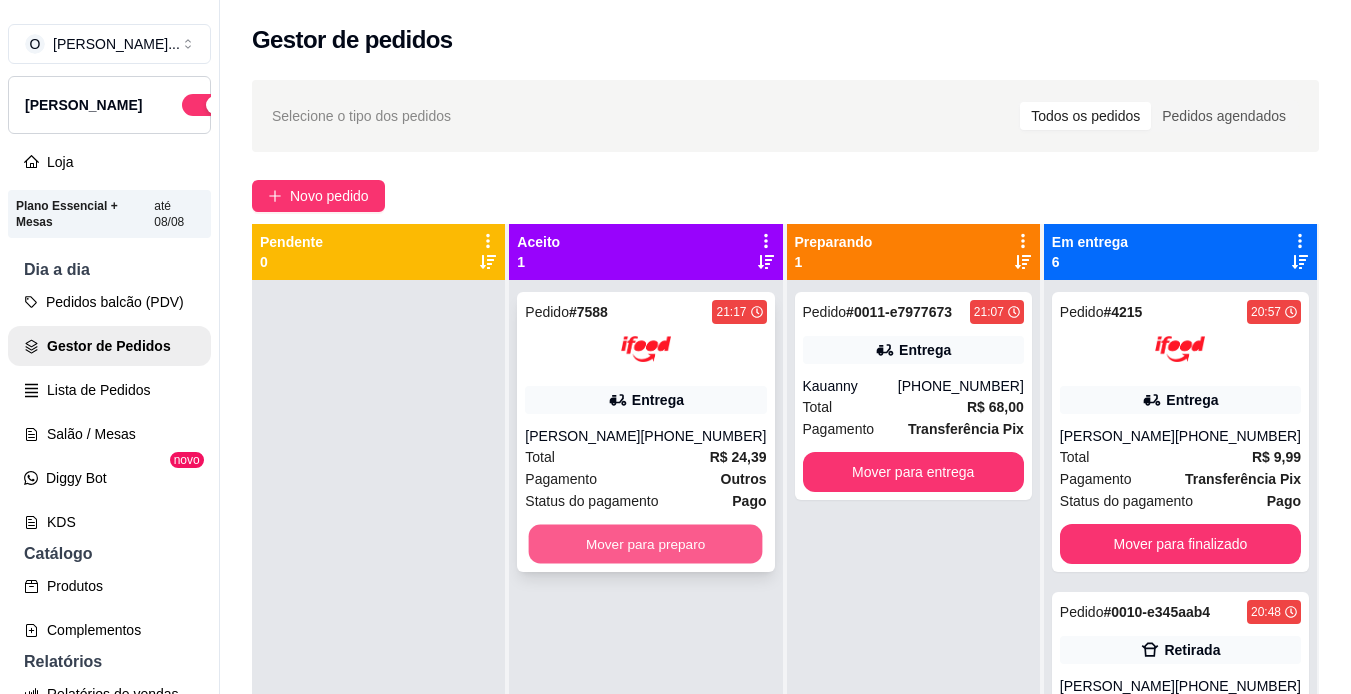click on "Mover para preparo" at bounding box center [646, 544] 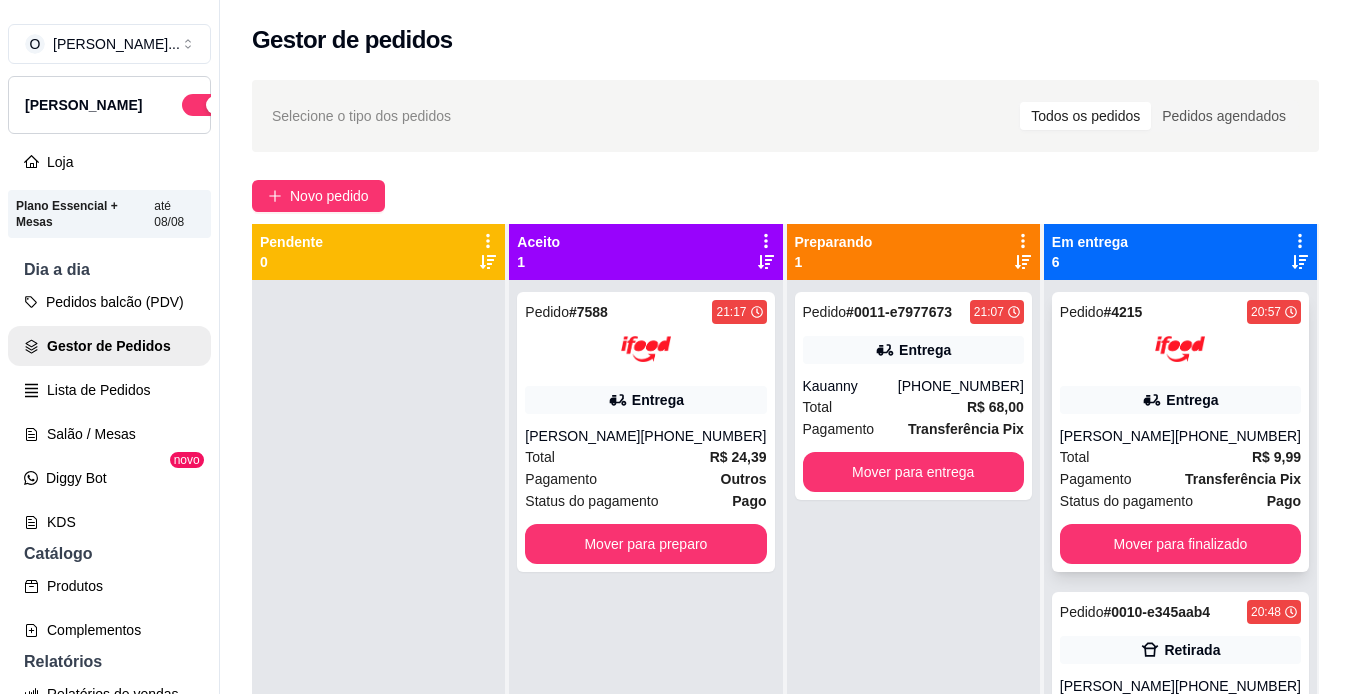 click at bounding box center [1180, 349] 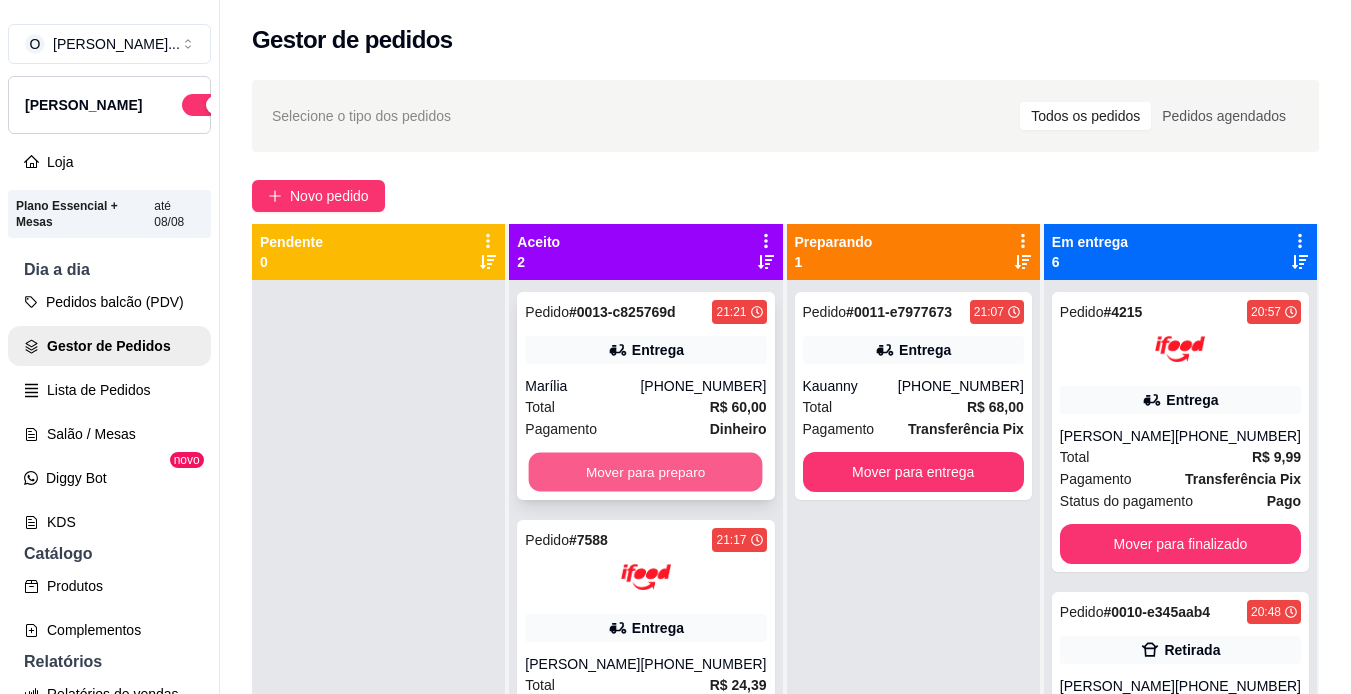 click on "Mover para preparo" at bounding box center (646, 472) 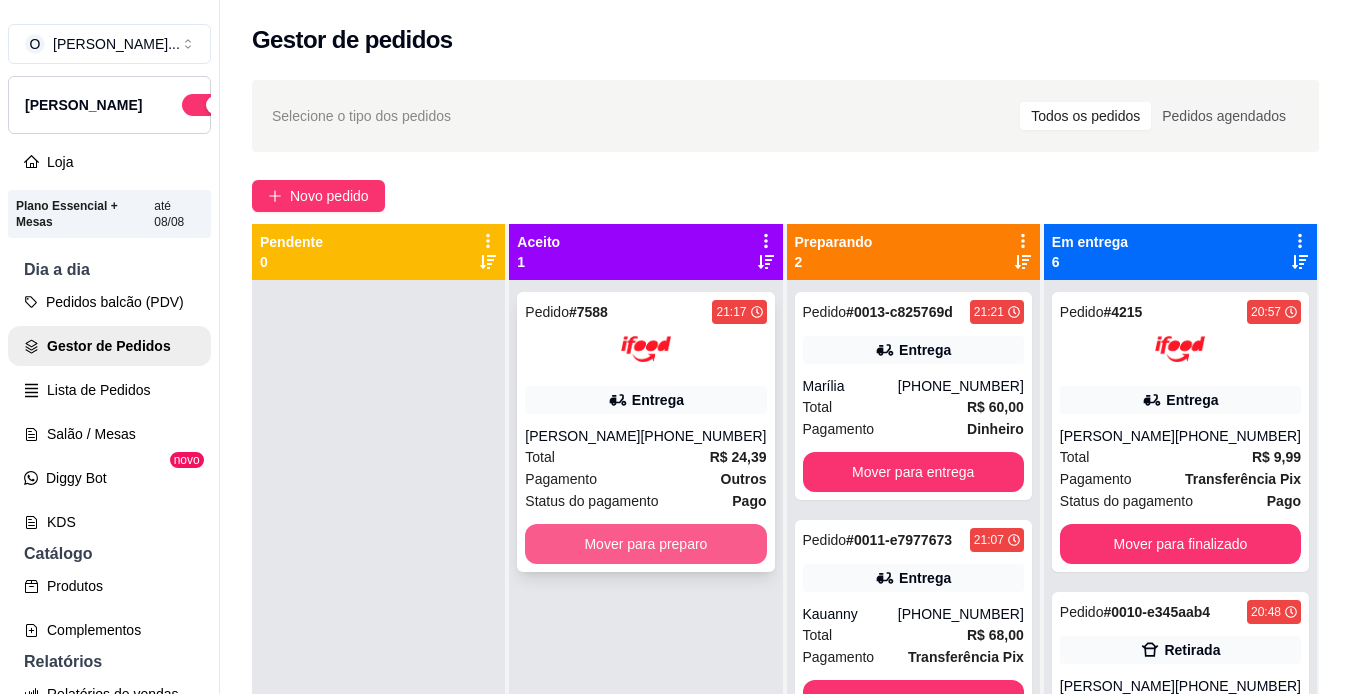click on "Mover para preparo" at bounding box center [645, 544] 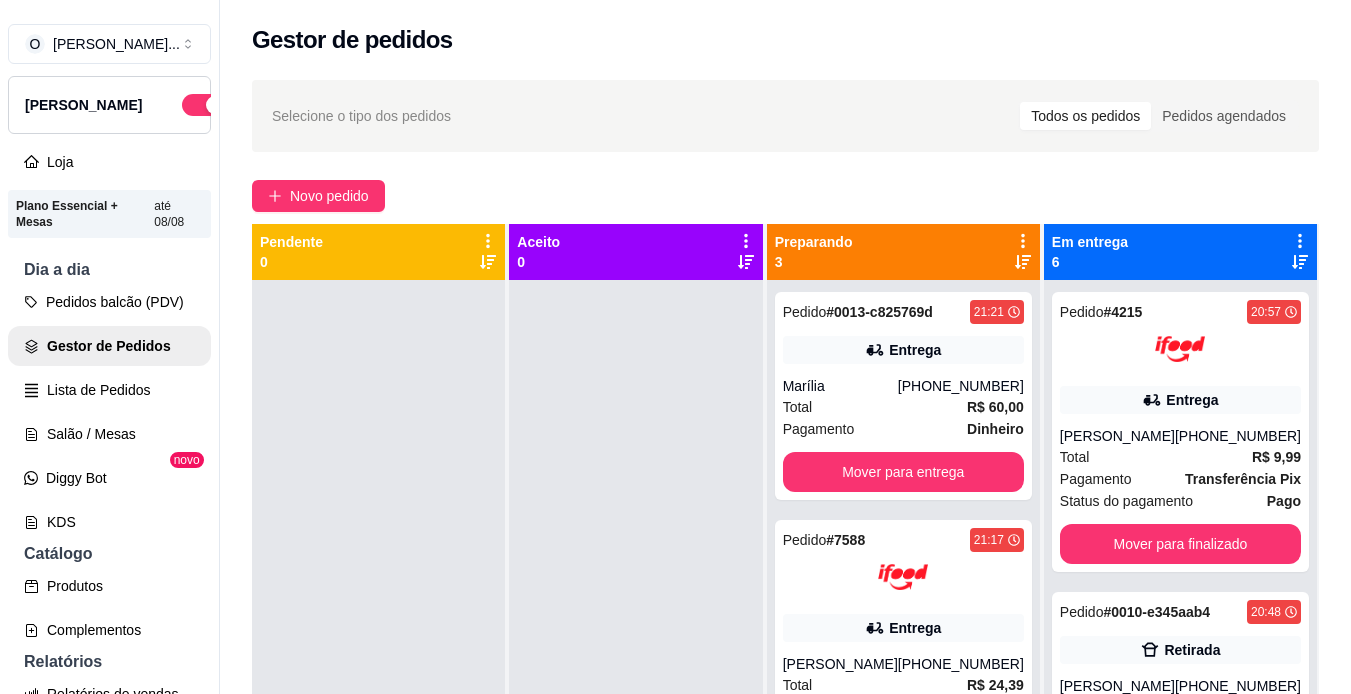 scroll, scrollTop: 56, scrollLeft: 0, axis: vertical 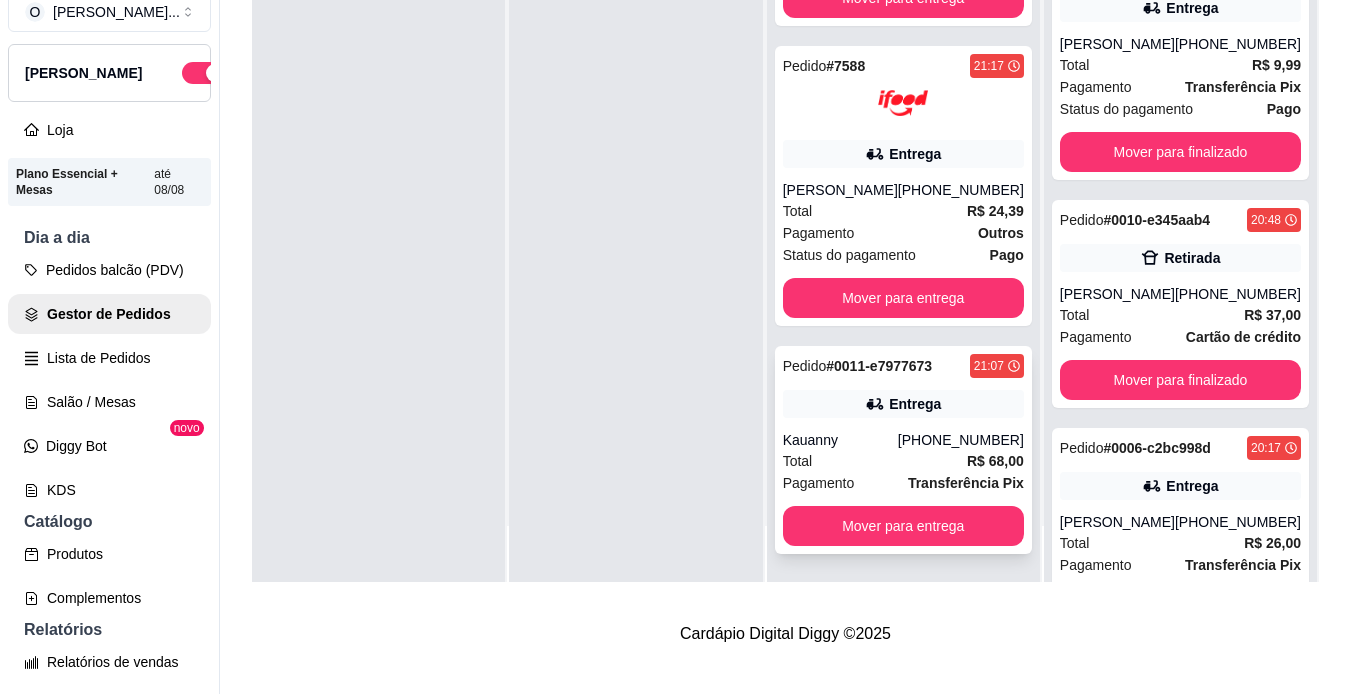 click on "Kauanny" at bounding box center [840, 440] 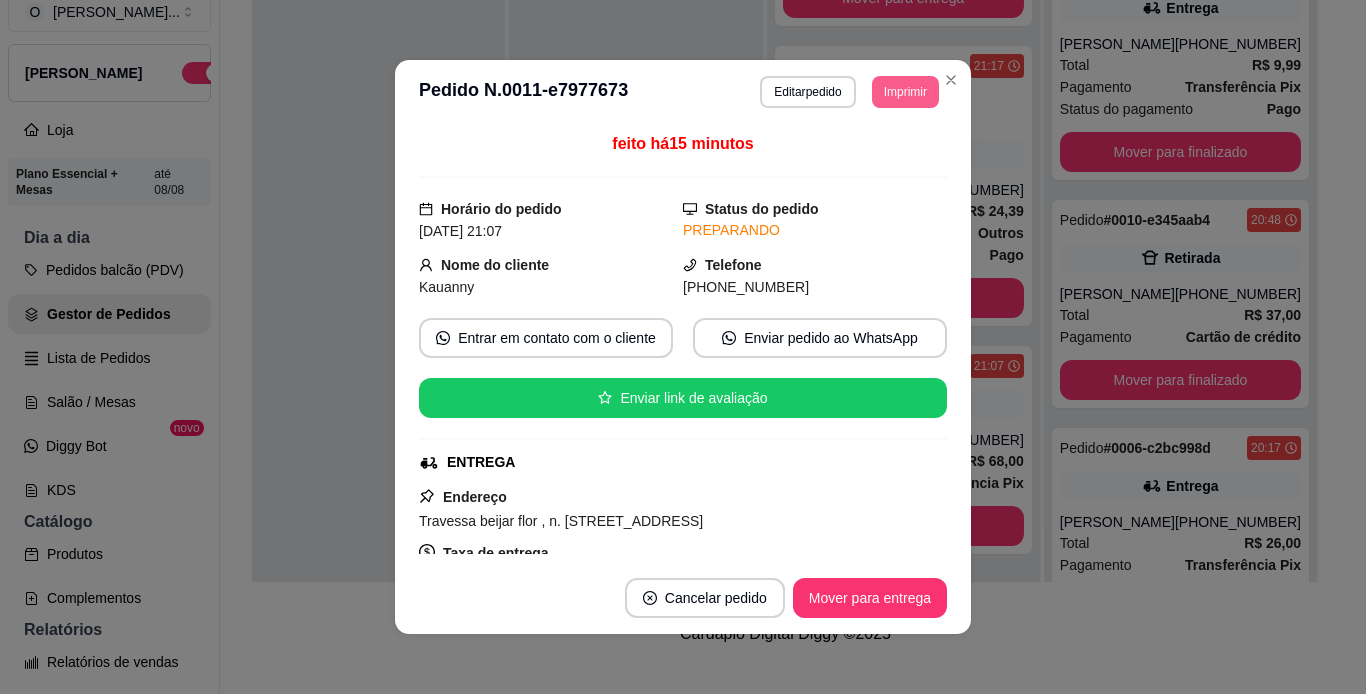 click on "Imprimir" at bounding box center [905, 92] 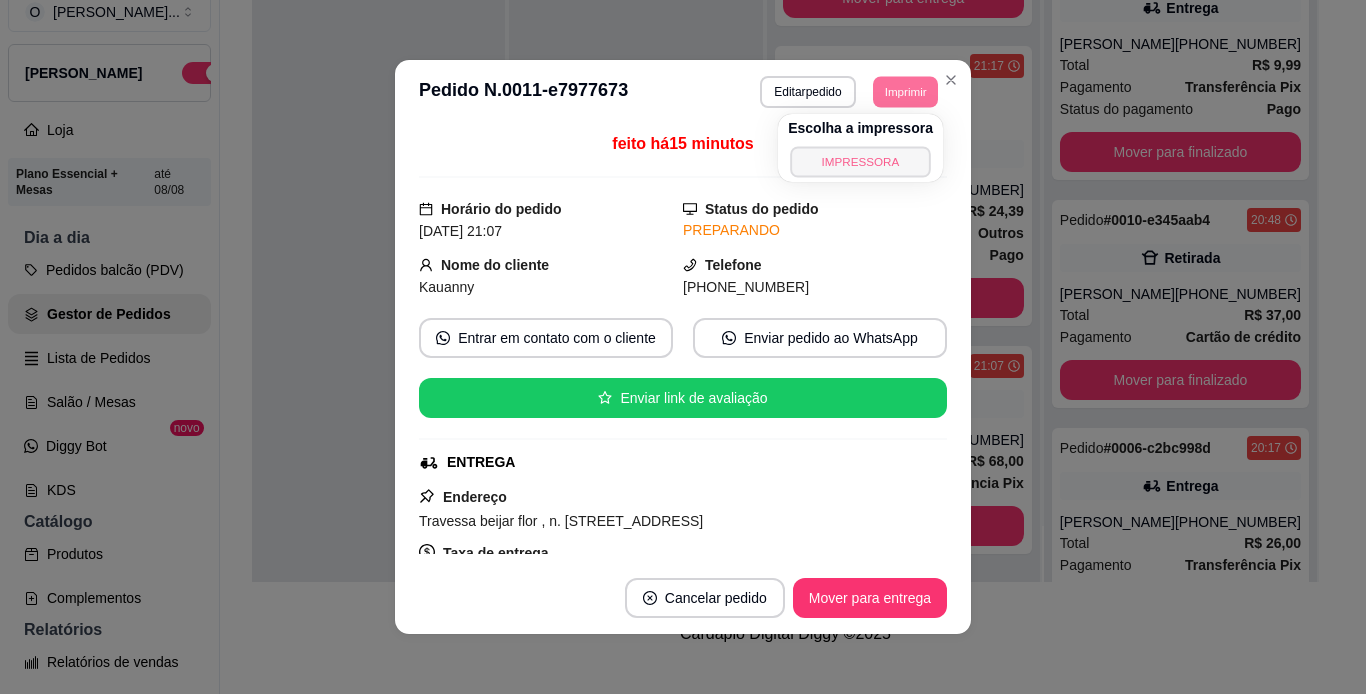 click on "IMPRESSORA" at bounding box center [860, 161] 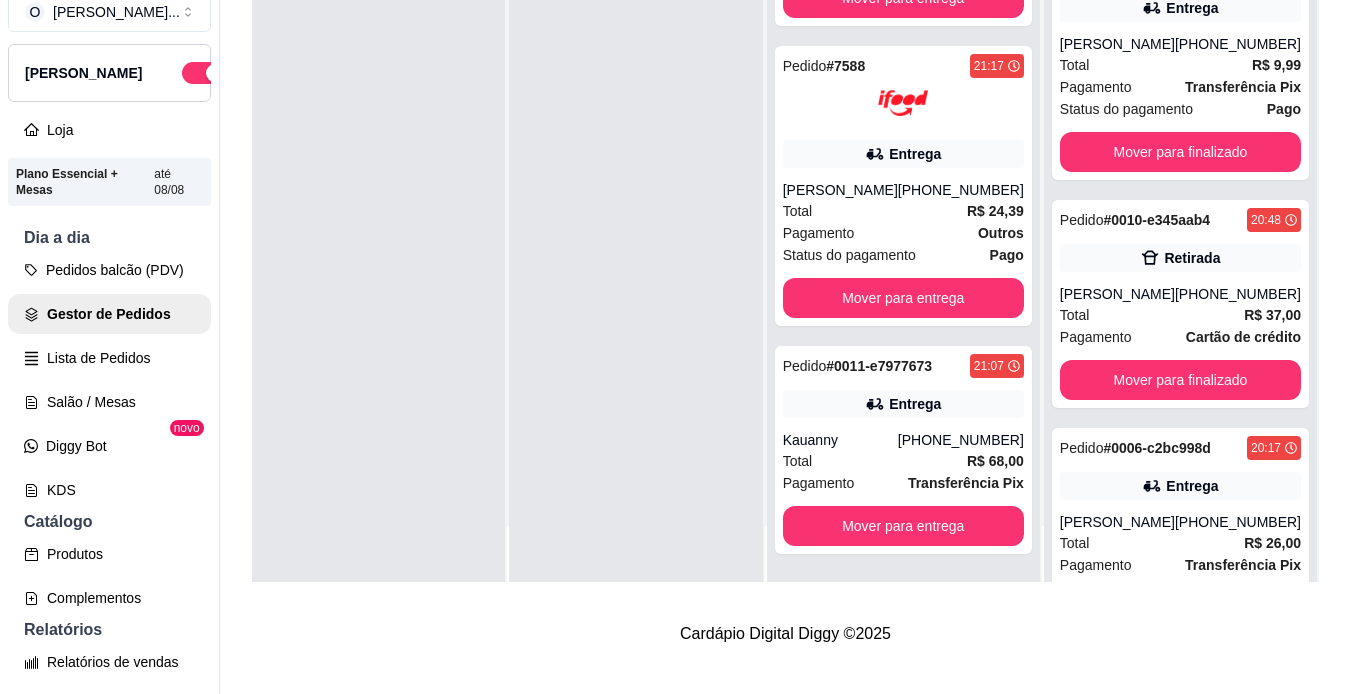 scroll, scrollTop: 0, scrollLeft: 0, axis: both 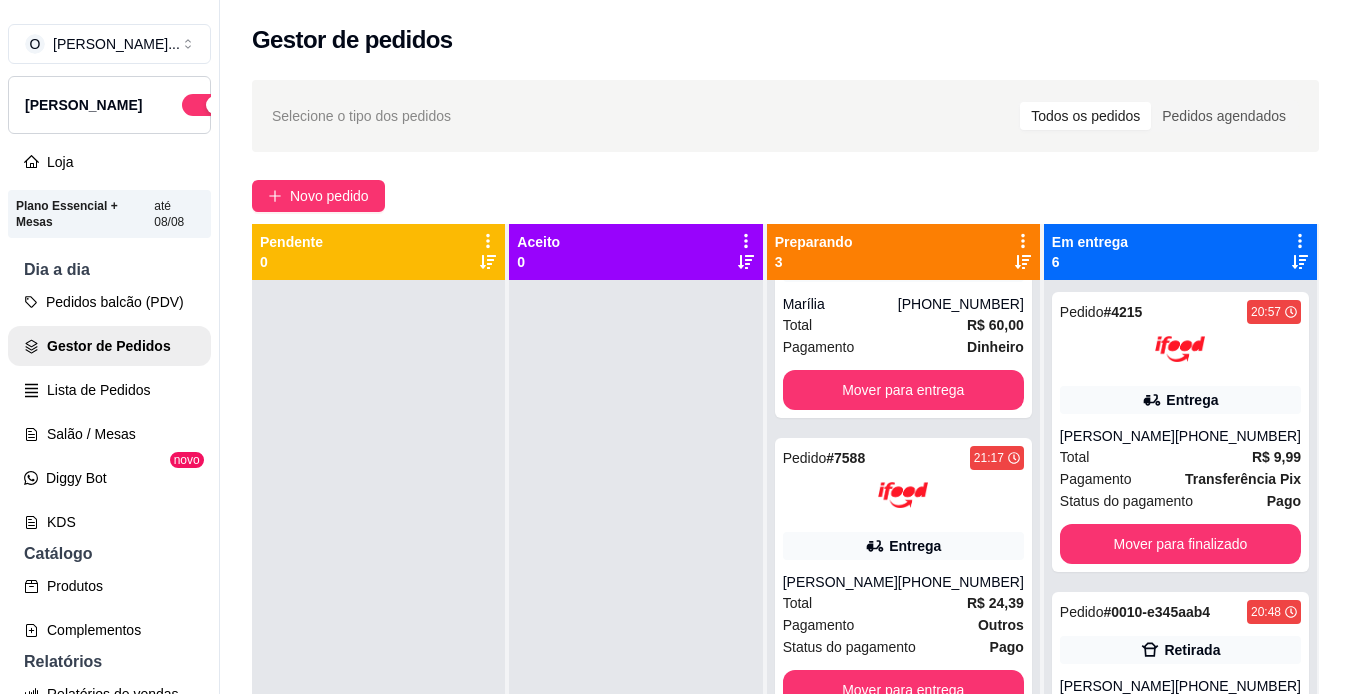 click on "Selecione o tipo dos pedidos Todos os pedidos Pedidos agendados Novo pedido Pendente 0 Aceito 0 Preparando 3 Pedido  # 0013-c825769d 21:21 Entrega Marília  [PHONE_NUMBER] Total R$ 60,00 Pagamento Dinheiro Mover para entrega Pedido  # 7588 21:17 Entrega [PERSON_NAME] [PHONE_NUMBER] Total R$ 24,39 Pagamento Outros Status do pagamento Pago Mover para entrega Pedido  # 0011-e7977673 21:07 Entrega Kauanny [PHONE_NUMBER] Total R$ 68,00 Pagamento Transferência Pix Mover para entrega Em entrega 6 Pedido  # 4215 20:57 Entrega [PERSON_NAME] [PHONE_NUMBER] Total R$ 9,99 Pagamento Transferência Pix Status do pagamento Pago Mover para finalizado Pedido  # 0010-e345aab4 20:48 Retirada Anne [PHONE_NUMBER] Total R$ 37,00 Pagamento Cartão de crédito Mover para finalizado Pedido  # 0006-c2bc998d 20:17 Entrega Lucas  [PHONE_NUMBER] Total R$ 26,00 Pagamento Transferência Pix Mover para finalizado Pedido  # 0005-10f55b50 20:07 Entrega Yaila [PHONE_NUMBER] Total R$ 36,00 Pagamento Transferência Pix # #" at bounding box center [785, 505] 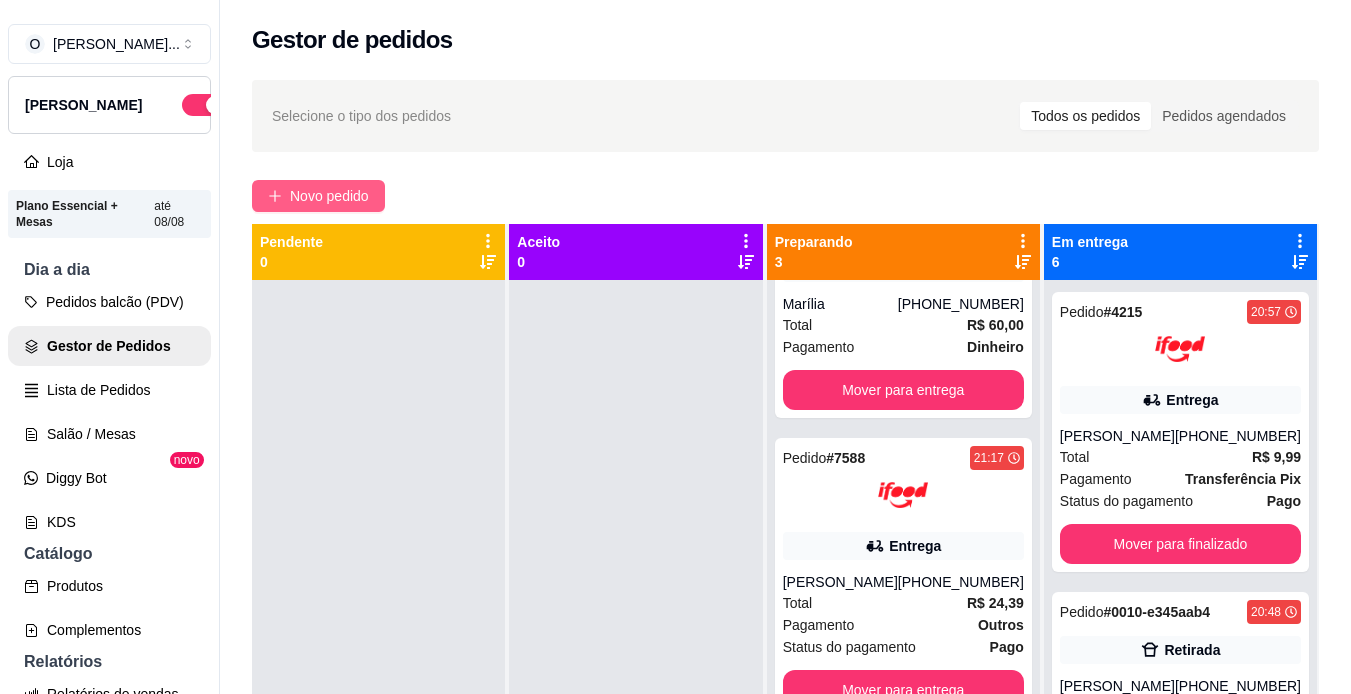 click on "Novo pedido" at bounding box center [329, 196] 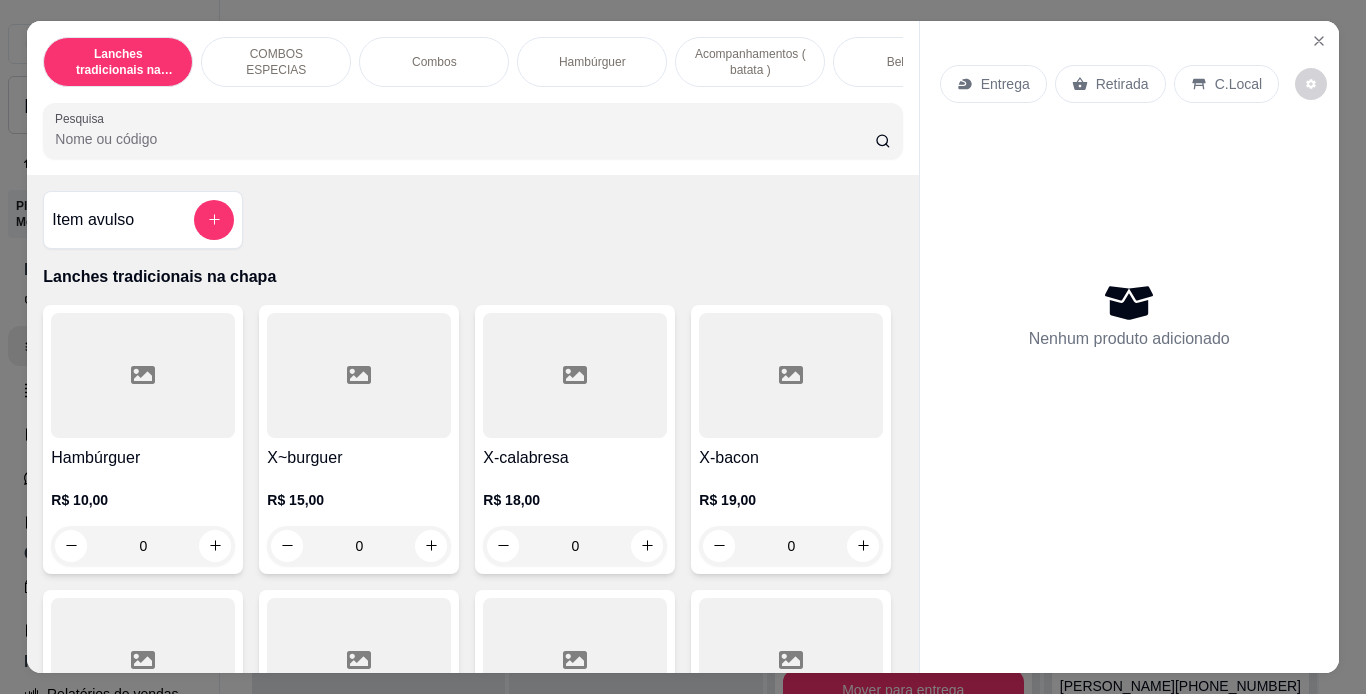 click on "Retirada" at bounding box center [1122, 84] 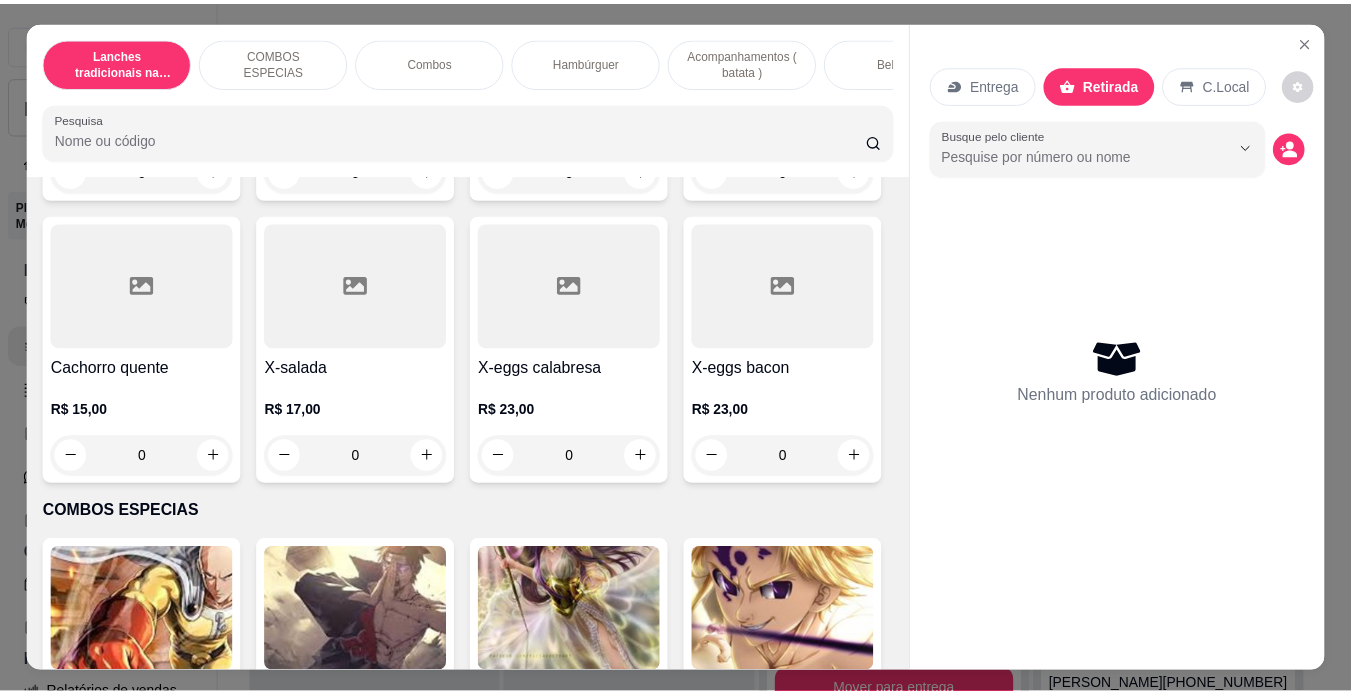 scroll, scrollTop: 949, scrollLeft: 0, axis: vertical 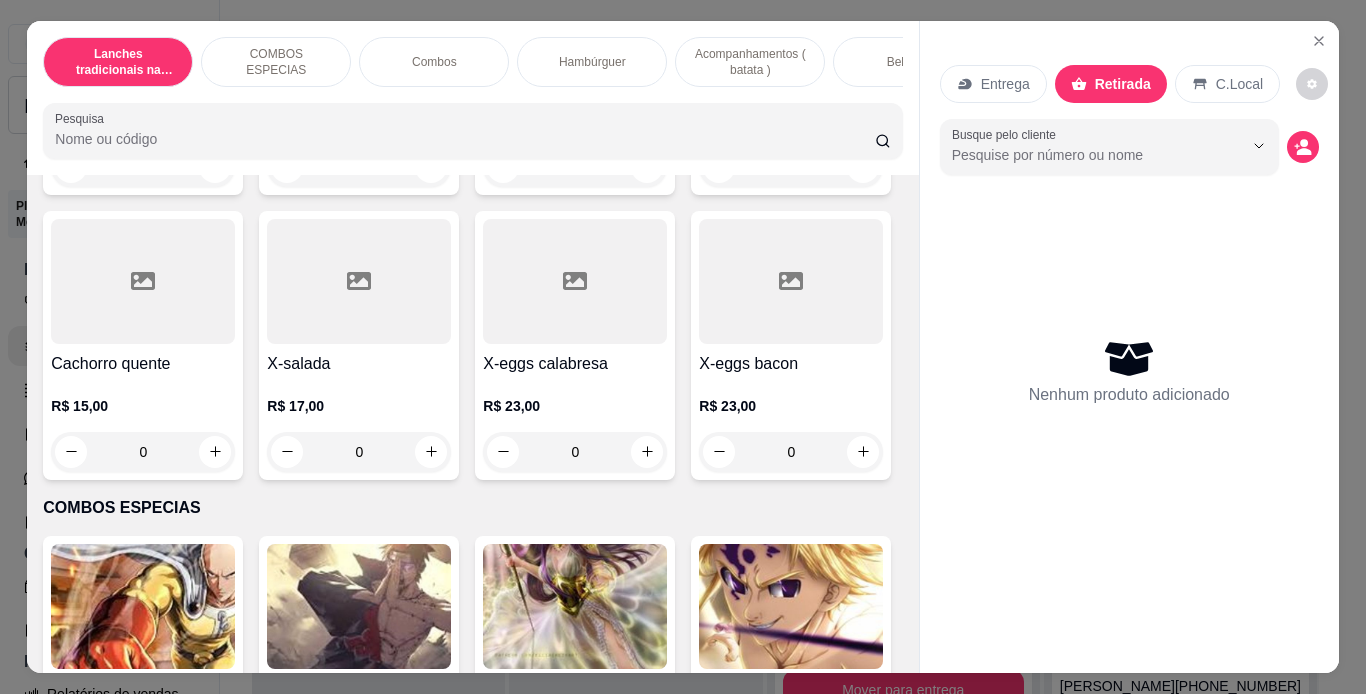 click on "0" at bounding box center (575, 167) 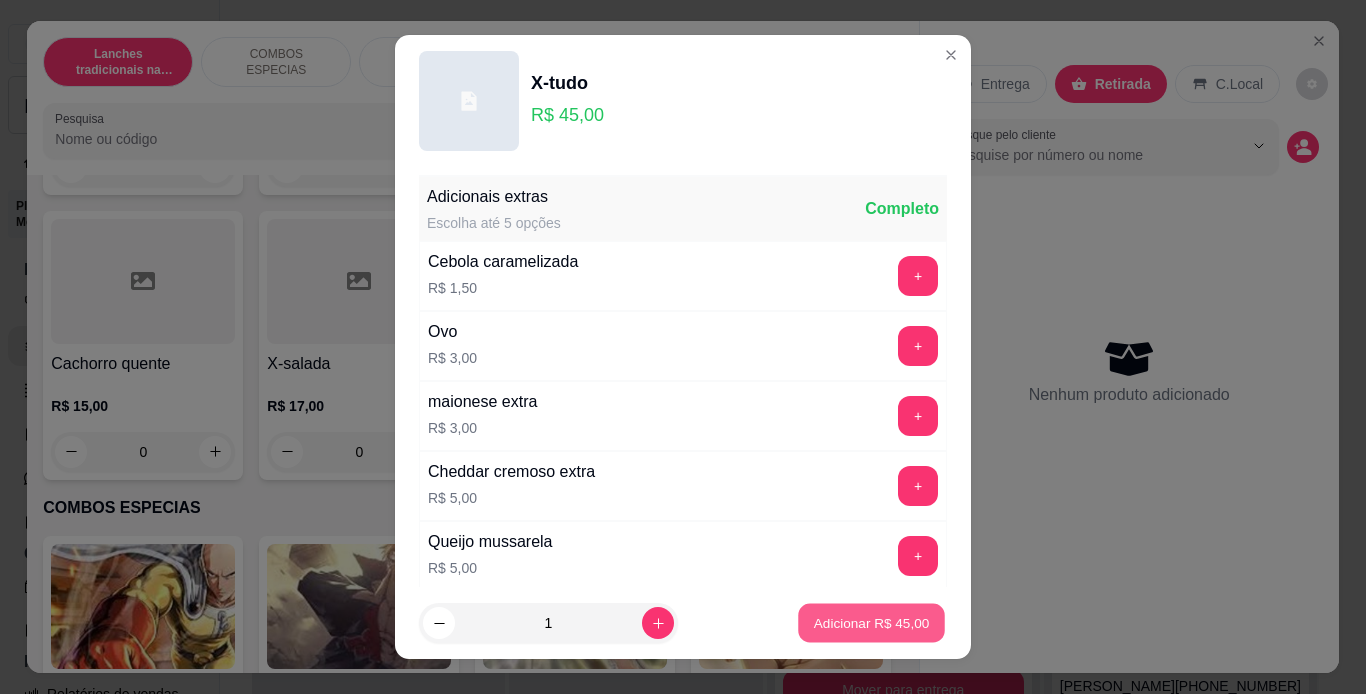click on "Adicionar   R$ 45,00" at bounding box center [871, 623] 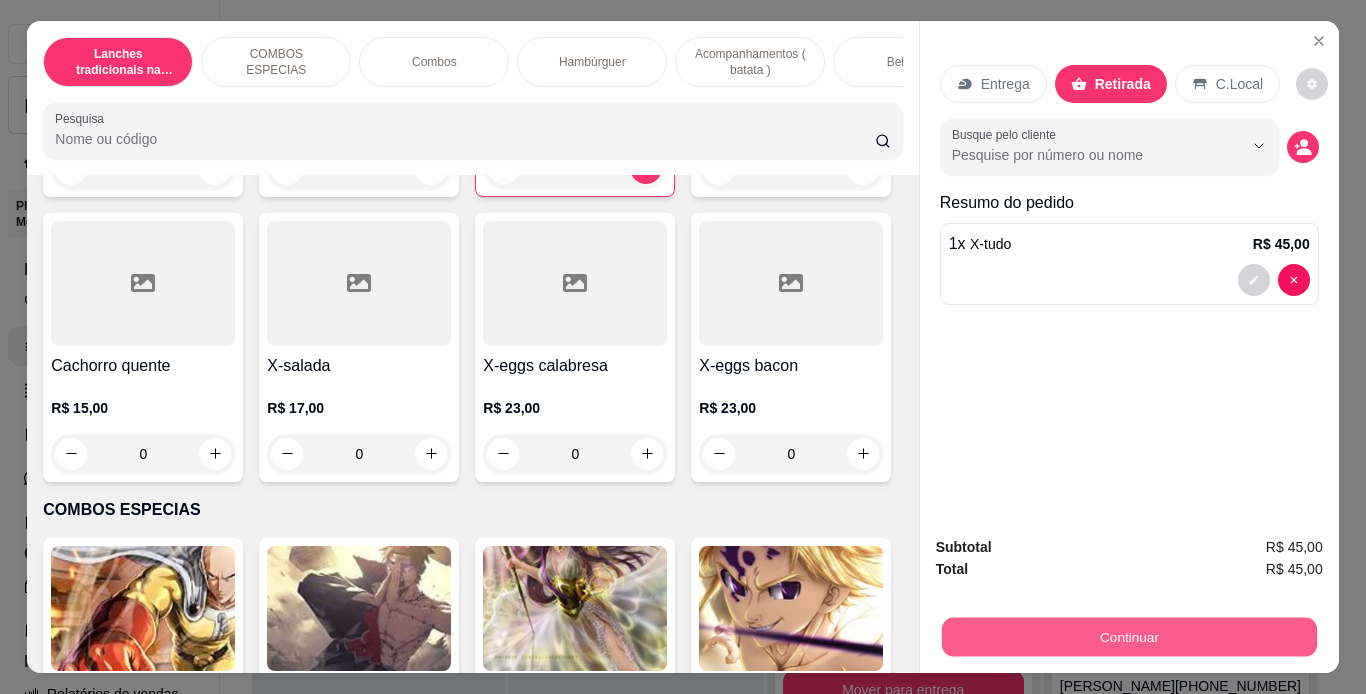 click on "Continuar" at bounding box center [1128, 637] 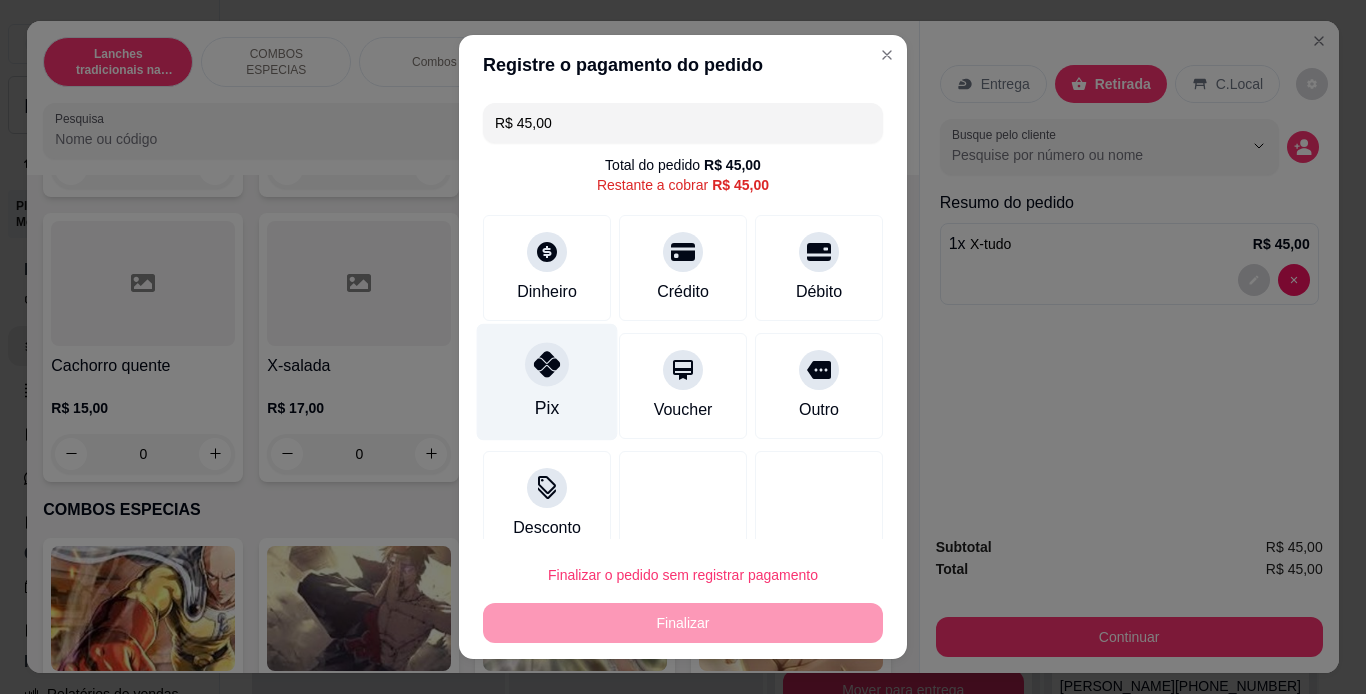 click 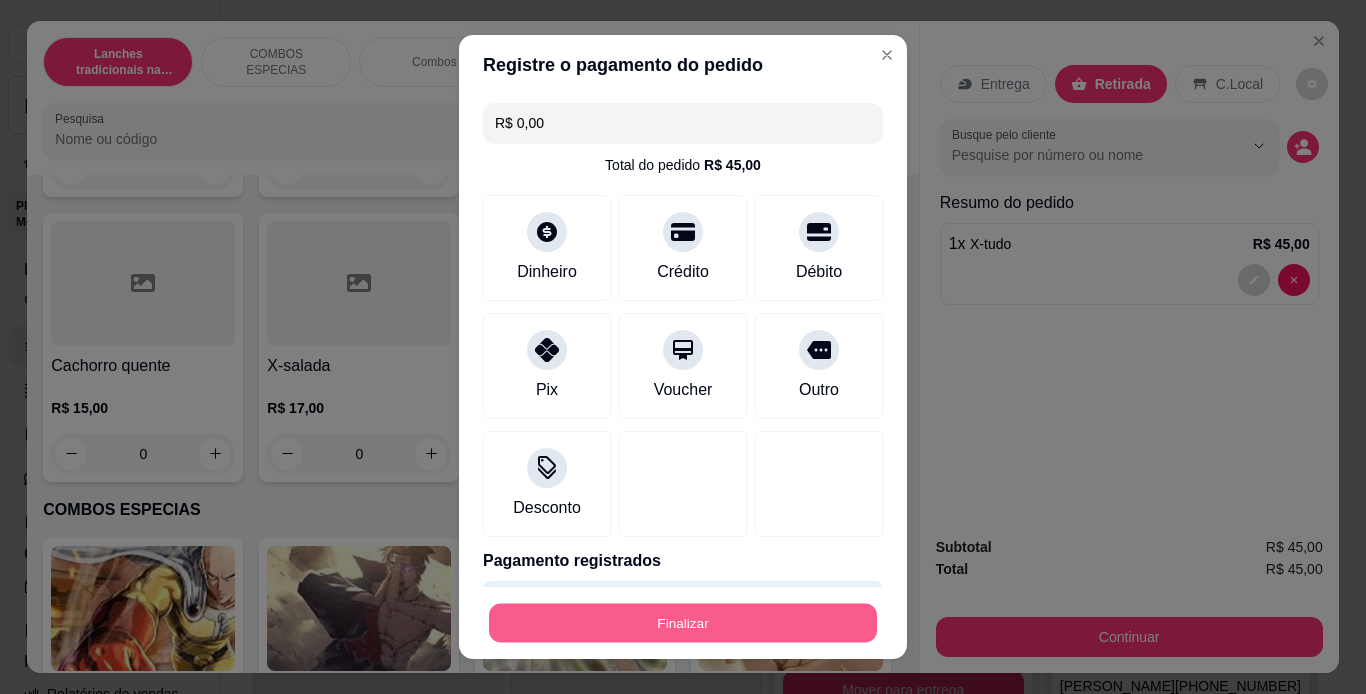 click on "Finalizar" at bounding box center [683, 623] 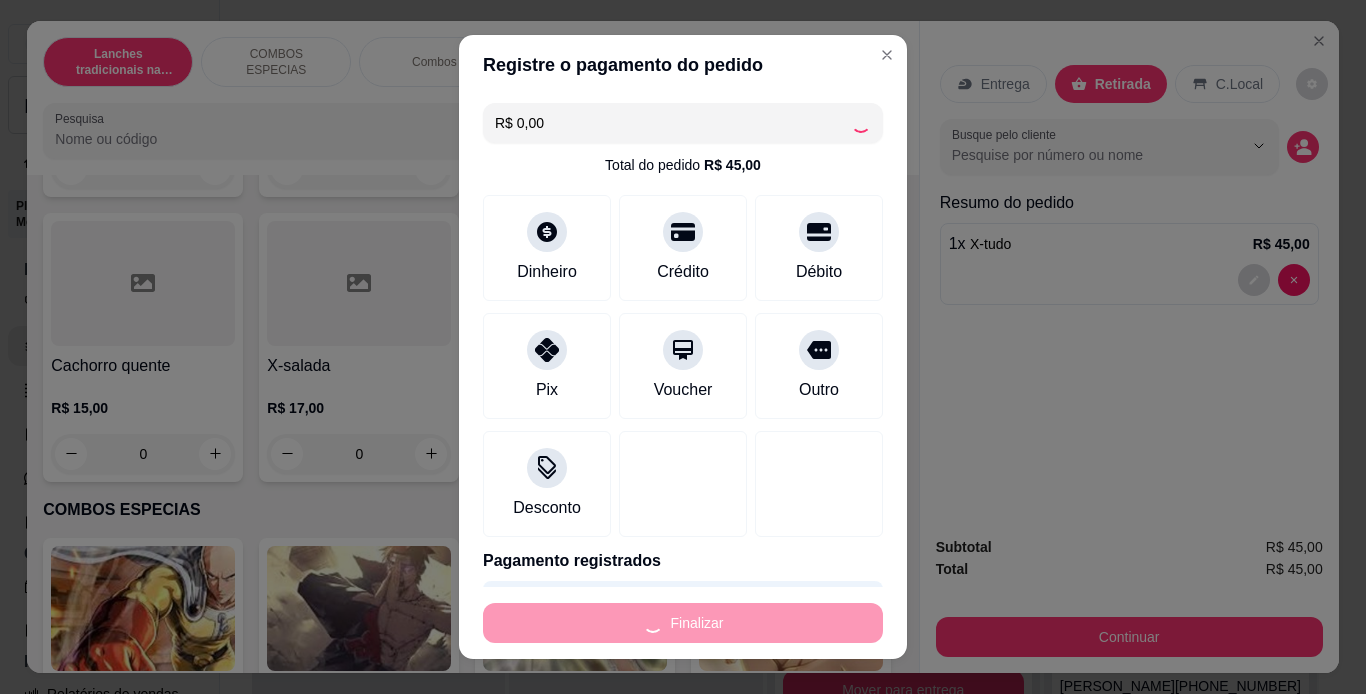 type on "0" 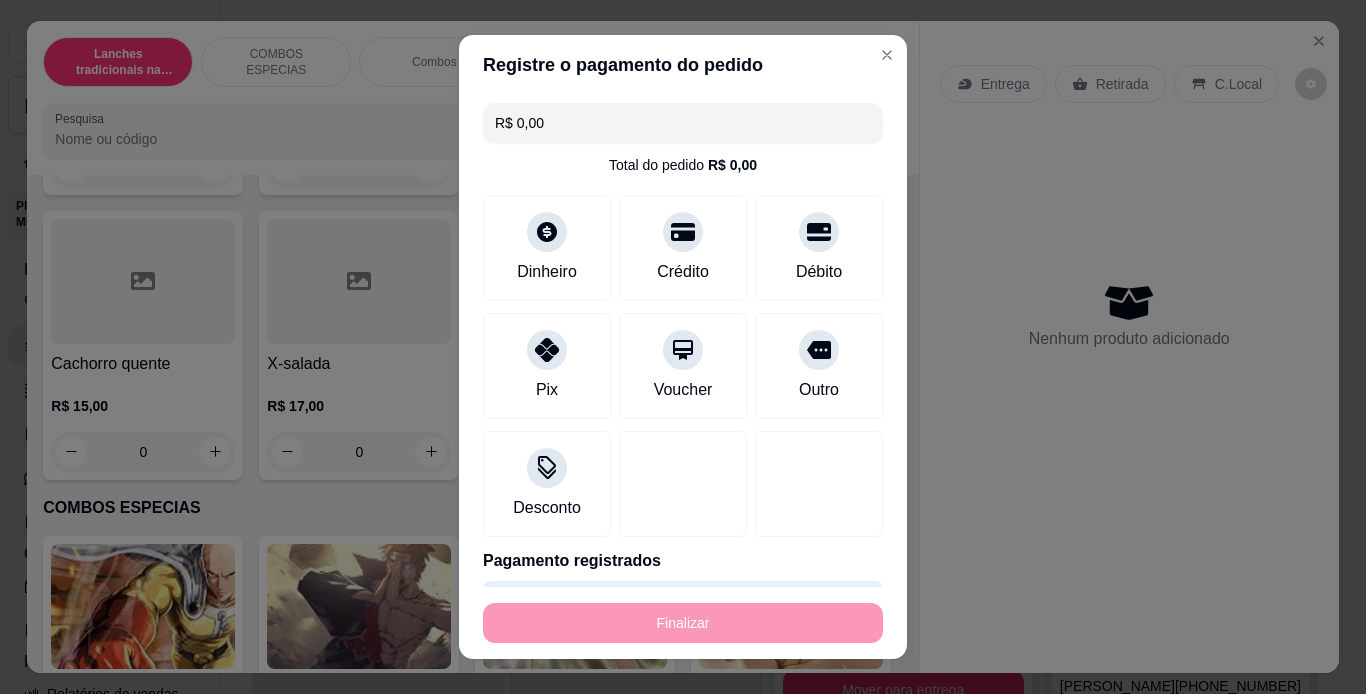 type on "-R$ 45,00" 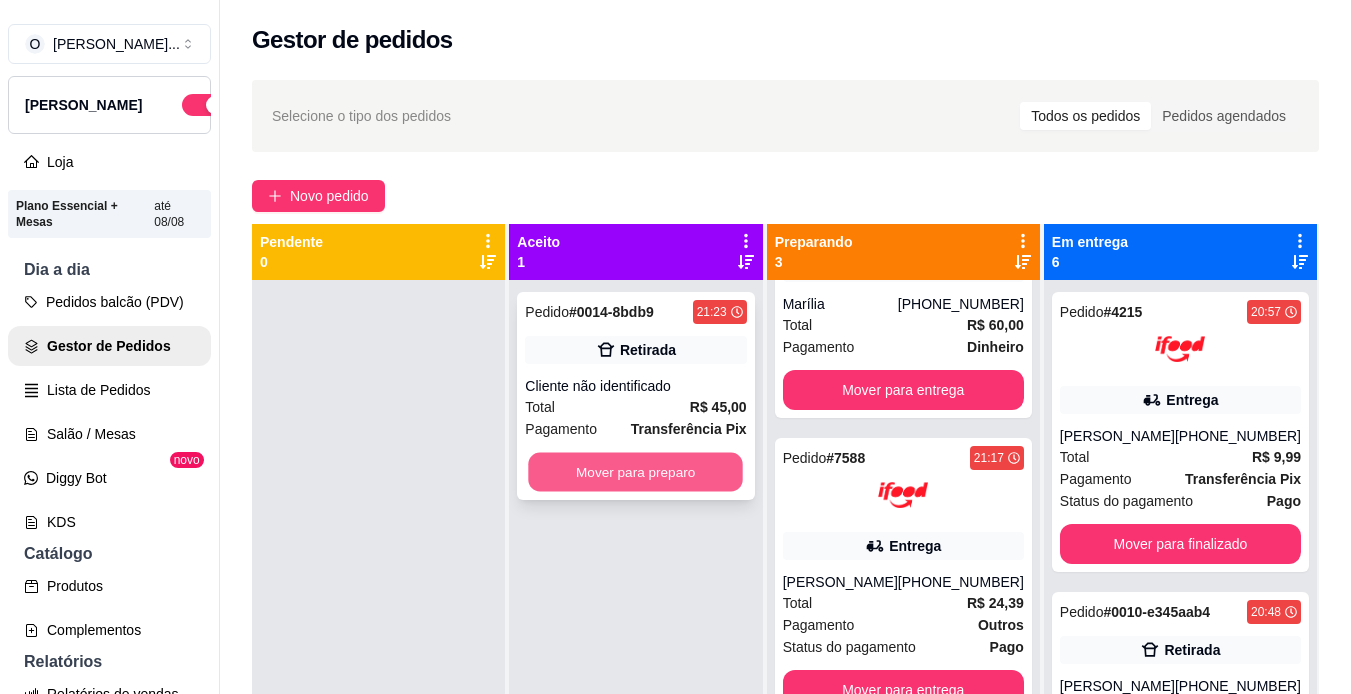 click on "Mover para preparo" at bounding box center [636, 472] 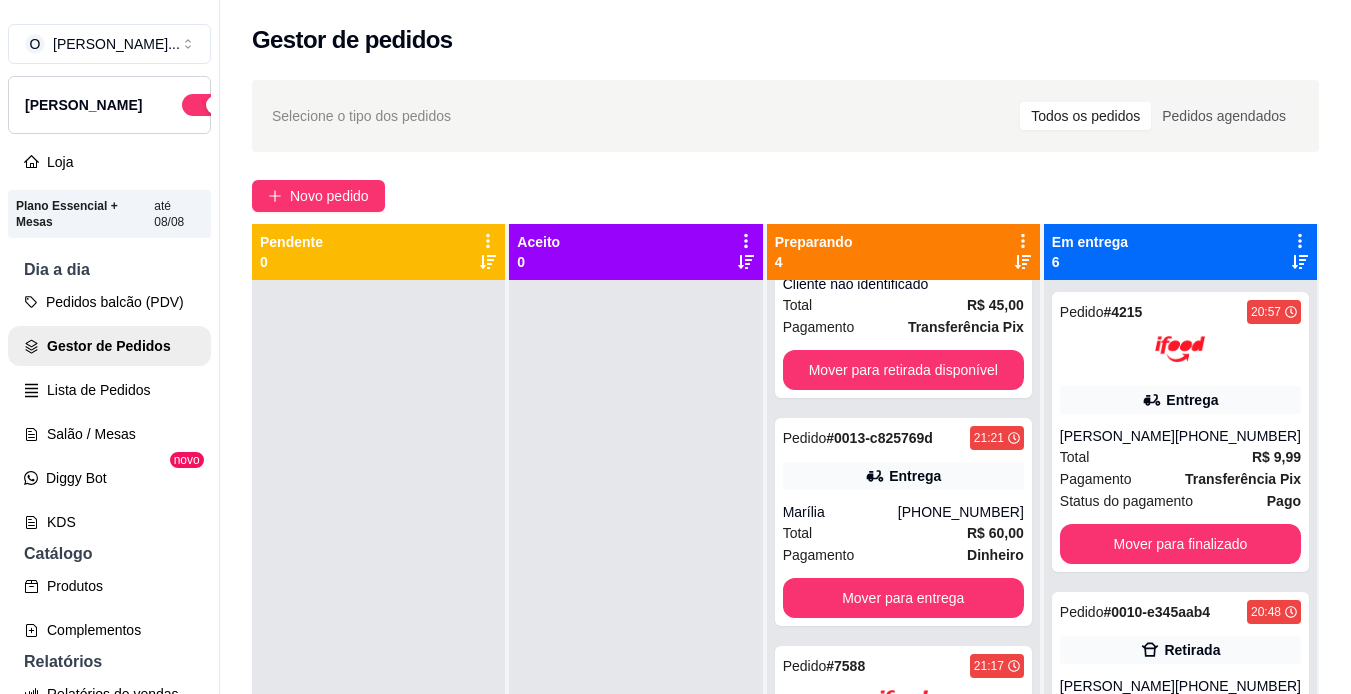 scroll, scrollTop: 310, scrollLeft: 0, axis: vertical 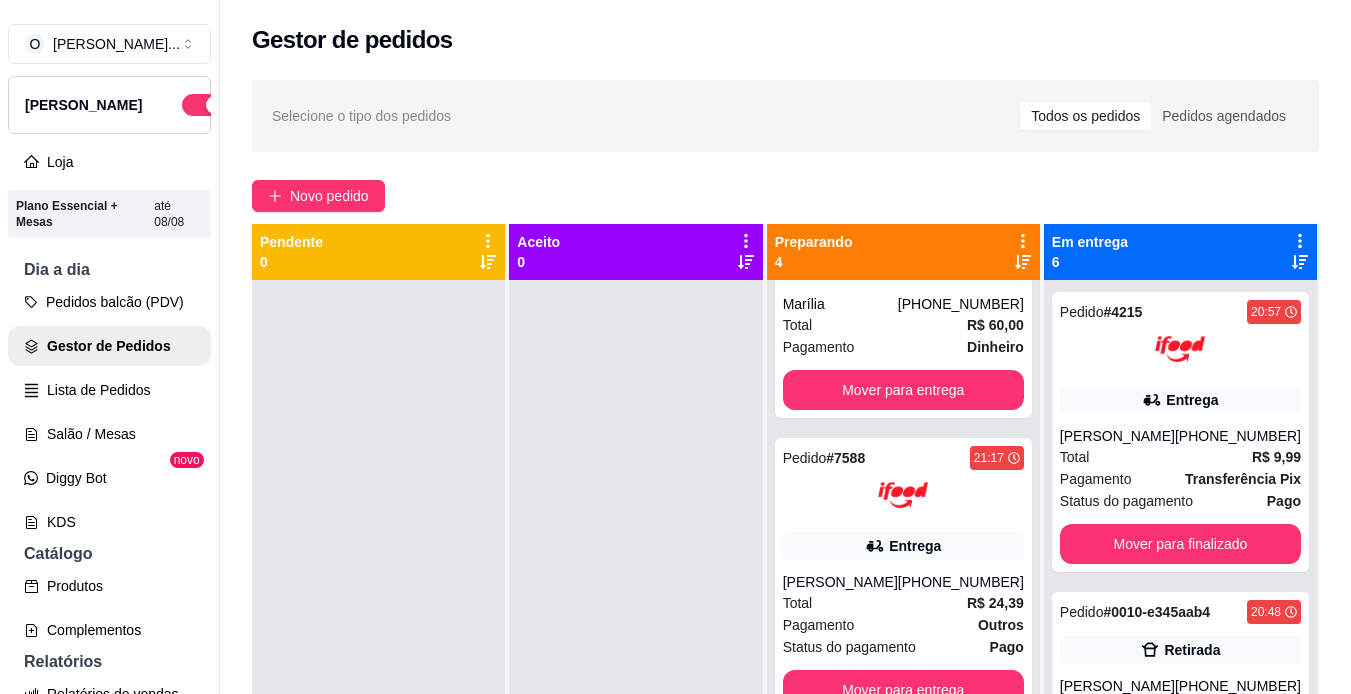 click on "Pedido  # 0014-8bdb9 21:23 Retirada Cliente não identificado Total R$ 45,00 Pagamento Transferência Pix Mover para retirada disponível Pedido  # 0013-c825769d 21:21 Entrega Marília  [PHONE_NUMBER] Total R$ 60,00 Pagamento Dinheiro Mover para entrega Pedido  # 7588 21:17 Entrega [PERSON_NAME] [PHONE_NUMBER] Total R$ 24,39 Pagamento Outros Status do pagamento Pago Mover para entrega Pedido  # 0011-e7977673 21:07 Entrega Kauanny [PHONE_NUMBER] Total R$ 68,00 Pagamento Transferência Pix Mover para entrega" at bounding box center (903, 627) 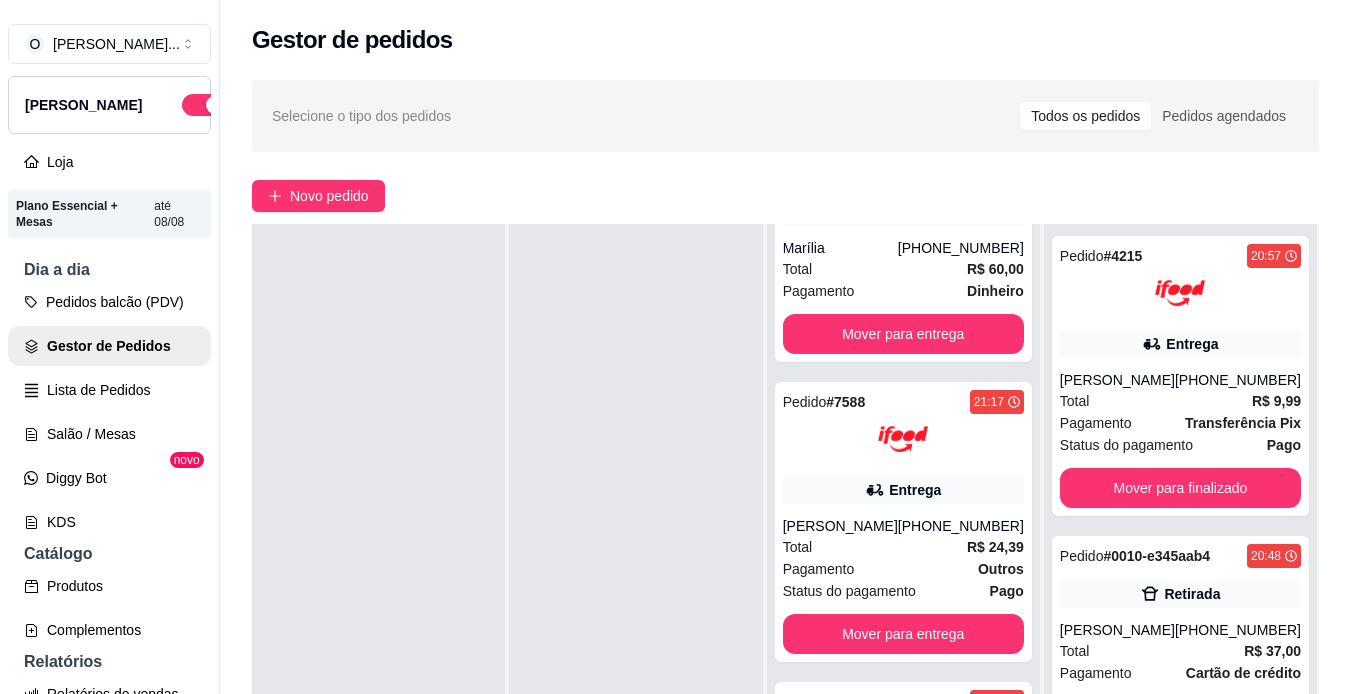 scroll, scrollTop: 56, scrollLeft: 0, axis: vertical 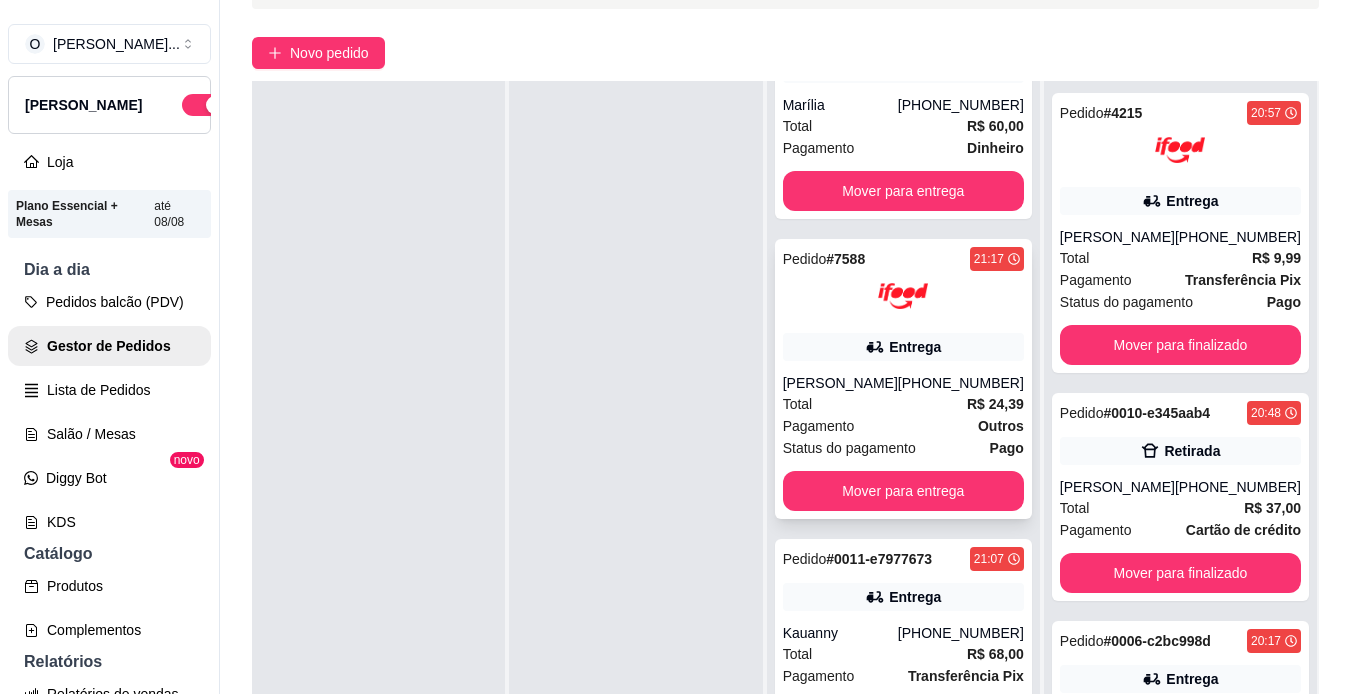 click on "Entrega" at bounding box center [915, 347] 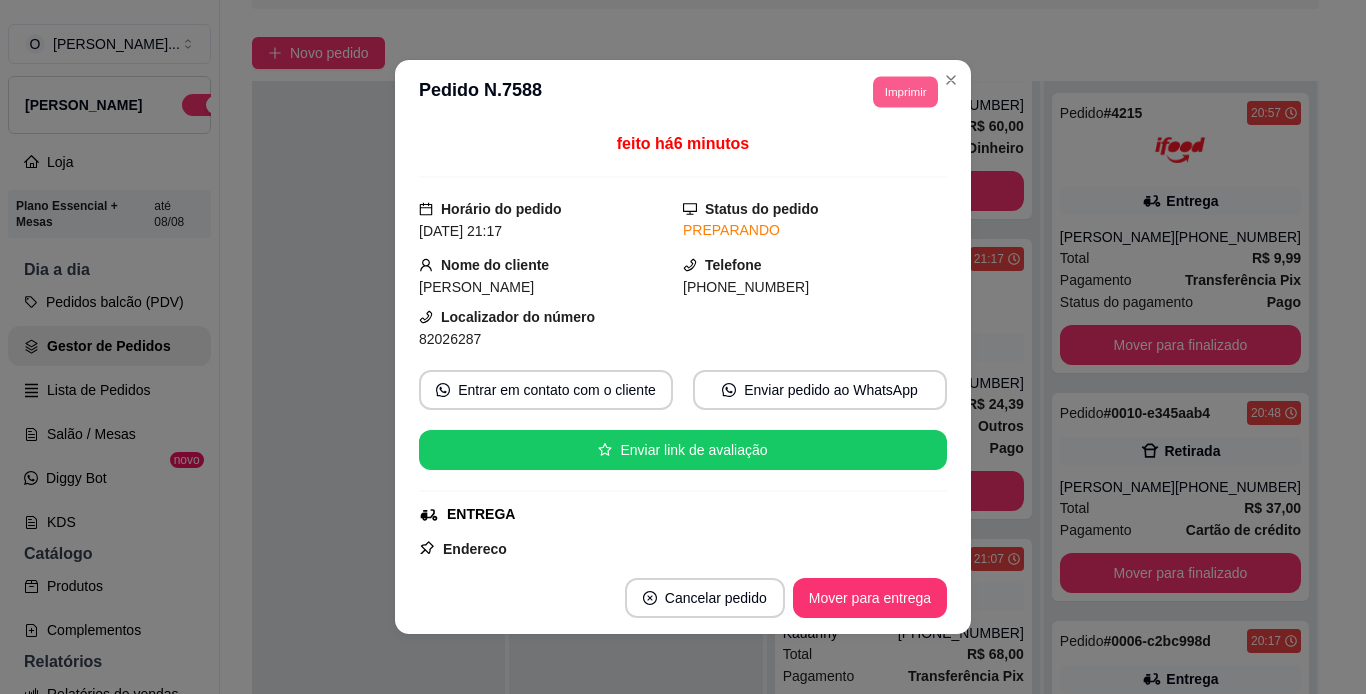 click on "Imprimir" at bounding box center (905, 91) 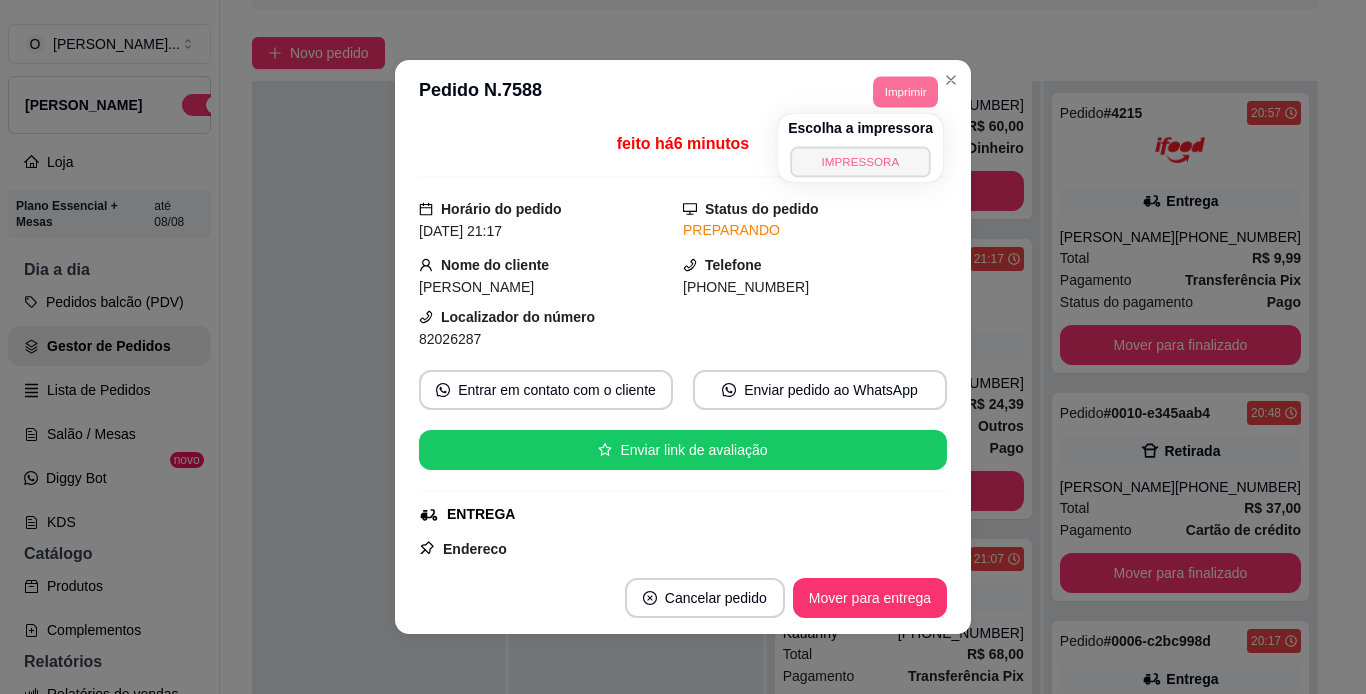 click on "IMPRESSORA" at bounding box center [860, 161] 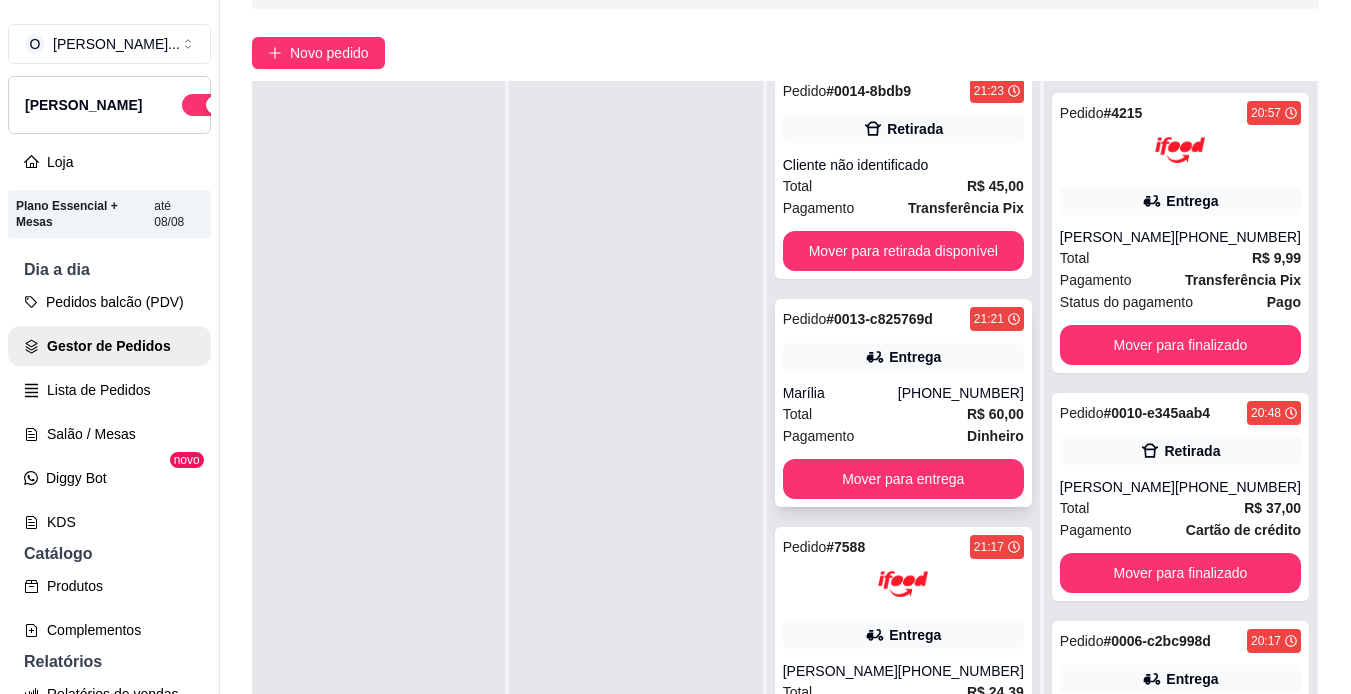 scroll, scrollTop: 21, scrollLeft: 0, axis: vertical 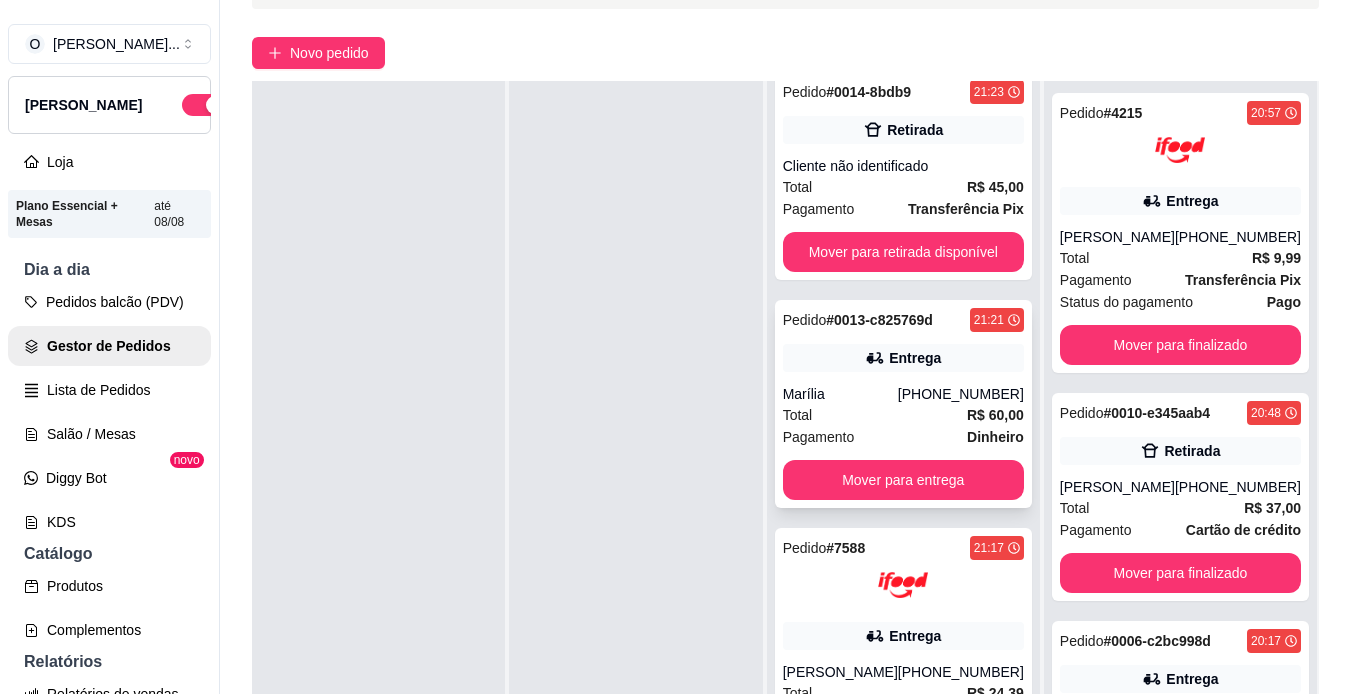 click on "Pedido  # 0013-c825769d 21:21 Entrega Marília  [PHONE_NUMBER] Total R$ 60,00 Pagamento Dinheiro Mover para entrega" at bounding box center [903, 404] 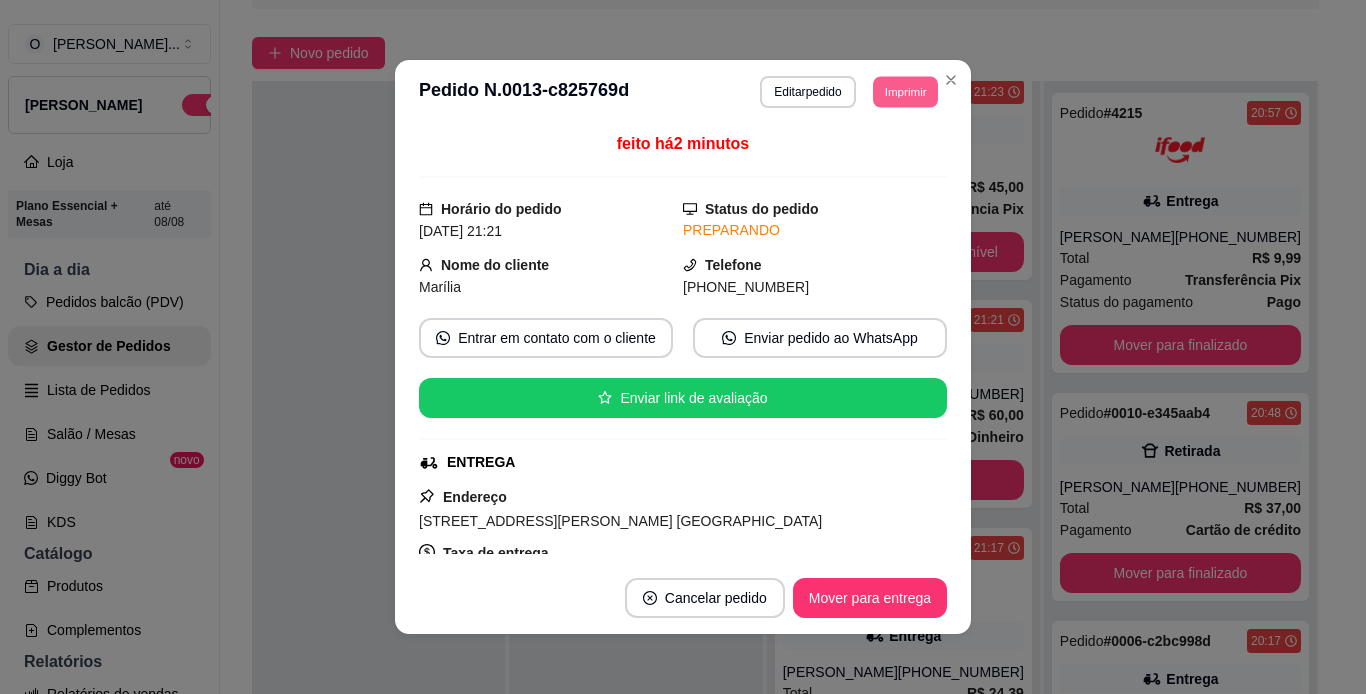 click on "Imprimir" at bounding box center (905, 91) 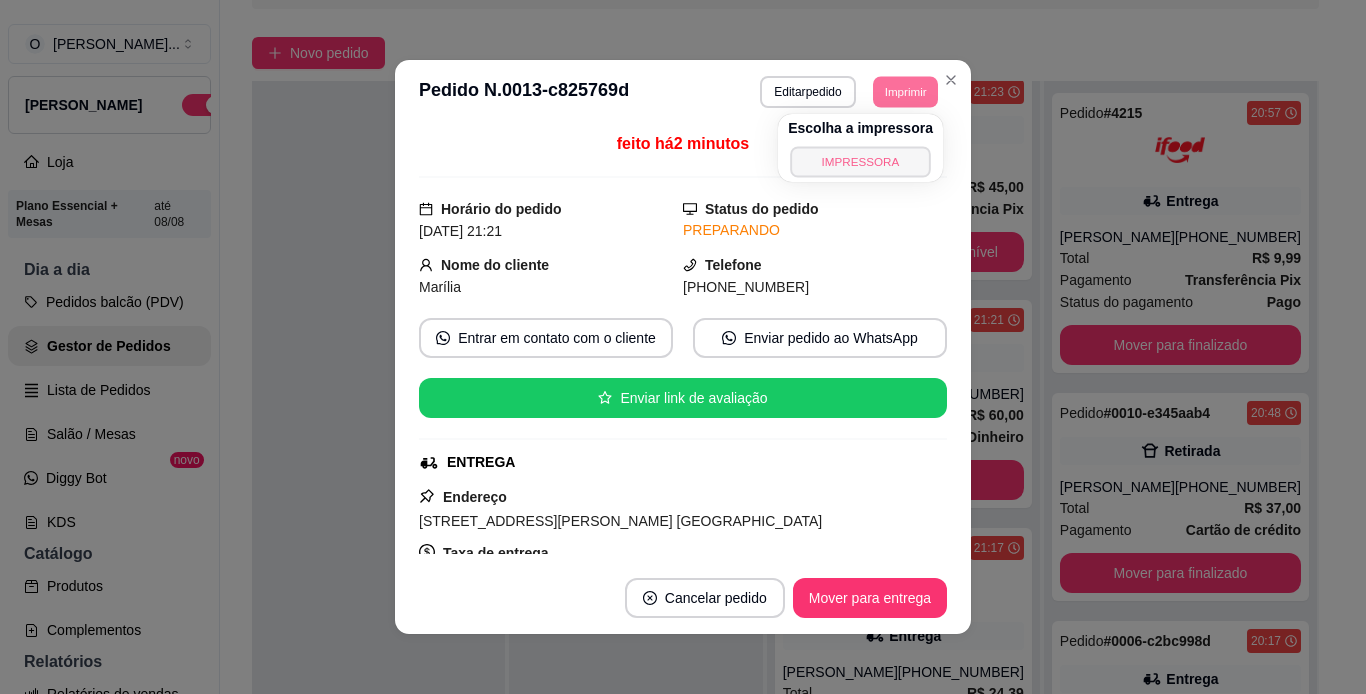 click on "IMPRESSORA" at bounding box center [860, 161] 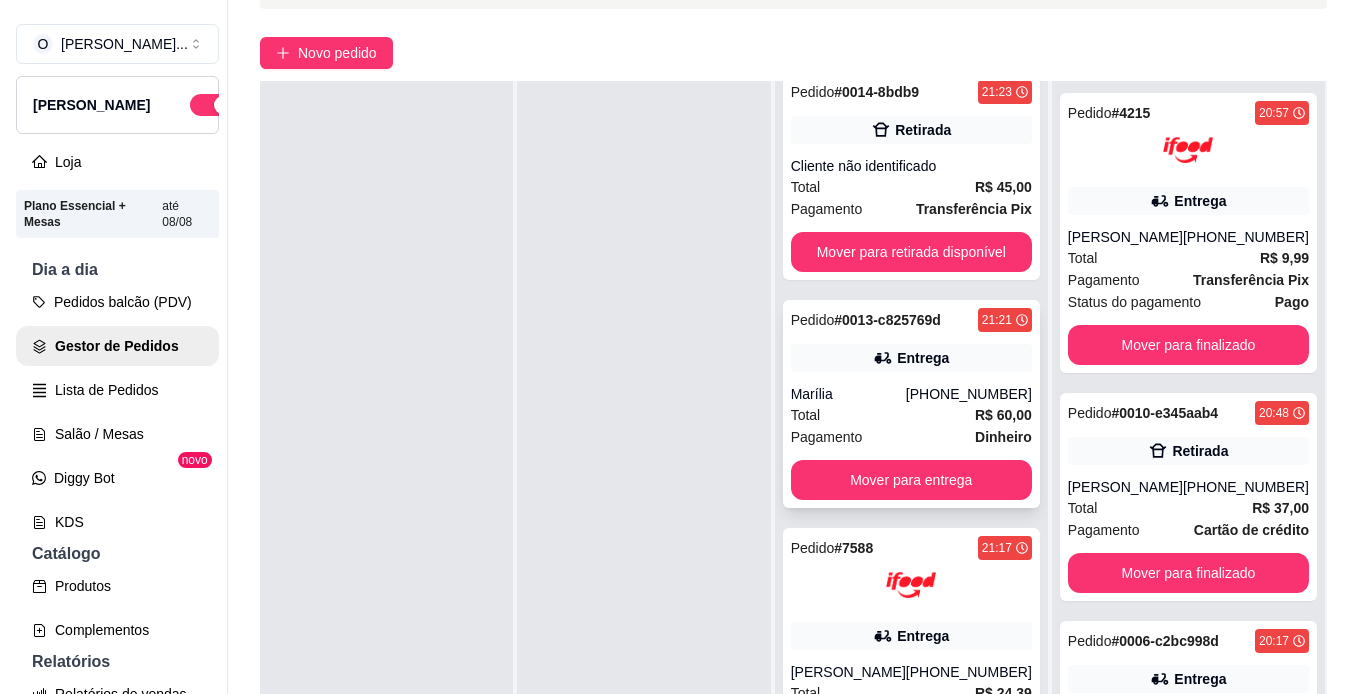 scroll, scrollTop: 0, scrollLeft: 0, axis: both 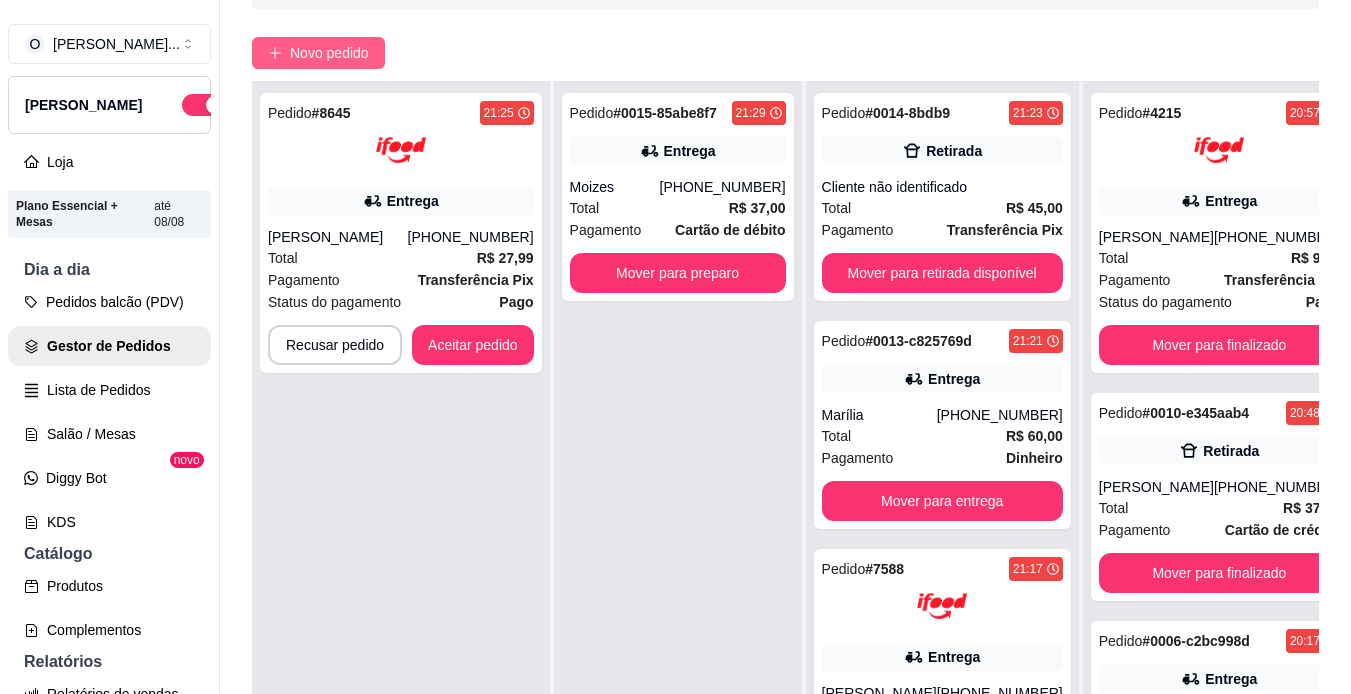 click on "Novo pedido" at bounding box center [318, 53] 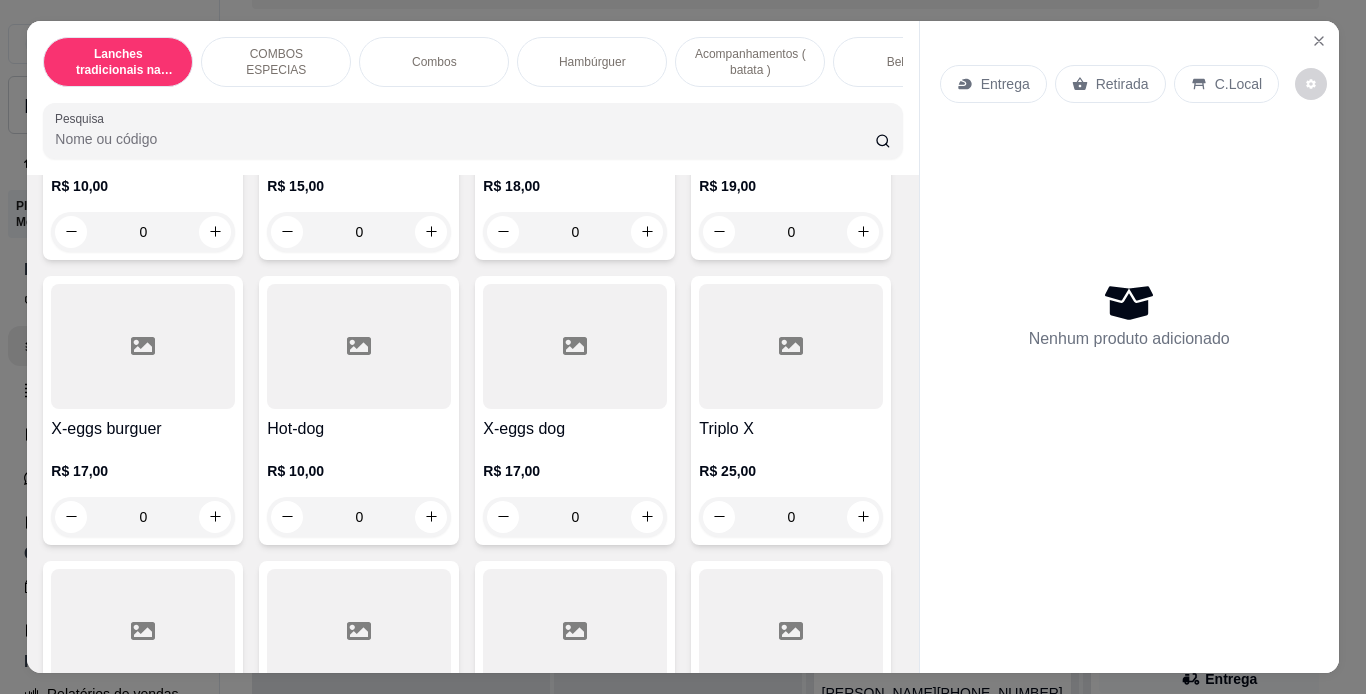 scroll, scrollTop: 331, scrollLeft: 0, axis: vertical 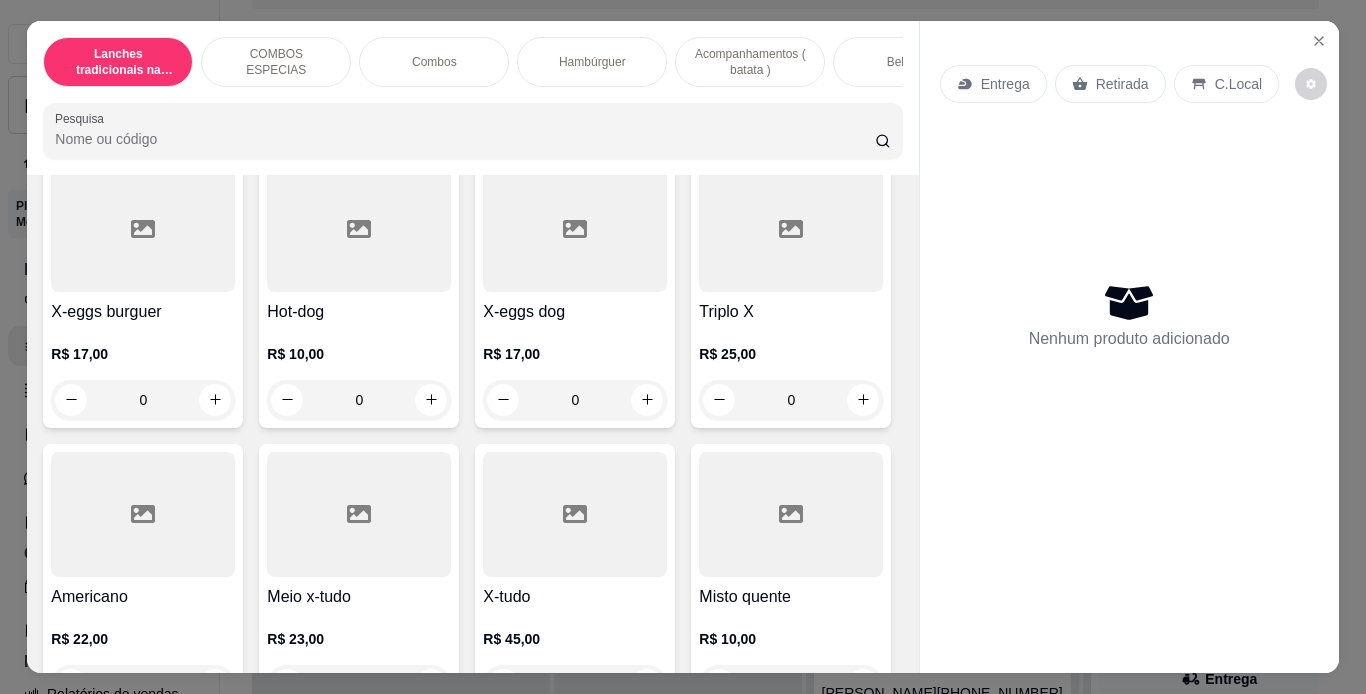 click on "0" at bounding box center [791, 115] 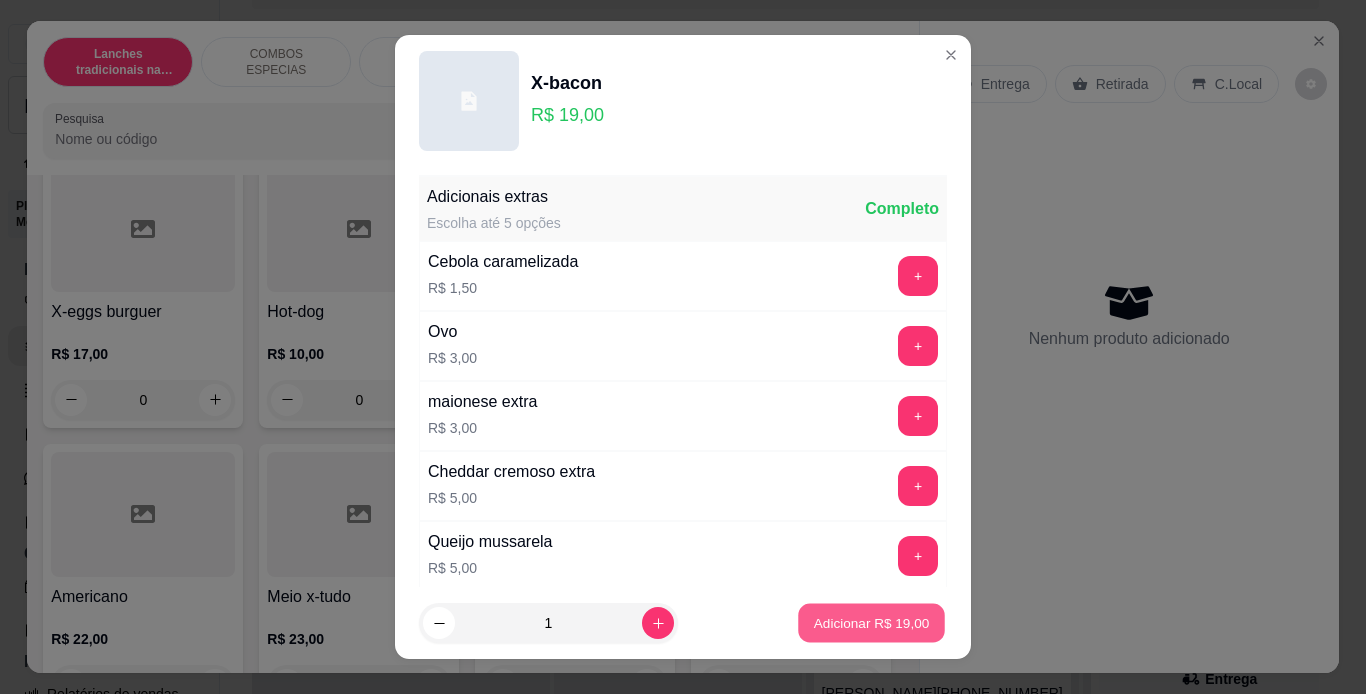 click on "Adicionar   R$ 19,00" at bounding box center (872, 623) 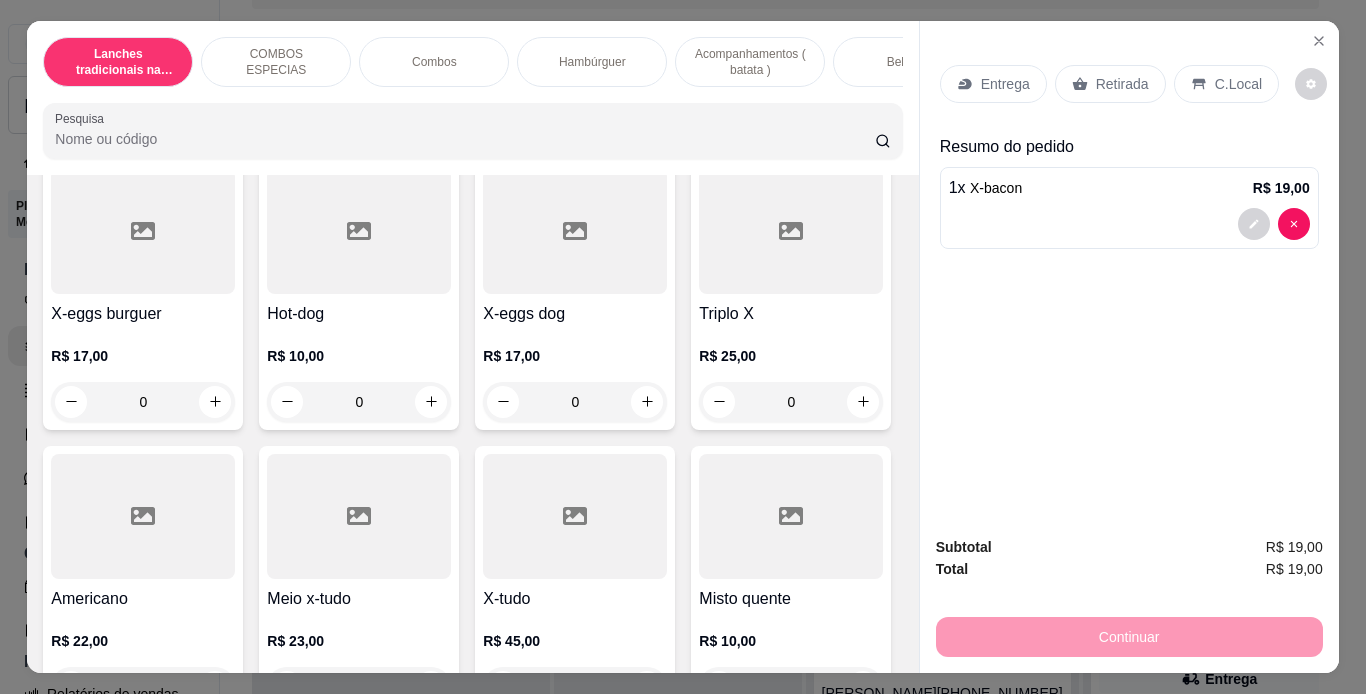 scroll, scrollTop: 432, scrollLeft: 0, axis: vertical 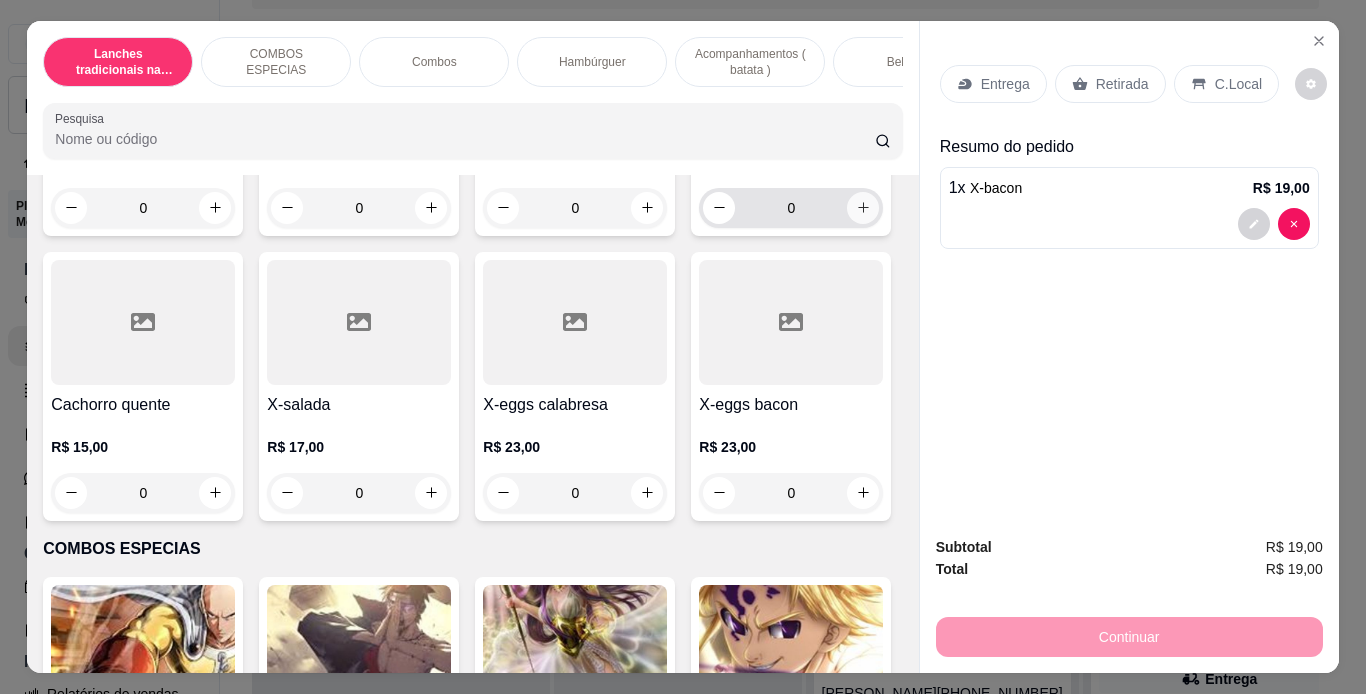 click 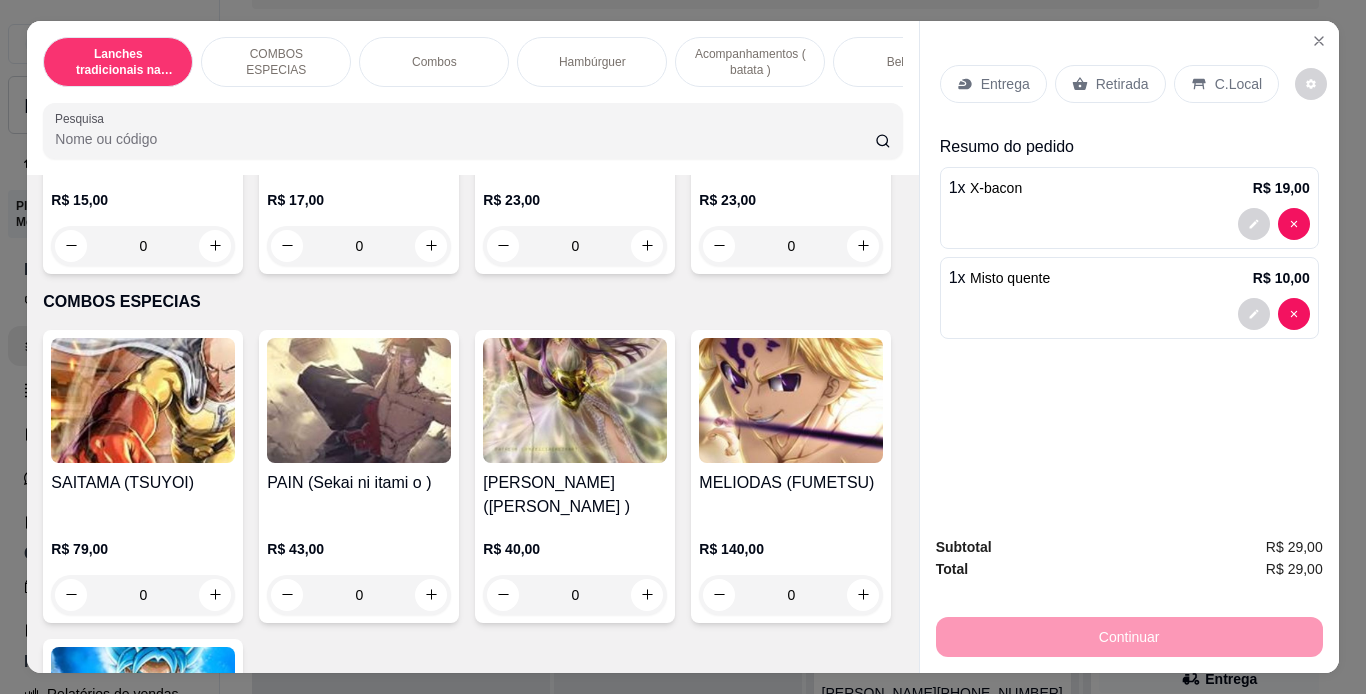 scroll, scrollTop: 1176, scrollLeft: 0, axis: vertical 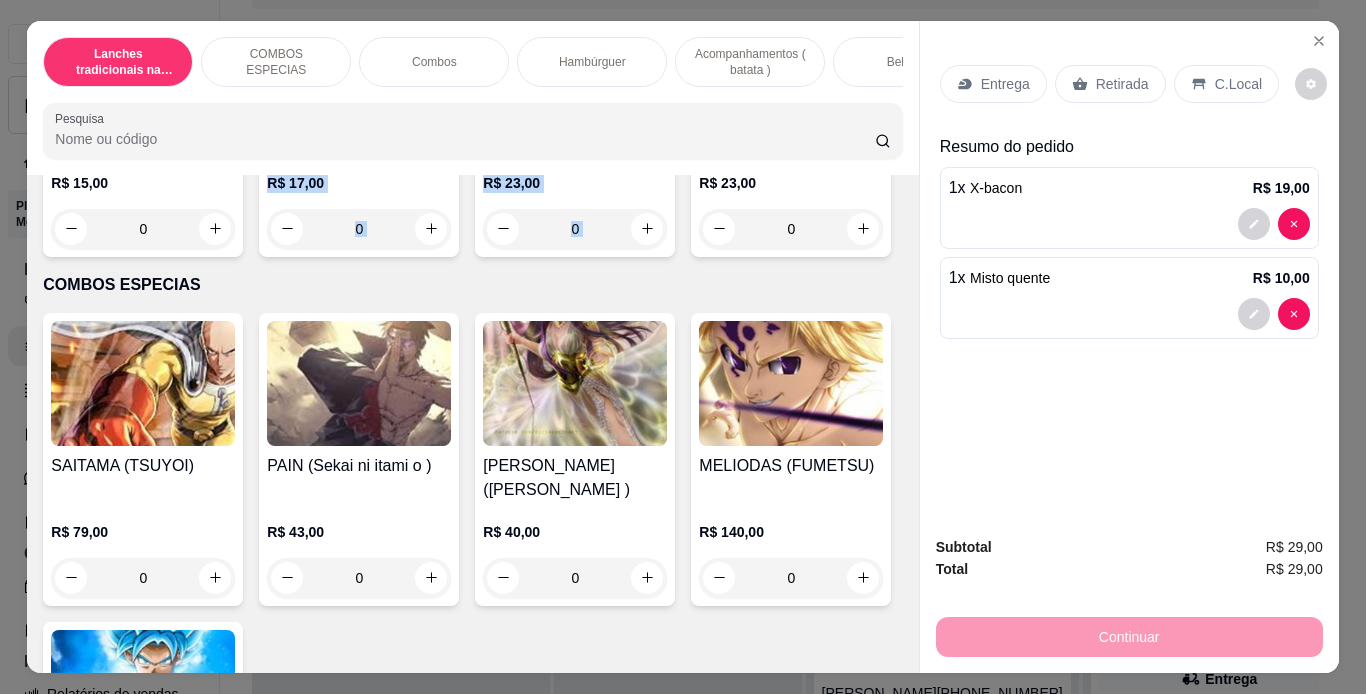 drag, startPoint x: 209, startPoint y: 526, endPoint x: 243, endPoint y: 587, distance: 69.83552 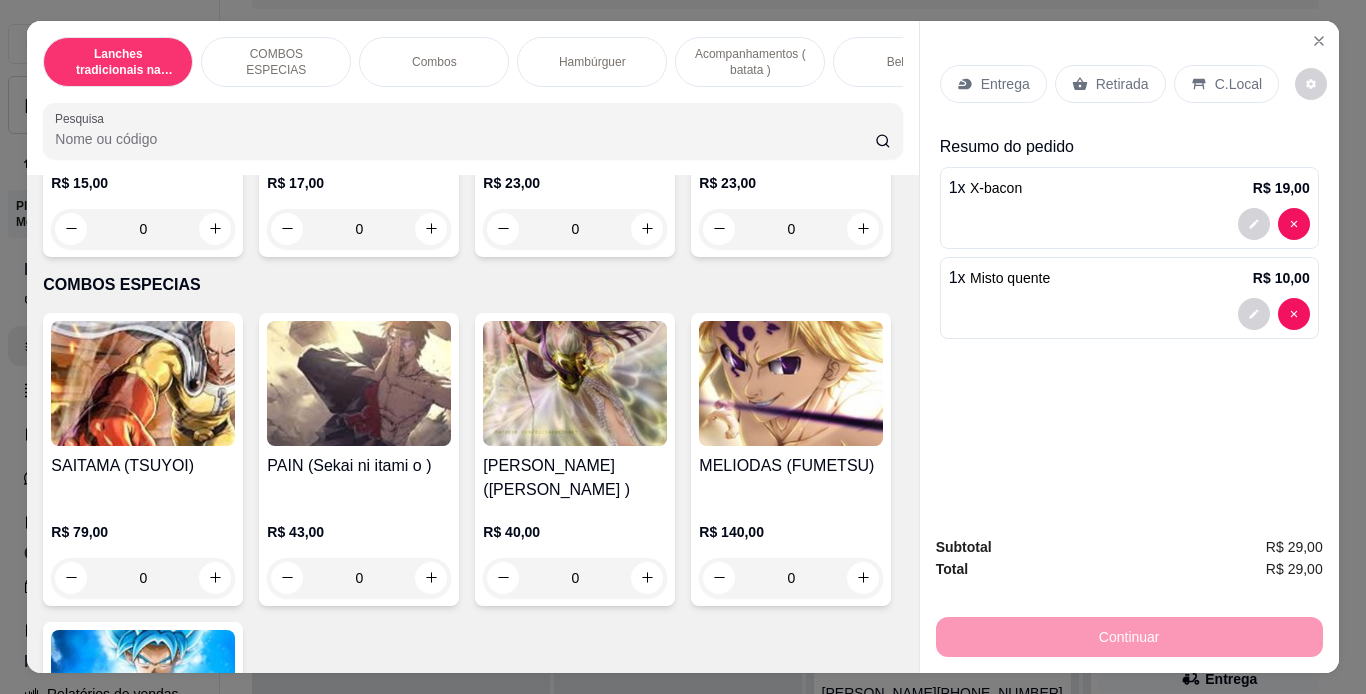 click on "0" at bounding box center (143, 229) 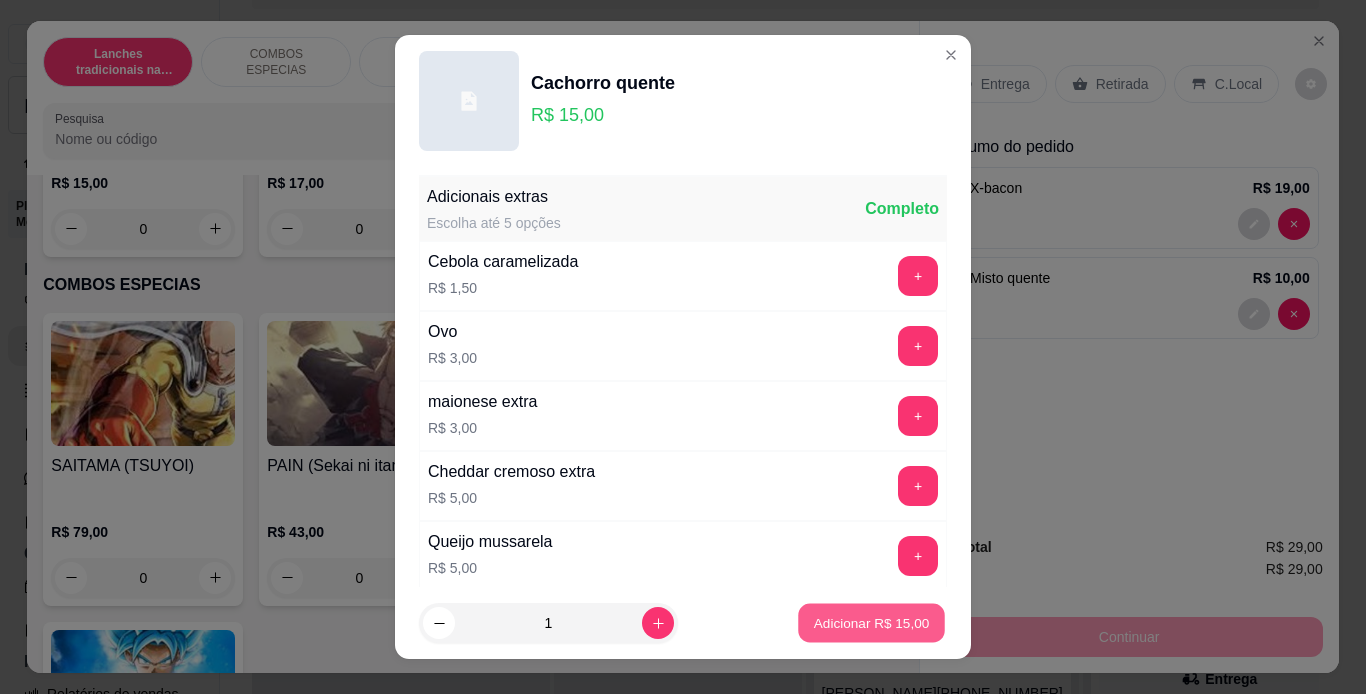 click on "Adicionar   R$ 15,00" at bounding box center (872, 623) 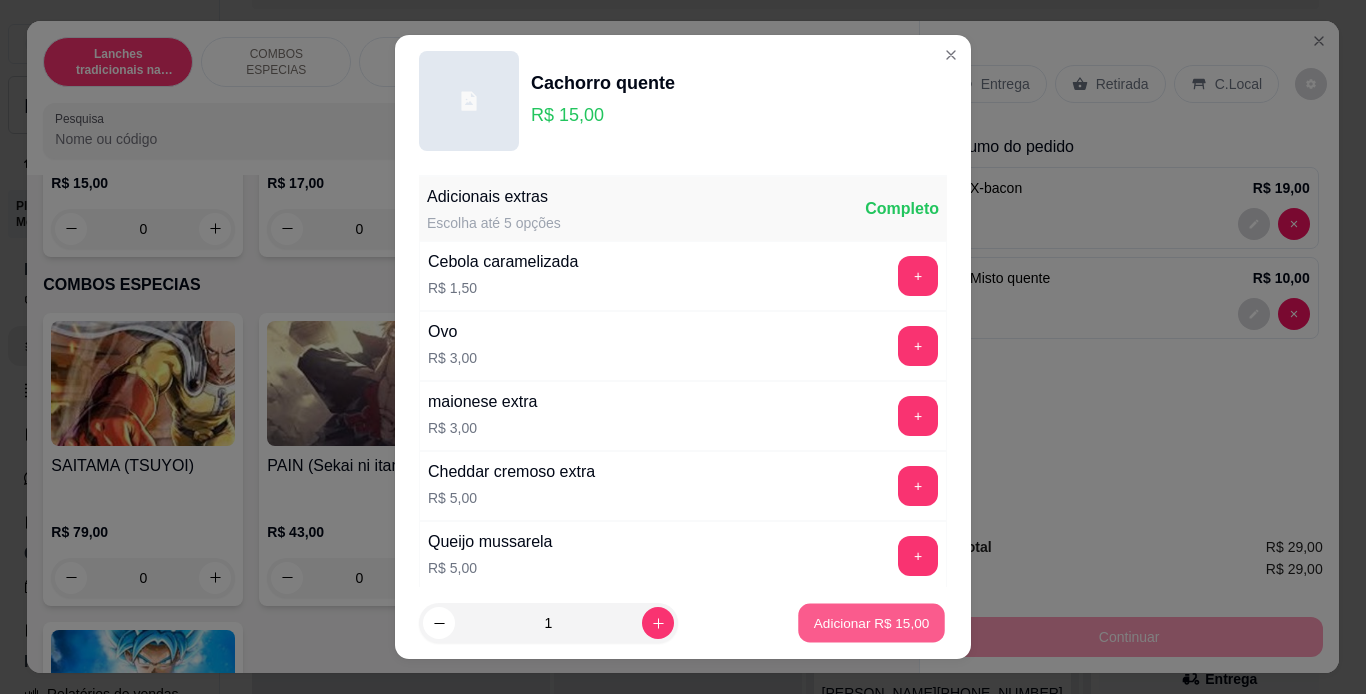type on "1" 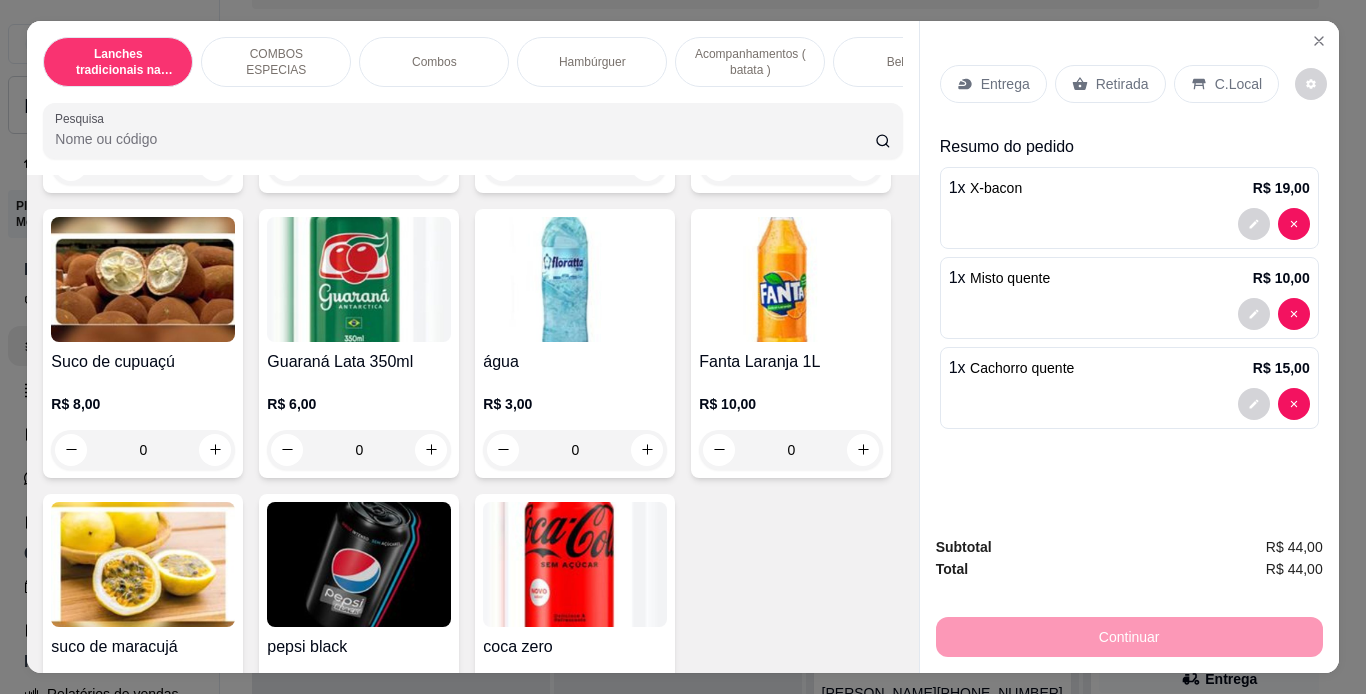 scroll, scrollTop: 4755, scrollLeft: 0, axis: vertical 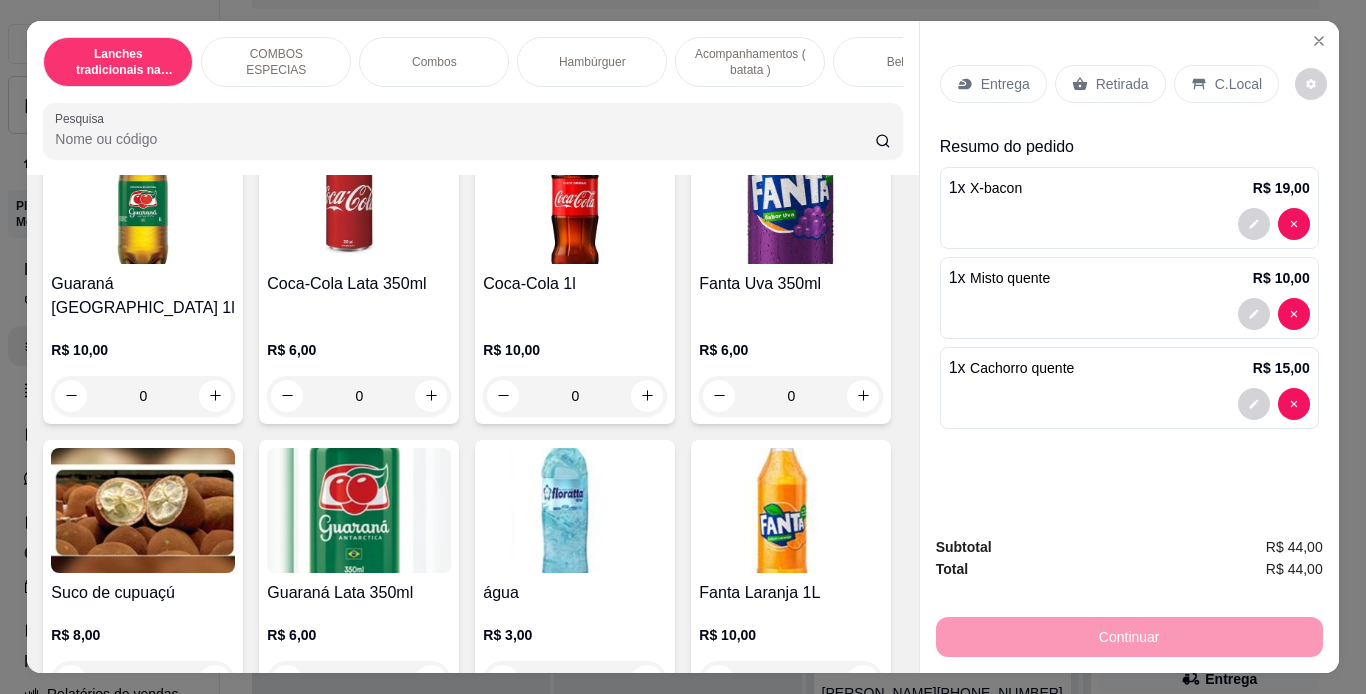 click on "0" at bounding box center [575, -262] 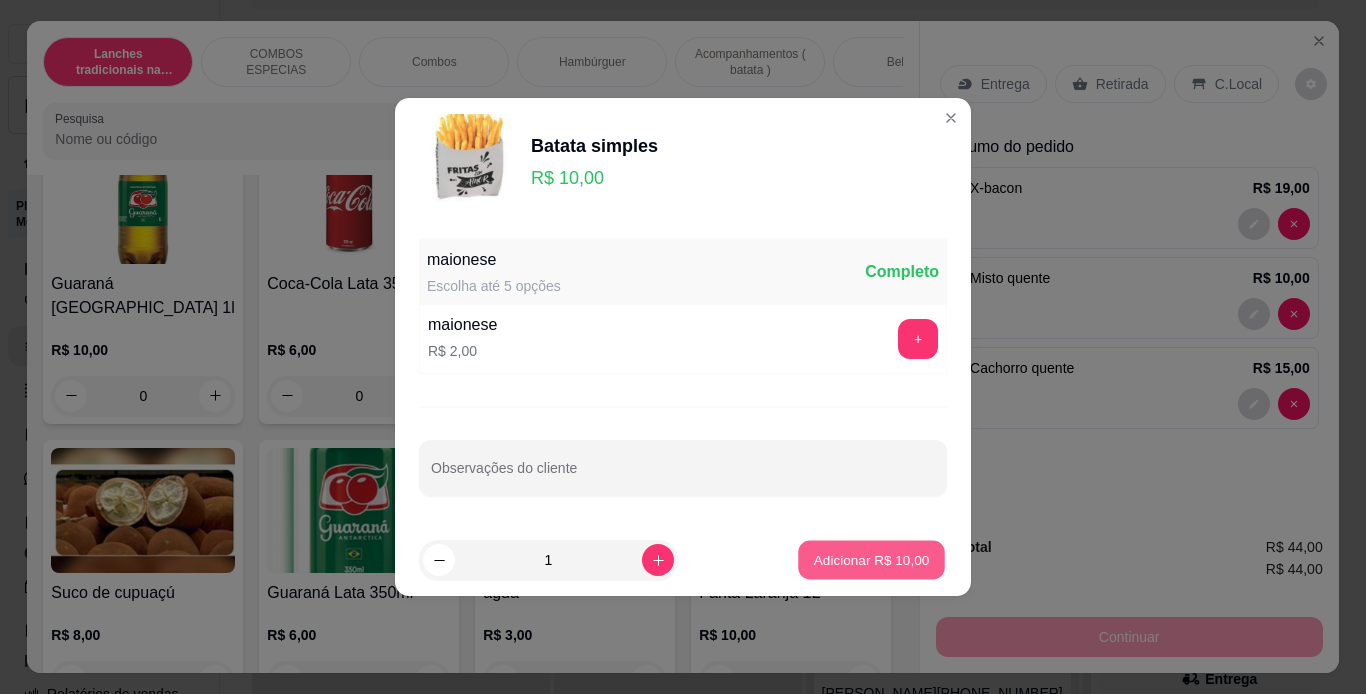 click on "Adicionar   R$ 10,00" at bounding box center (872, 559) 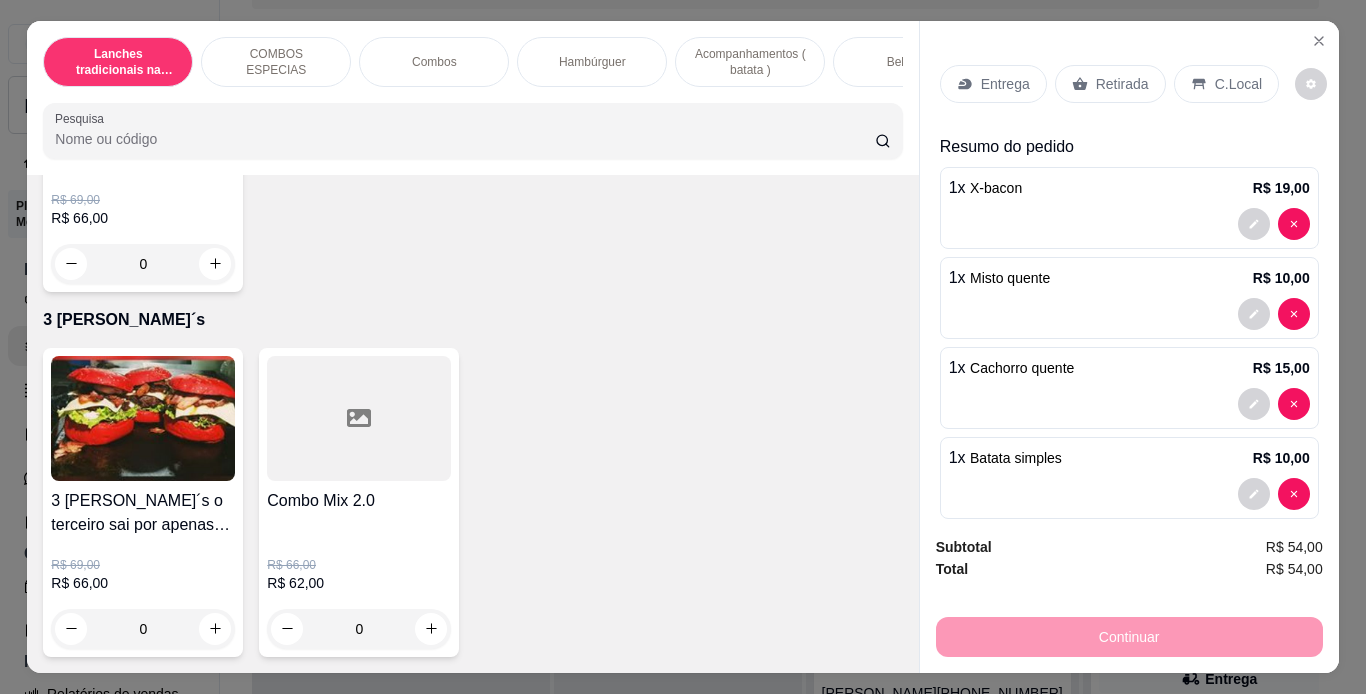scroll, scrollTop: 5599, scrollLeft: 0, axis: vertical 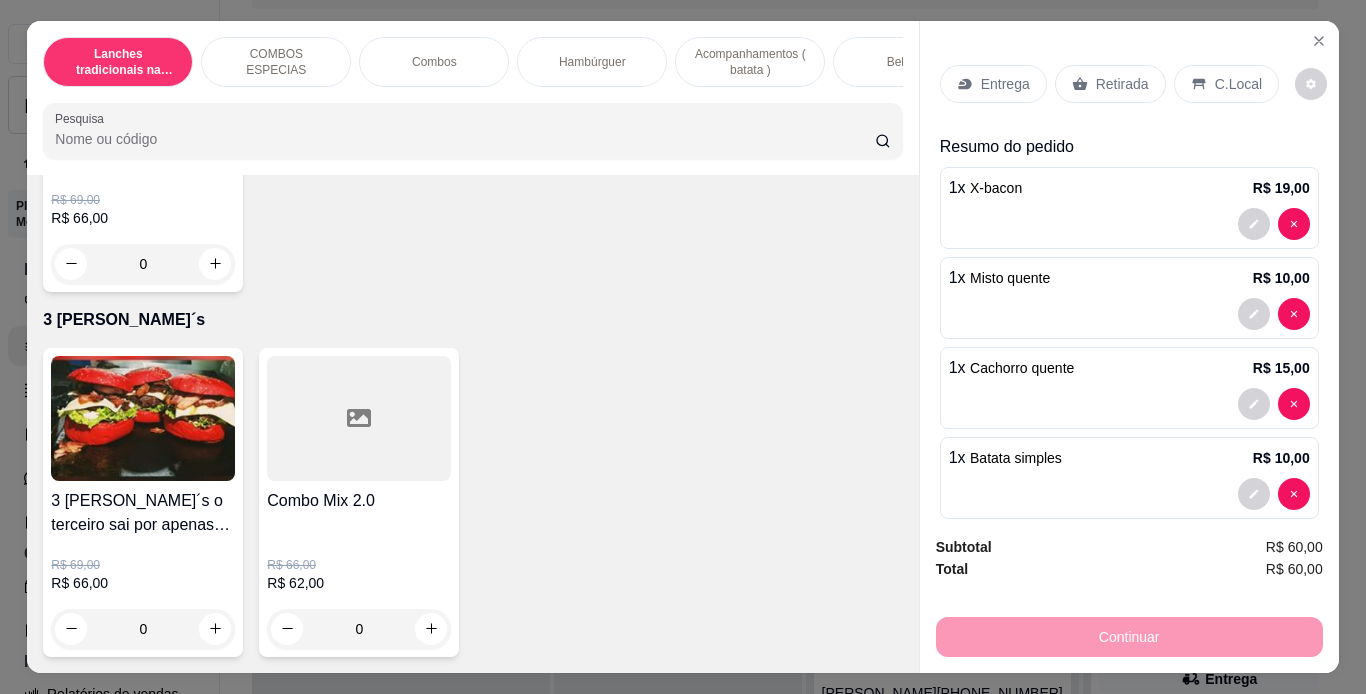 type on "1" 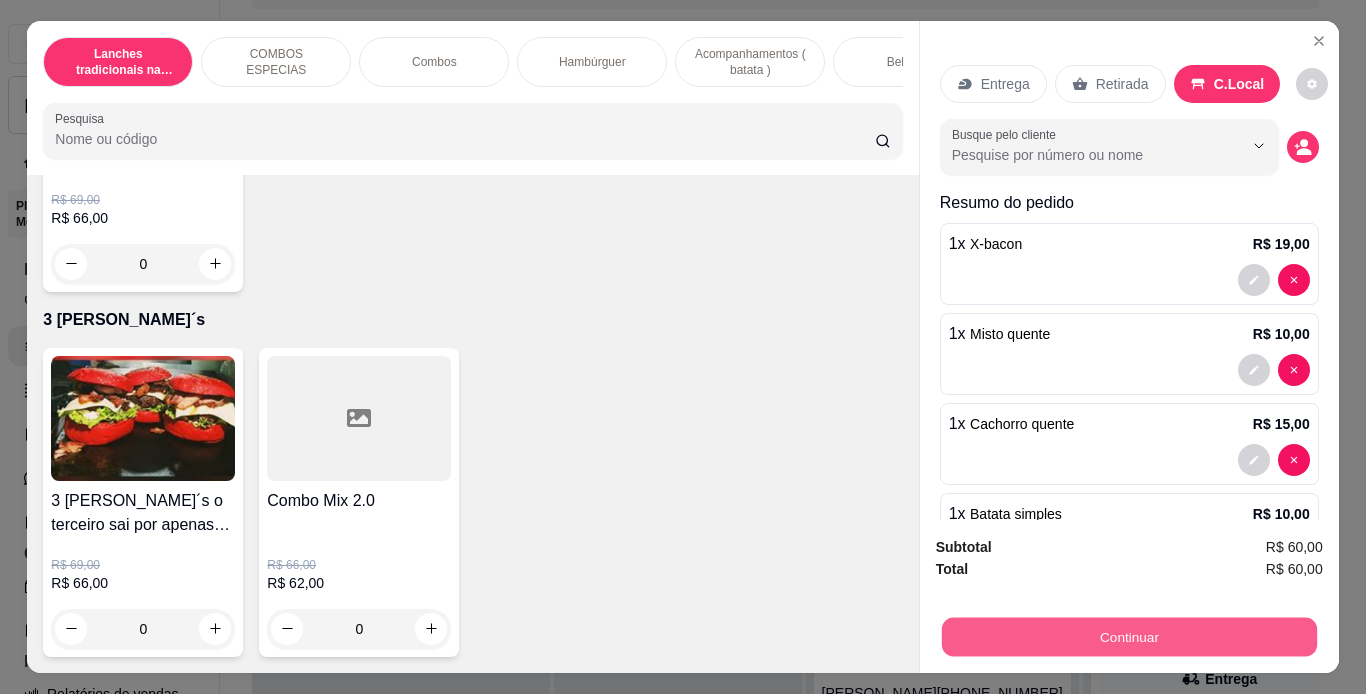 click on "Continuar" at bounding box center [1128, 637] 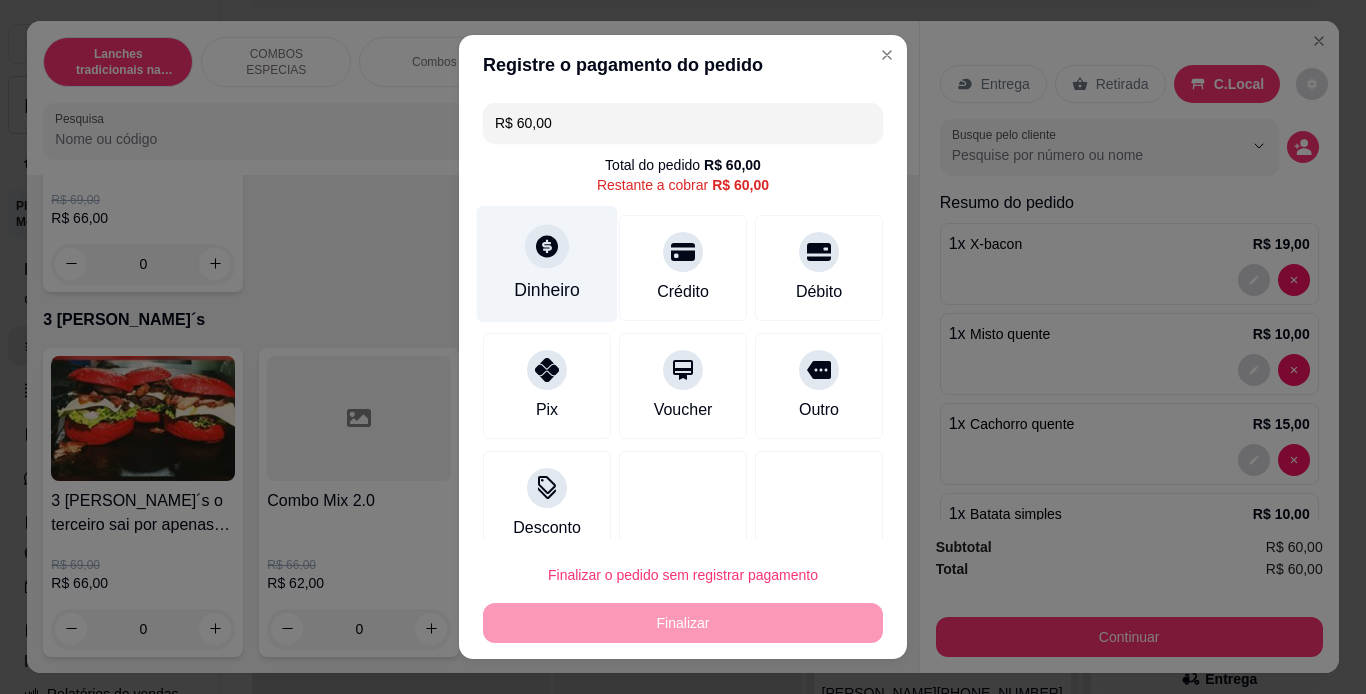 click on "Dinheiro" at bounding box center [547, 263] 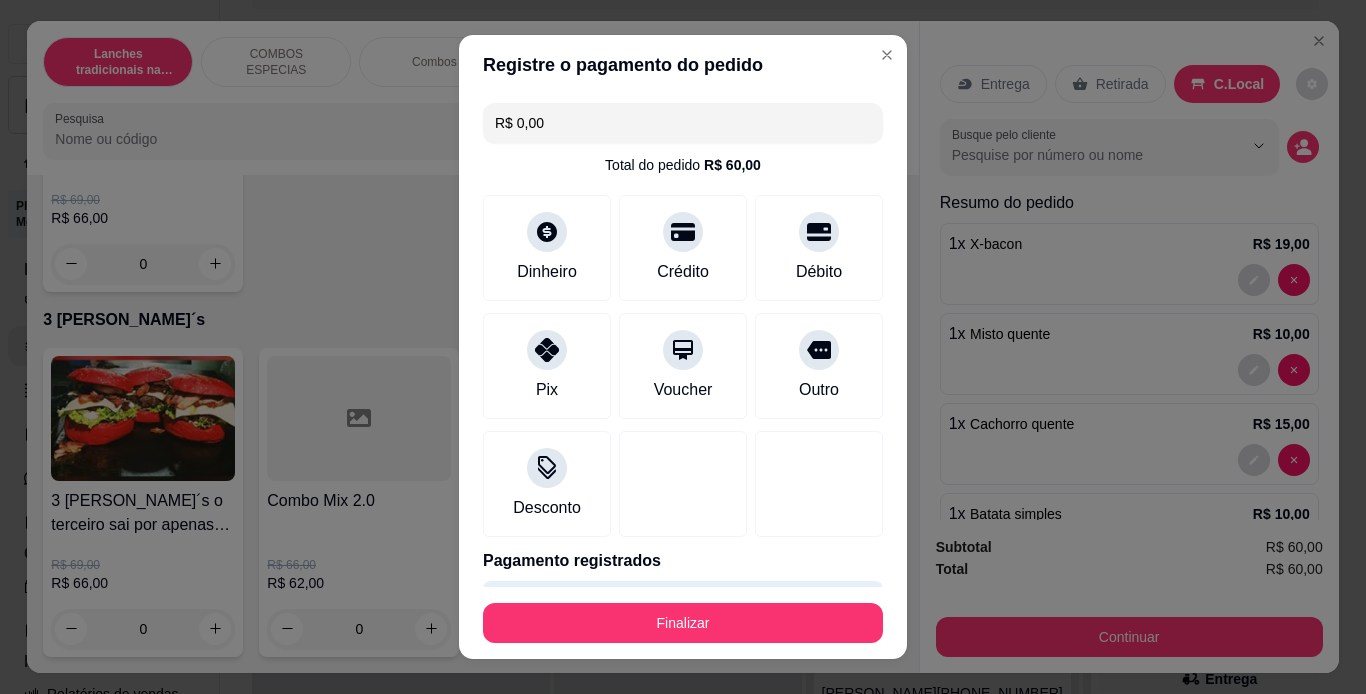 type on "R$ 0,00" 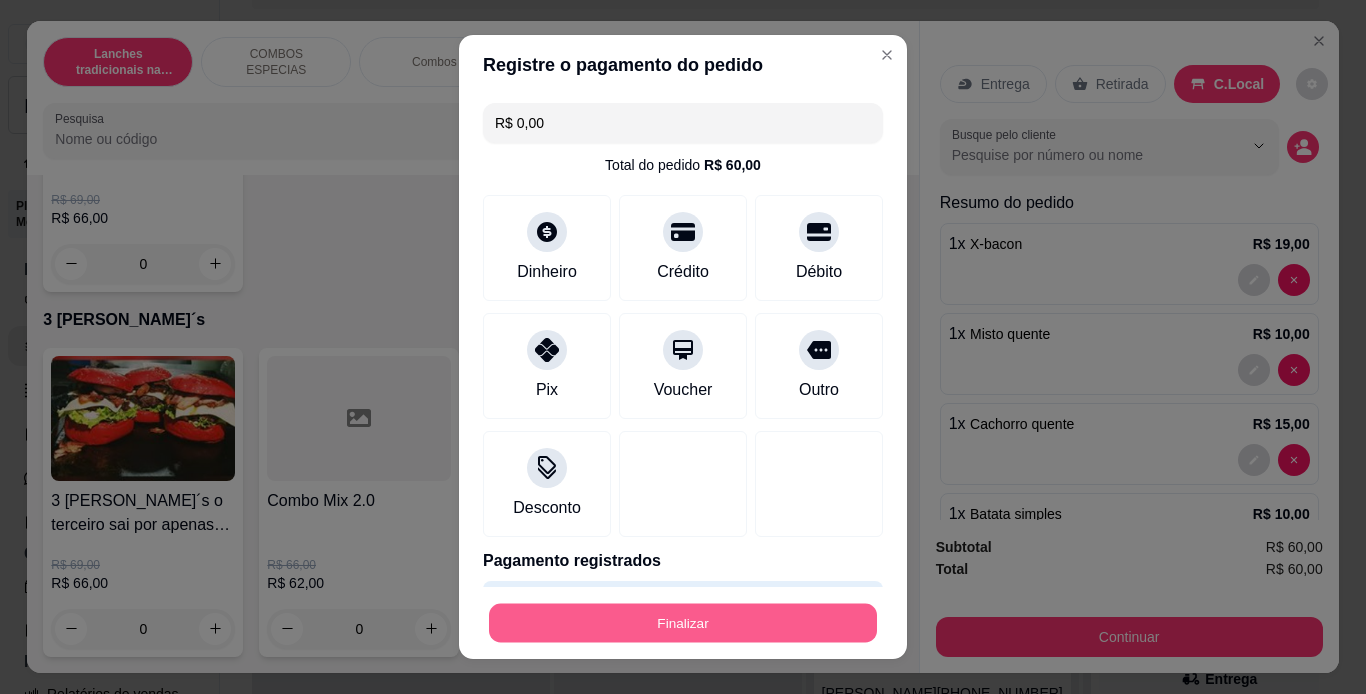 click on "Finalizar" at bounding box center (683, 623) 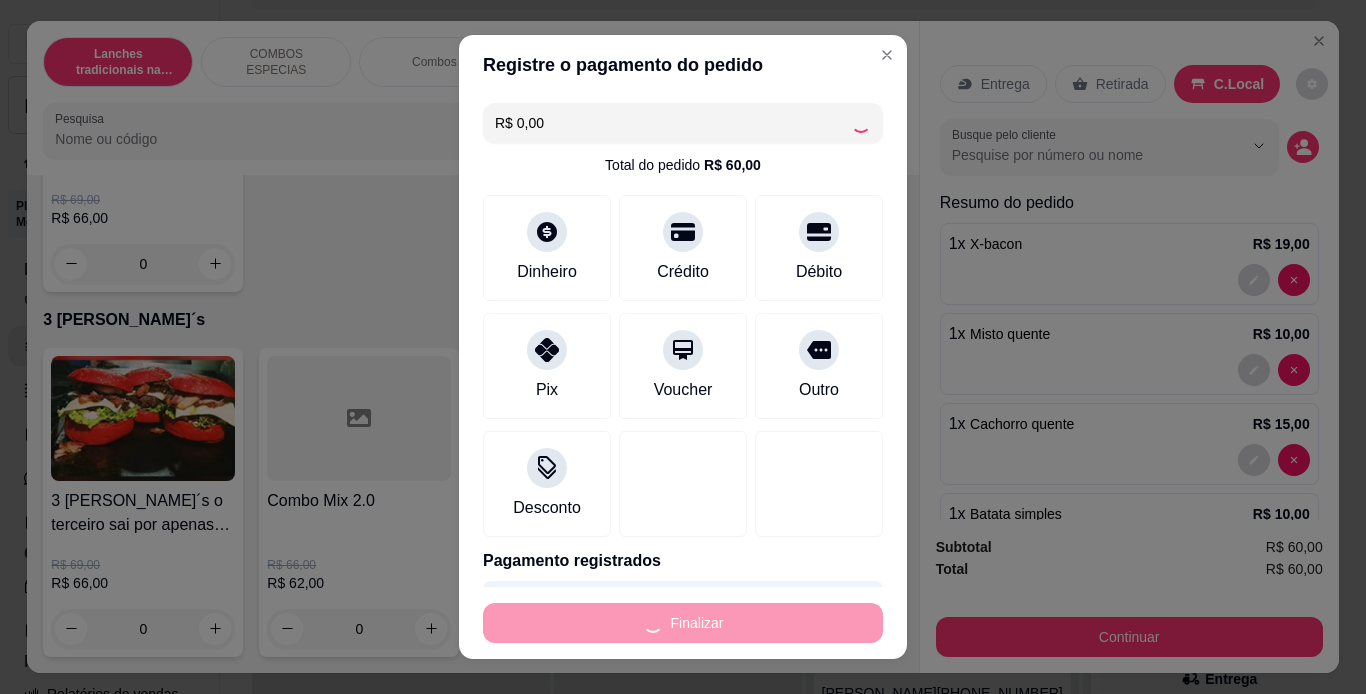 type on "0" 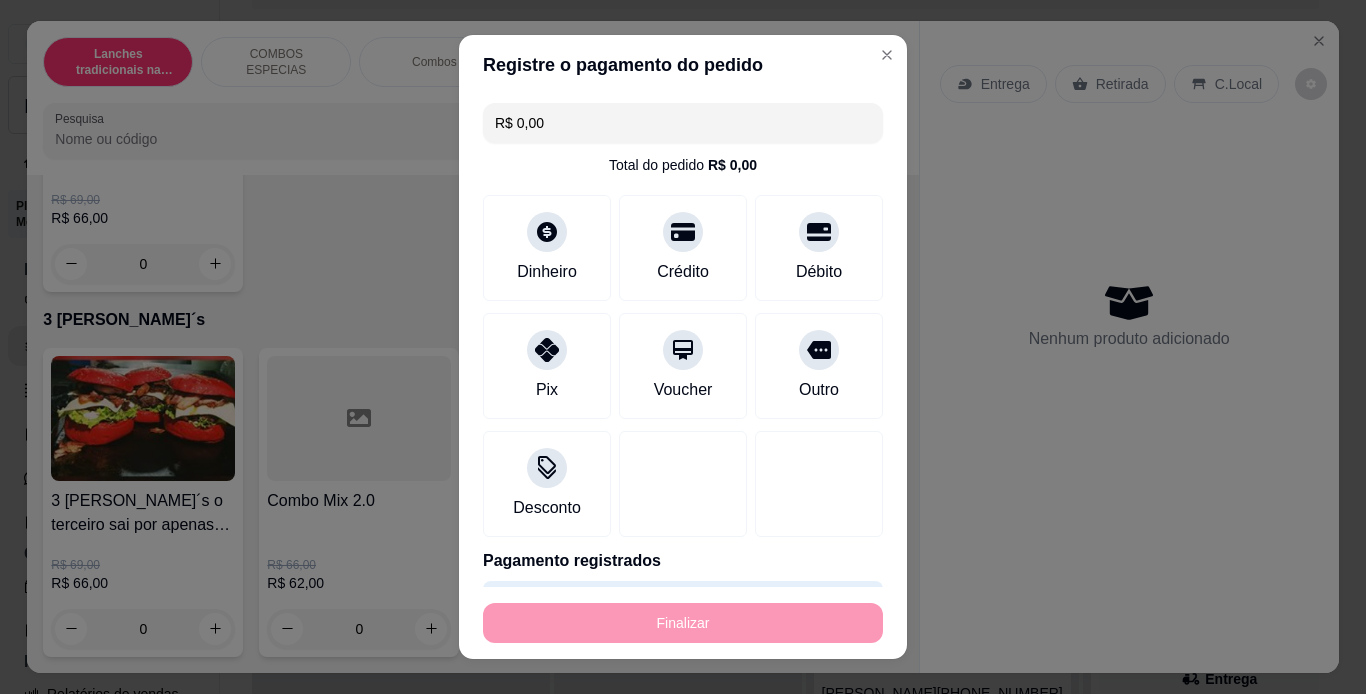 type on "-R$ 60,00" 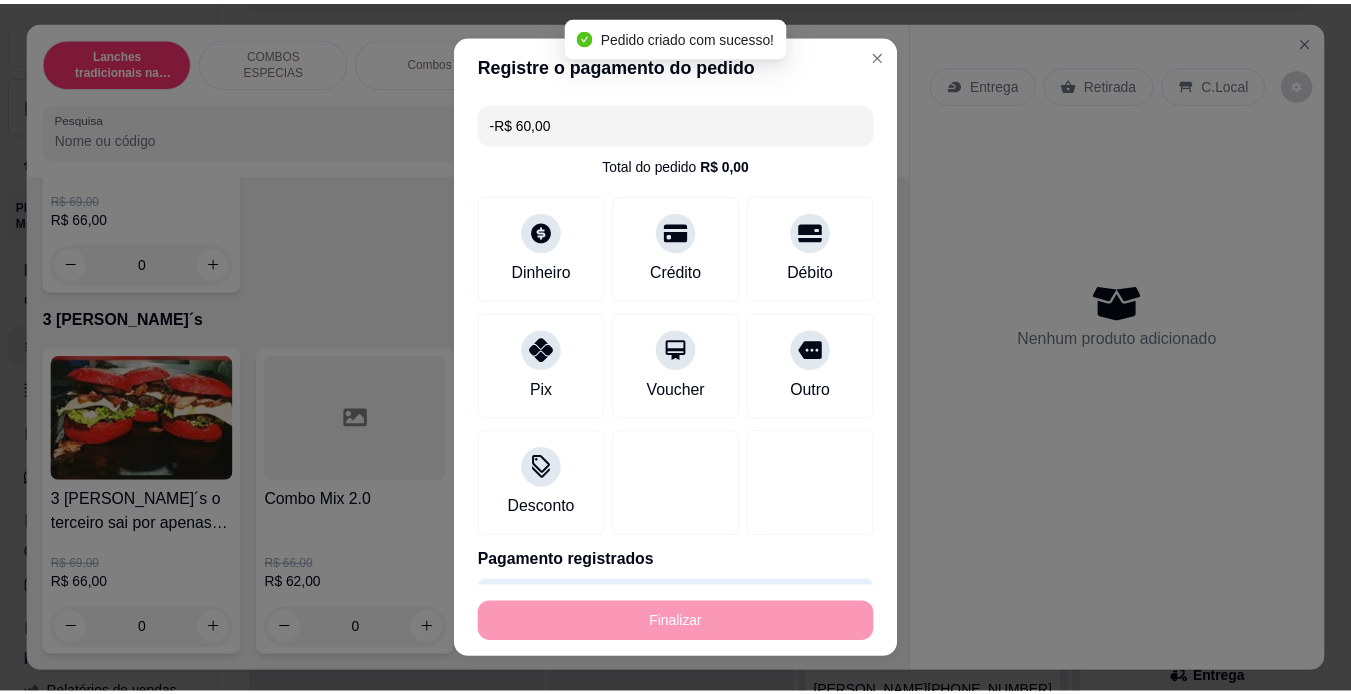 scroll, scrollTop: 5593, scrollLeft: 0, axis: vertical 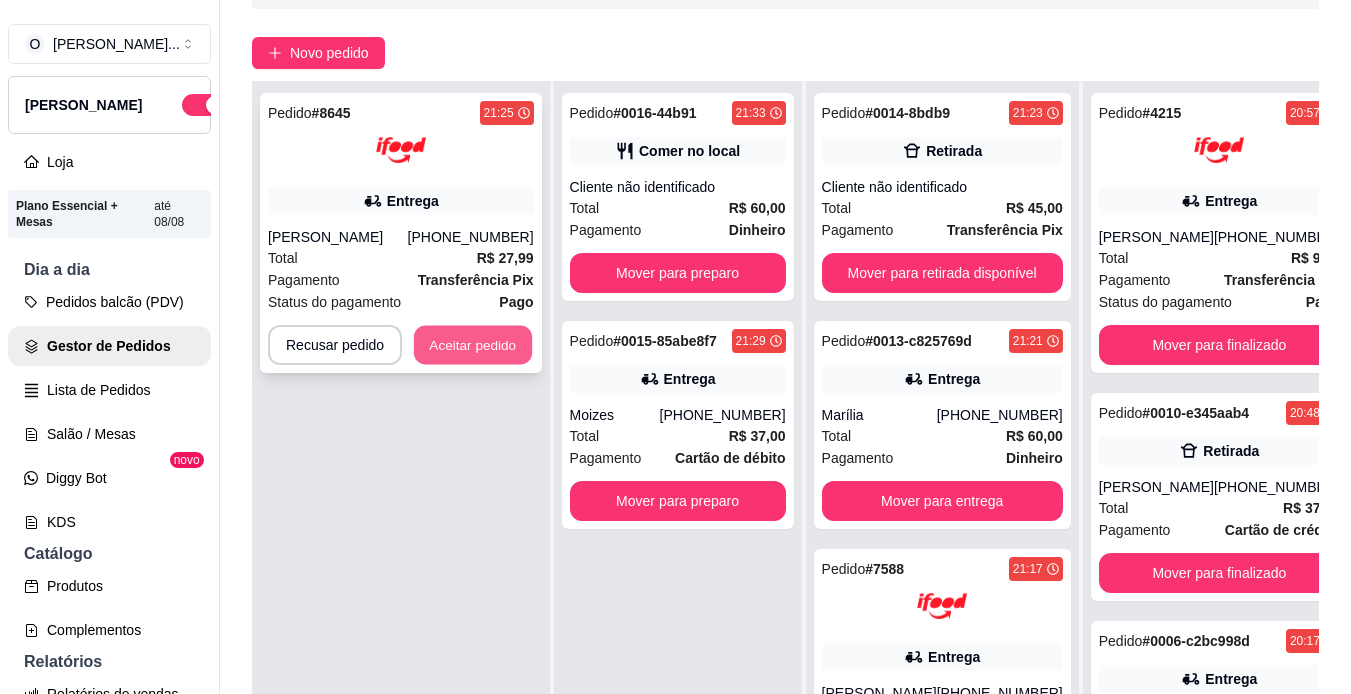 click on "Aceitar pedido" at bounding box center [473, 345] 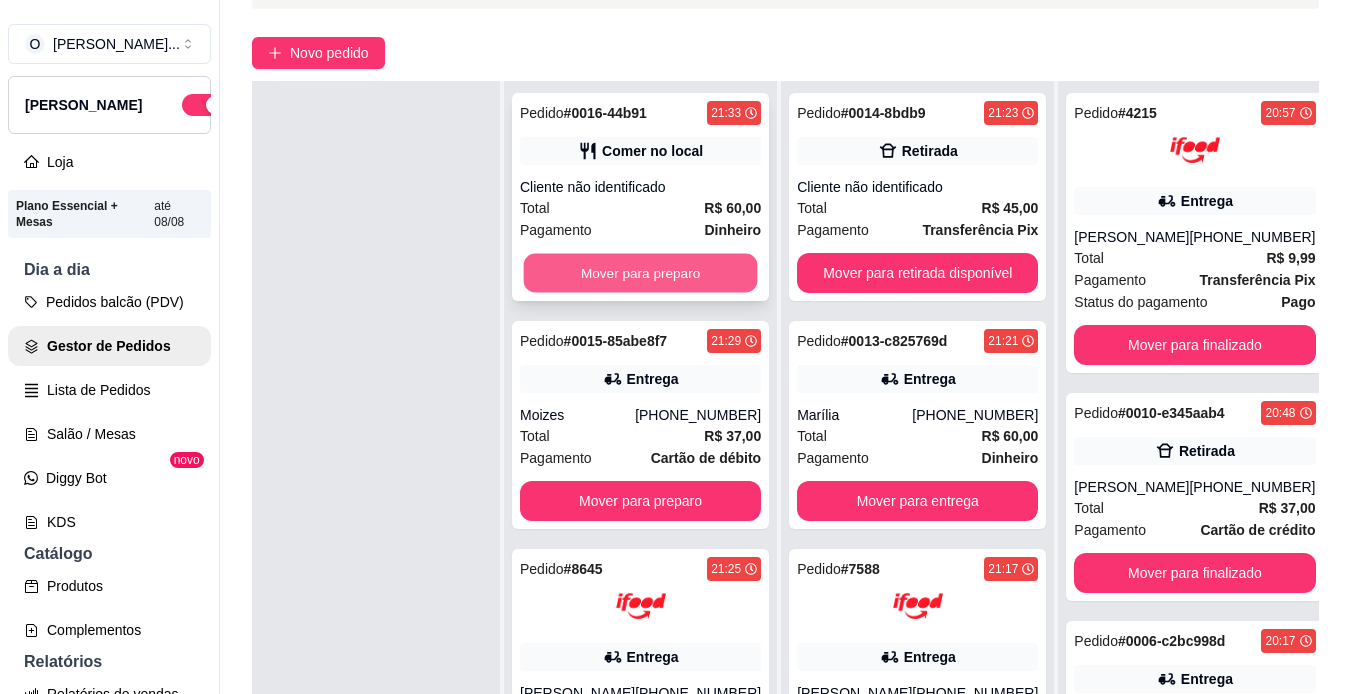 click on "Mover para preparo" at bounding box center (641, 273) 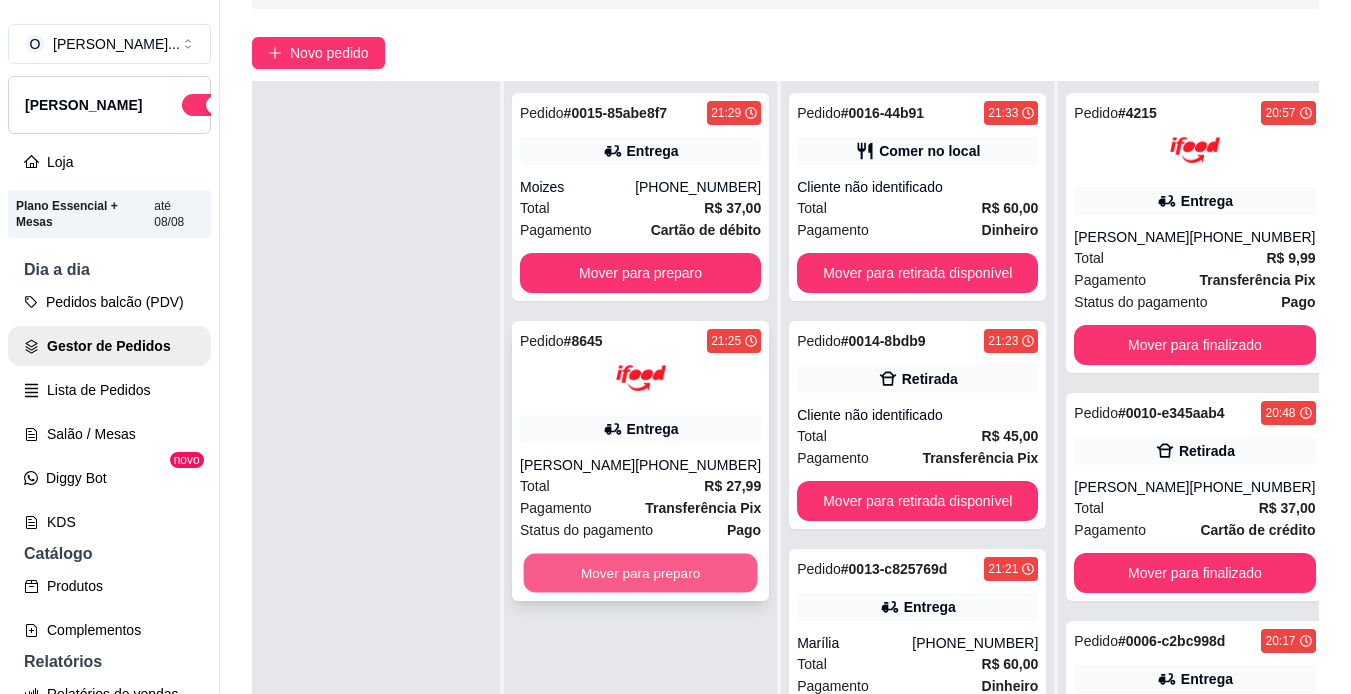 click on "Mover para preparo" at bounding box center [641, 573] 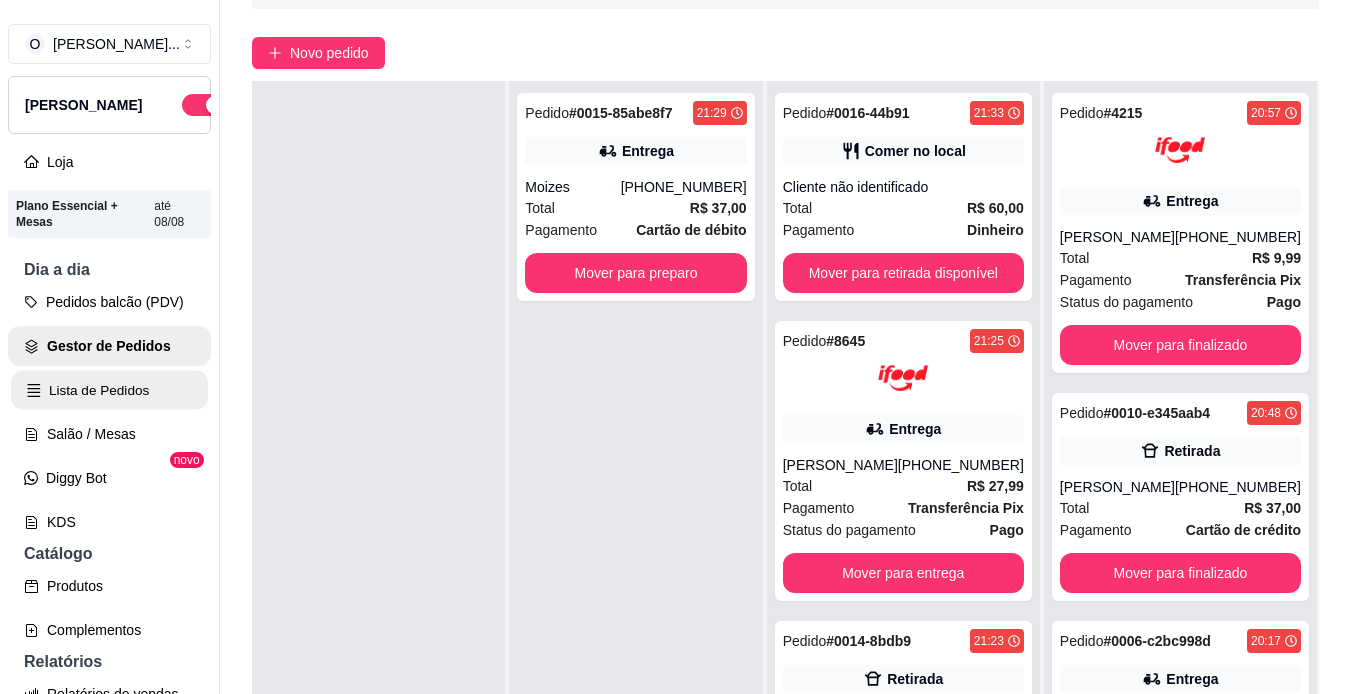 click on "Lista de Pedidos" at bounding box center [109, 390] 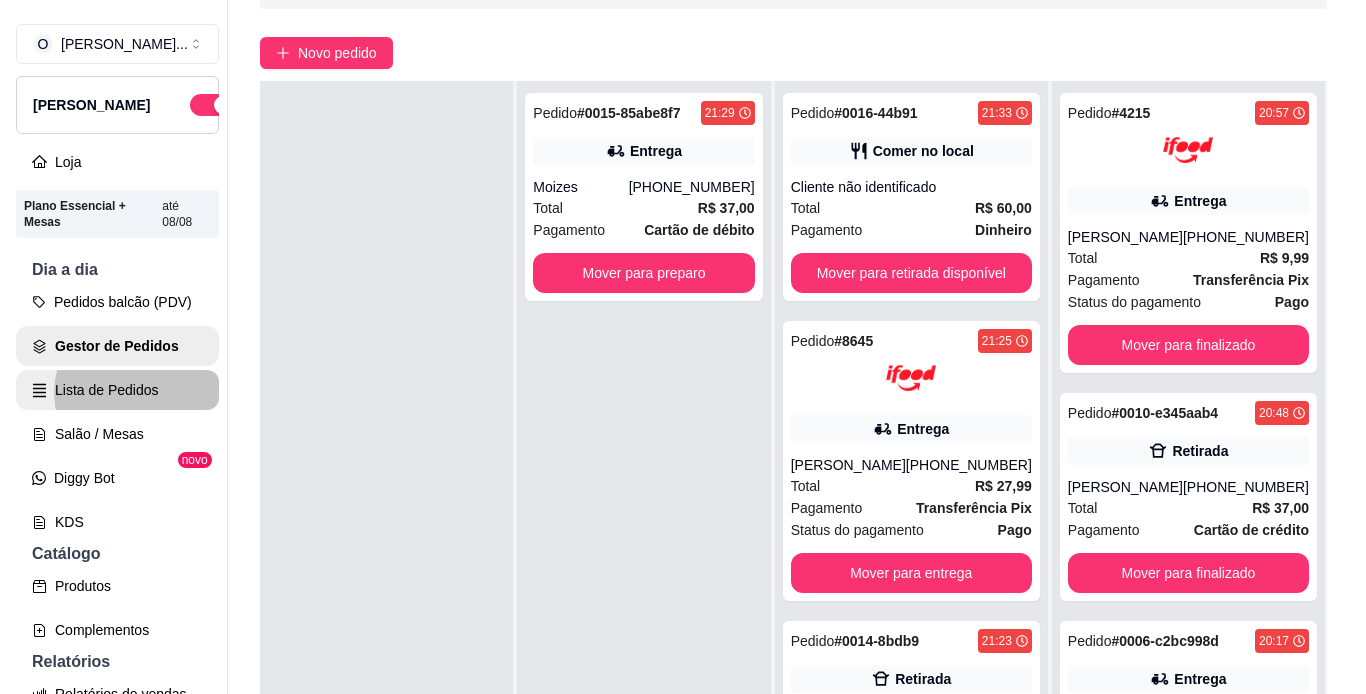 scroll, scrollTop: 0, scrollLeft: 0, axis: both 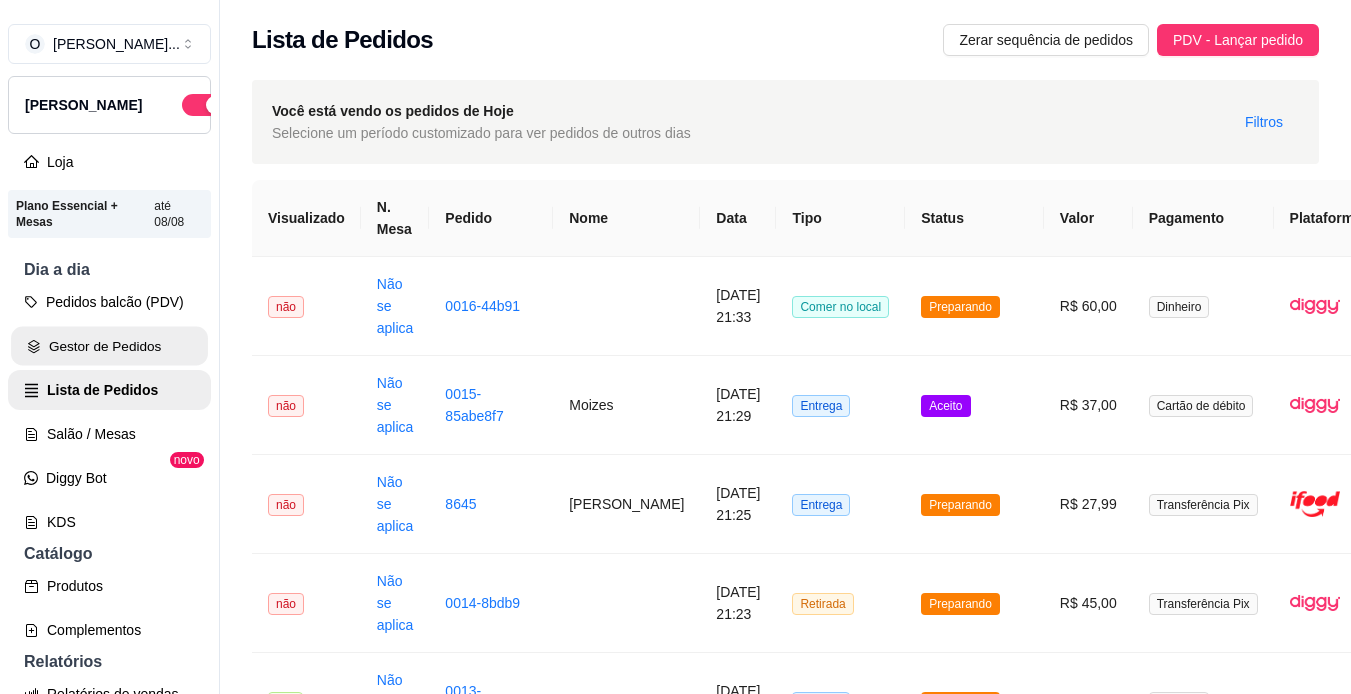 click on "Gestor de Pedidos" at bounding box center [109, 346] 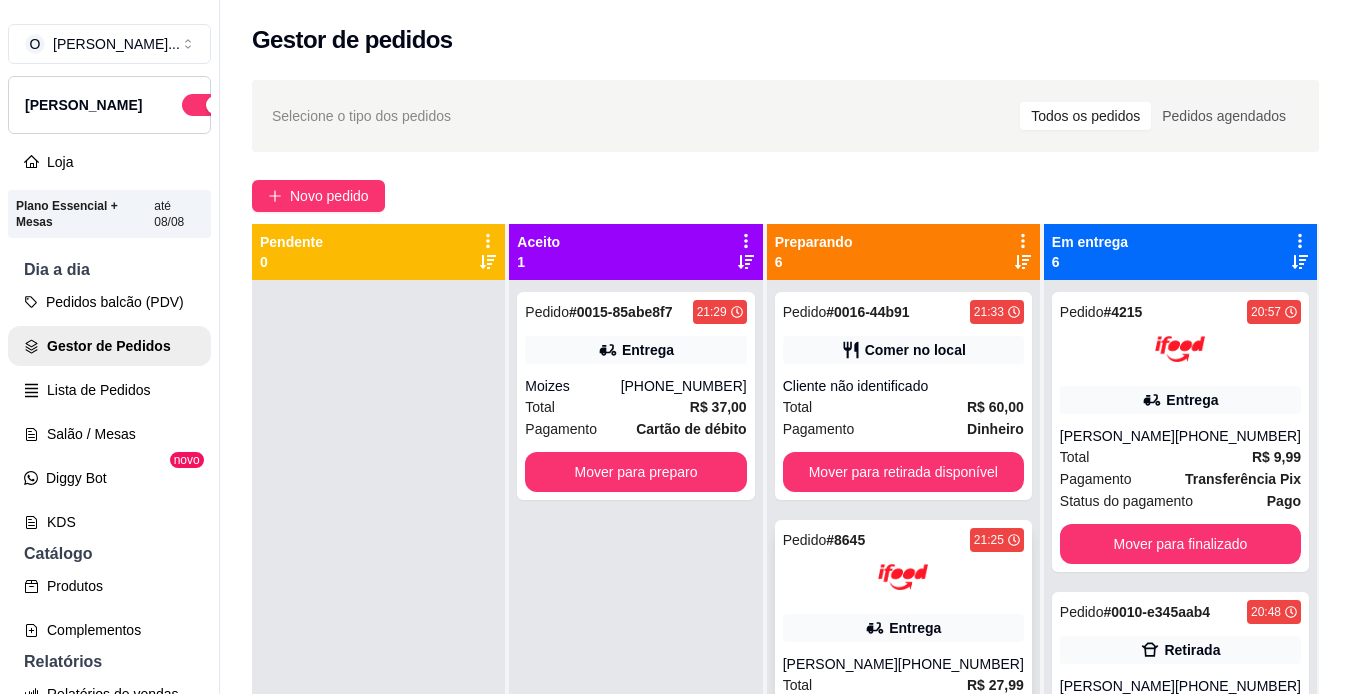 click at bounding box center (903, 577) 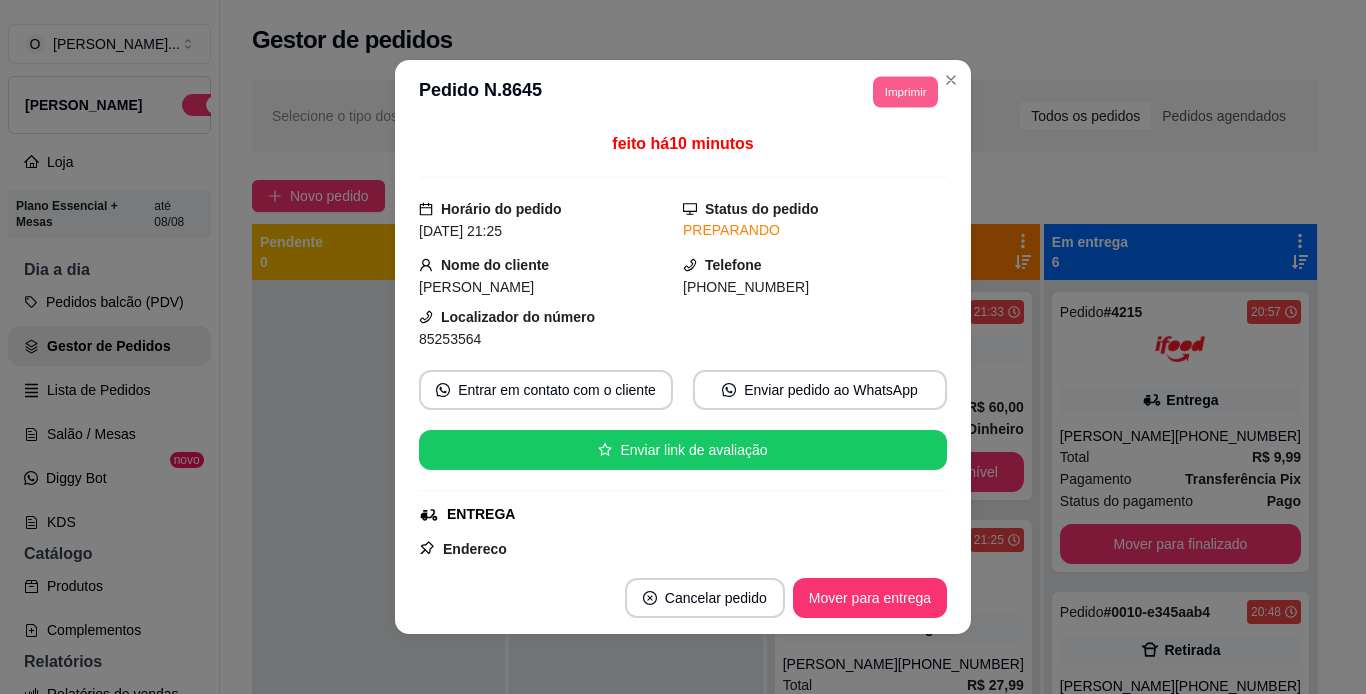 click on "Imprimir" at bounding box center (905, 91) 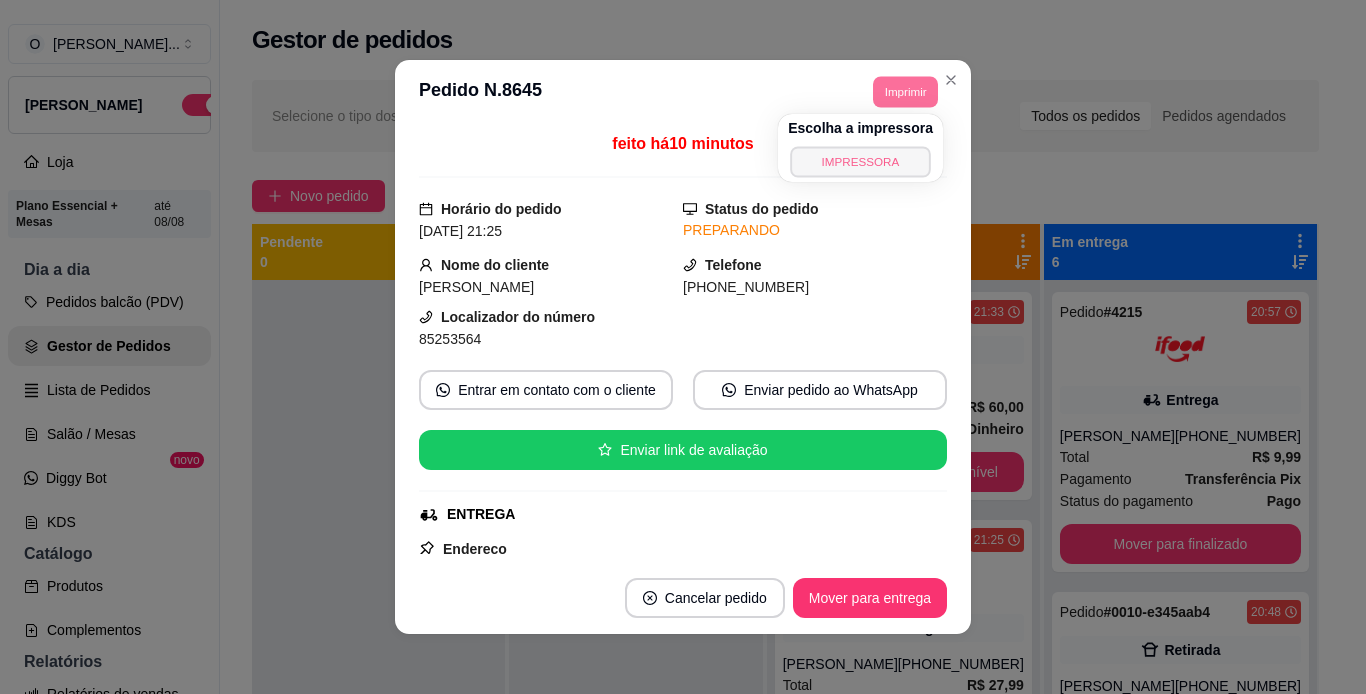click on "IMPRESSORA" at bounding box center (860, 161) 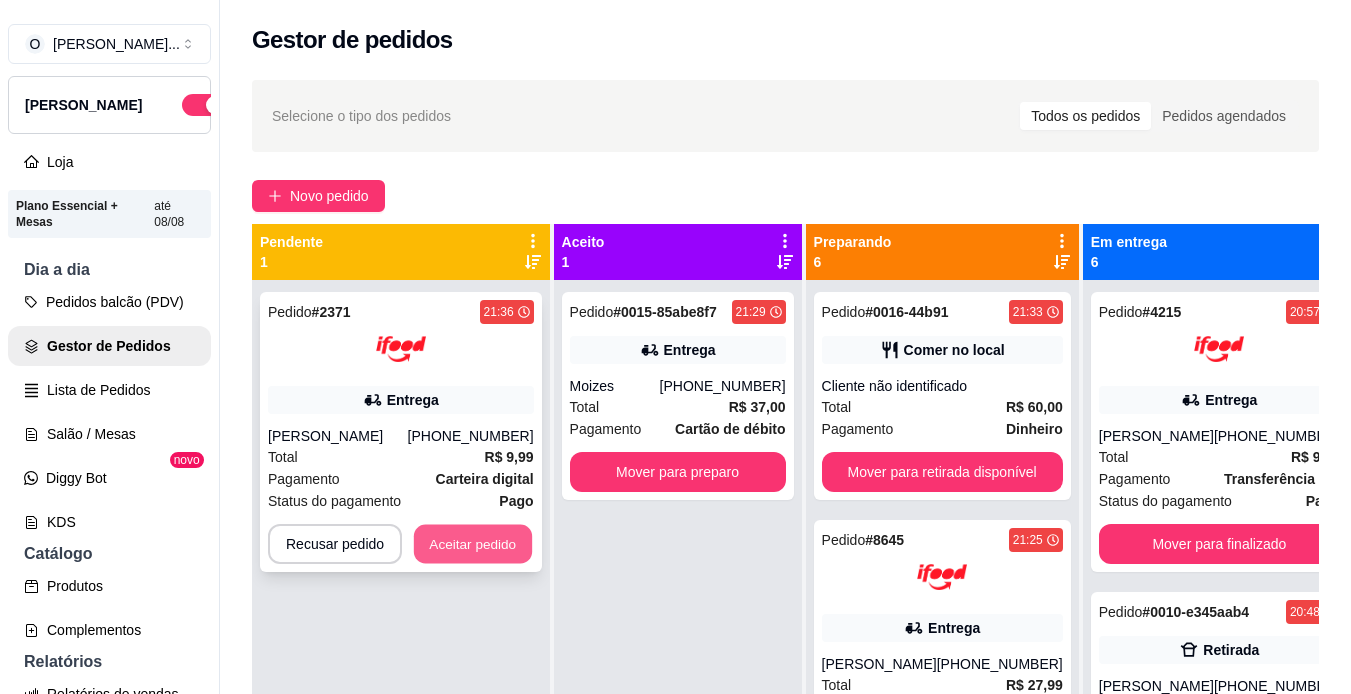 click on "Aceitar pedido" at bounding box center (473, 544) 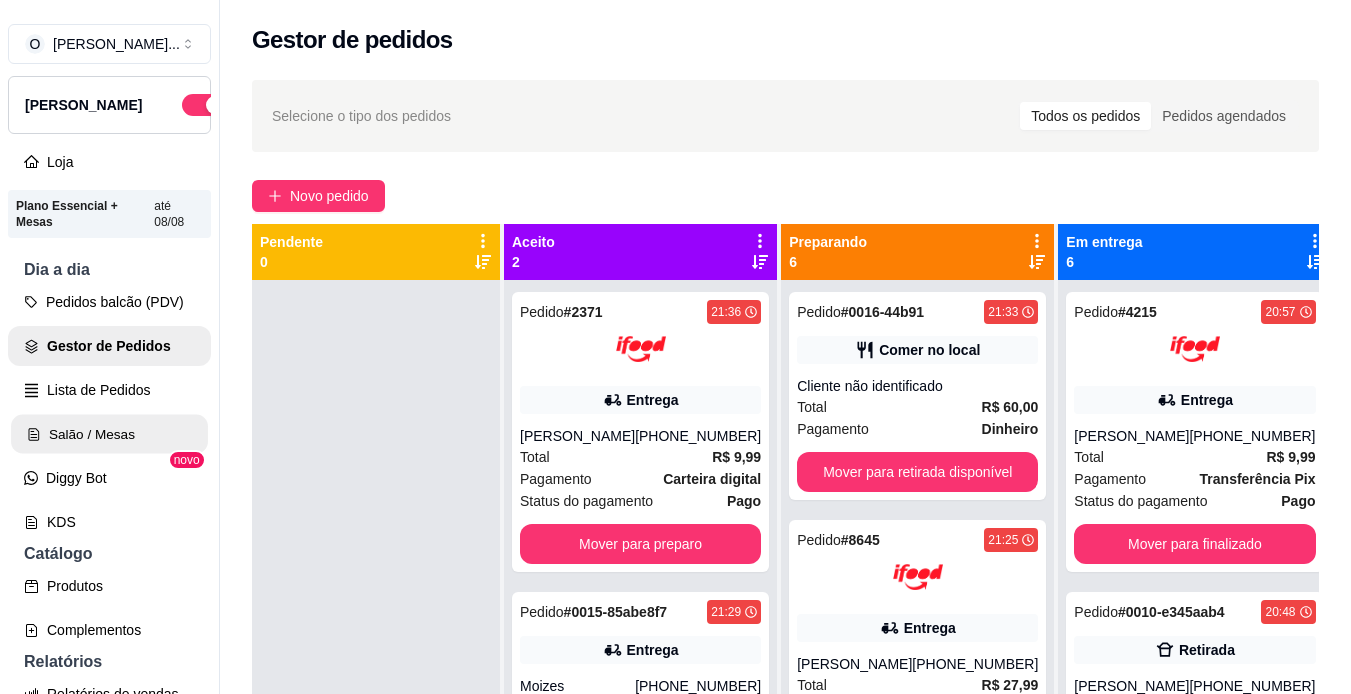 click on "Salão / Mesas" at bounding box center (109, 434) 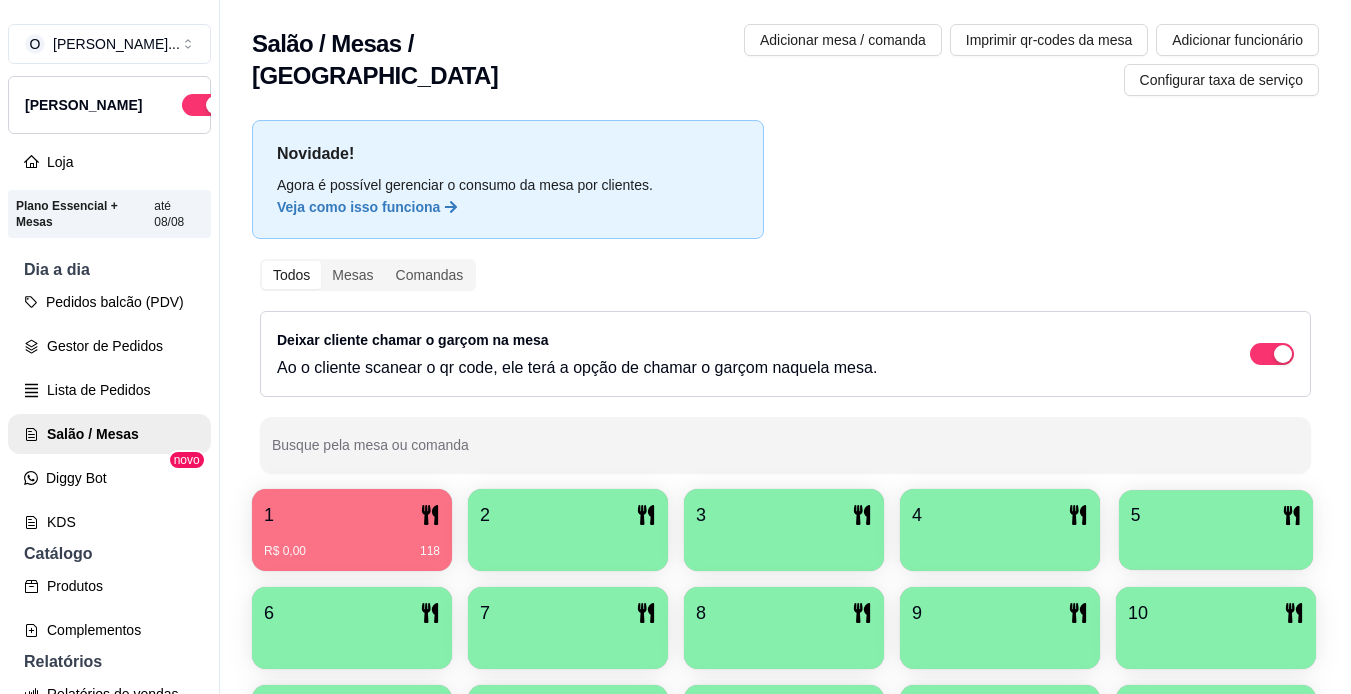 click on "5" at bounding box center (1216, 515) 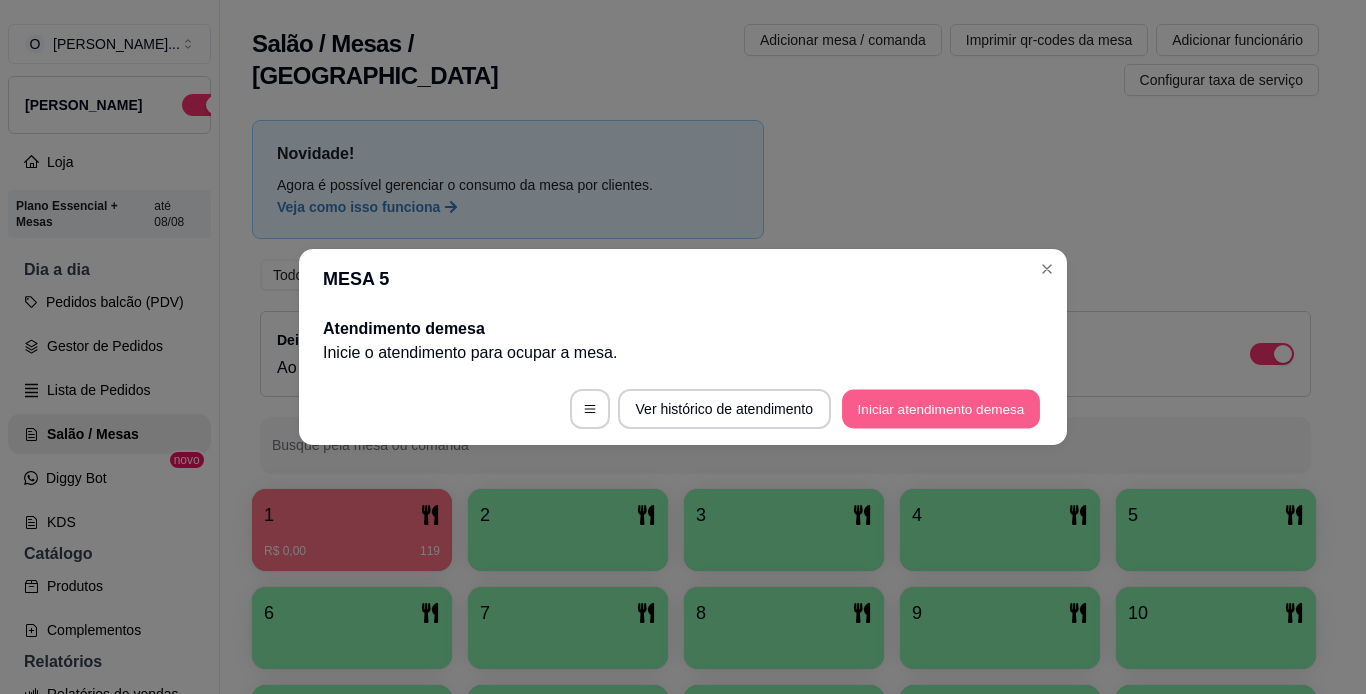 click on "Iniciar atendimento de  mesa" at bounding box center [941, 409] 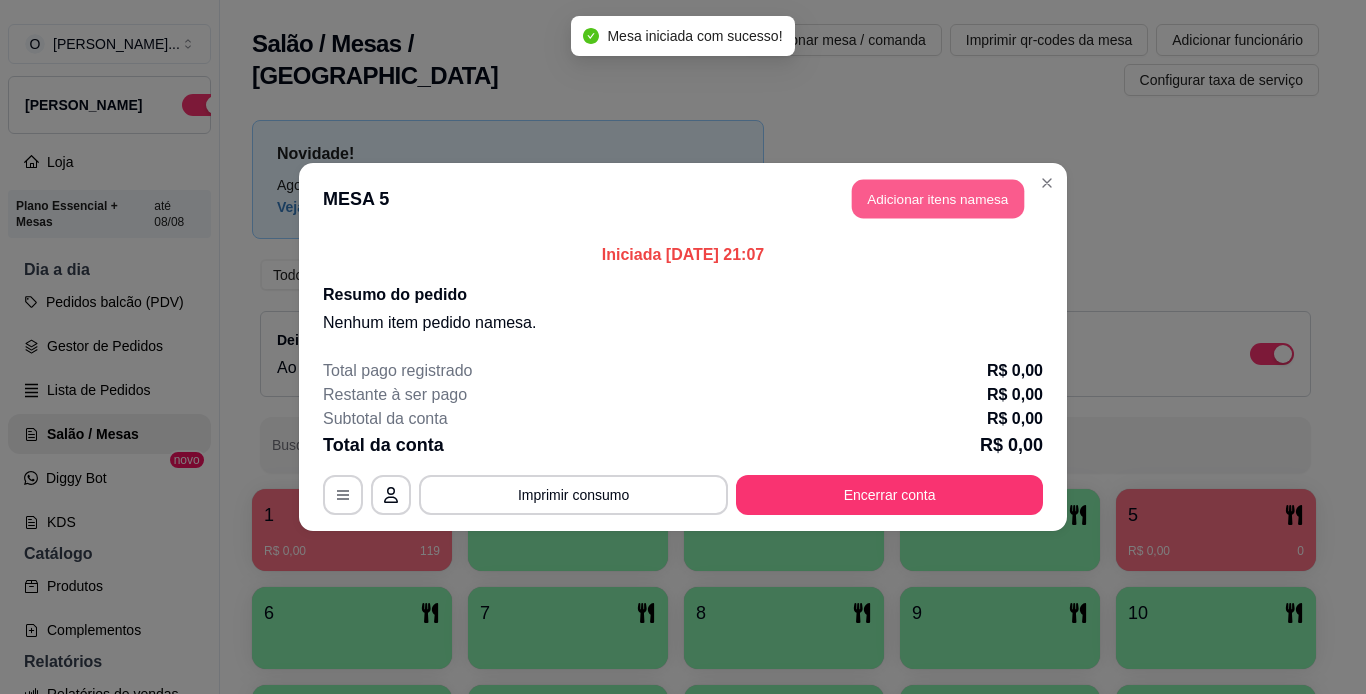 click on "Adicionar itens na  mesa" at bounding box center [938, 199] 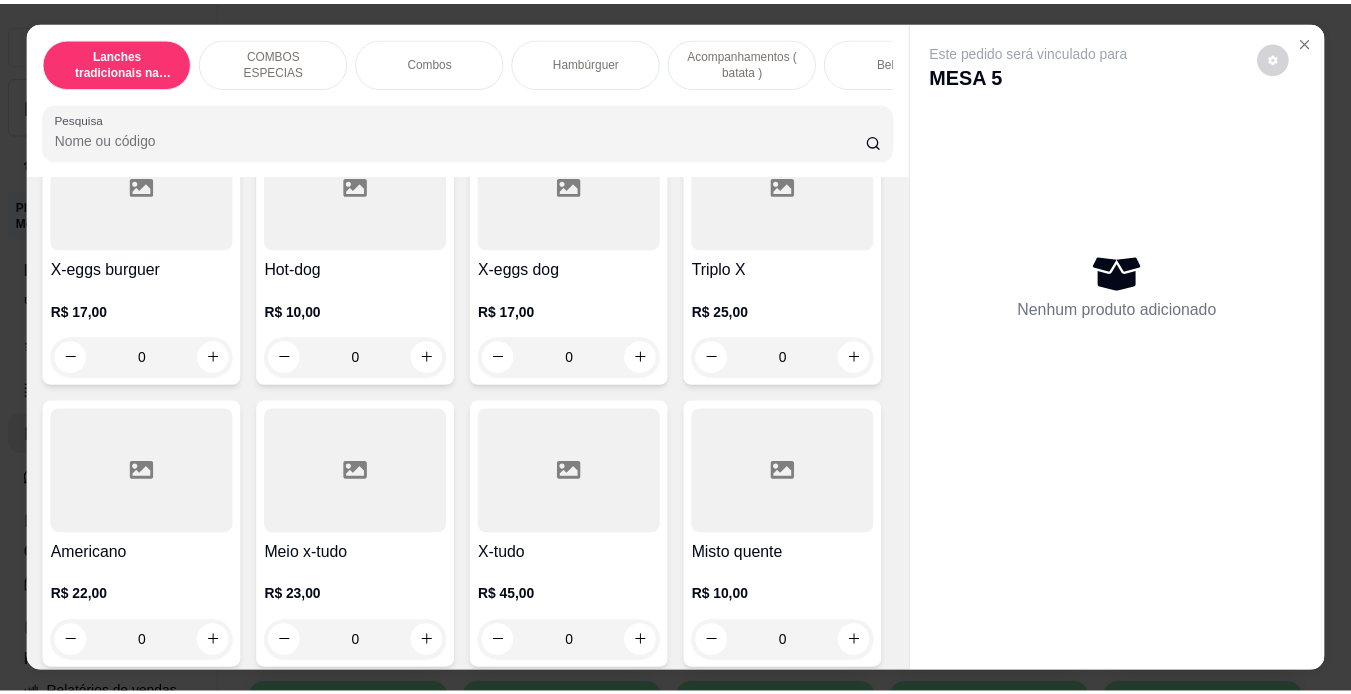 scroll, scrollTop: 472, scrollLeft: 0, axis: vertical 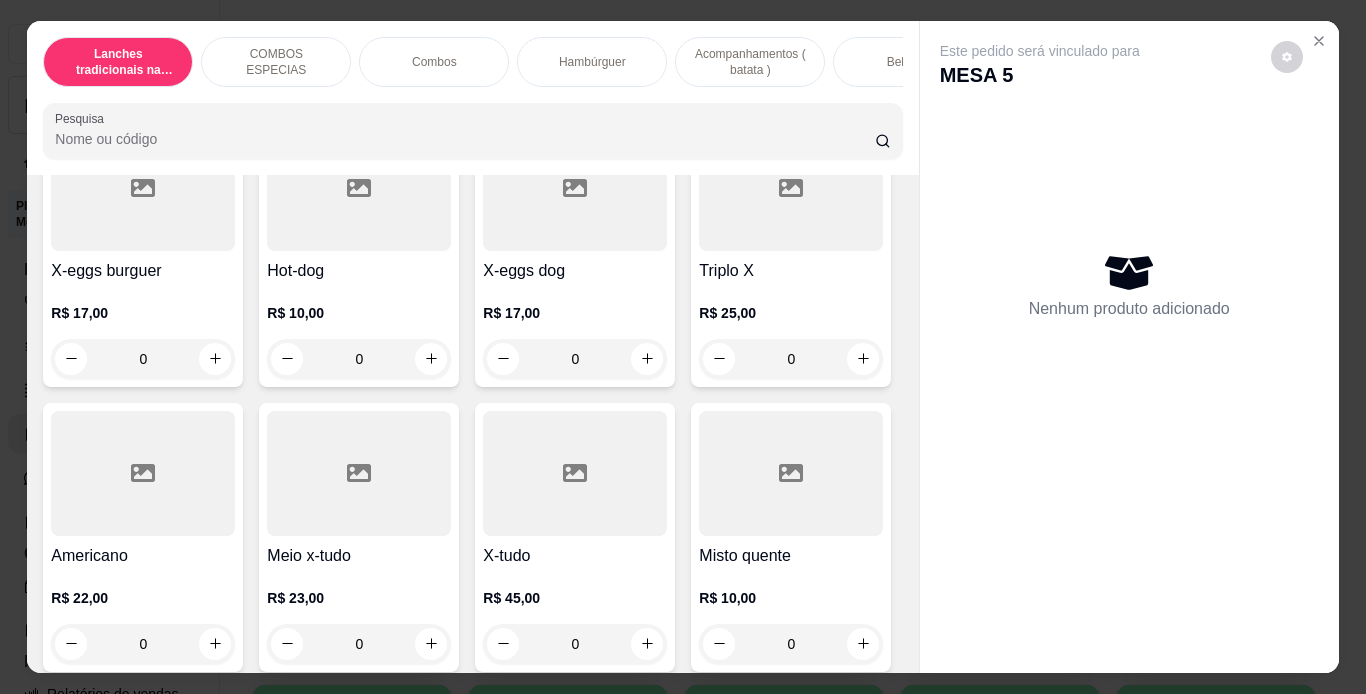 click on "0" at bounding box center [143, 359] 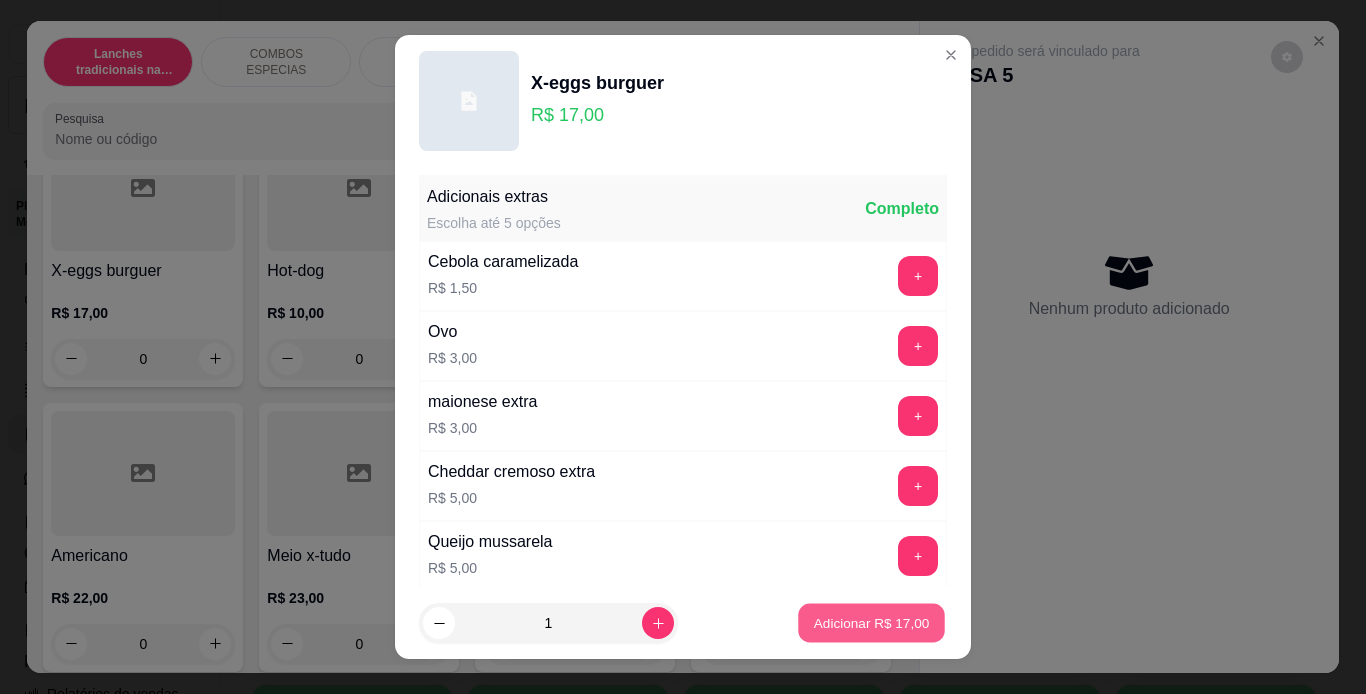 click on "Adicionar   R$ 17,00" at bounding box center [872, 623] 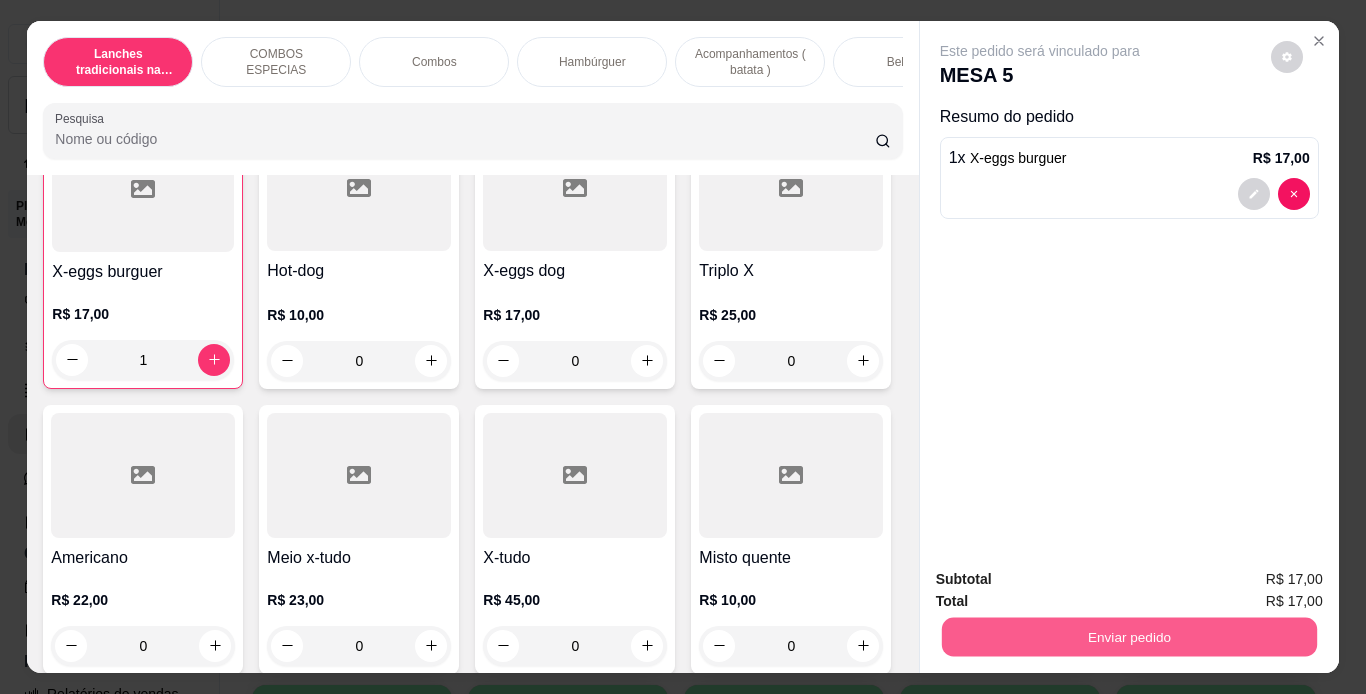 click on "Enviar pedido" at bounding box center [1128, 637] 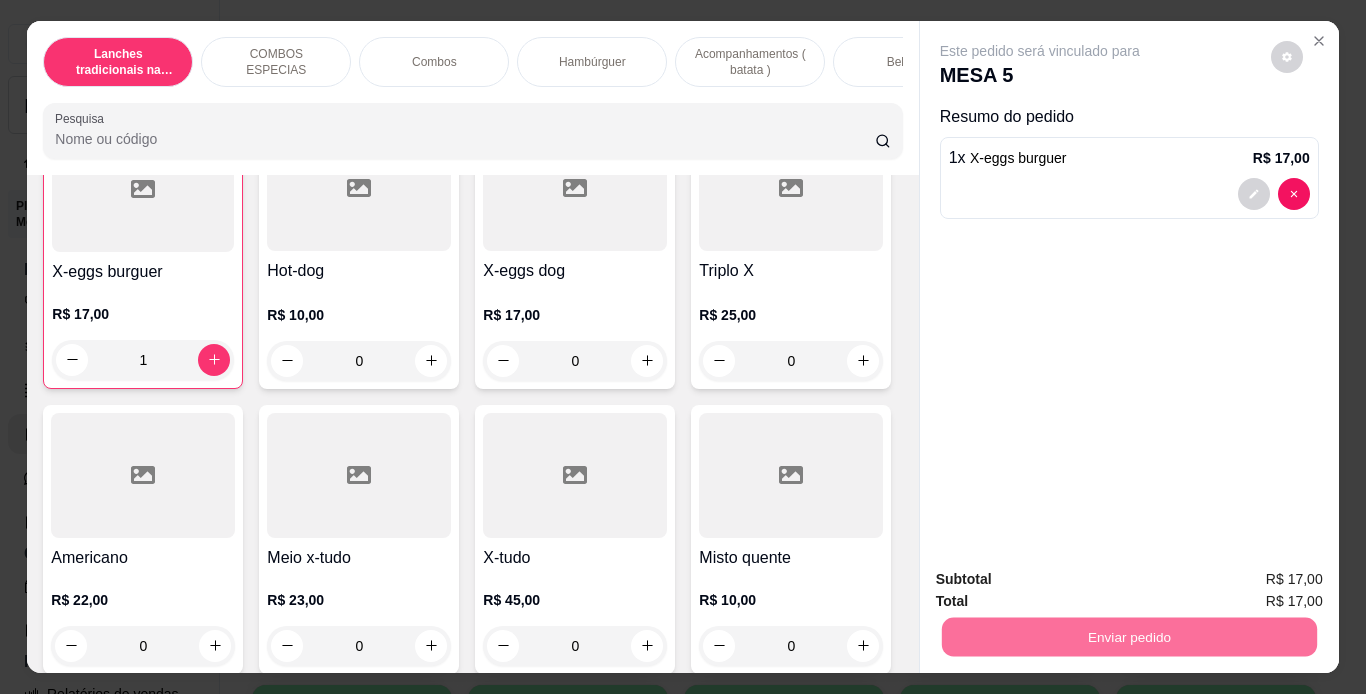 click on "Não registrar e enviar pedido" at bounding box center [1063, 580] 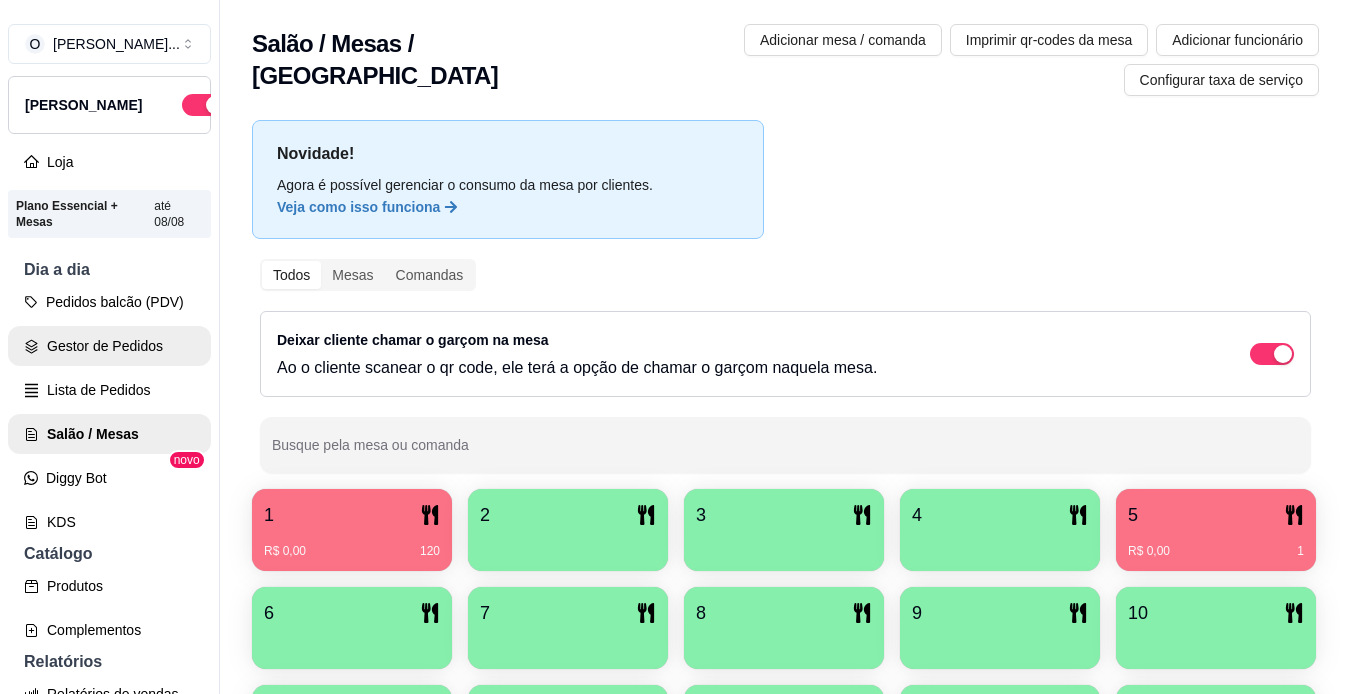 click on "Gestor de Pedidos" at bounding box center [109, 346] 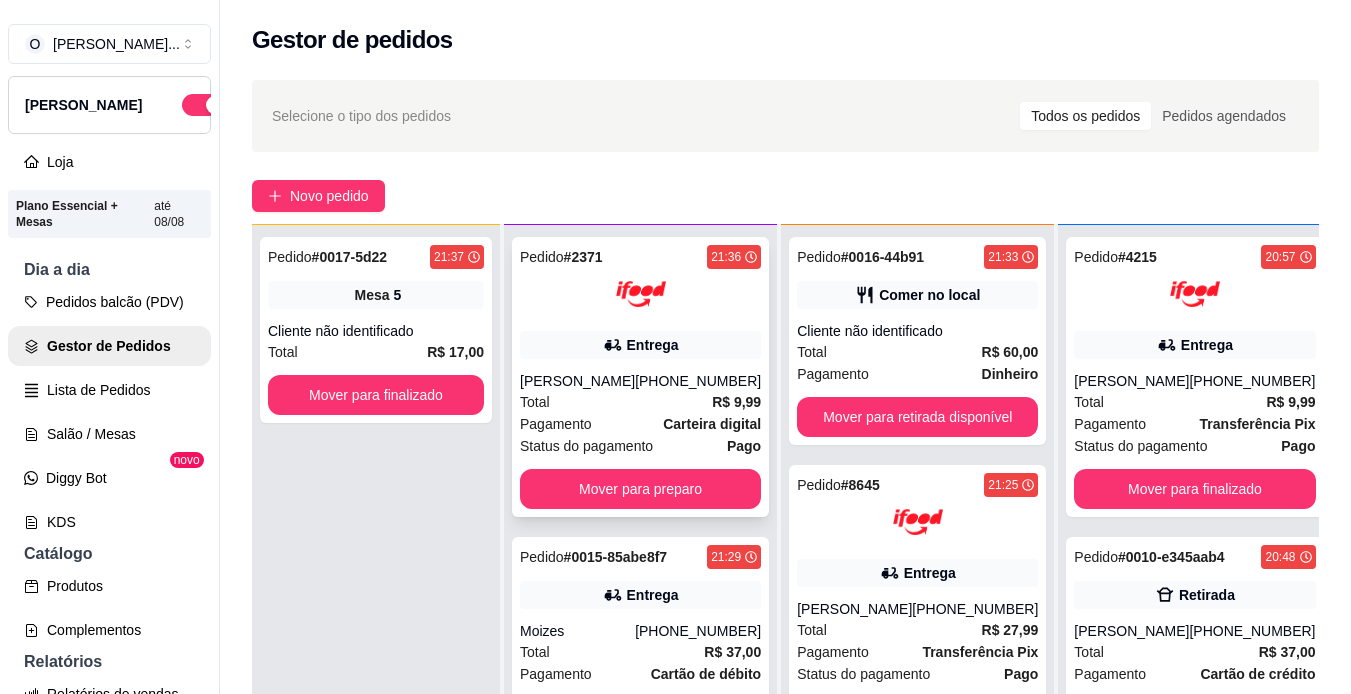 scroll, scrollTop: 54, scrollLeft: 0, axis: vertical 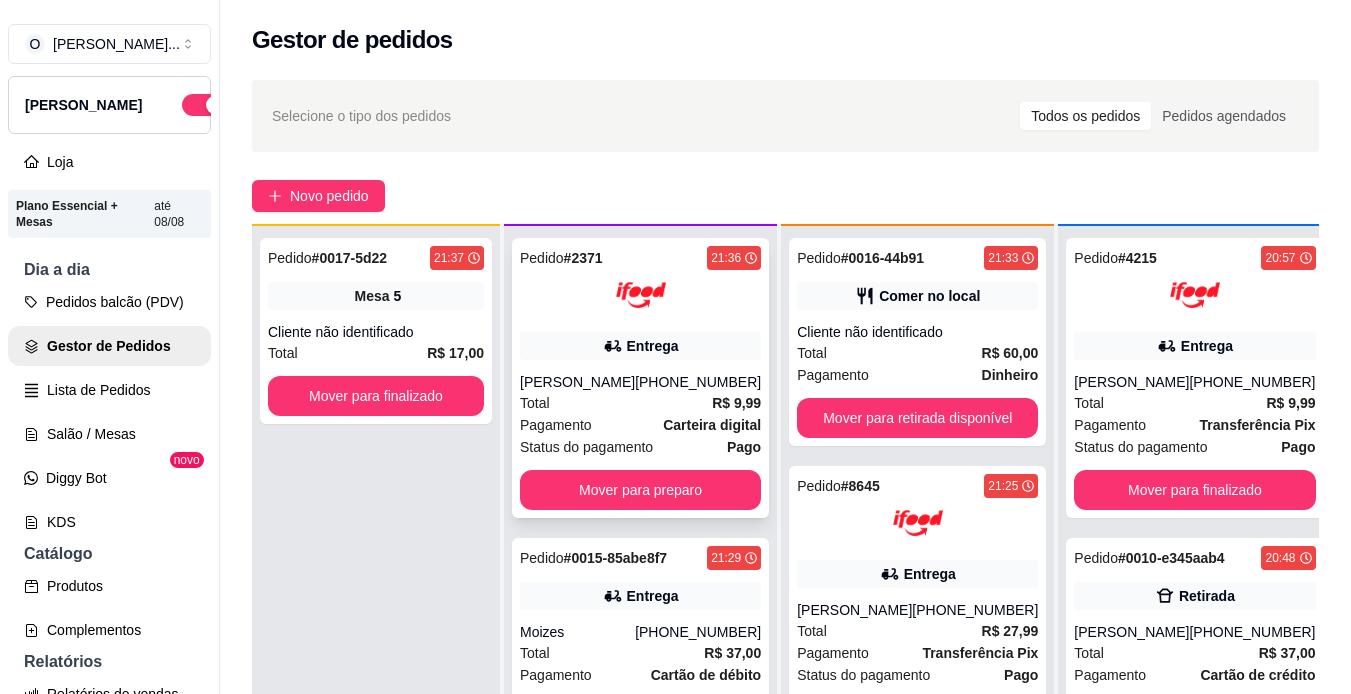 click on "R$ 9,99" at bounding box center [736, 403] 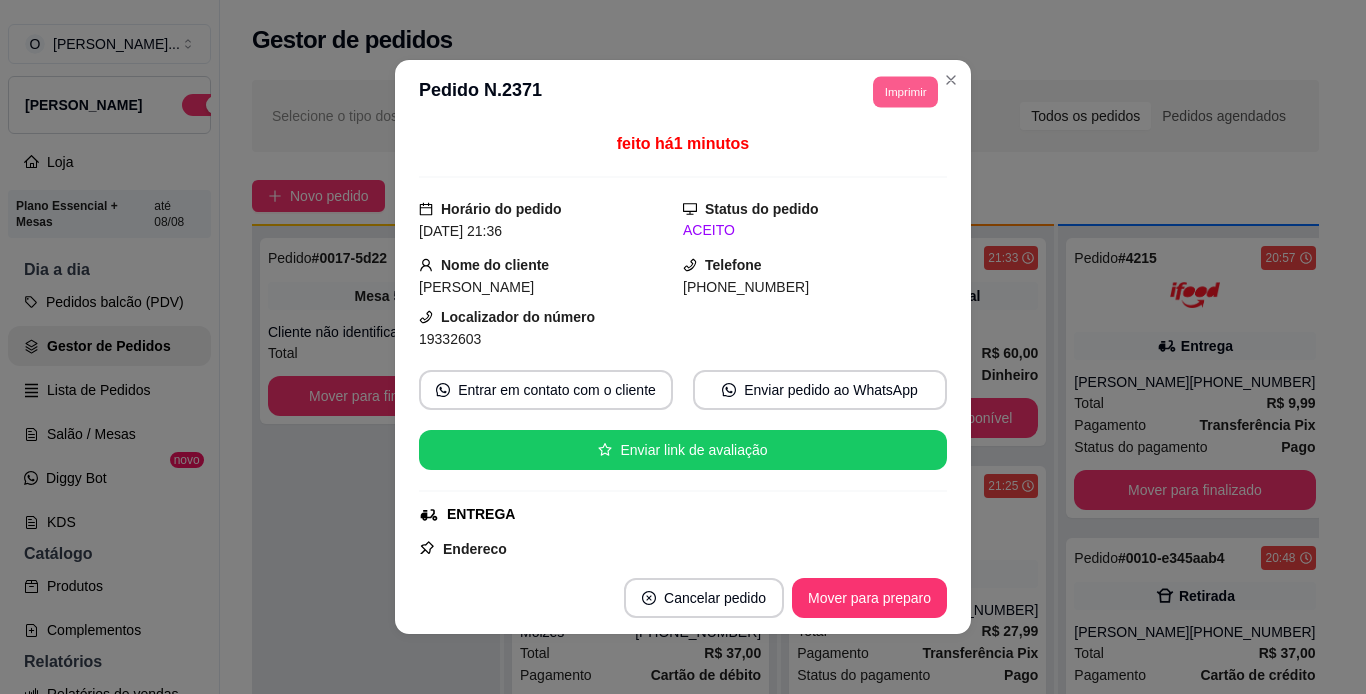 click on "Imprimir" at bounding box center (905, 91) 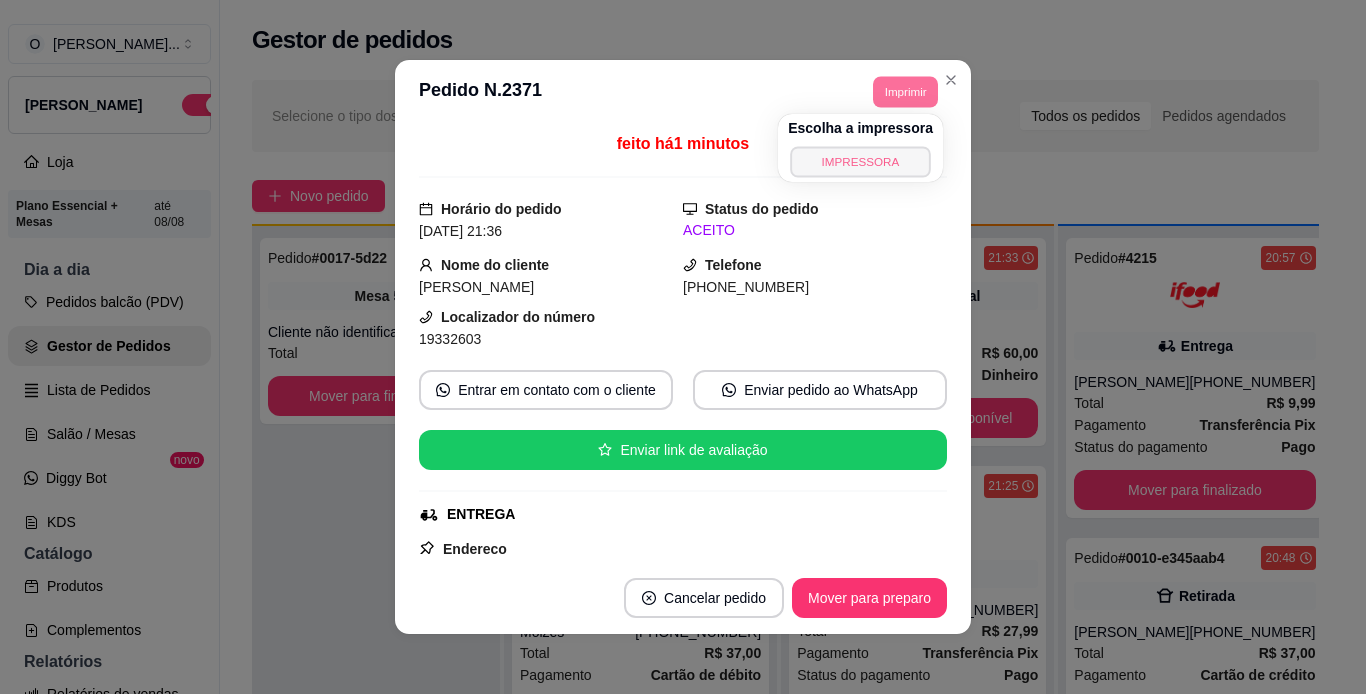 click on "IMPRESSORA" at bounding box center [860, 161] 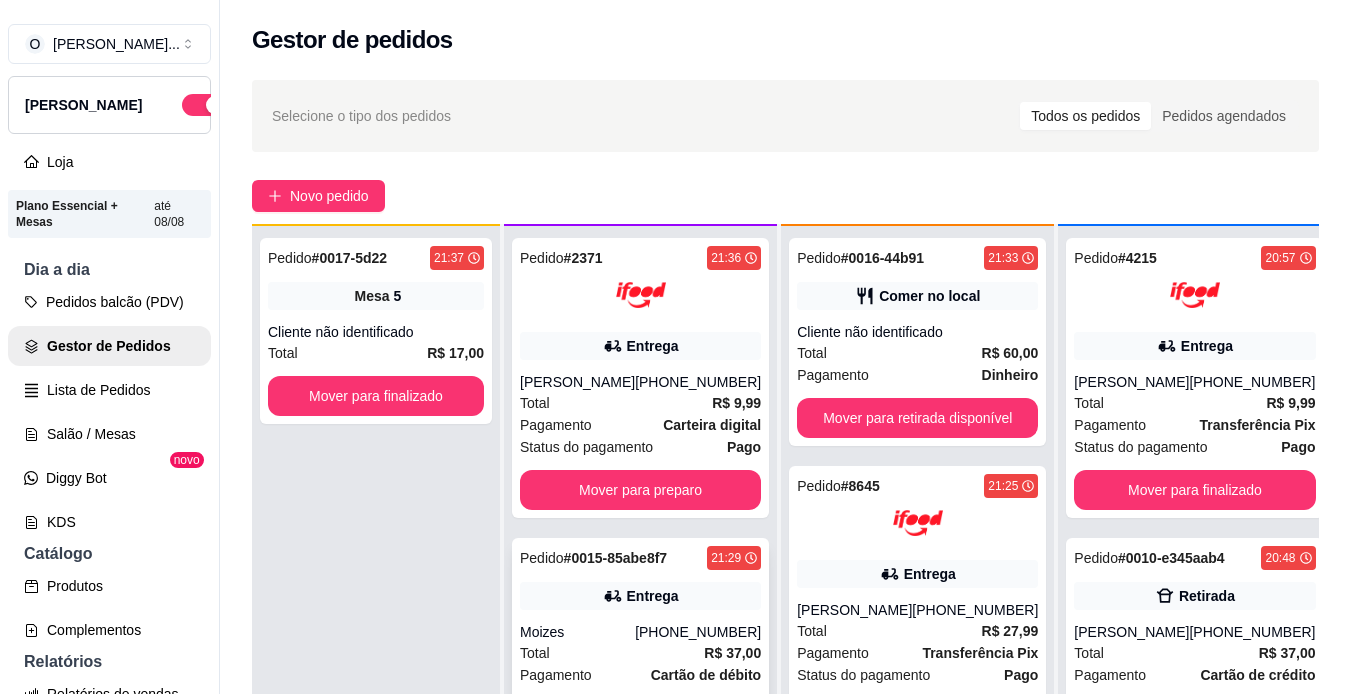 scroll, scrollTop: 56, scrollLeft: 0, axis: vertical 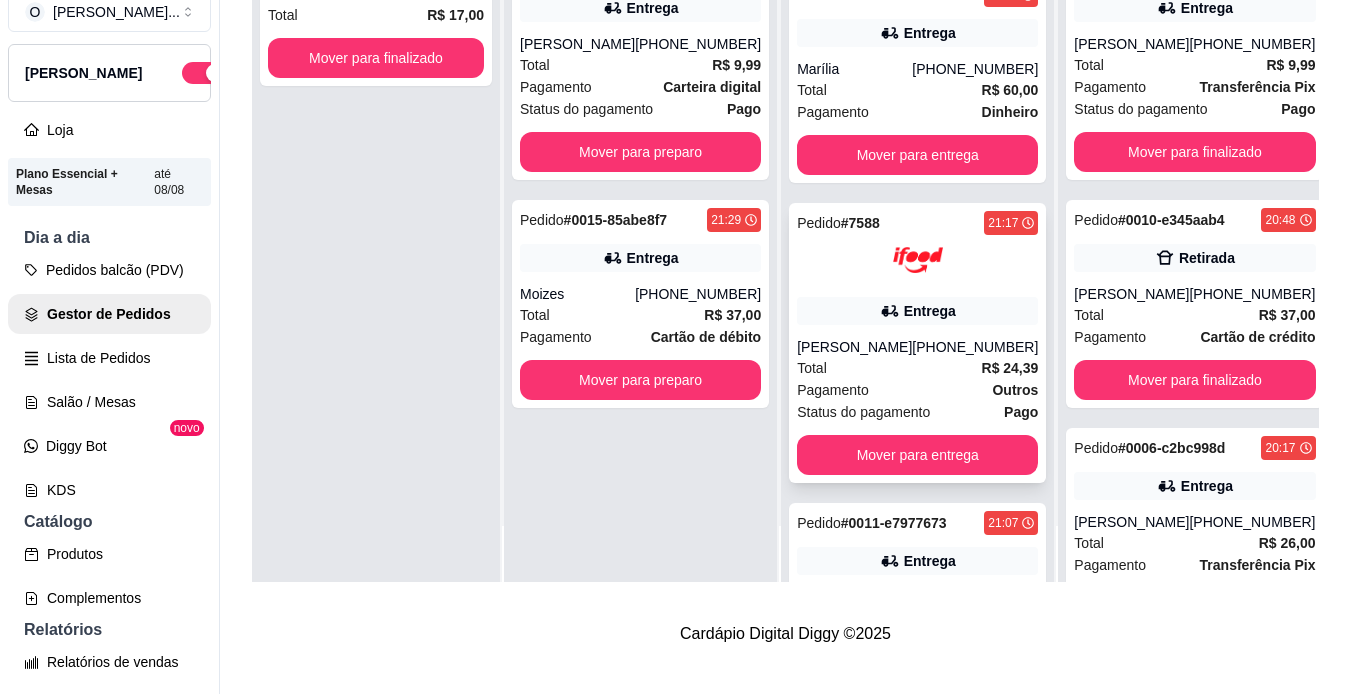 click on "[PHONE_NUMBER]" at bounding box center [975, 347] 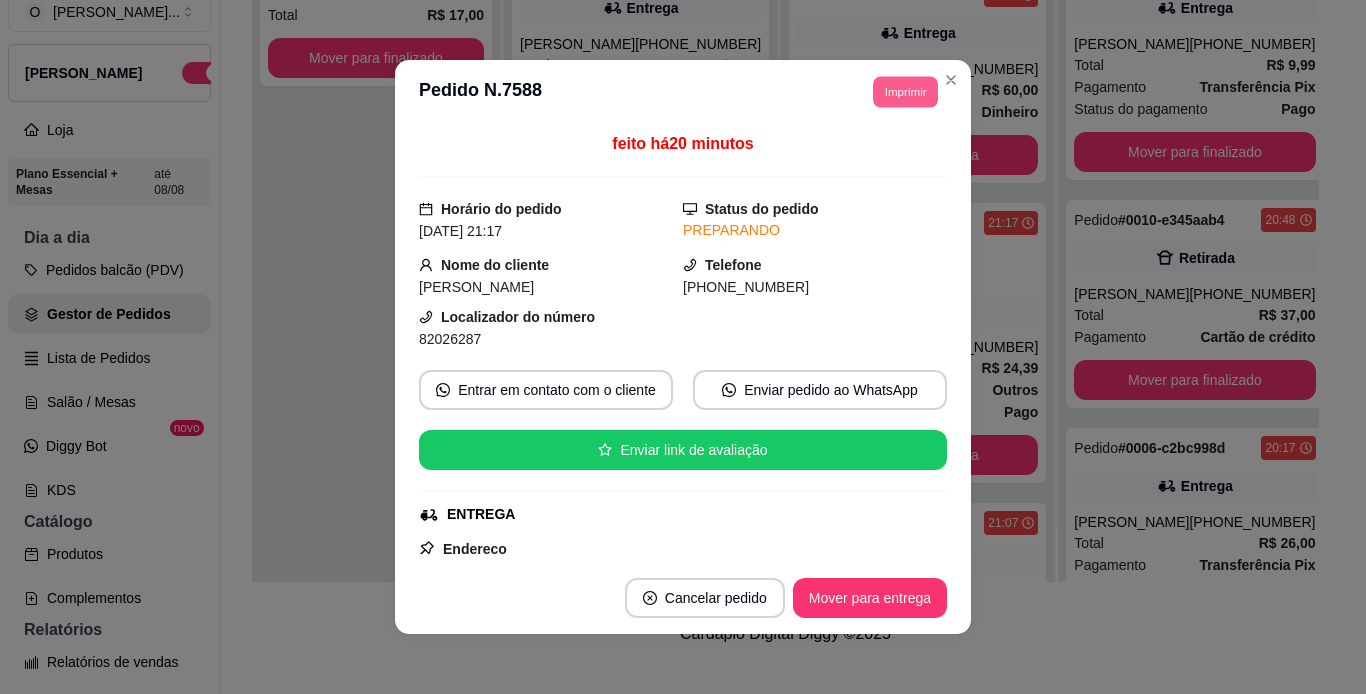 click on "Imprimir" at bounding box center [905, 91] 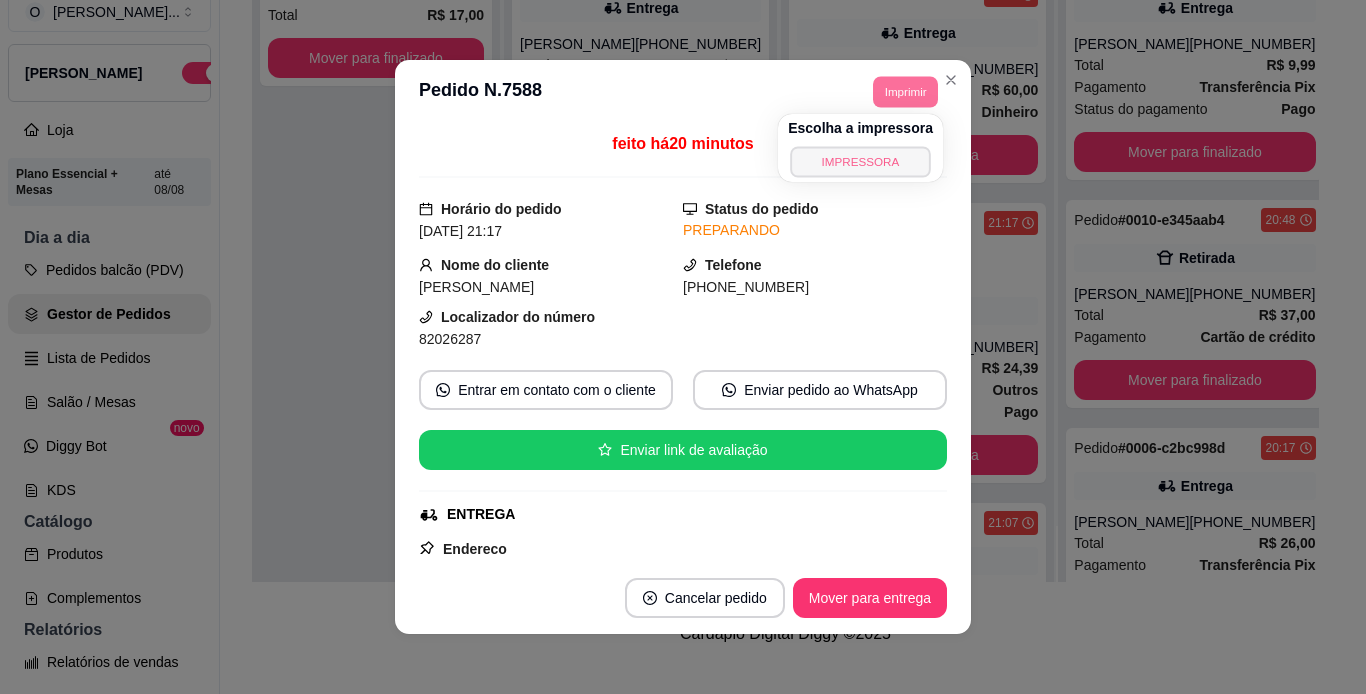 click on "IMPRESSORA" at bounding box center (860, 161) 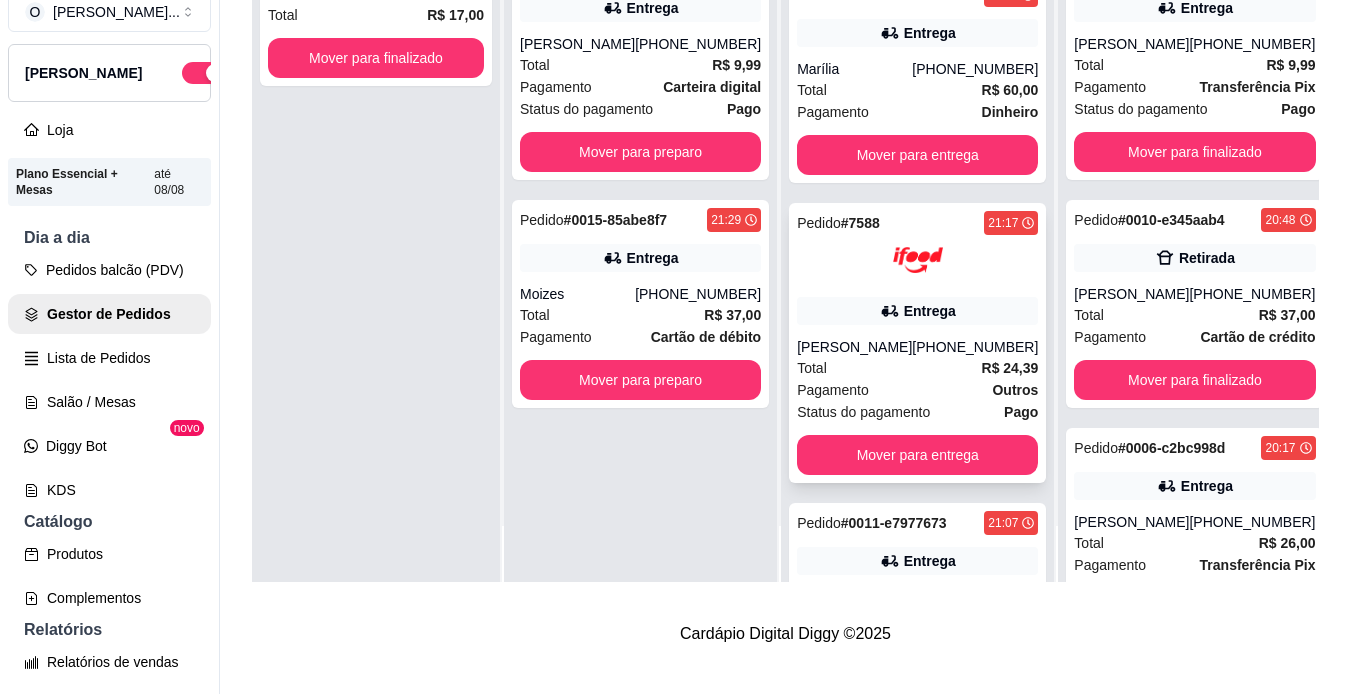 scroll, scrollTop: 838, scrollLeft: 0, axis: vertical 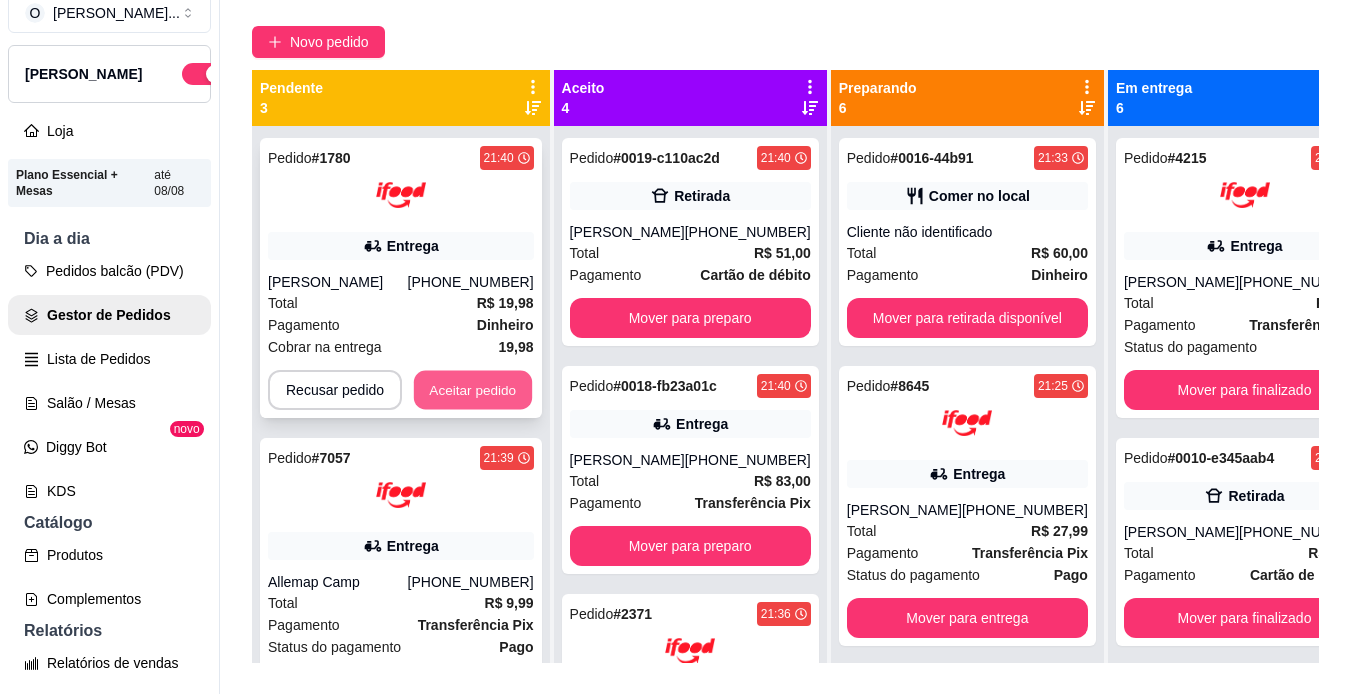 click on "Aceitar pedido" at bounding box center (473, 390) 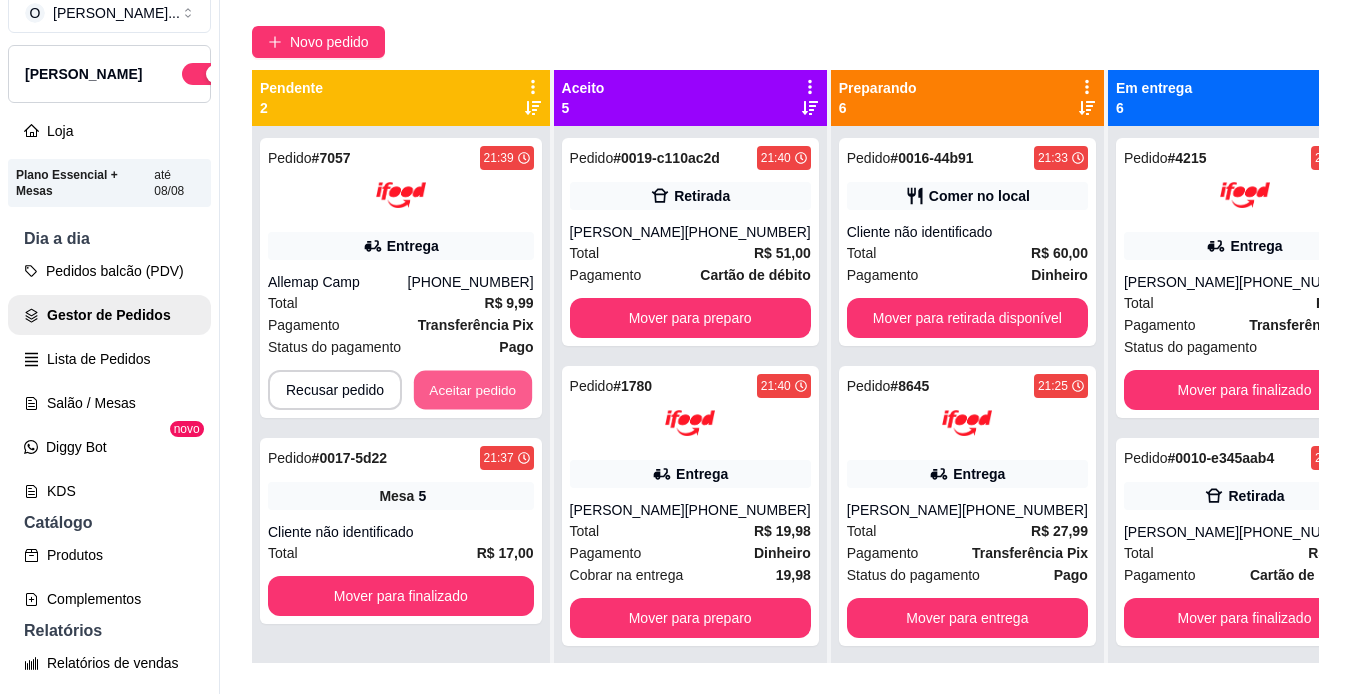 click on "Aceitar pedido" at bounding box center (473, 390) 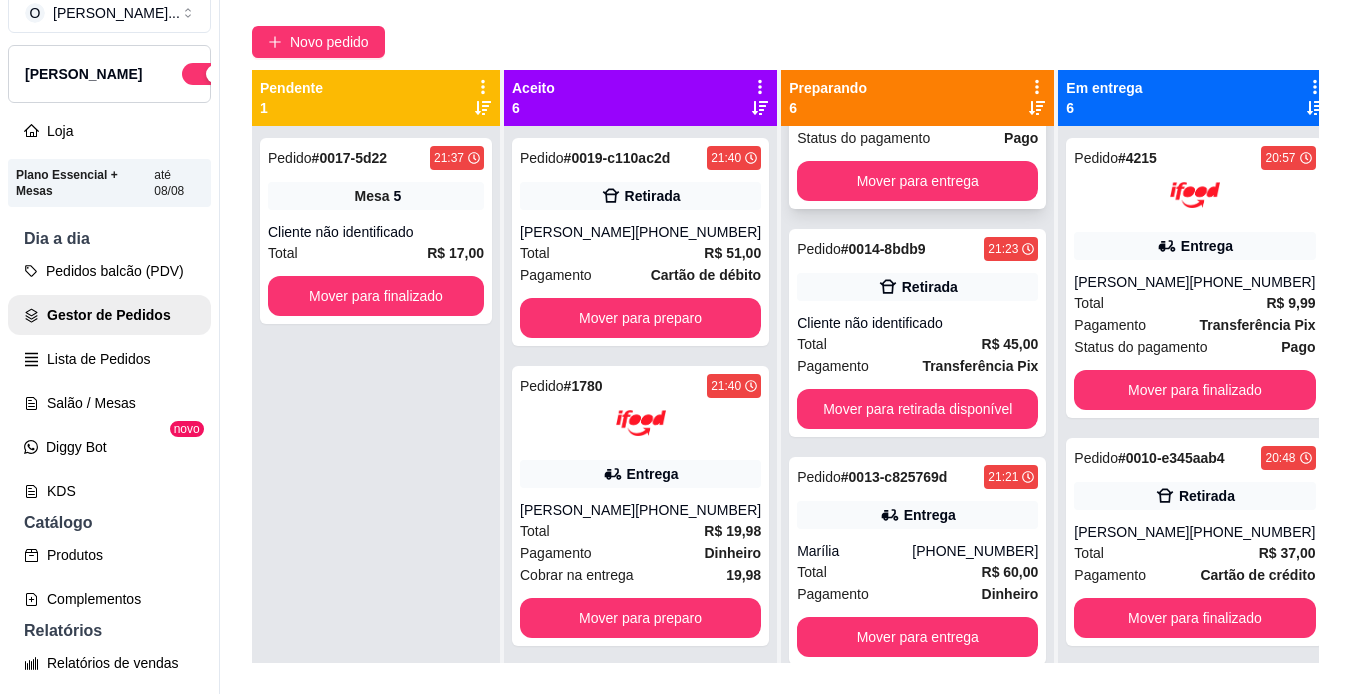 scroll, scrollTop: 838, scrollLeft: 0, axis: vertical 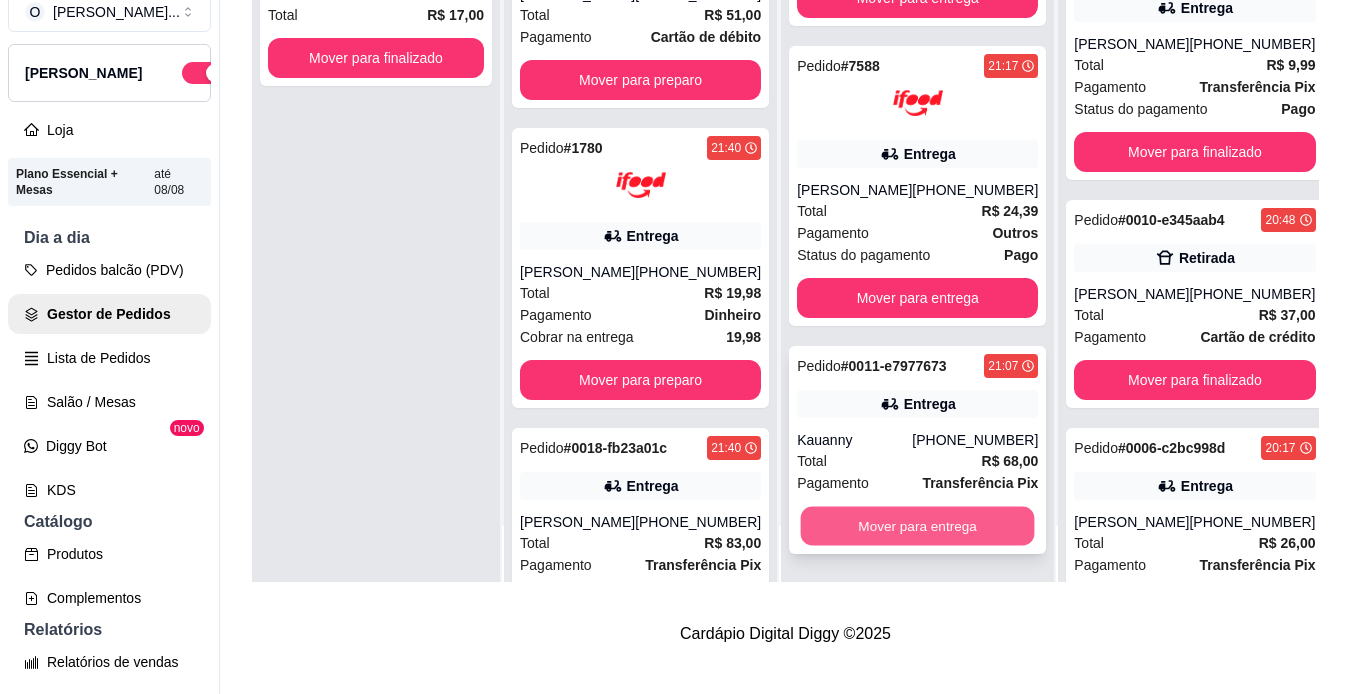 click on "Mover para entrega" at bounding box center [918, 526] 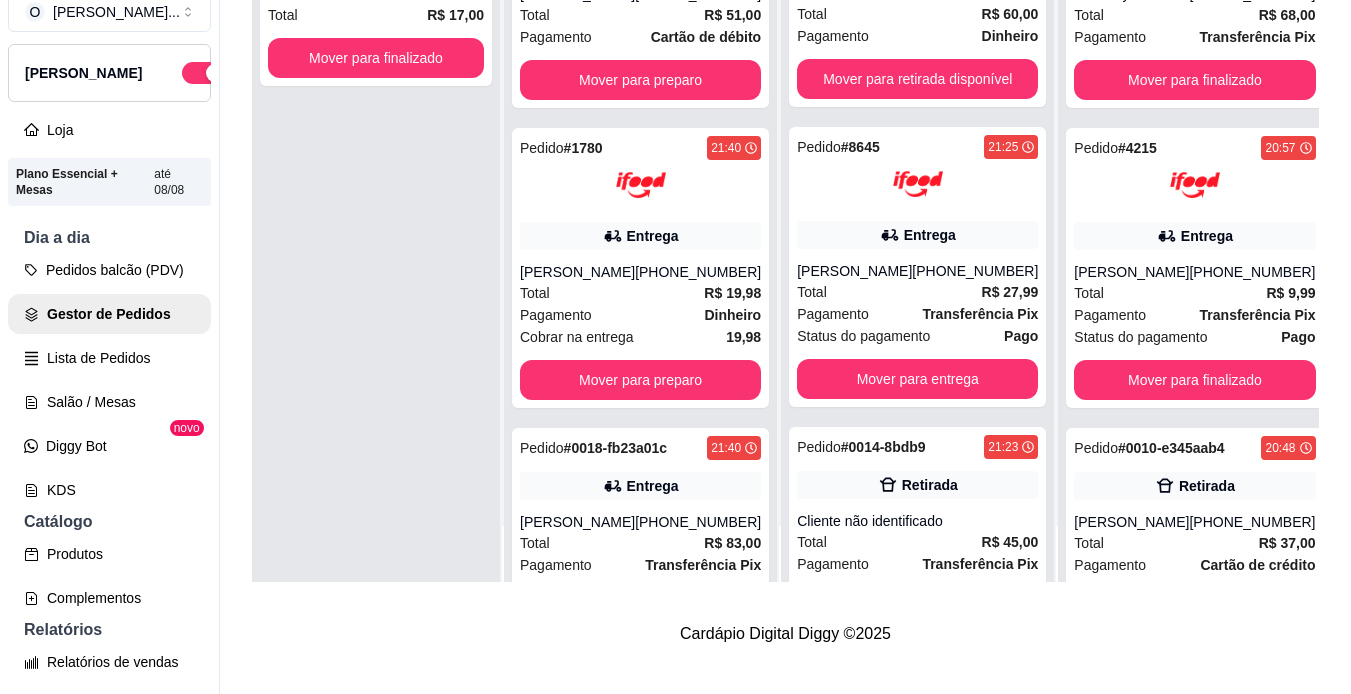 scroll, scrollTop: 0, scrollLeft: 0, axis: both 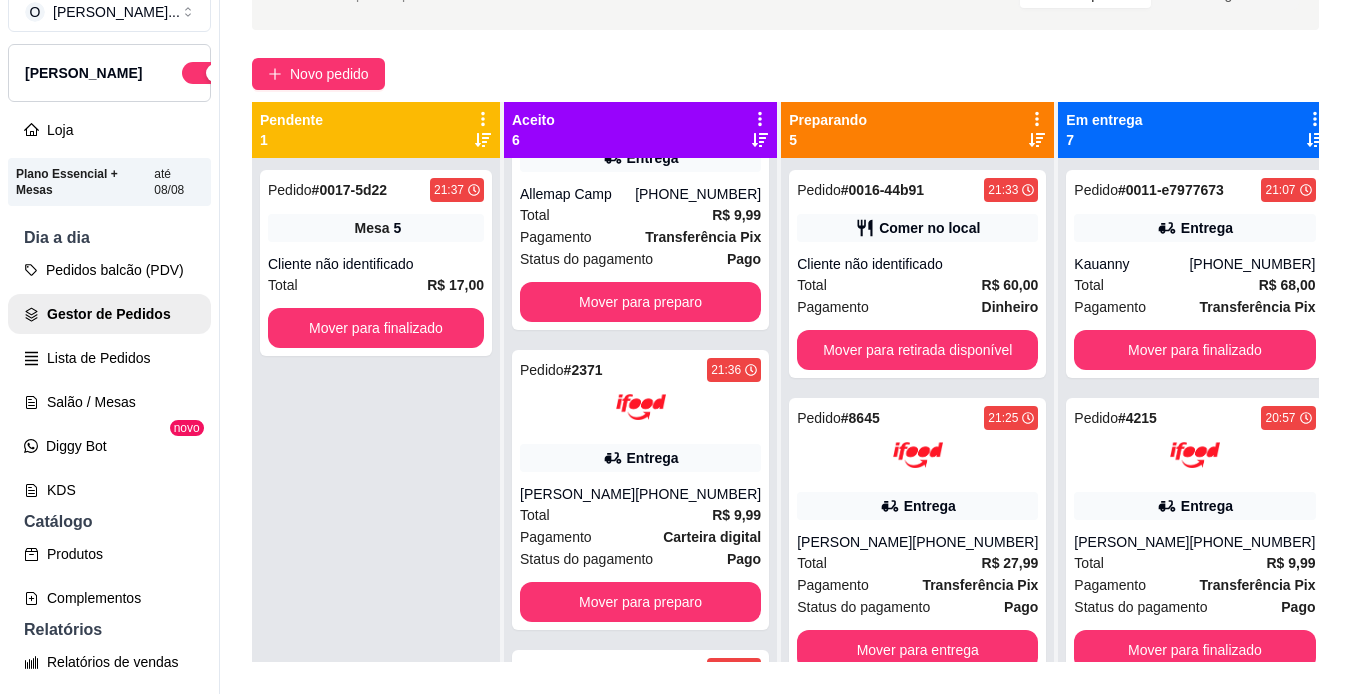 click on "Total R$ 9,99" at bounding box center (640, 515) 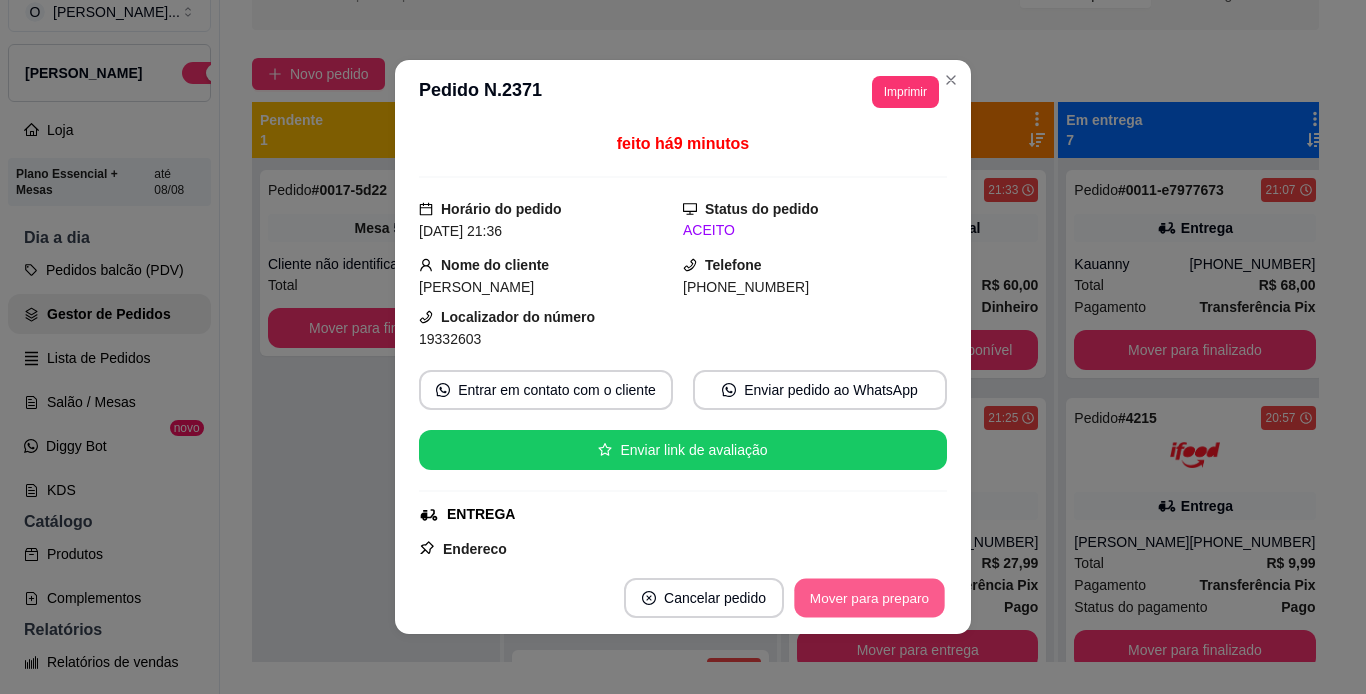 click on "Mover para preparo" at bounding box center [869, 598] 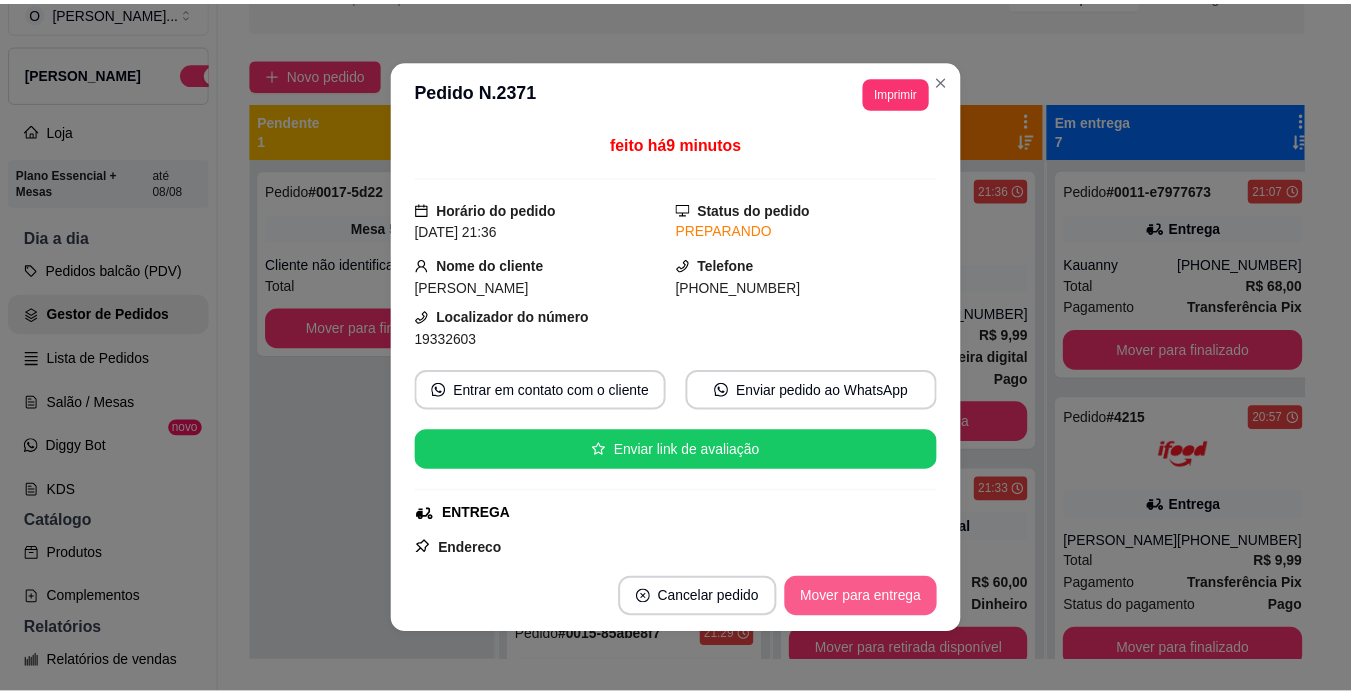 scroll, scrollTop: 610, scrollLeft: 0, axis: vertical 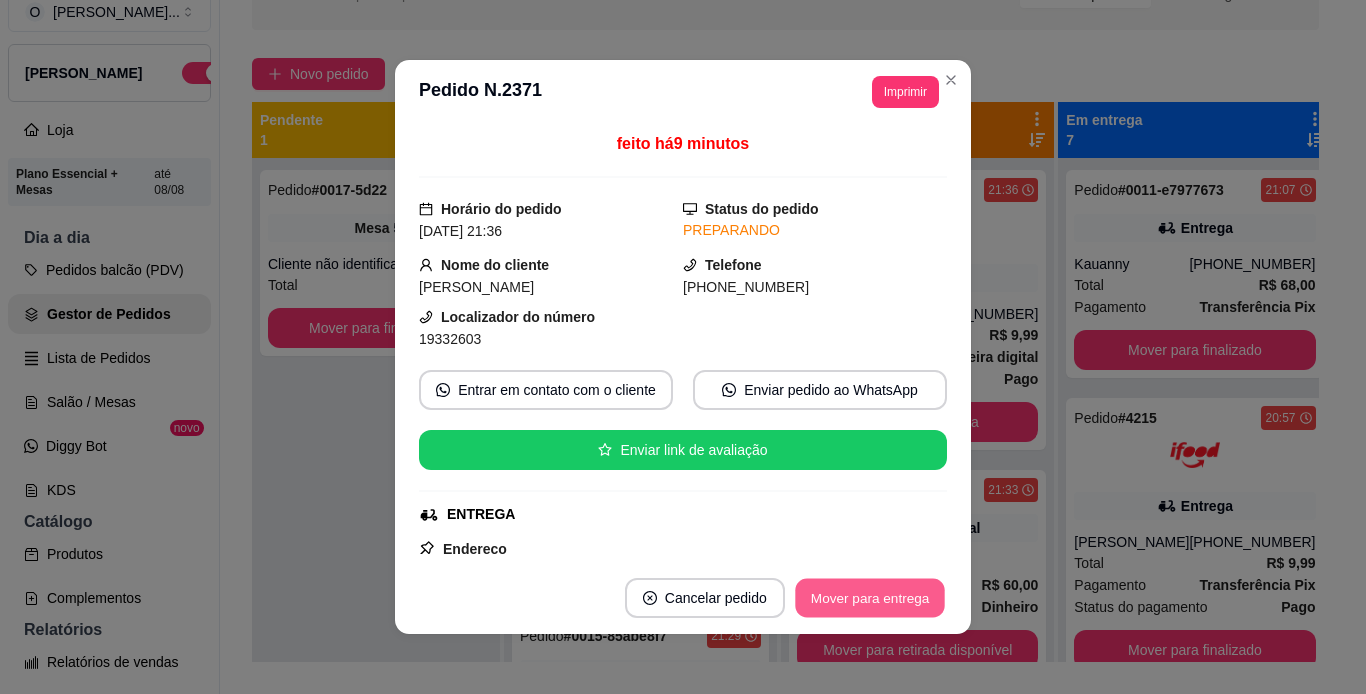 click on "Mover para entrega" at bounding box center [870, 598] 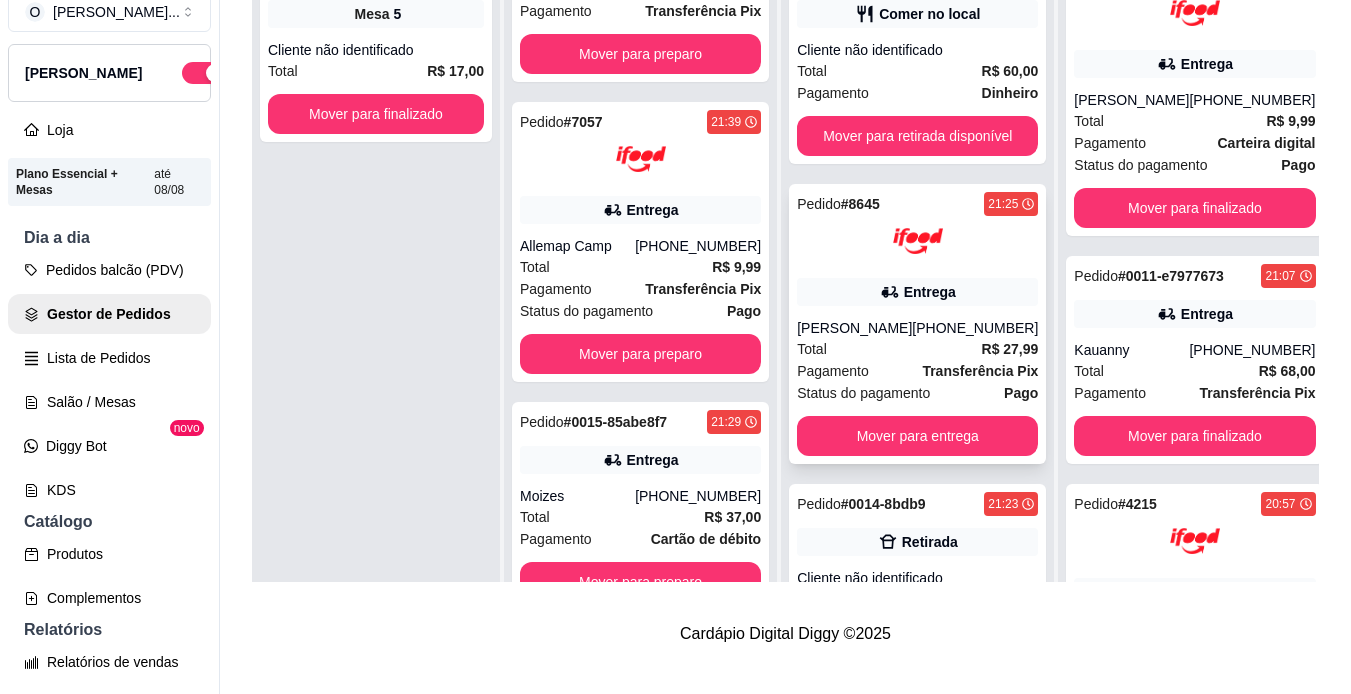scroll, scrollTop: 308, scrollLeft: 0, axis: vertical 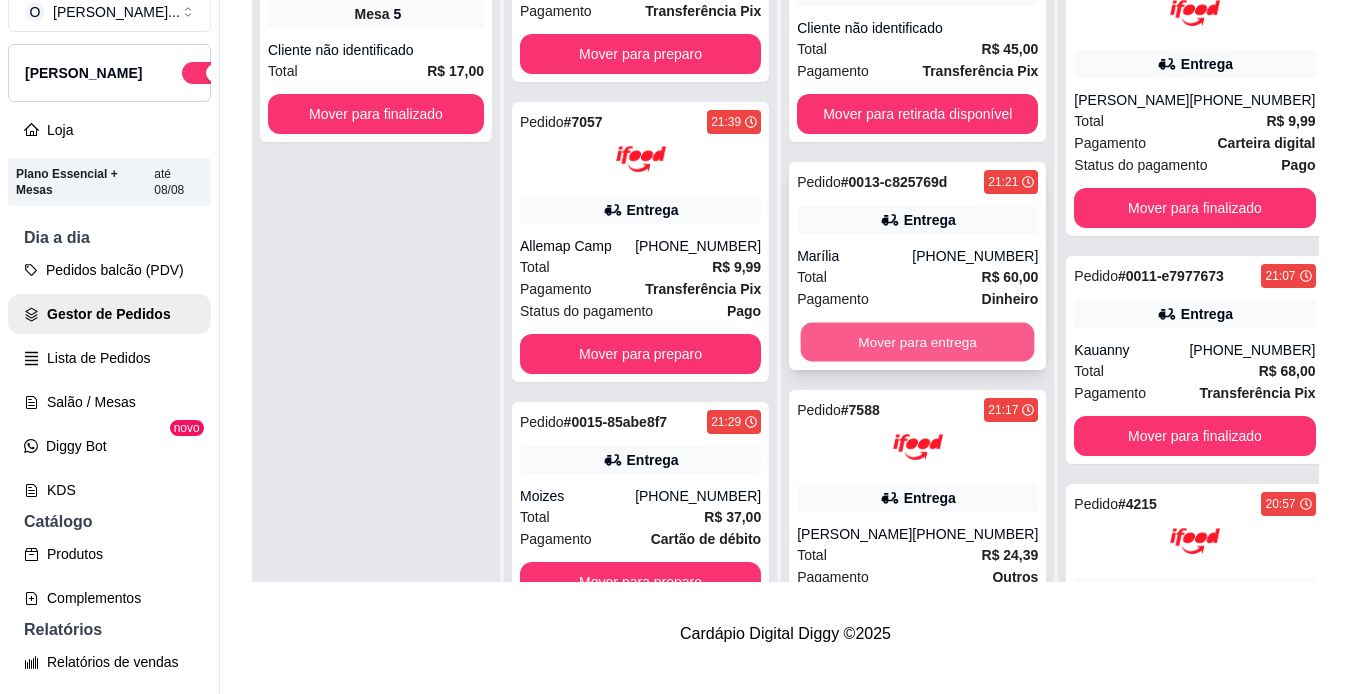 click on "Mover para entrega" at bounding box center (918, 342) 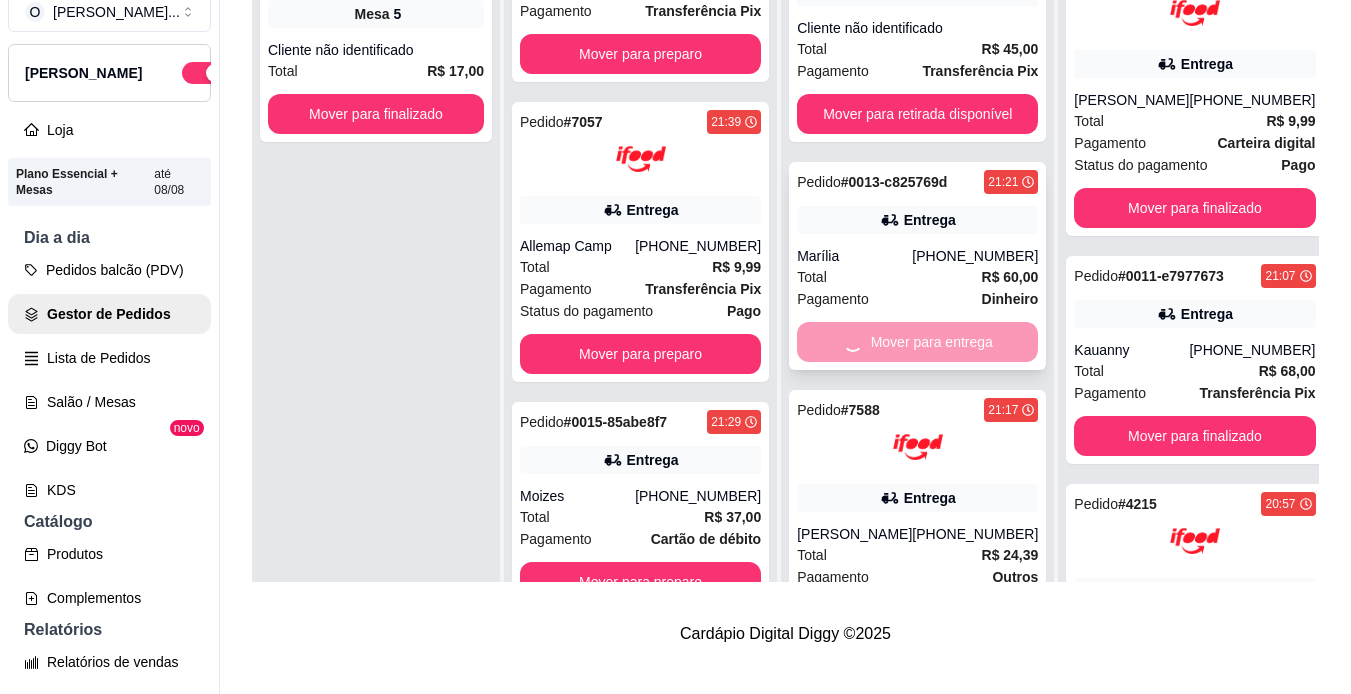 scroll, scrollTop: 382, scrollLeft: 0, axis: vertical 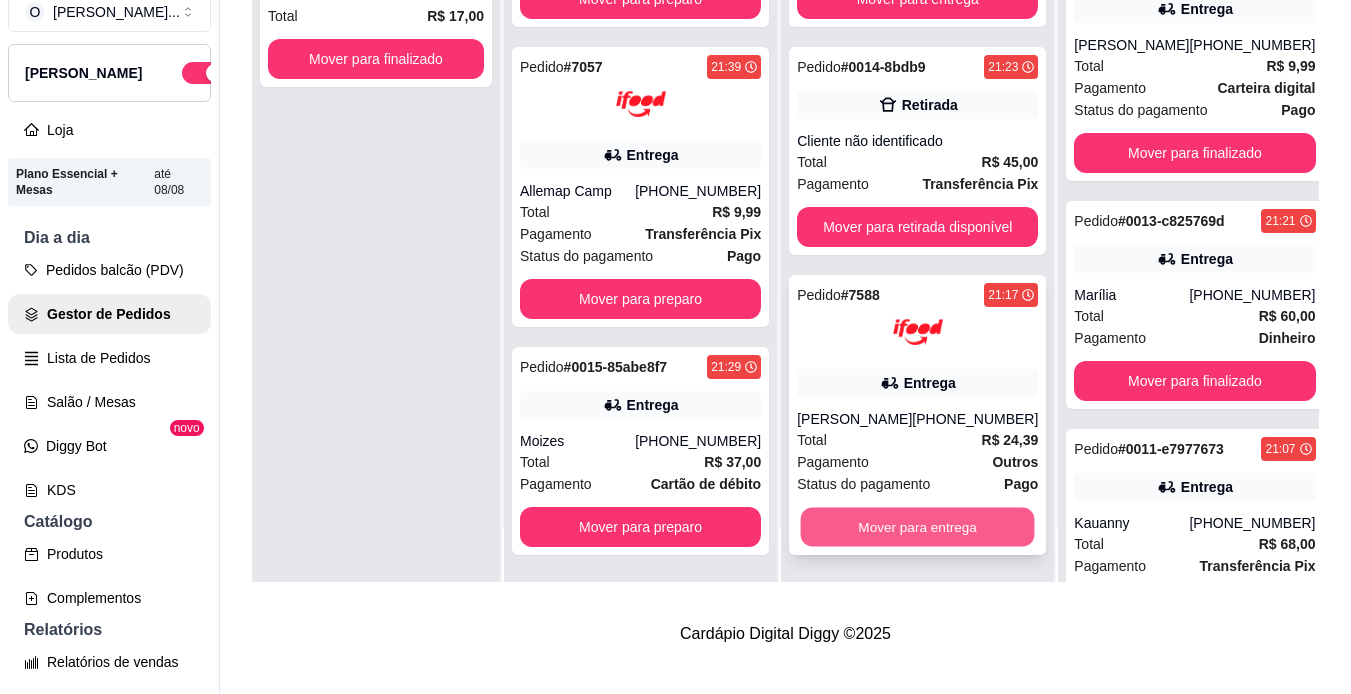 click on "Mover para entrega" at bounding box center (918, 527) 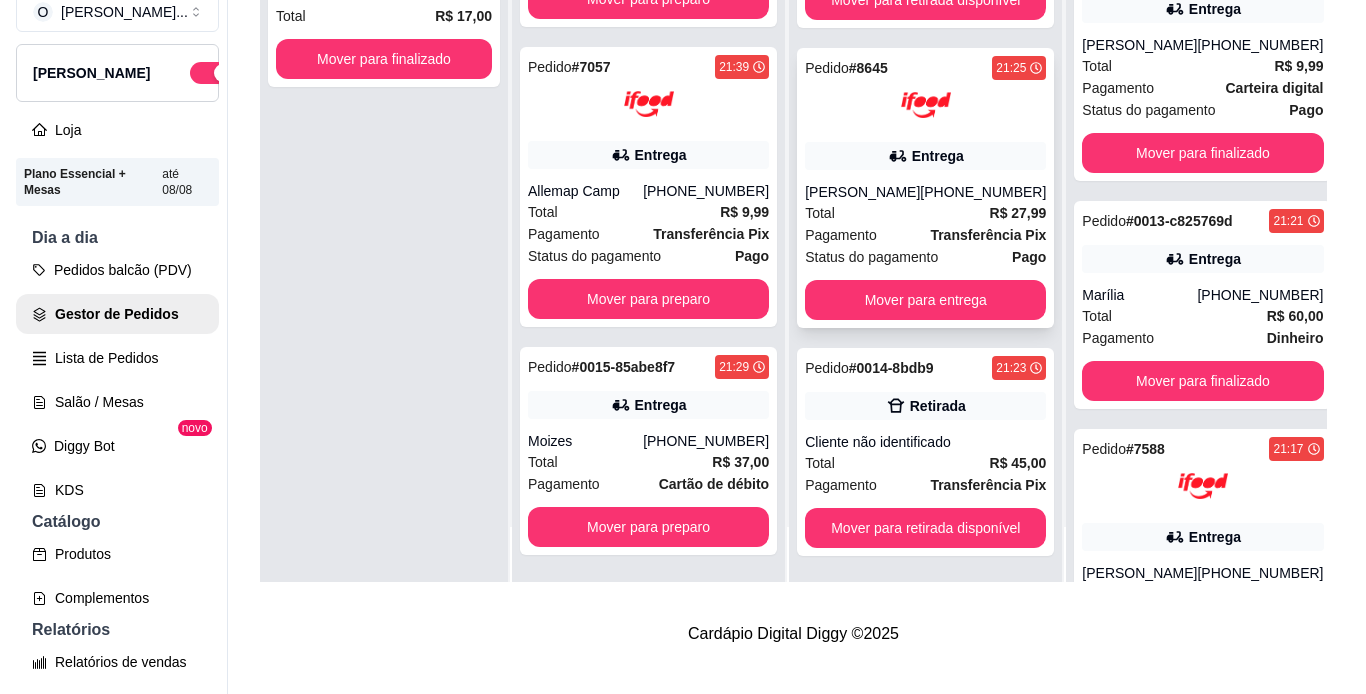 scroll, scrollTop: 81, scrollLeft: 0, axis: vertical 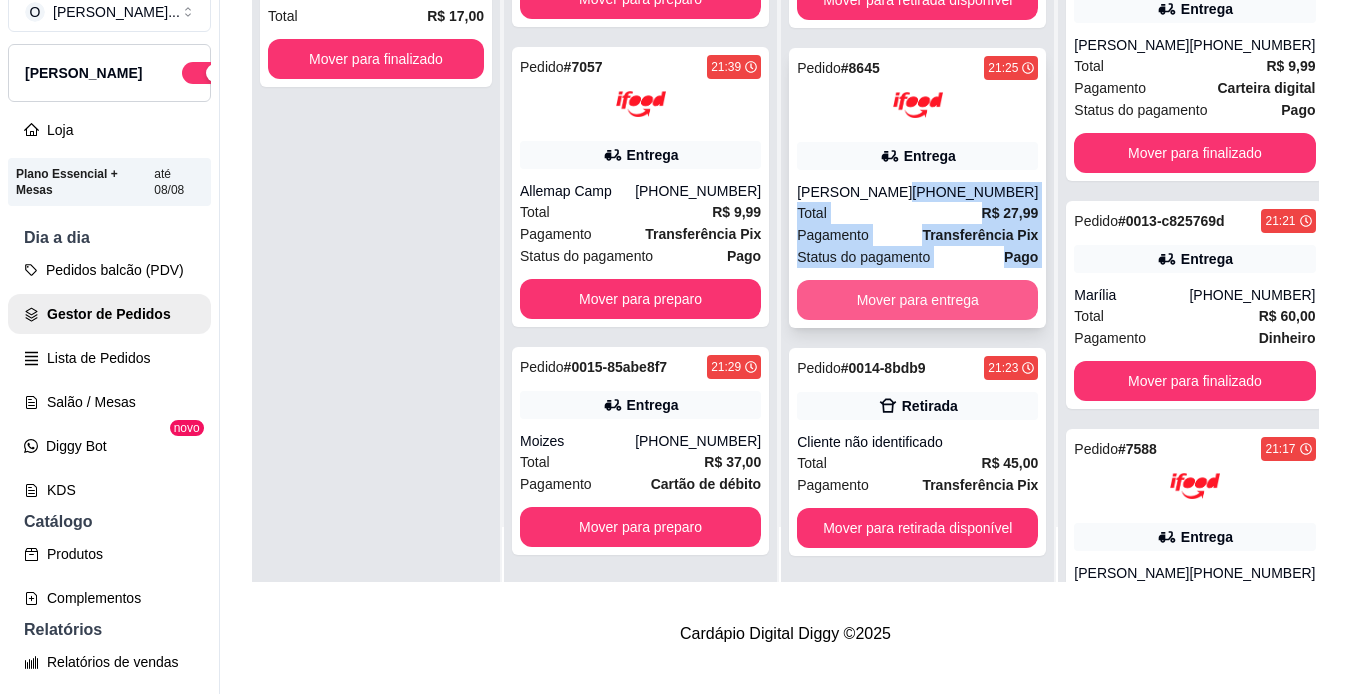 drag, startPoint x: 866, startPoint y: 194, endPoint x: 905, endPoint y: 287, distance: 100.84642 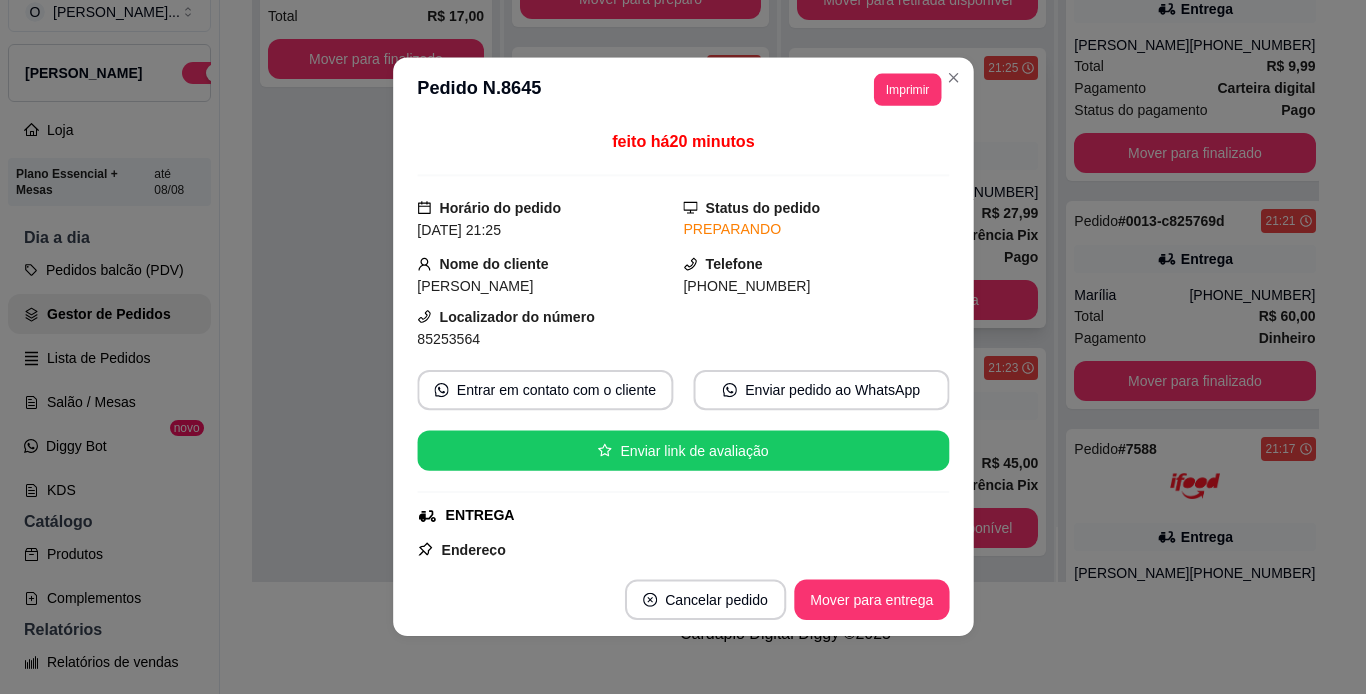 click on "[PHONE_NUMBER]" at bounding box center (816, 286) 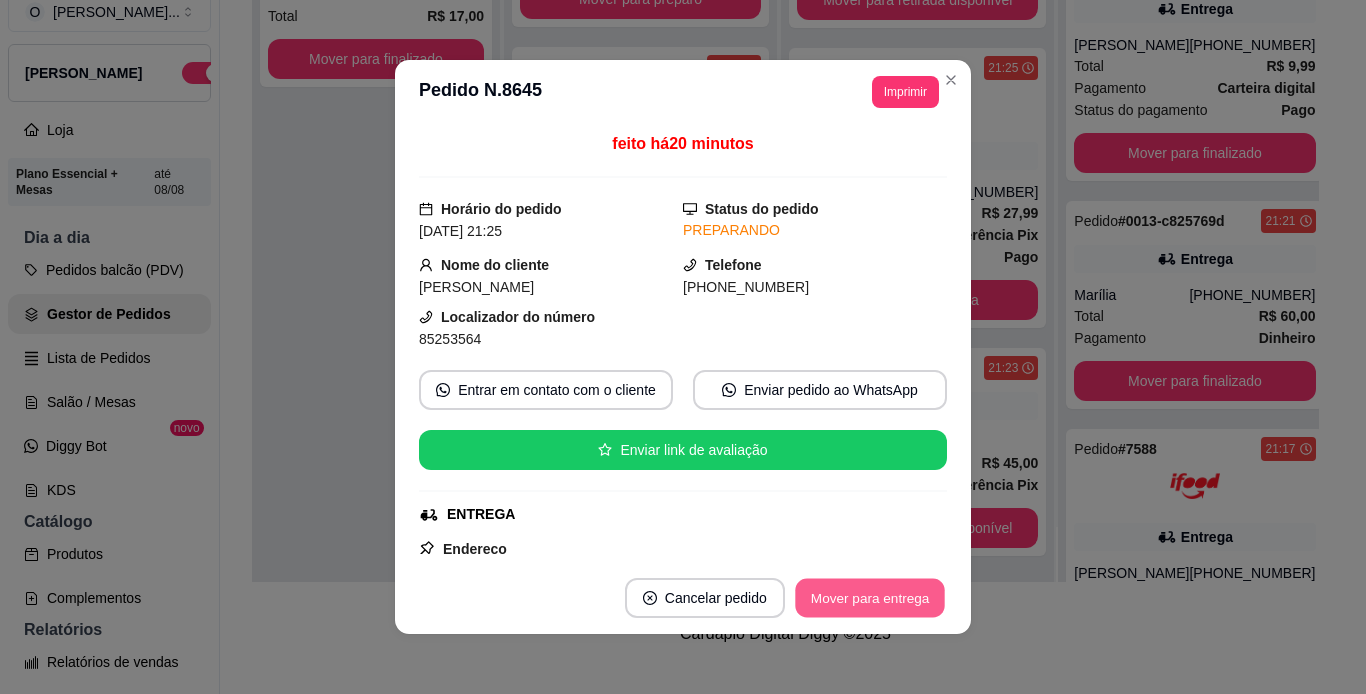 click on "Mover para entrega" at bounding box center (870, 598) 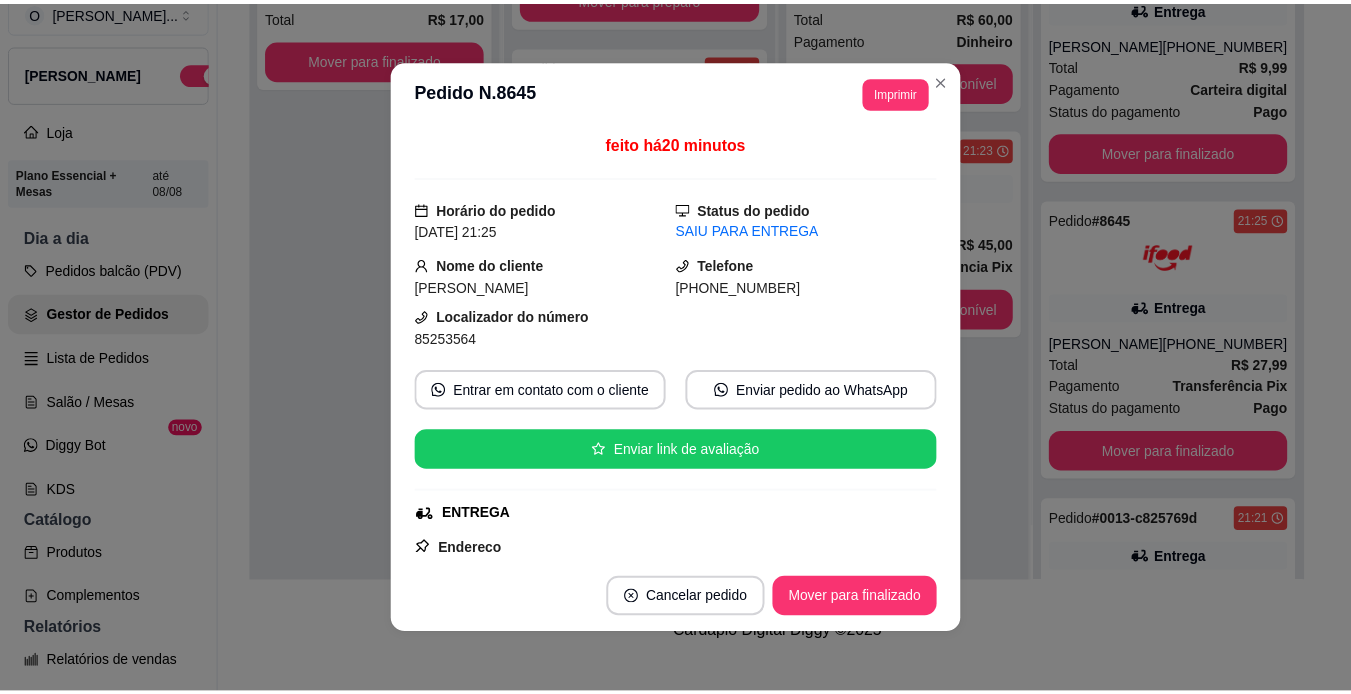 scroll, scrollTop: 0, scrollLeft: 0, axis: both 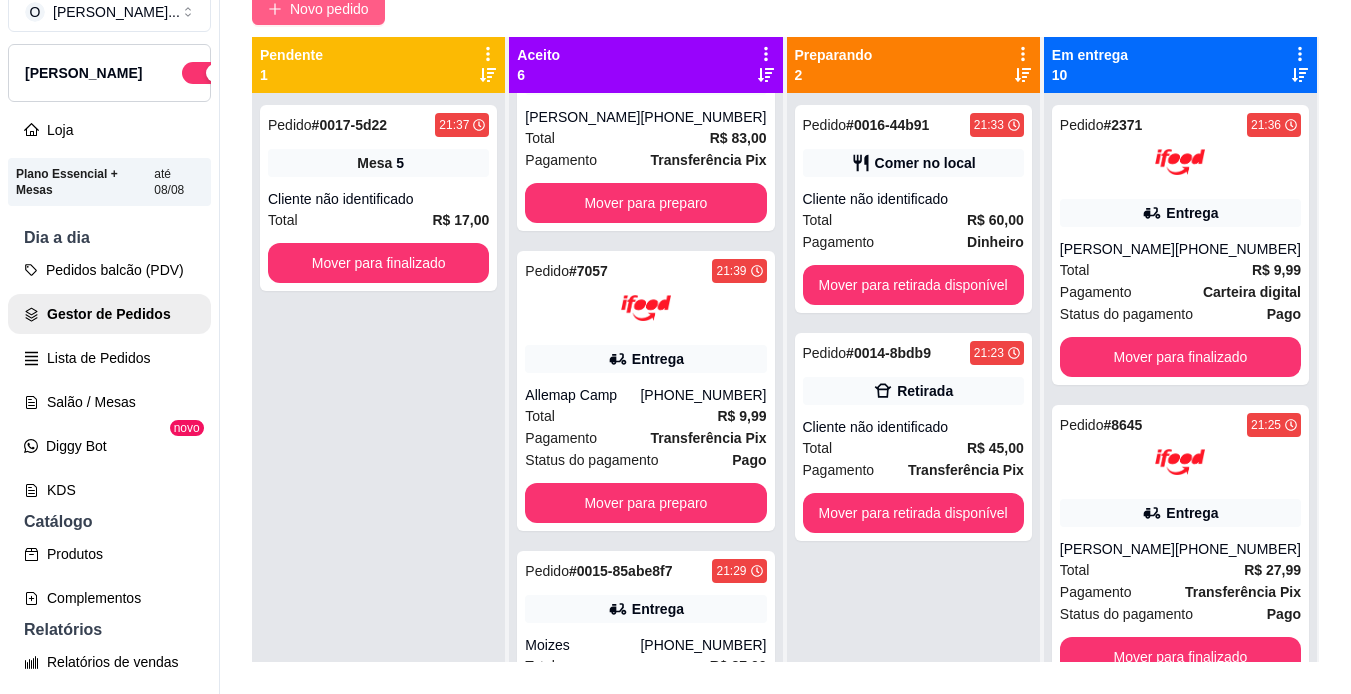 click on "Novo pedido" at bounding box center (329, 9) 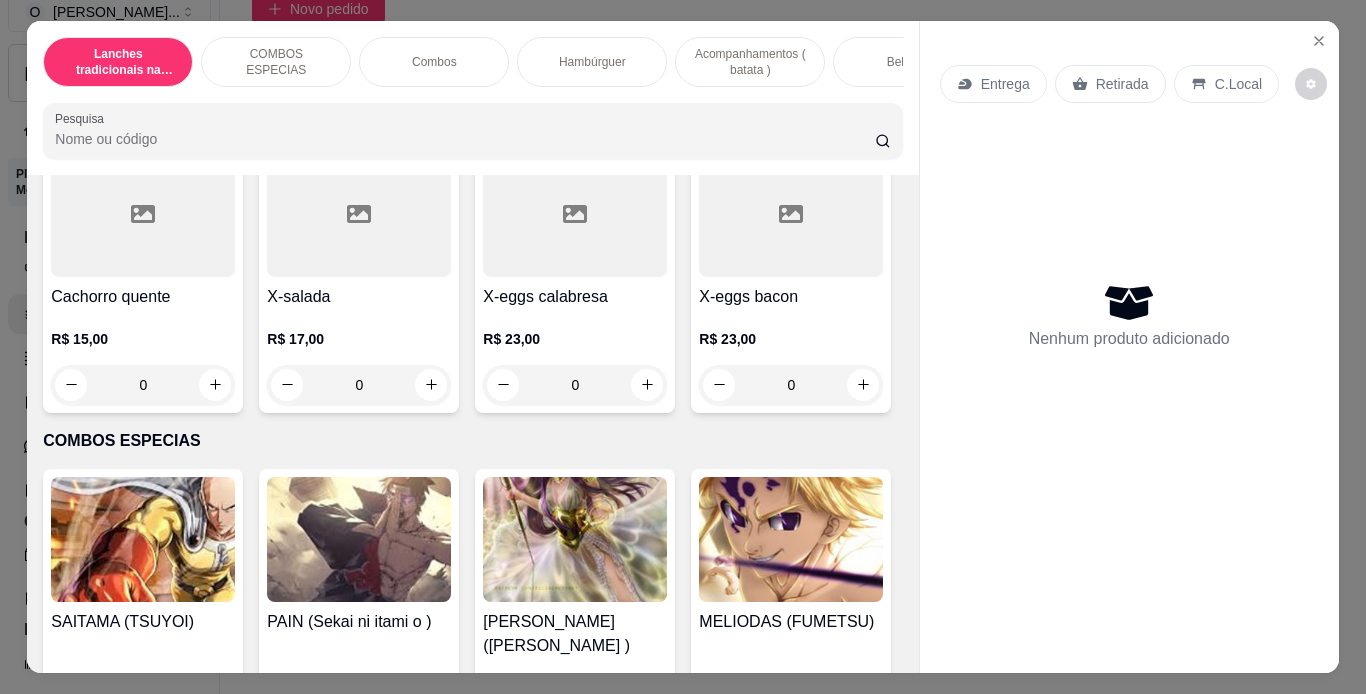 scroll, scrollTop: 1017, scrollLeft: 0, axis: vertical 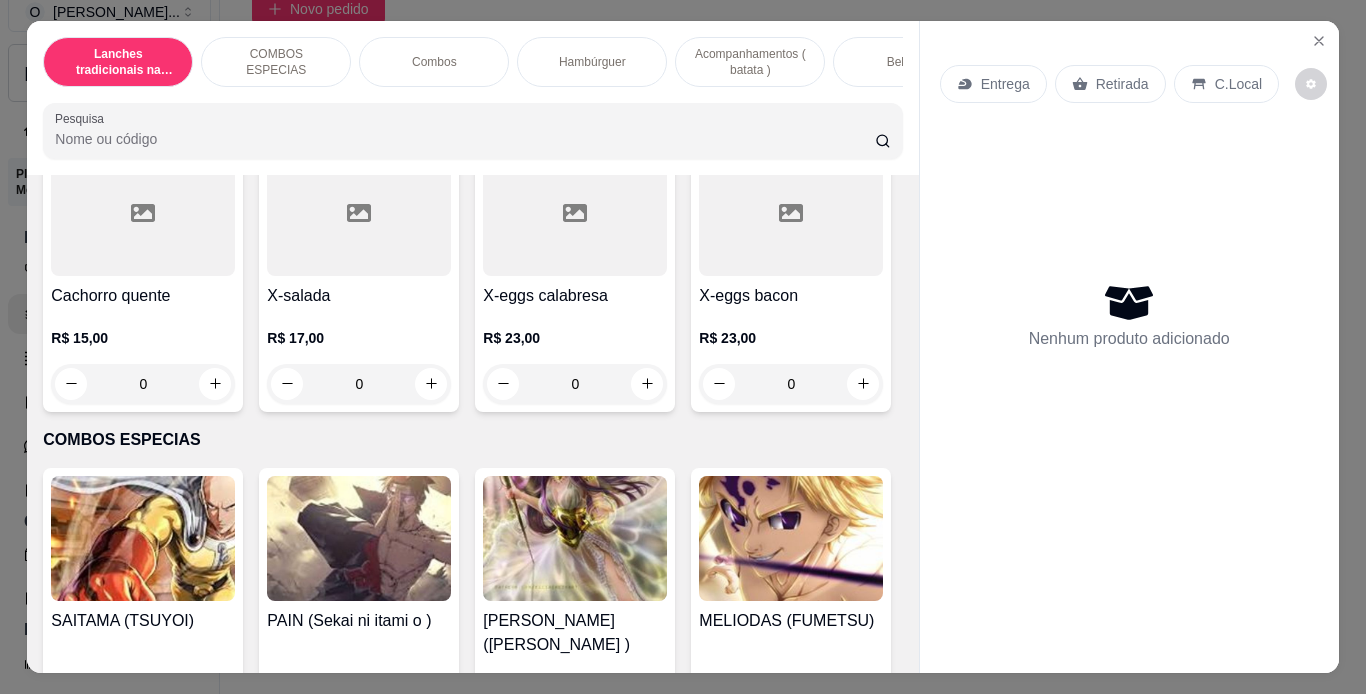 click on "0" at bounding box center (359, 99) 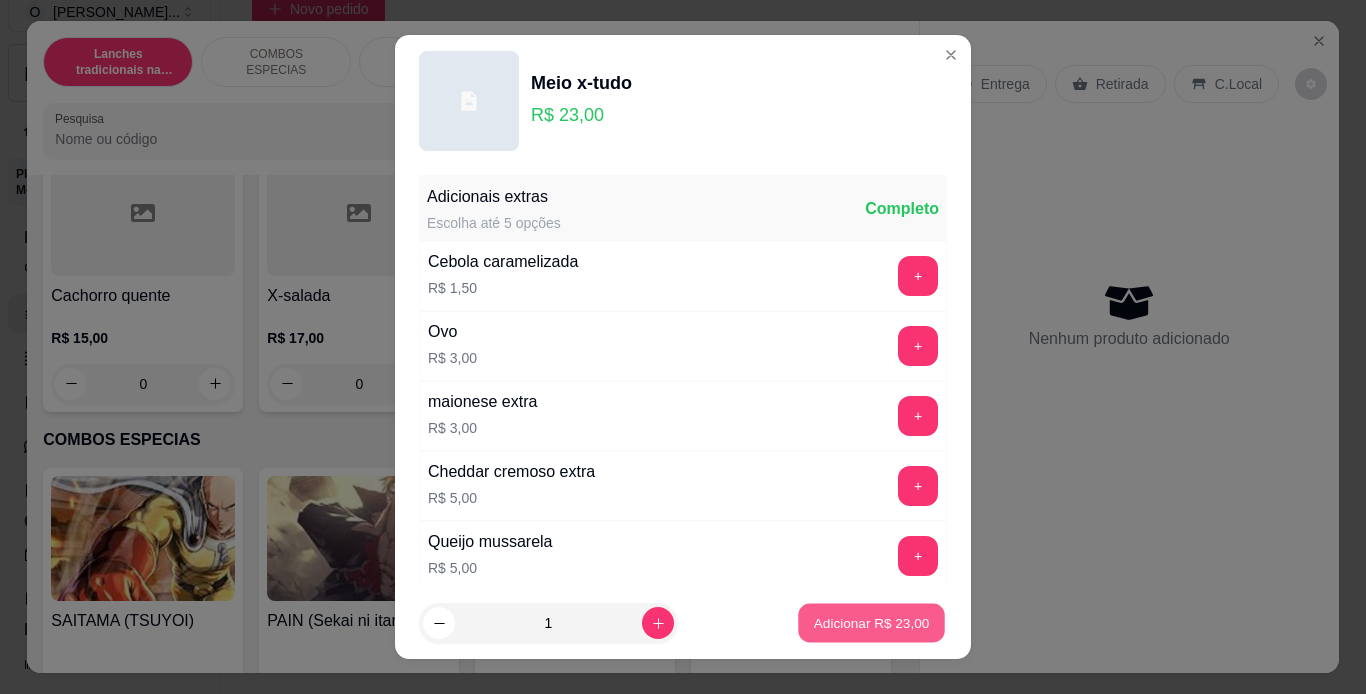 click on "Adicionar   R$ 23,00" at bounding box center (872, 623) 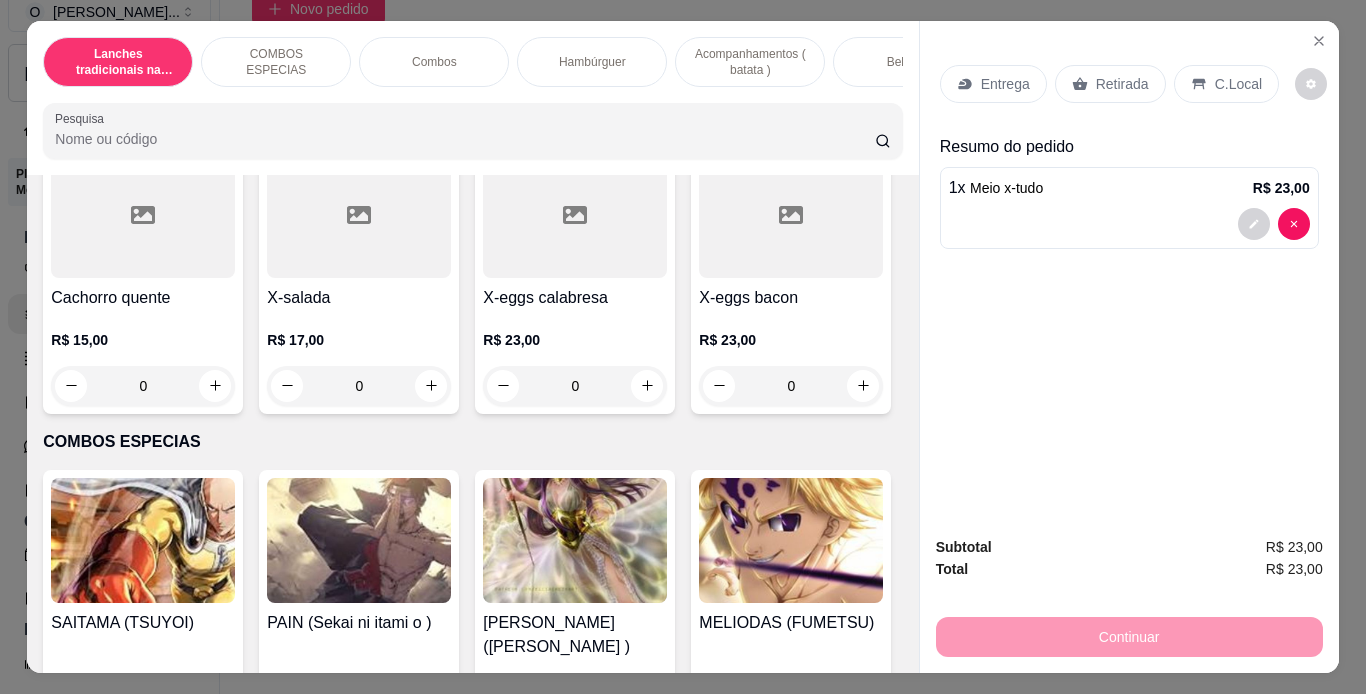 scroll, scrollTop: 1018, scrollLeft: 0, axis: vertical 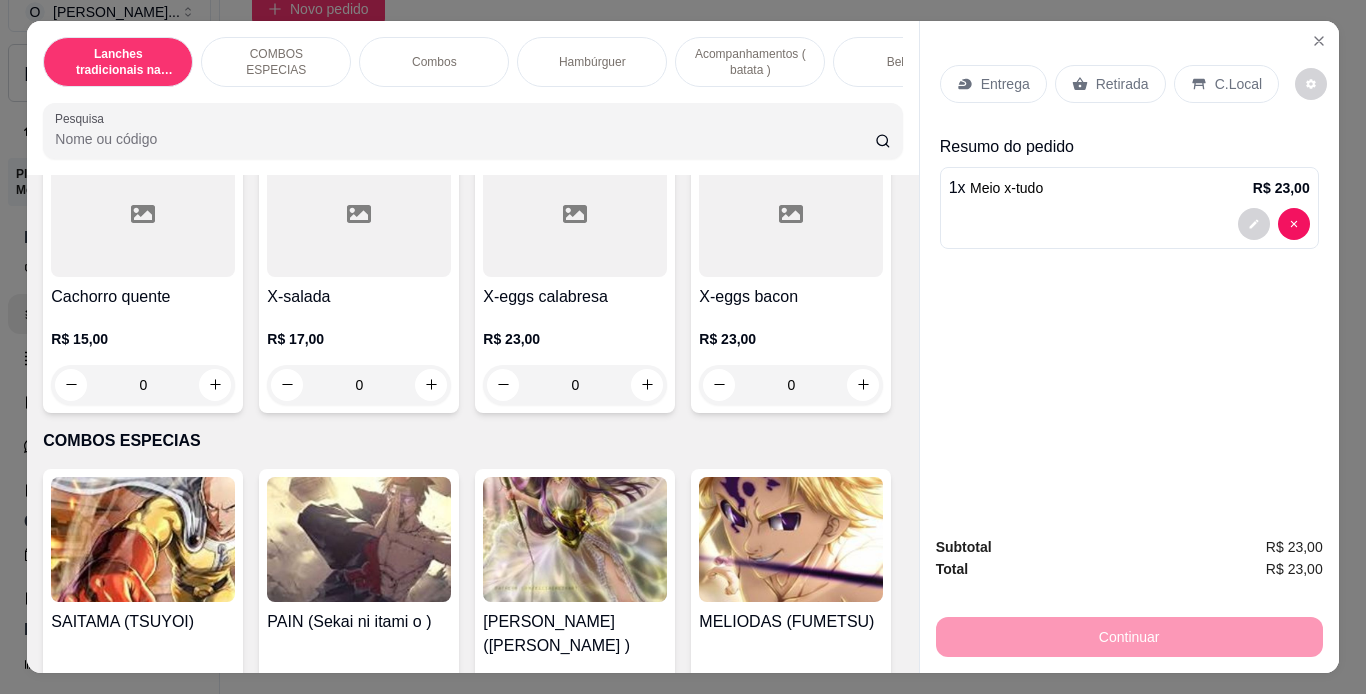 click on "Continuar" at bounding box center (1129, 634) 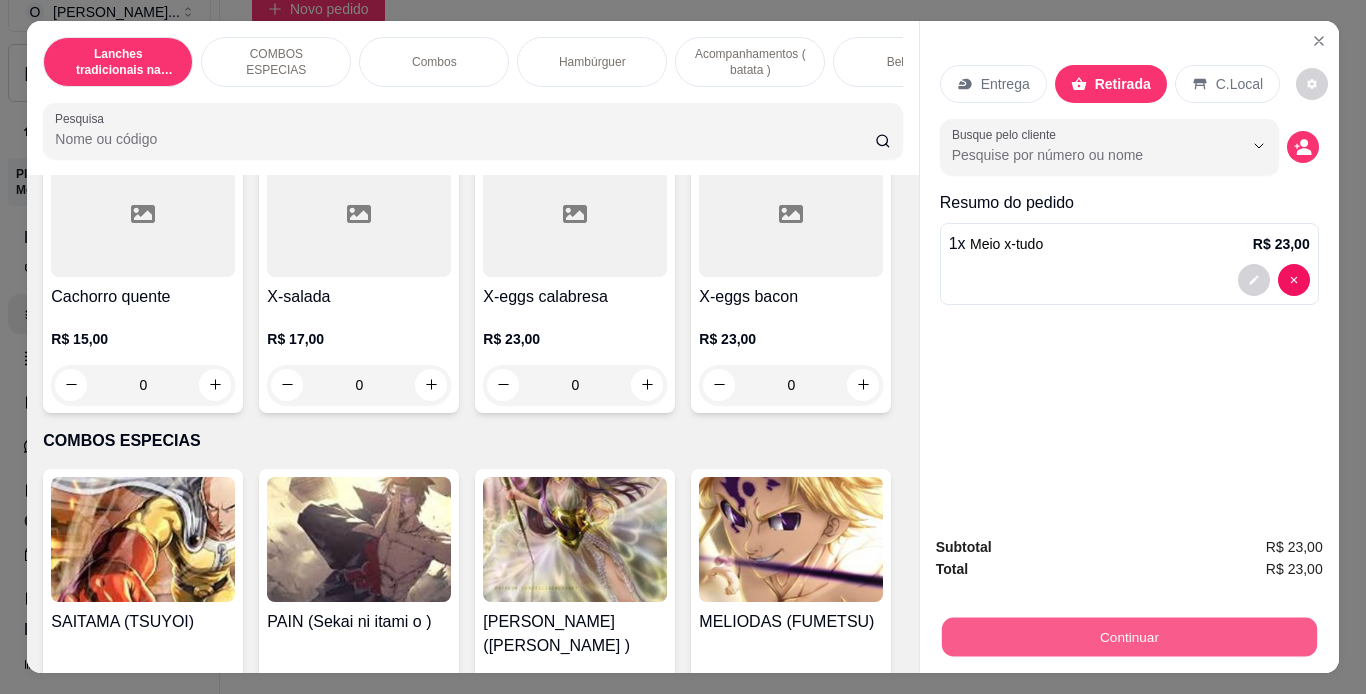 click on "Continuar" at bounding box center (1128, 637) 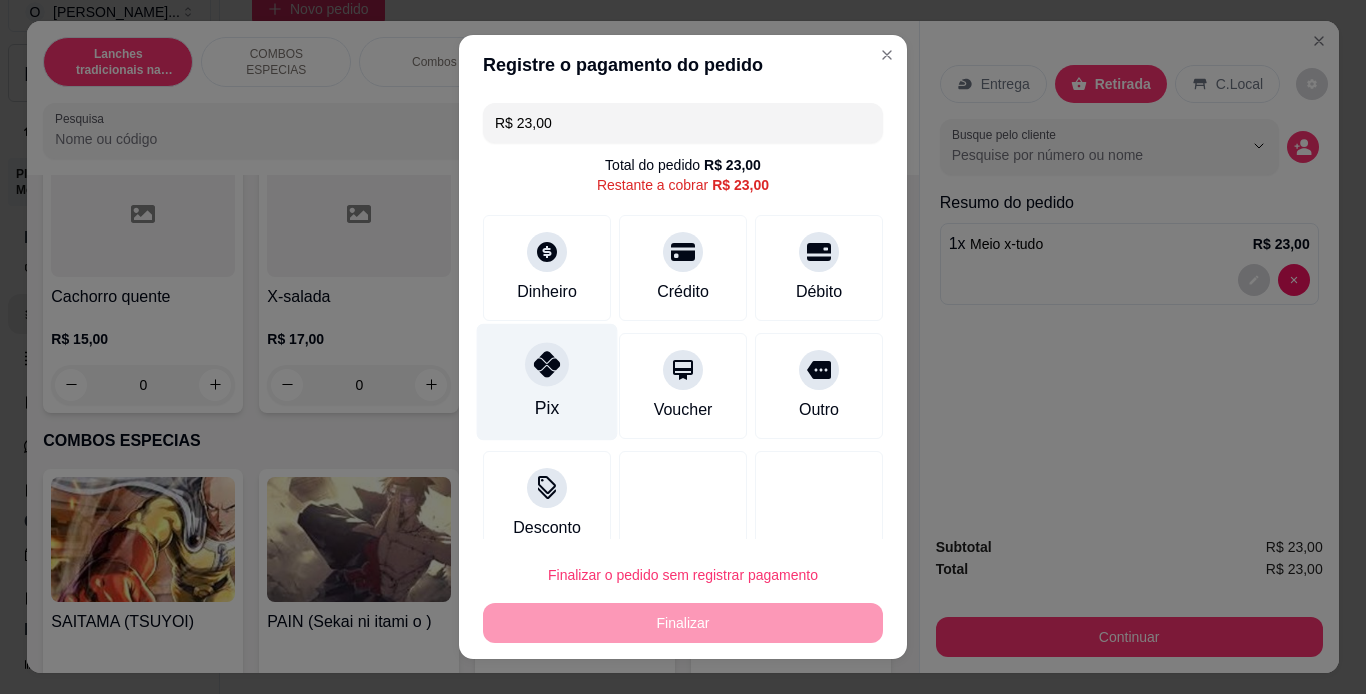 click 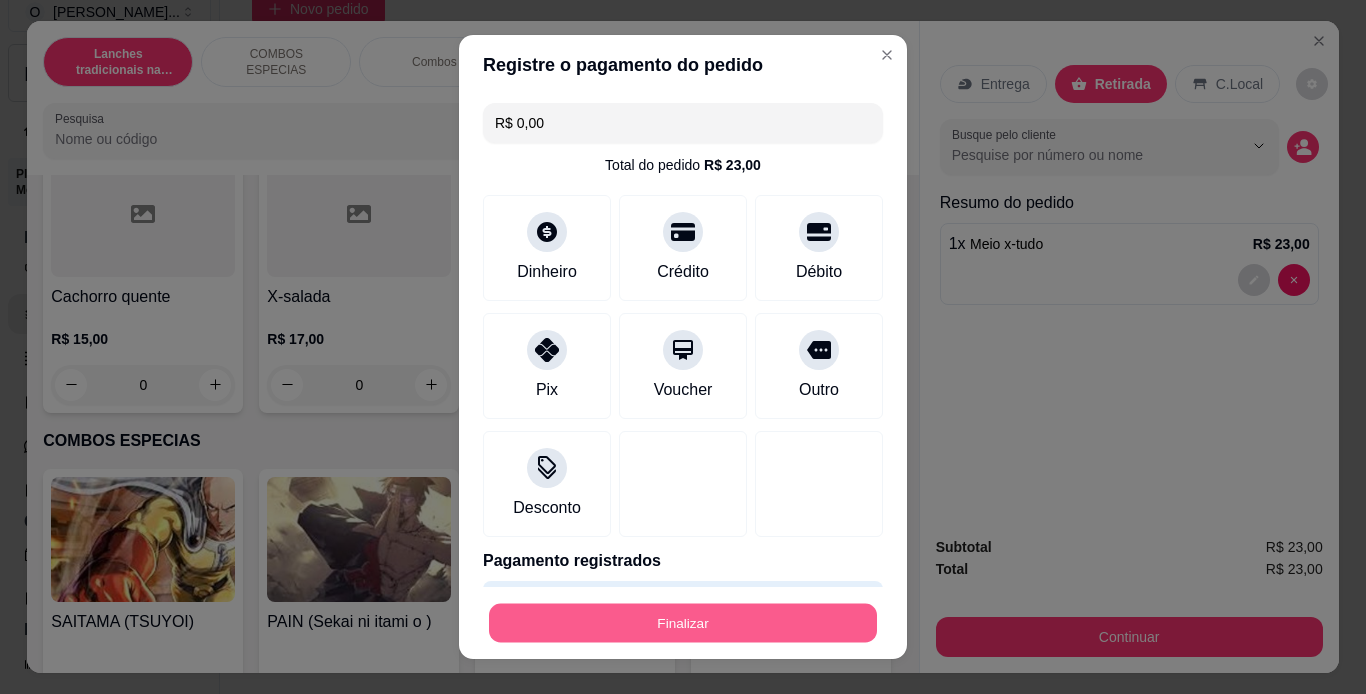 click on "Finalizar" at bounding box center (683, 623) 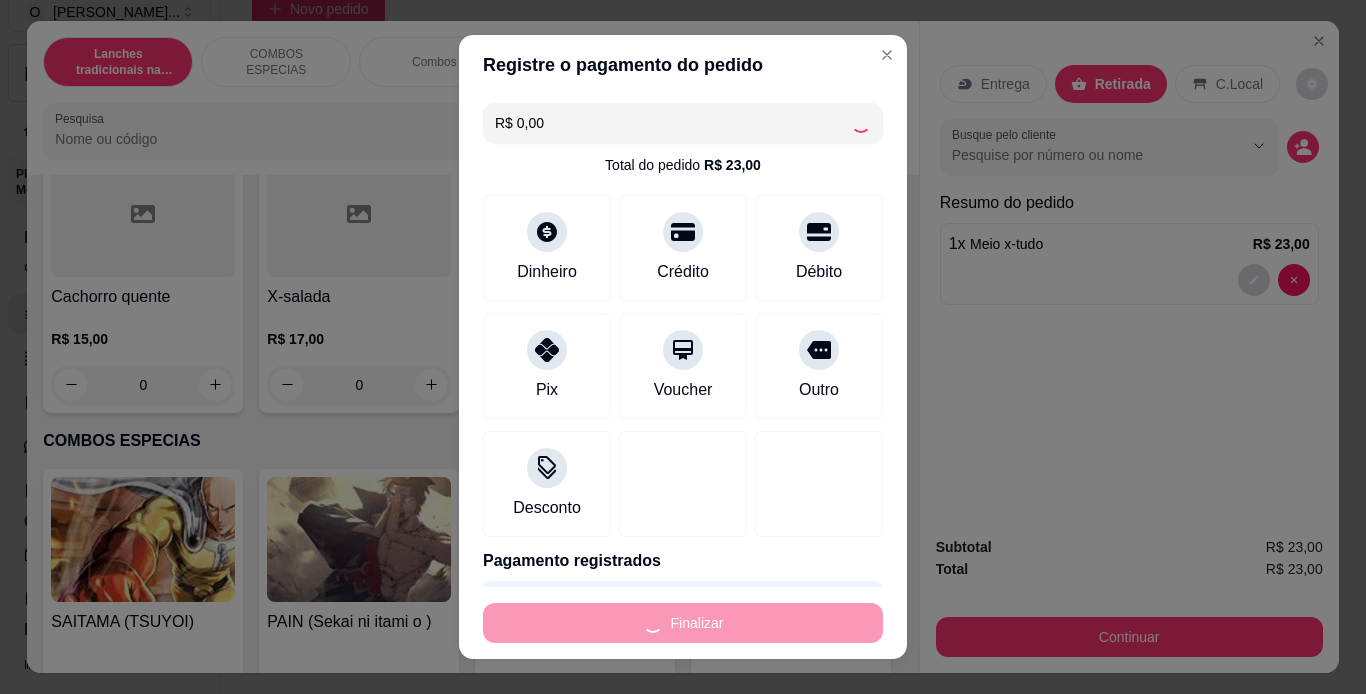 type on "0" 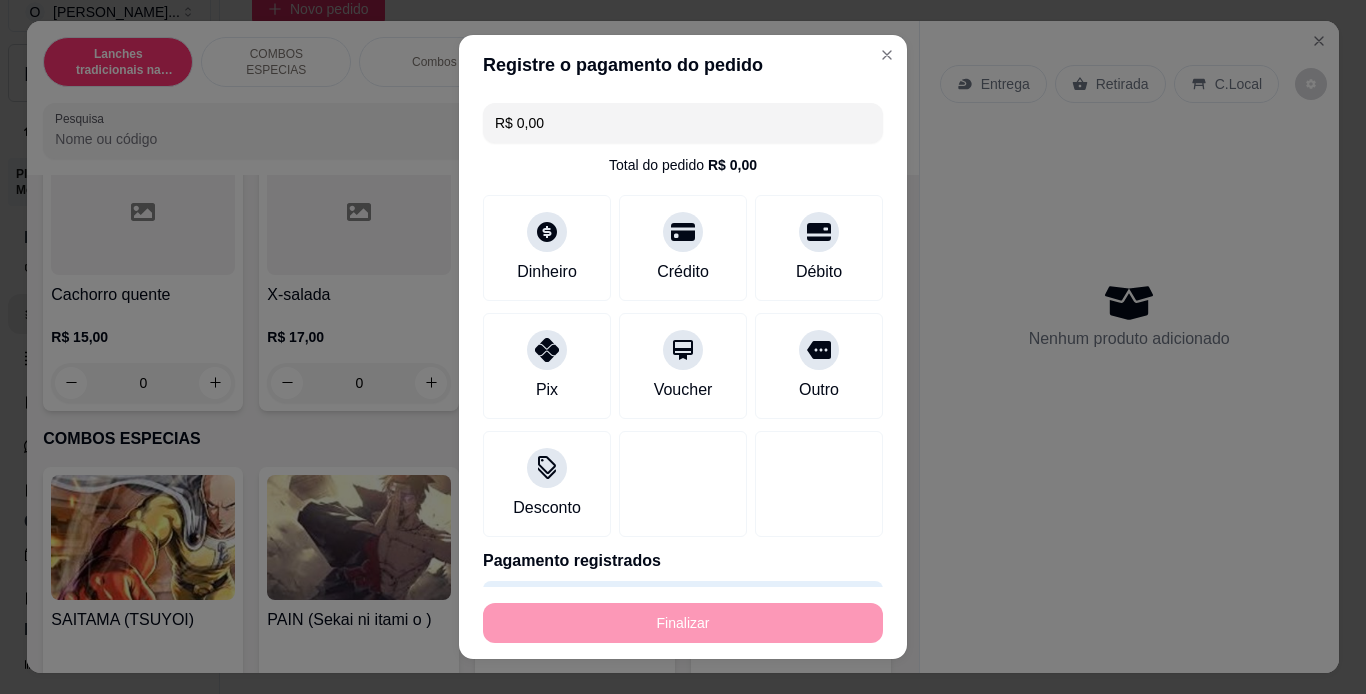 type on "-R$ 23,00" 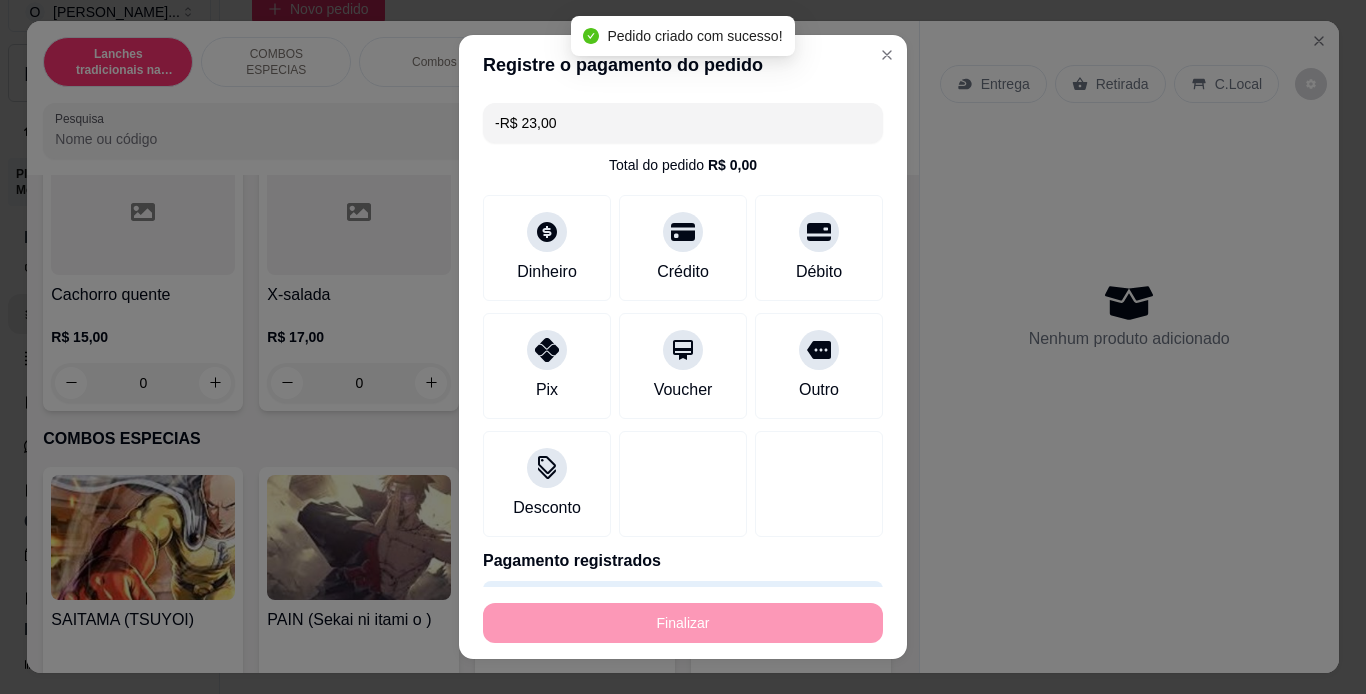 scroll, scrollTop: 1017, scrollLeft: 0, axis: vertical 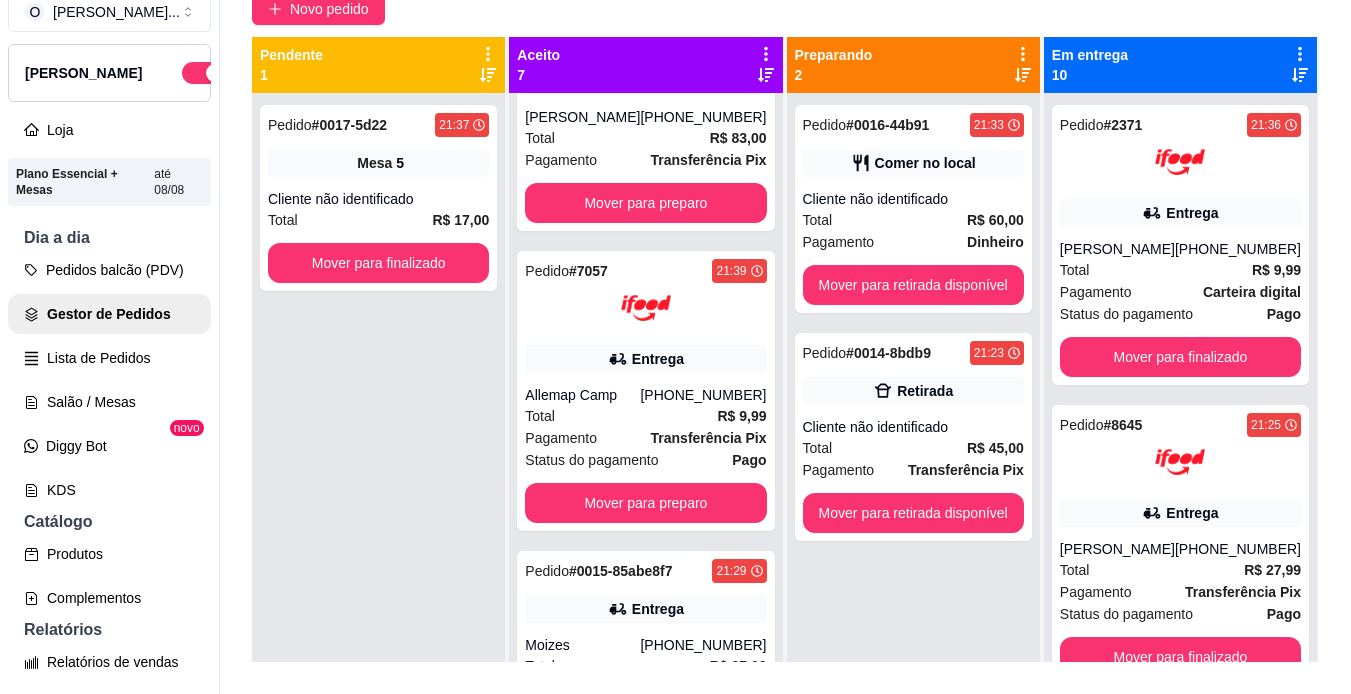 click on "Pedido  # 0016-44b91 21:33 Comer no local Cliente não identificado Total R$ 60,00 Pagamento Dinheiro Mover para retirada disponível Pedido  # 0014-8bdb9 21:23 Retirada Cliente não identificado Total R$ 45,00 Pagamento Transferência Pix Mover para retirada disponível" at bounding box center [913, 440] 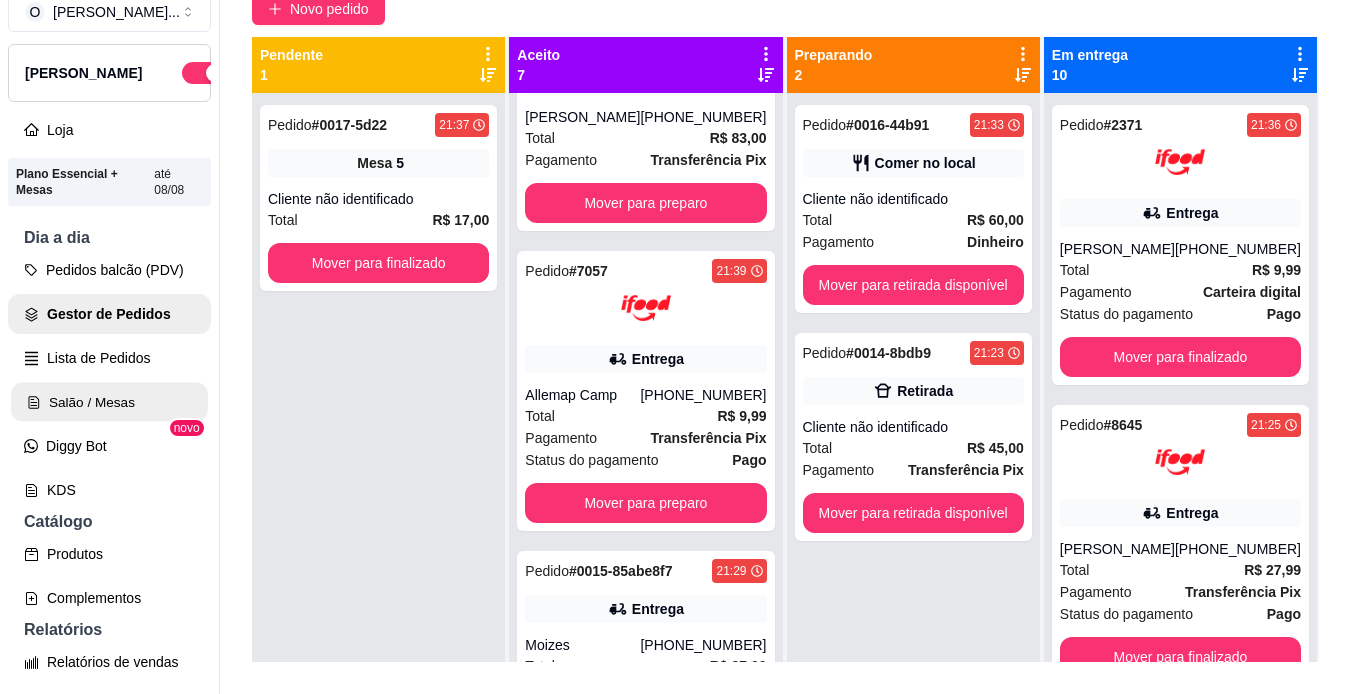 click on "Salão / Mesas" at bounding box center (109, 402) 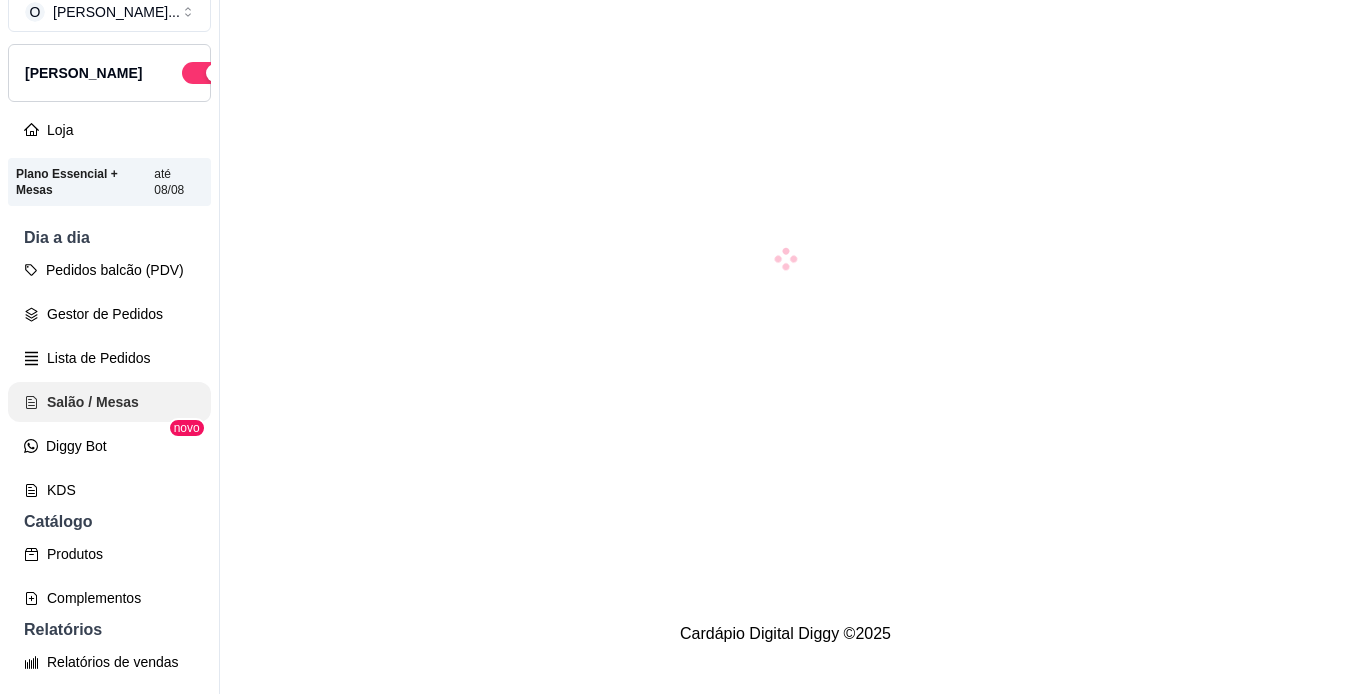 scroll, scrollTop: 0, scrollLeft: 0, axis: both 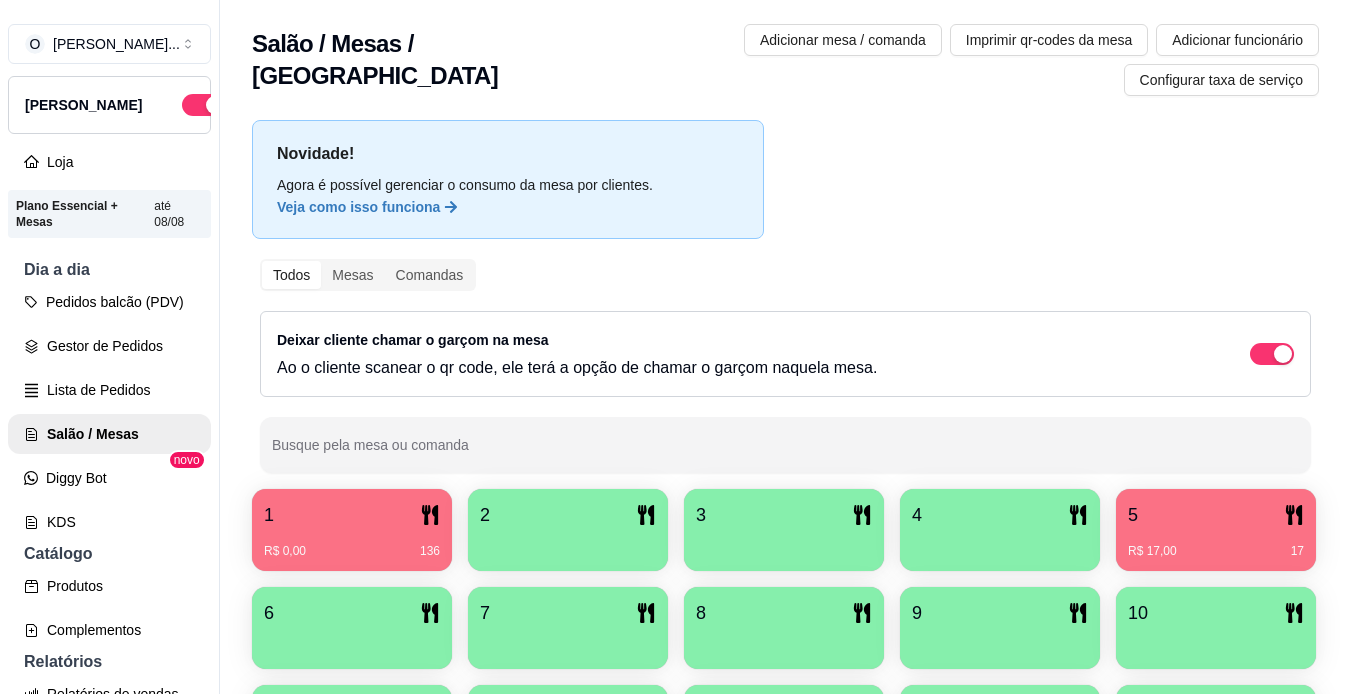 click on "1" at bounding box center [352, 515] 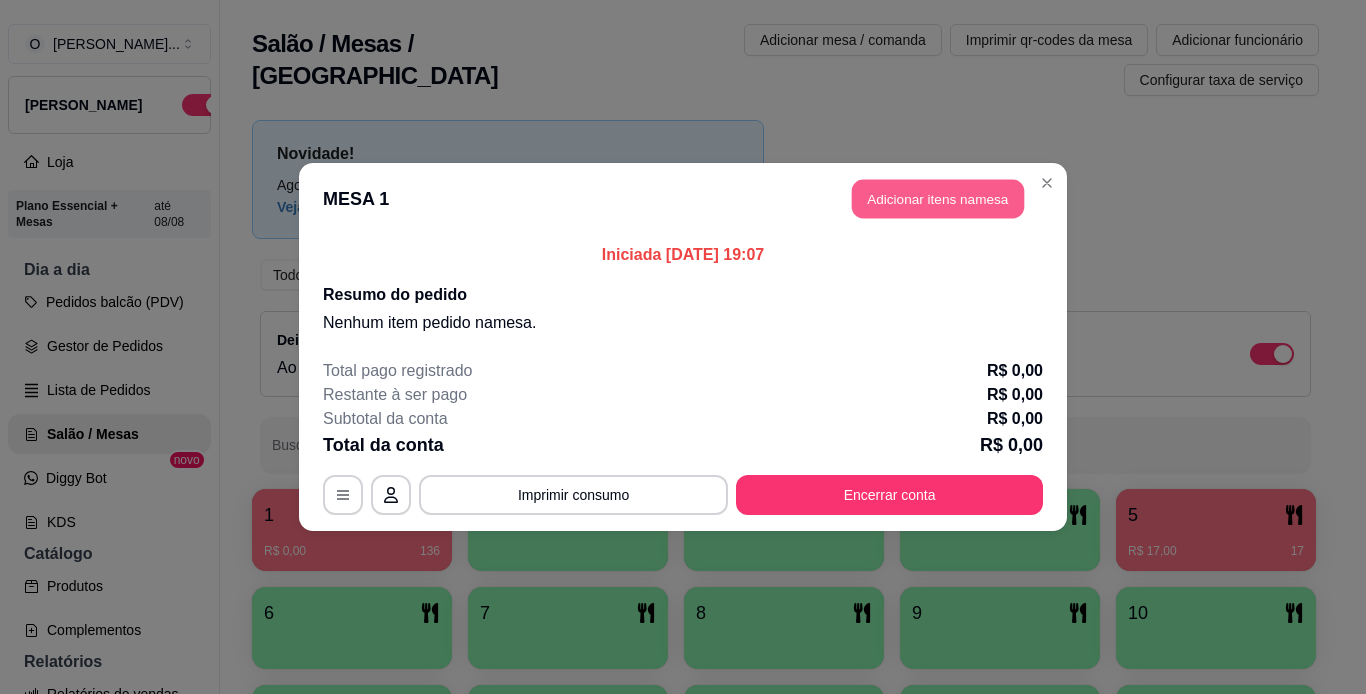 click on "Adicionar itens na  mesa" at bounding box center [938, 199] 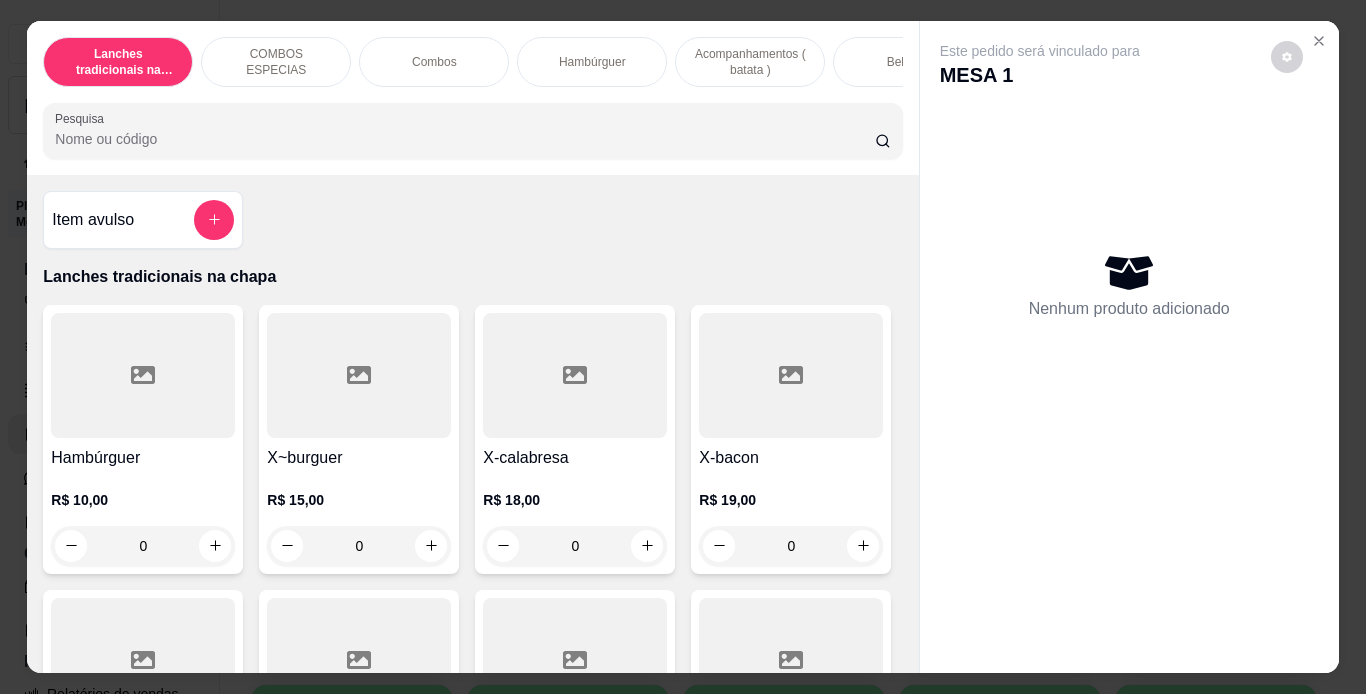 click on "Combos" at bounding box center [434, 62] 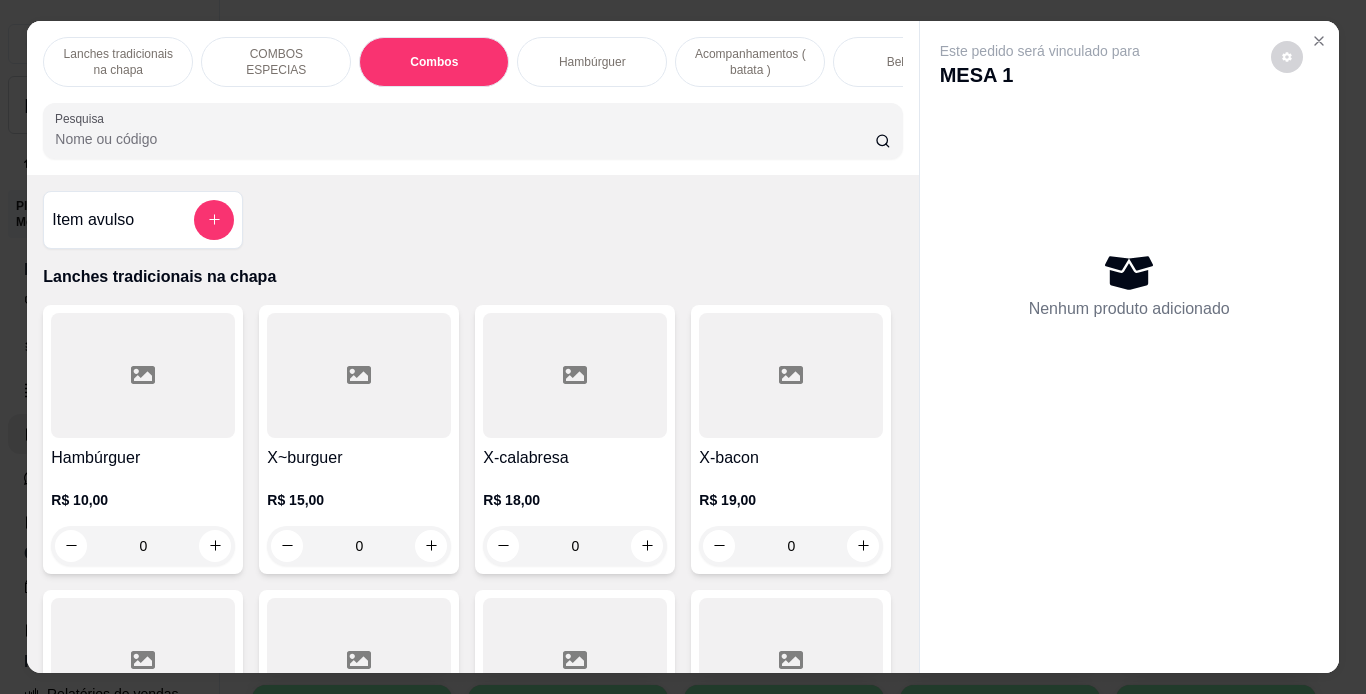 scroll, scrollTop: 2450, scrollLeft: 0, axis: vertical 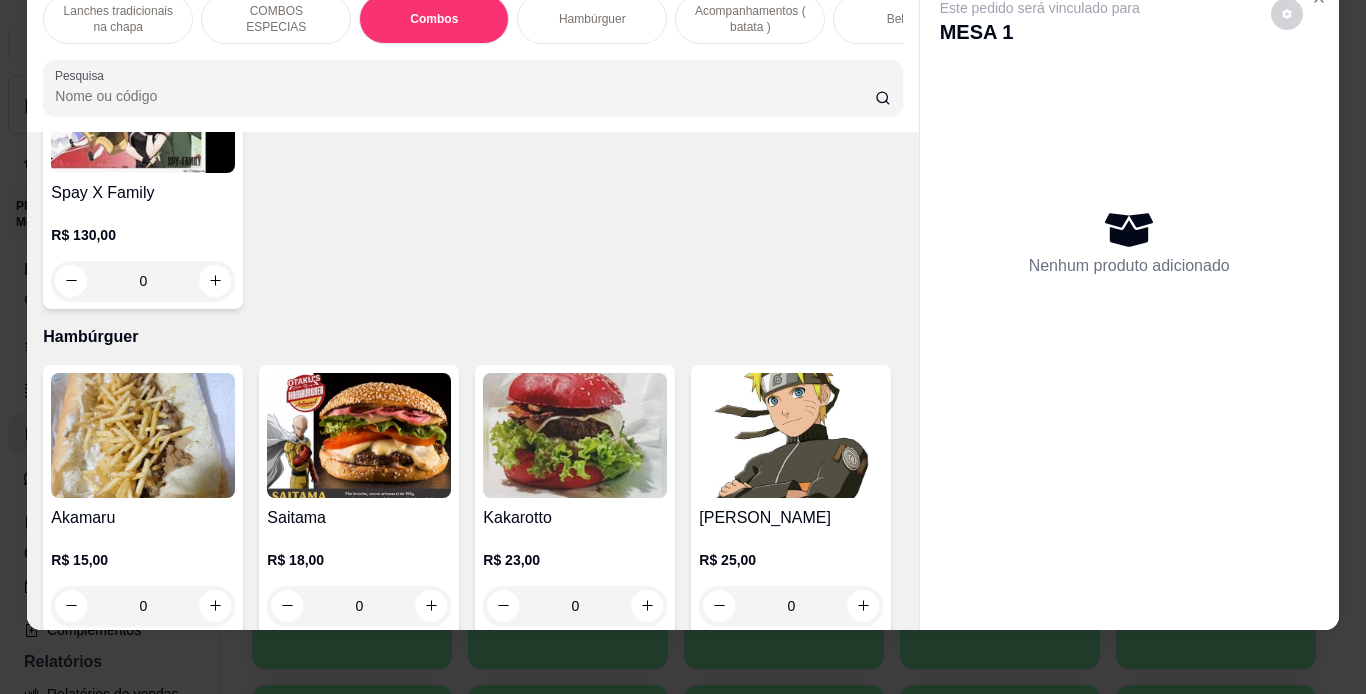 click on "0" at bounding box center [791, -313] 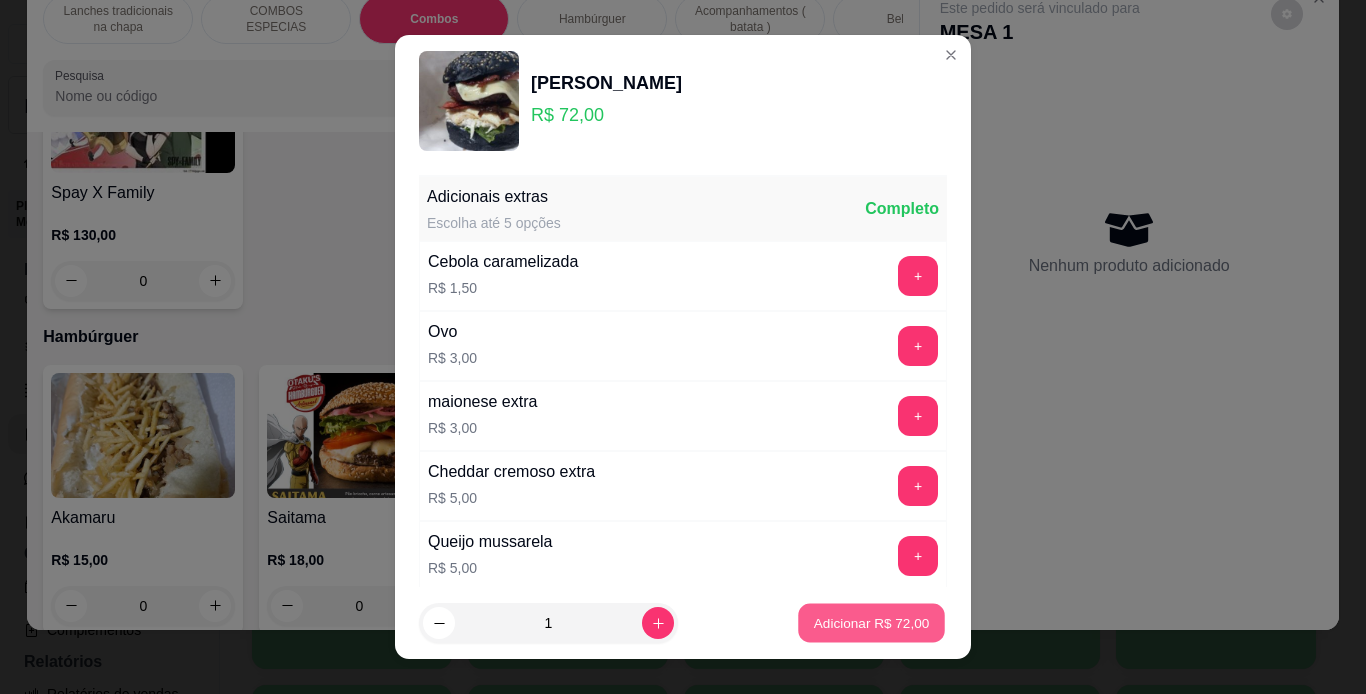 click on "Adicionar   R$ 72,00" at bounding box center [872, 623] 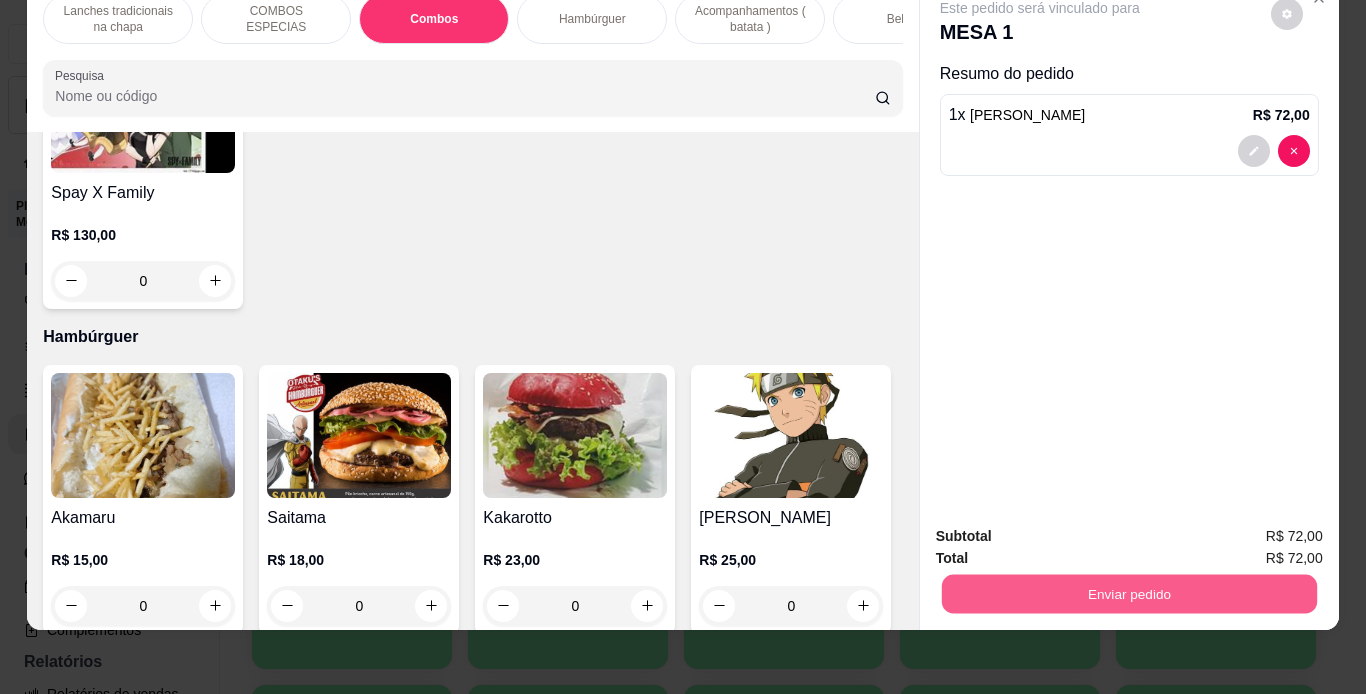 click on "Enviar pedido" at bounding box center [1128, 594] 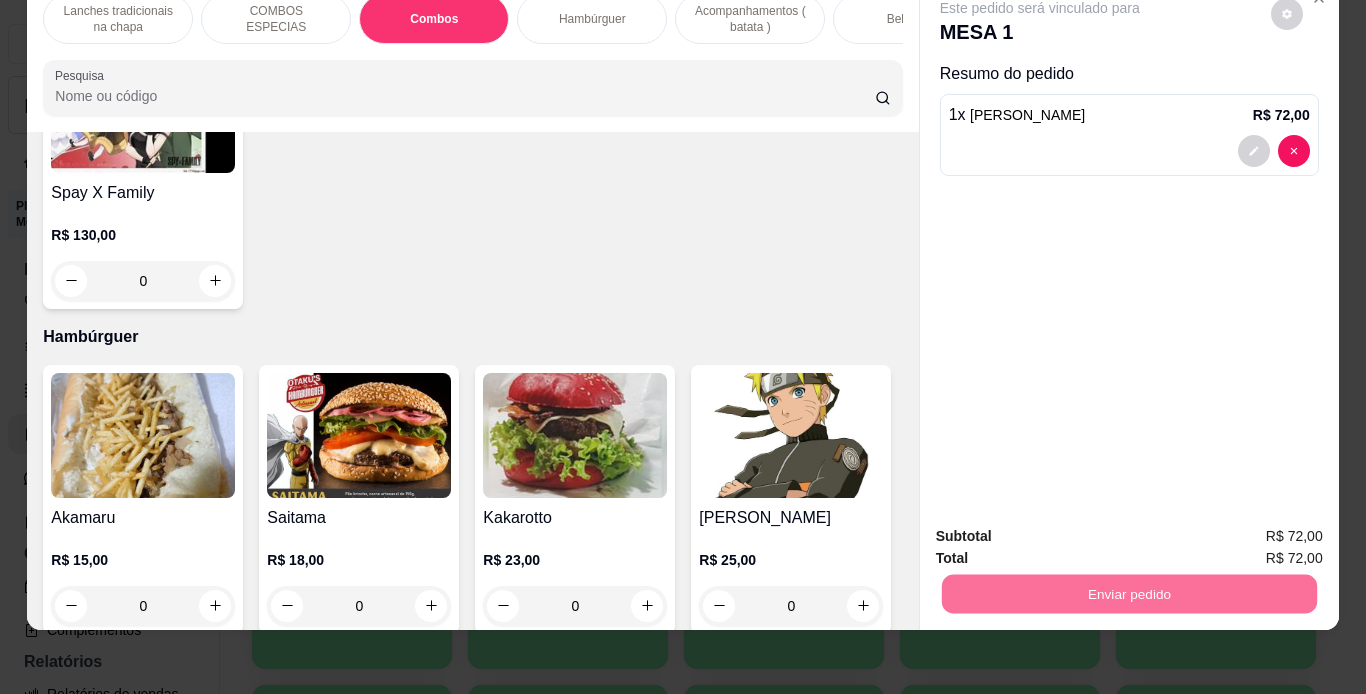 click on "Não registrar e enviar pedido" at bounding box center [1063, 529] 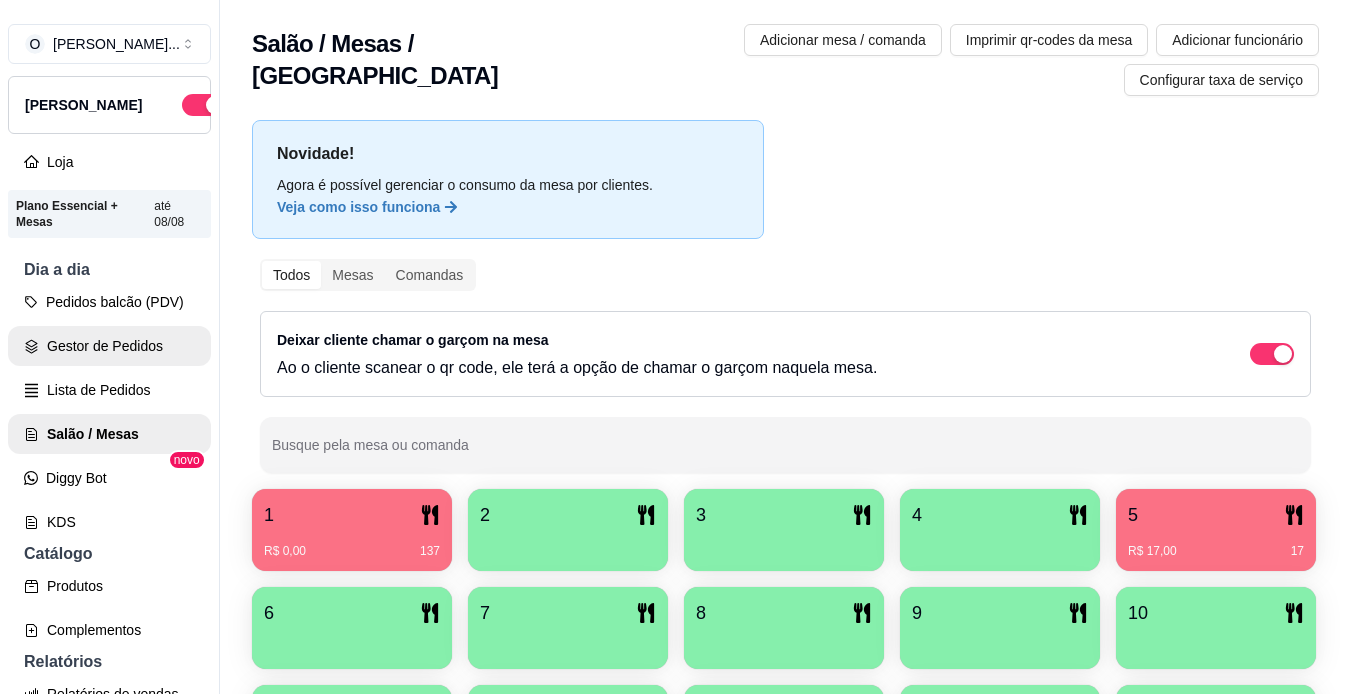 click on "Gestor de Pedidos" at bounding box center (109, 346) 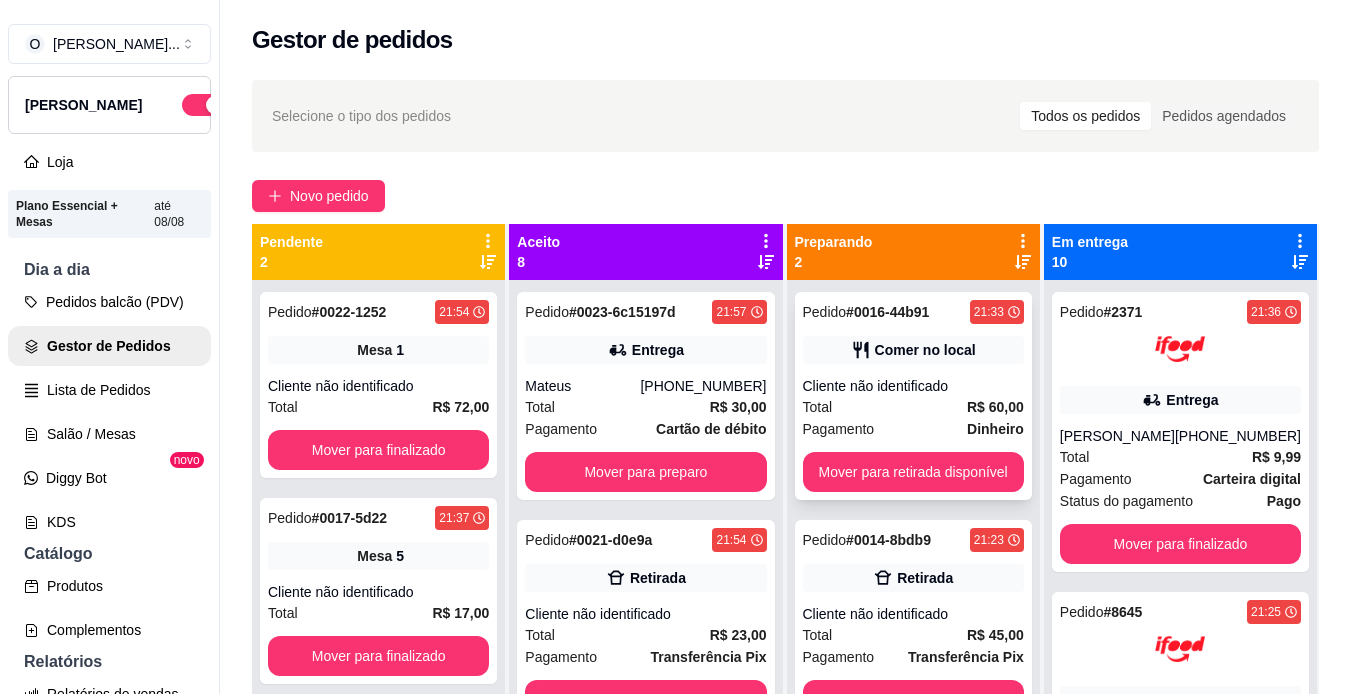 click on "Comer no local" at bounding box center [913, 350] 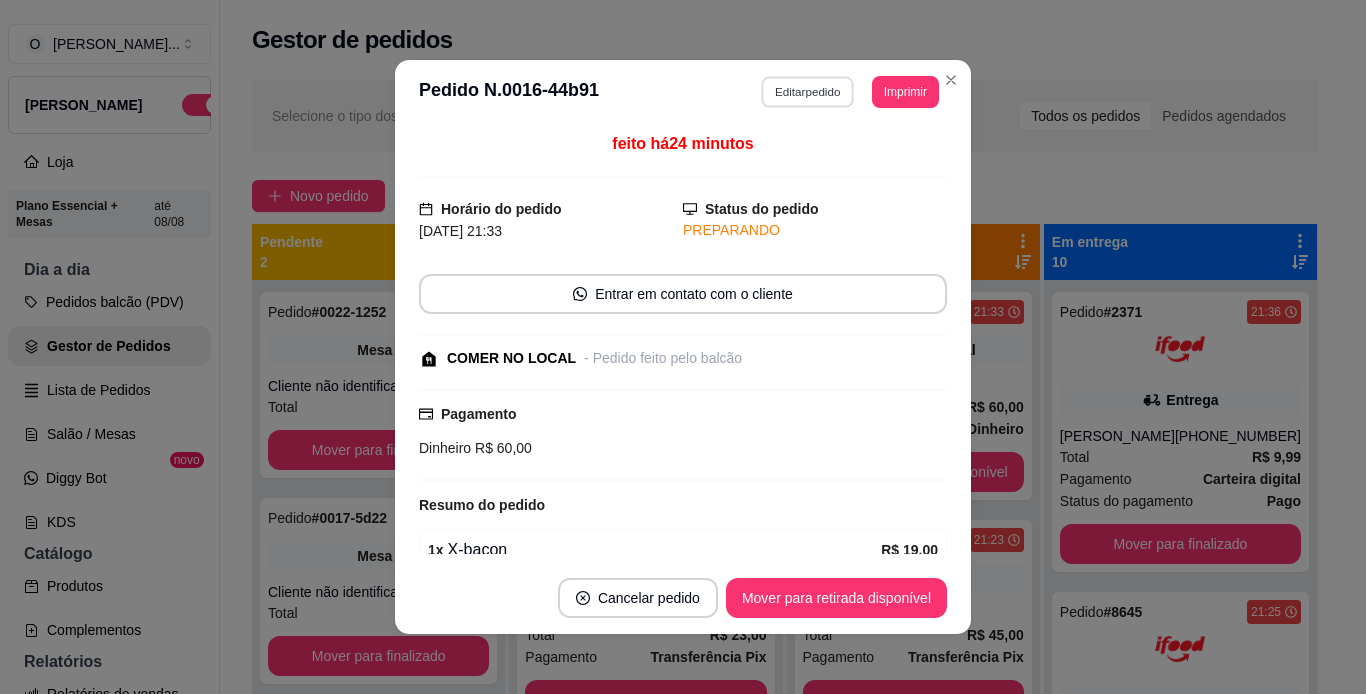 click on "Editar  pedido" at bounding box center [808, 91] 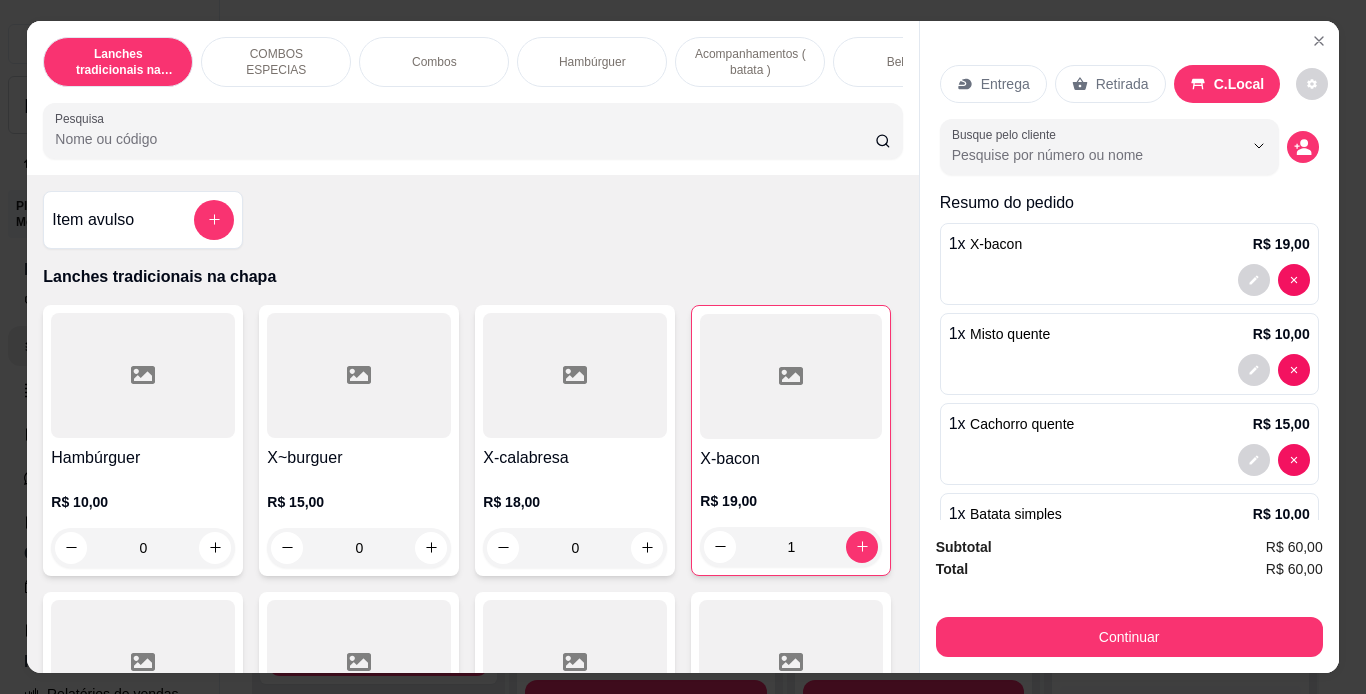 click on "Bebidas" at bounding box center (908, 62) 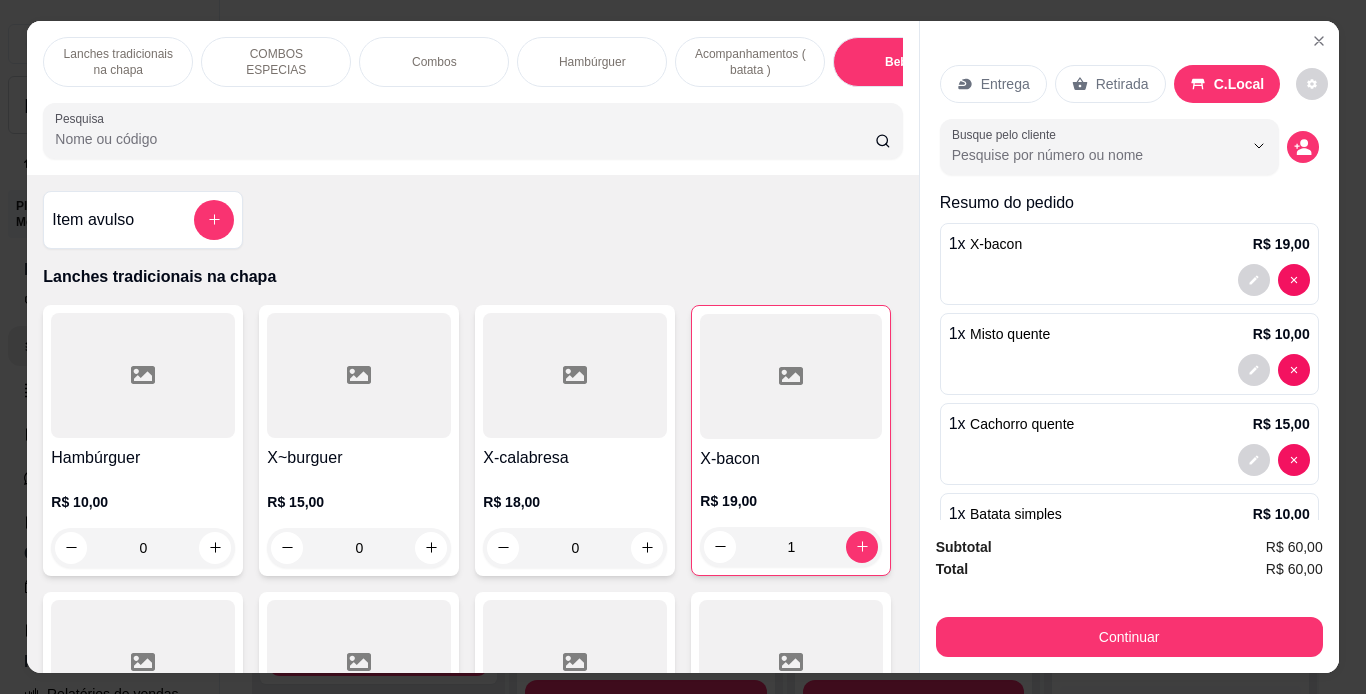 scroll, scrollTop: 5514, scrollLeft: 0, axis: vertical 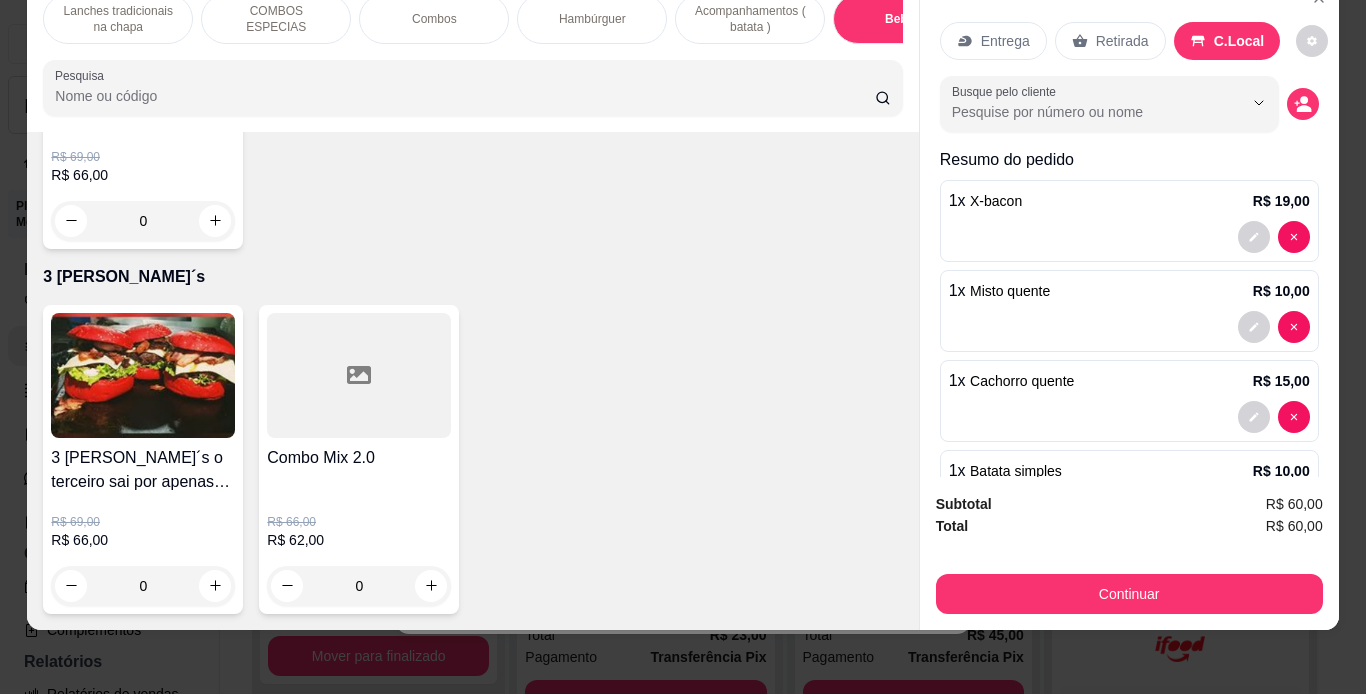 click 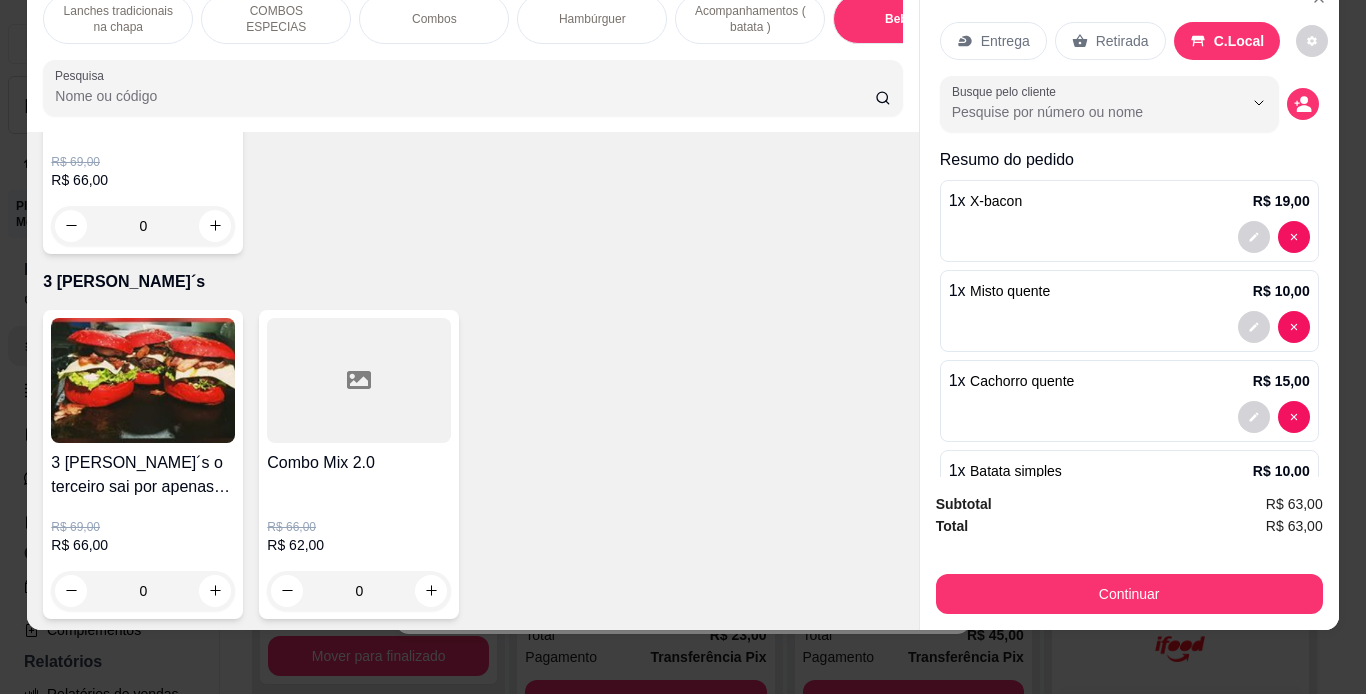 scroll, scrollTop: 5471, scrollLeft: 0, axis: vertical 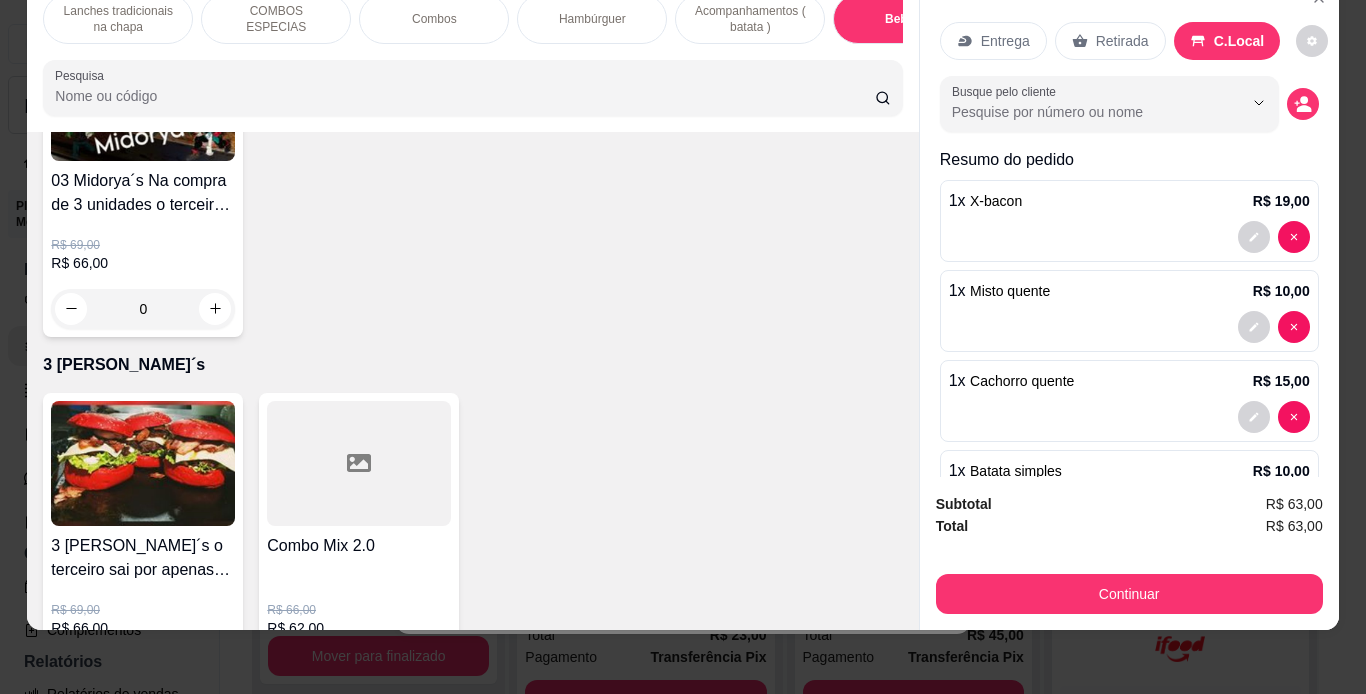 click 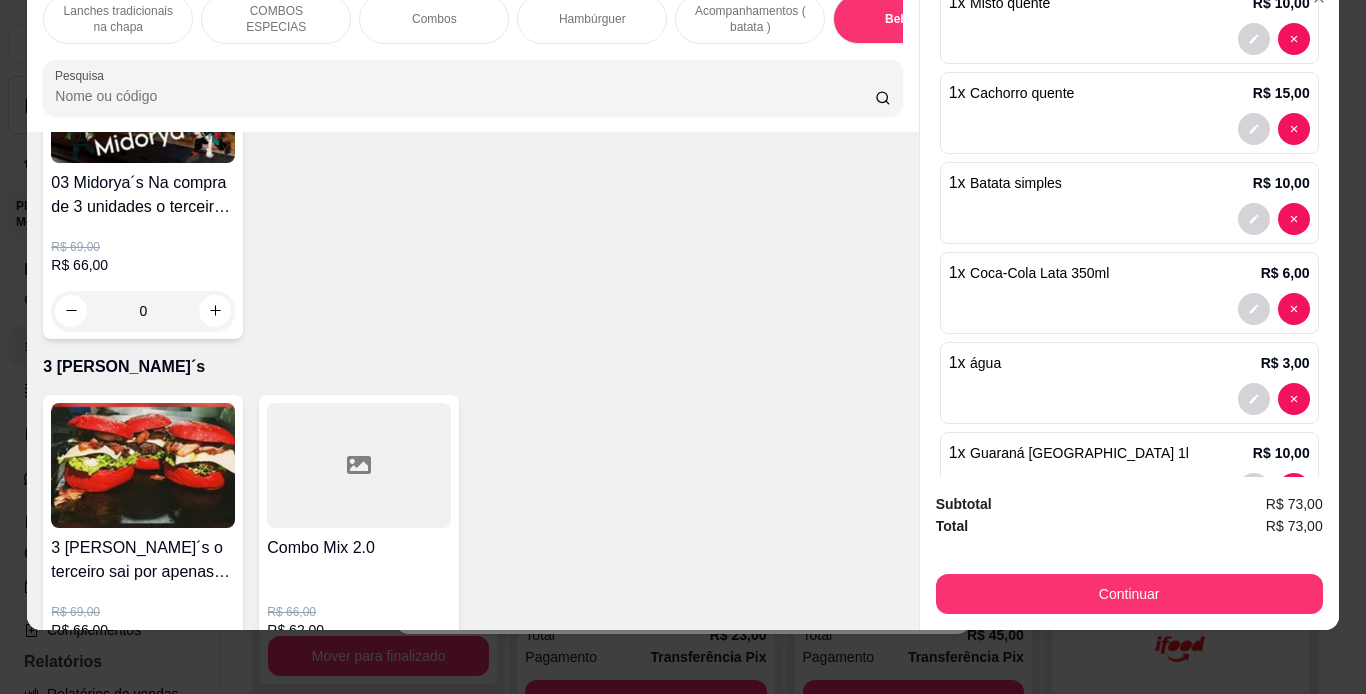 scroll, scrollTop: 352, scrollLeft: 0, axis: vertical 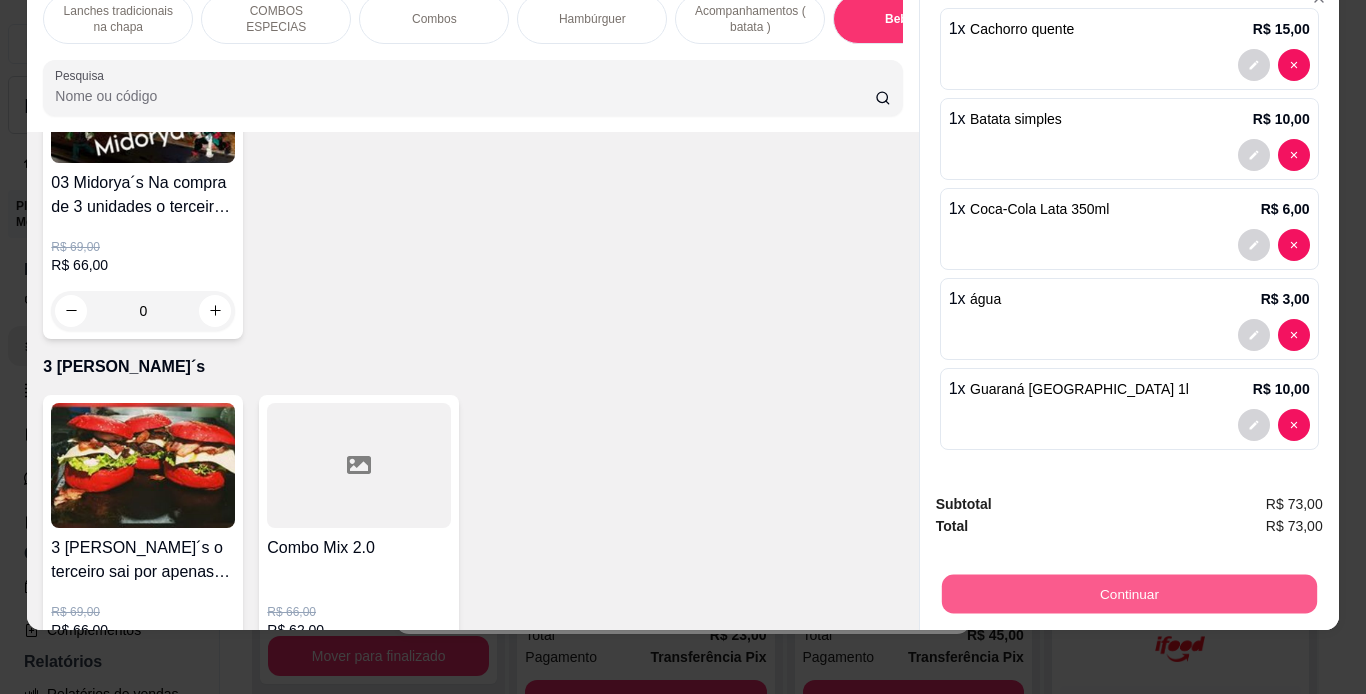 click on "Continuar" at bounding box center (1128, 594) 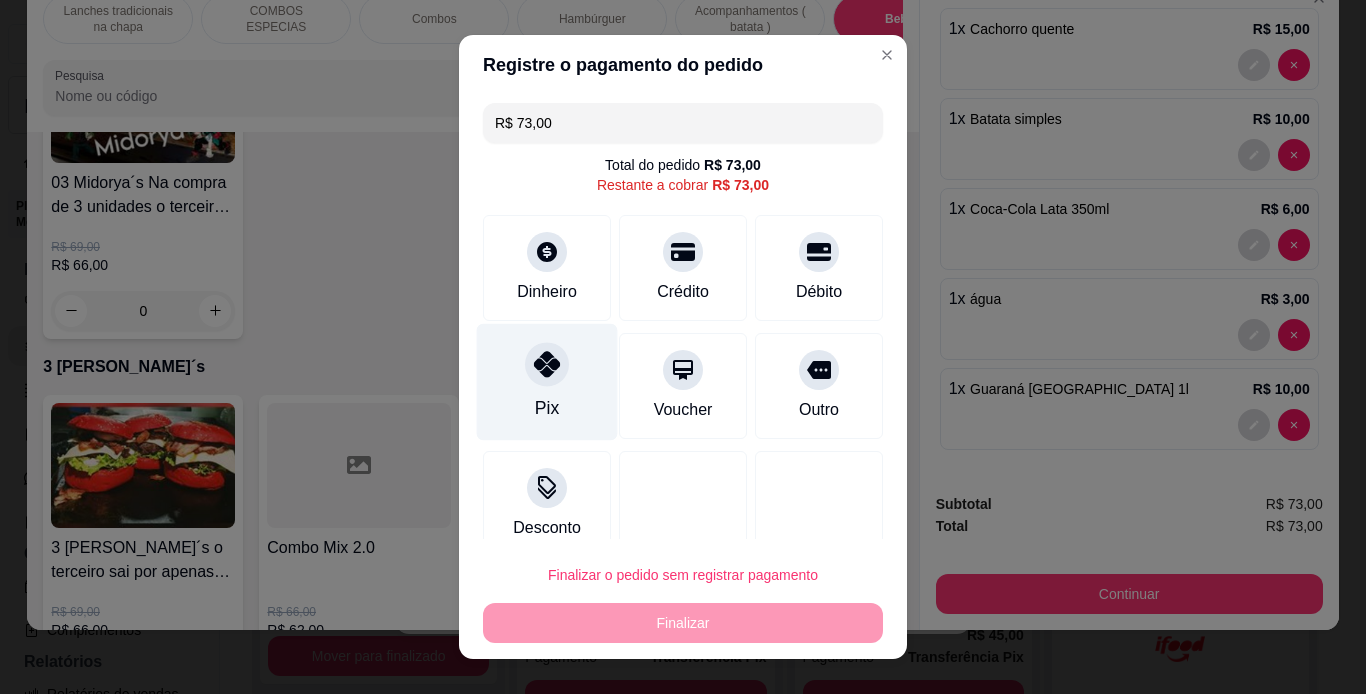 click 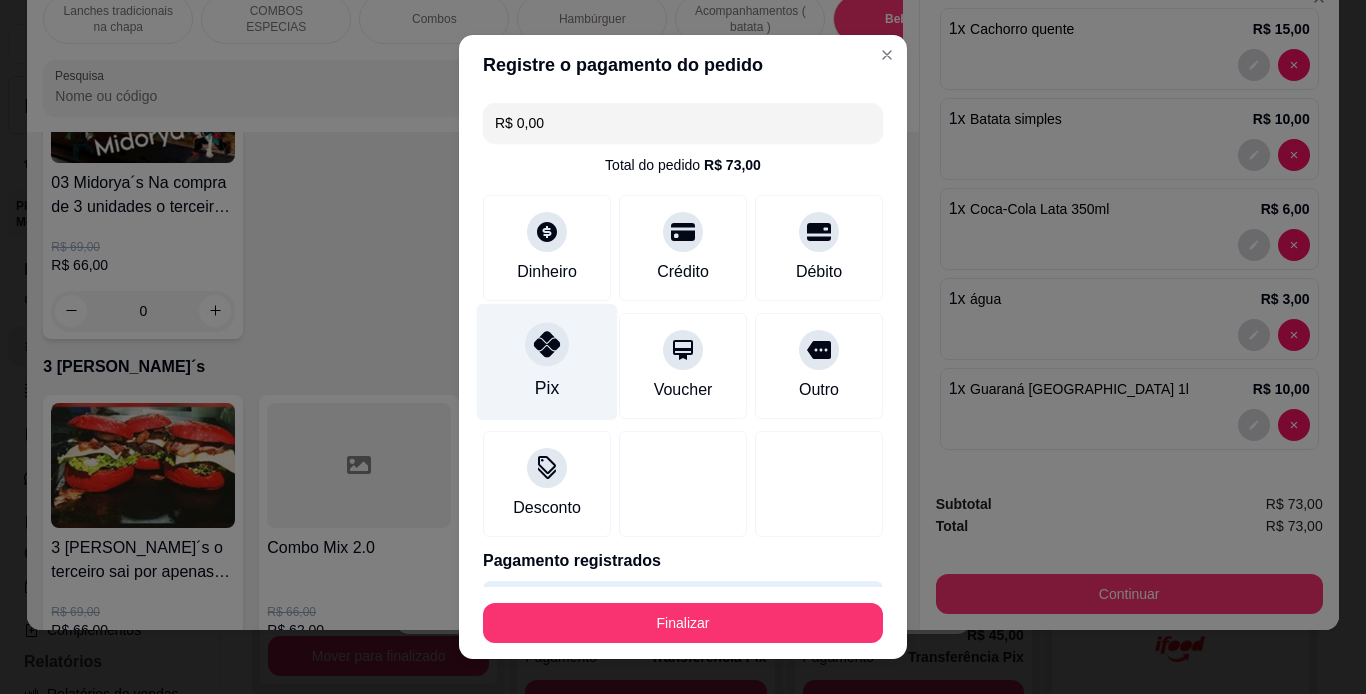 type on "R$ 0,00" 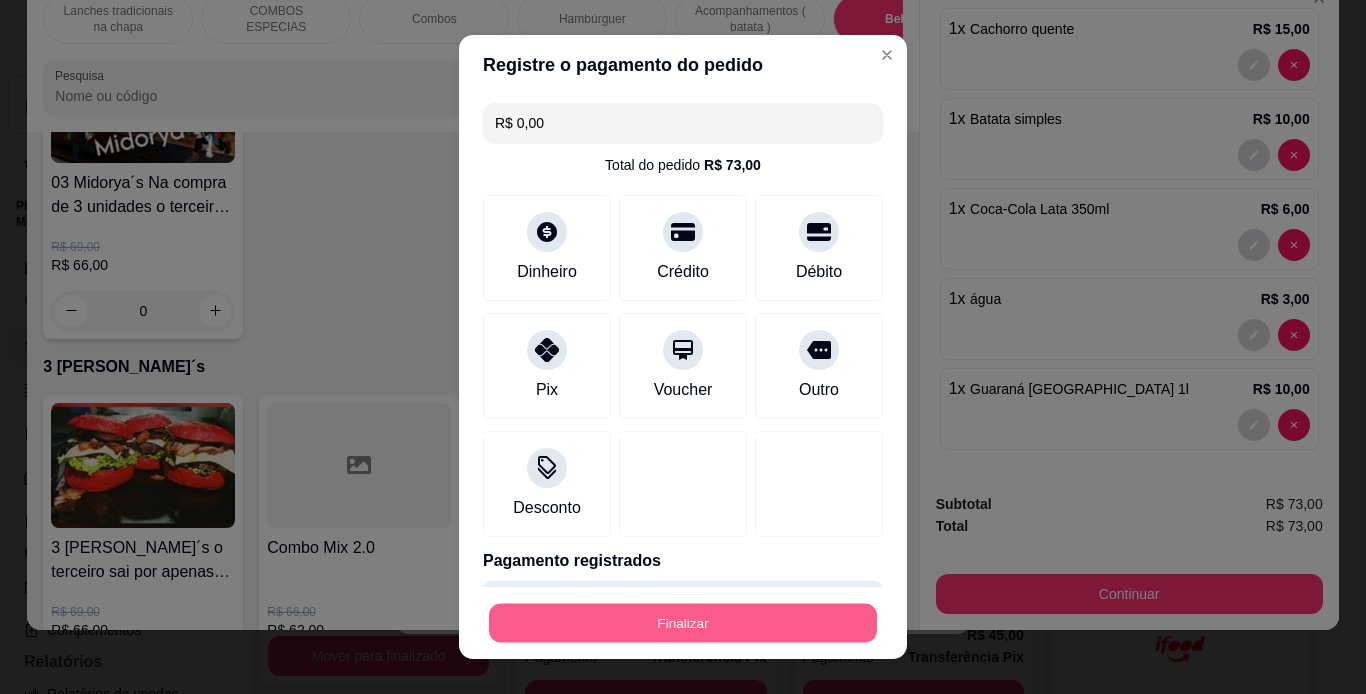 click on "Finalizar" at bounding box center (683, 623) 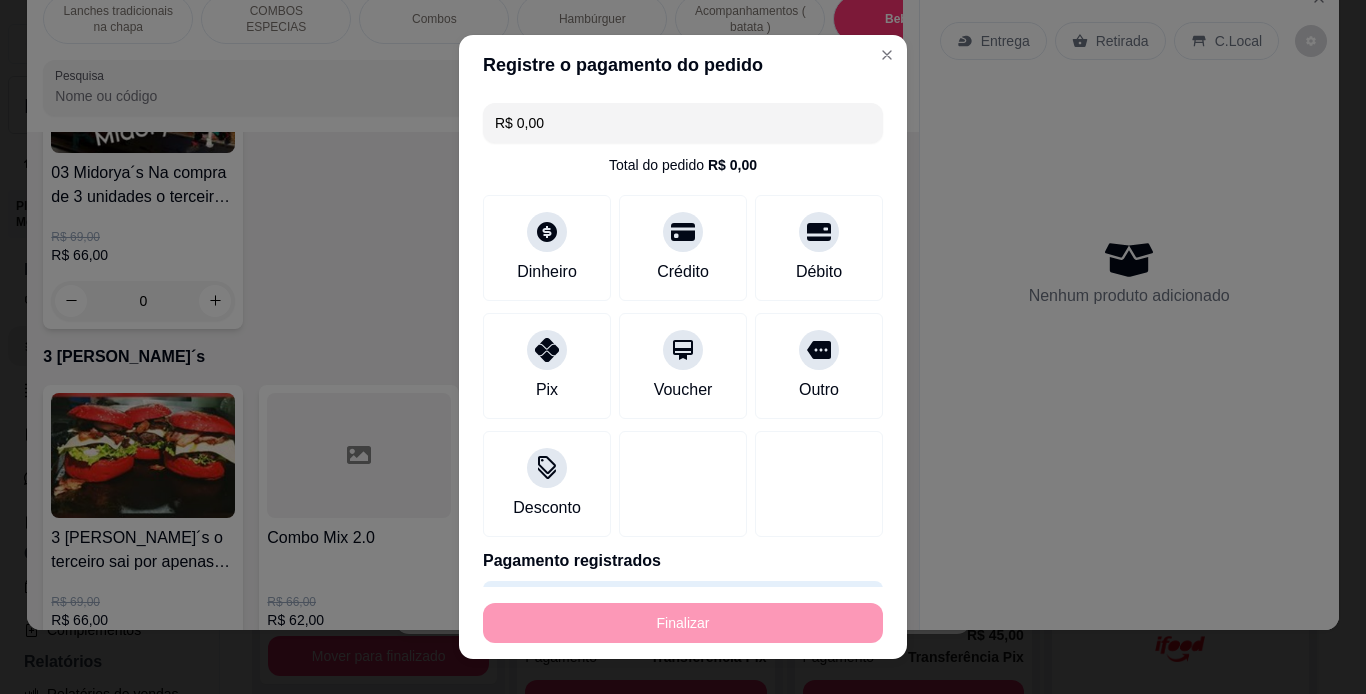 type on "0" 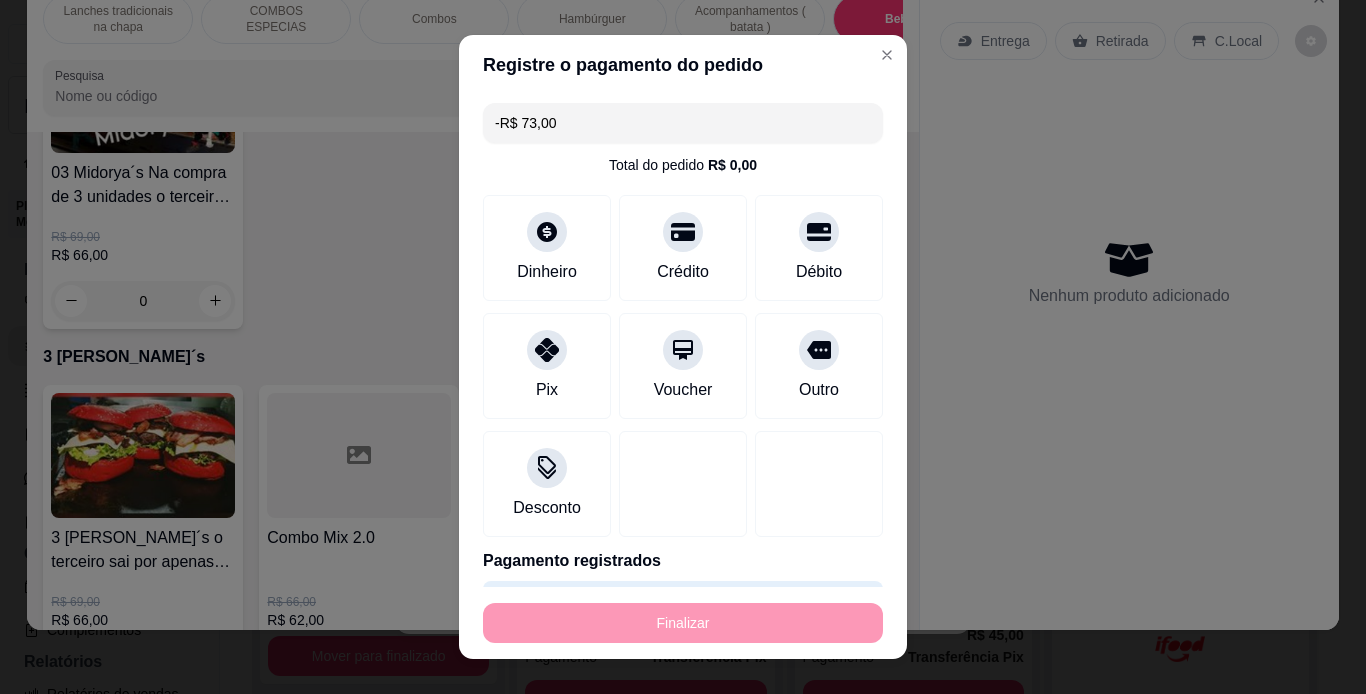 scroll, scrollTop: 0, scrollLeft: 0, axis: both 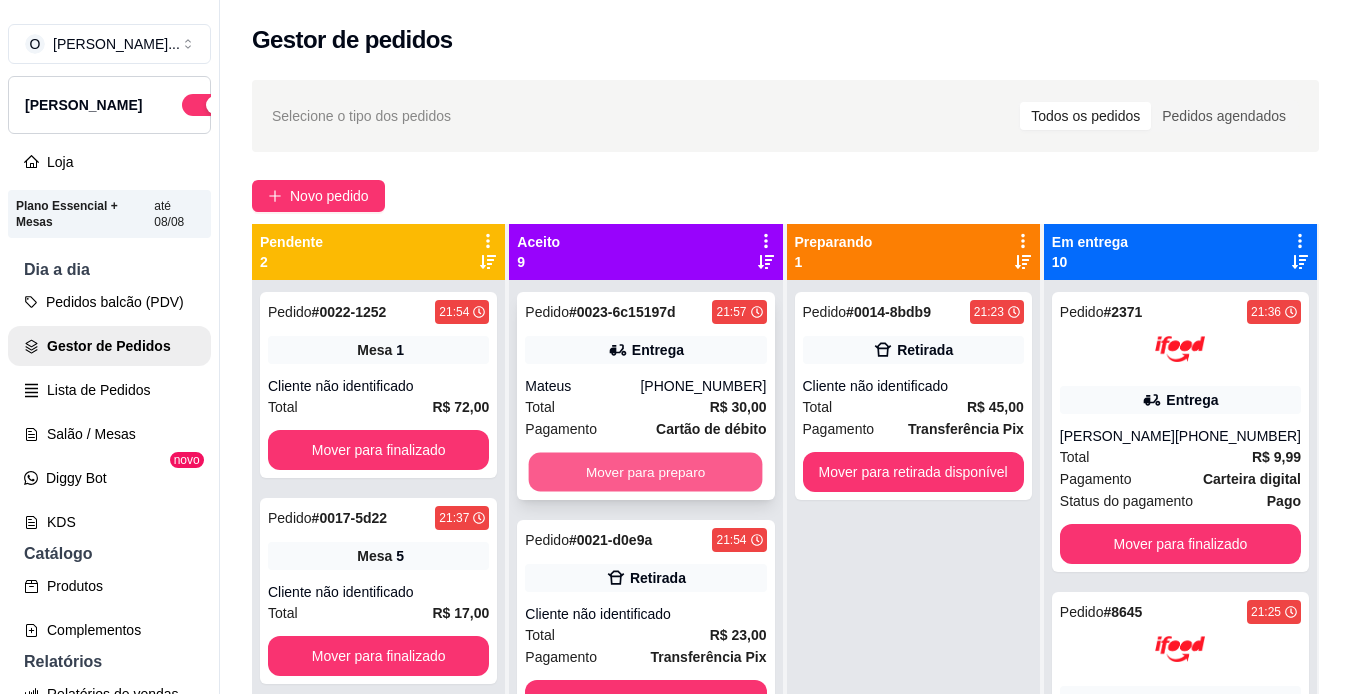 click on "Mover para preparo" at bounding box center [646, 472] 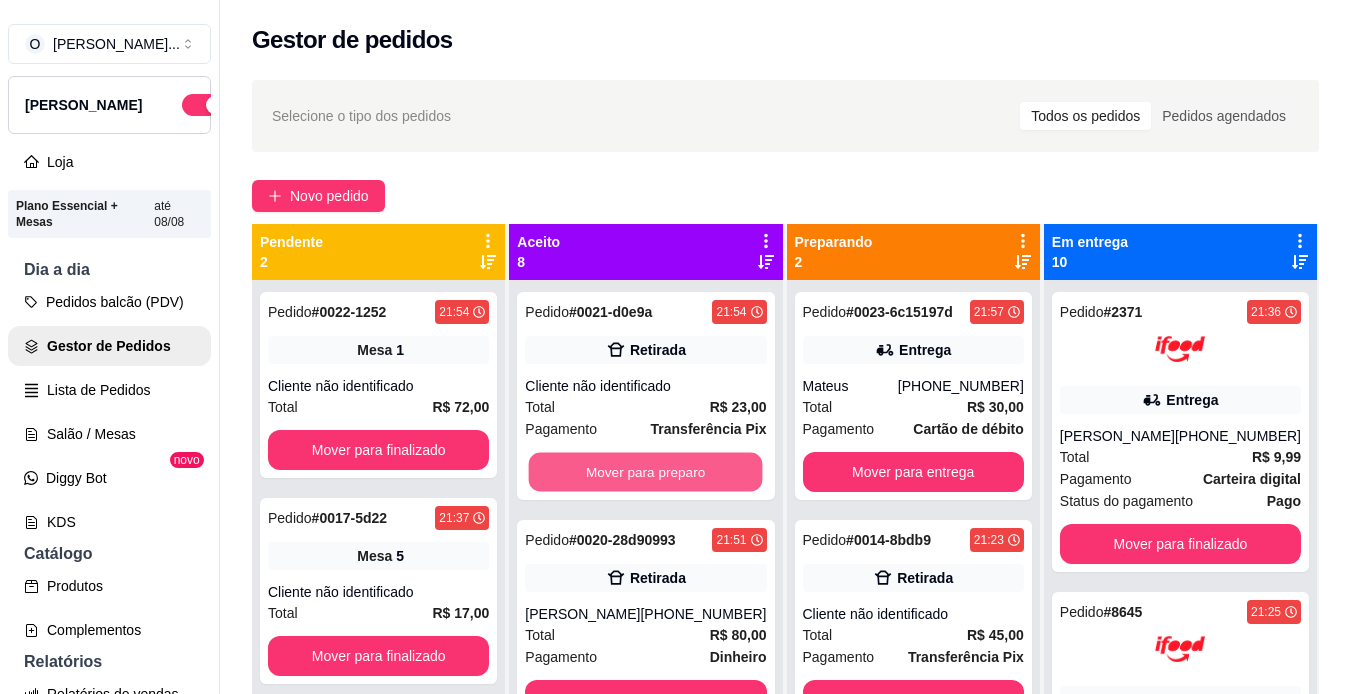 click on "Mover para preparo" at bounding box center [646, 472] 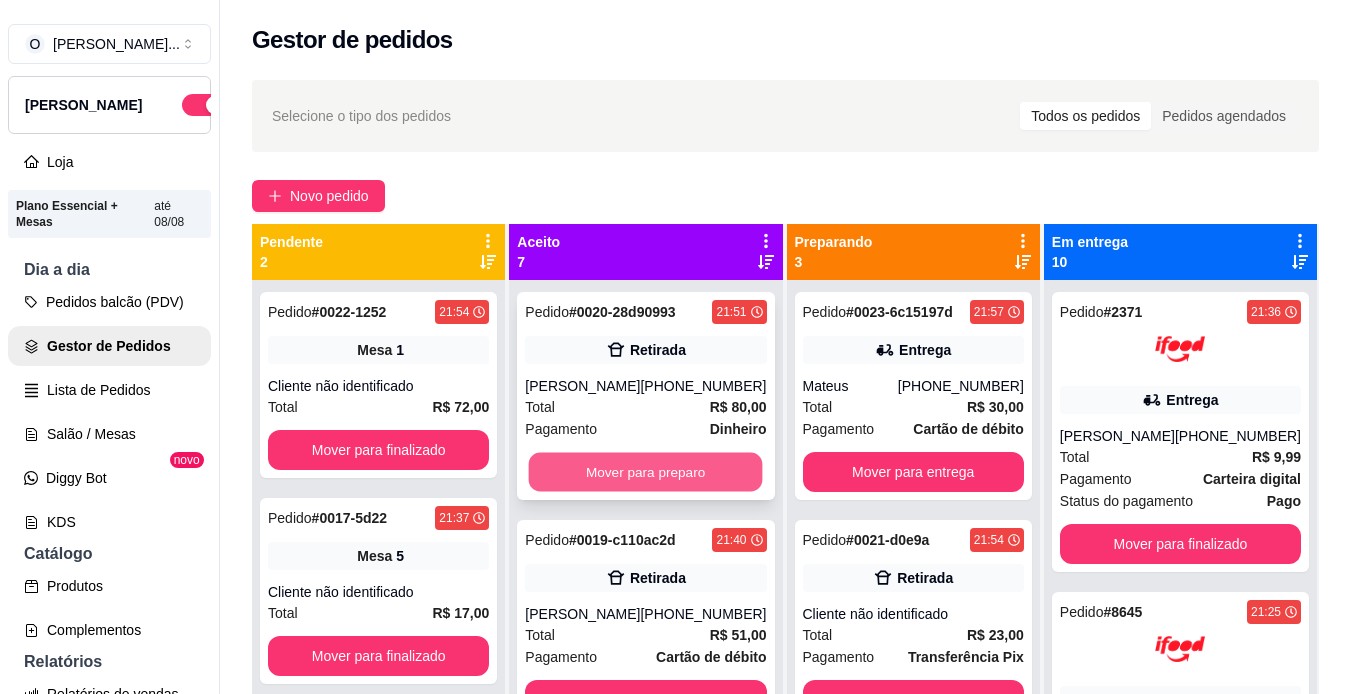 click on "Mover para preparo" at bounding box center [646, 472] 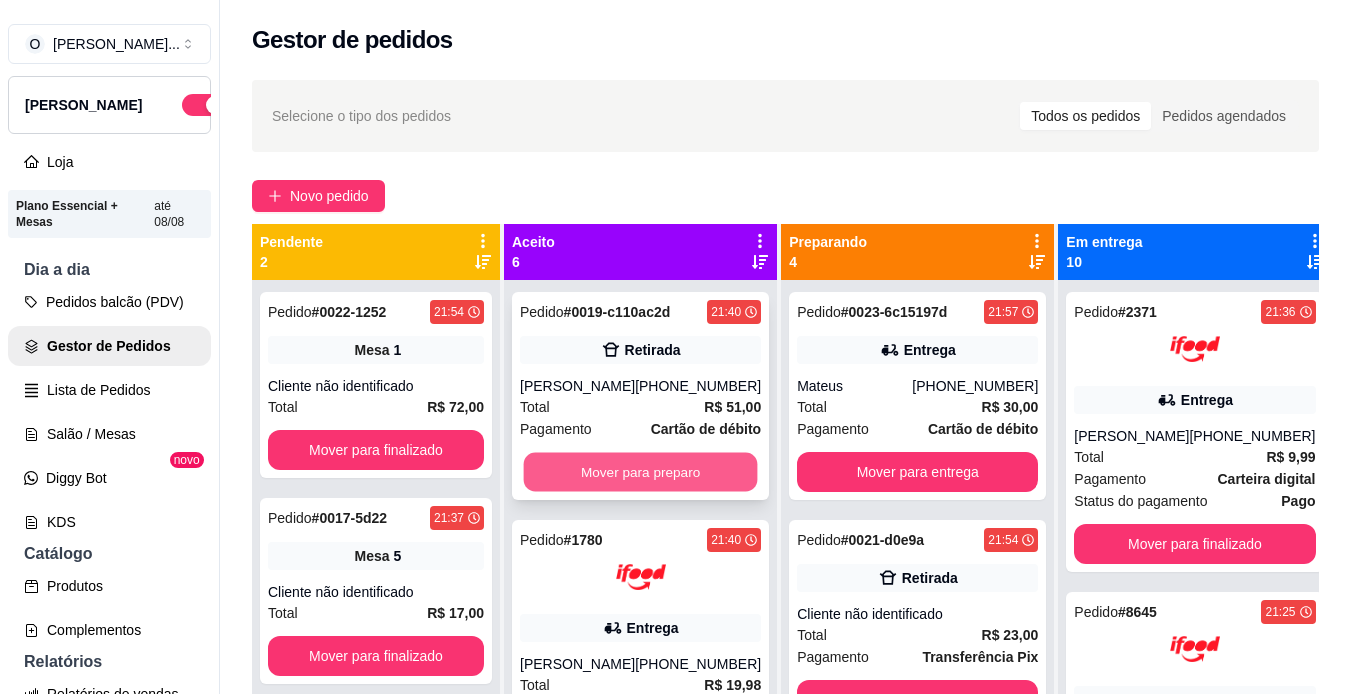 click on "Mover para preparo" at bounding box center (641, 472) 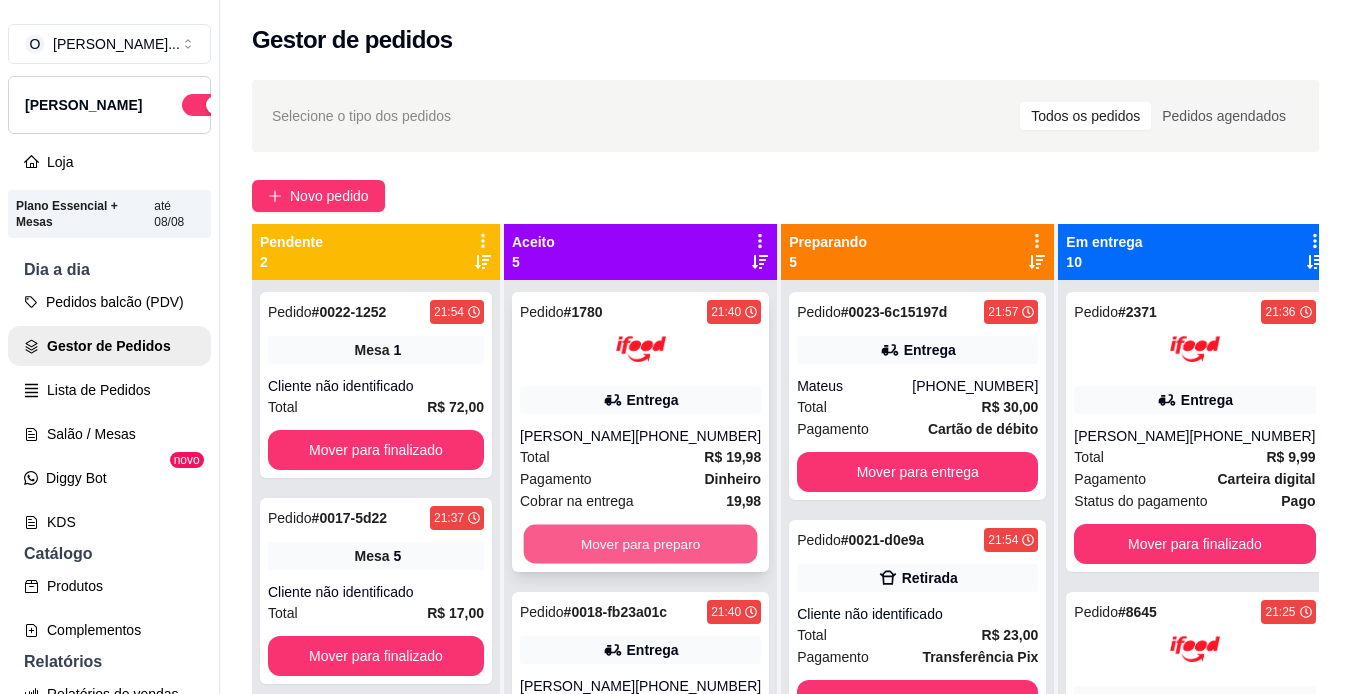 click on "Mover para preparo" at bounding box center [641, 544] 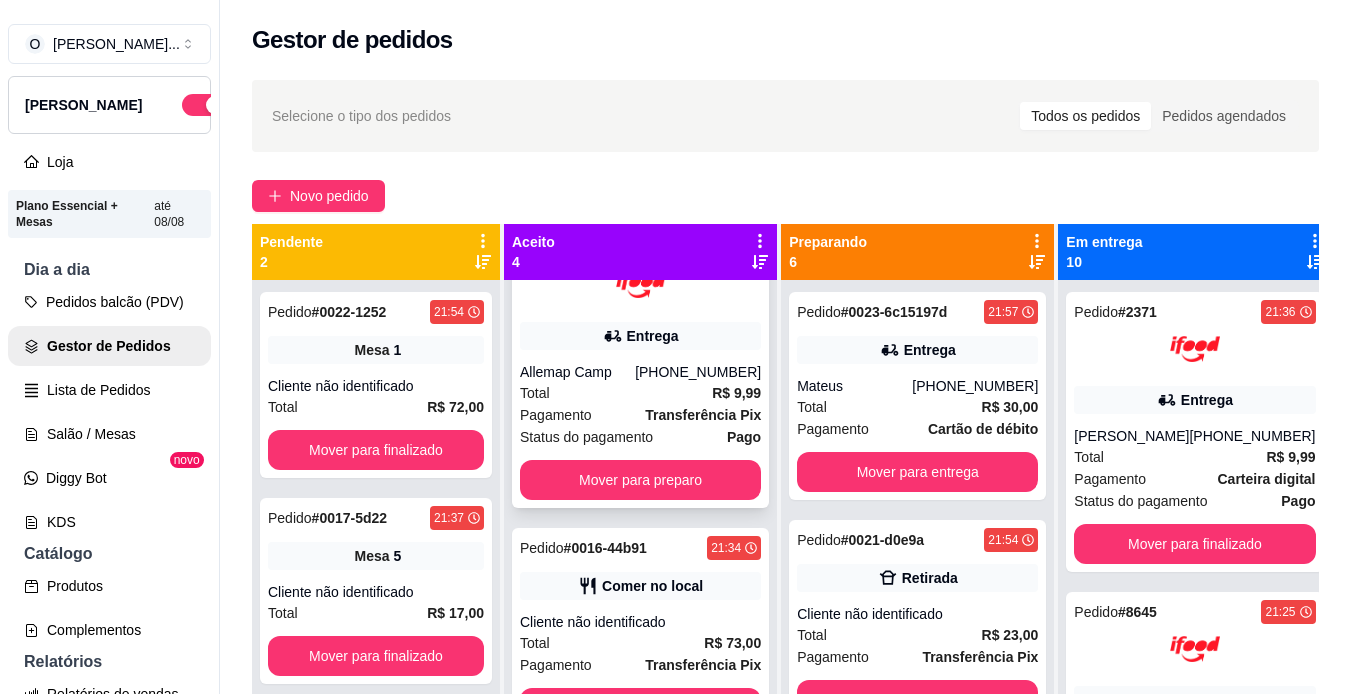 scroll, scrollTop: 295, scrollLeft: 0, axis: vertical 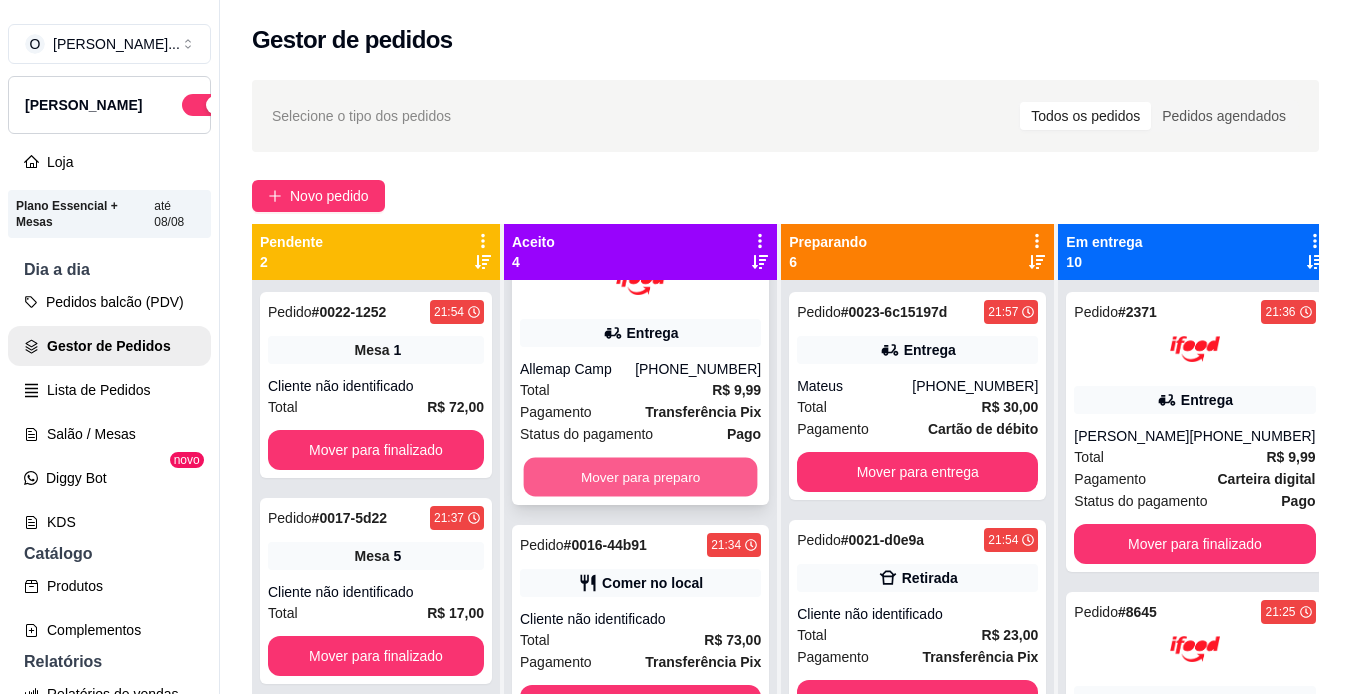 click on "Mover para preparo" at bounding box center [641, 477] 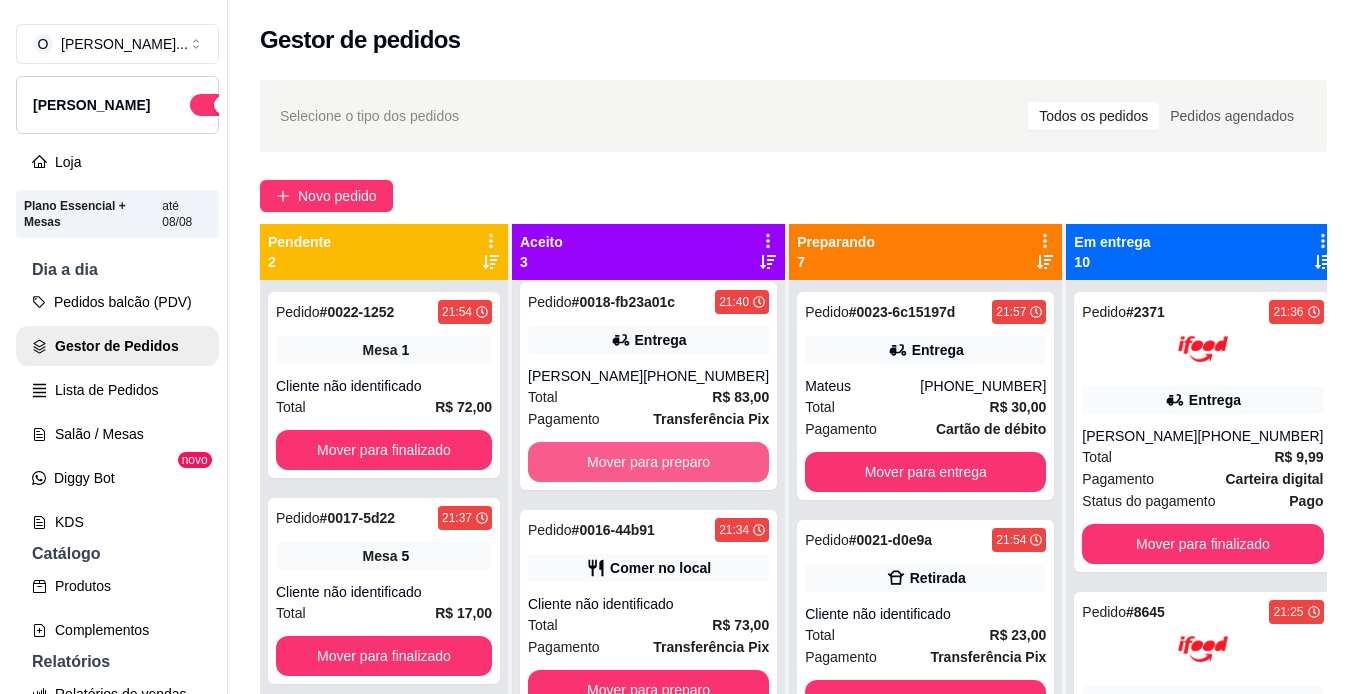 scroll, scrollTop: 0, scrollLeft: 0, axis: both 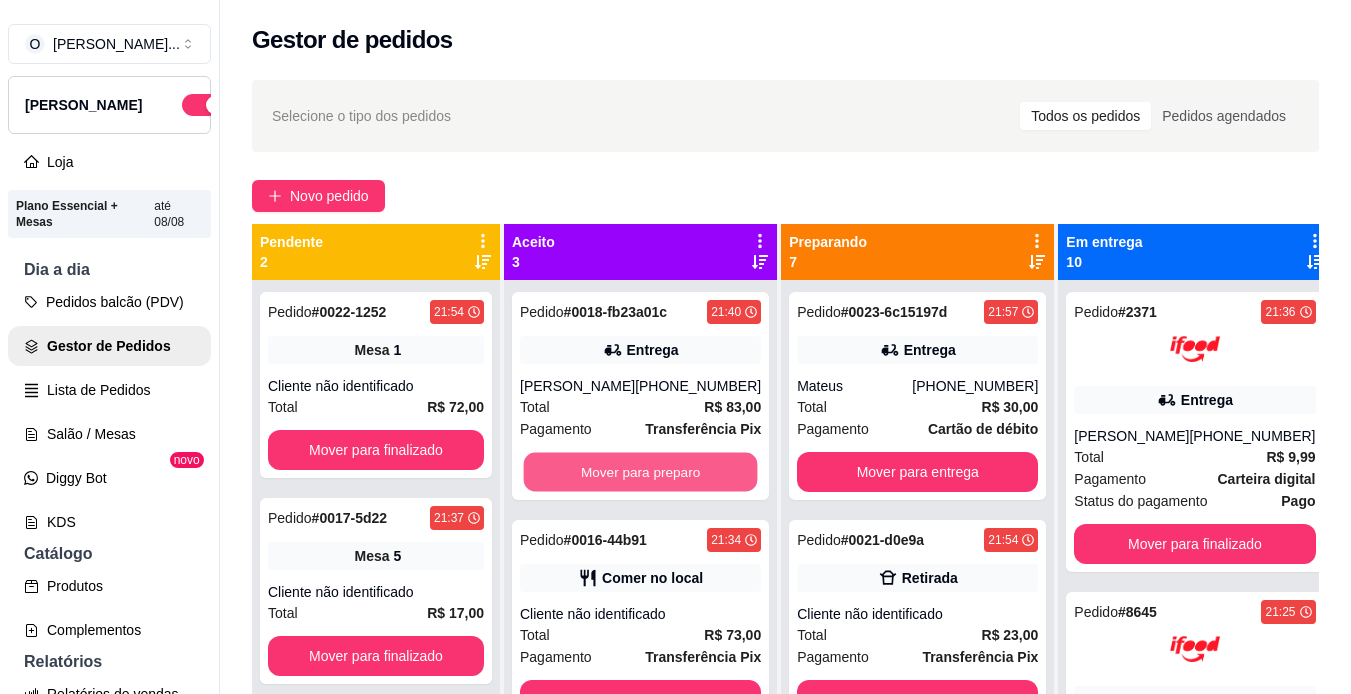 click on "Mover para preparo" at bounding box center (641, 472) 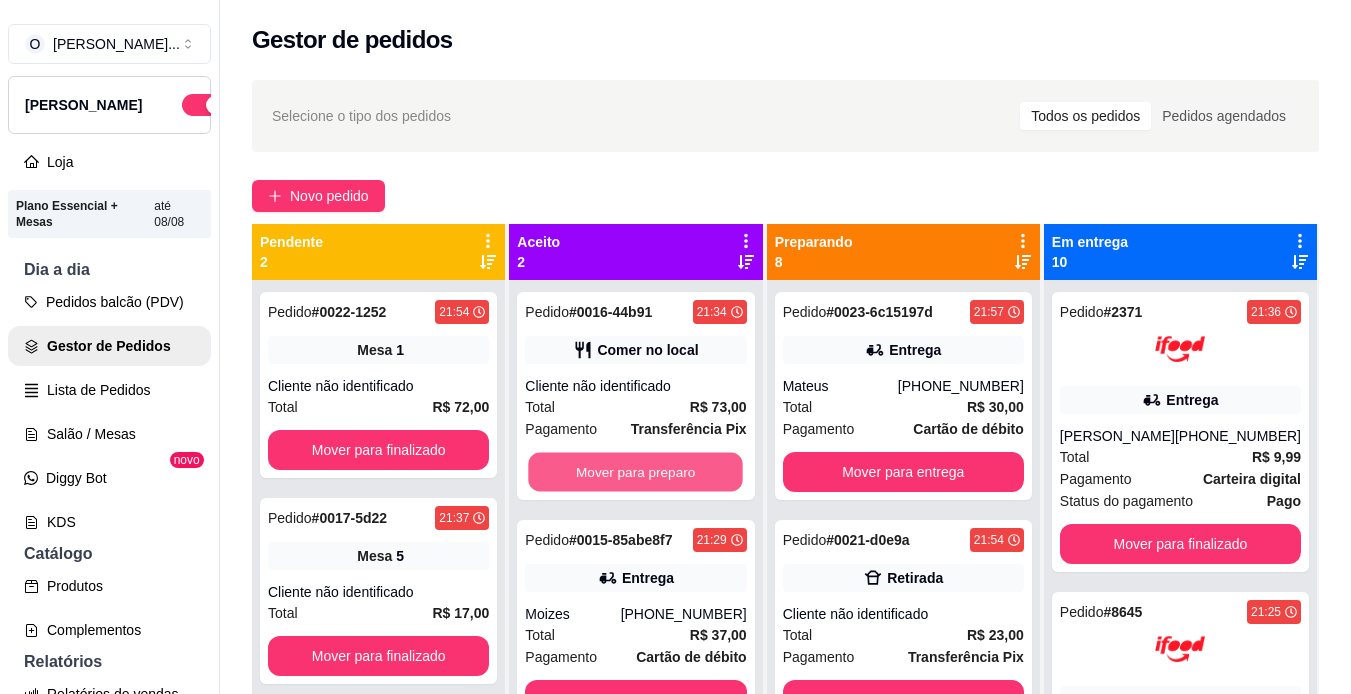 click on "Mover para preparo" at bounding box center [636, 472] 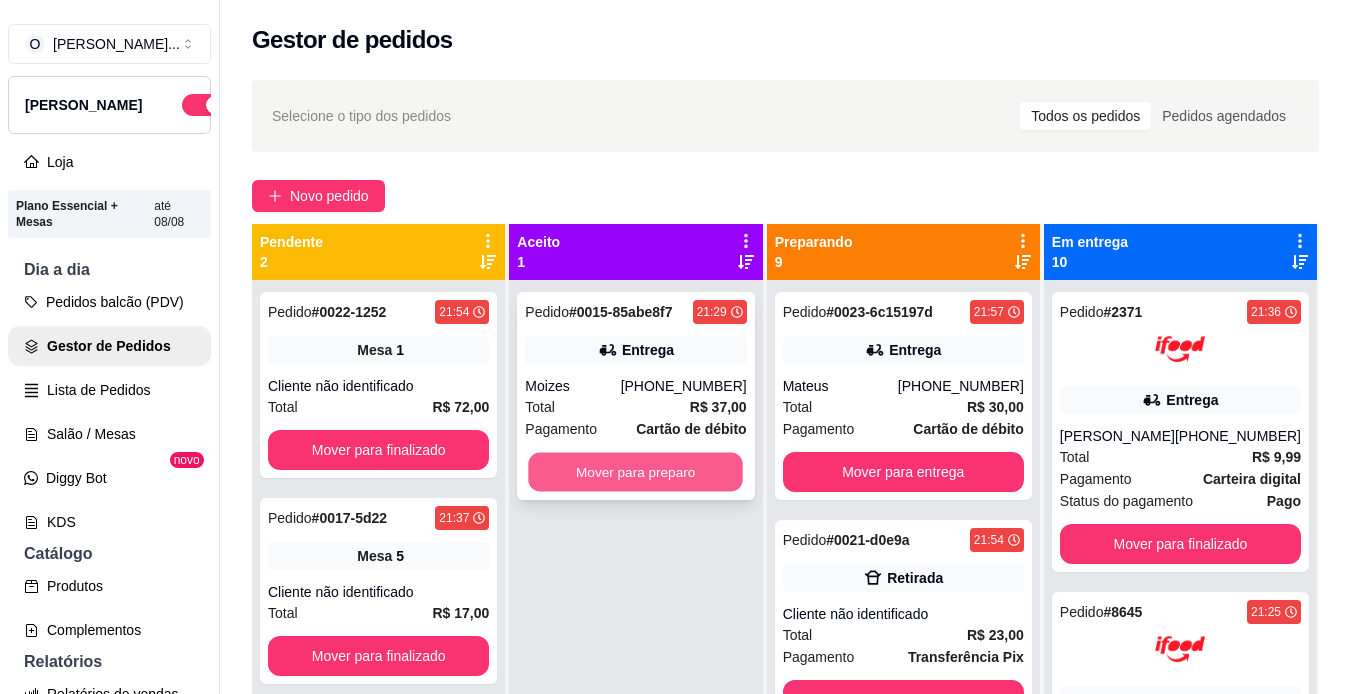 click on "Mover para preparo" at bounding box center (636, 472) 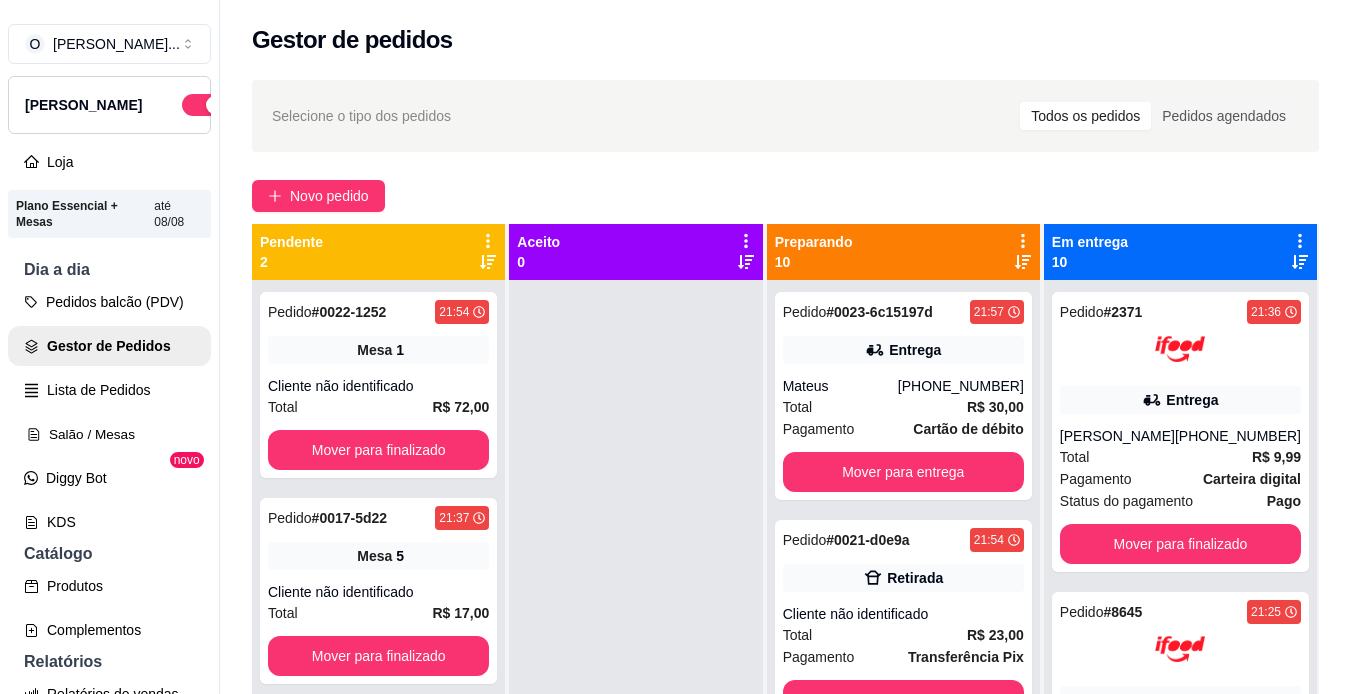 click on "Salão / Mesas" at bounding box center [109, 434] 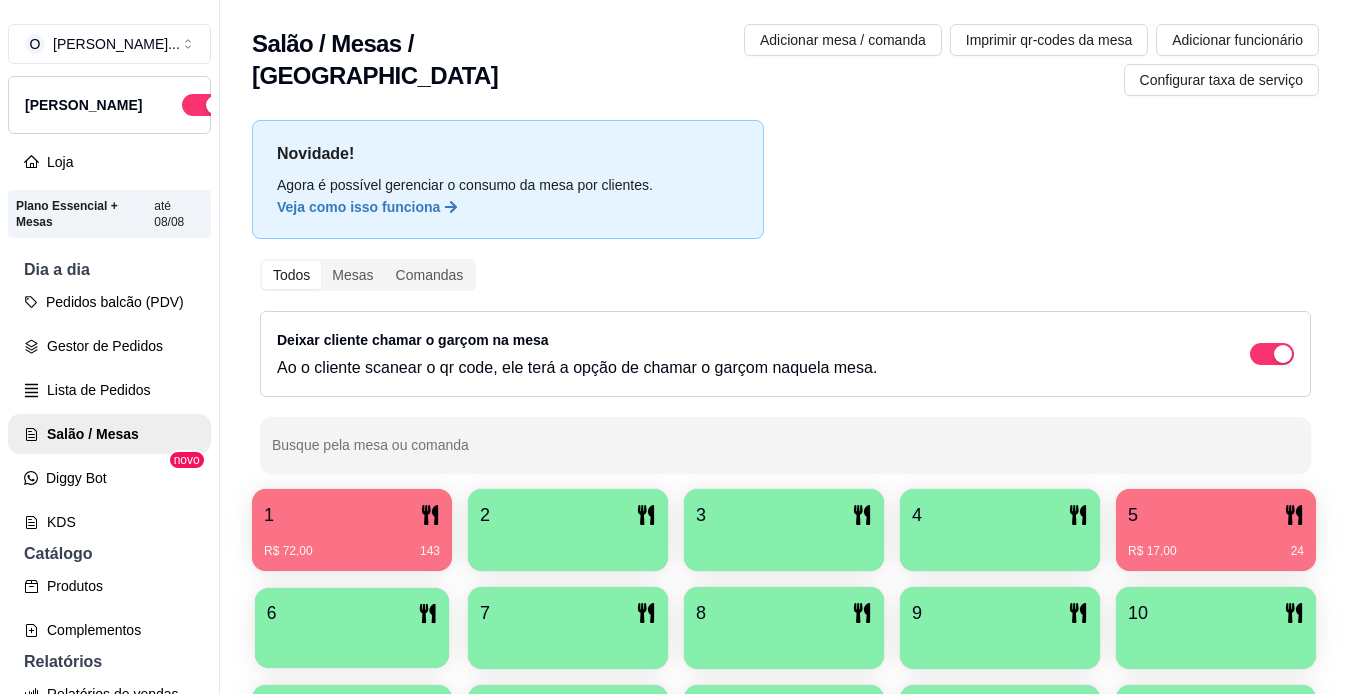 click on "6" at bounding box center (352, 613) 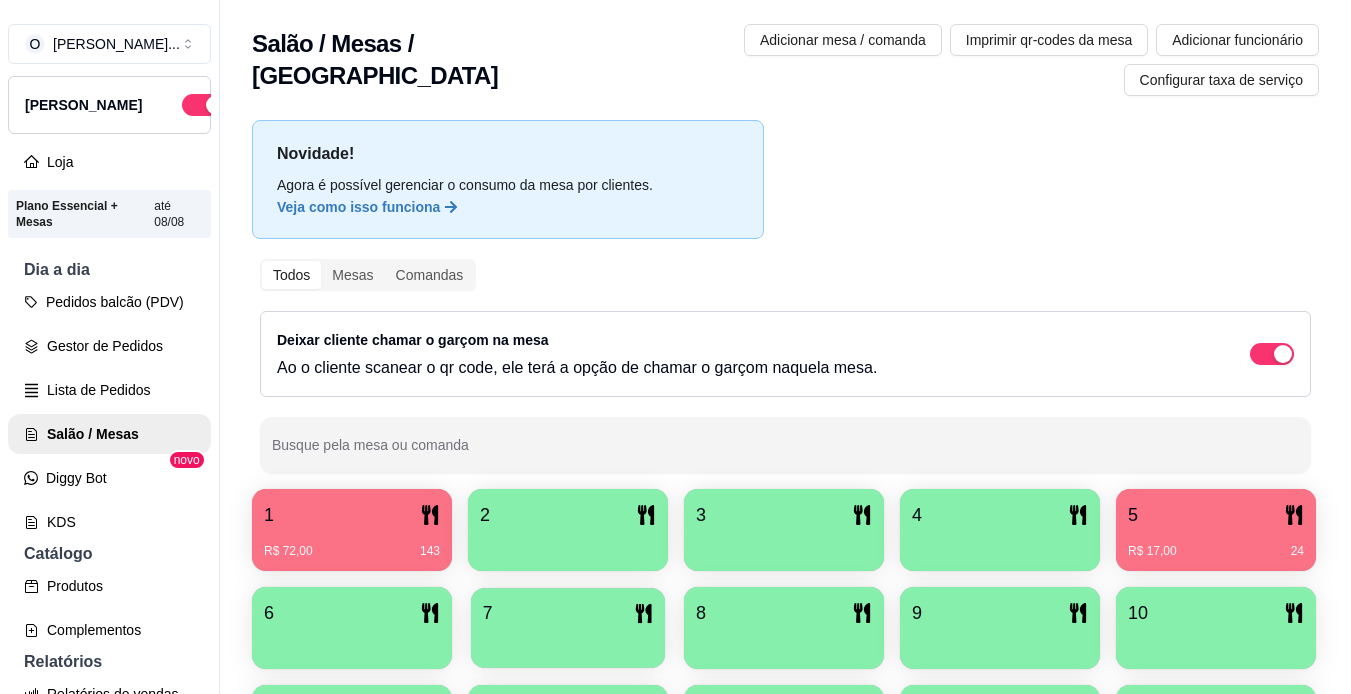 click at bounding box center [568, 641] 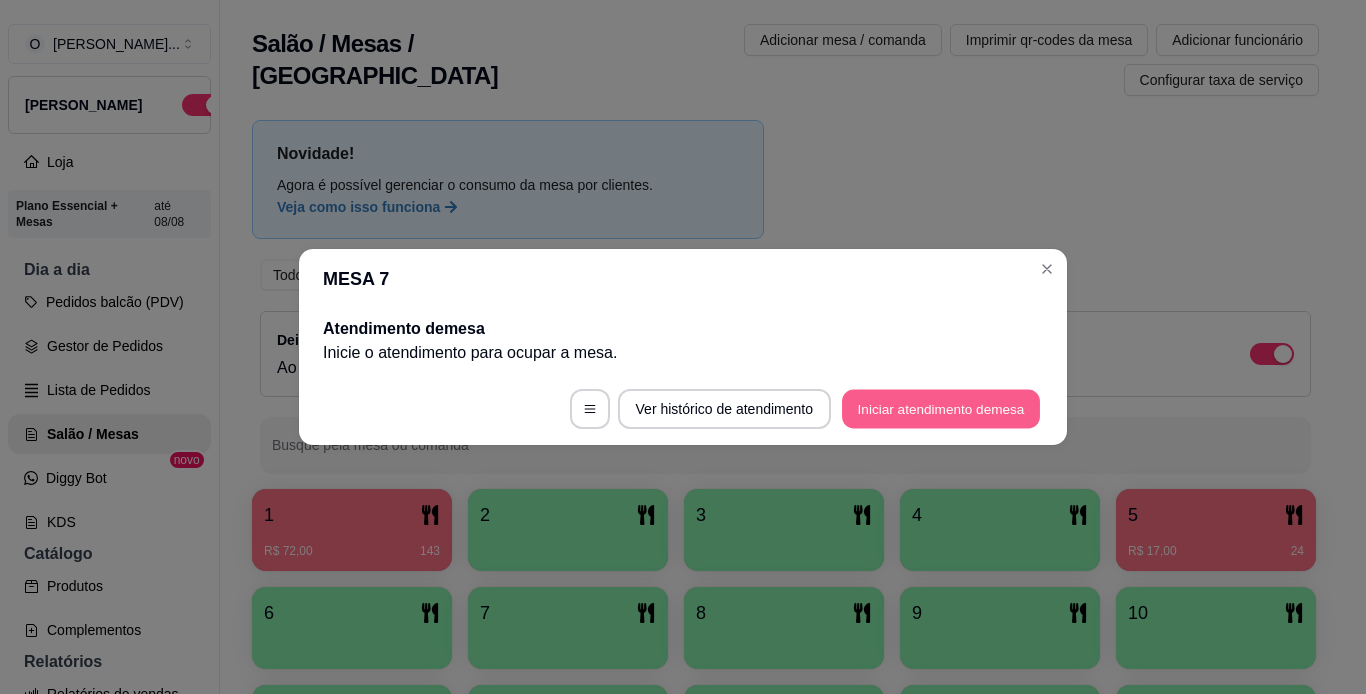 click on "Iniciar atendimento de  mesa" at bounding box center (941, 409) 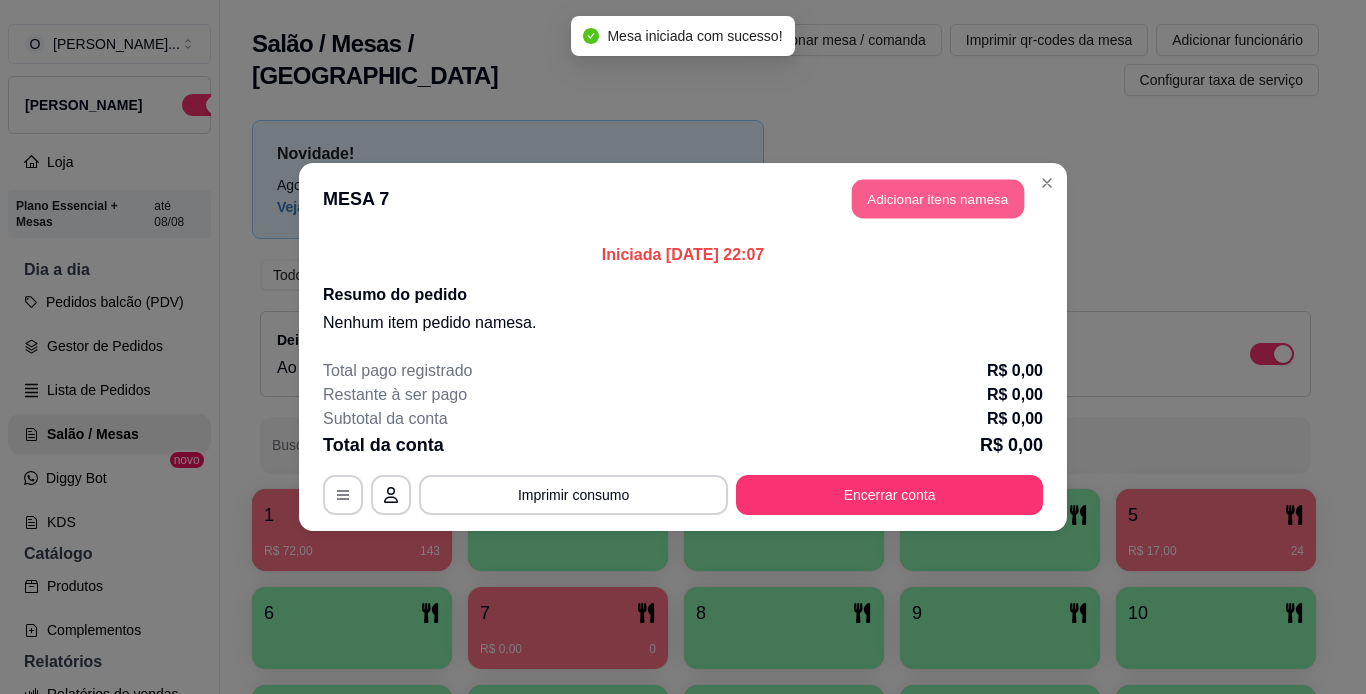 click on "Adicionar itens na  mesa" at bounding box center (938, 199) 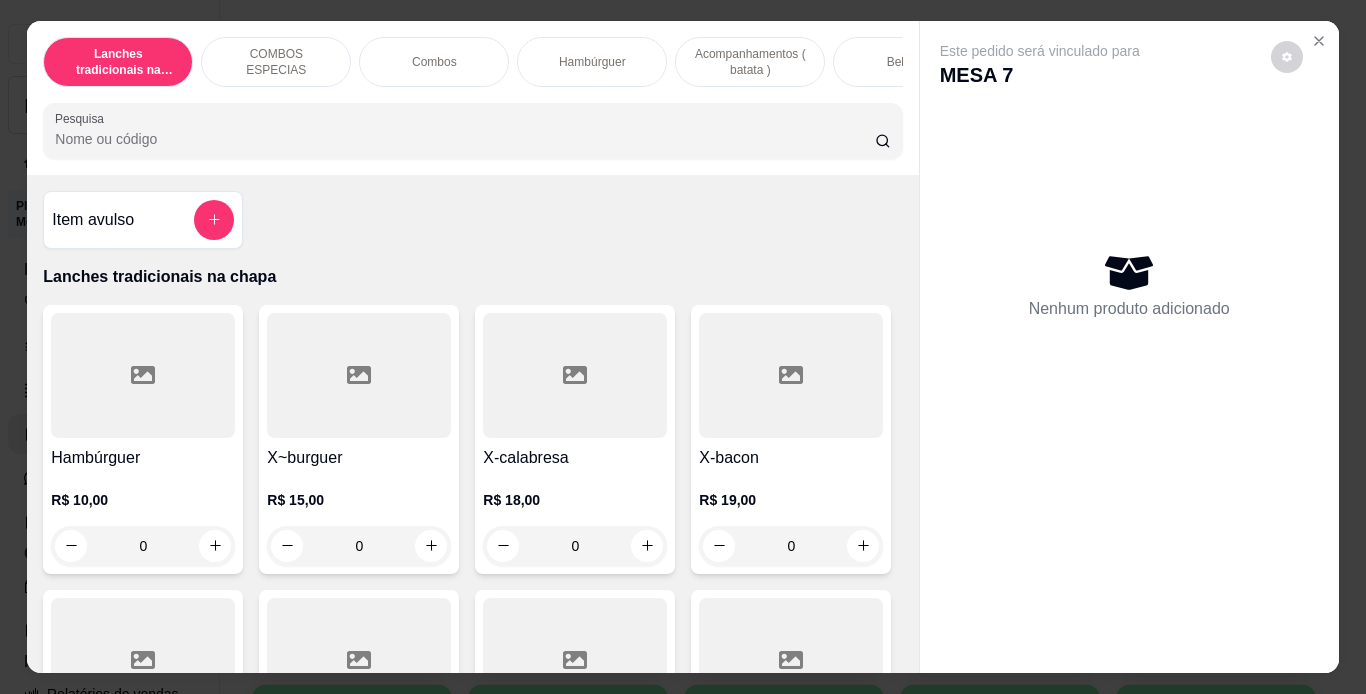 click on "0" at bounding box center [359, 546] 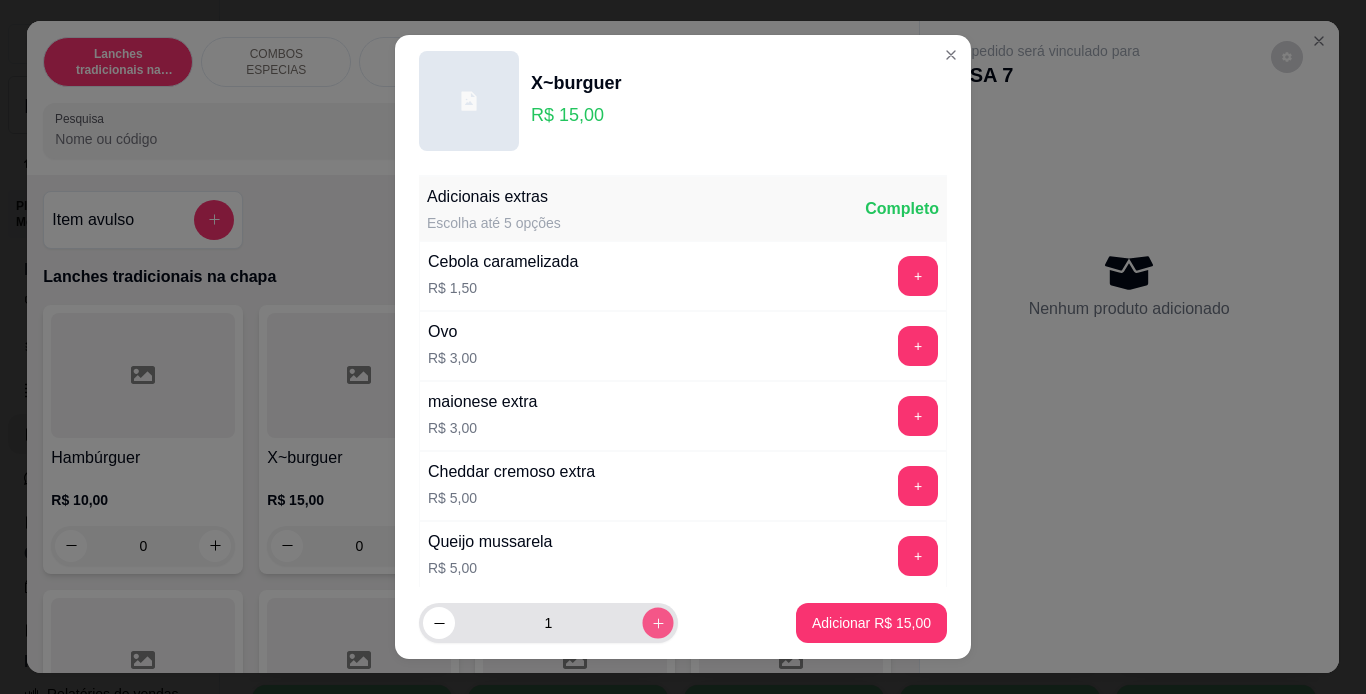 click 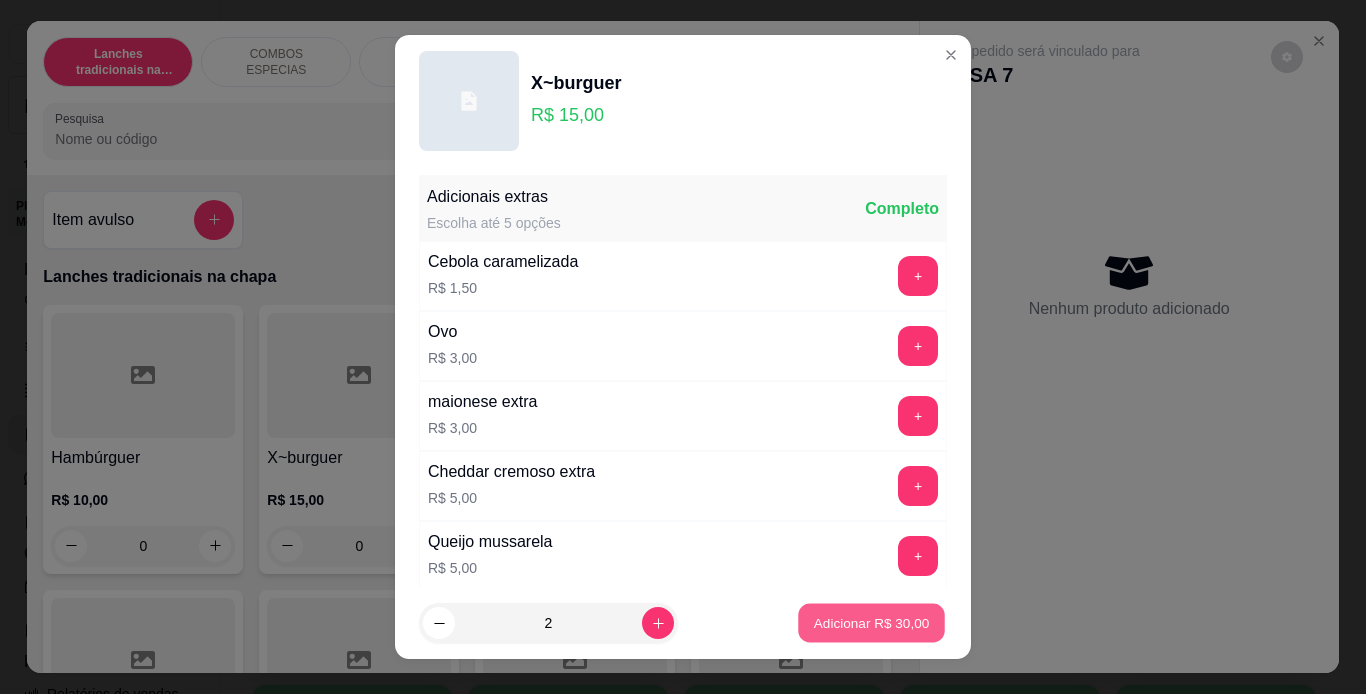 click on "Adicionar   R$ 30,00" at bounding box center [871, 623] 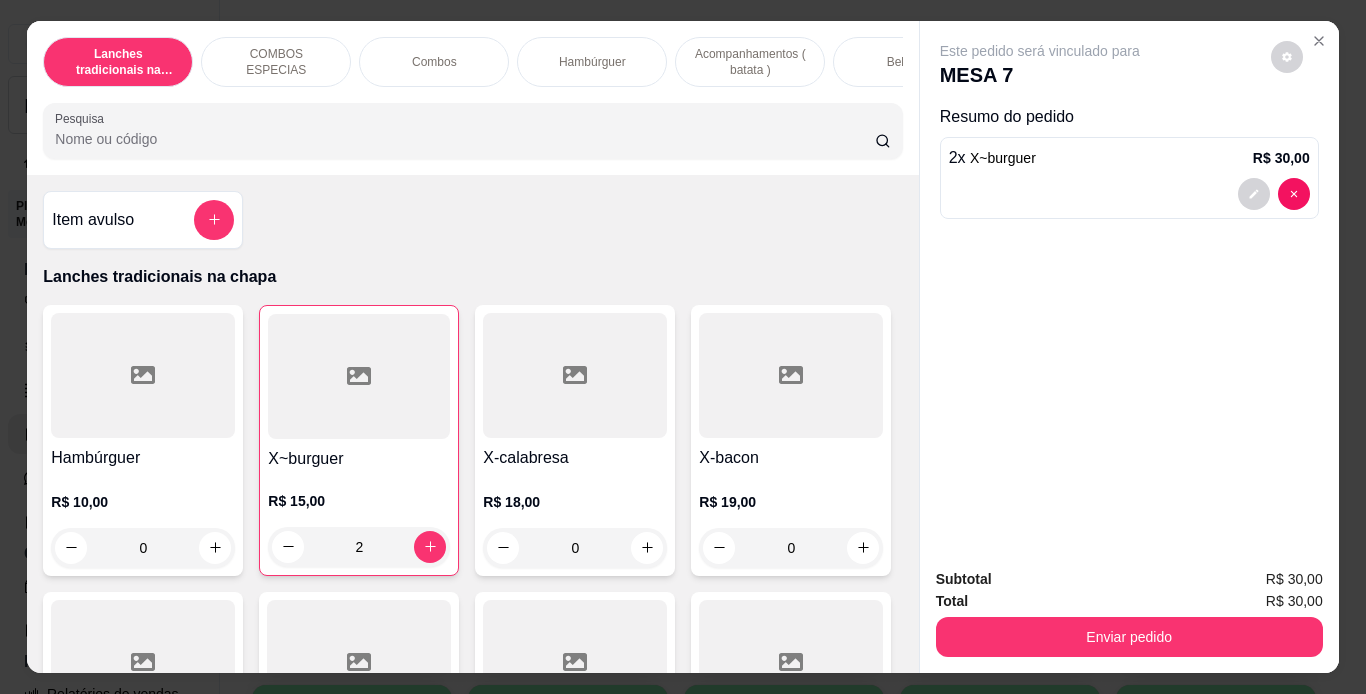 click on "Acompanhamentos ( batata )" at bounding box center (750, 62) 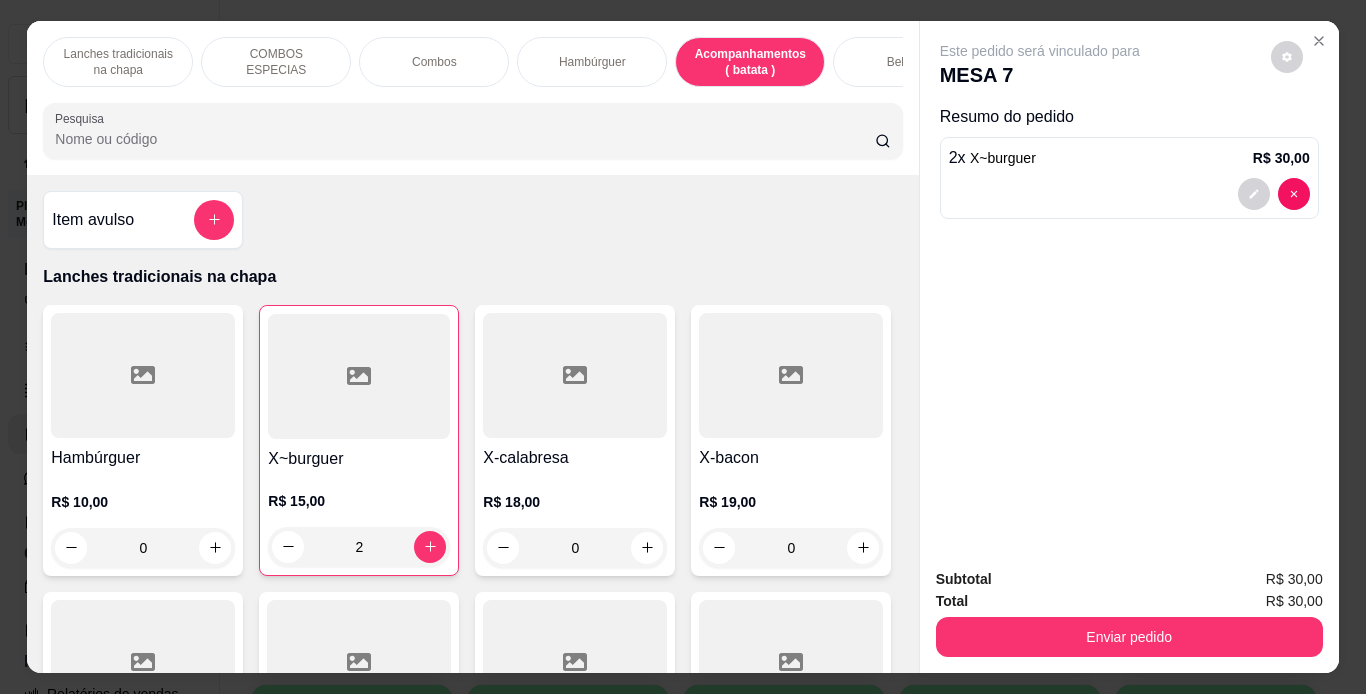 scroll, scrollTop: 4543, scrollLeft: 0, axis: vertical 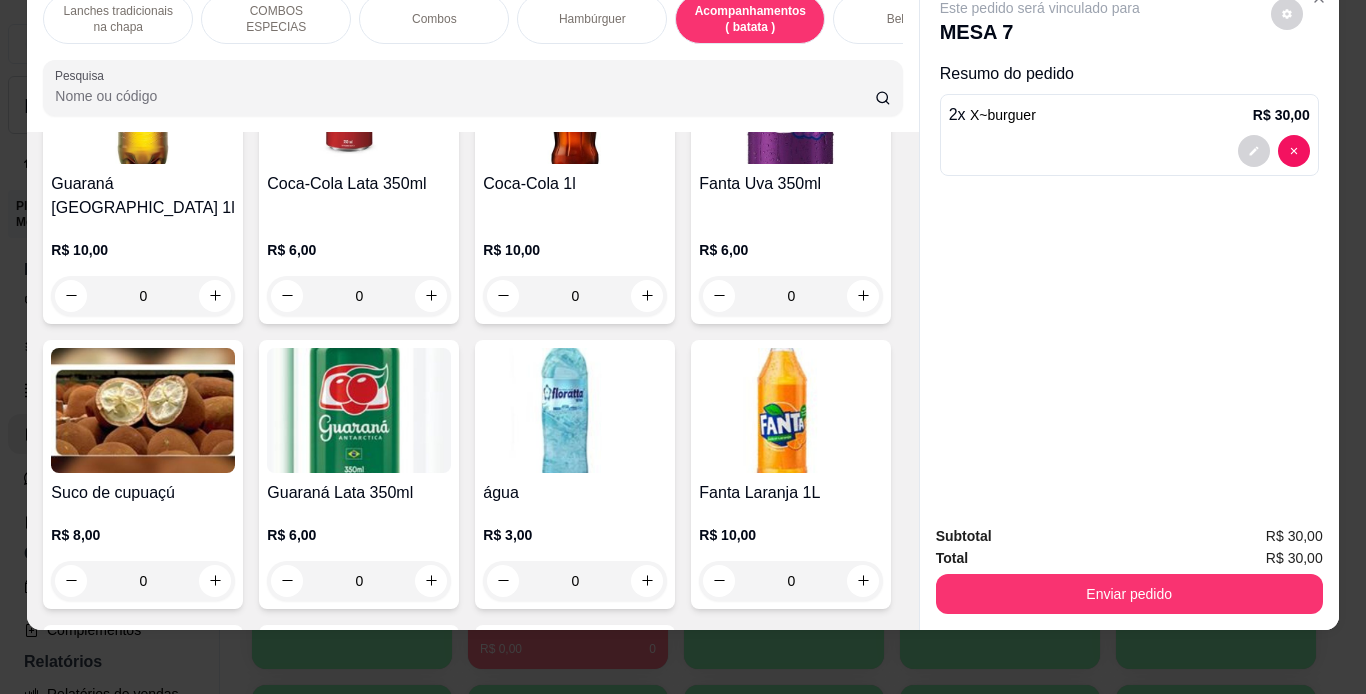 click on "0" at bounding box center [575, -362] 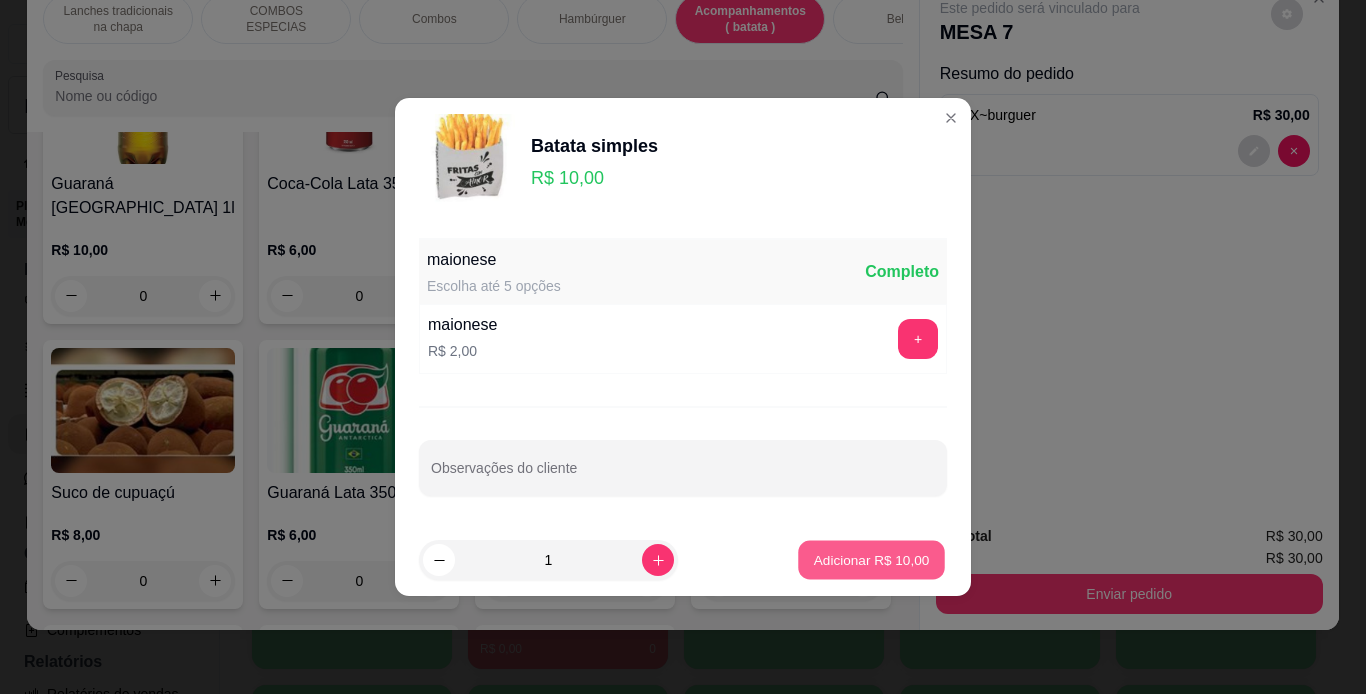 click on "Adicionar   R$ 10,00" at bounding box center [871, 560] 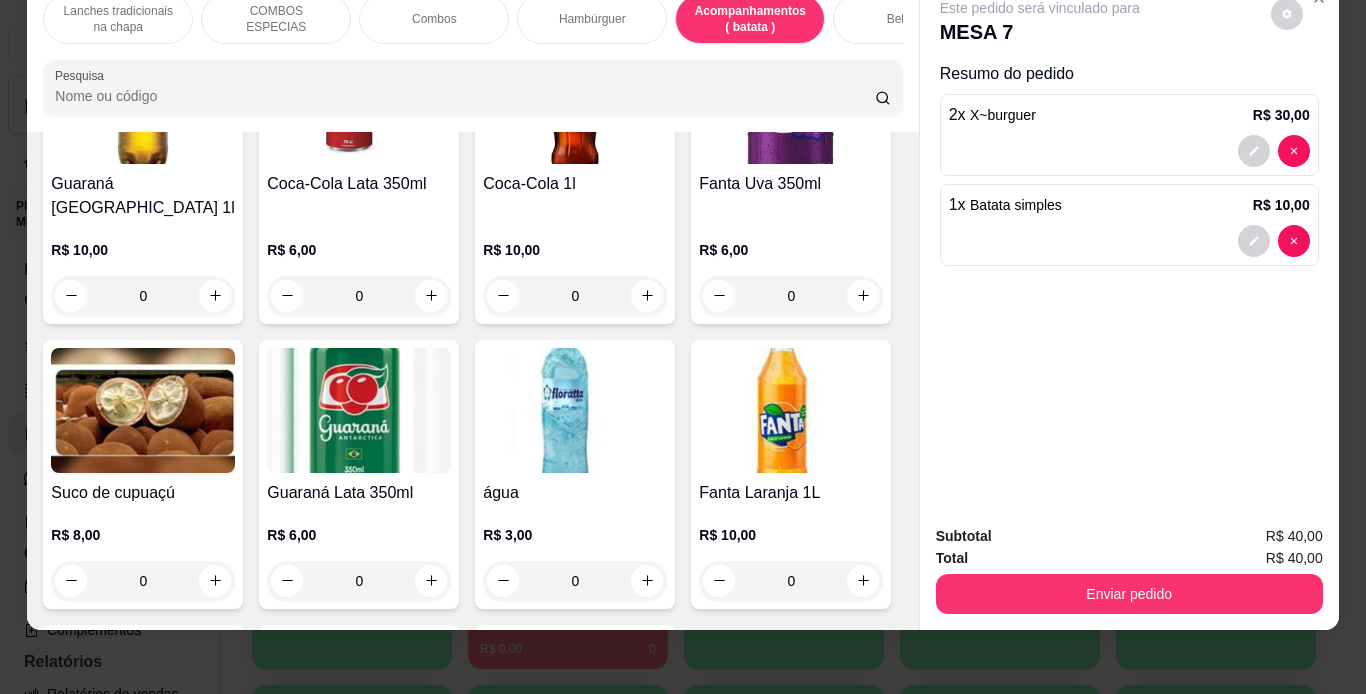 click on "Bebidas" at bounding box center [908, 19] 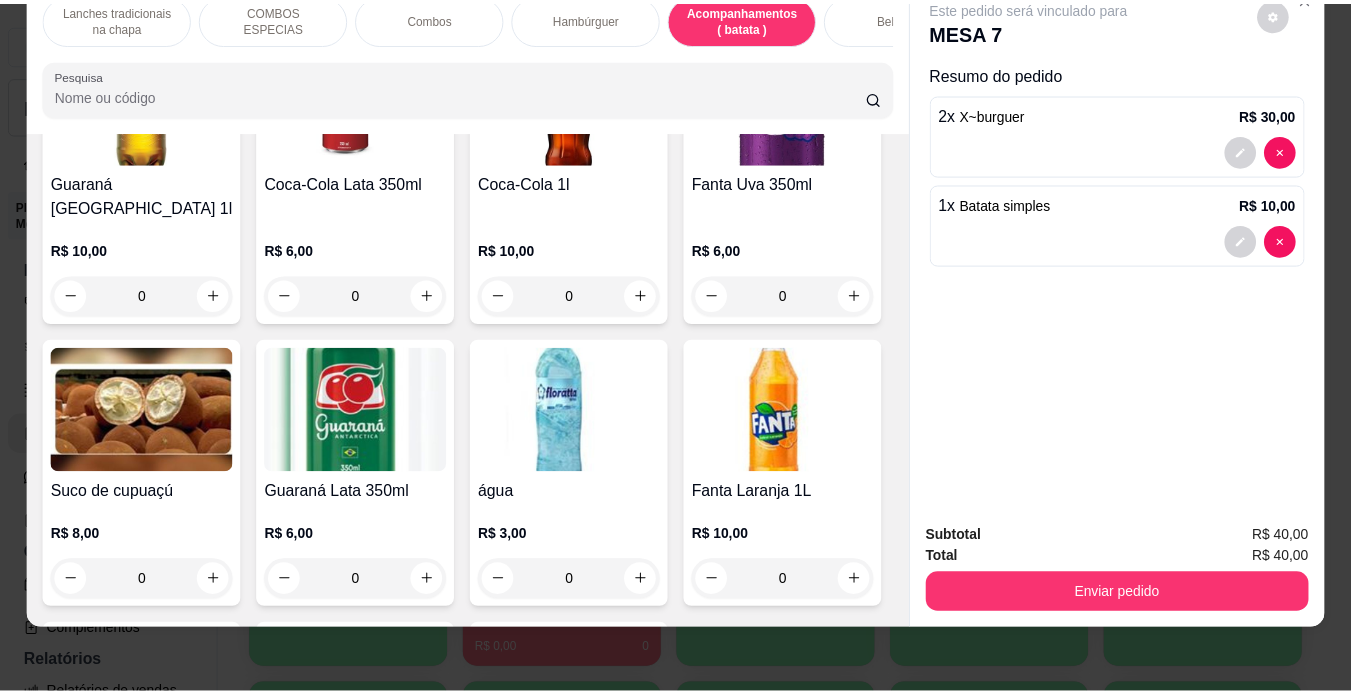 scroll, scrollTop: 5510, scrollLeft: 0, axis: vertical 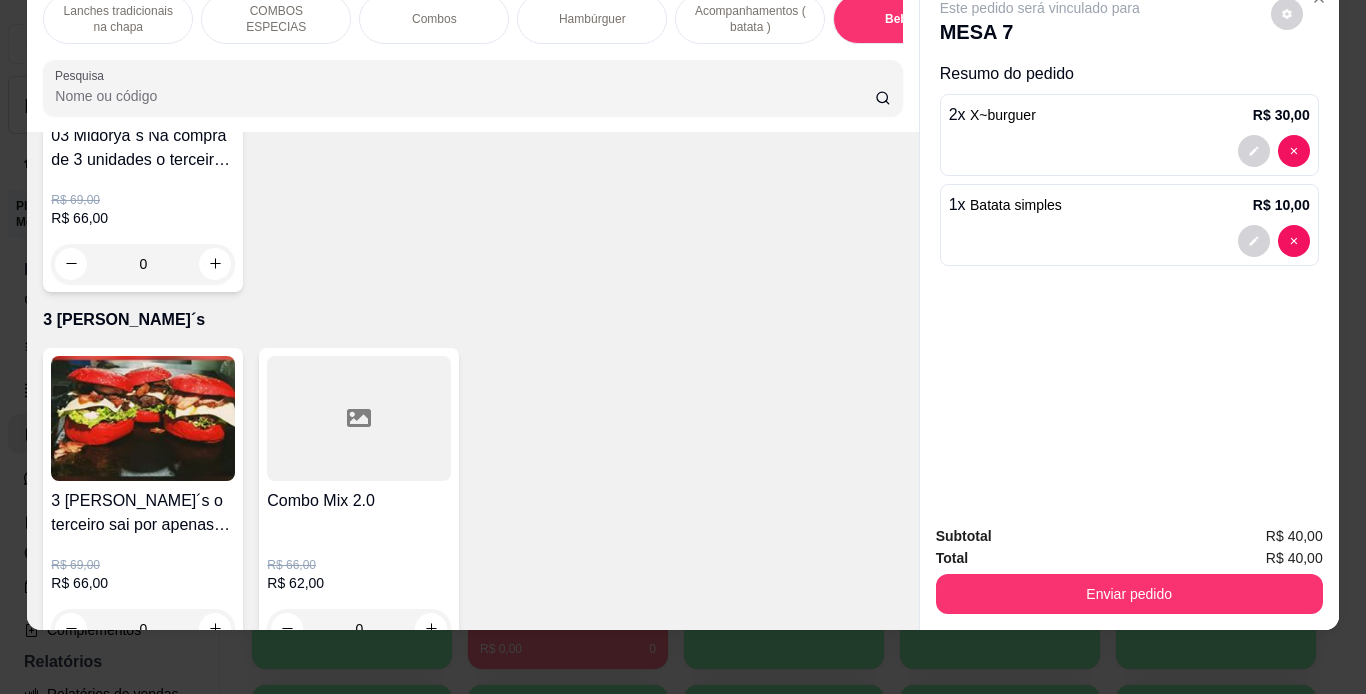 click on "0" at bounding box center [575, -671] 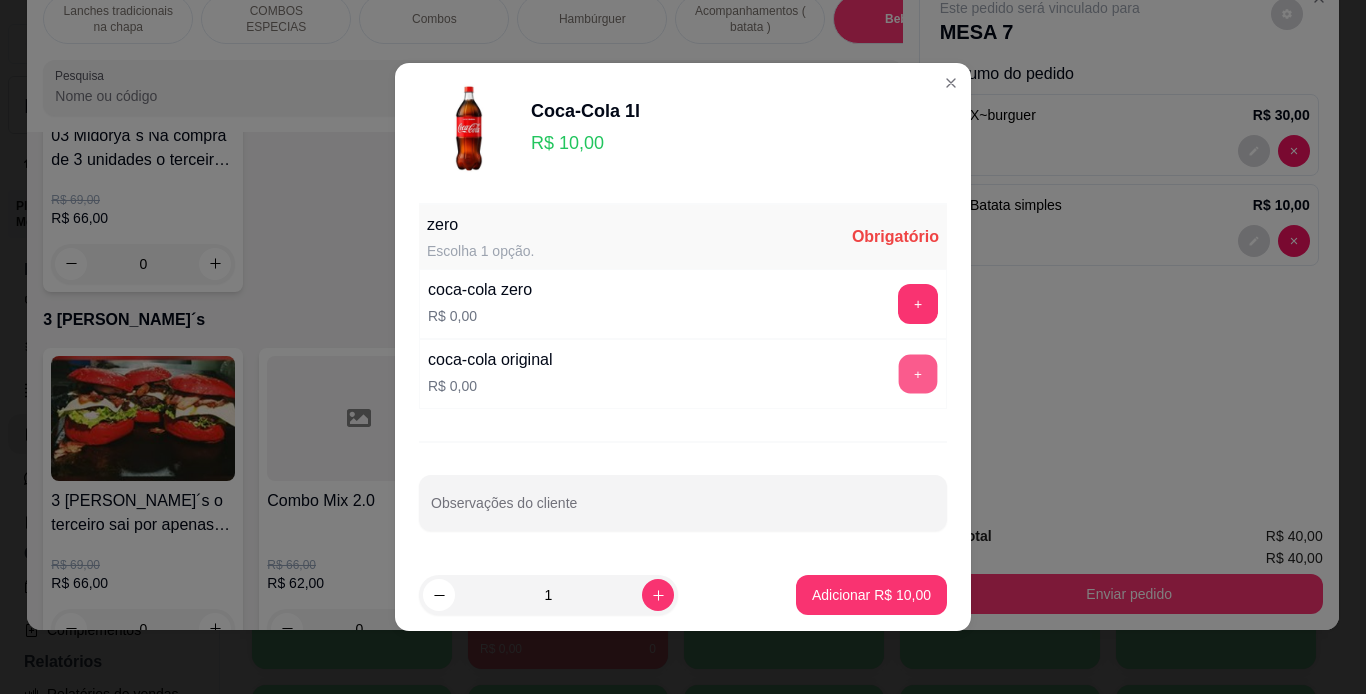 click on "+" at bounding box center (918, 374) 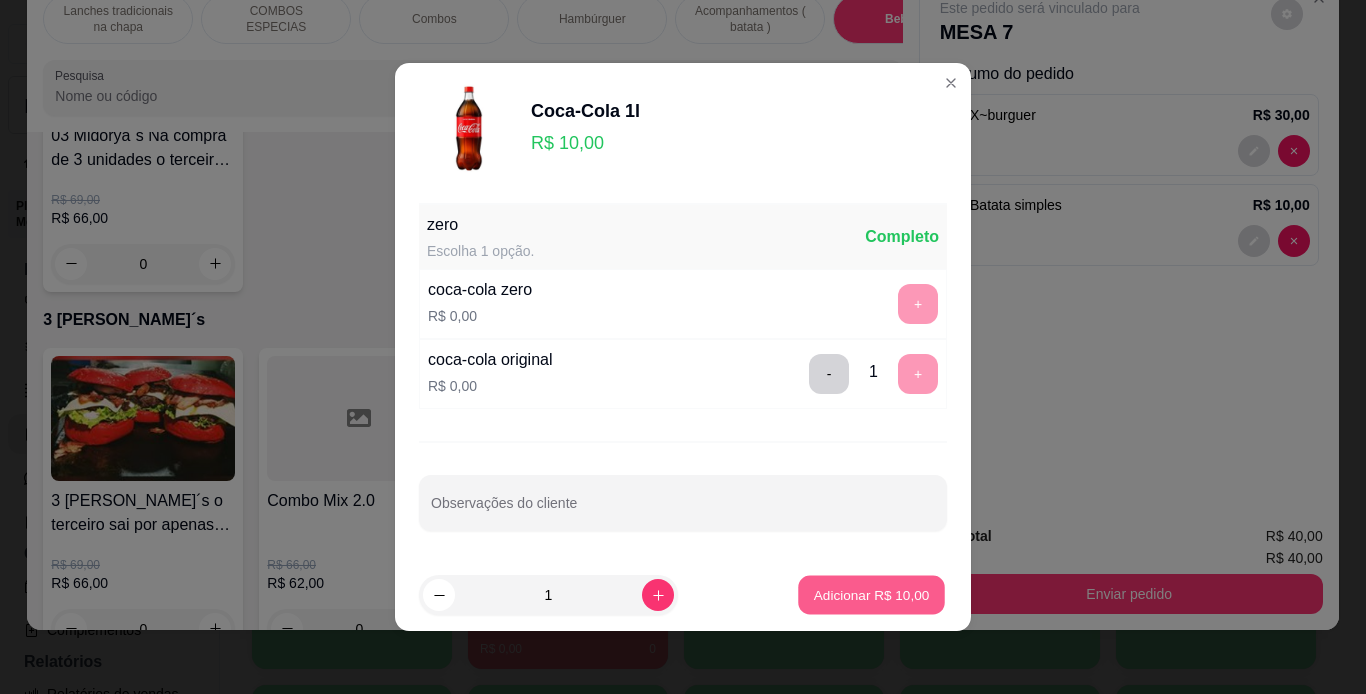 click on "Adicionar   R$ 10,00" at bounding box center [872, 594] 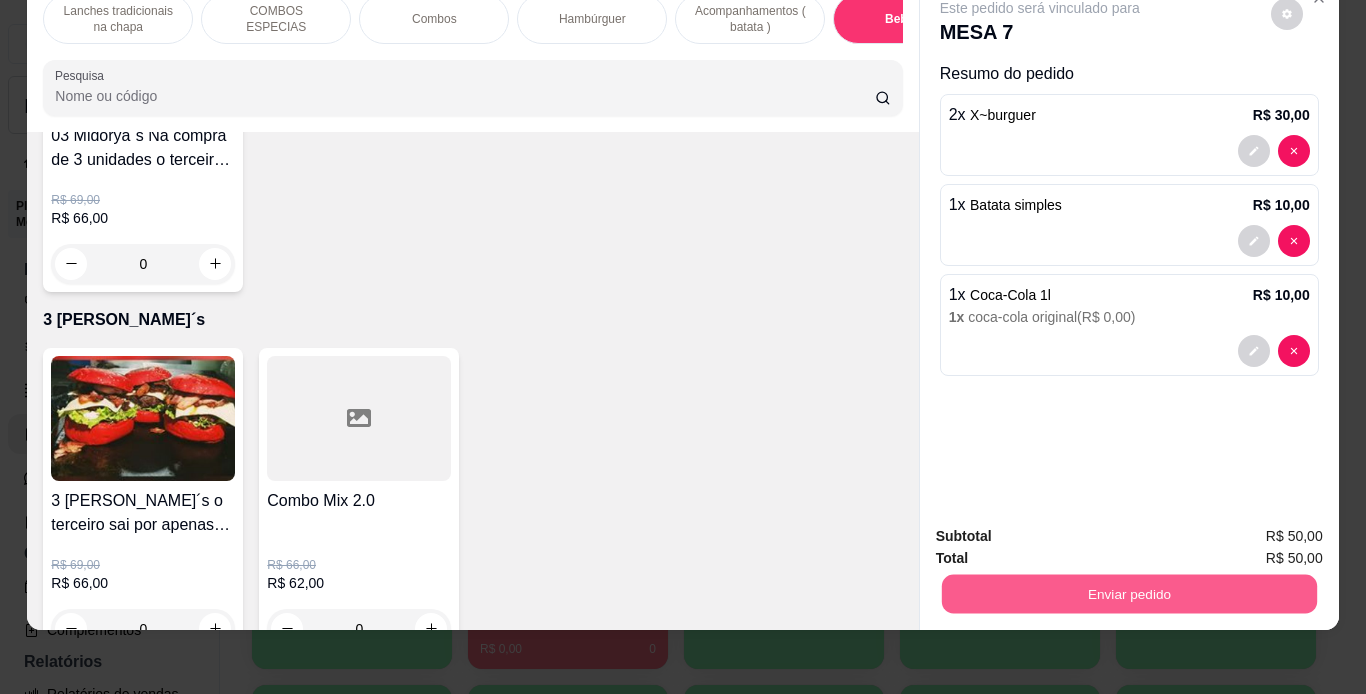click on "Enviar pedido" at bounding box center (1128, 594) 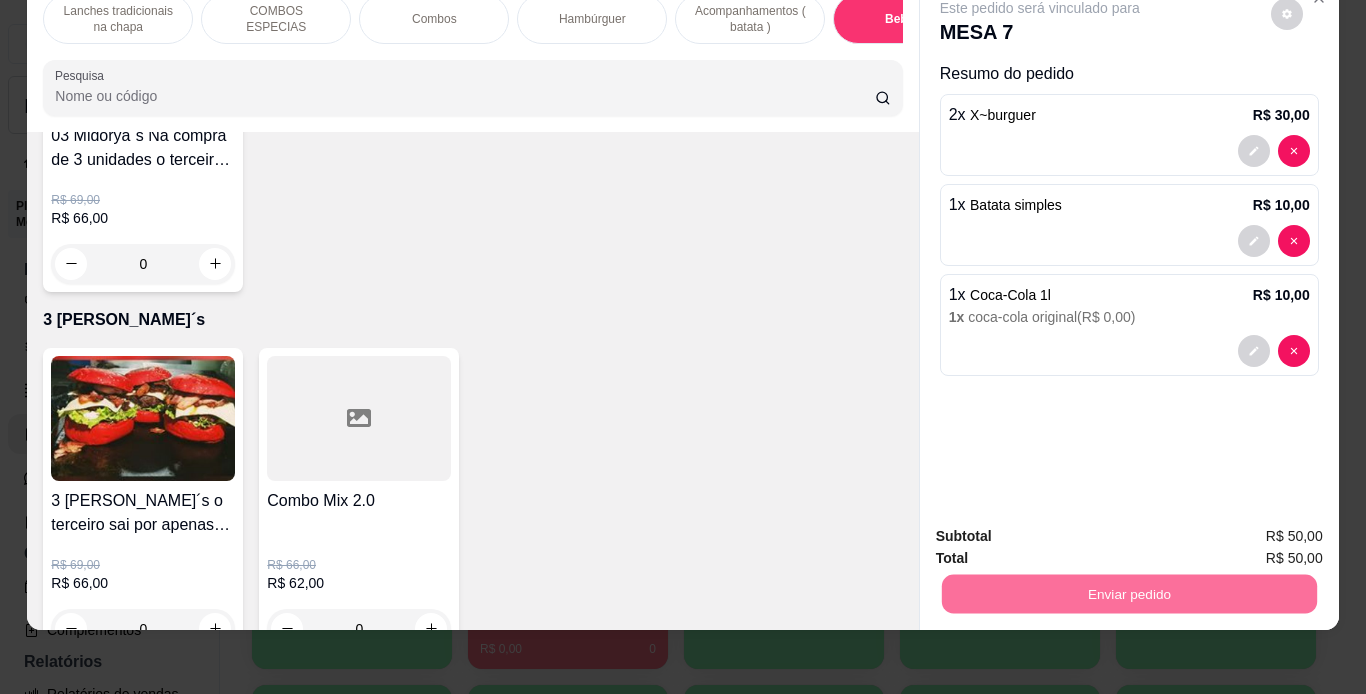 click on "Não registrar e enviar pedido" at bounding box center [1063, 529] 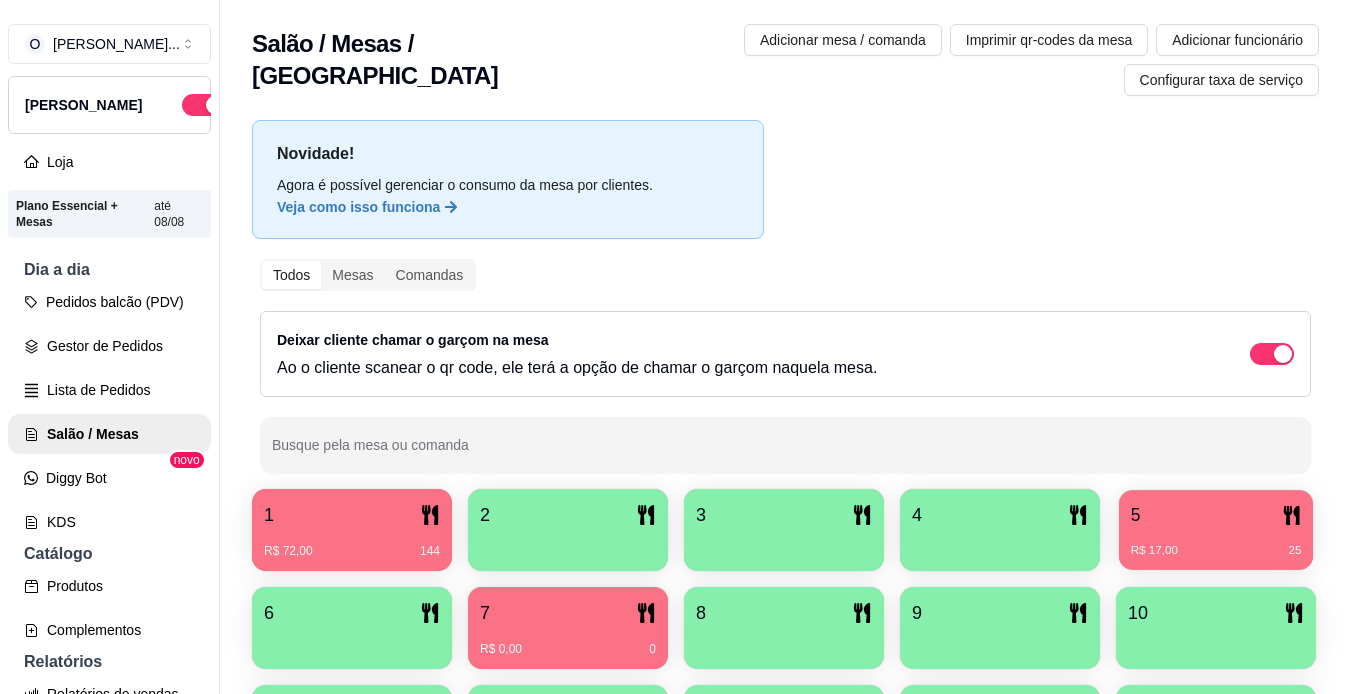 click on "5 R$ 17,00 25" at bounding box center (1216, 530) 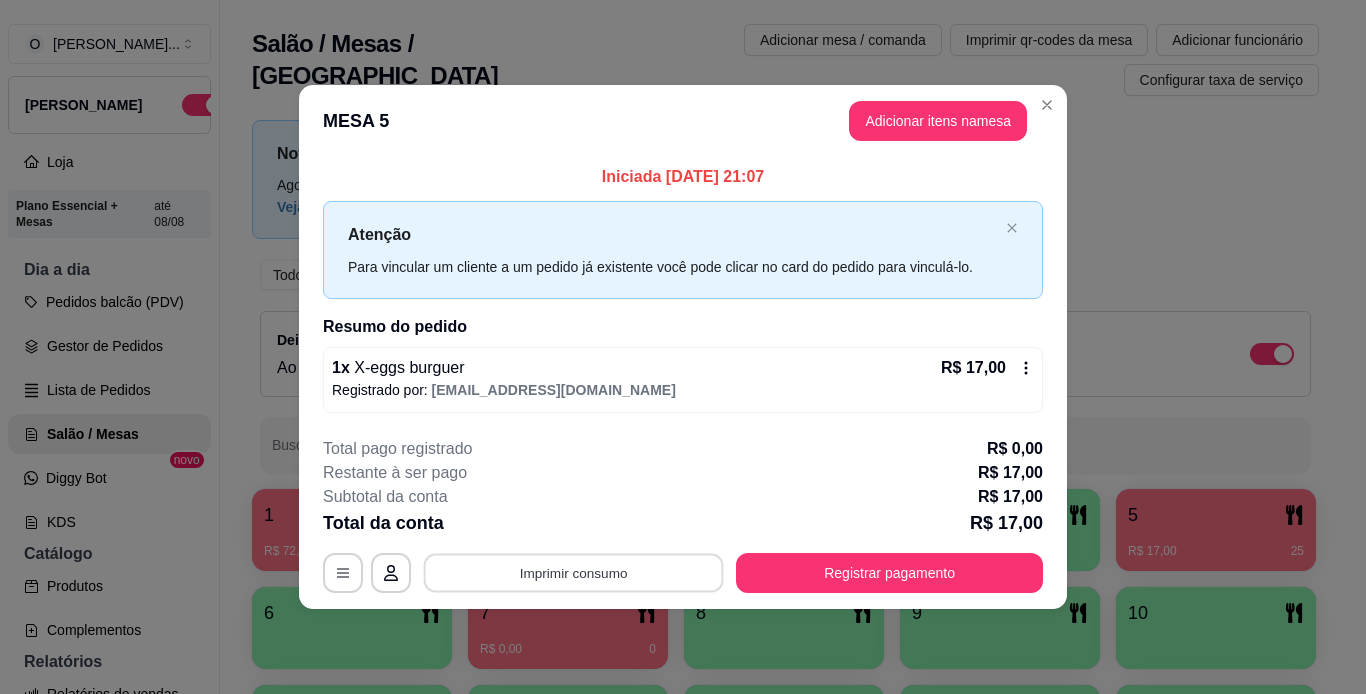 click on "Imprimir consumo" at bounding box center (574, 572) 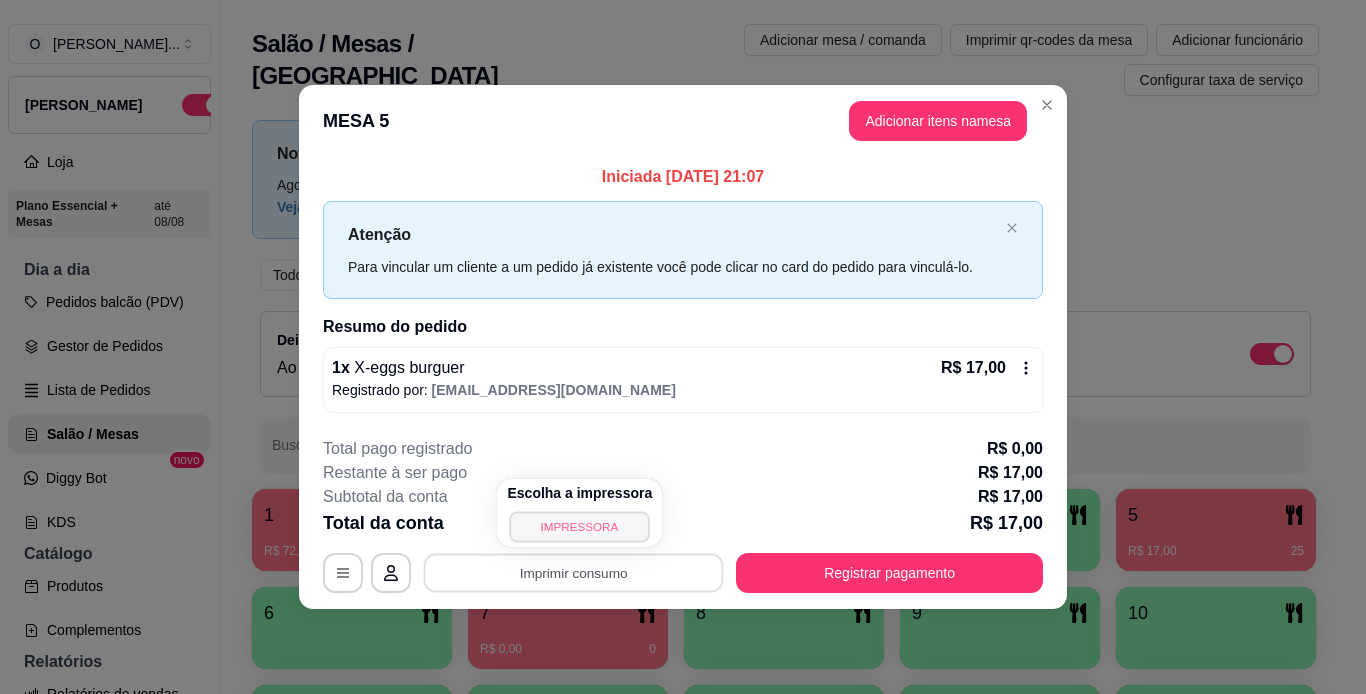 click on "IMPRESSORA" at bounding box center (580, 526) 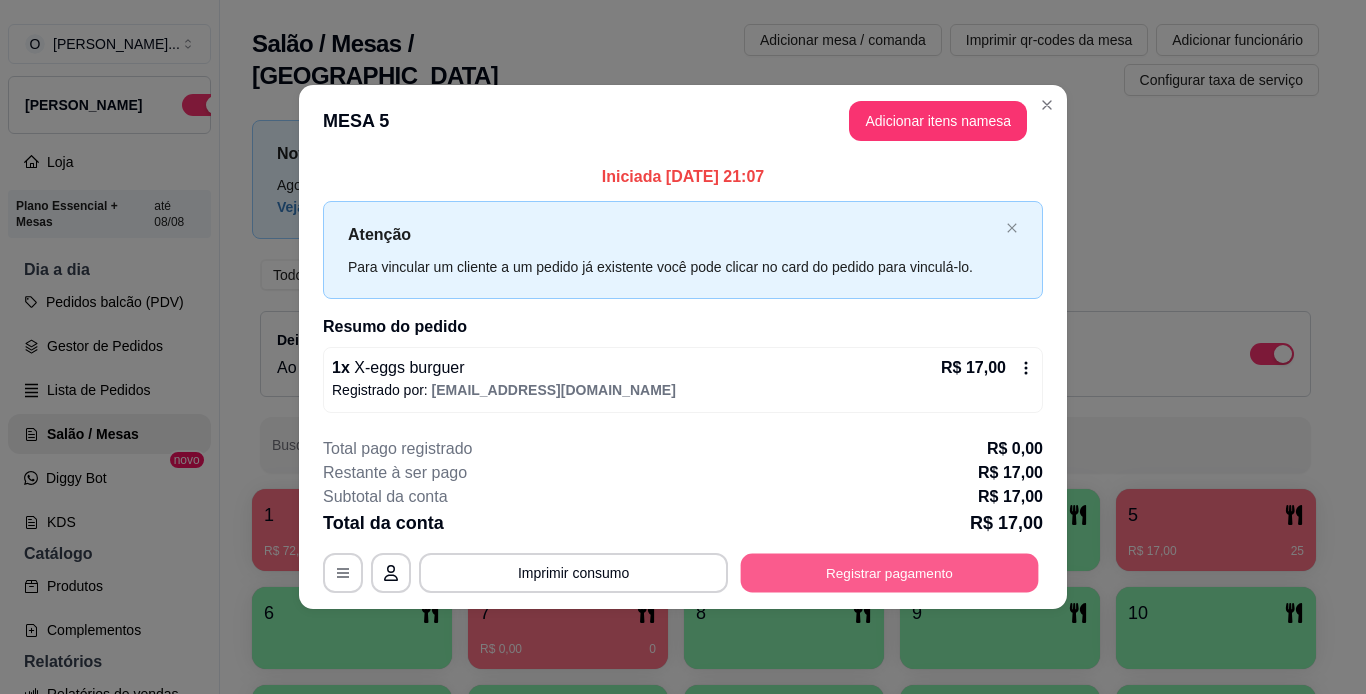 click on "Registrar pagamento" at bounding box center (890, 572) 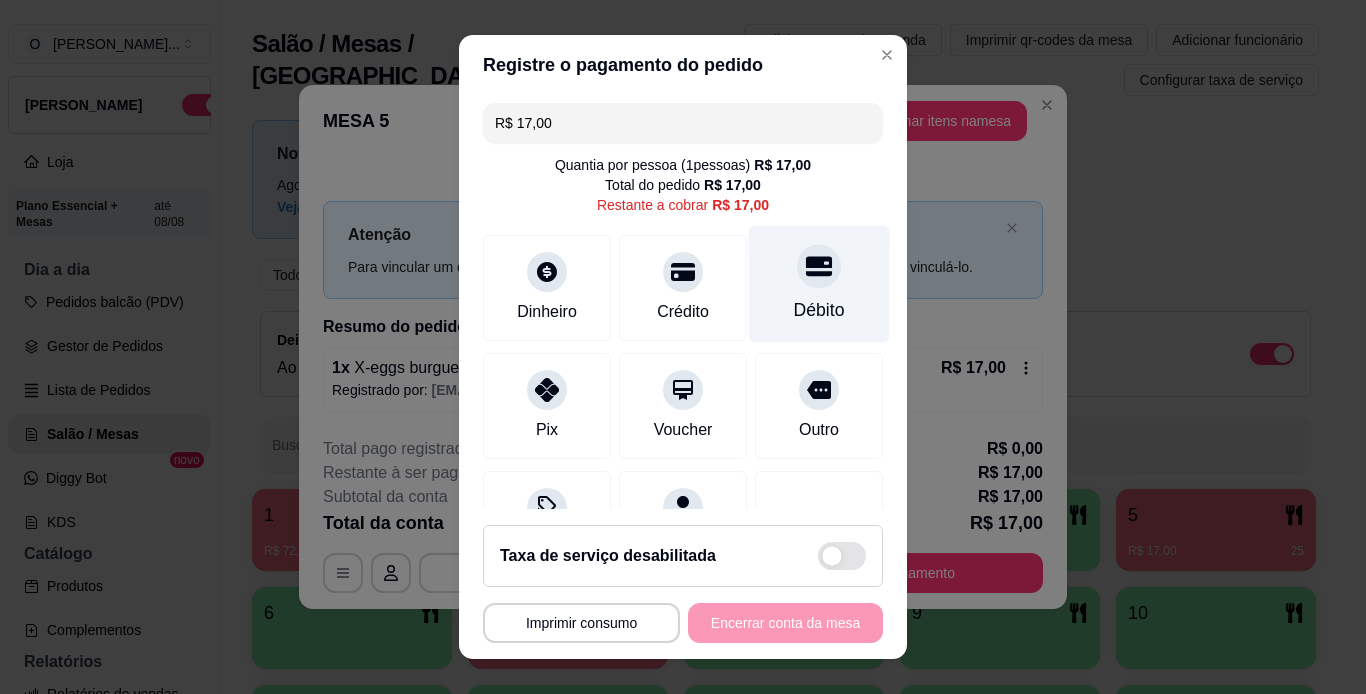 click on "Débito" at bounding box center [819, 283] 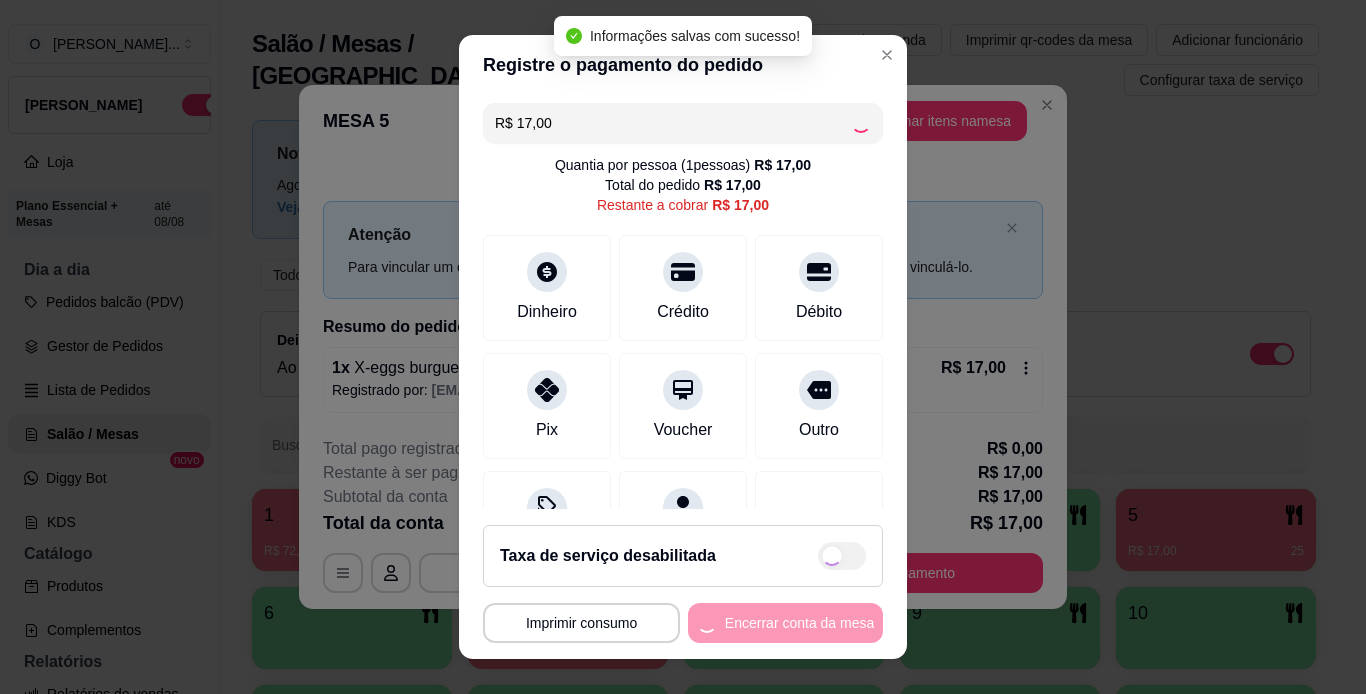 type on "R$ 0,00" 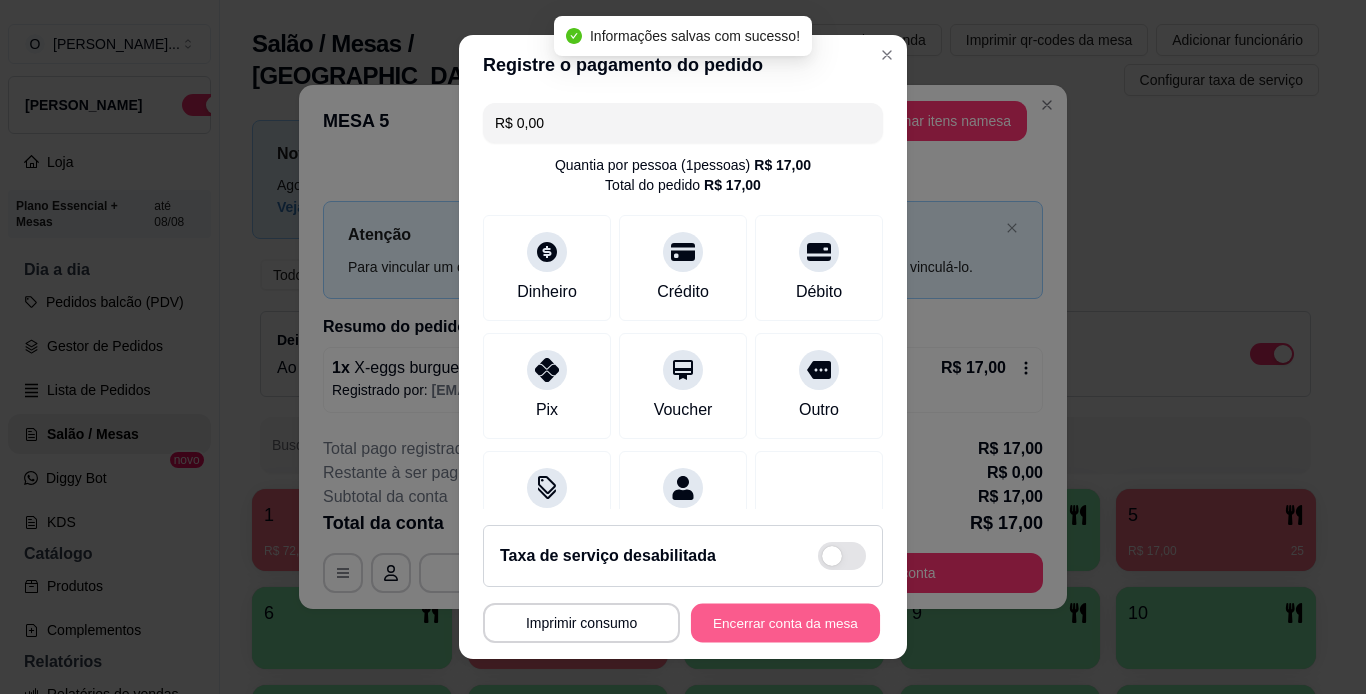 click on "Encerrar conta da mesa" at bounding box center (785, 623) 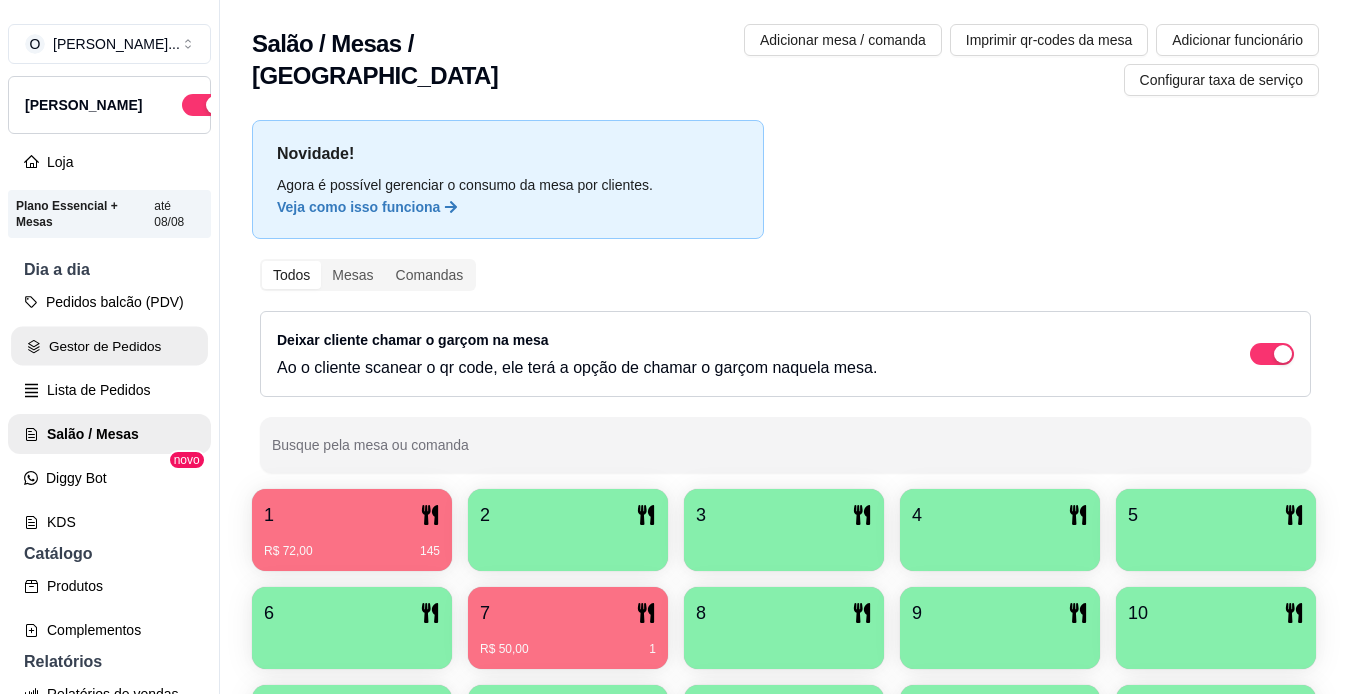 click on "Gestor de Pedidos" at bounding box center (109, 346) 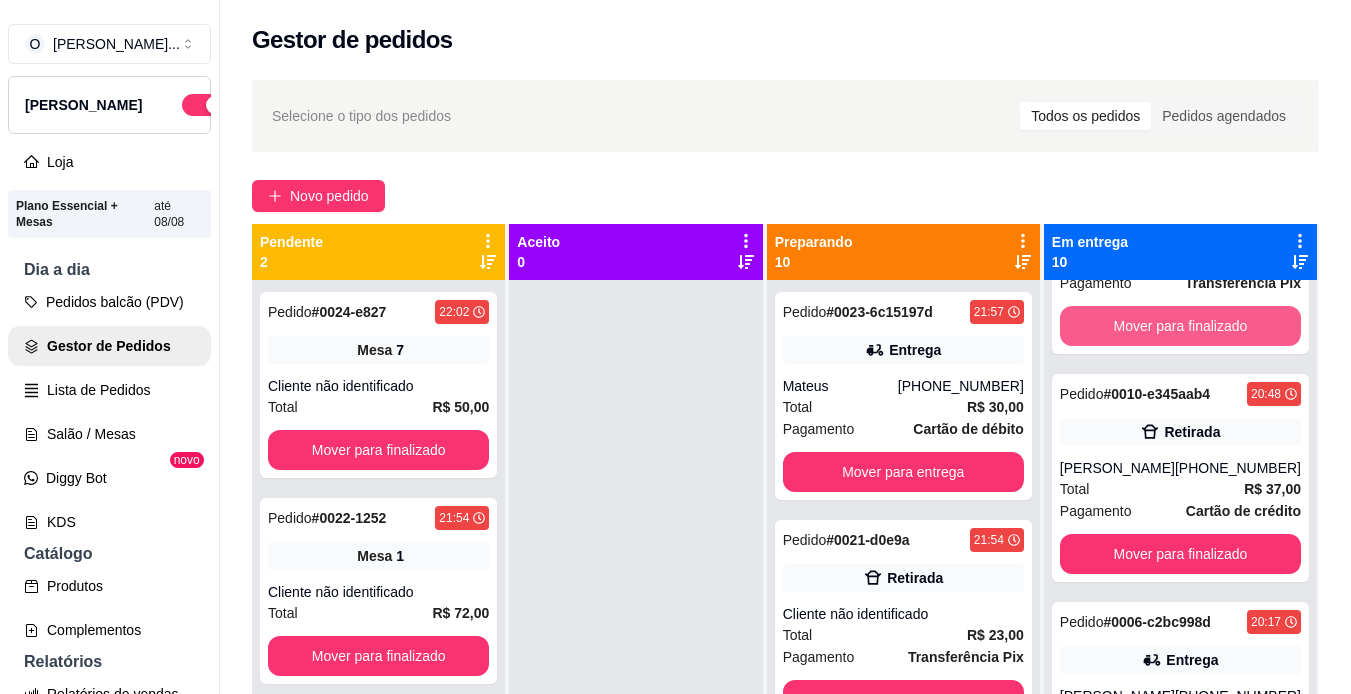 scroll, scrollTop: 1274, scrollLeft: 0, axis: vertical 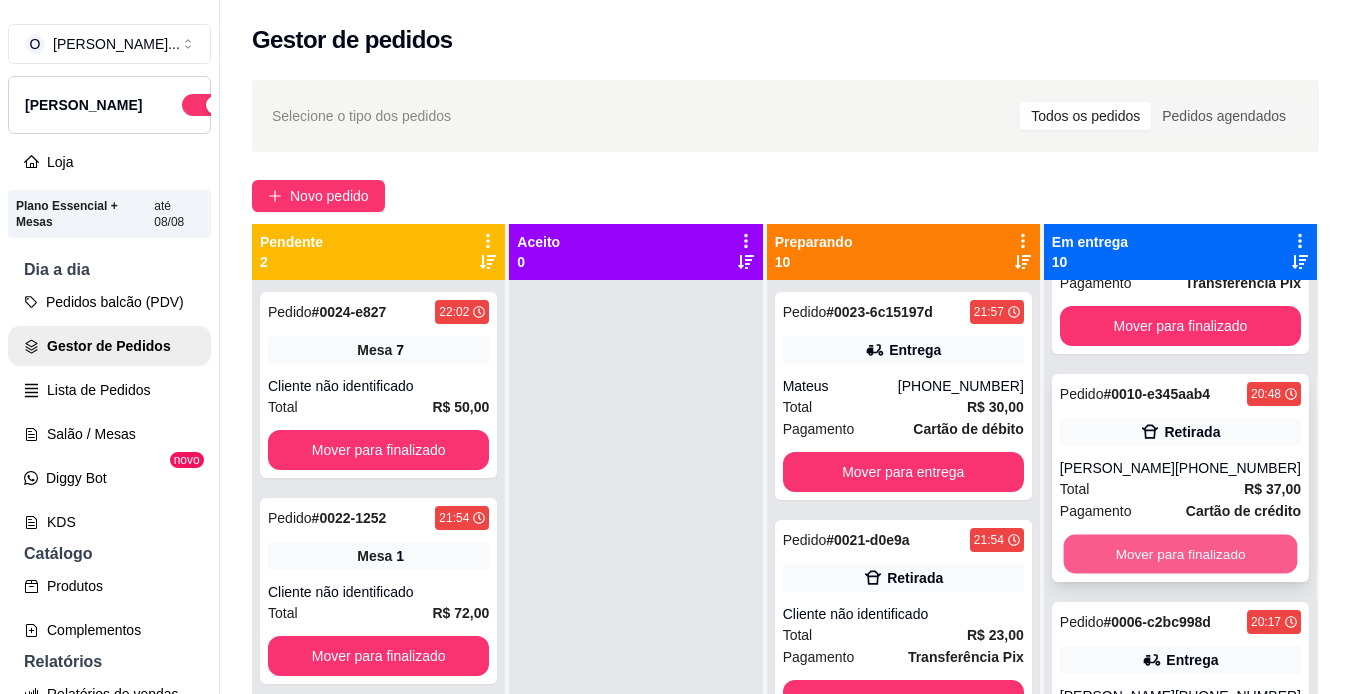 click on "Mover para finalizado" at bounding box center (1180, 554) 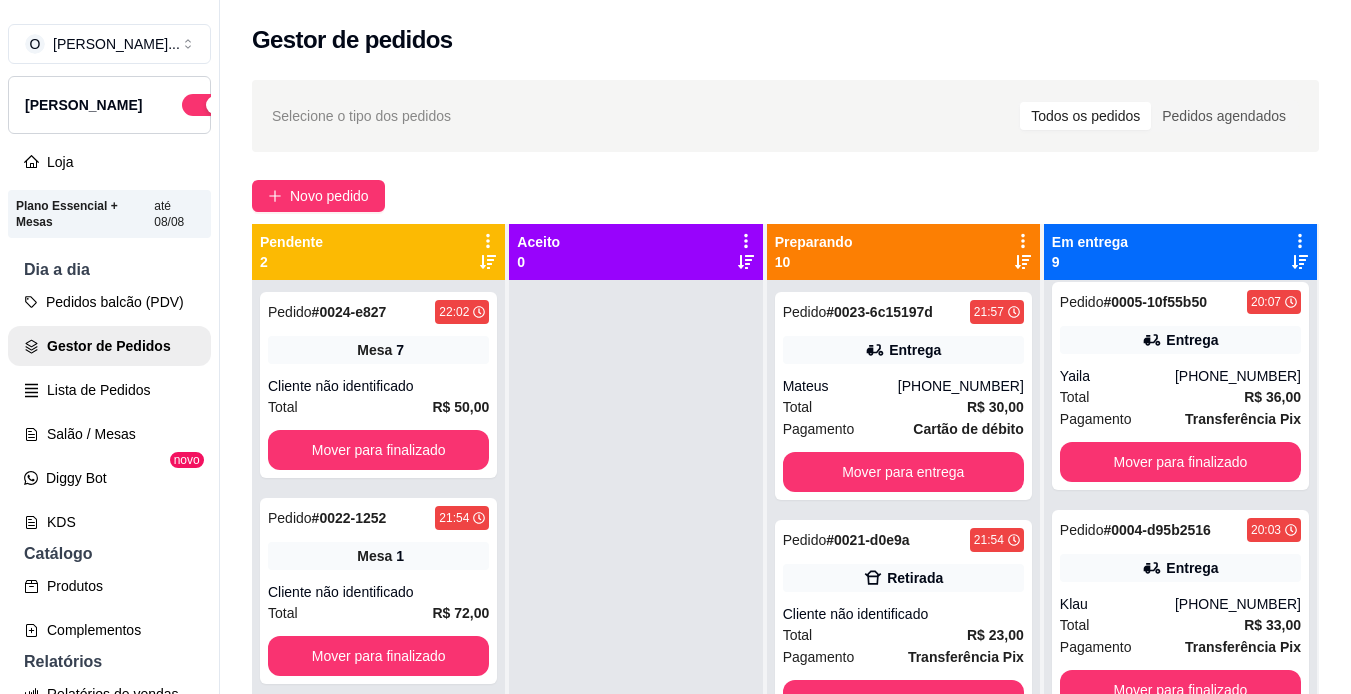 scroll, scrollTop: 1662, scrollLeft: 0, axis: vertical 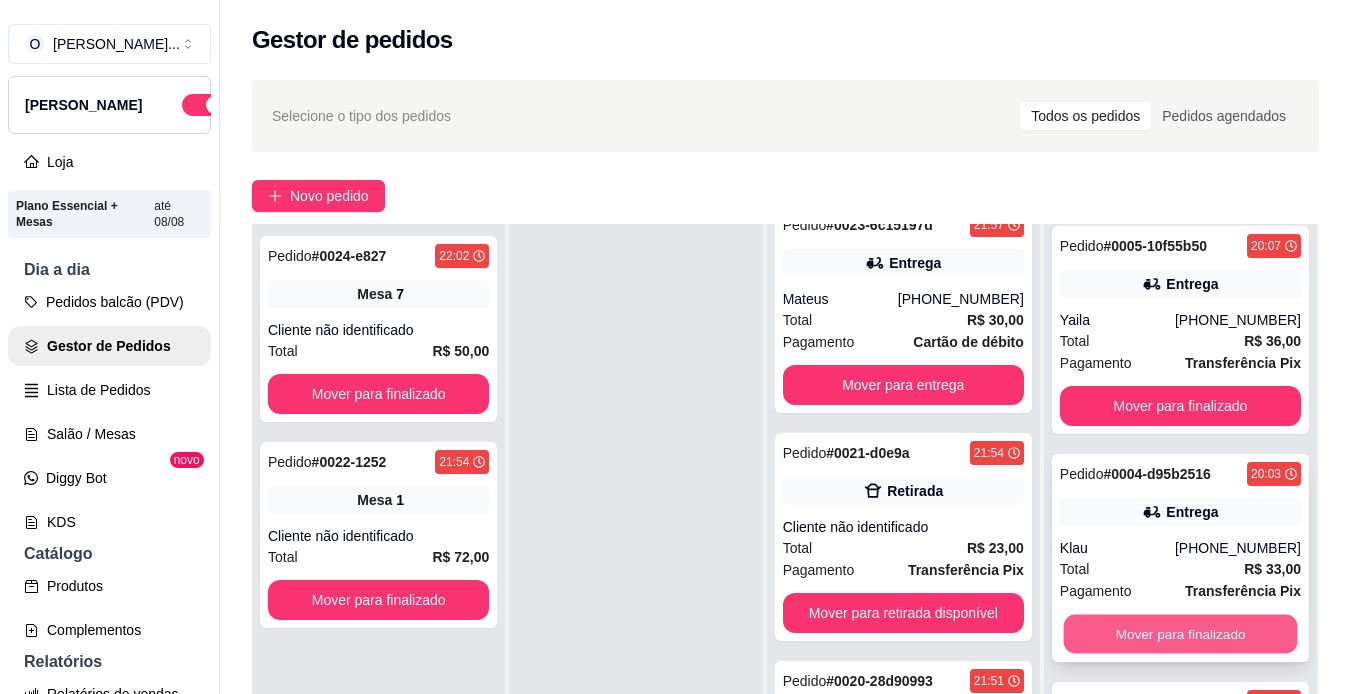 click on "Mover para finalizado" at bounding box center (1180, 634) 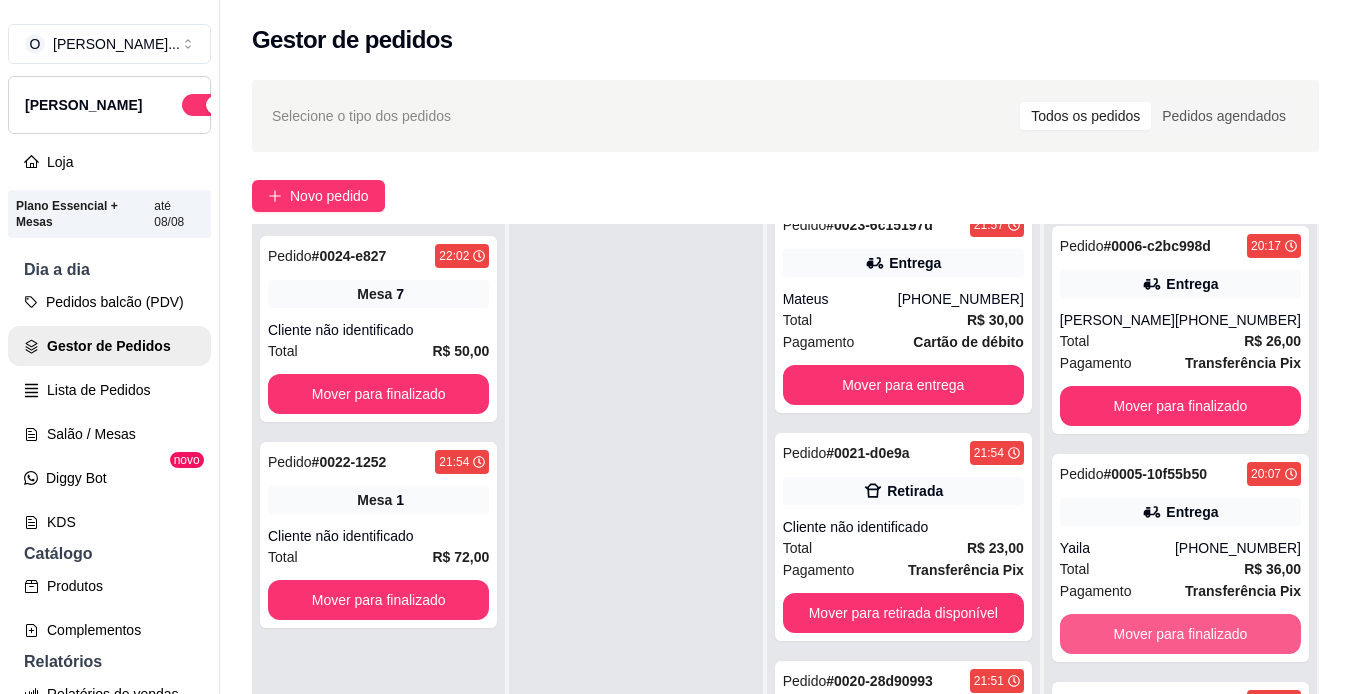 scroll, scrollTop: 1410, scrollLeft: 0, axis: vertical 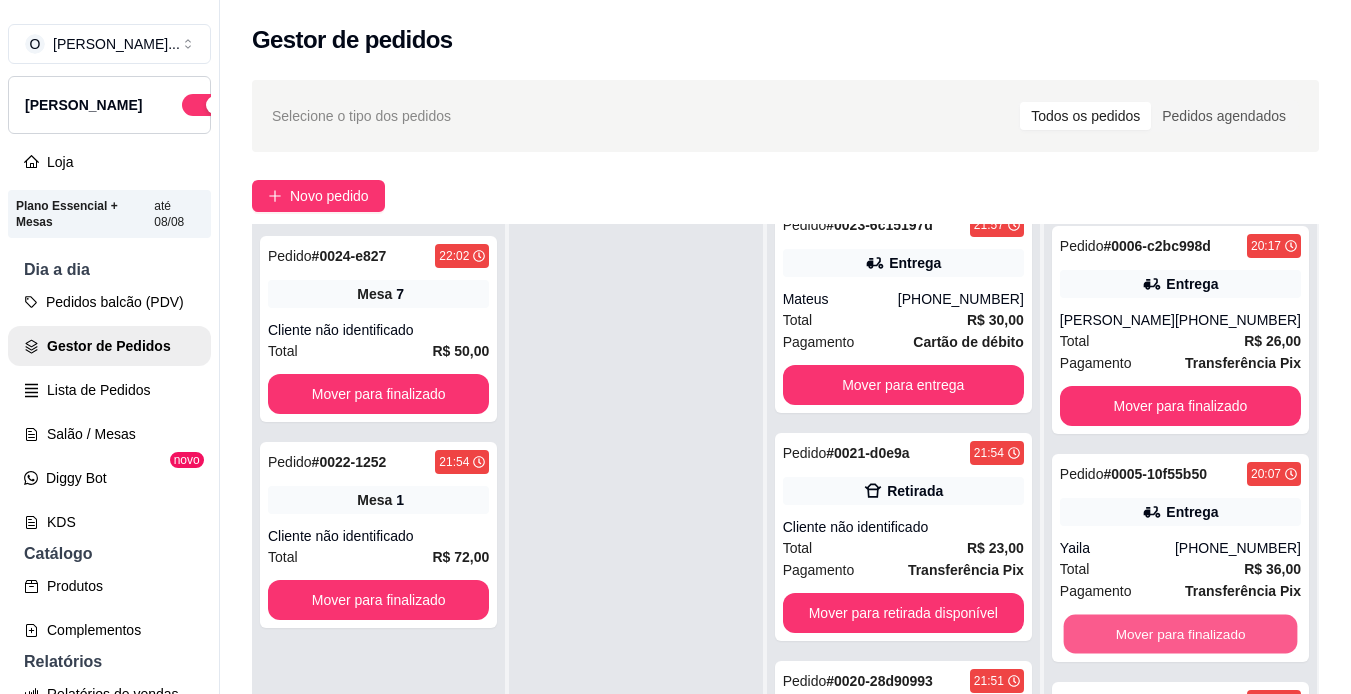 click on "Mover para finalizado" at bounding box center (1180, 634) 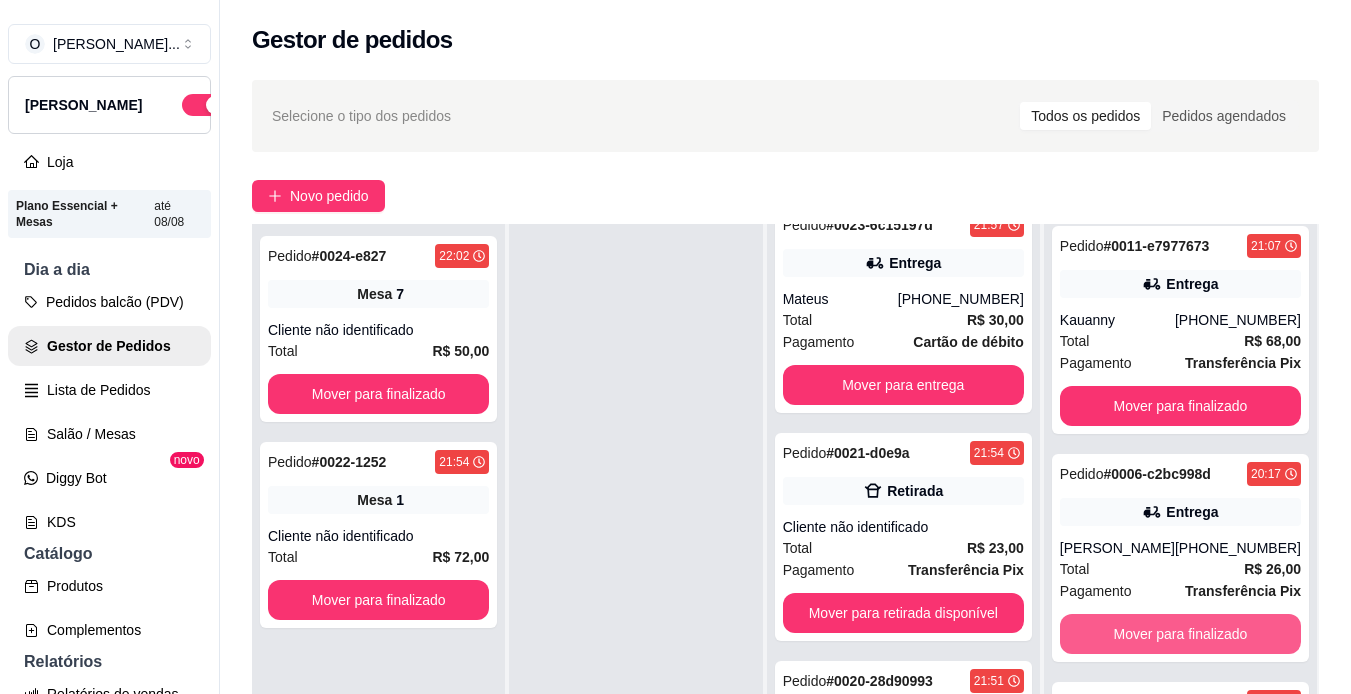 scroll, scrollTop: 1182, scrollLeft: 0, axis: vertical 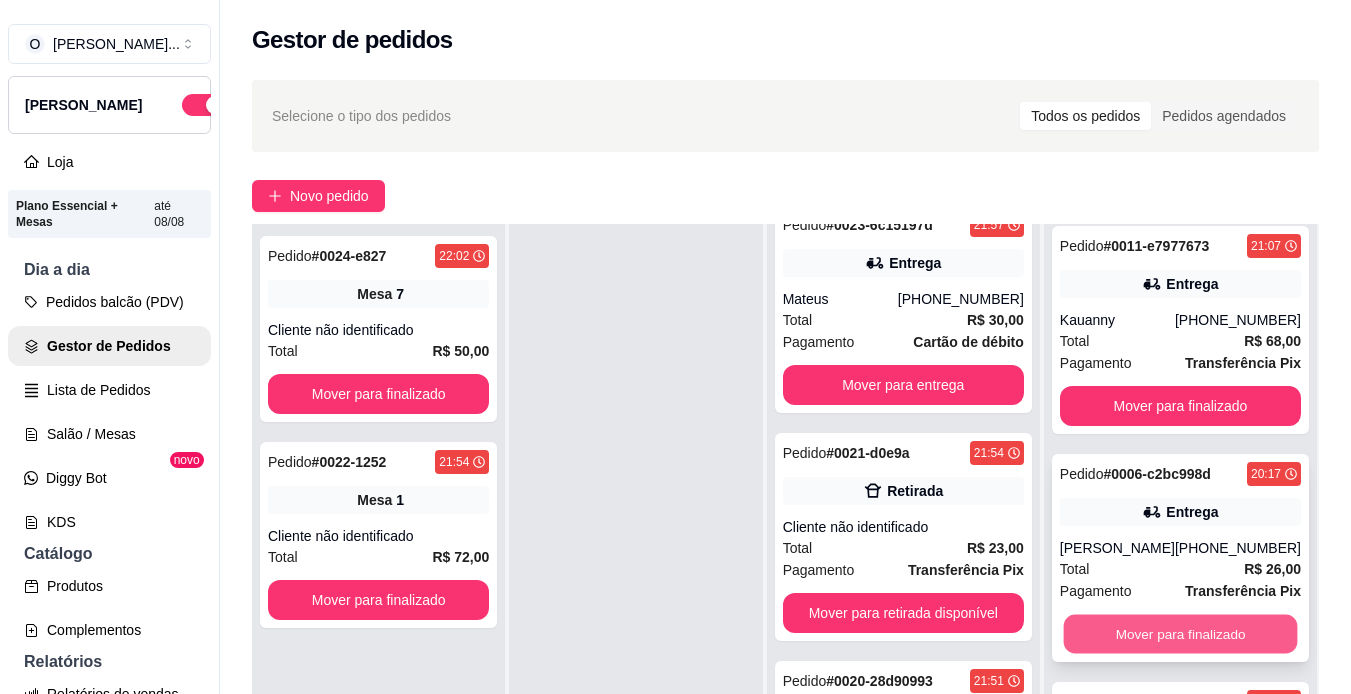 click on "Mover para finalizado" at bounding box center [1180, 634] 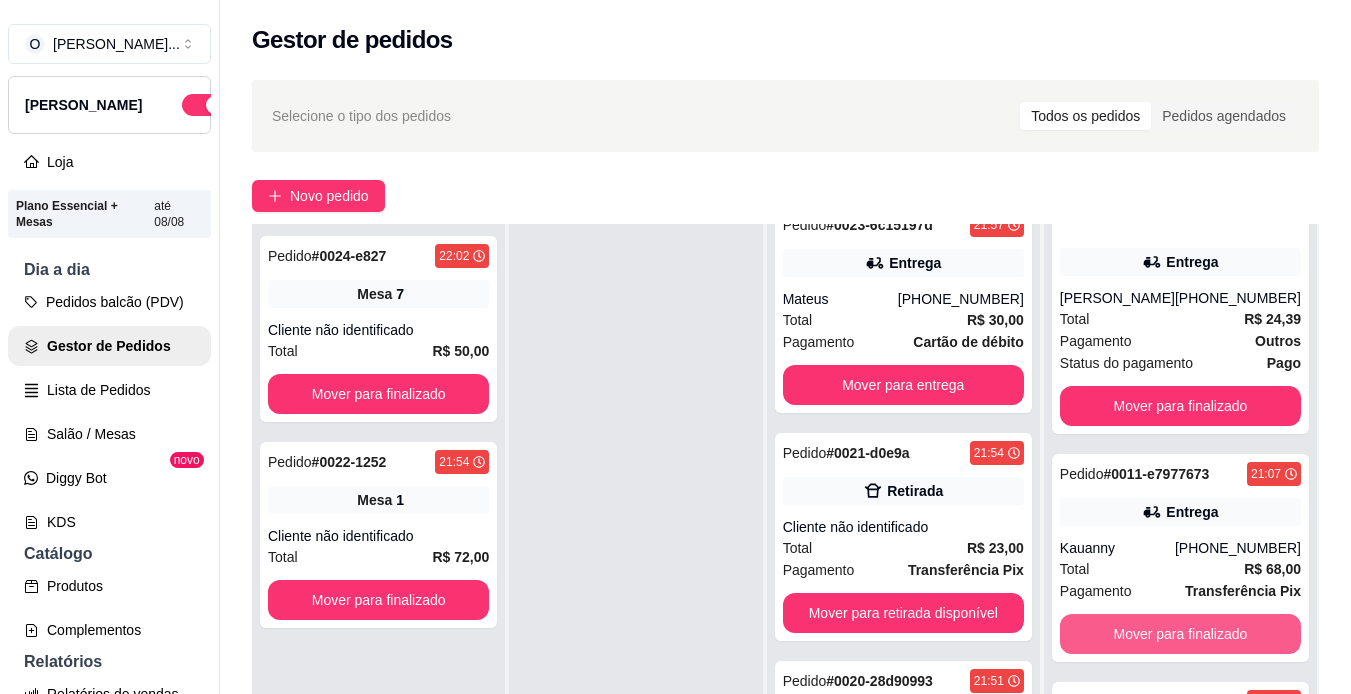 scroll, scrollTop: 930, scrollLeft: 0, axis: vertical 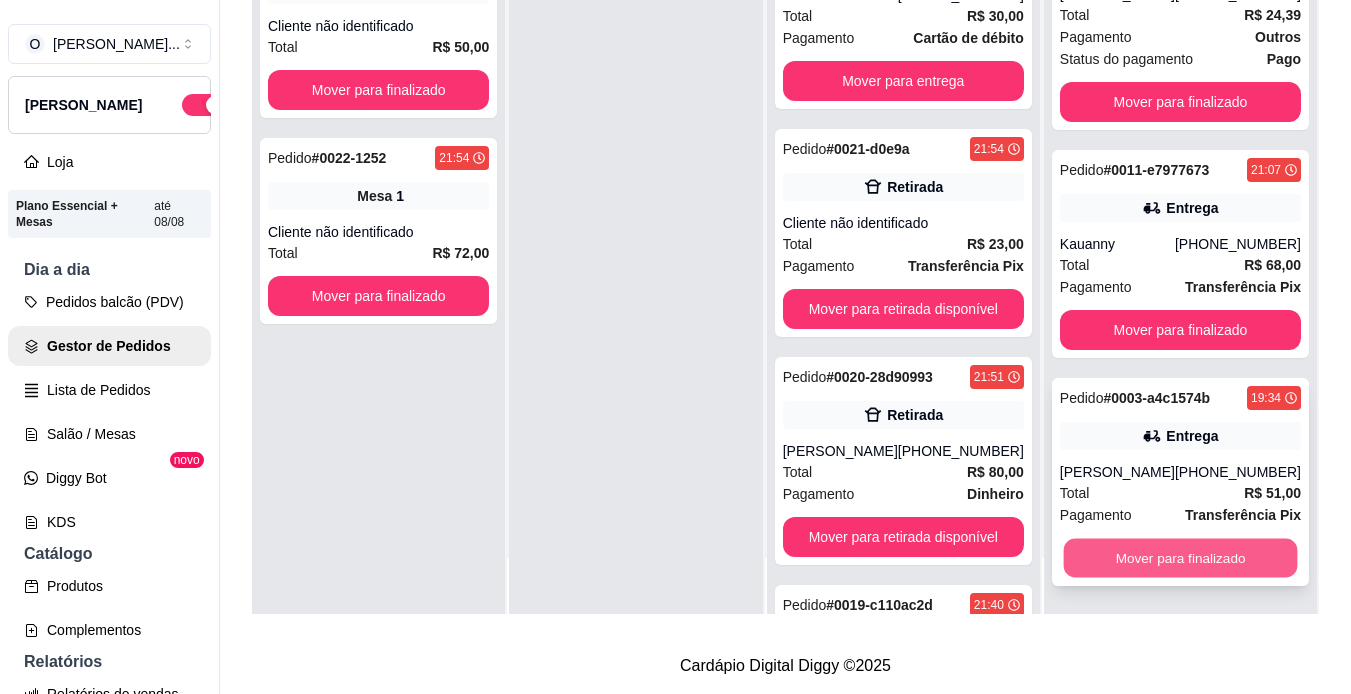 click on "Mover para finalizado" at bounding box center (1180, 558) 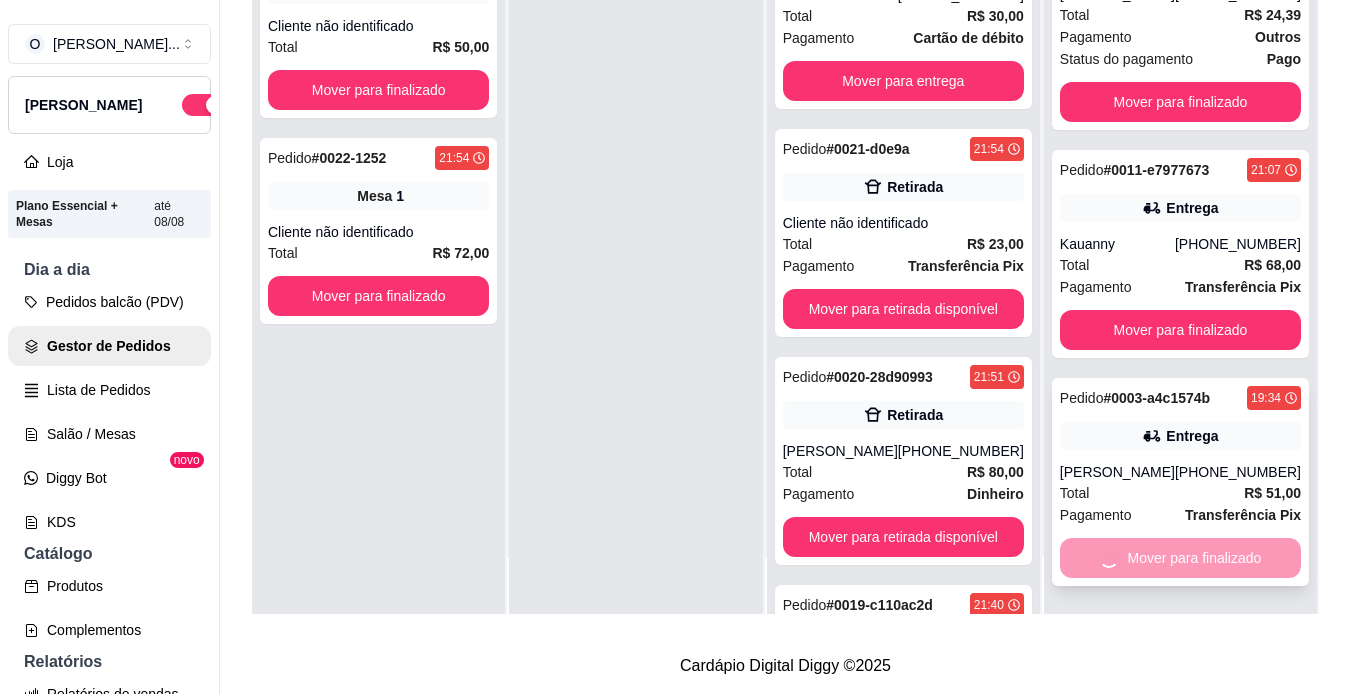 scroll, scrollTop: 702, scrollLeft: 0, axis: vertical 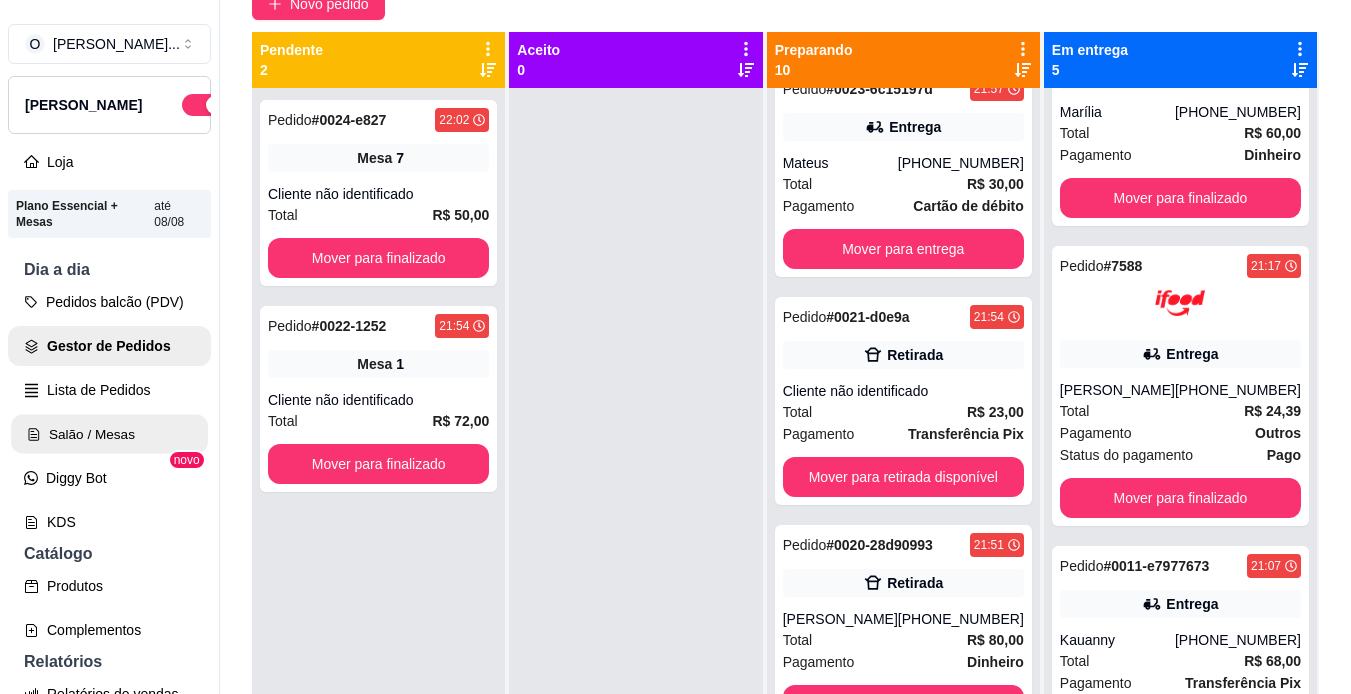 click on "Salão / Mesas" at bounding box center (109, 434) 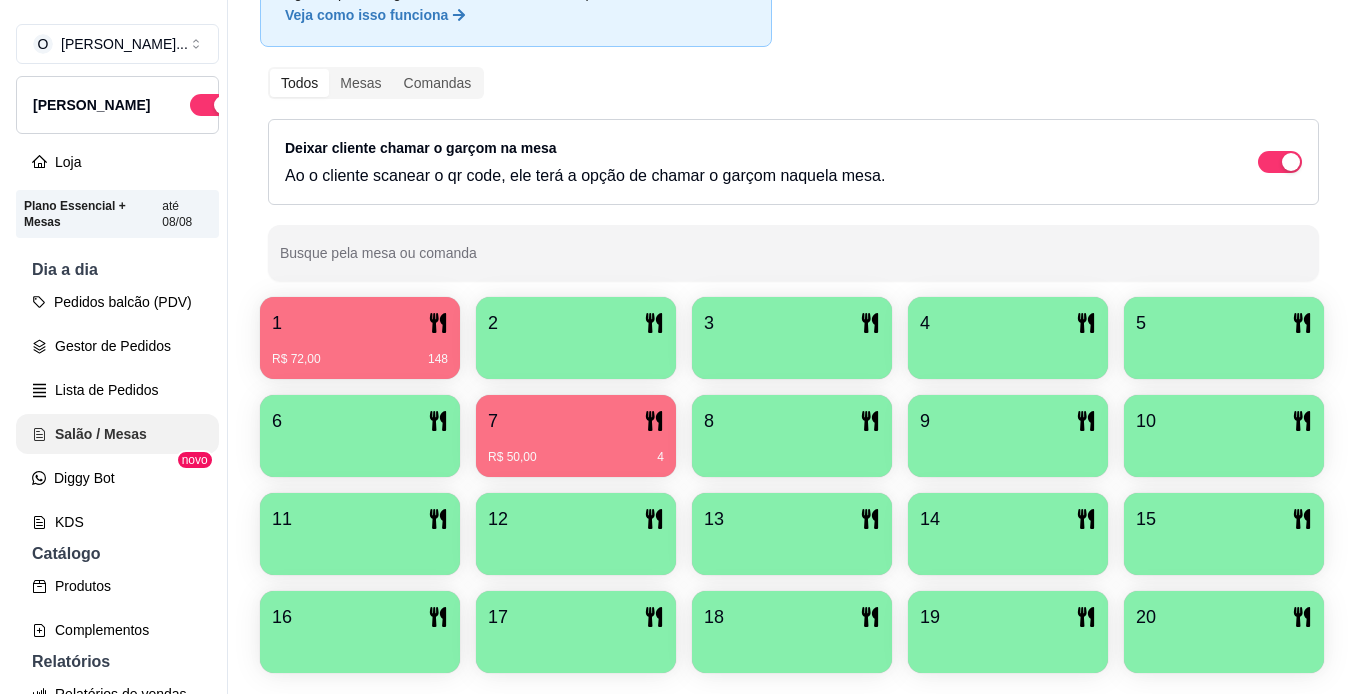 scroll, scrollTop: 0, scrollLeft: 0, axis: both 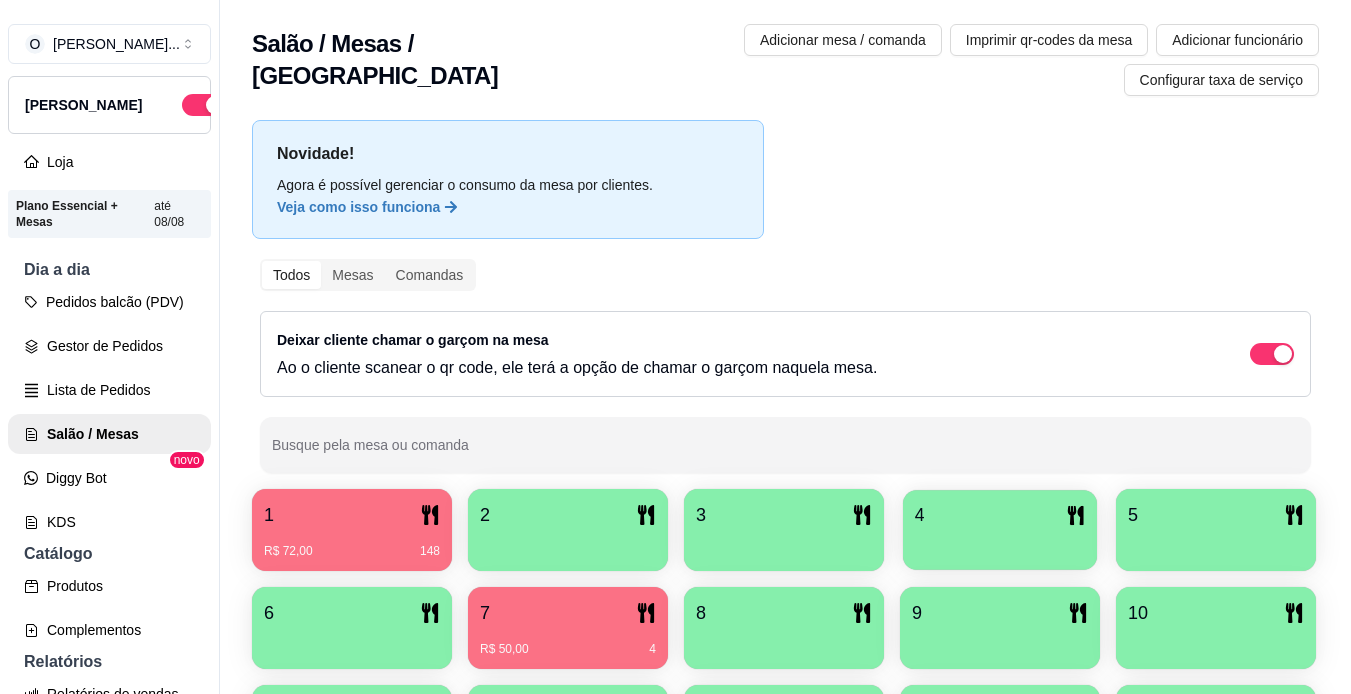 click at bounding box center (1000, 543) 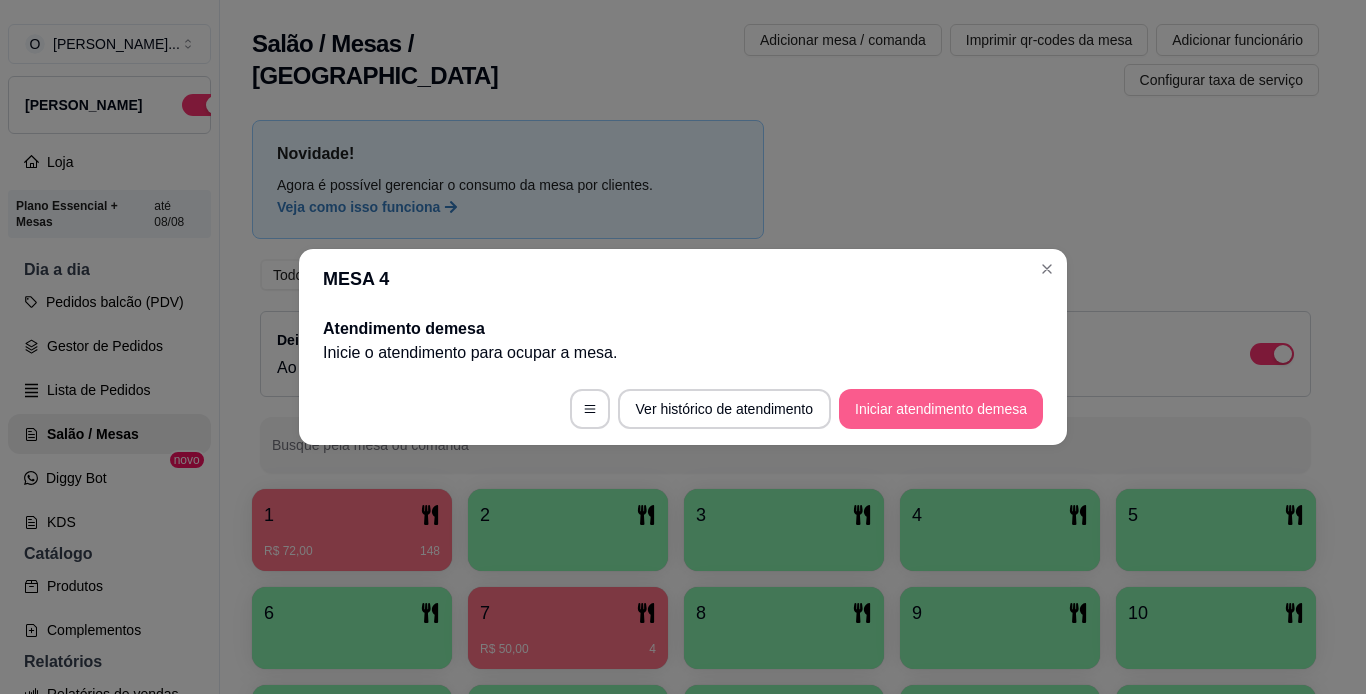 click on "Iniciar atendimento de  mesa" at bounding box center (941, 409) 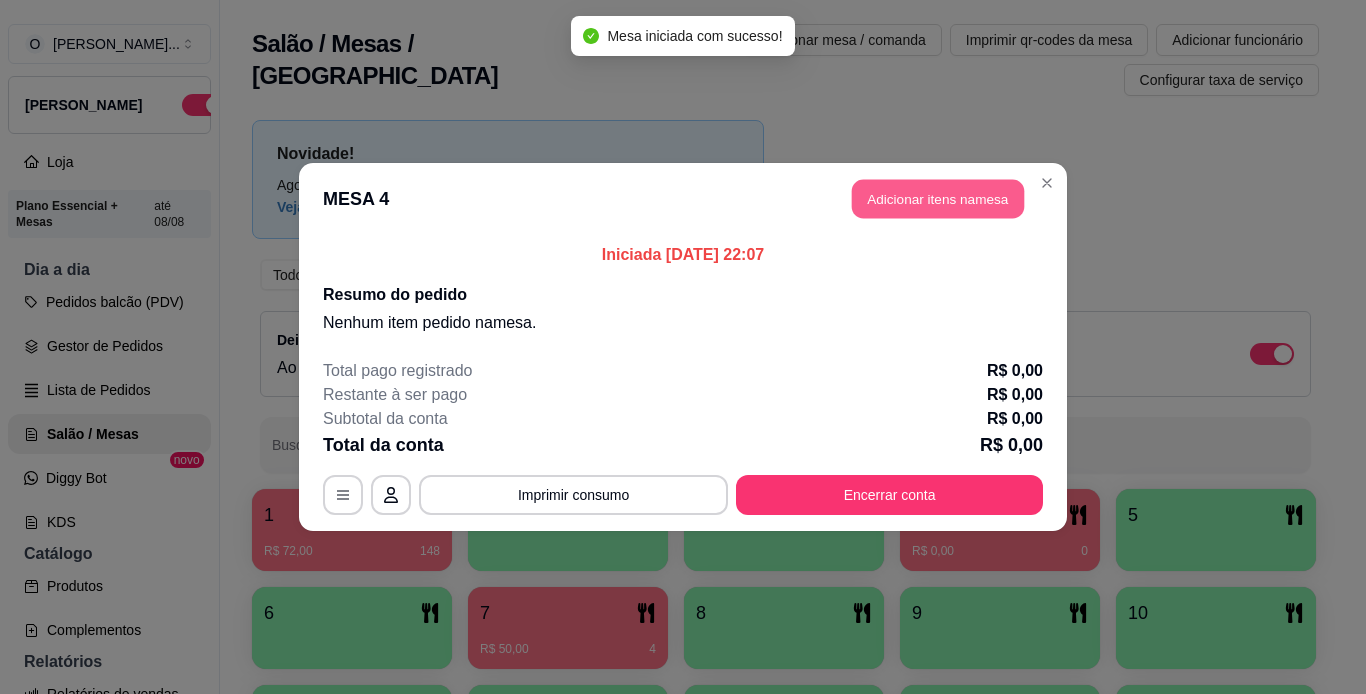 click on "Adicionar itens na  mesa" at bounding box center [938, 199] 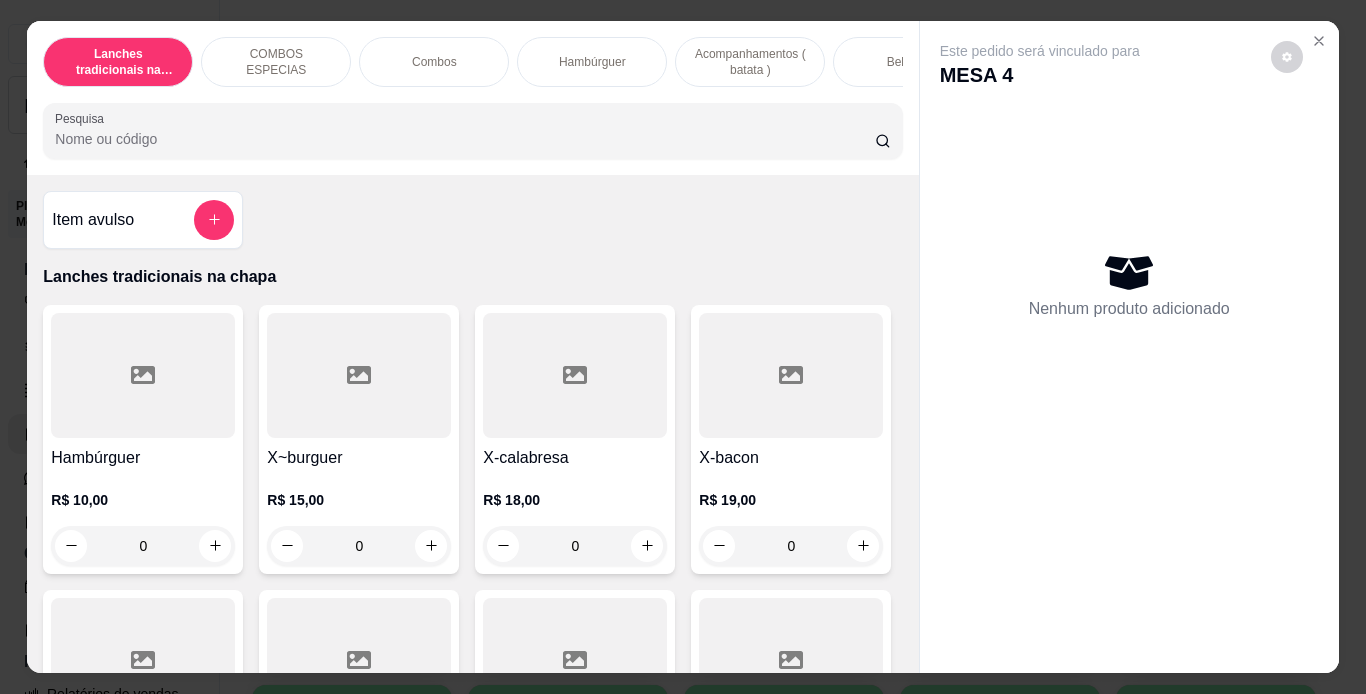 click on "Combos" at bounding box center (434, 62) 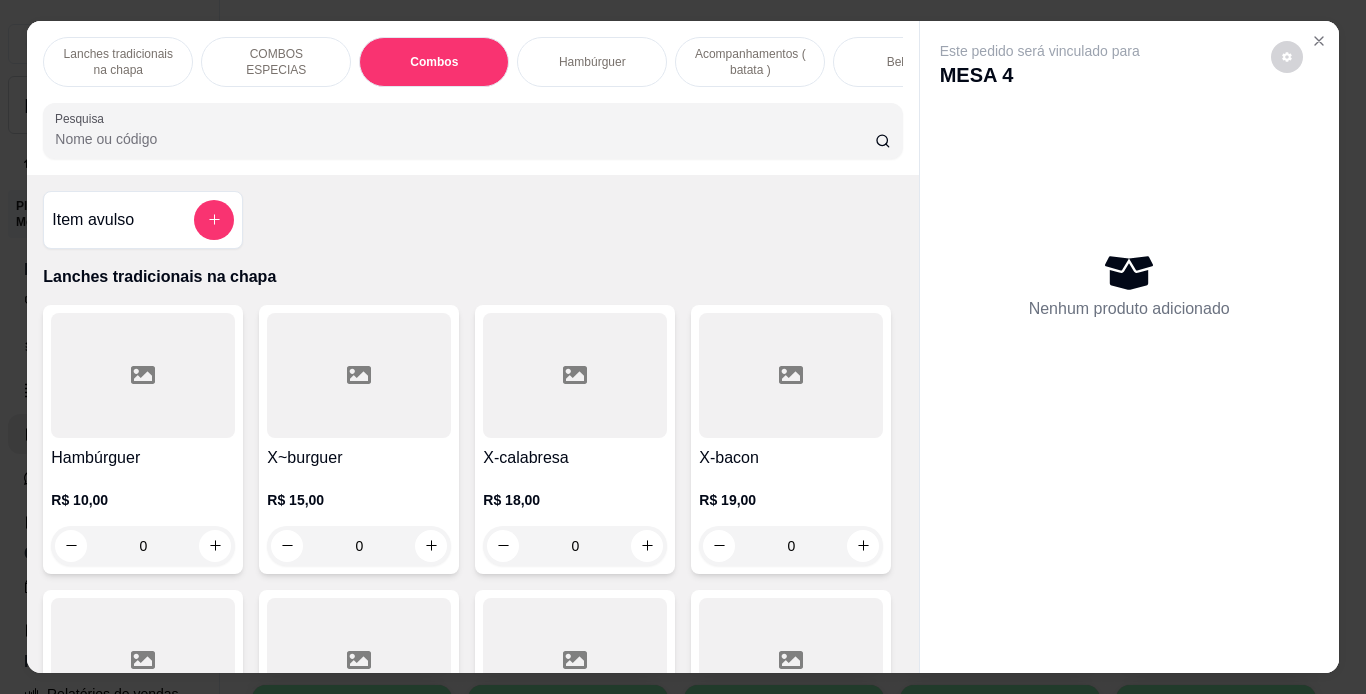 scroll, scrollTop: 2450, scrollLeft: 0, axis: vertical 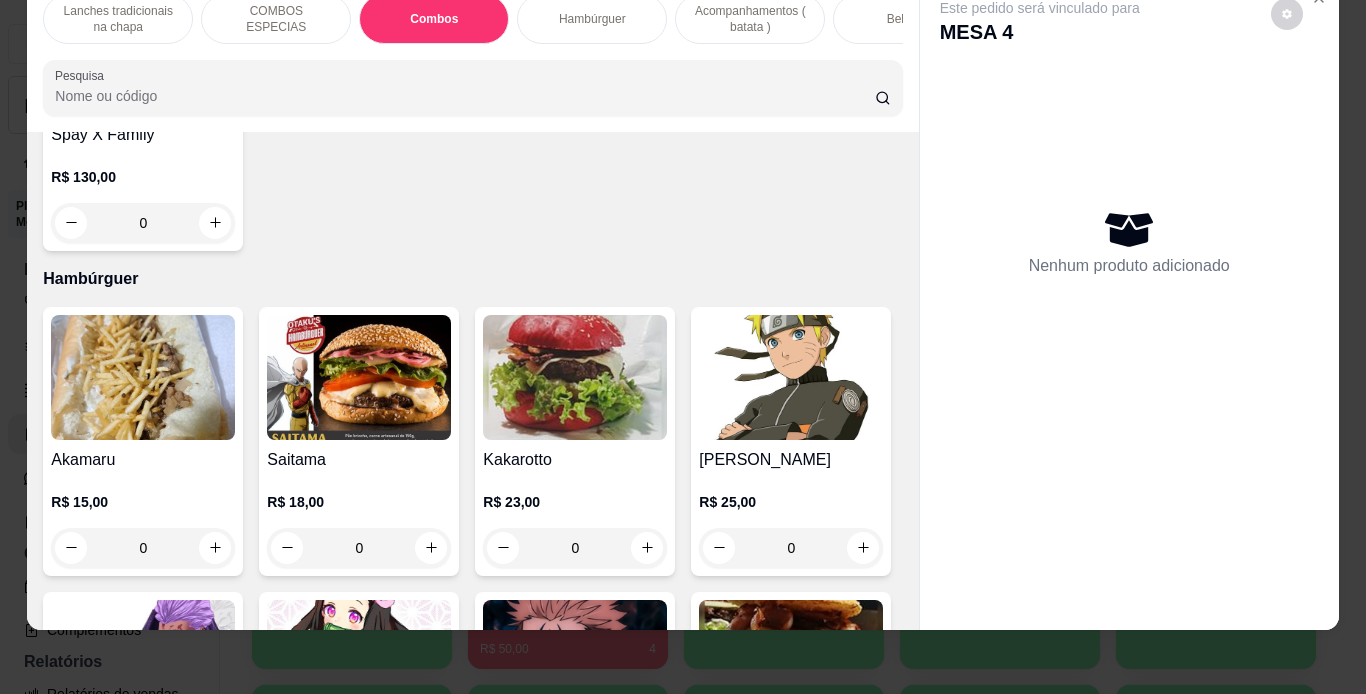 click on "0" at bounding box center [791, -371] 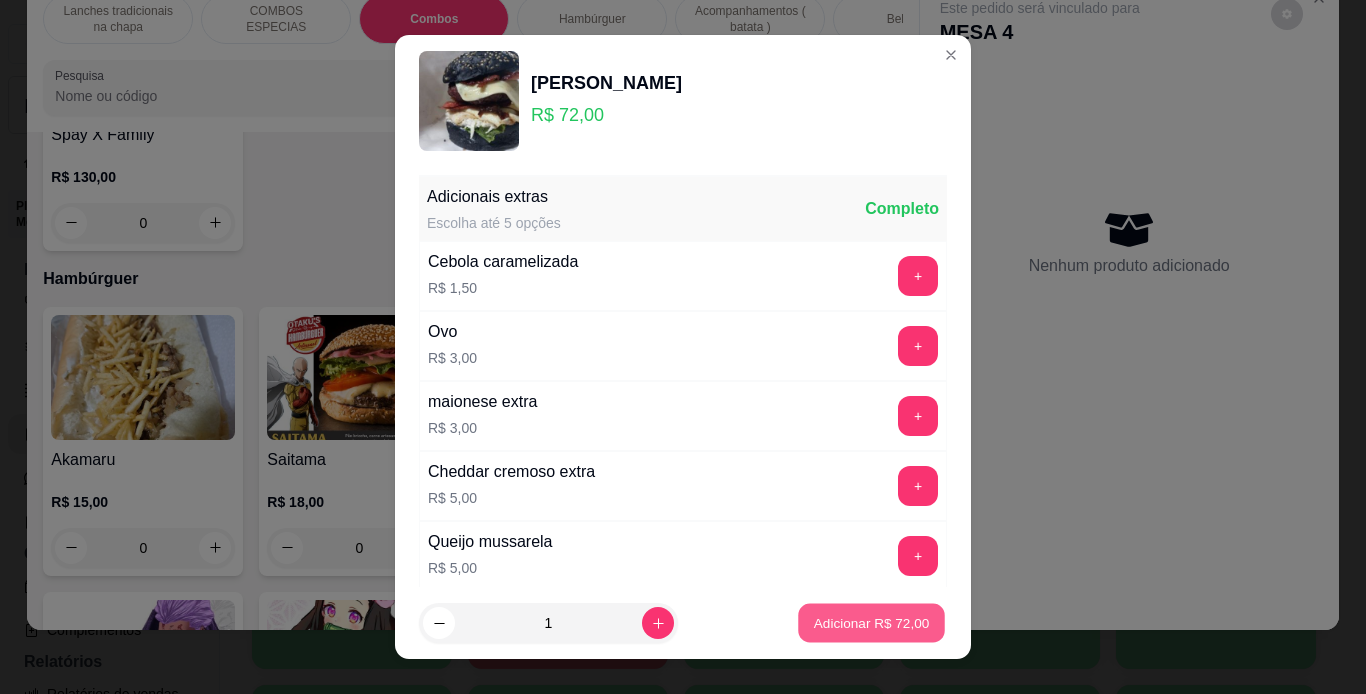 click on "Adicionar   R$ 72,00" at bounding box center [871, 623] 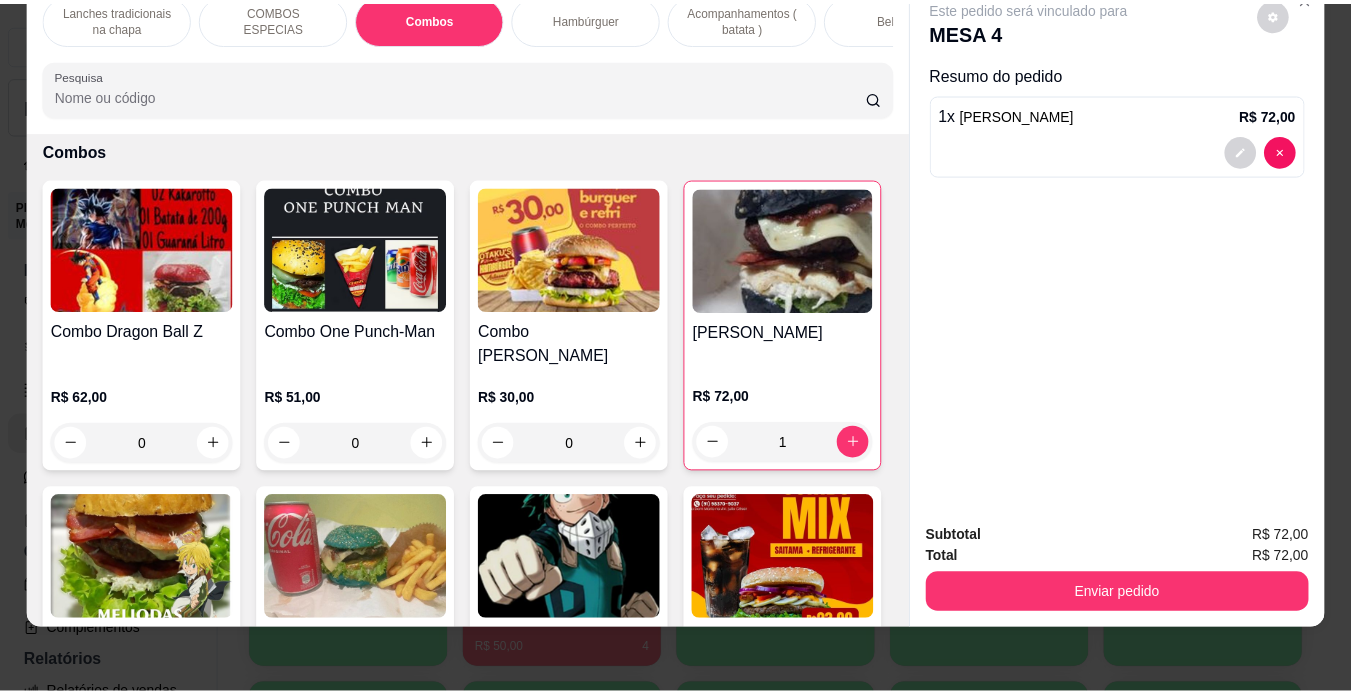 scroll, scrollTop: 1902, scrollLeft: 0, axis: vertical 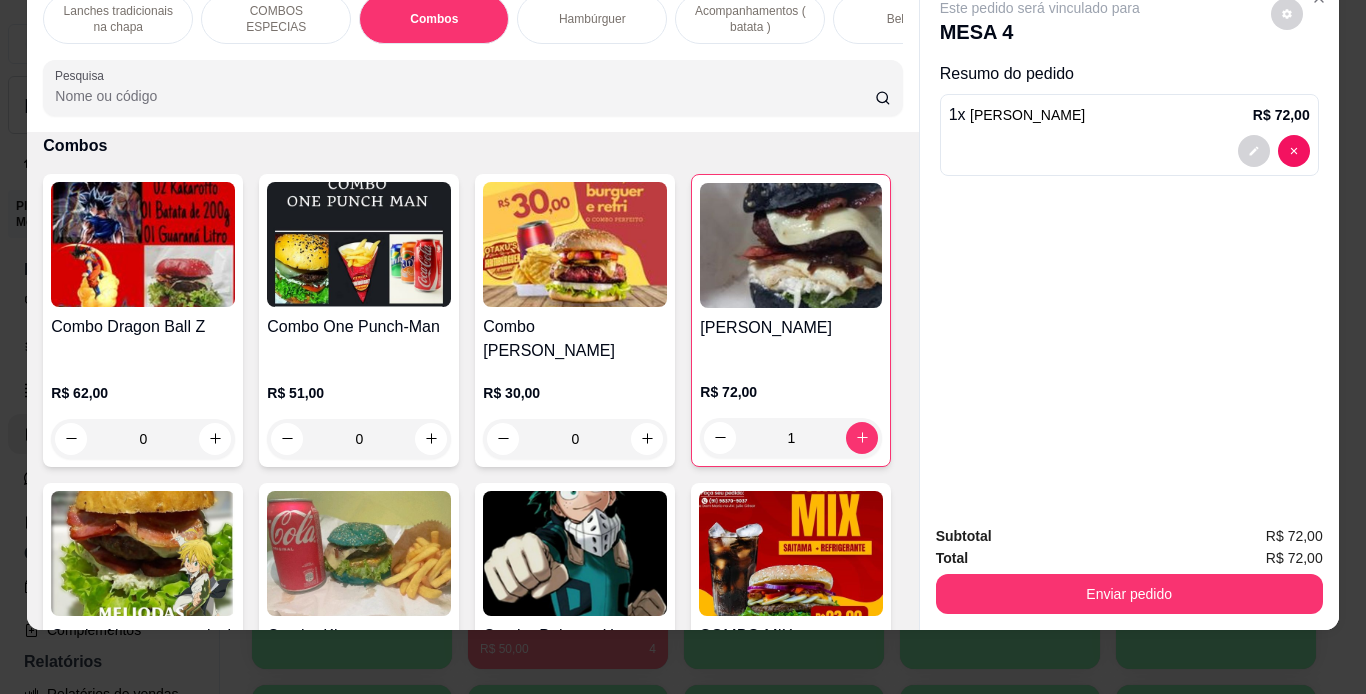 click on "0" at bounding box center (359, -195) 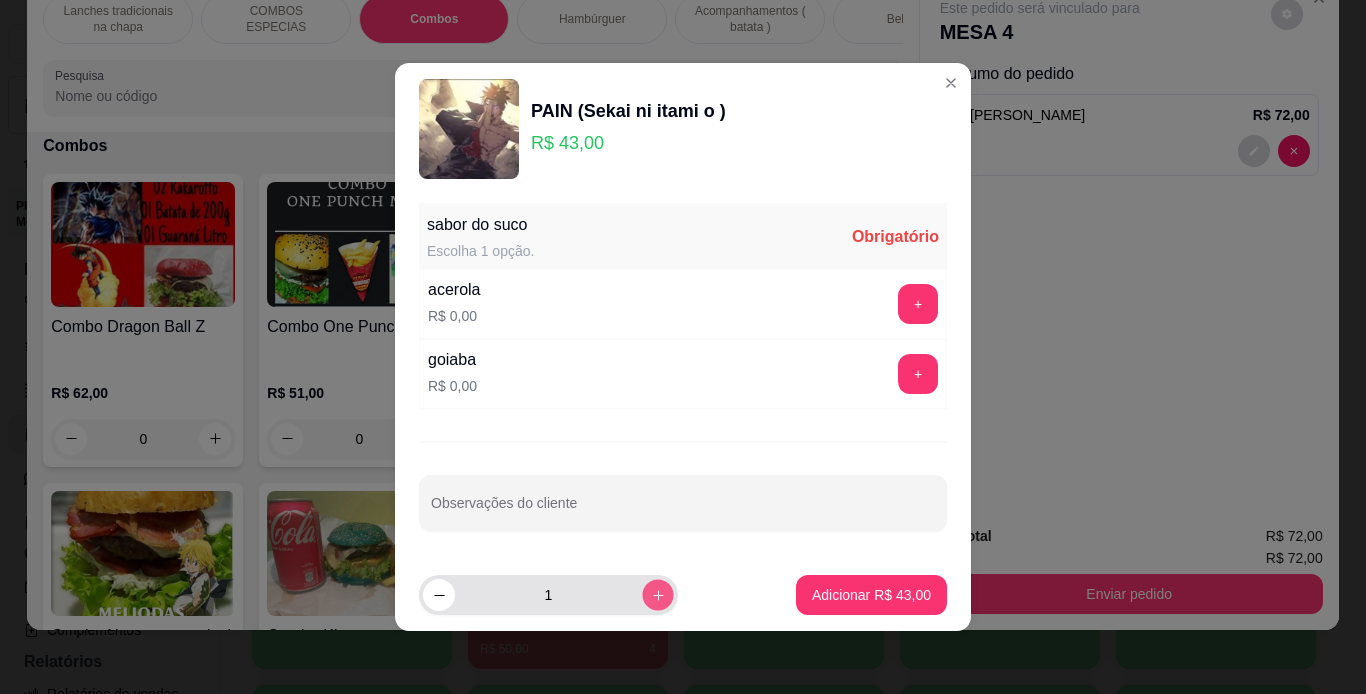 click 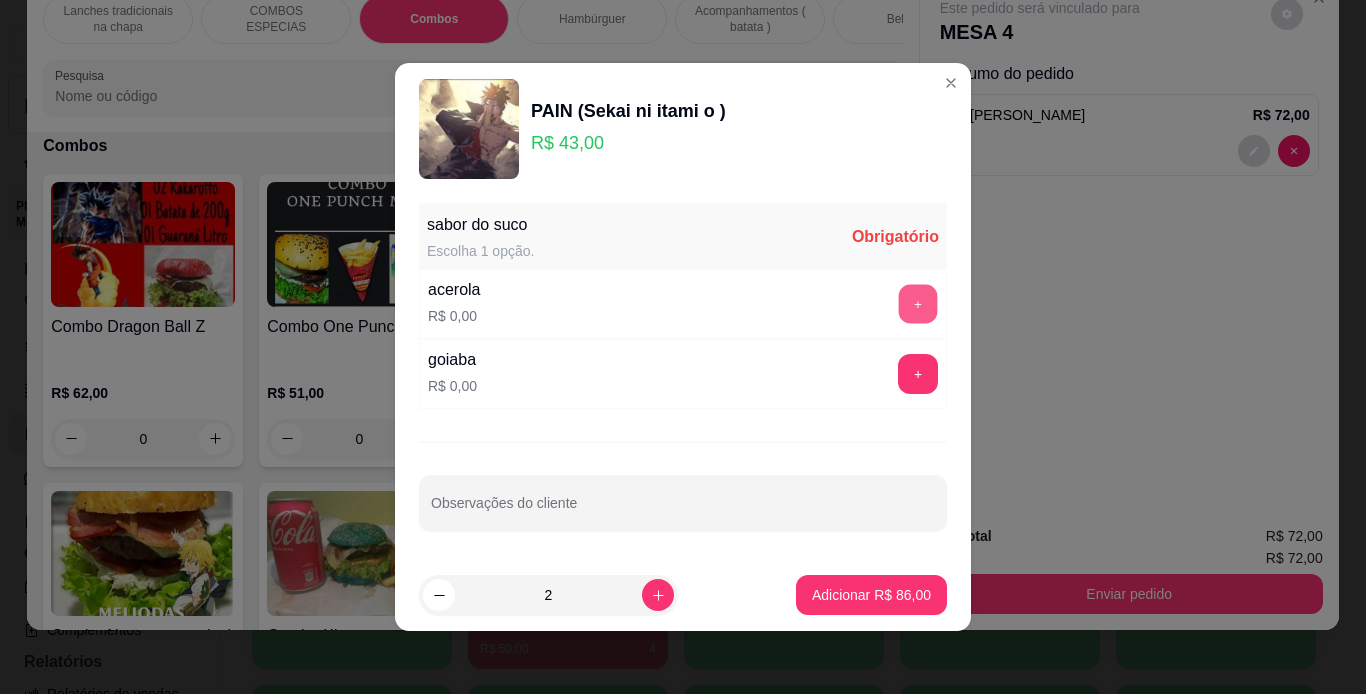 click on "+" at bounding box center [918, 304] 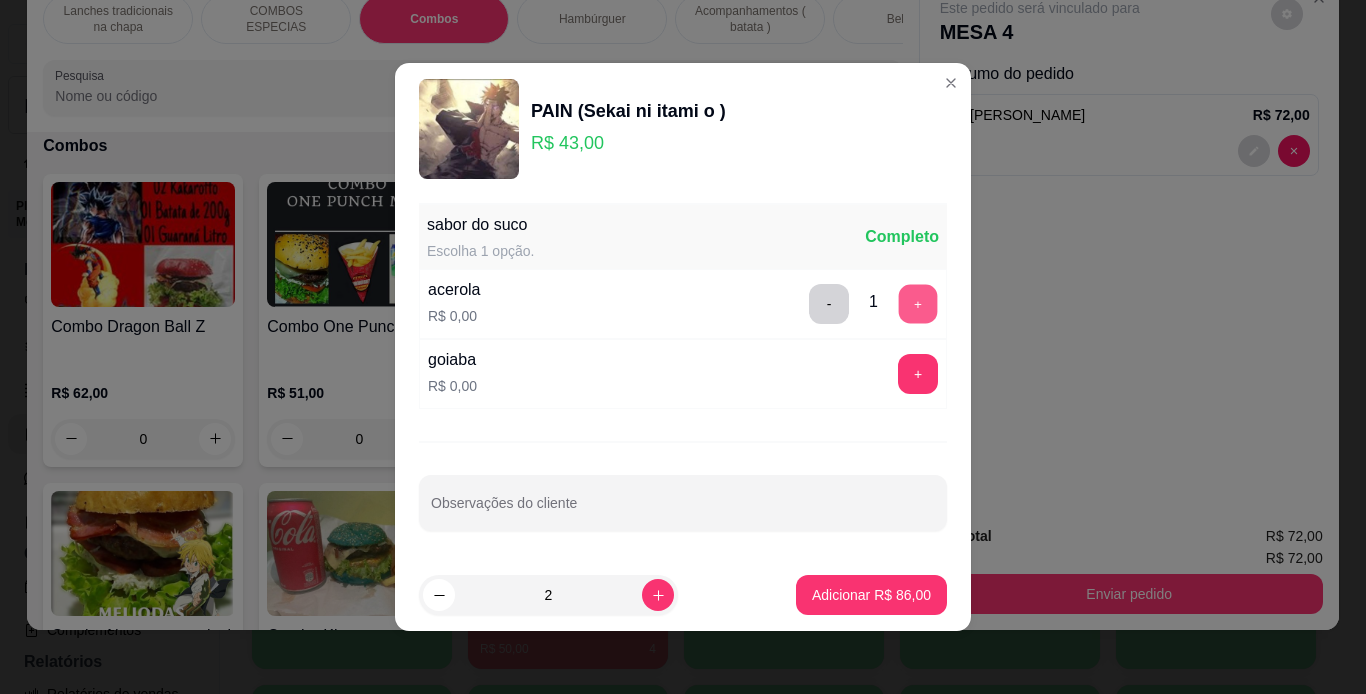 click on "+" at bounding box center [918, 304] 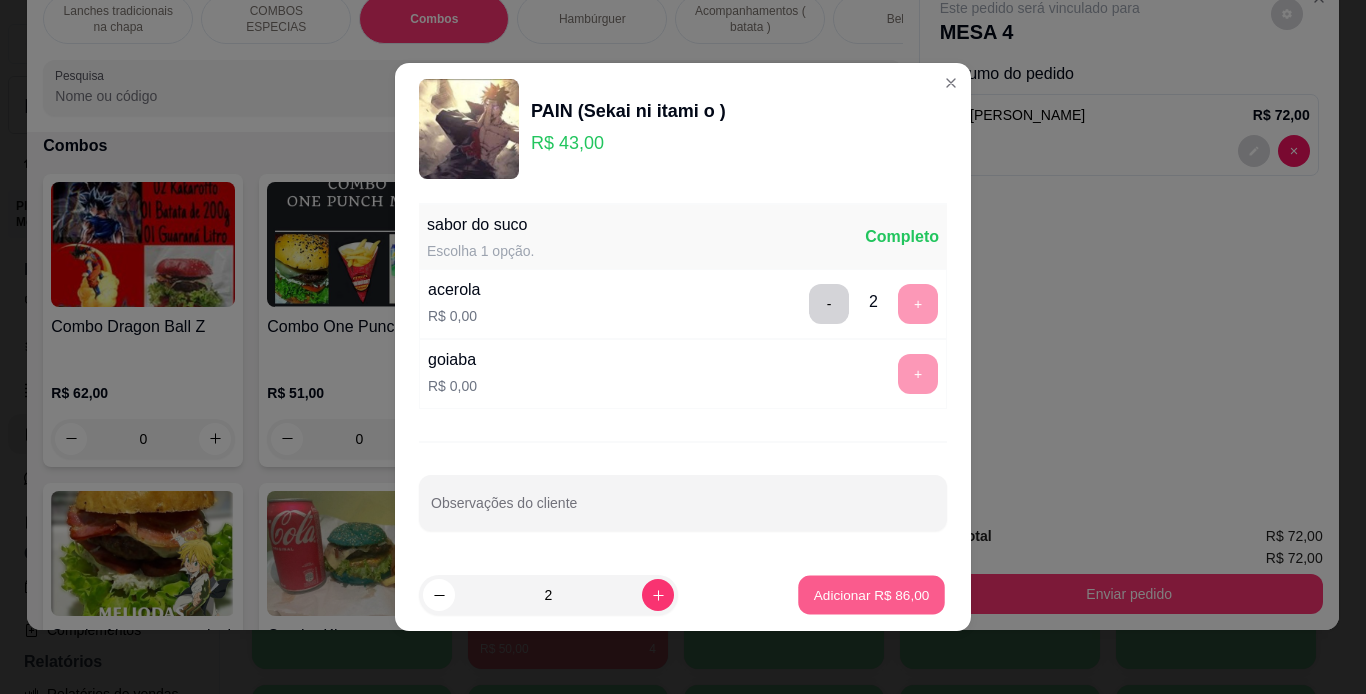 click on "Adicionar   R$ 86,00" at bounding box center (872, 594) 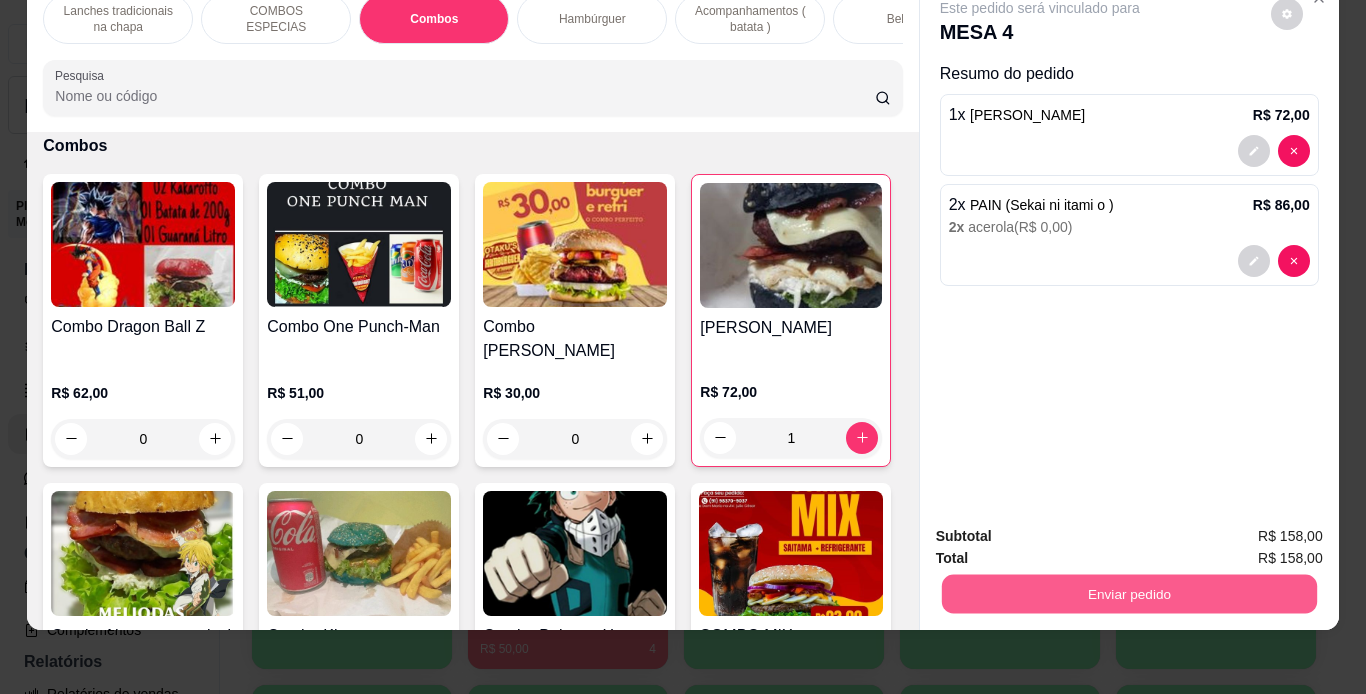 click on "Enviar pedido" at bounding box center (1128, 594) 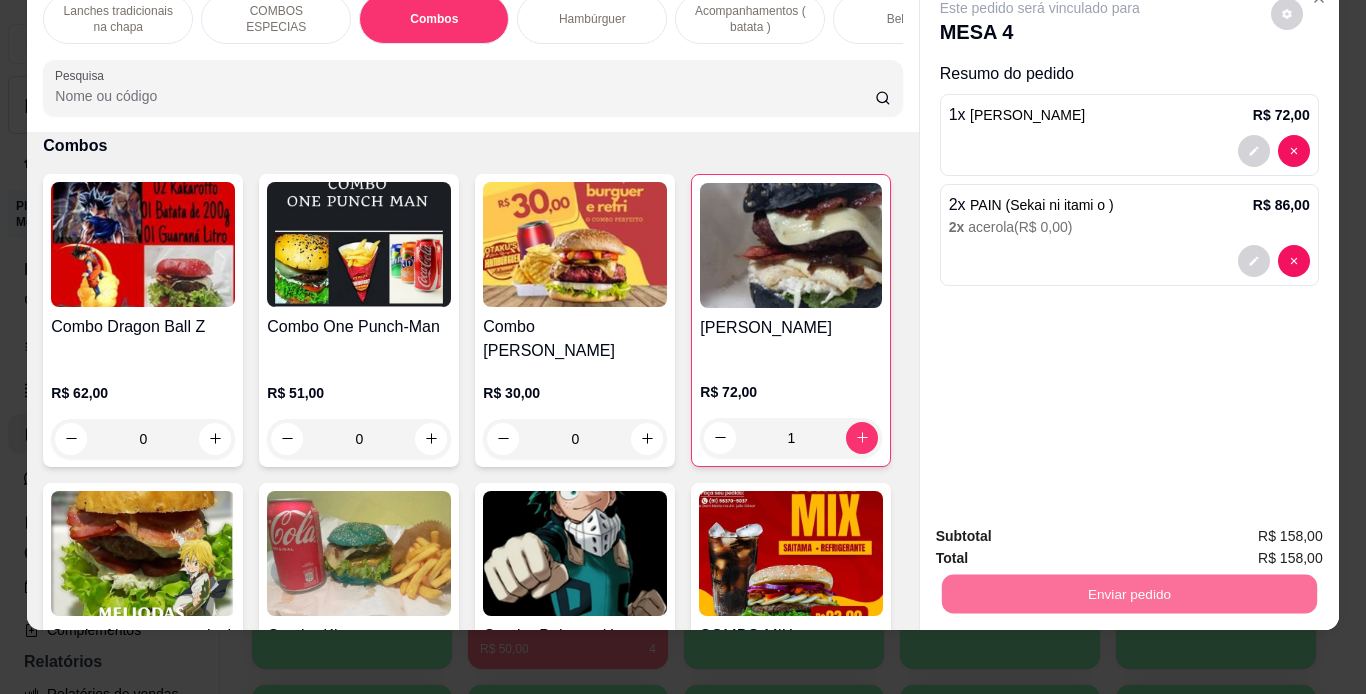 click on "Não registrar e enviar pedido" at bounding box center [1063, 529] 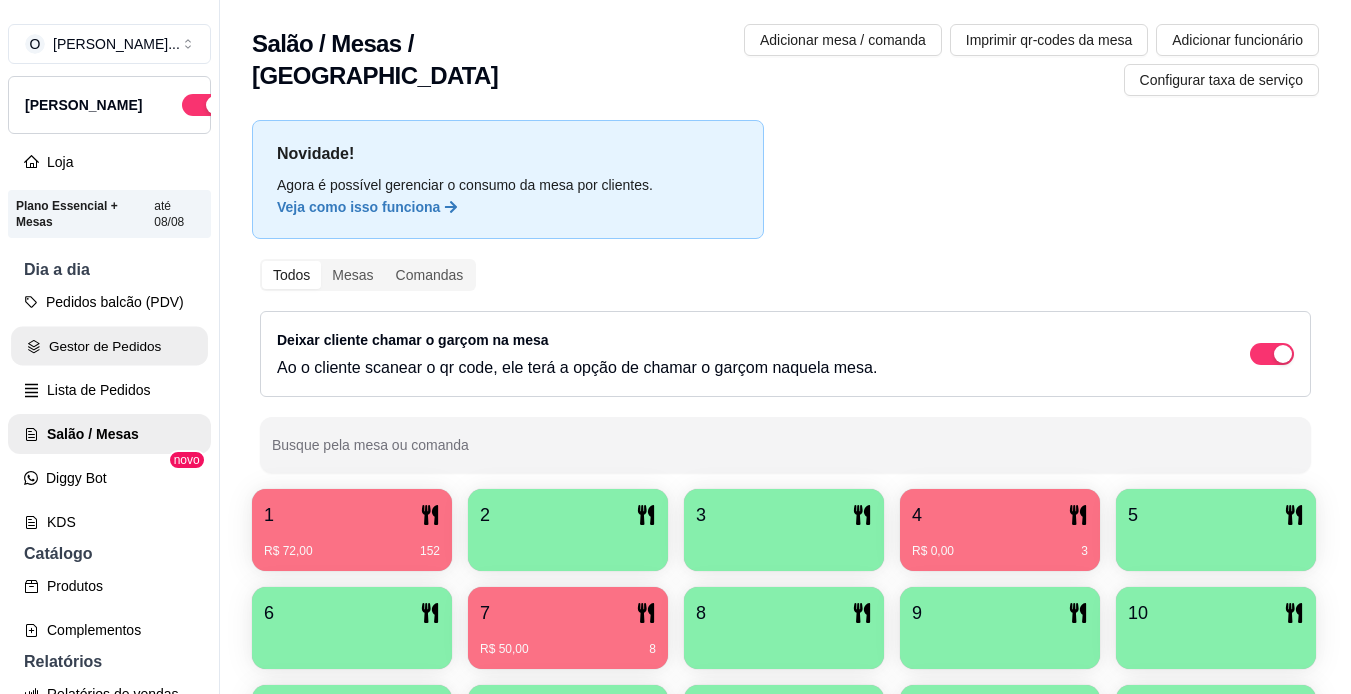 click on "Gestor de Pedidos" at bounding box center [109, 346] 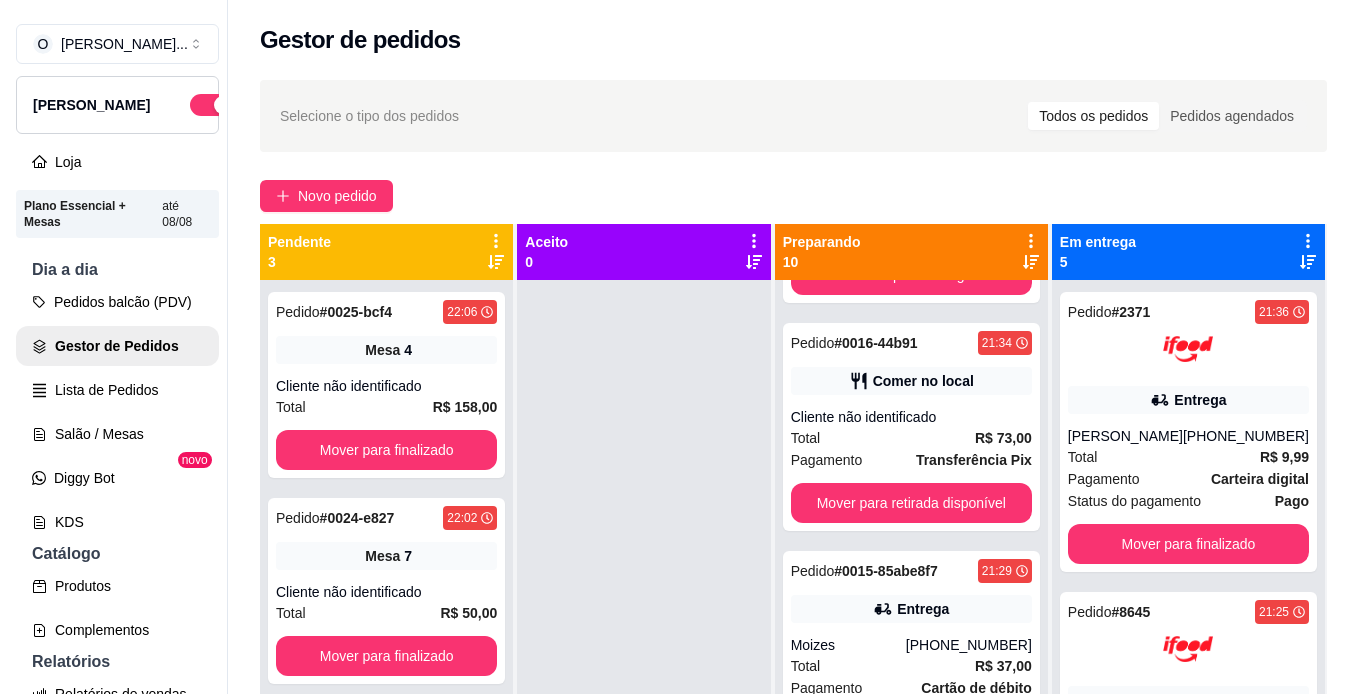 scroll, scrollTop: 1709, scrollLeft: 0, axis: vertical 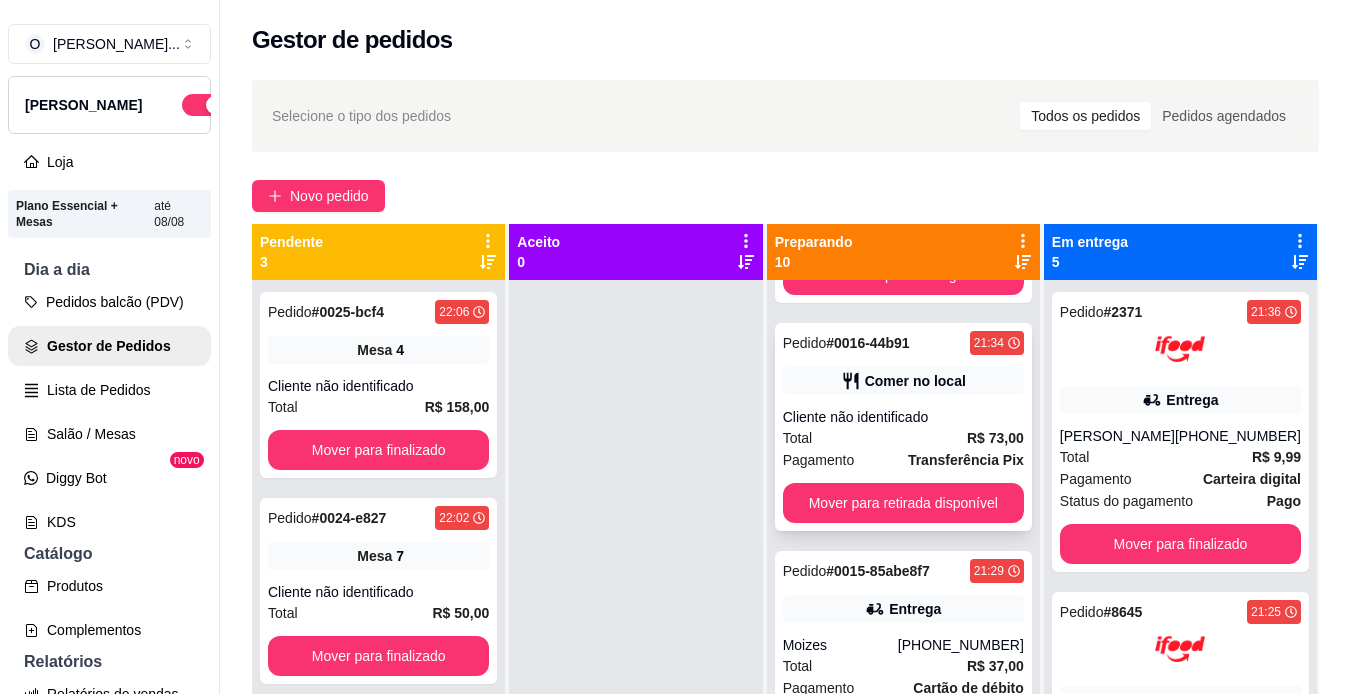 click 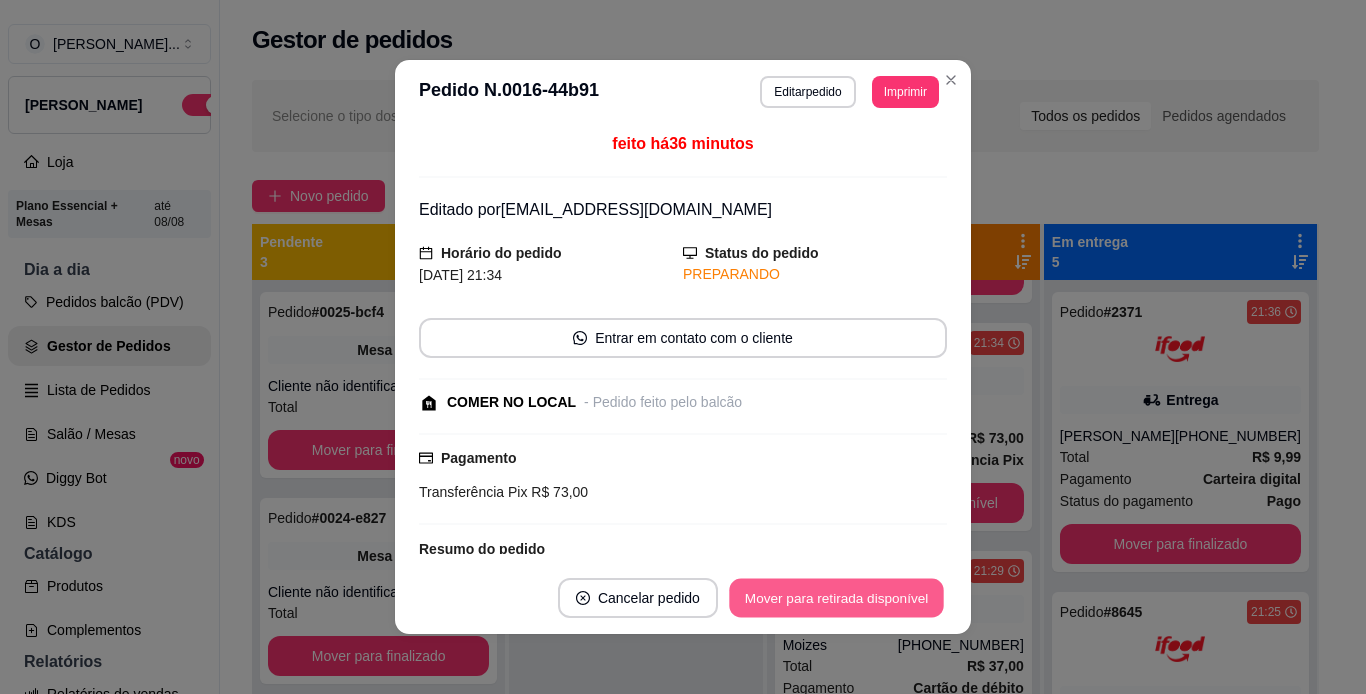 click on "Mover para retirada disponível" at bounding box center (836, 598) 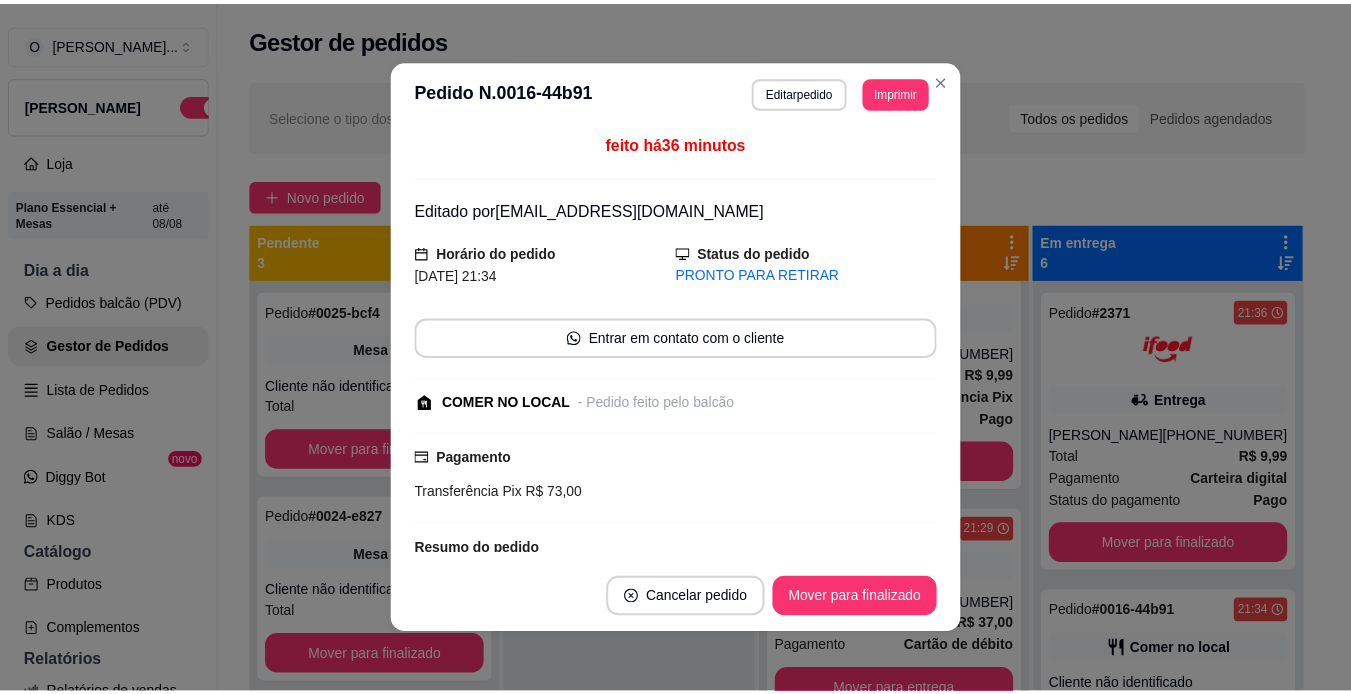 scroll, scrollTop: 1522, scrollLeft: 0, axis: vertical 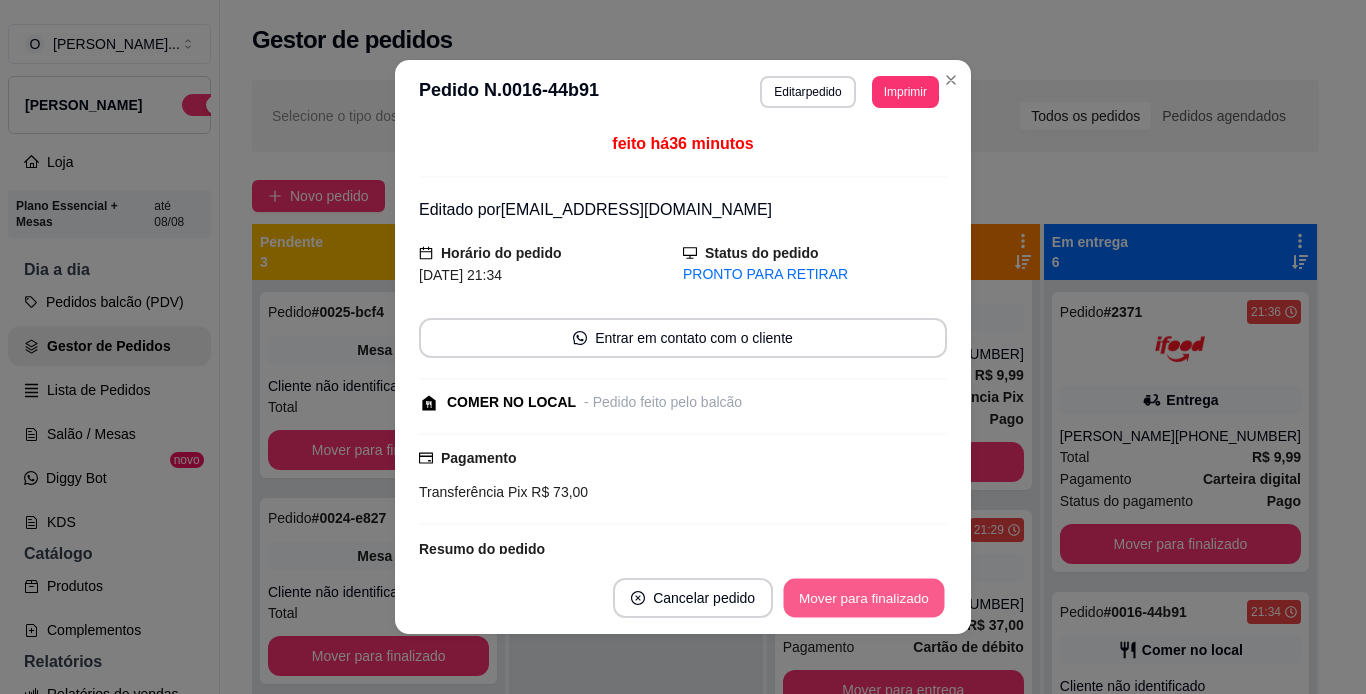 click on "Mover para finalizado" at bounding box center (864, 598) 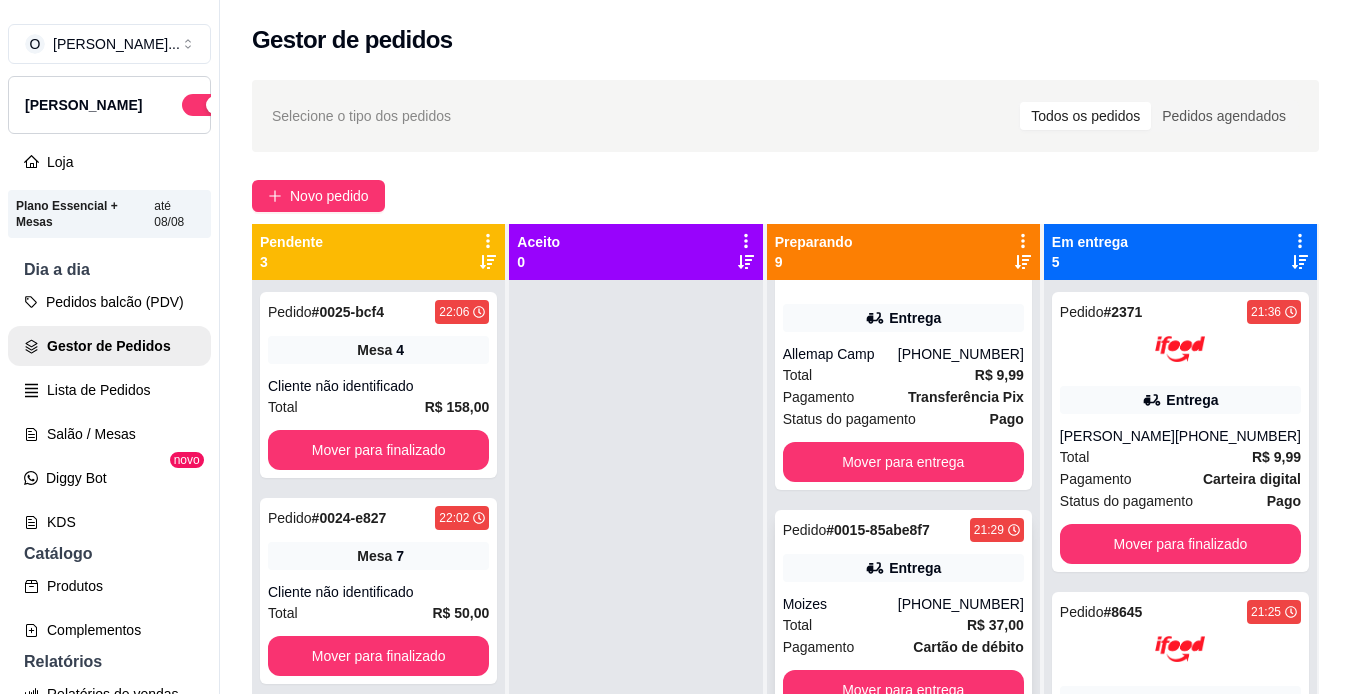 scroll, scrollTop: 56, scrollLeft: 0, axis: vertical 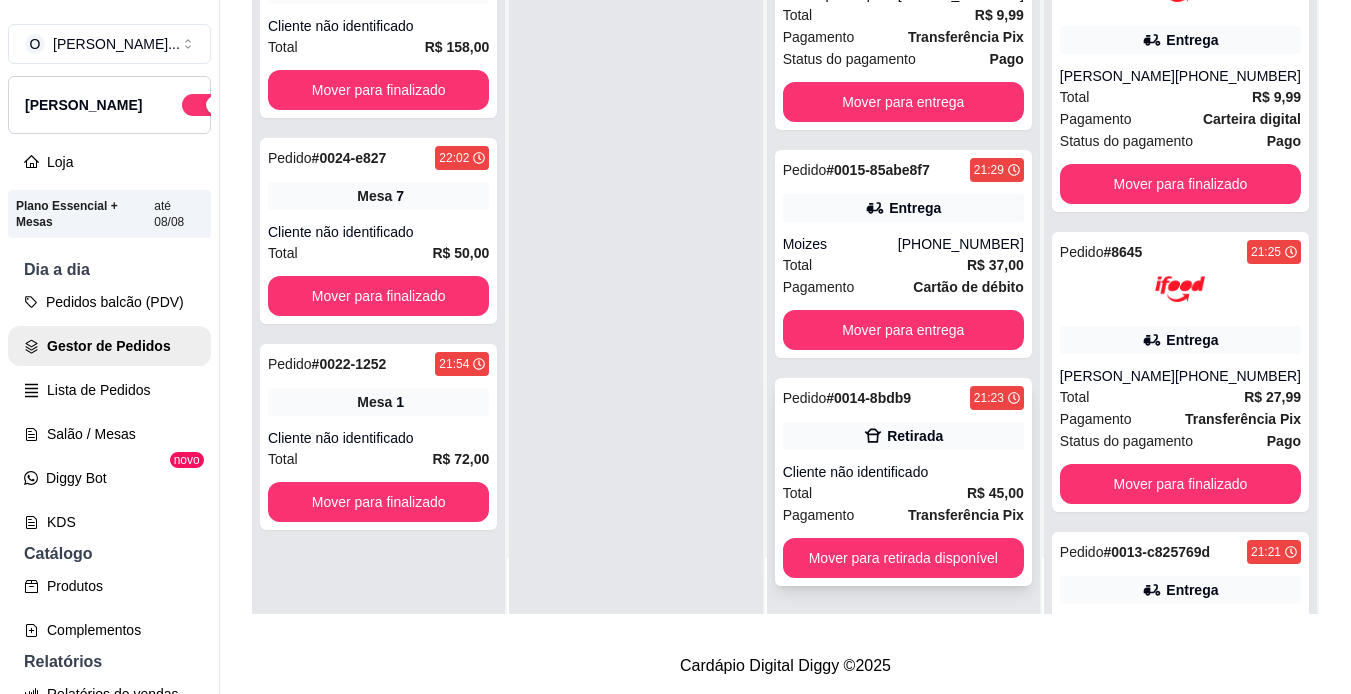 click on "Cliente não identificado" at bounding box center (903, 472) 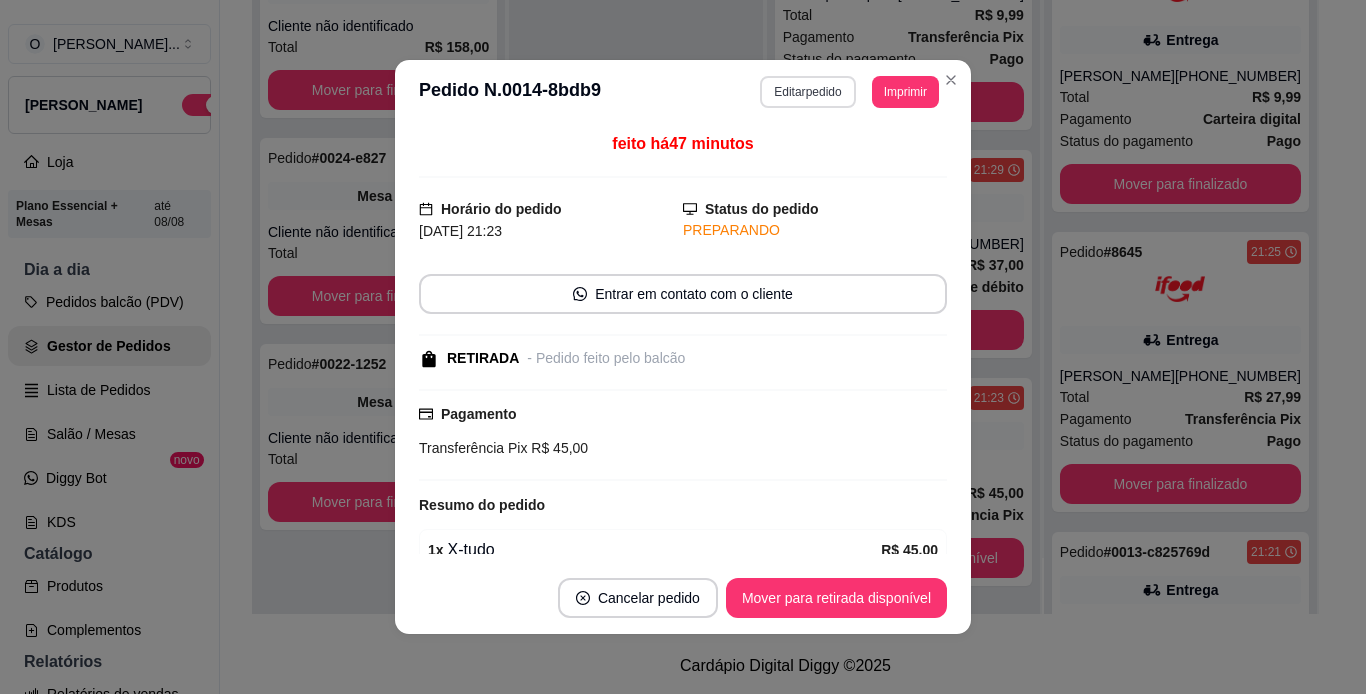 click on "Editar  pedido" at bounding box center [807, 92] 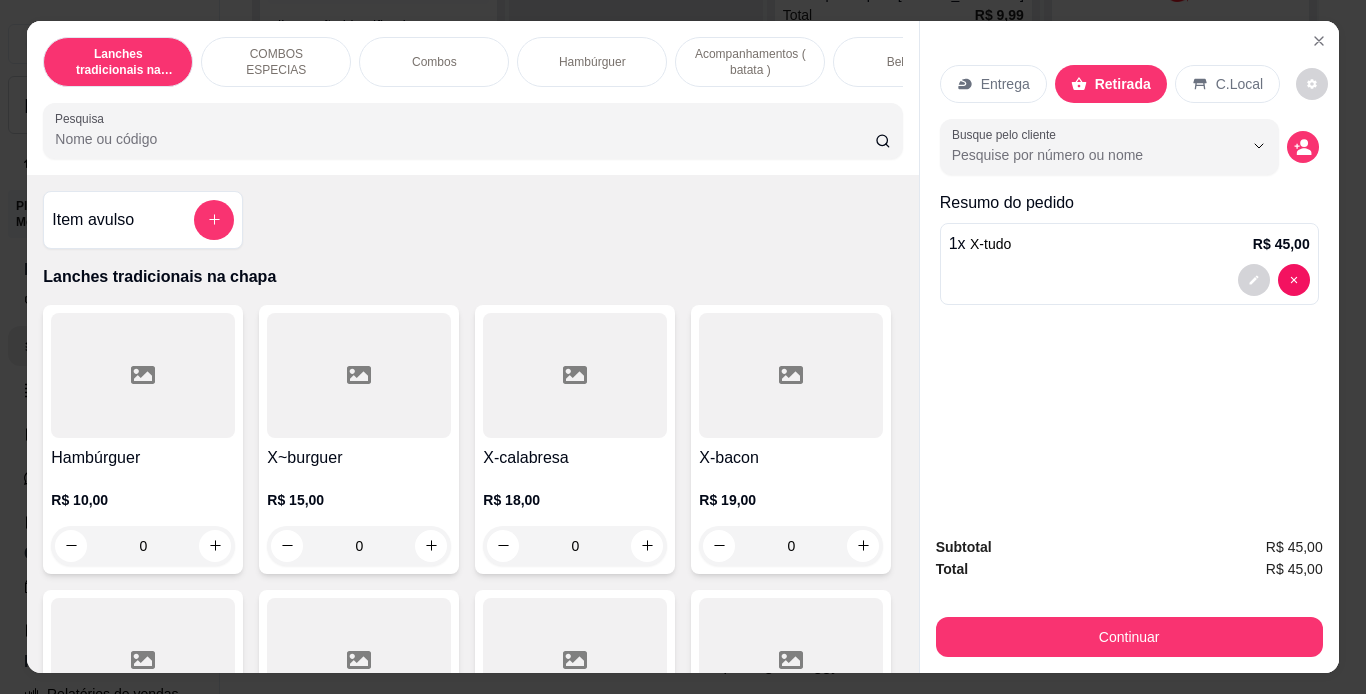 click on "Bebidas" at bounding box center (908, 62) 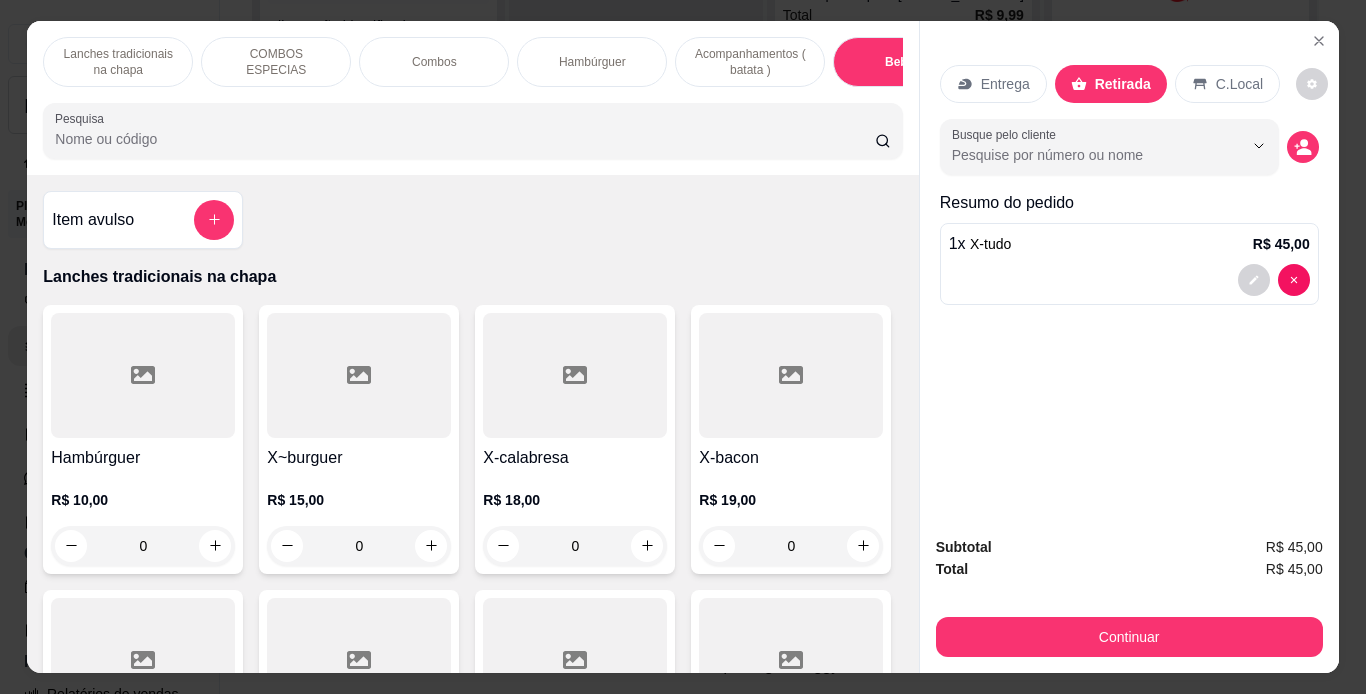scroll, scrollTop: 5510, scrollLeft: 0, axis: vertical 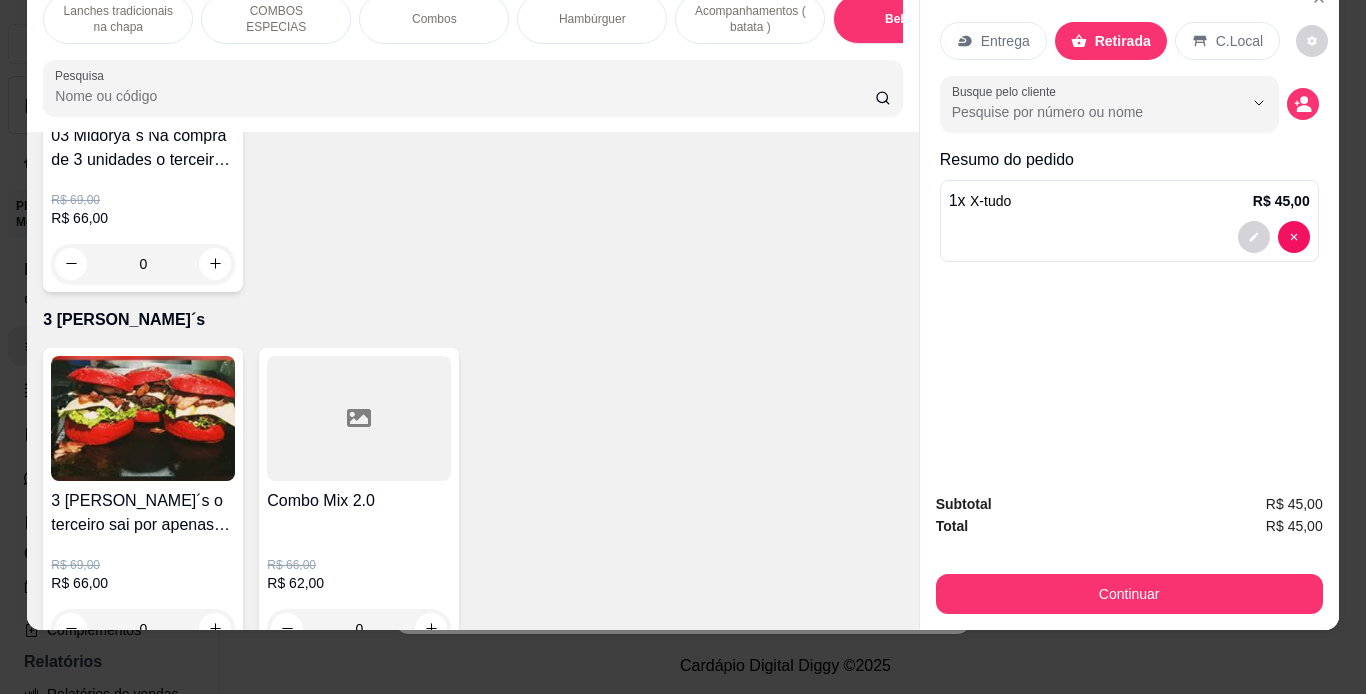 click 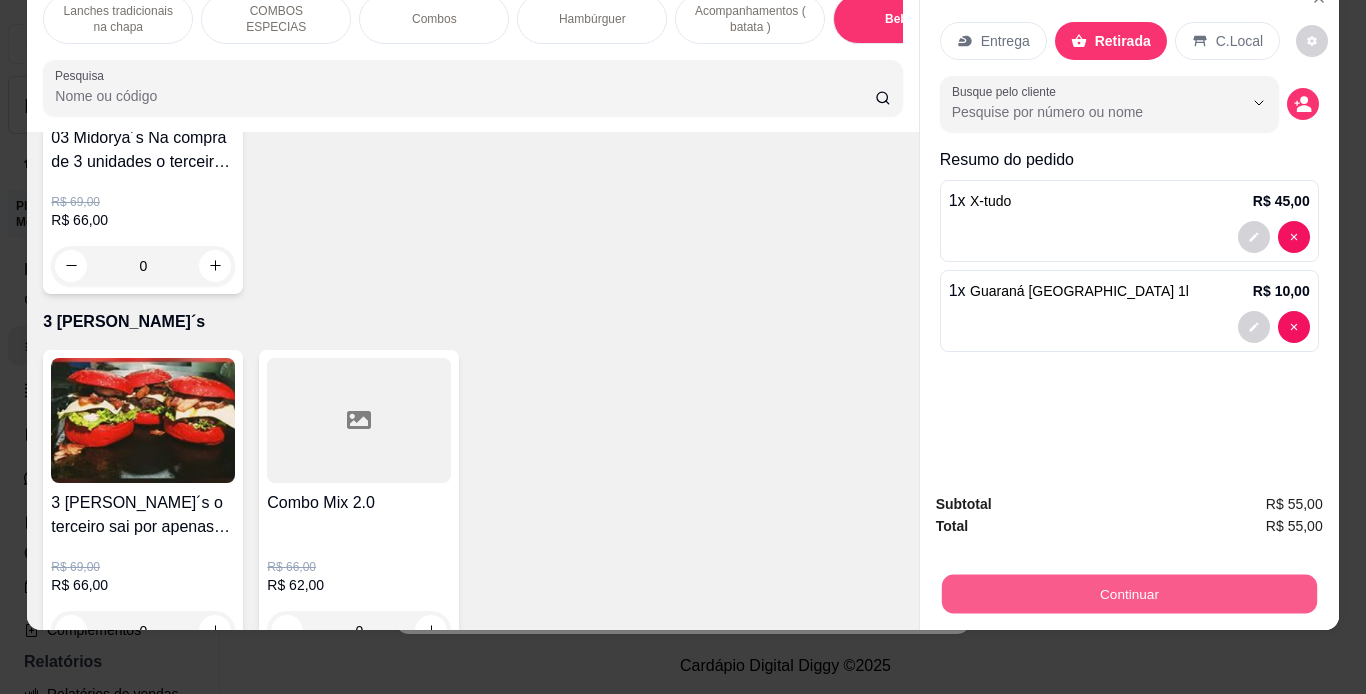 click on "Continuar" at bounding box center [1128, 594] 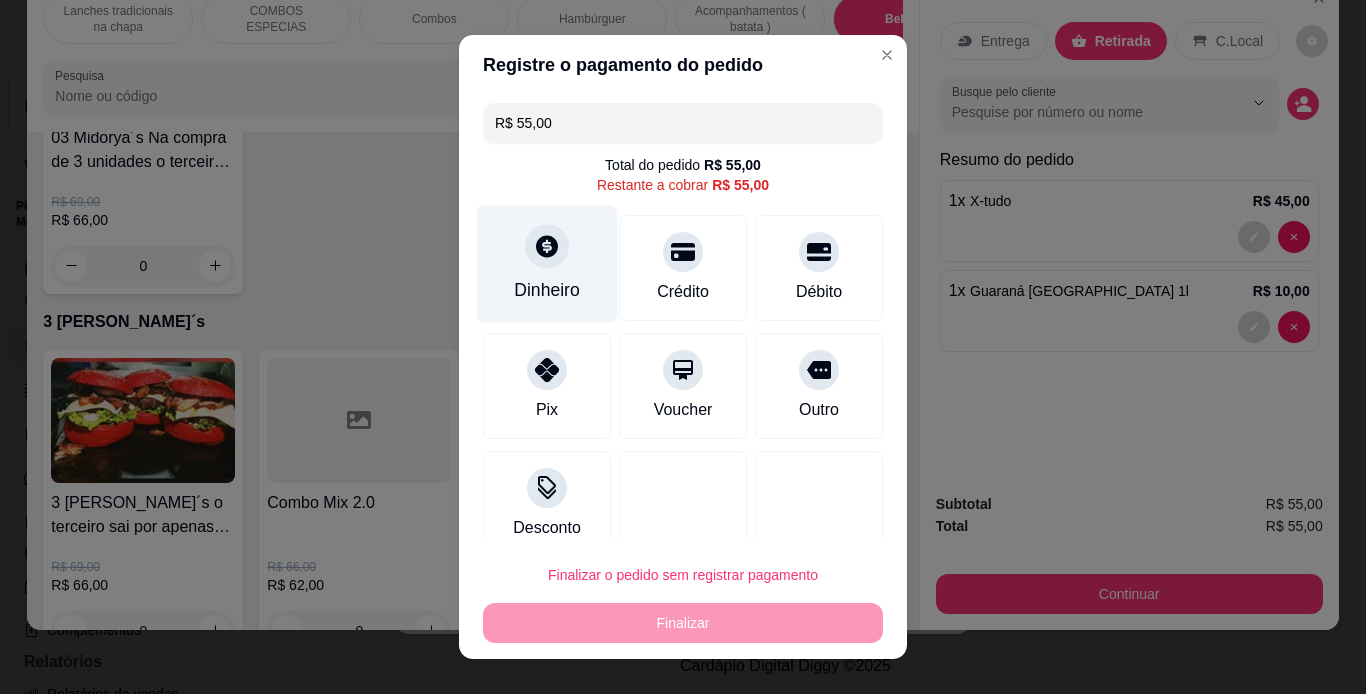 click at bounding box center [547, 246] 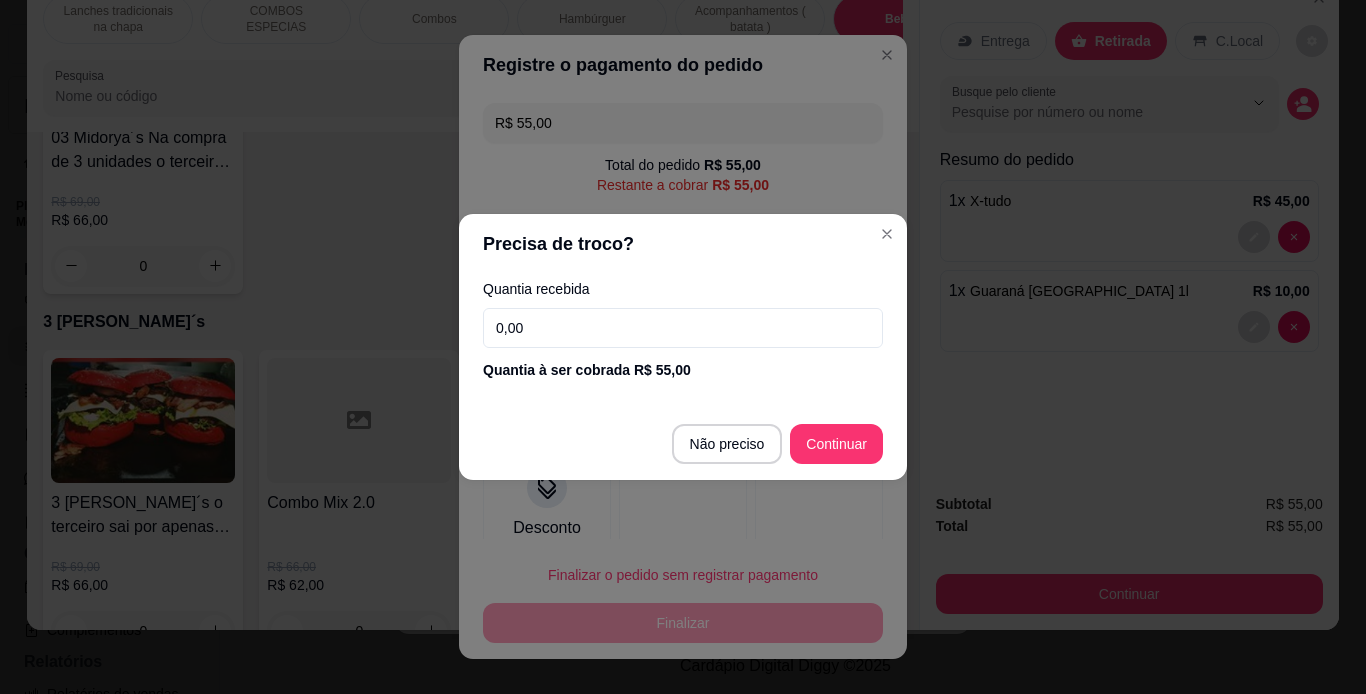 click on "0,00" at bounding box center [683, 328] 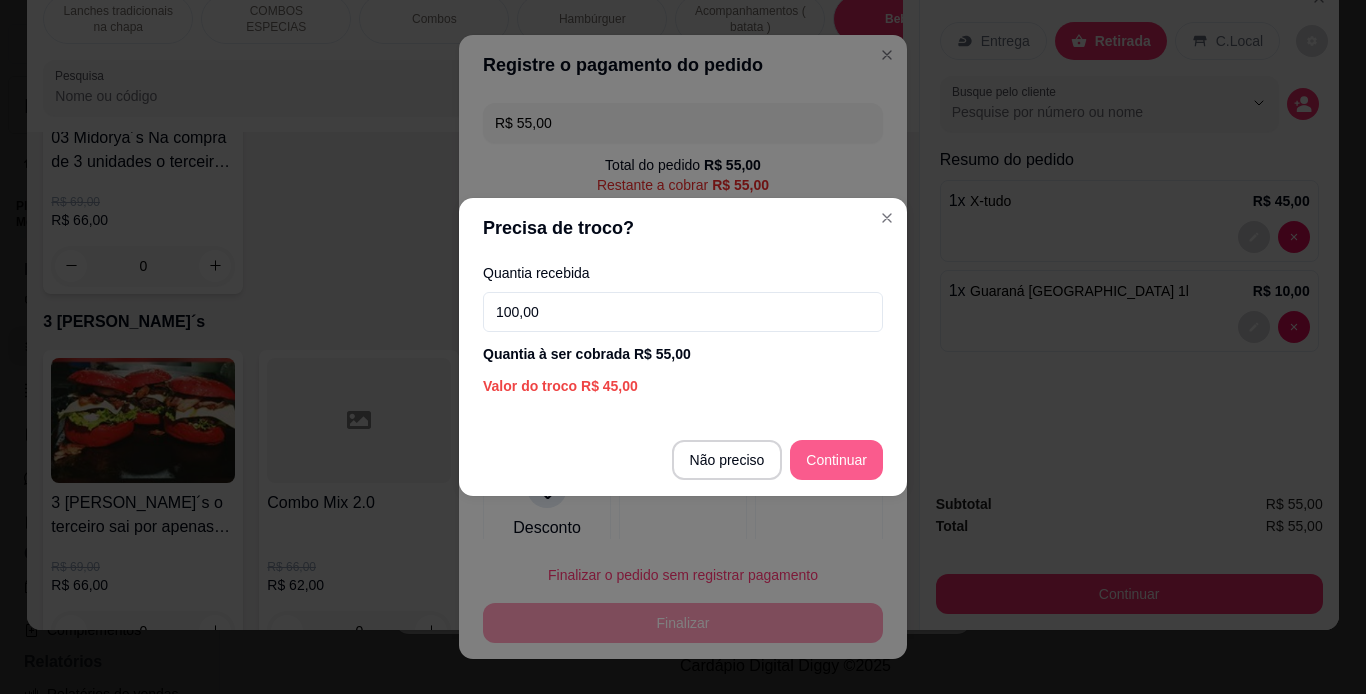 type on "100,00" 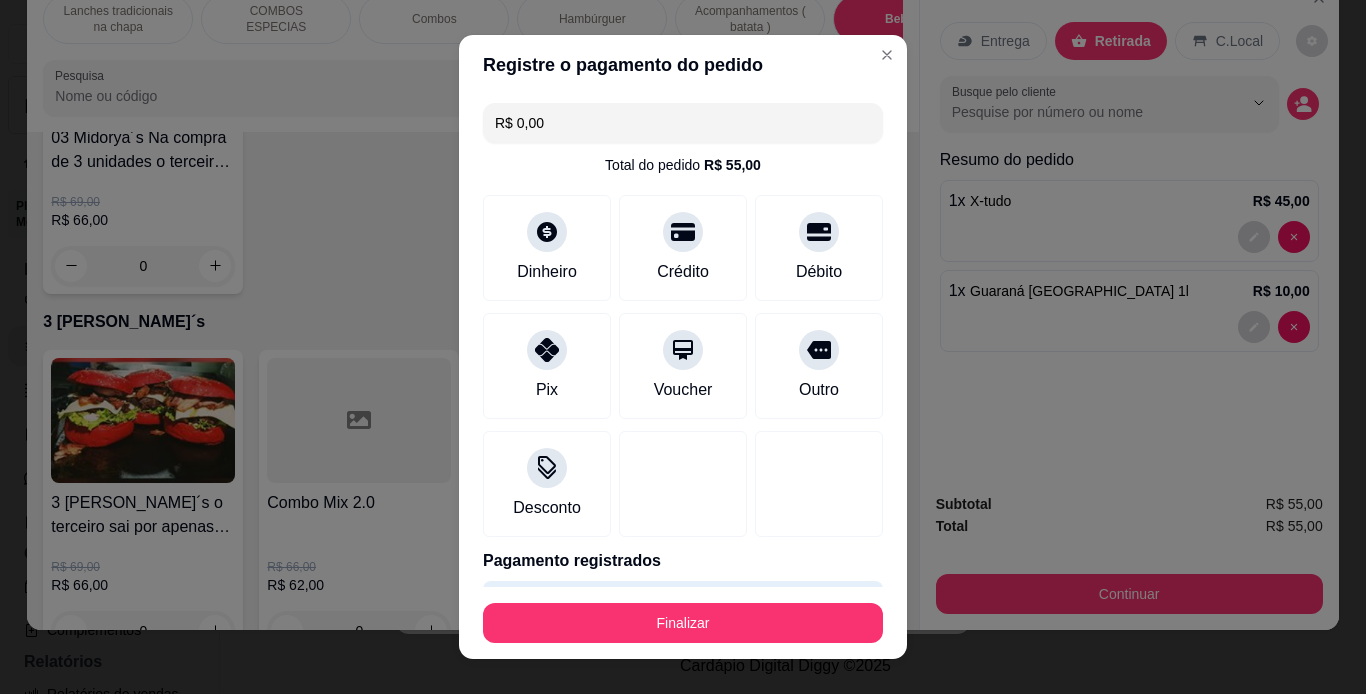 type on "R$ 0,00" 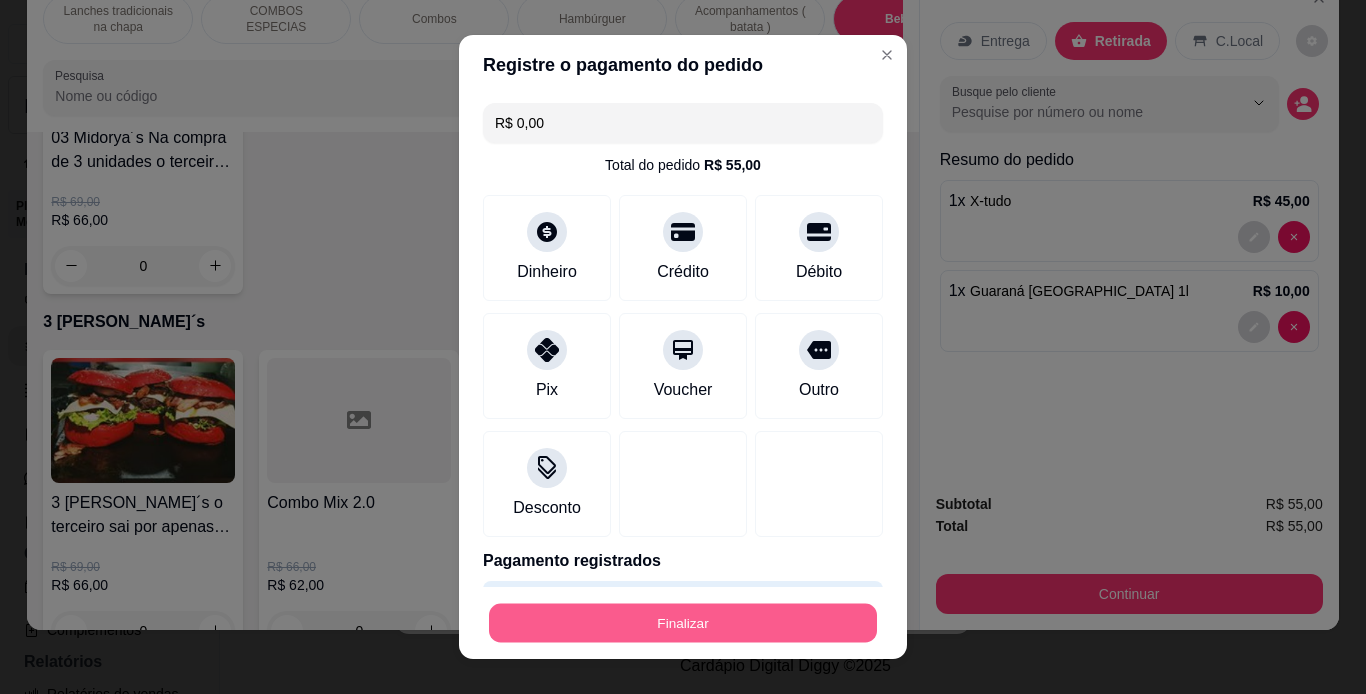click on "Finalizar" at bounding box center [683, 623] 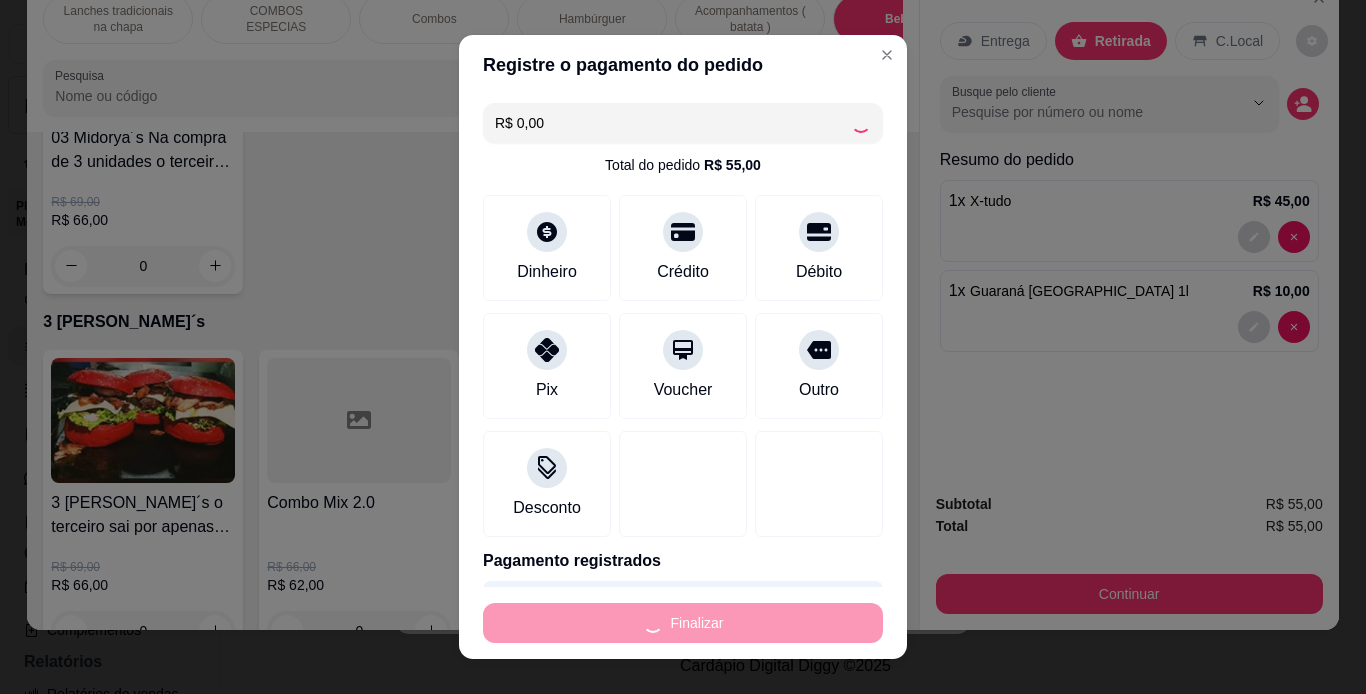 type on "0" 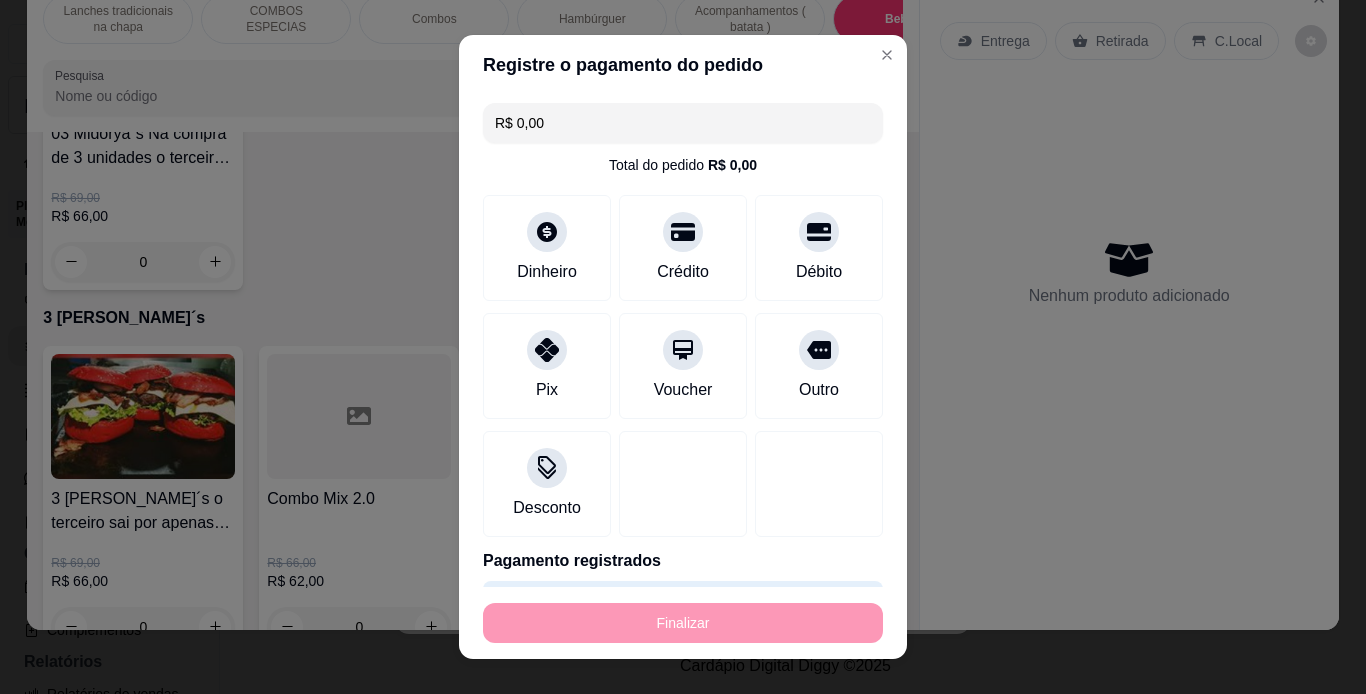 type on "-R$ 55,00" 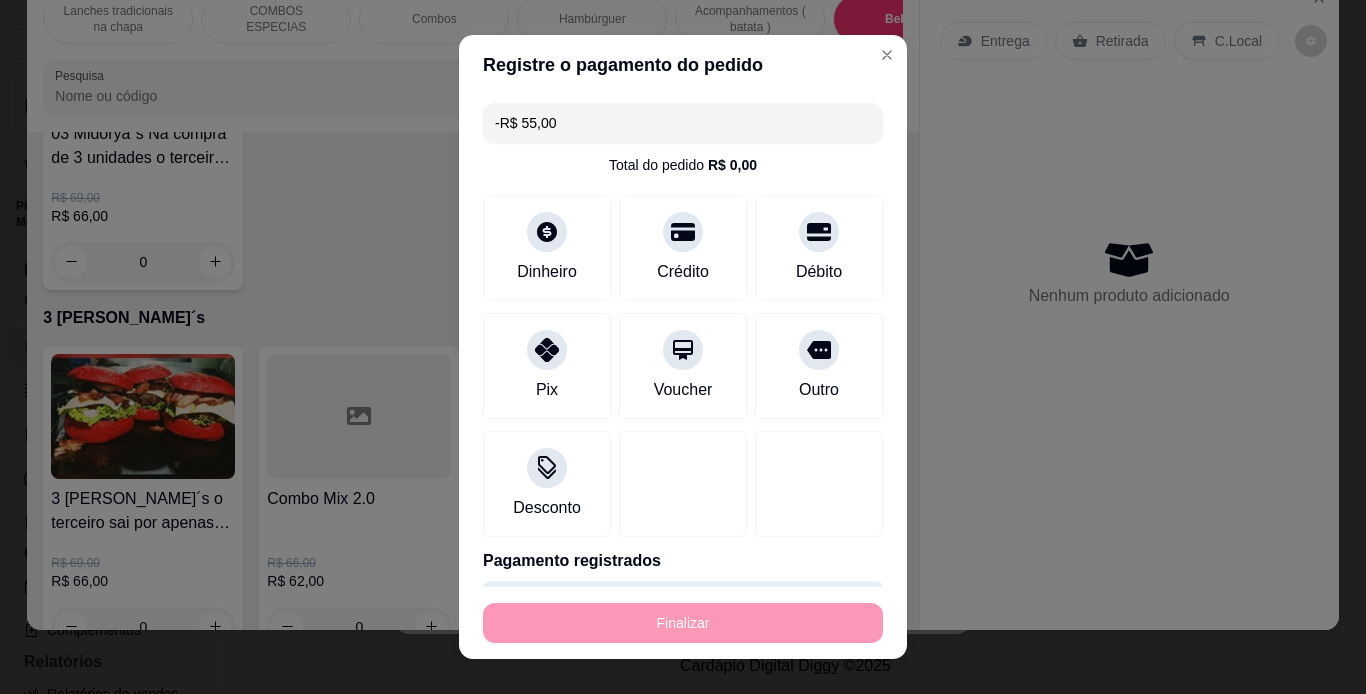 scroll, scrollTop: 5508, scrollLeft: 0, axis: vertical 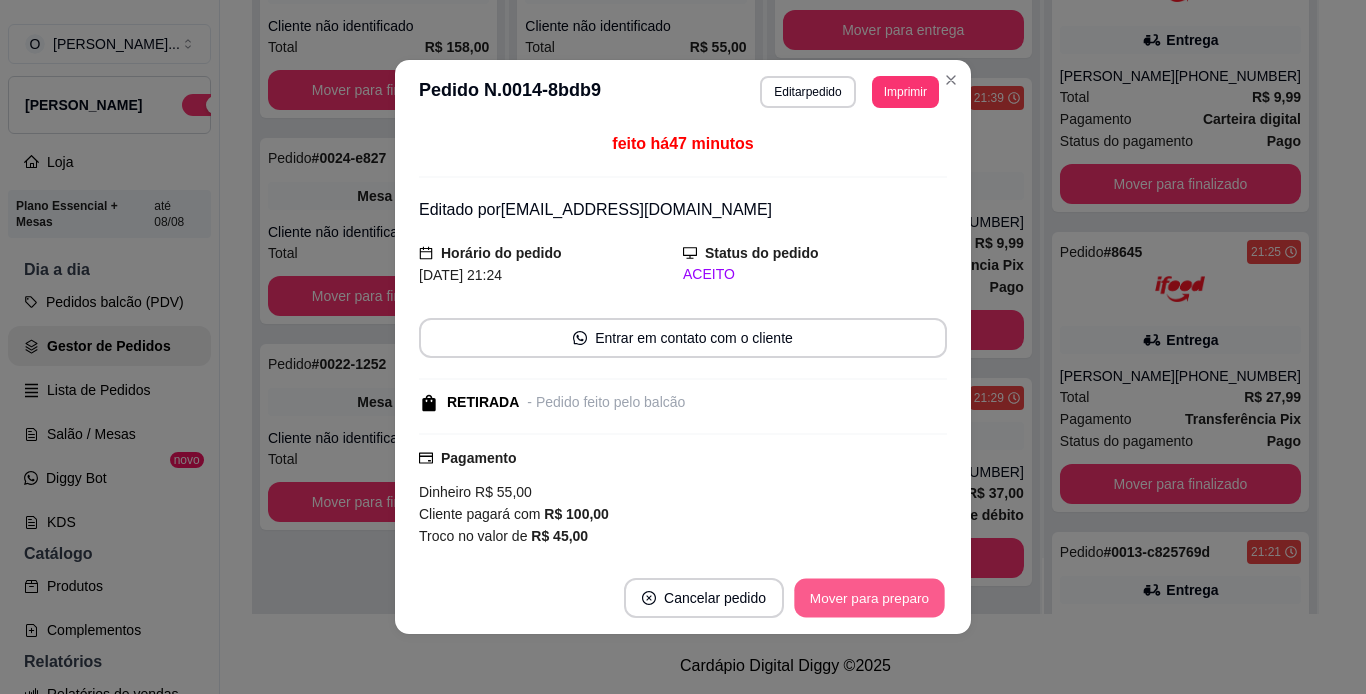 click on "Mover para preparo" at bounding box center (869, 598) 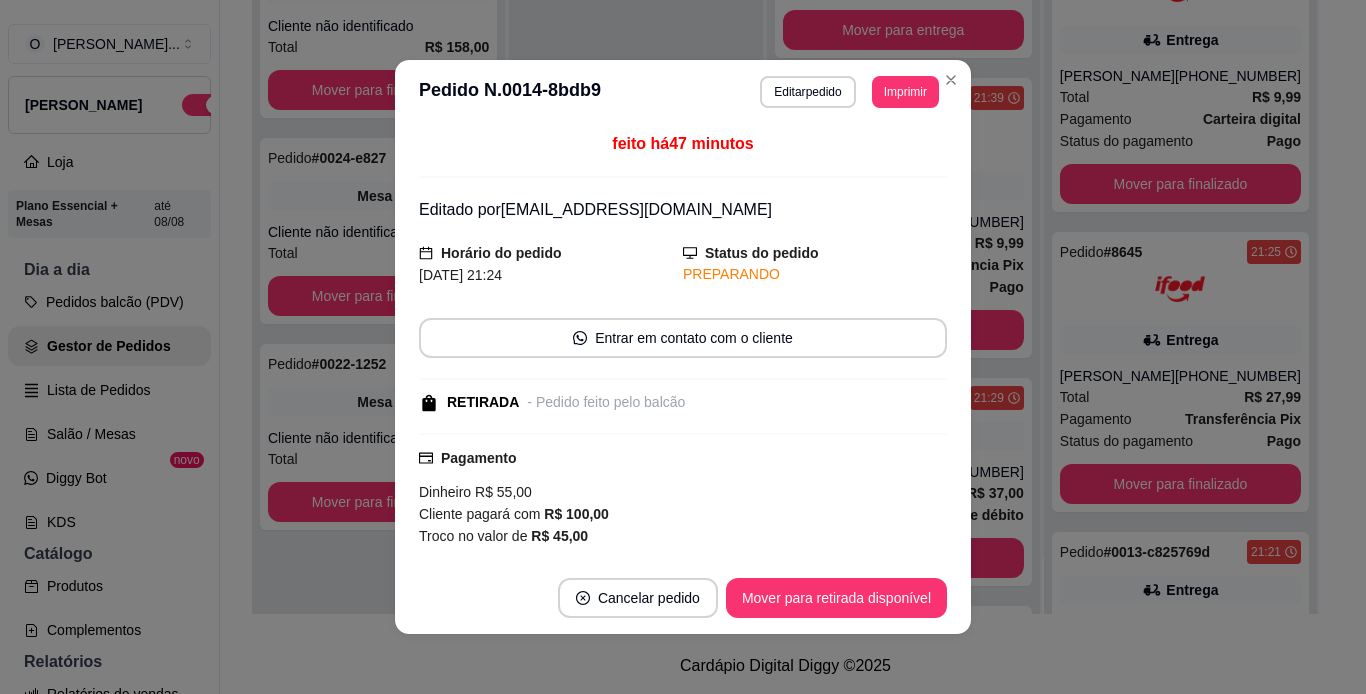 scroll, scrollTop: 1522, scrollLeft: 0, axis: vertical 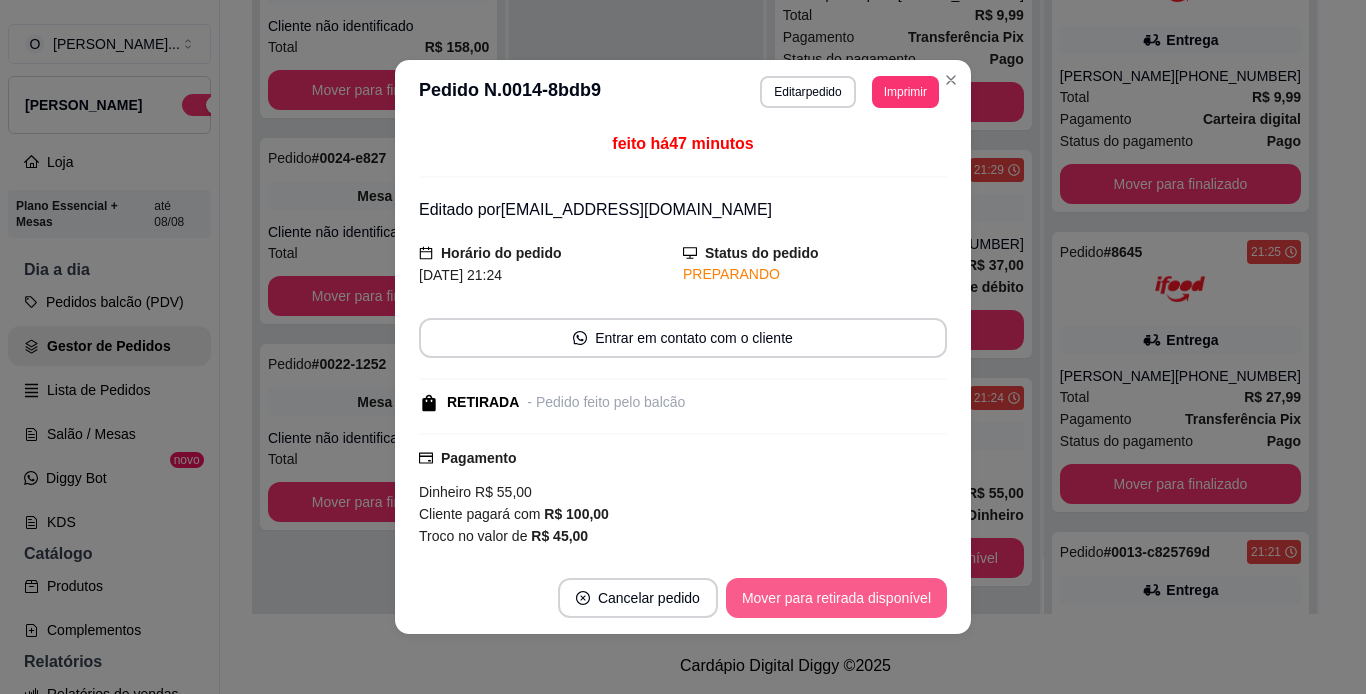 click on "Mover para retirada disponível" at bounding box center [836, 598] 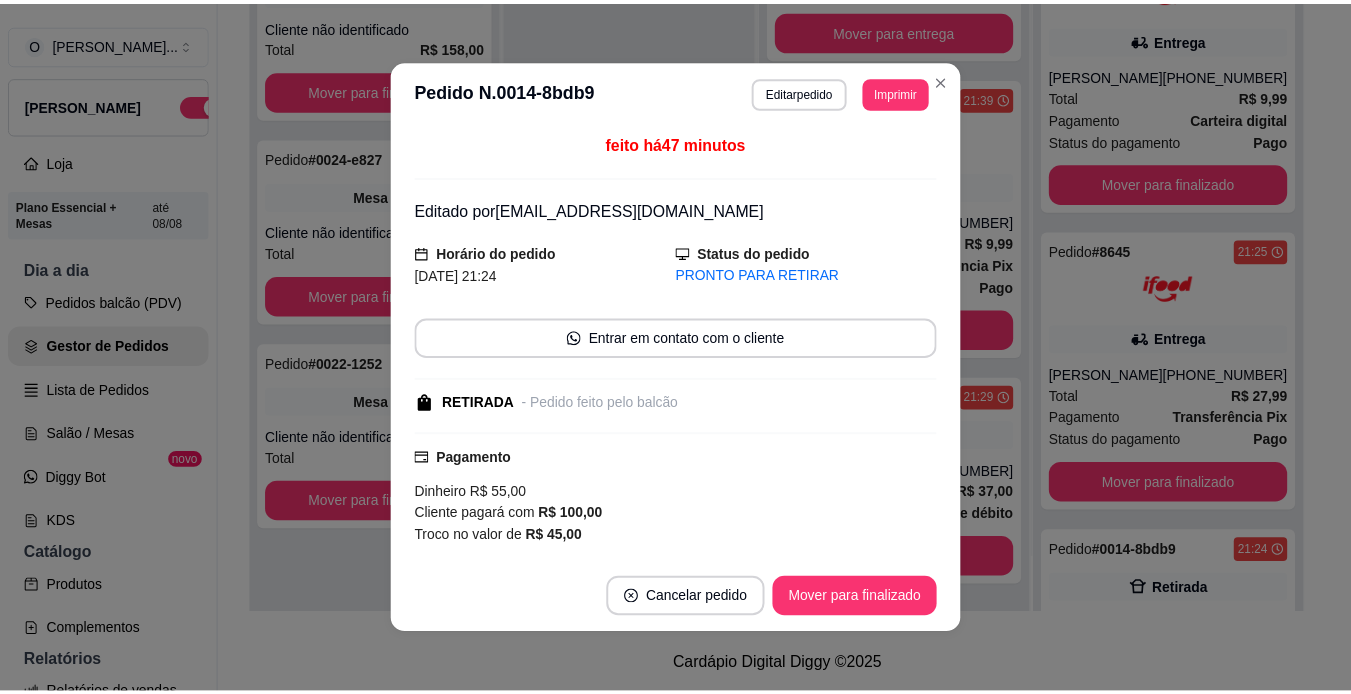 scroll, scrollTop: 1294, scrollLeft: 0, axis: vertical 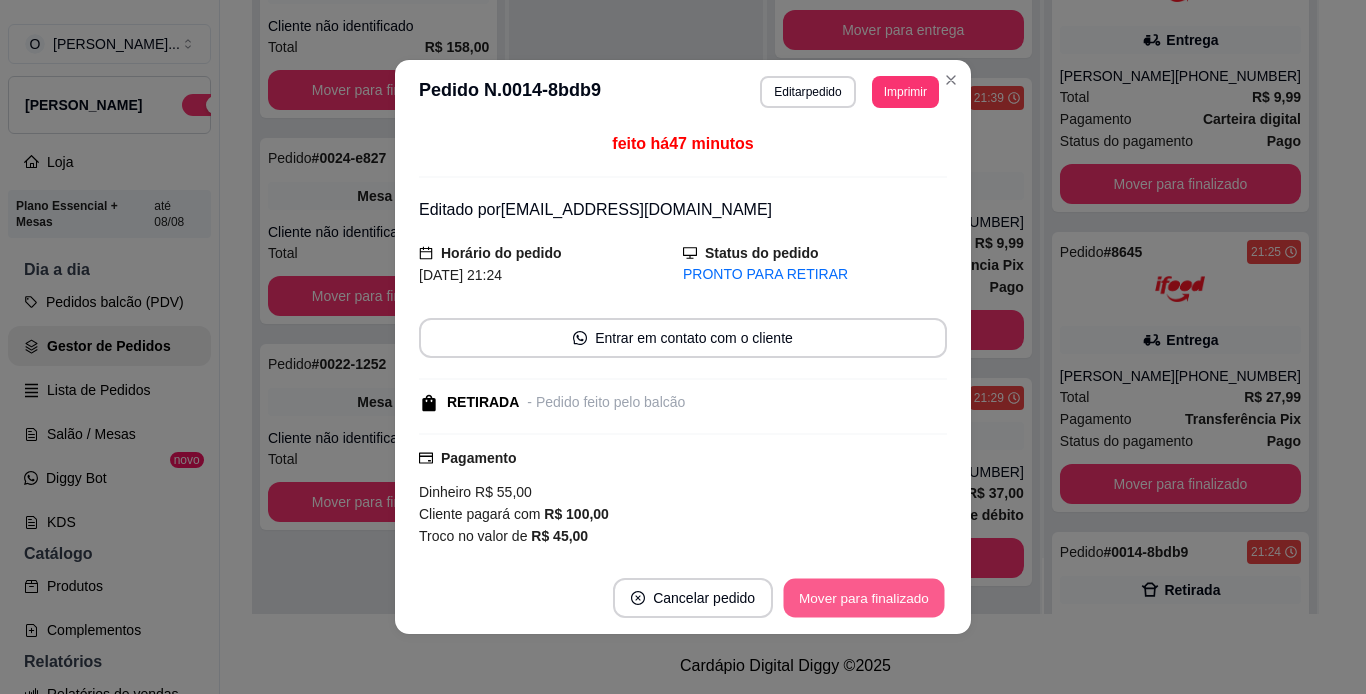 click on "Mover para finalizado" at bounding box center (864, 598) 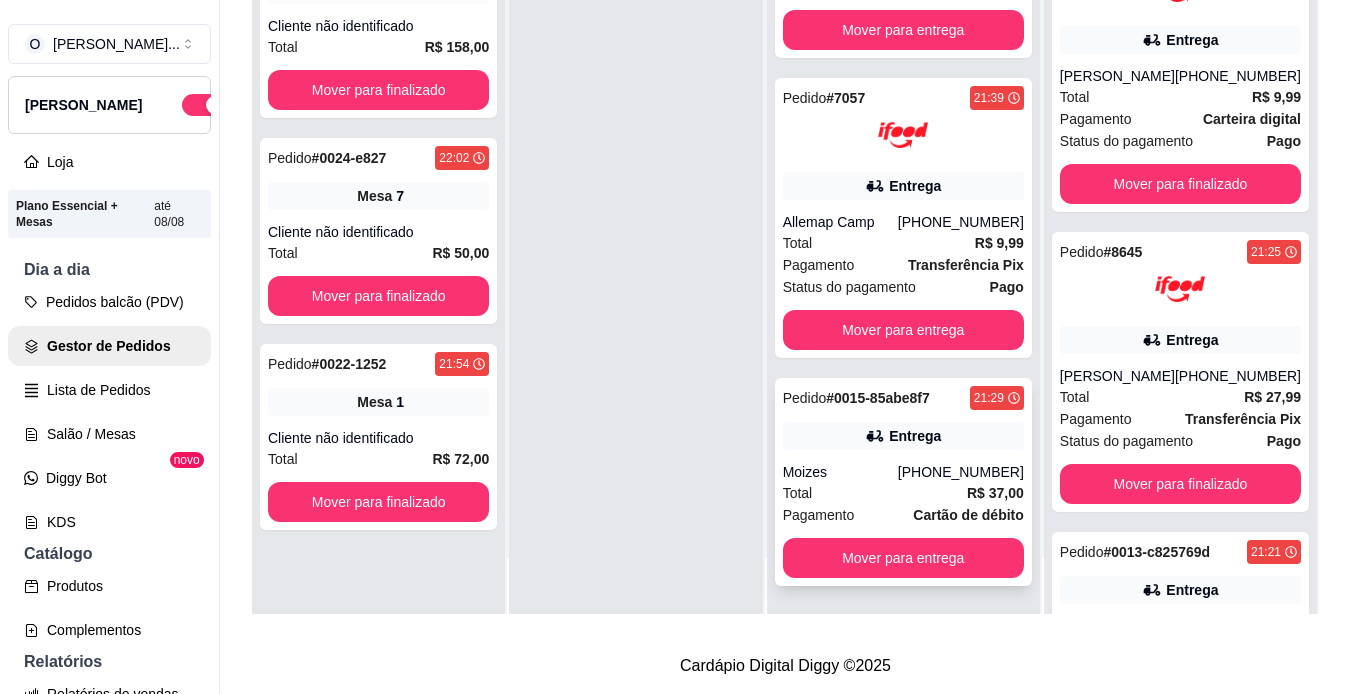scroll, scrollTop: 32, scrollLeft: 0, axis: vertical 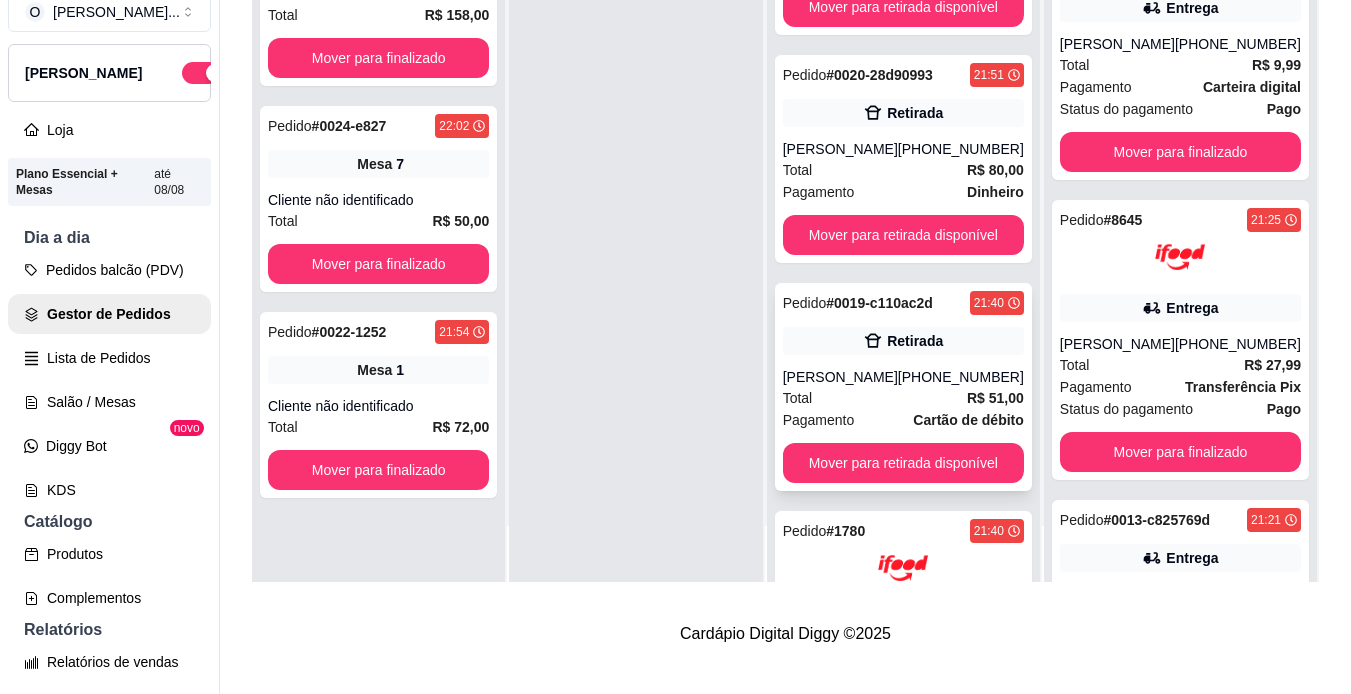 click on "[PERSON_NAME]" at bounding box center [840, 377] 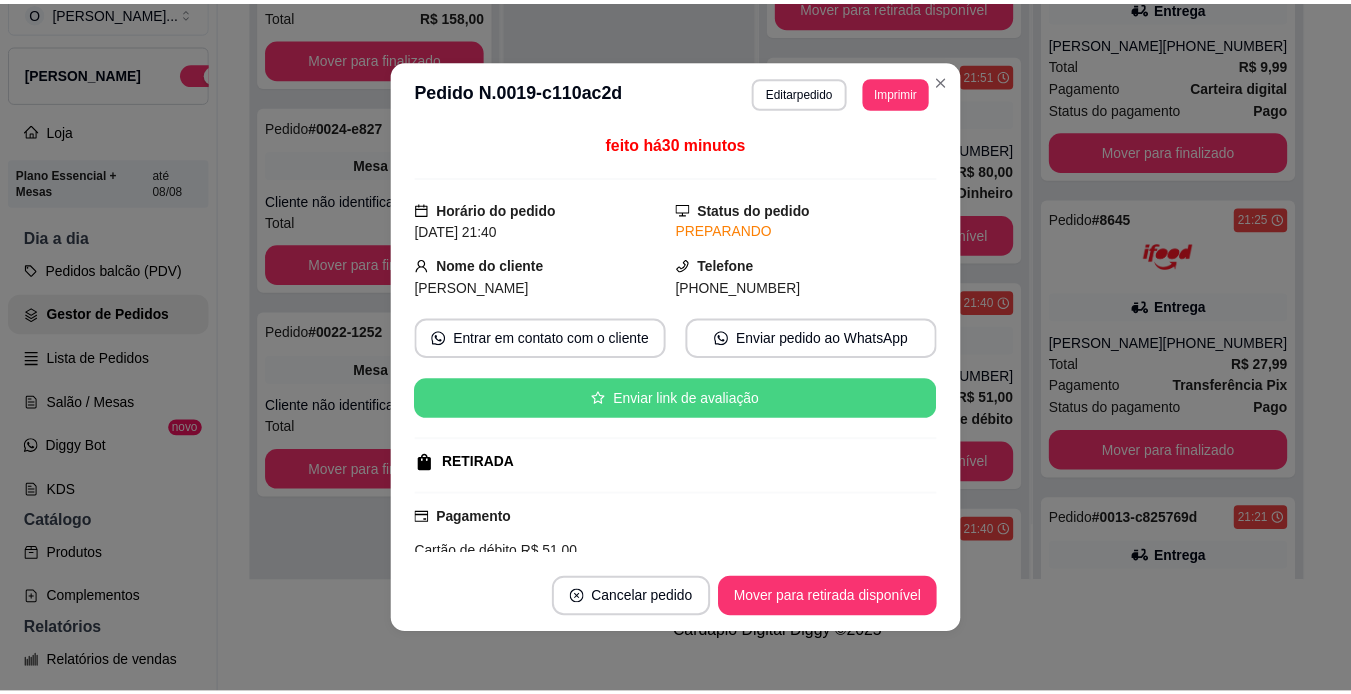 scroll, scrollTop: 199, scrollLeft: 0, axis: vertical 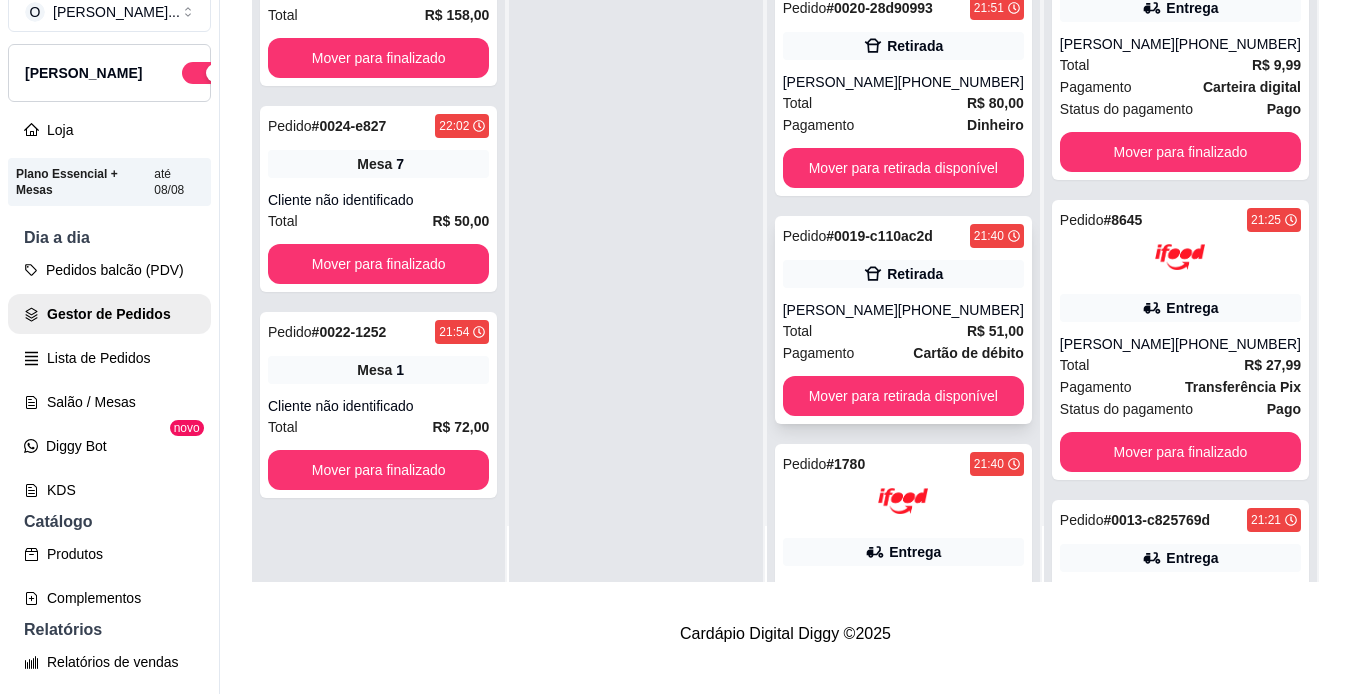 click on "Total R$ 51,00" at bounding box center (903, 331) 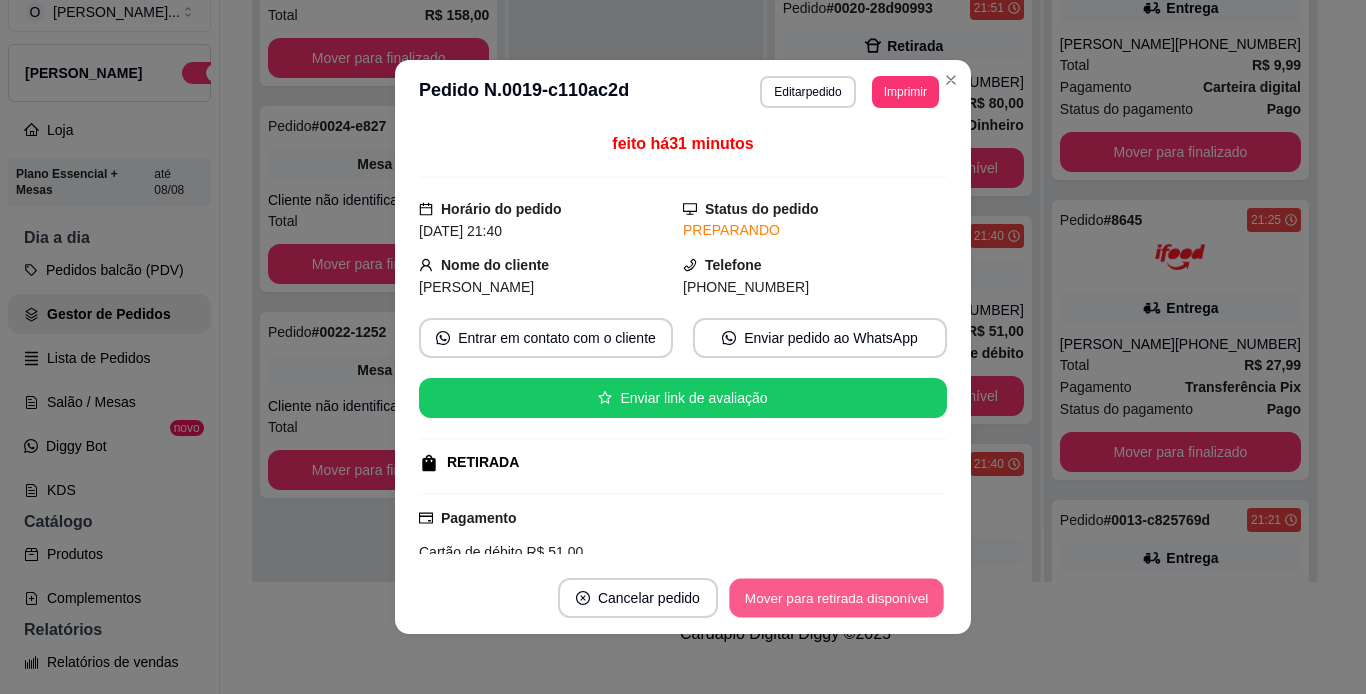 click on "Mover para retirada disponível" at bounding box center (836, 598) 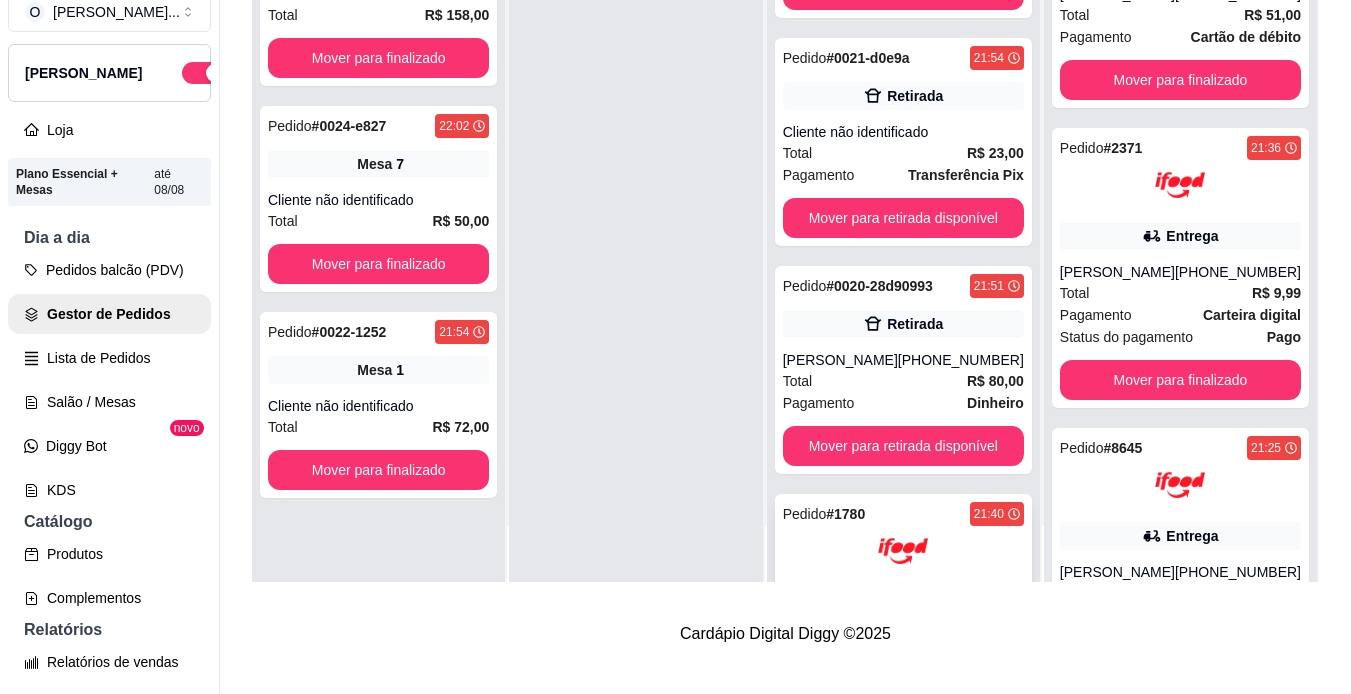 scroll, scrollTop: 90, scrollLeft: 0, axis: vertical 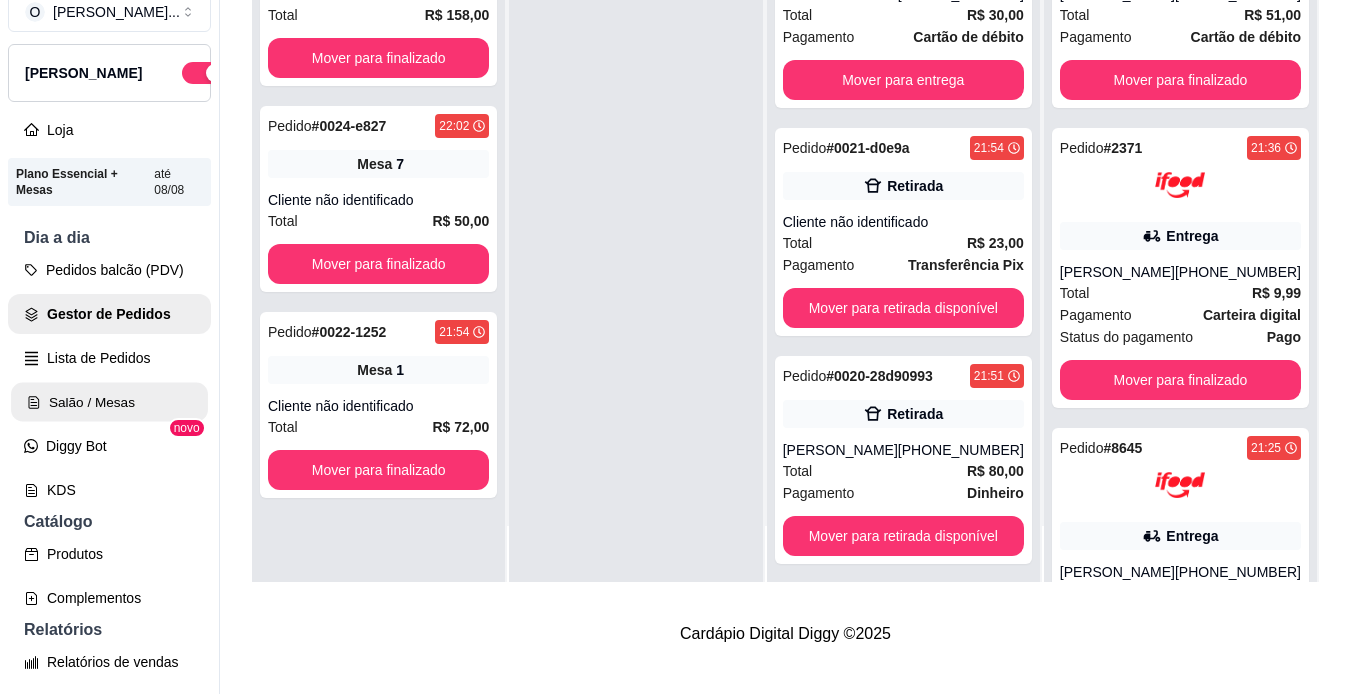 click on "Salão / Mesas" at bounding box center [109, 402] 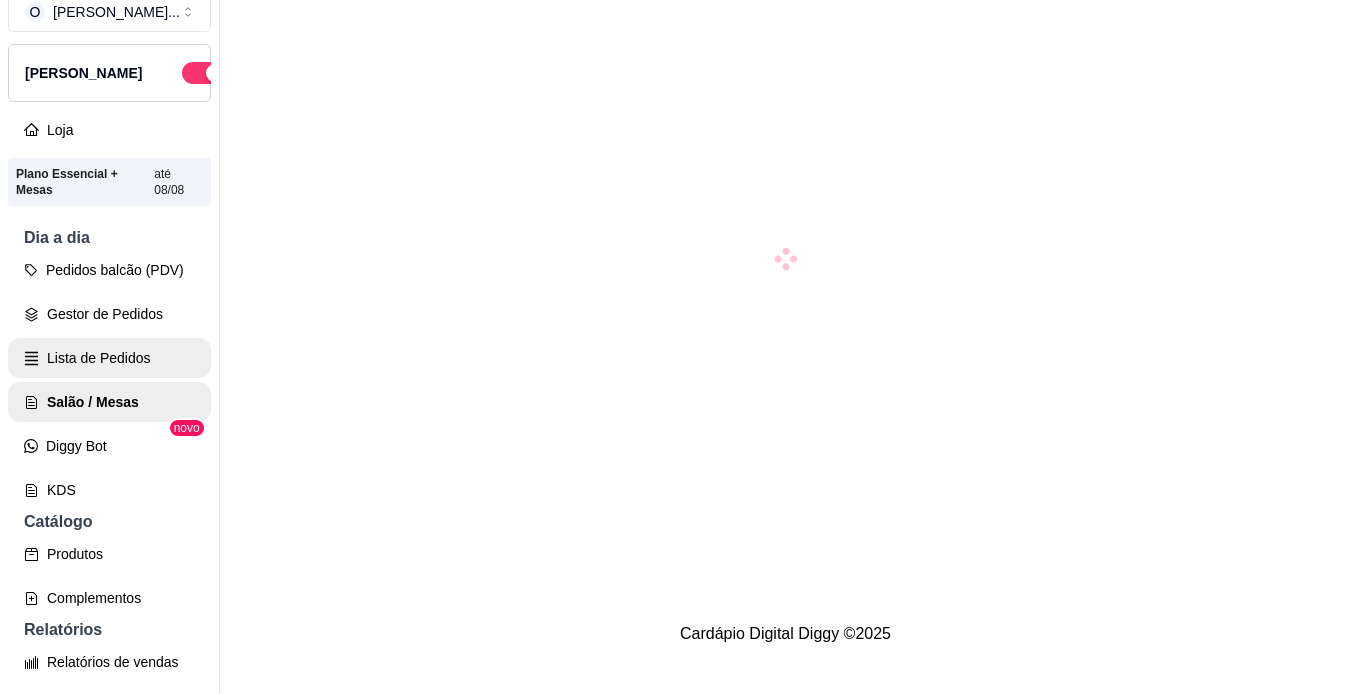 scroll, scrollTop: 0, scrollLeft: 0, axis: both 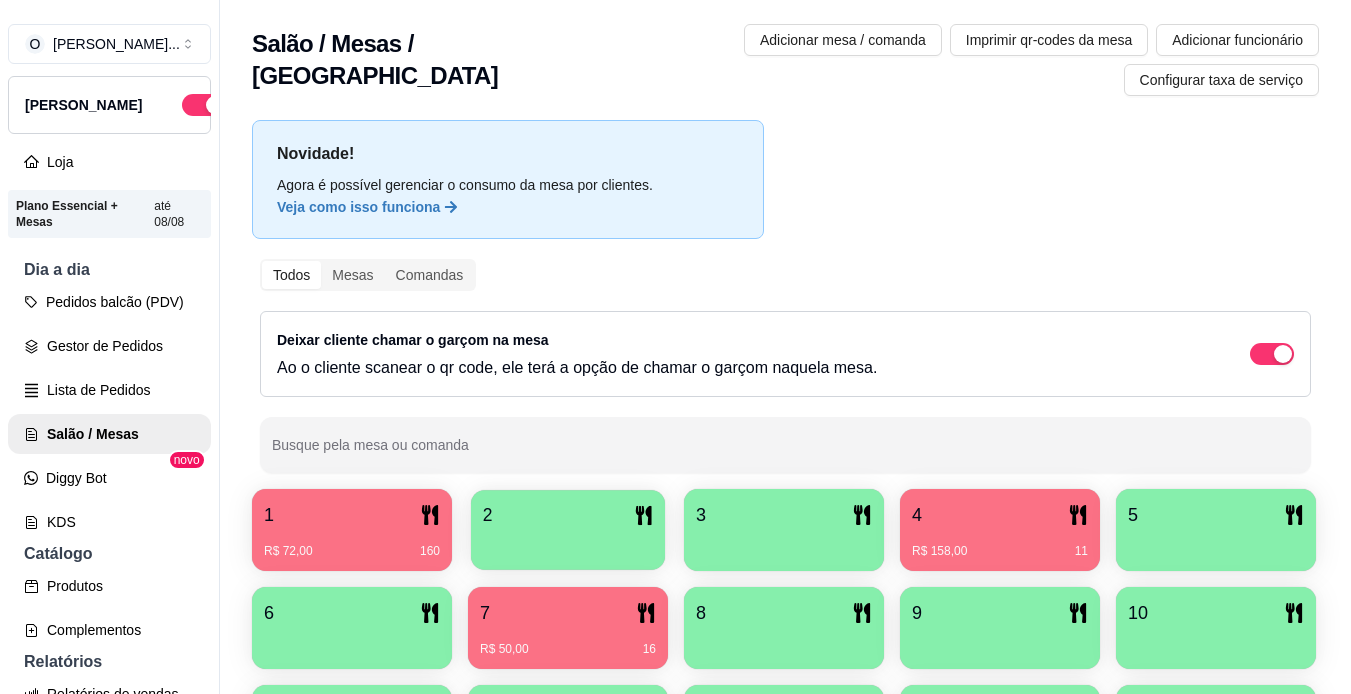 click at bounding box center [568, 543] 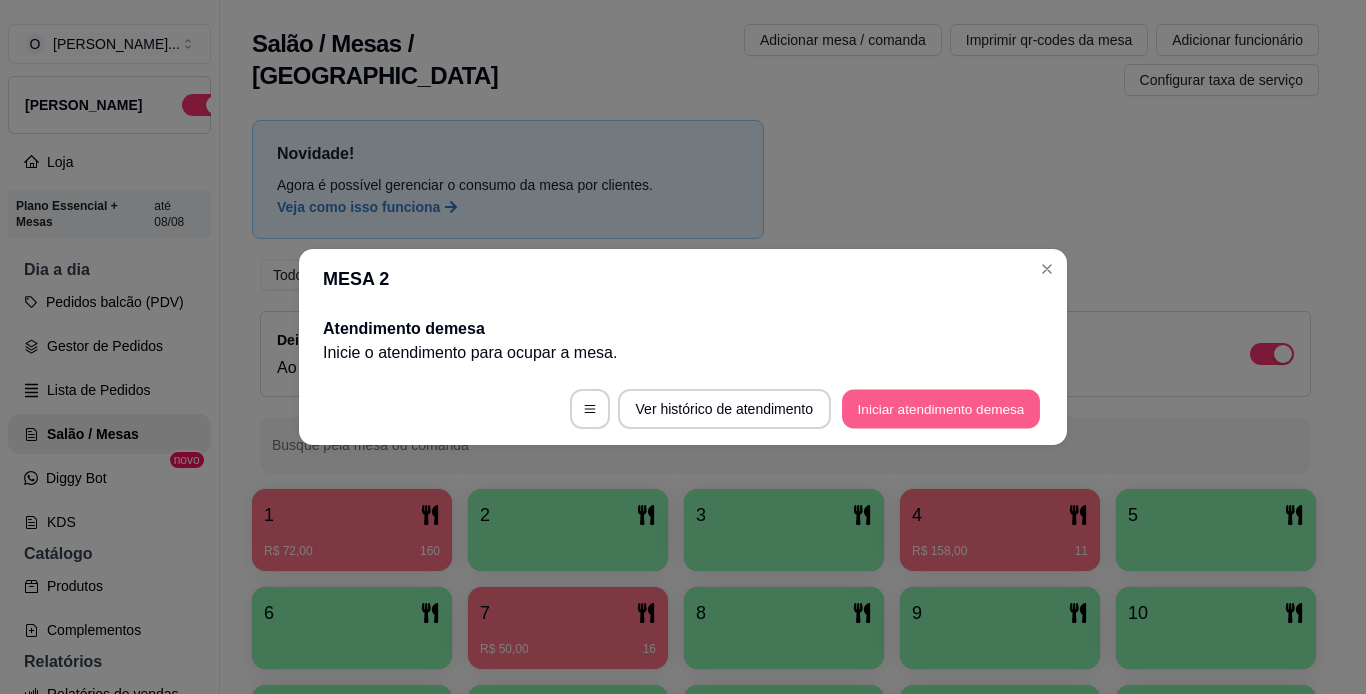click on "Iniciar atendimento de  mesa" at bounding box center (941, 409) 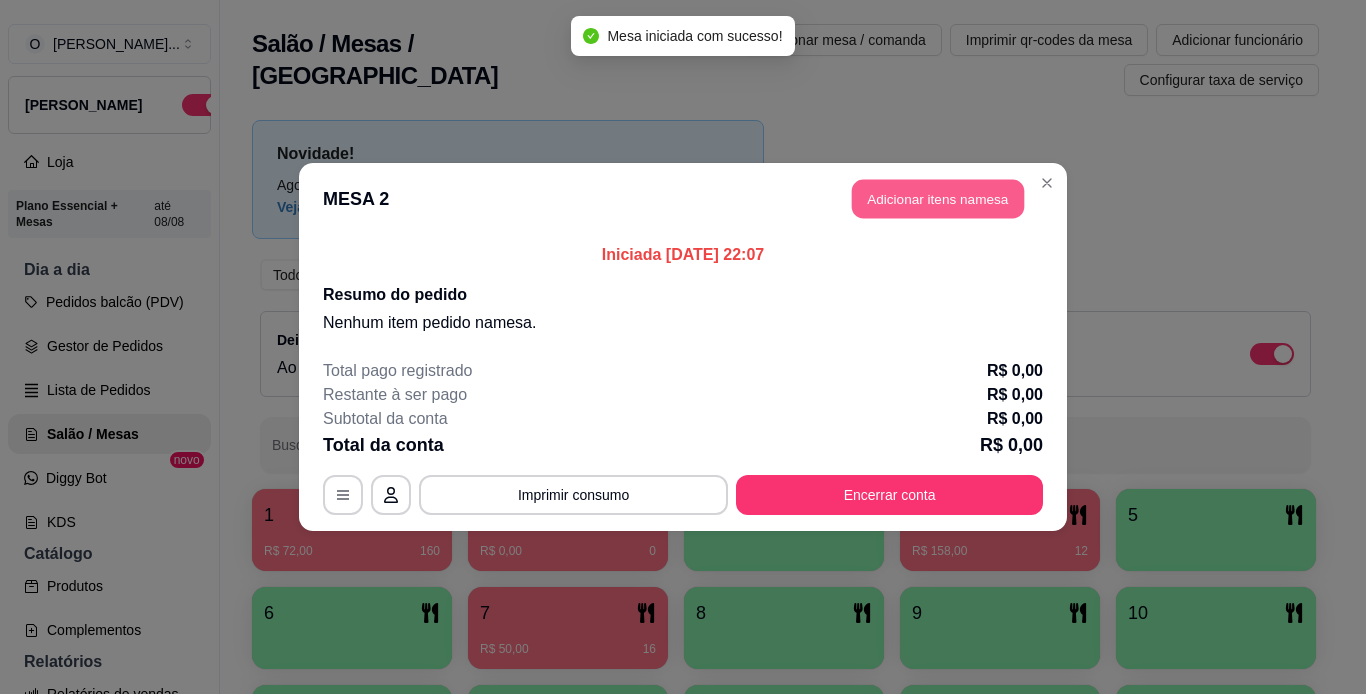 click on "Adicionar itens na  mesa" at bounding box center (938, 199) 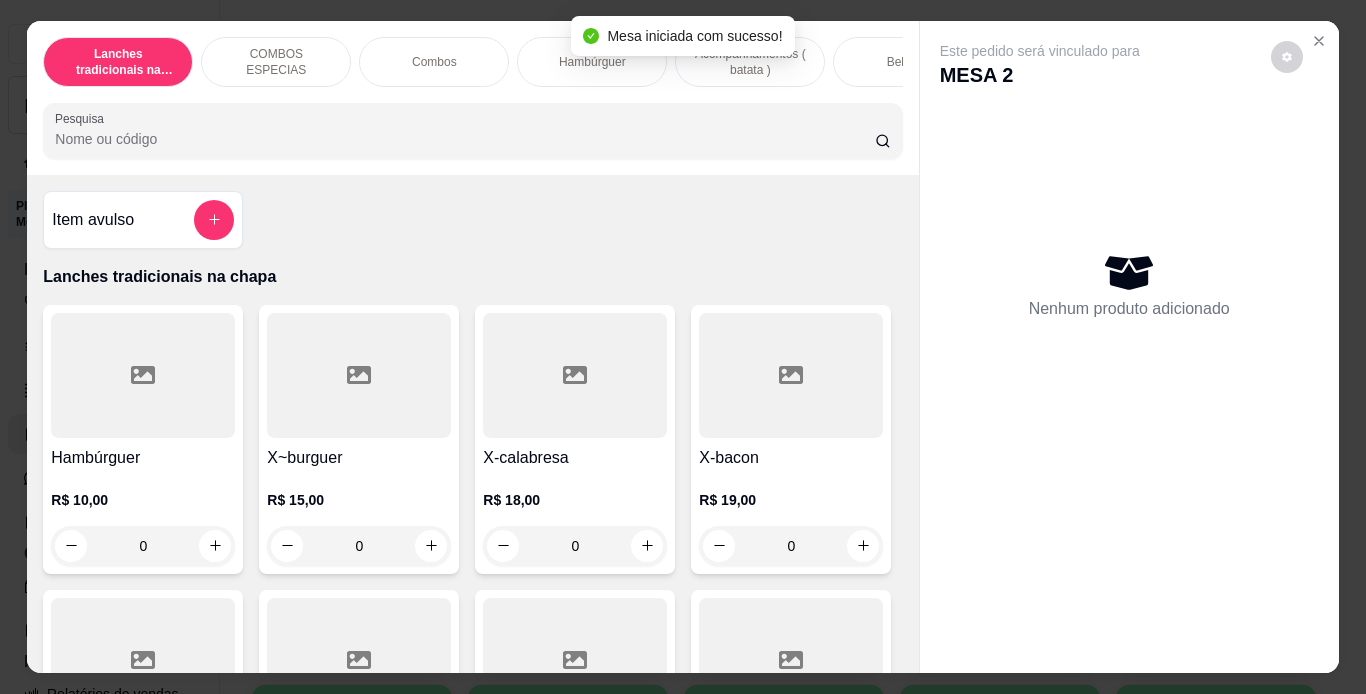 click on "Hambúrguer" at bounding box center [592, 62] 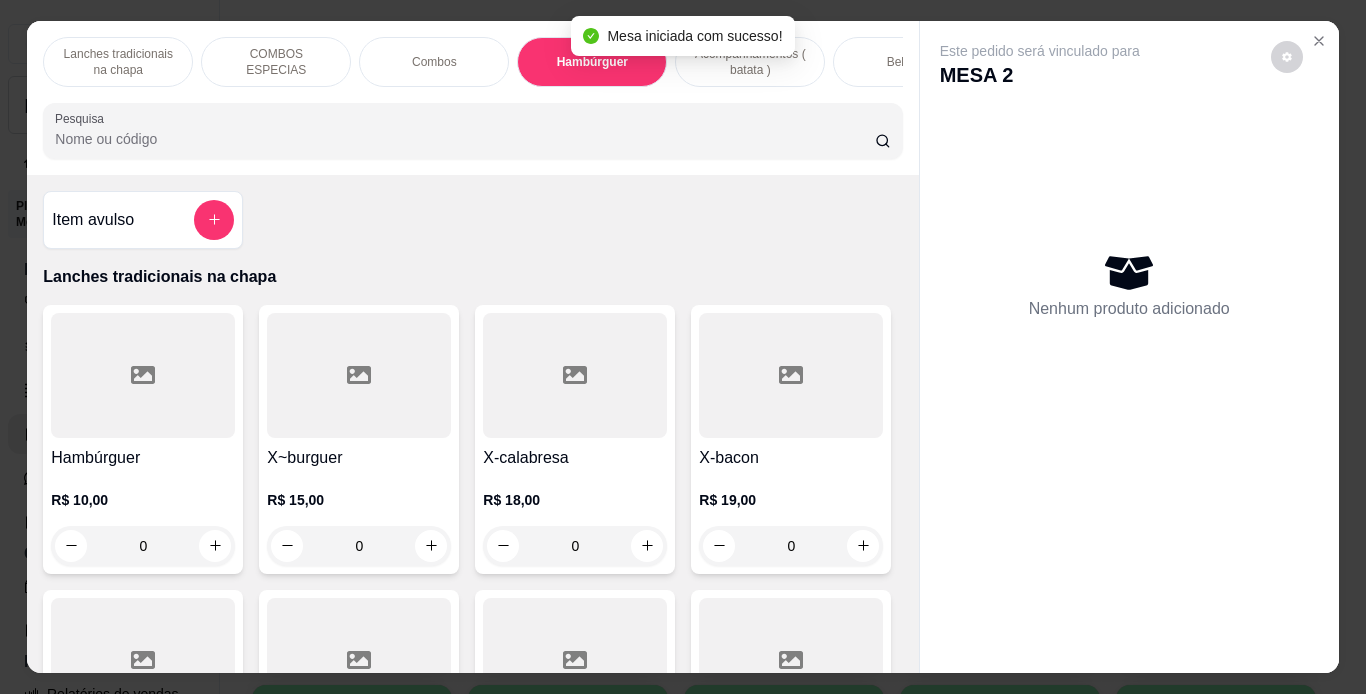 scroll, scrollTop: 3361, scrollLeft: 0, axis: vertical 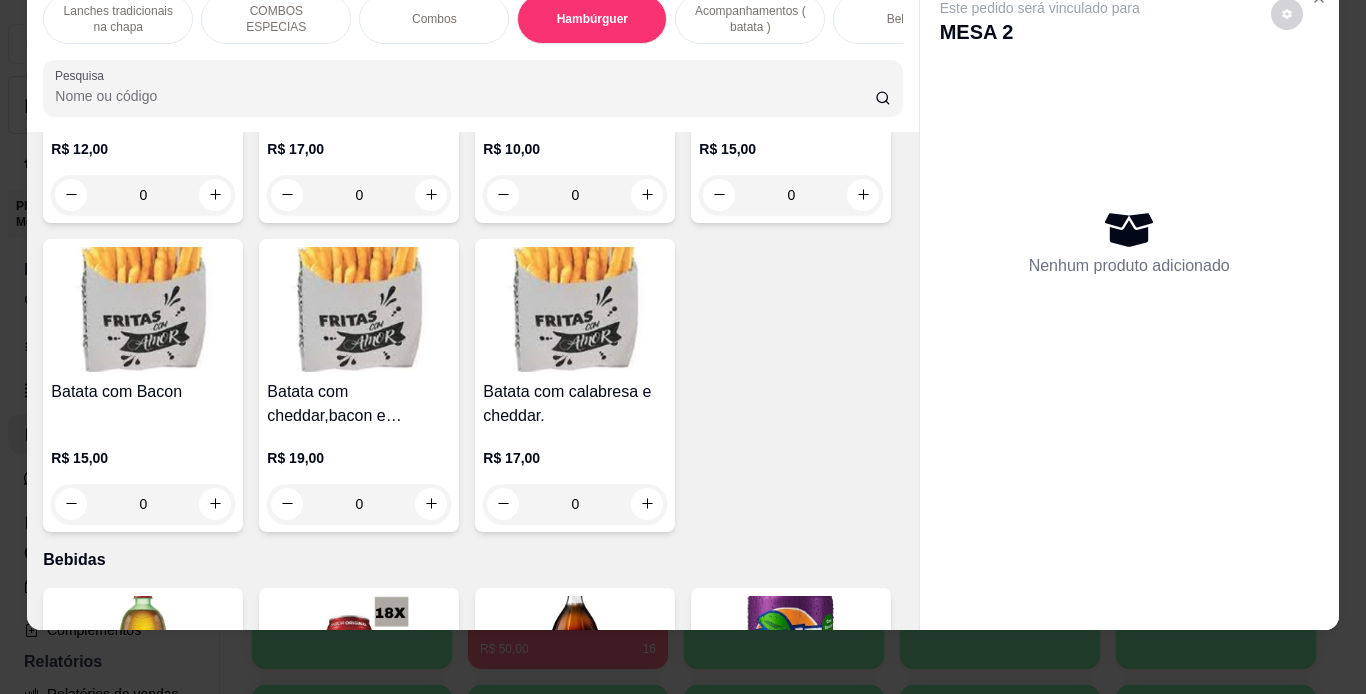 click on "0" at bounding box center [791, -439] 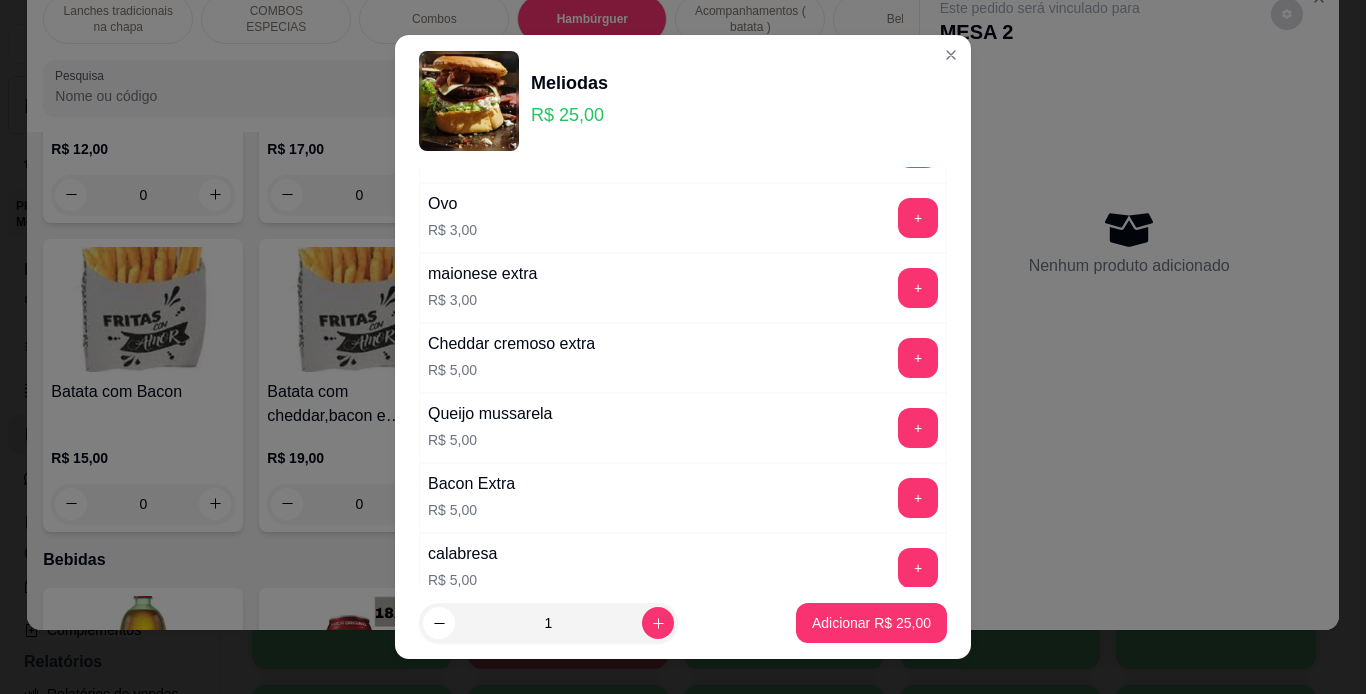scroll, scrollTop: 127, scrollLeft: 0, axis: vertical 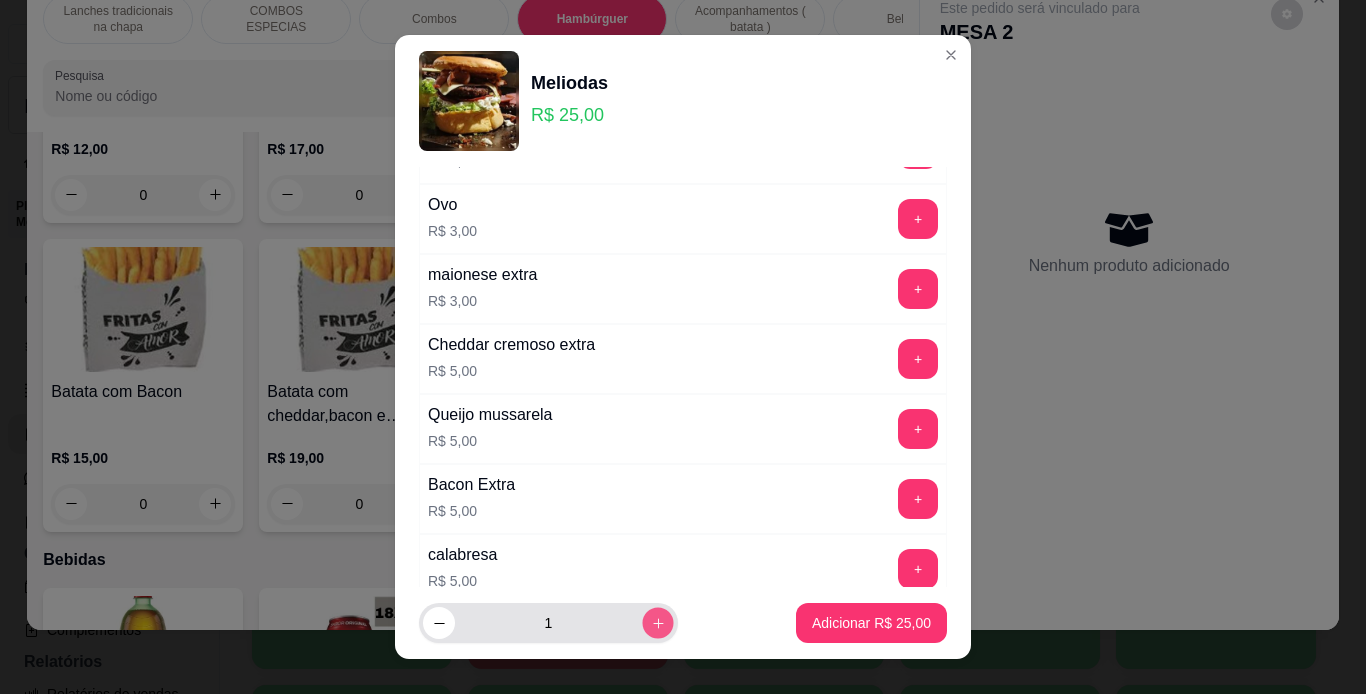 click at bounding box center (657, 623) 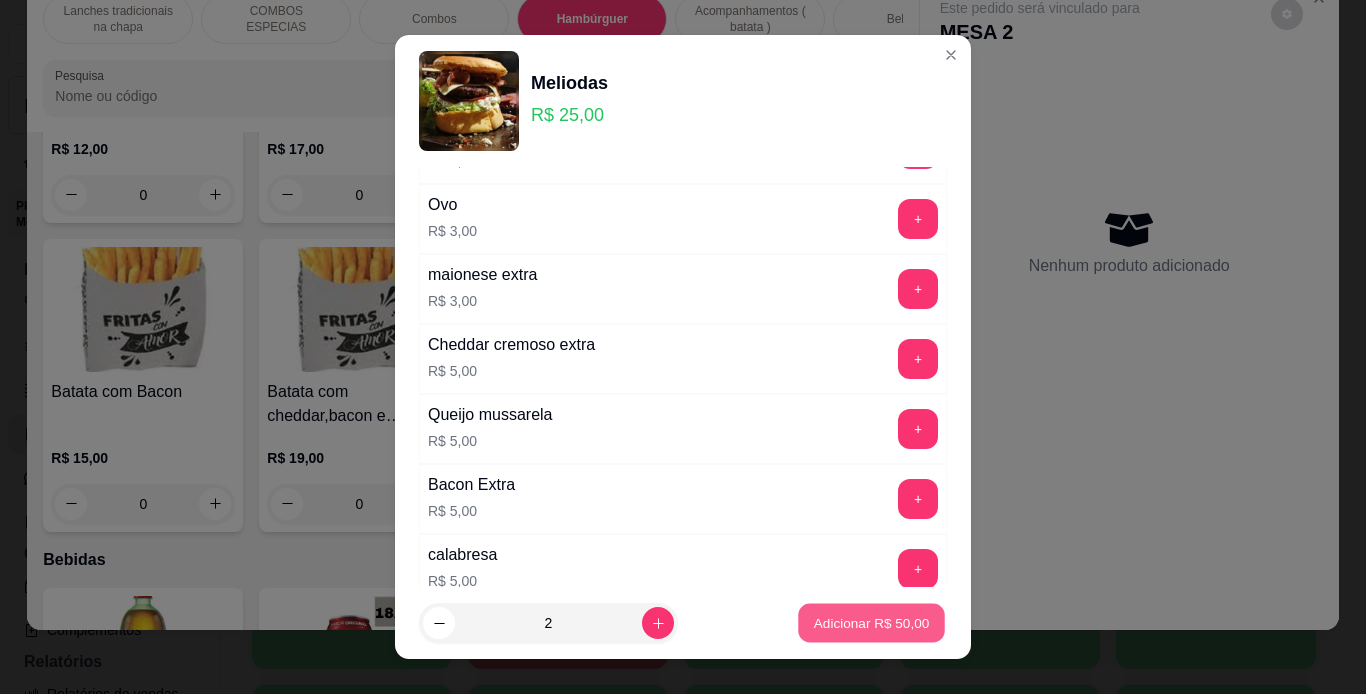 click on "Adicionar   R$ 50,00" at bounding box center [872, 623] 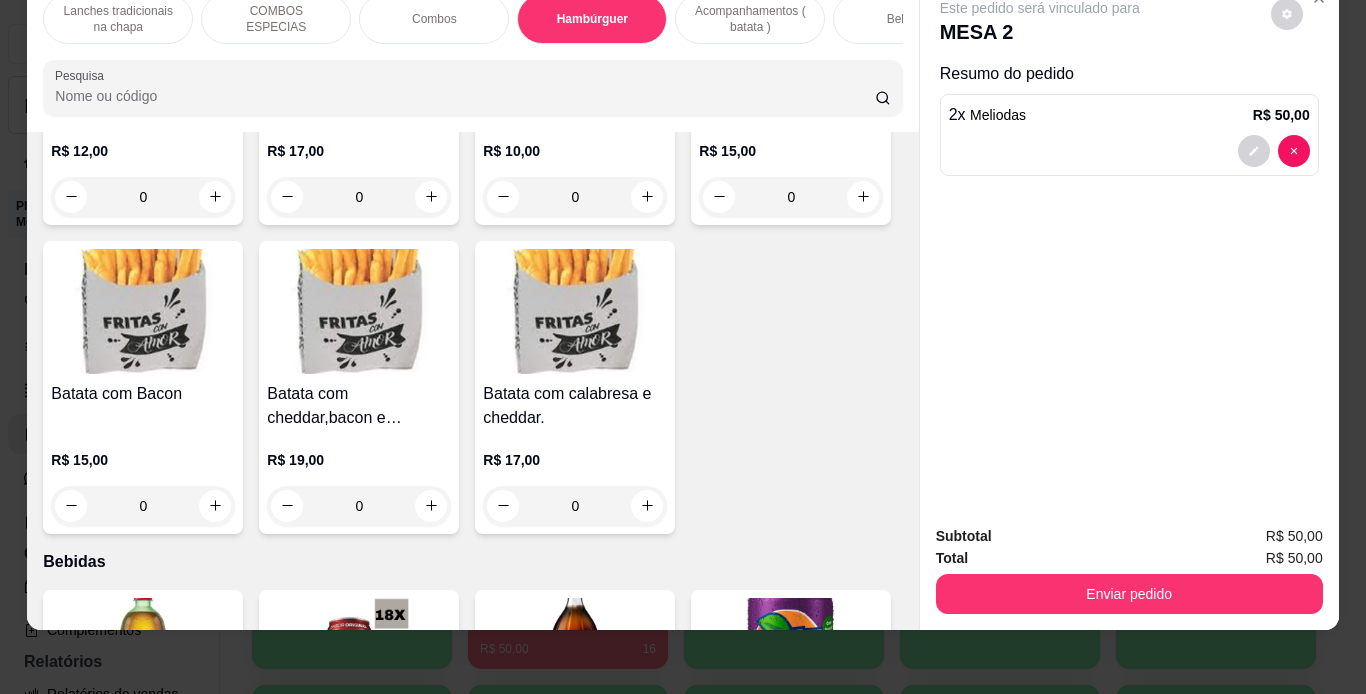 click on "Bebidas" at bounding box center [908, 19] 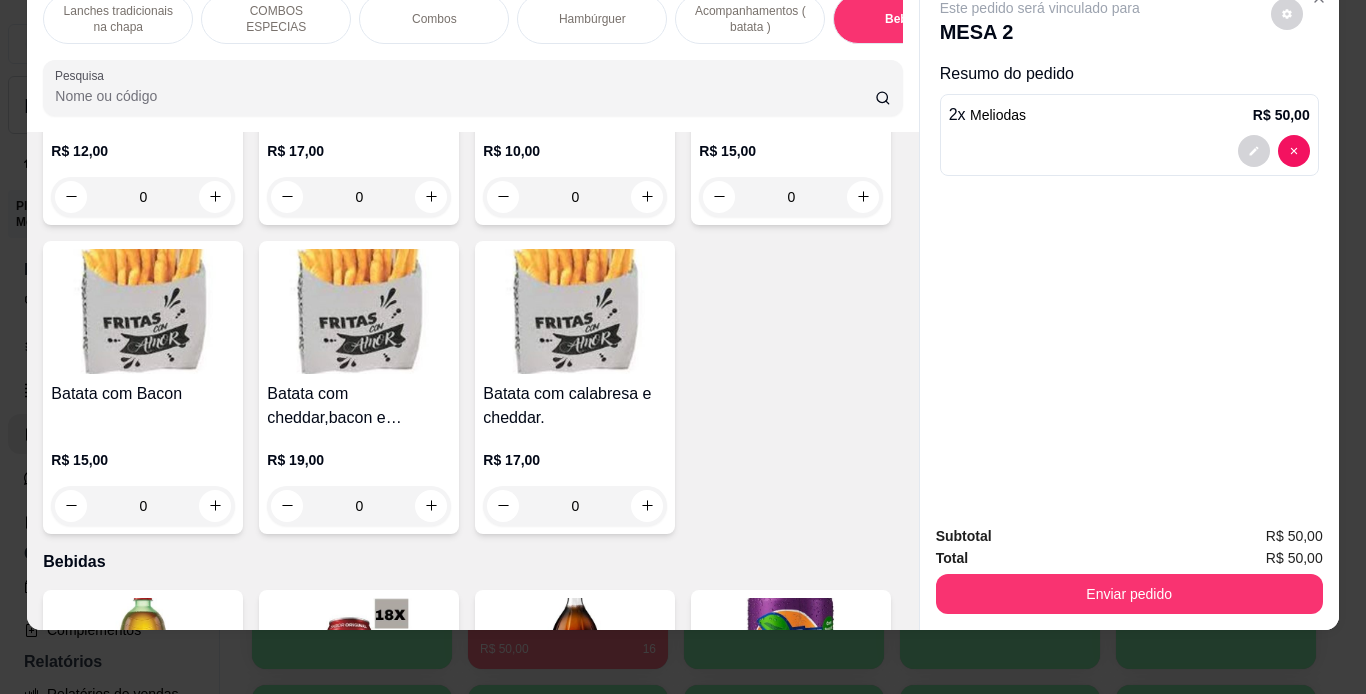 scroll, scrollTop: 5510, scrollLeft: 0, axis: vertical 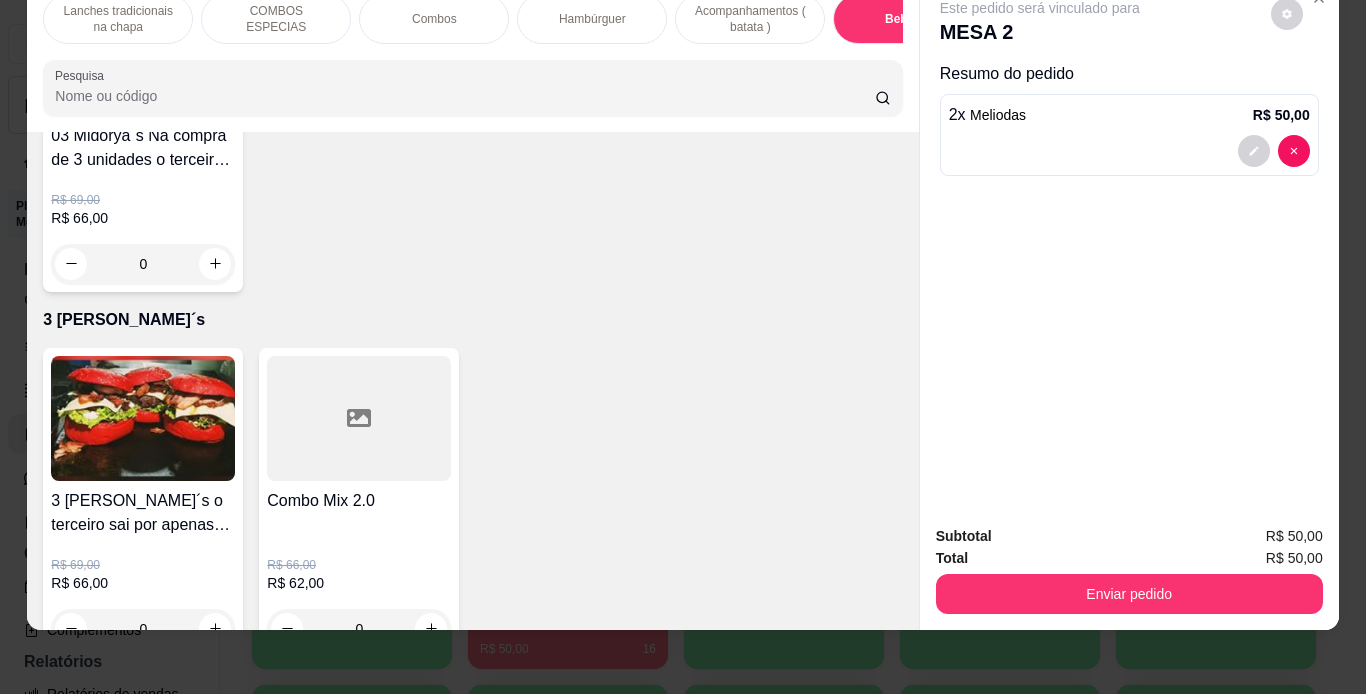 click 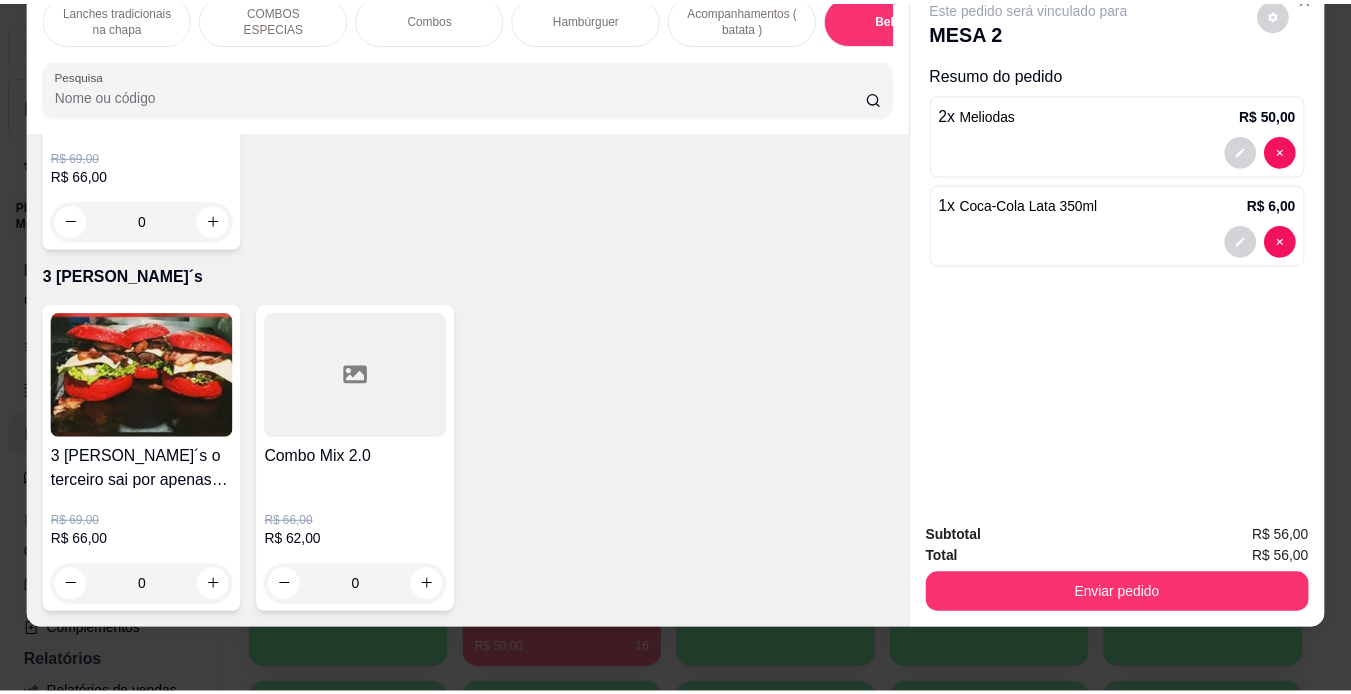 scroll, scrollTop: 6348, scrollLeft: 0, axis: vertical 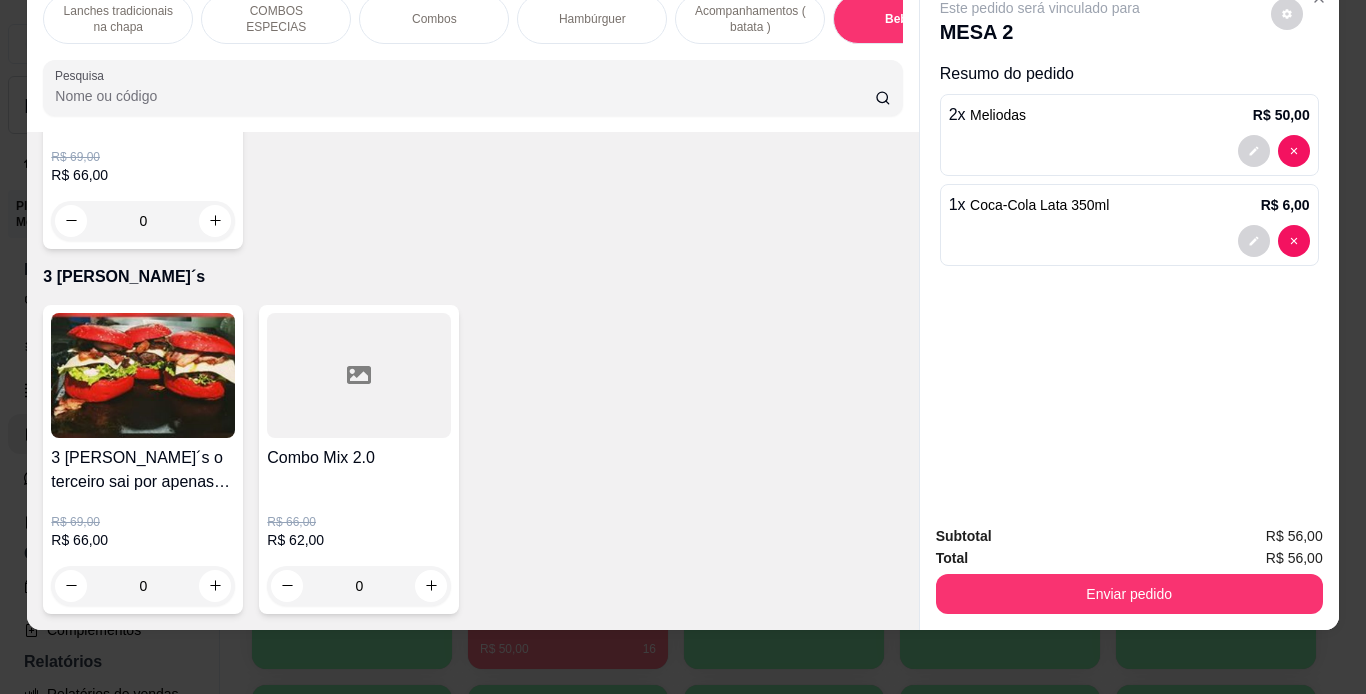 click 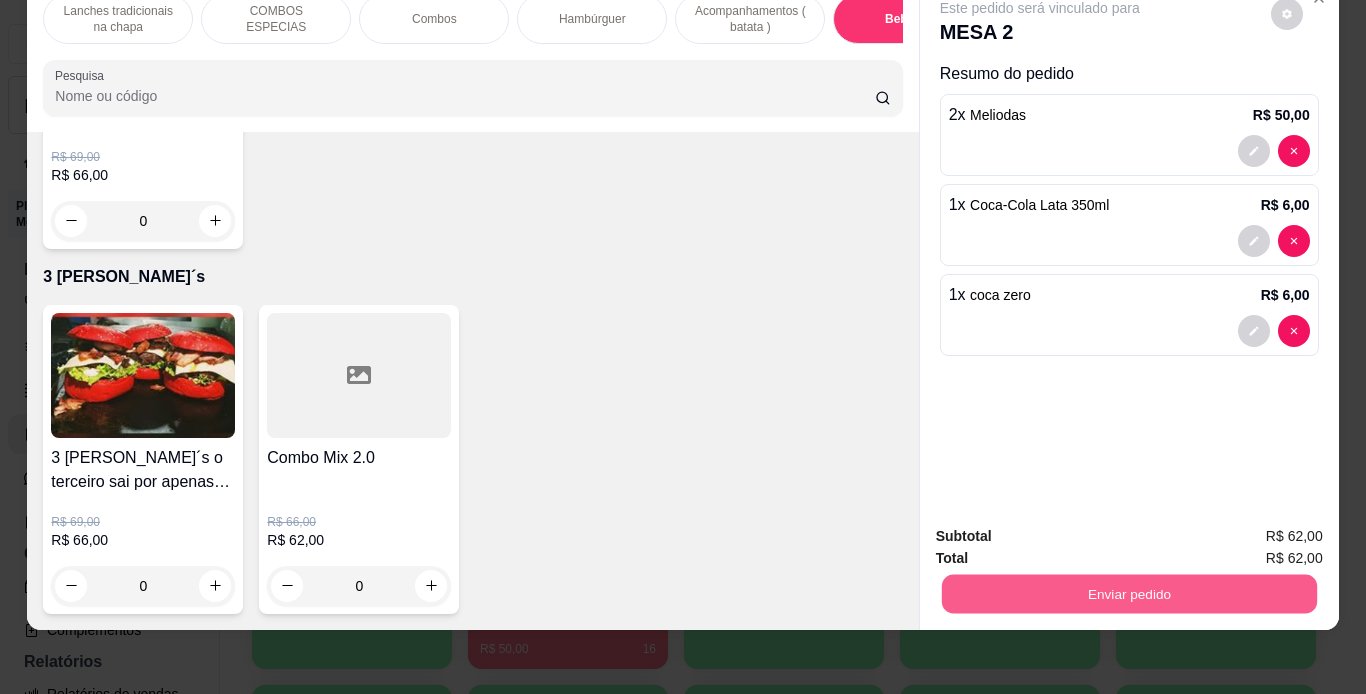 click on "Enviar pedido" at bounding box center [1128, 594] 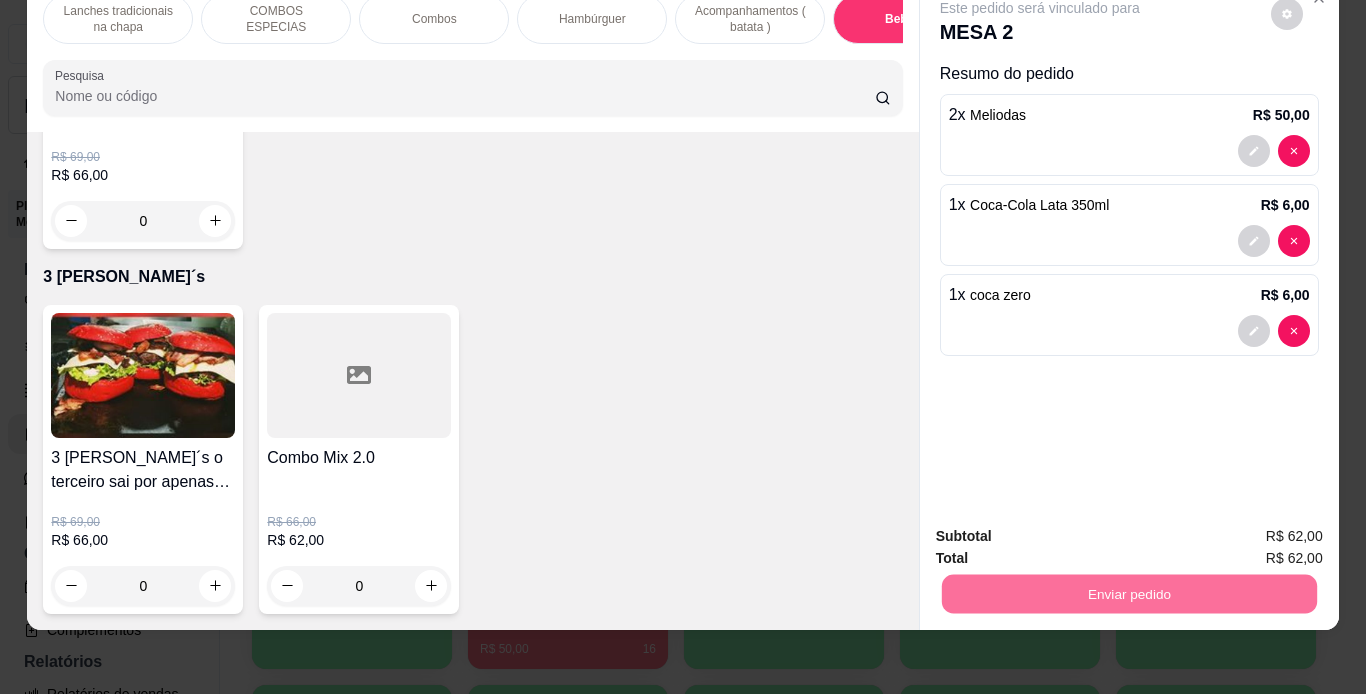 click on "Não registrar e enviar pedido" at bounding box center [1063, 529] 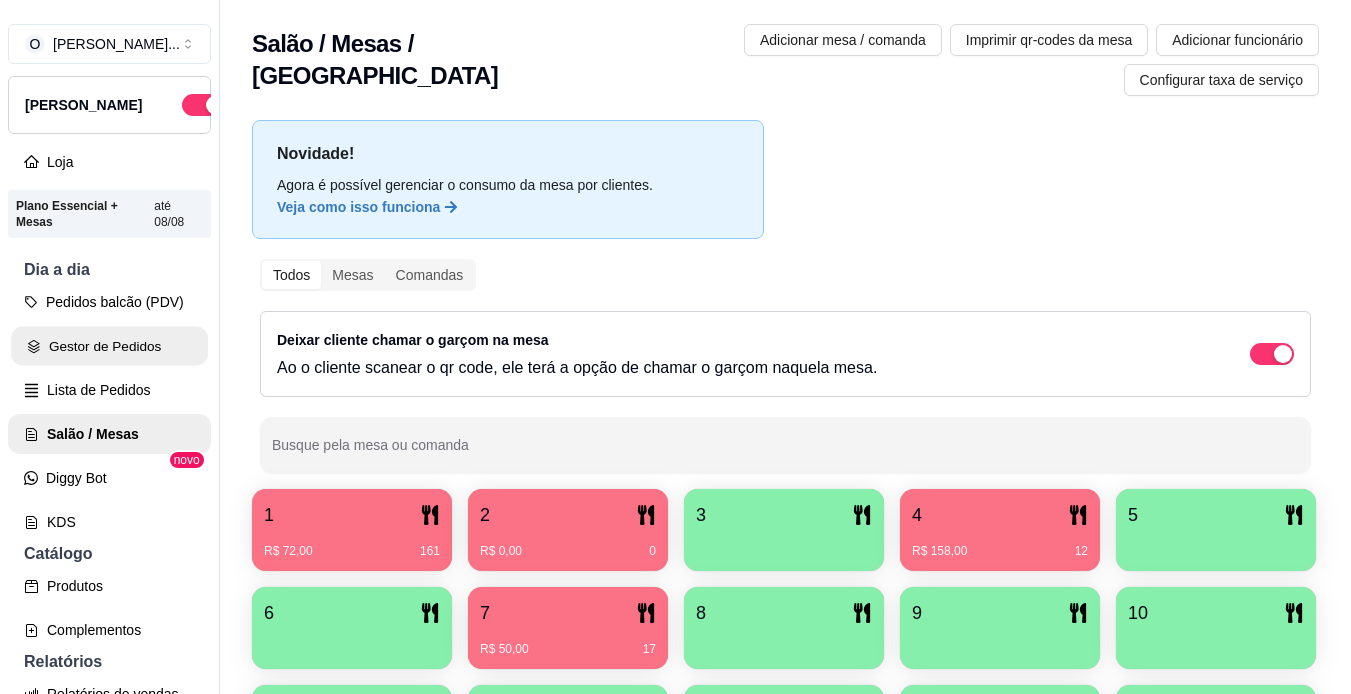 click on "Gestor de Pedidos" at bounding box center (109, 346) 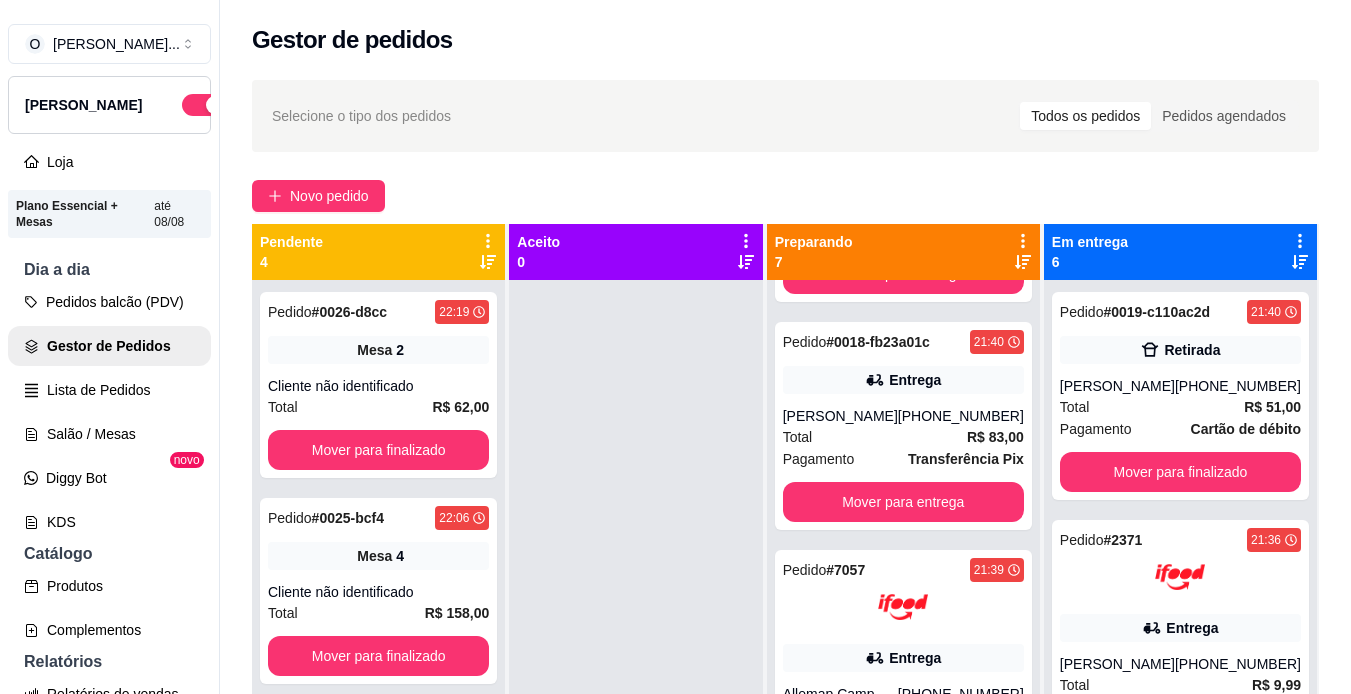 scroll, scrollTop: 1066, scrollLeft: 0, axis: vertical 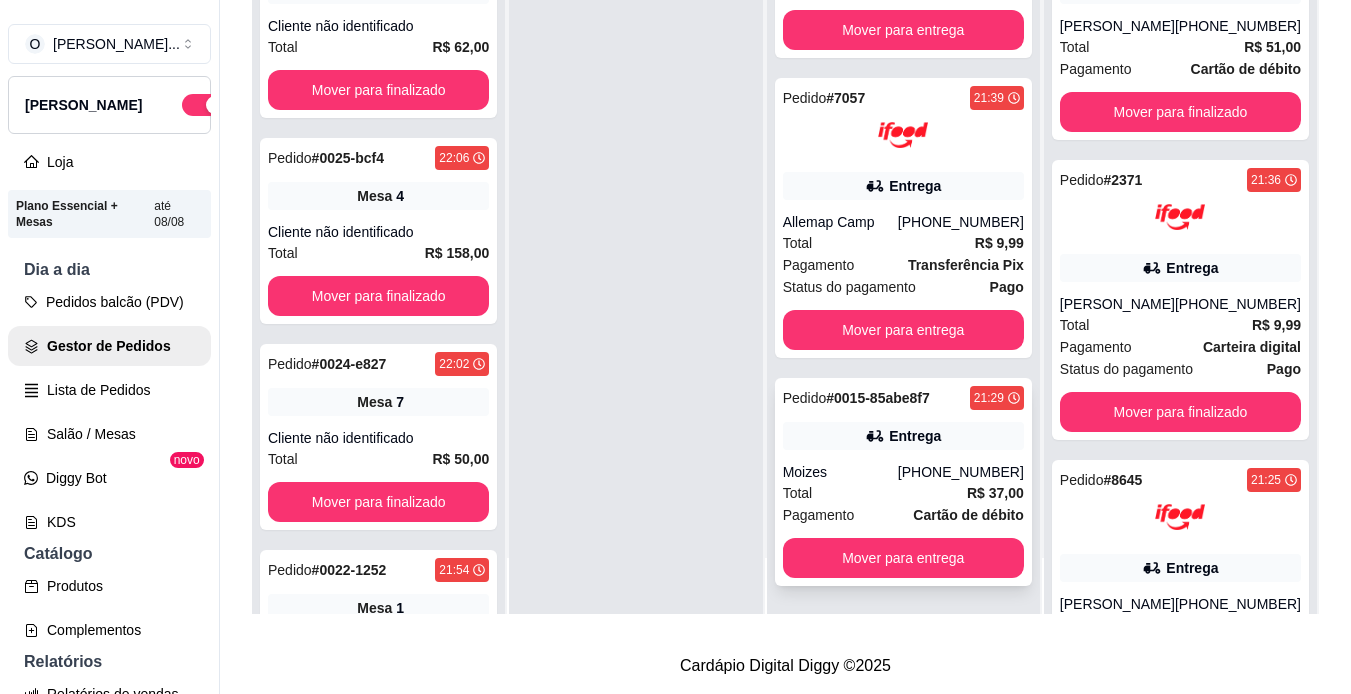 click on "Entrega" at bounding box center (903, 436) 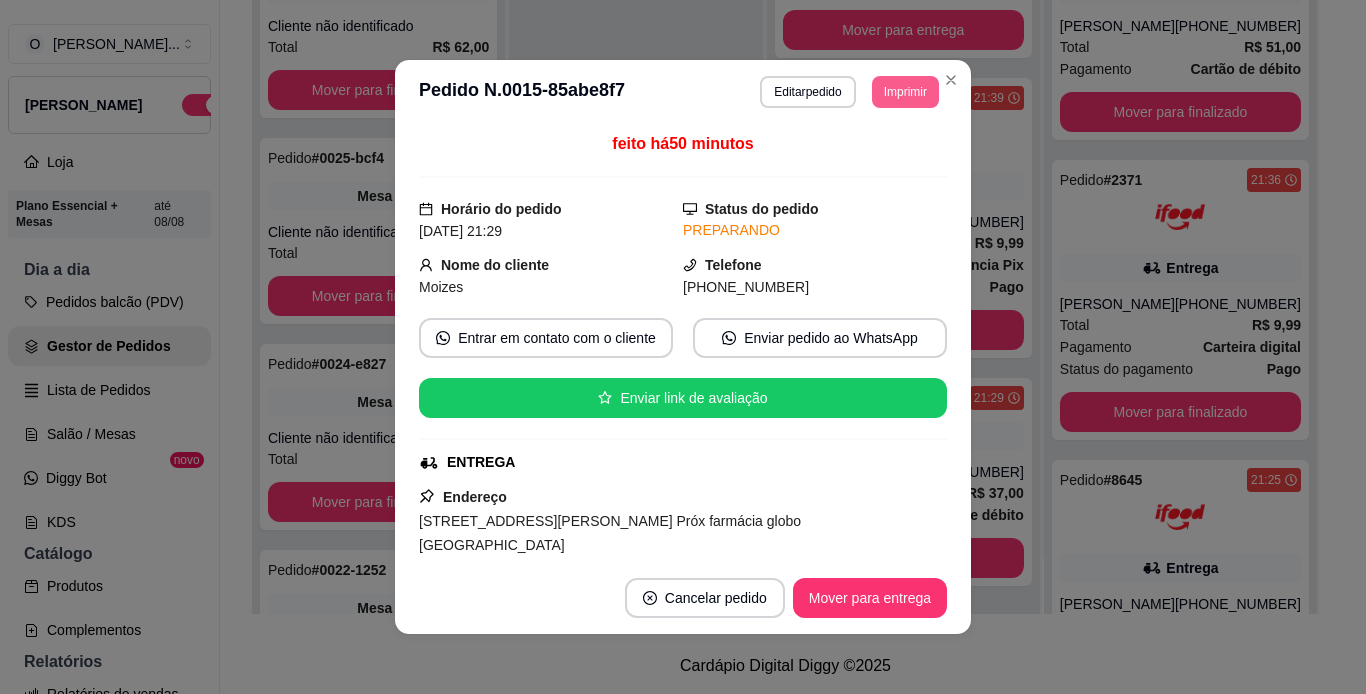 click on "Imprimir" at bounding box center [905, 92] 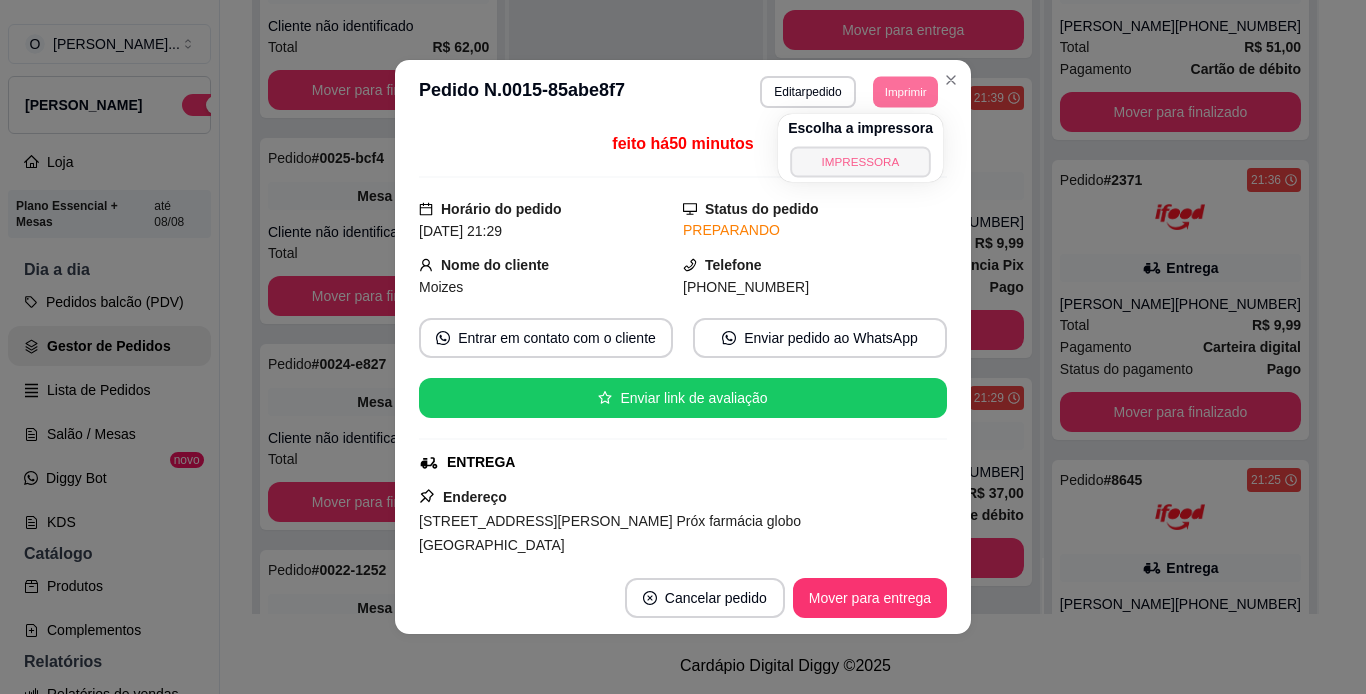click on "IMPRESSORA" at bounding box center (860, 161) 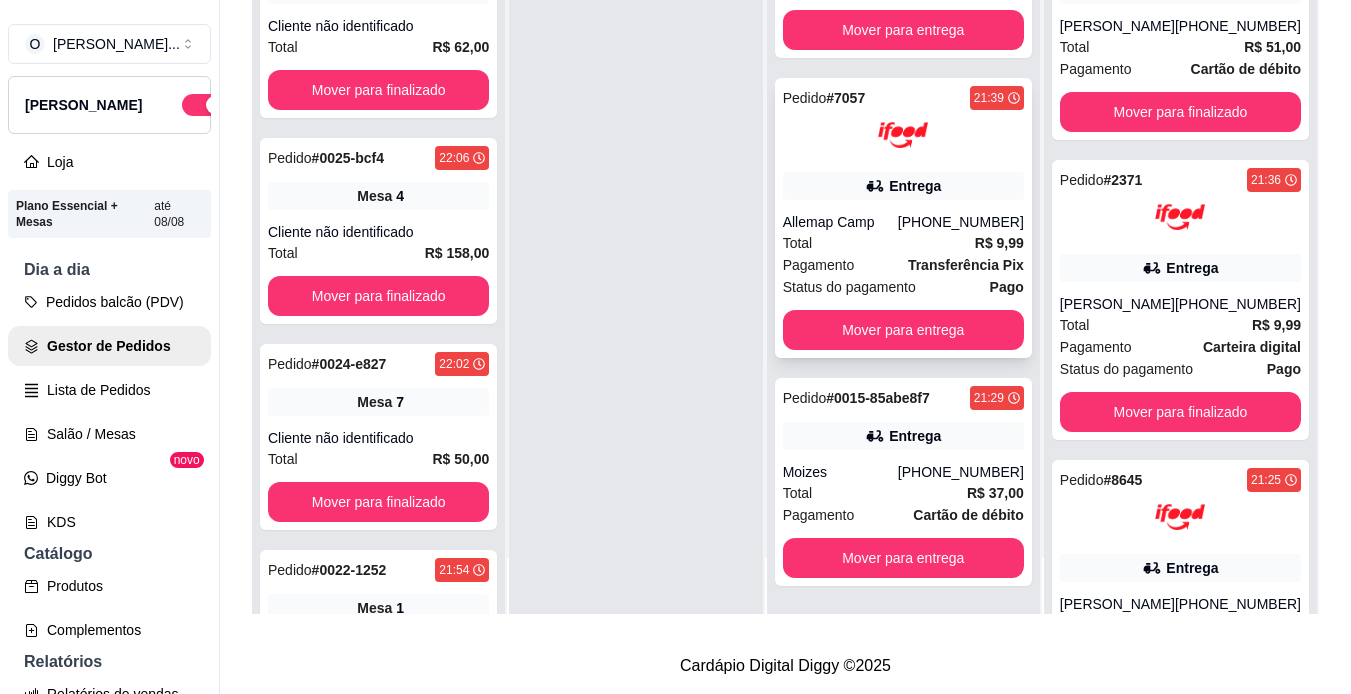 click on "Pedido  # 7057 21:39" at bounding box center [903, 98] 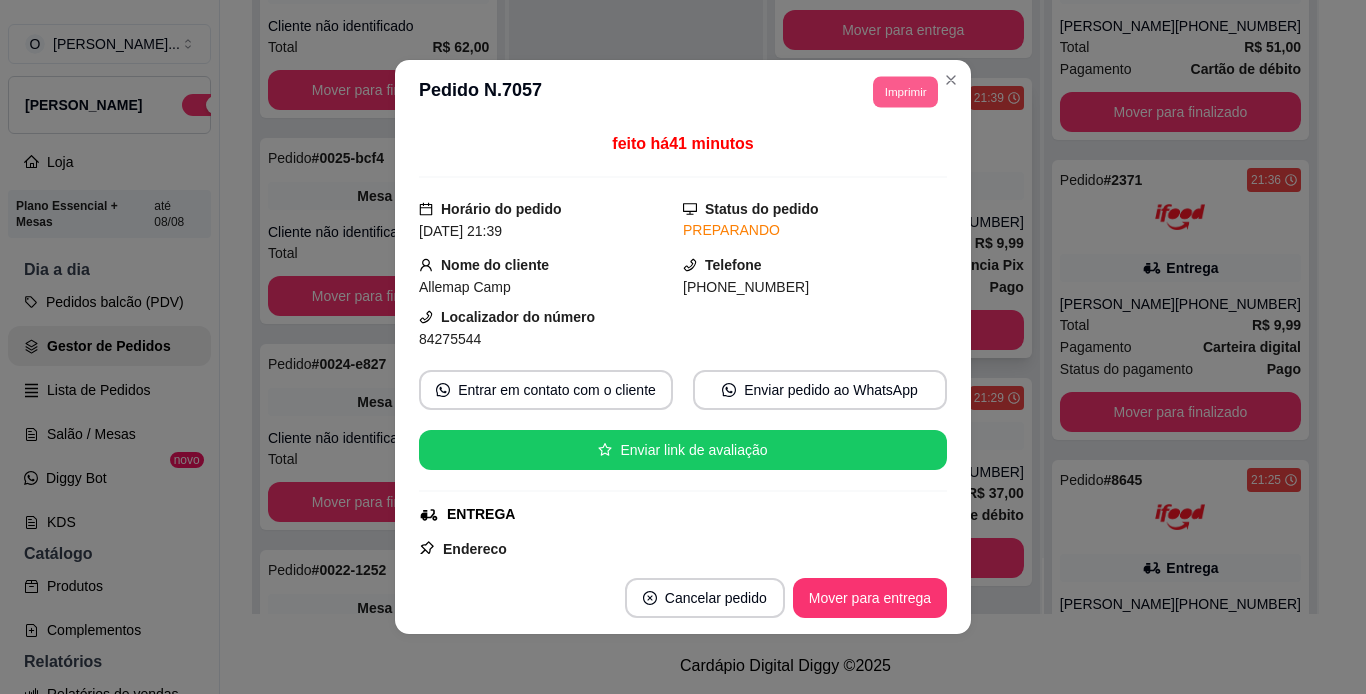 click on "Imprimir" at bounding box center (905, 91) 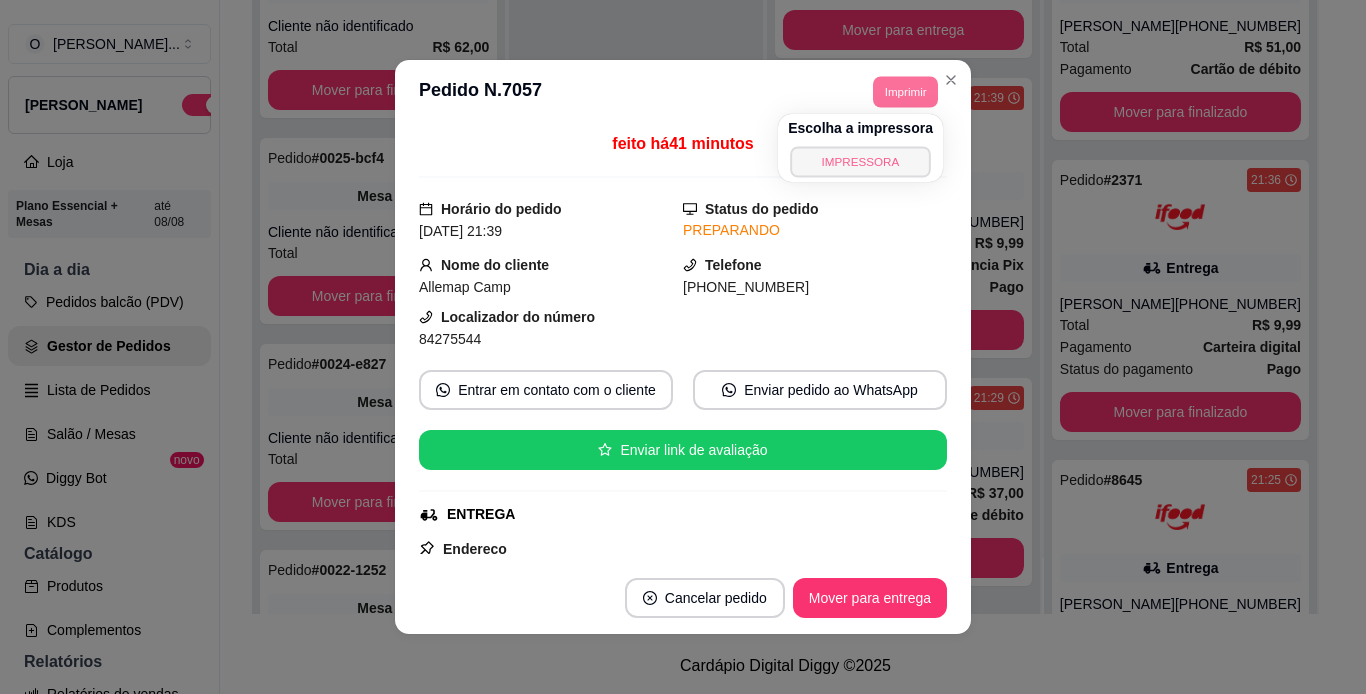 click on "IMPRESSORA" at bounding box center [860, 161] 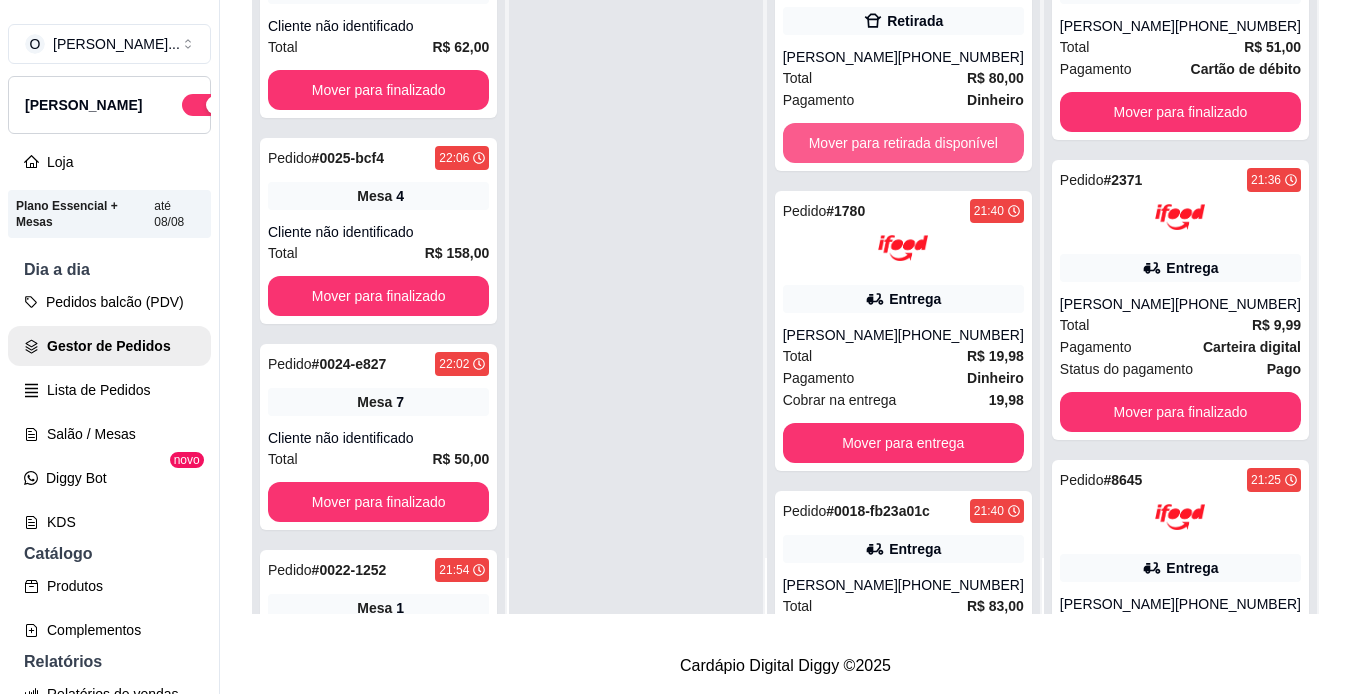 scroll, scrollTop: 424, scrollLeft: 0, axis: vertical 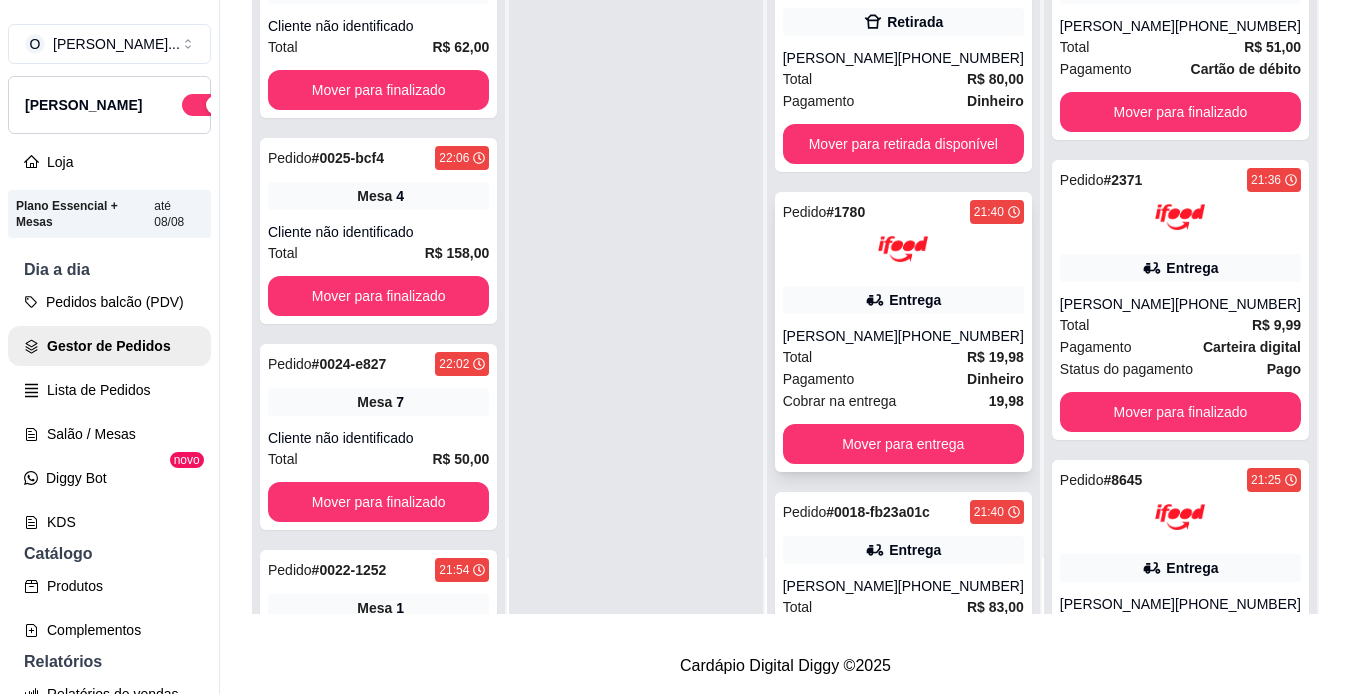 click at bounding box center (903, 249) 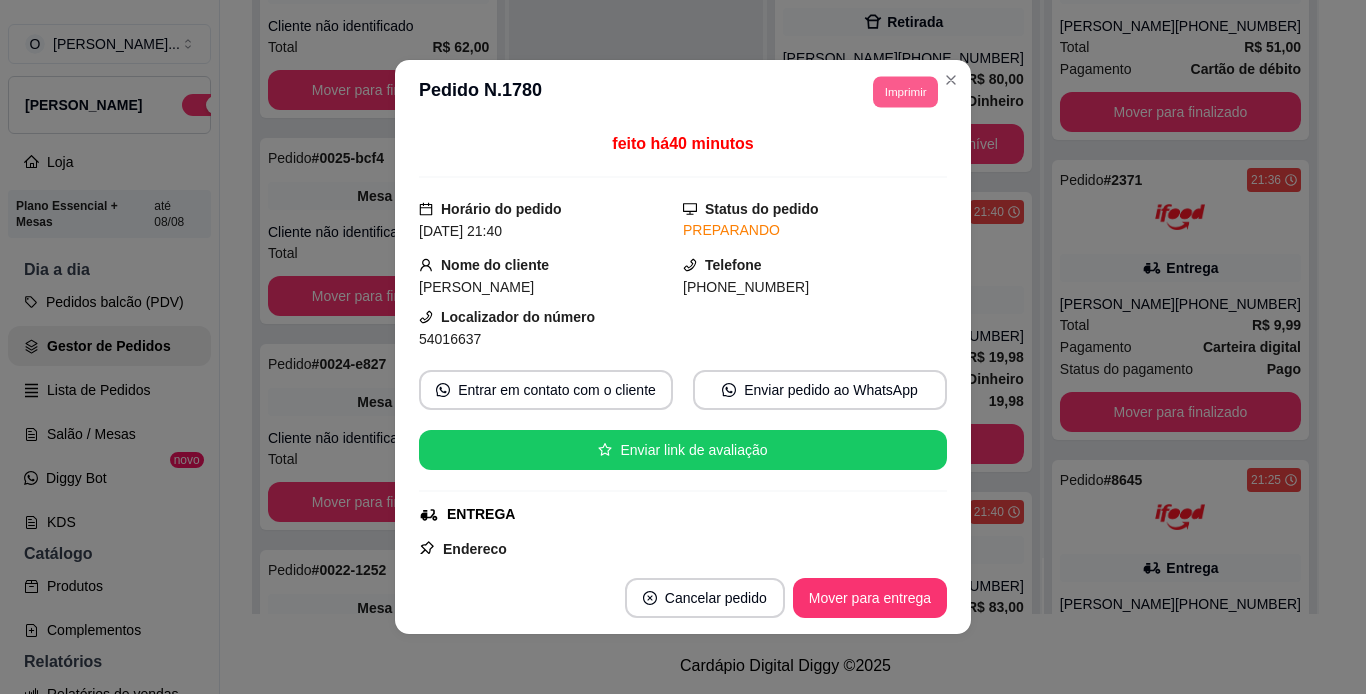 click on "Imprimir" at bounding box center (905, 91) 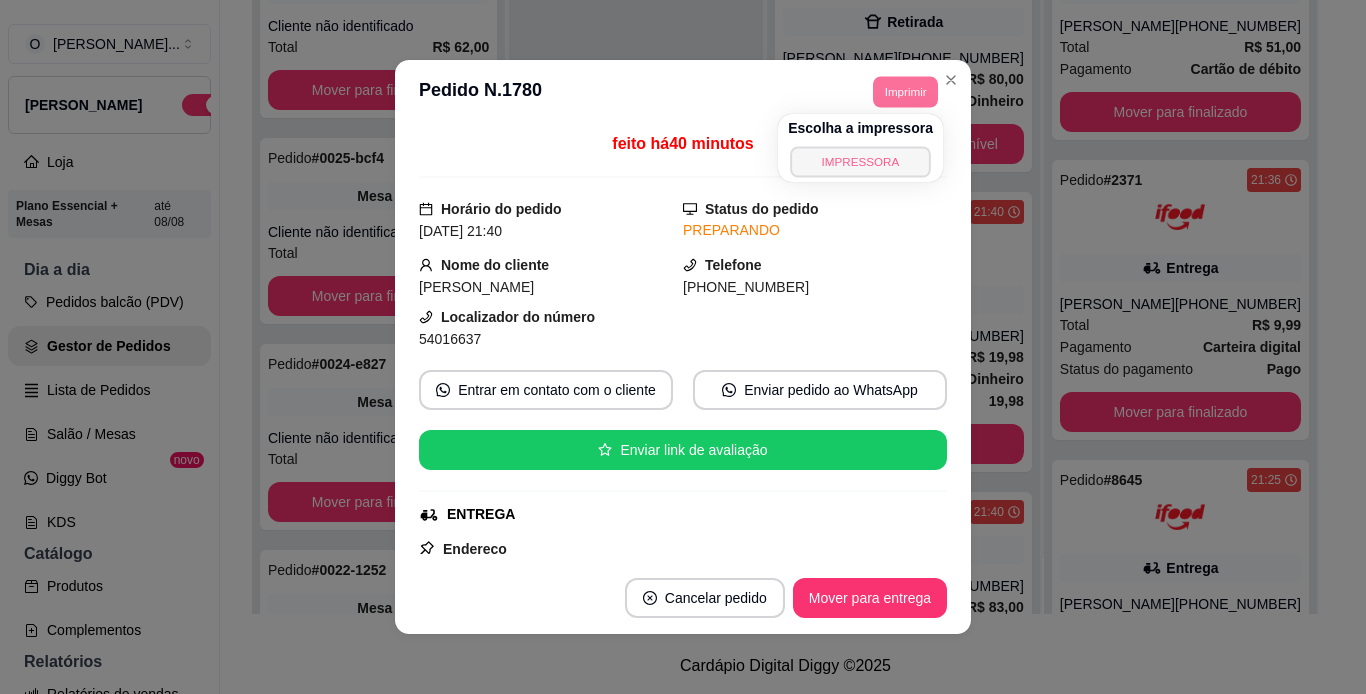 click on "IMPRESSORA" at bounding box center [860, 161] 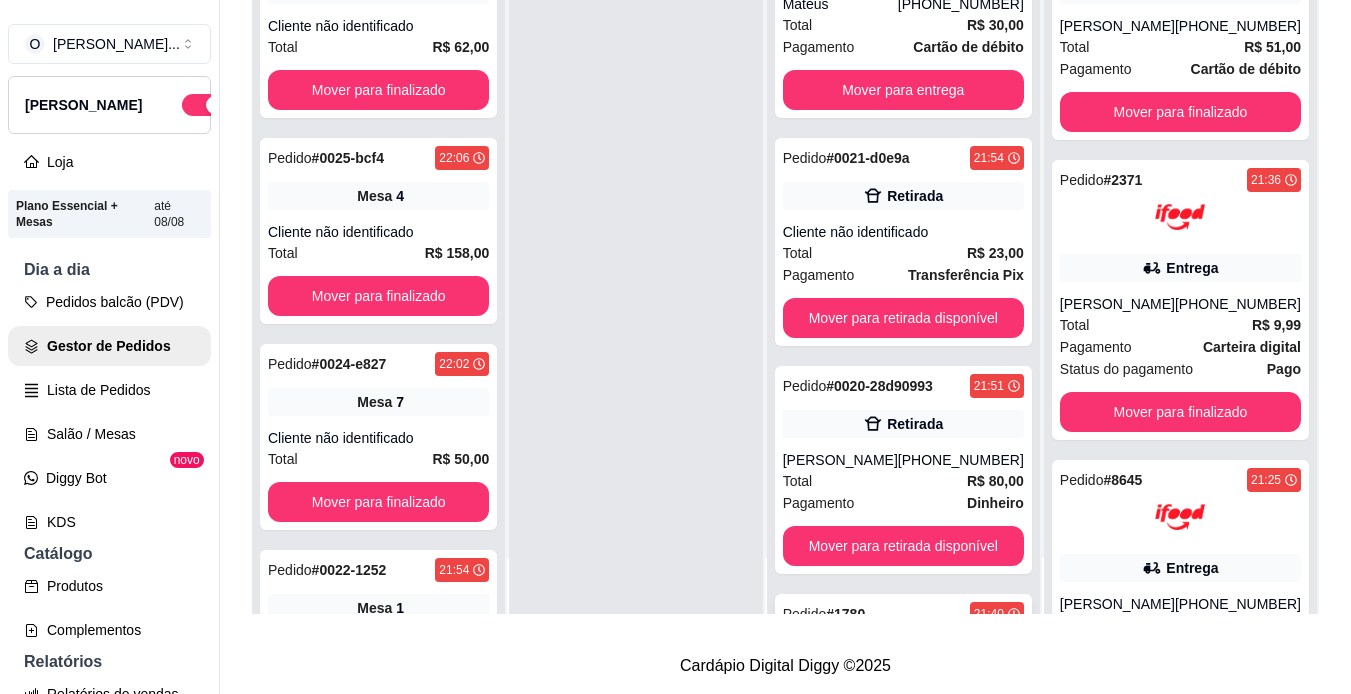 scroll, scrollTop: 0, scrollLeft: 0, axis: both 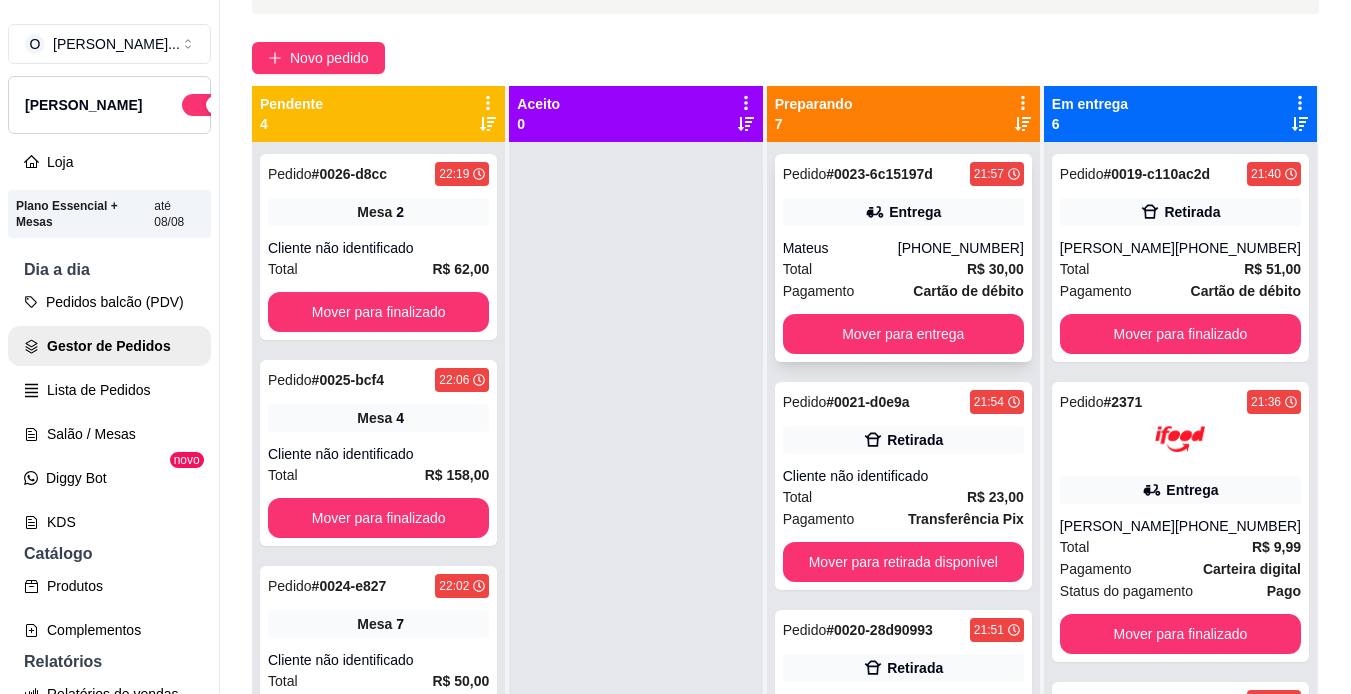 click on "Total R$ 30,00" at bounding box center [903, 269] 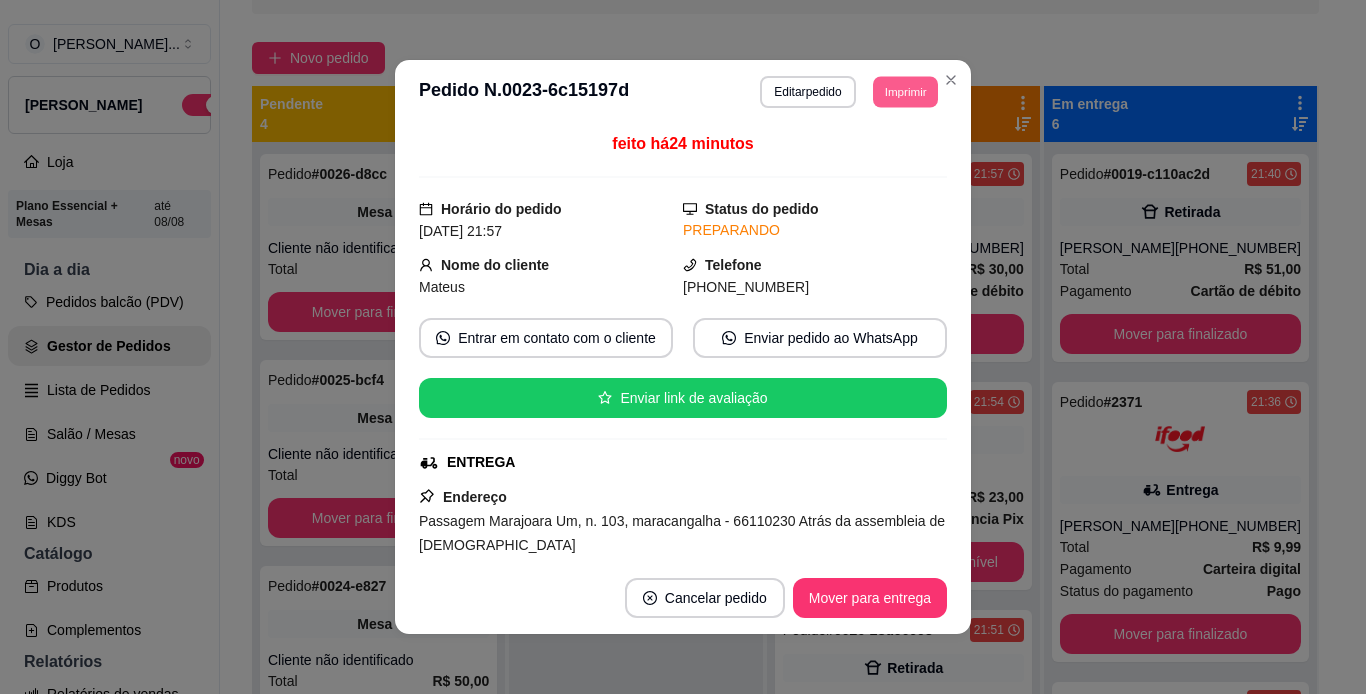 click on "Imprimir" at bounding box center (905, 91) 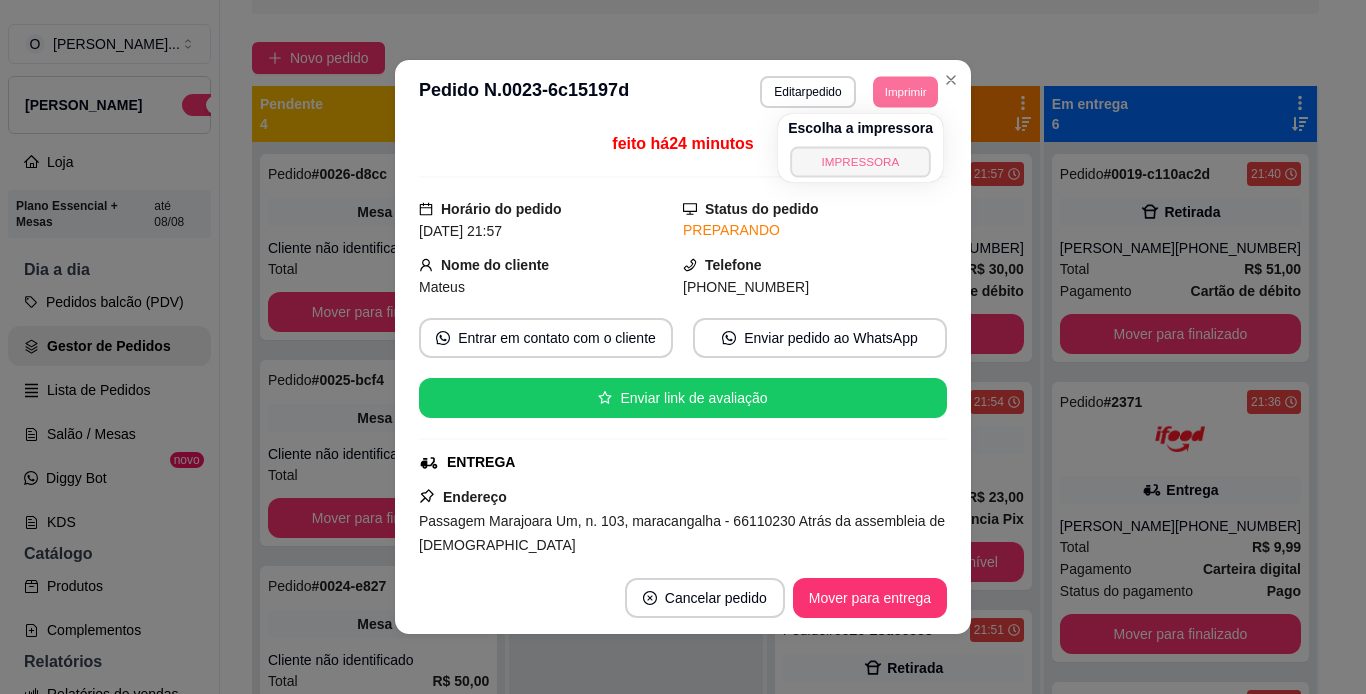 click on "IMPRESSORA" at bounding box center [860, 161] 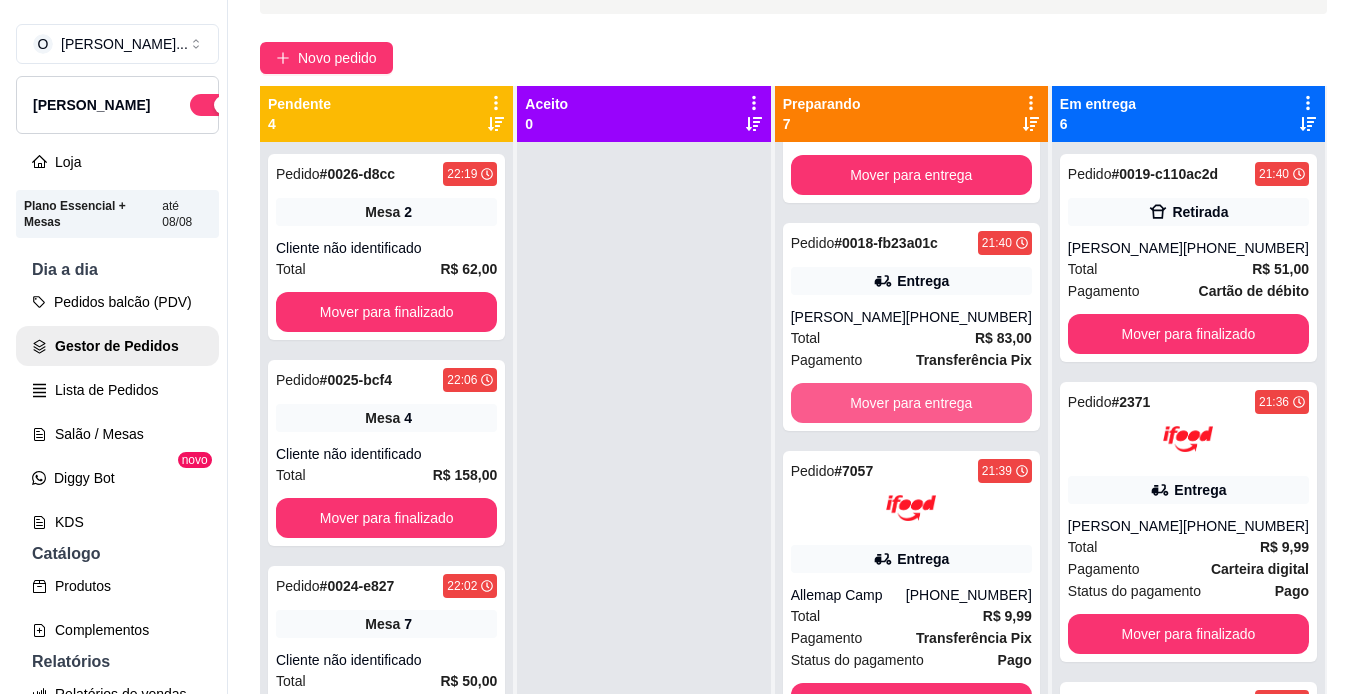 scroll, scrollTop: 916, scrollLeft: 0, axis: vertical 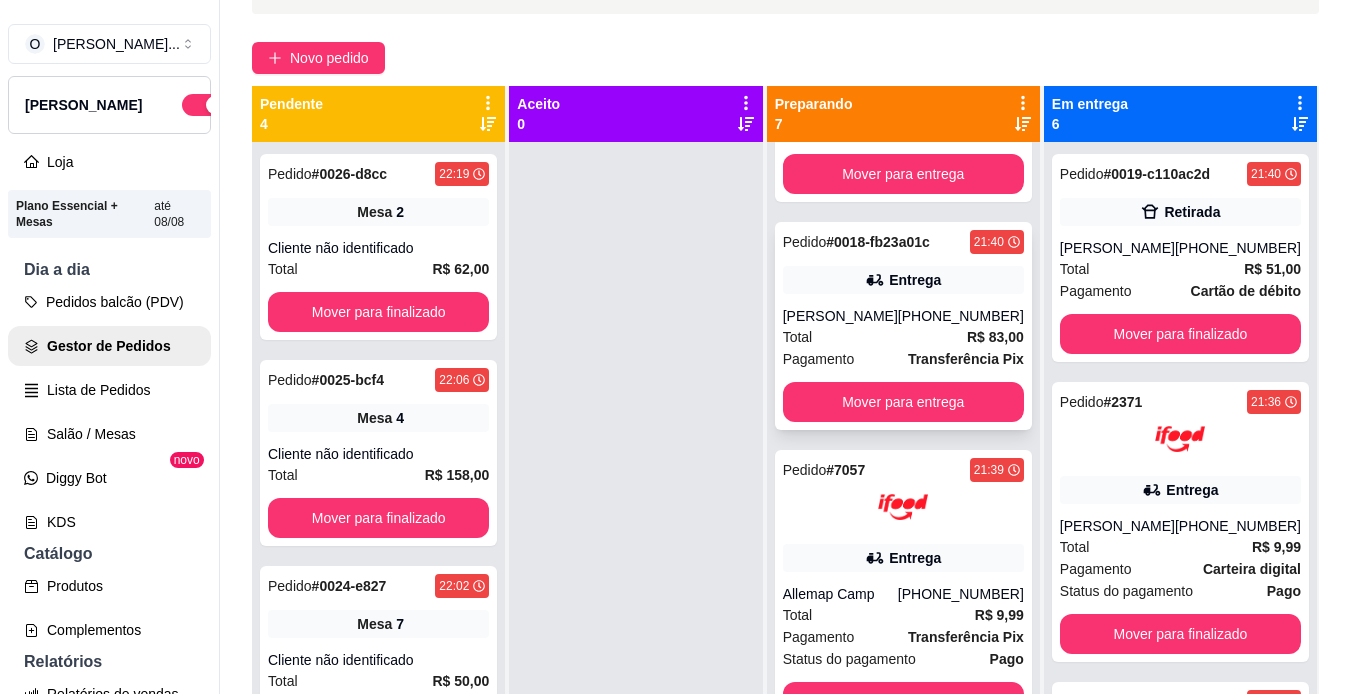 click on "[PHONE_NUMBER]" at bounding box center [961, 316] 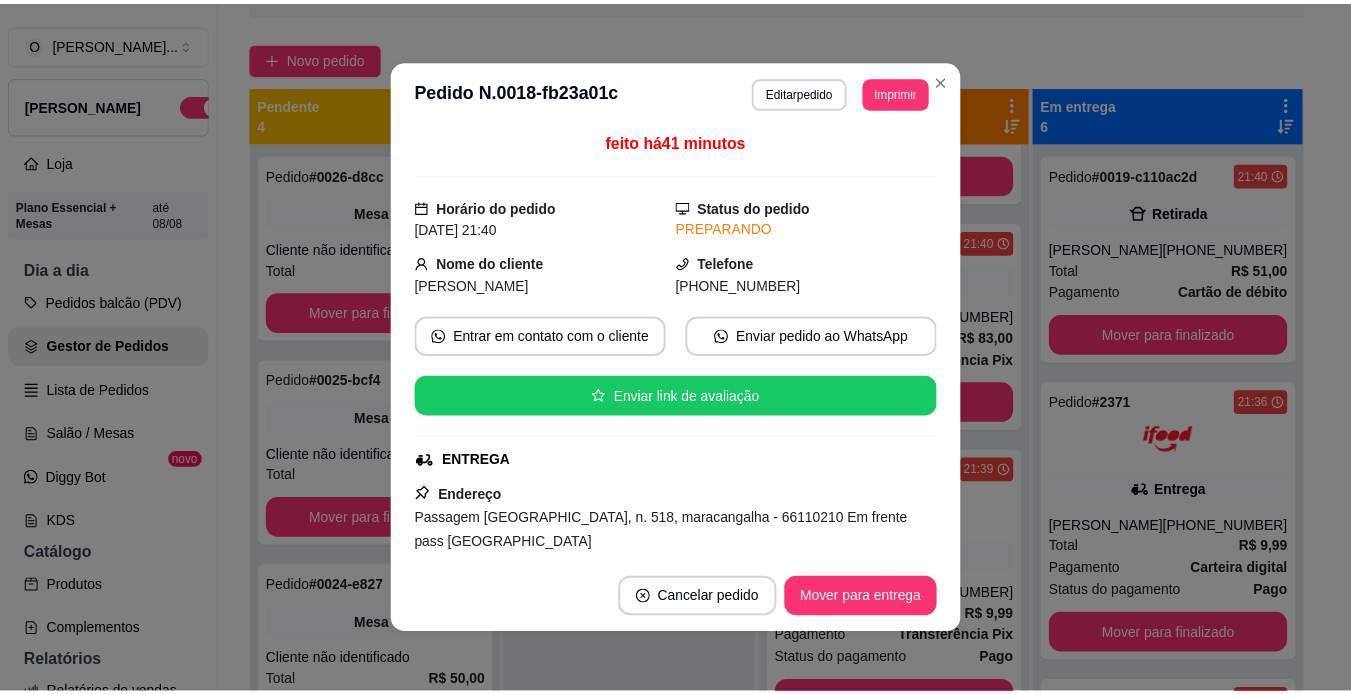 scroll, scrollTop: 0, scrollLeft: 0, axis: both 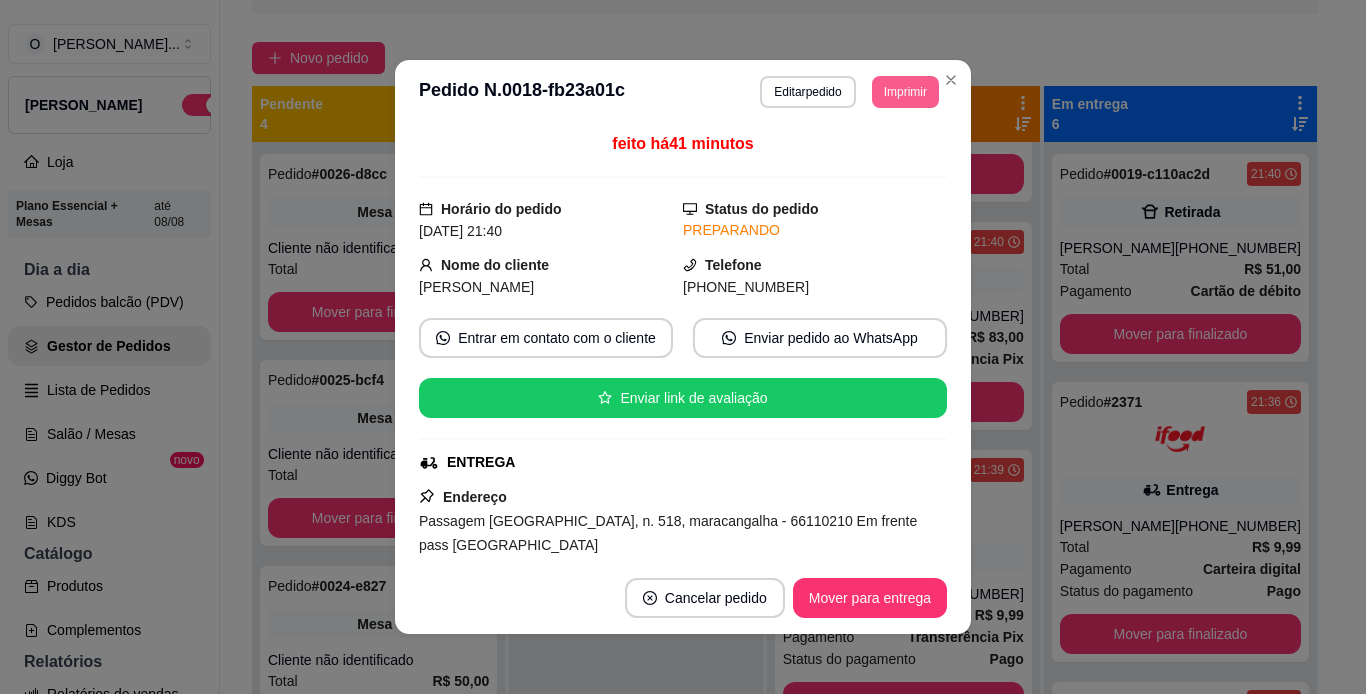 click on "Imprimir" at bounding box center (905, 92) 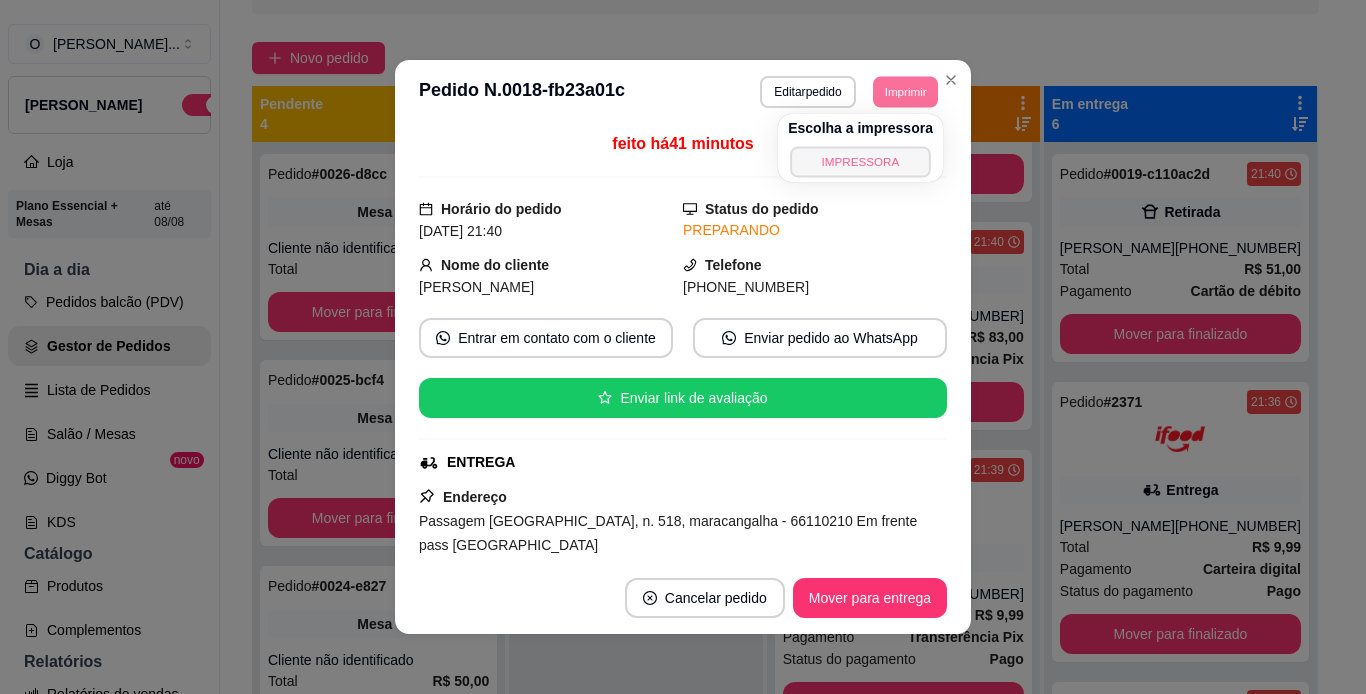 click on "IMPRESSORA" at bounding box center (860, 161) 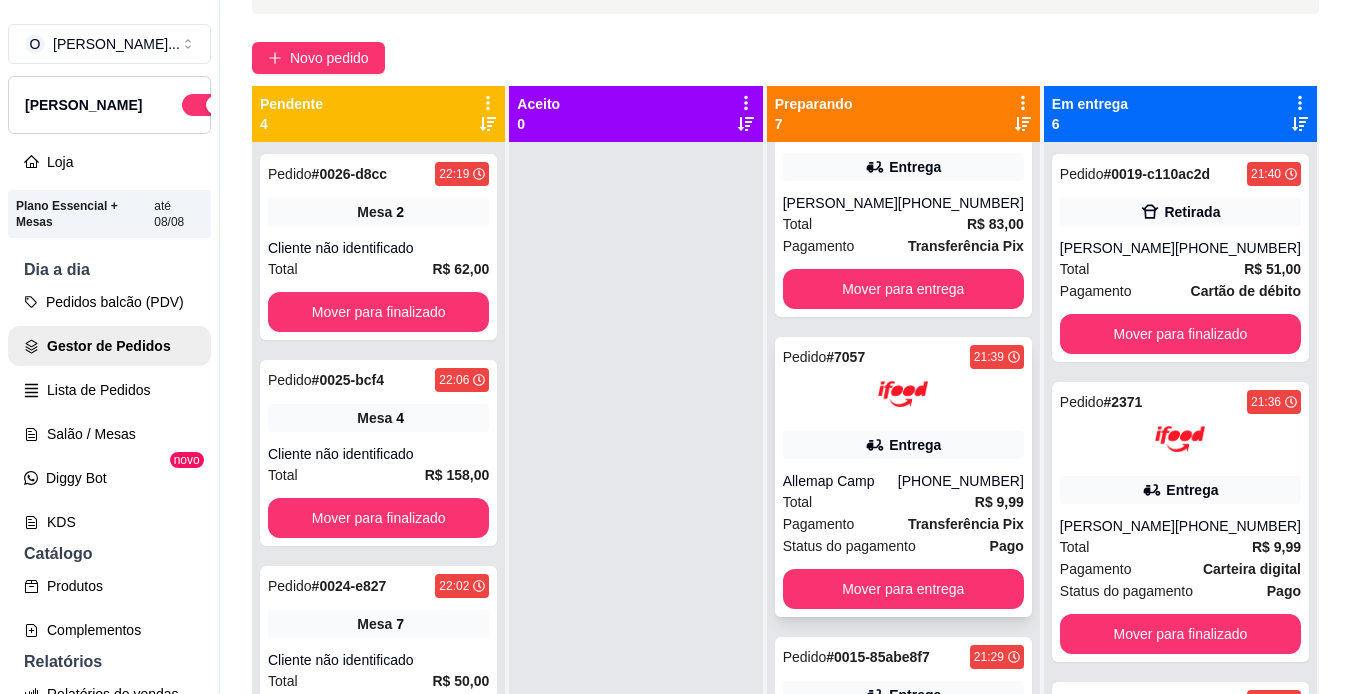 scroll, scrollTop: 1066, scrollLeft: 0, axis: vertical 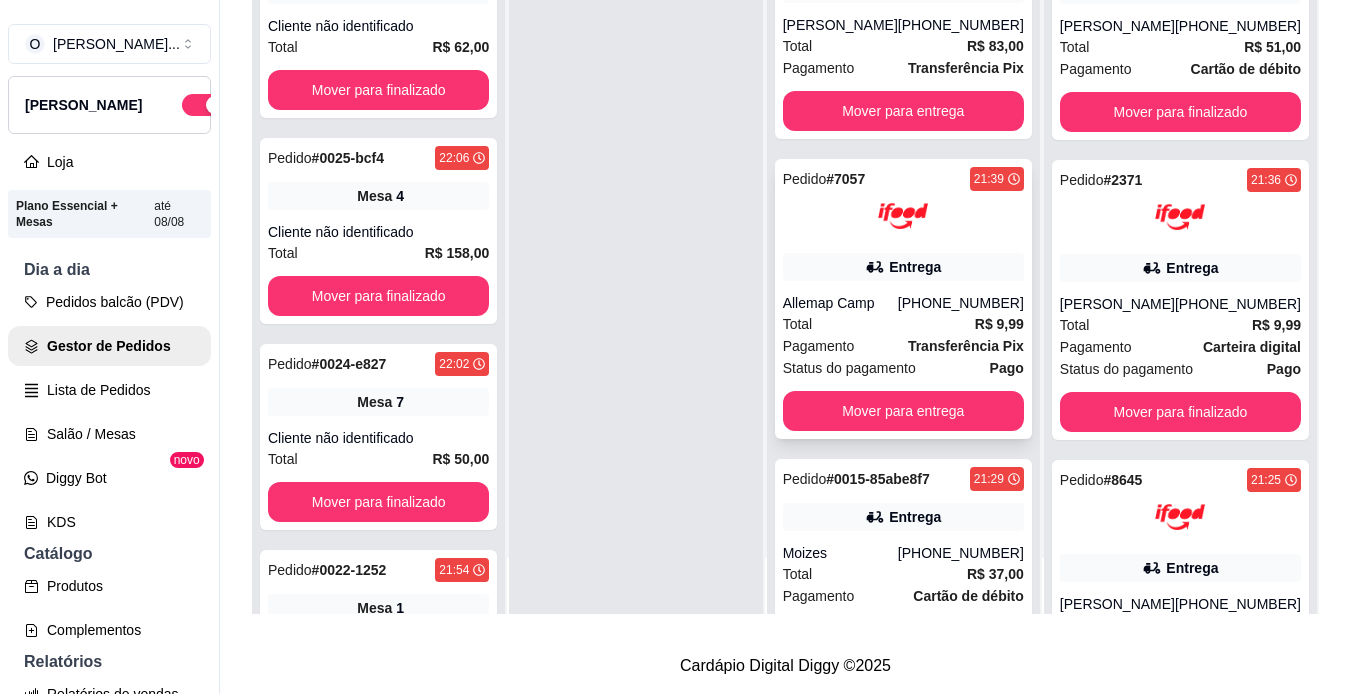 click on "Total R$ 9,99" at bounding box center [903, 324] 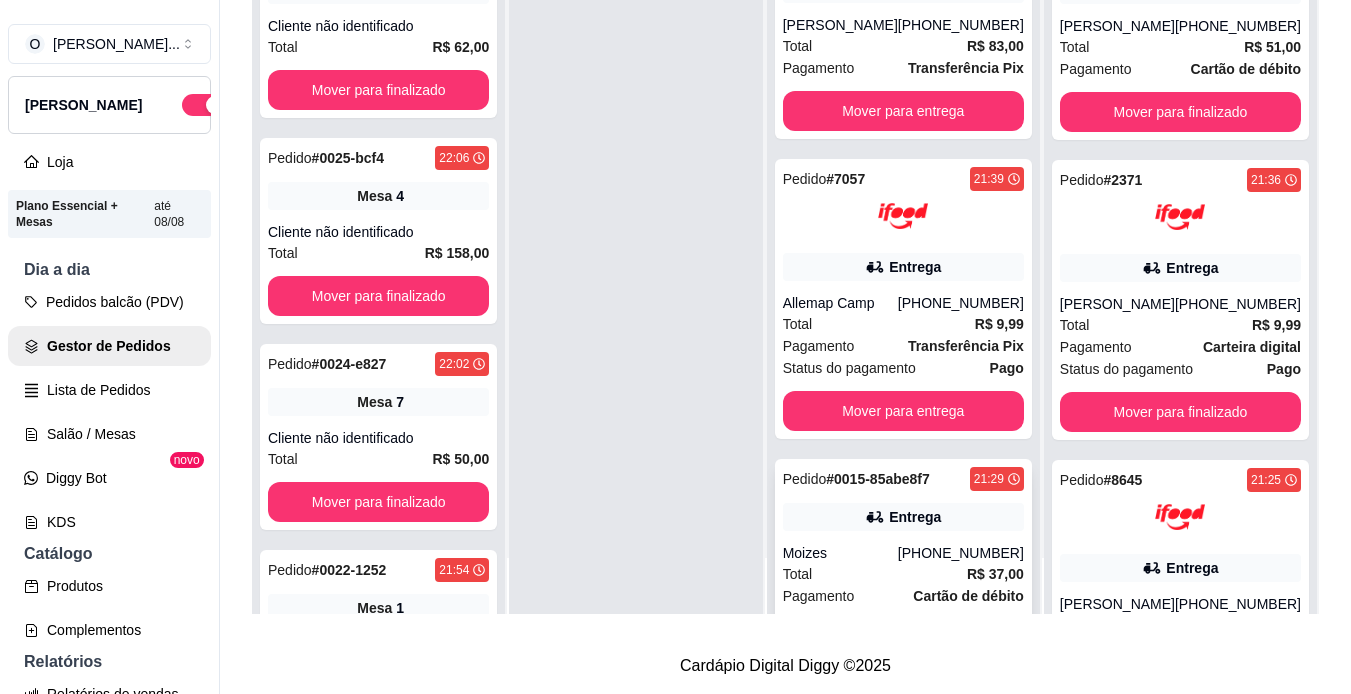 click on "Entrega" at bounding box center (903, 517) 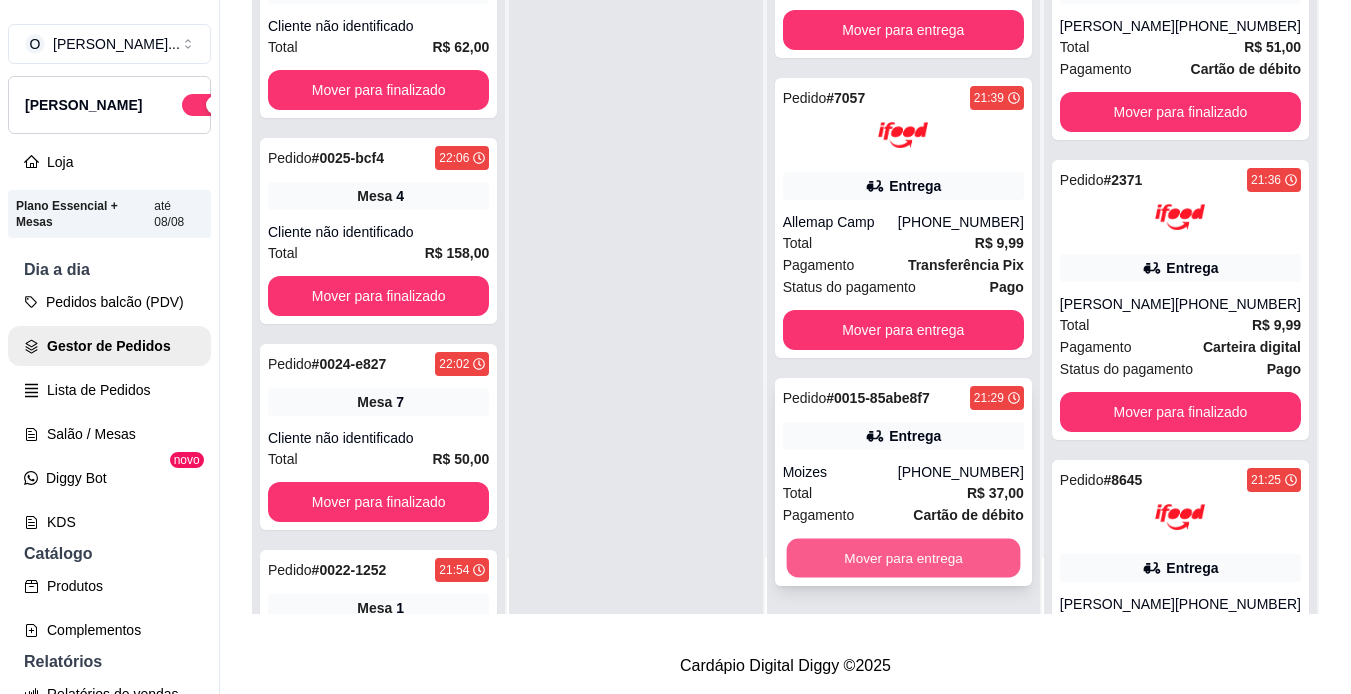 click on "Mover para entrega" at bounding box center [903, 558] 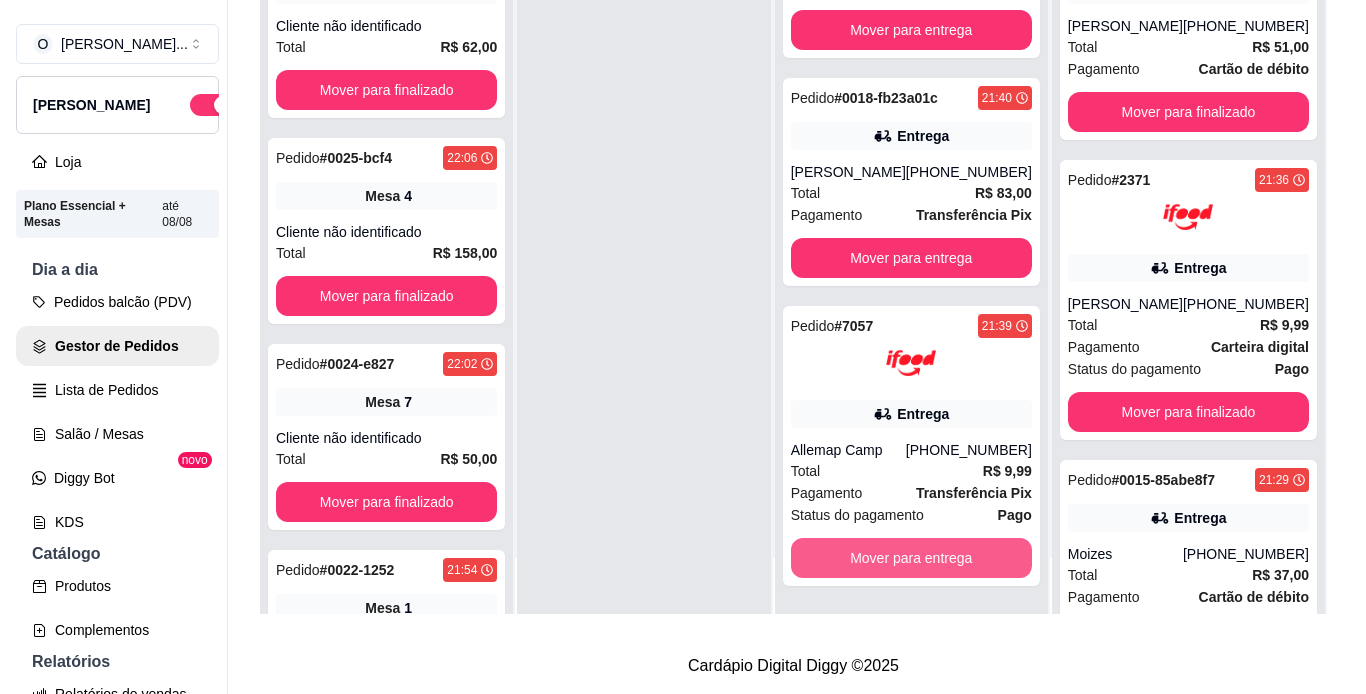 scroll, scrollTop: 838, scrollLeft: 0, axis: vertical 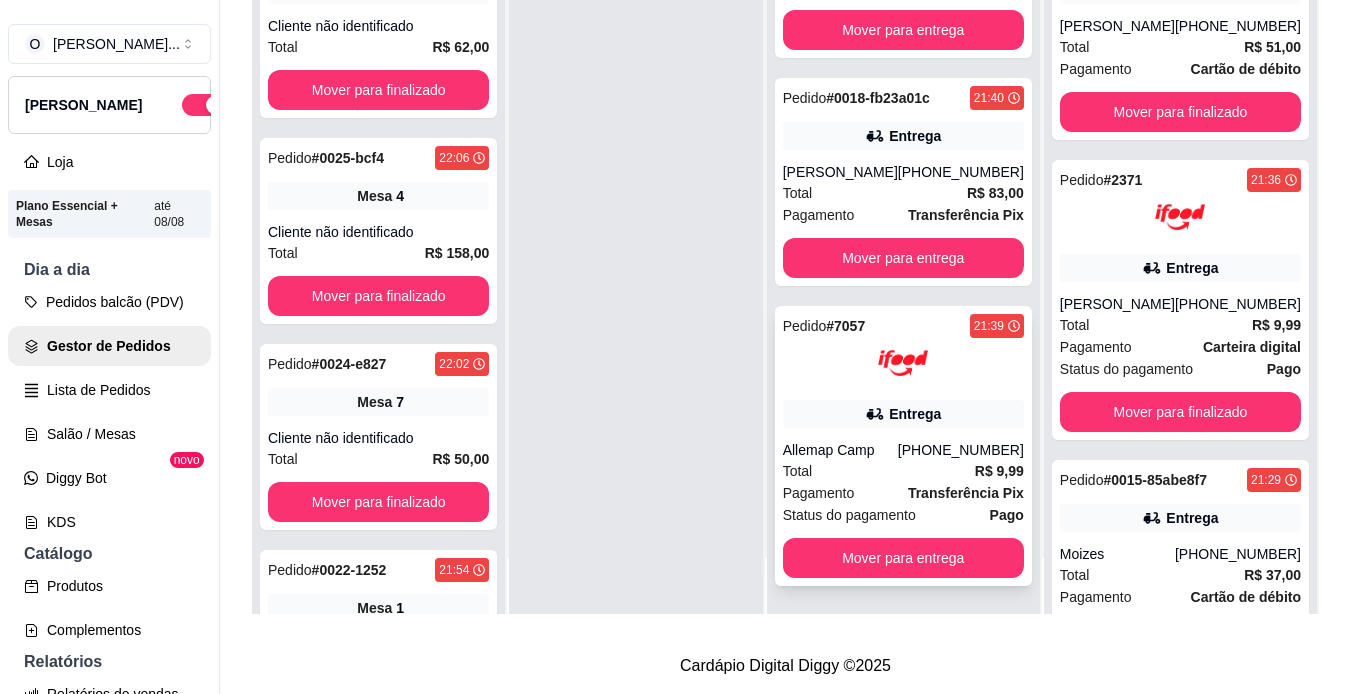 click on "Transferência Pix" at bounding box center [966, 493] 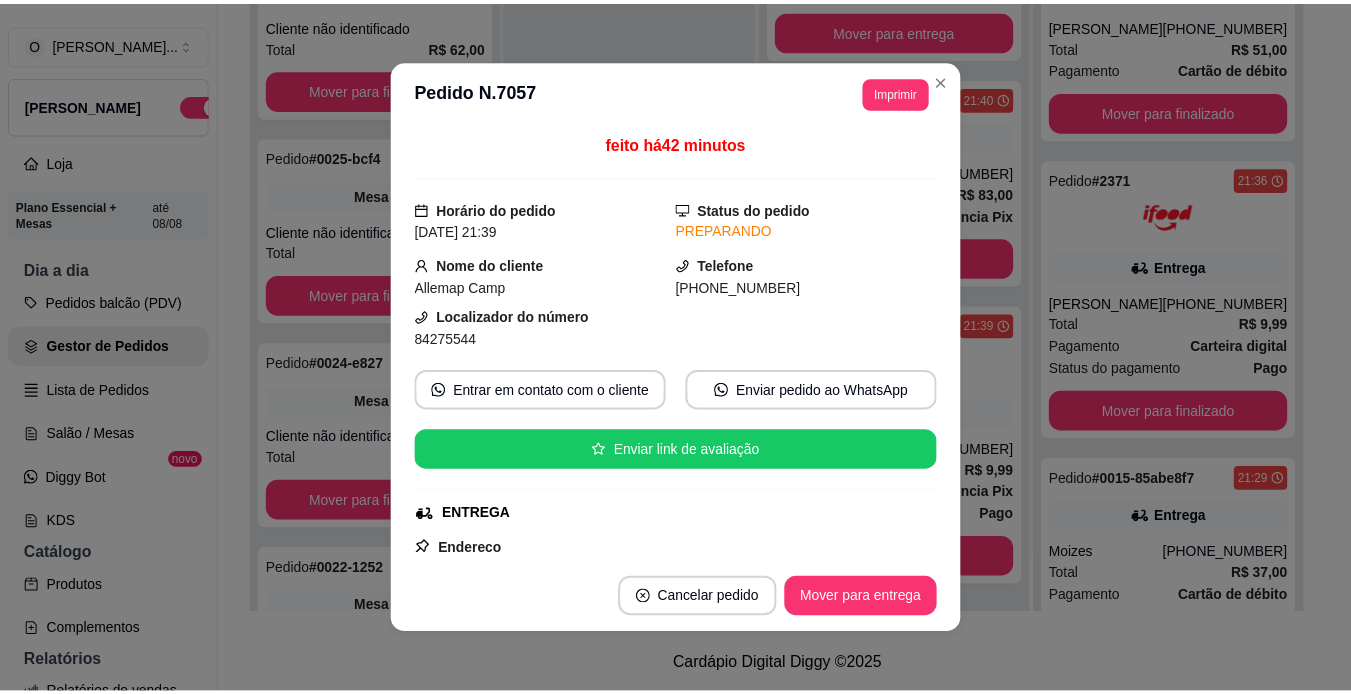 scroll, scrollTop: 236, scrollLeft: 0, axis: vertical 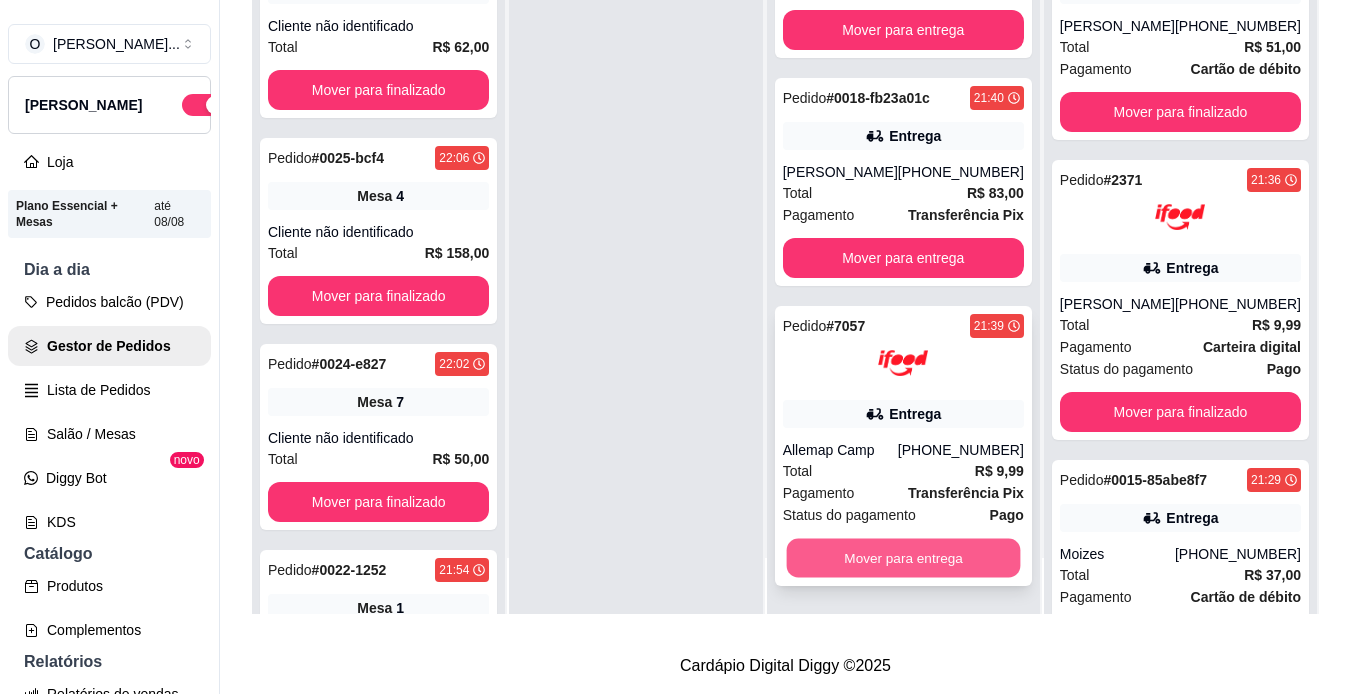 click on "Mover para entrega" at bounding box center (903, 558) 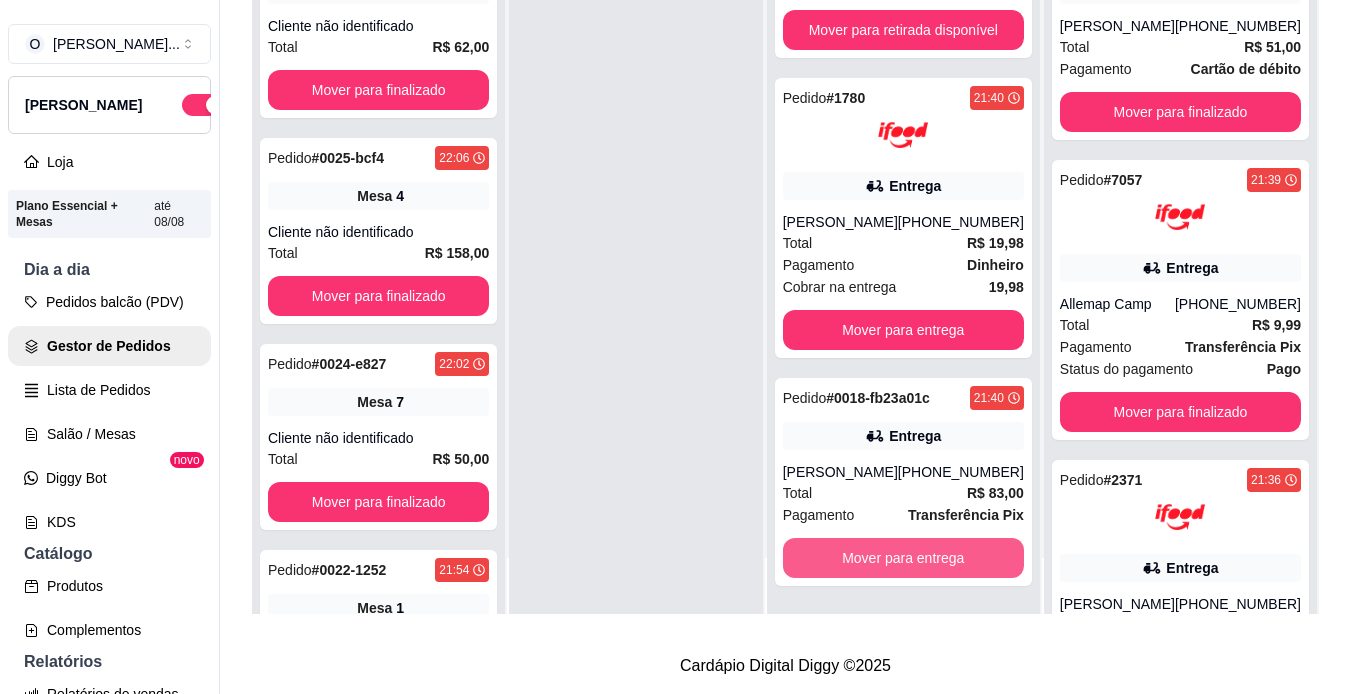 scroll, scrollTop: 538, scrollLeft: 0, axis: vertical 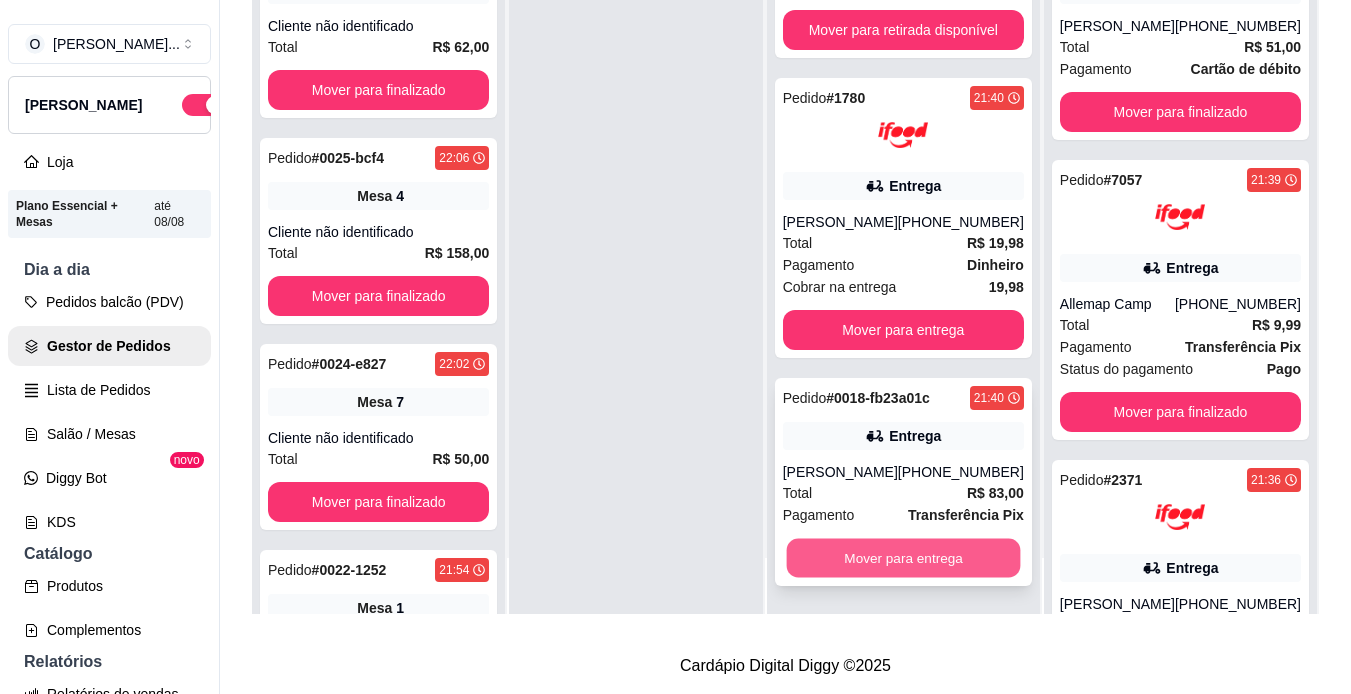 click on "Mover para entrega" at bounding box center (903, 558) 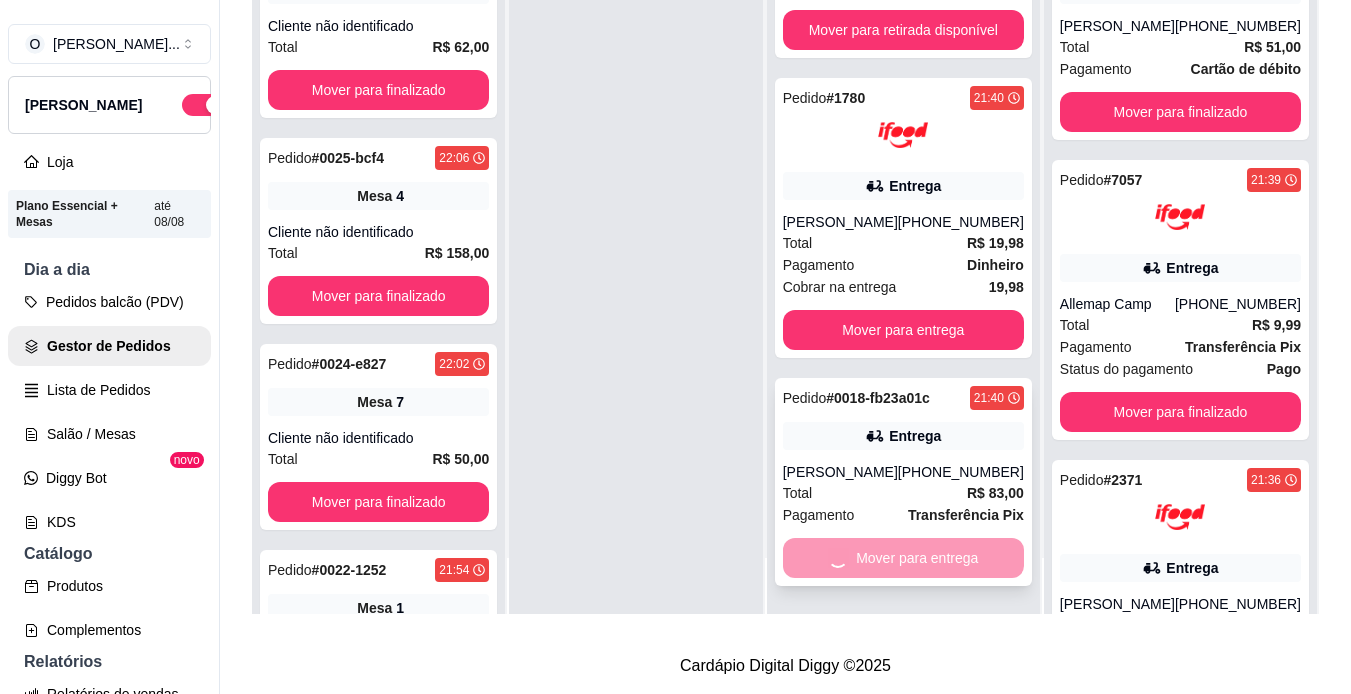 scroll, scrollTop: 310, scrollLeft: 0, axis: vertical 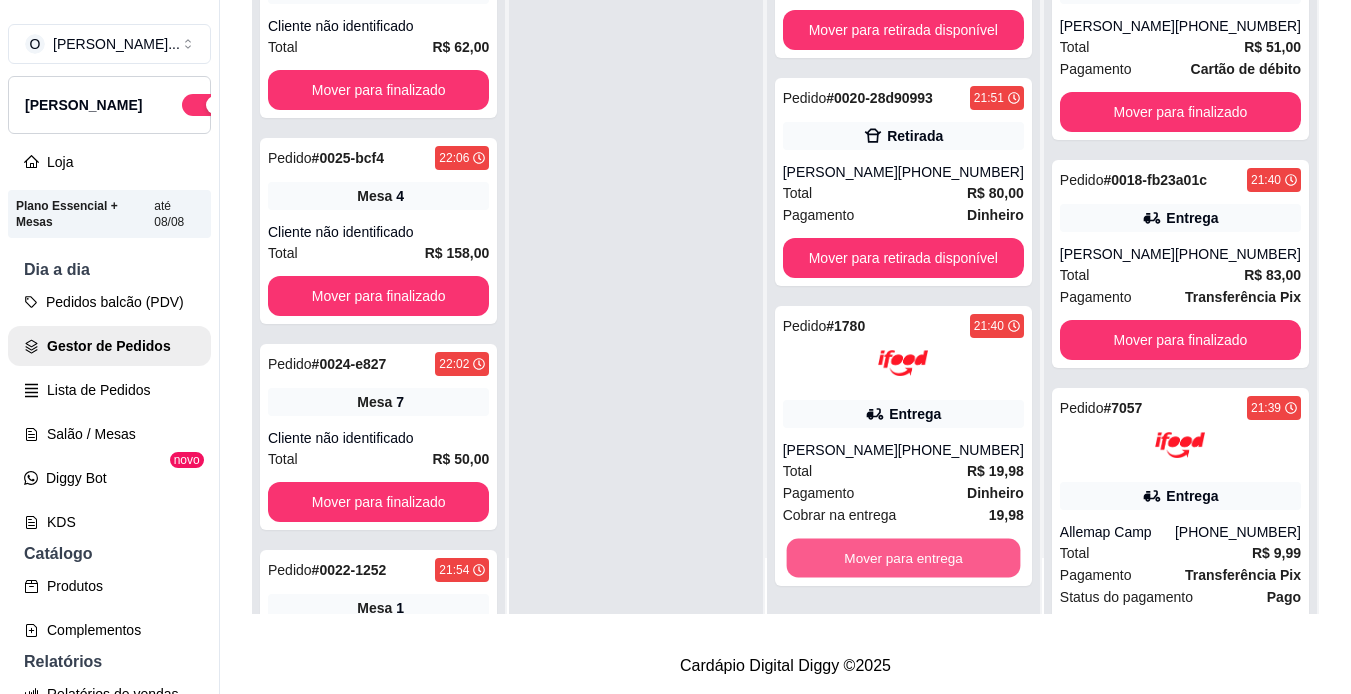 click on "Mover para entrega" at bounding box center [903, 558] 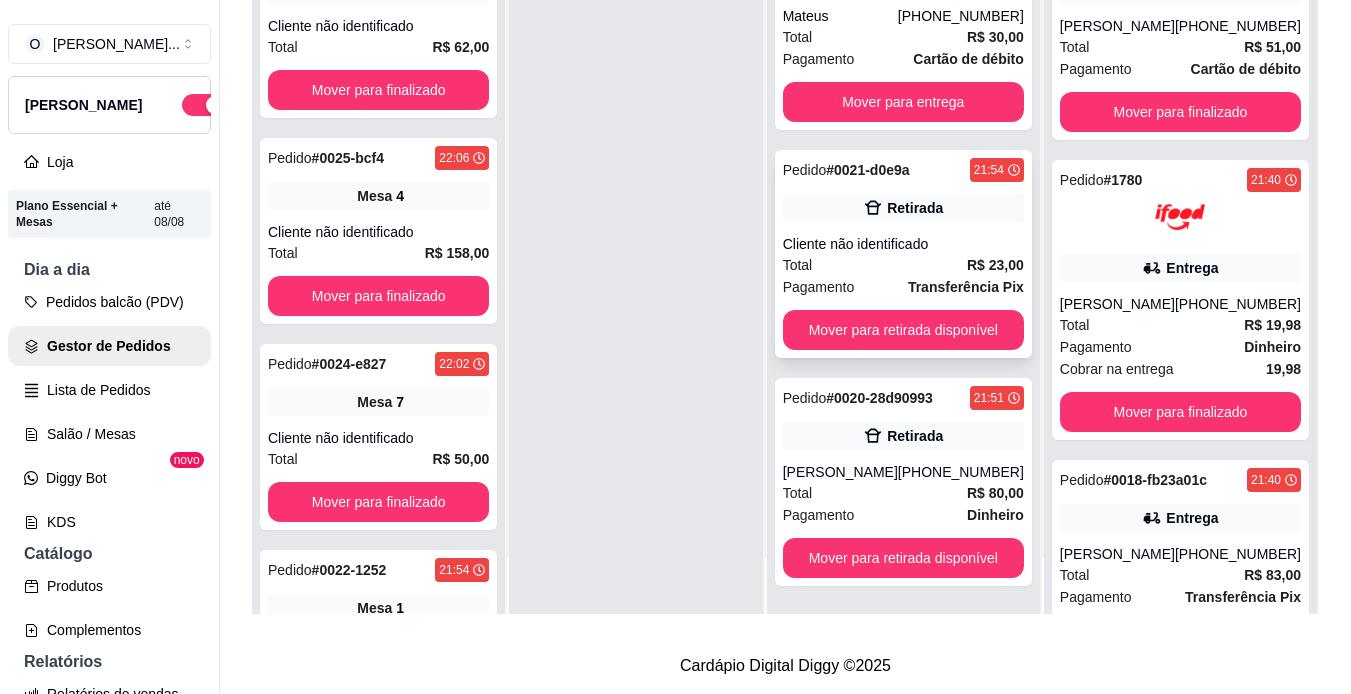 scroll, scrollTop: 0, scrollLeft: 0, axis: both 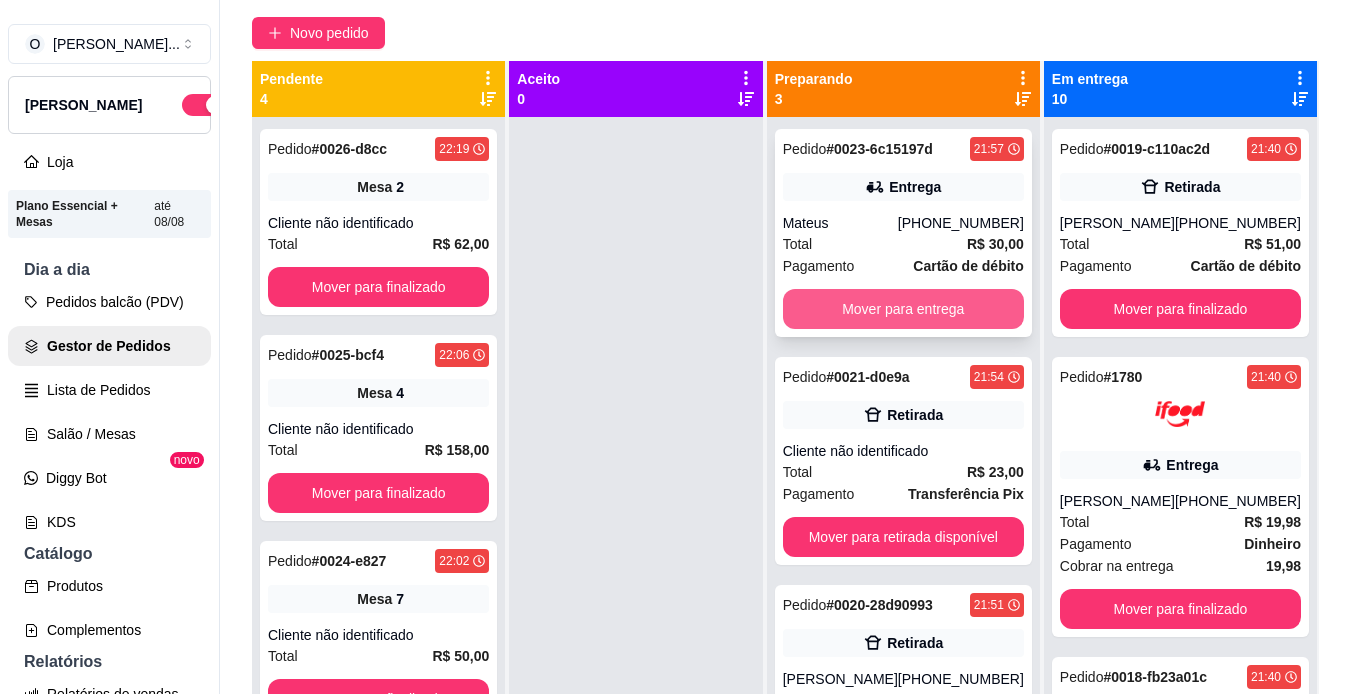 click on "Mover para entrega" at bounding box center [903, 309] 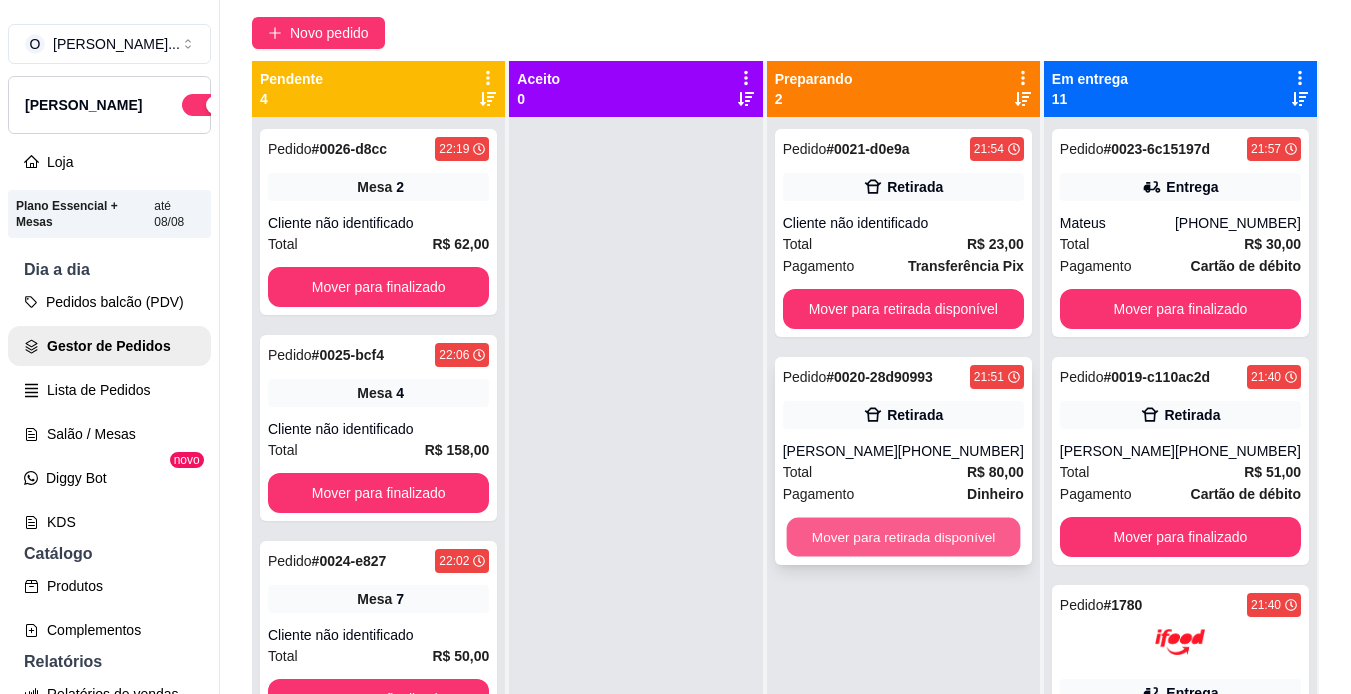 click on "Mover para retirada disponível" at bounding box center [903, 537] 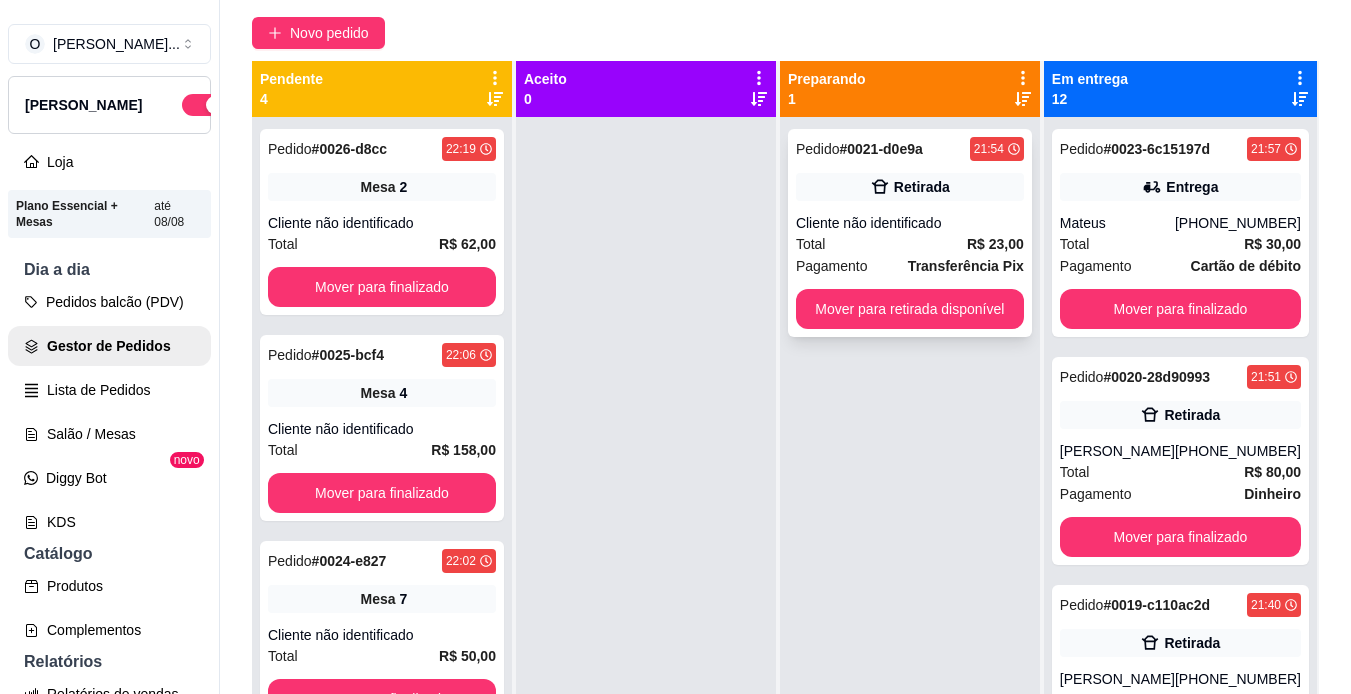 click on "Pedido  # 0021-d0e9a 21:54 Retirada Cliente não identificado Total R$ 23,00 Pagamento Transferência Pix Mover para retirada disponível" at bounding box center (910, 233) 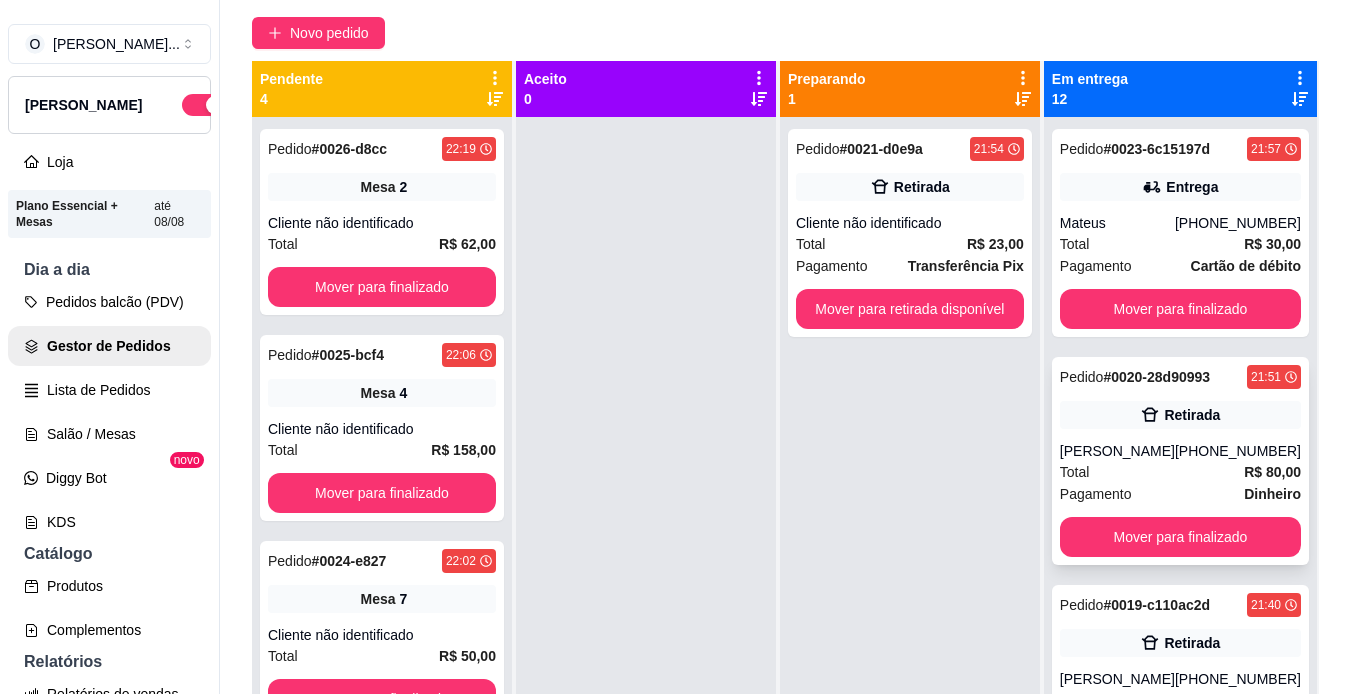 click 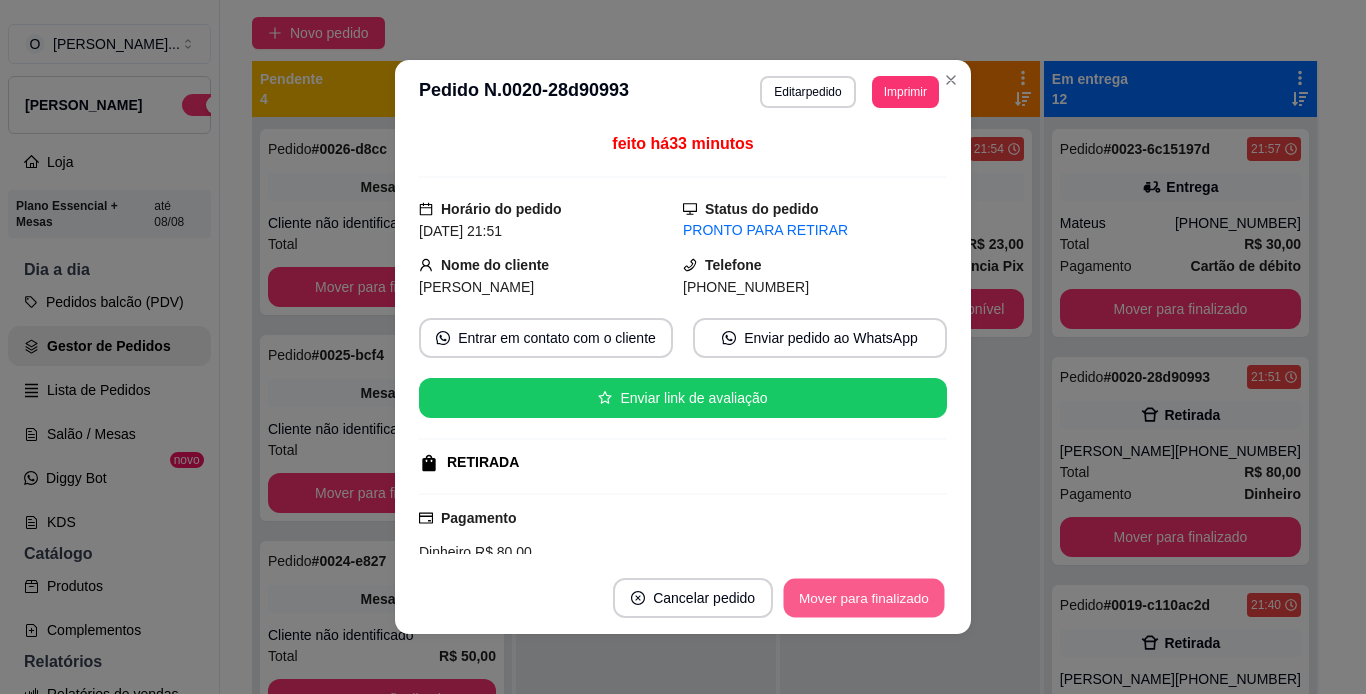 click on "Mover para finalizado" at bounding box center (864, 598) 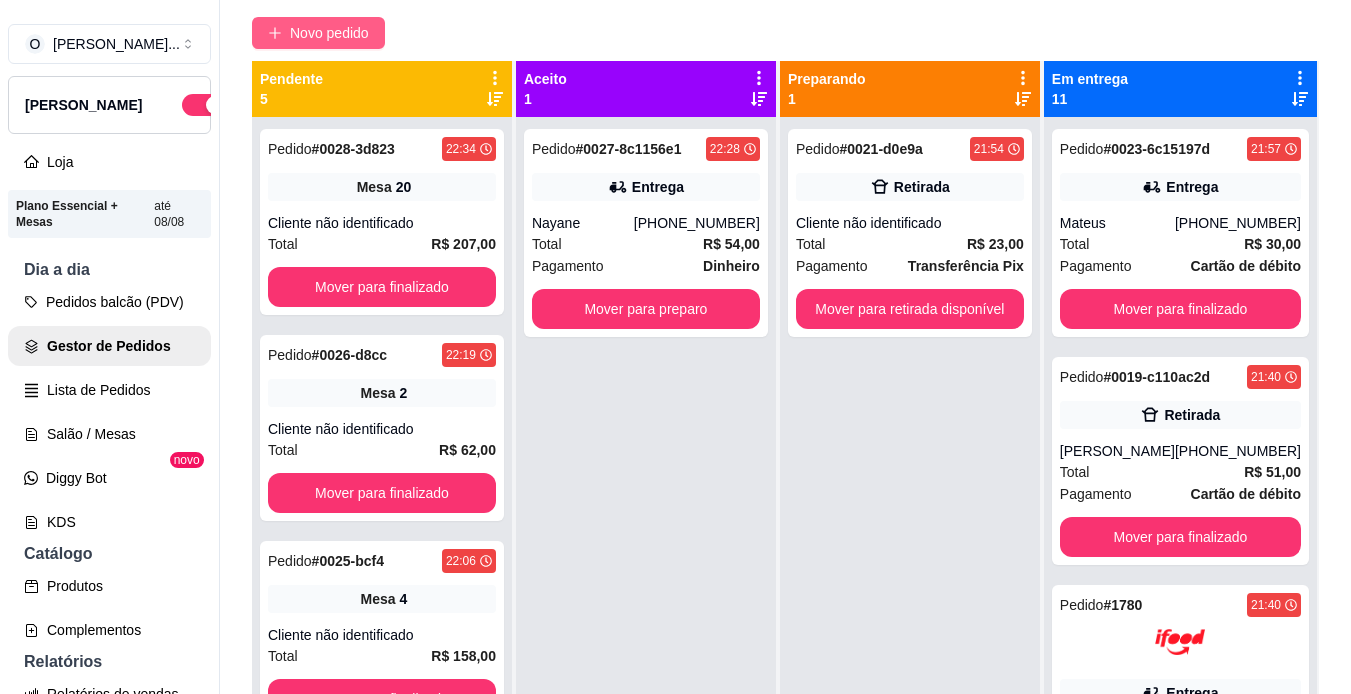 click on "Novo pedido" at bounding box center [329, 33] 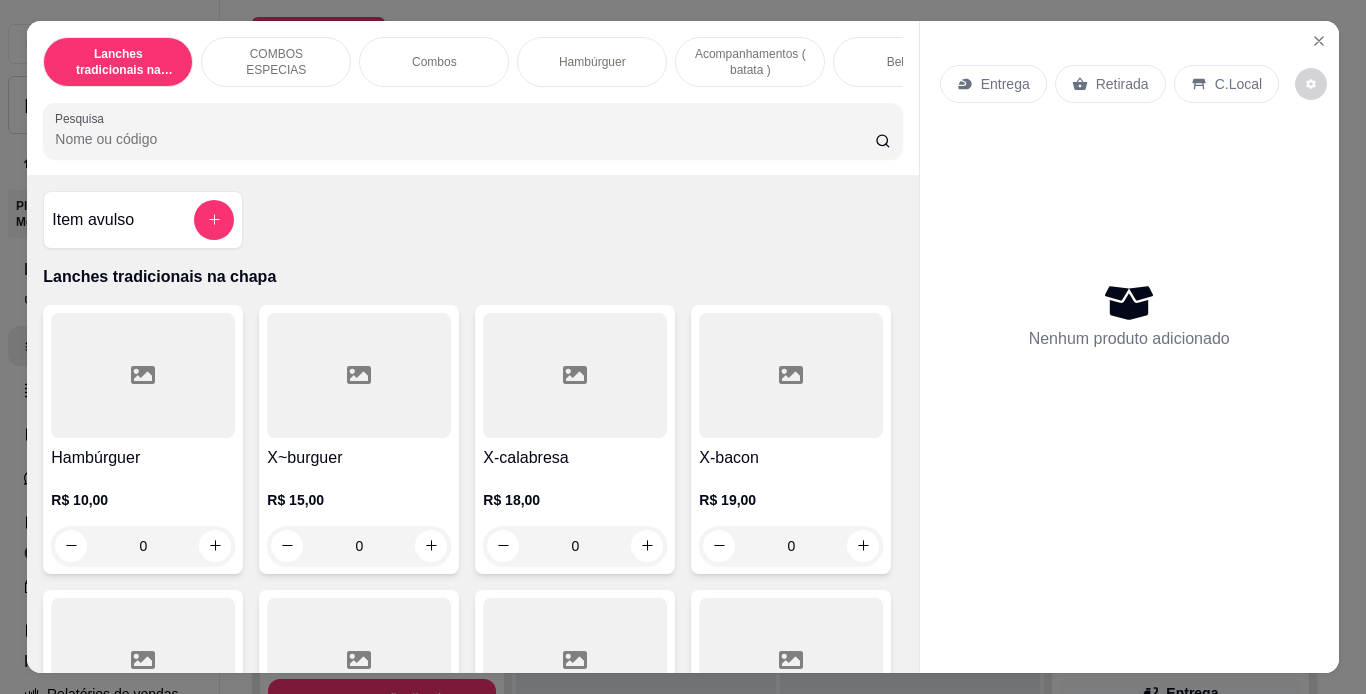 click on "Lanches tradicionais na chapa  COMBOS ESPECIAS Combos Hambúrguer Acompanhamentos ( batata ) Bebidas 03 Midorya´s 3 Kakarotto´s Pesquisa" at bounding box center [472, 98] 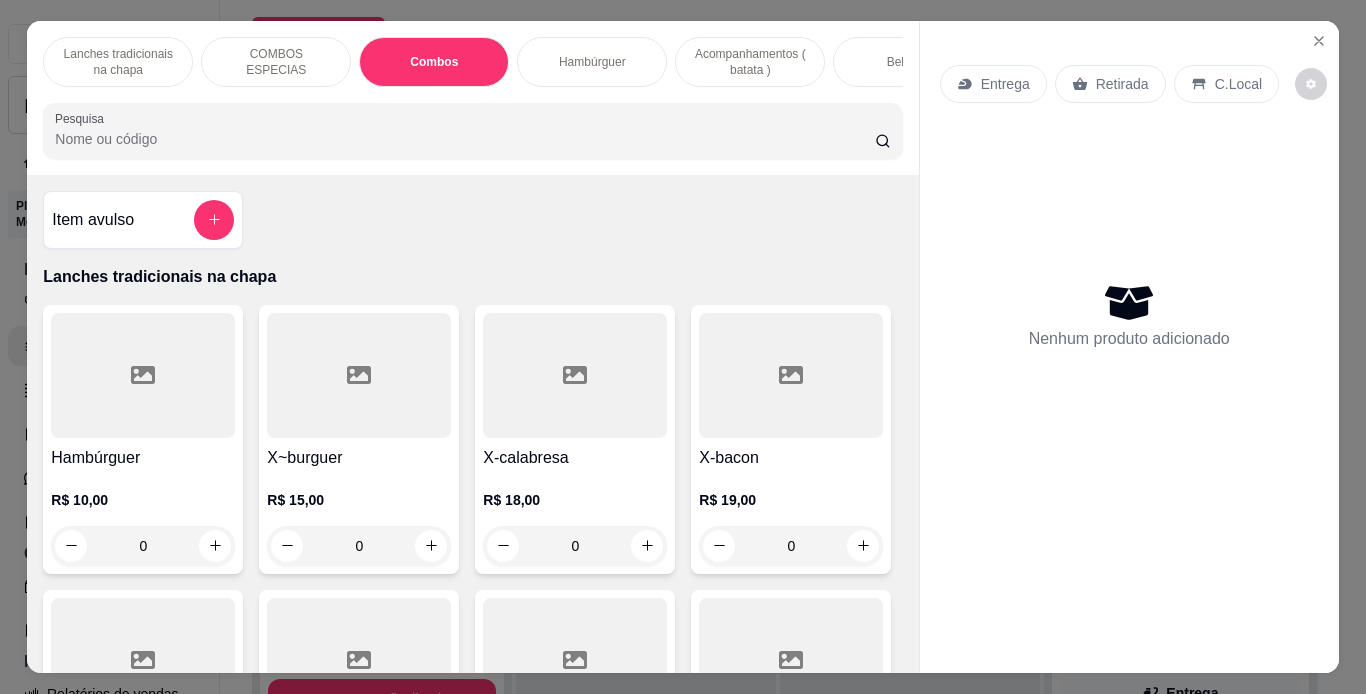 scroll, scrollTop: 2450, scrollLeft: 0, axis: vertical 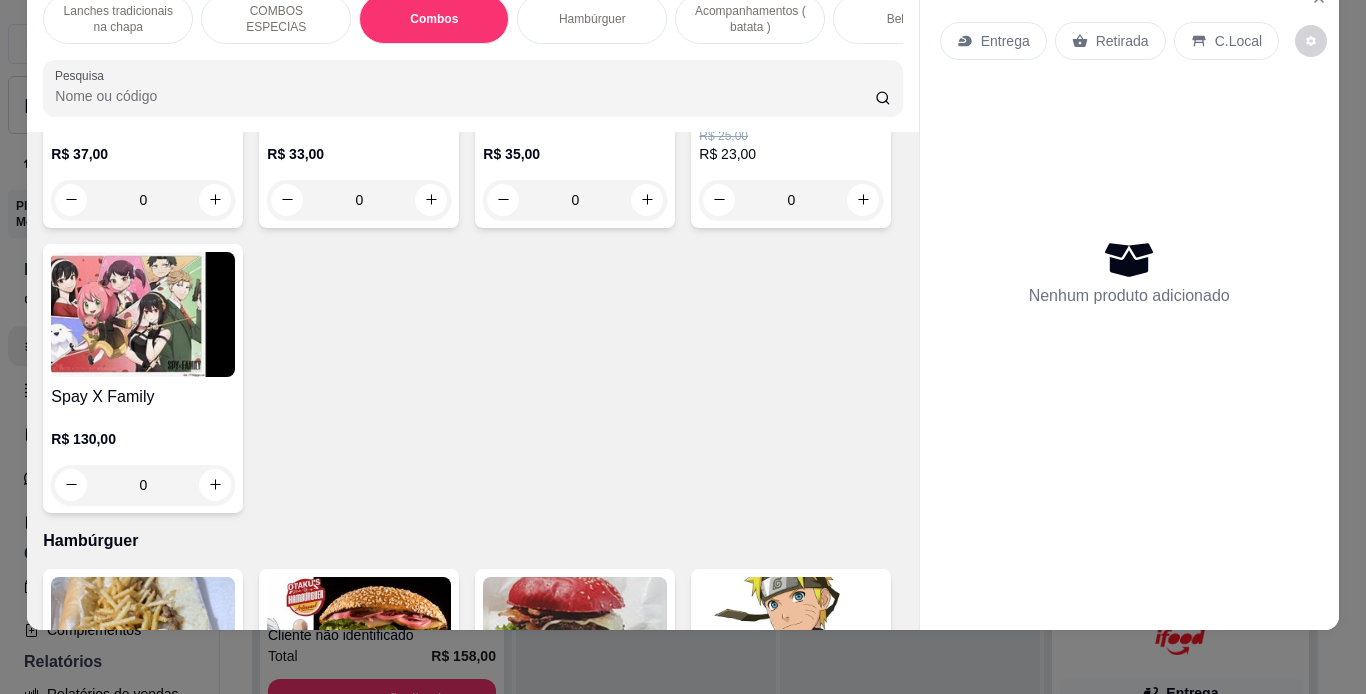 click on "Hambúrguer" at bounding box center [592, 19] 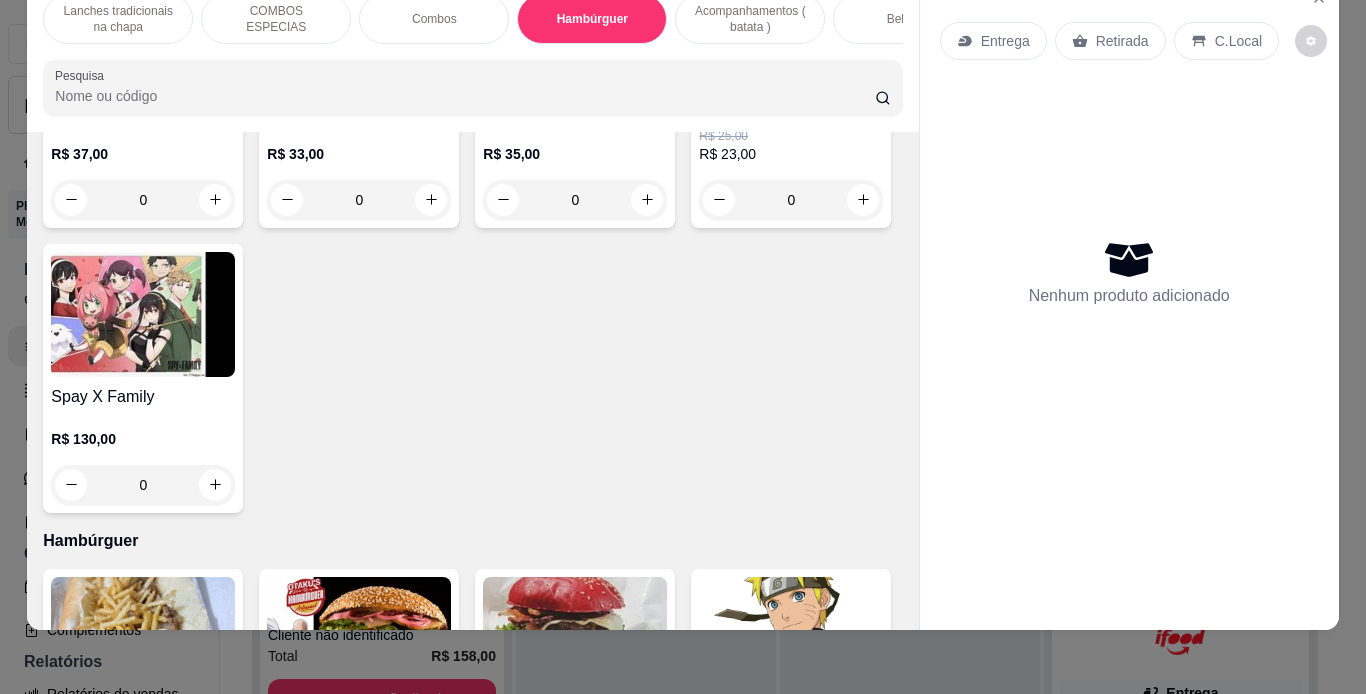 scroll, scrollTop: 3361, scrollLeft: 0, axis: vertical 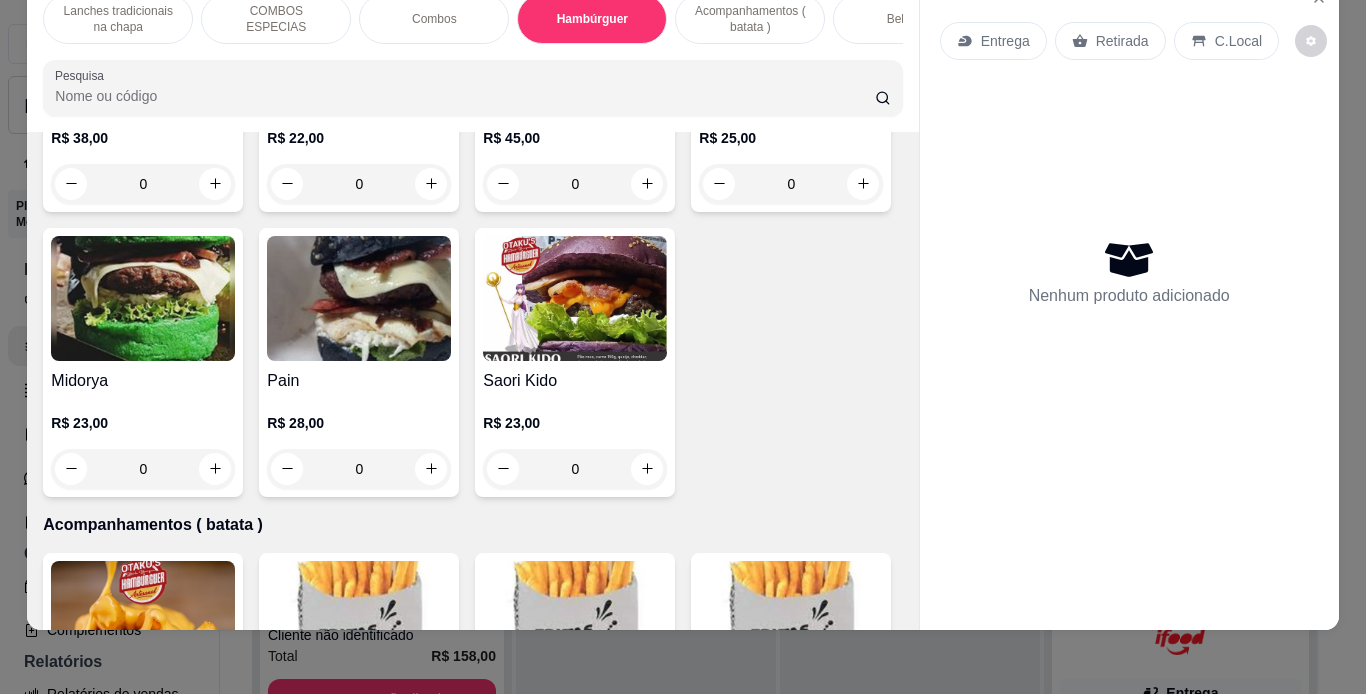 click on "0" at bounding box center [359, -101] 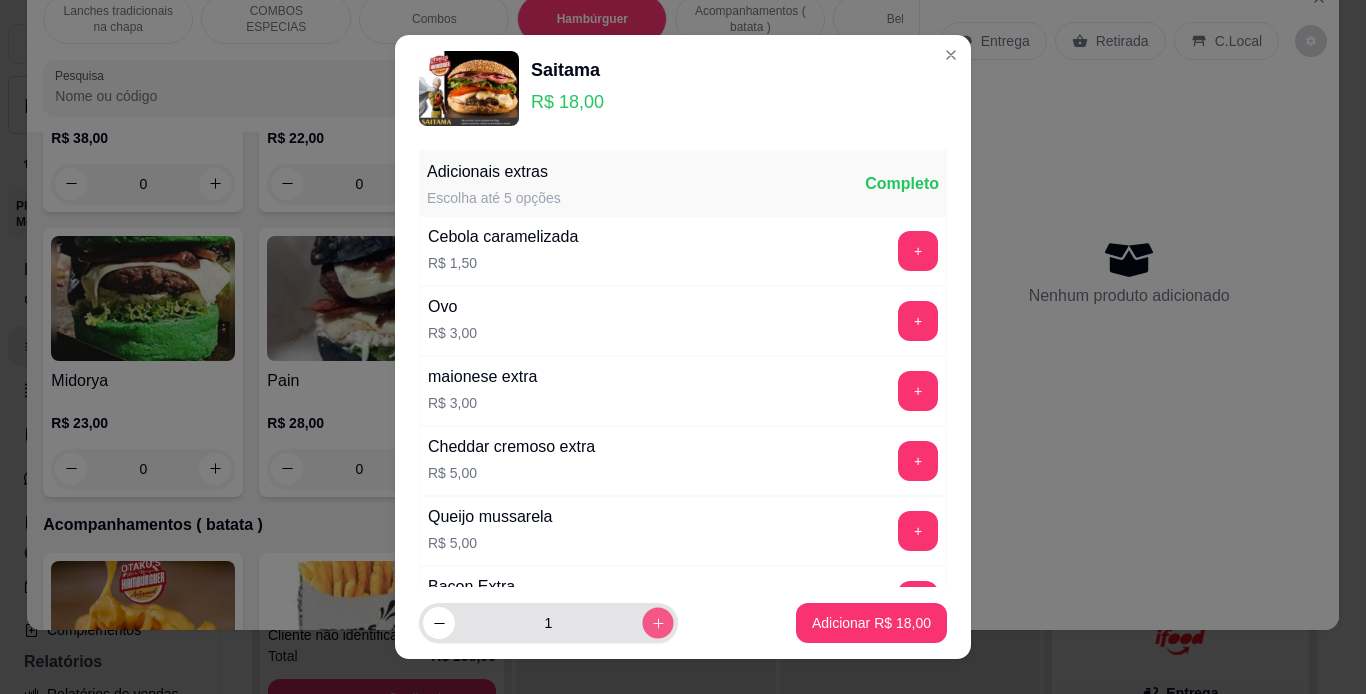 click at bounding box center (657, 623) 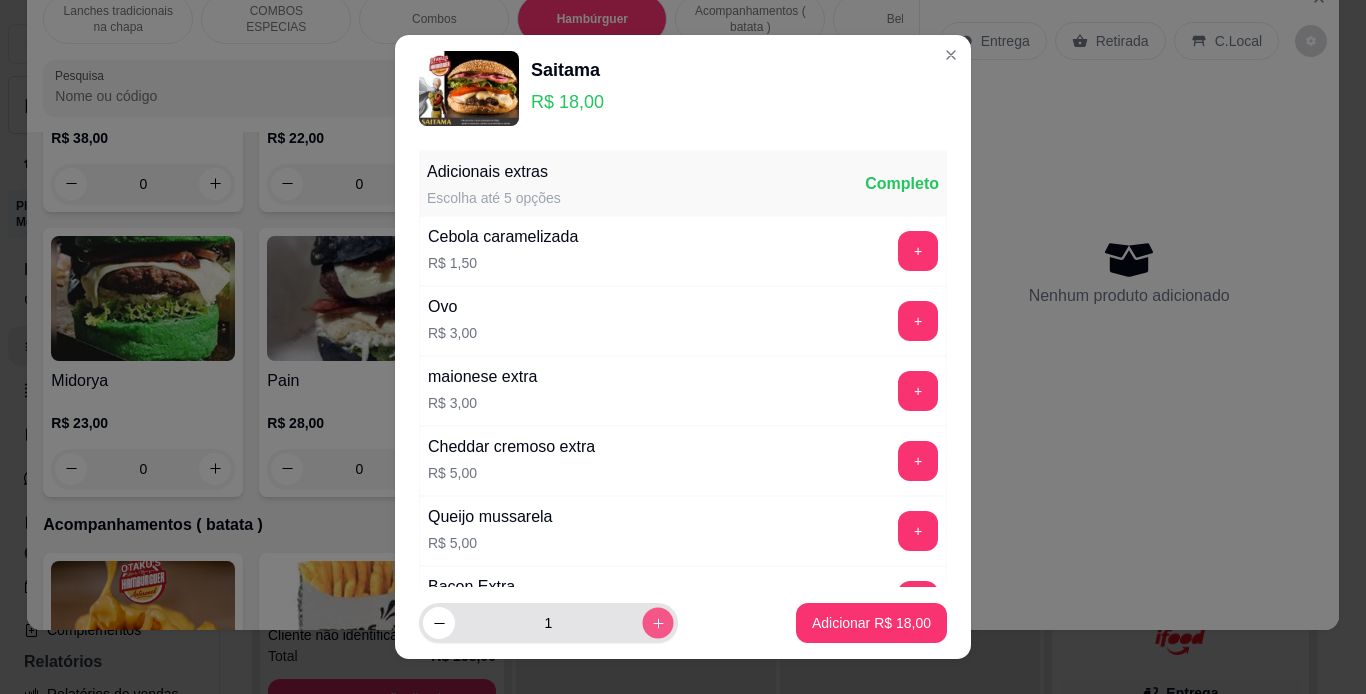 type on "2" 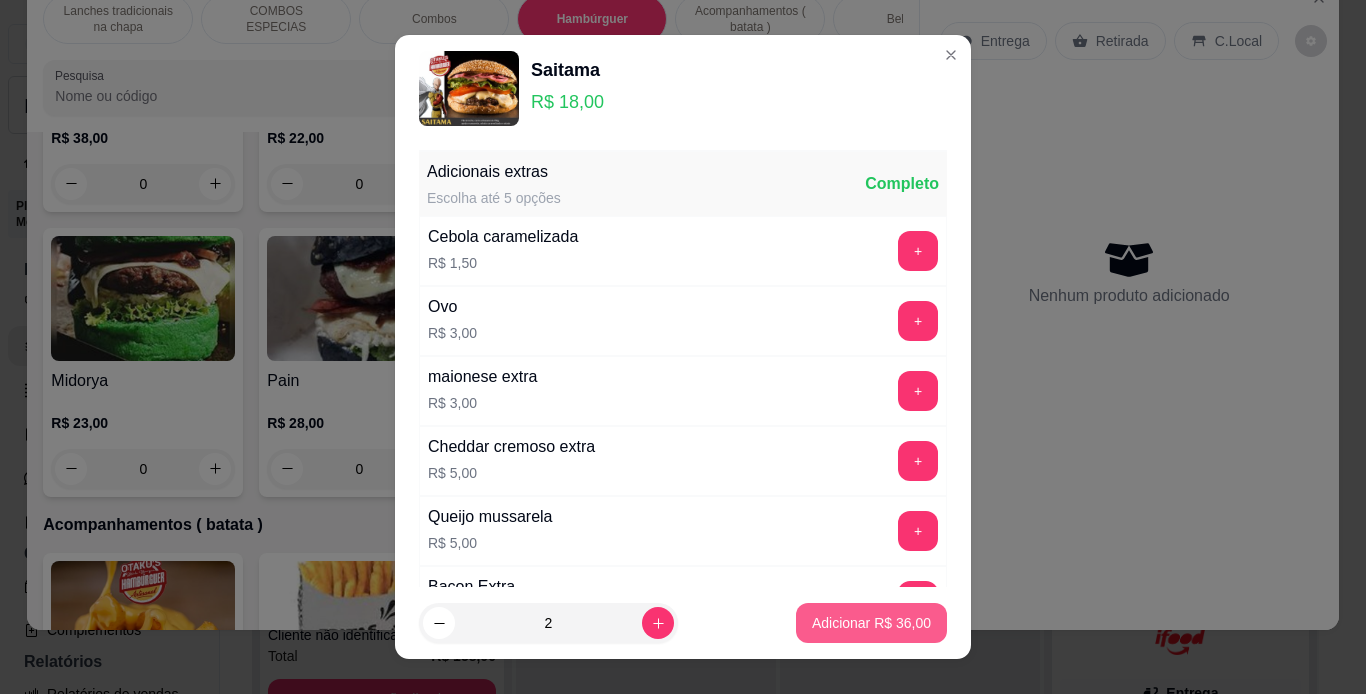 click on "Adicionar   R$ 36,00" at bounding box center [871, 623] 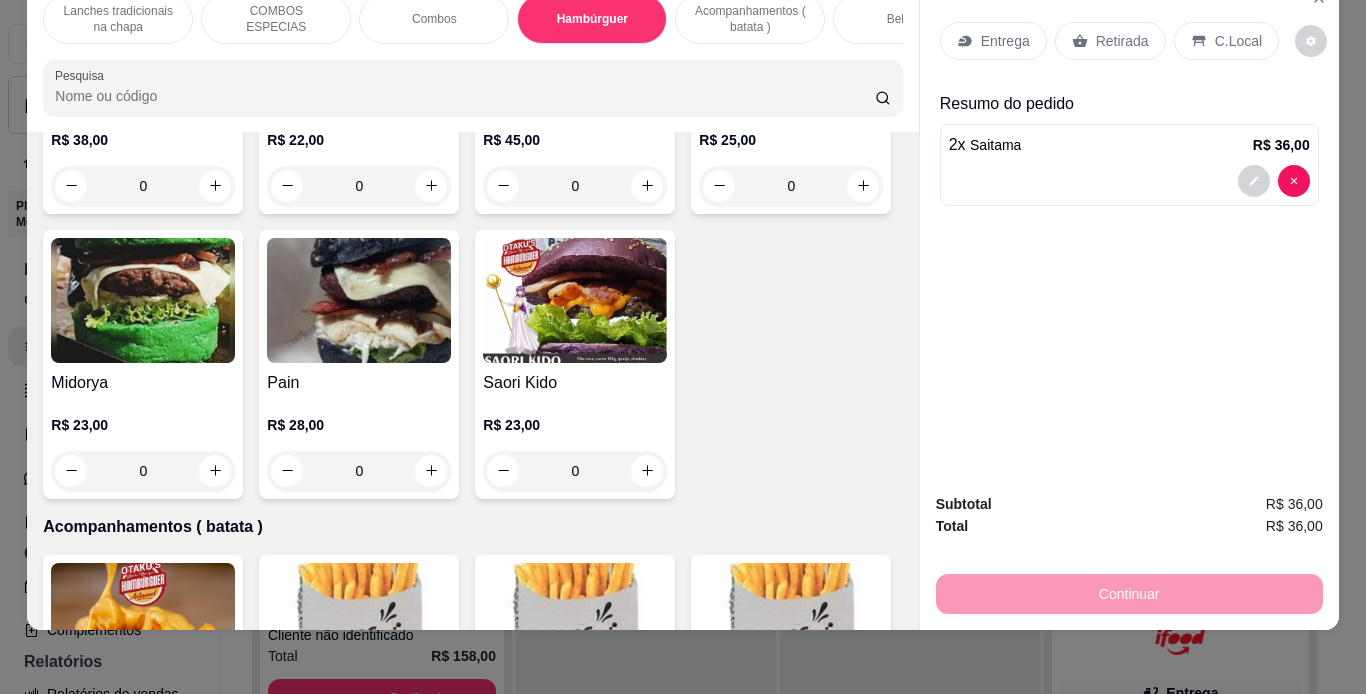 type on "2" 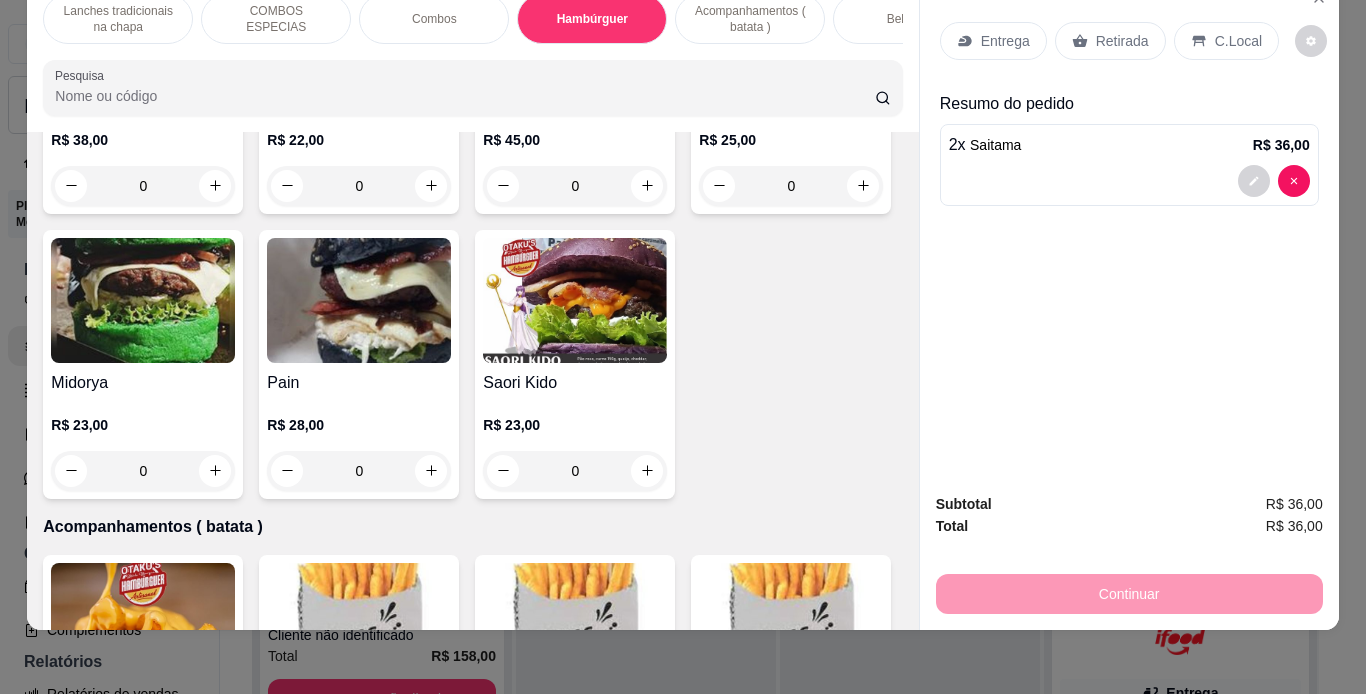 click on "Lanches tradicionais na chapa" at bounding box center [118, 19] 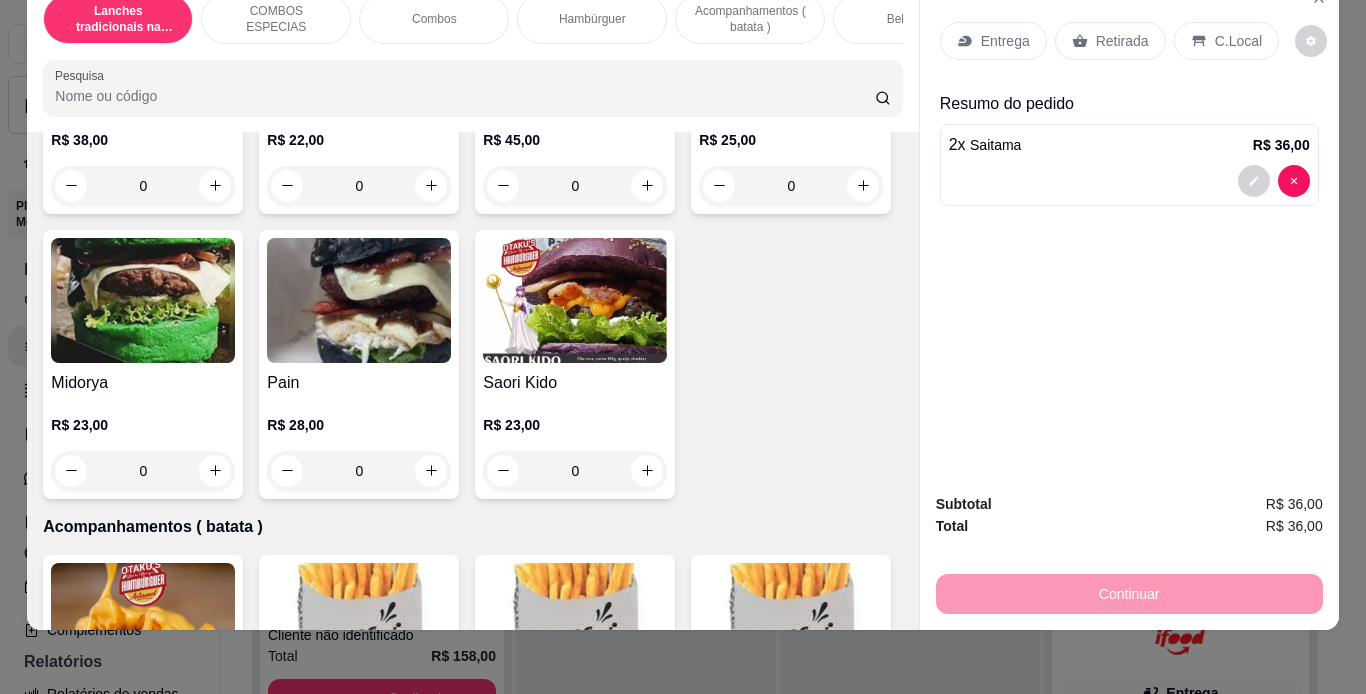 scroll, scrollTop: 90, scrollLeft: 0, axis: vertical 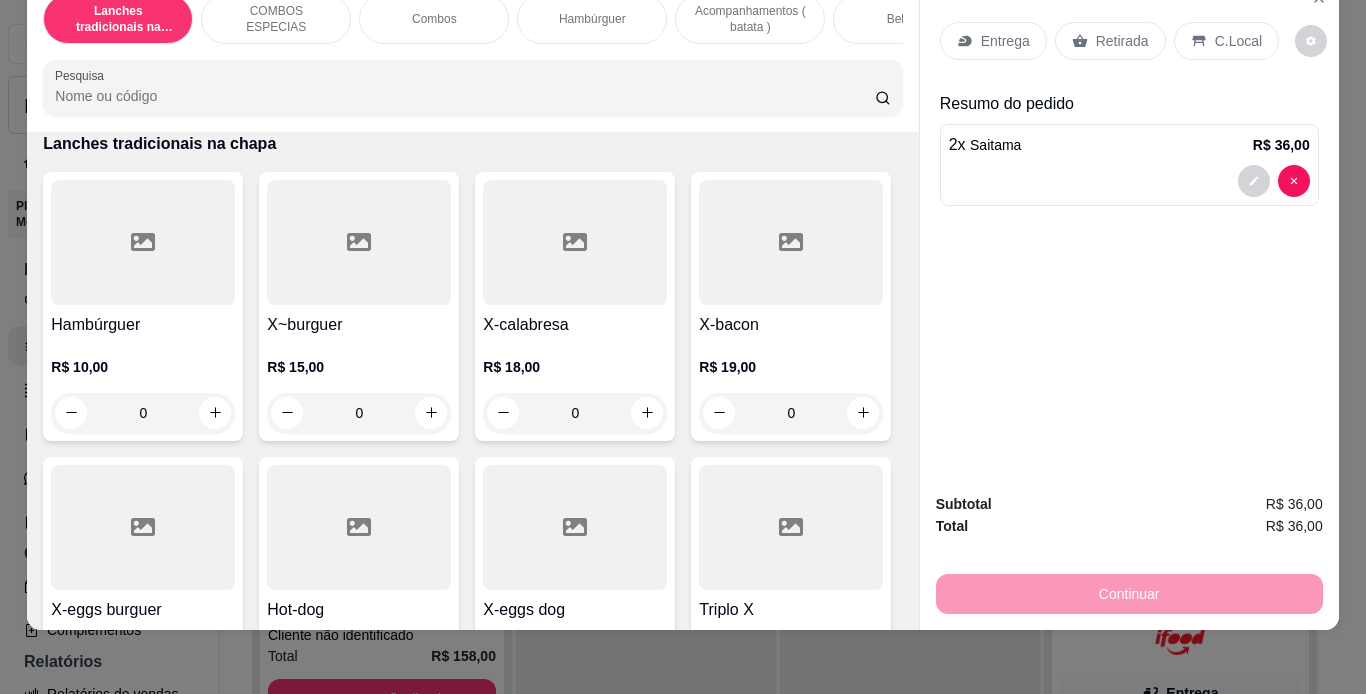 click on "0" at bounding box center (575, 413) 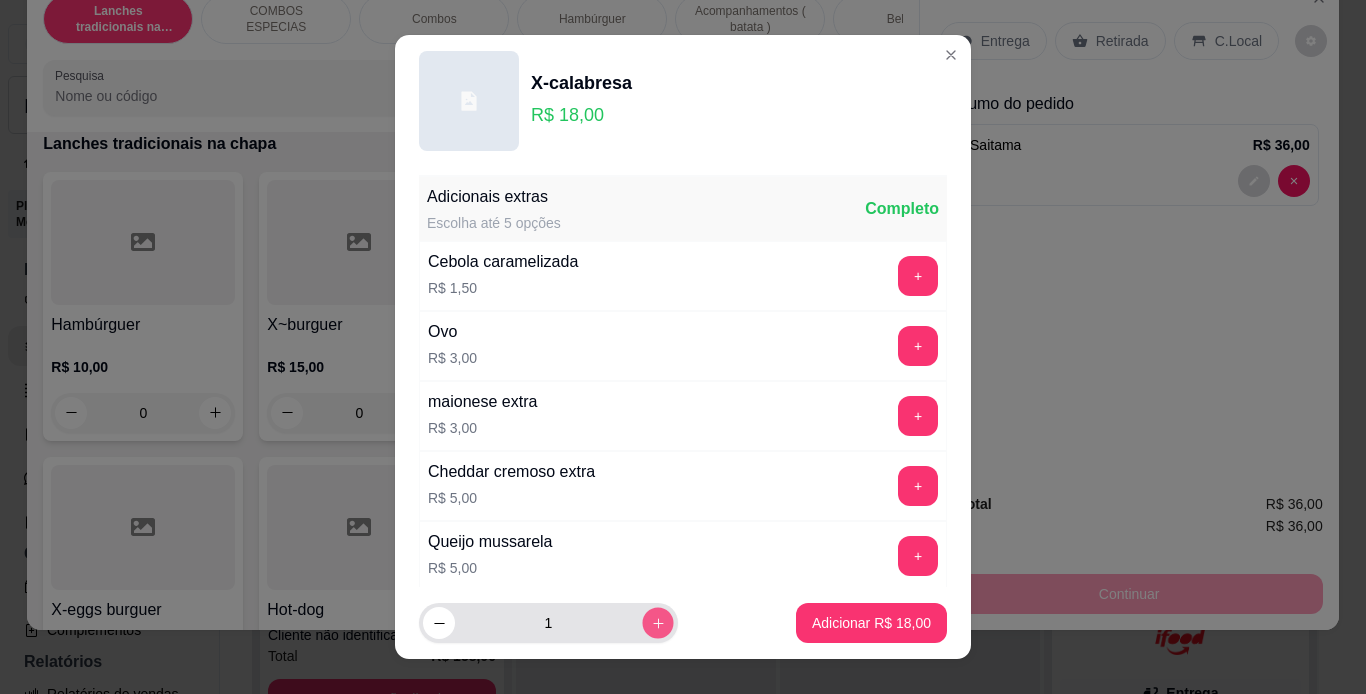 click 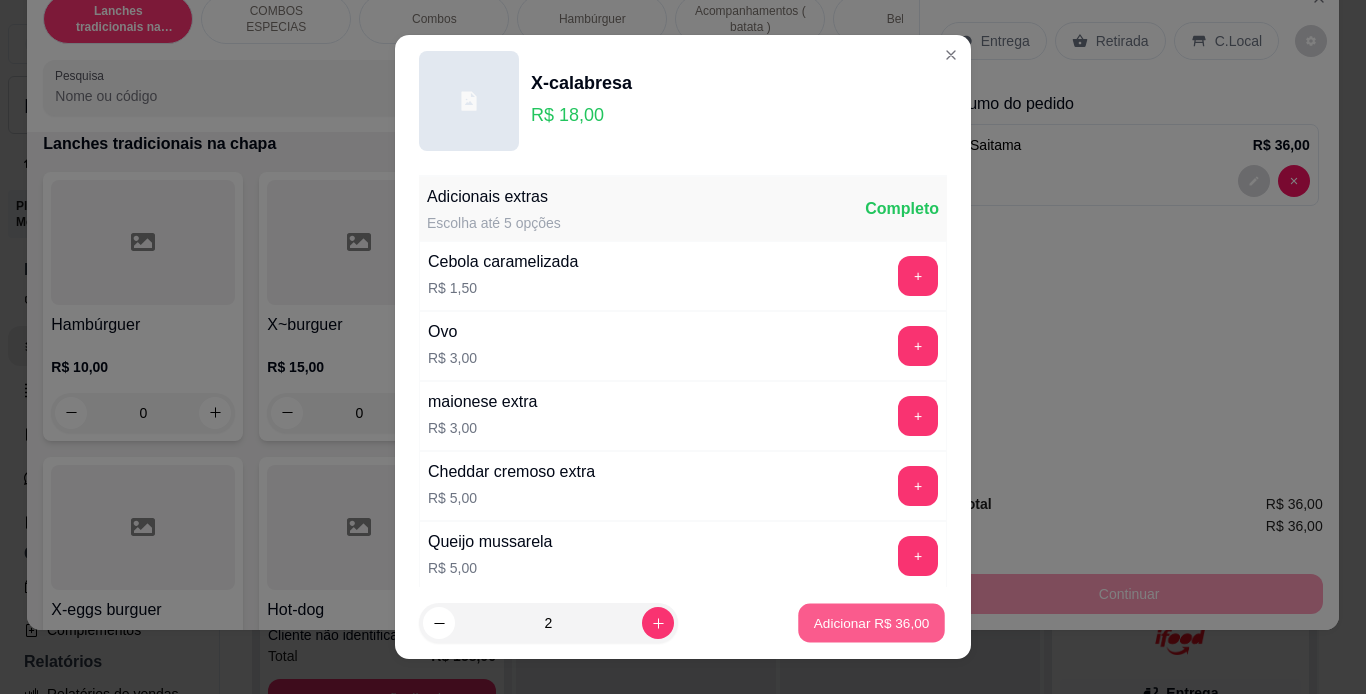 click on "Adicionar   R$ 36,00" at bounding box center (872, 623) 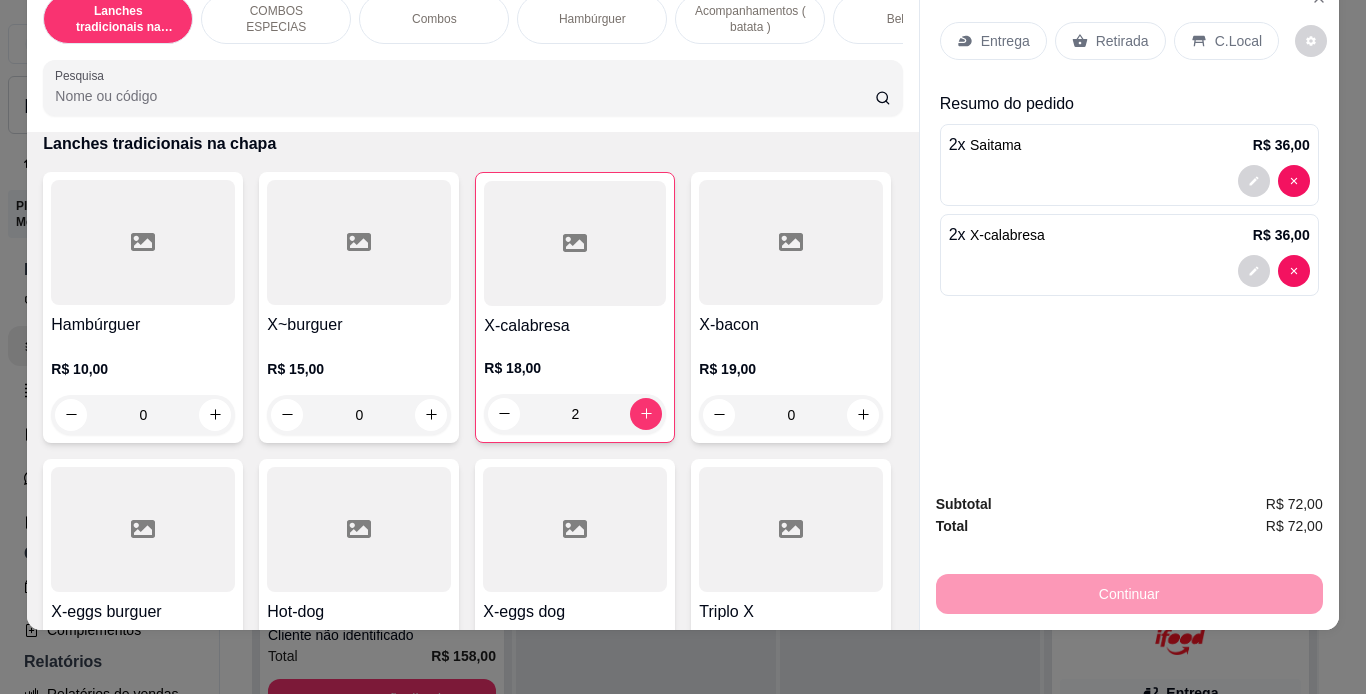 click on "Bebidas" at bounding box center [908, 19] 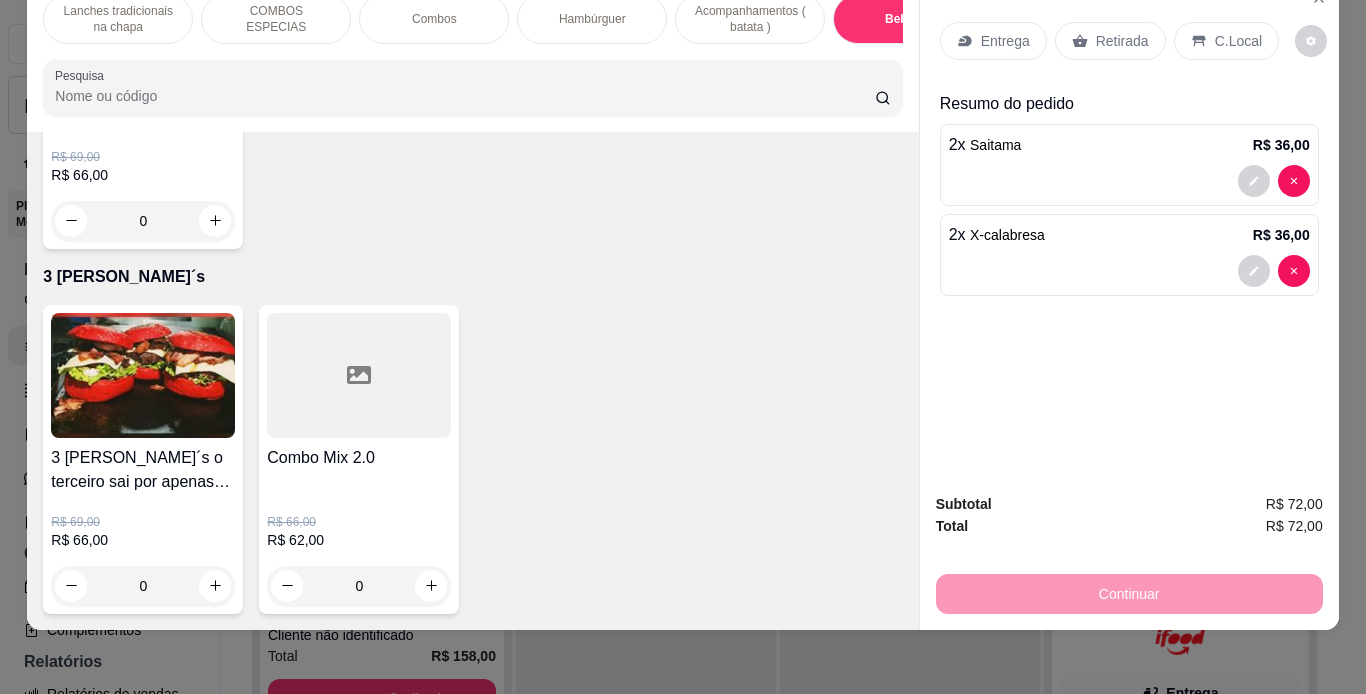scroll, scrollTop: 5876, scrollLeft: 0, axis: vertical 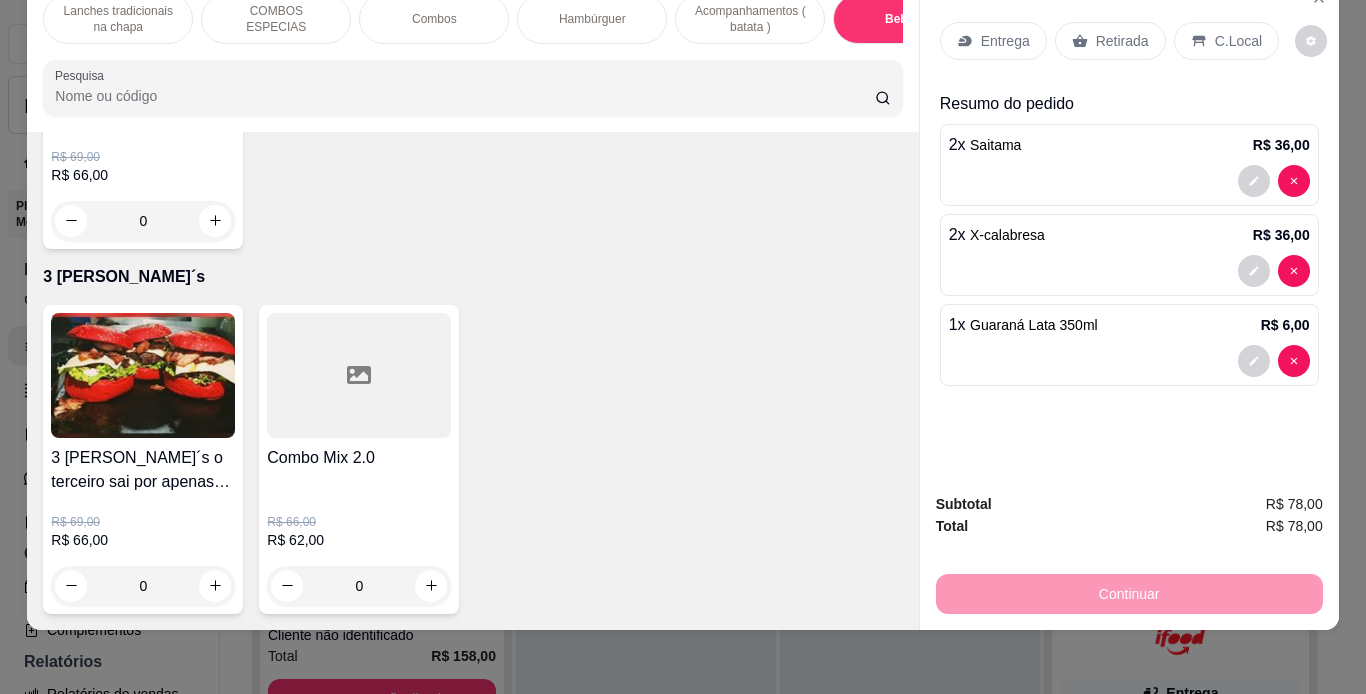 click 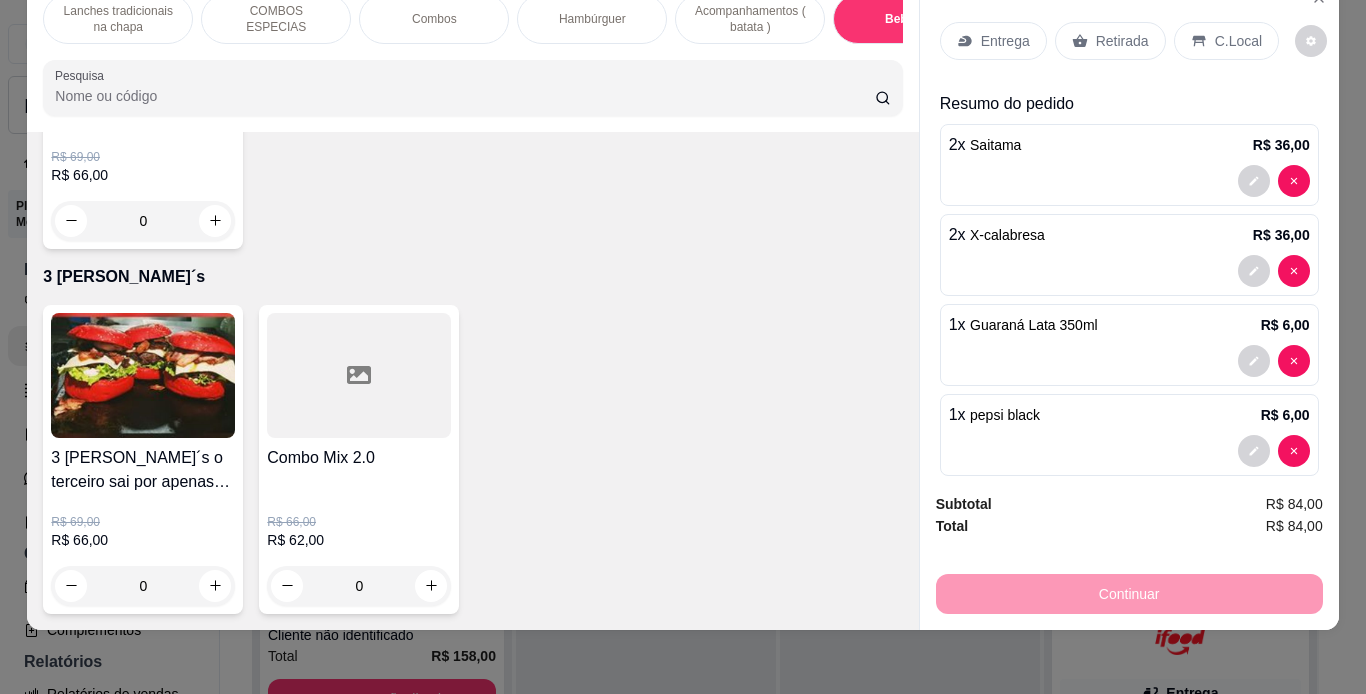 scroll, scrollTop: 6435, scrollLeft: 0, axis: vertical 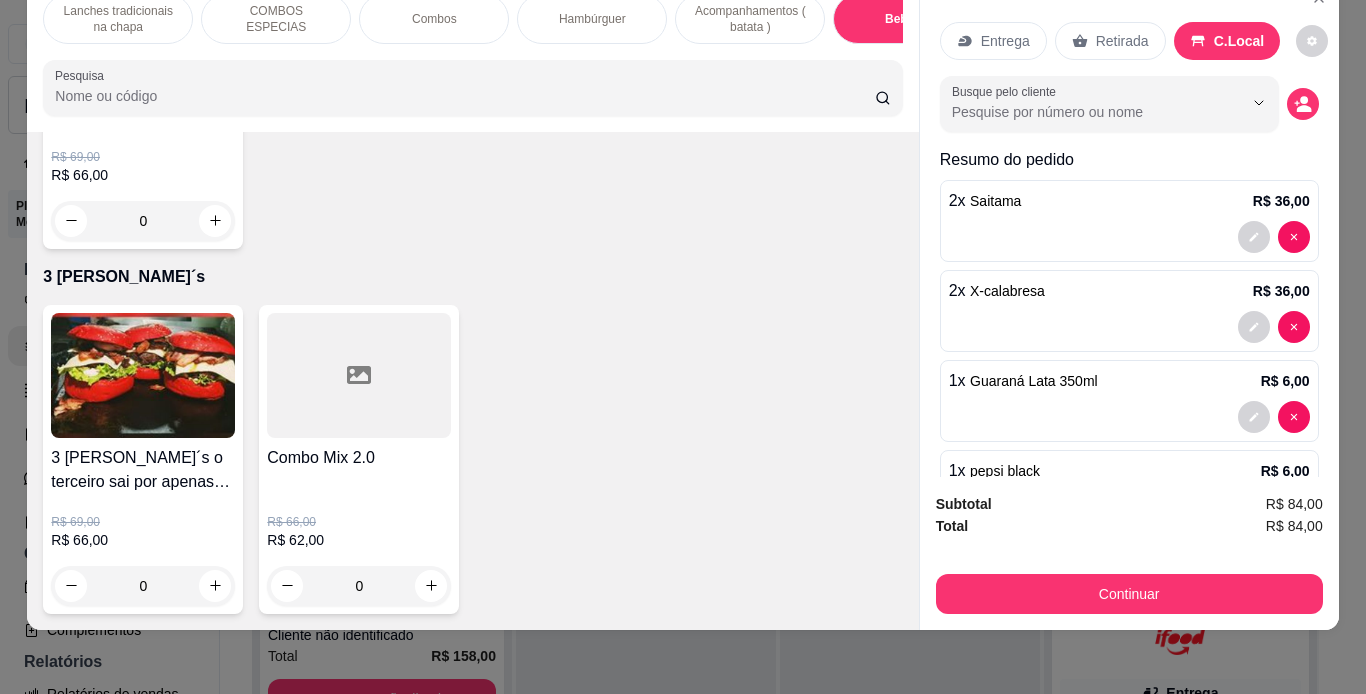 click on "C.Local" at bounding box center (1239, 41) 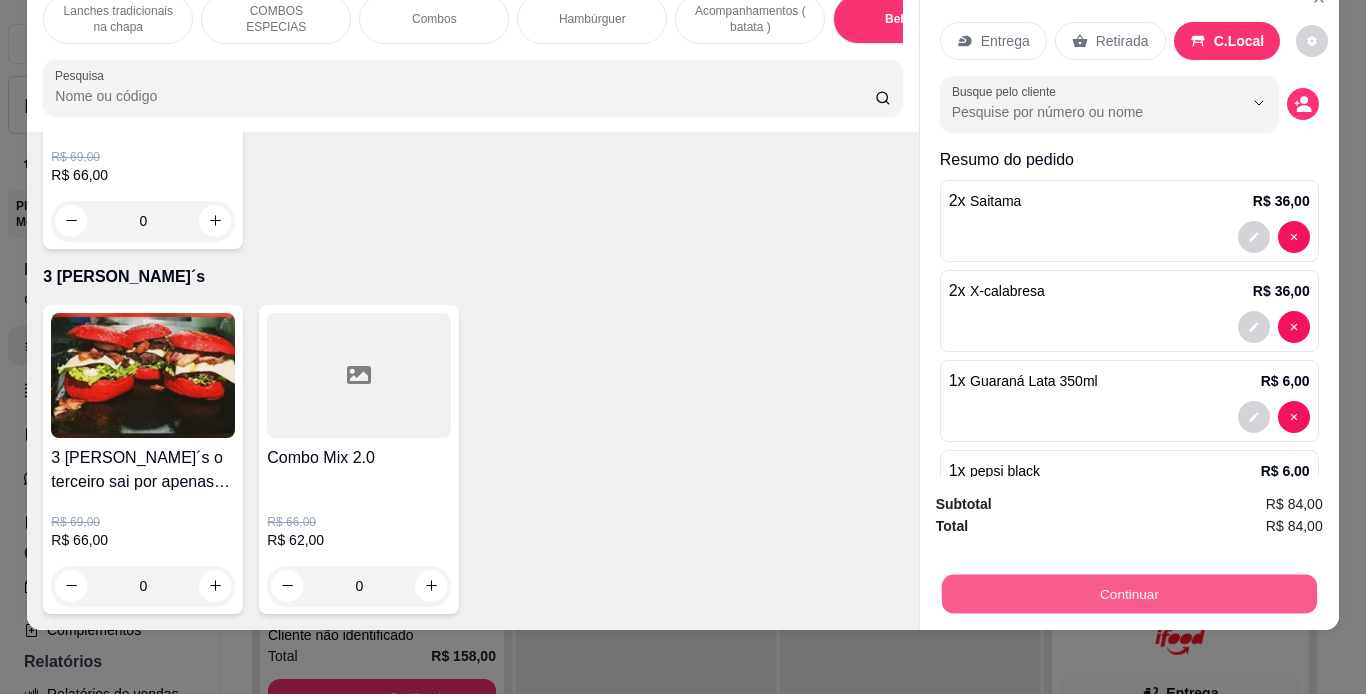 click on "Continuar" at bounding box center [1128, 594] 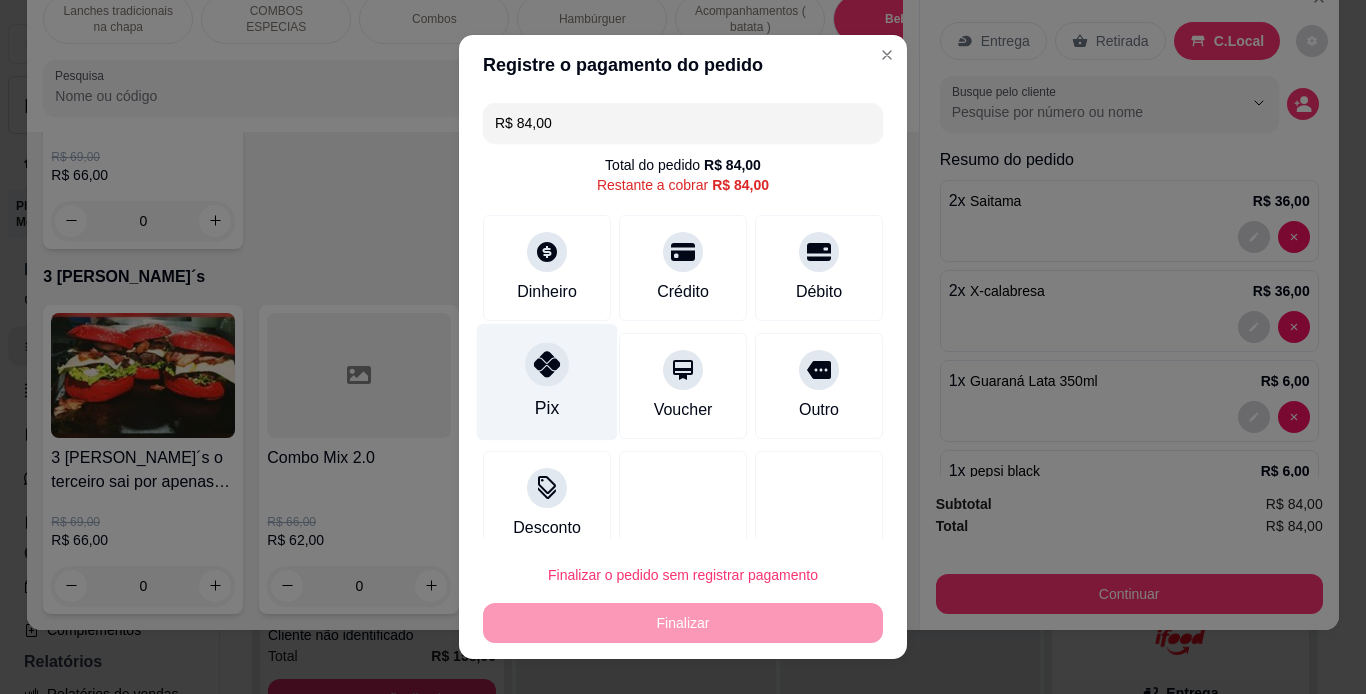 click on "Pix" at bounding box center (547, 381) 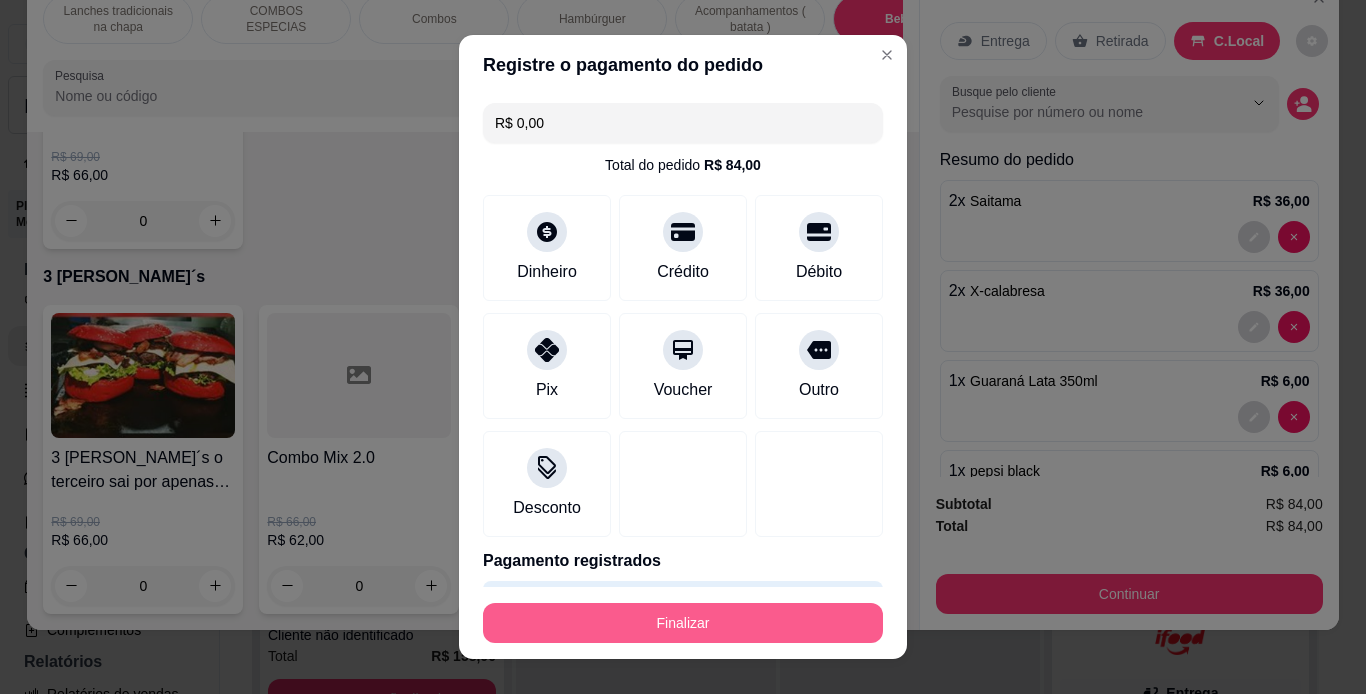 click on "Finalizar" at bounding box center [683, 623] 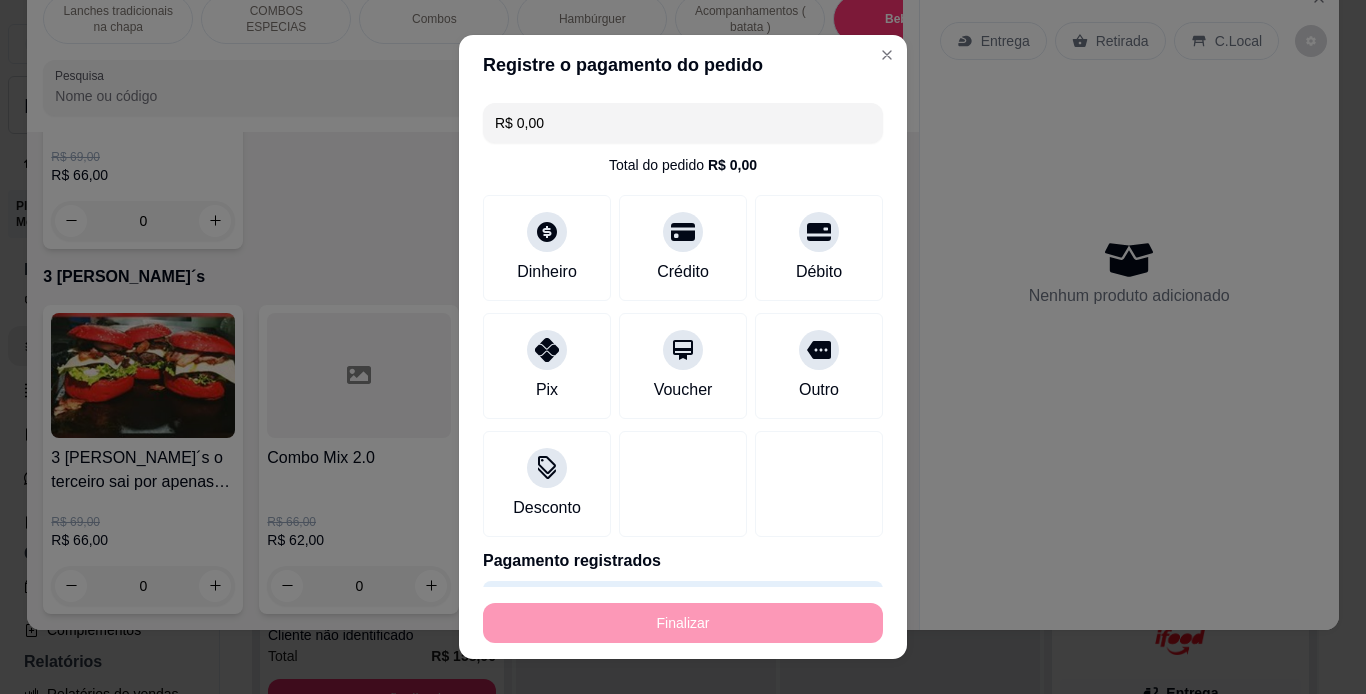 type on "0" 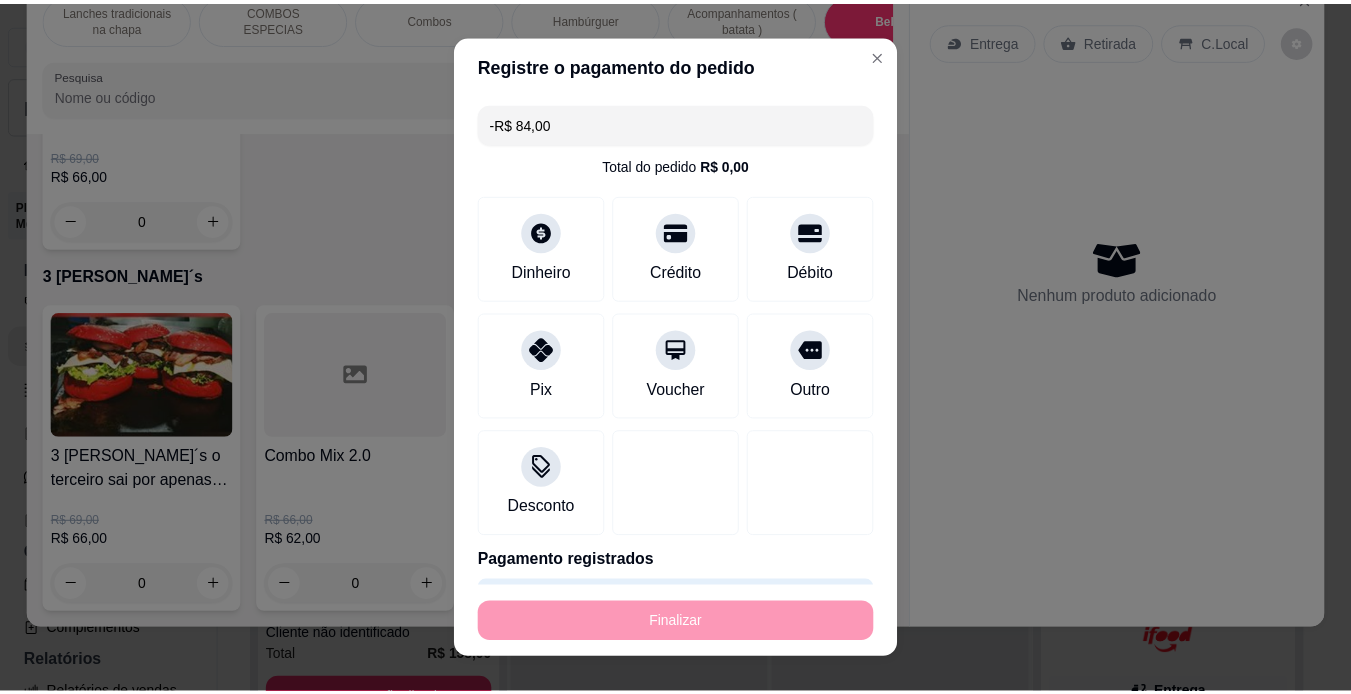 scroll, scrollTop: 6428, scrollLeft: 0, axis: vertical 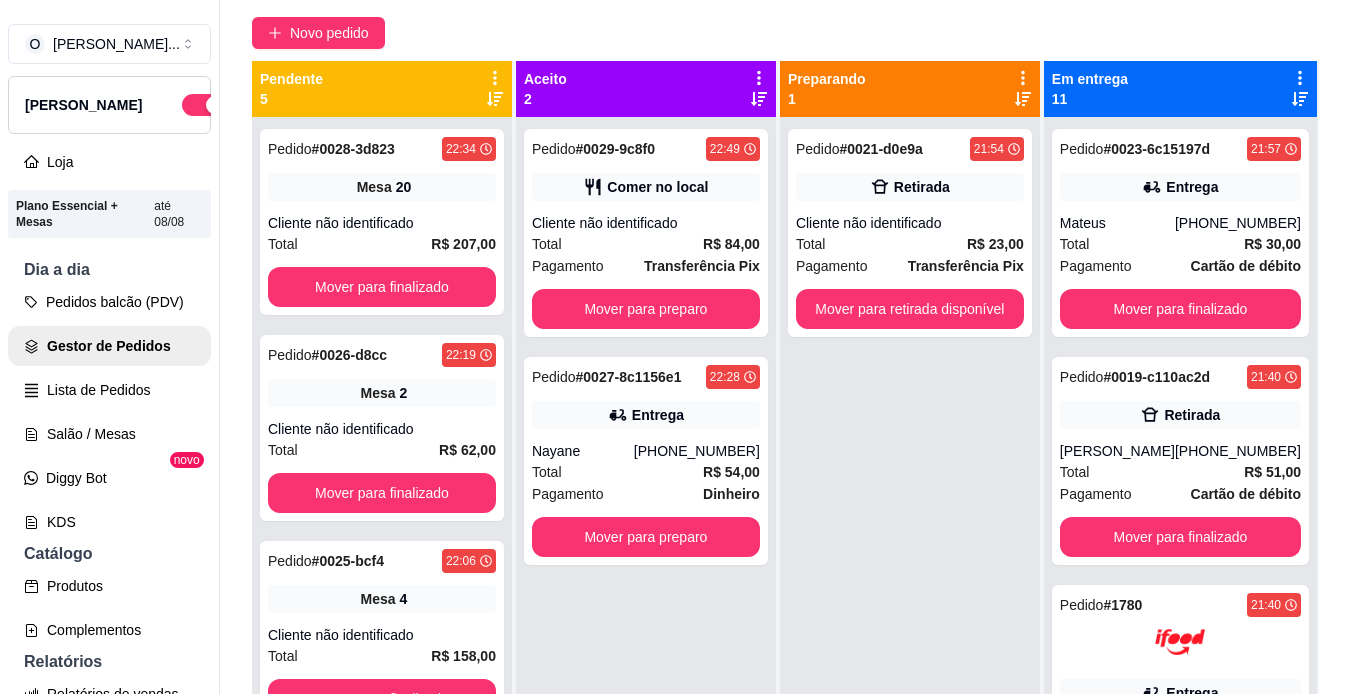 click on "Pedido  # 0021-d0e9a 21:54 Retirada Cliente não identificado Total R$ 23,00 Pagamento Transferência Pix Mover para retirada disponível" at bounding box center [910, 464] 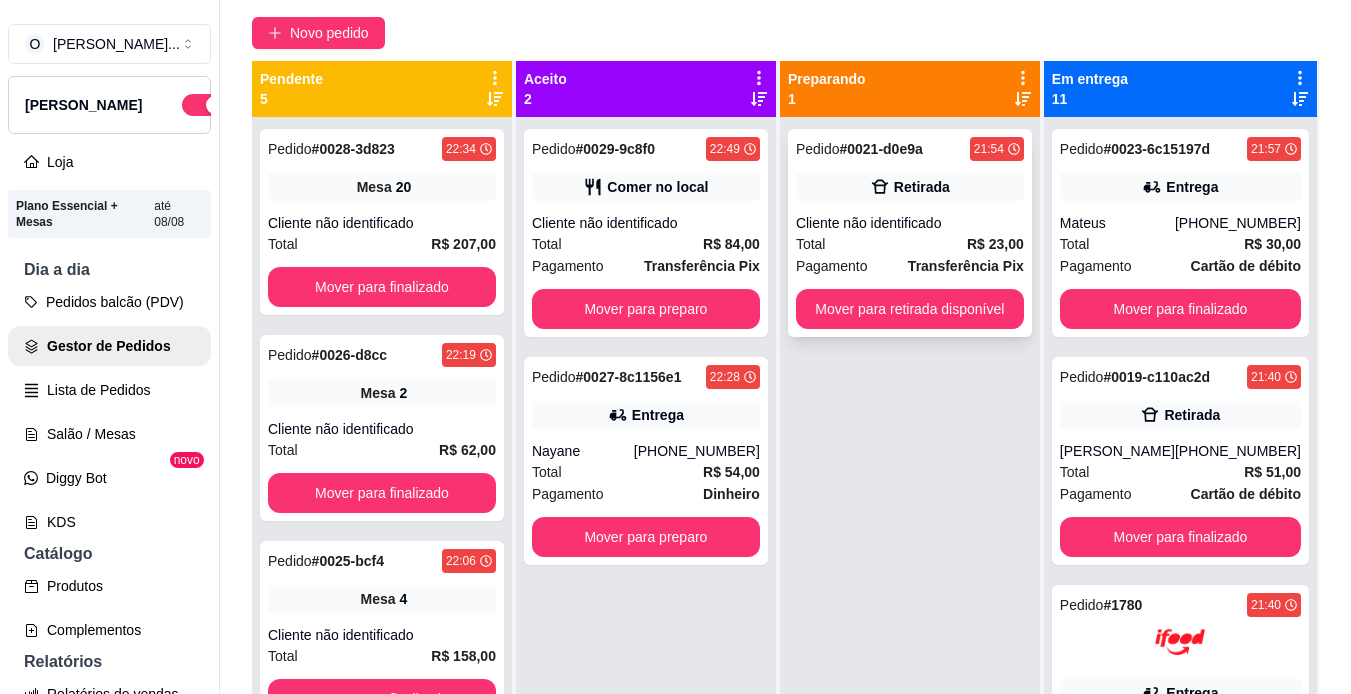 click on "Pedido  # 0021-d0e9a 21:54 Retirada Cliente não identificado Total R$ 23,00 Pagamento Transferência Pix Mover para retirada disponível" at bounding box center [910, 233] 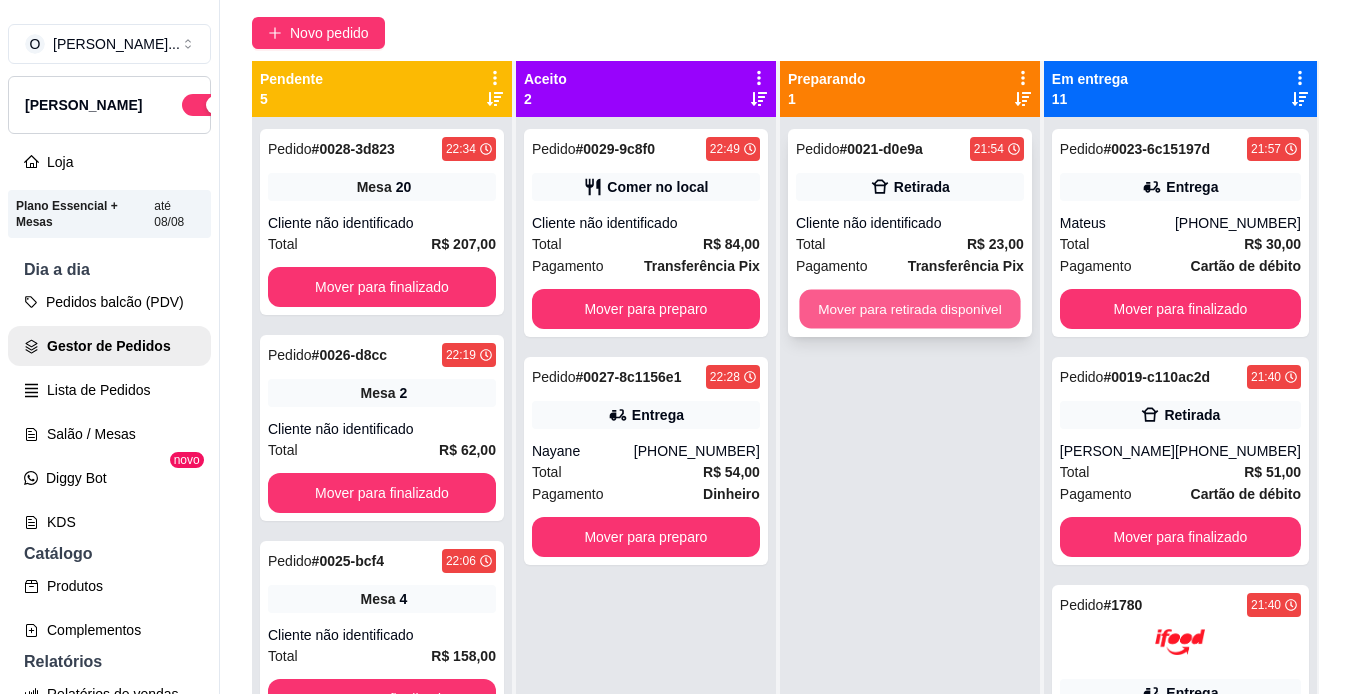 click on "Mover para retirada disponível" at bounding box center (909, 309) 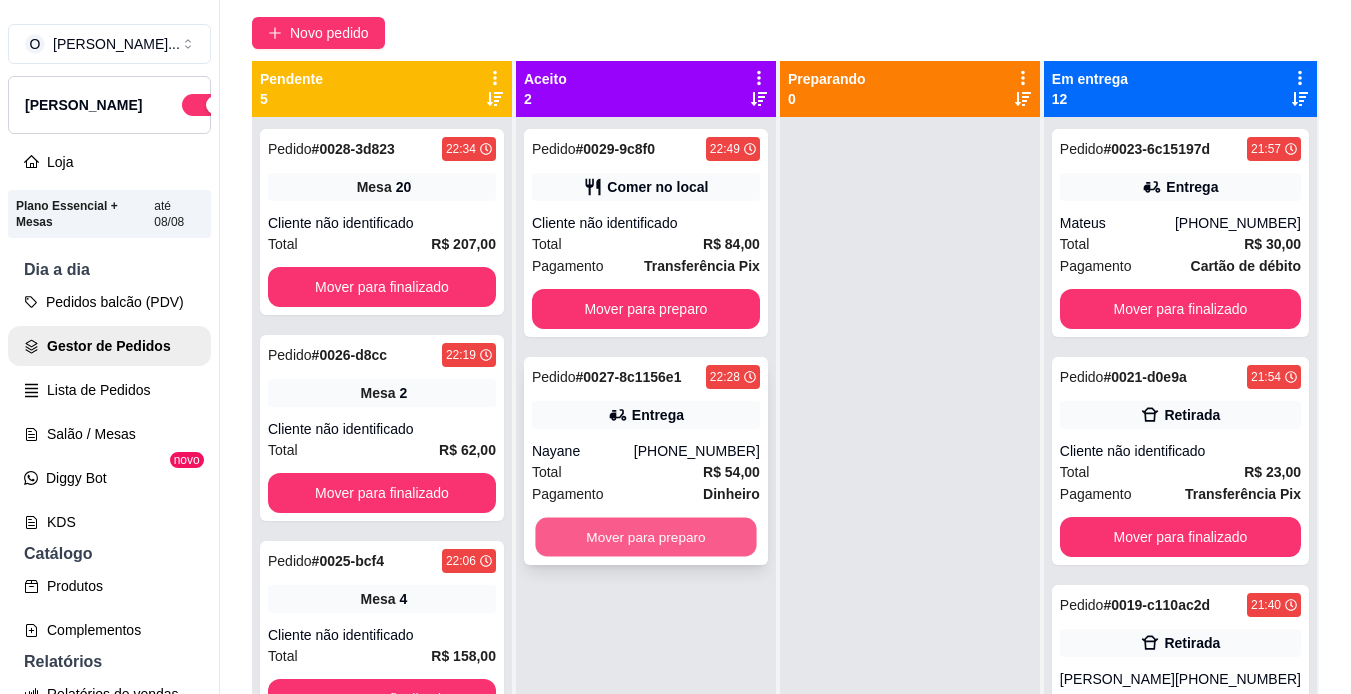 click on "Mover para preparo" at bounding box center (645, 537) 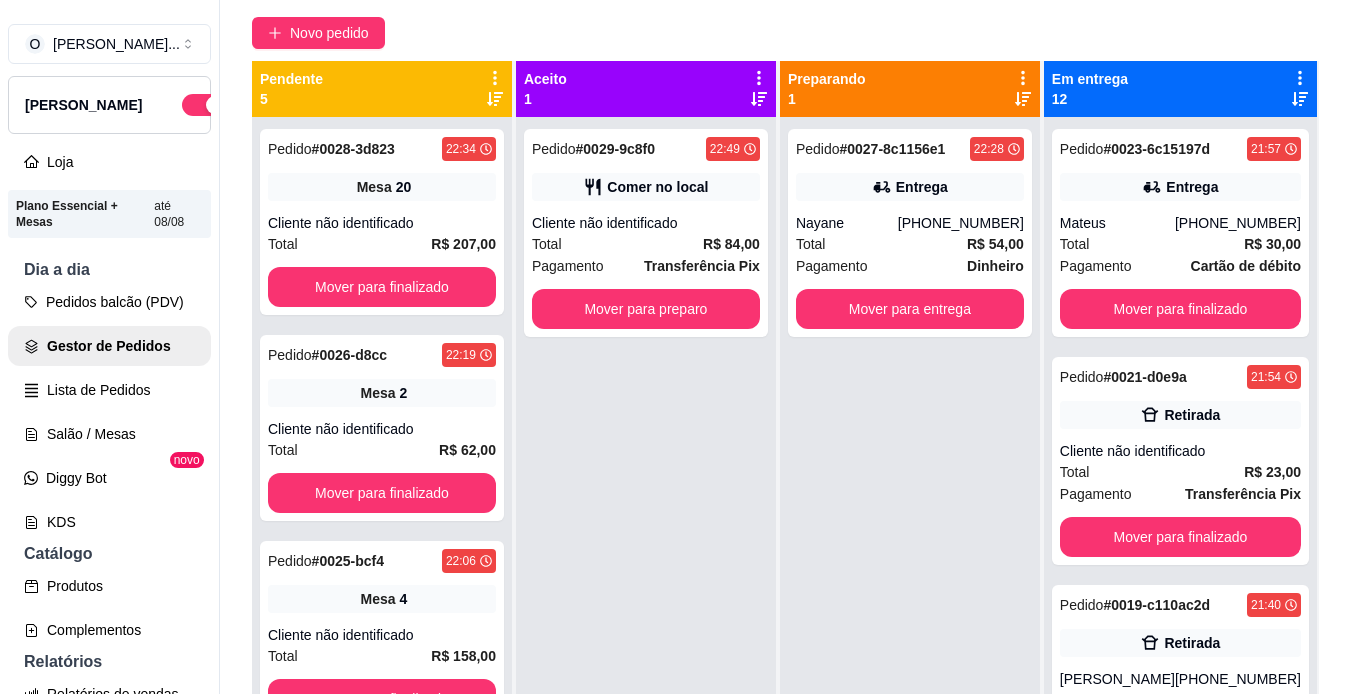 scroll, scrollTop: 56, scrollLeft: 0, axis: vertical 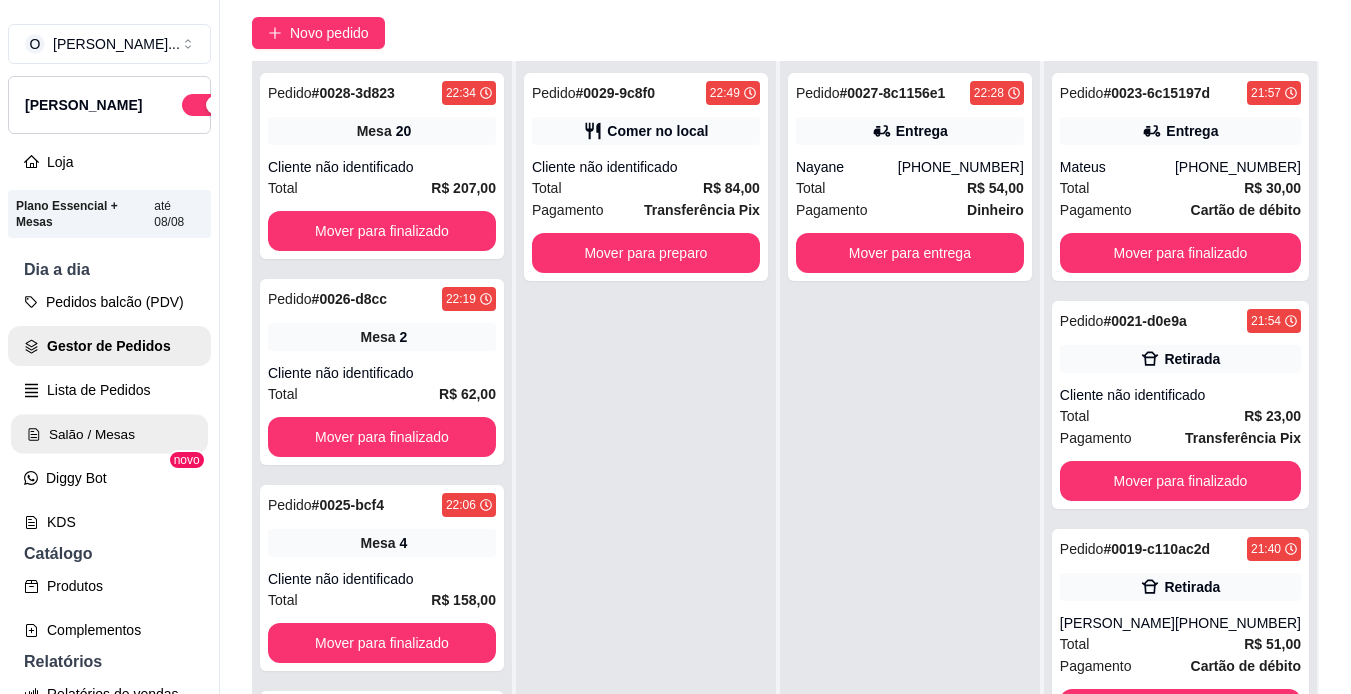 click on "Salão / Mesas" at bounding box center (109, 434) 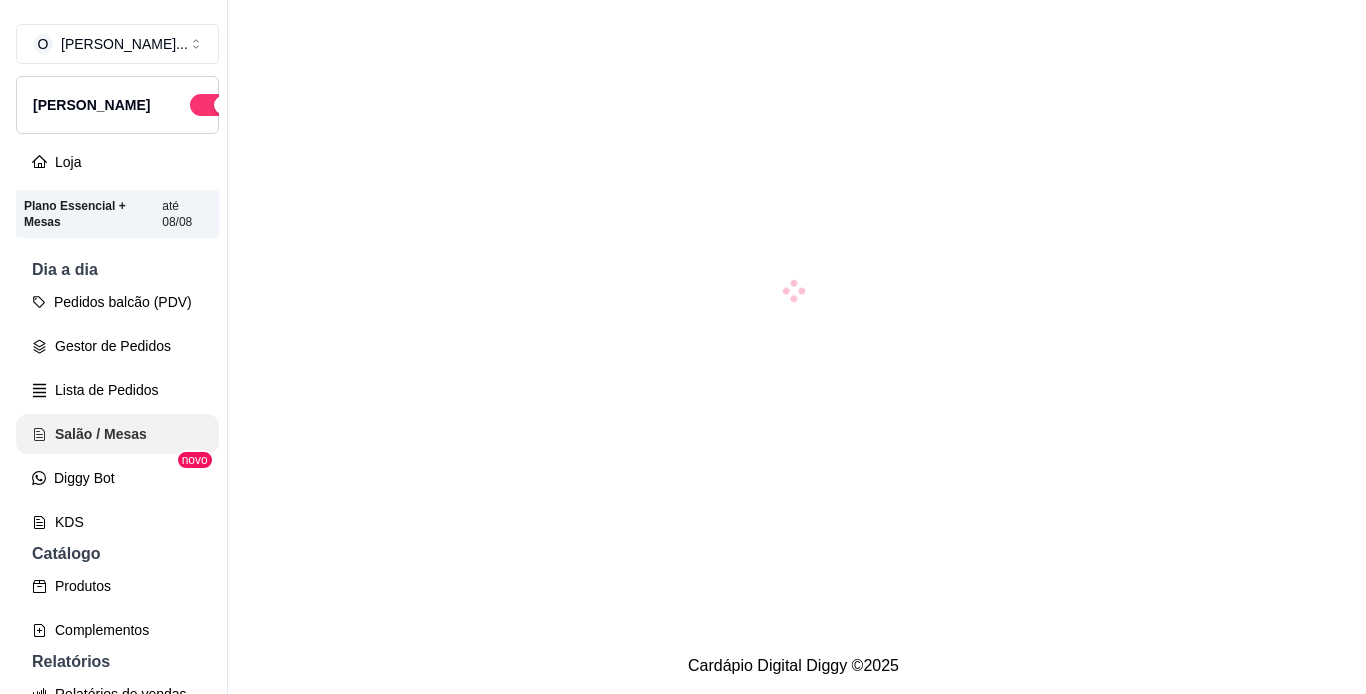 scroll, scrollTop: 0, scrollLeft: 0, axis: both 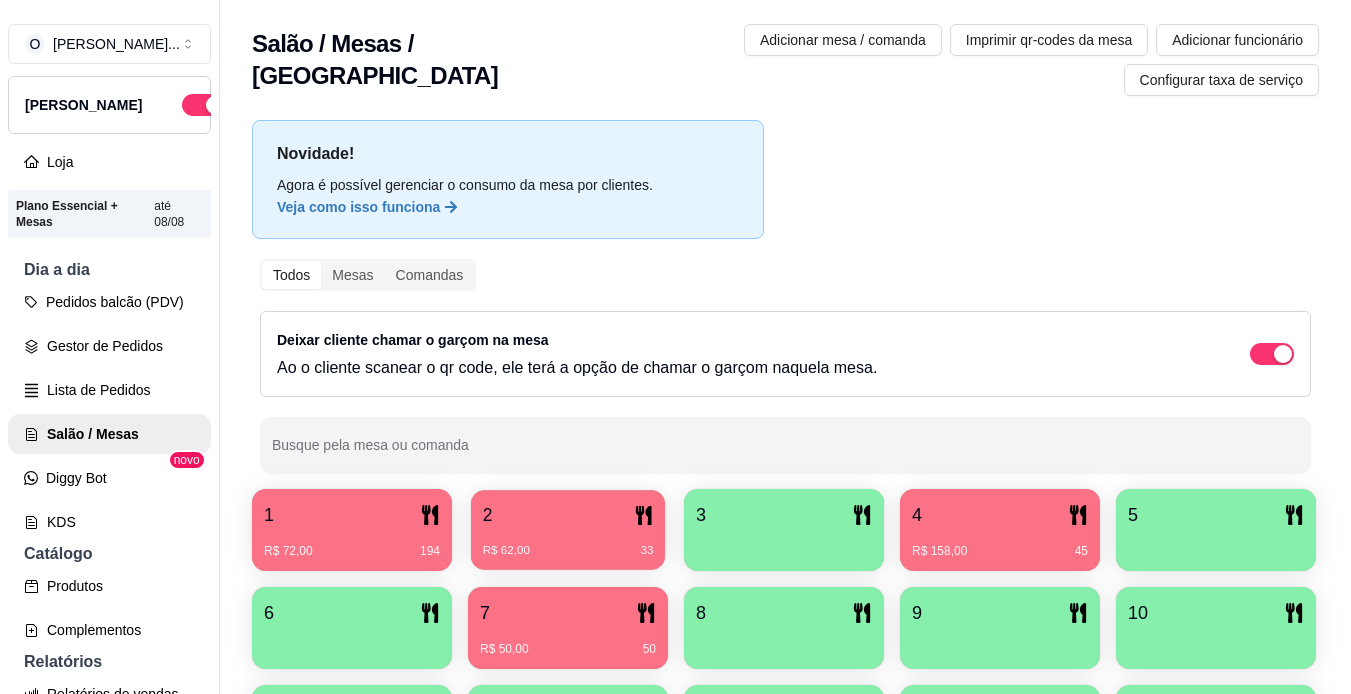 click on "2" at bounding box center [568, 515] 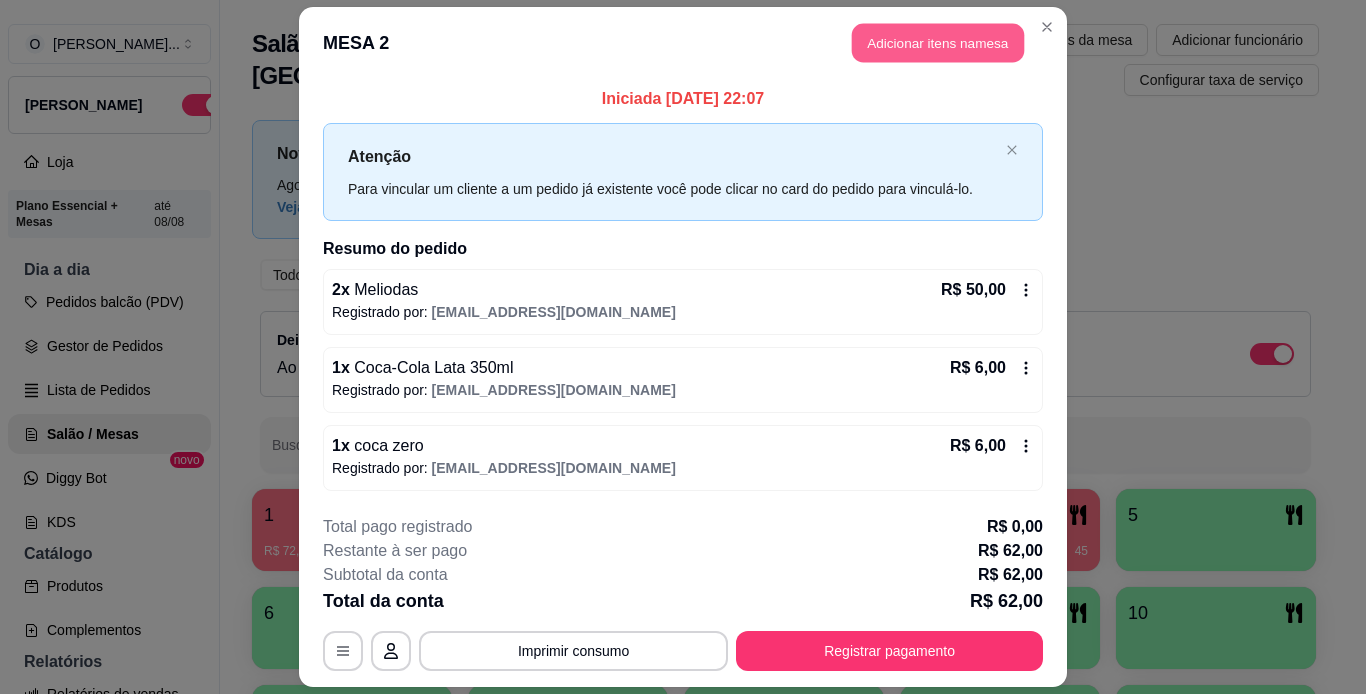 click on "Adicionar itens na  mesa" at bounding box center (938, 43) 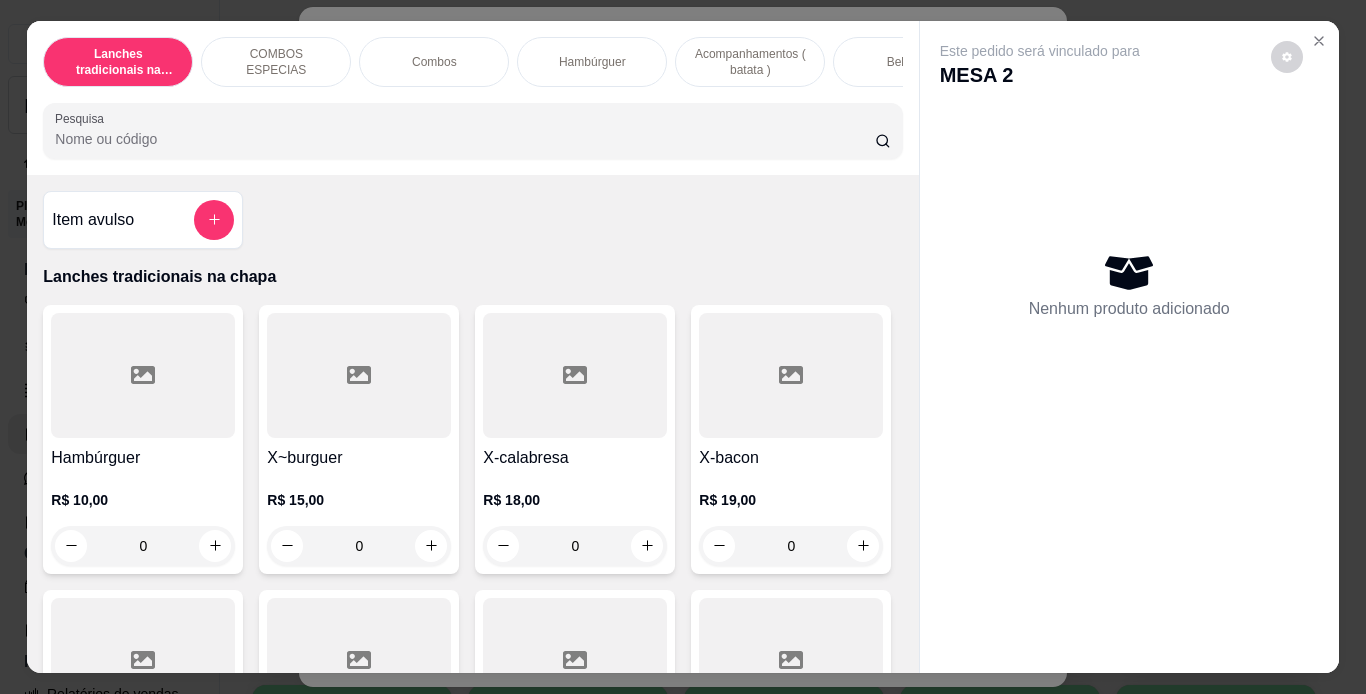 click on "Hambúrguer" at bounding box center [592, 62] 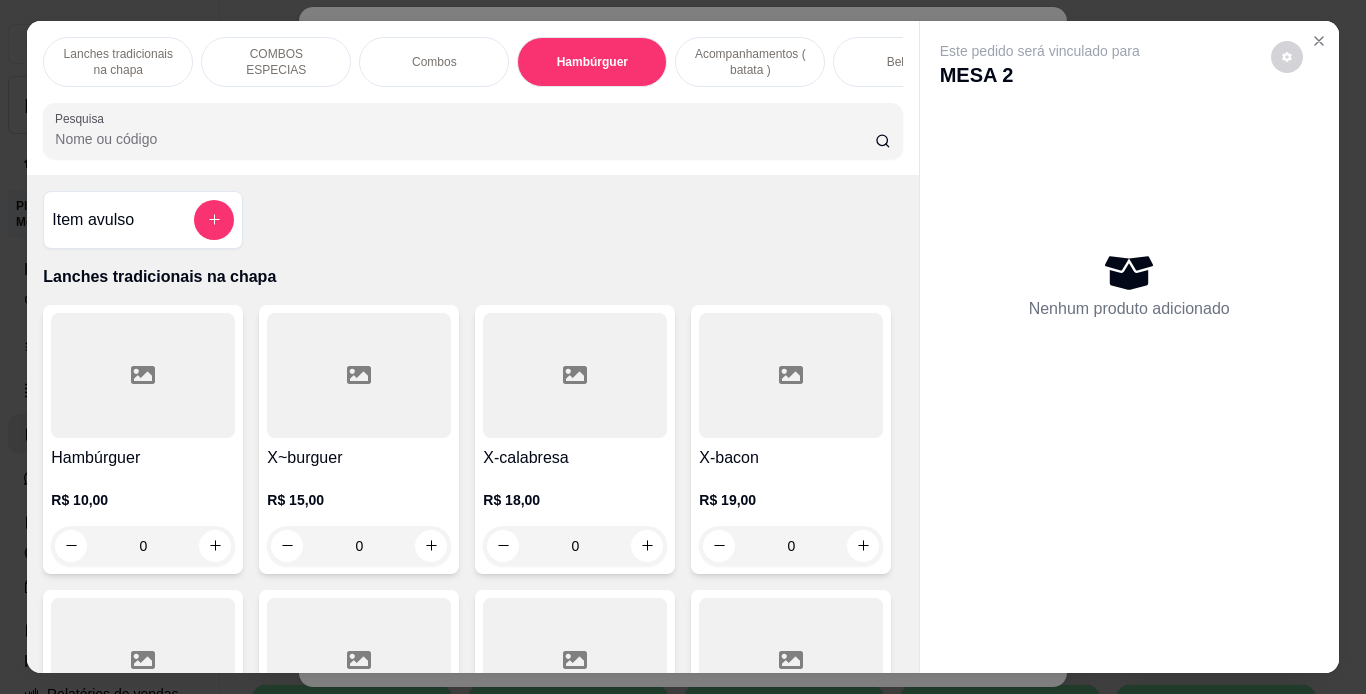 scroll, scrollTop: 3361, scrollLeft: 0, axis: vertical 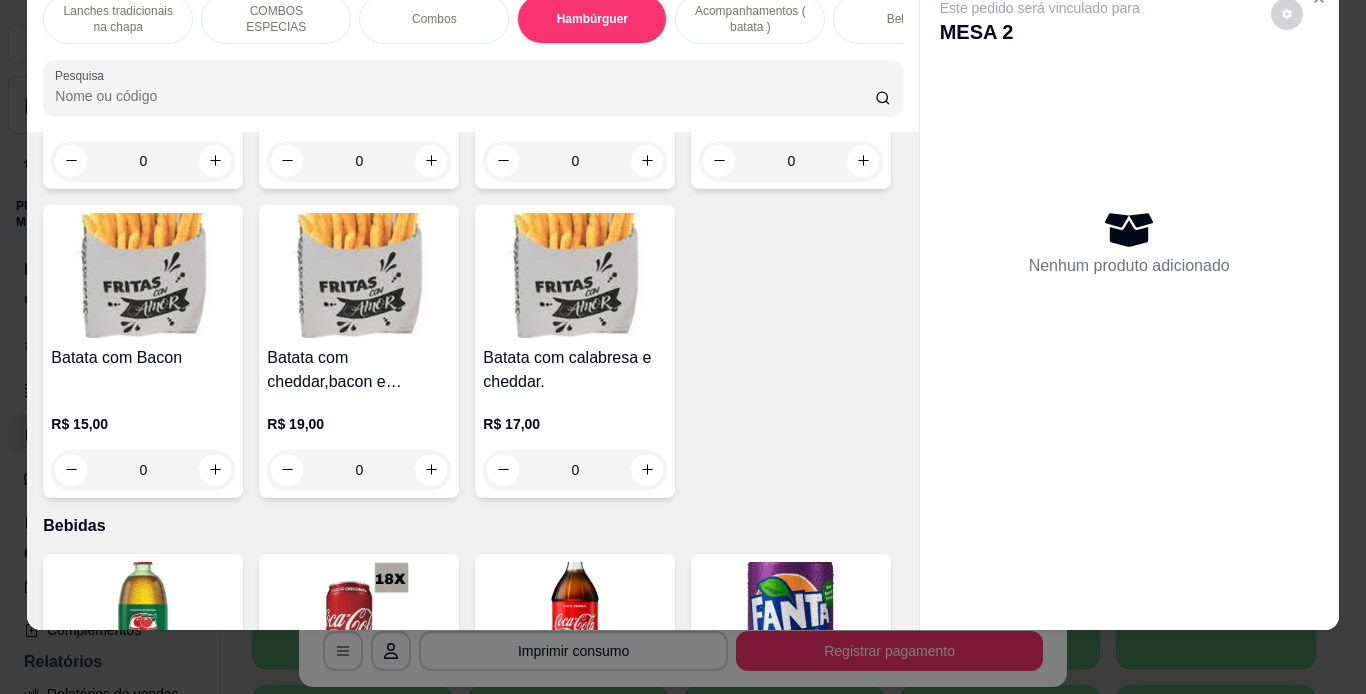 click on "0" at bounding box center [791, -473] 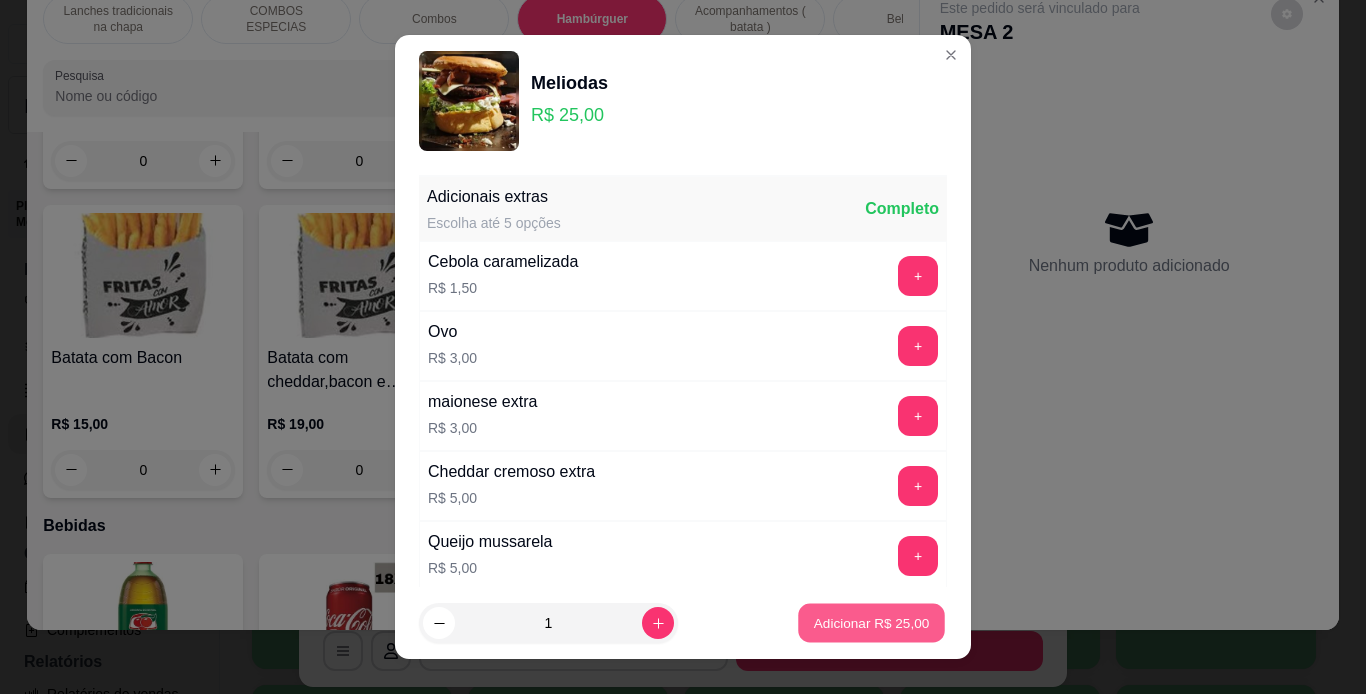 click on "Adicionar   R$ 25,00" at bounding box center [872, 623] 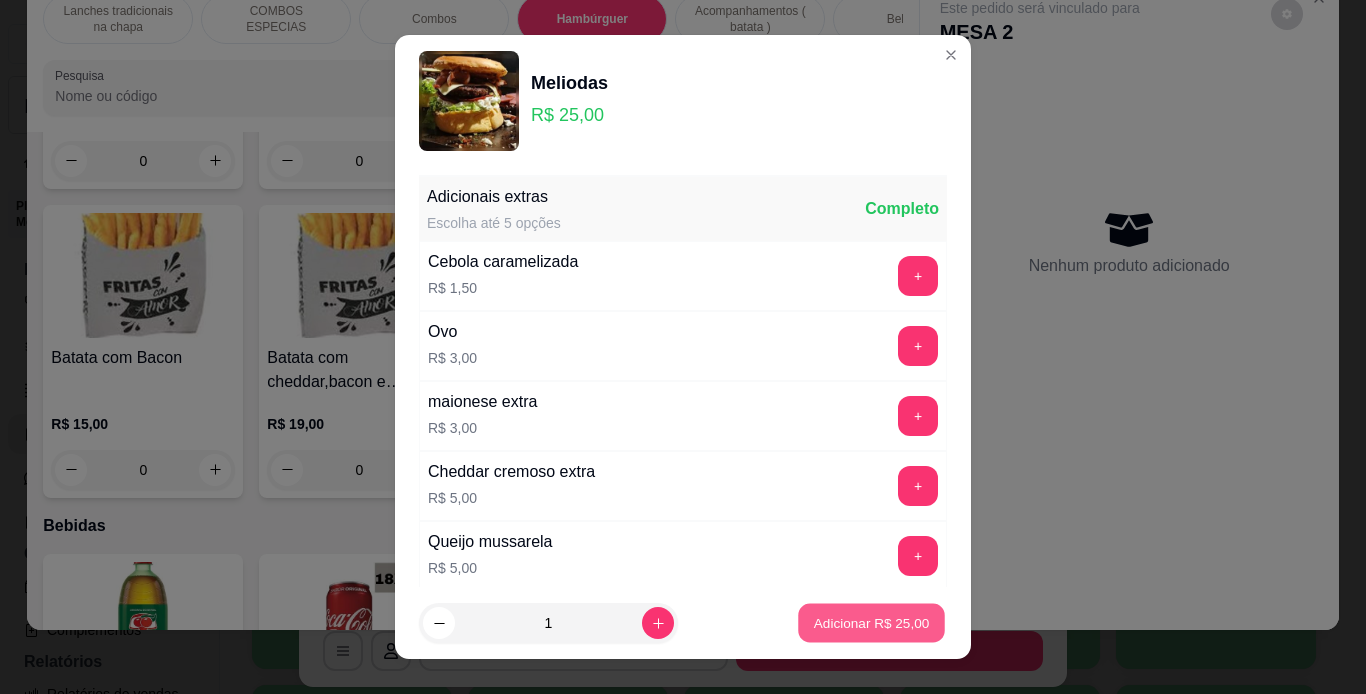 type on "1" 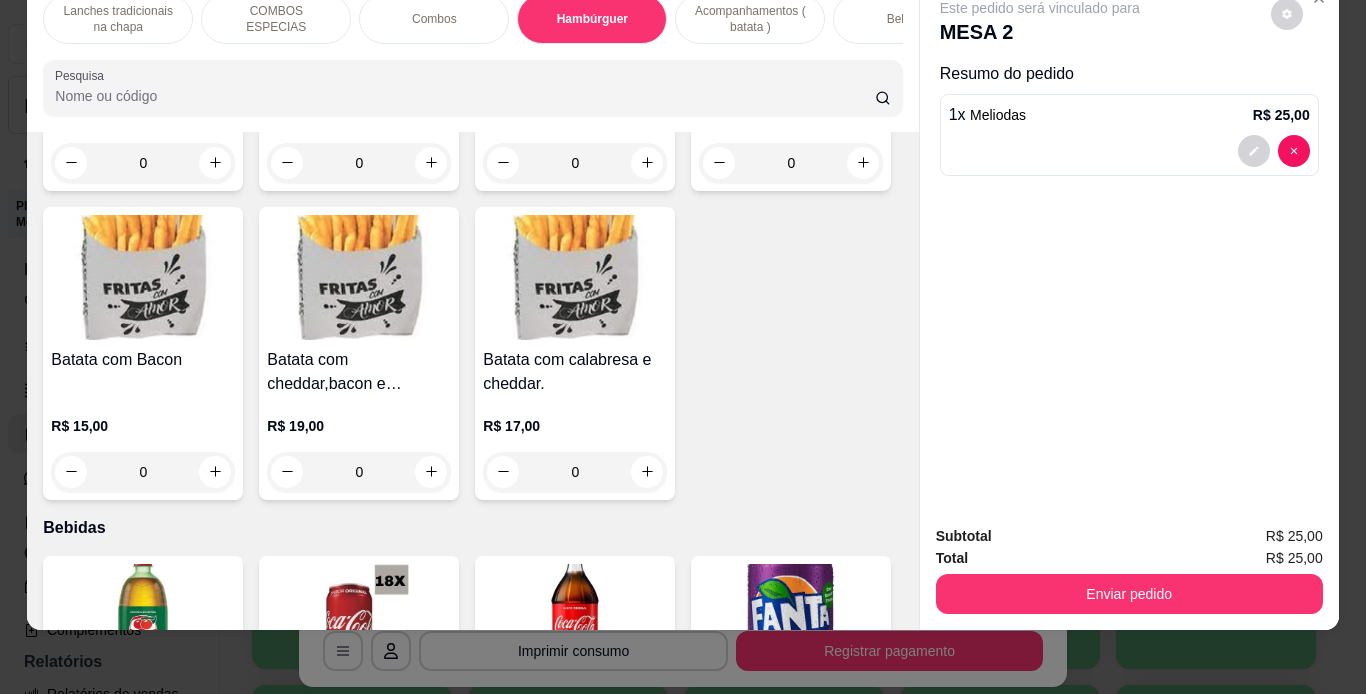 click on "Bebidas" at bounding box center [908, 19] 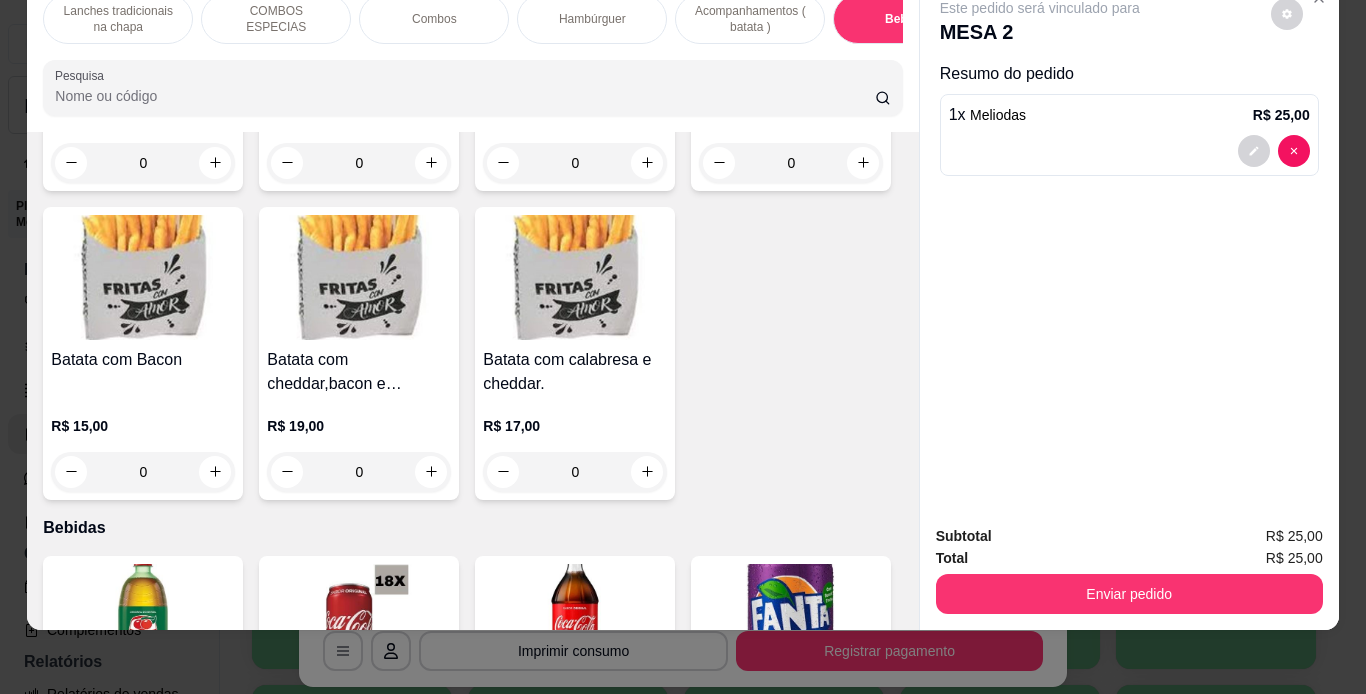 scroll, scrollTop: 5510, scrollLeft: 0, axis: vertical 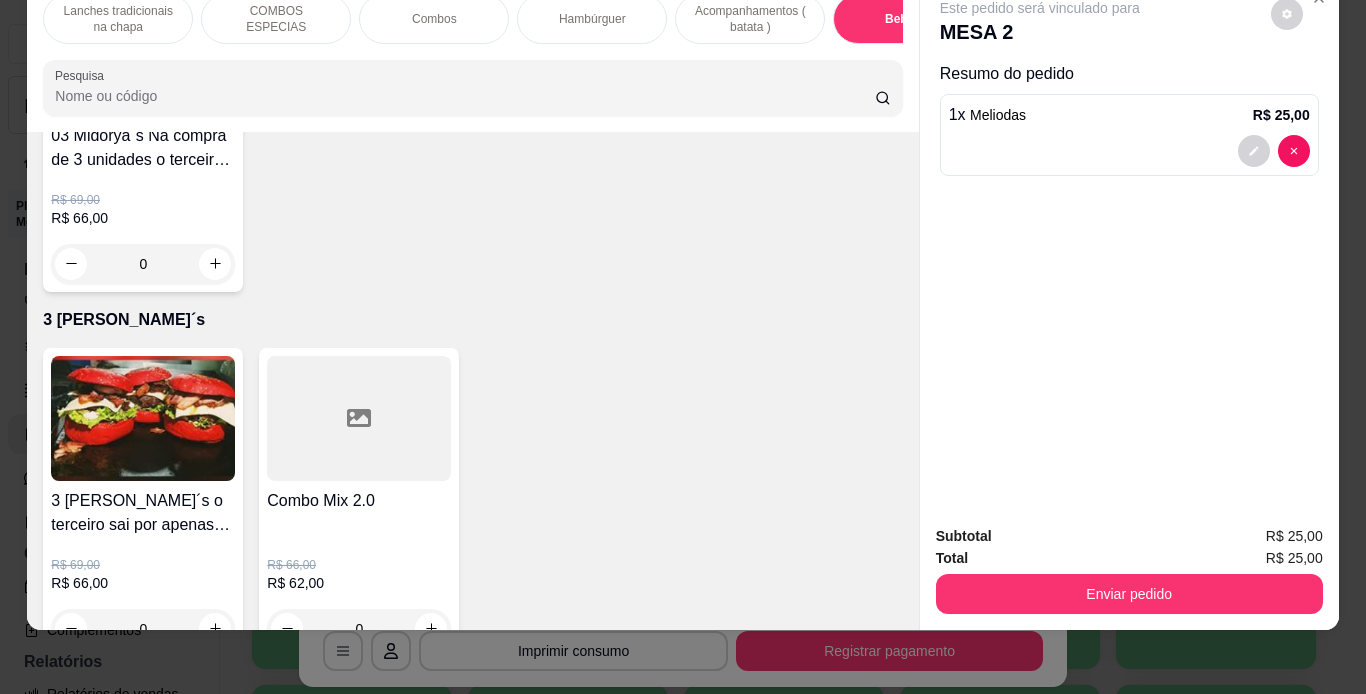 click 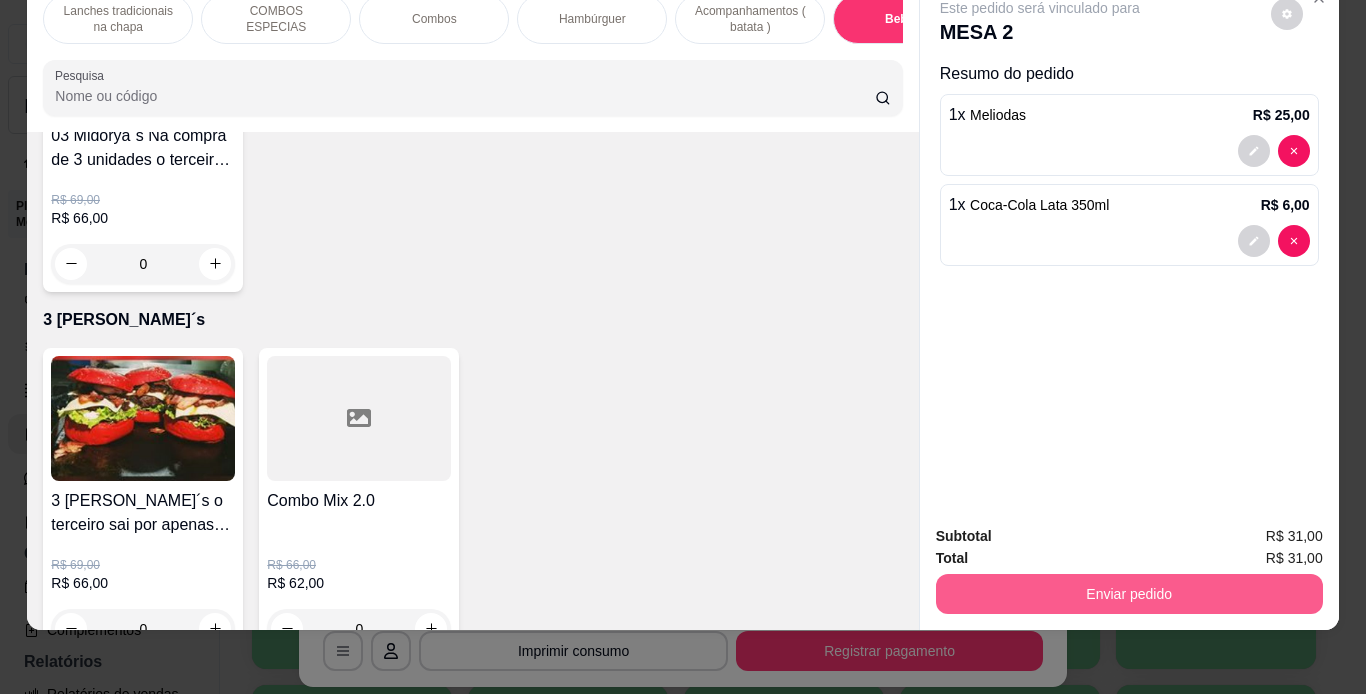 click on "Enviar pedido" at bounding box center [1129, 594] 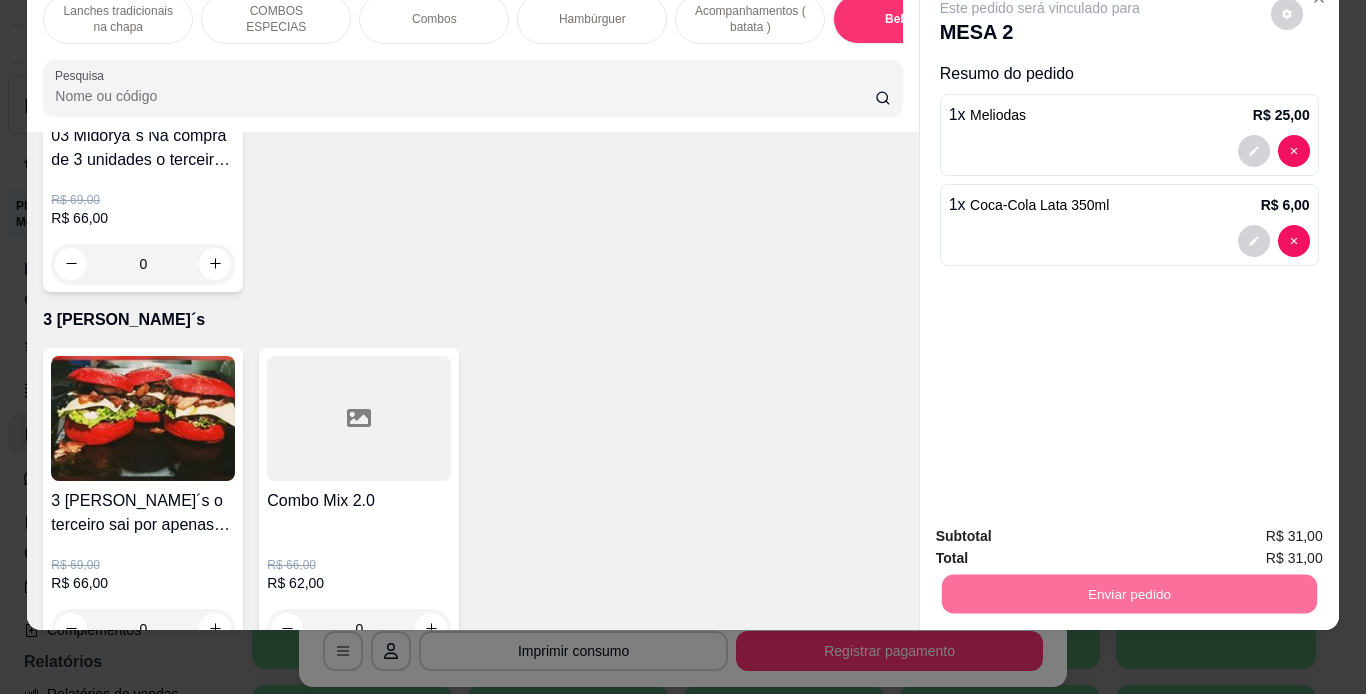 click on "Não registrar e enviar pedido" at bounding box center [1063, 529] 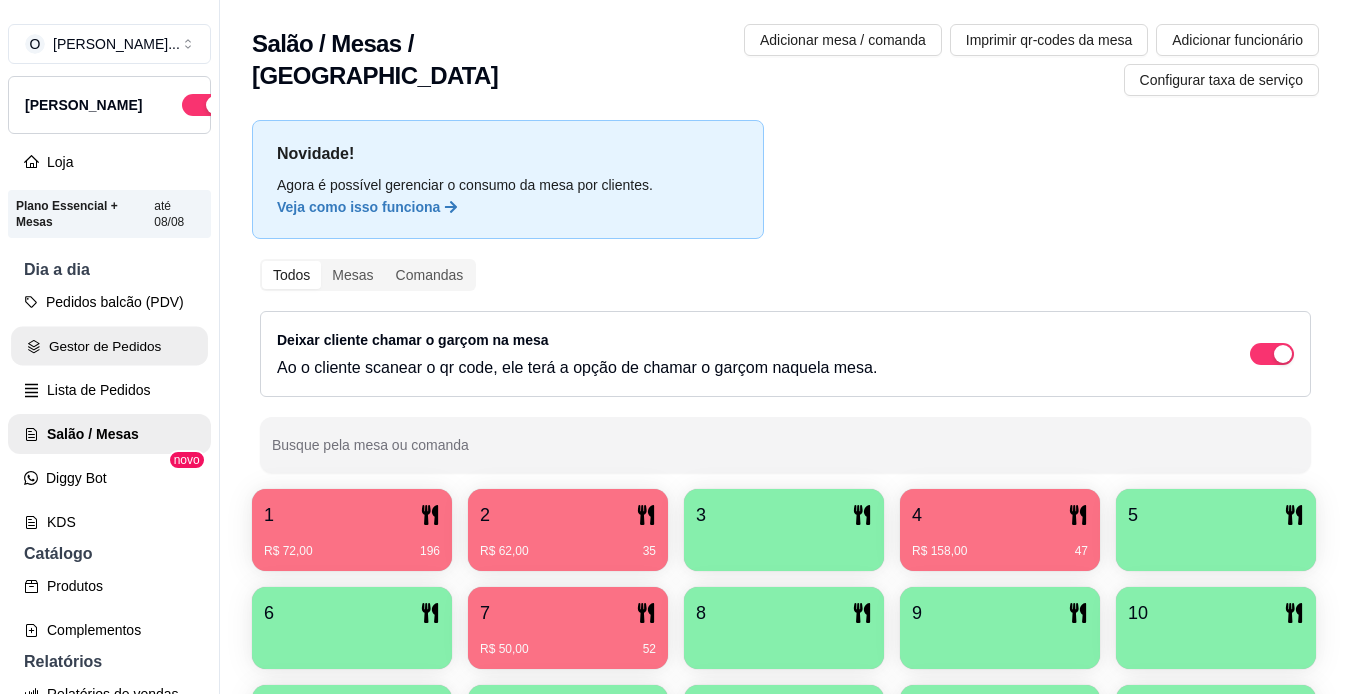 click on "Gestor de Pedidos" at bounding box center [109, 346] 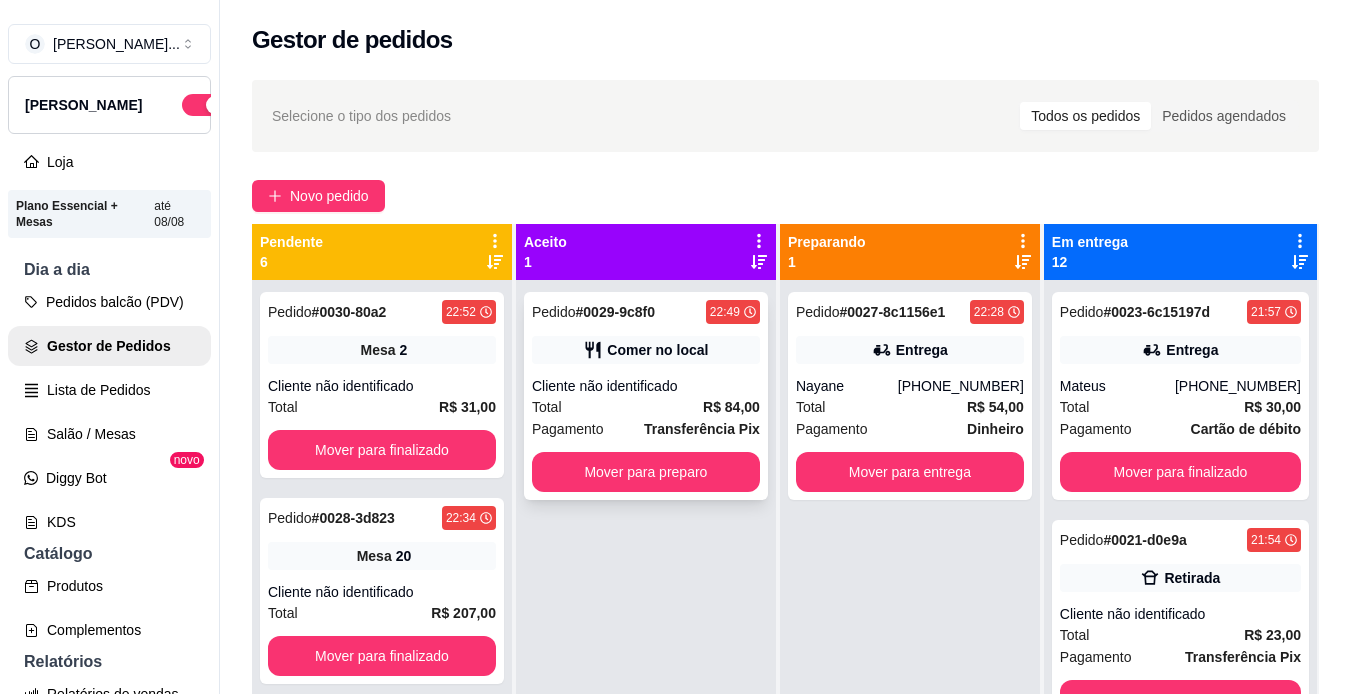 click on "Pedido  # 0029-9c8f0 22:49" at bounding box center [646, 312] 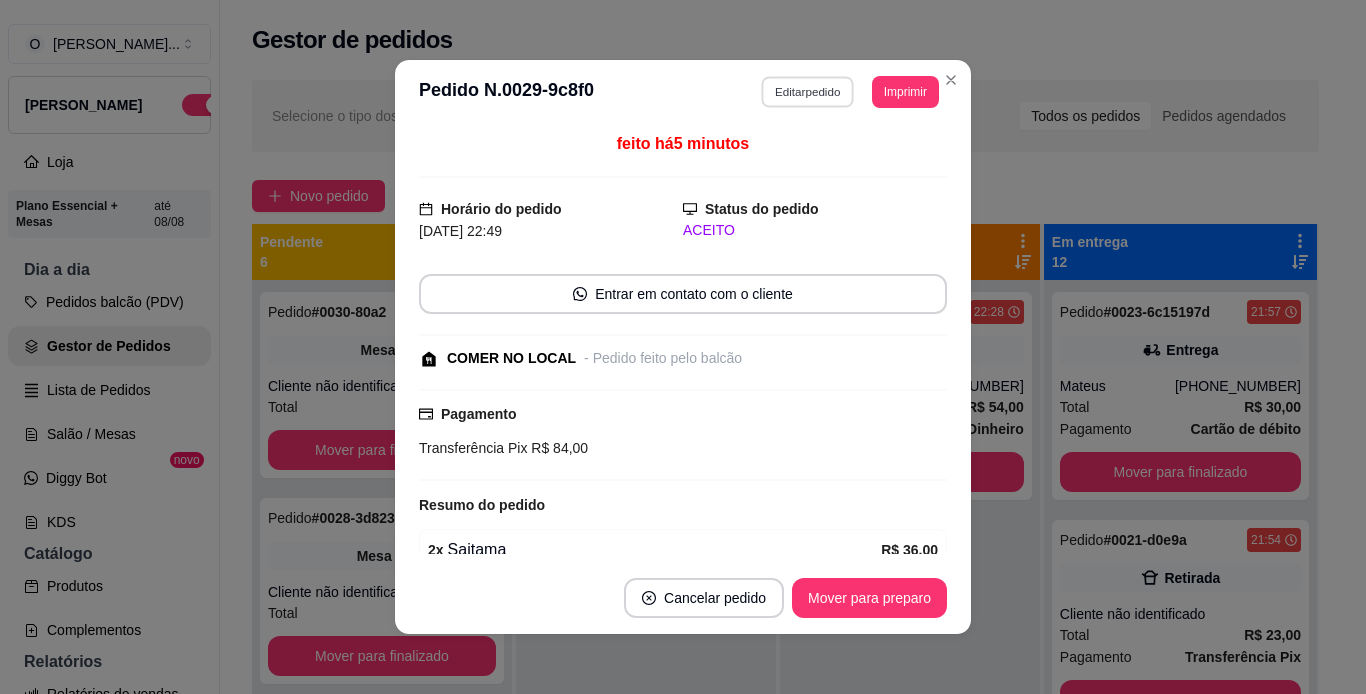 click on "Editar  pedido" at bounding box center (808, 91) 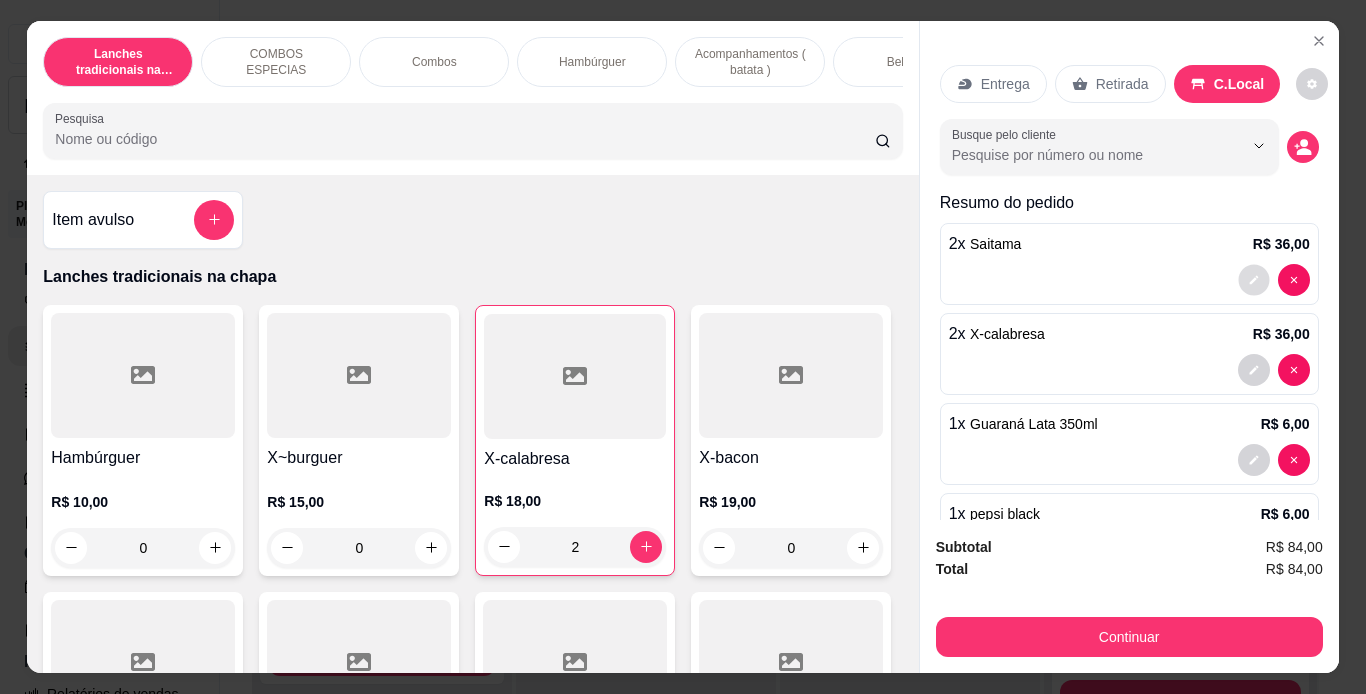 click at bounding box center [1253, 279] 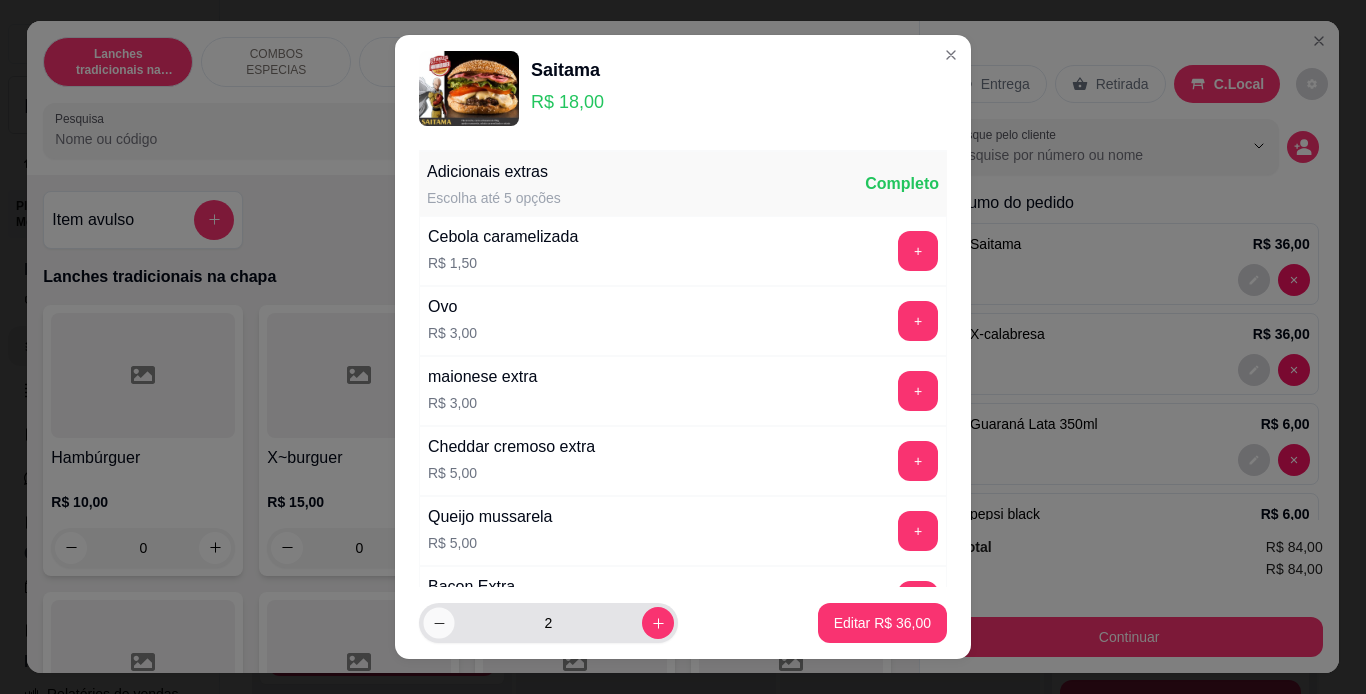 click at bounding box center [438, 623] 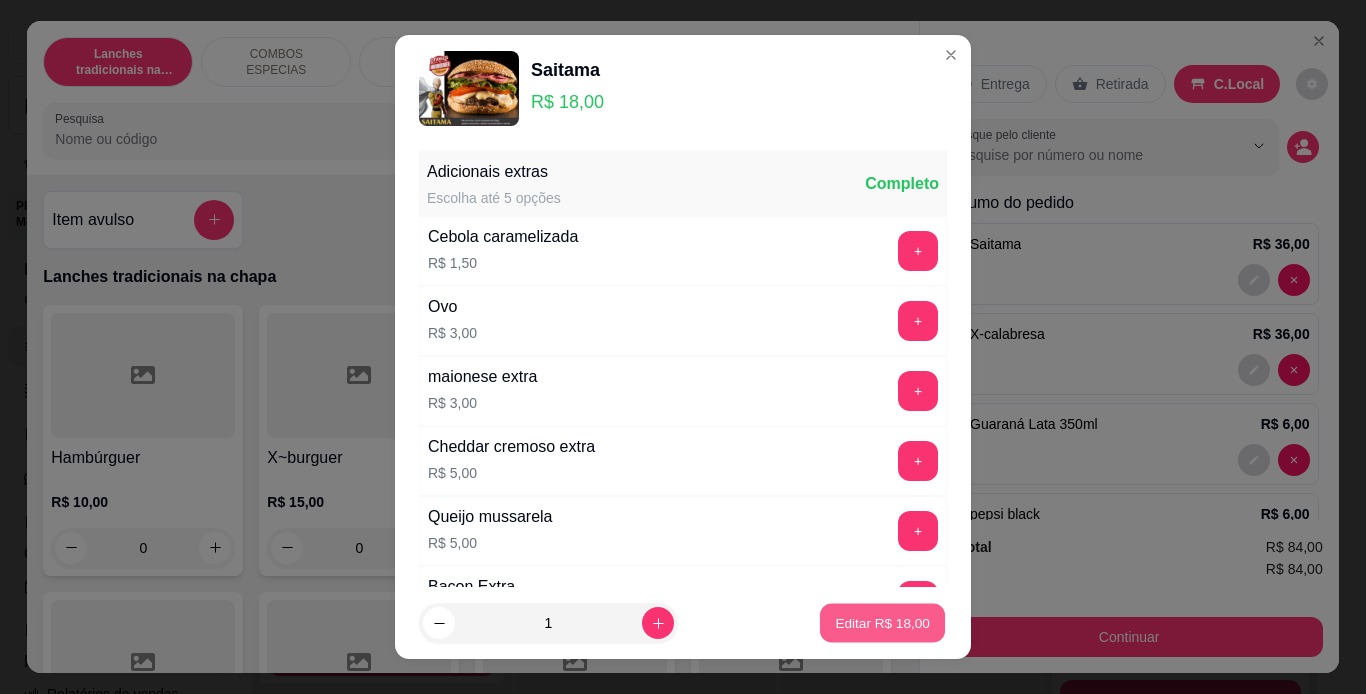 click on "Editar   R$ 18,00" at bounding box center (882, 623) 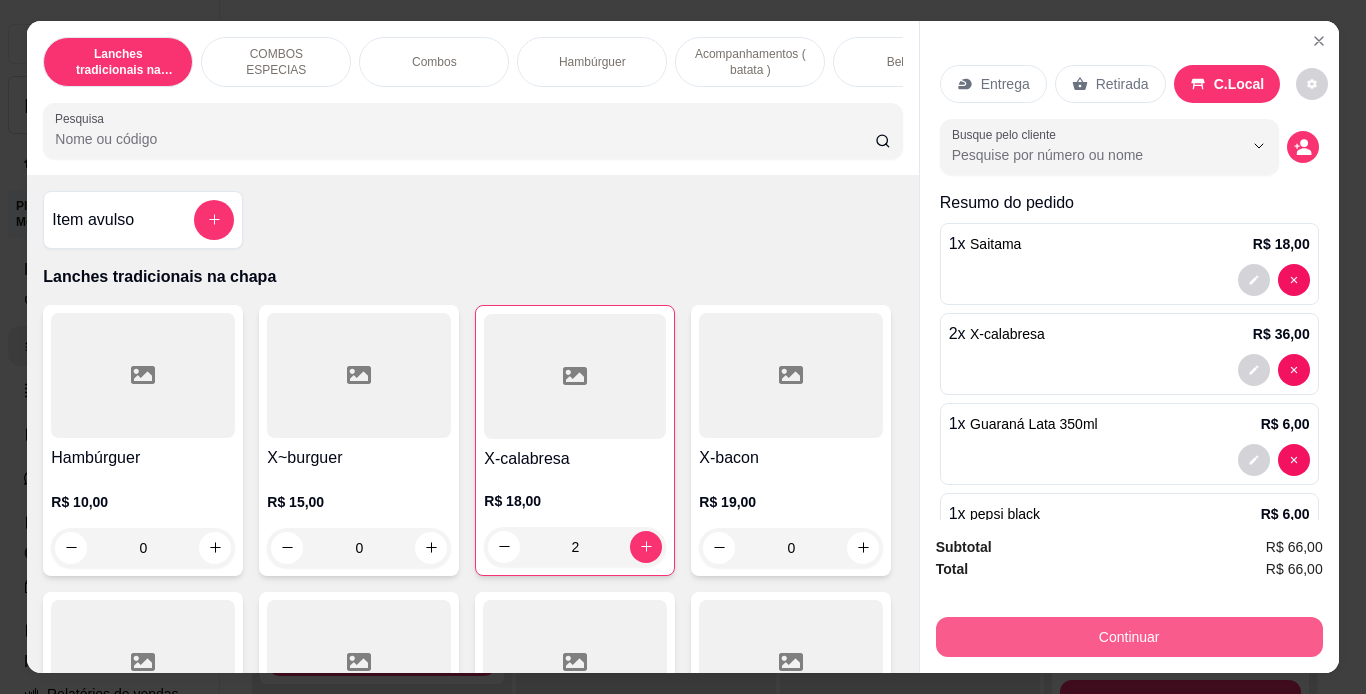 click on "Continuar" at bounding box center [1129, 637] 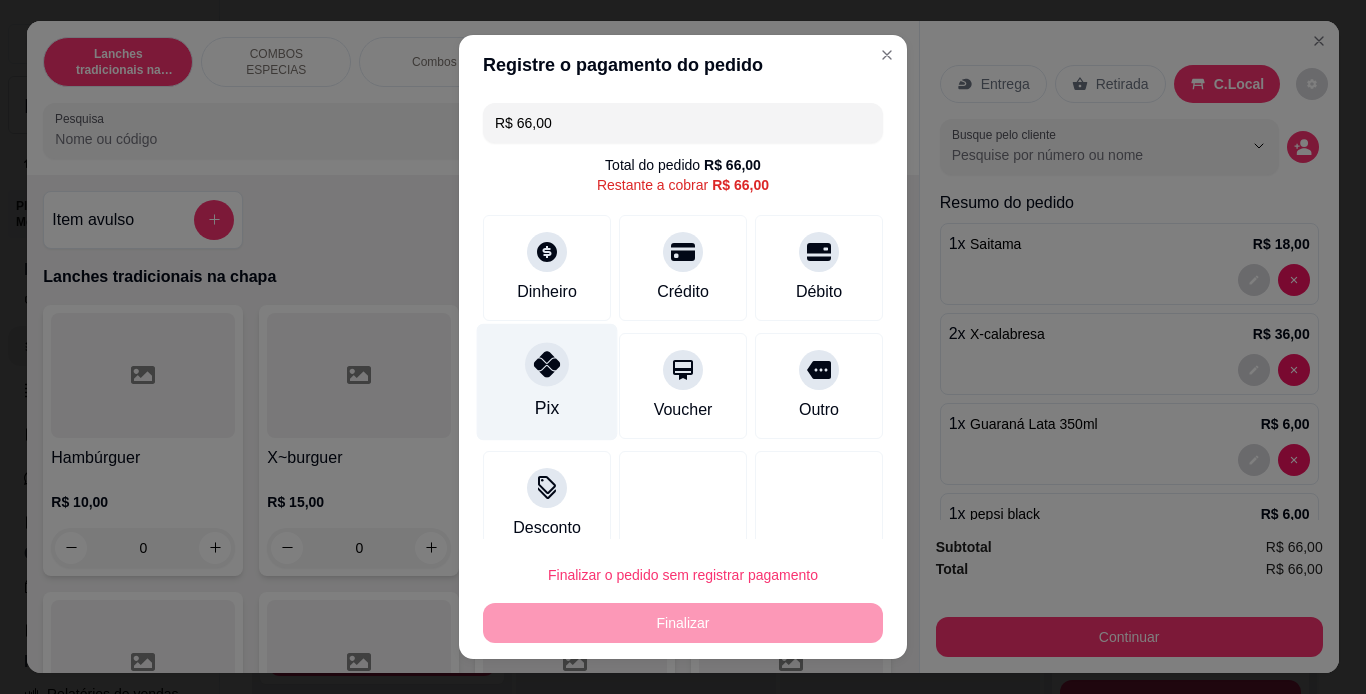 click on "Pix" at bounding box center [547, 381] 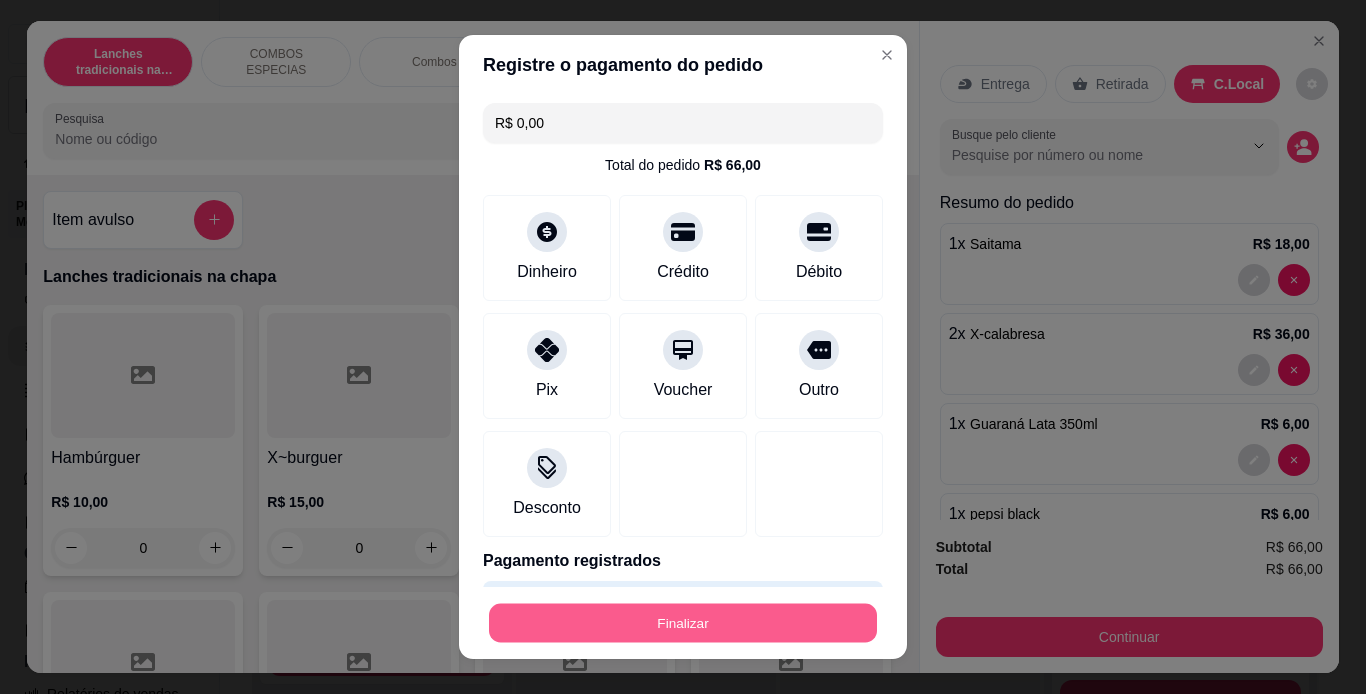 click on "Finalizar" at bounding box center [683, 623] 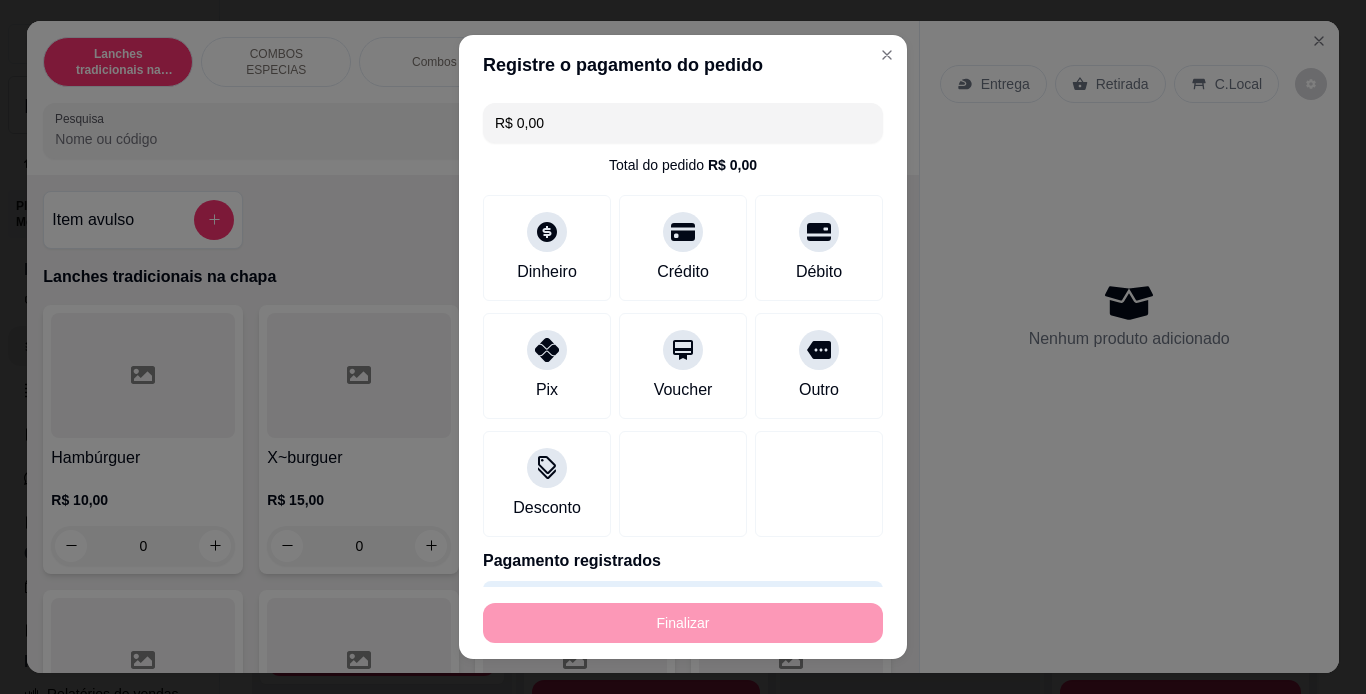 type on "0" 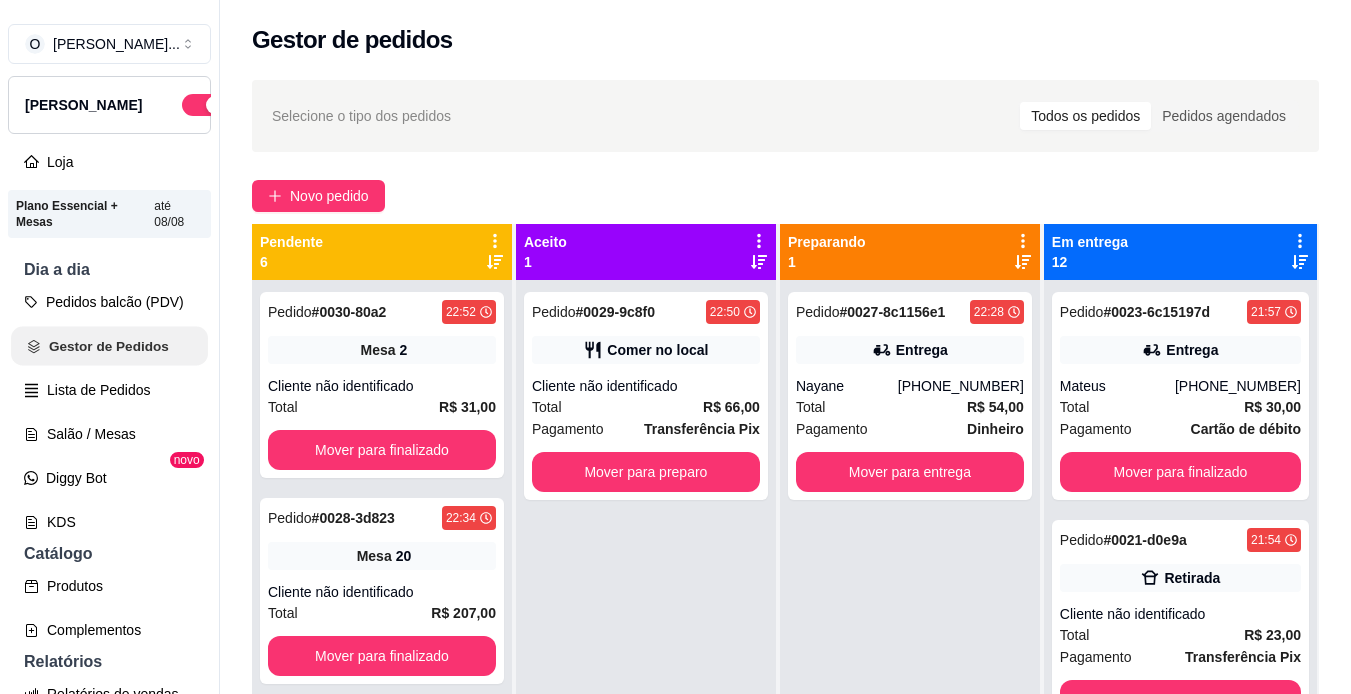 click on "Gestor de Pedidos" at bounding box center [109, 346] 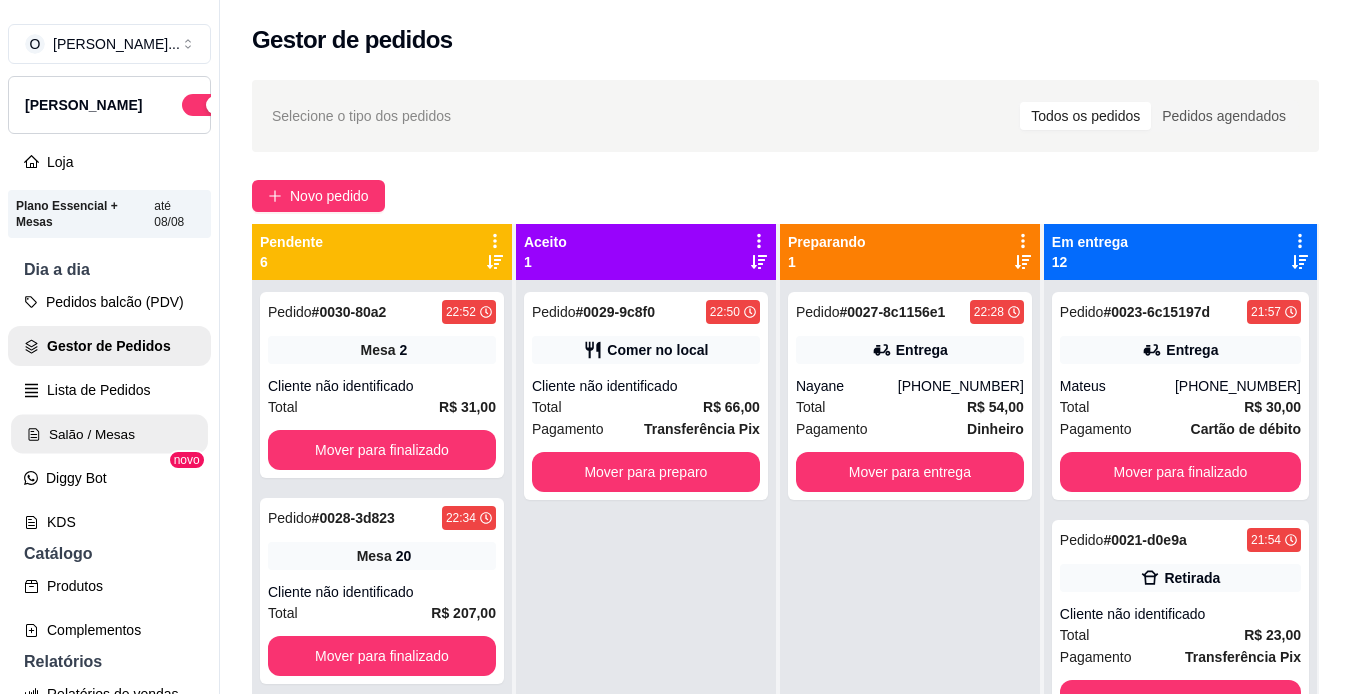 click on "Salão / Mesas" at bounding box center [109, 434] 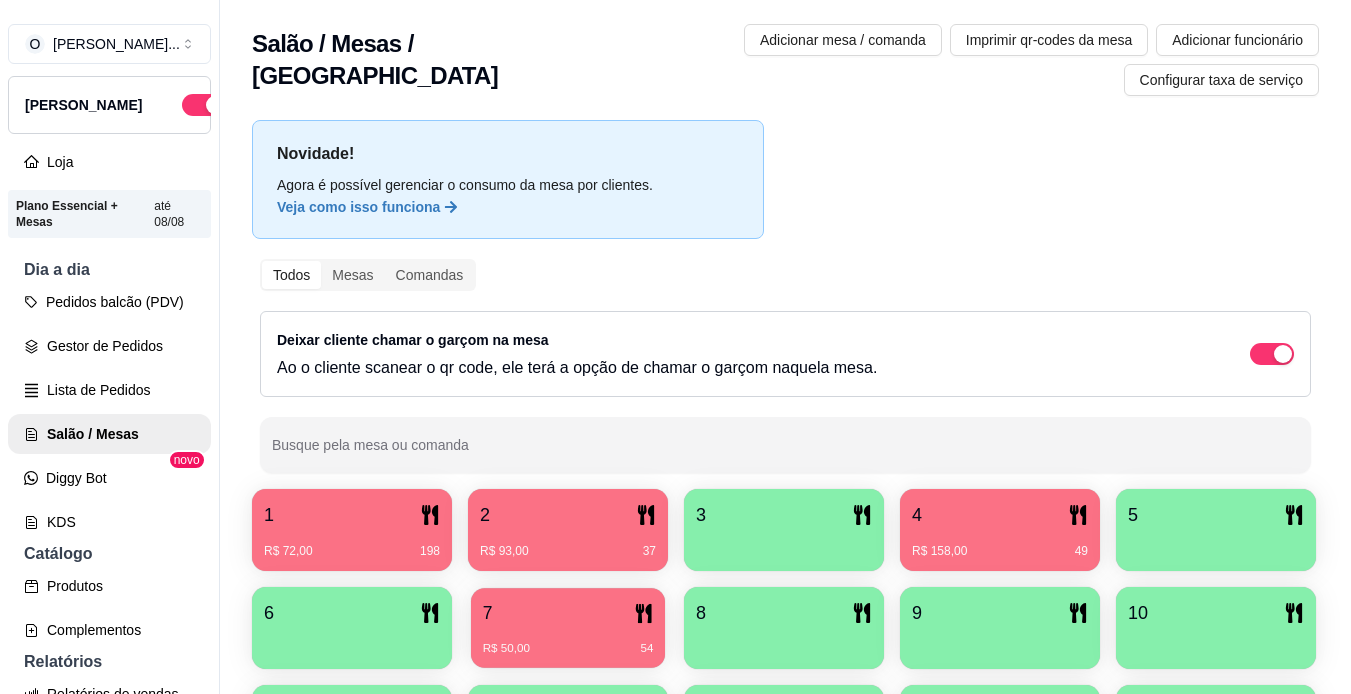 click on "R$ 50,00 54" at bounding box center (568, 641) 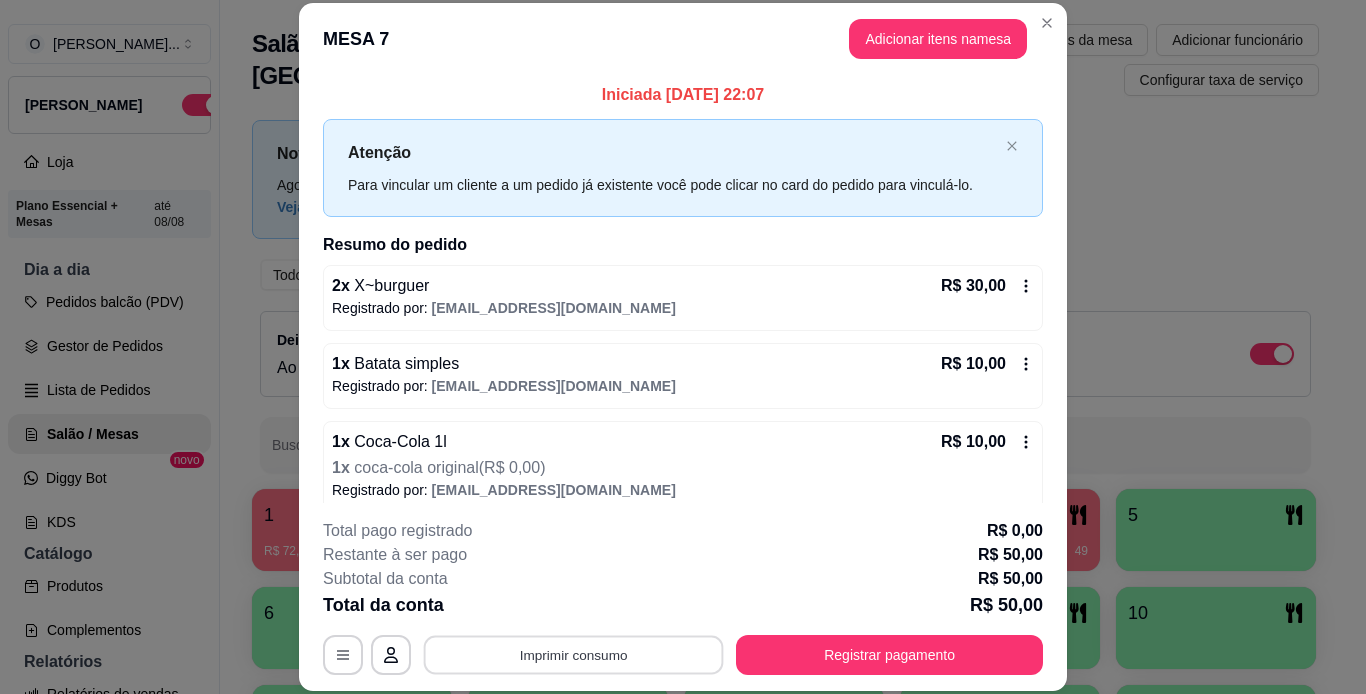 click on "Imprimir consumo" at bounding box center [574, 654] 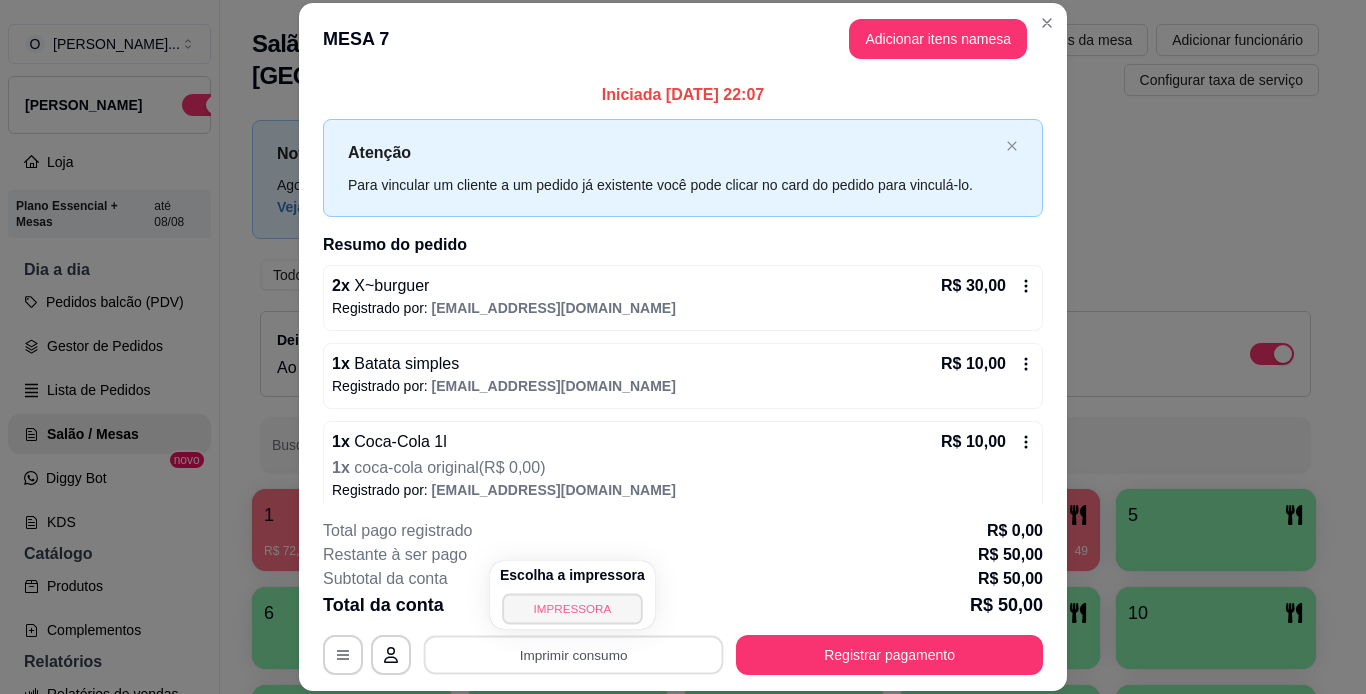 click on "IMPRESSORA" at bounding box center [572, 608] 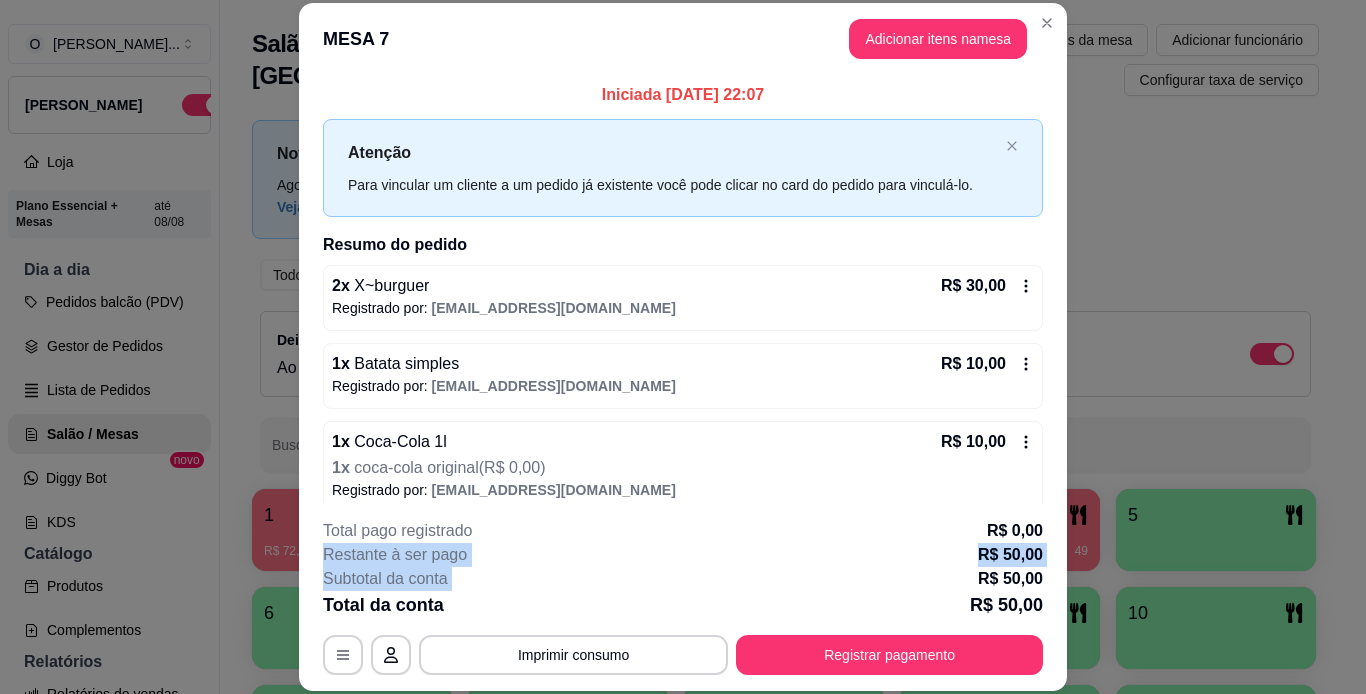 drag, startPoint x: 851, startPoint y: 566, endPoint x: 1258, endPoint y: 538, distance: 407.962 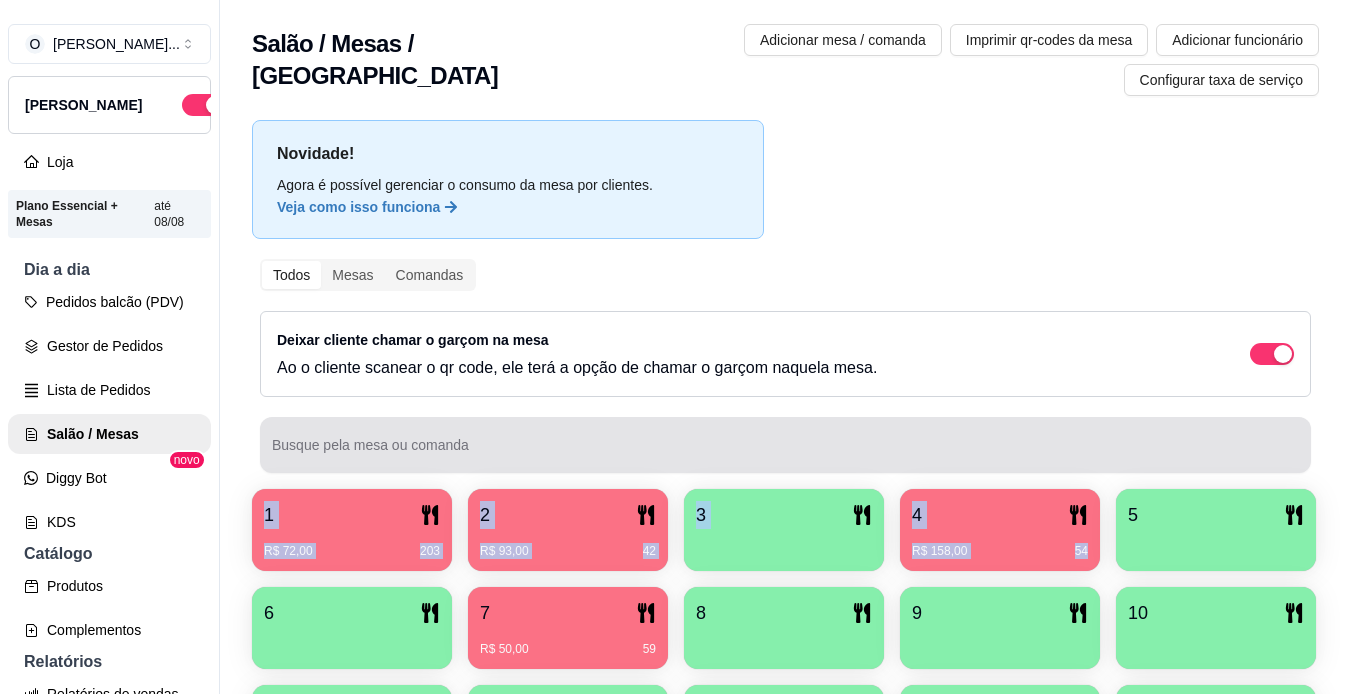 drag, startPoint x: 1258, startPoint y: 538, endPoint x: 154, endPoint y: 310, distance: 1127.2976 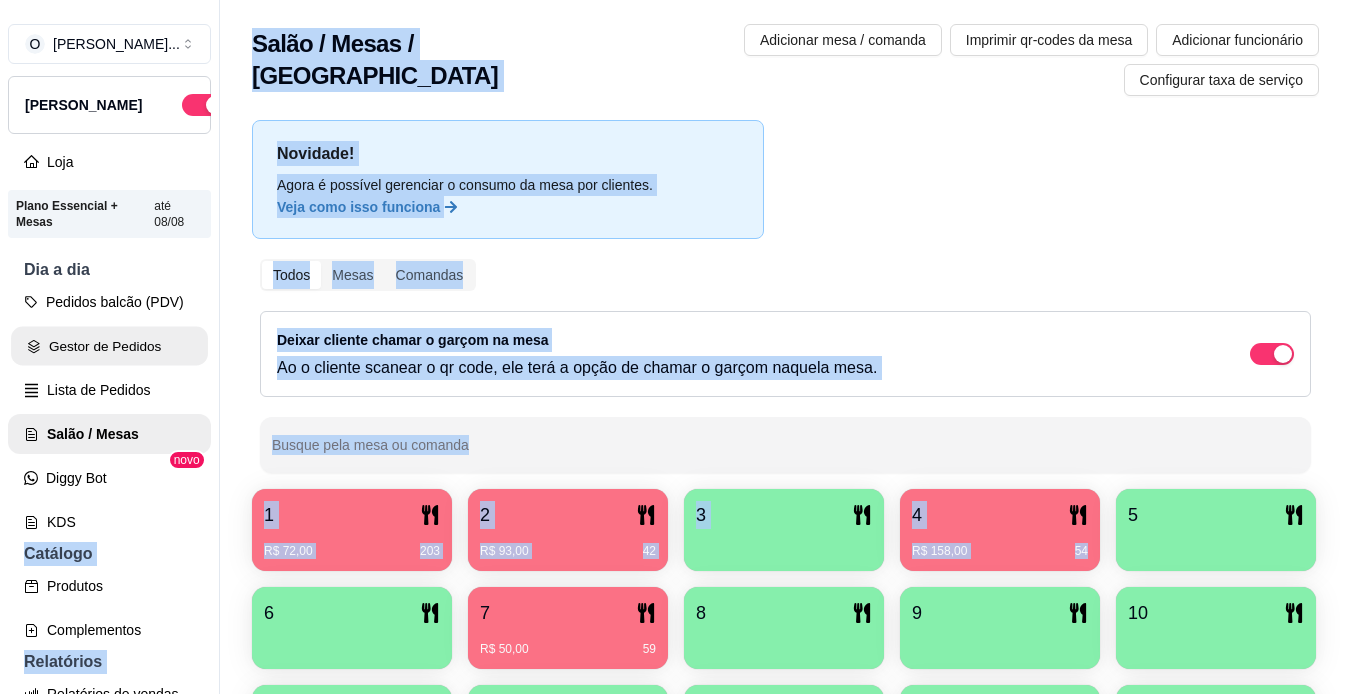 click on "Gestor de Pedidos" at bounding box center (109, 346) 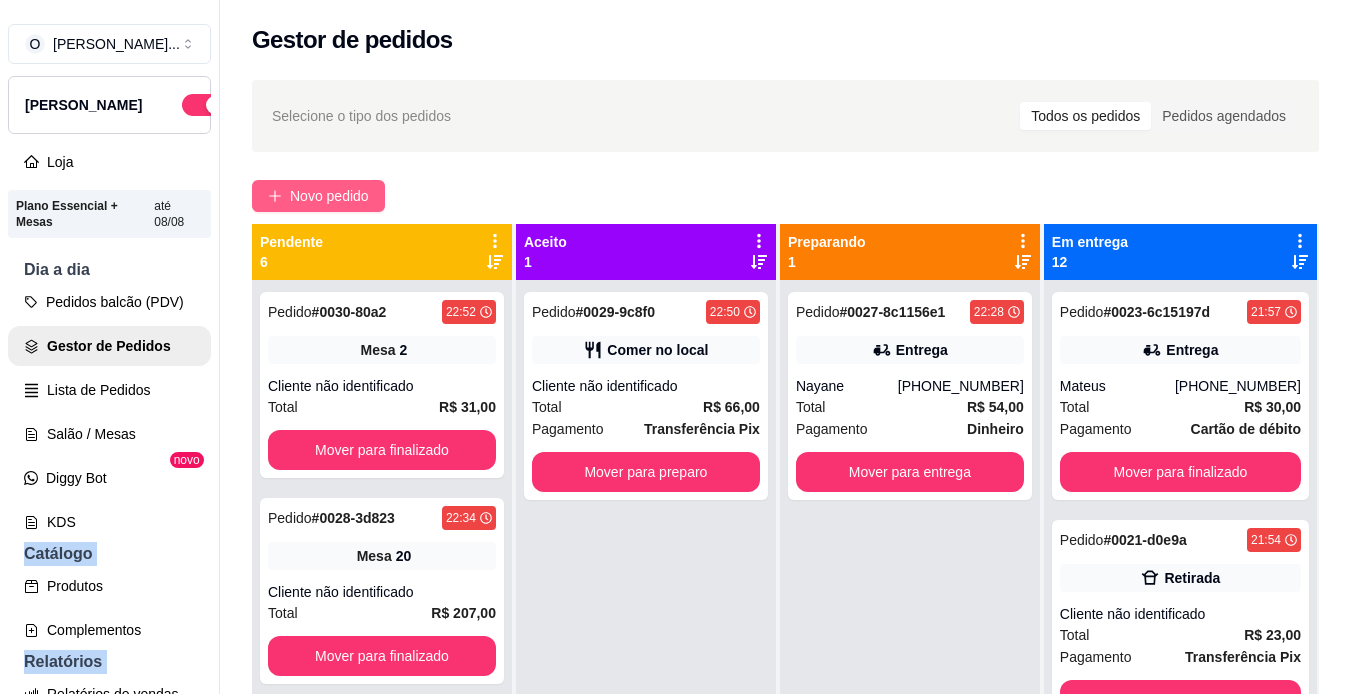 click on "Novo pedido" at bounding box center (329, 196) 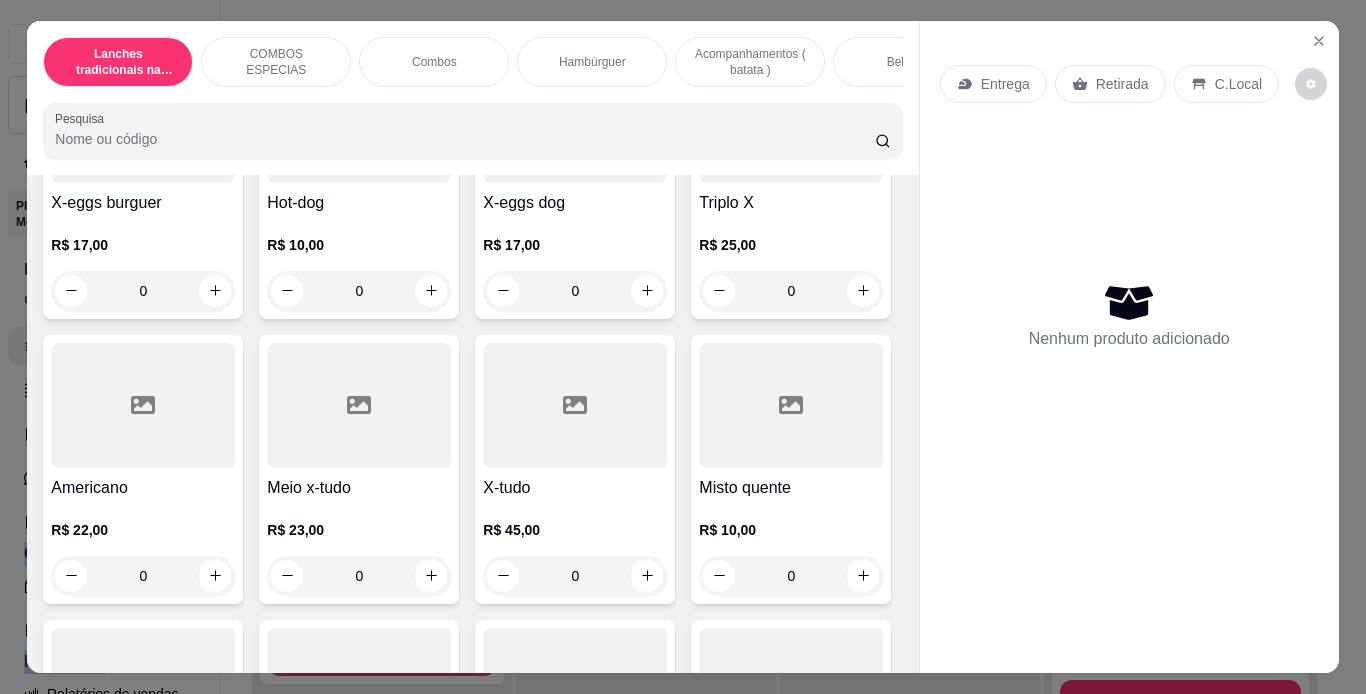 scroll, scrollTop: 540, scrollLeft: 0, axis: vertical 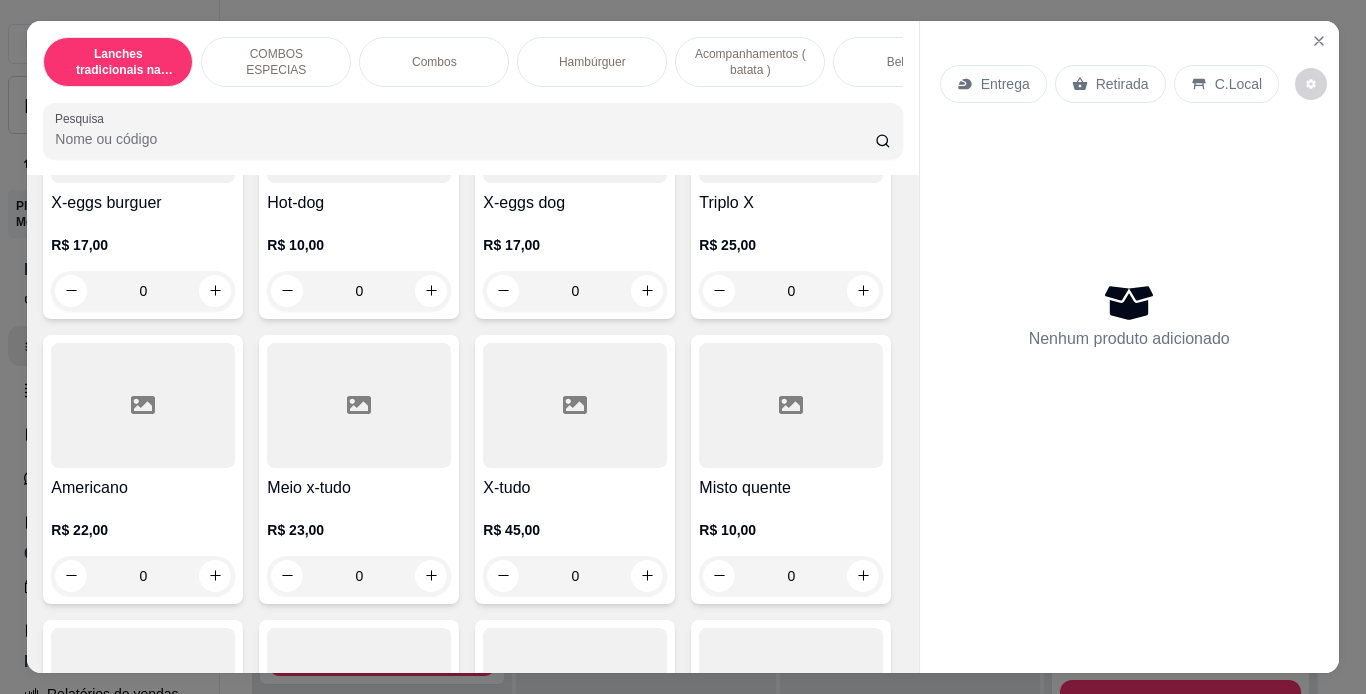 click on "0" at bounding box center [143, 291] 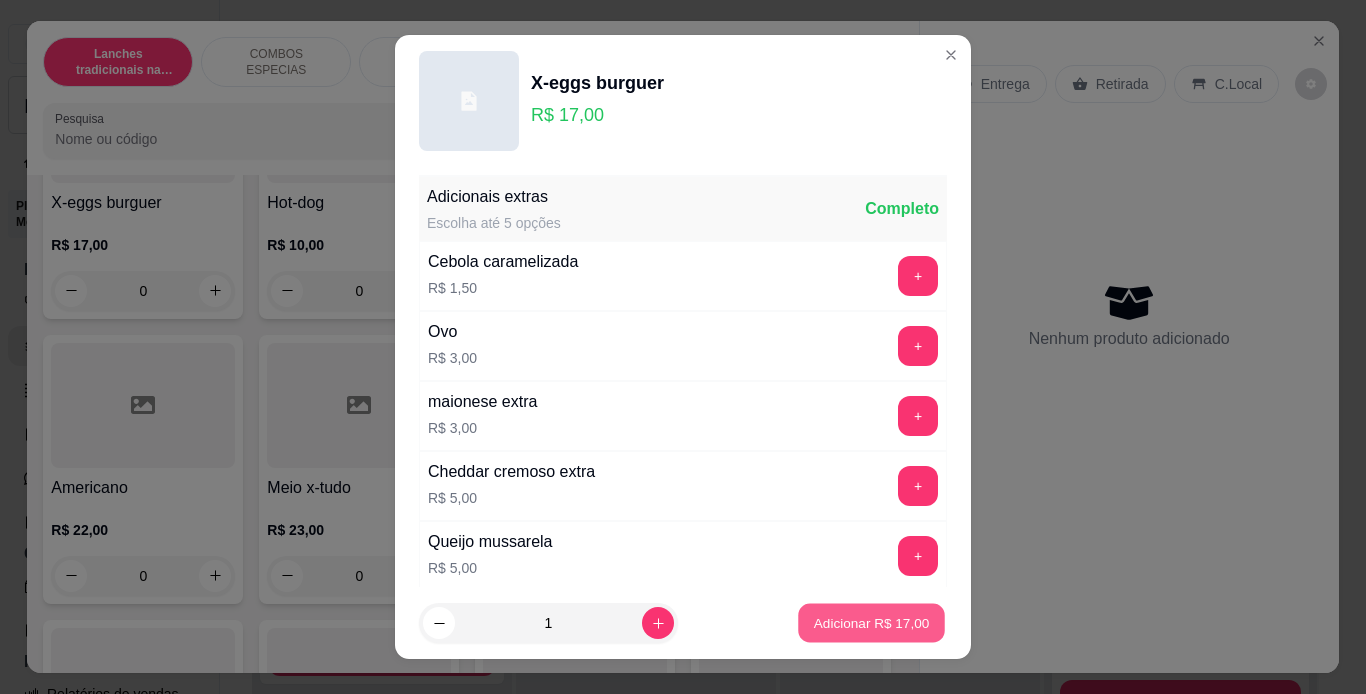 click on "Adicionar   R$ 17,00" at bounding box center [871, 623] 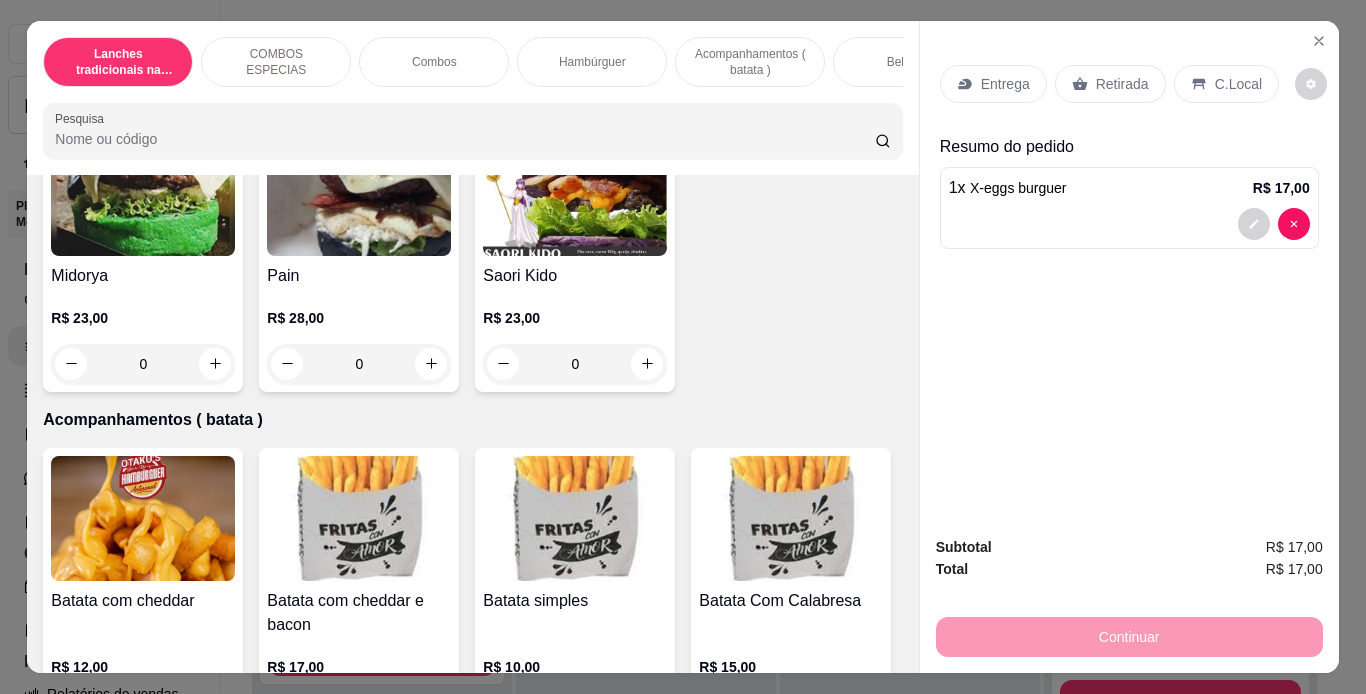 scroll, scrollTop: 3511, scrollLeft: 0, axis: vertical 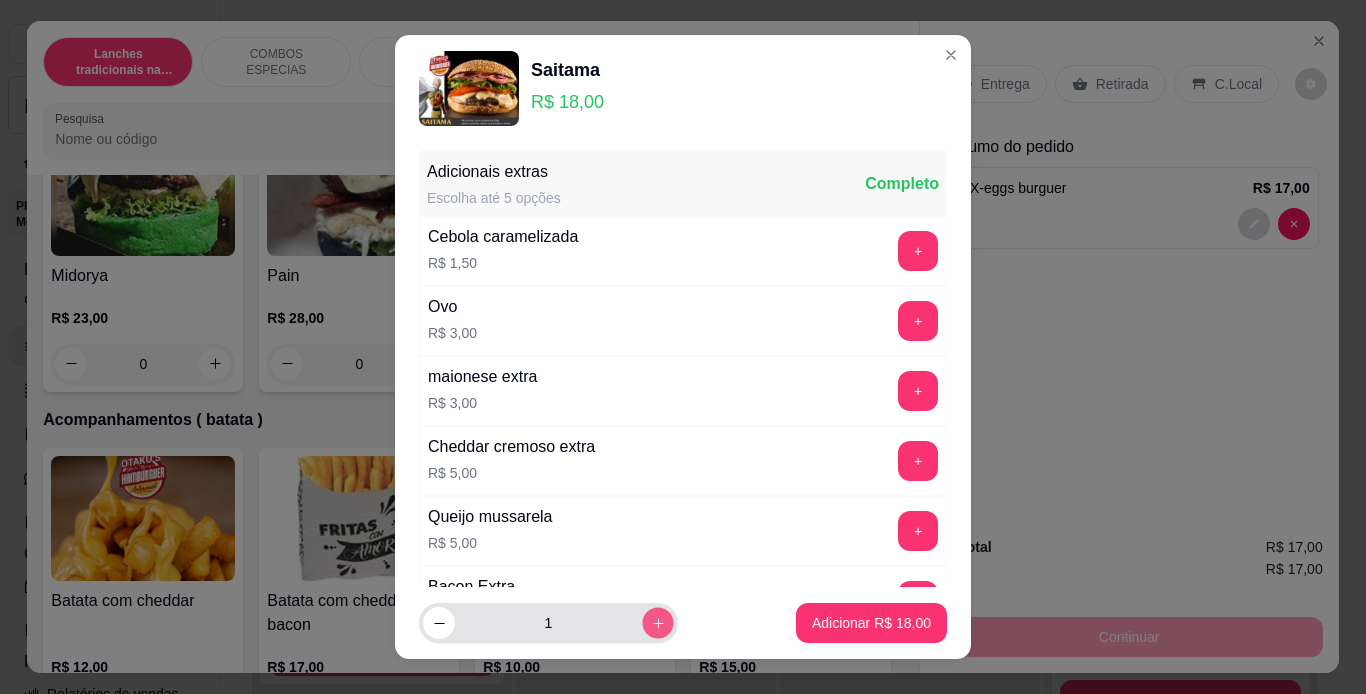 click 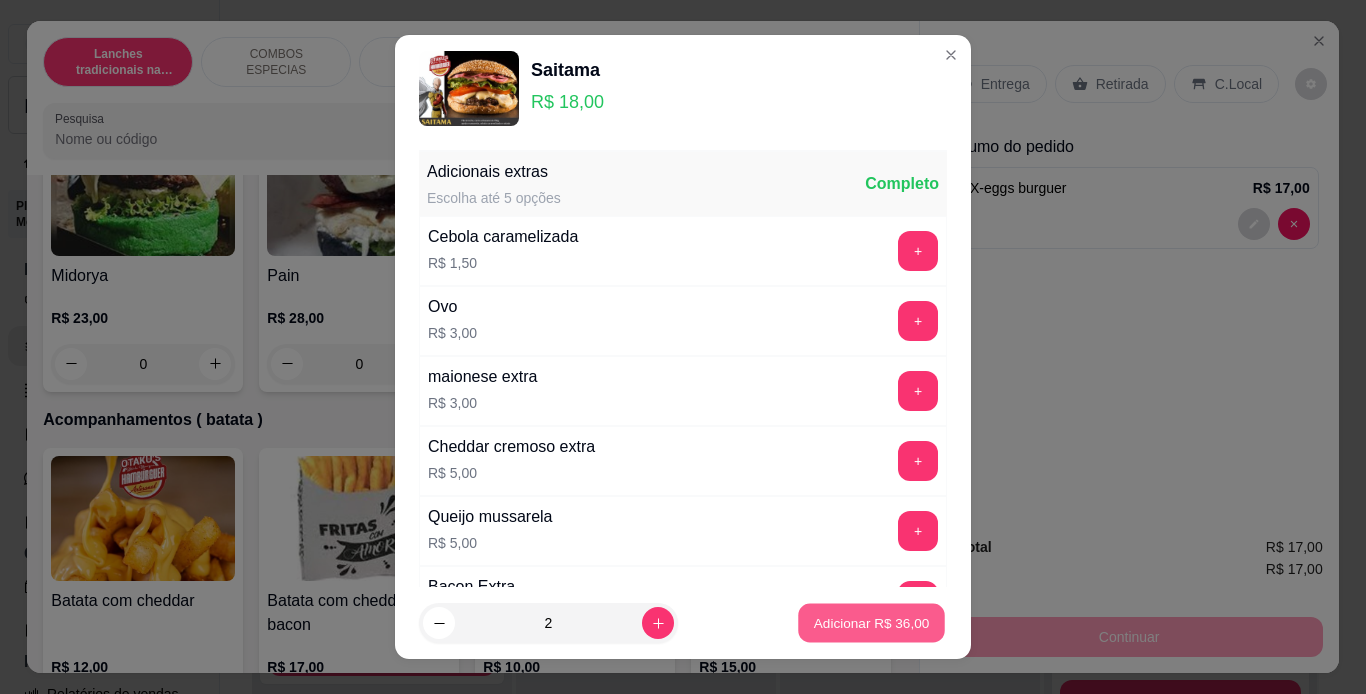 click on "Adicionar   R$ 36,00" at bounding box center (872, 623) 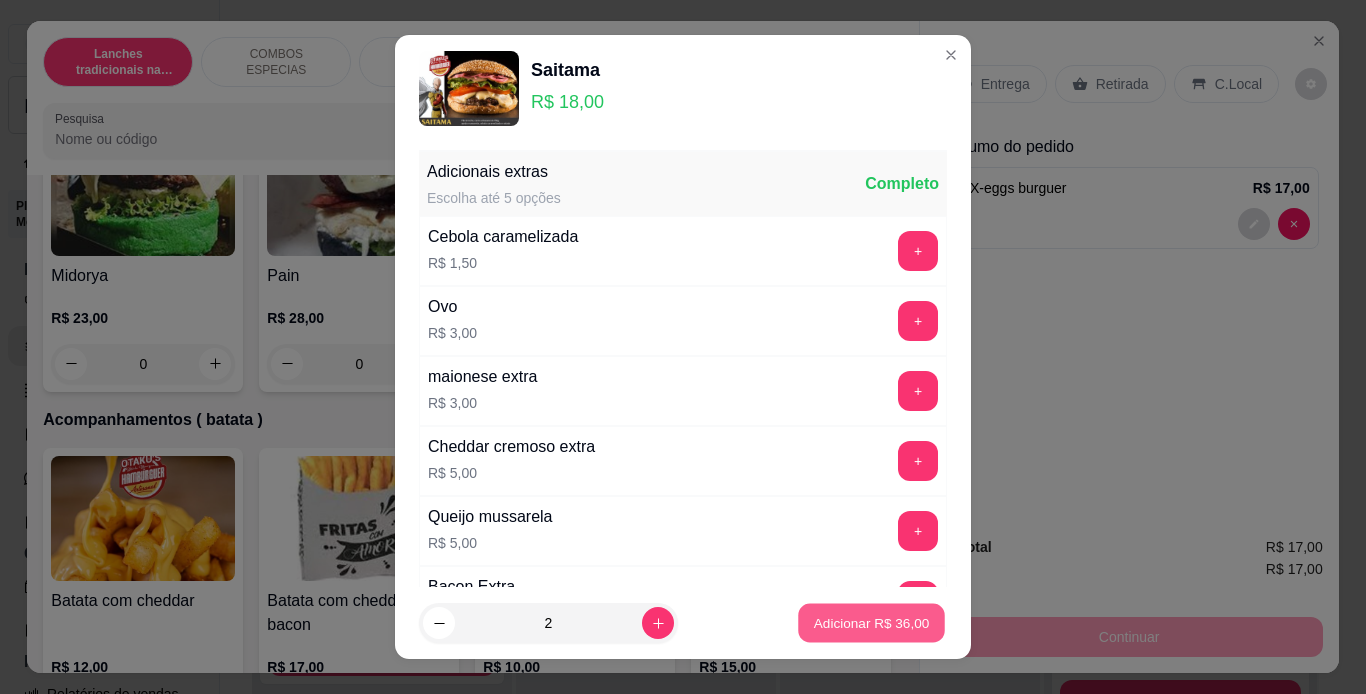 type on "2" 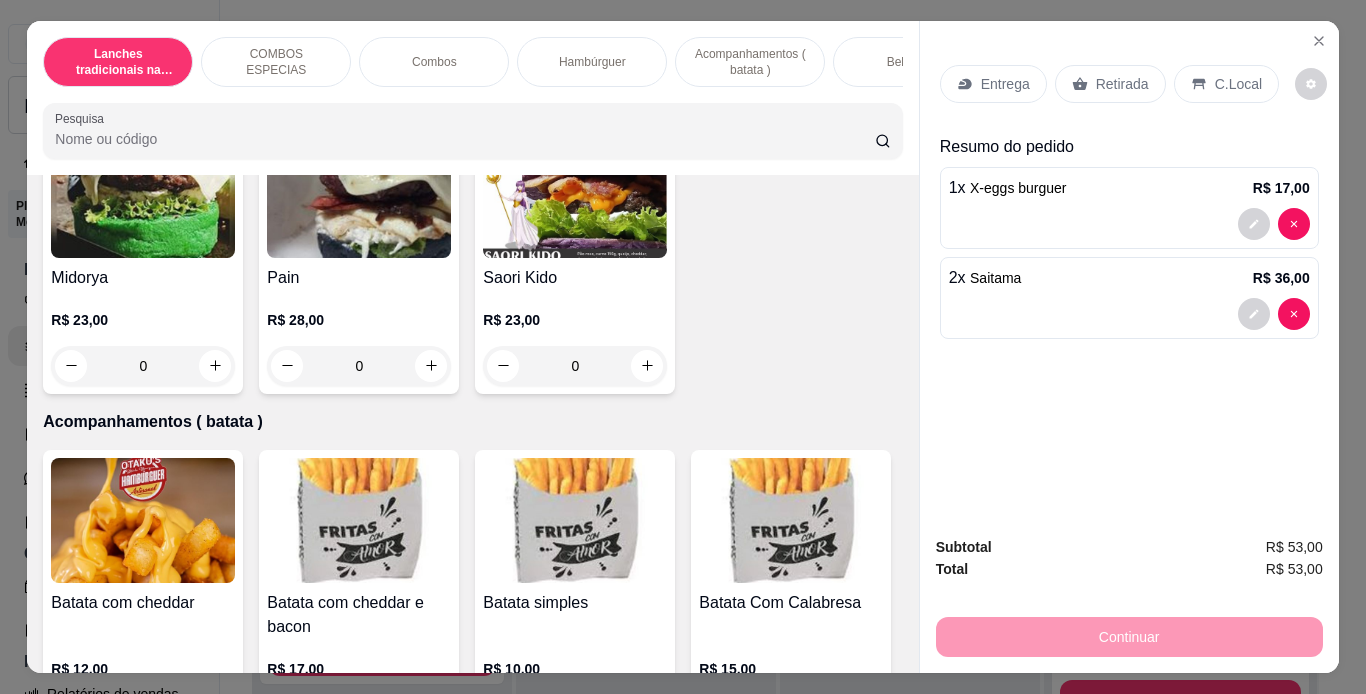 click on "Acompanhamentos ( batata )" at bounding box center (750, 62) 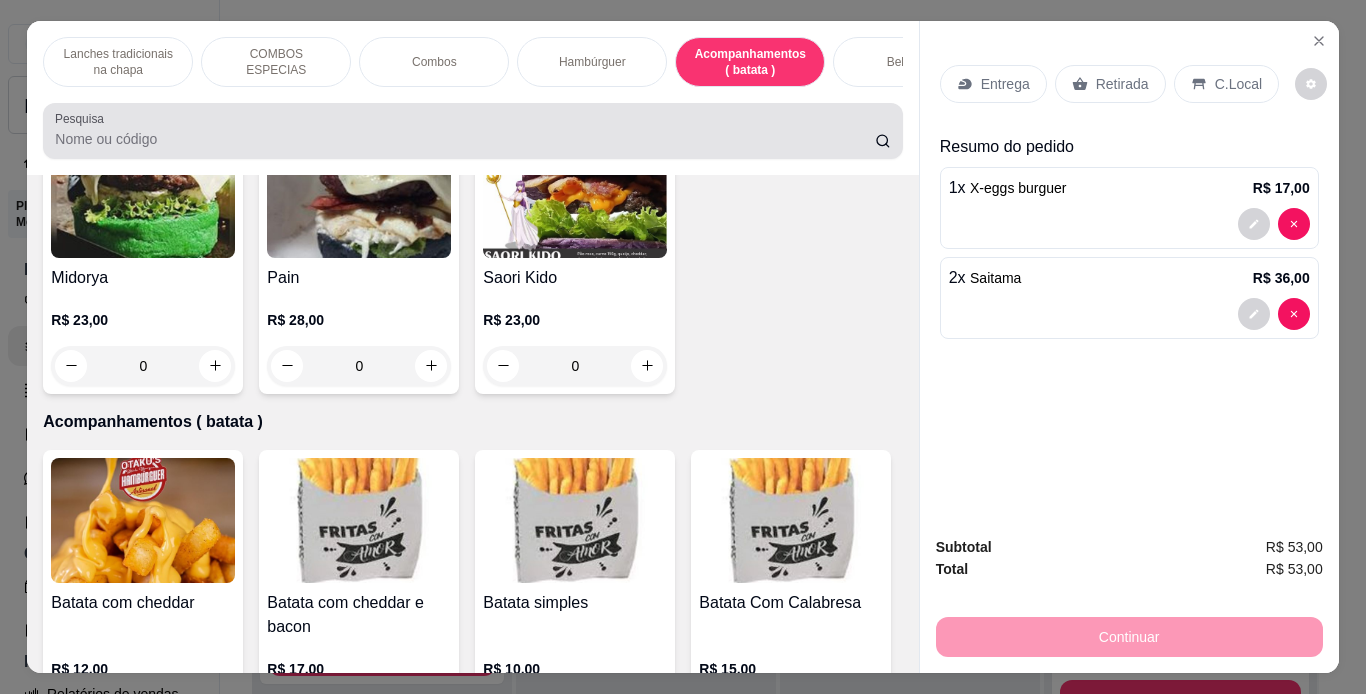 scroll, scrollTop: 4545, scrollLeft: 0, axis: vertical 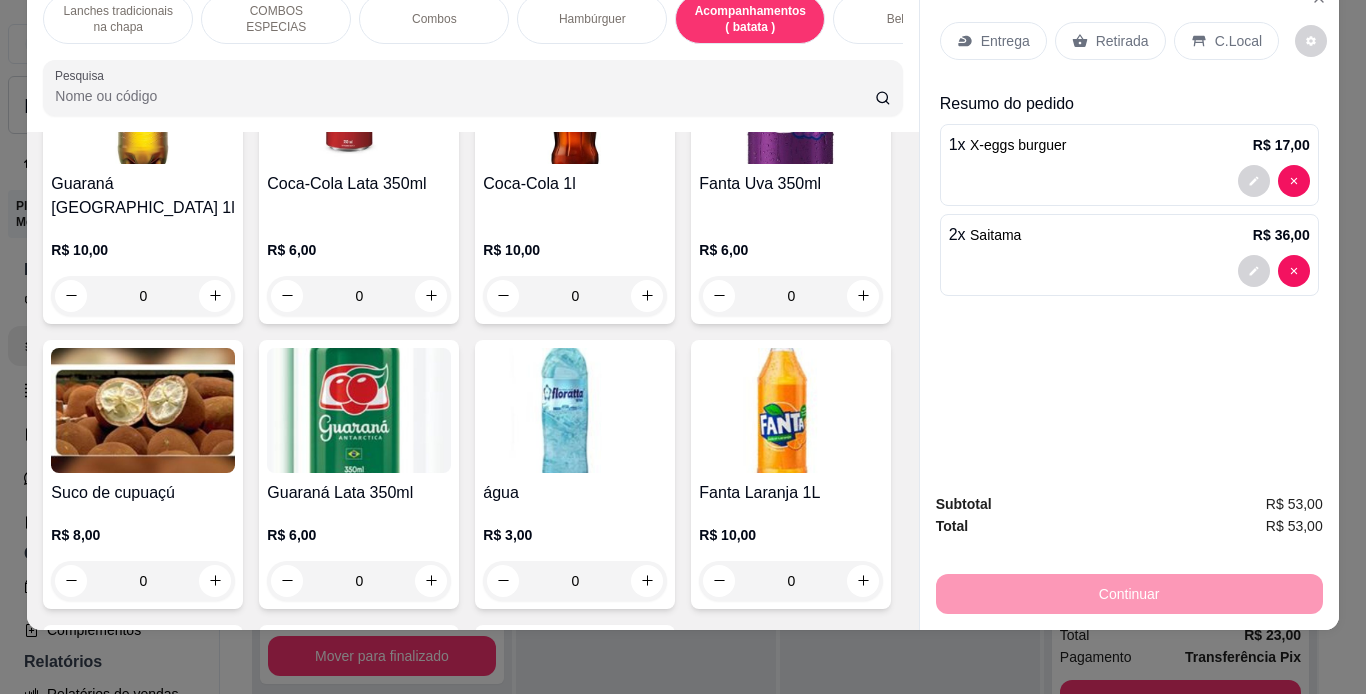 click on "0" at bounding box center (143, -362) 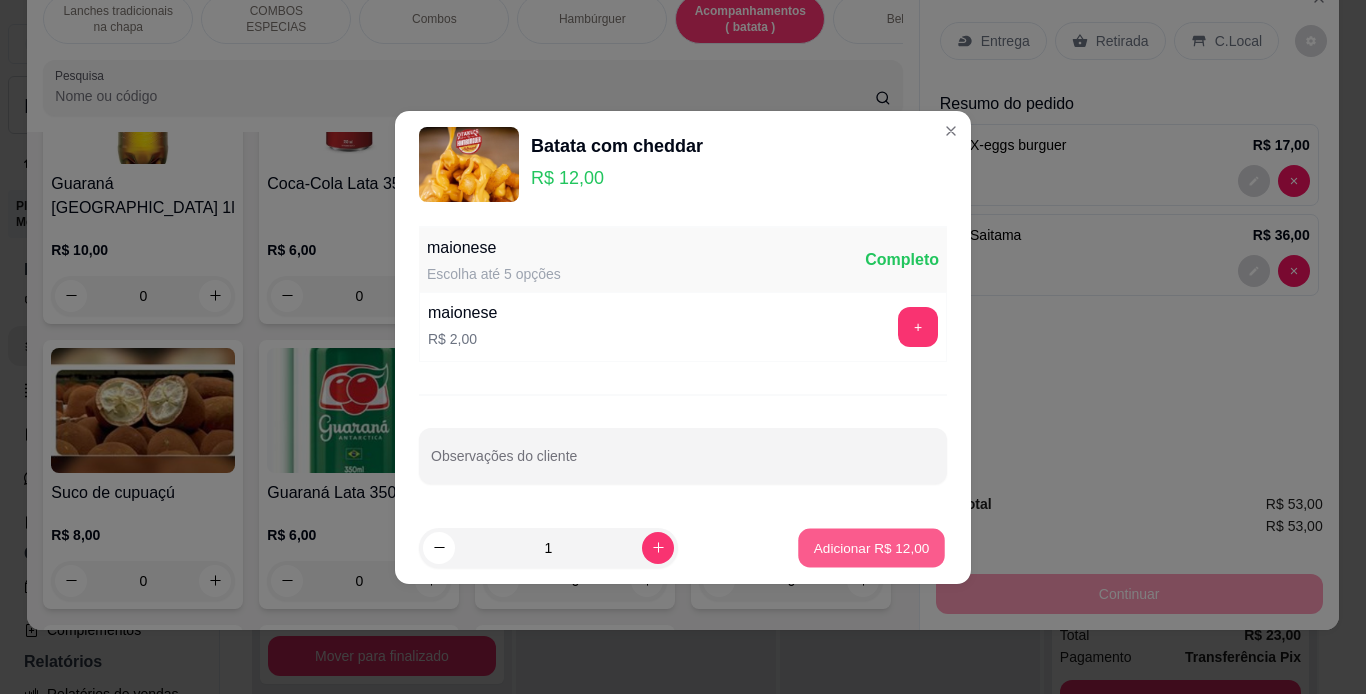 click on "Adicionar   R$ 12,00" at bounding box center (872, 547) 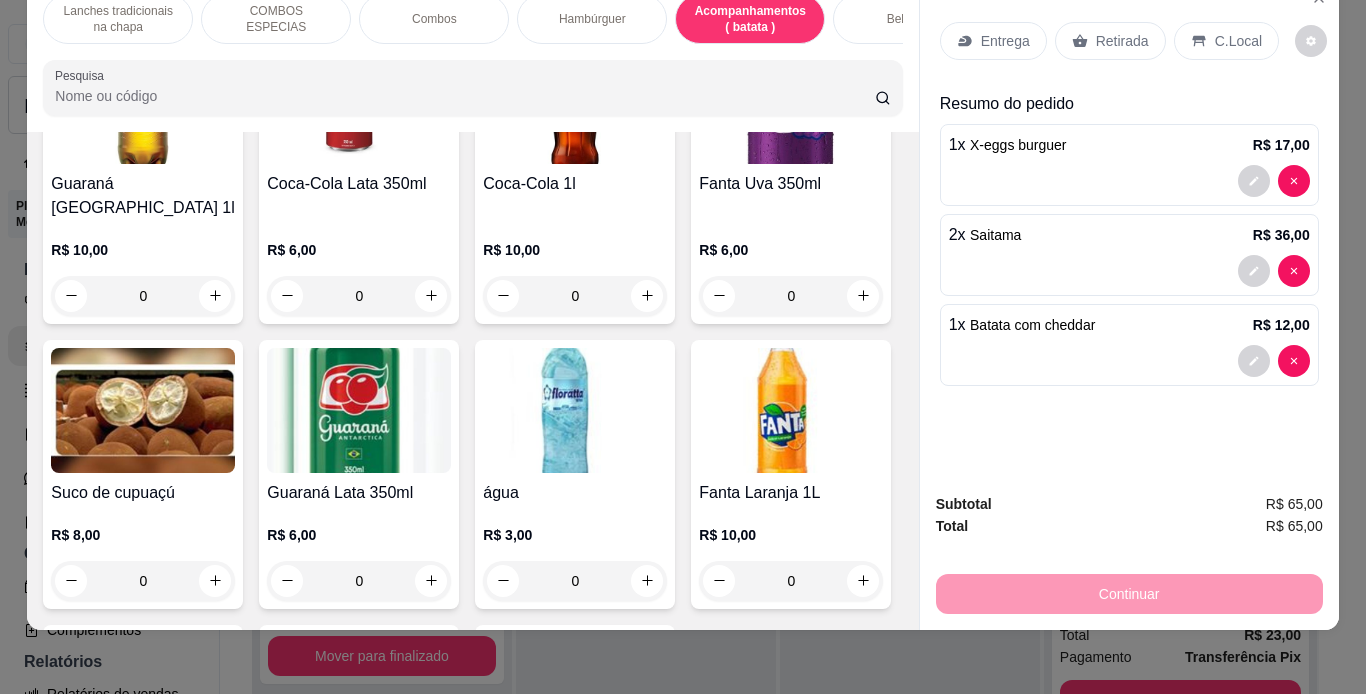 click on "C.Local" at bounding box center (1238, 41) 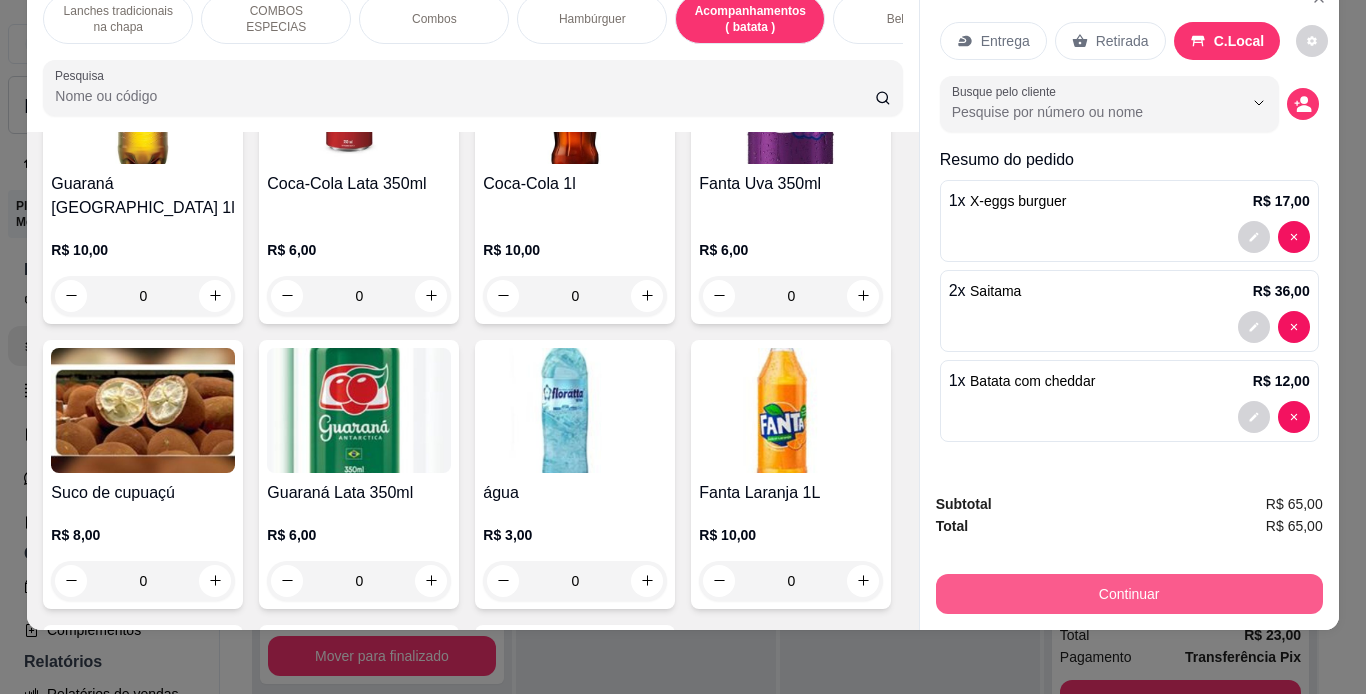 click on "Continuar" at bounding box center (1129, 594) 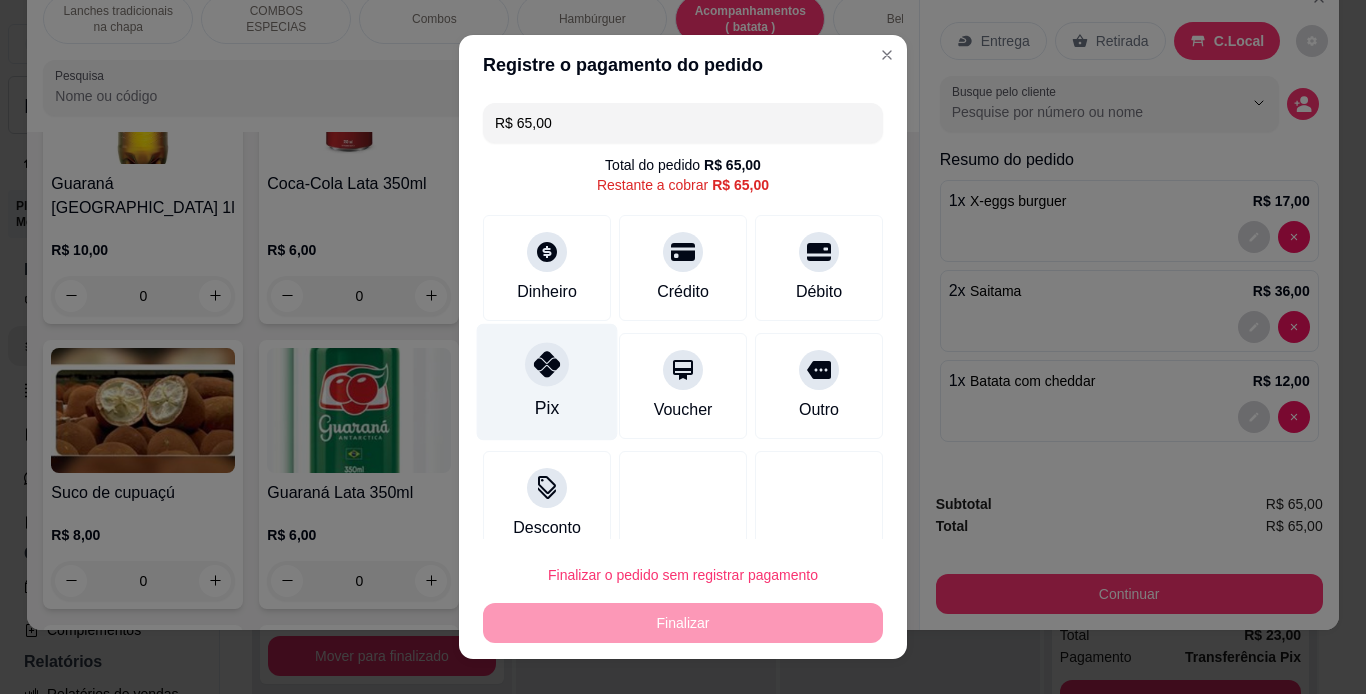 click on "Pix" at bounding box center (547, 381) 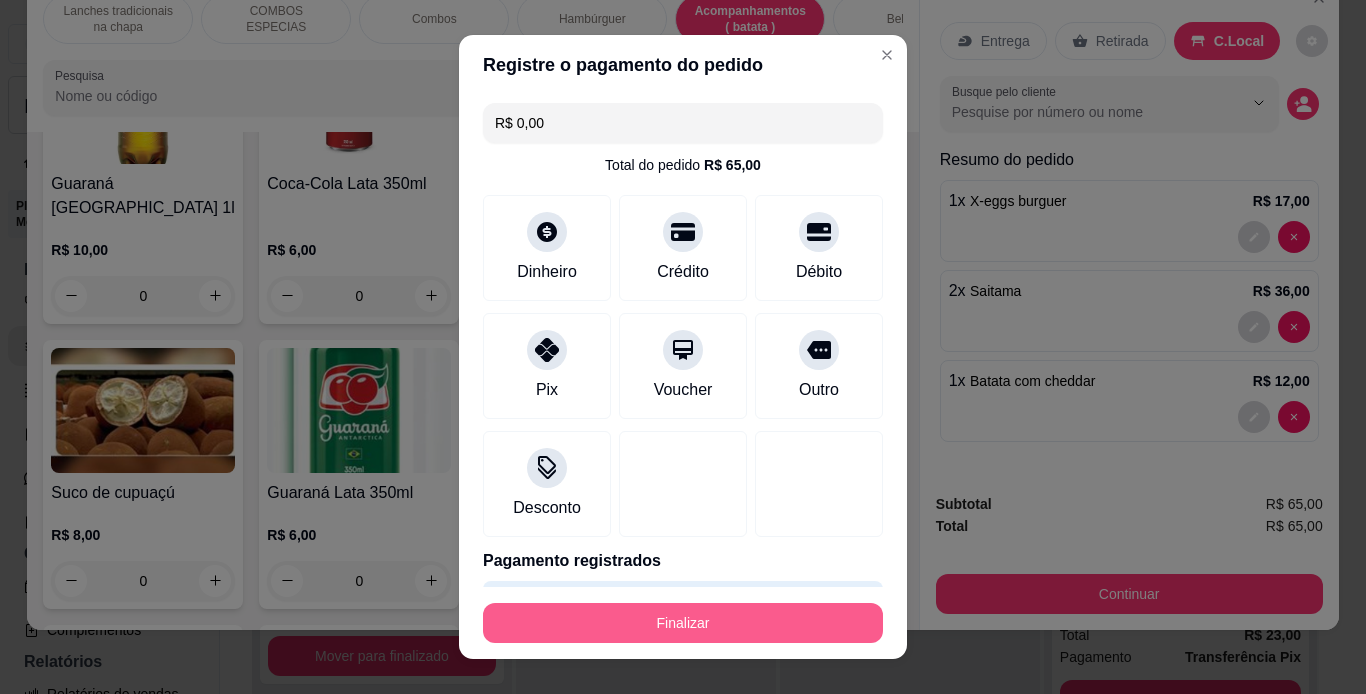click on "Finalizar" at bounding box center (683, 623) 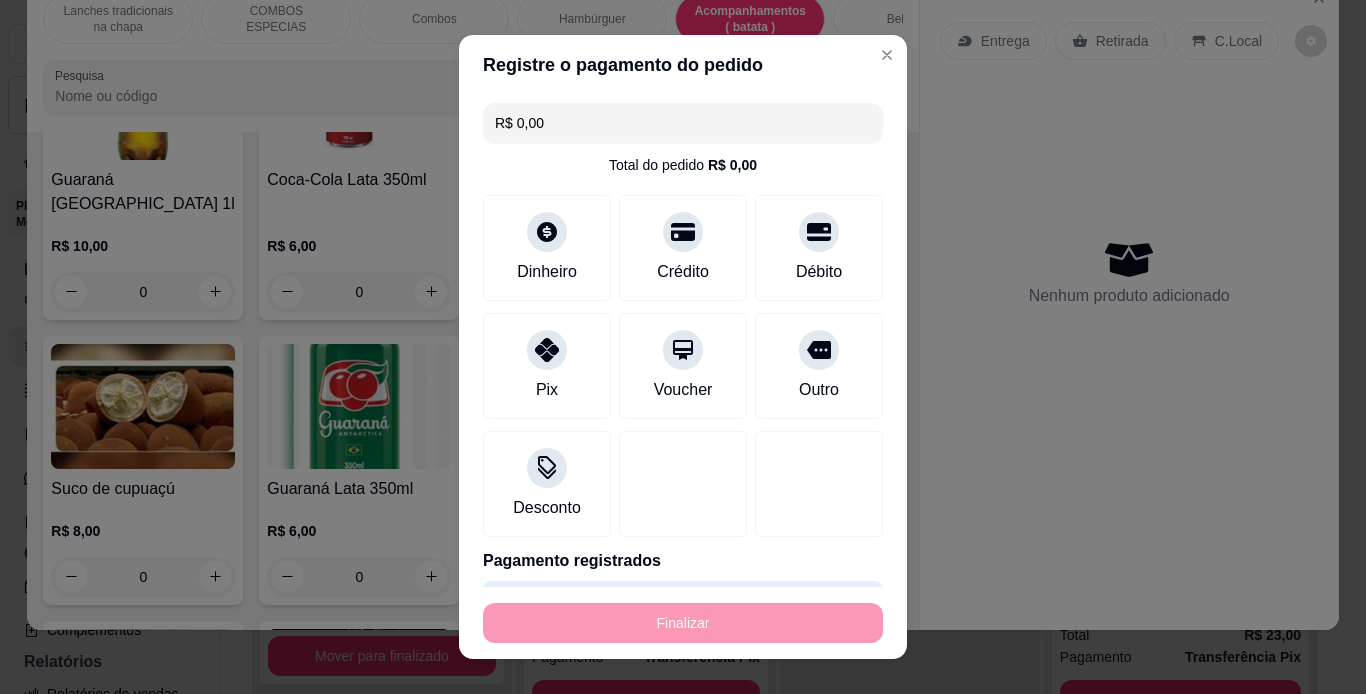 type on "0" 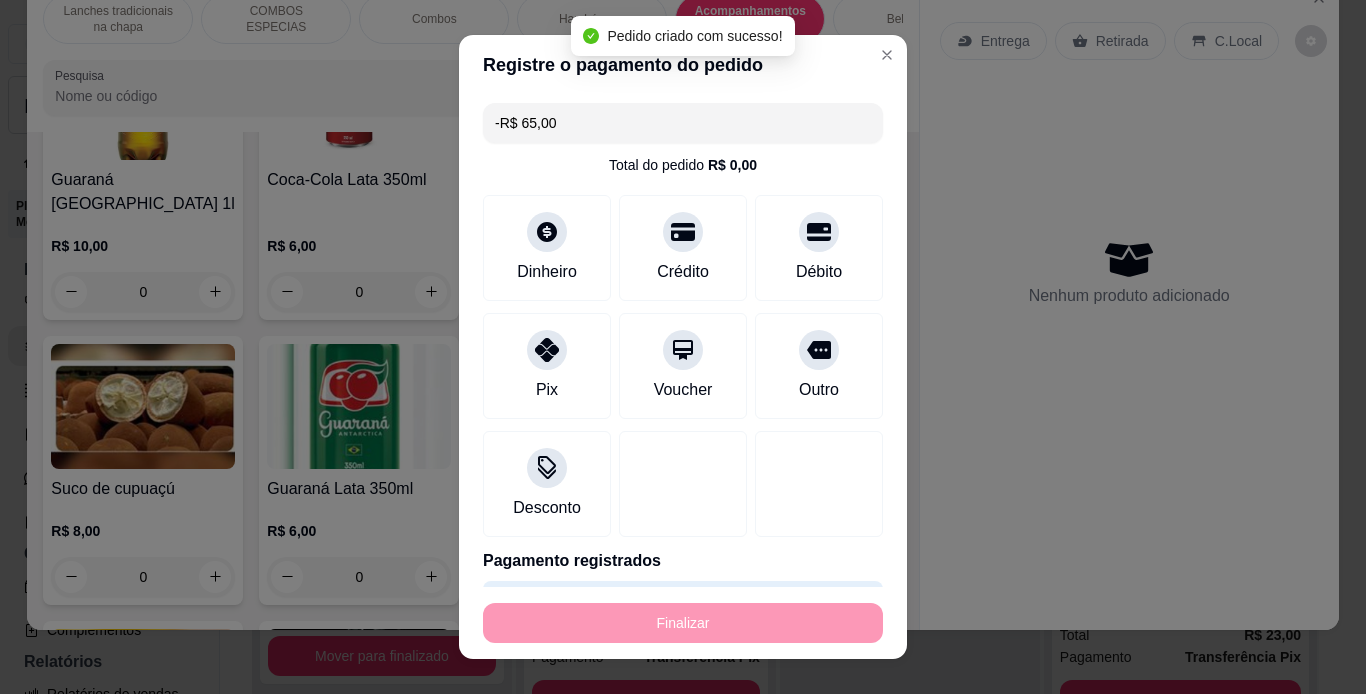 scroll, scrollTop: 4541, scrollLeft: 0, axis: vertical 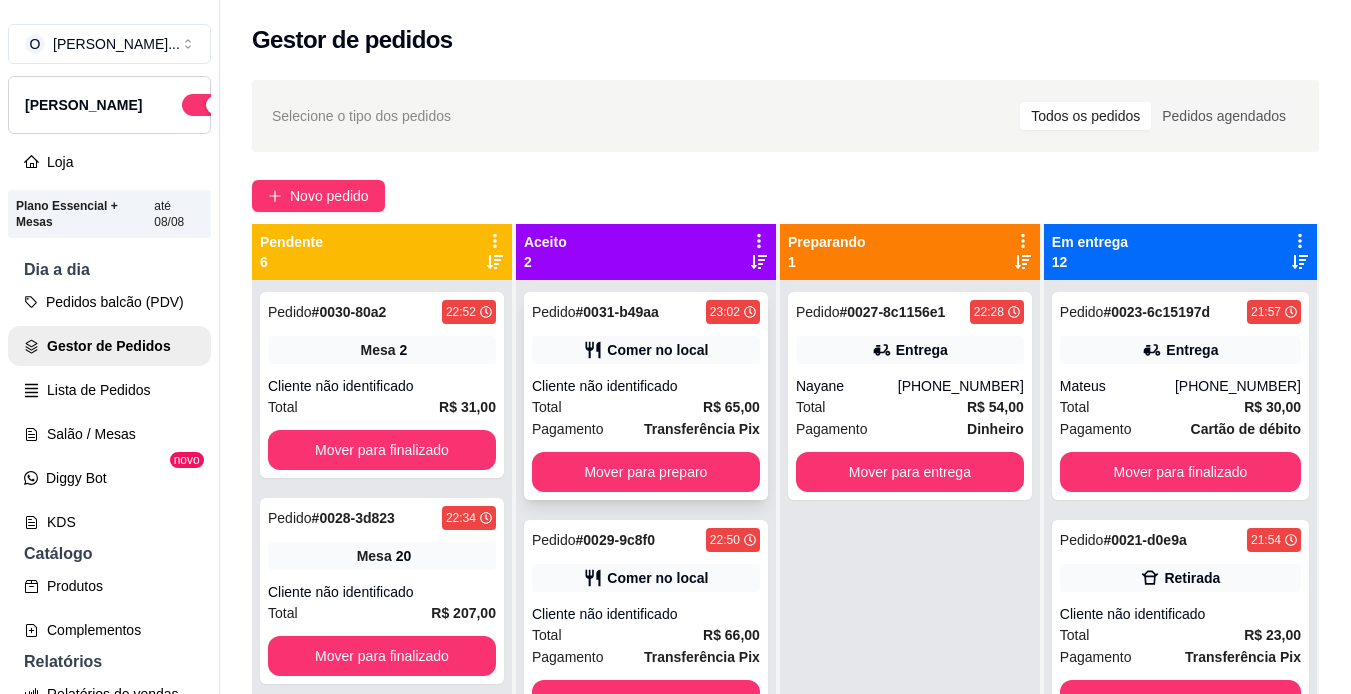 click on "Total R$ 65,00" at bounding box center [646, 407] 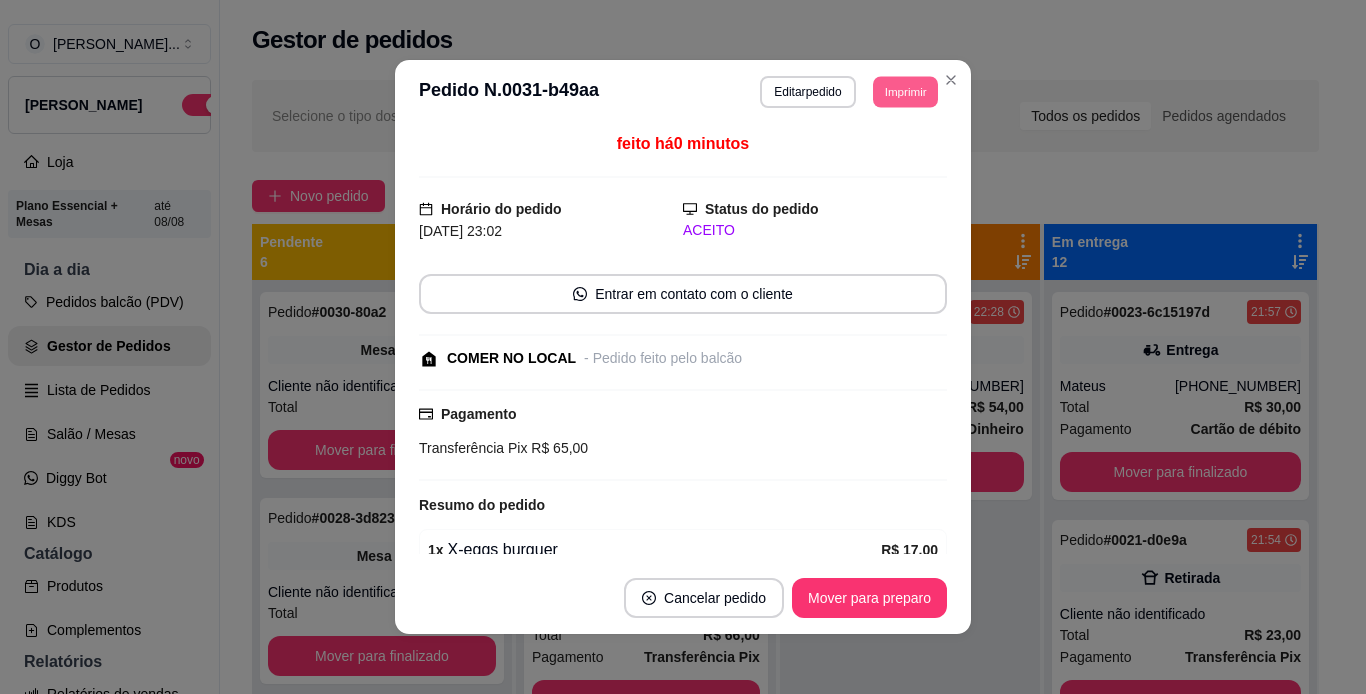 click on "Imprimir" at bounding box center (905, 91) 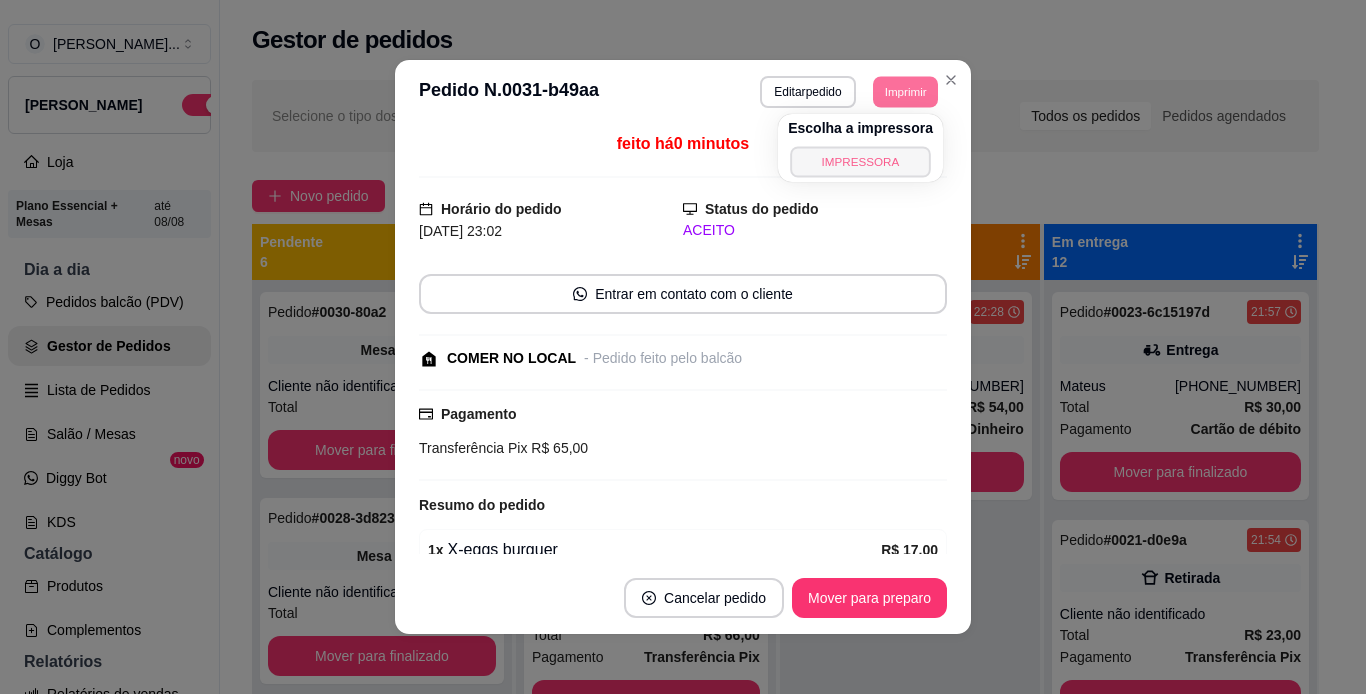 click on "IMPRESSORA" at bounding box center (860, 161) 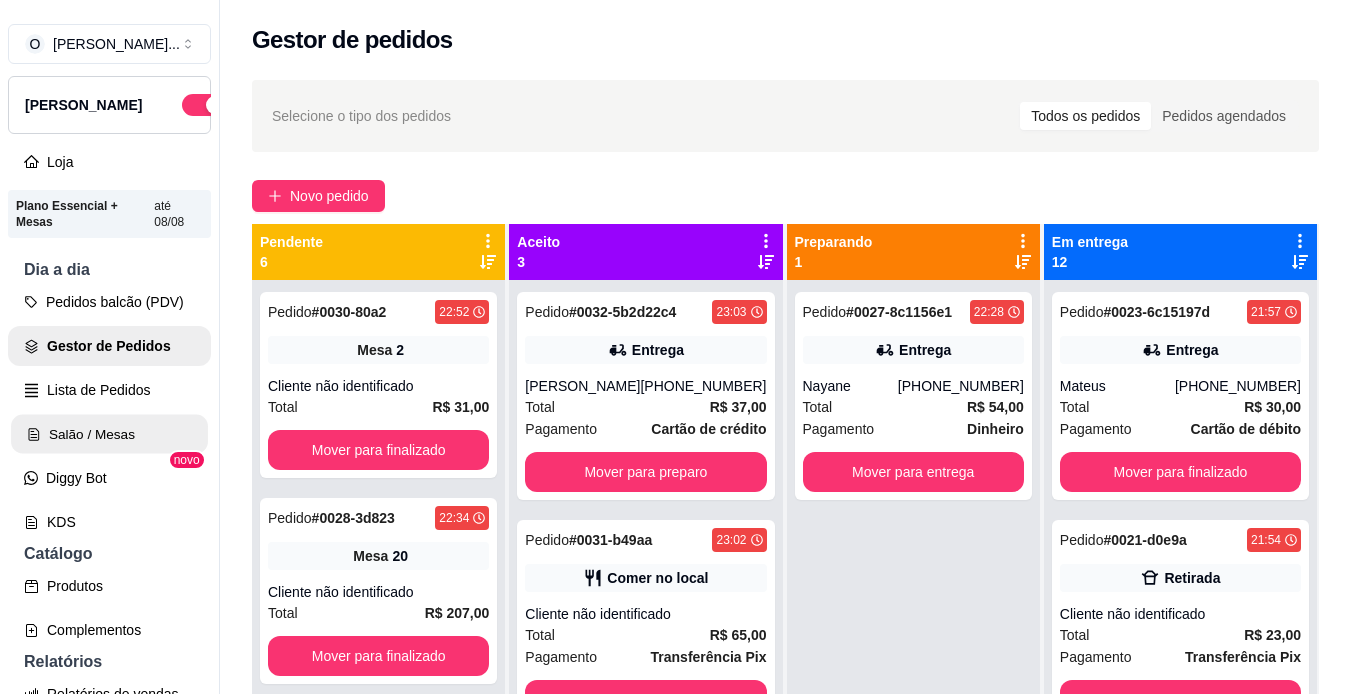 click on "Salão / Mesas" at bounding box center [109, 434] 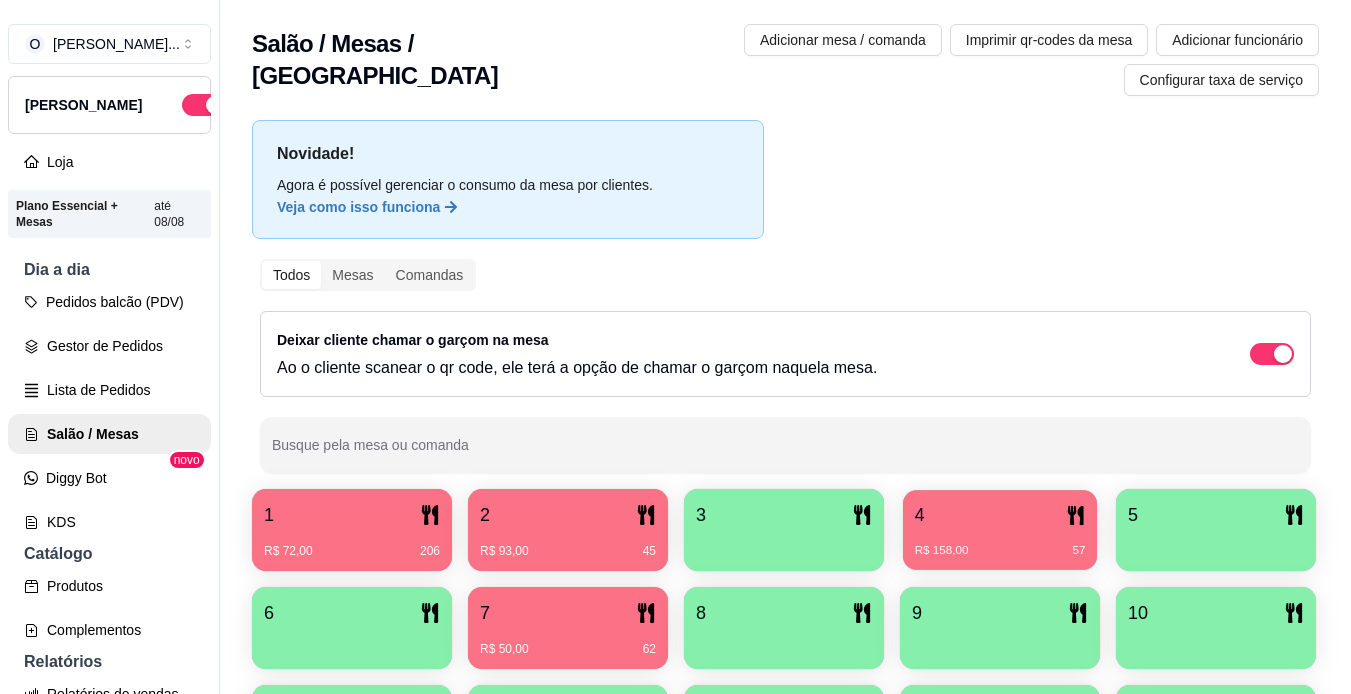 click on "R$ 158,00 57" at bounding box center [1000, 551] 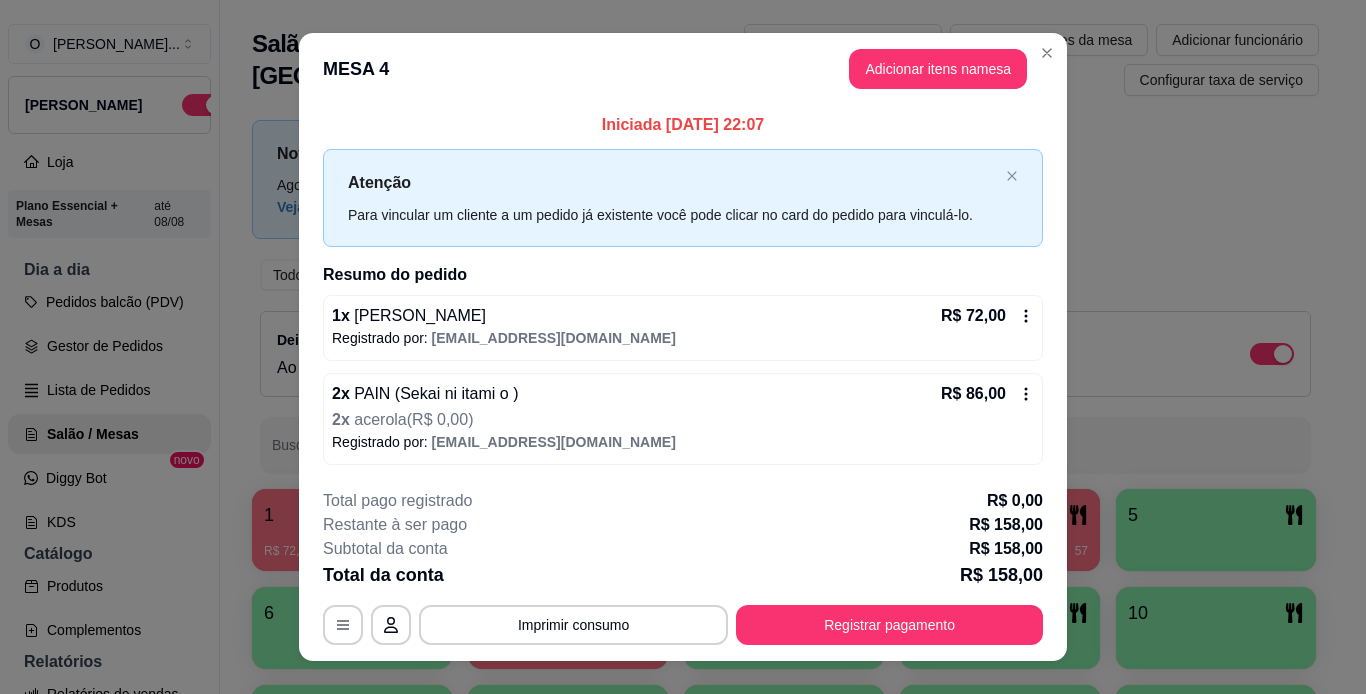 scroll, scrollTop: 31, scrollLeft: 0, axis: vertical 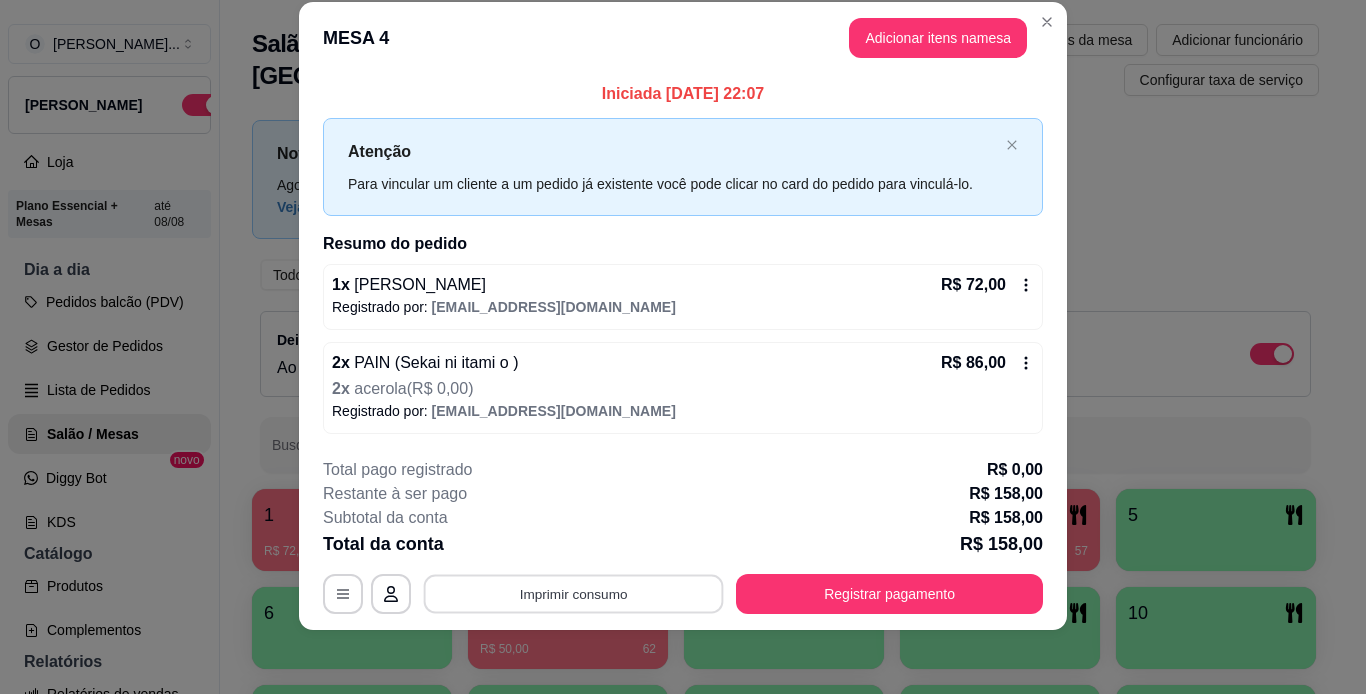 click on "Imprimir consumo" at bounding box center [574, 593] 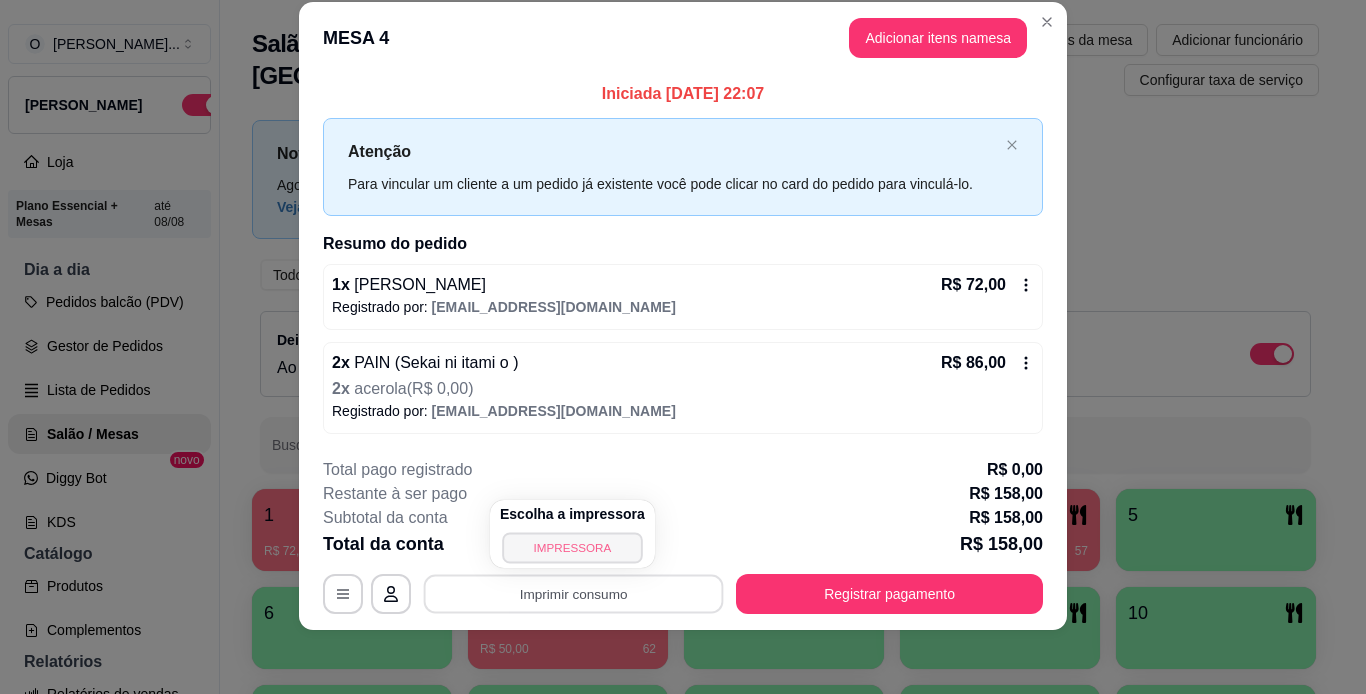 click on "IMPRESSORA" at bounding box center [572, 547] 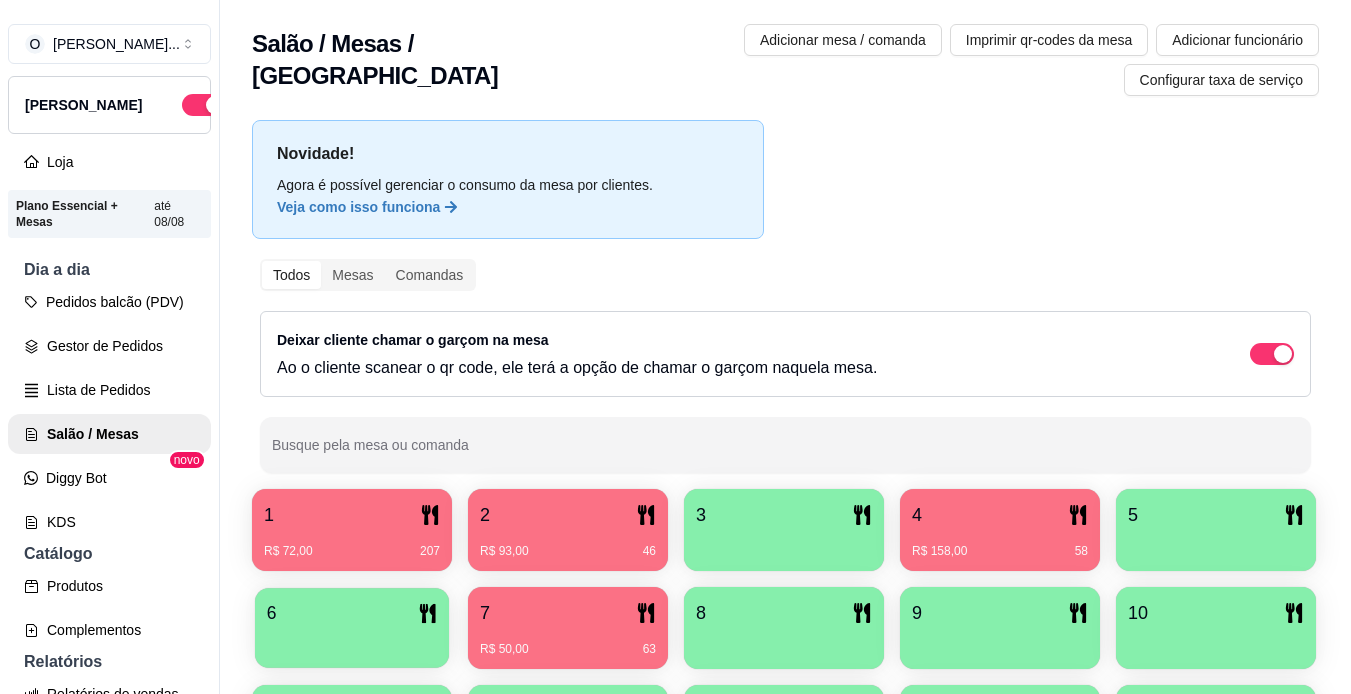 click at bounding box center [352, 641] 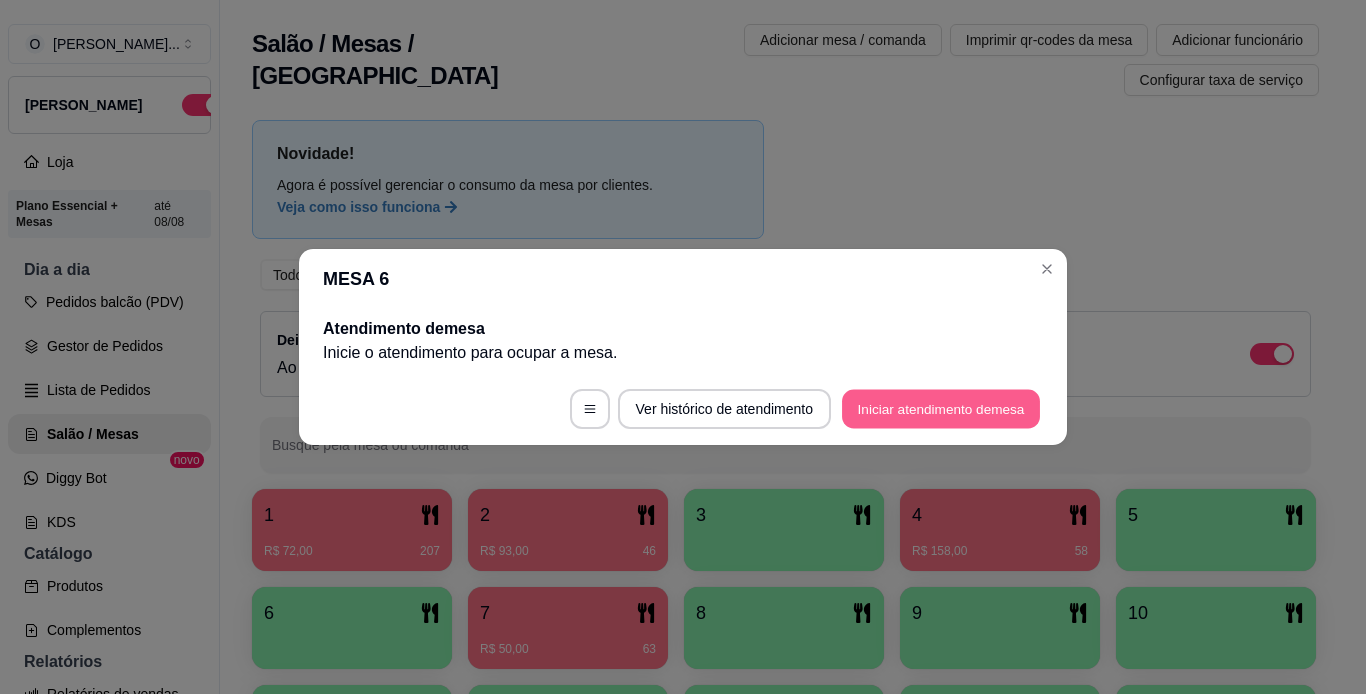 click on "Iniciar atendimento de  mesa" at bounding box center [941, 409] 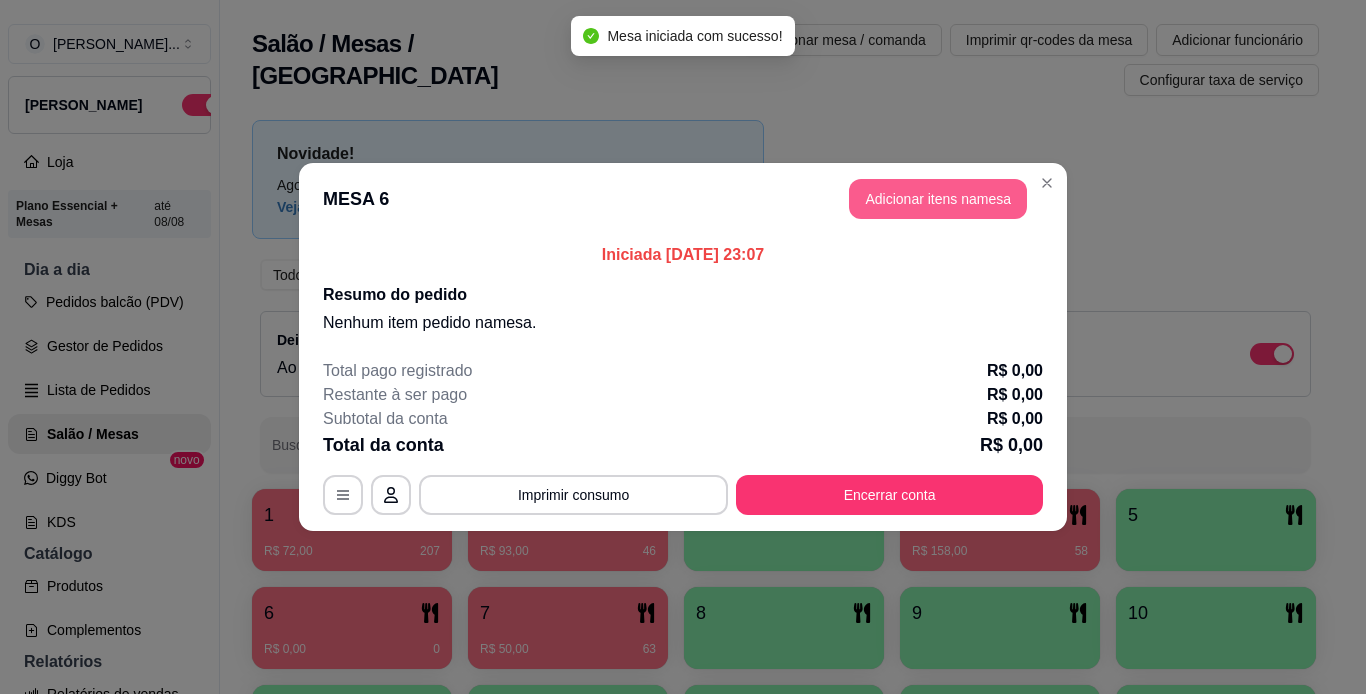 click on "Adicionar itens na  mesa" at bounding box center [938, 199] 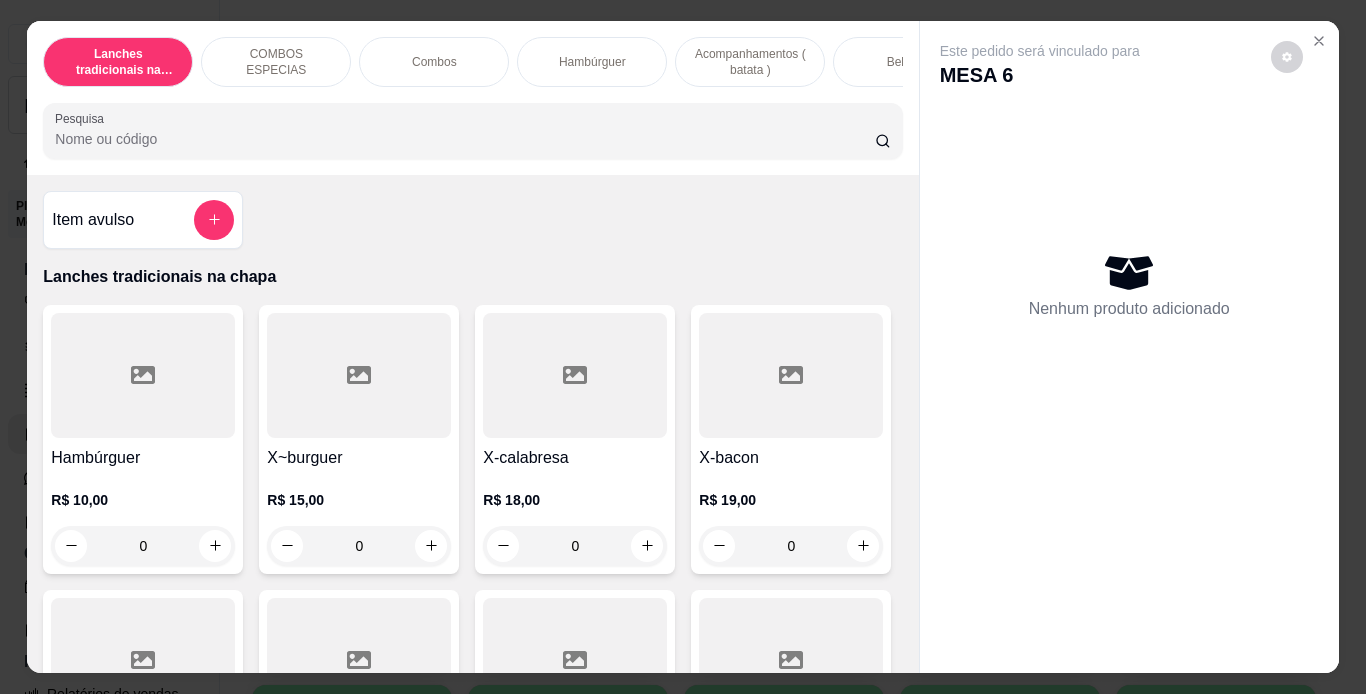click on "Combos" at bounding box center (434, 62) 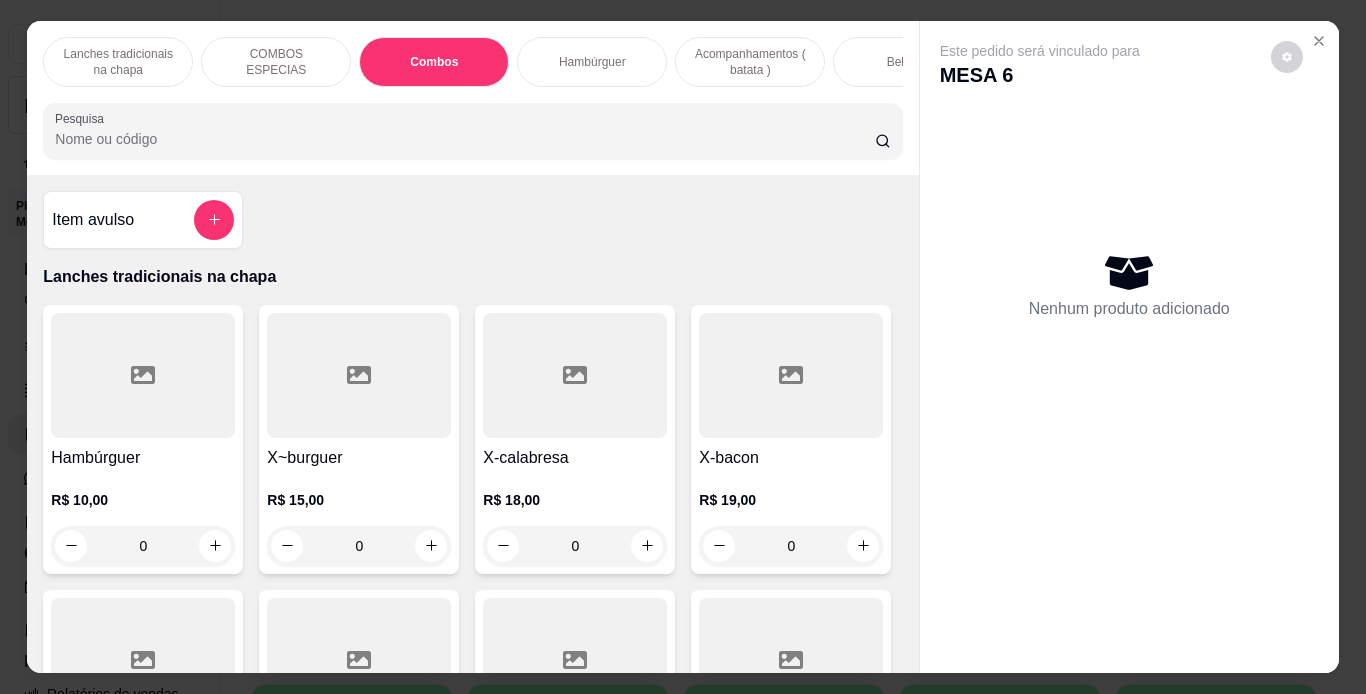 scroll, scrollTop: 2450, scrollLeft: 0, axis: vertical 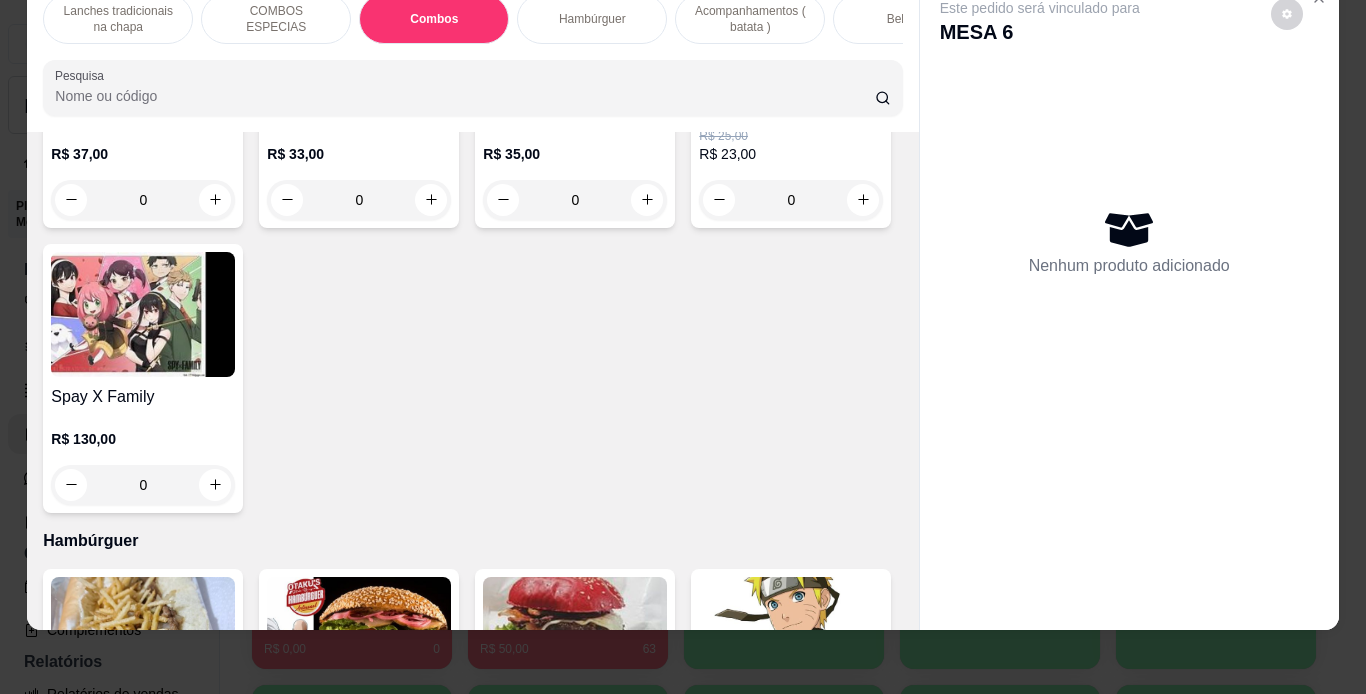 click on "COMBOS ESPECIAS" at bounding box center [276, 19] 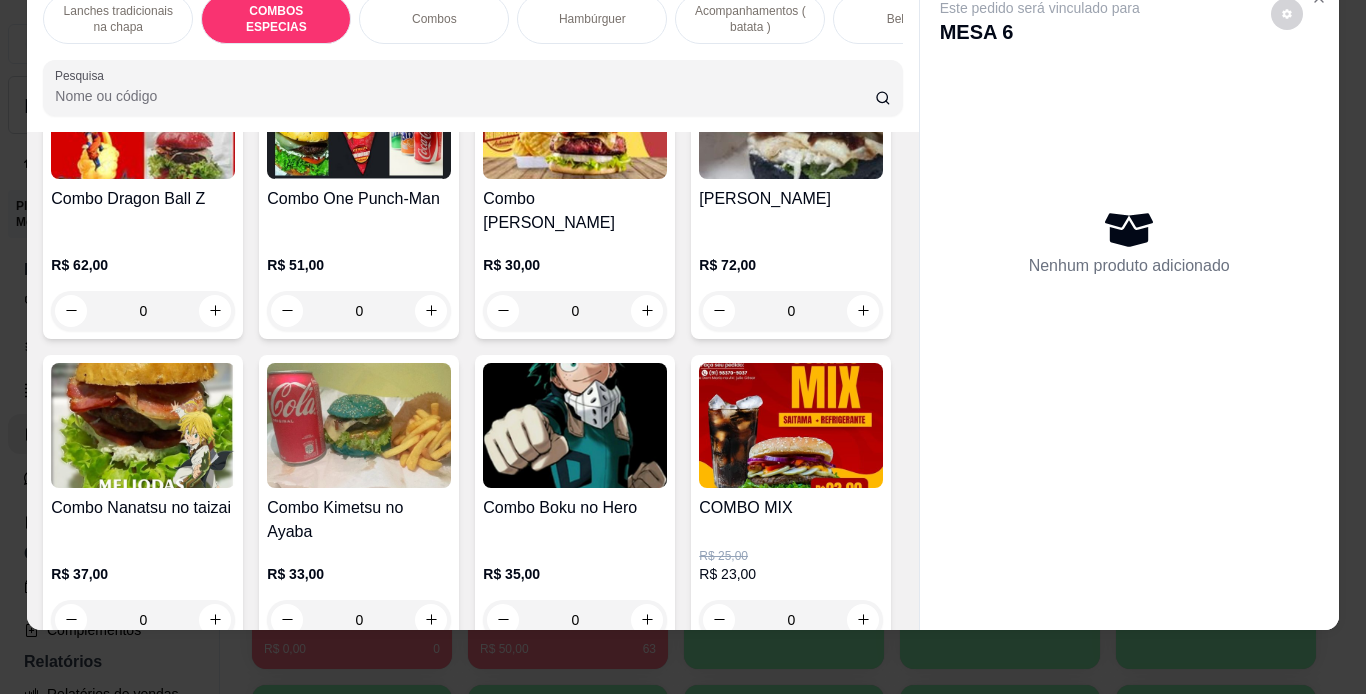 scroll, scrollTop: 2031, scrollLeft: 0, axis: vertical 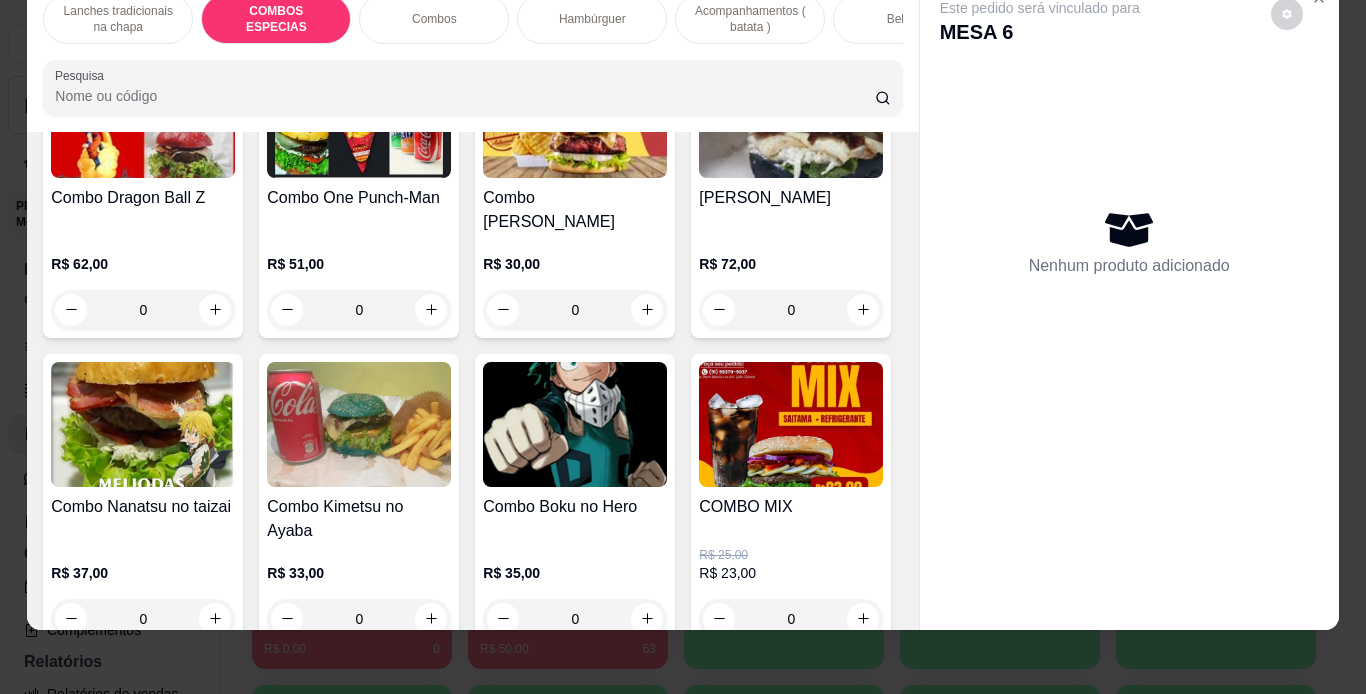 click on "0" at bounding box center [791, -324] 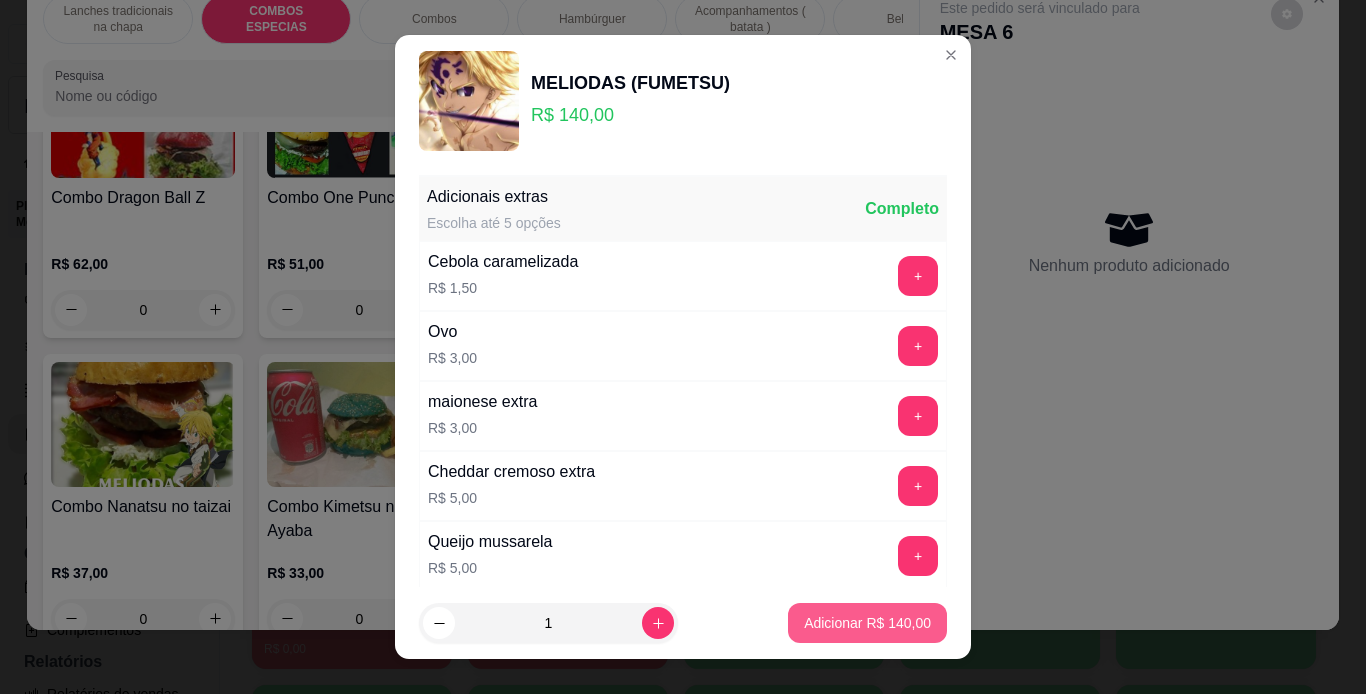 click on "Adicionar   R$ 140,00" at bounding box center (867, 623) 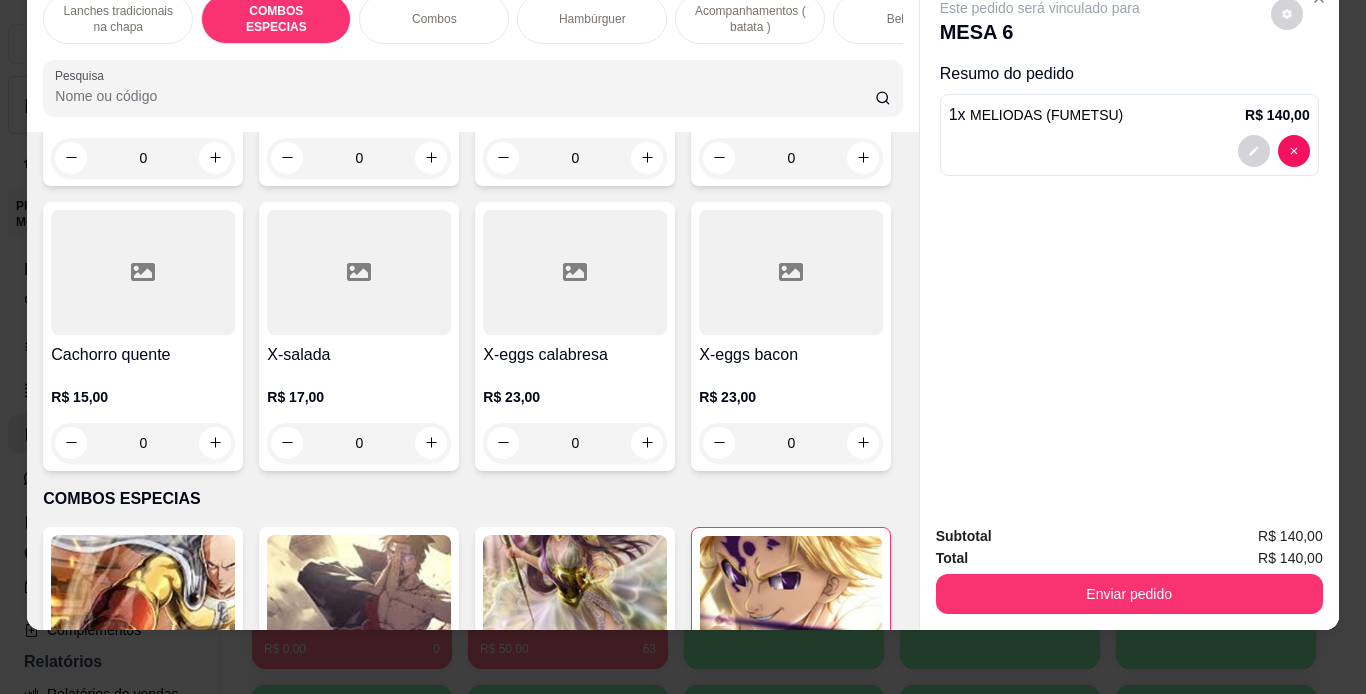scroll, scrollTop: 951, scrollLeft: 0, axis: vertical 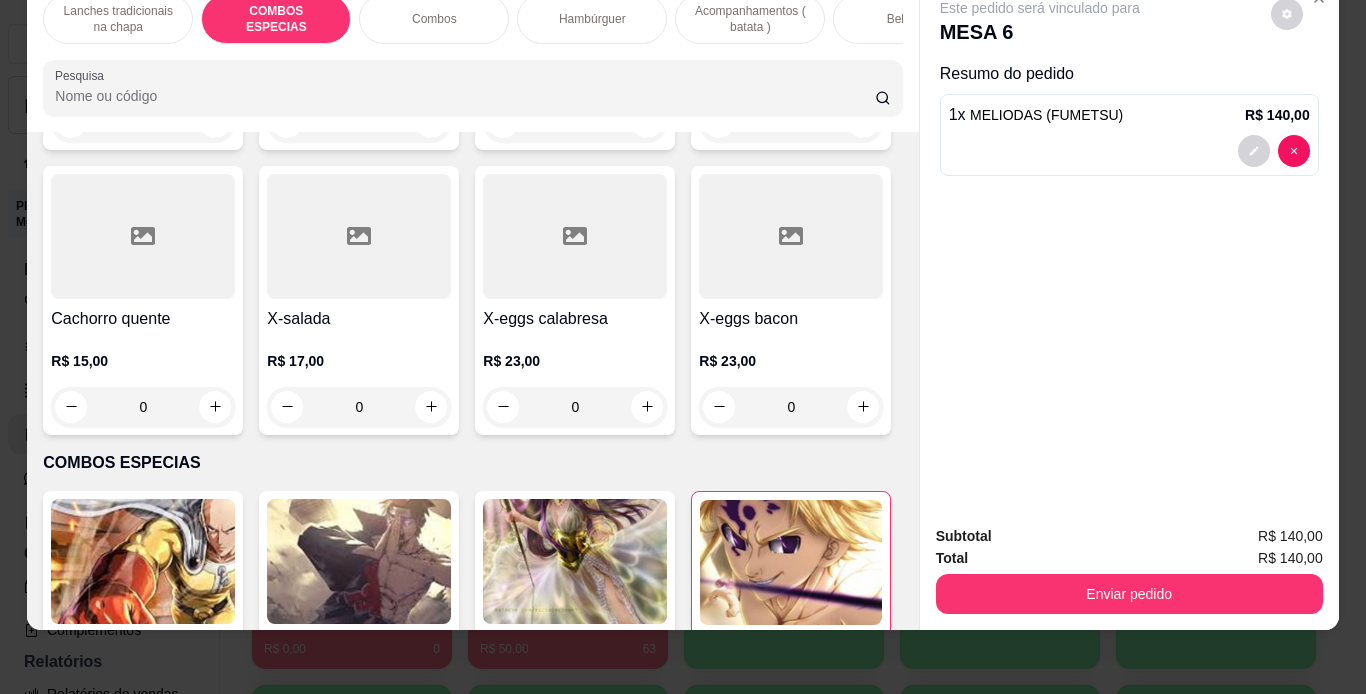 click on "0" at bounding box center (359, 122) 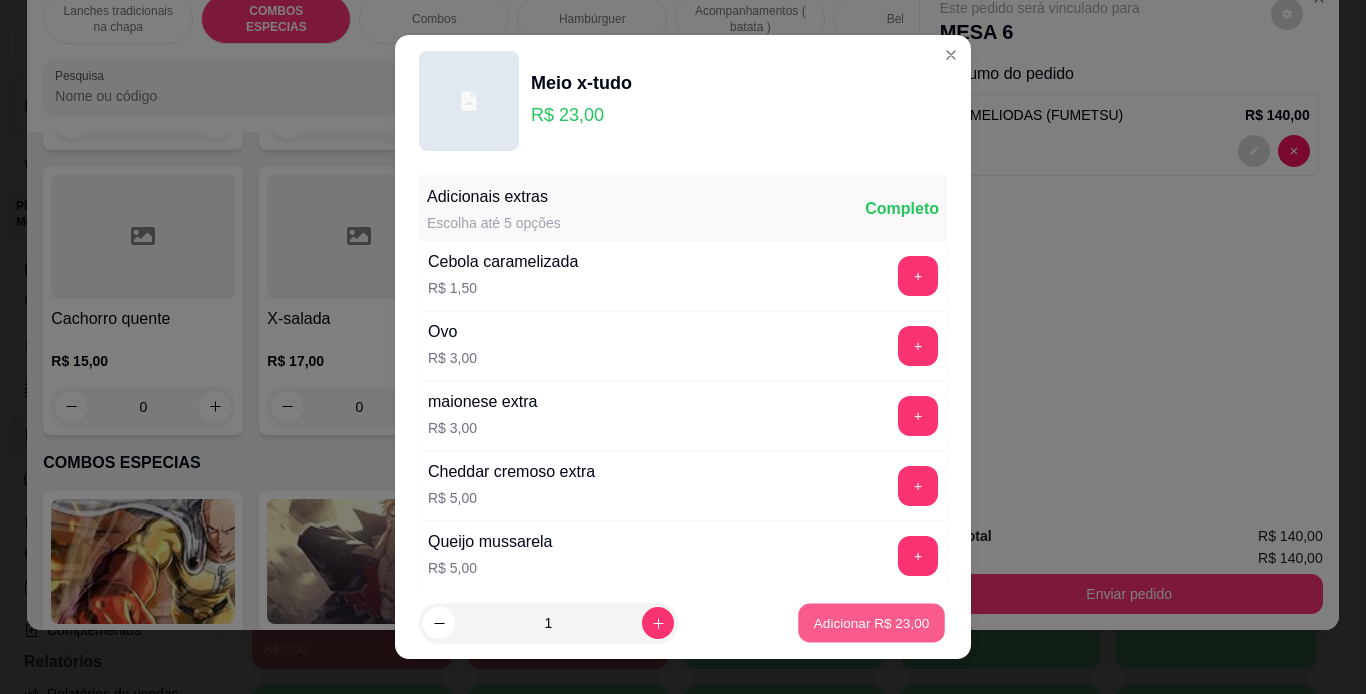 click on "Adicionar   R$ 23,00" at bounding box center (872, 623) 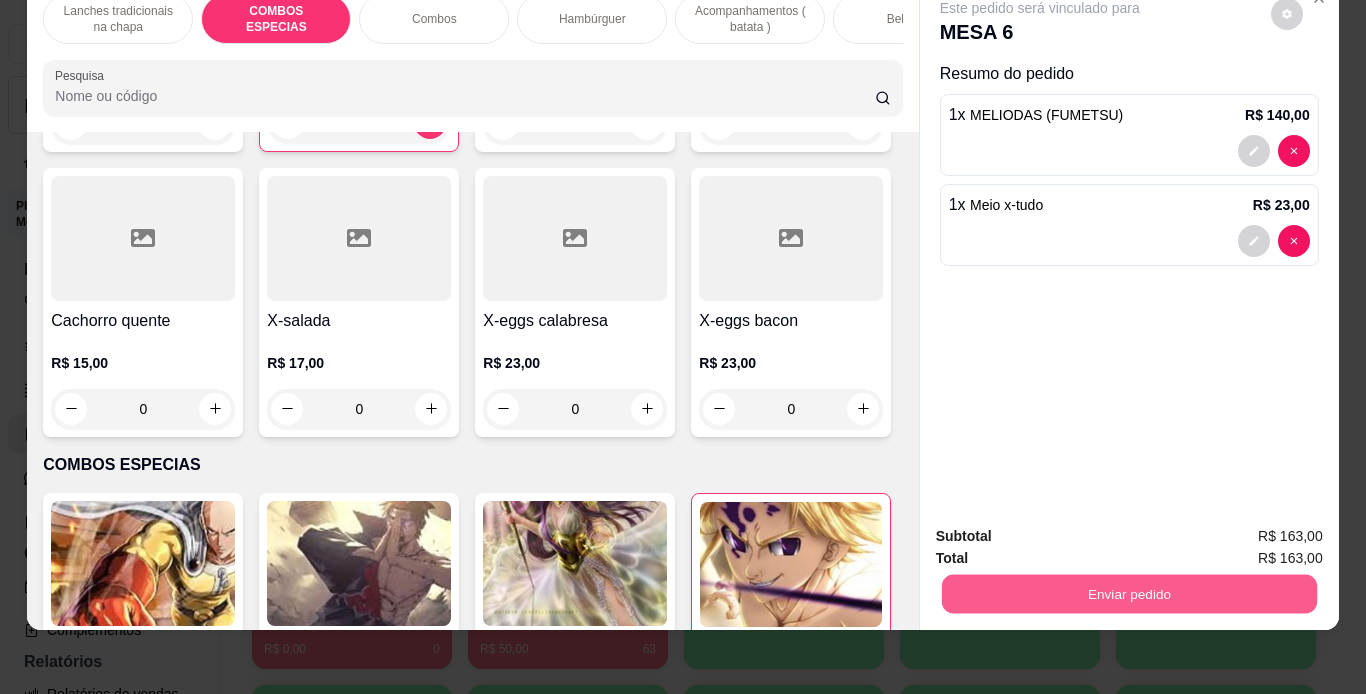 click on "Enviar pedido" at bounding box center [1128, 594] 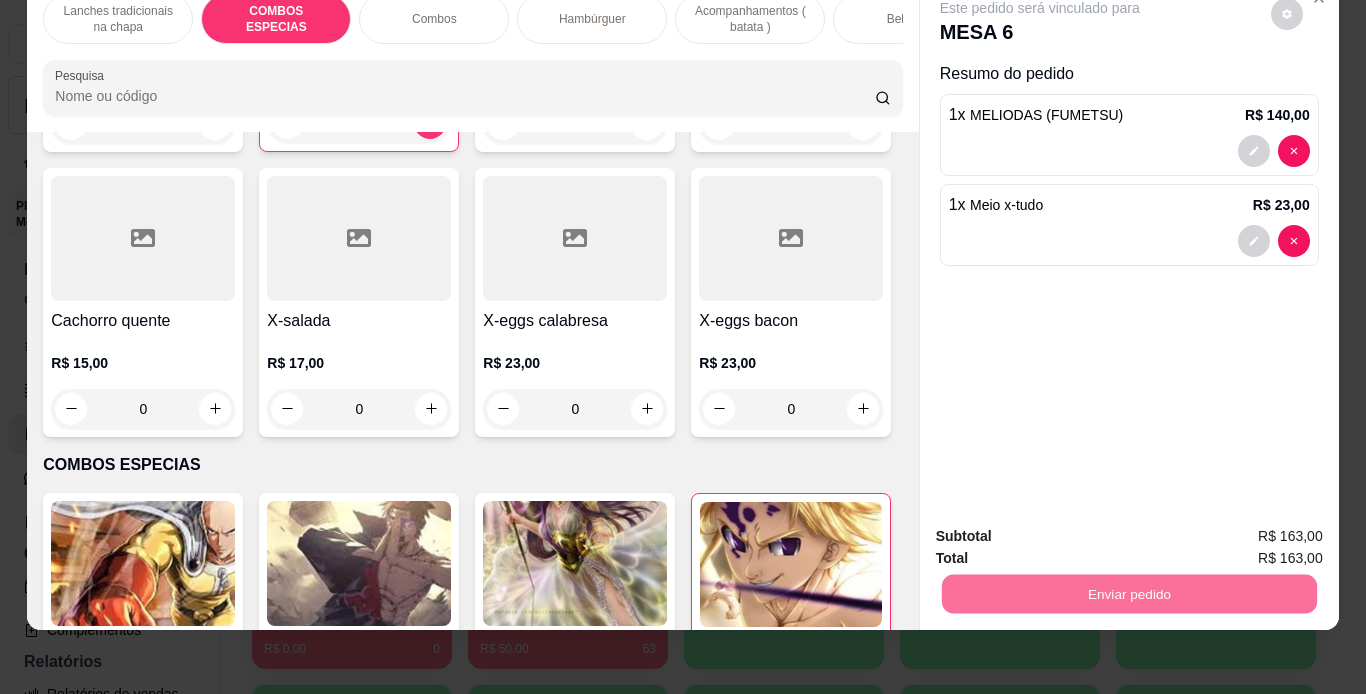 click on "Não registrar e enviar pedido" at bounding box center [1063, 529] 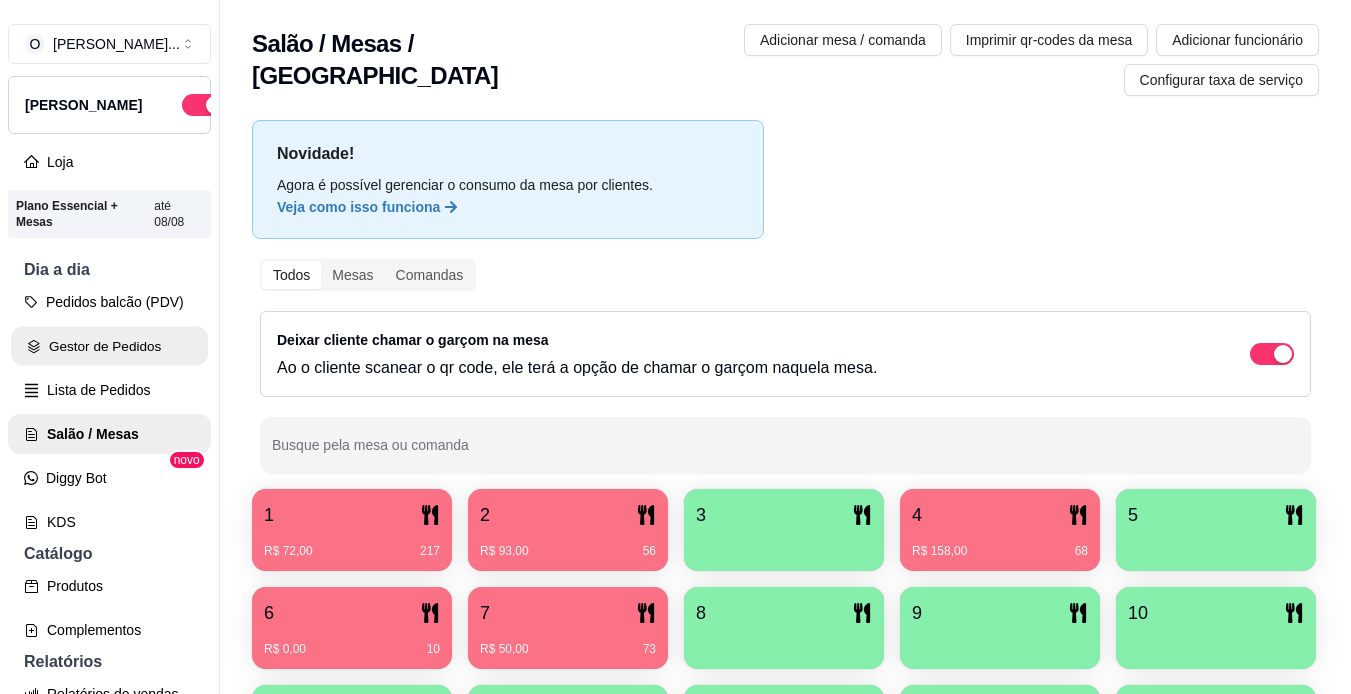 click on "Gestor de Pedidos" at bounding box center [109, 346] 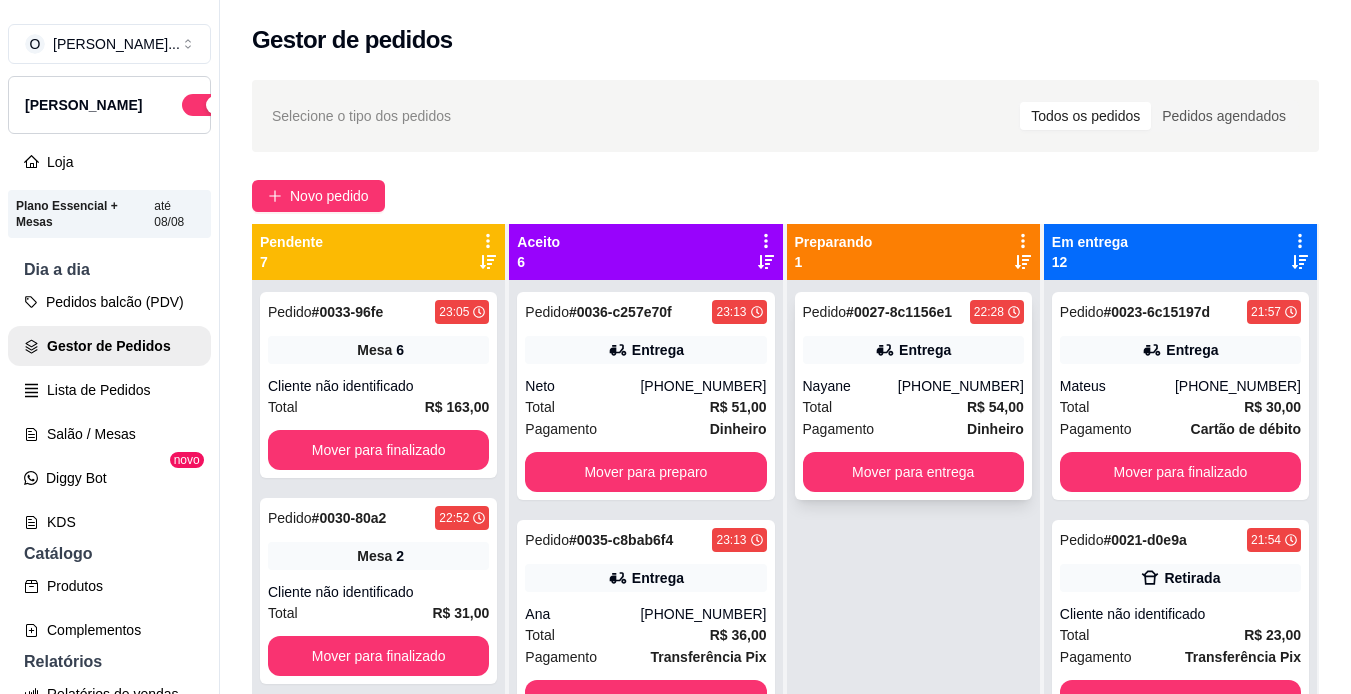 click on "Total R$ 54,00" at bounding box center (913, 407) 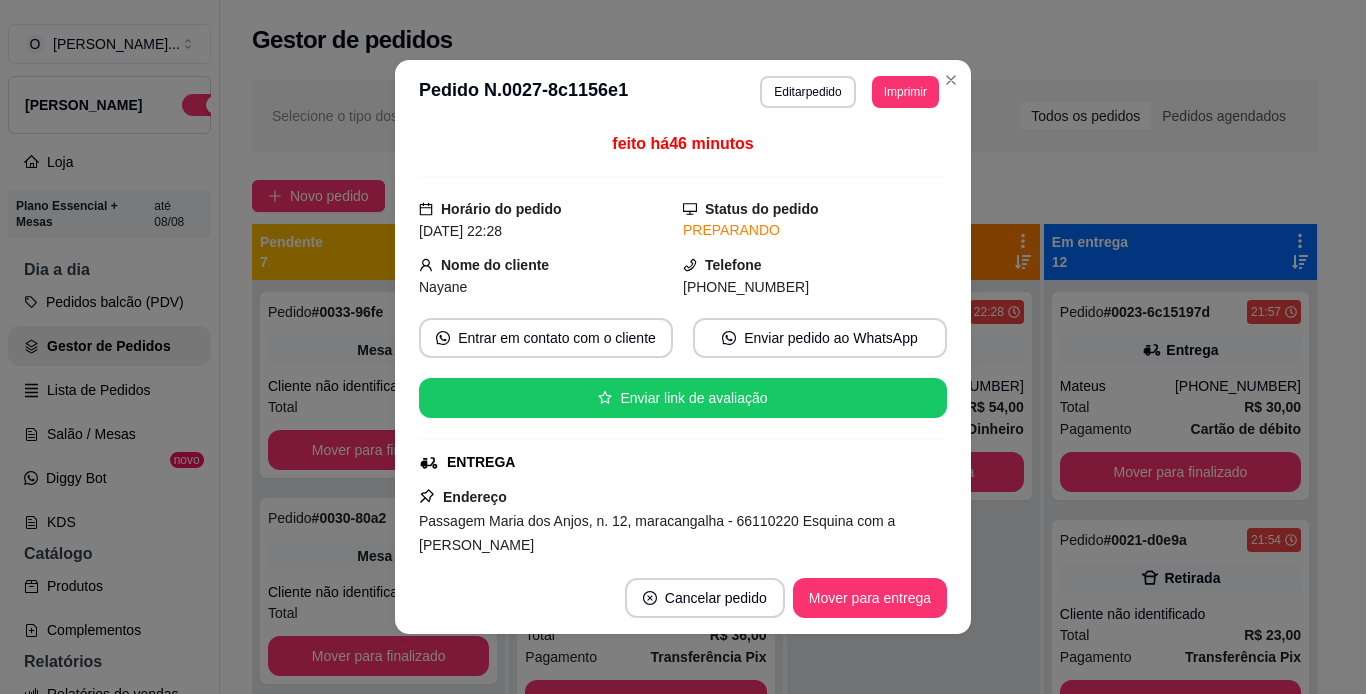 click on "**********" at bounding box center [683, 92] 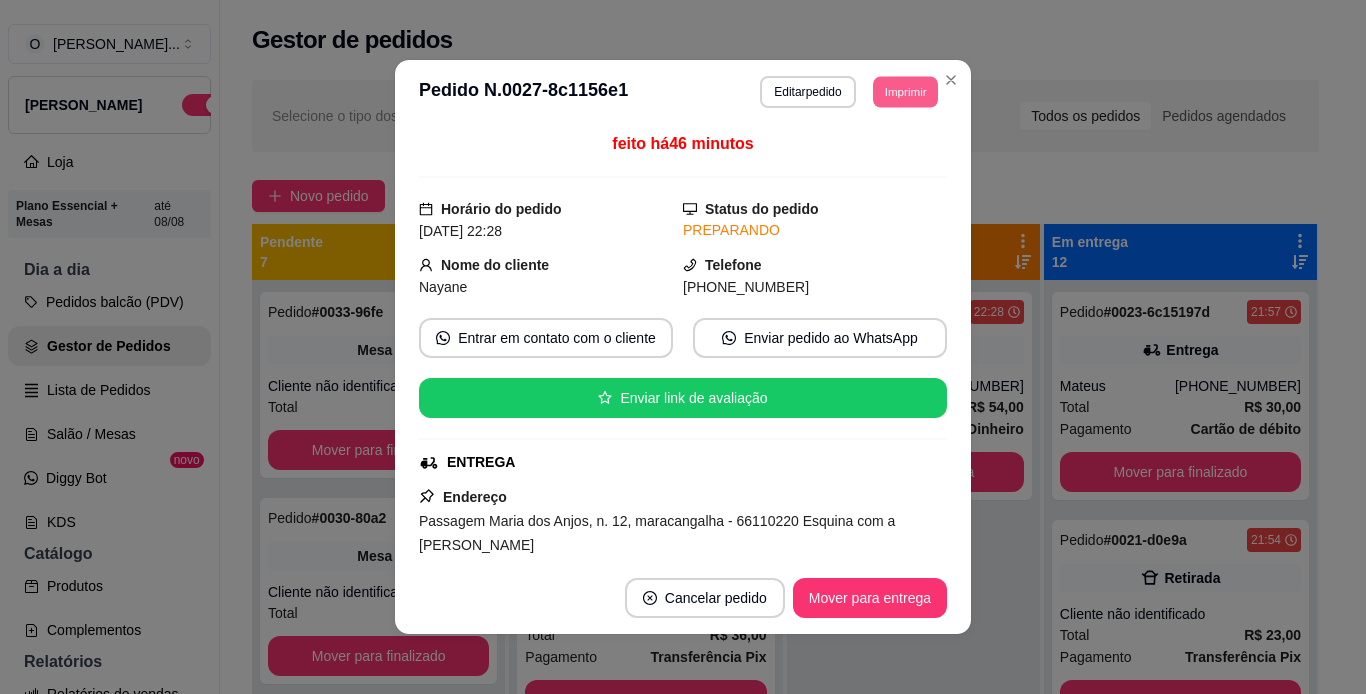 click on "Imprimir" at bounding box center [905, 91] 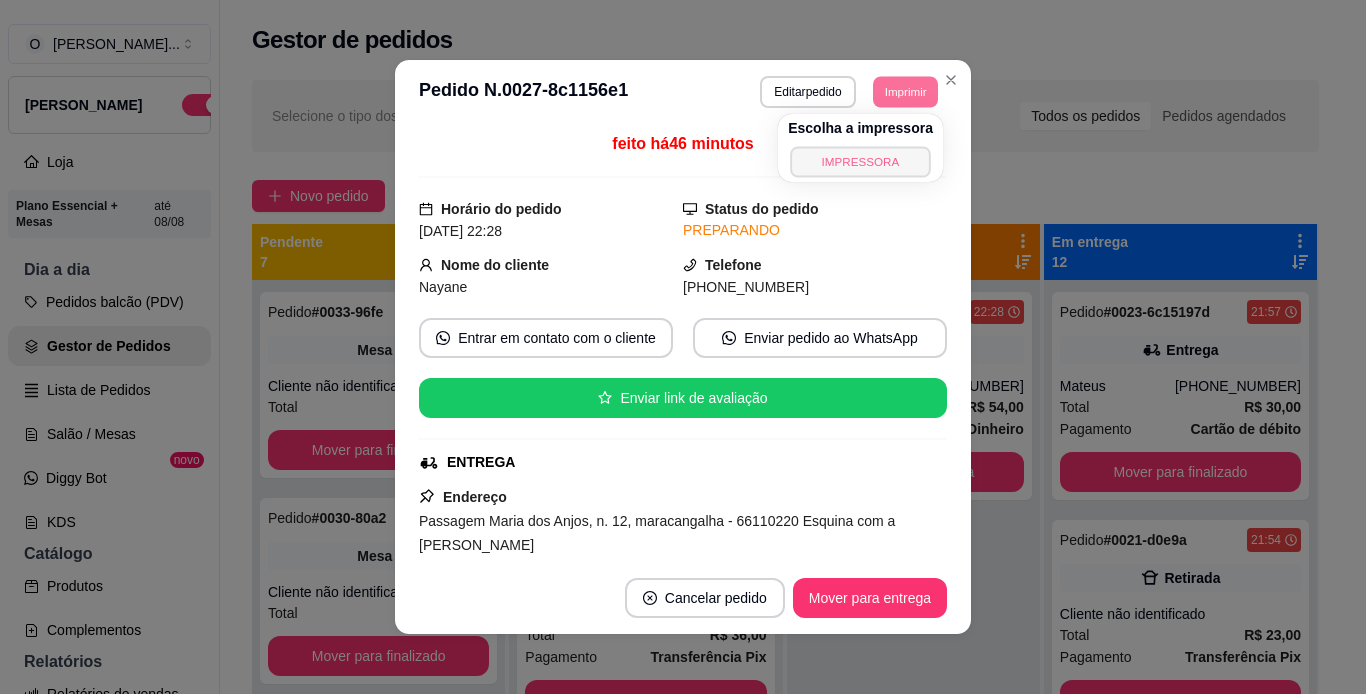 click on "IMPRESSORA" at bounding box center (860, 161) 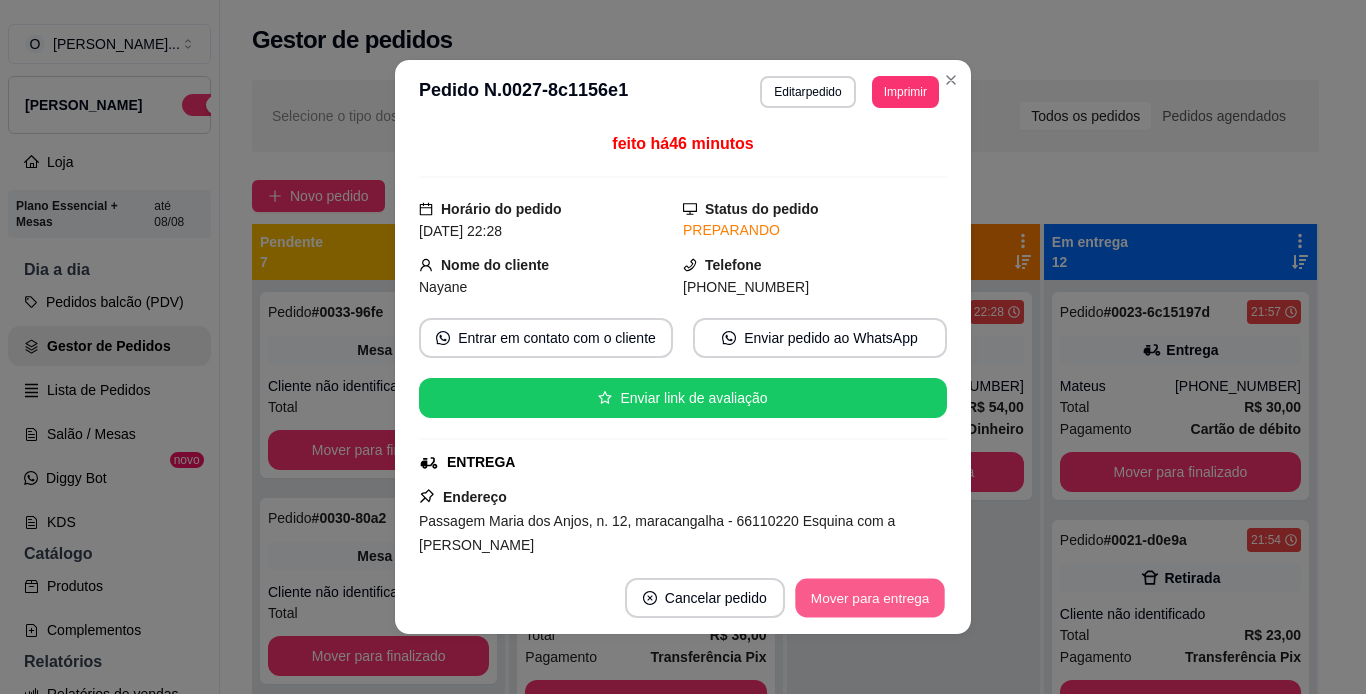 click on "Mover para entrega" at bounding box center [870, 598] 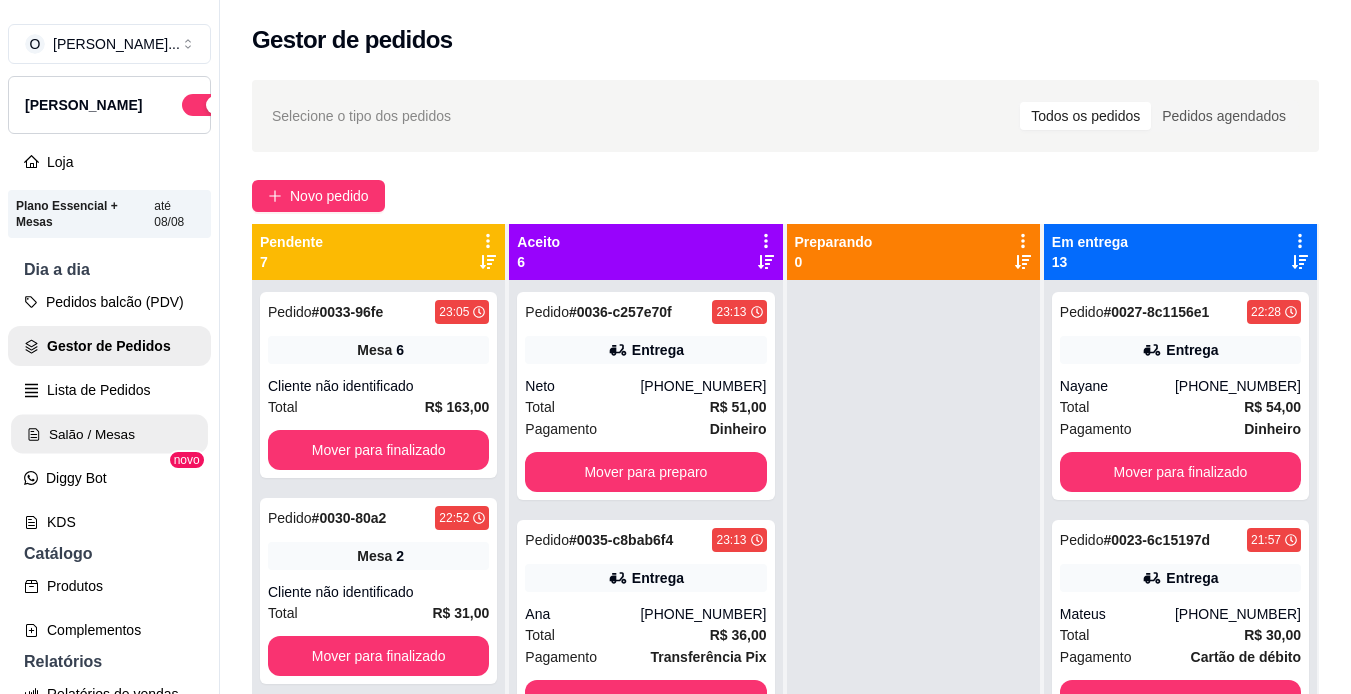 click on "Salão / Mesas" at bounding box center [109, 434] 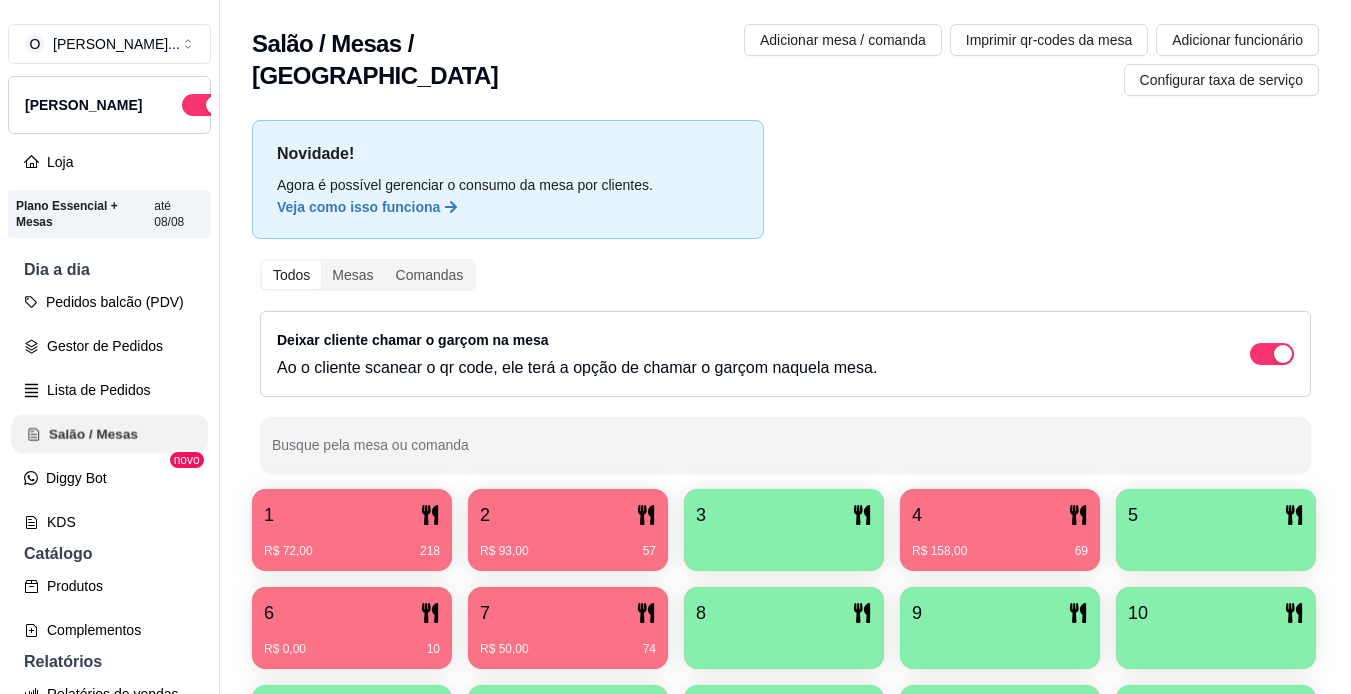click on "Salão / Mesas" at bounding box center [109, 434] 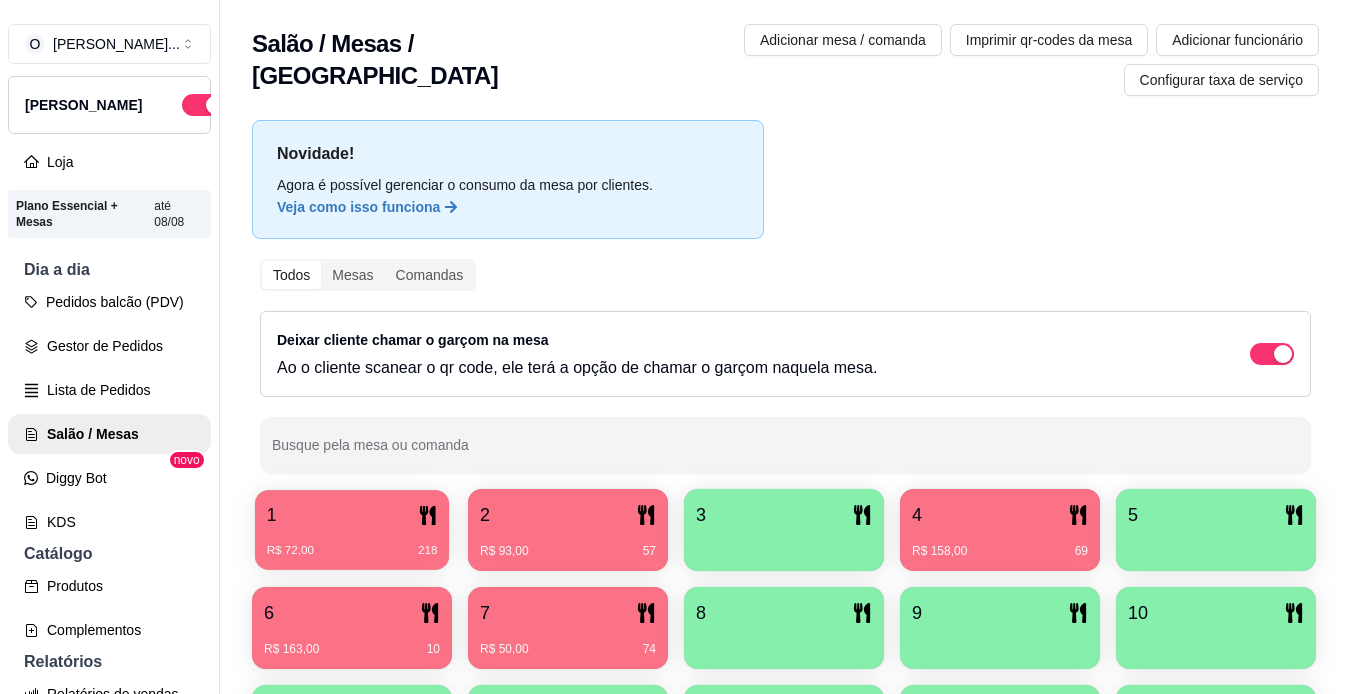 click on "1" at bounding box center (352, 515) 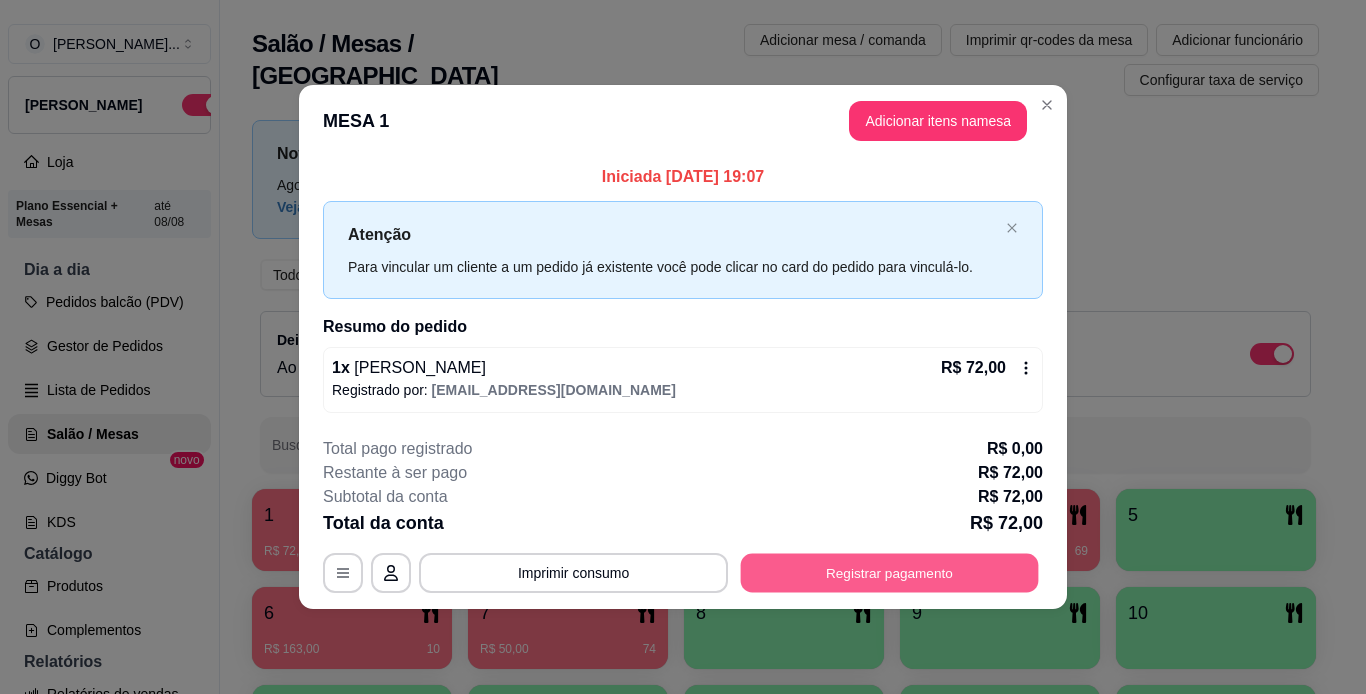 click on "Registrar pagamento" at bounding box center (890, 572) 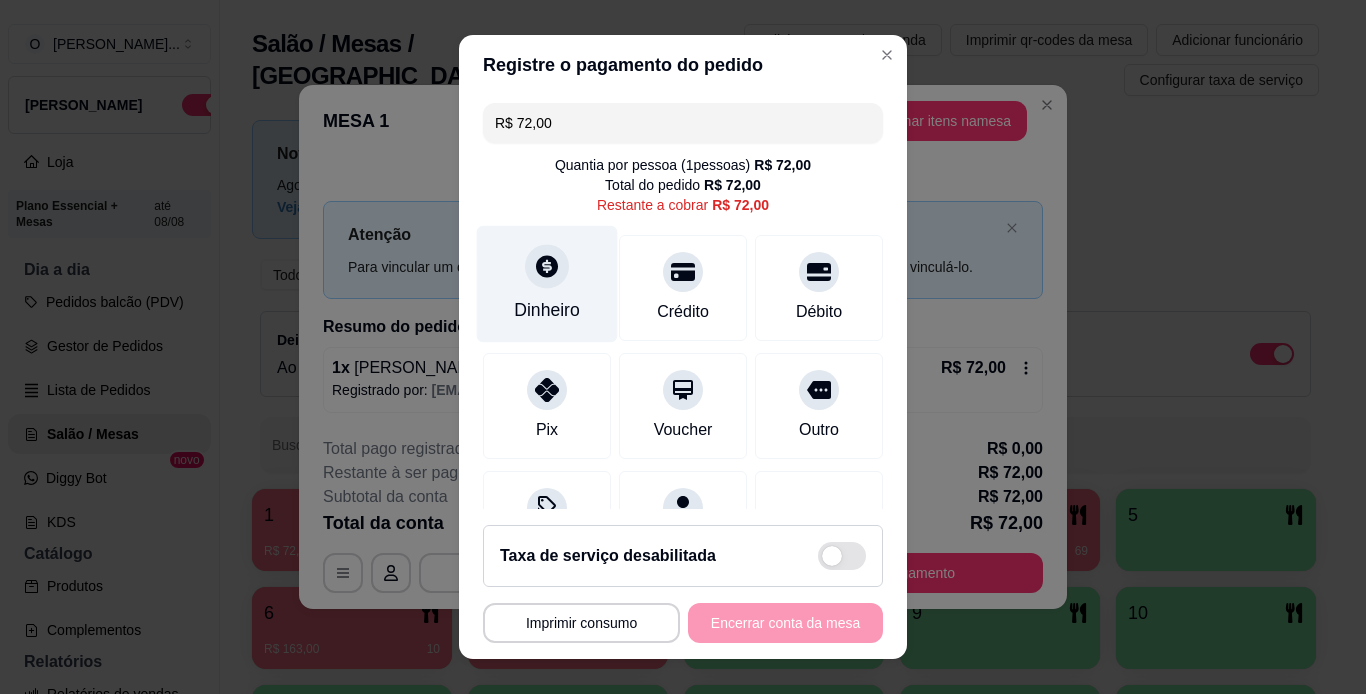 click on "Dinheiro" at bounding box center [547, 310] 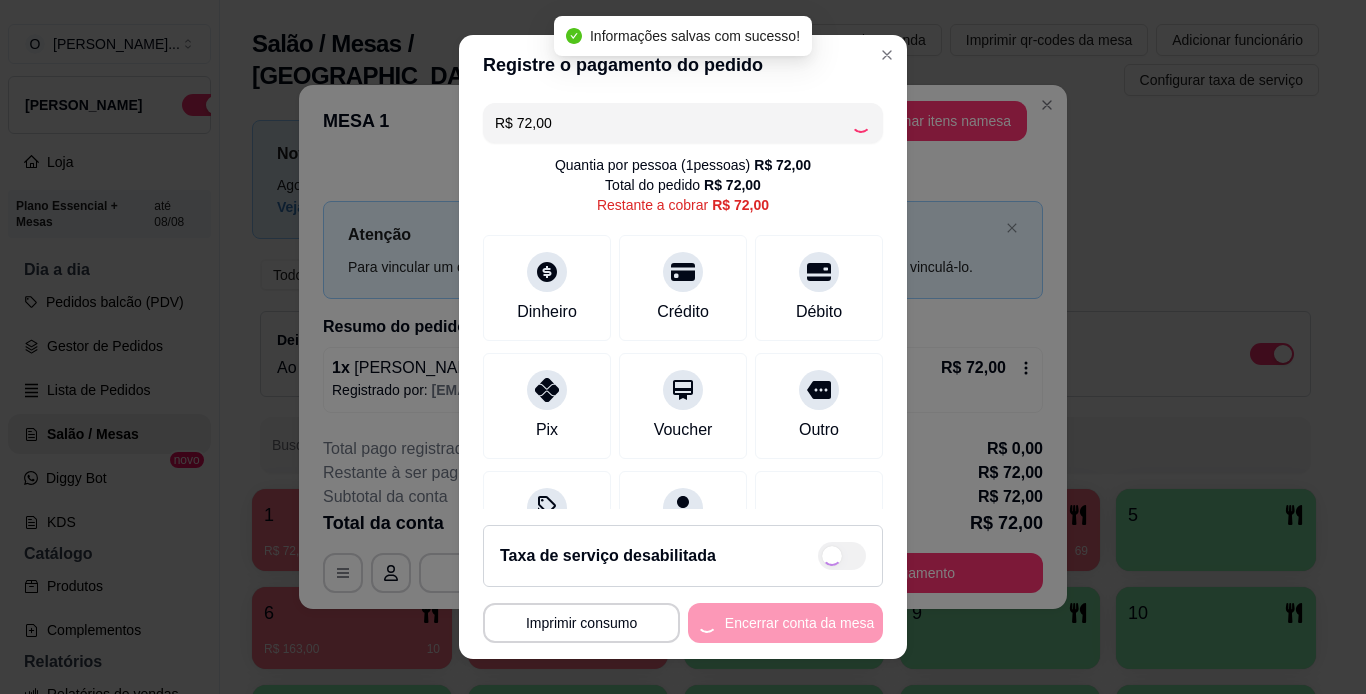 type on "R$ 0,00" 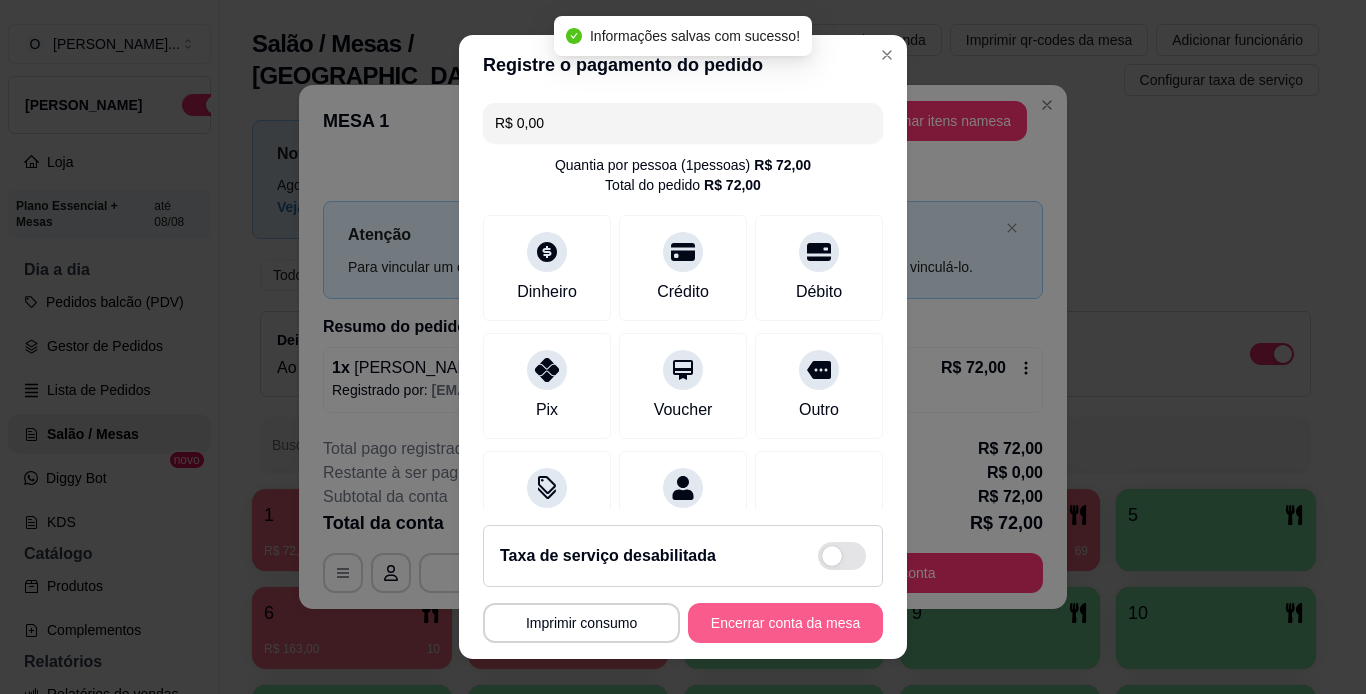 click on "Encerrar conta da mesa" at bounding box center [785, 623] 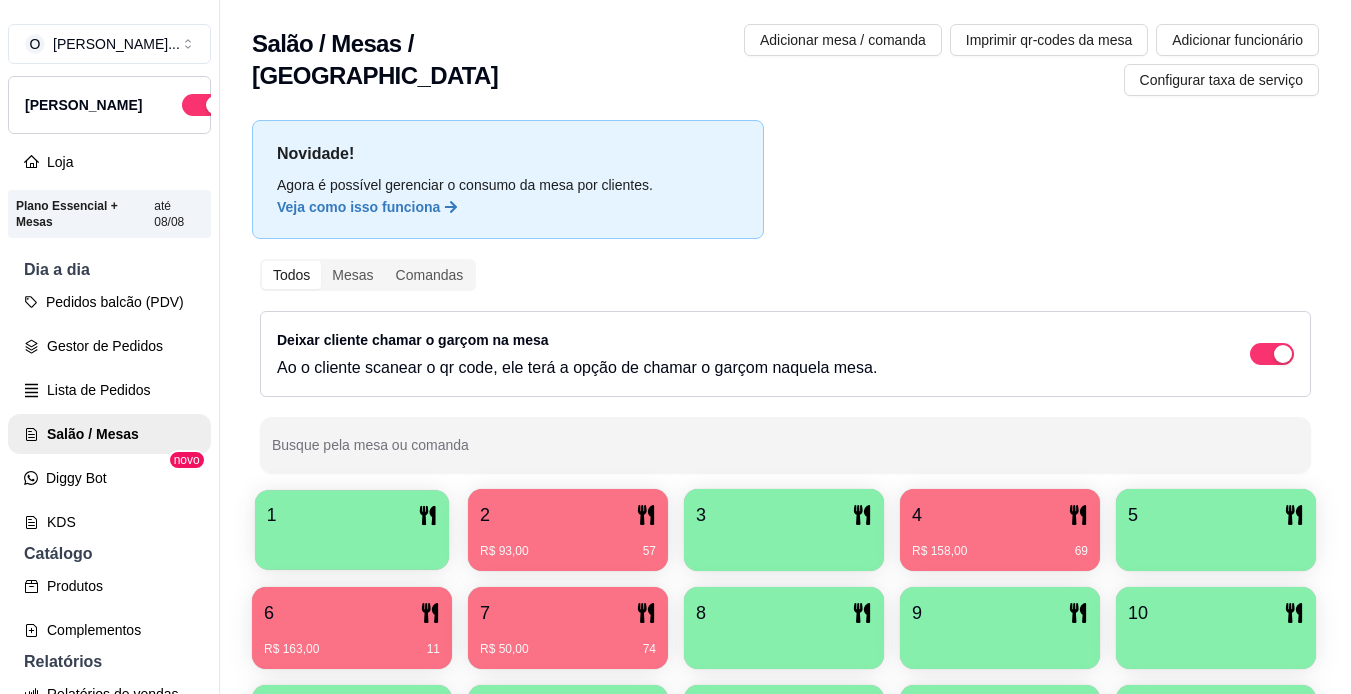 click on "1" at bounding box center [352, 530] 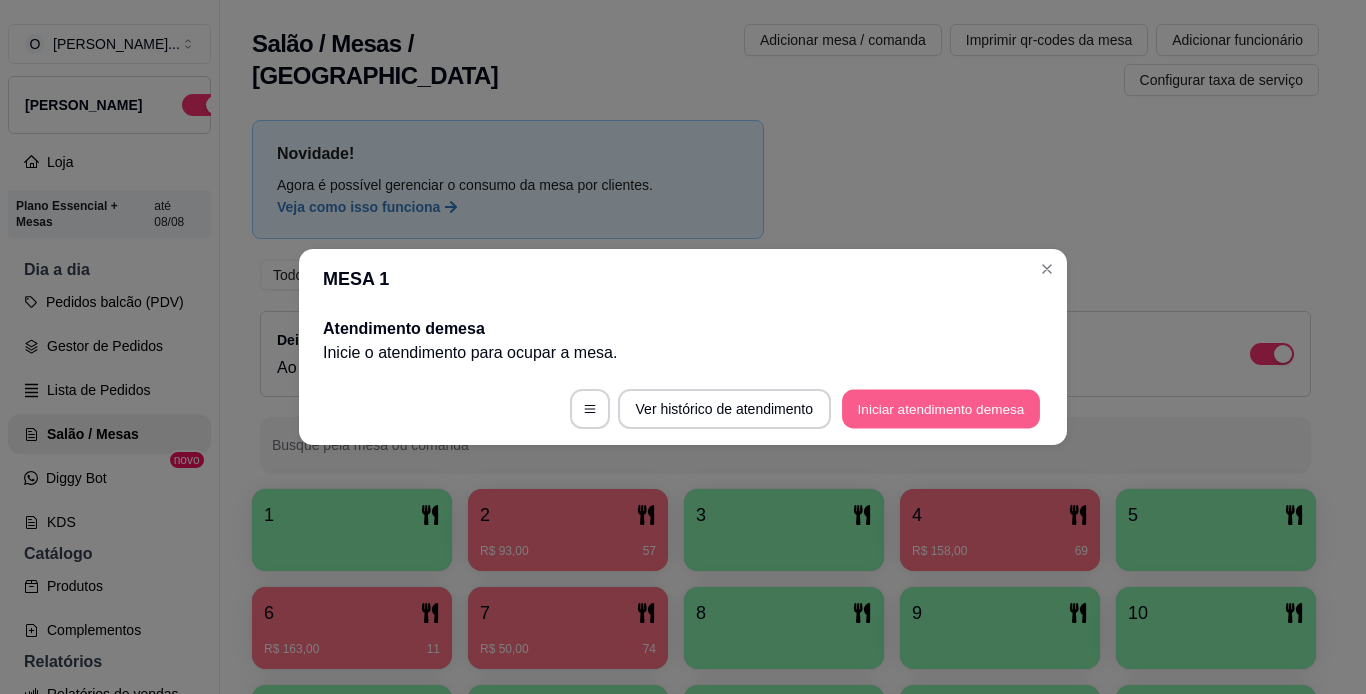 click on "Iniciar atendimento de  mesa" at bounding box center (941, 409) 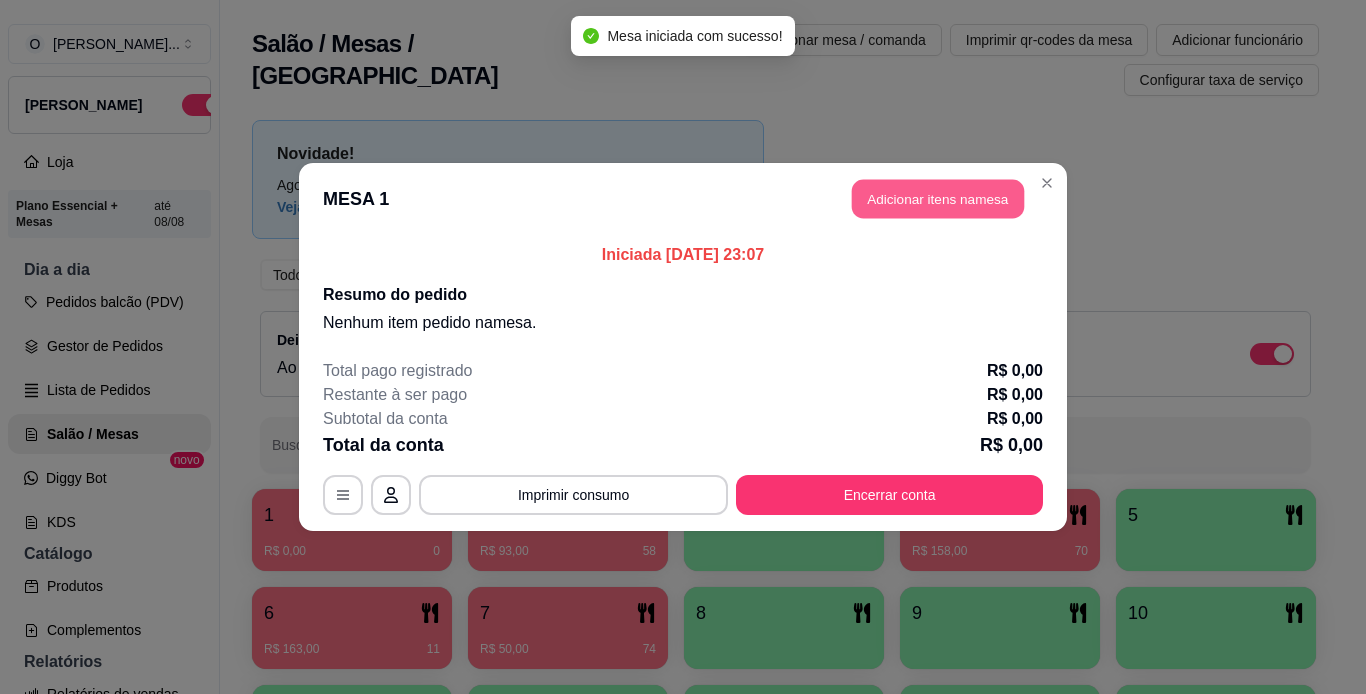click on "Adicionar itens na  mesa" at bounding box center (938, 199) 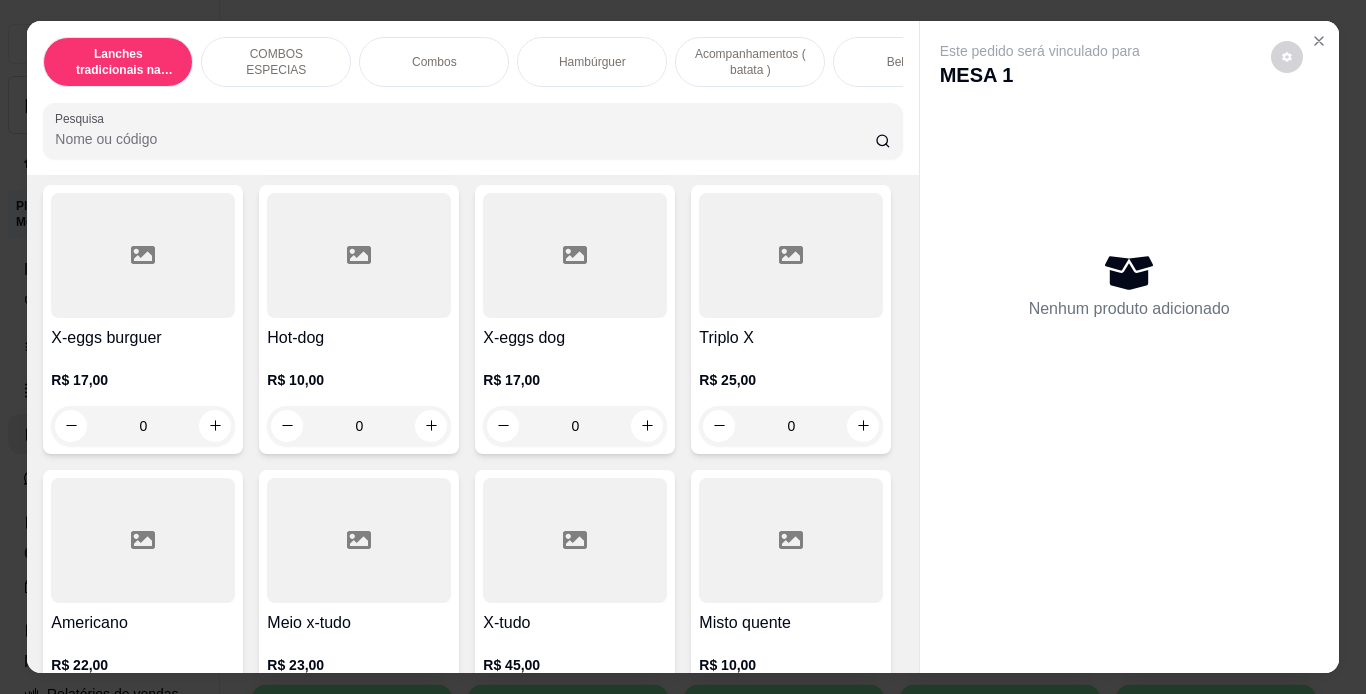 scroll, scrollTop: 423, scrollLeft: 0, axis: vertical 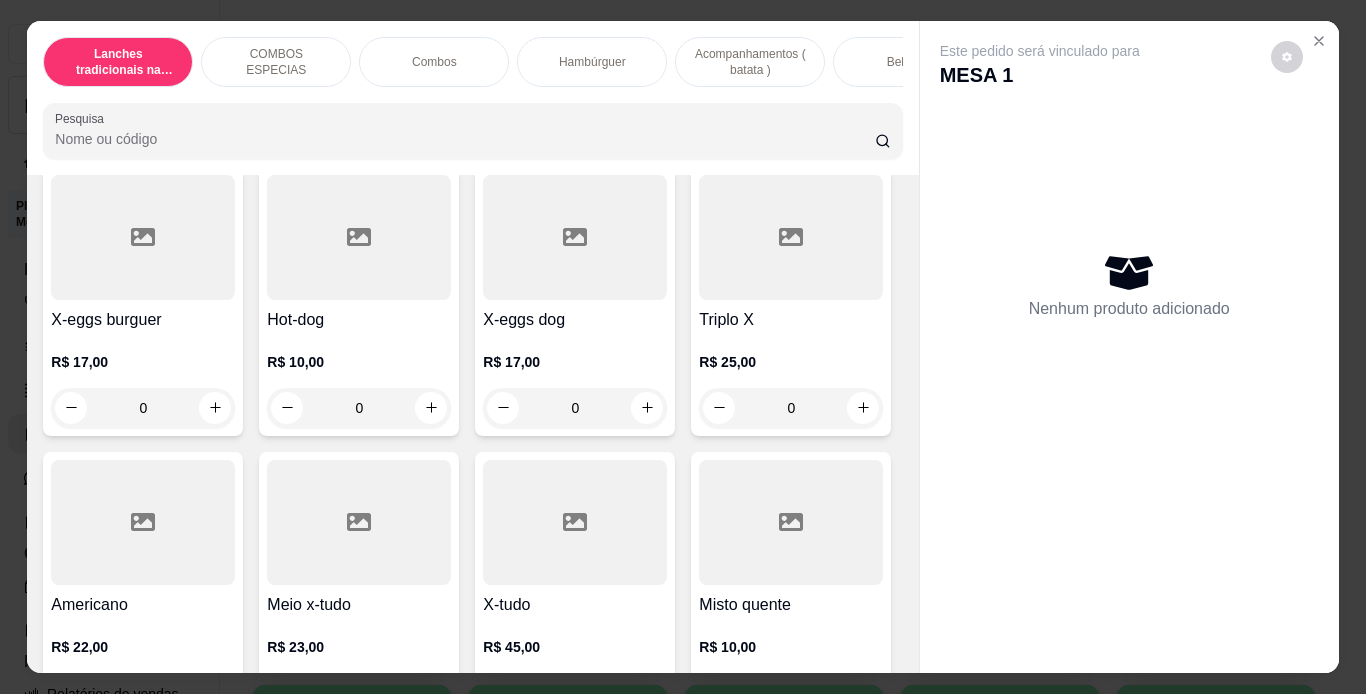 click on "Hambúrguer" at bounding box center [592, 62] 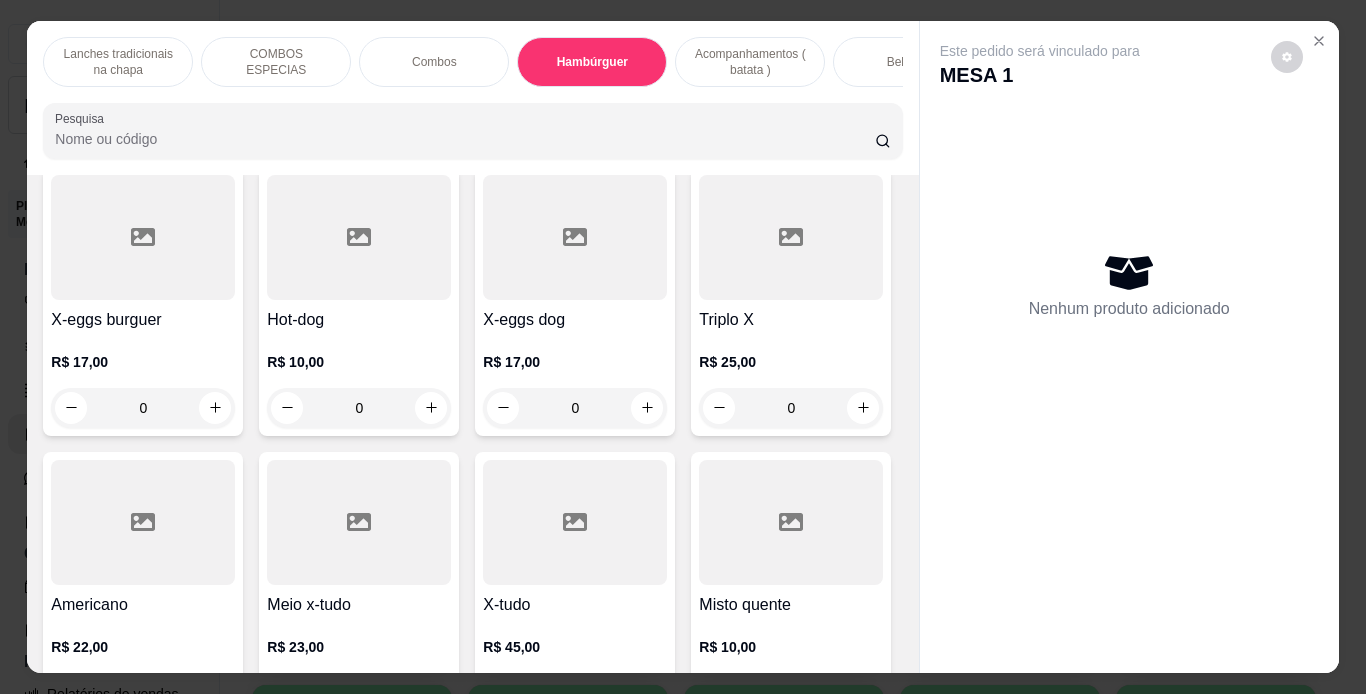 scroll, scrollTop: 3361, scrollLeft: 0, axis: vertical 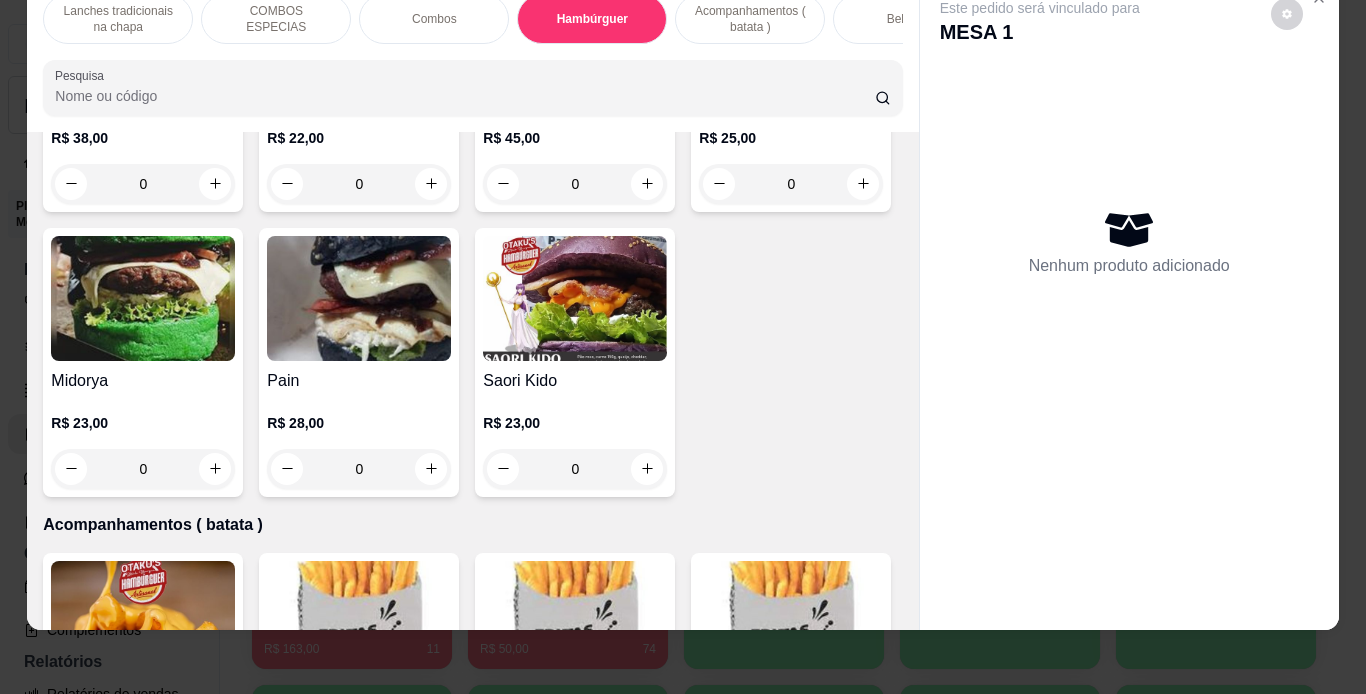 click on "0" at bounding box center (359, -101) 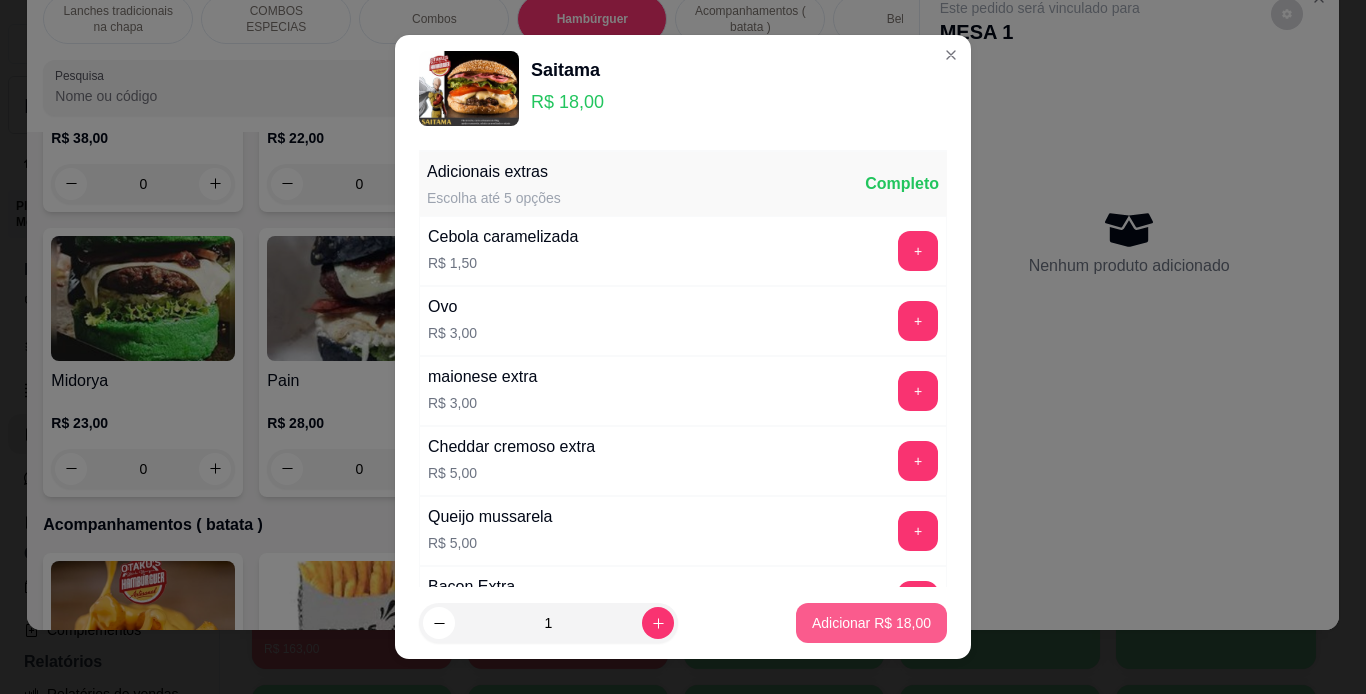 click on "Adicionar   R$ 18,00" at bounding box center (871, 623) 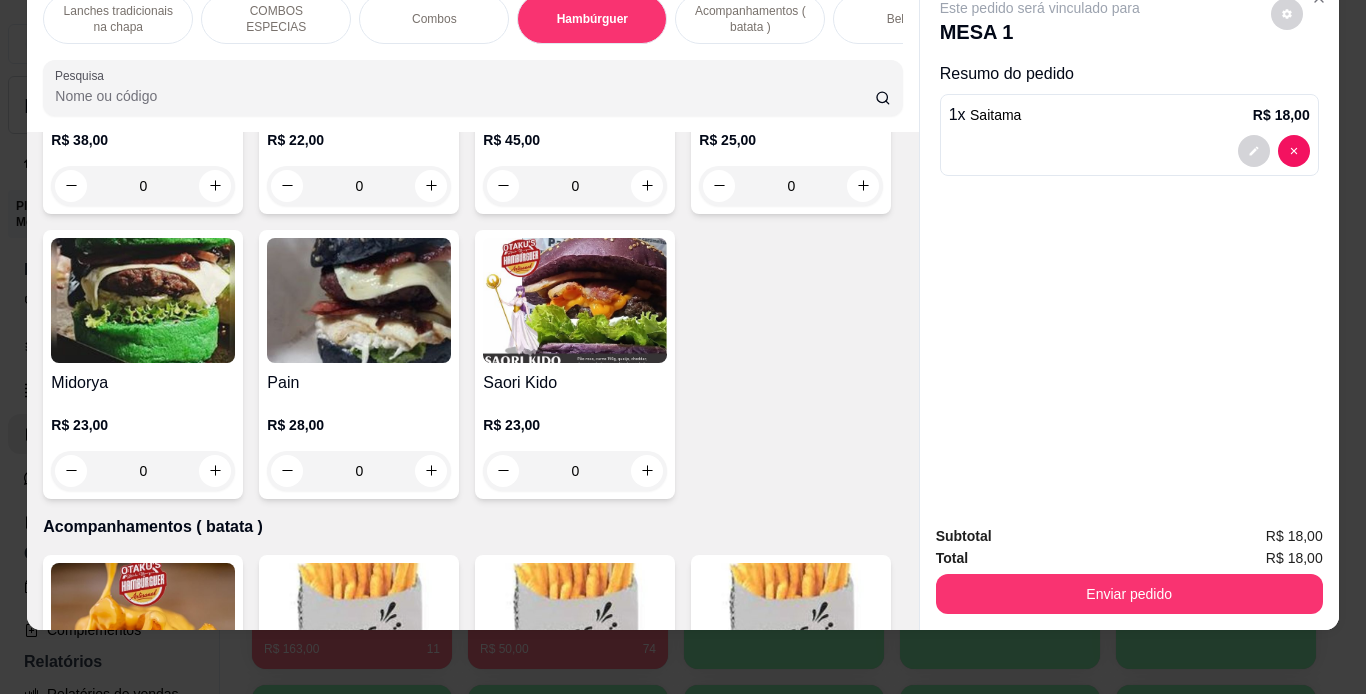type on "1" 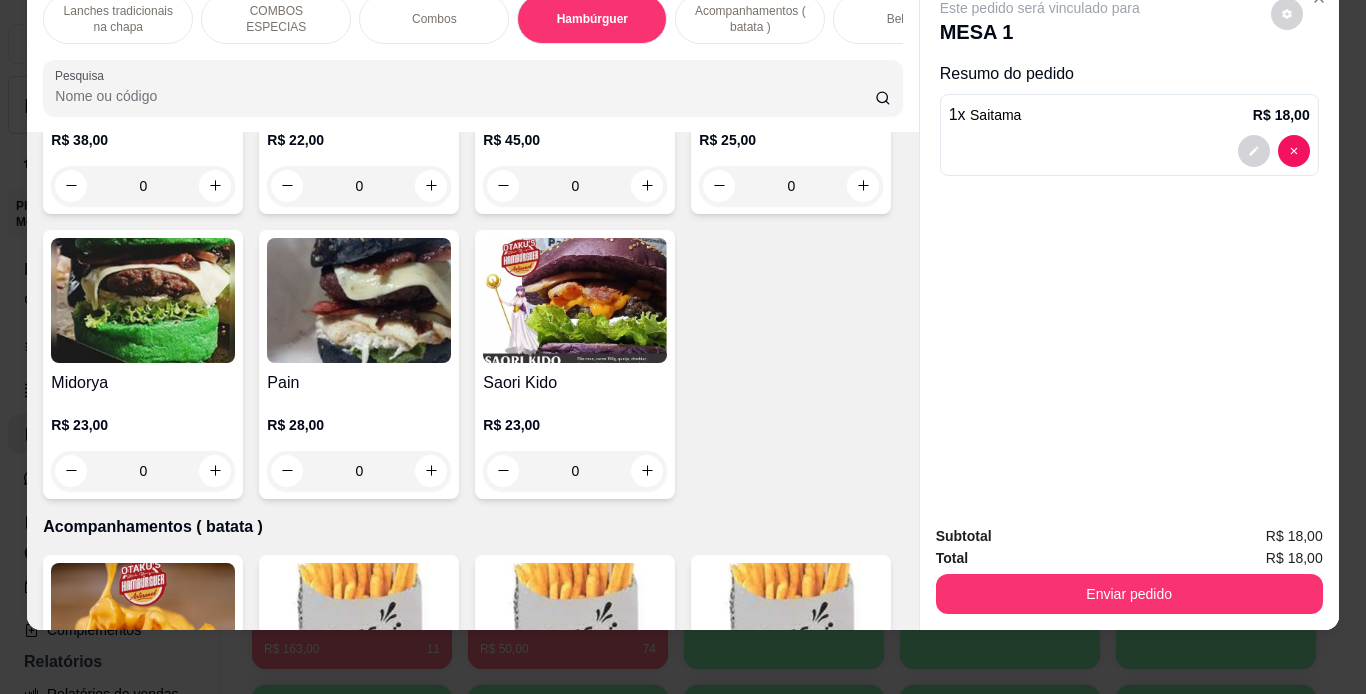 click on "0" at bounding box center (575, -99) 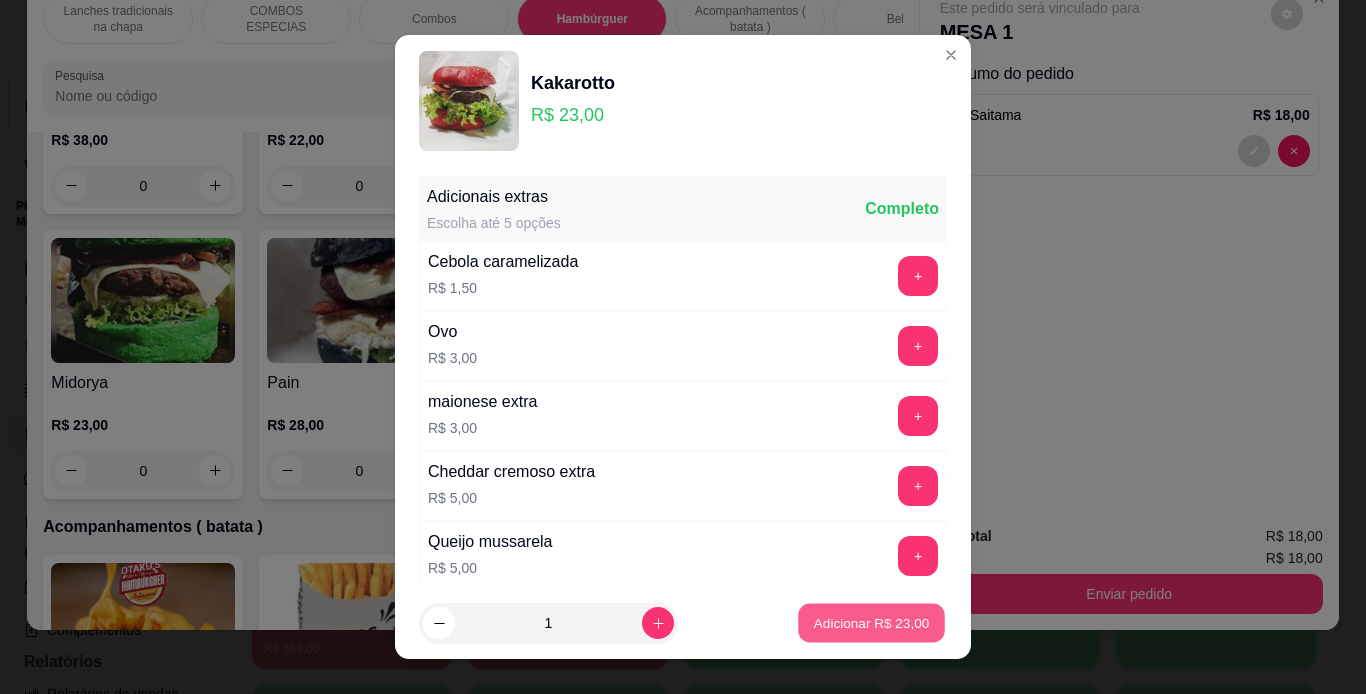 click on "Adicionar   R$ 23,00" at bounding box center (872, 623) 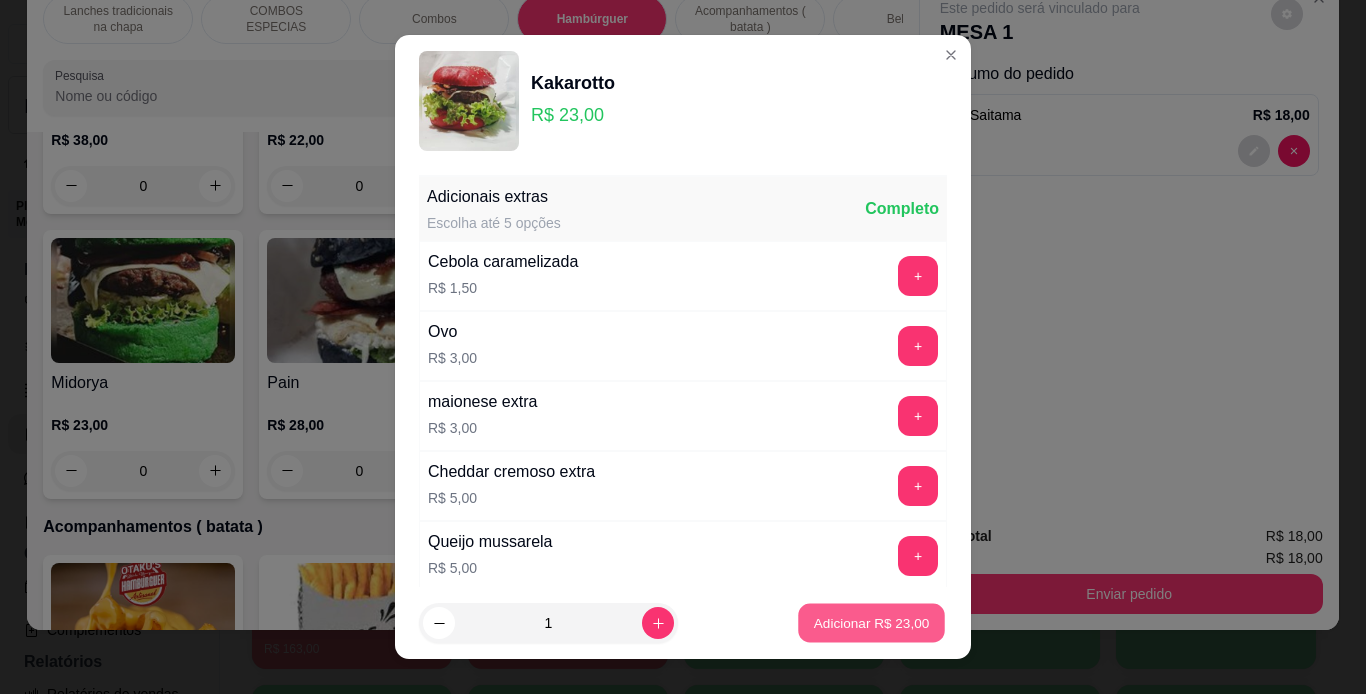 type on "1" 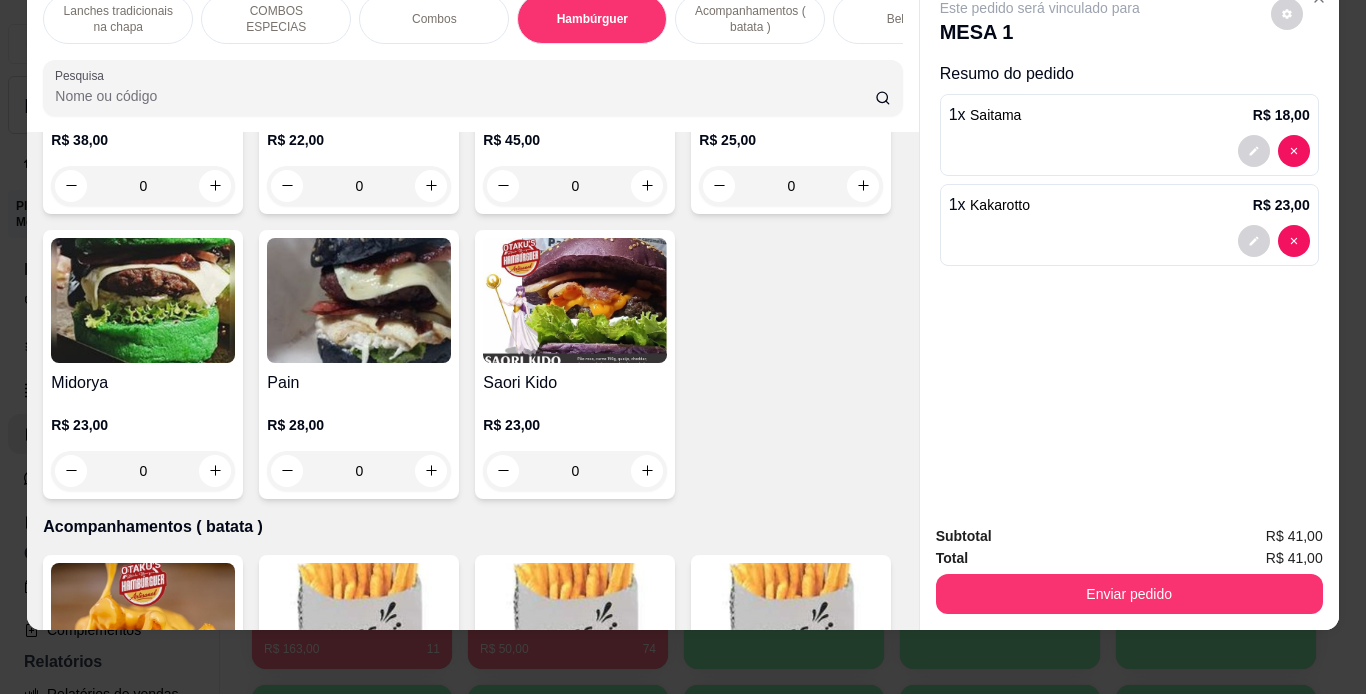 scroll, scrollTop: 3570, scrollLeft: 0, axis: vertical 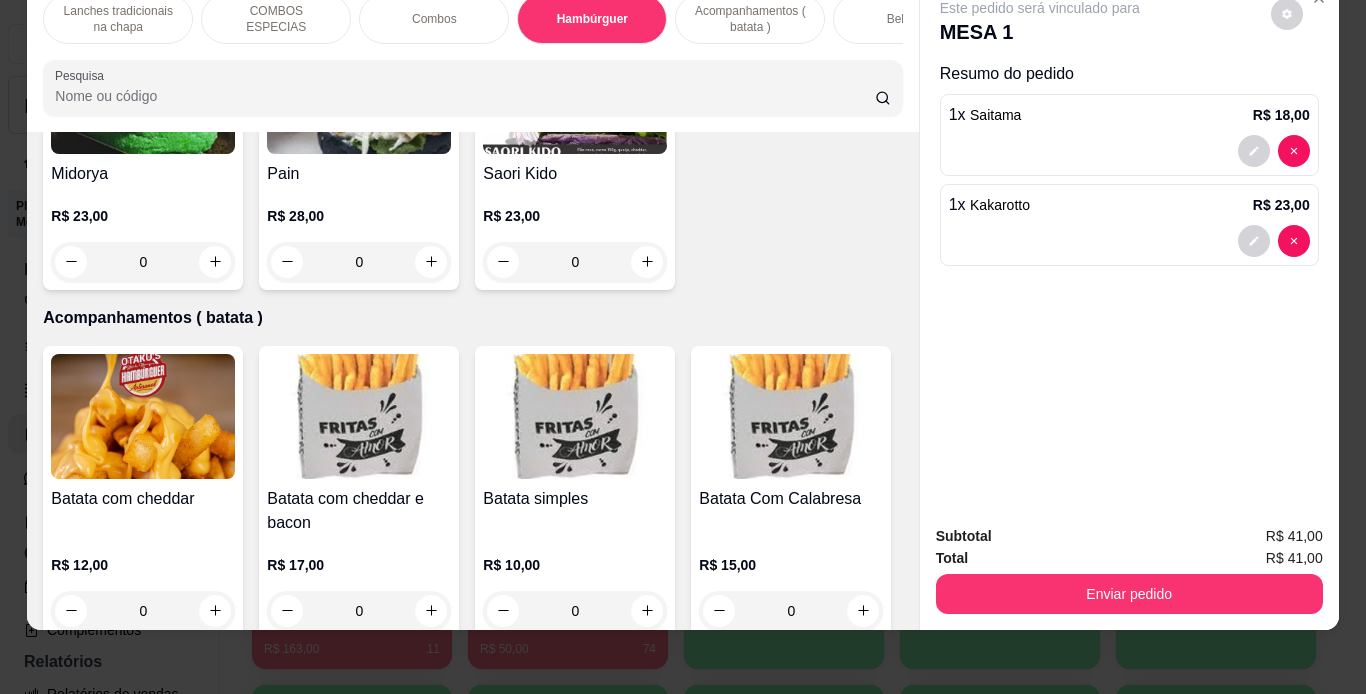 click on "Acompanhamentos ( batata )" at bounding box center (750, 19) 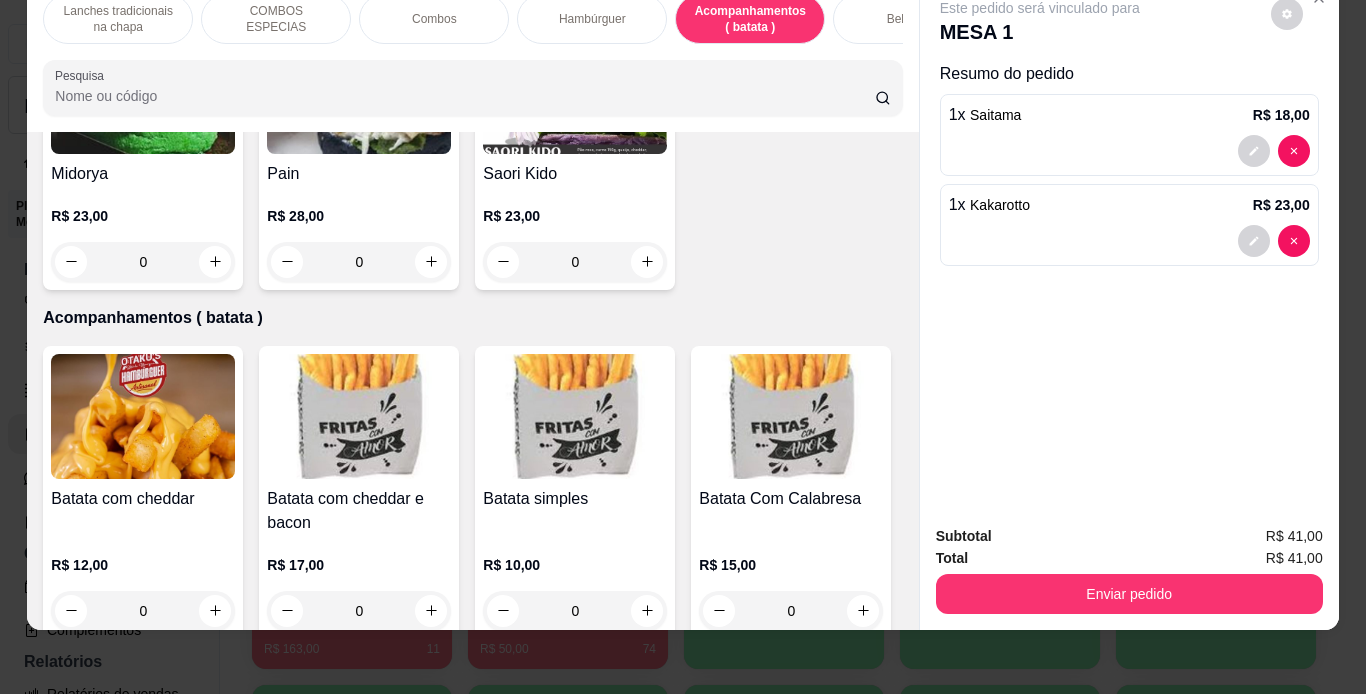 scroll, scrollTop: 4543, scrollLeft: 0, axis: vertical 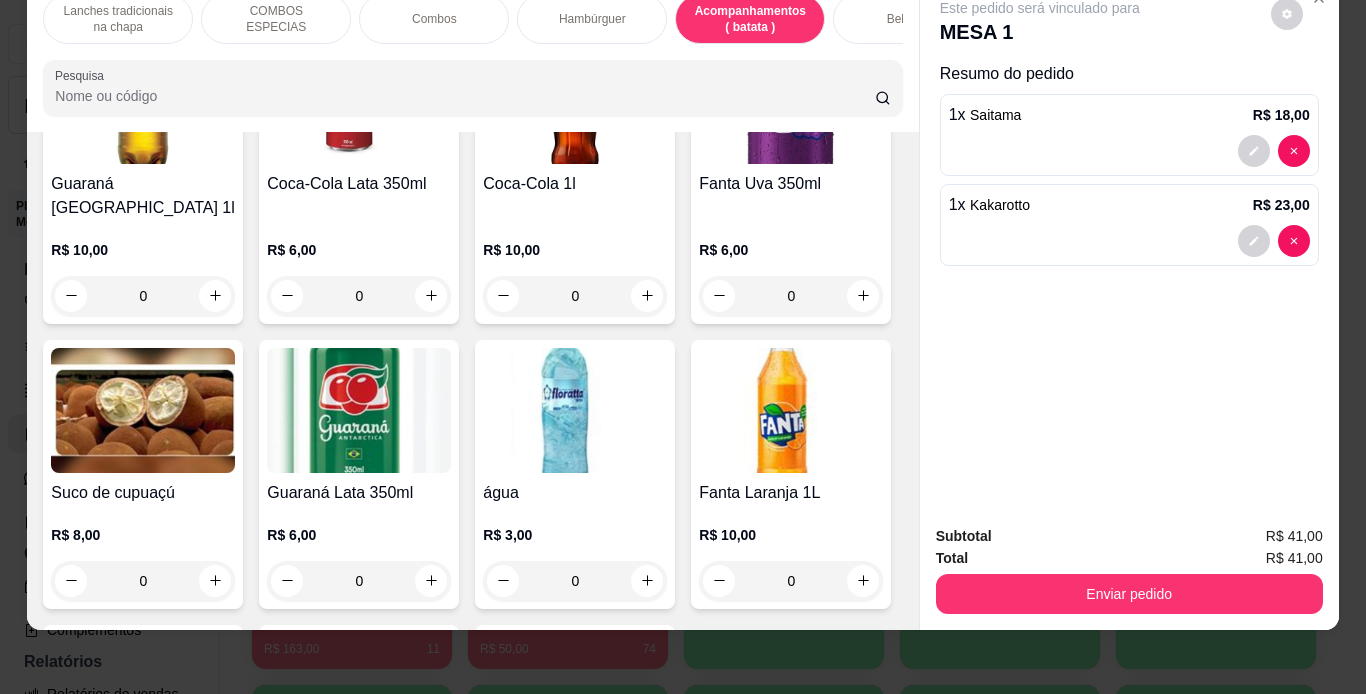 click on "0" at bounding box center [575, -362] 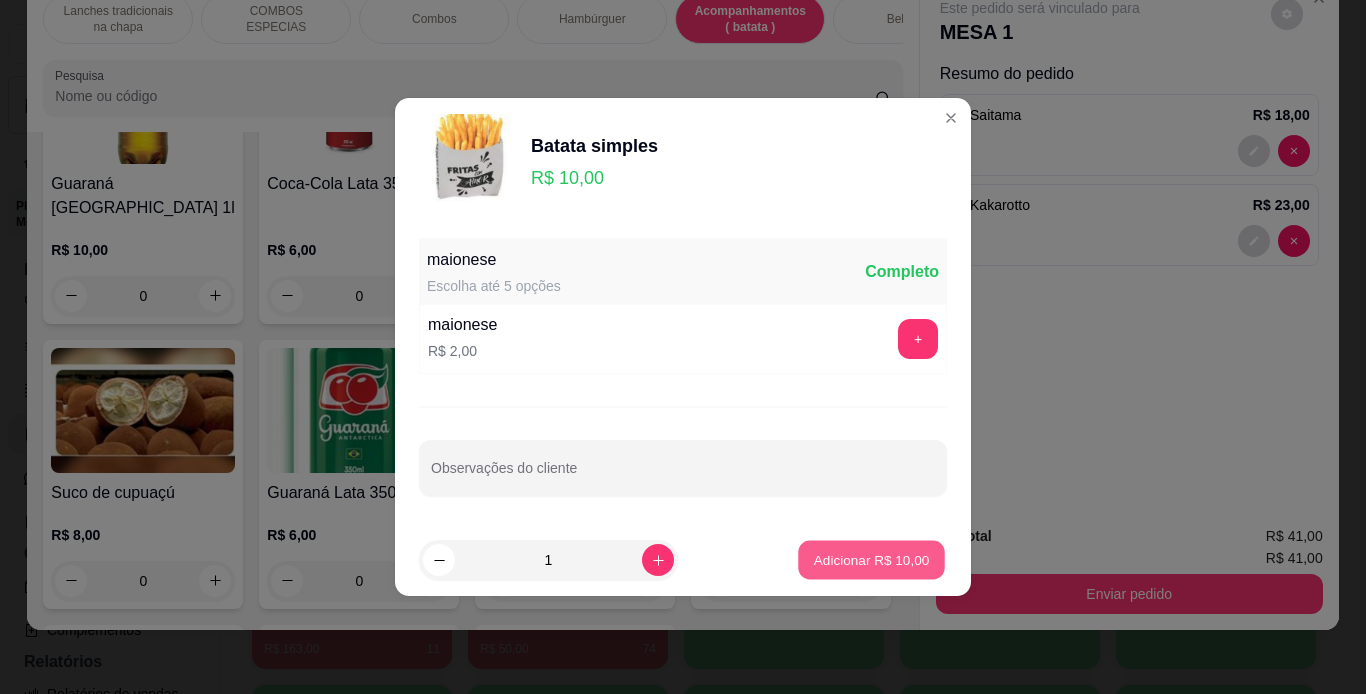 click on "Adicionar   R$ 10,00" at bounding box center [872, 559] 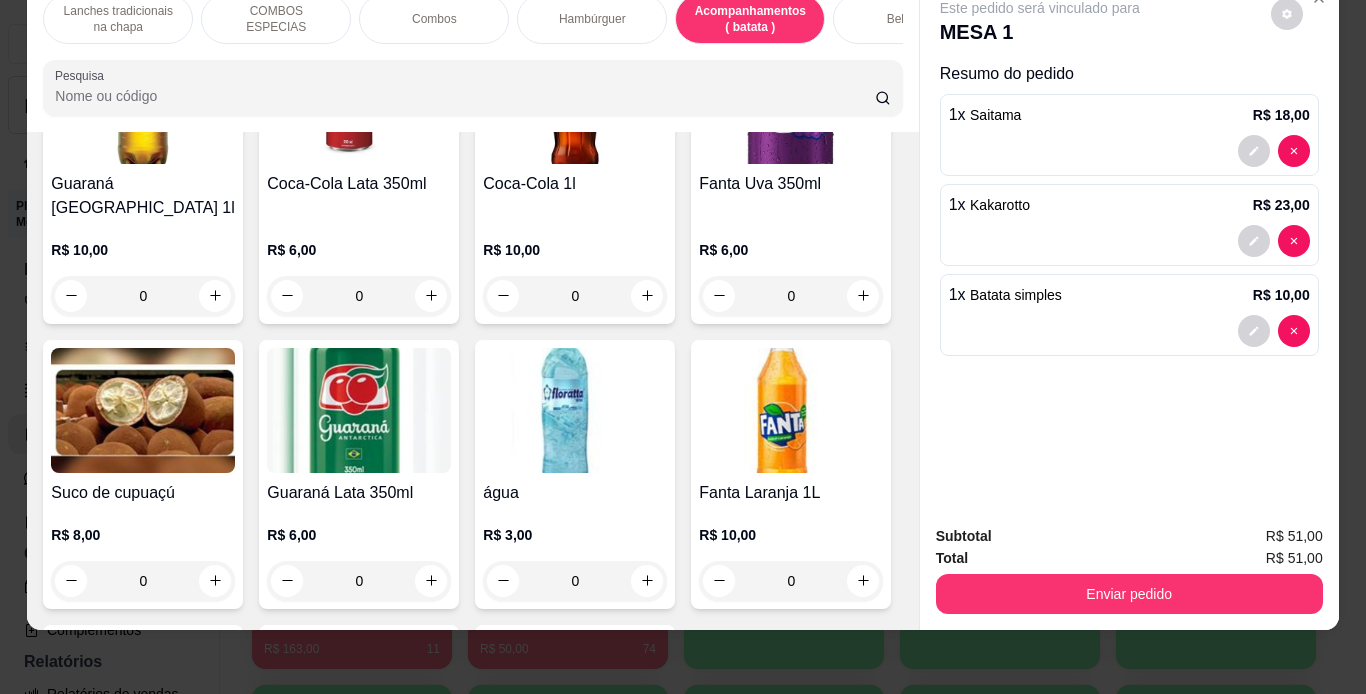 click on "Bebidas" at bounding box center [908, 19] 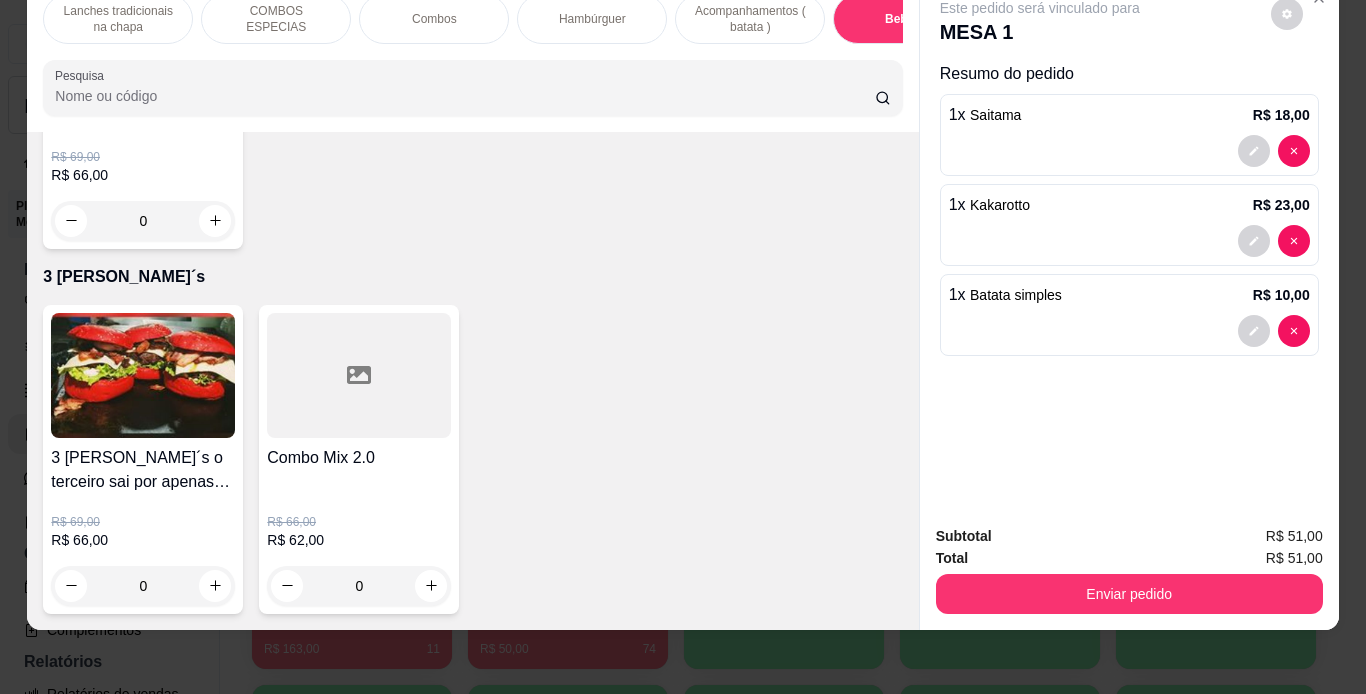 scroll, scrollTop: 5793, scrollLeft: 0, axis: vertical 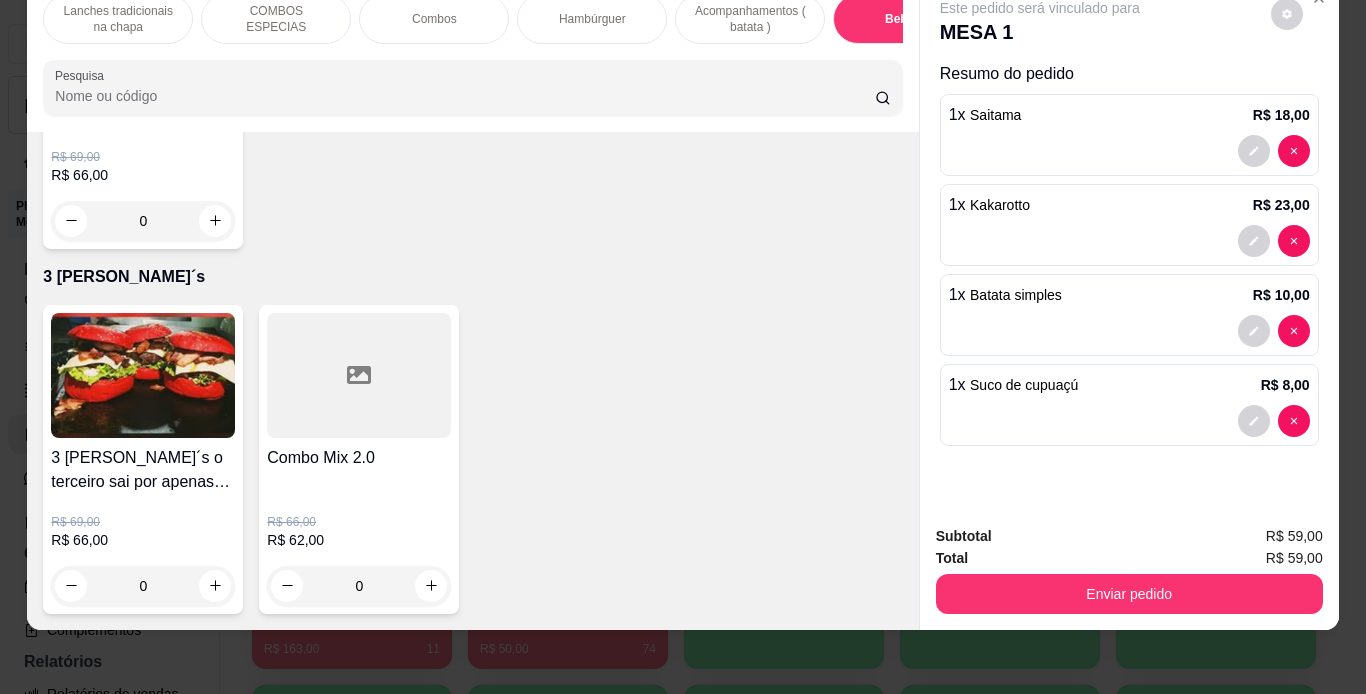 click 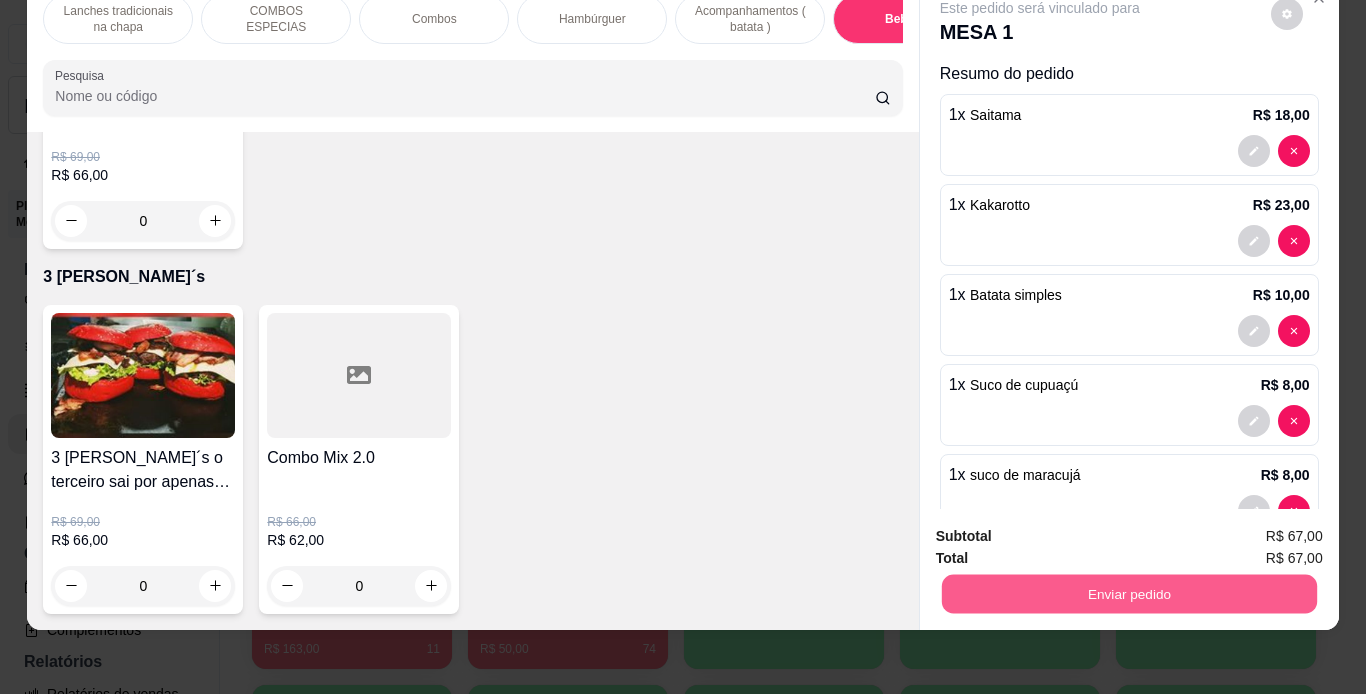 click on "Enviar pedido" at bounding box center (1128, 594) 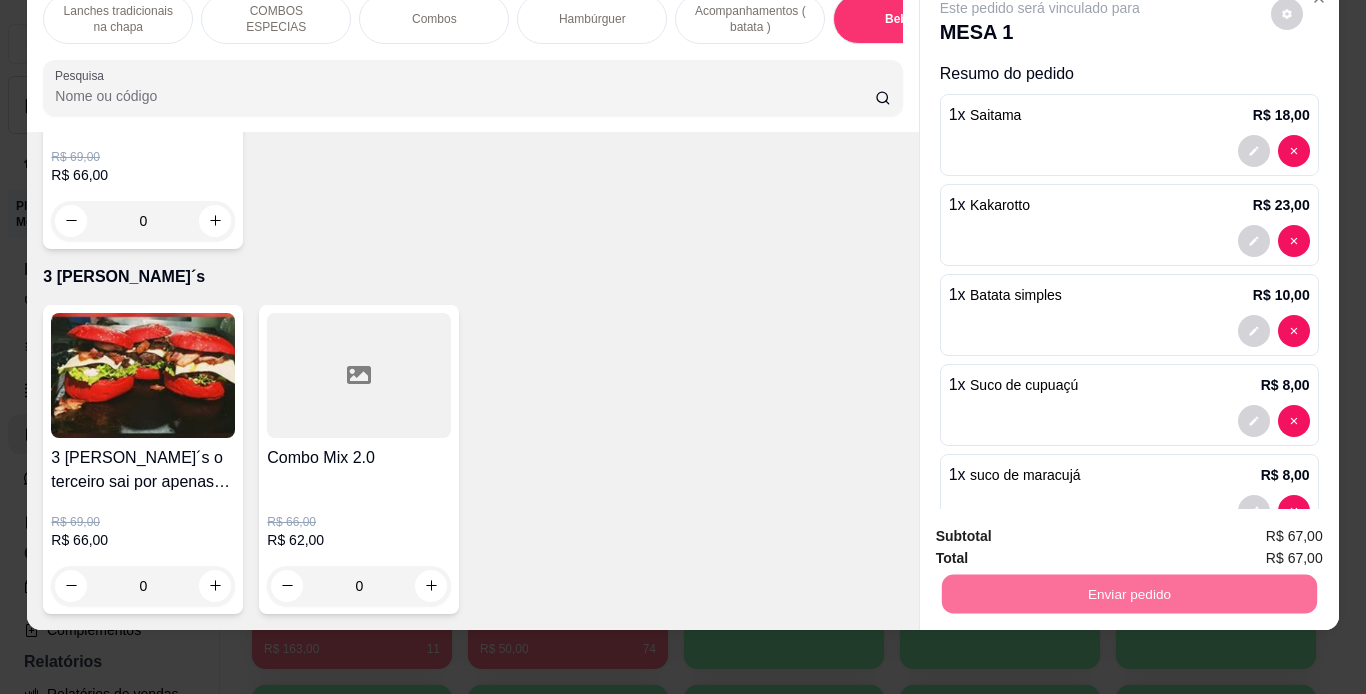click on "Não registrar e enviar pedido" at bounding box center [1063, 529] 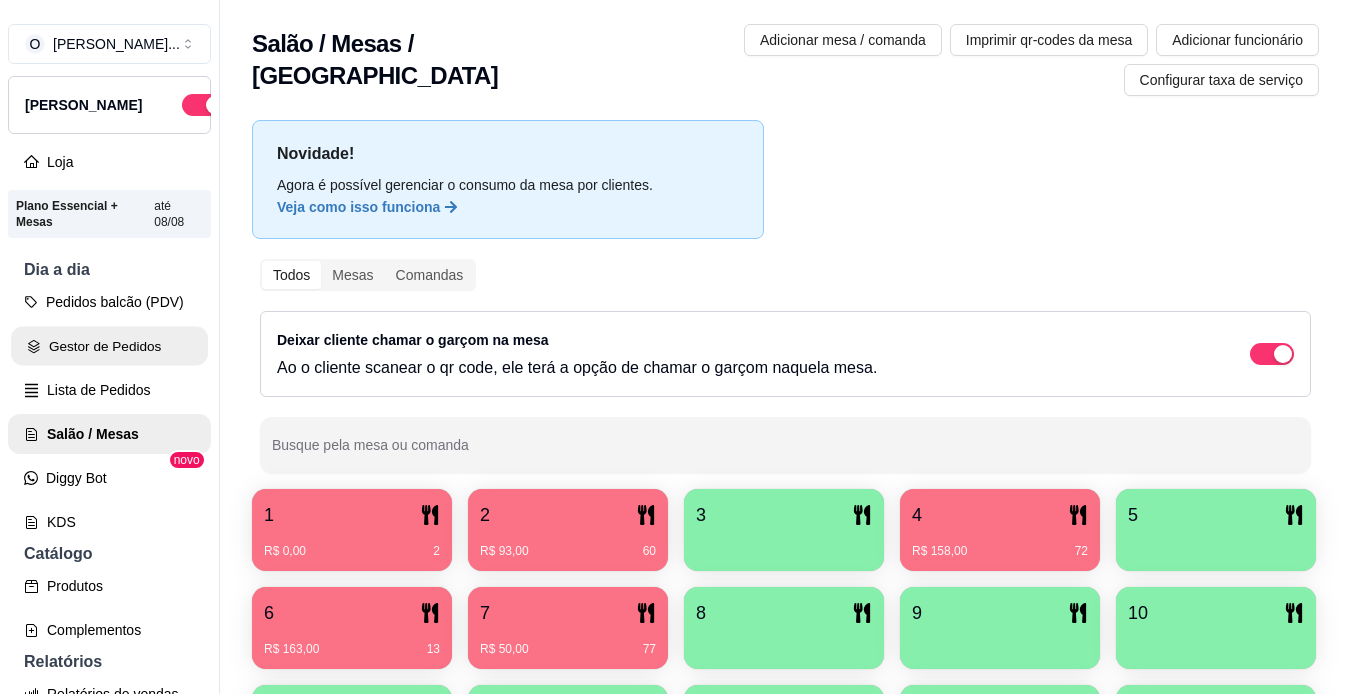 click on "Gestor de Pedidos" at bounding box center (109, 346) 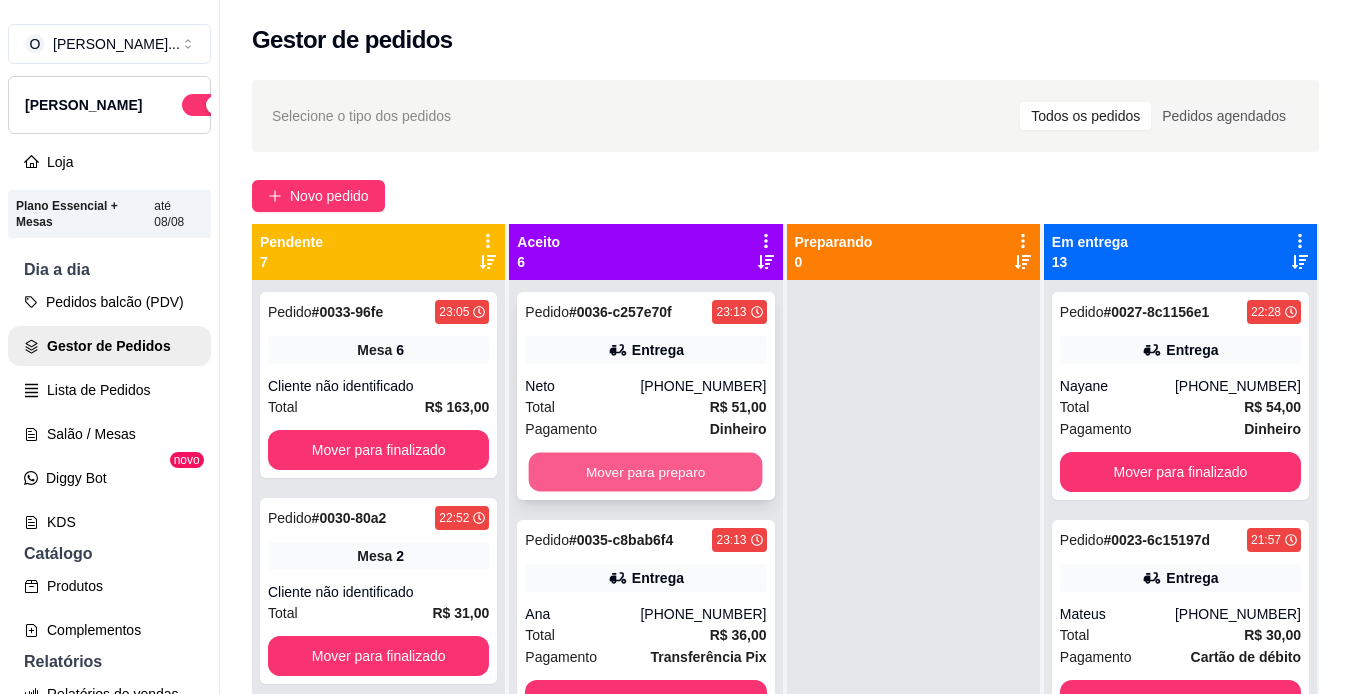 click on "Mover para preparo" at bounding box center (646, 472) 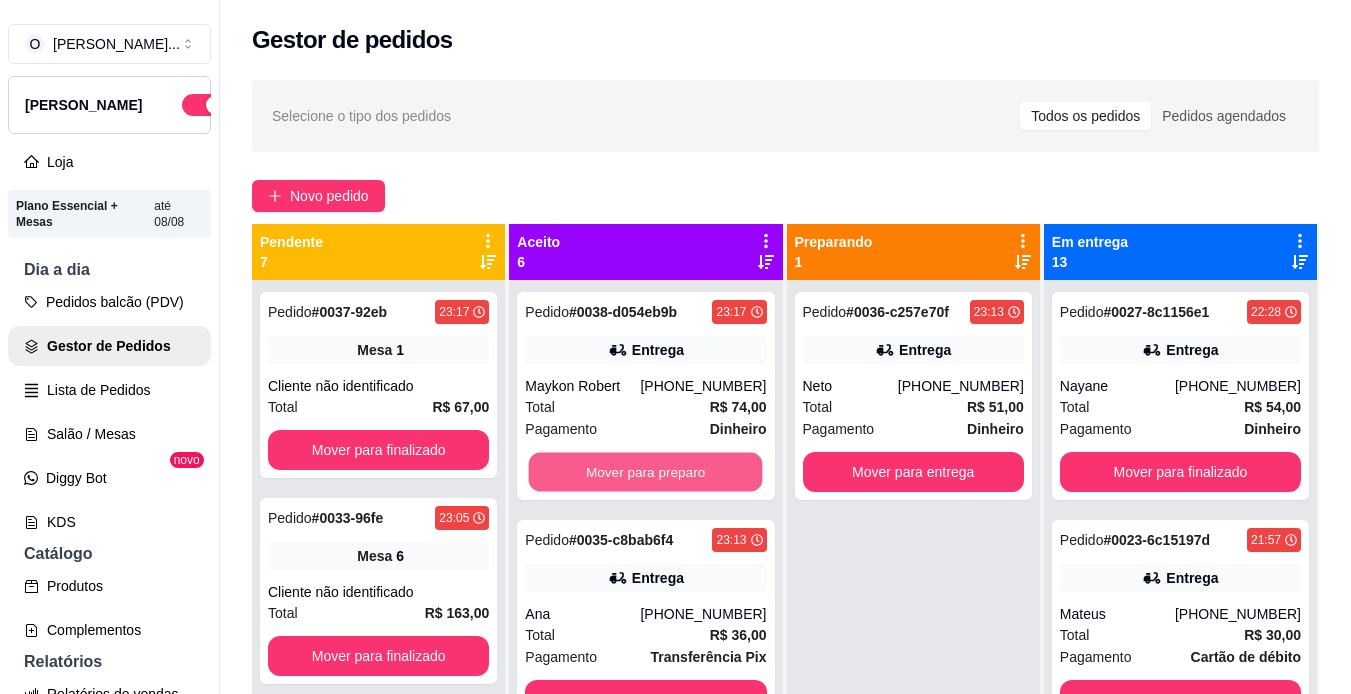 click on "Mover para preparo" at bounding box center (646, 472) 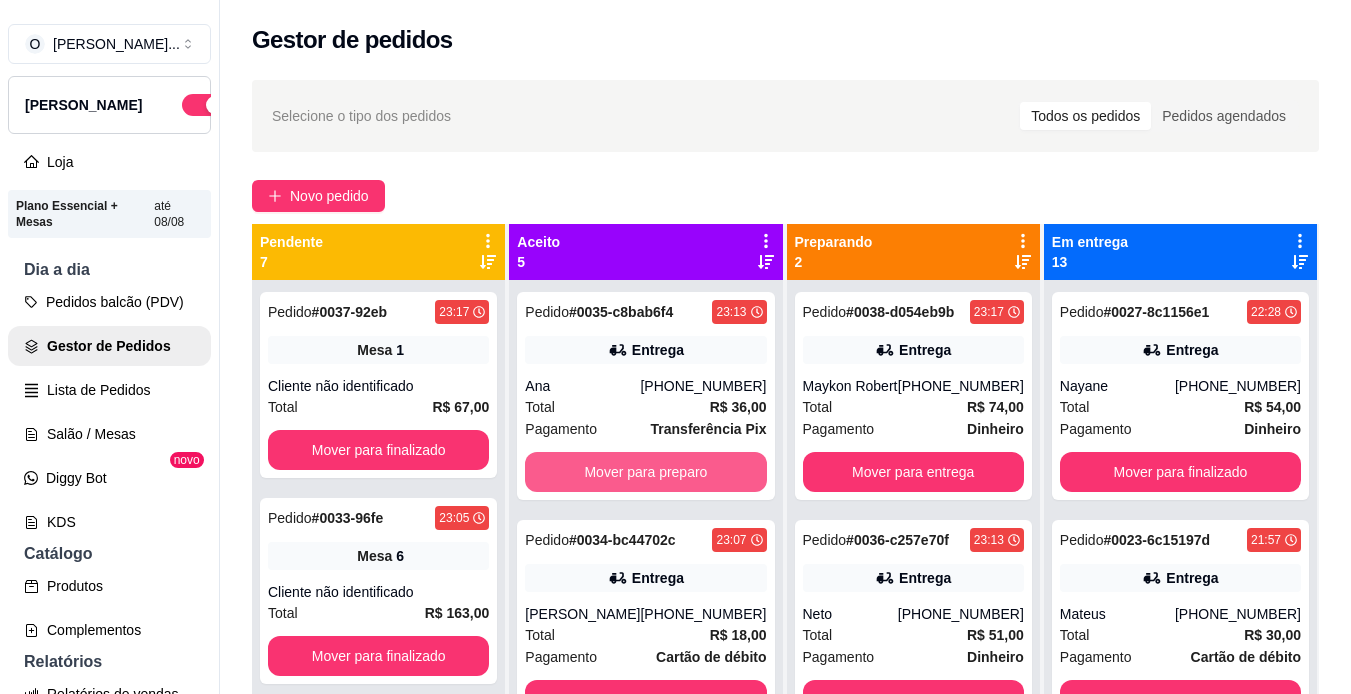 click on "Mover para preparo" at bounding box center (645, 472) 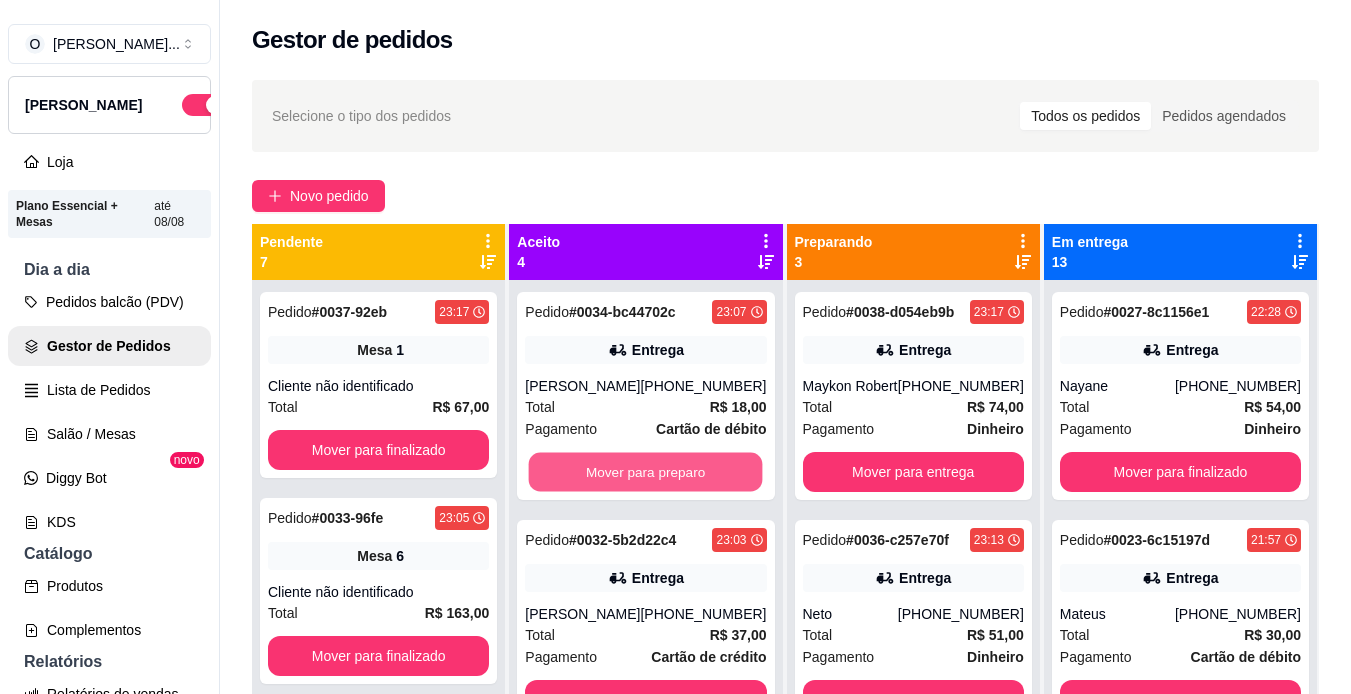 click on "Mover para preparo" at bounding box center [646, 472] 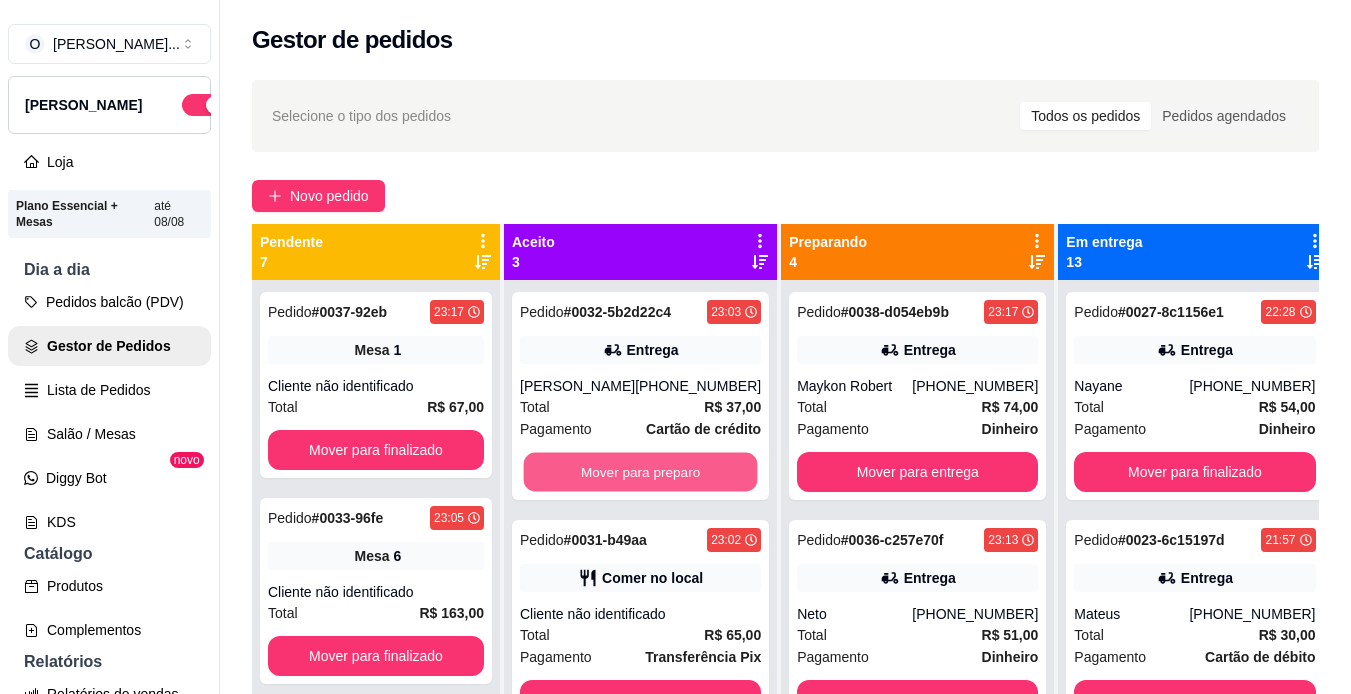 click on "Mover para preparo" at bounding box center (641, 472) 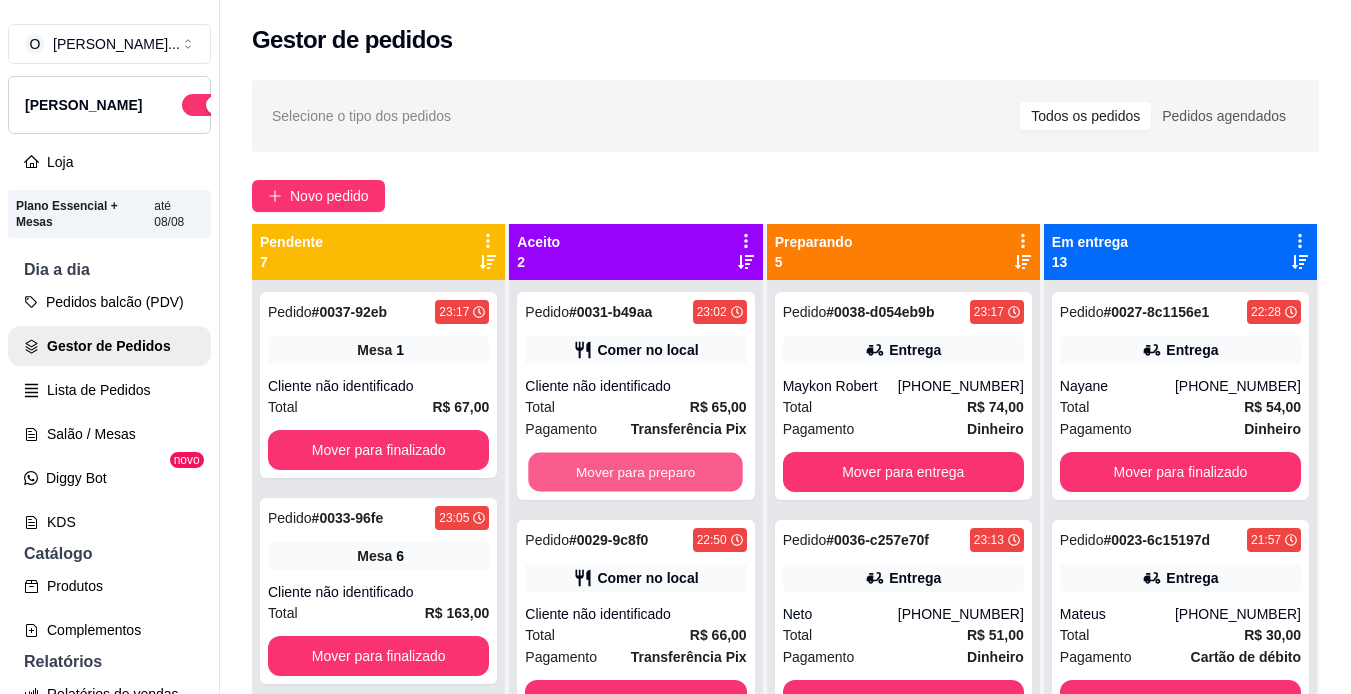 click on "Mover para preparo" at bounding box center (636, 472) 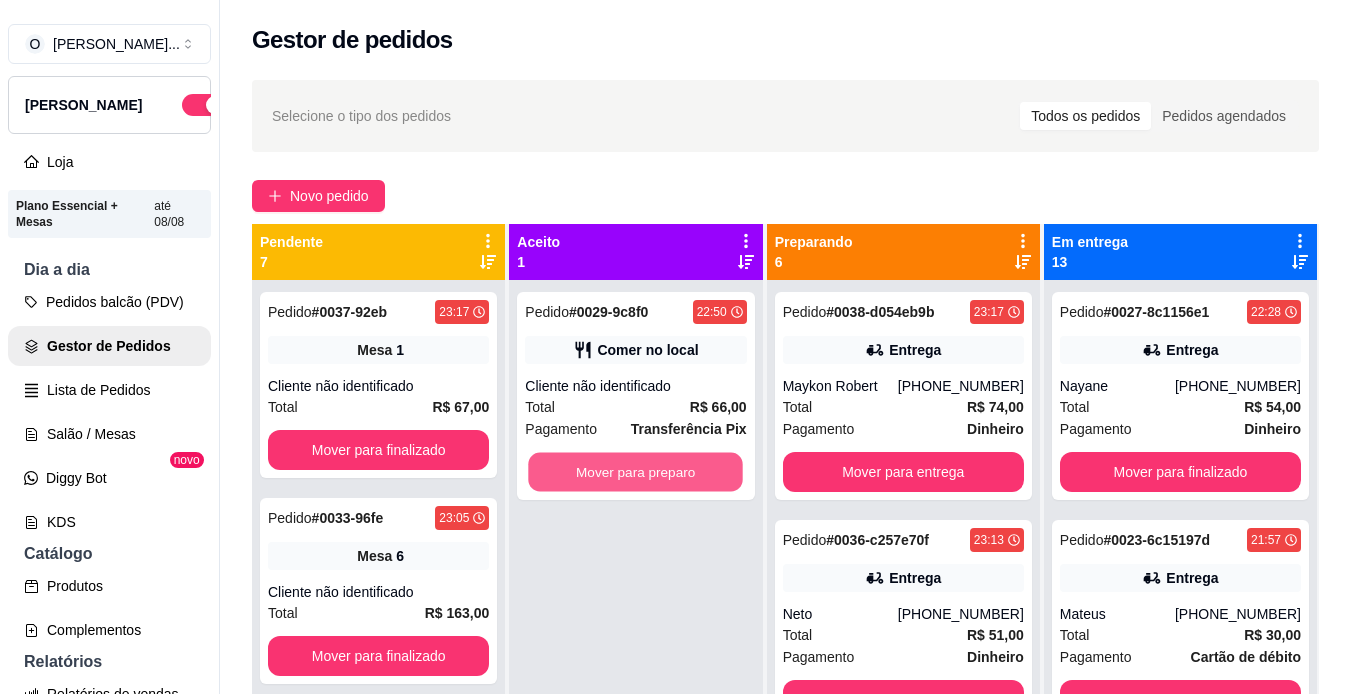 click on "Mover para preparo" at bounding box center [636, 472] 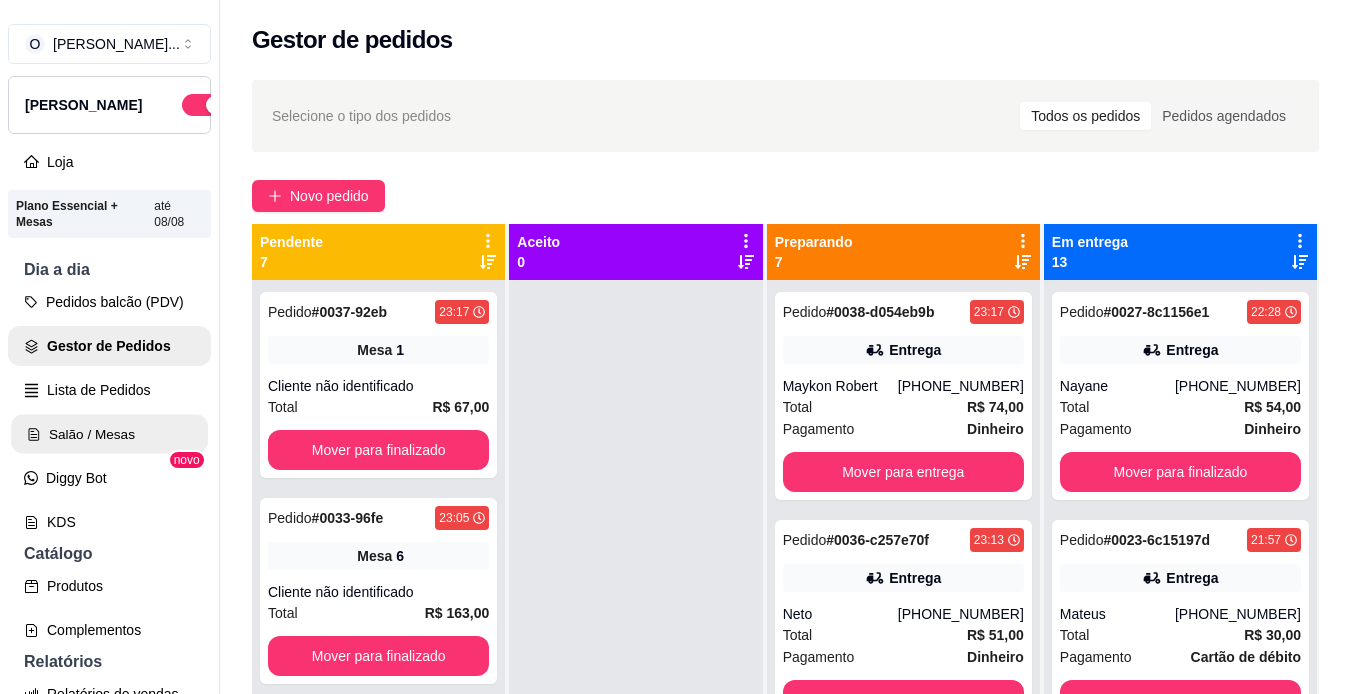 click on "Salão / Mesas" at bounding box center [109, 434] 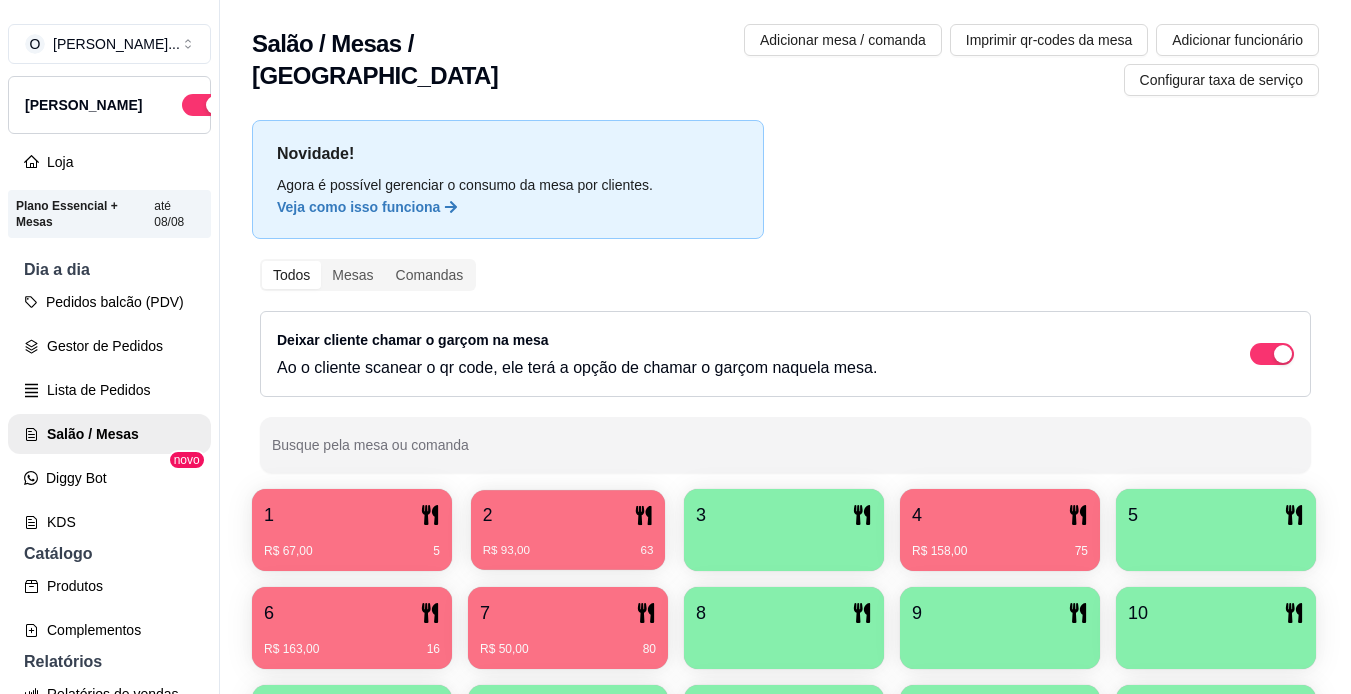 click on "R$ 93,00 63" at bounding box center [568, 551] 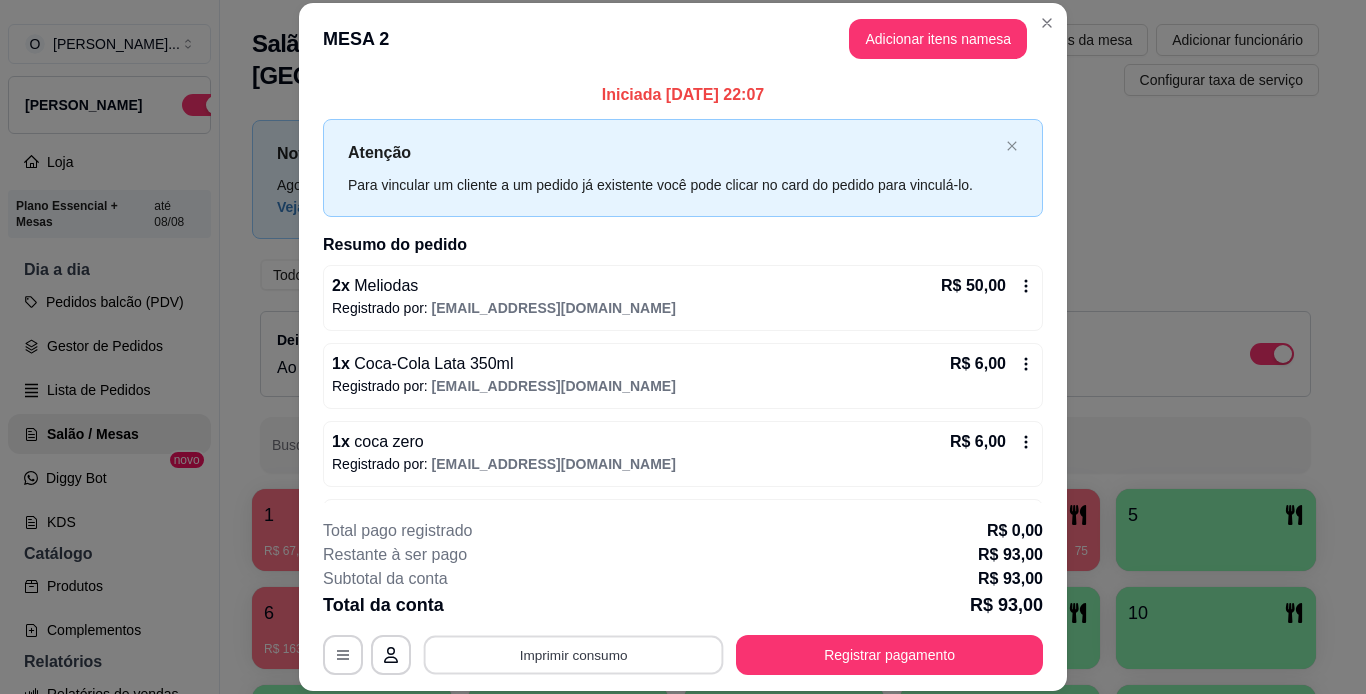 click on "Imprimir consumo" at bounding box center (574, 654) 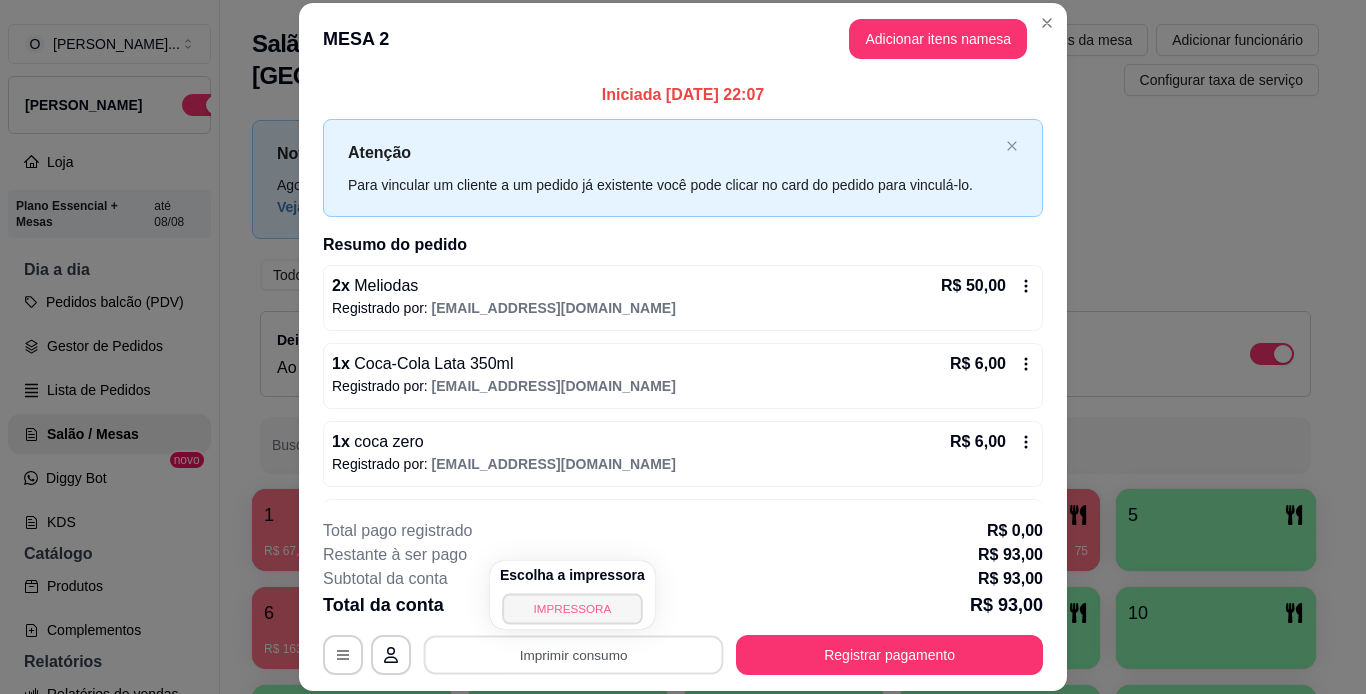 click on "IMPRESSORA" at bounding box center [572, 608] 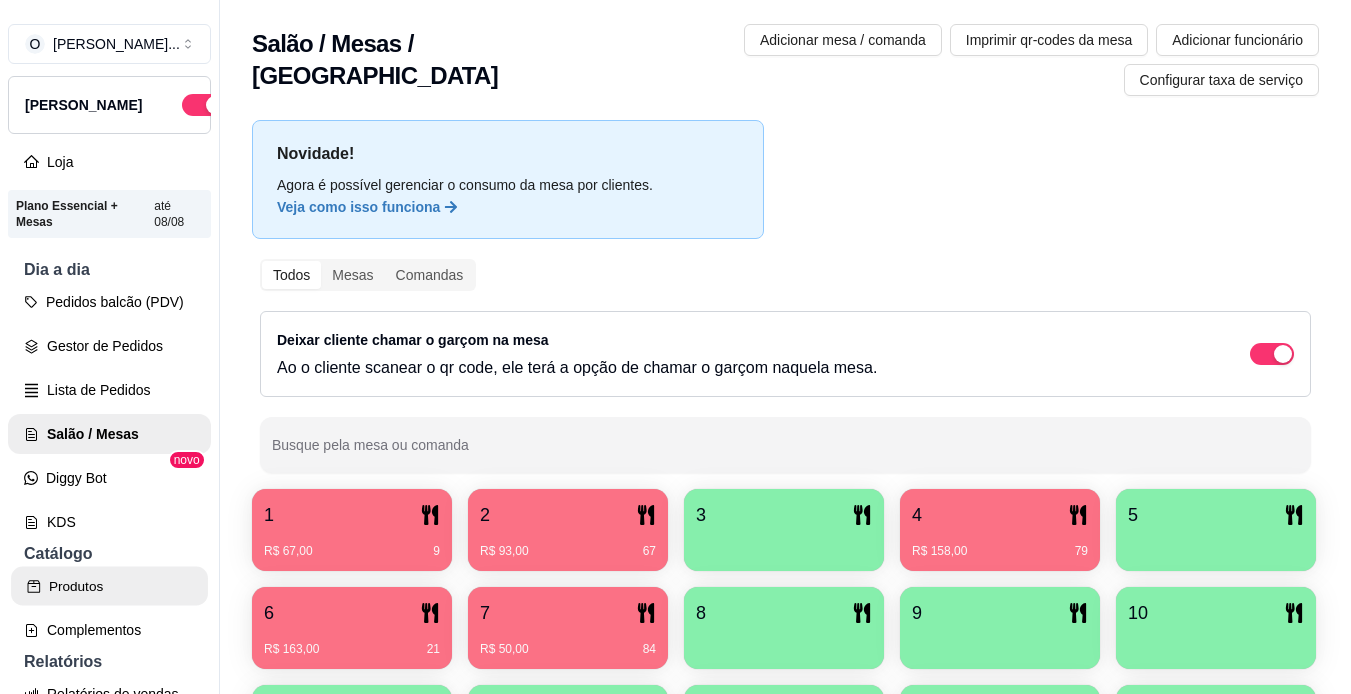 click on "Produtos" at bounding box center (109, 586) 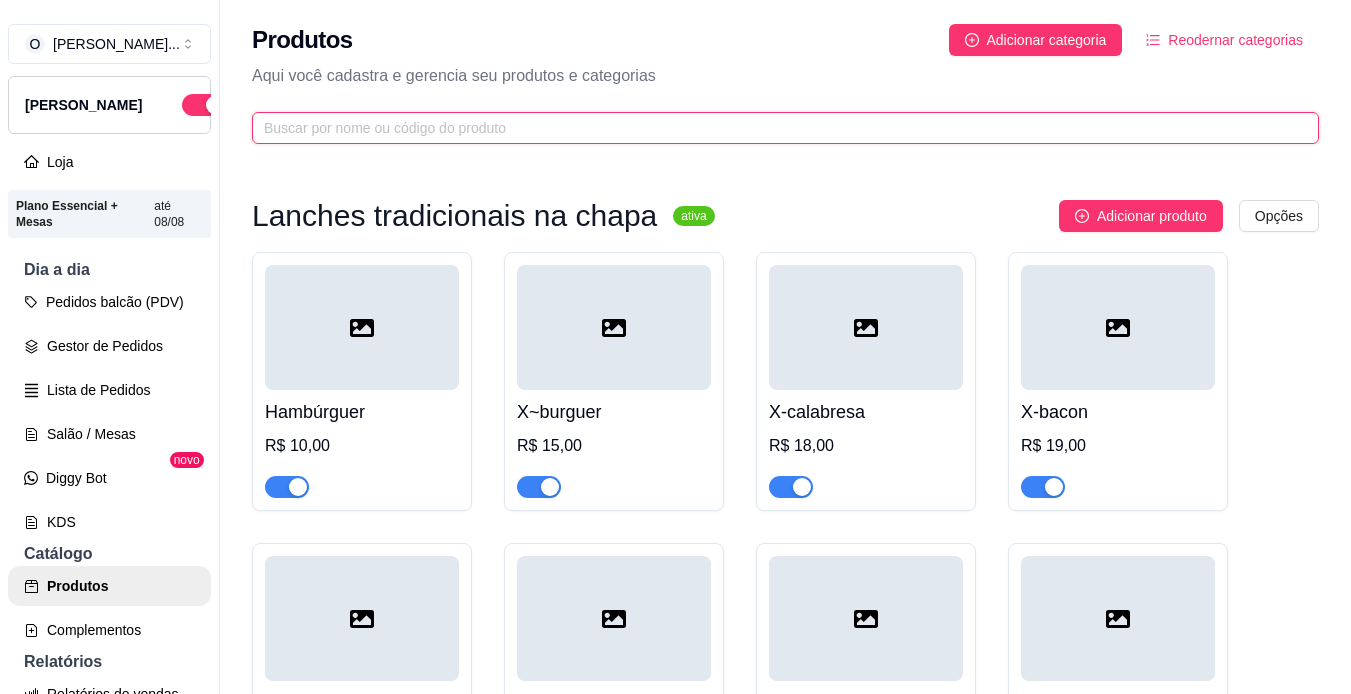 click at bounding box center (777, 128) 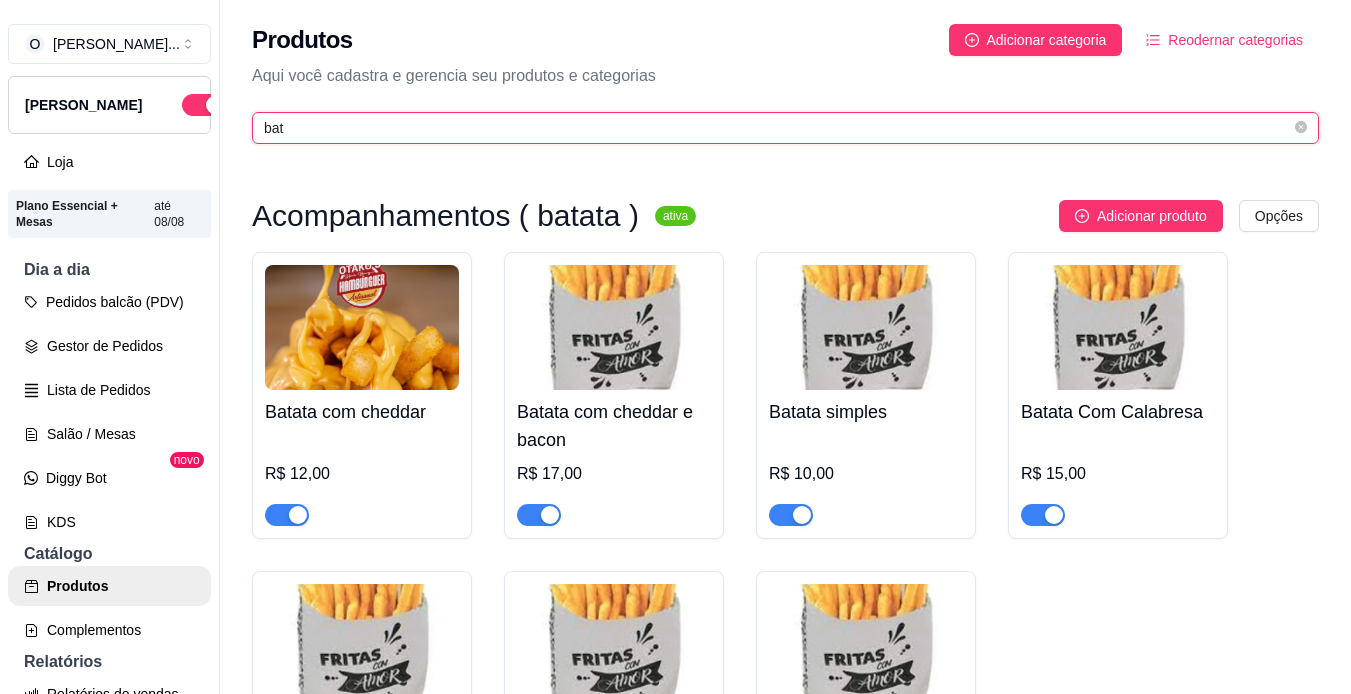 type on "bat" 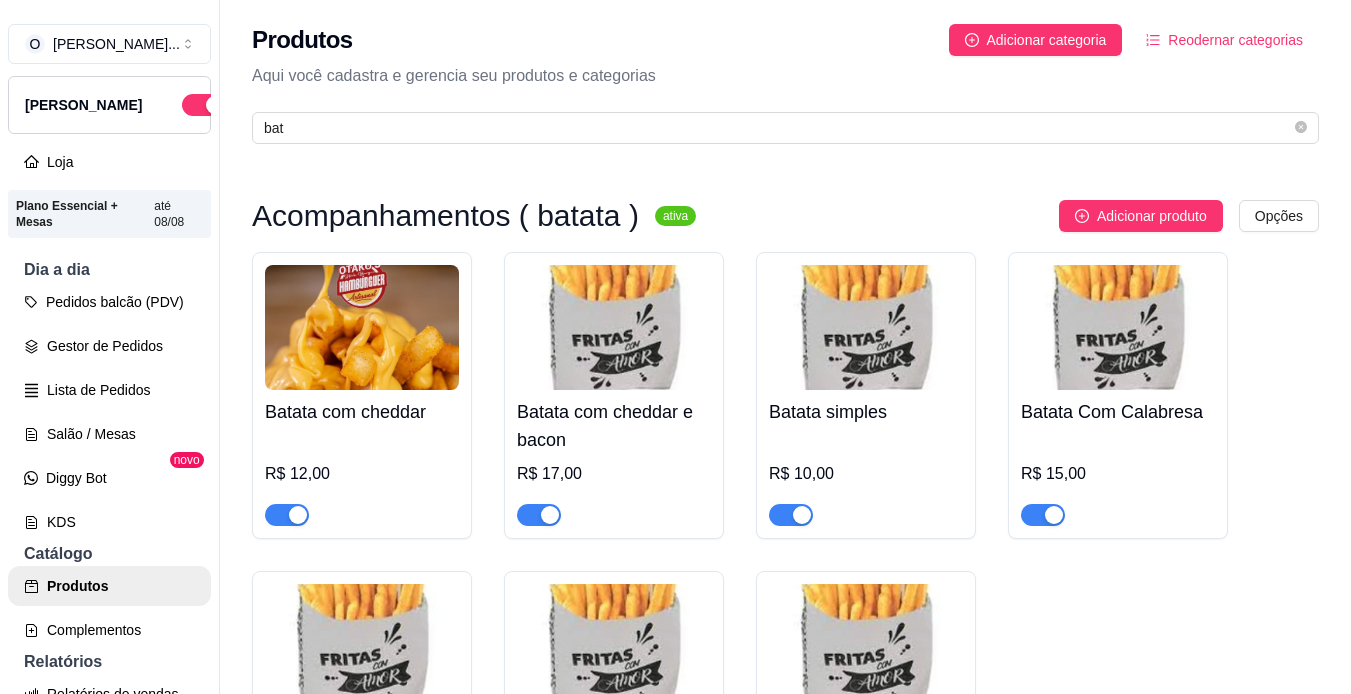 click at bounding box center [287, 515] 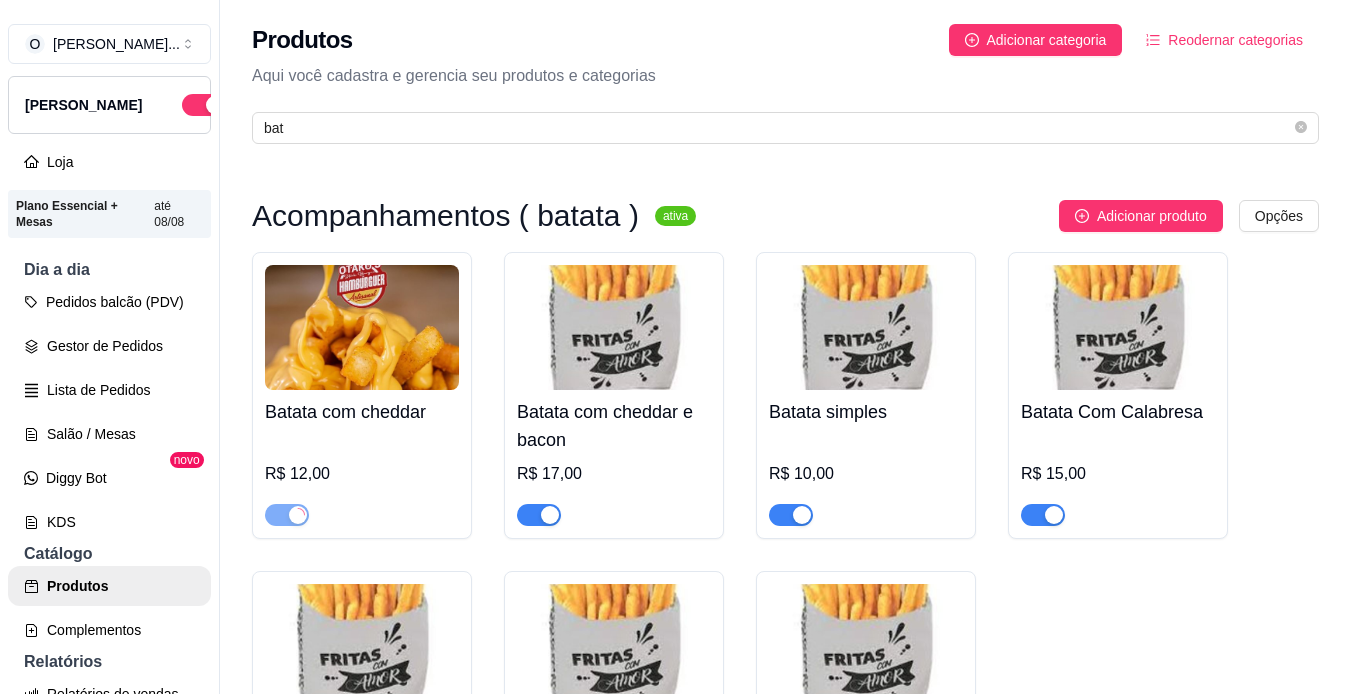 click at bounding box center [550, 515] 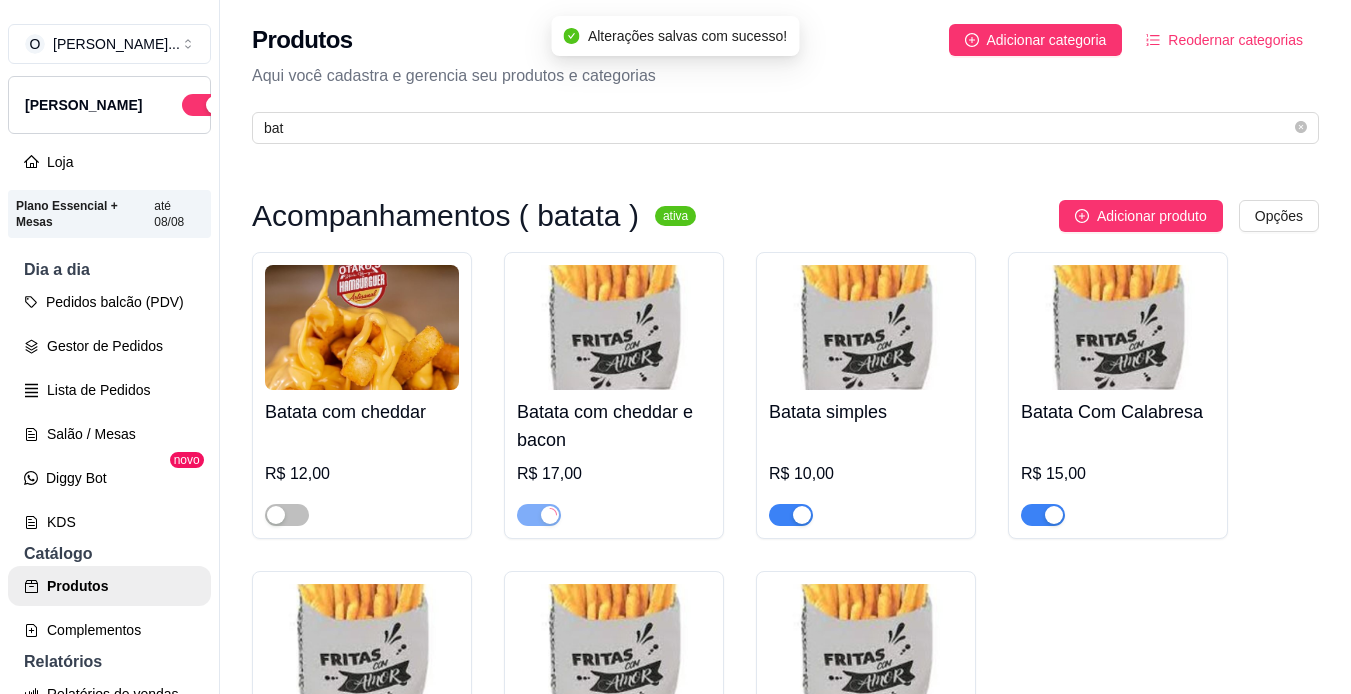 click at bounding box center (791, 515) 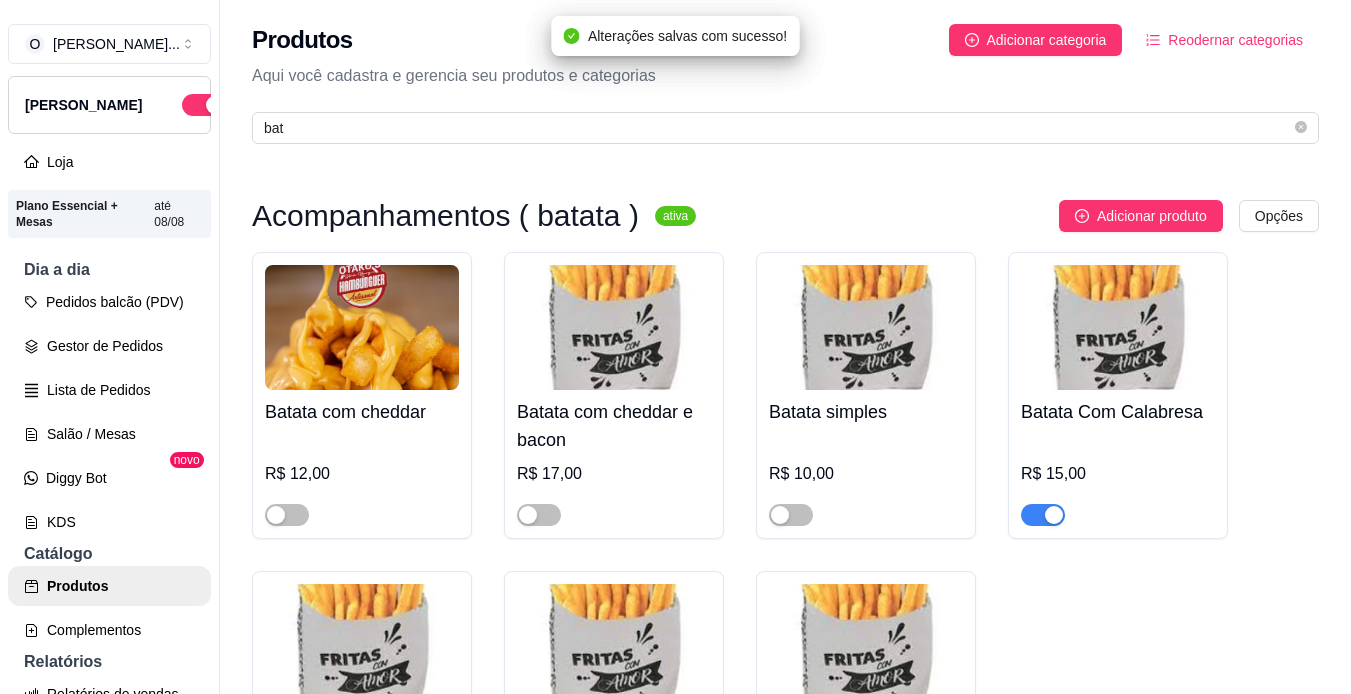 click at bounding box center [1043, 515] 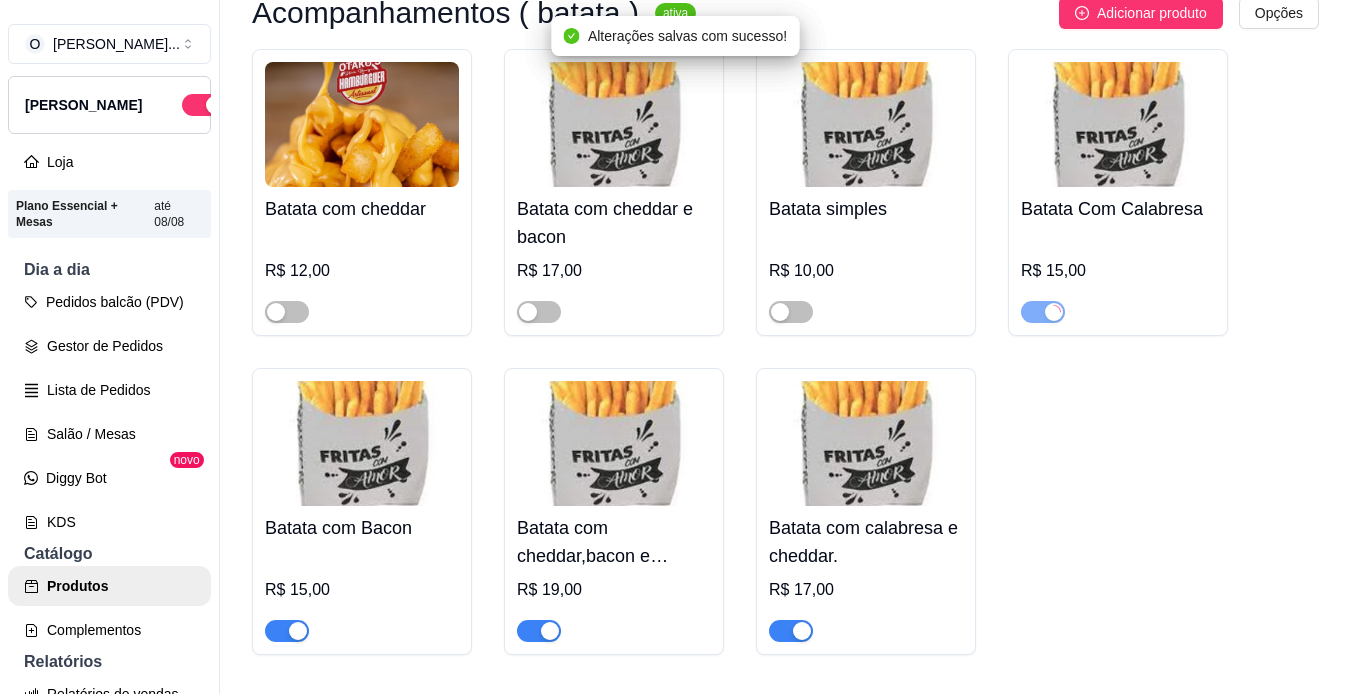 scroll, scrollTop: 233, scrollLeft: 0, axis: vertical 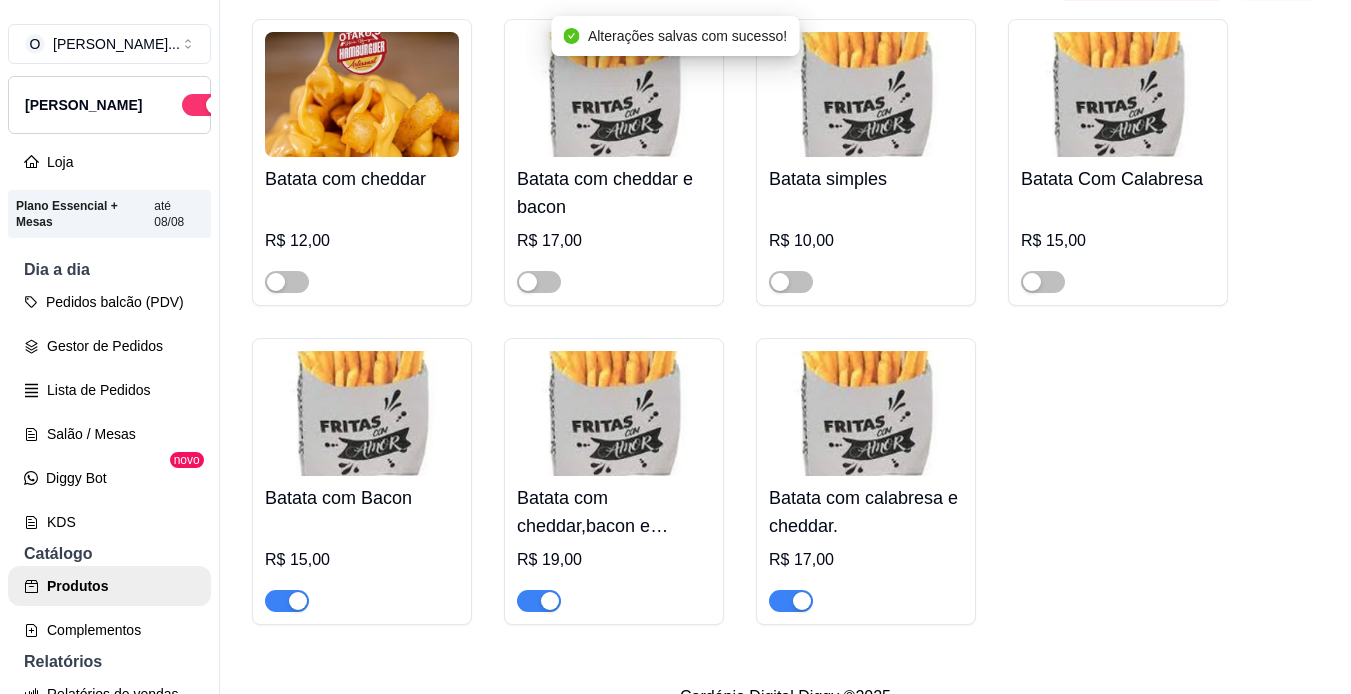 click at bounding box center [802, 601] 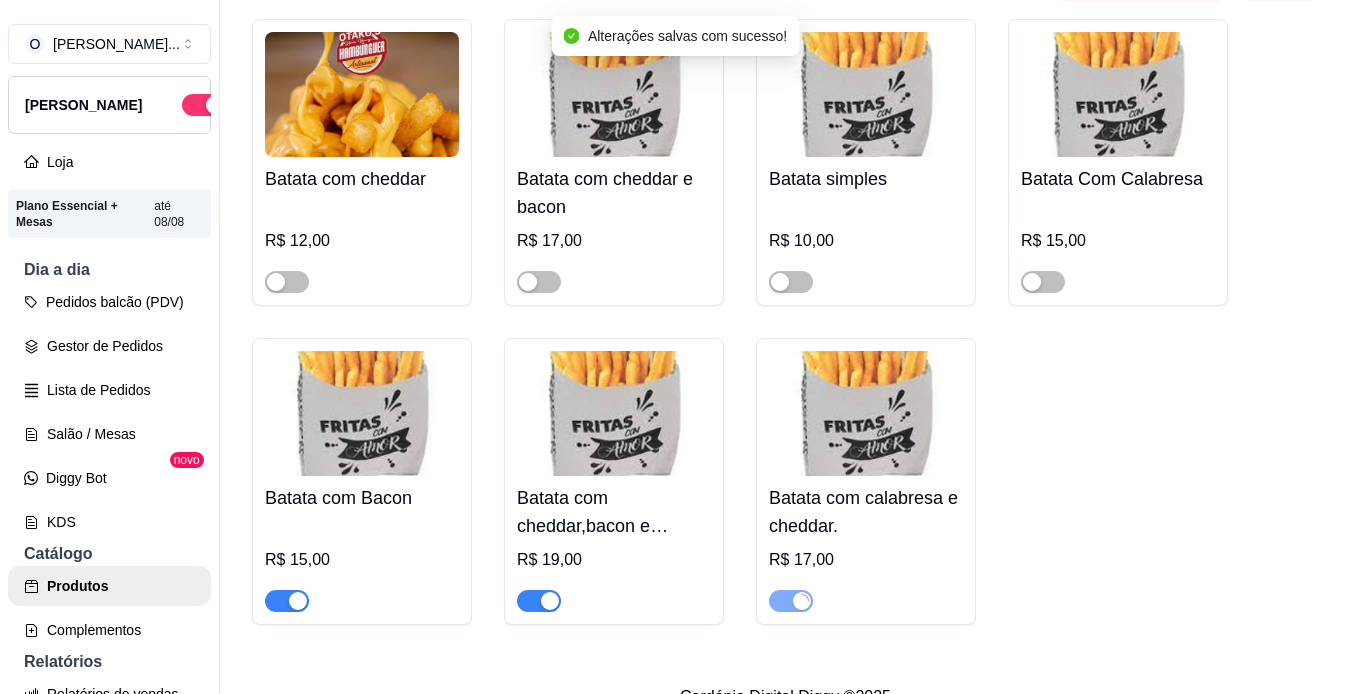 click at bounding box center (539, 600) 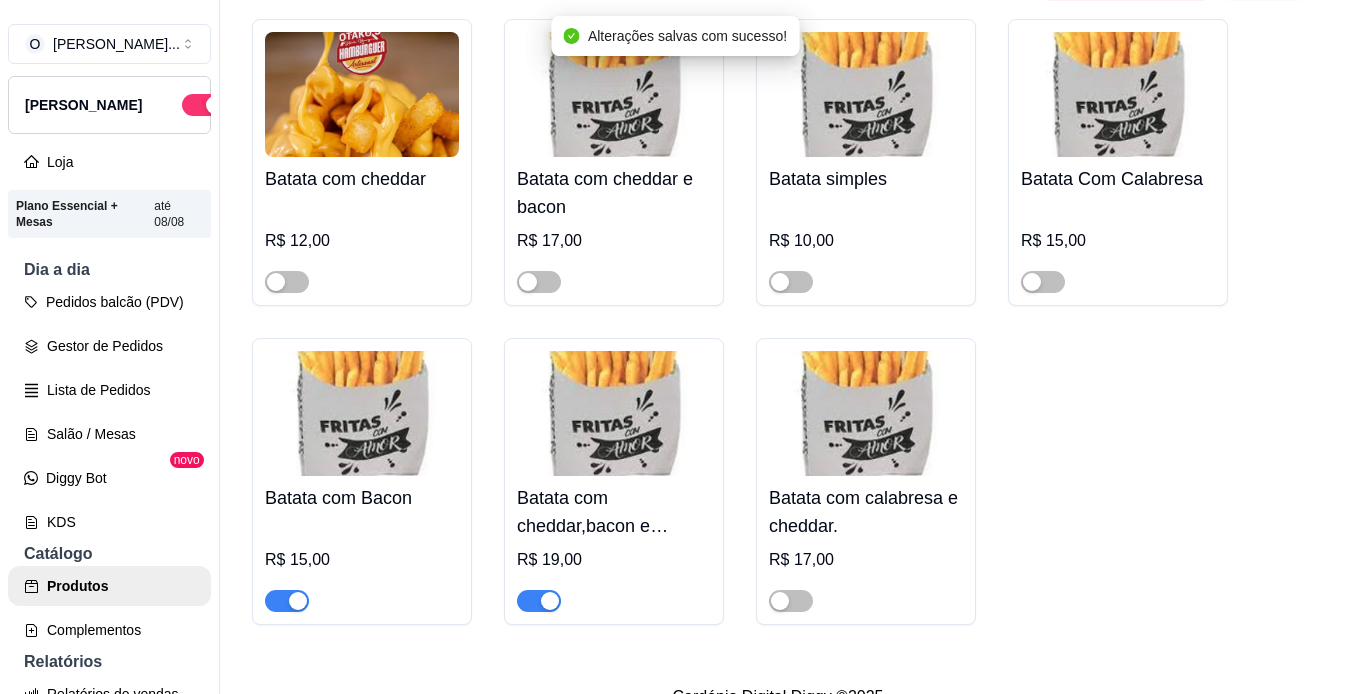 type 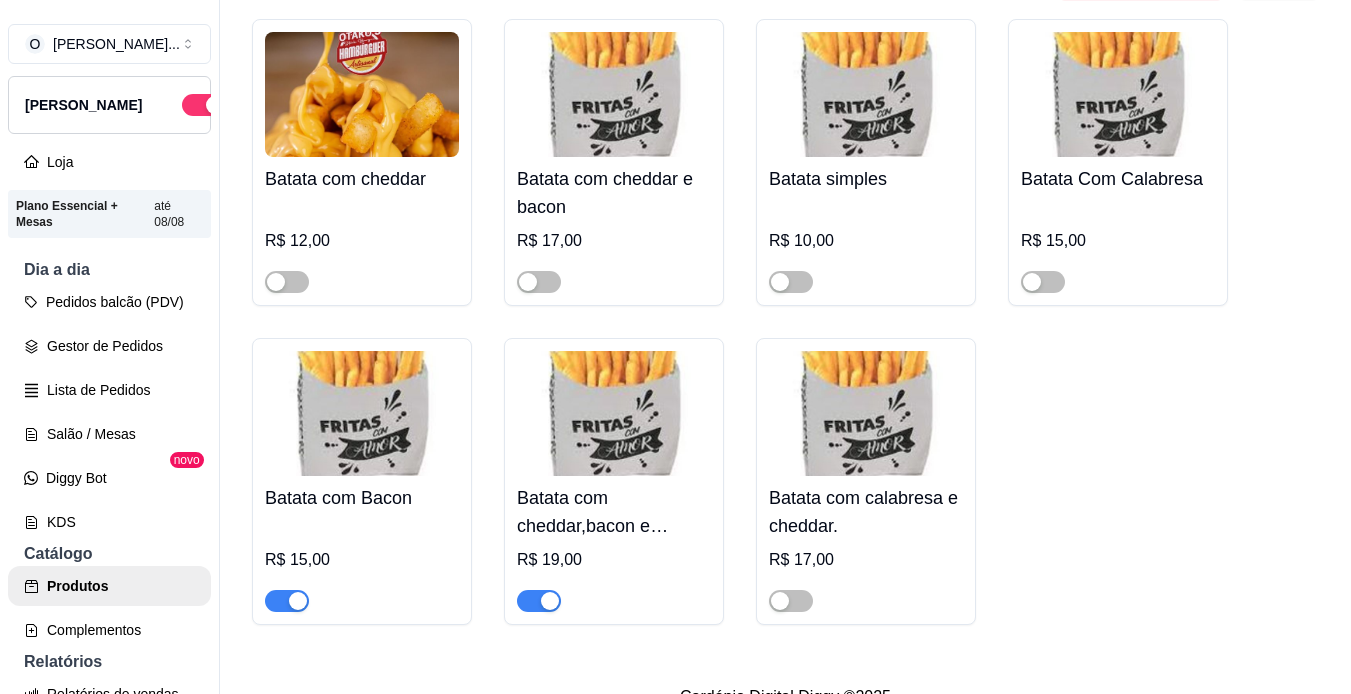 click at bounding box center [539, 601] 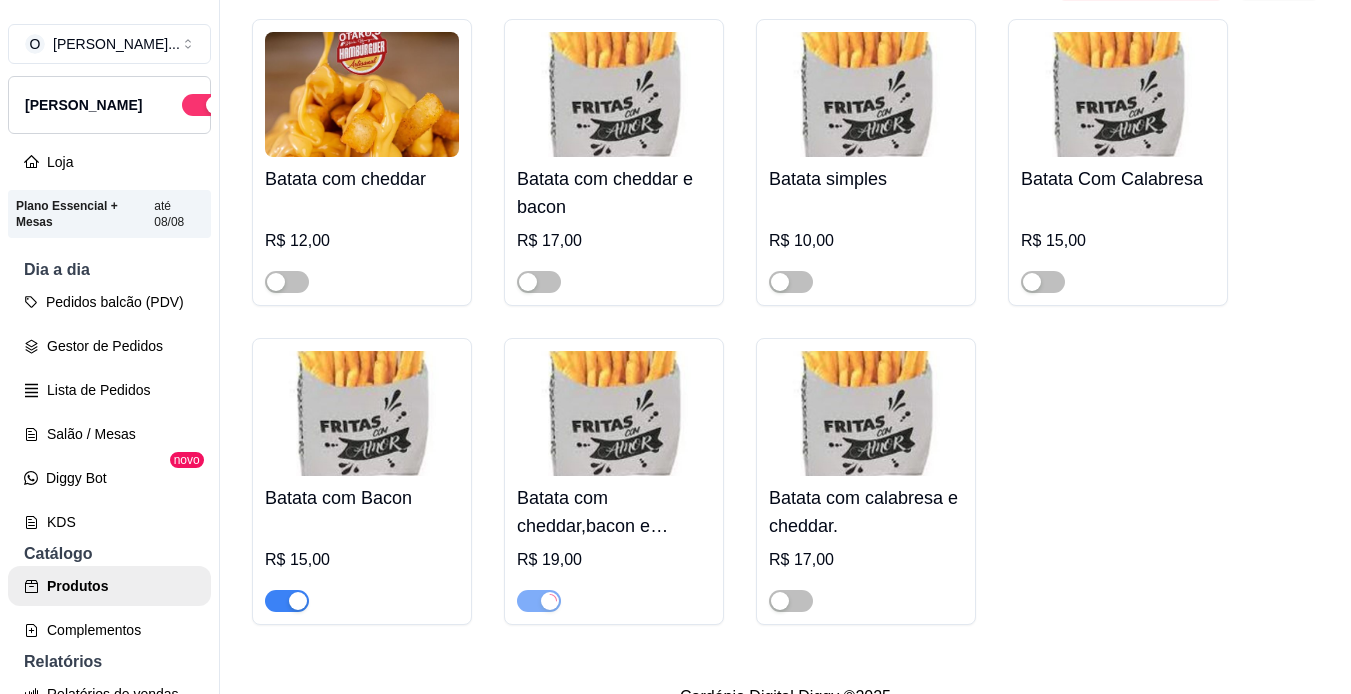 click at bounding box center (287, 601) 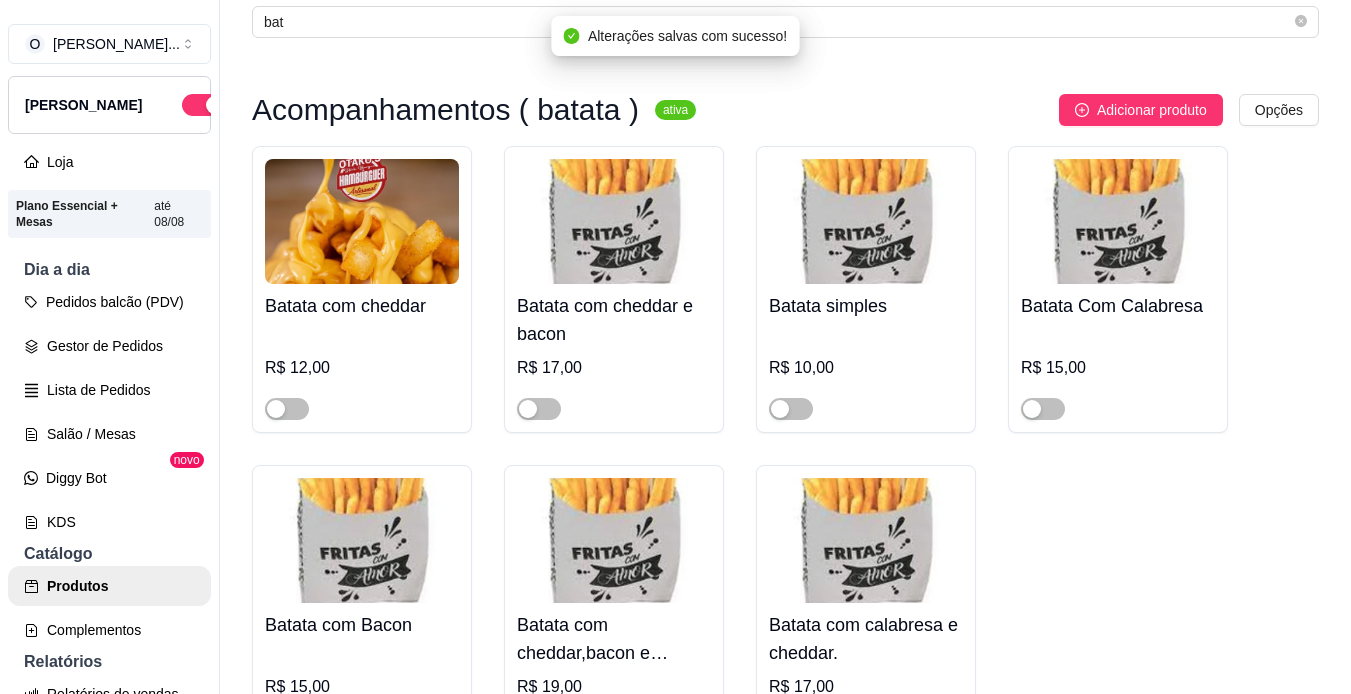 scroll, scrollTop: 0, scrollLeft: 0, axis: both 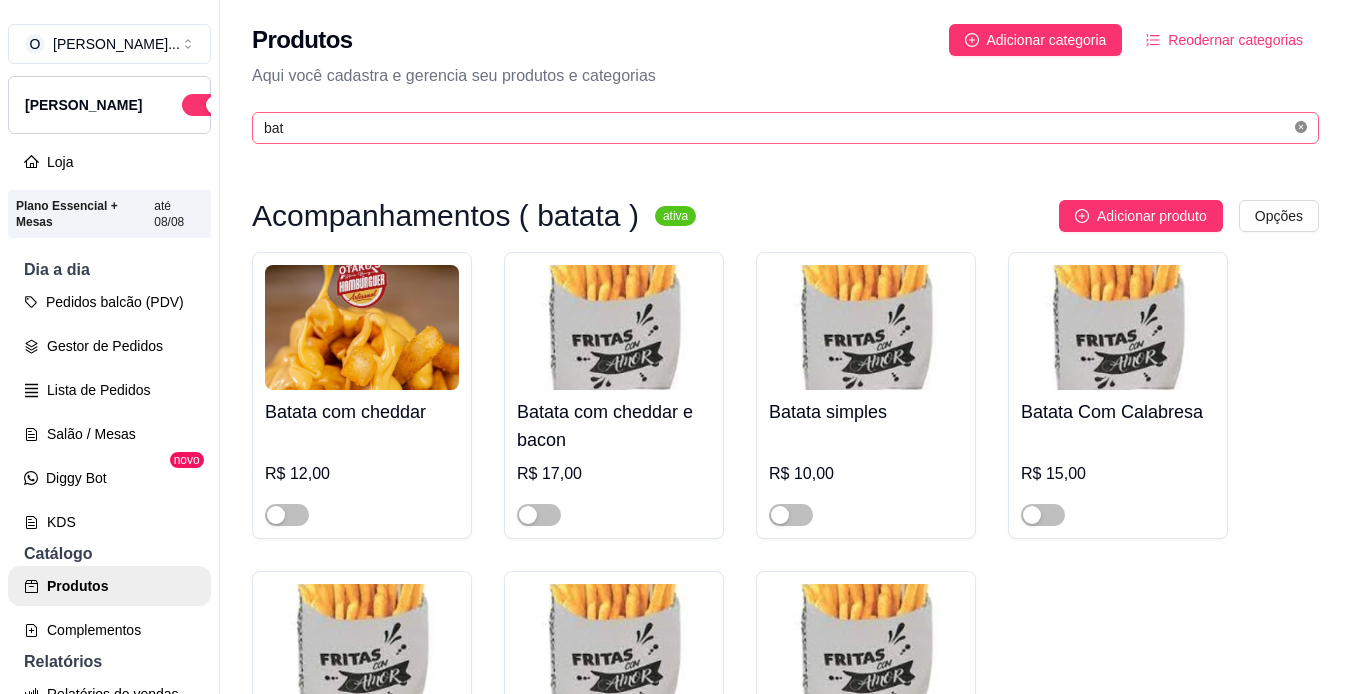 click 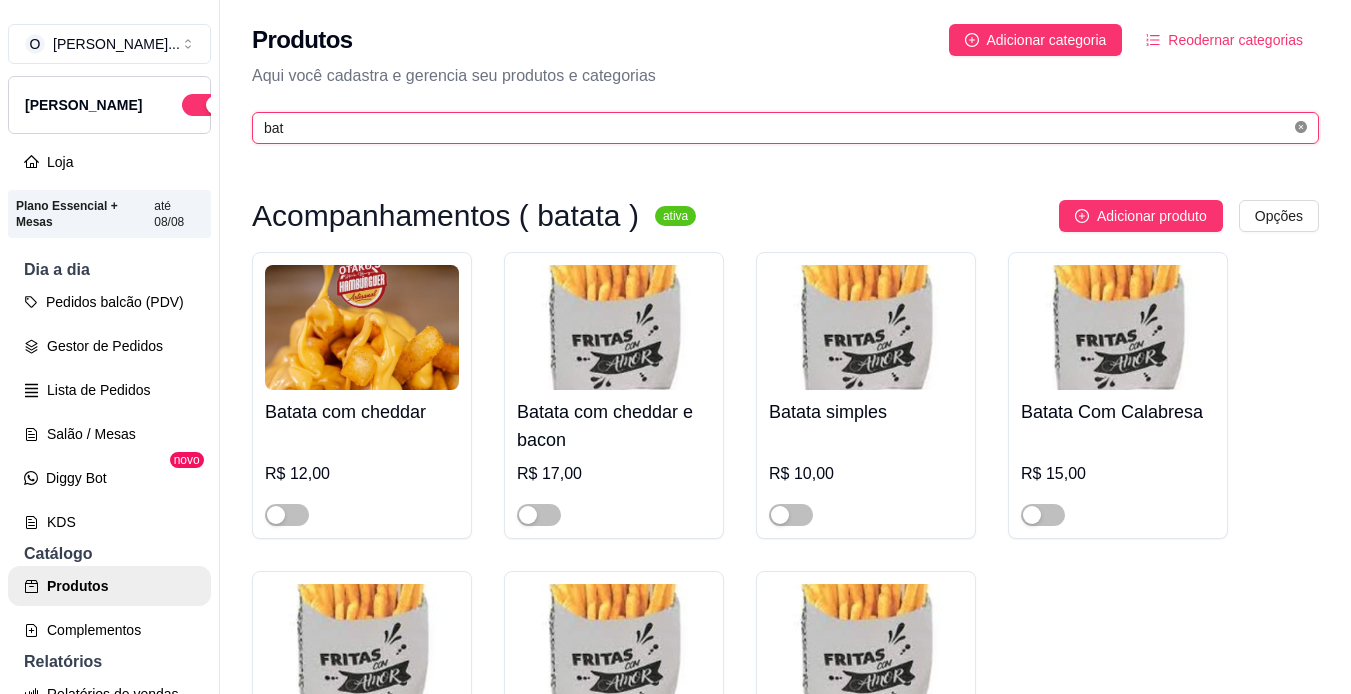 type 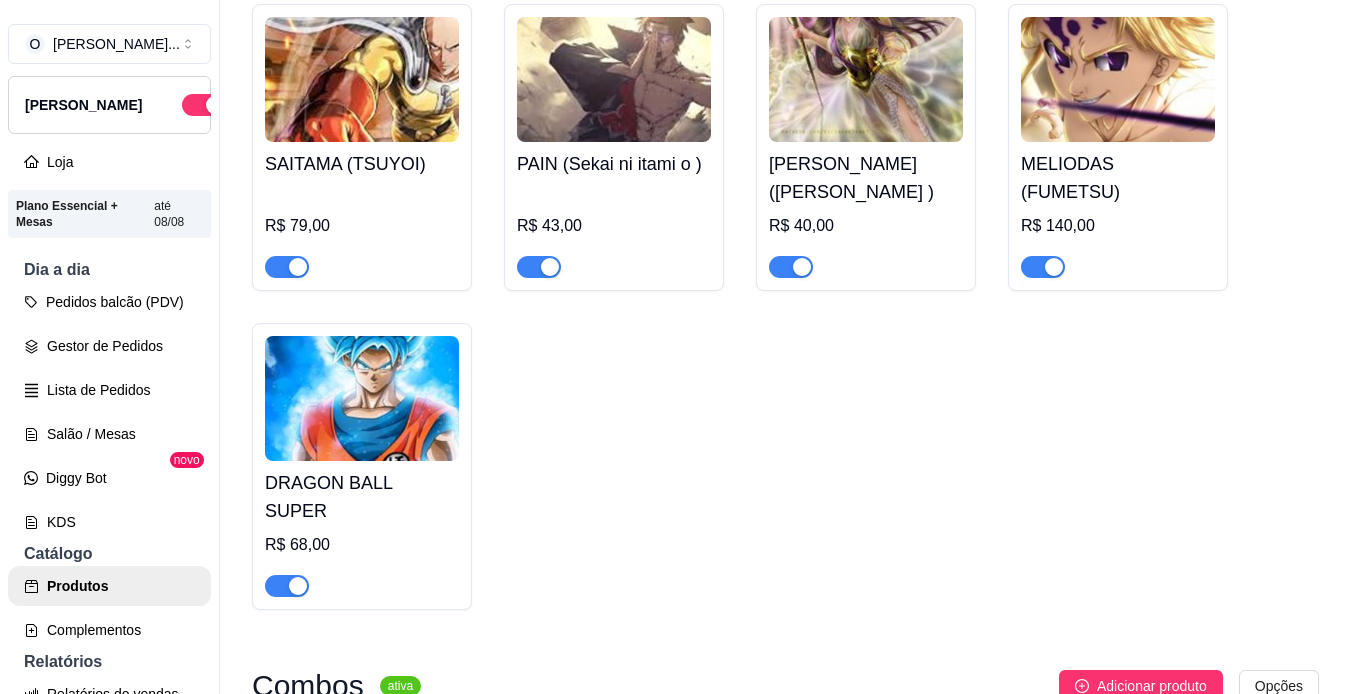 scroll, scrollTop: 1785, scrollLeft: 0, axis: vertical 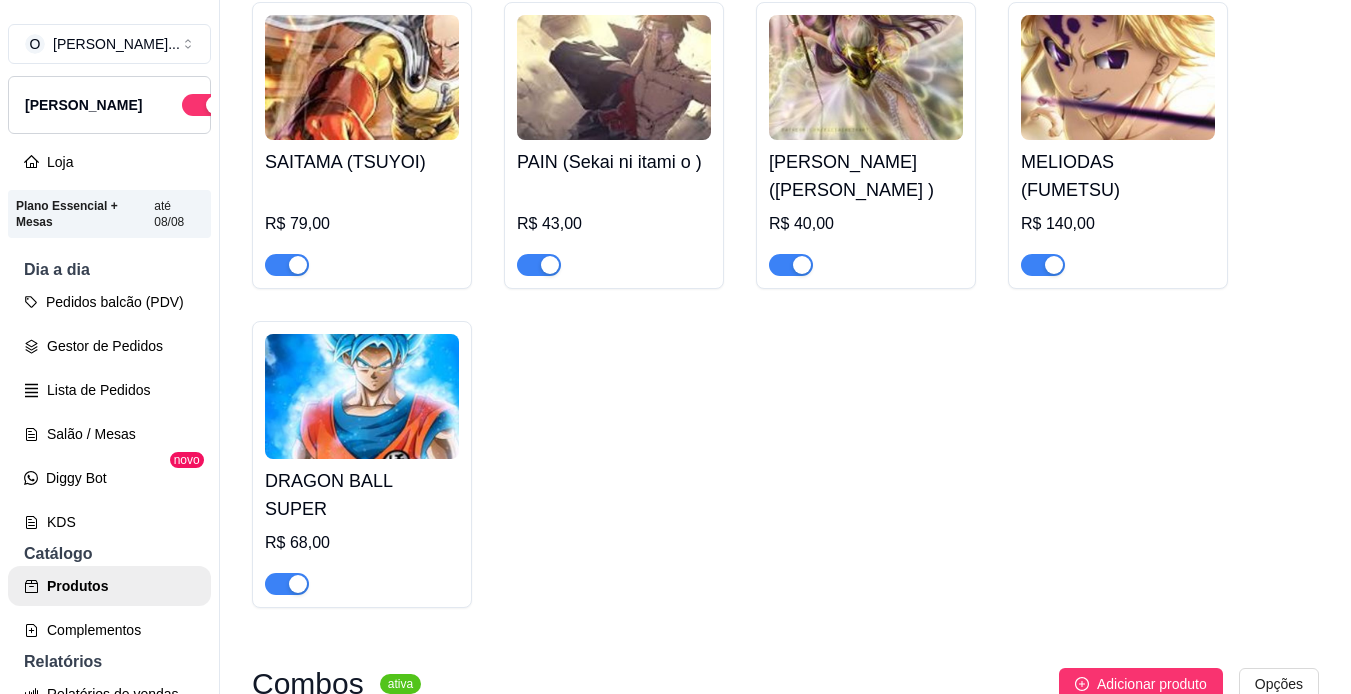 click at bounding box center (298, 265) 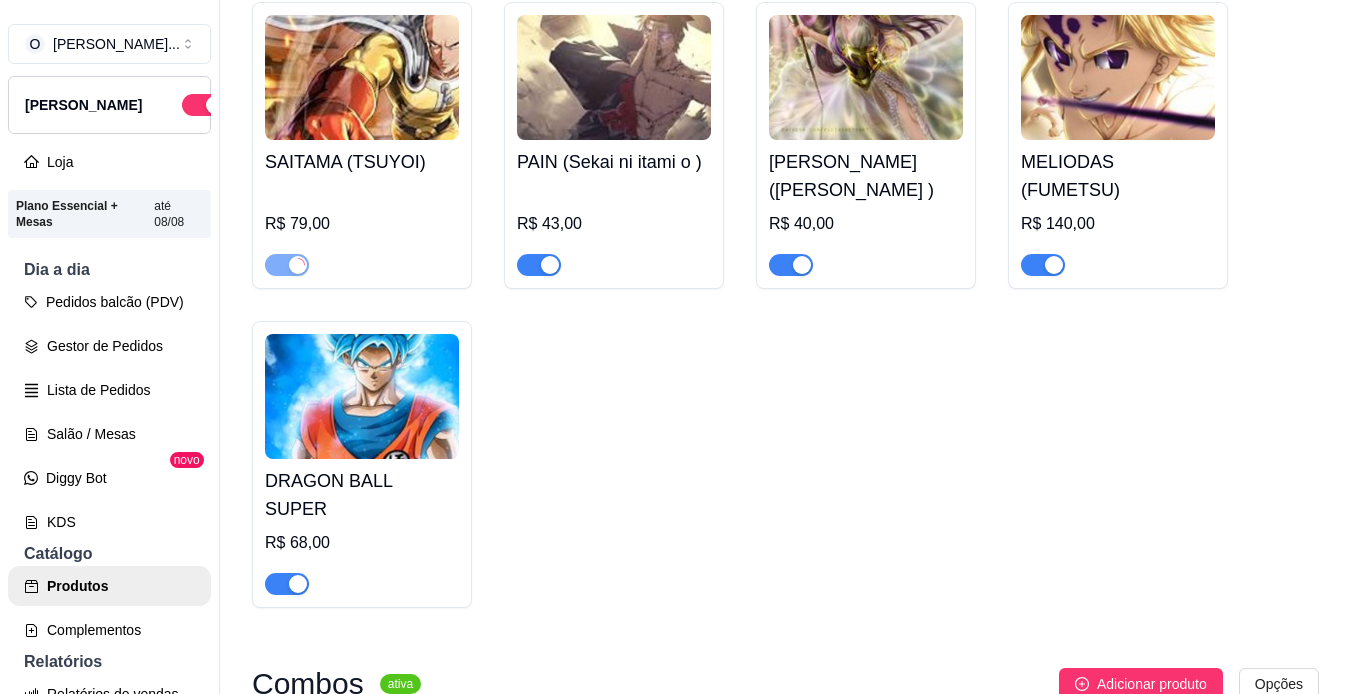 click at bounding box center (539, 265) 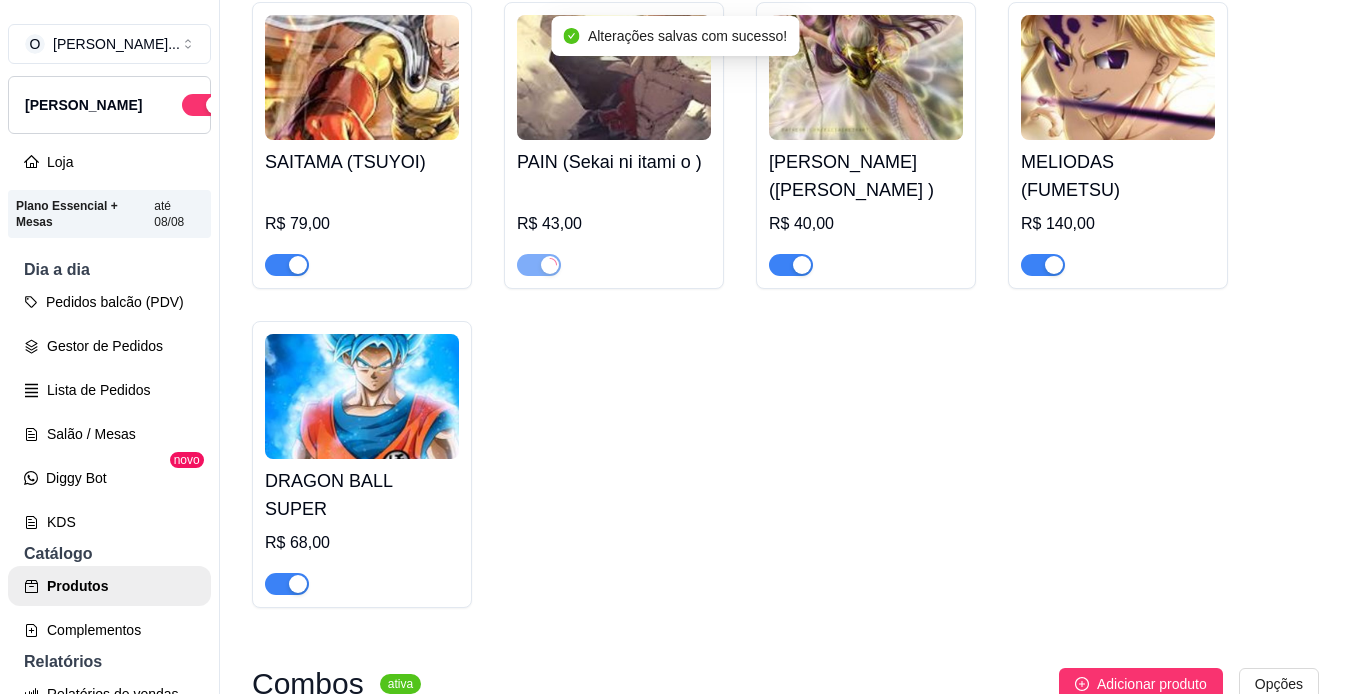 click at bounding box center [791, 265] 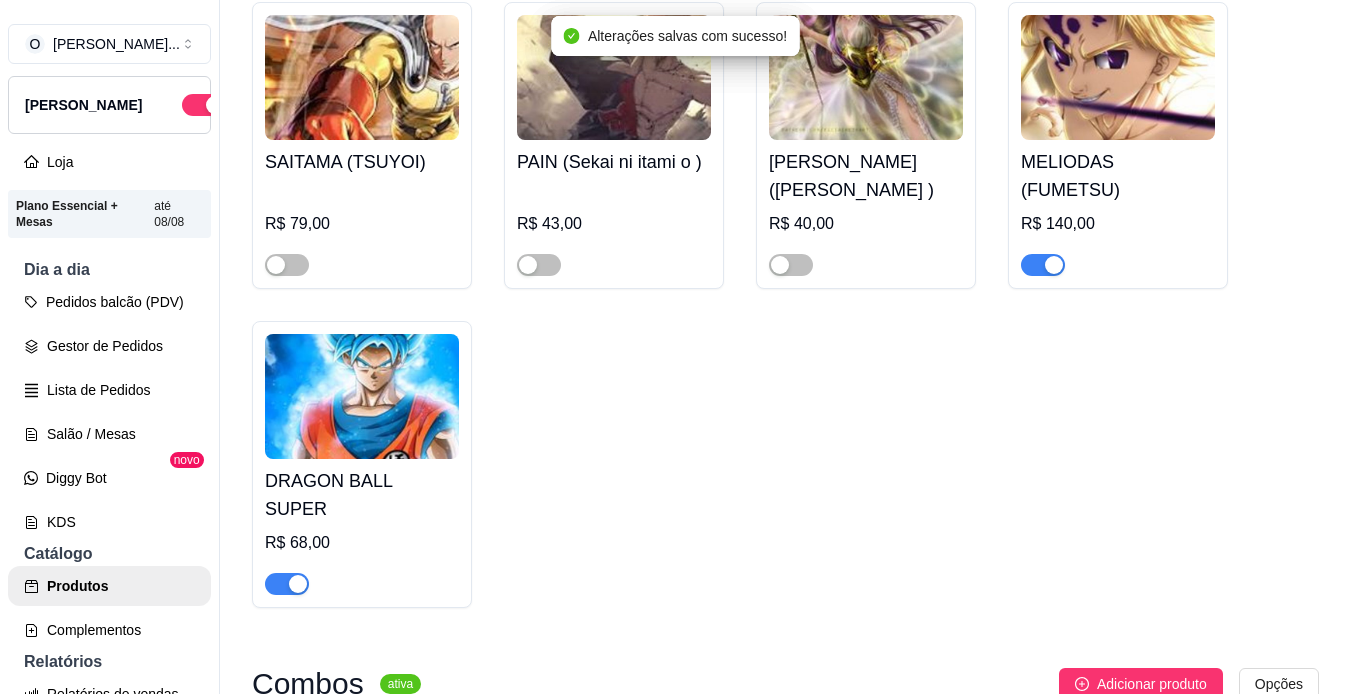 click at bounding box center (1054, 265) 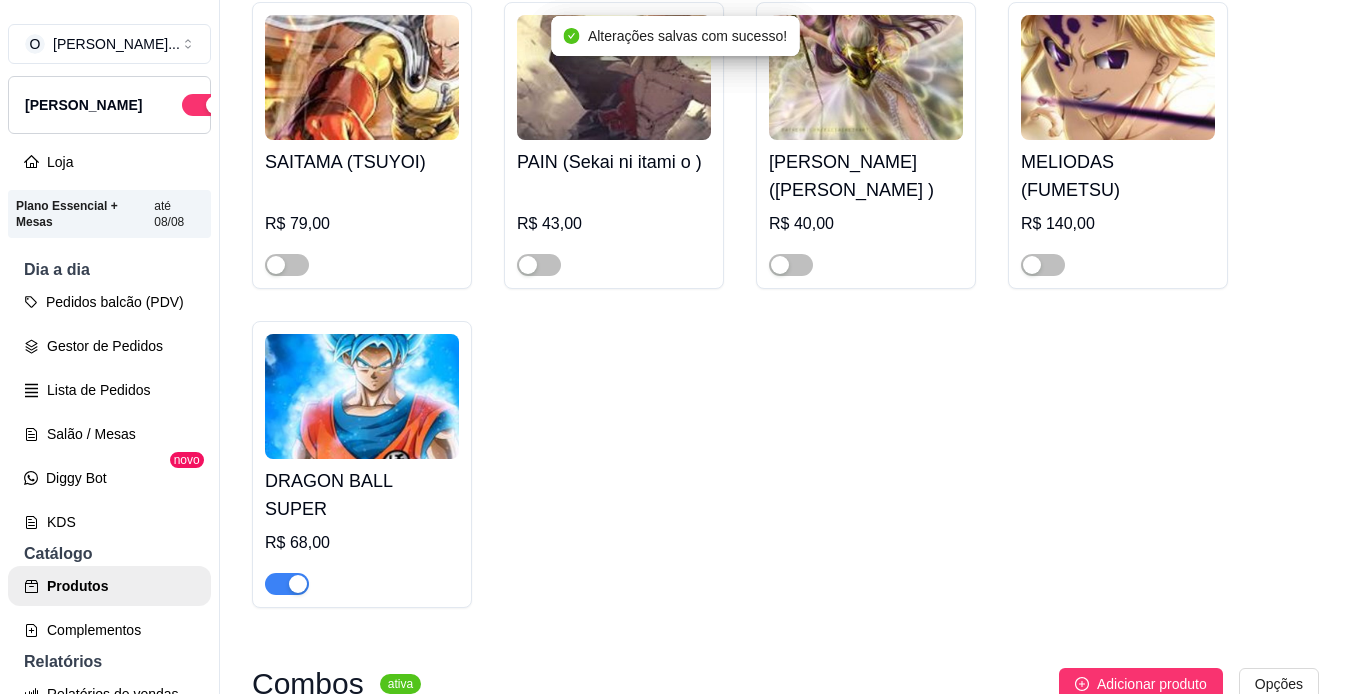 click at bounding box center (287, 584) 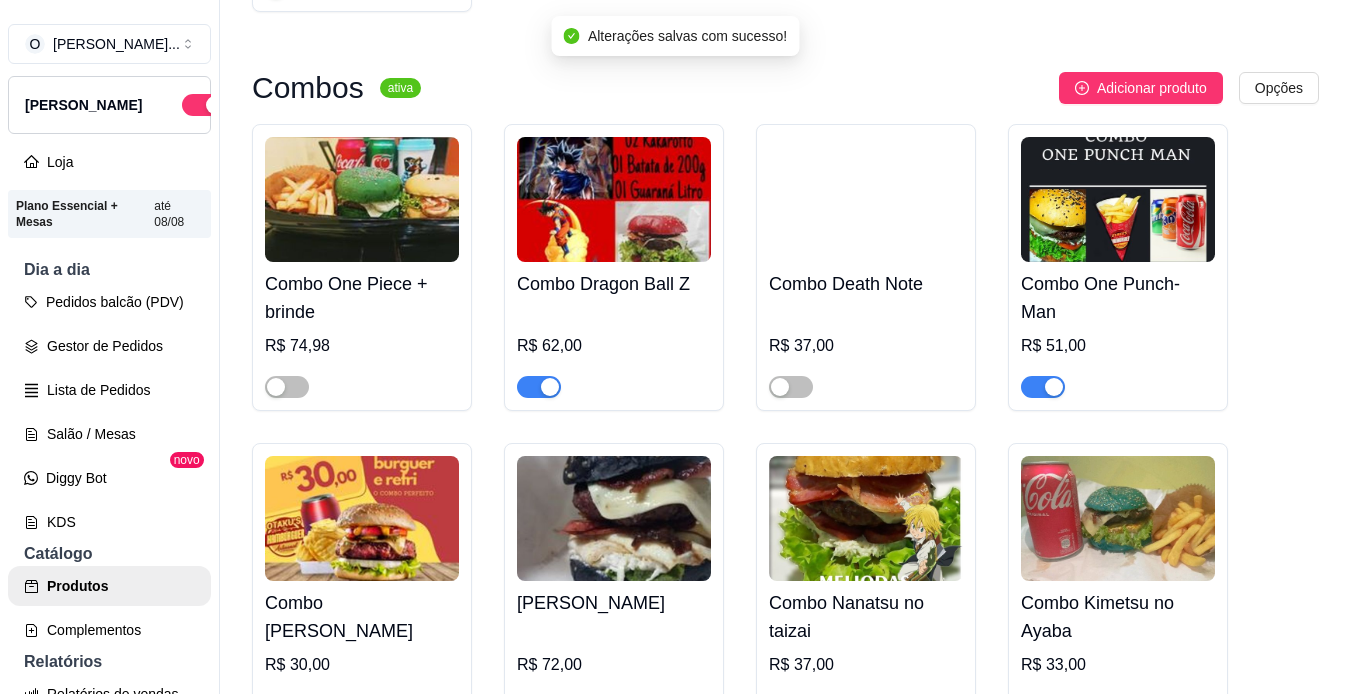 scroll, scrollTop: 2382, scrollLeft: 0, axis: vertical 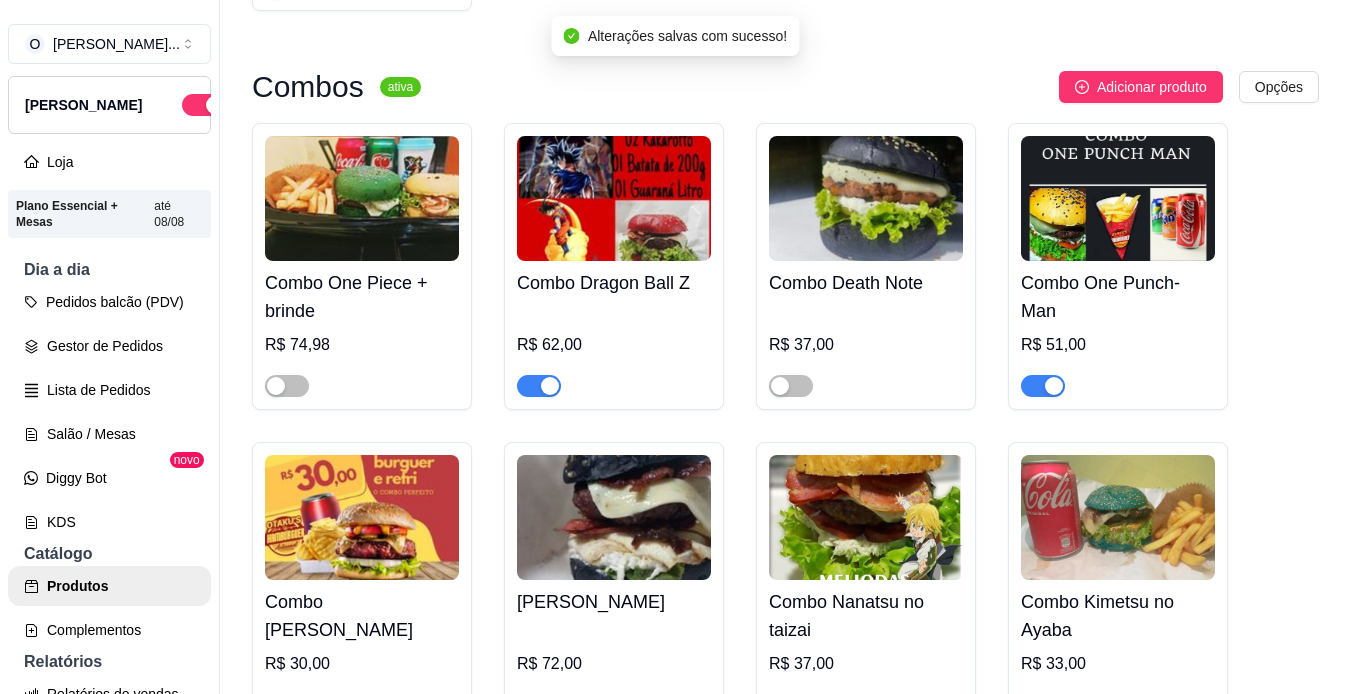 click at bounding box center (550, 386) 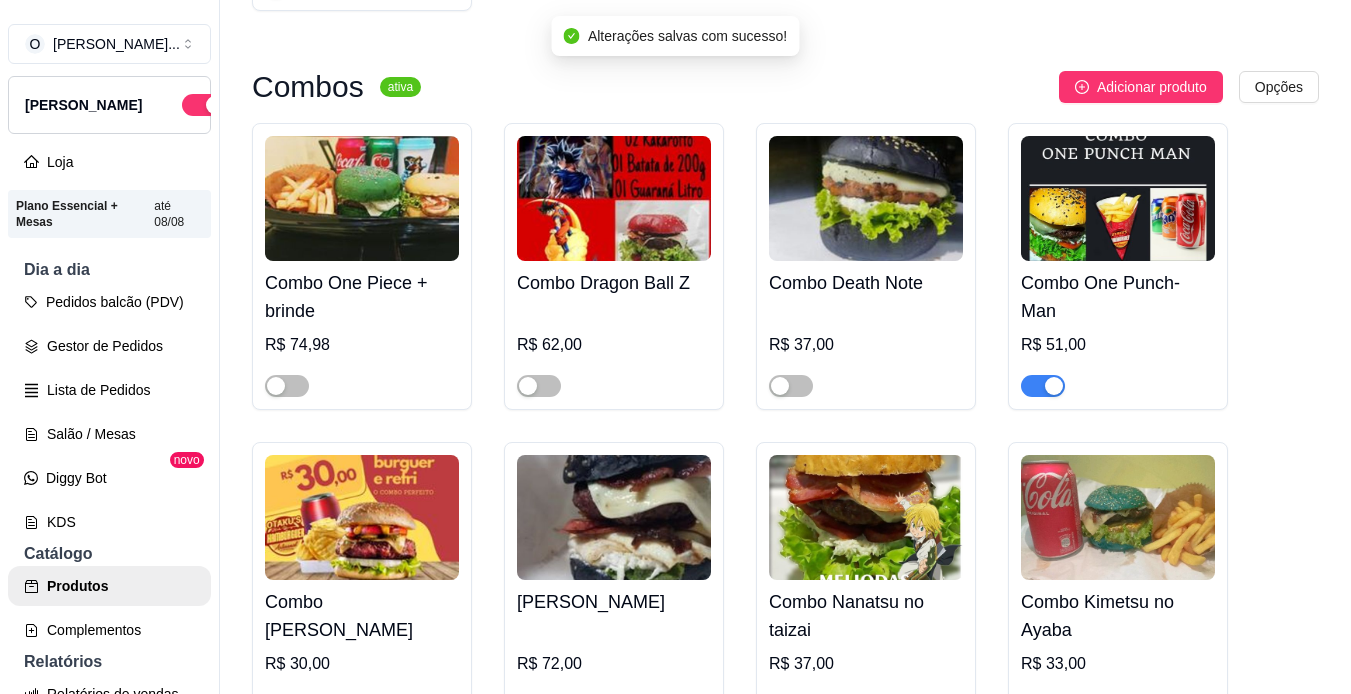 click at bounding box center (1043, 386) 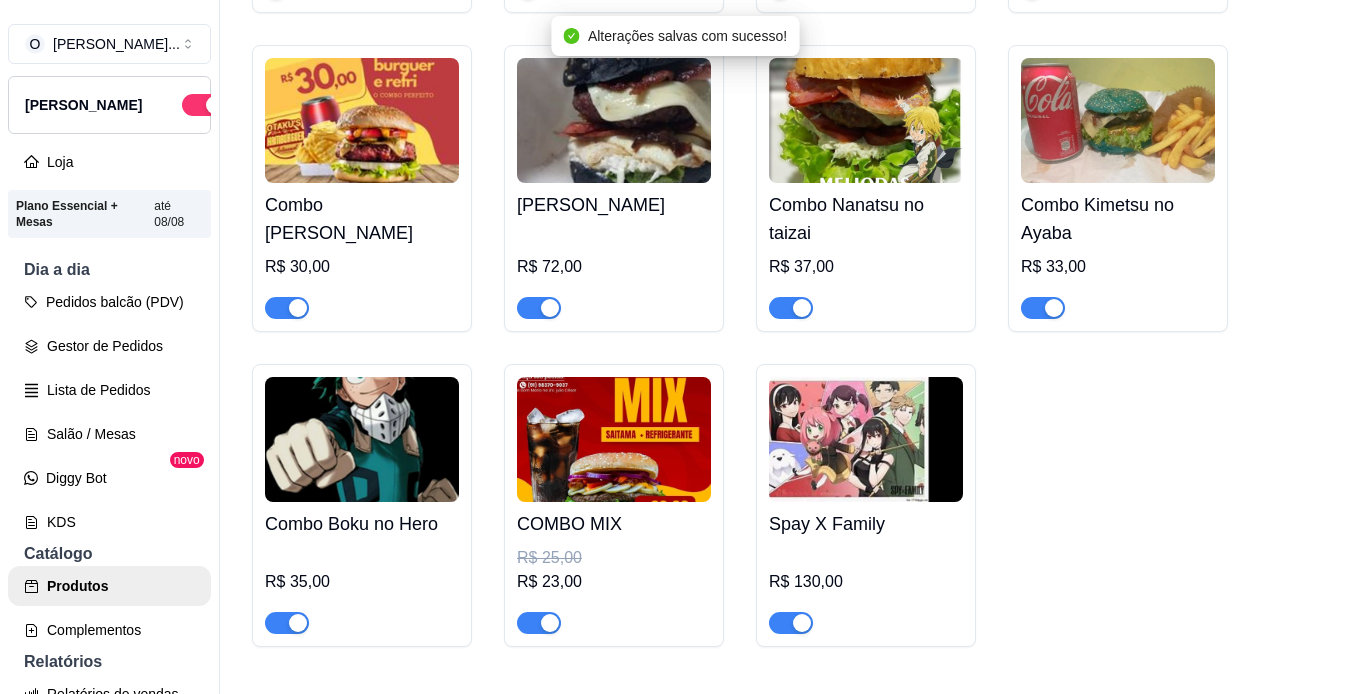 scroll, scrollTop: 2796, scrollLeft: 0, axis: vertical 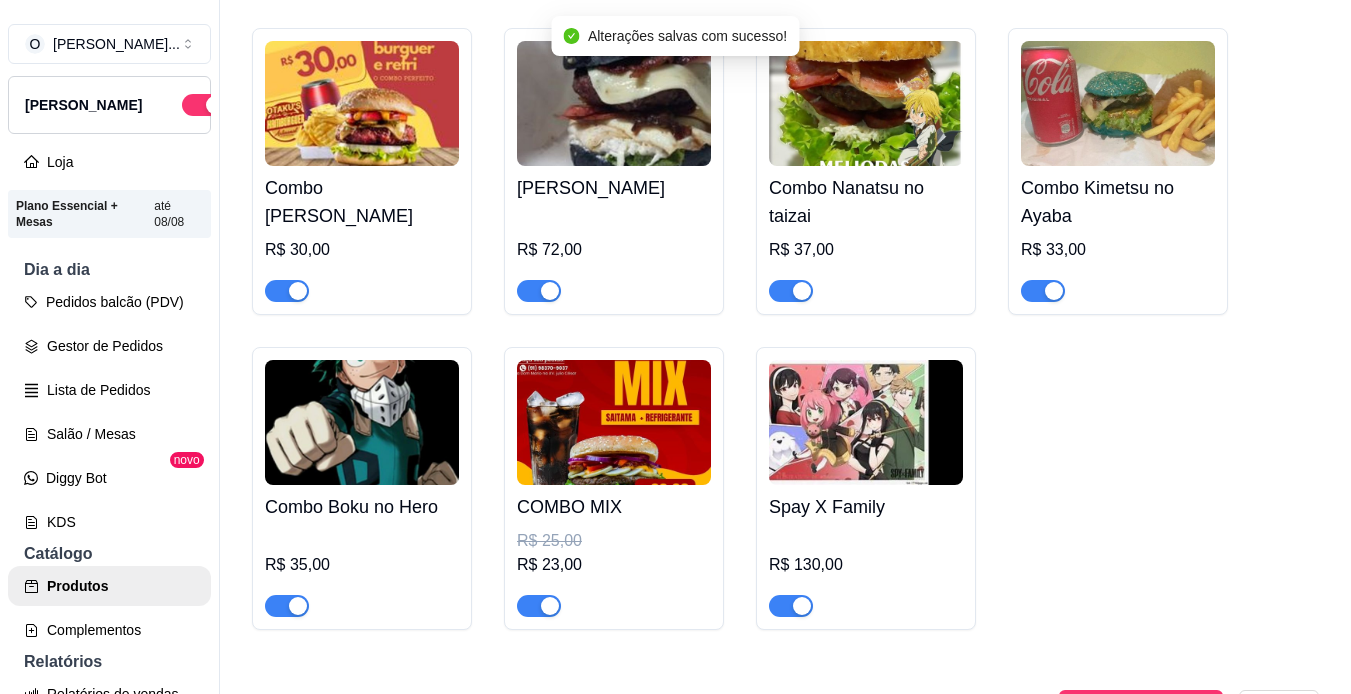 click at bounding box center [287, 291] 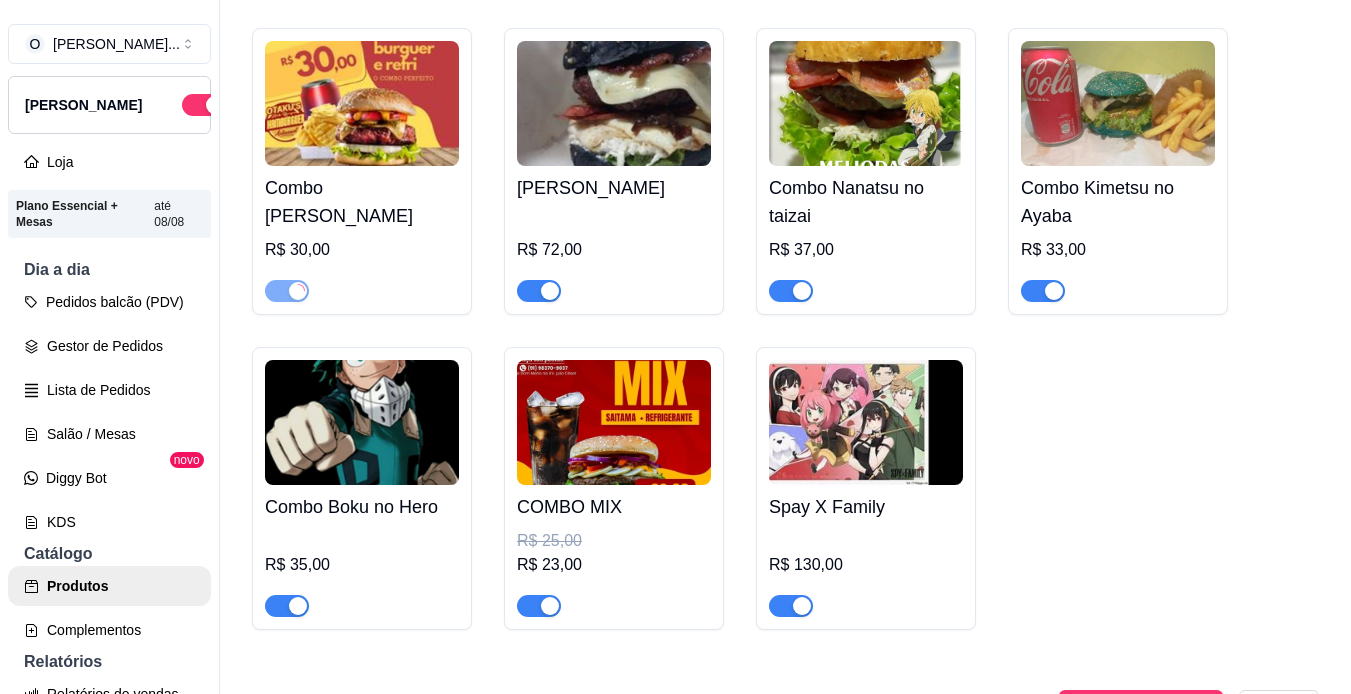 click at bounding box center (550, 291) 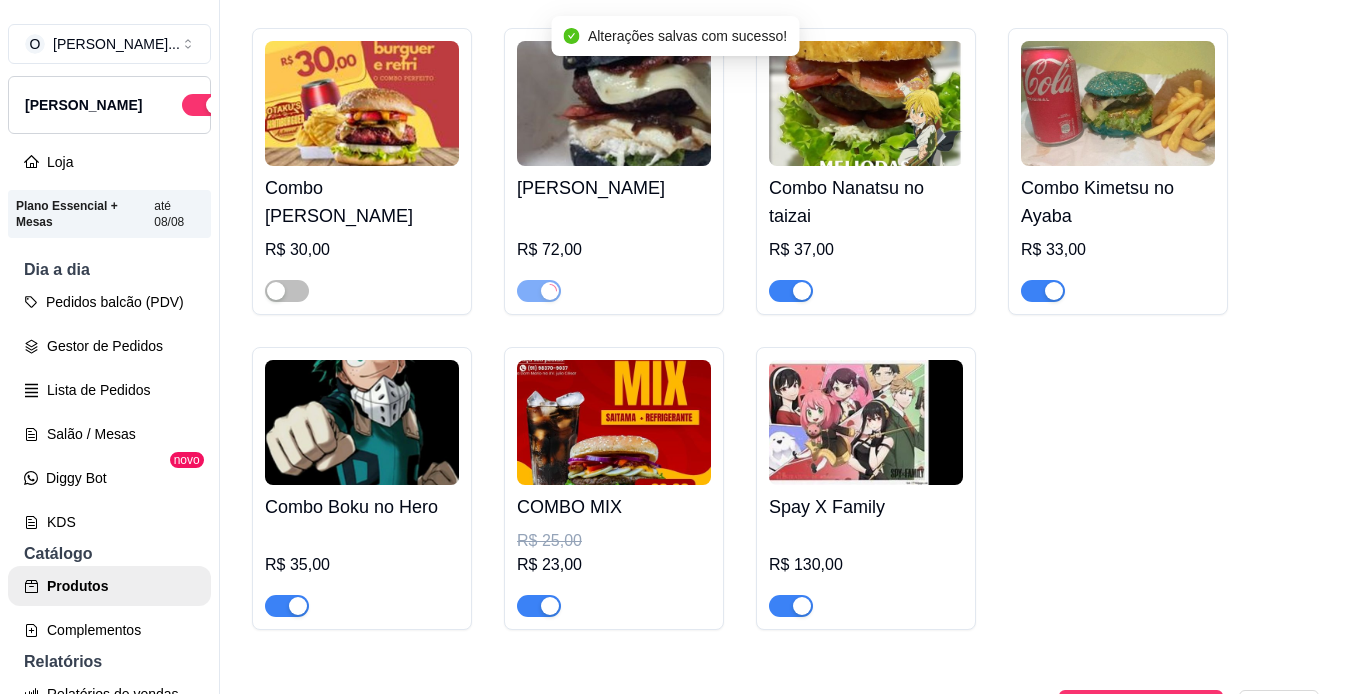 click at bounding box center (802, 291) 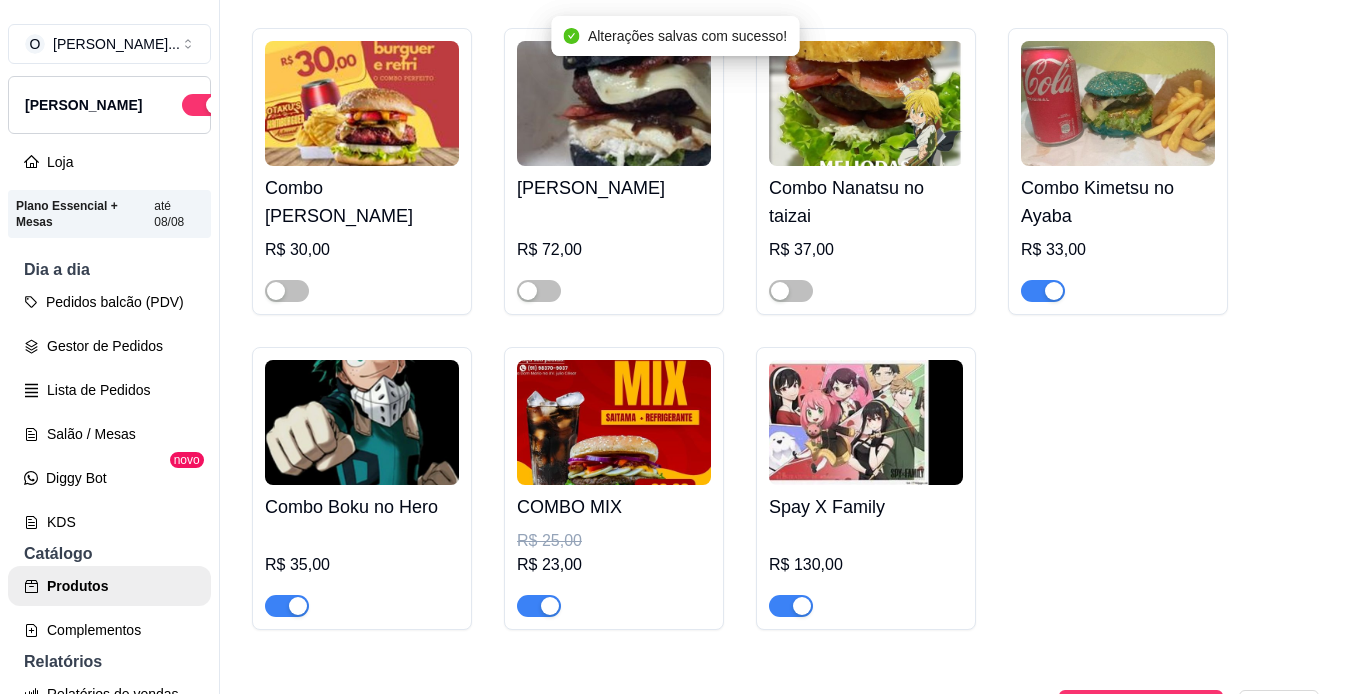 click at bounding box center [1043, 291] 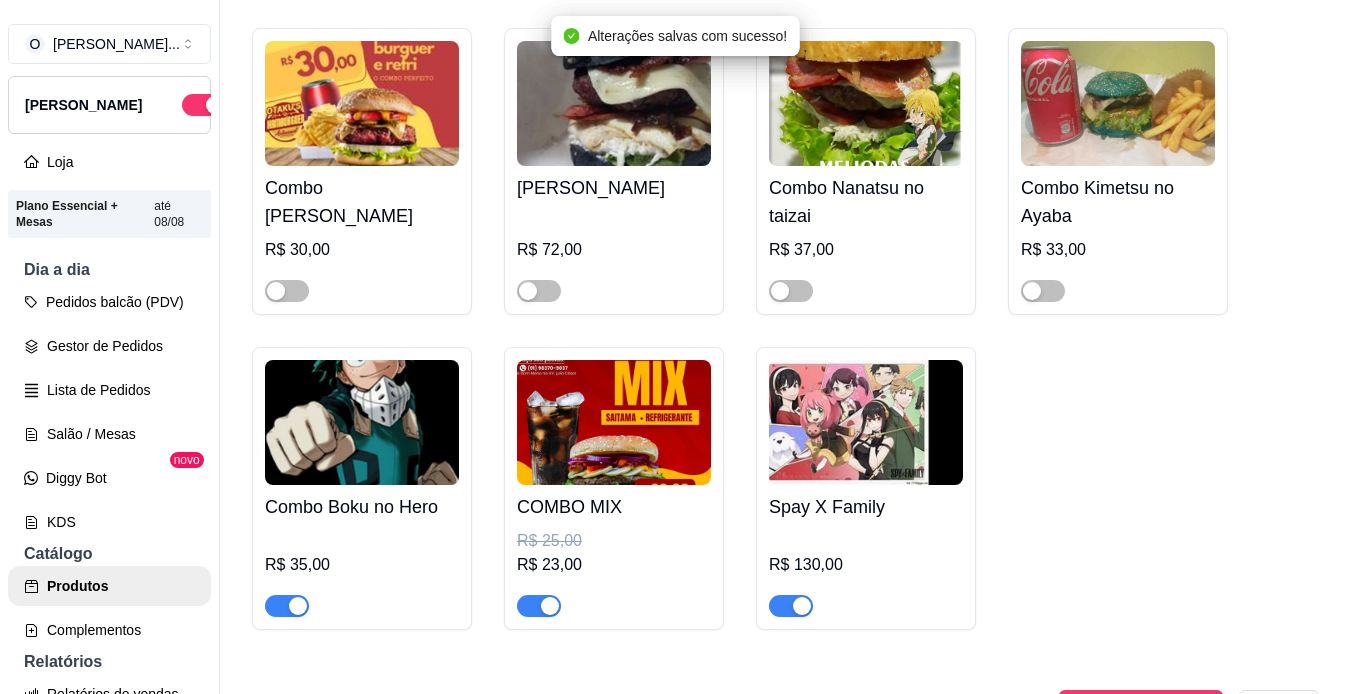 click at bounding box center (539, 606) 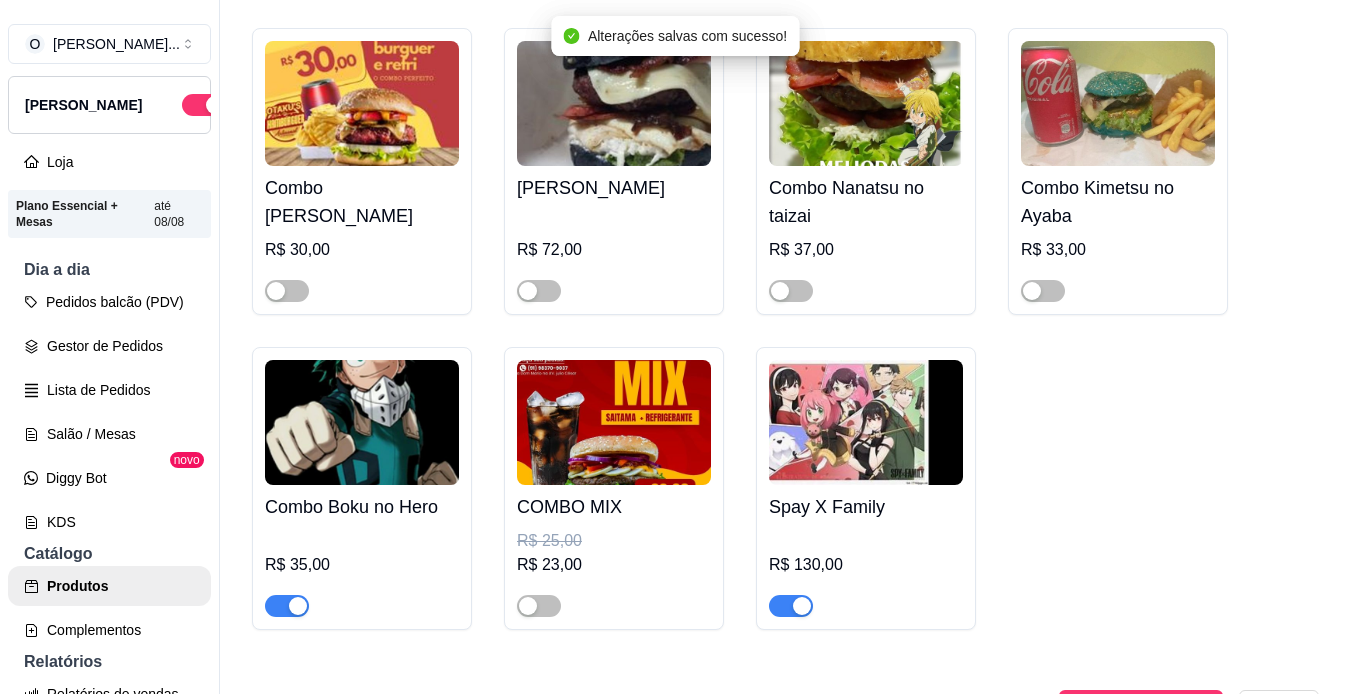 click at bounding box center [298, 606] 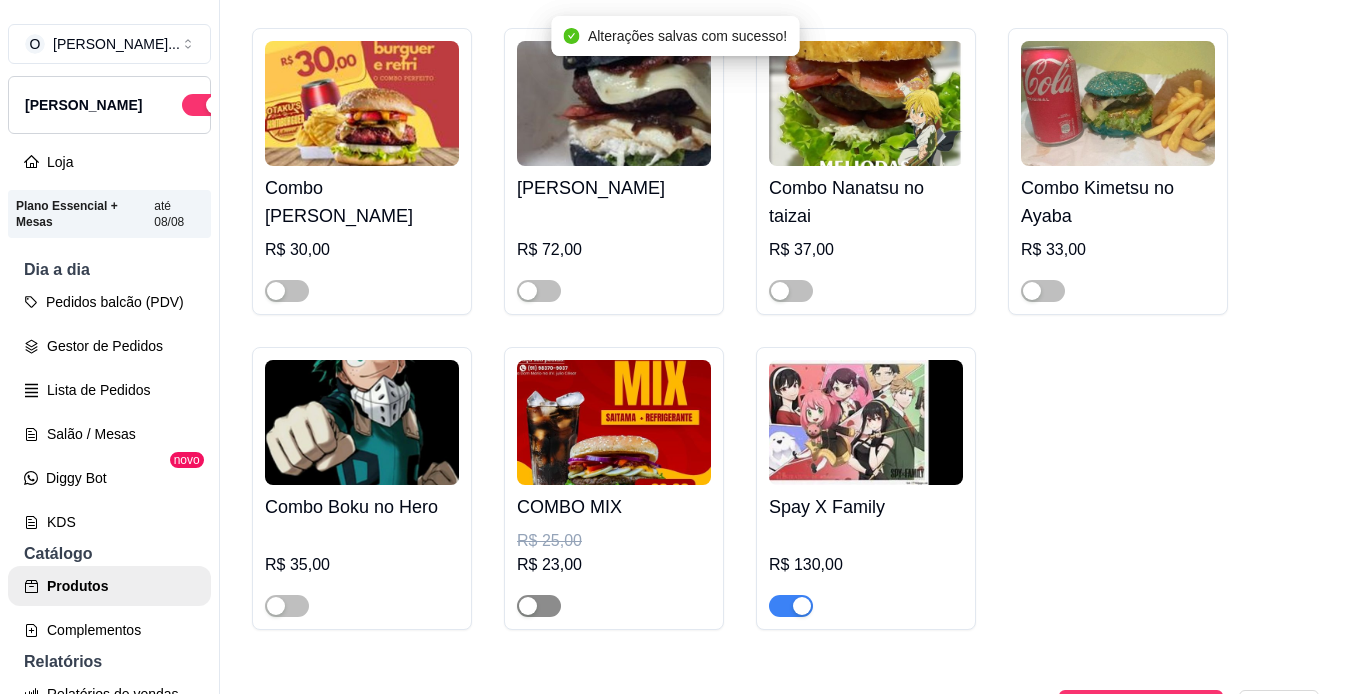 click at bounding box center [528, 606] 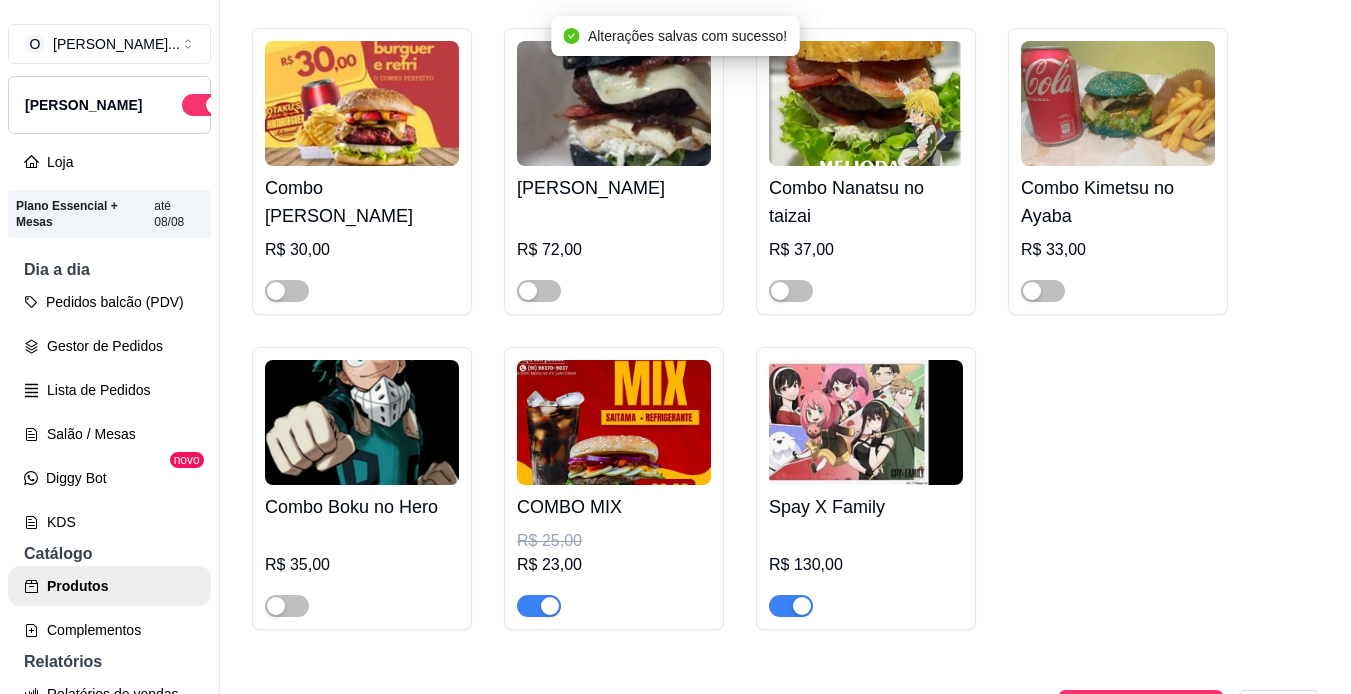 click at bounding box center [791, 606] 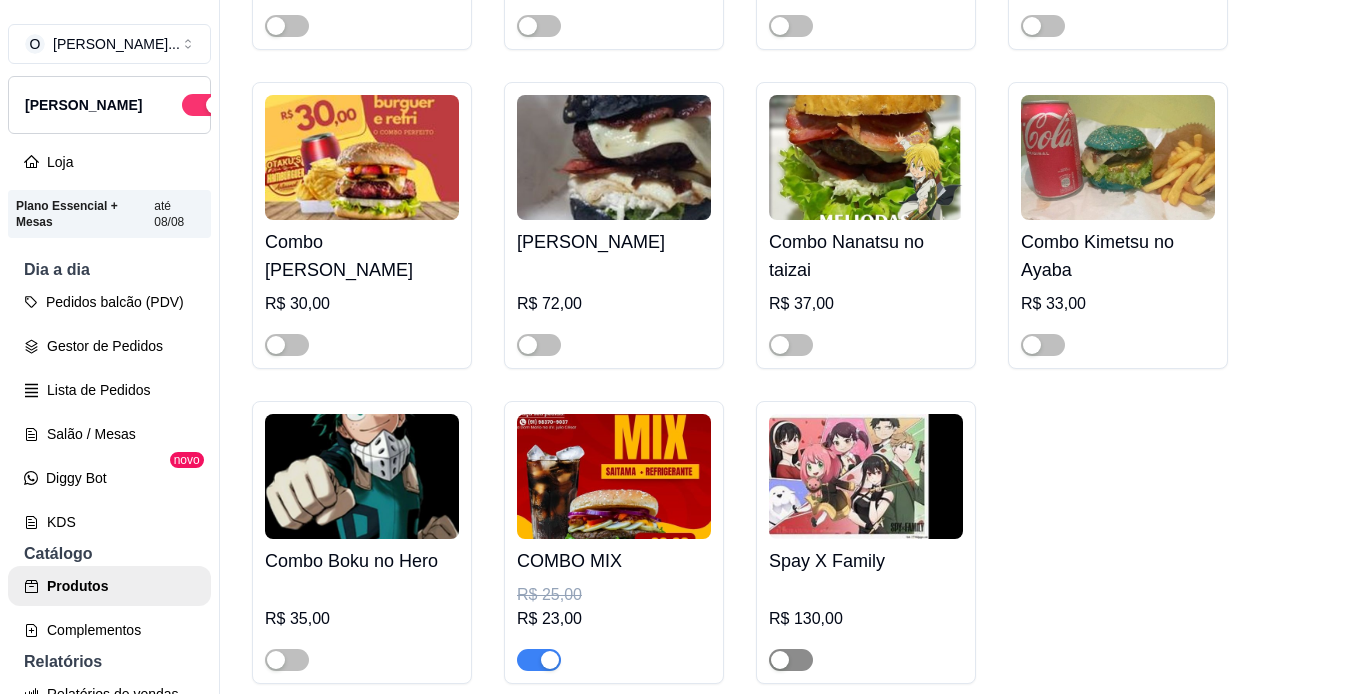 scroll, scrollTop: 2625, scrollLeft: 0, axis: vertical 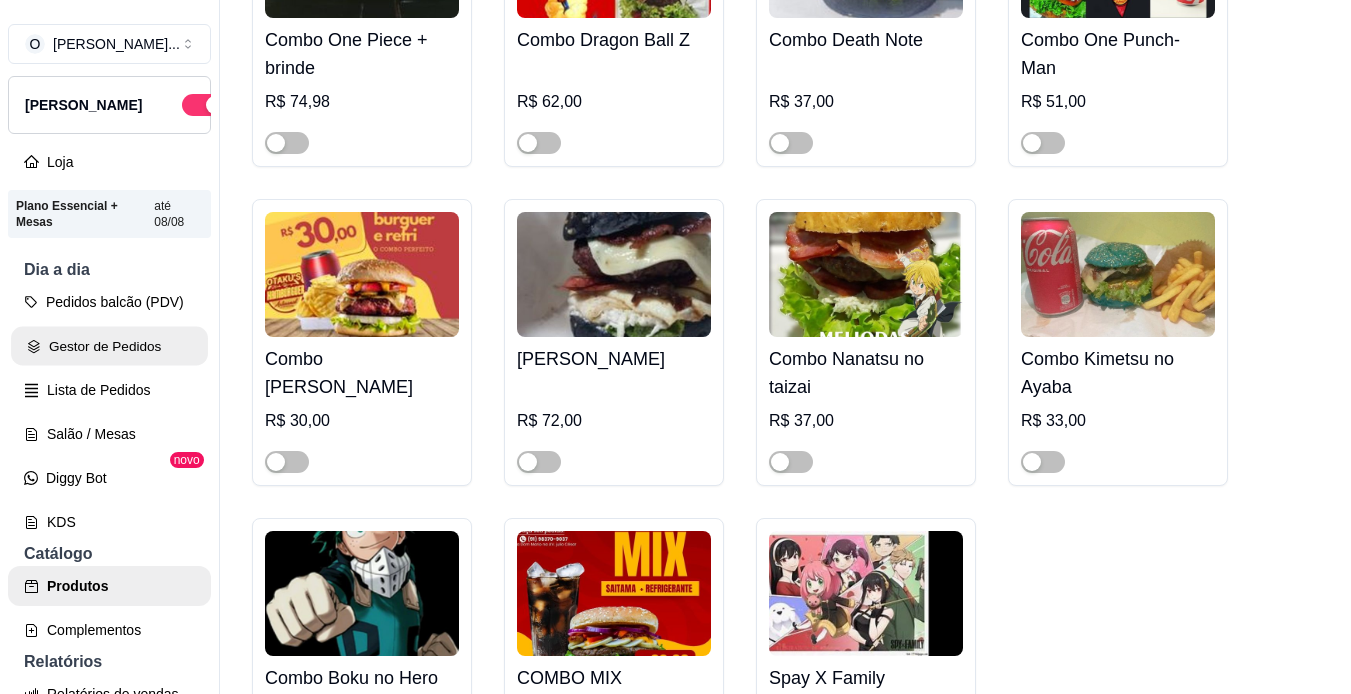 click on "Gestor de Pedidos" at bounding box center [109, 346] 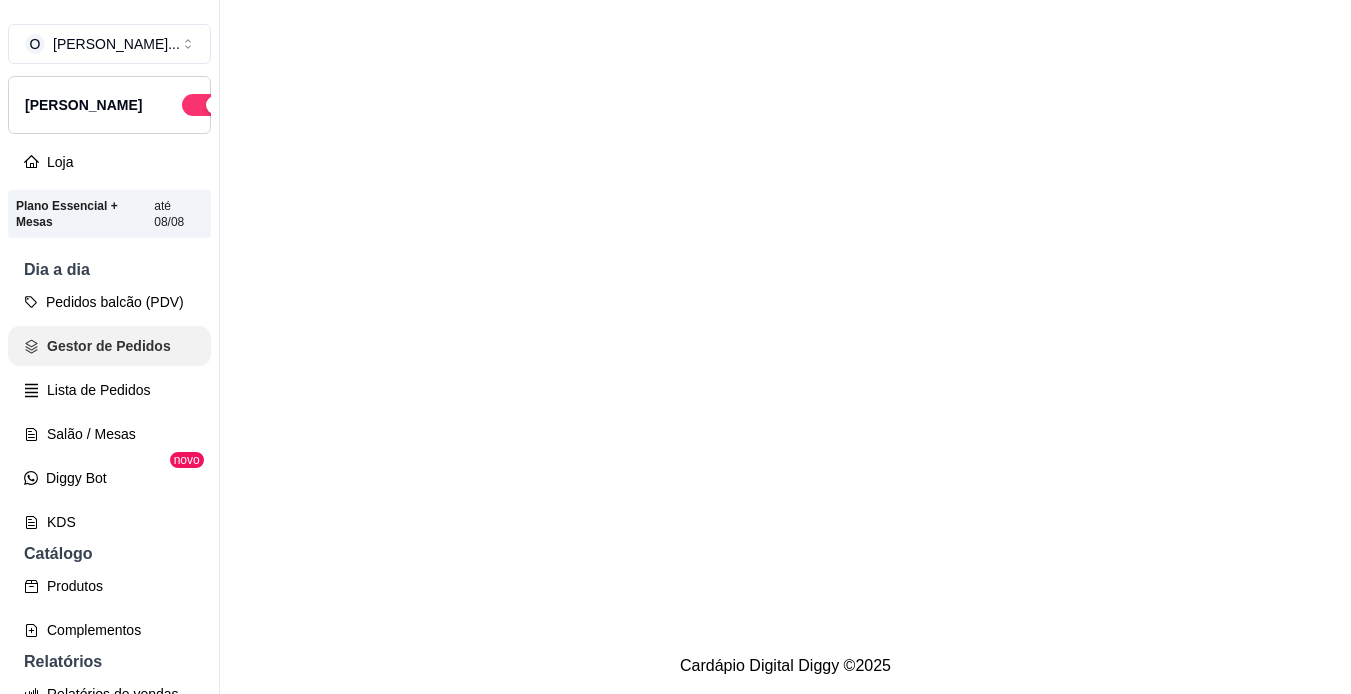 scroll, scrollTop: 0, scrollLeft: 0, axis: both 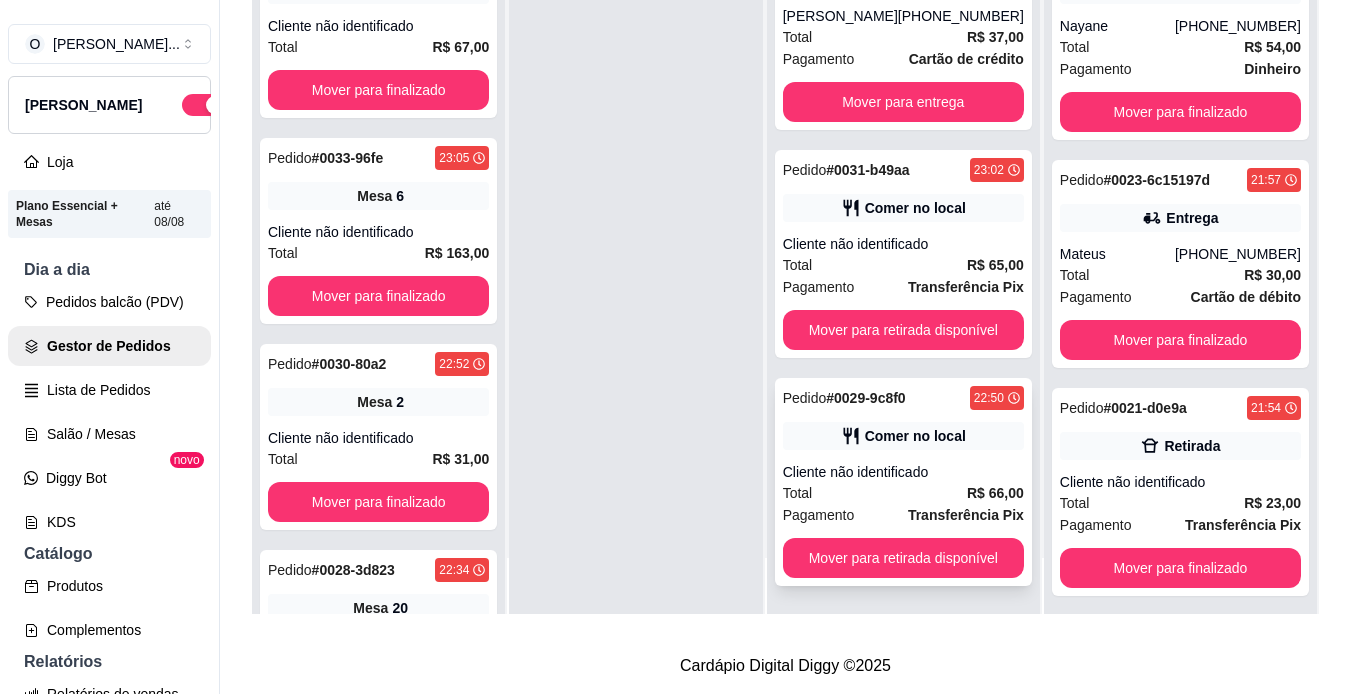 click on "Total R$ 66,00" at bounding box center (903, 493) 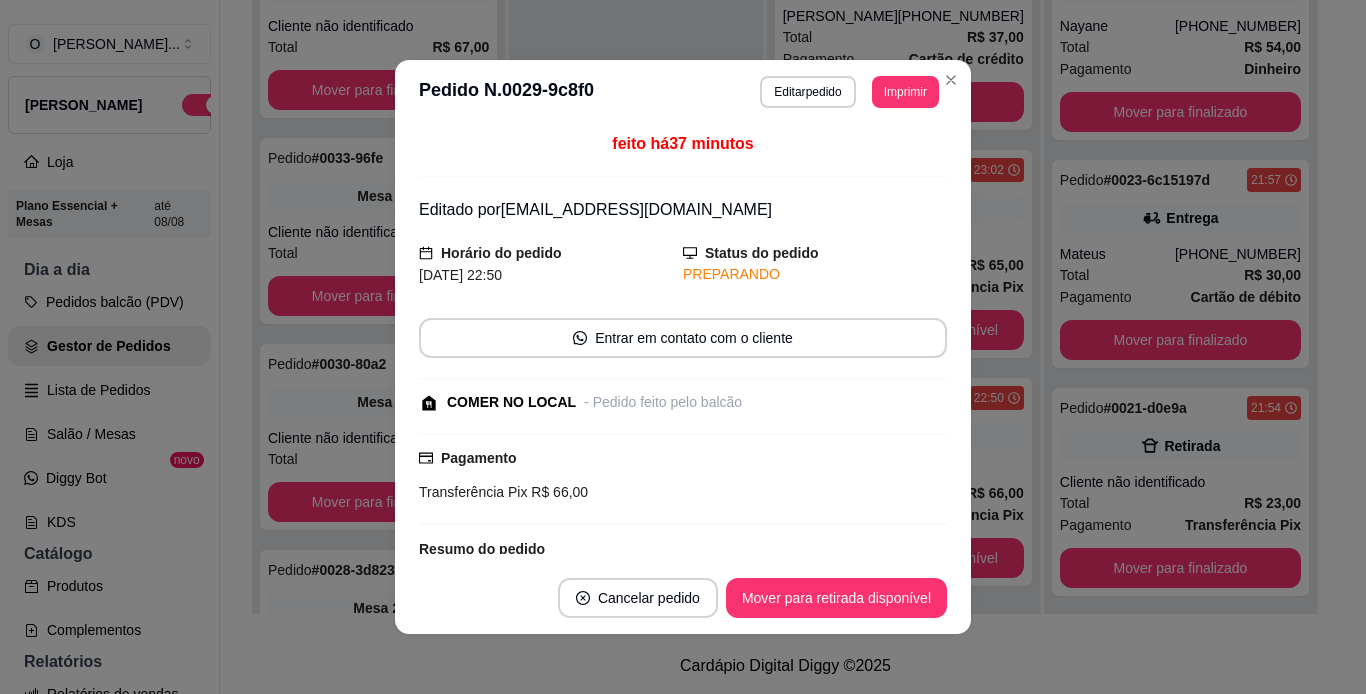 scroll, scrollTop: 325, scrollLeft: 0, axis: vertical 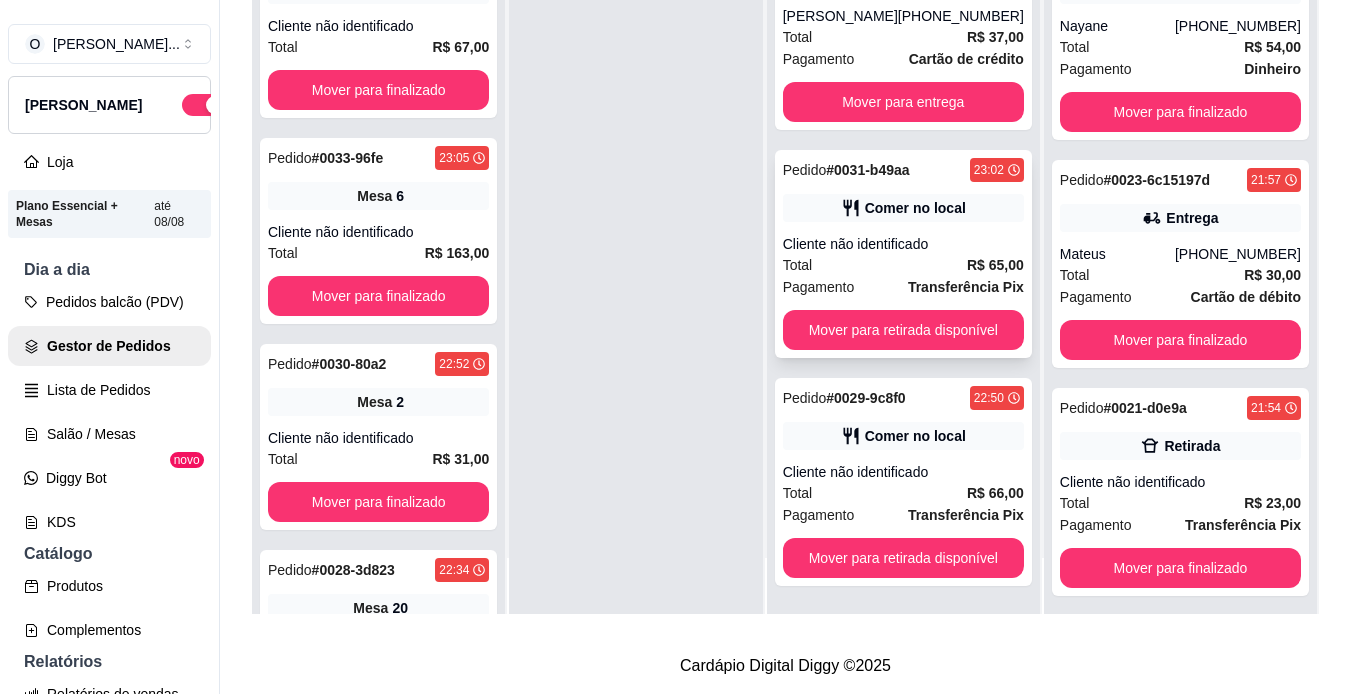 click on "Comer no local" at bounding box center (915, 208) 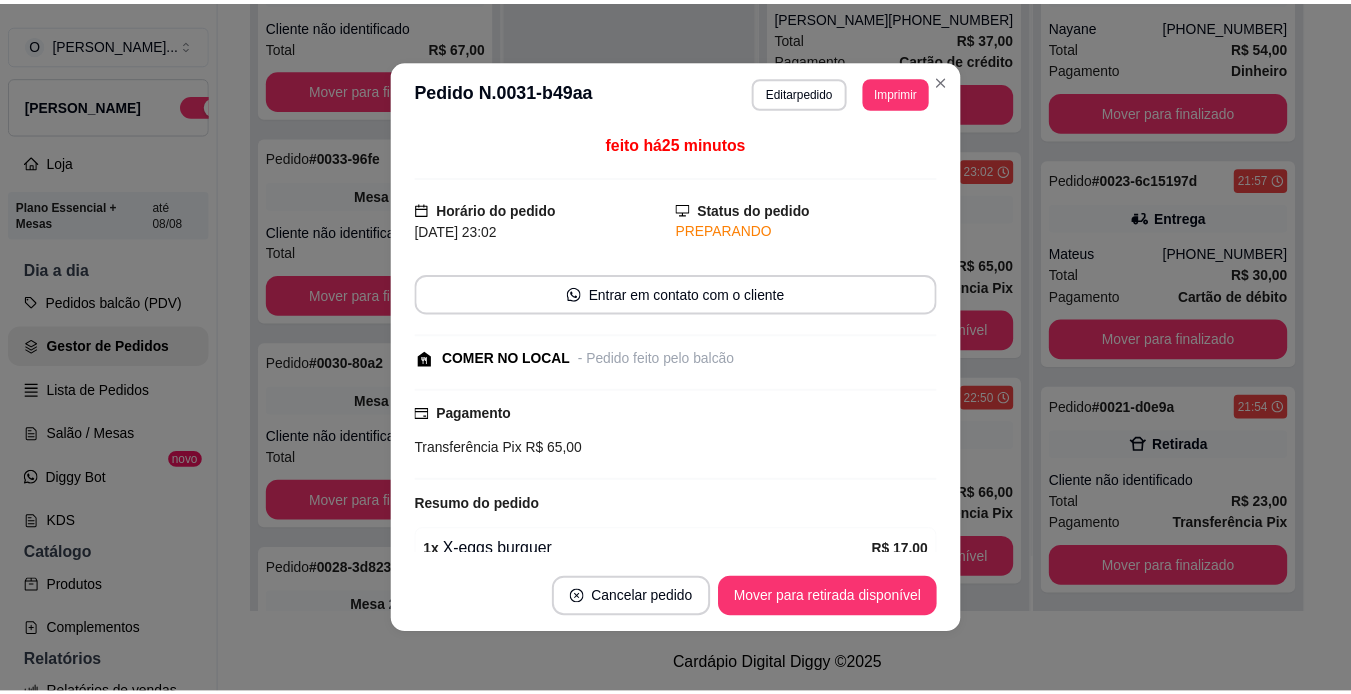 scroll, scrollTop: 219, scrollLeft: 0, axis: vertical 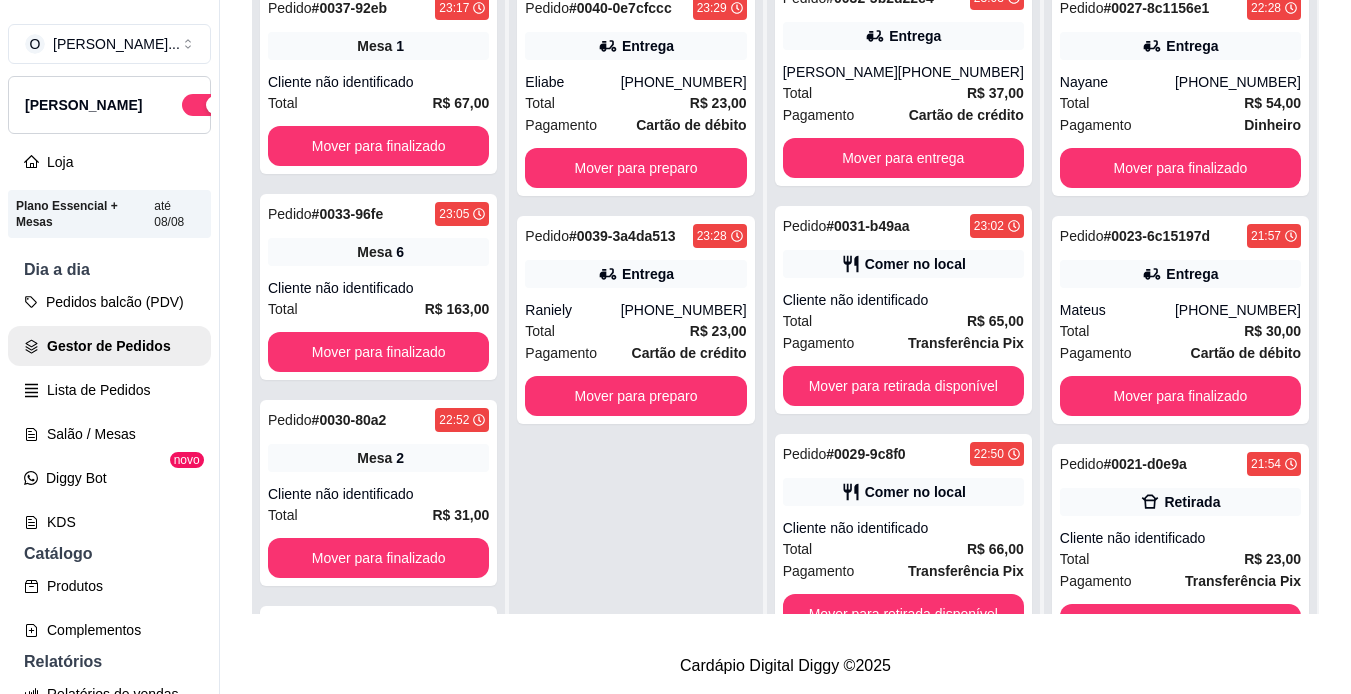 click on "Pedido  # 0040-0e7cfccc 23:29 Entrega Eliabe [PHONE_NUMBER] Total R$ 23,00 Pagamento Cartão de débito Mover para preparo" at bounding box center [635, 92] 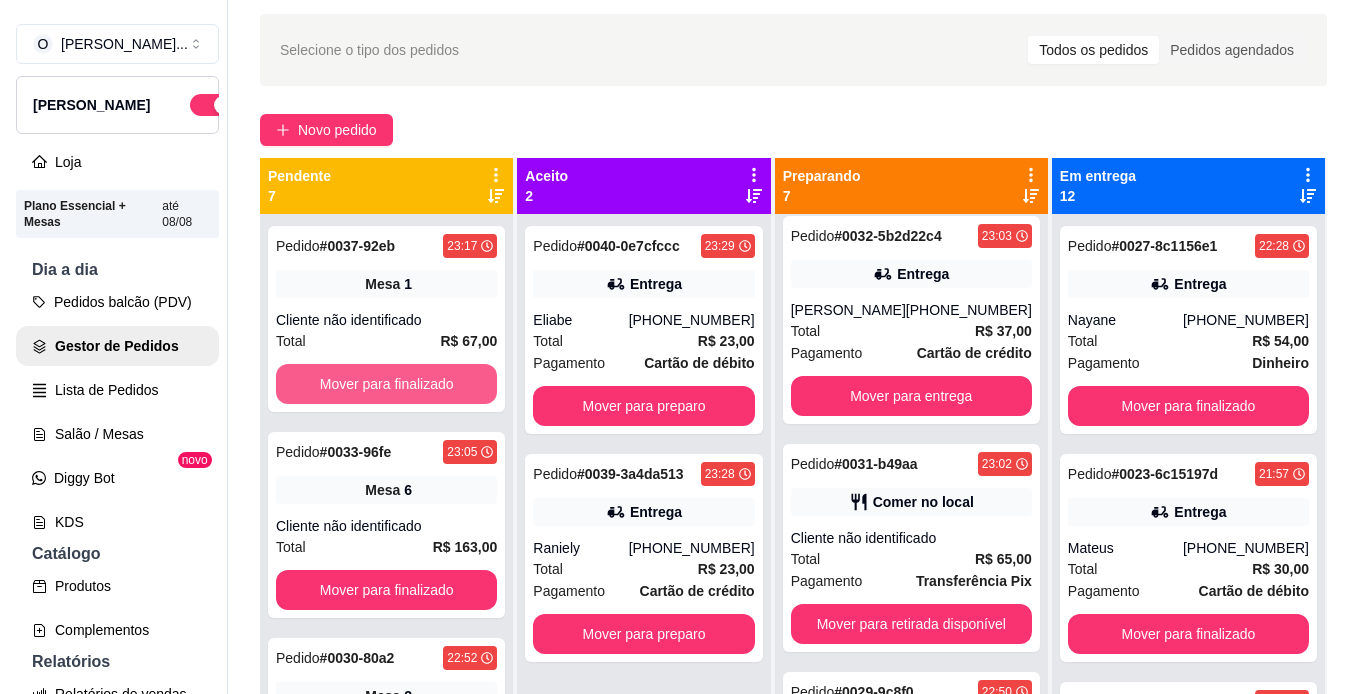 scroll, scrollTop: 0, scrollLeft: 0, axis: both 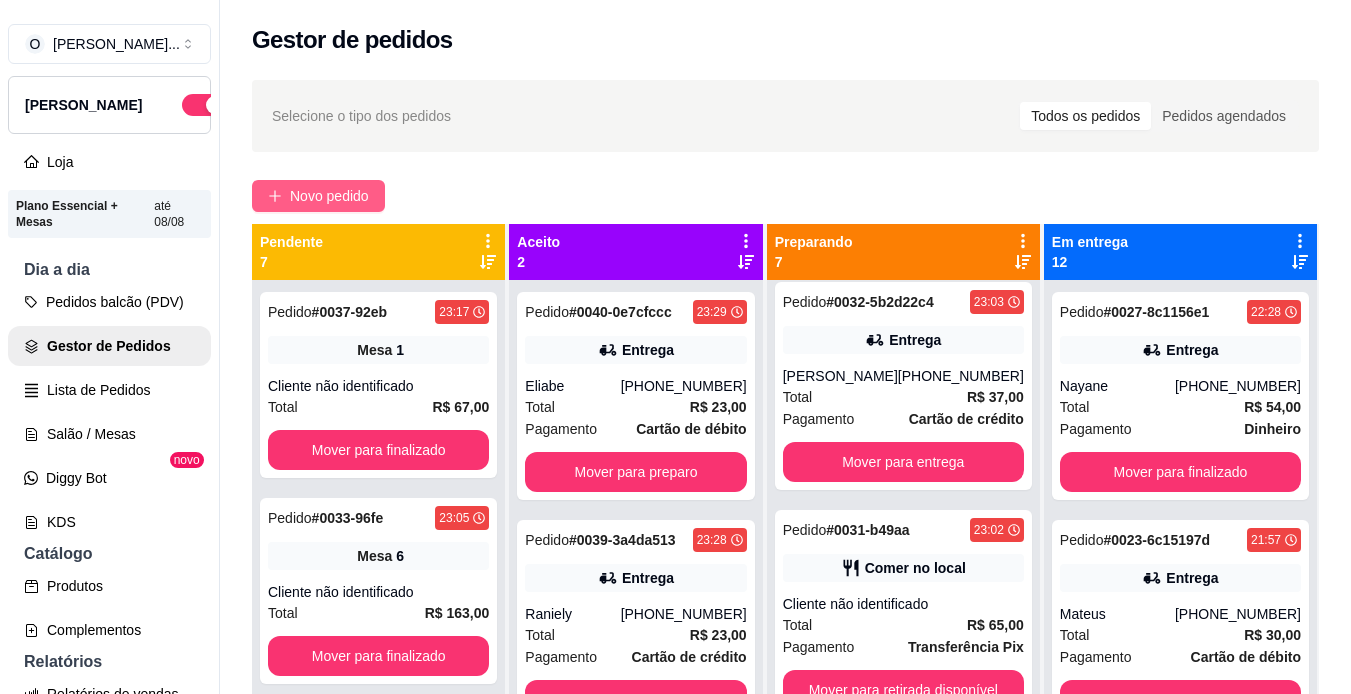 click on "Novo pedido" at bounding box center (329, 196) 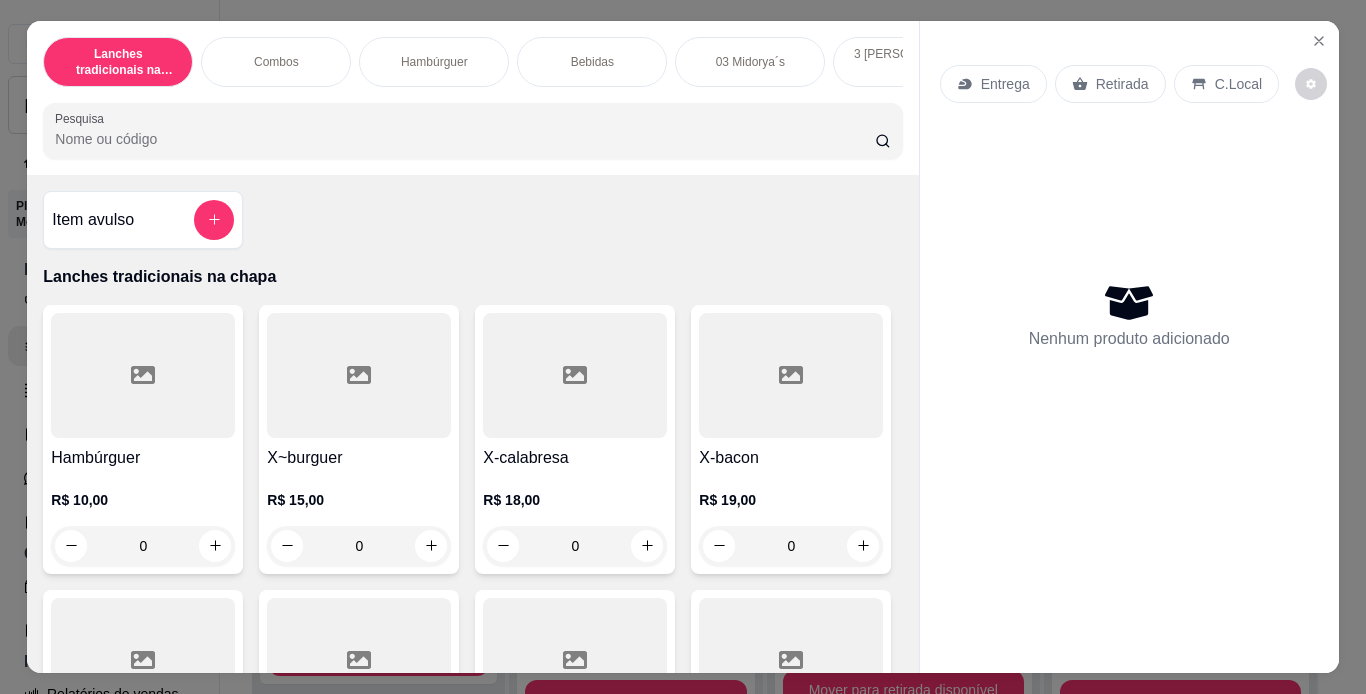 click on "Hambúrguer" at bounding box center (434, 62) 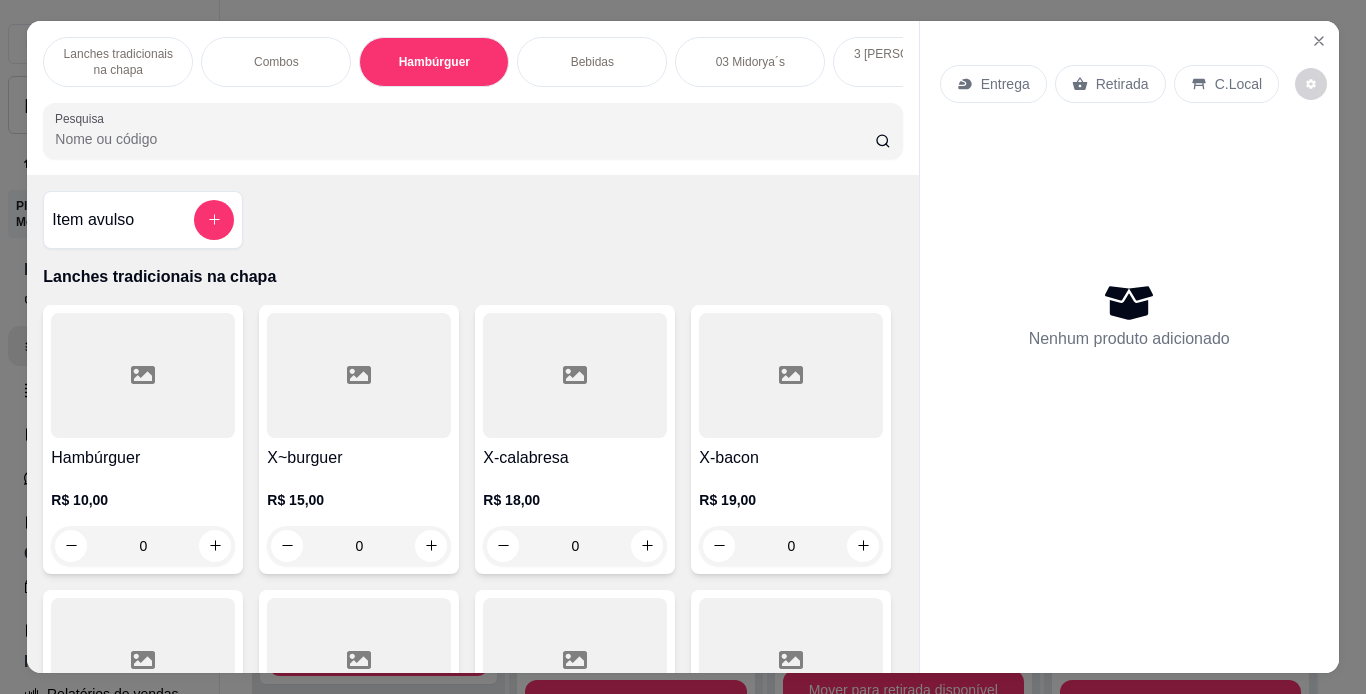 scroll, scrollTop: 2181, scrollLeft: 0, axis: vertical 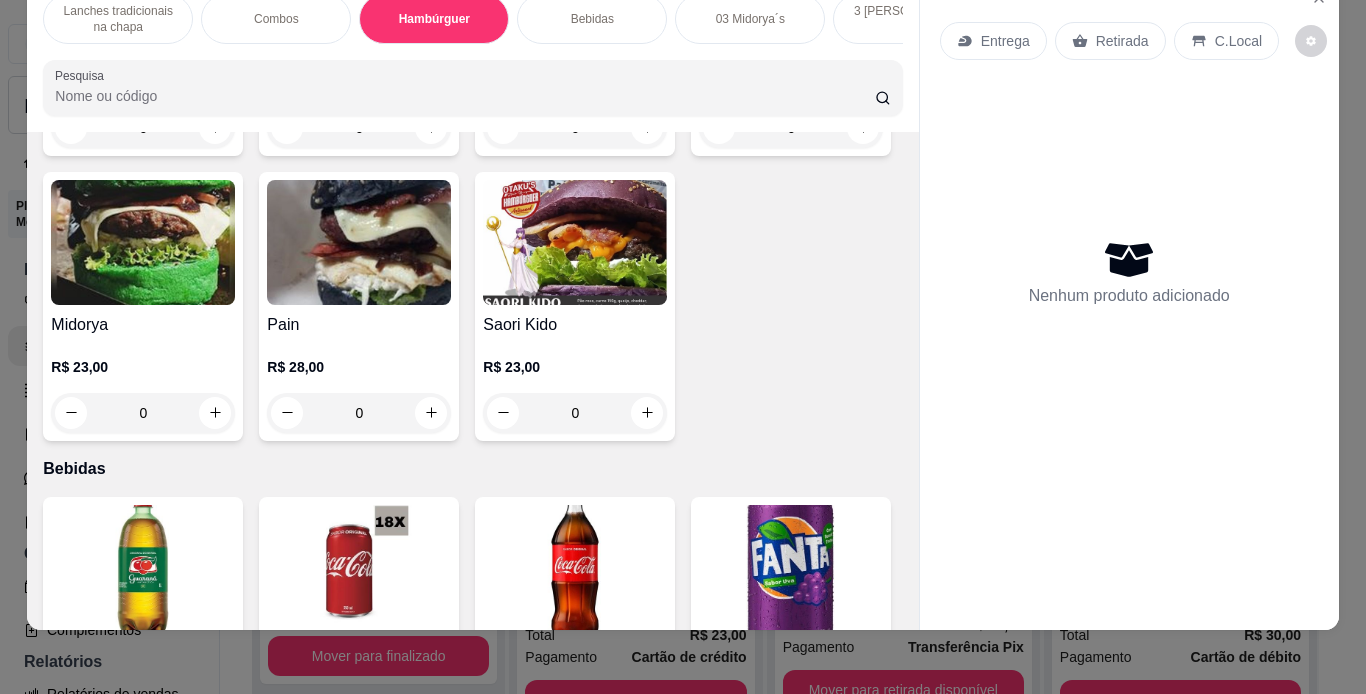 click on "Lanches tradicionais na chapa  Combos Hambúrguer Bebidas 03 Midorya´s 3 Kakarotto´s Pesquisa" at bounding box center [472, 55] 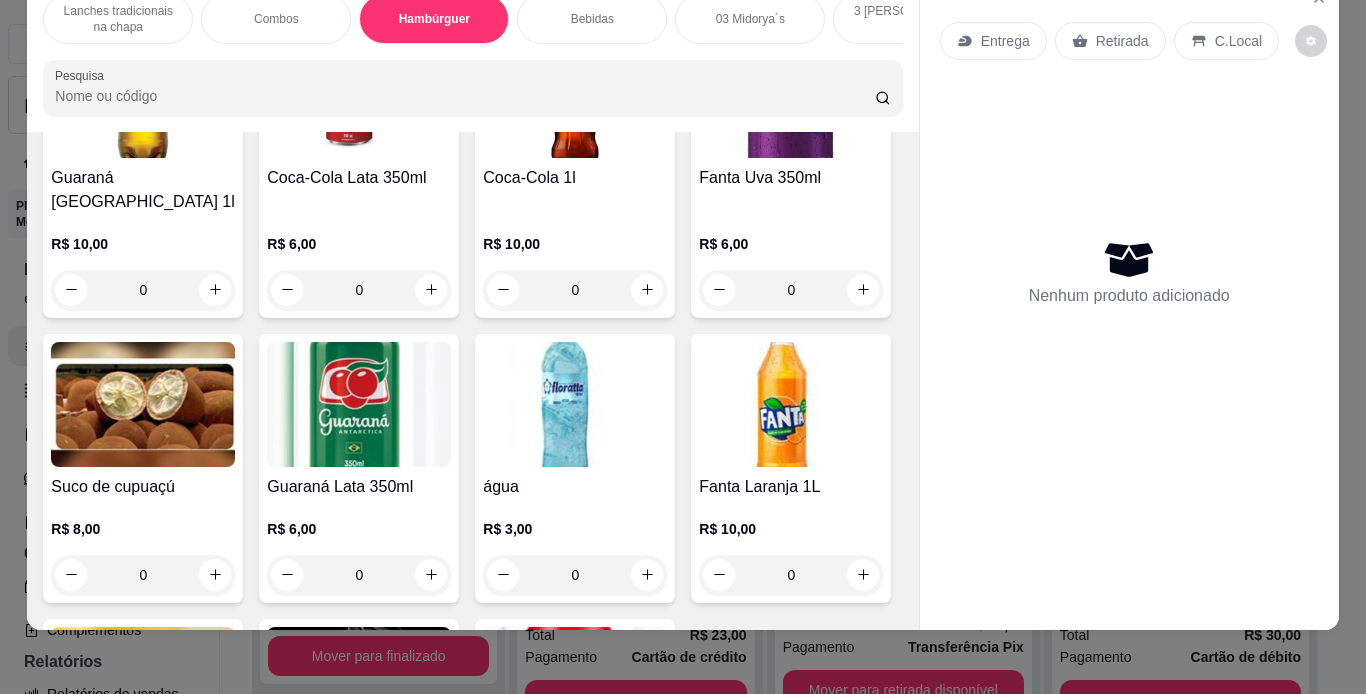 scroll, scrollTop: 2656, scrollLeft: 0, axis: vertical 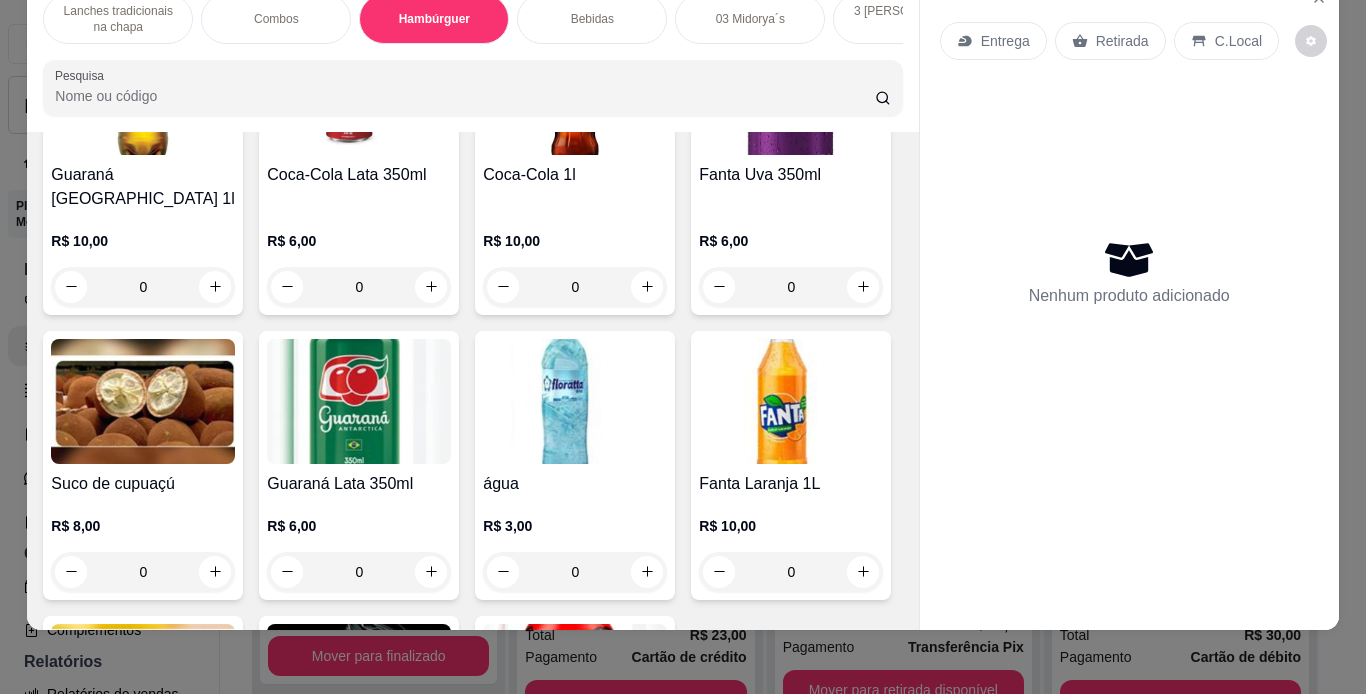 click on "0" at bounding box center [791, -347] 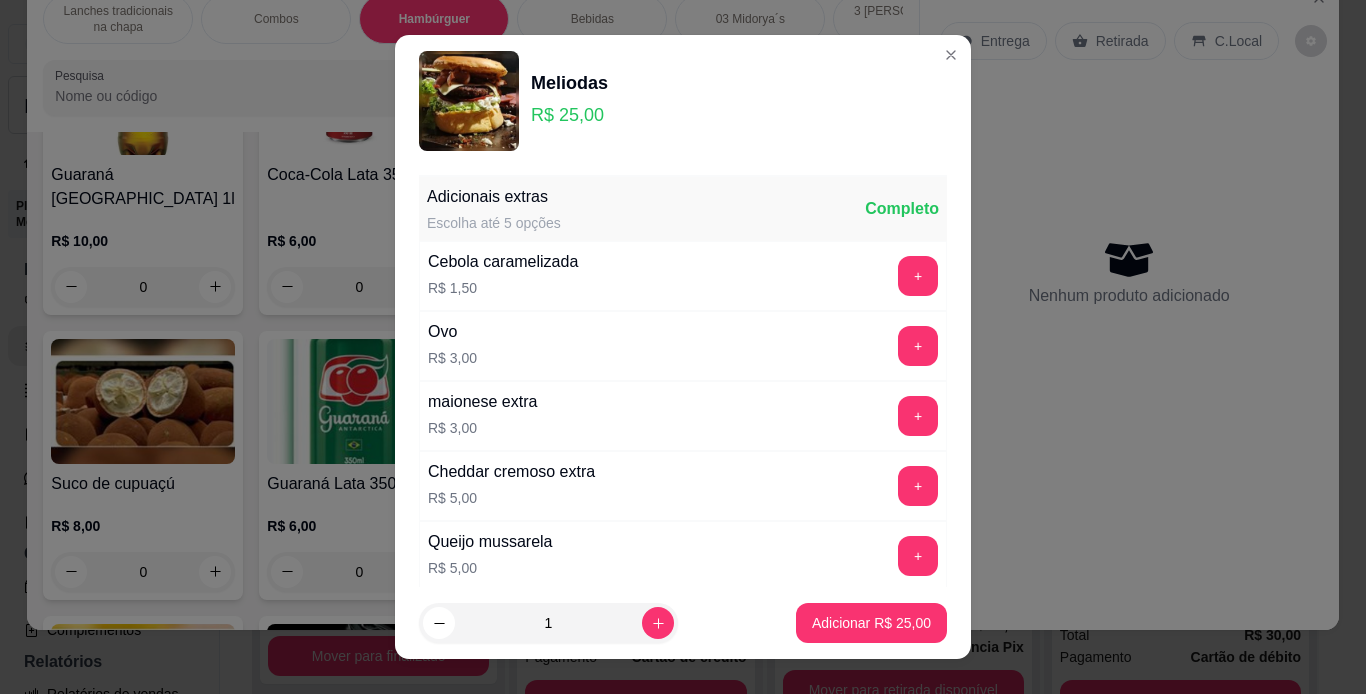 scroll, scrollTop: 433, scrollLeft: 0, axis: vertical 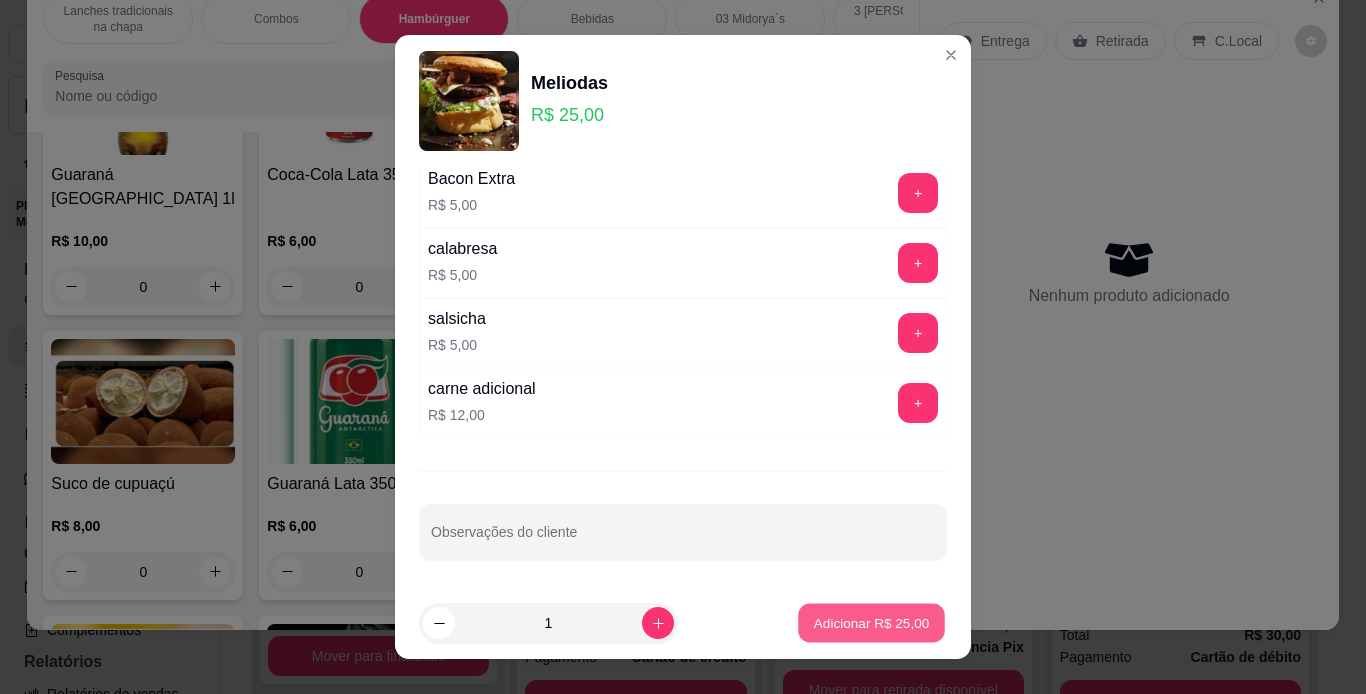 click on "Adicionar   R$ 25,00" at bounding box center [872, 623] 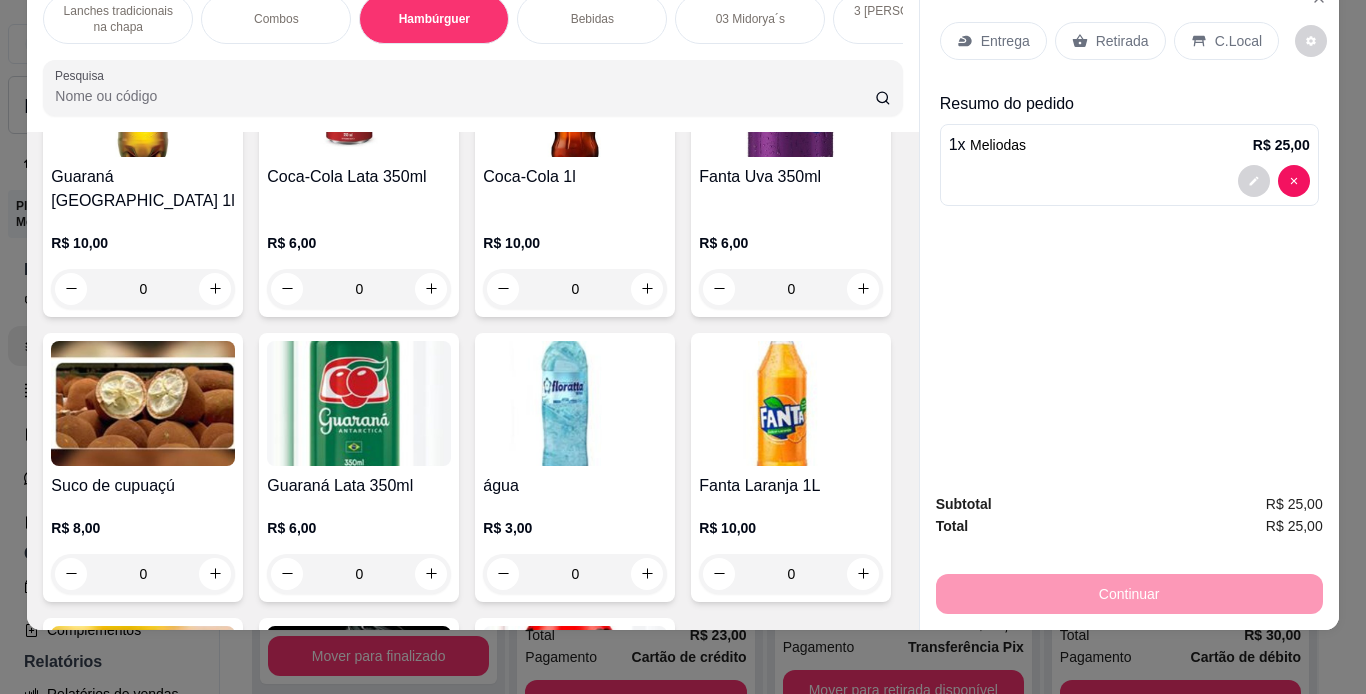 click on "Entrega" at bounding box center [1005, 41] 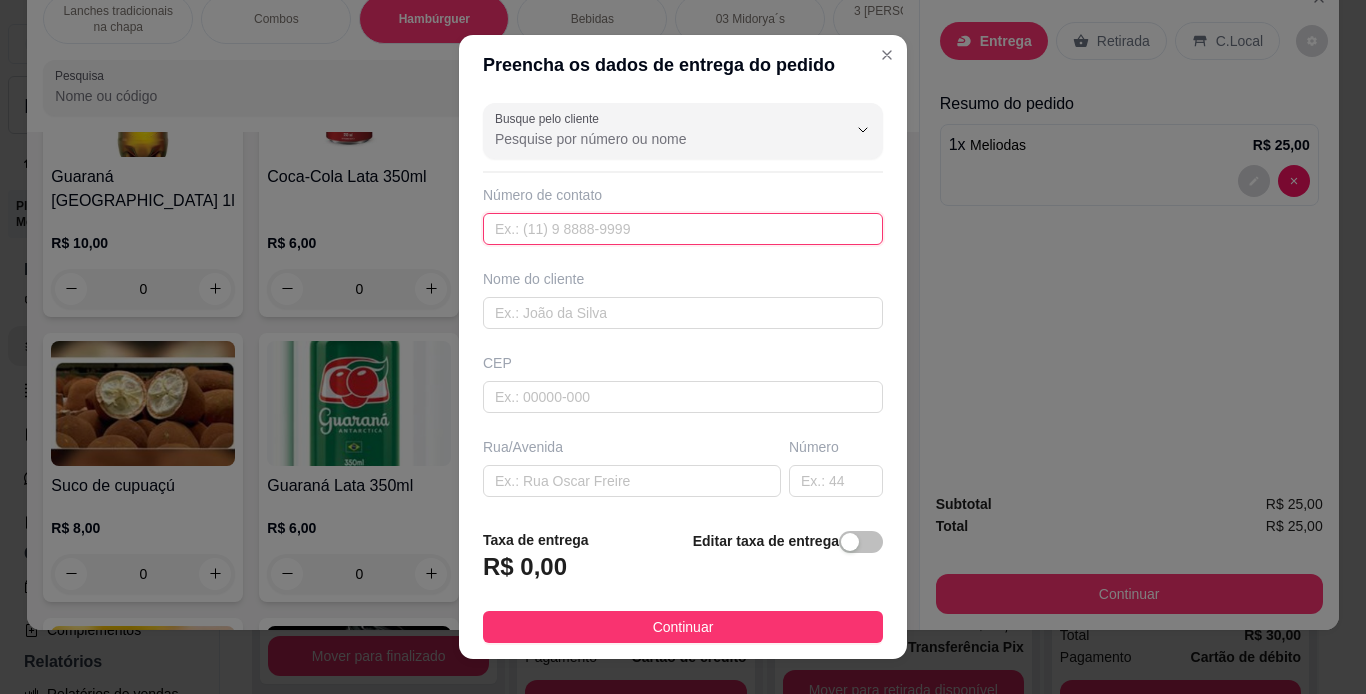 click at bounding box center [683, 229] 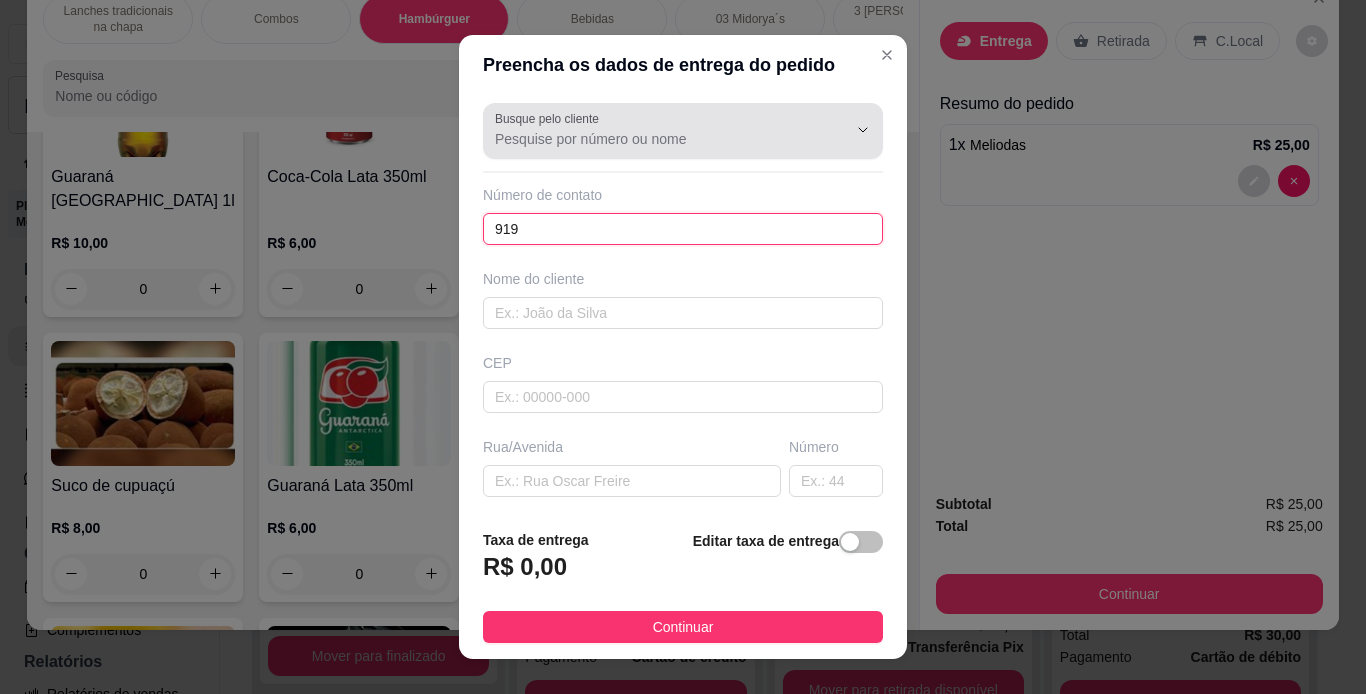 type on "919" 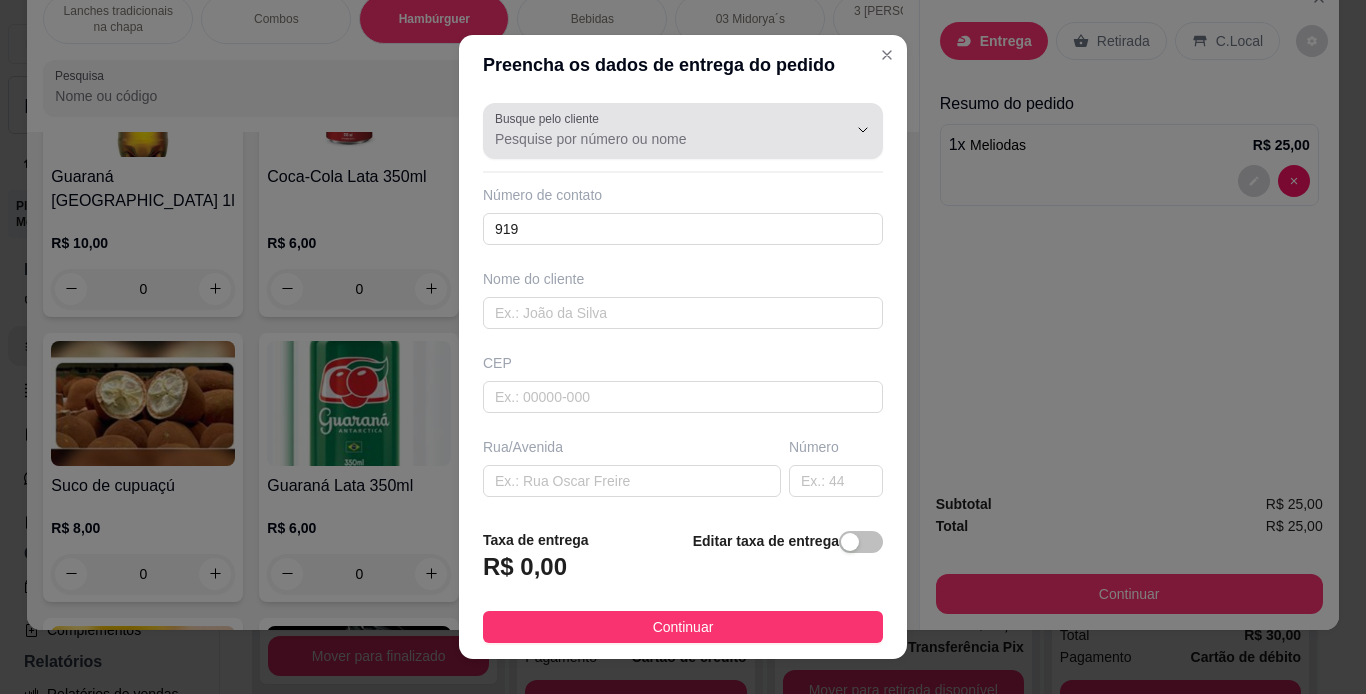 click on "Busque pelo cliente" at bounding box center [655, 139] 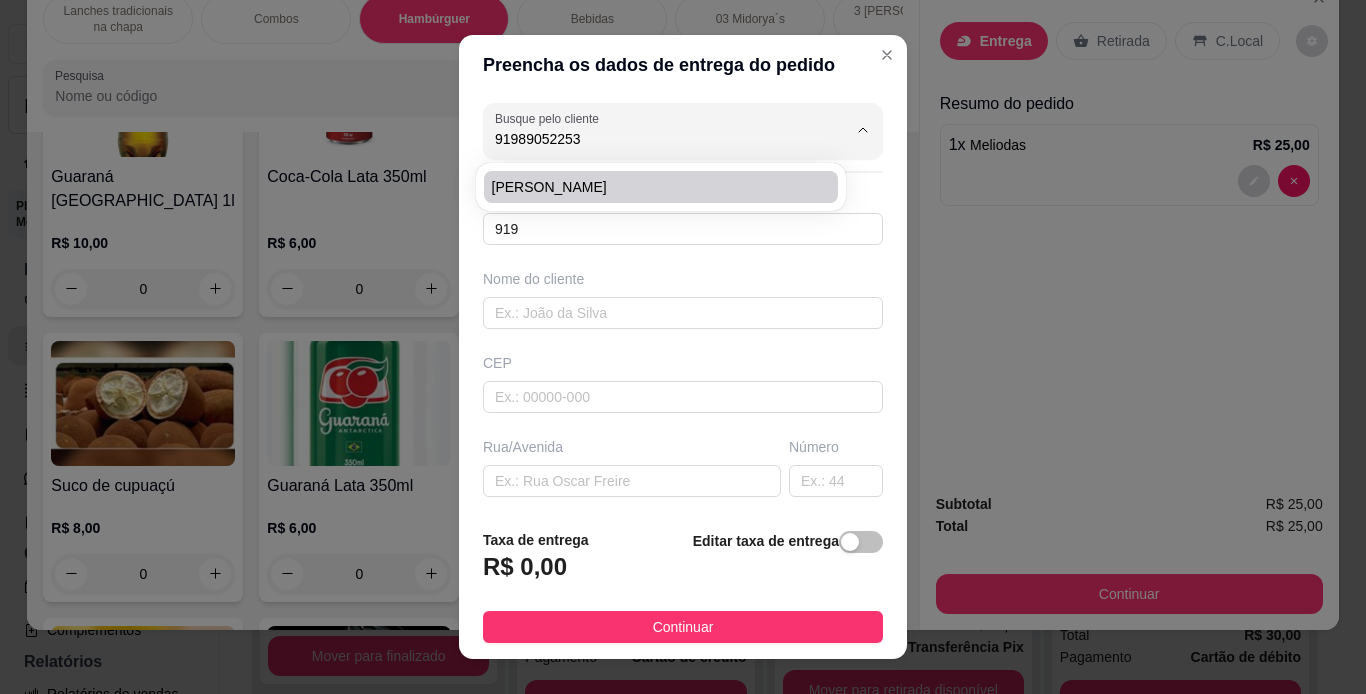click on "[PERSON_NAME]" at bounding box center (651, 187) 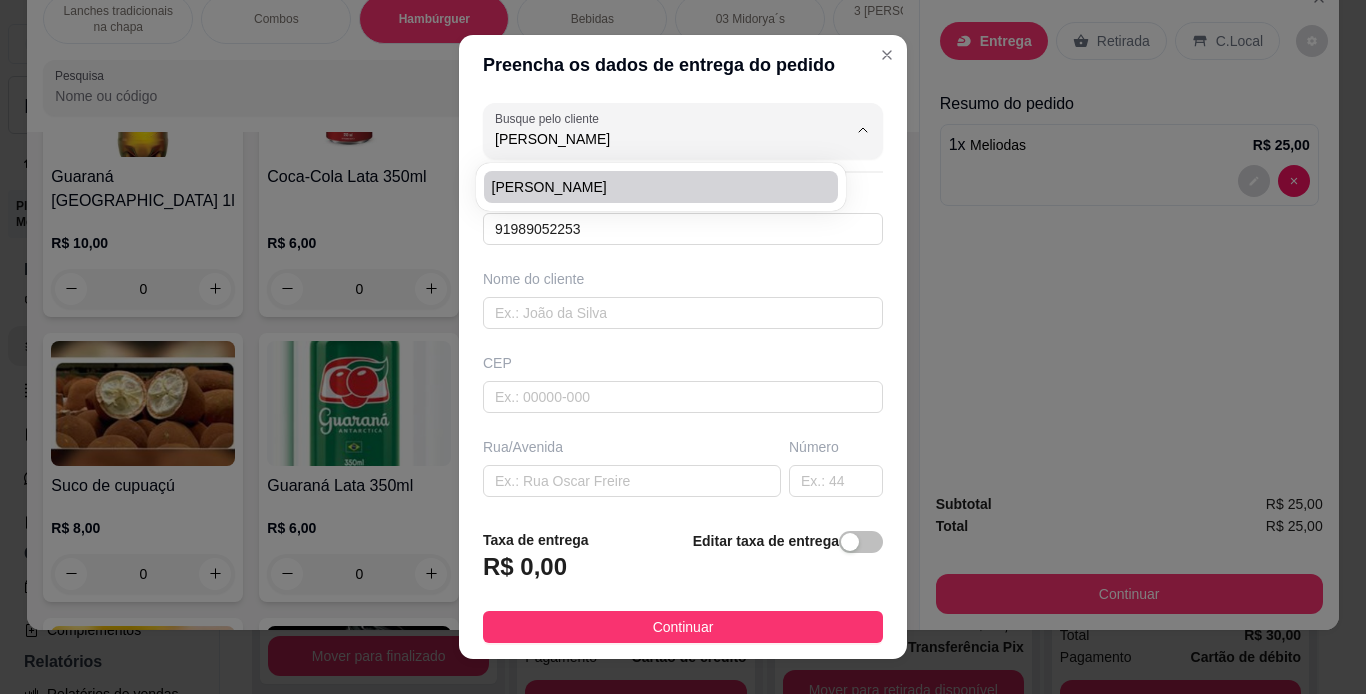 type on "[PERSON_NAME]" 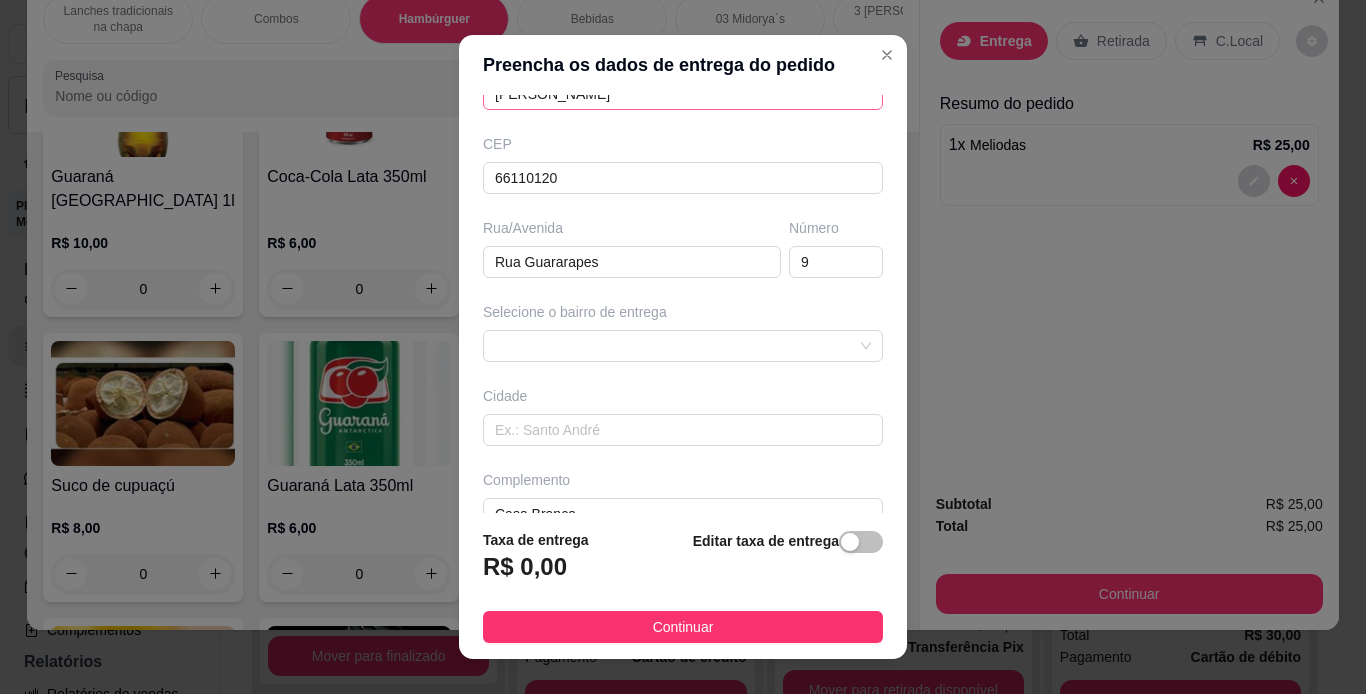 scroll, scrollTop: 216, scrollLeft: 0, axis: vertical 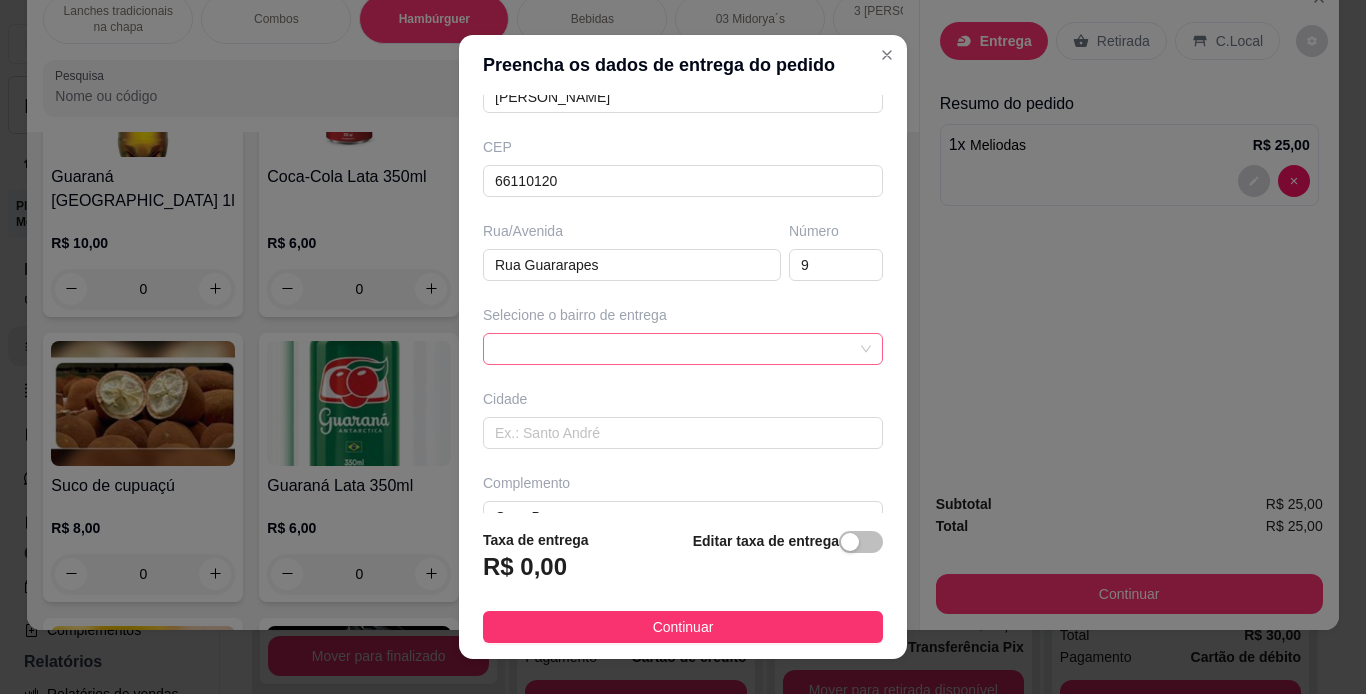 click at bounding box center [683, 349] 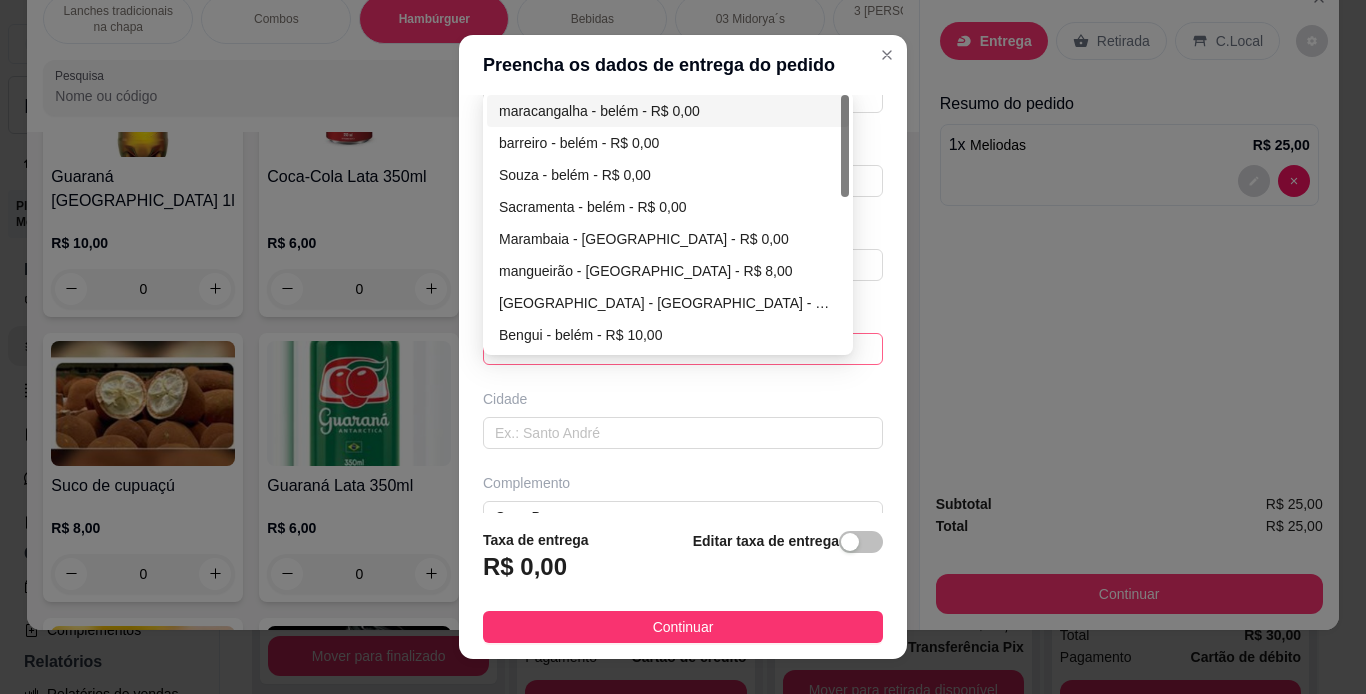 type on "[PERSON_NAME]" 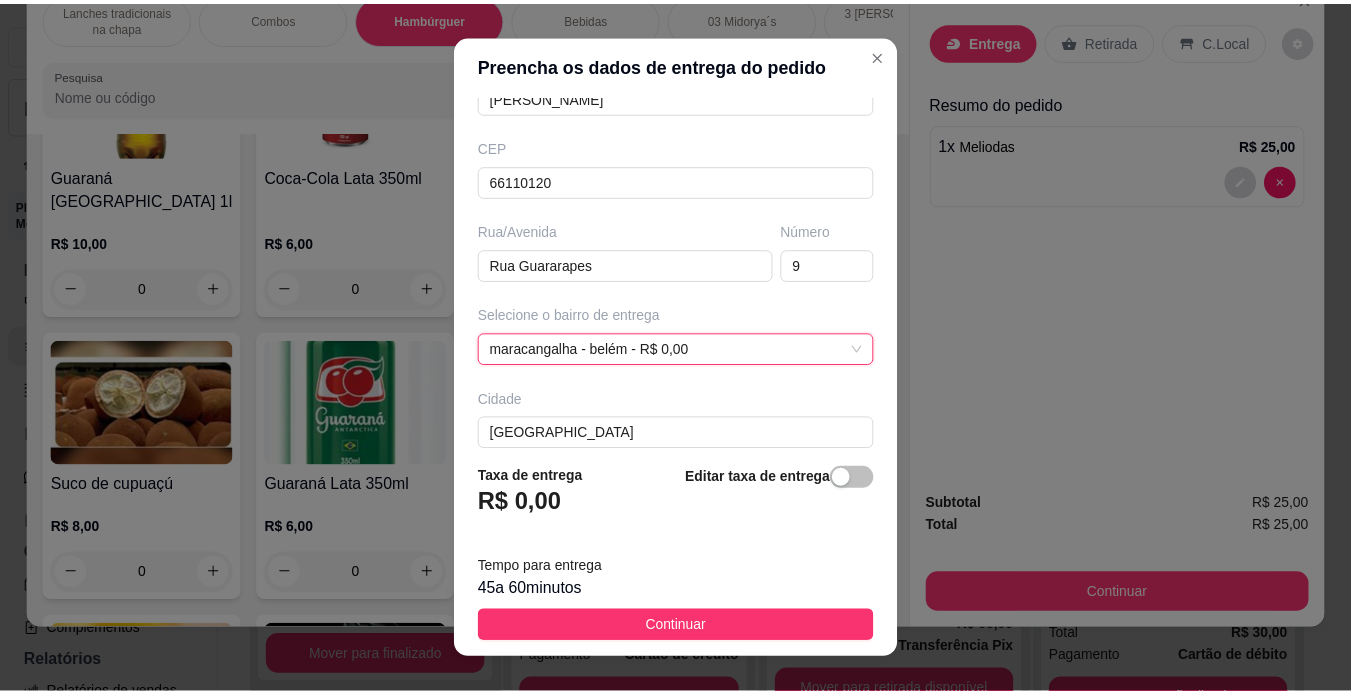 scroll, scrollTop: 319, scrollLeft: 0, axis: vertical 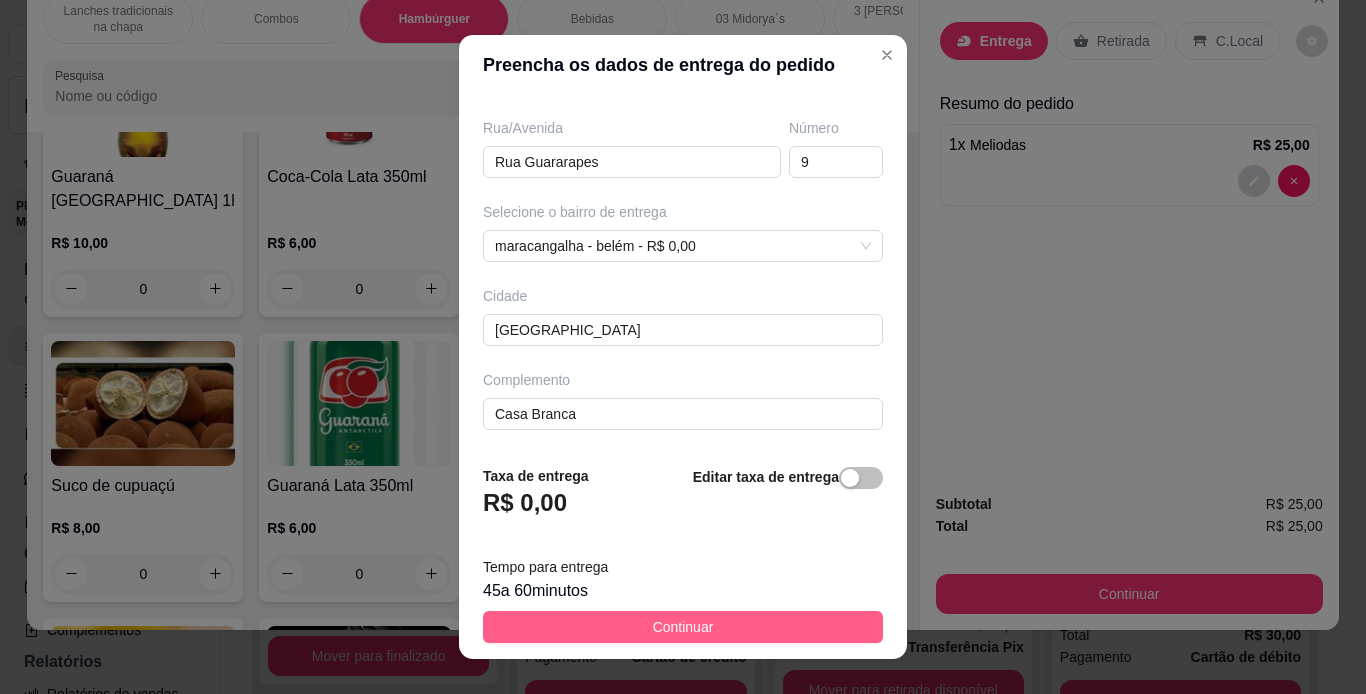 click on "Continuar" at bounding box center [683, 627] 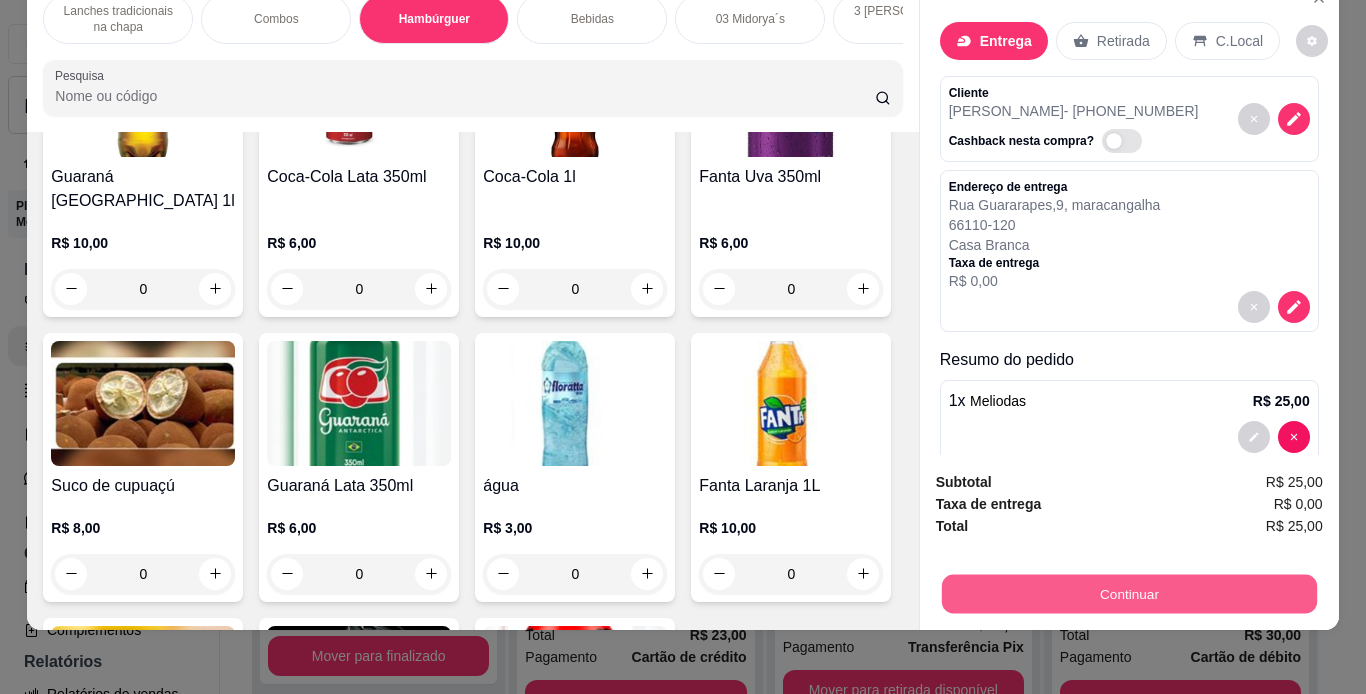 click on "Continuar" at bounding box center (1128, 594) 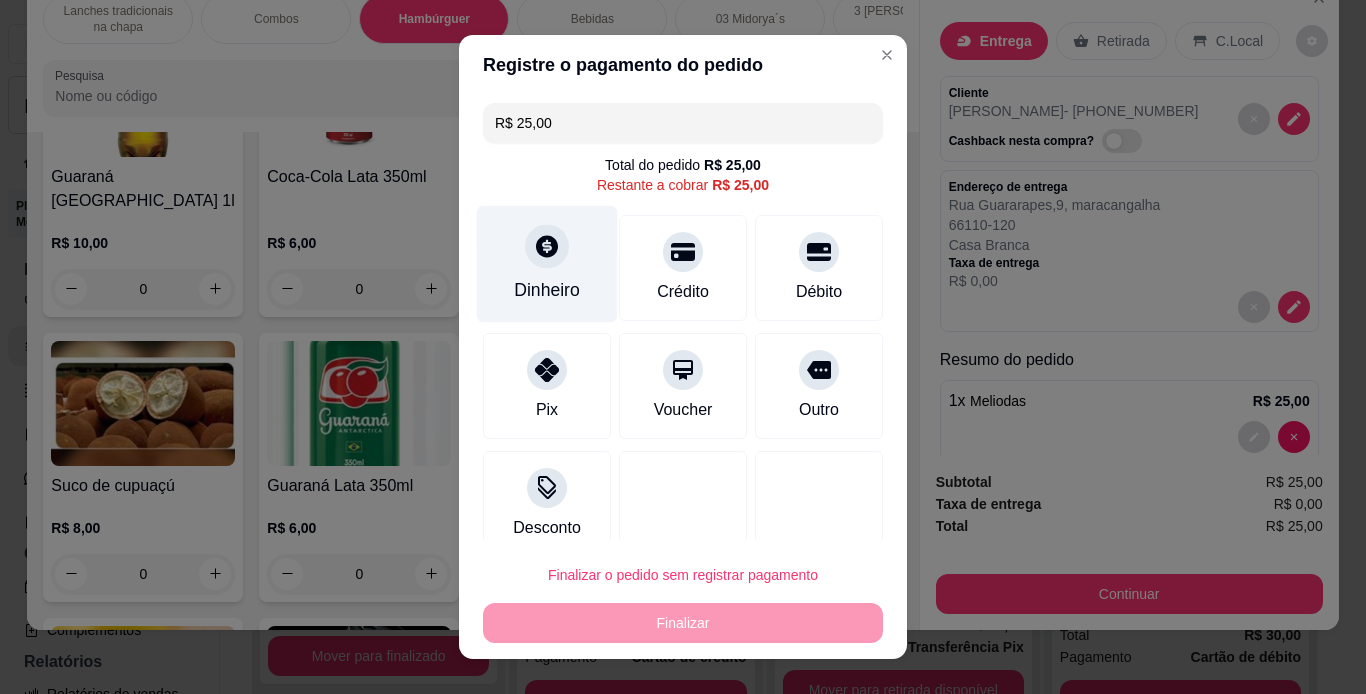 click on "Dinheiro" at bounding box center [547, 290] 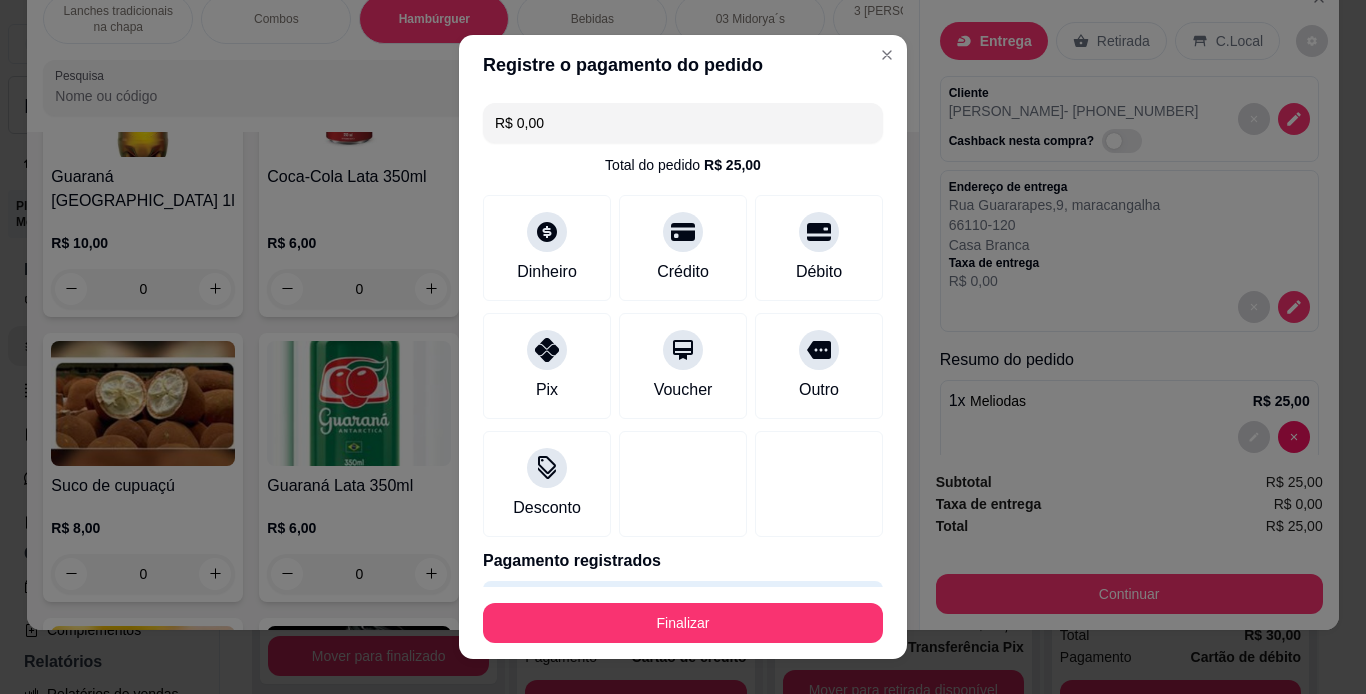 type on "R$ 0,00" 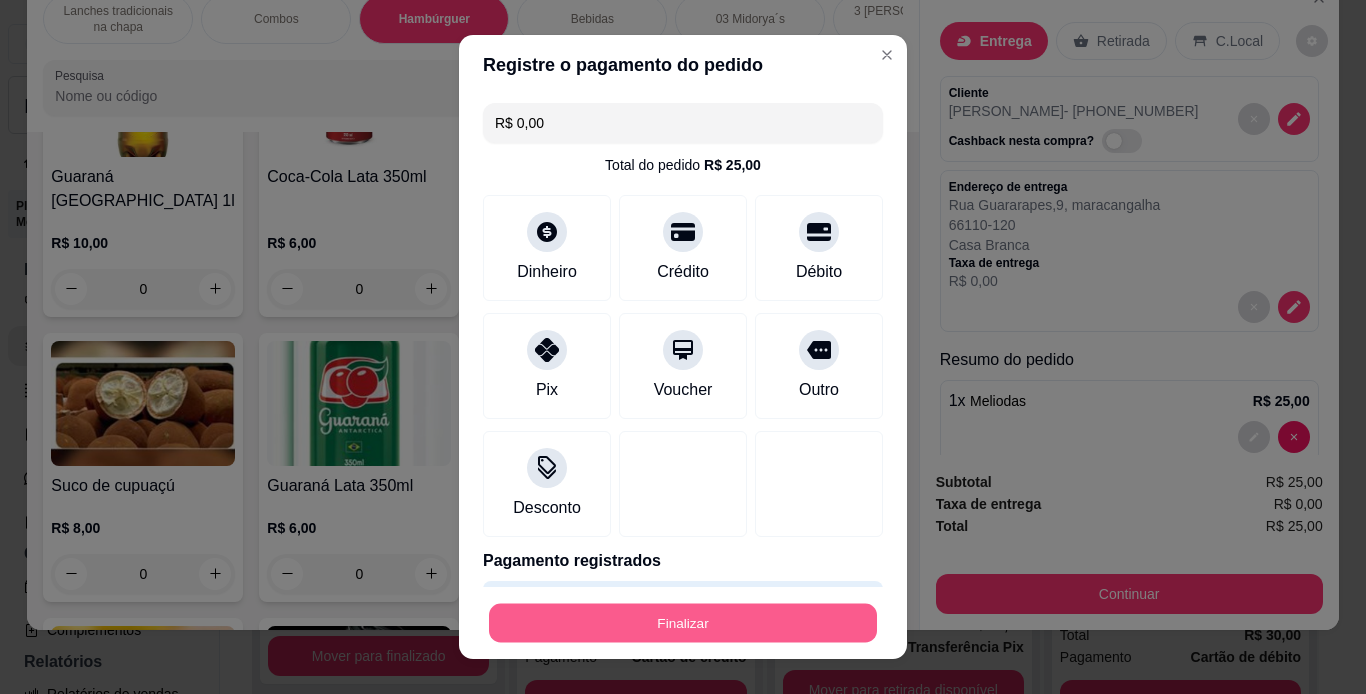 click on "Finalizar" at bounding box center (683, 623) 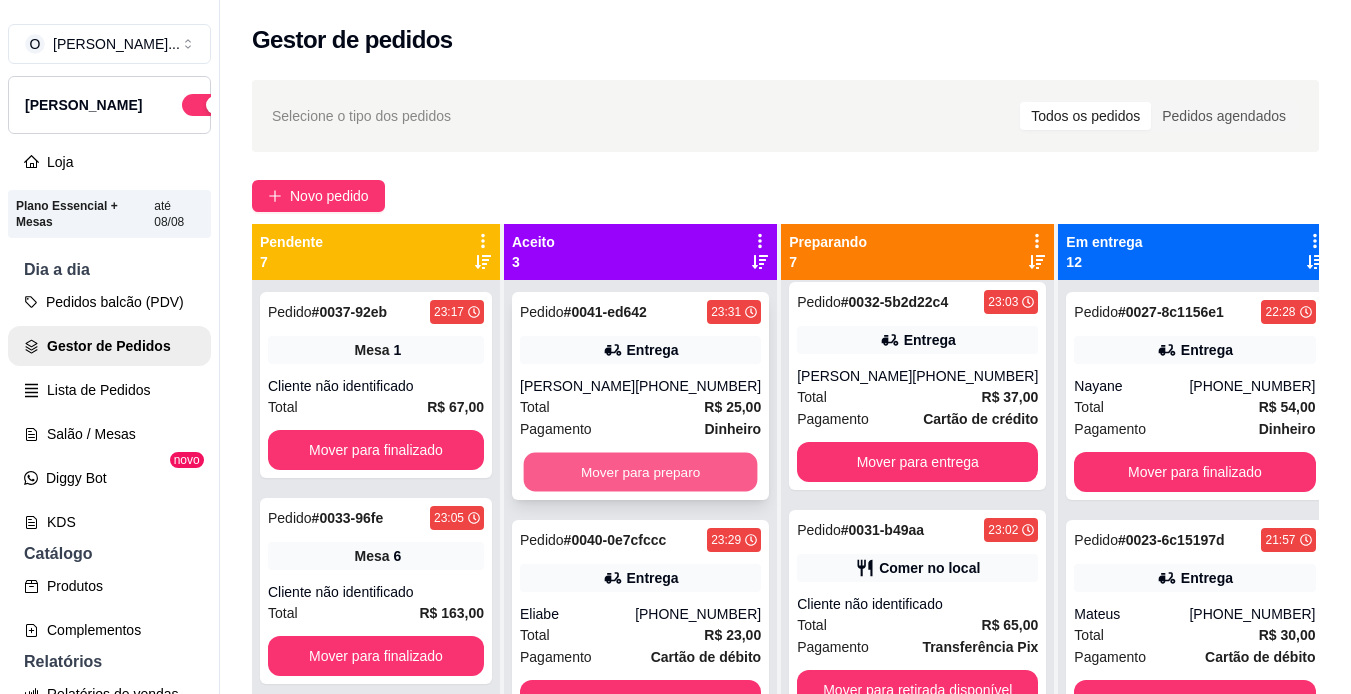 click on "Mover para preparo" at bounding box center [641, 472] 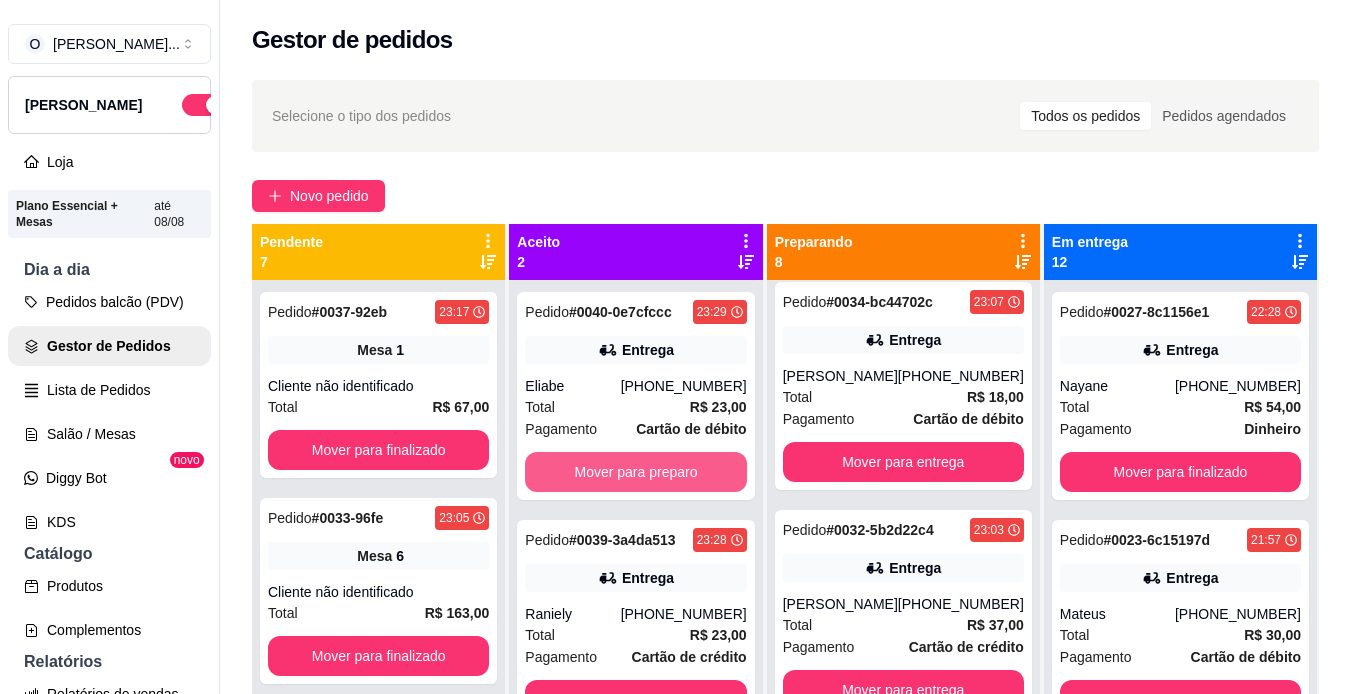 scroll, scrollTop: 1150, scrollLeft: 0, axis: vertical 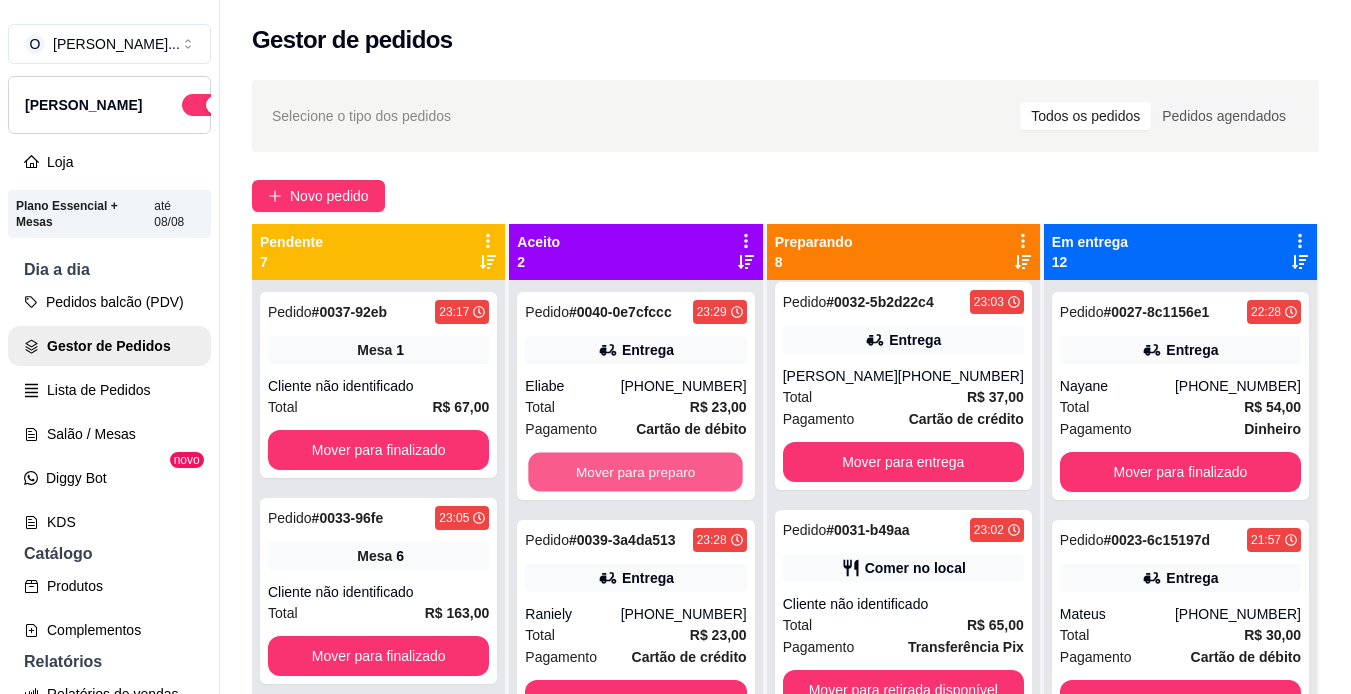 click on "Mover para preparo" at bounding box center [636, 472] 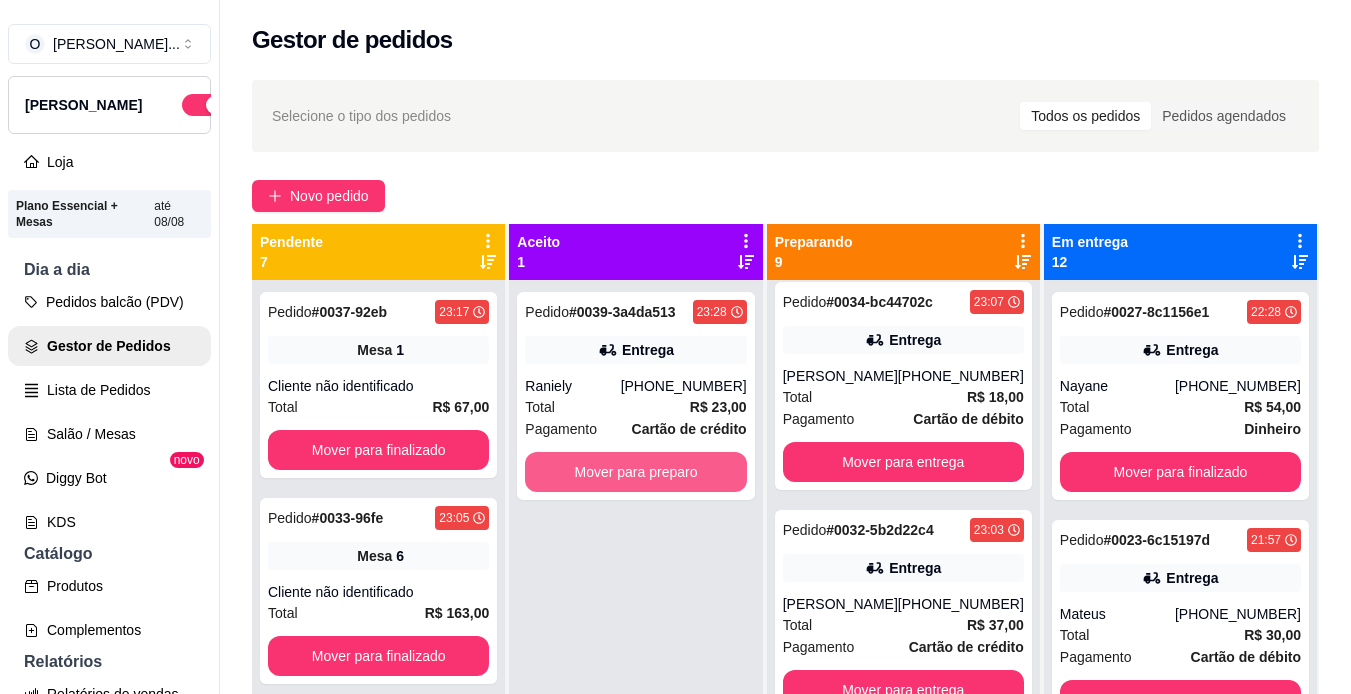 scroll, scrollTop: 1378, scrollLeft: 0, axis: vertical 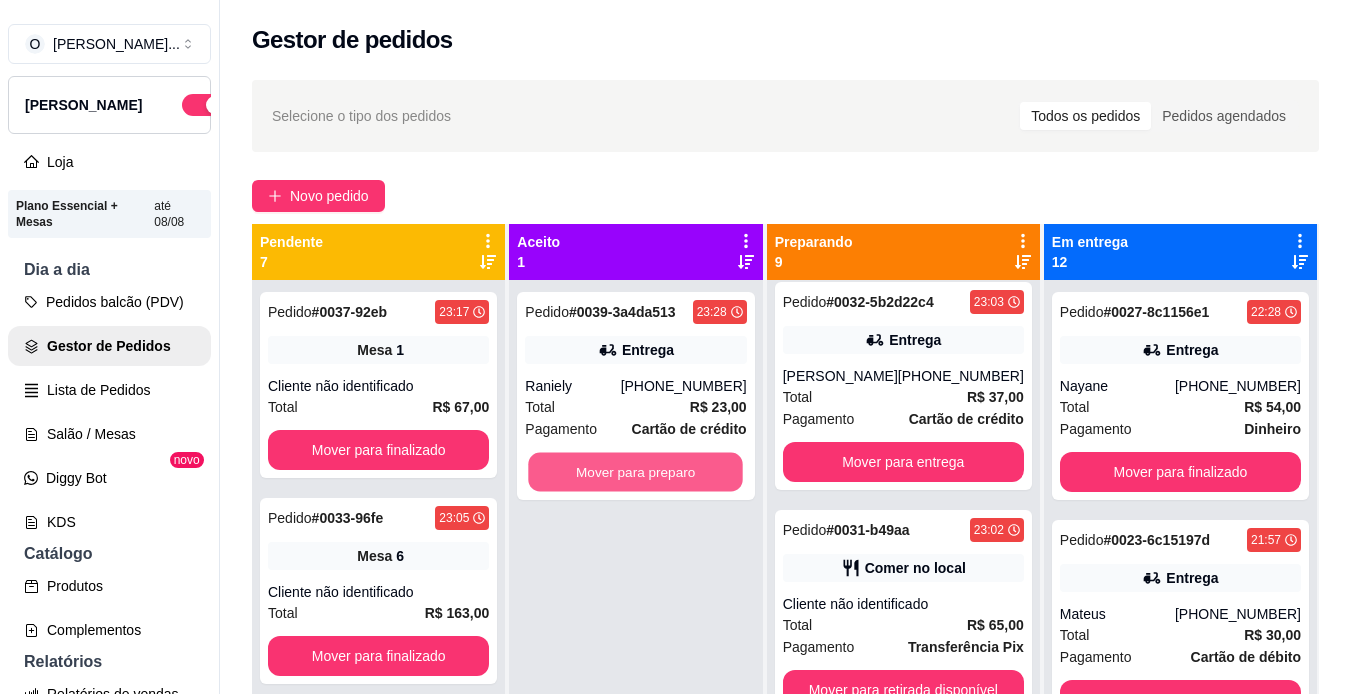 click on "Mover para preparo" at bounding box center (636, 472) 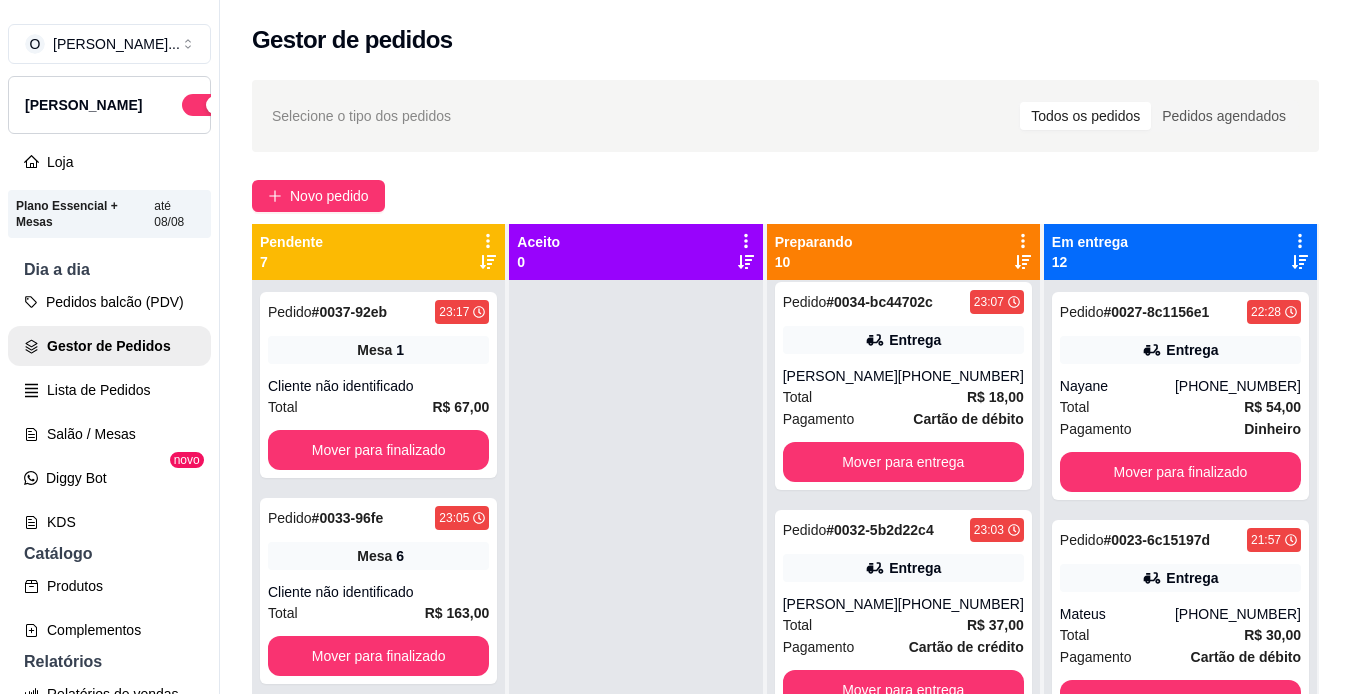scroll, scrollTop: 1606, scrollLeft: 0, axis: vertical 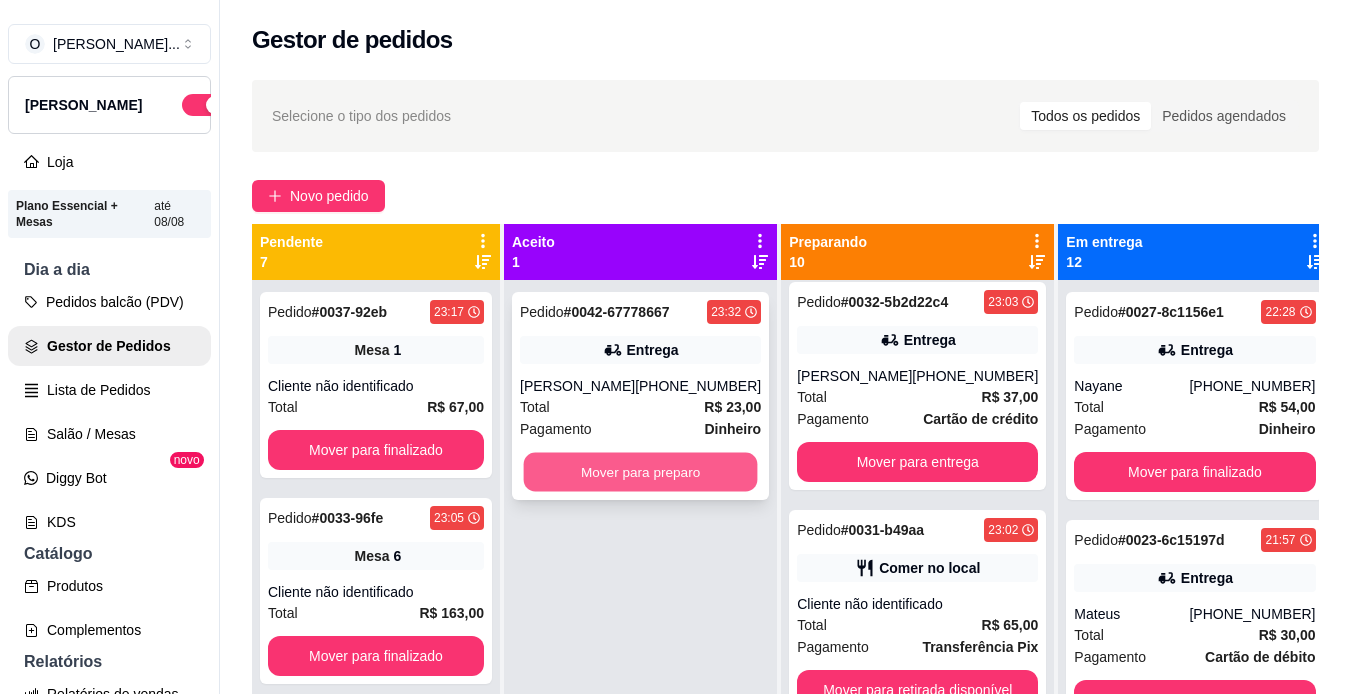 click on "Mover para preparo" at bounding box center (641, 472) 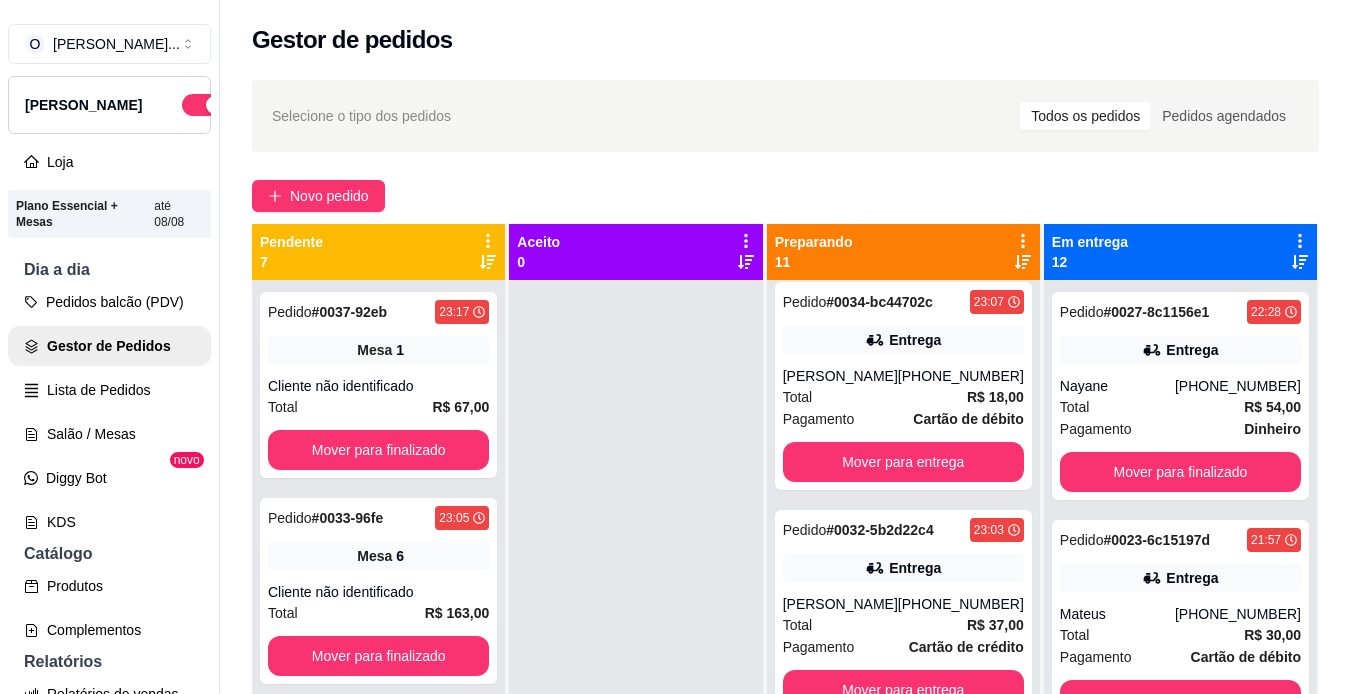 scroll, scrollTop: 1834, scrollLeft: 0, axis: vertical 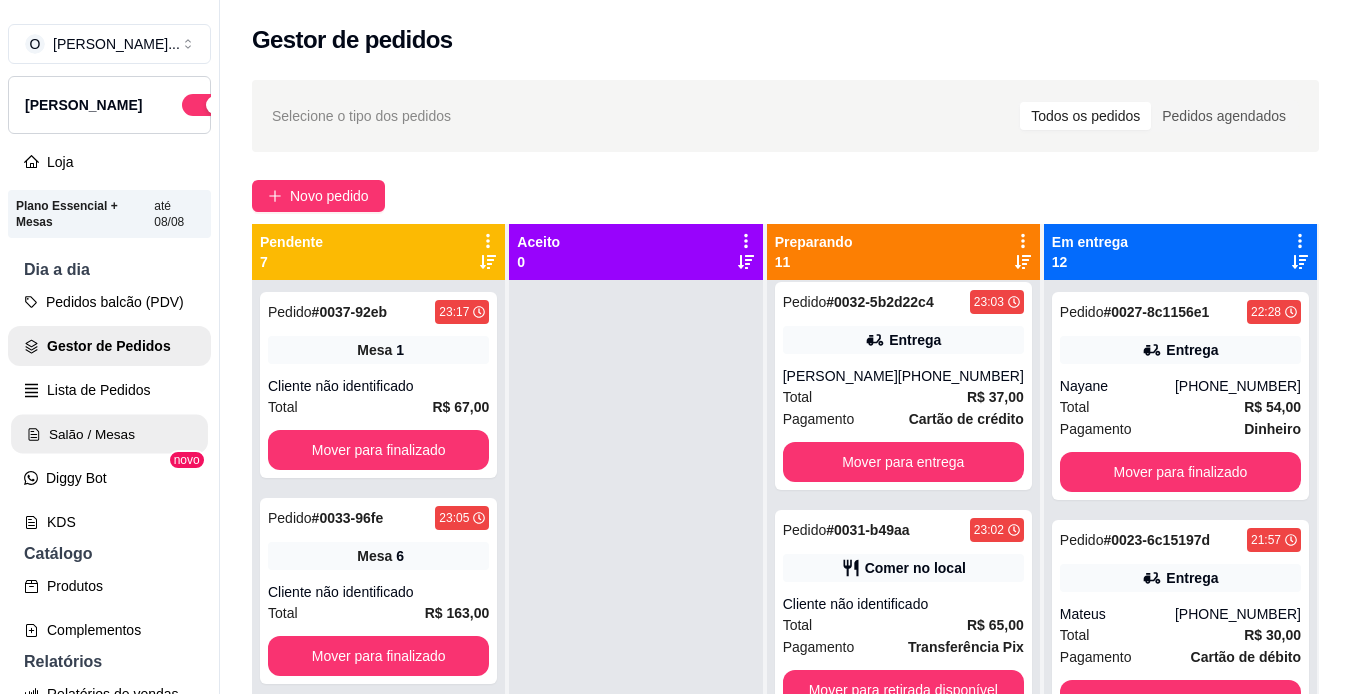 click on "Salão / Mesas" at bounding box center (109, 434) 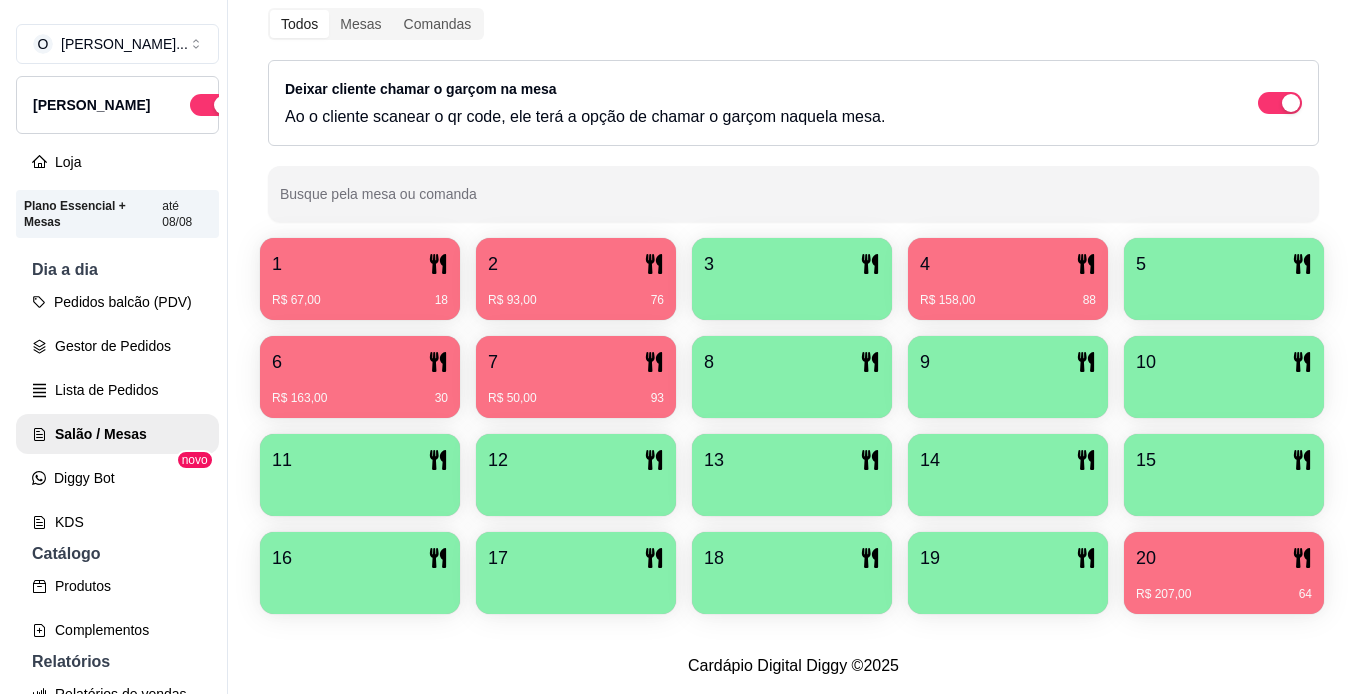 scroll, scrollTop: 364, scrollLeft: 0, axis: vertical 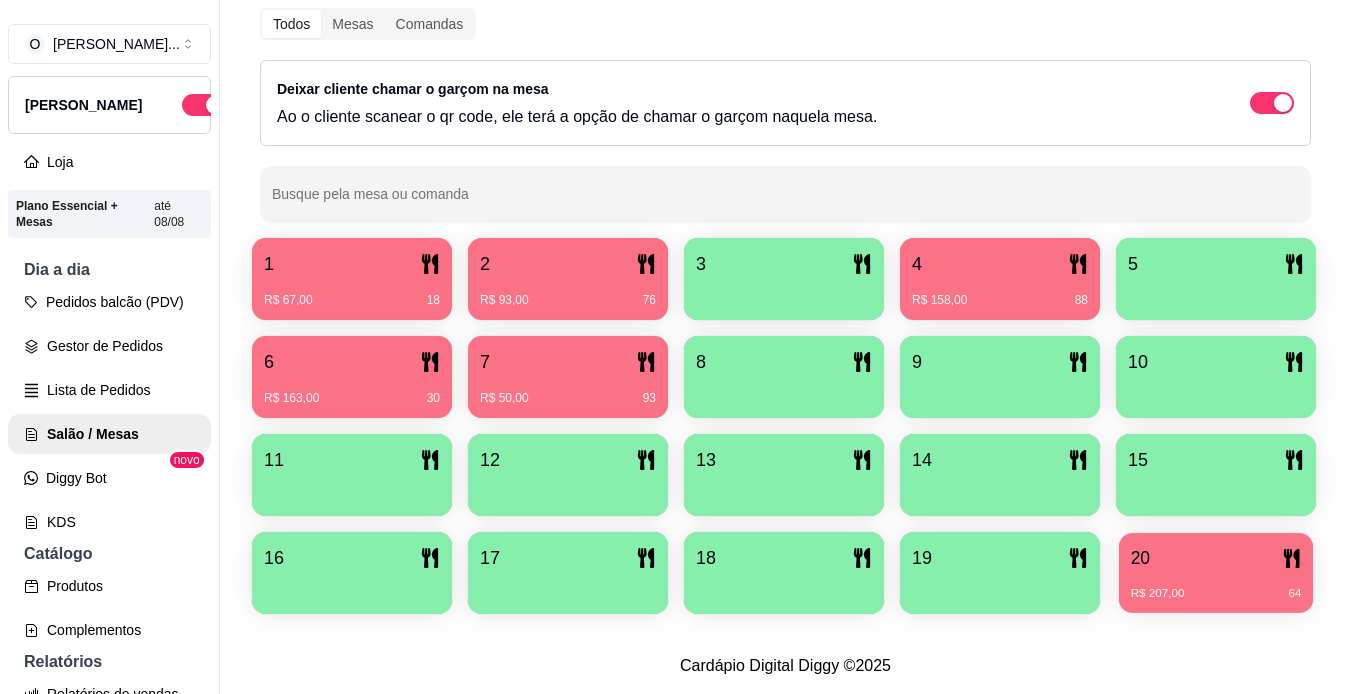 click on "R$ 207,00 64" at bounding box center (1216, 586) 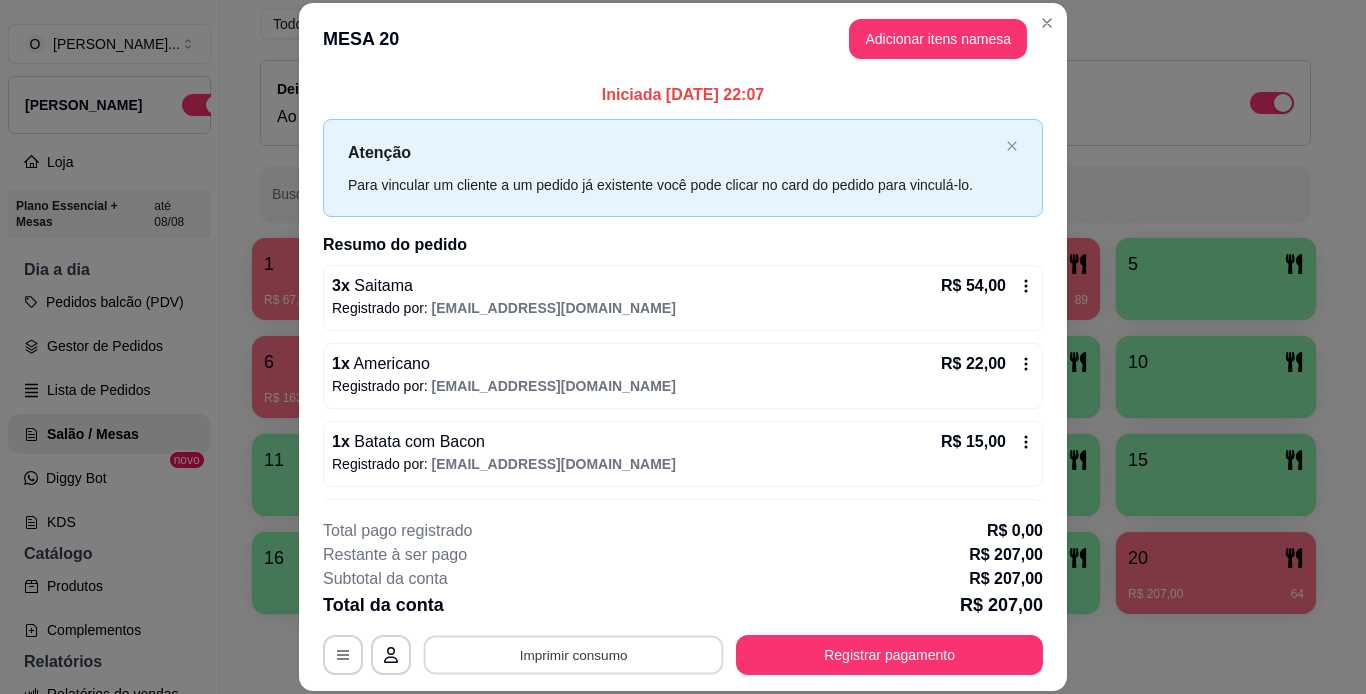 click on "Imprimir consumo" at bounding box center [574, 654] 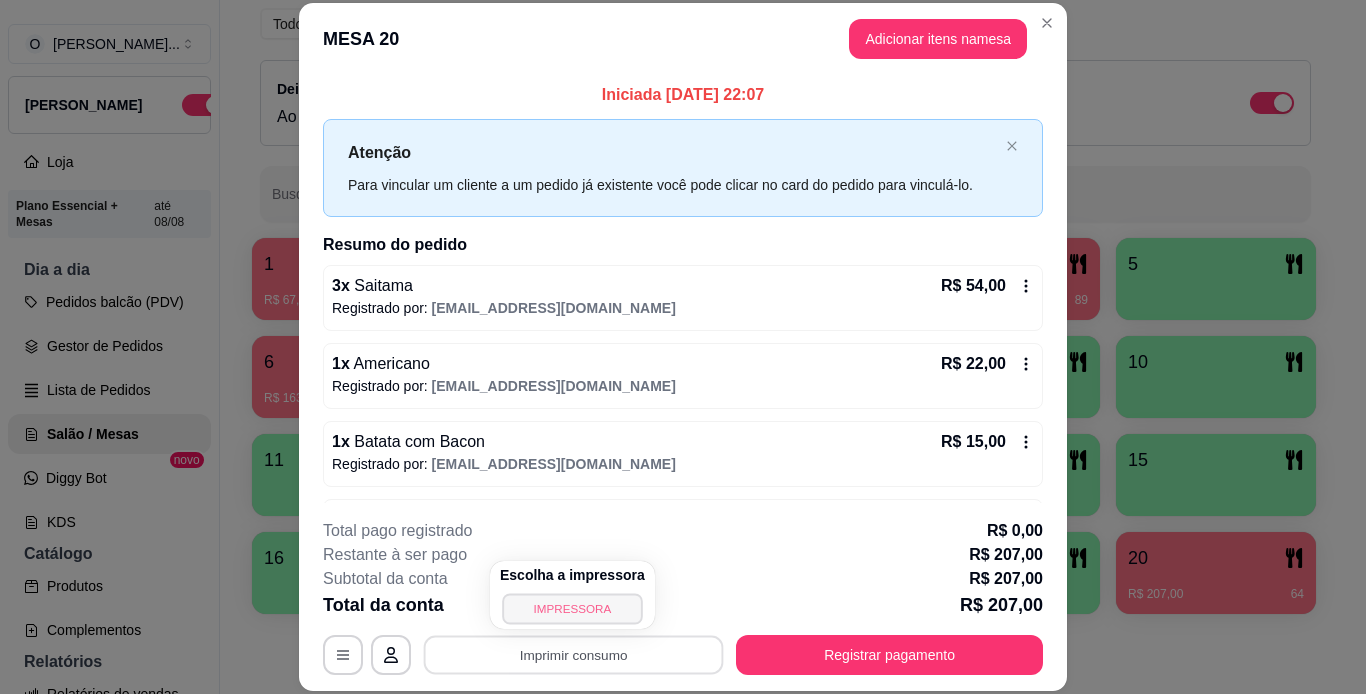 click on "IMPRESSORA" at bounding box center [572, 608] 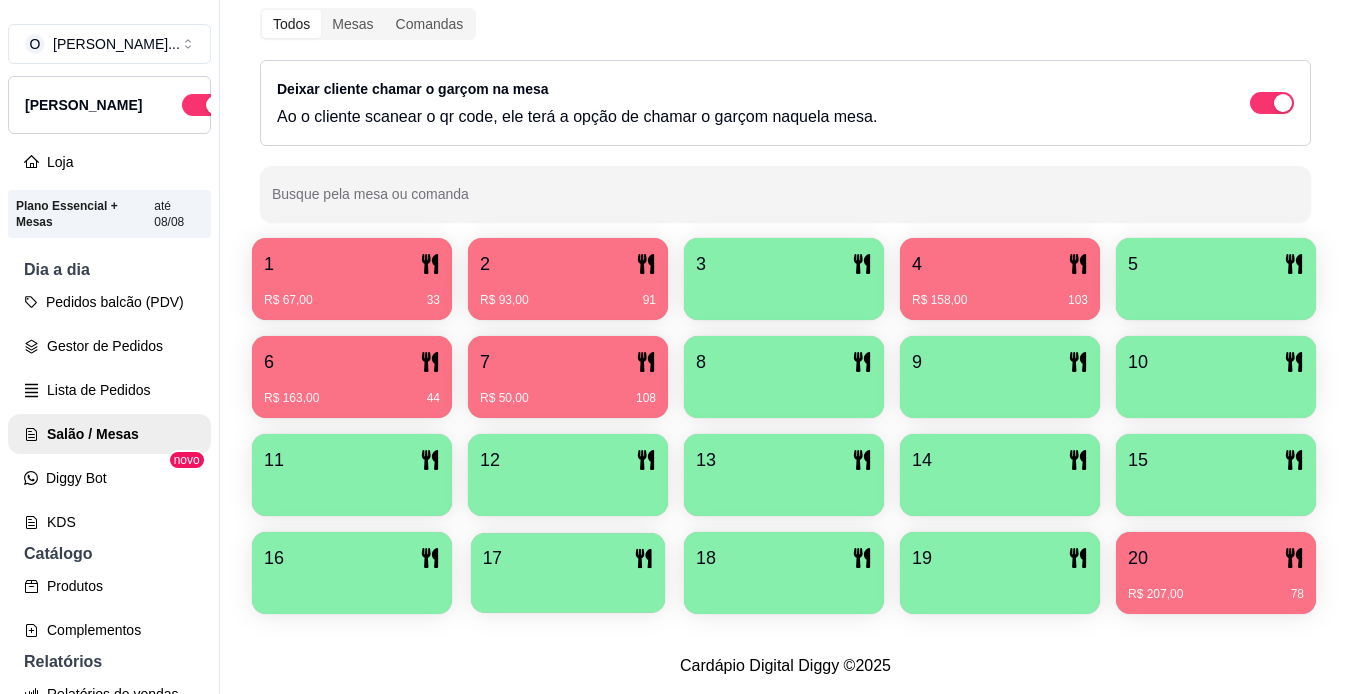 click at bounding box center [568, 586] 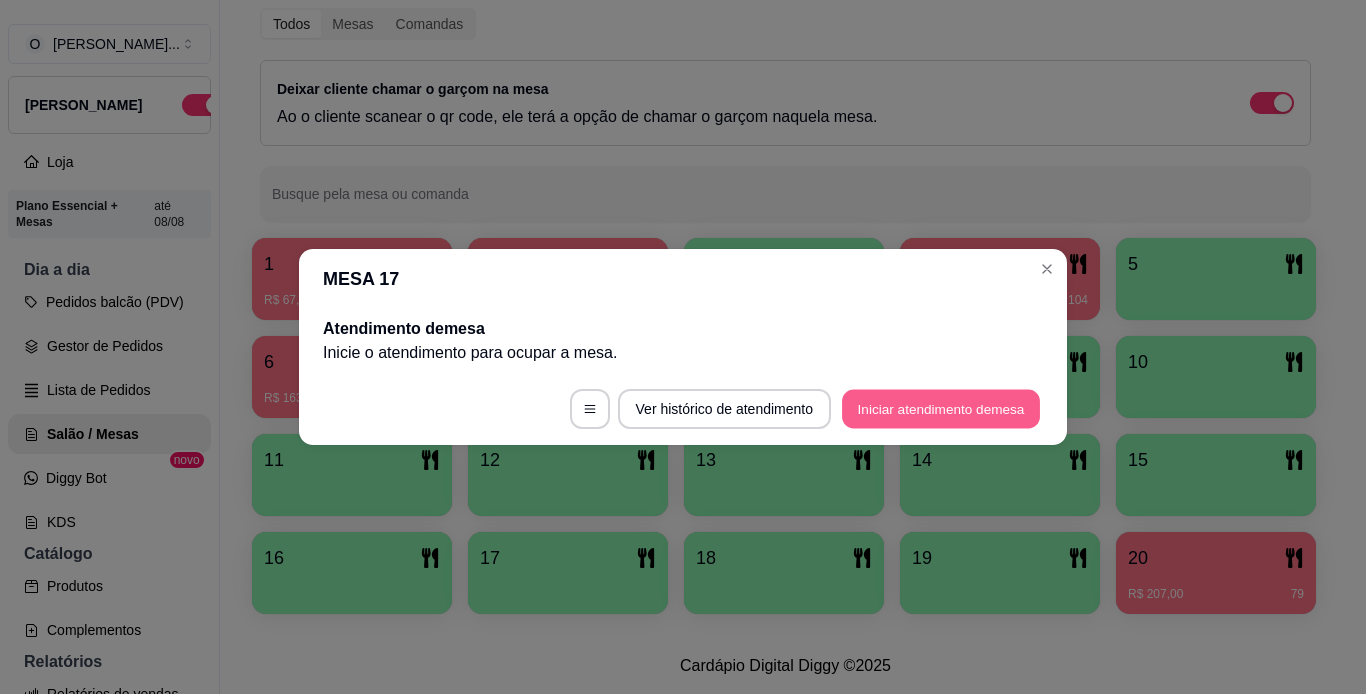 click on "Iniciar atendimento de  mesa" at bounding box center (941, 409) 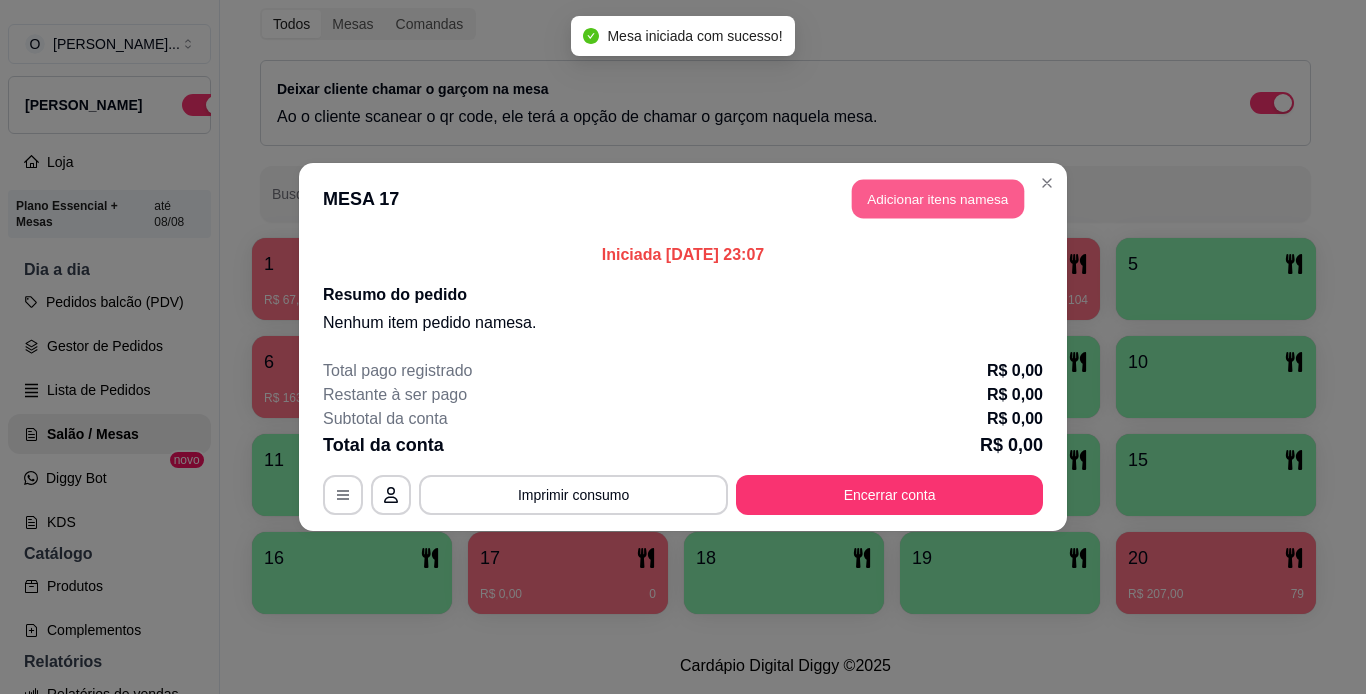 click on "Adicionar itens na  mesa" at bounding box center [938, 199] 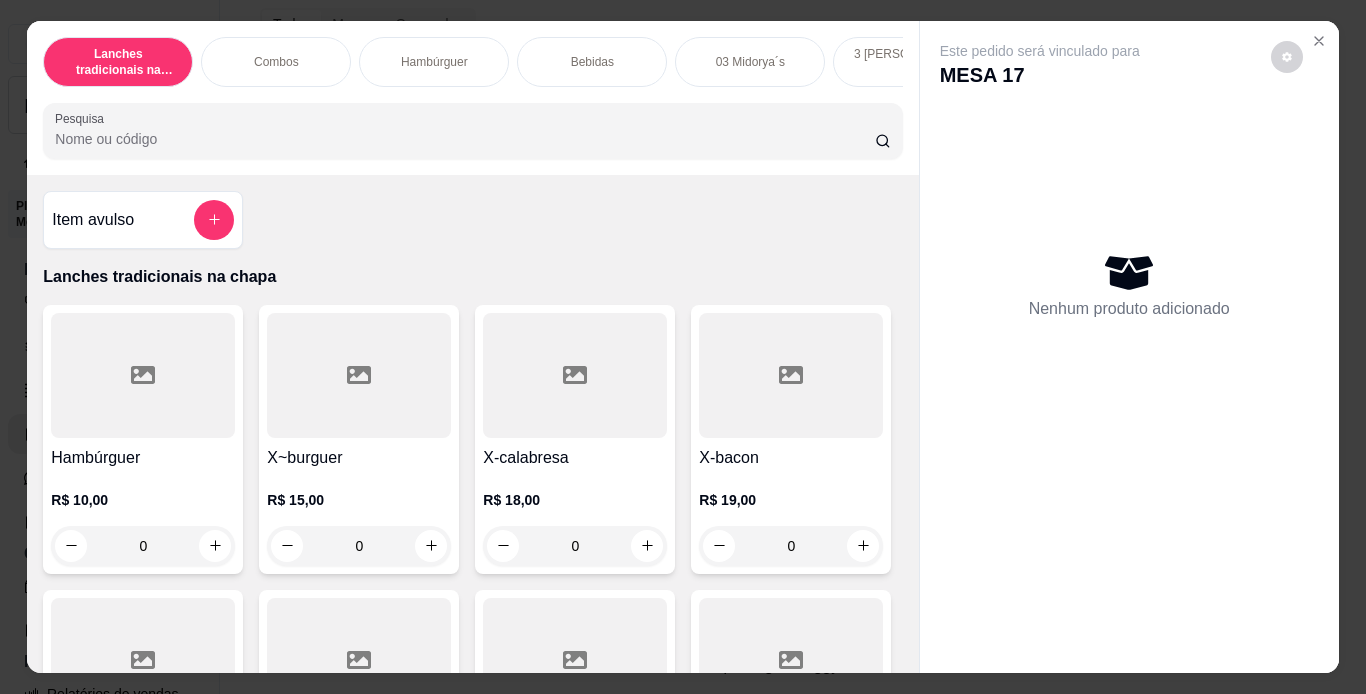click on "Hambúrguer" at bounding box center (434, 62) 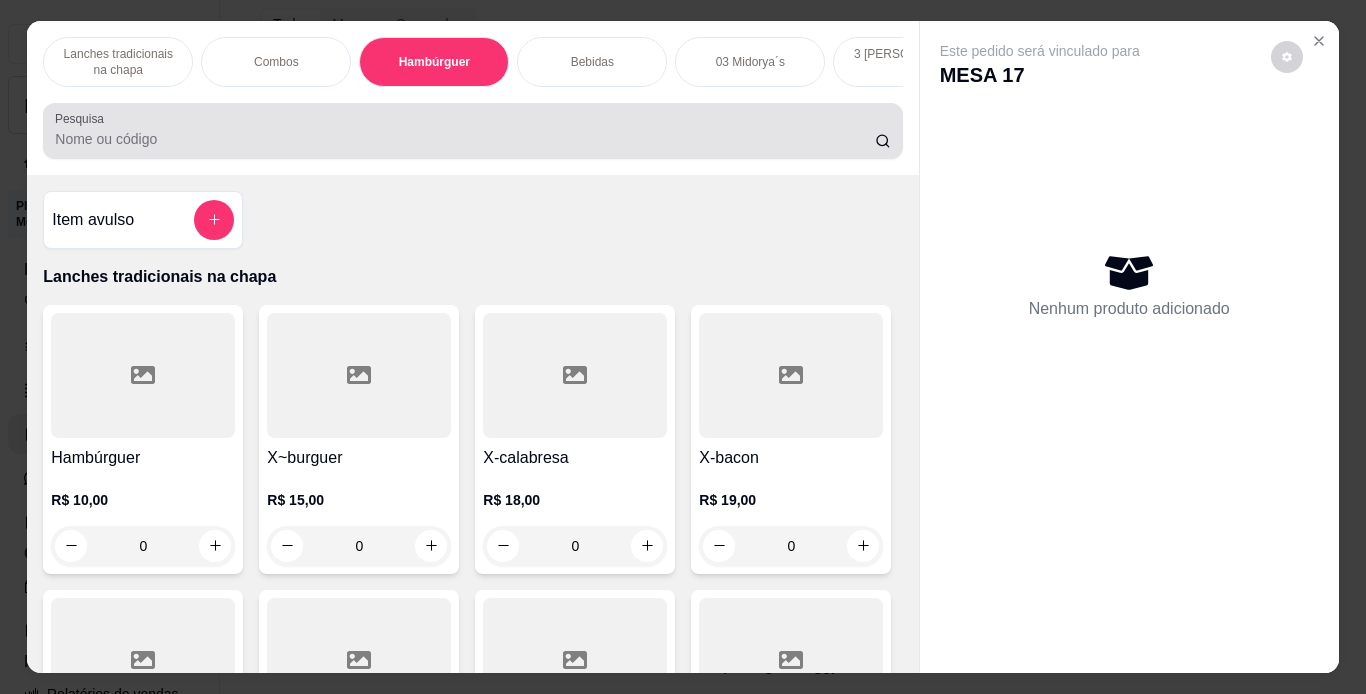 scroll, scrollTop: 2181, scrollLeft: 0, axis: vertical 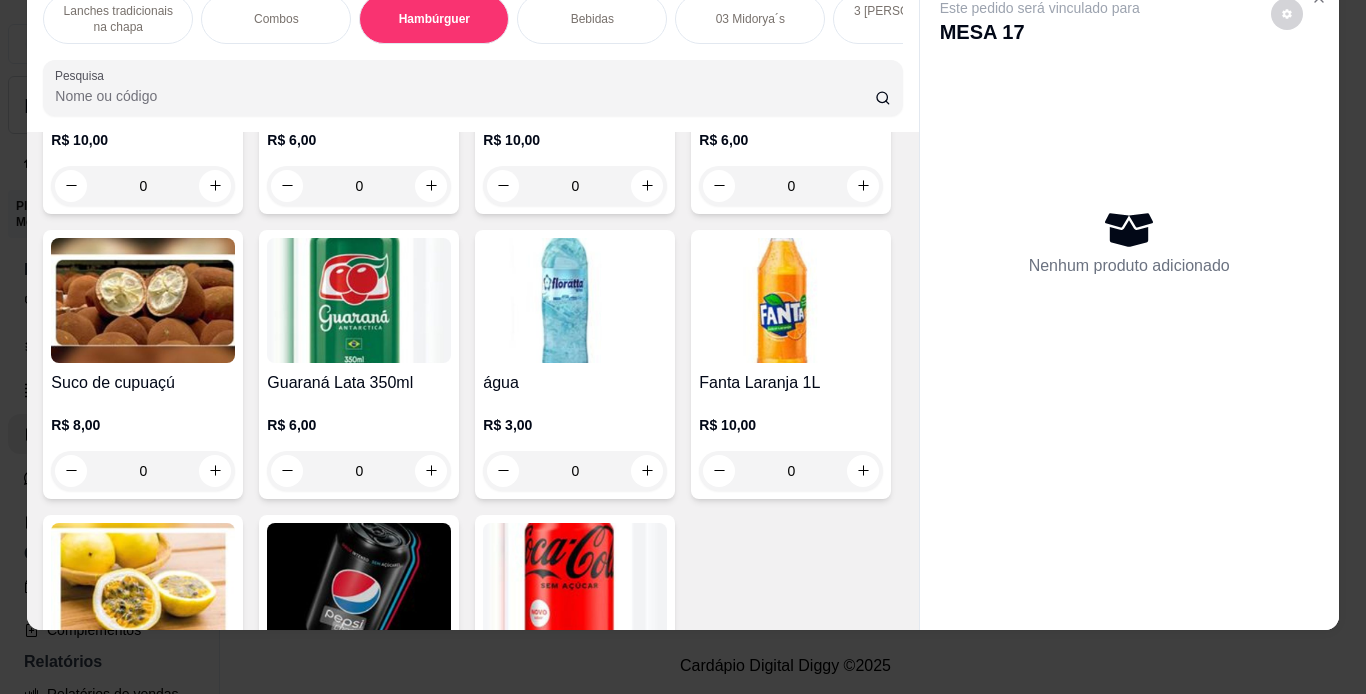 click on "0" at bounding box center (791, -448) 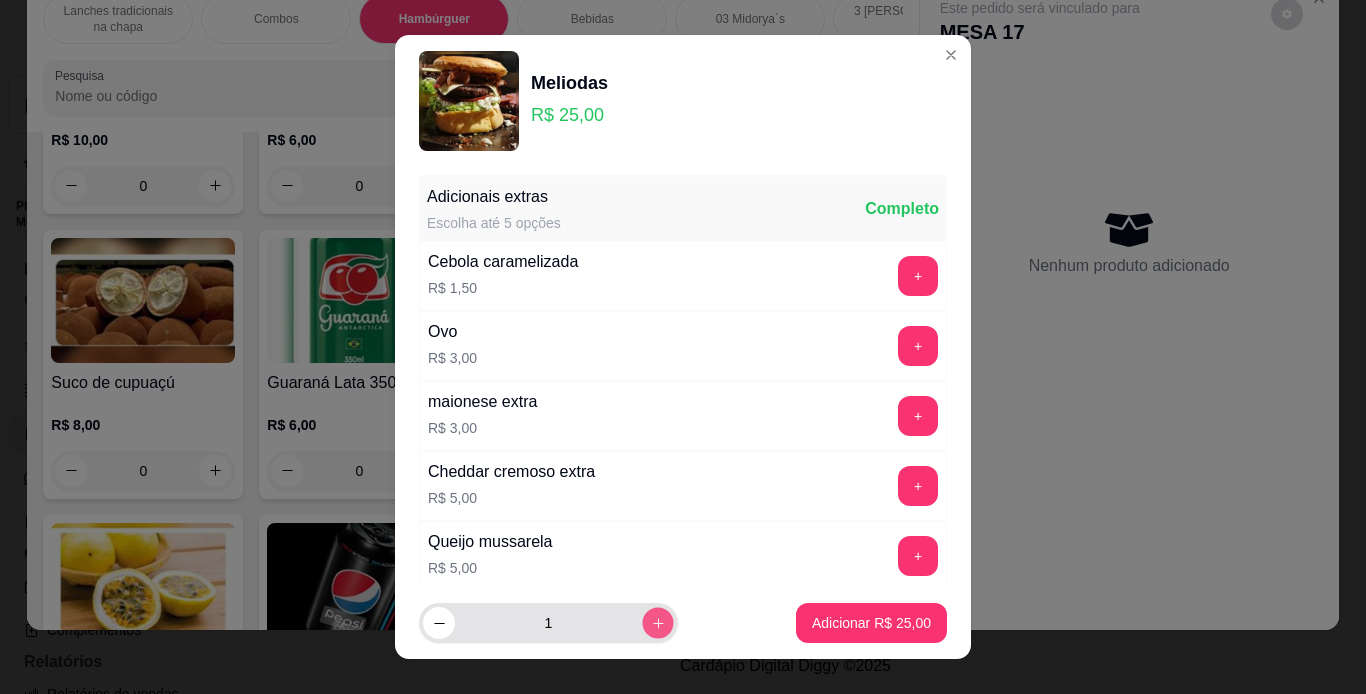click 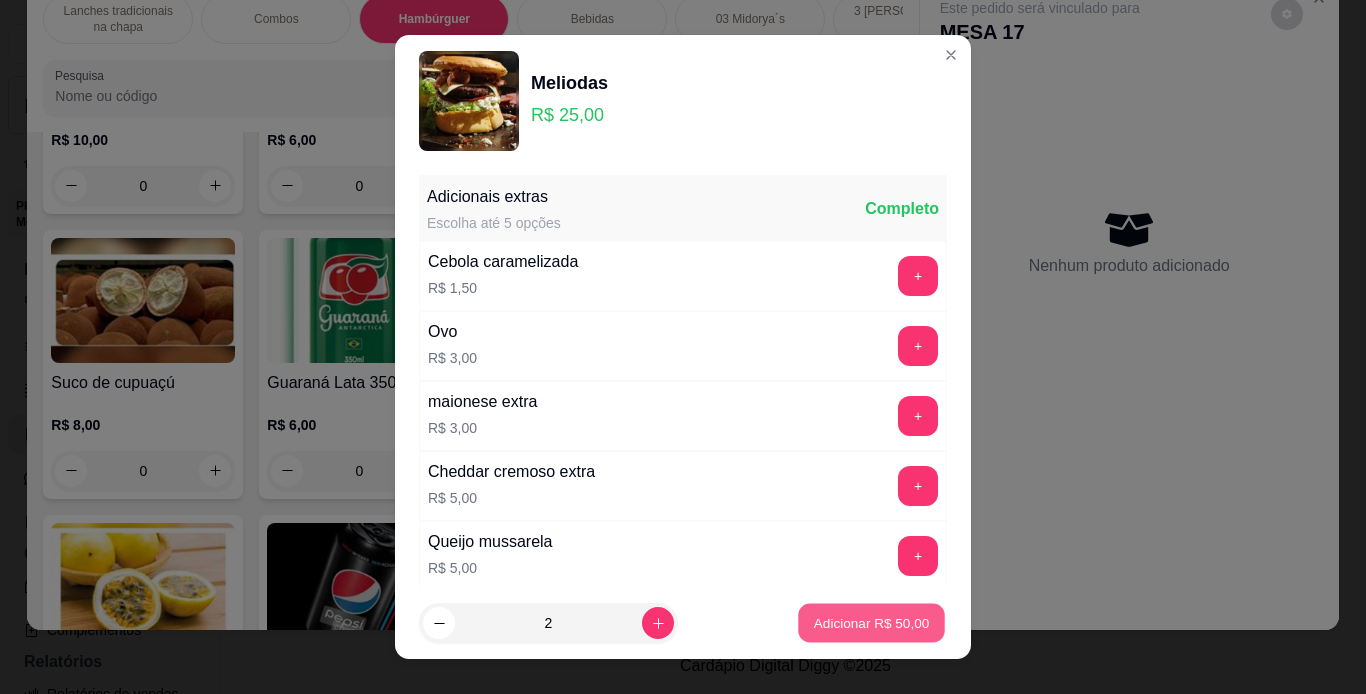 click on "Adicionar   R$ 50,00" at bounding box center [871, 623] 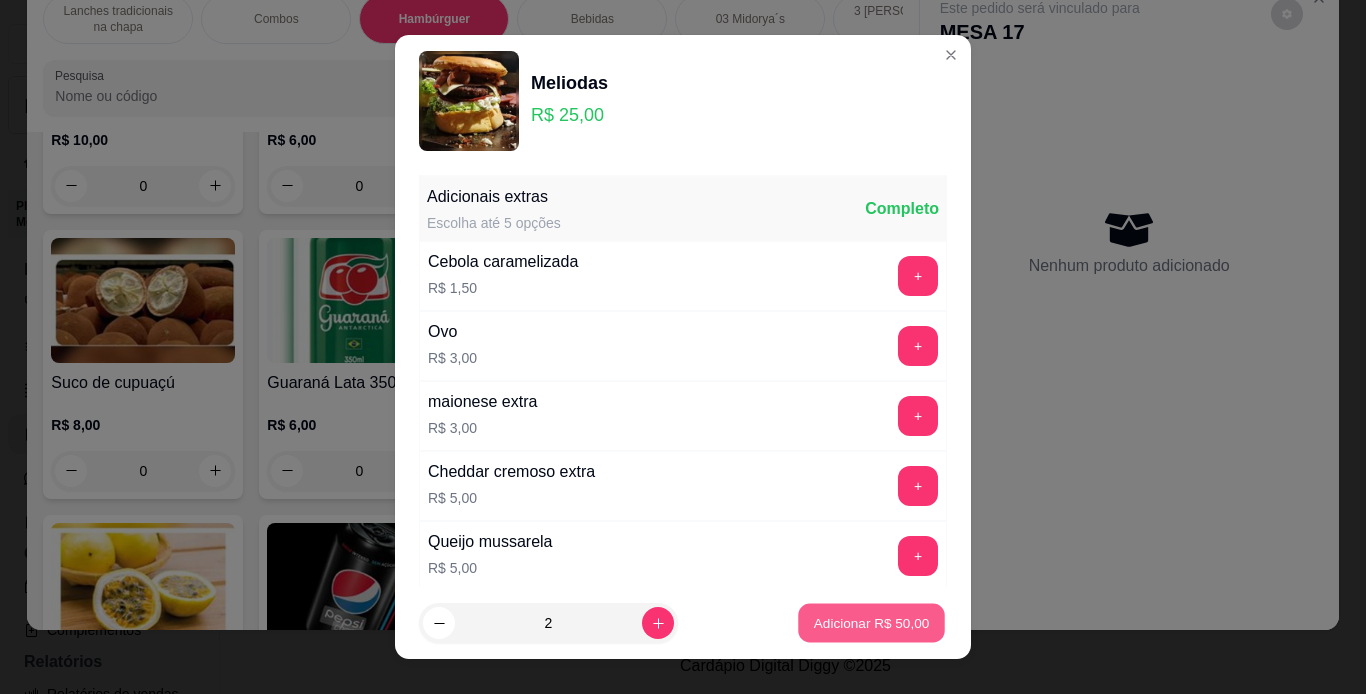 type on "2" 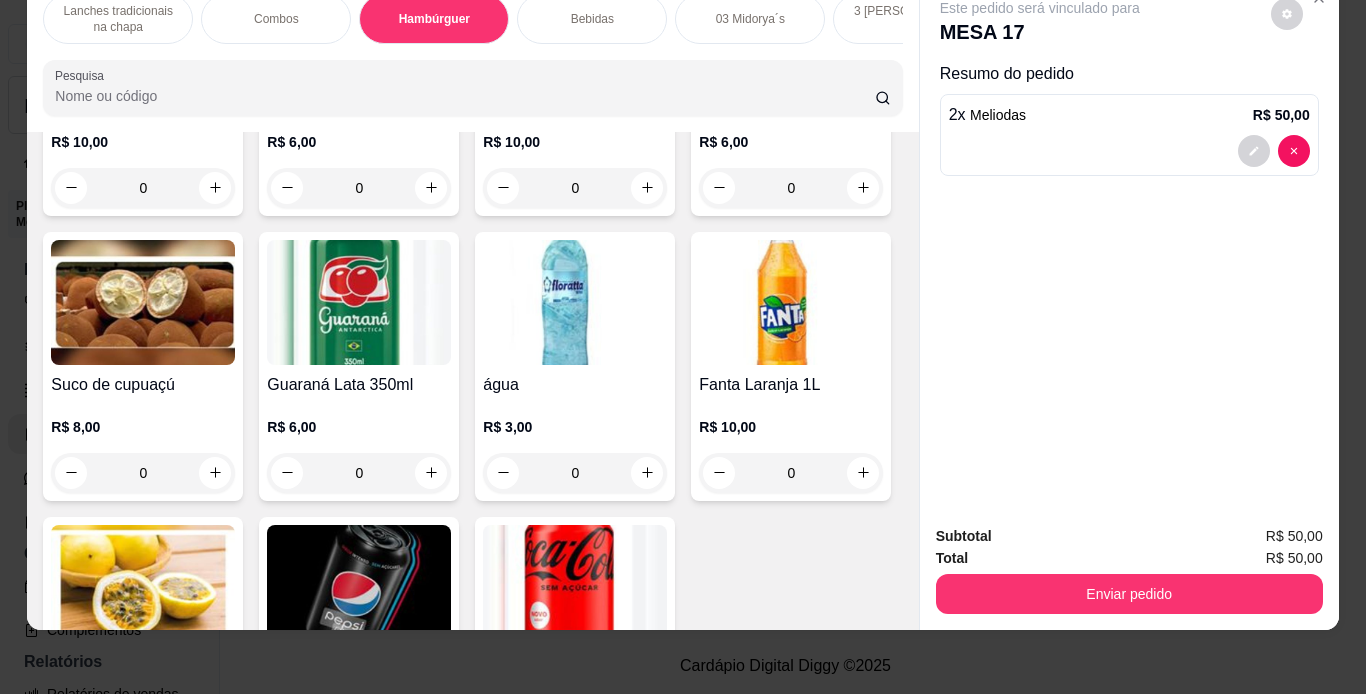 scroll, scrollTop: 0, scrollLeft: 81, axis: horizontal 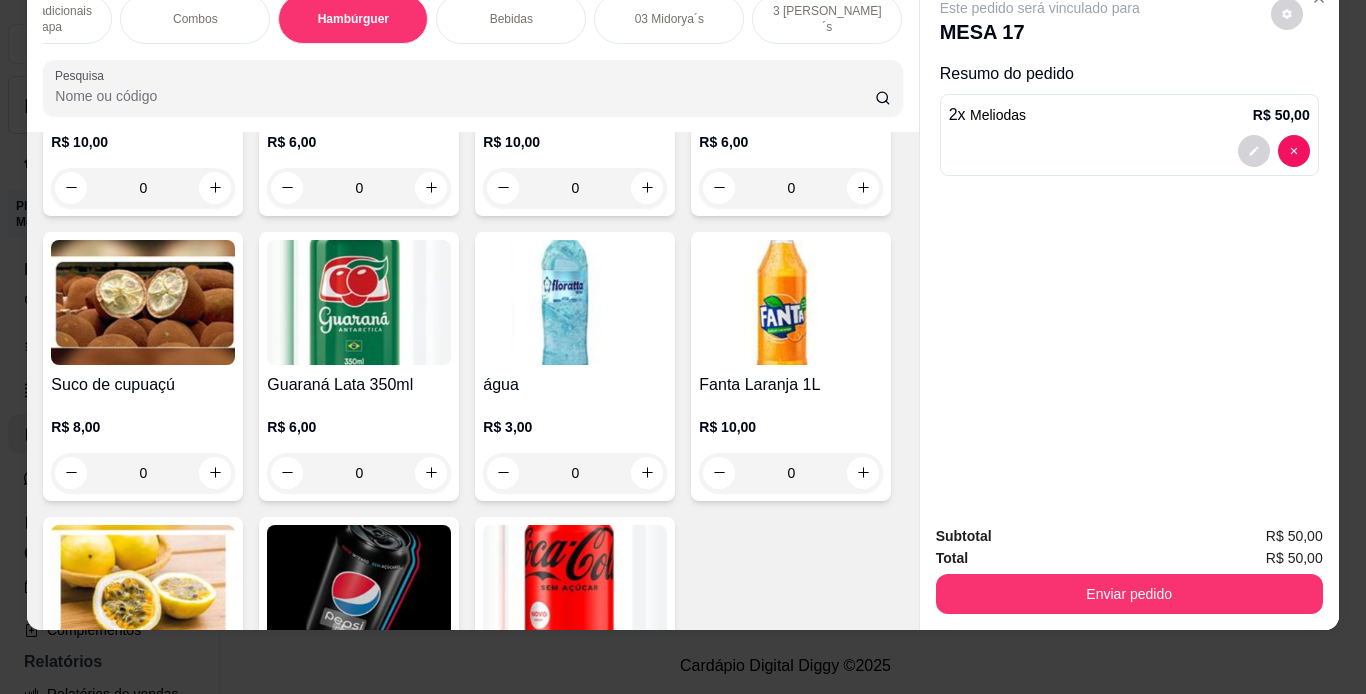 click on "Bebidas" at bounding box center [511, 19] 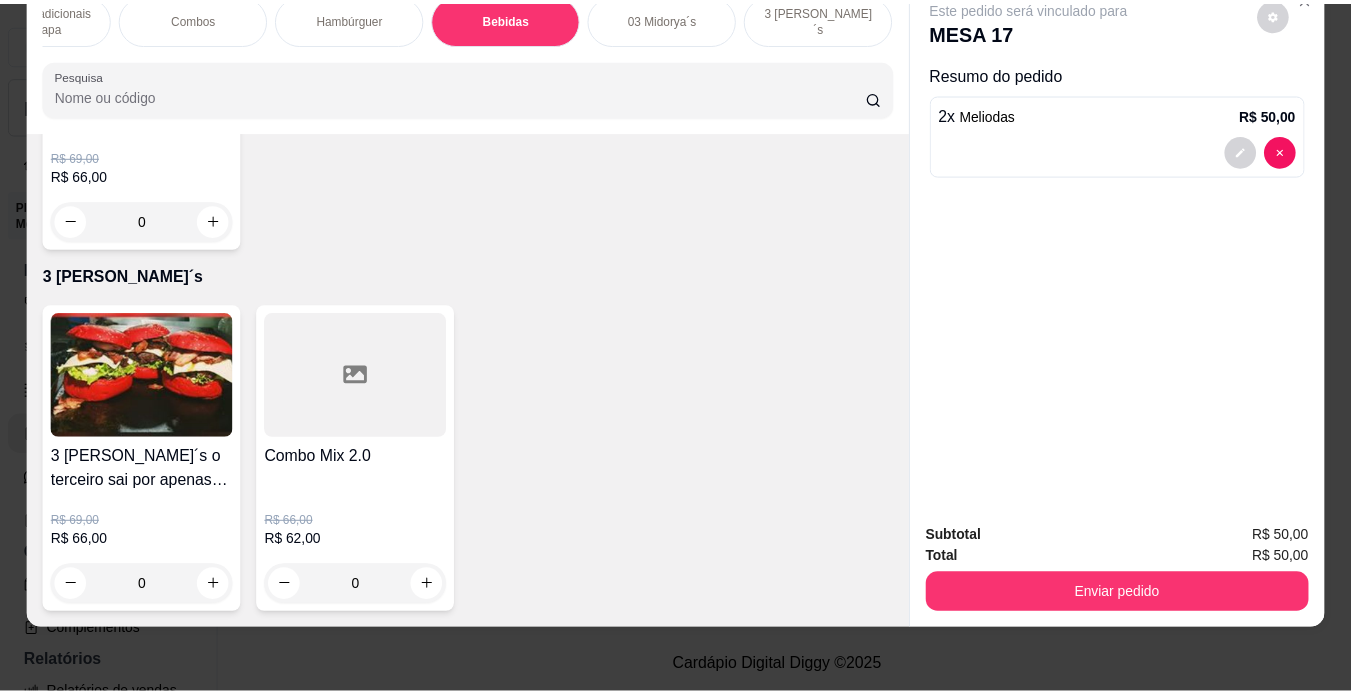 scroll, scrollTop: 3941, scrollLeft: 0, axis: vertical 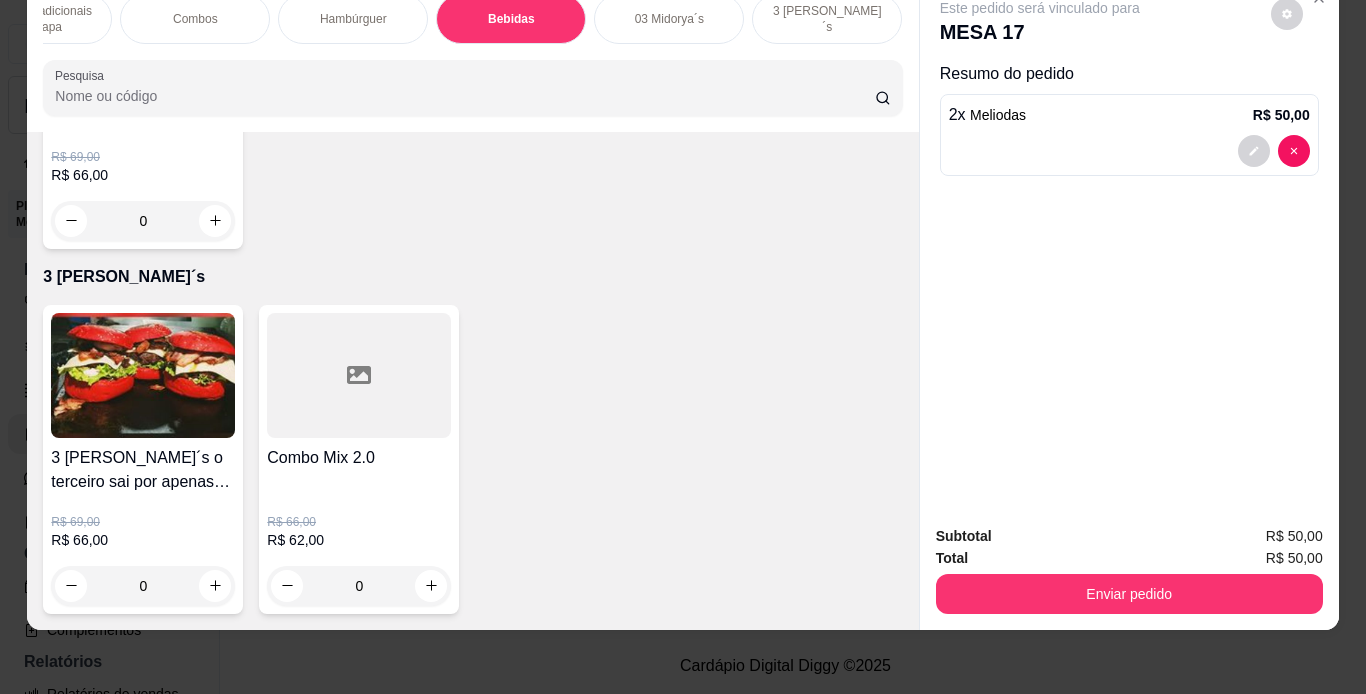 click 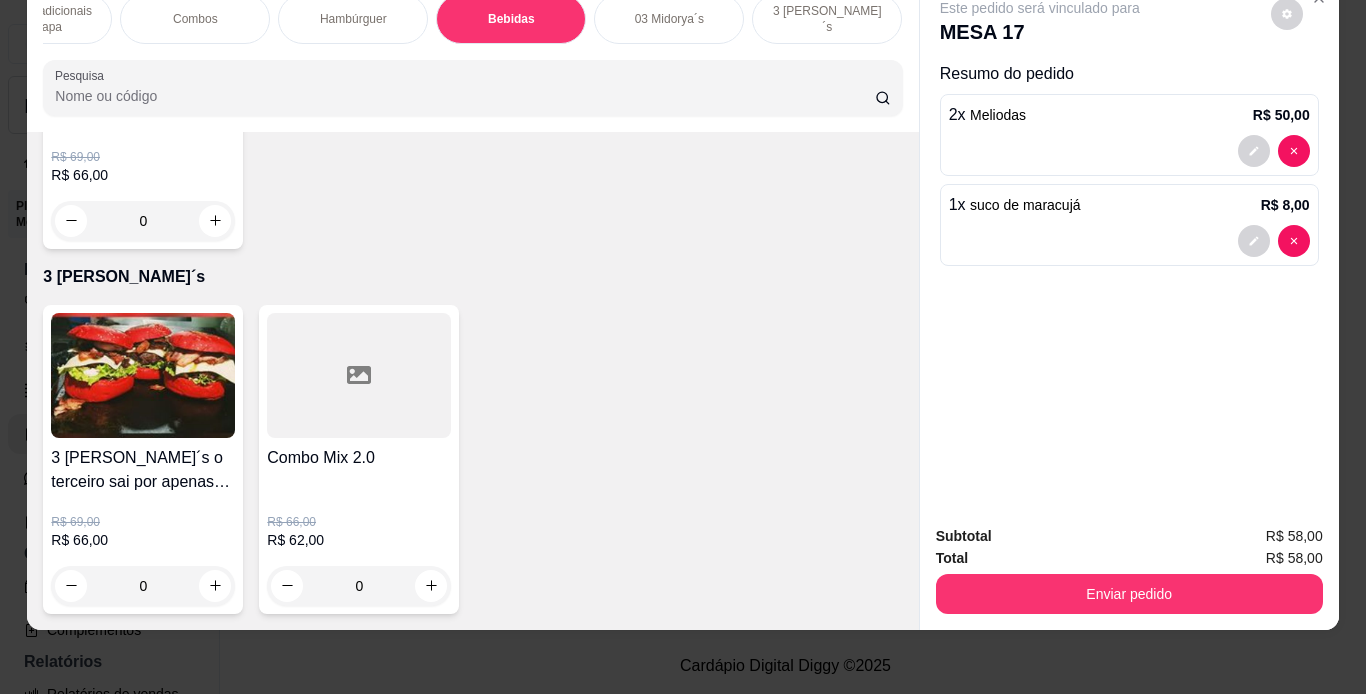 click 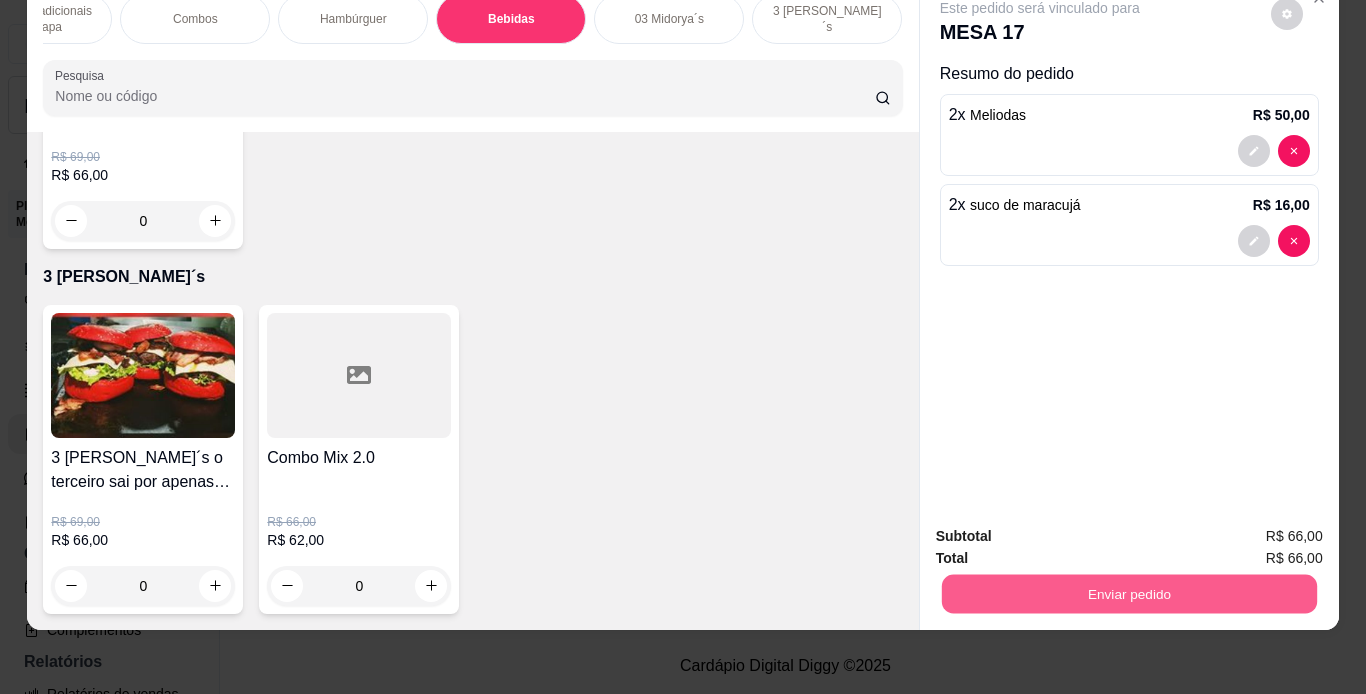 click on "Enviar pedido" at bounding box center [1128, 594] 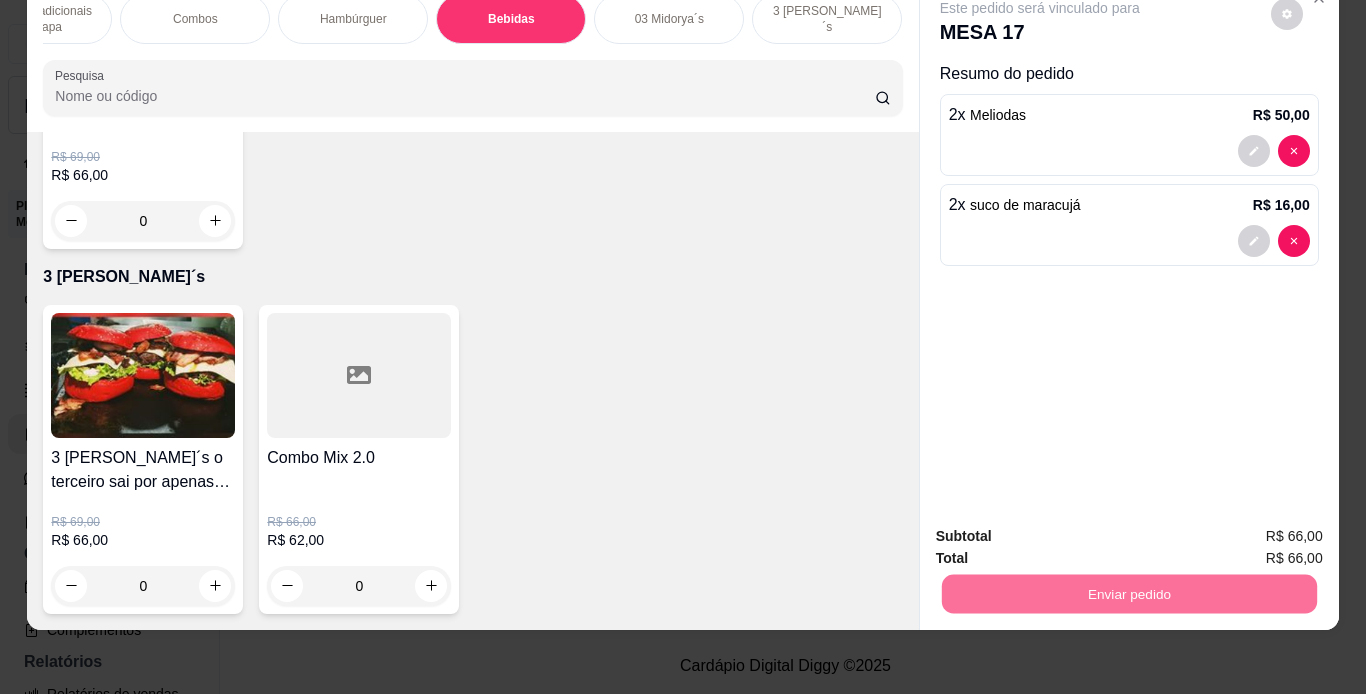 click on "Não registrar e enviar pedido" at bounding box center (1063, 528) 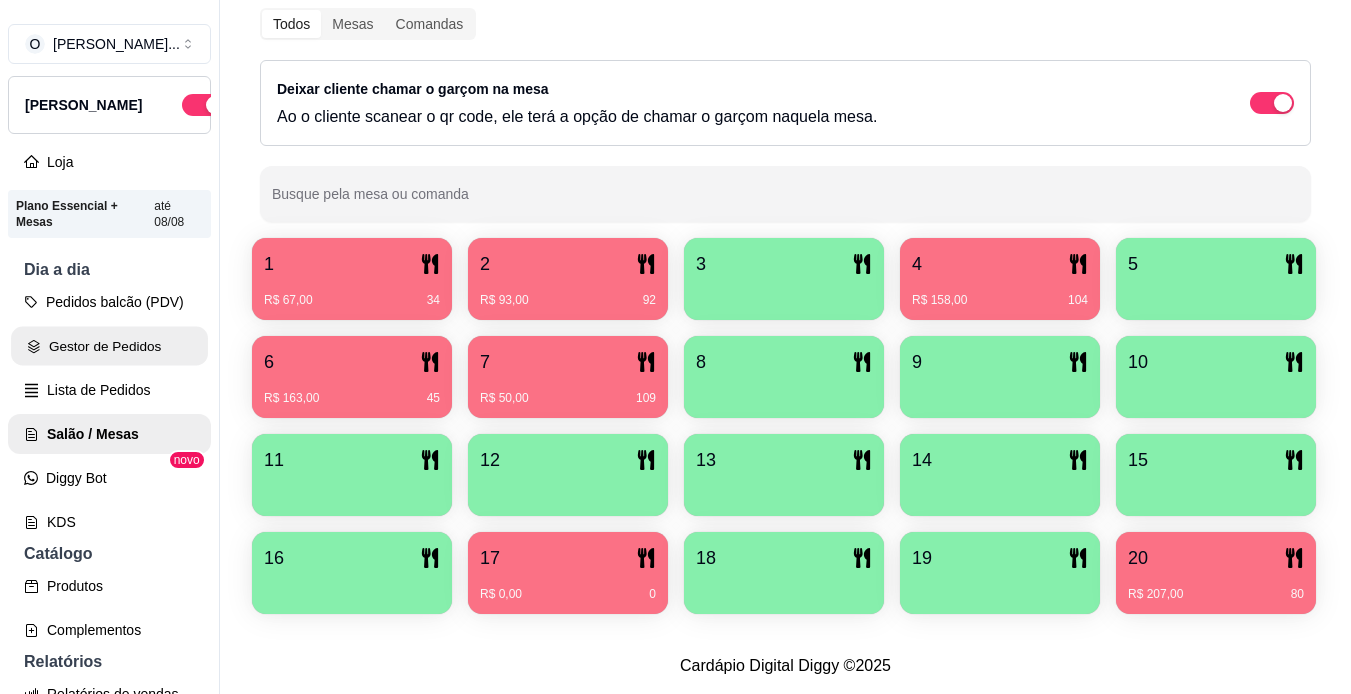 click on "Gestor de Pedidos" at bounding box center (109, 346) 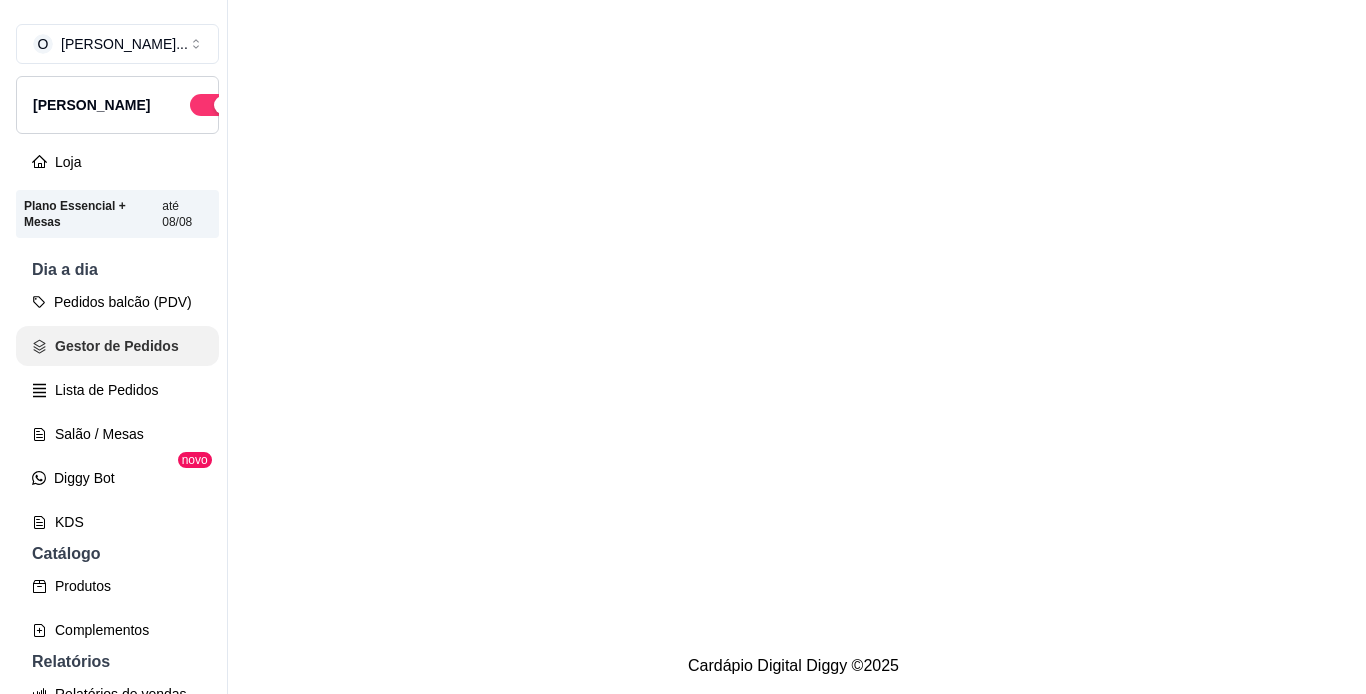 scroll, scrollTop: 0, scrollLeft: 0, axis: both 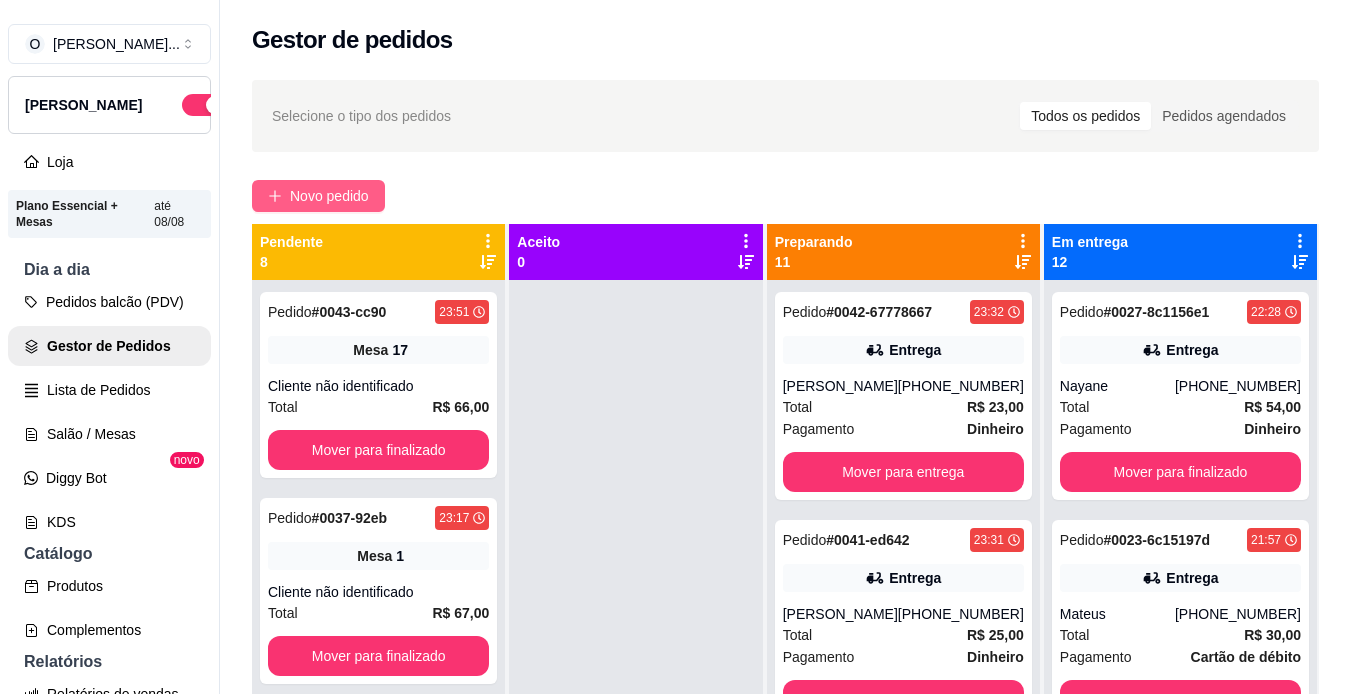 click on "Novo pedido" at bounding box center [329, 196] 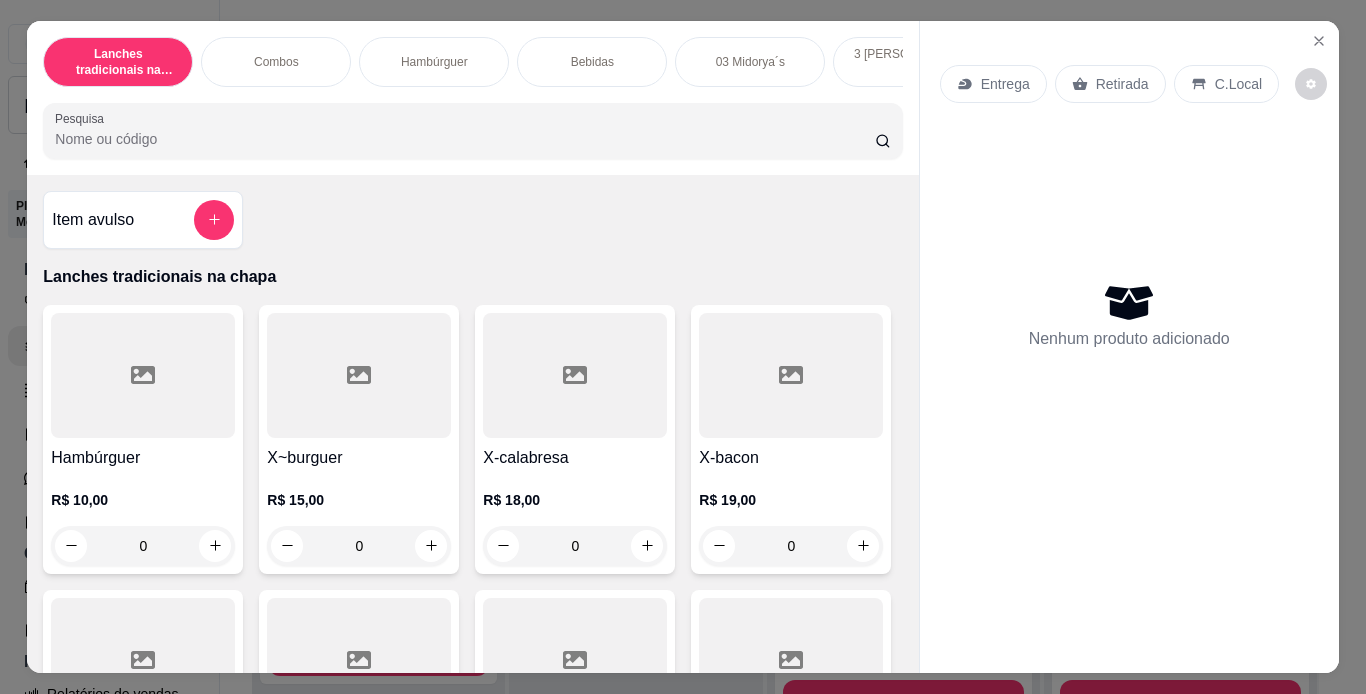 click 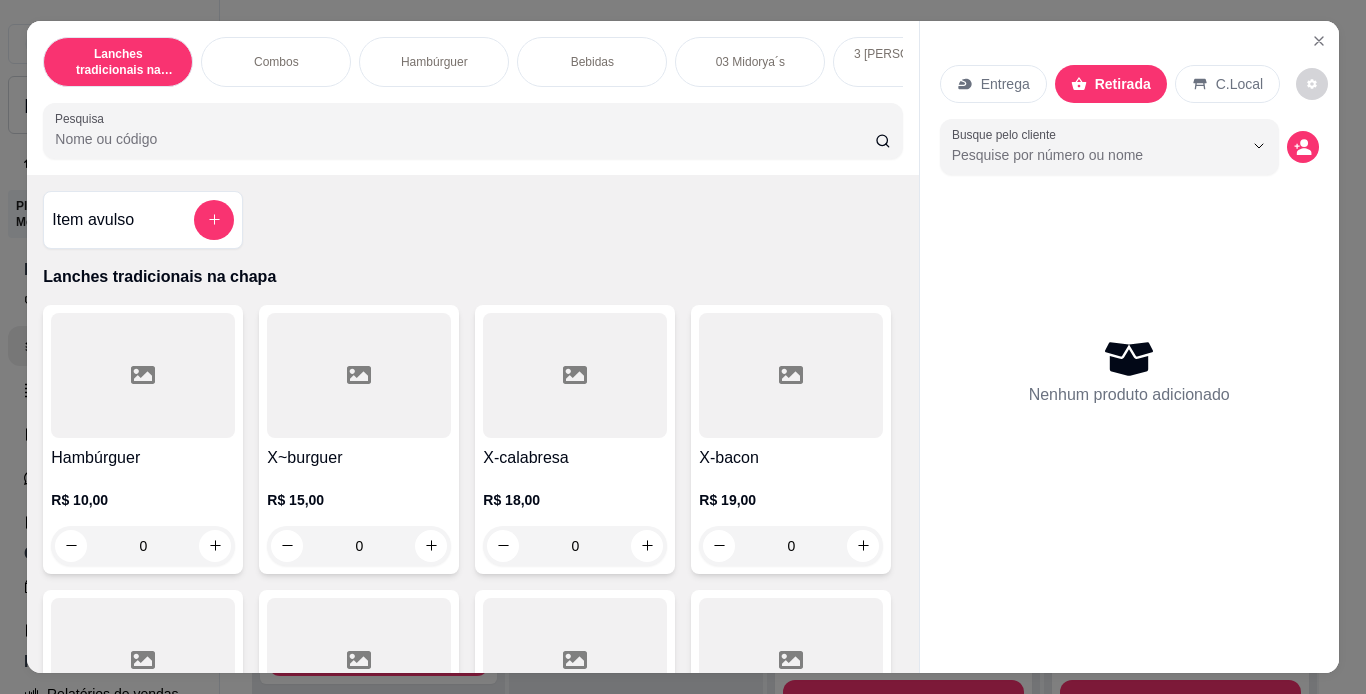 click on "Hambúrguer" at bounding box center (434, 62) 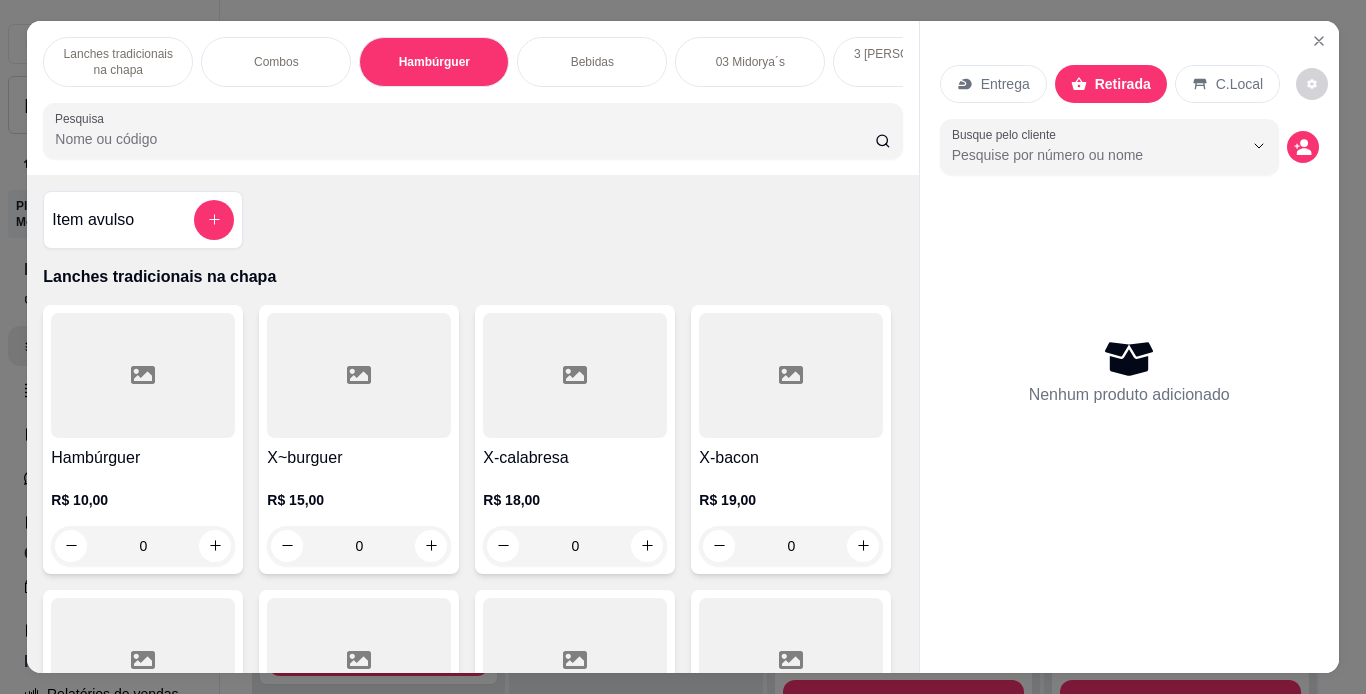 scroll, scrollTop: 2181, scrollLeft: 0, axis: vertical 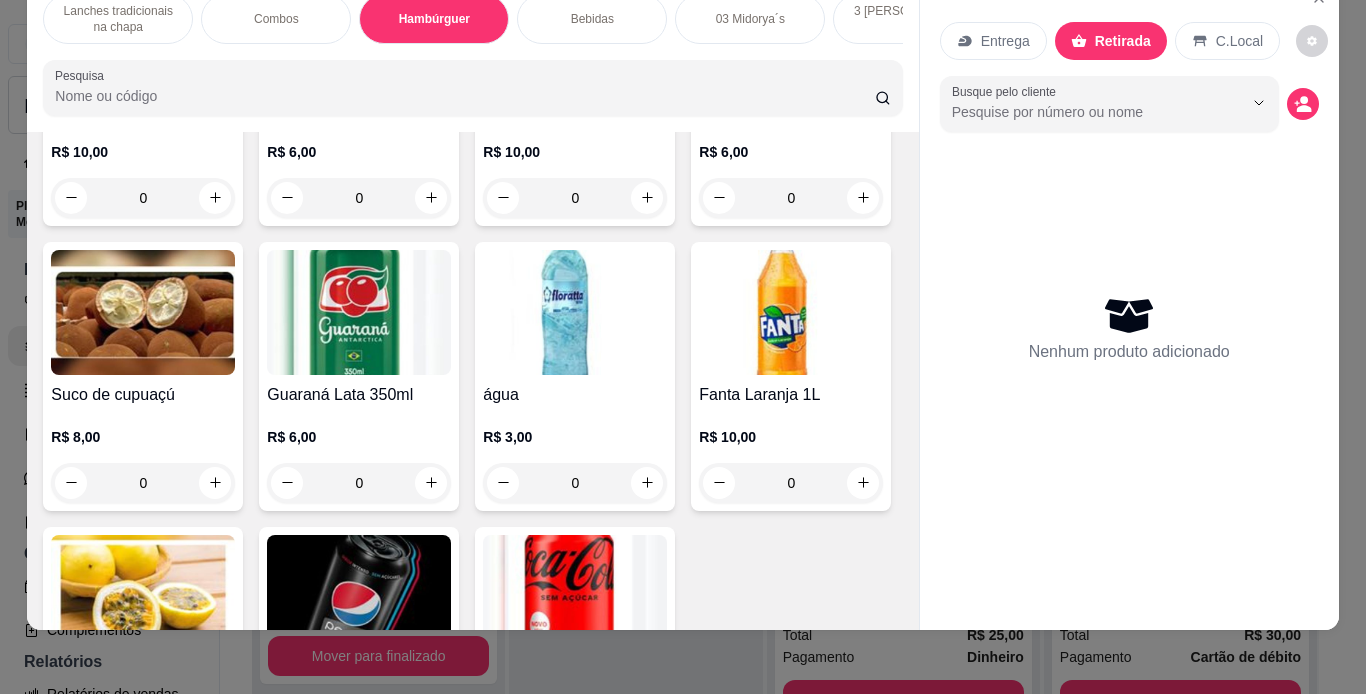 click on "0" at bounding box center (791, -436) 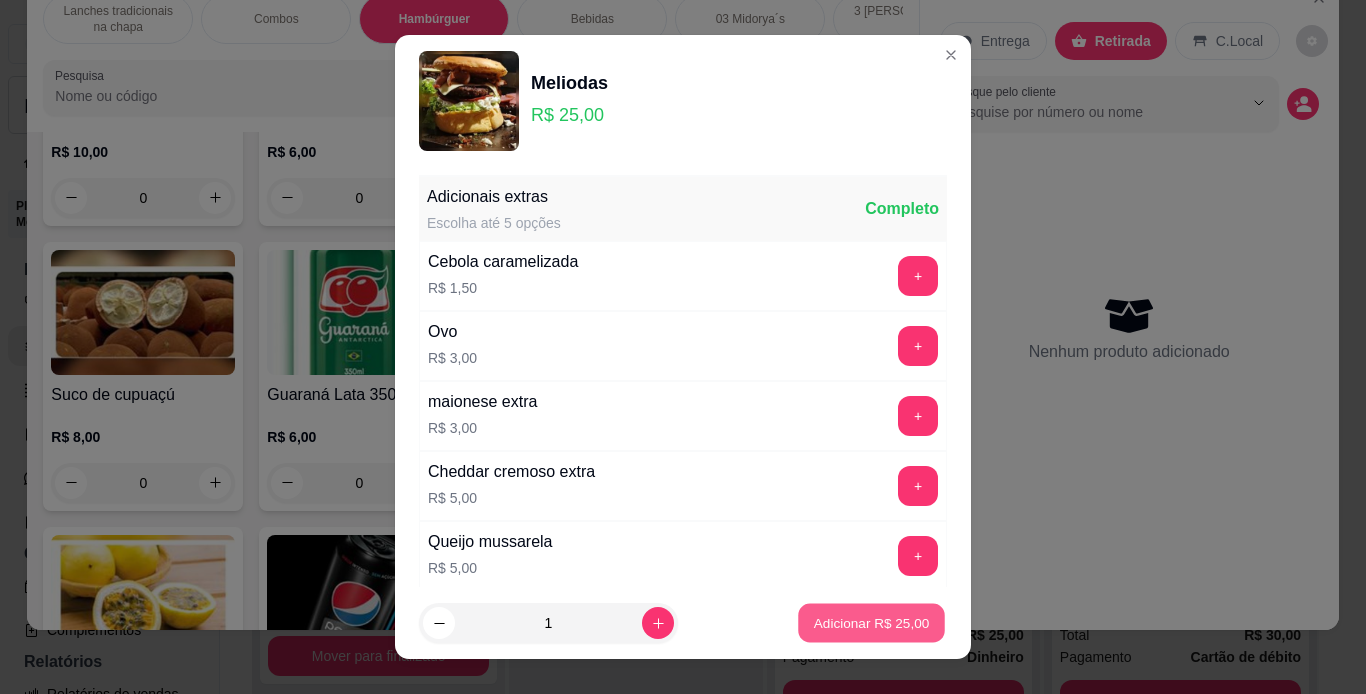 click on "Adicionar   R$ 25,00" at bounding box center (872, 623) 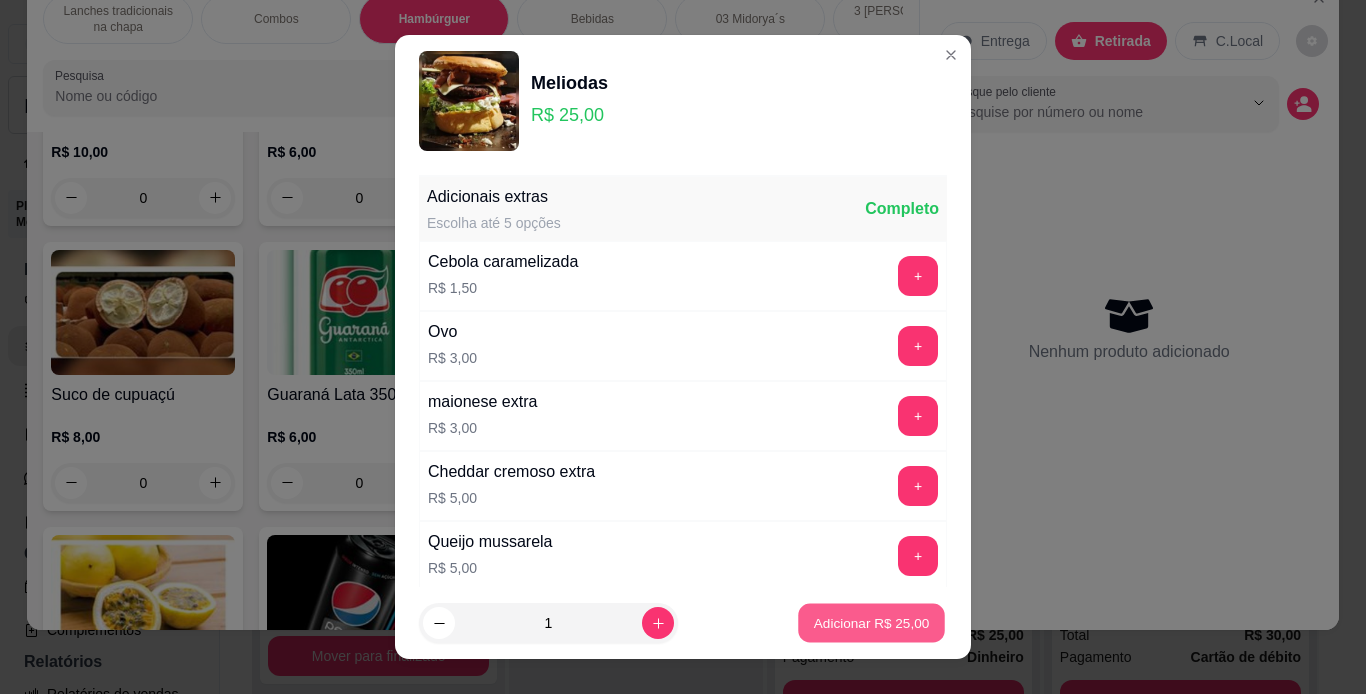 type on "1" 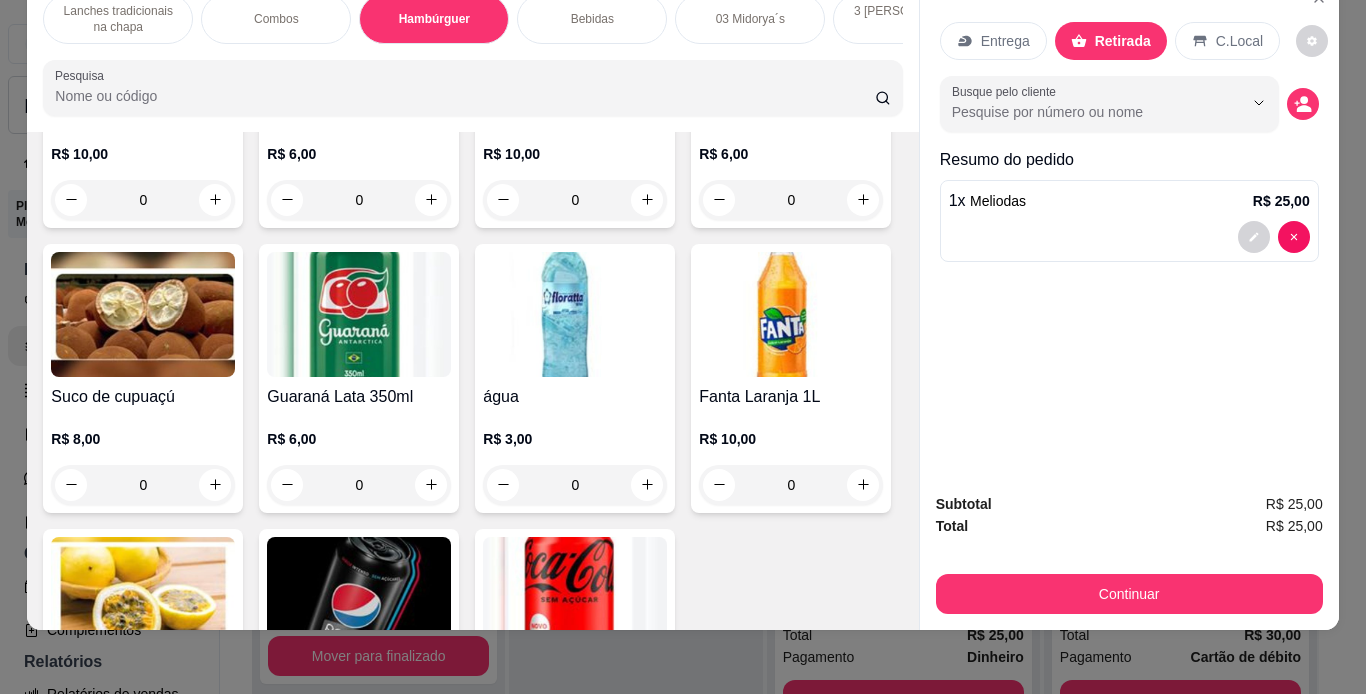 click on "Bebidas" at bounding box center [592, 19] 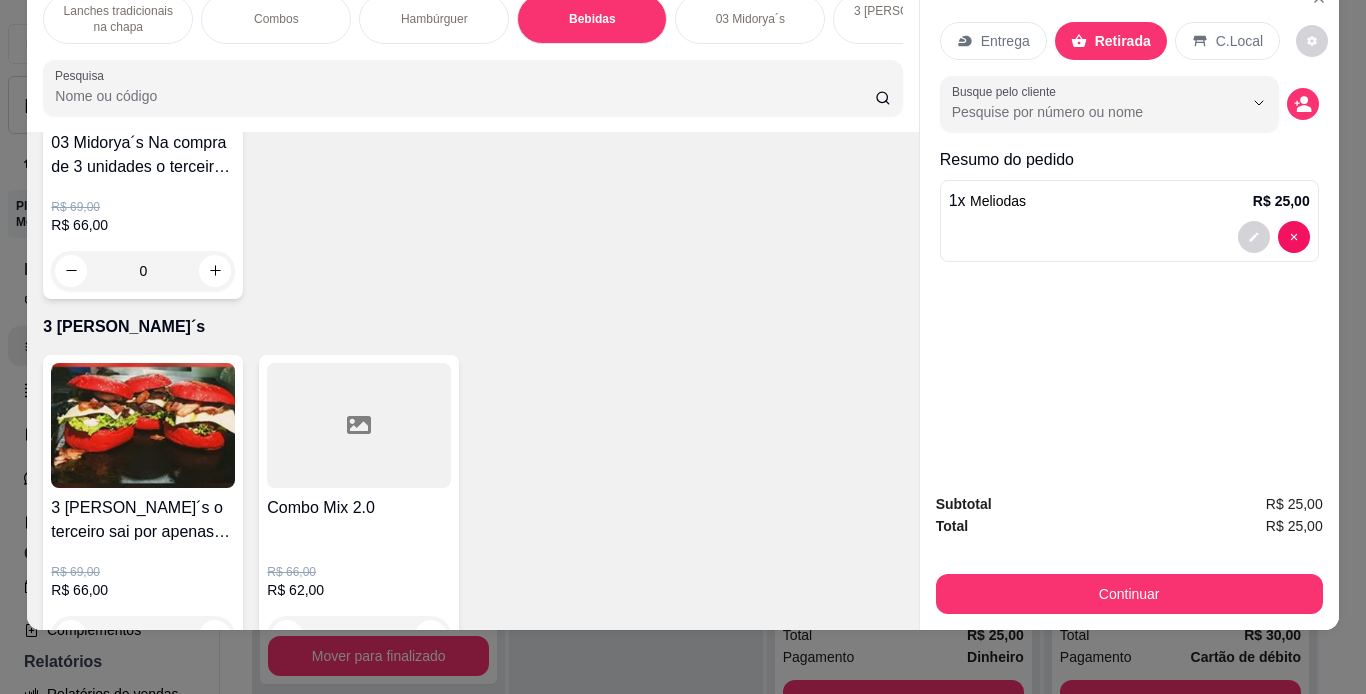 scroll, scrollTop: 3610, scrollLeft: 0, axis: vertical 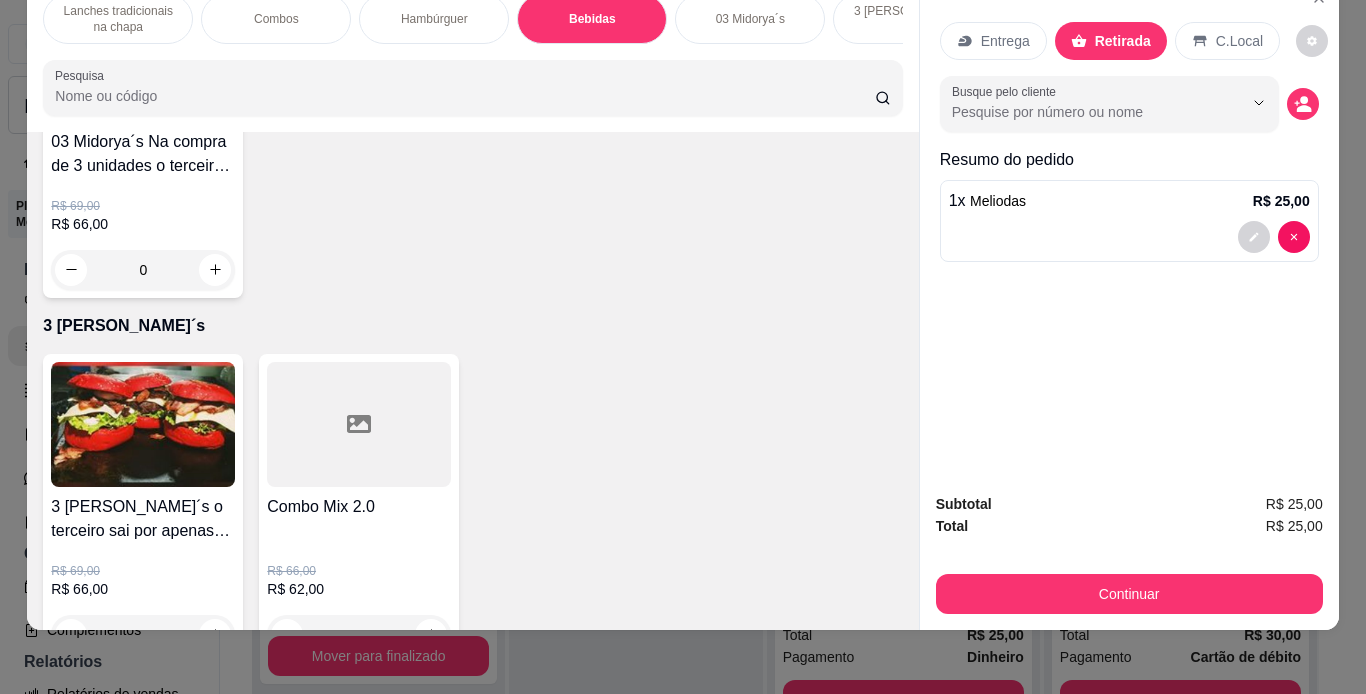 click 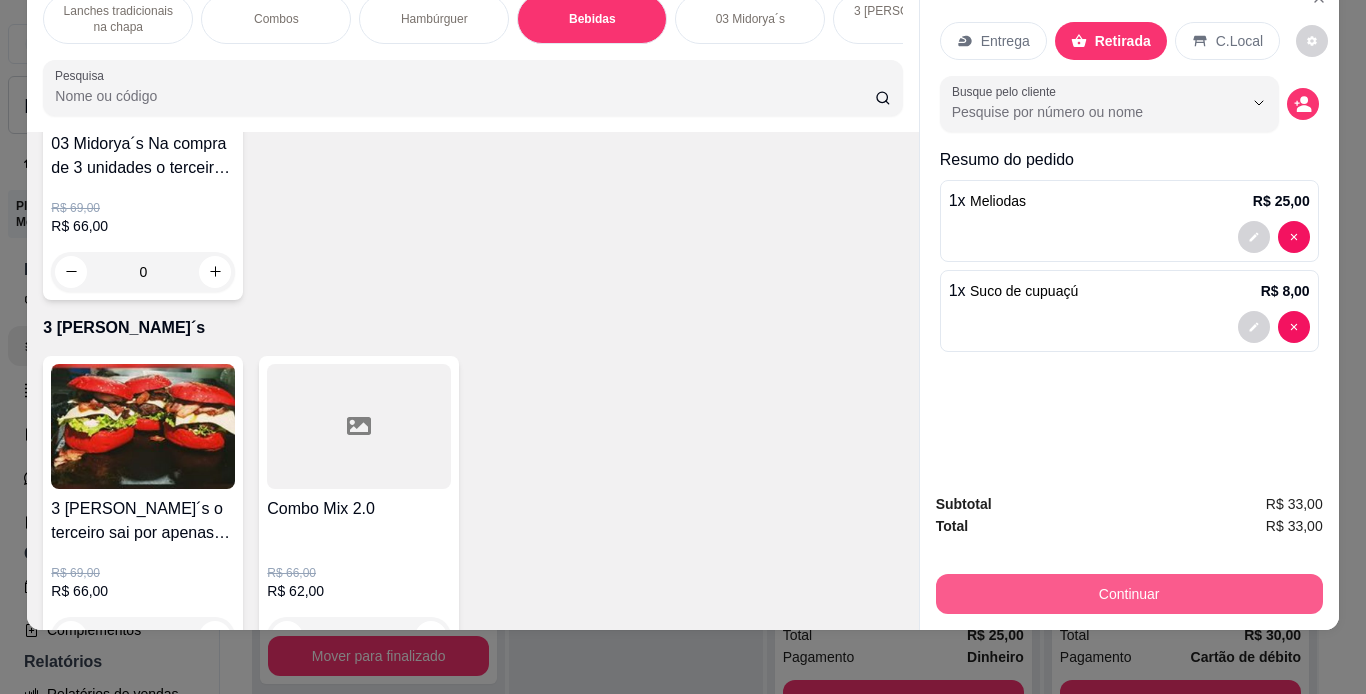 click on "Continuar" at bounding box center (1129, 594) 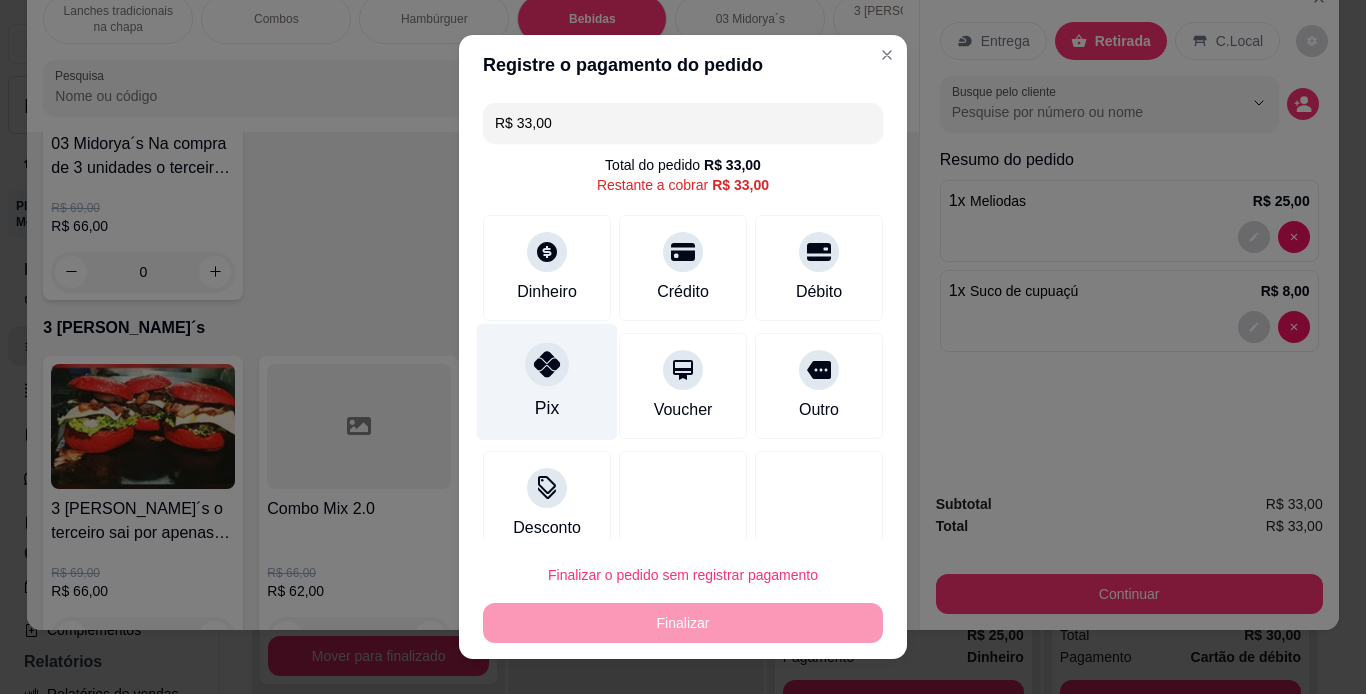click on "Pix" at bounding box center [547, 381] 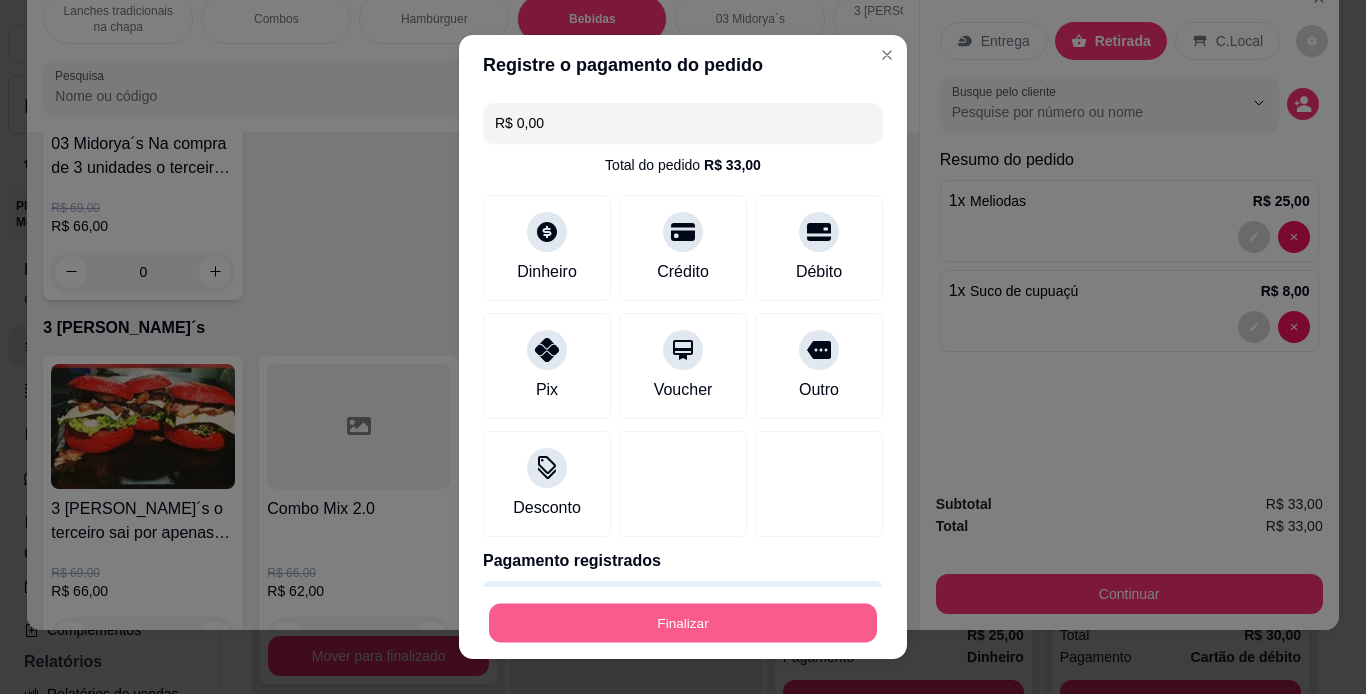 click on "Finalizar" at bounding box center (683, 623) 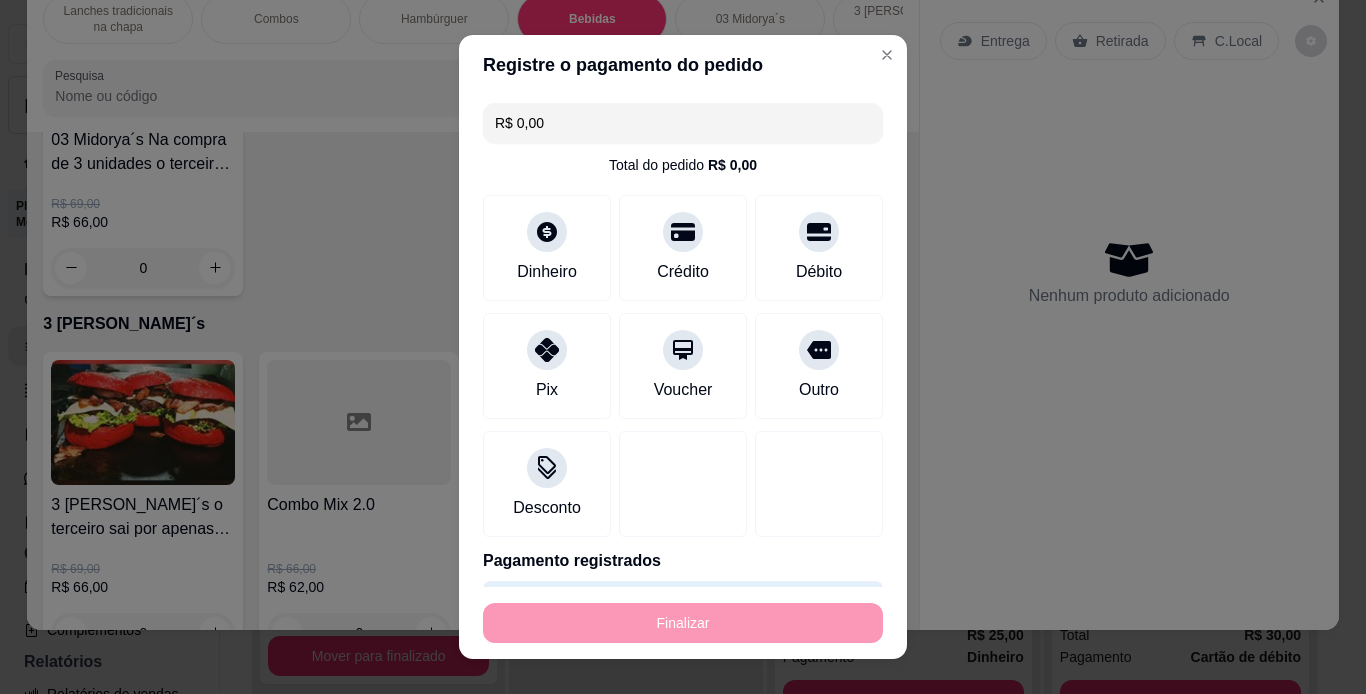 type on "0" 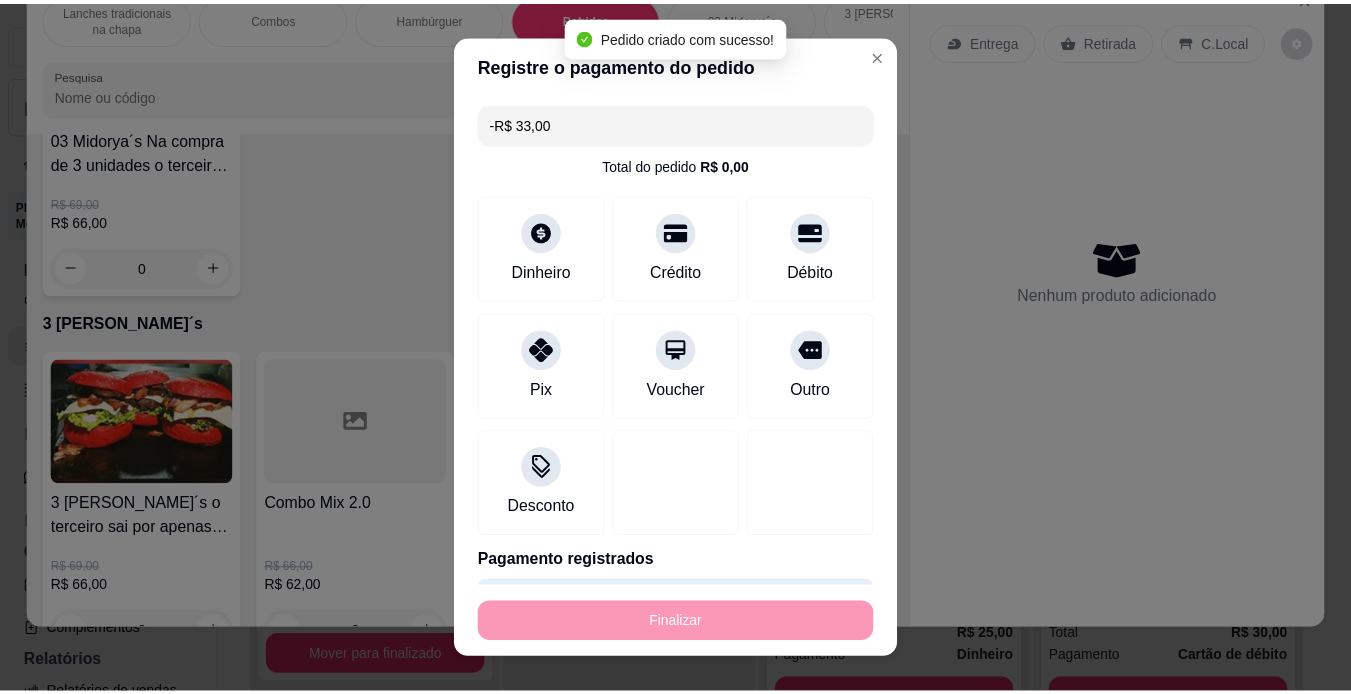 scroll, scrollTop: 3608, scrollLeft: 0, axis: vertical 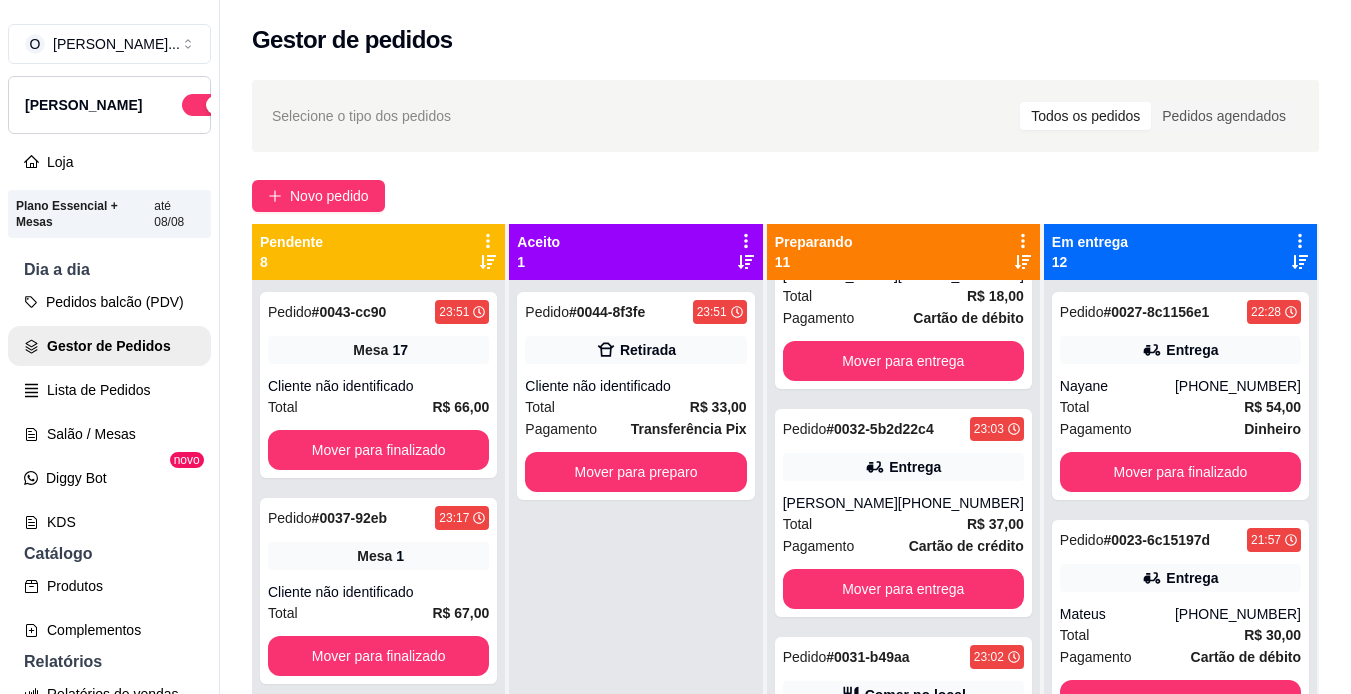 click 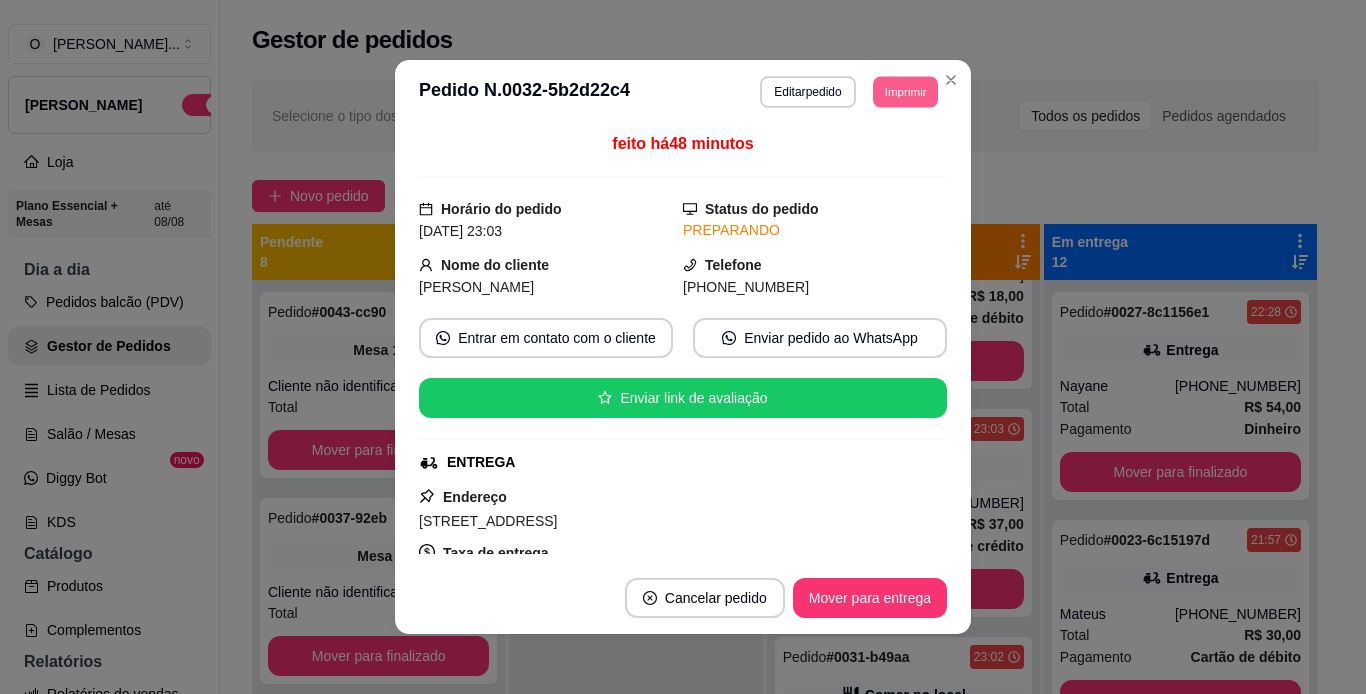 click on "Imprimir" at bounding box center [905, 91] 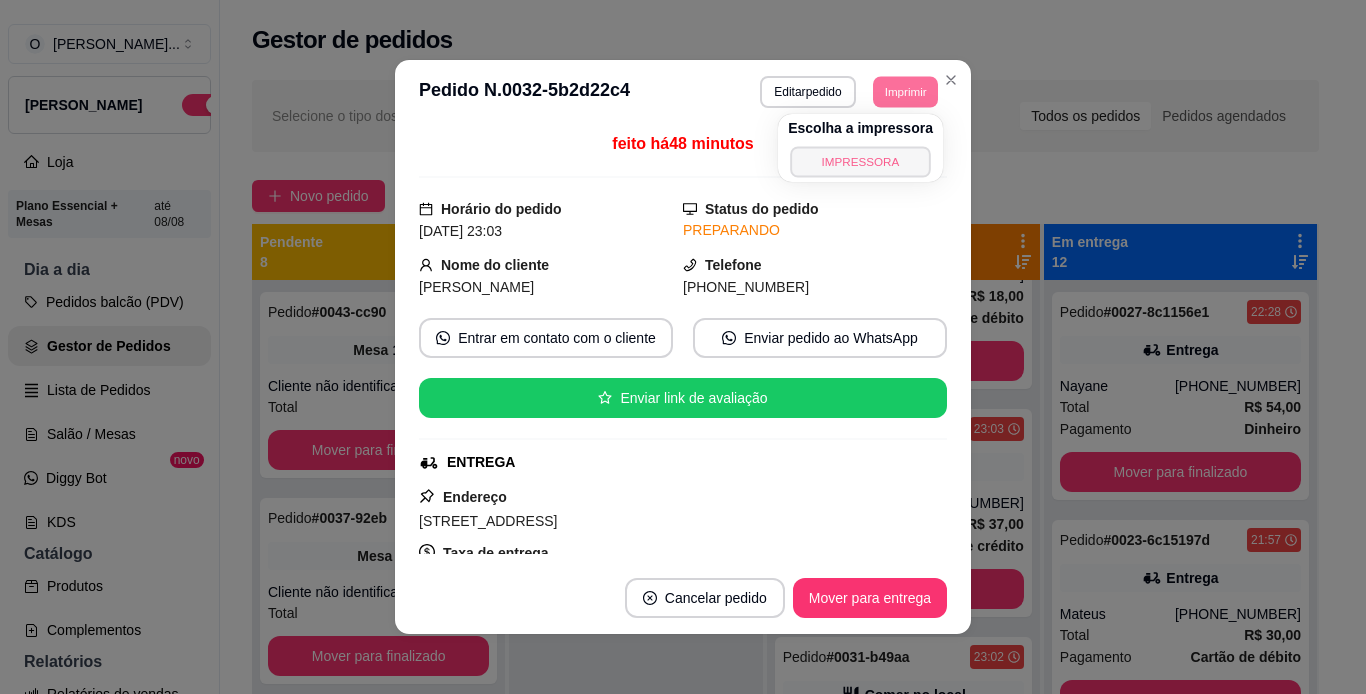 click on "IMPRESSORA" at bounding box center (860, 161) 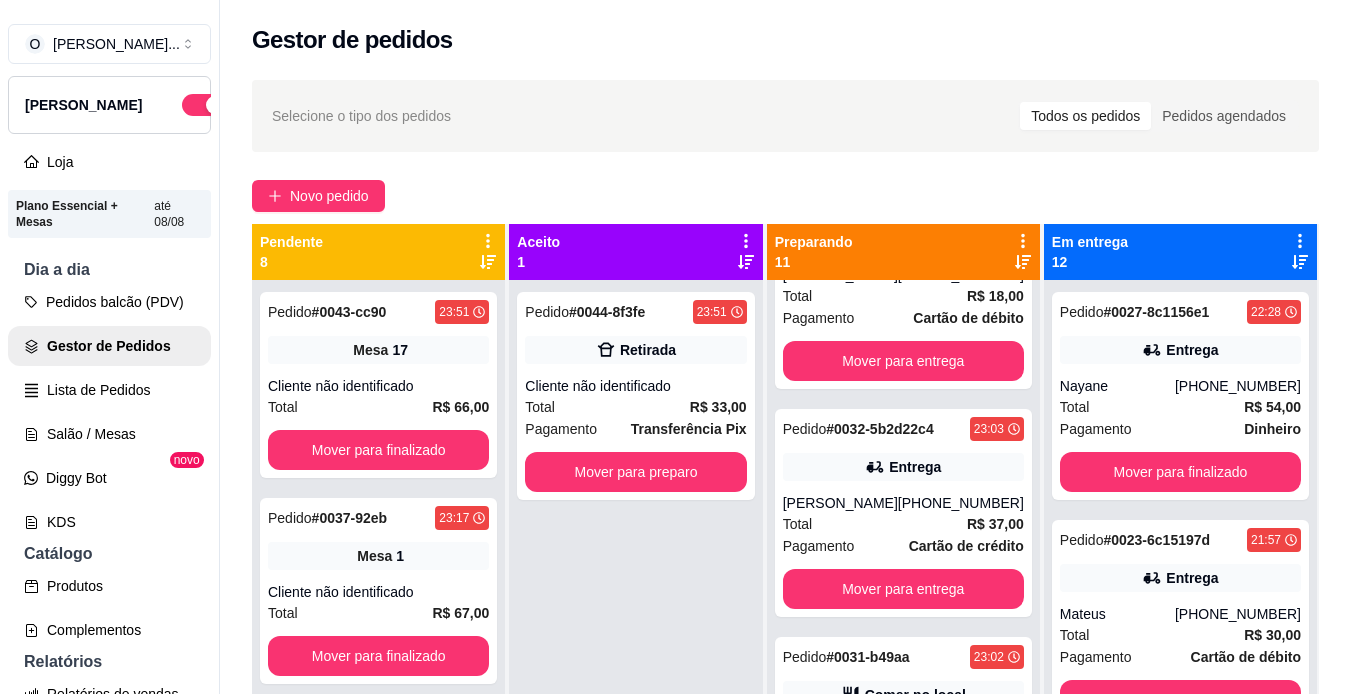 click on "Pedido  # 0042-67778667 23:32 Entrega [PERSON_NAME] [PHONE_NUMBER] Total R$ 23,00 Pagamento Dinheiro Mover para entrega Pedido  # 0041-ed642 23:31 Entrega [PERSON_NAME]  [PHONE_NUMBER] Total R$ 25,00 Pagamento Dinheiro Mover para entrega Pedido  # 0040-0e7cfccc 23:29 Entrega Eliabe [PHONE_NUMBER] Total R$ 23,00 Pagamento Cartão de débito Mover para entrega Pedido  # 0039-3a4da513 23:28 Entrega Raniely  [PHONE_NUMBER] Total R$ 23,00 Pagamento Cartão de crédito Mover para entrega Pedido  # 0038-d054eb9b 23:17 Entrega Maykon Robert  [PHONE_NUMBER] Total R$ 74,00 Pagamento Dinheiro Mover para entrega Pedido  # 0036-c257e70f 23:13 Entrega Neto [PHONE_NUMBER] Total R$ 51,00 Pagamento Dinheiro Mover para entrega Pedido  # 0035-c8bab6f4 23:13 Entrega Ana  [PHONE_NUMBER] Total R$ 36,00 Pagamento Transferência Pix Mover para entrega Pedido  # 0034-bc44702c 23:07 Entrega [PERSON_NAME]  [PHONE_NUMBER] Total R$ 18,00 Pagamento Cartão de débito Mover para entrega Pedido  # 0032-5b2d22c4 23:03 Entrega #" at bounding box center [903, 627] 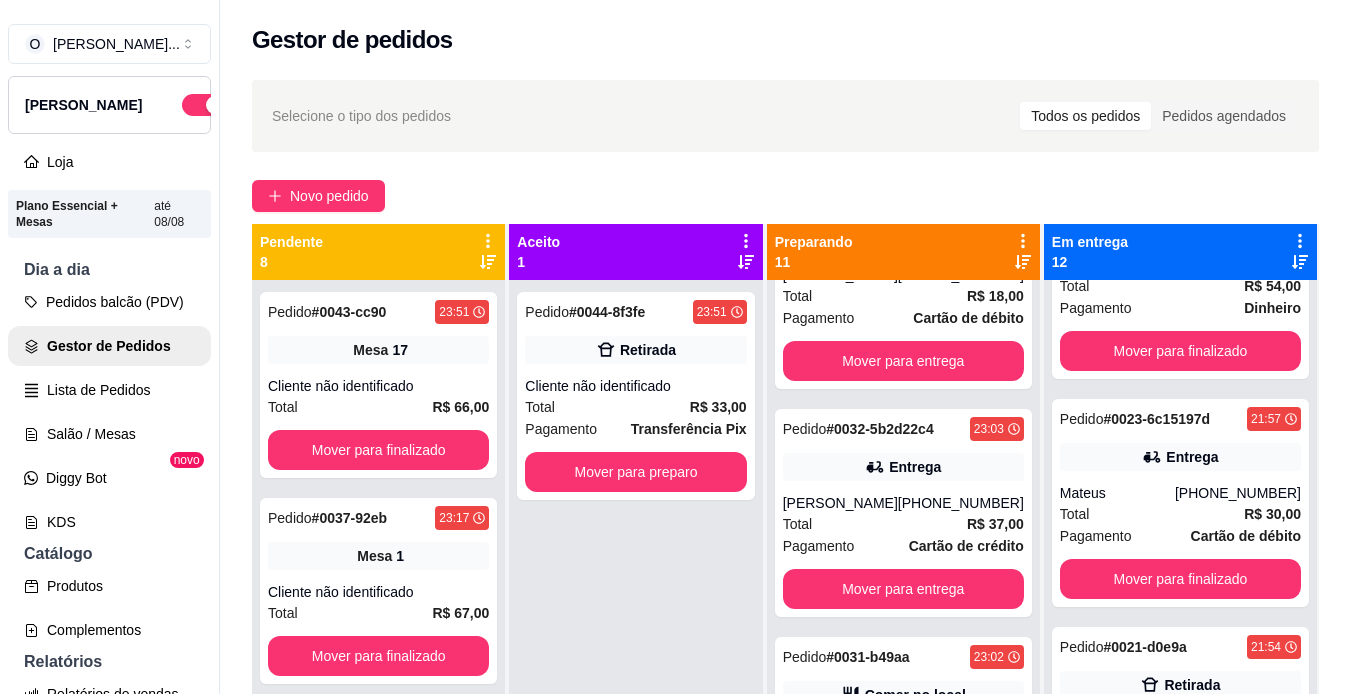 scroll, scrollTop: 126, scrollLeft: 0, axis: vertical 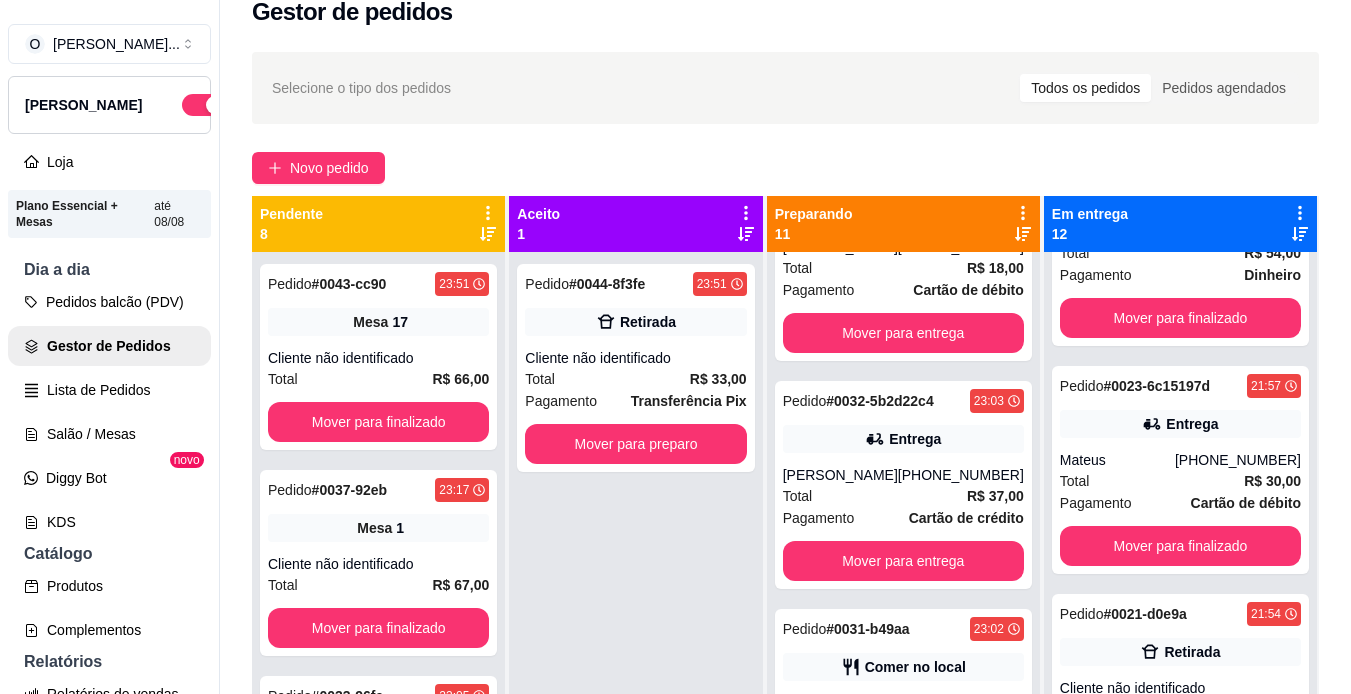 click on "Pedido  # 0042-67778667 23:32 Entrega [PERSON_NAME] [PHONE_NUMBER] Total R$ 23,00 Pagamento Dinheiro Mover para entrega Pedido  # 0041-ed642 23:31 Entrega [PERSON_NAME]  [PHONE_NUMBER] Total R$ 25,00 Pagamento Dinheiro Mover para entrega Pedido  # 0040-0e7cfccc 23:29 Entrega Eliabe [PHONE_NUMBER] Total R$ 23,00 Pagamento Cartão de débito Mover para entrega Pedido  # 0039-3a4da513 23:28 Entrega Raniely  [PHONE_NUMBER] Total R$ 23,00 Pagamento Cartão de crédito Mover para entrega Pedido  # 0038-d054eb9b 23:17 Entrega Maykon Robert  [PHONE_NUMBER] Total R$ 74,00 Pagamento Dinheiro Mover para entrega Pedido  # 0036-c257e70f 23:13 Entrega Neto [PHONE_NUMBER] Total R$ 51,00 Pagamento Dinheiro Mover para entrega Pedido  # 0035-c8bab6f4 23:13 Entrega Ana  [PHONE_NUMBER] Total R$ 36,00 Pagamento Transferência Pix Mover para entrega Pedido  # 0034-bc44702c 23:07 Entrega [PERSON_NAME]  [PHONE_NUMBER] Total R$ 18,00 Pagamento Cartão de débito Mover para entrega Pedido  # 0032-5b2d22c4 23:03 Entrega #" at bounding box center (903, 599) 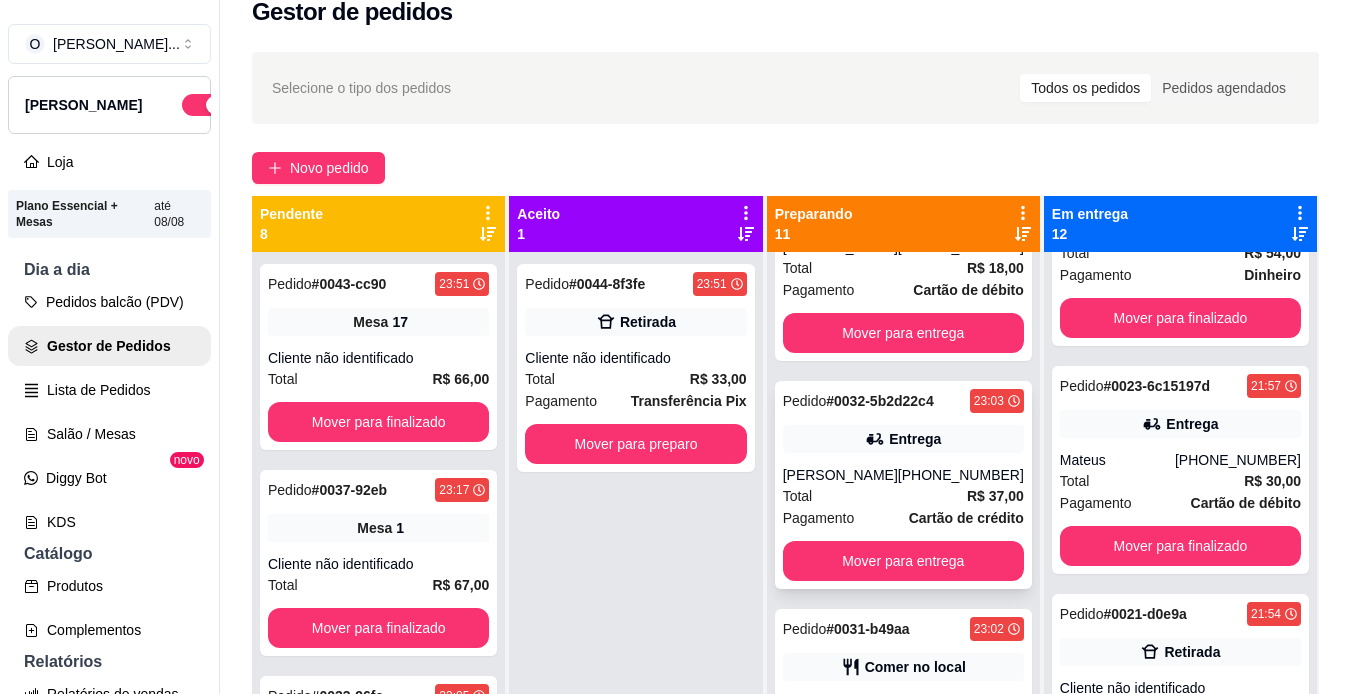 click on "Pedido  # 0032-5b2d22c4 23:03 Entrega [PERSON_NAME] [PHONE_NUMBER] Total R$ 37,00 Pagamento Cartão de crédito Mover para entrega" at bounding box center (903, 485) 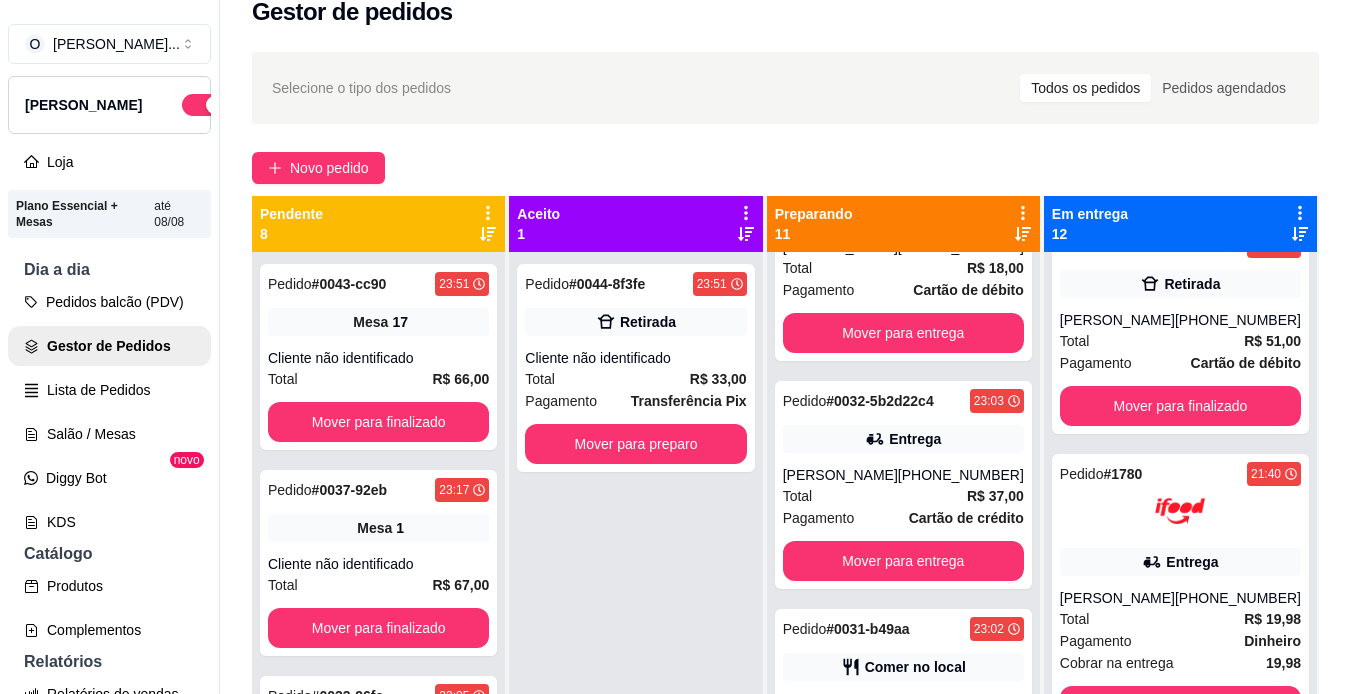 scroll, scrollTop: 726, scrollLeft: 0, axis: vertical 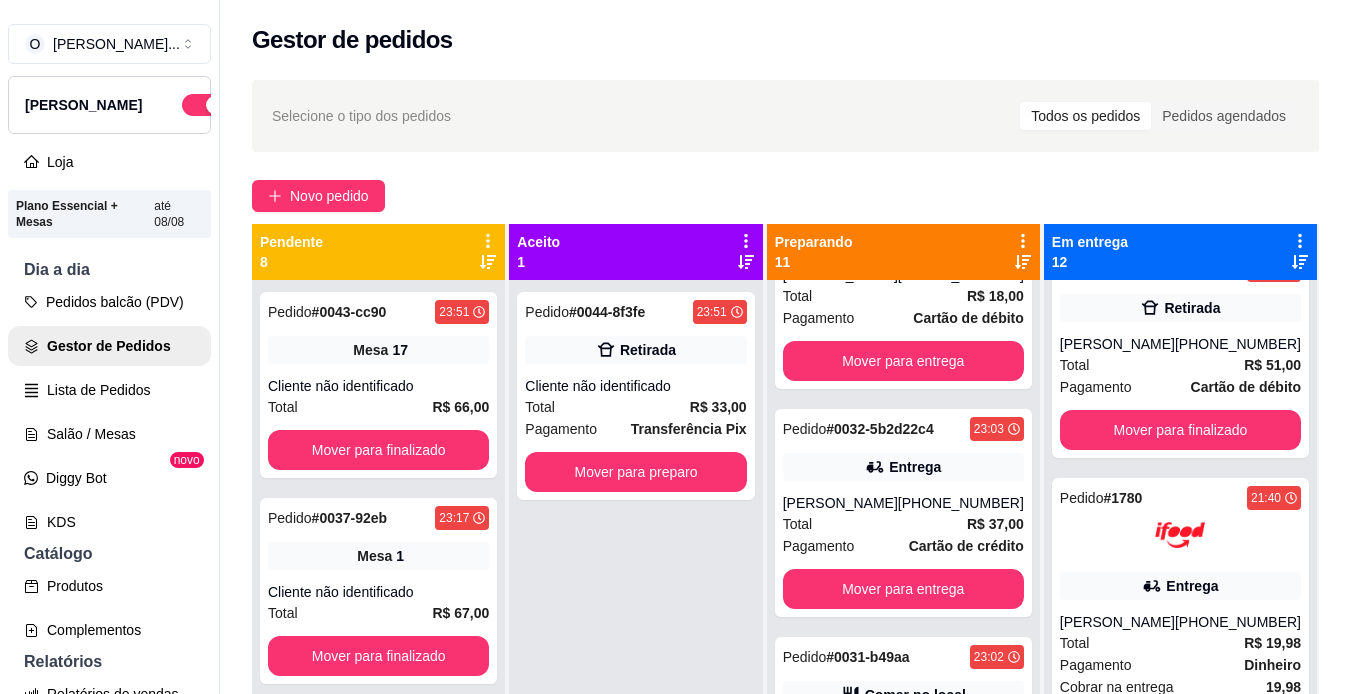 click on "Pedido  # 0042-67778667 23:32 Entrega [PERSON_NAME] [PHONE_NUMBER] Total R$ 23,00 Pagamento Dinheiro Mover para entrega Pedido  # 0041-ed642 23:31 Entrega [PERSON_NAME]  [PHONE_NUMBER] Total R$ 25,00 Pagamento Dinheiro Mover para entrega Pedido  # 0040-0e7cfccc 23:29 Entrega Eliabe [PHONE_NUMBER] Total R$ 23,00 Pagamento Cartão de débito Mover para entrega Pedido  # 0039-3a4da513 23:28 Entrega Raniely  [PHONE_NUMBER] Total R$ 23,00 Pagamento Cartão de crédito Mover para entrega Pedido  # 0038-d054eb9b 23:17 Entrega Maykon Robert  [PHONE_NUMBER] Total R$ 74,00 Pagamento Dinheiro Mover para entrega Pedido  # 0036-c257e70f 23:13 Entrega Neto [PHONE_NUMBER] Total R$ 51,00 Pagamento Dinheiro Mover para entrega Pedido  # 0035-c8bab6f4 23:13 Entrega Ana  [PHONE_NUMBER] Total R$ 36,00 Pagamento Transferência Pix Mover para entrega Pedido  # 0034-bc44702c 23:07 Entrega [PERSON_NAME]  [PHONE_NUMBER] Total R$ 18,00 Pagamento Cartão de débito Mover para entrega Pedido  # 0032-5b2d22c4 23:03 Entrega #" at bounding box center (903, 627) 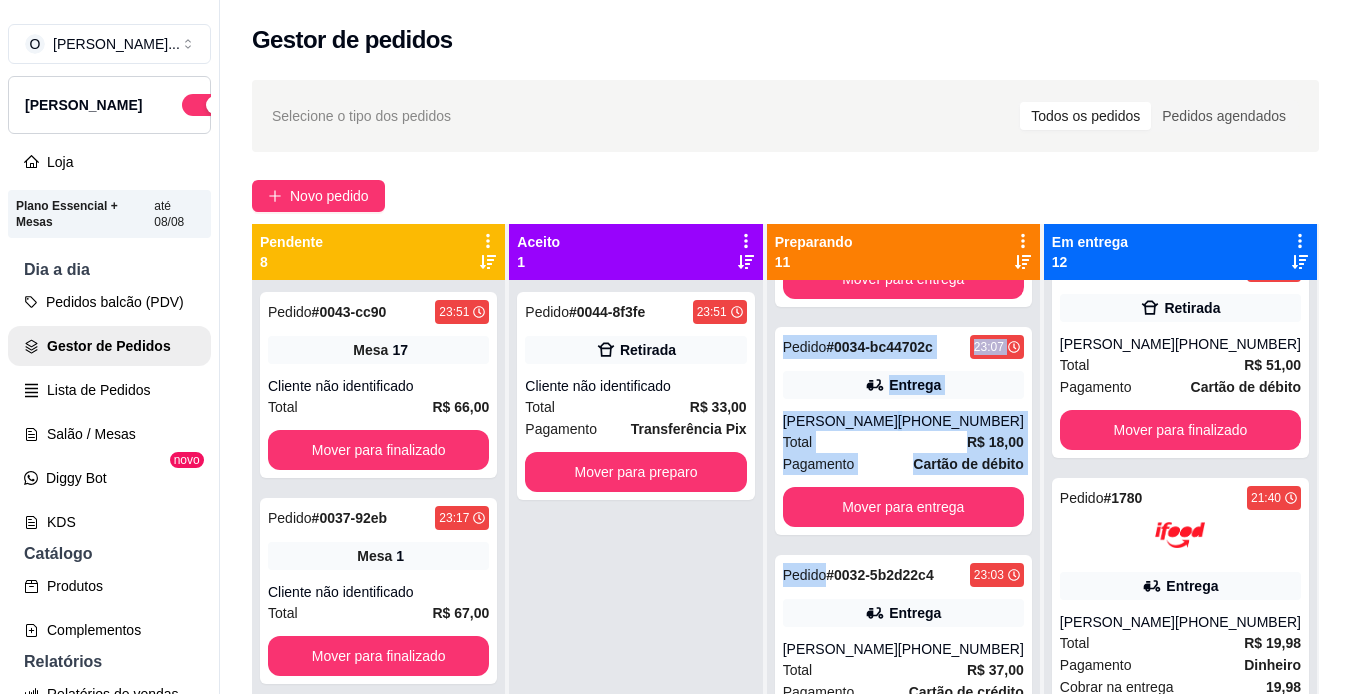 drag, startPoint x: 1015, startPoint y: 339, endPoint x: 1022, endPoint y: 287, distance: 52.46904 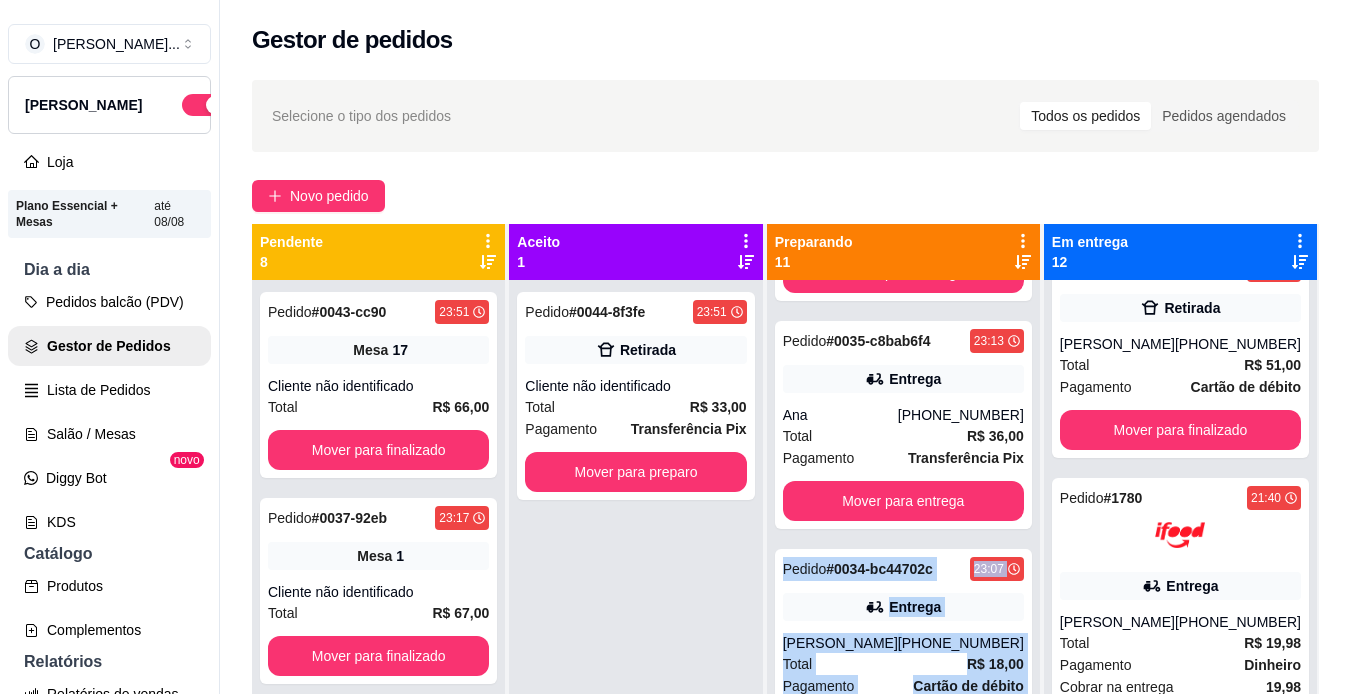 scroll, scrollTop: 1336, scrollLeft: 0, axis: vertical 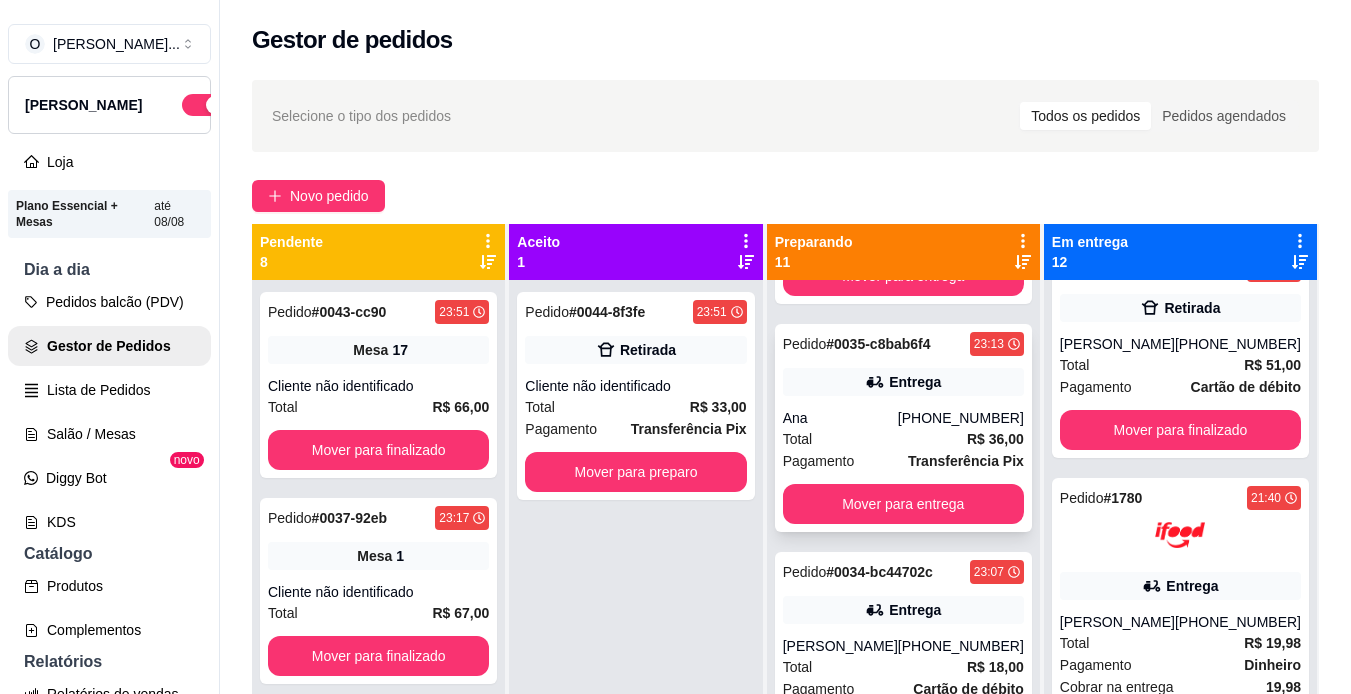 click on "Entrega" at bounding box center [903, 382] 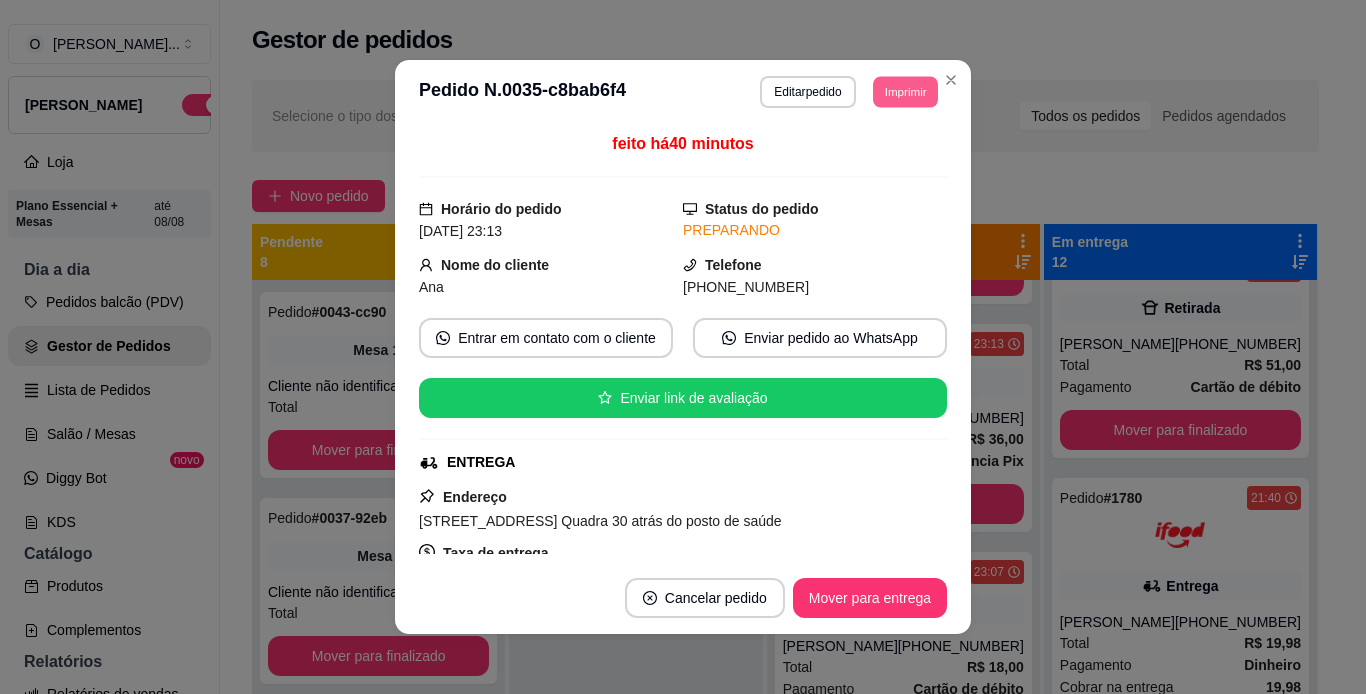 click on "Imprimir" at bounding box center [905, 91] 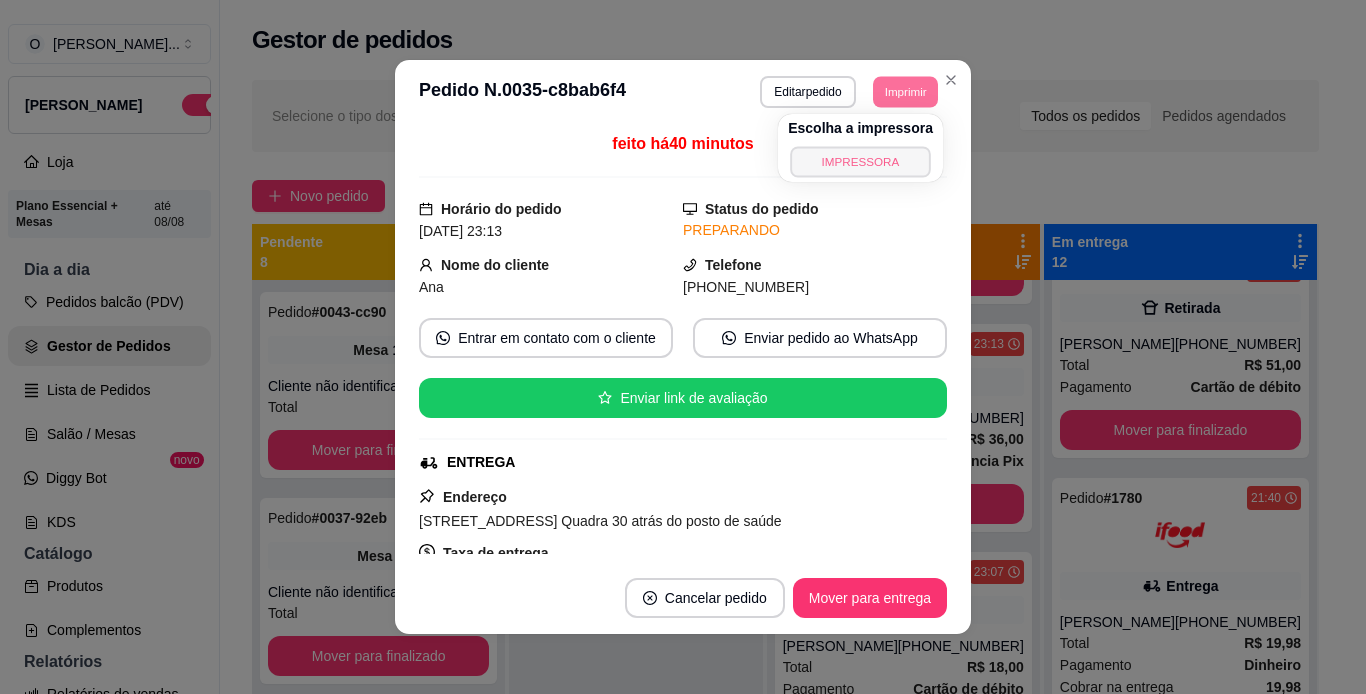 click on "IMPRESSORA" at bounding box center [860, 161] 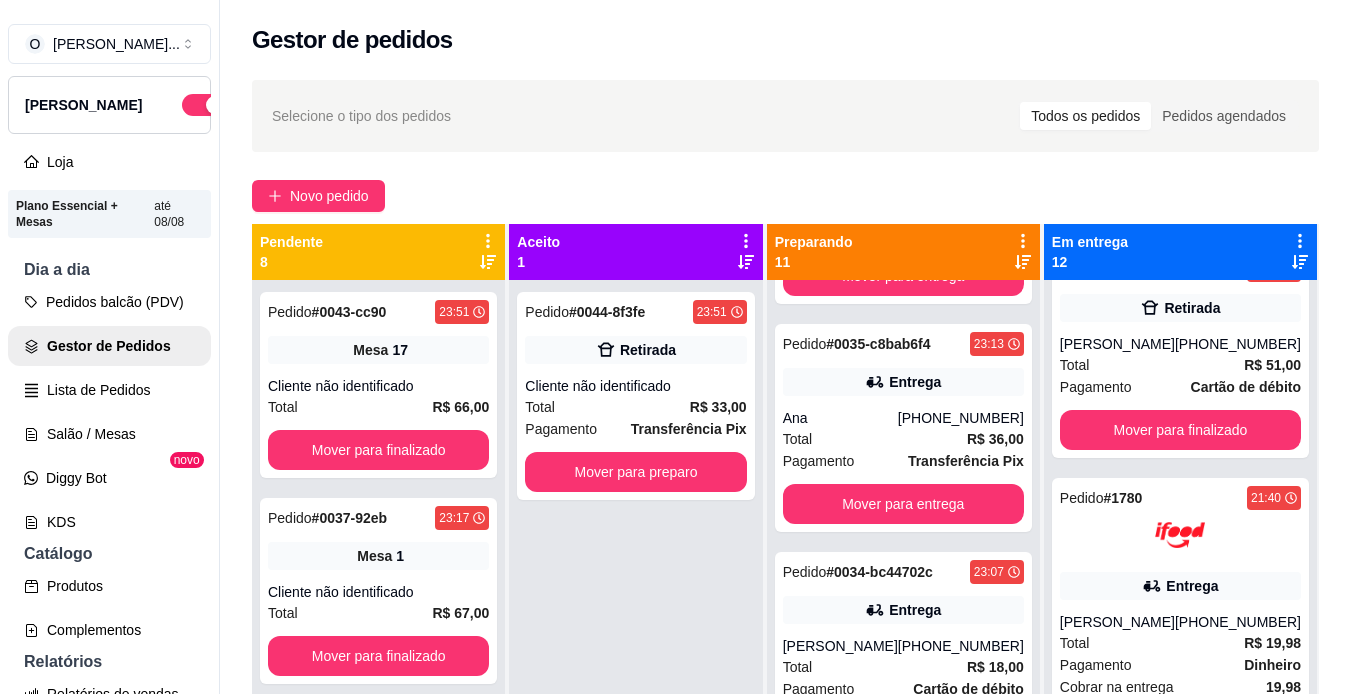 click on "Pagamento Cartão de débito" at bounding box center [1180, 387] 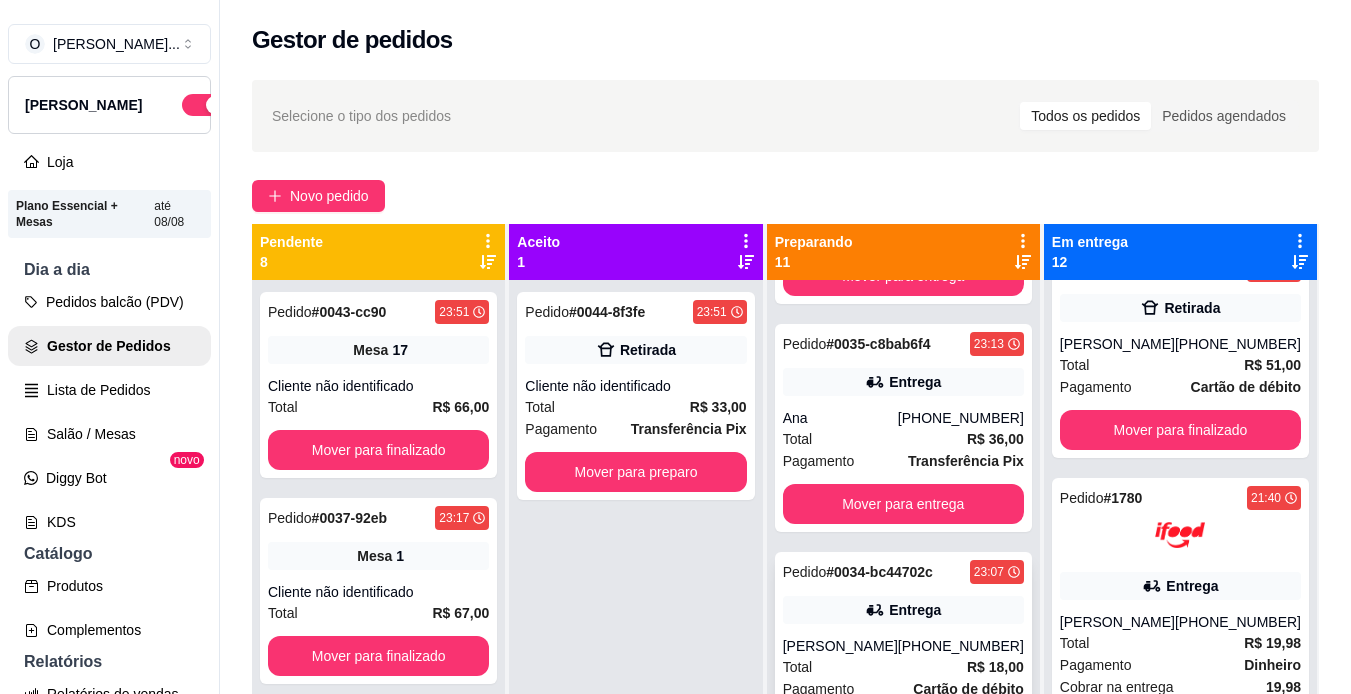 click on "Pedido  # 0034-bc44702c 23:07 Entrega [PERSON_NAME]  [PHONE_NUMBER] Total R$ 18,00 Pagamento Cartão de débito Mover para entrega" at bounding box center (903, 656) 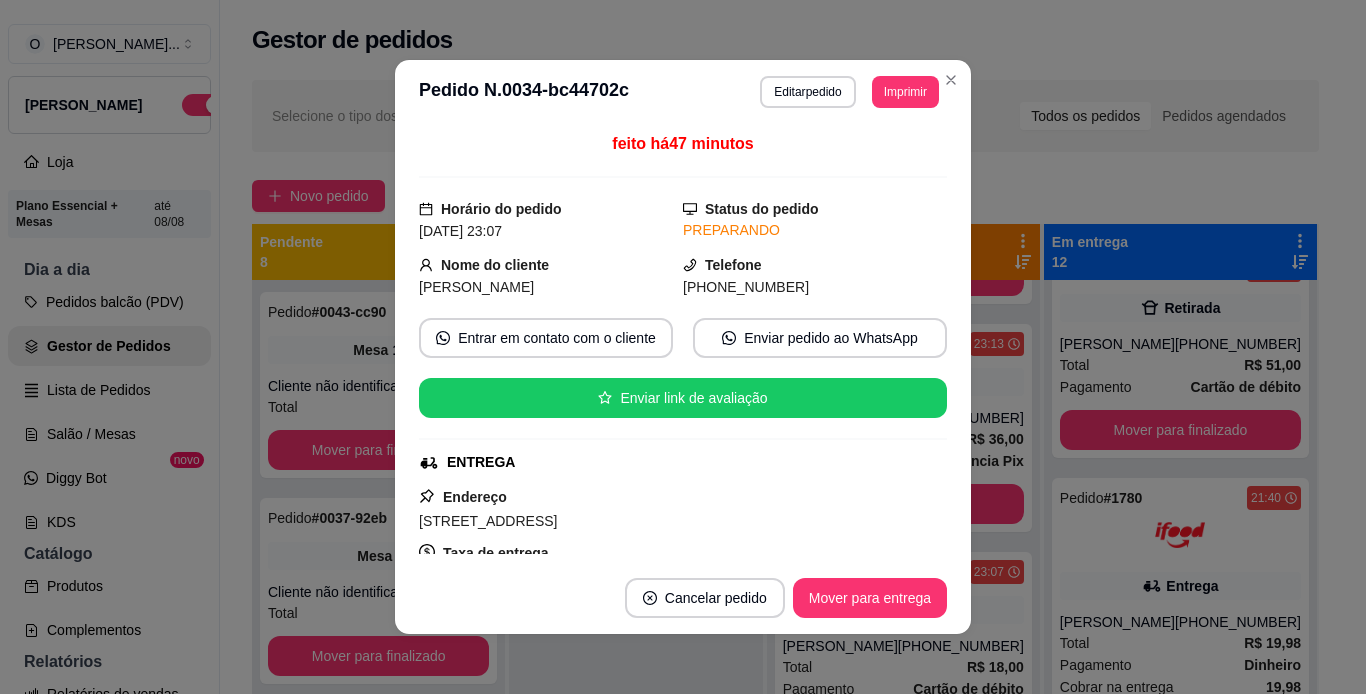 click on "**********" at bounding box center (683, 92) 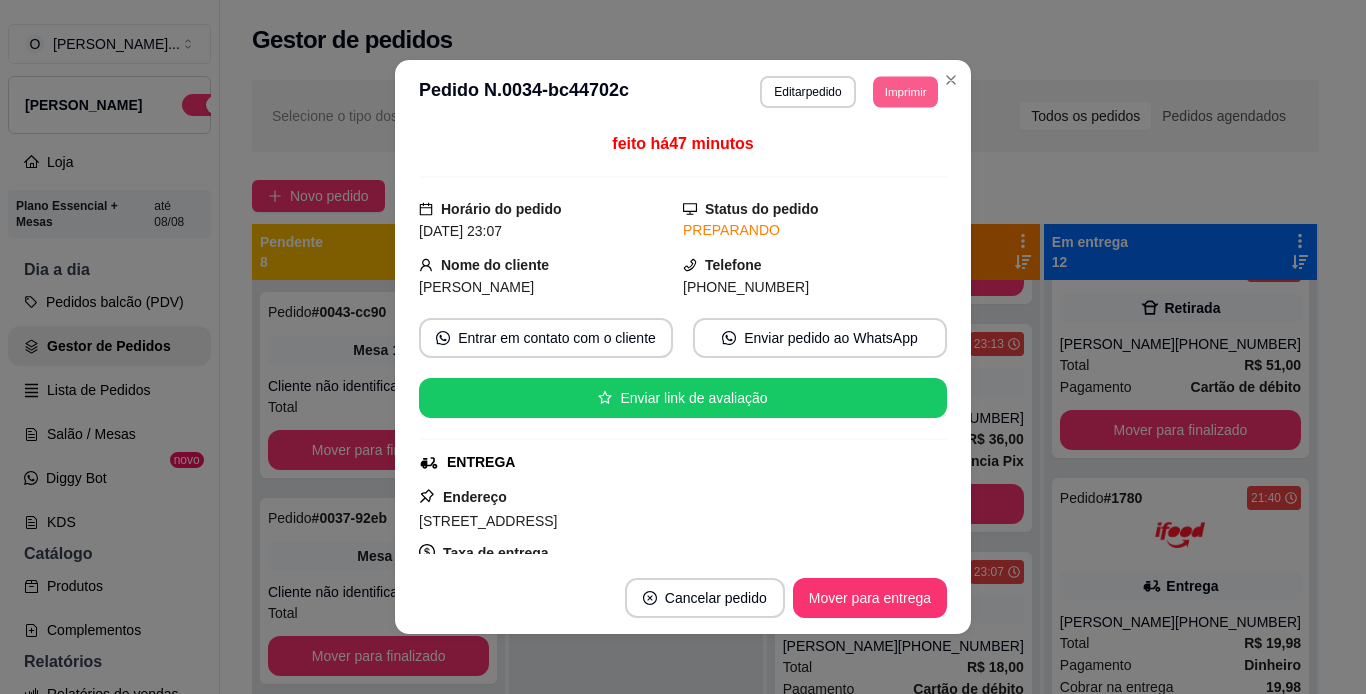 click on "Imprimir" at bounding box center [905, 91] 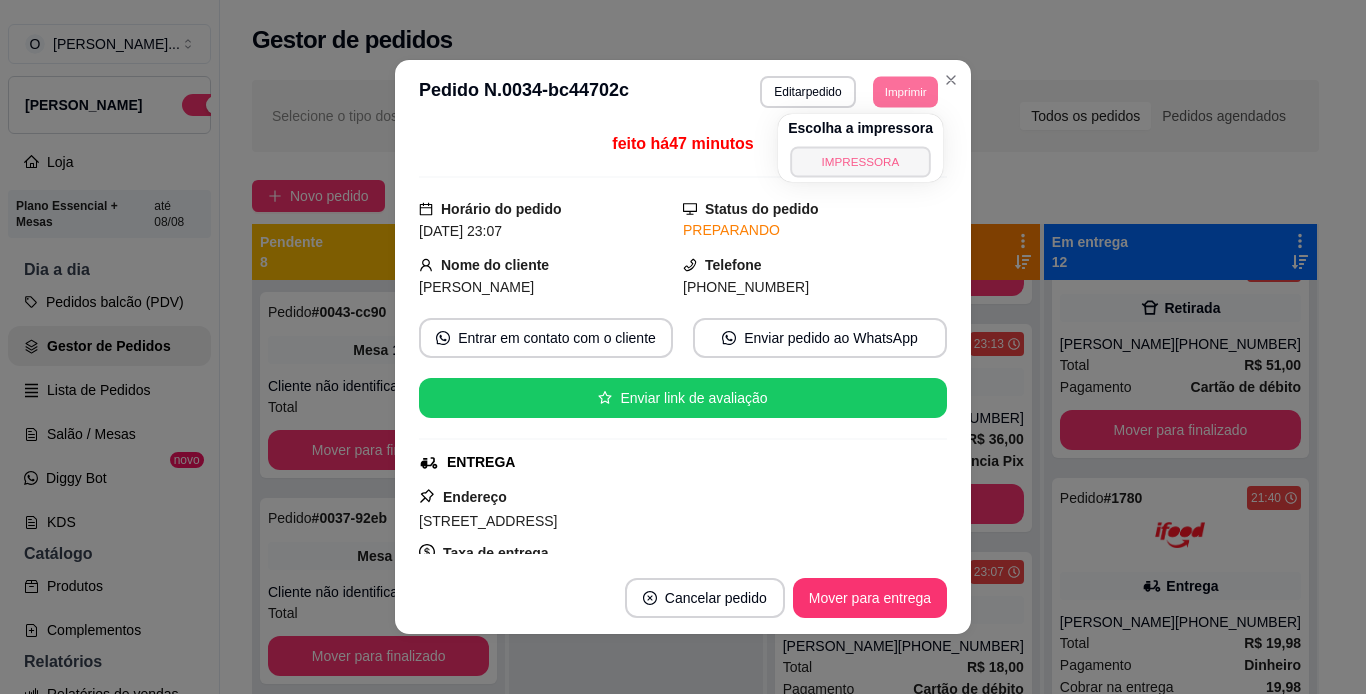 click on "IMPRESSORA" at bounding box center [860, 161] 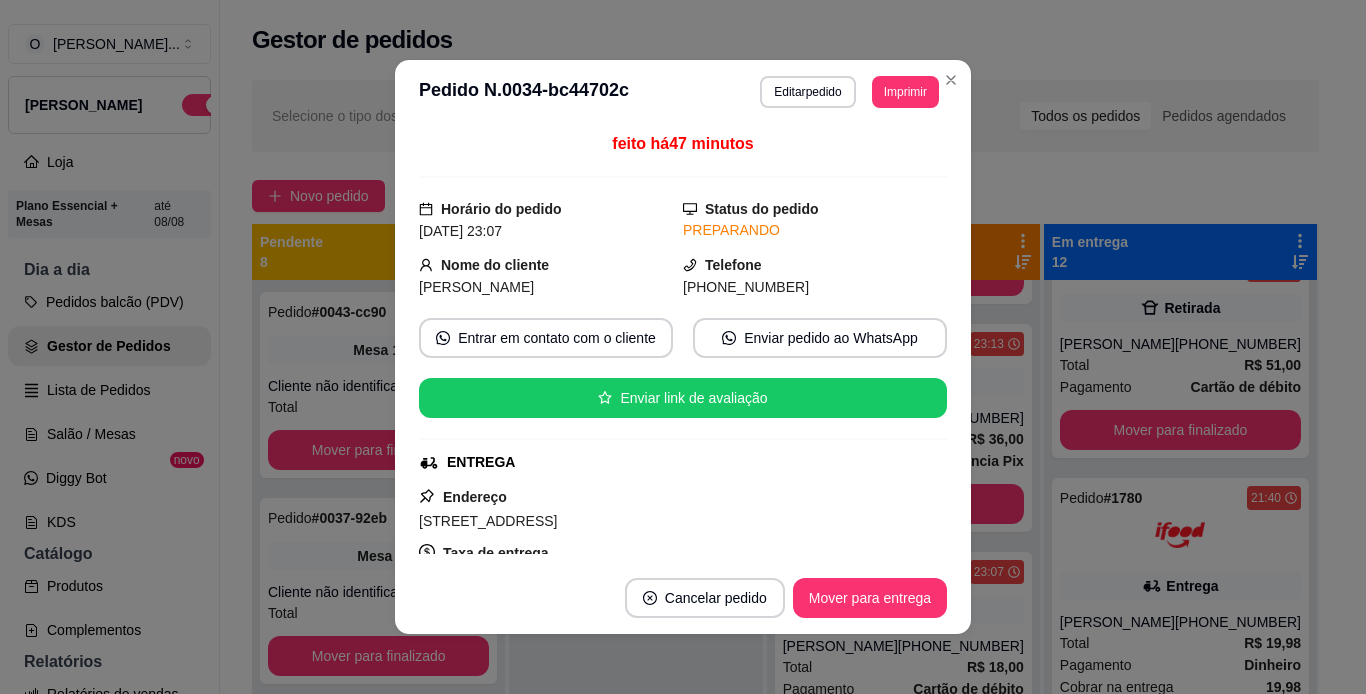 click on "Produtos" at bounding box center [109, 586] 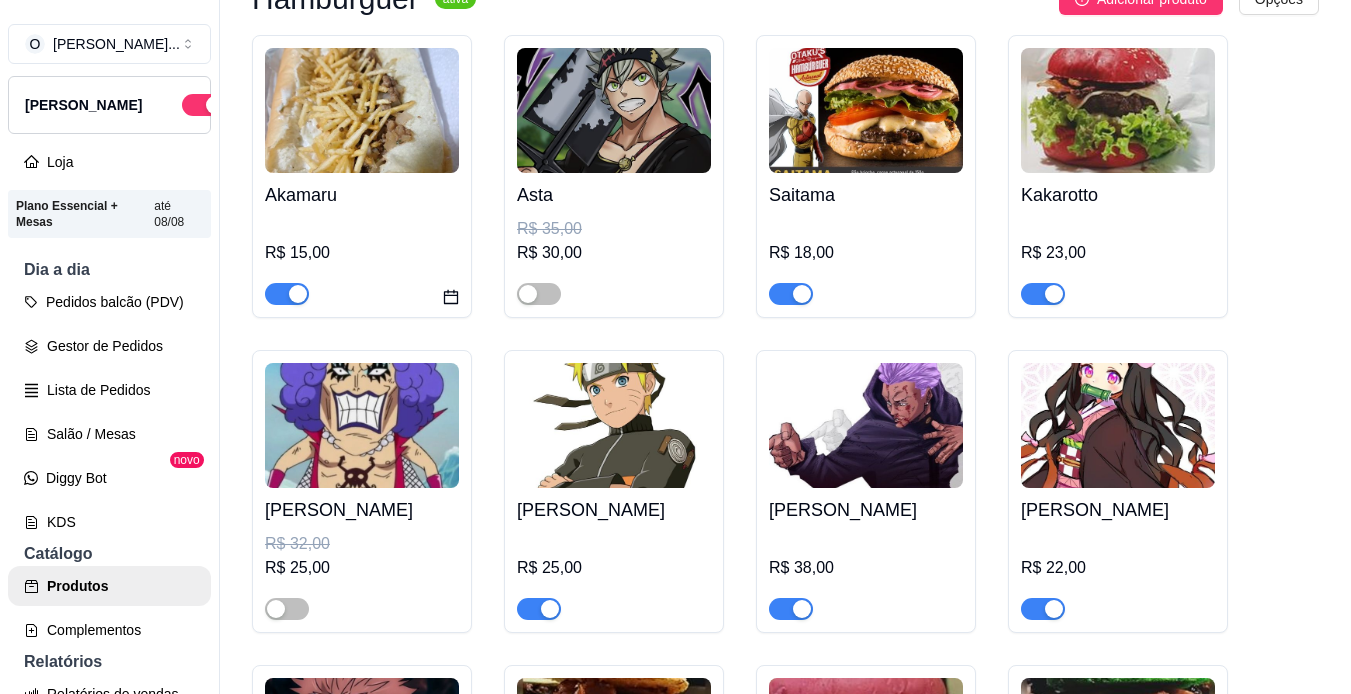 scroll, scrollTop: 3504, scrollLeft: 0, axis: vertical 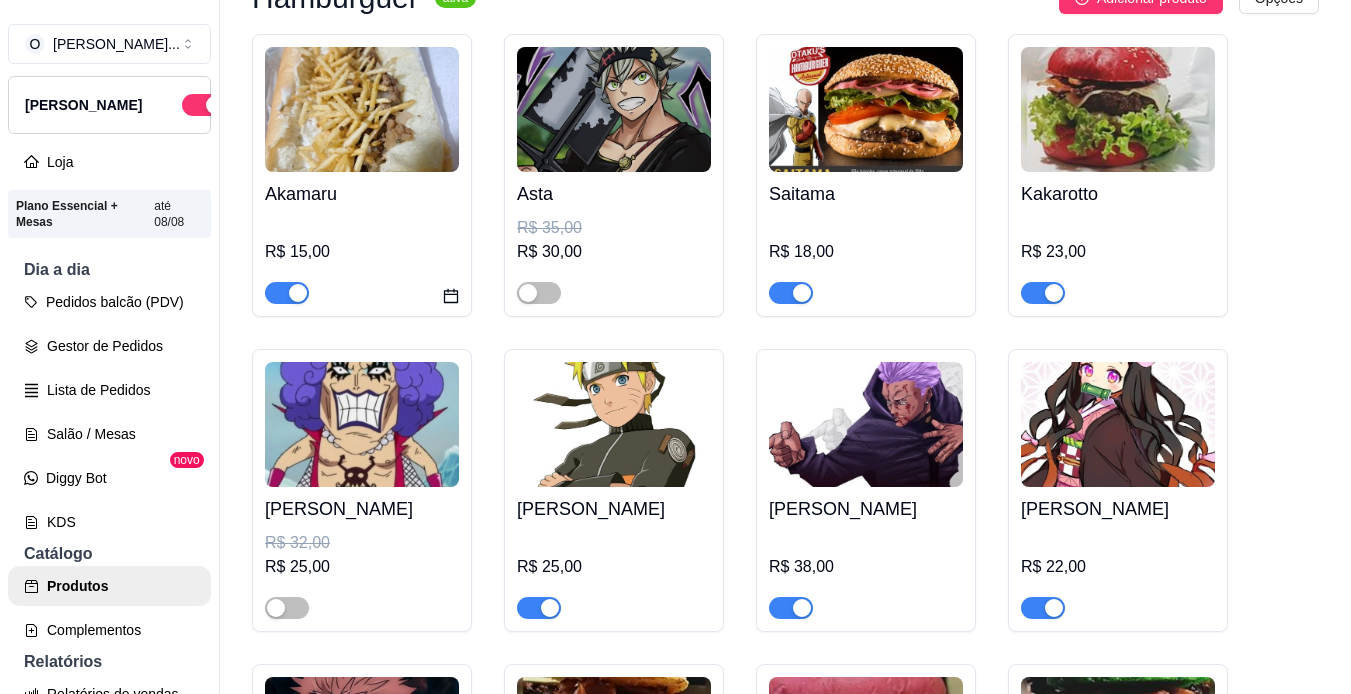 click at bounding box center [802, 293] 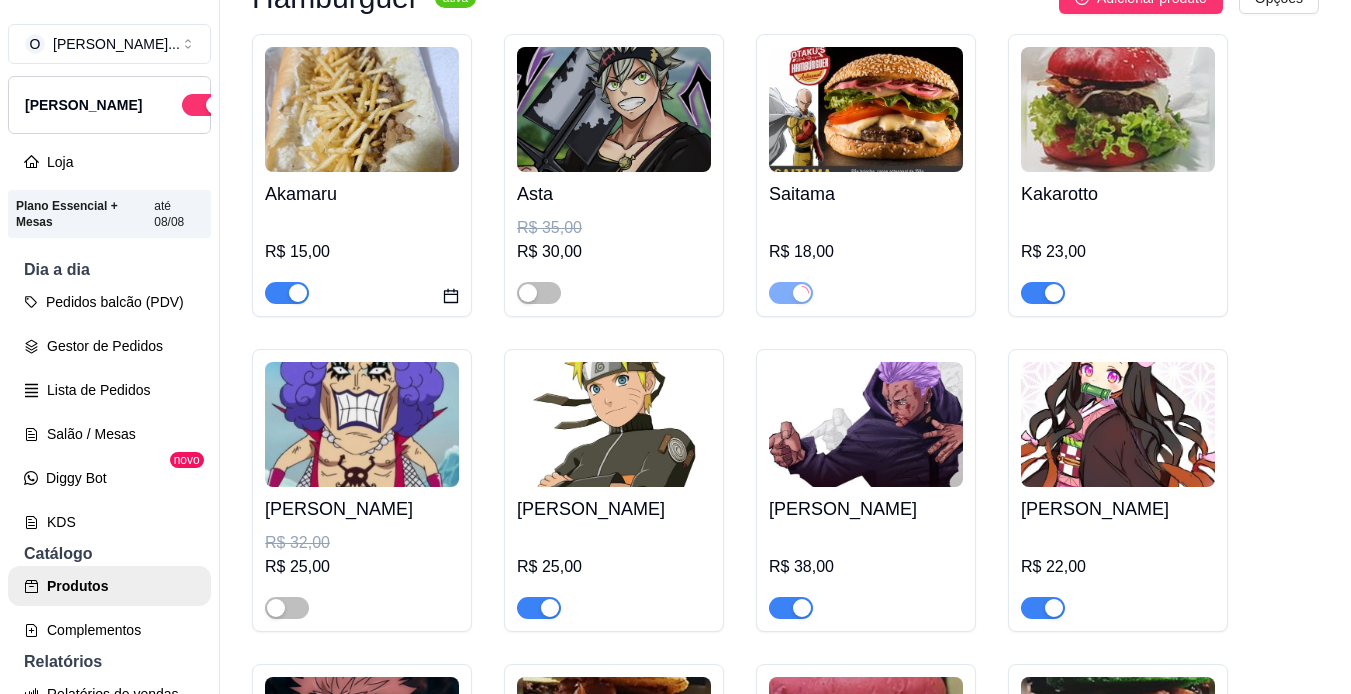 click at bounding box center [1043, 293] 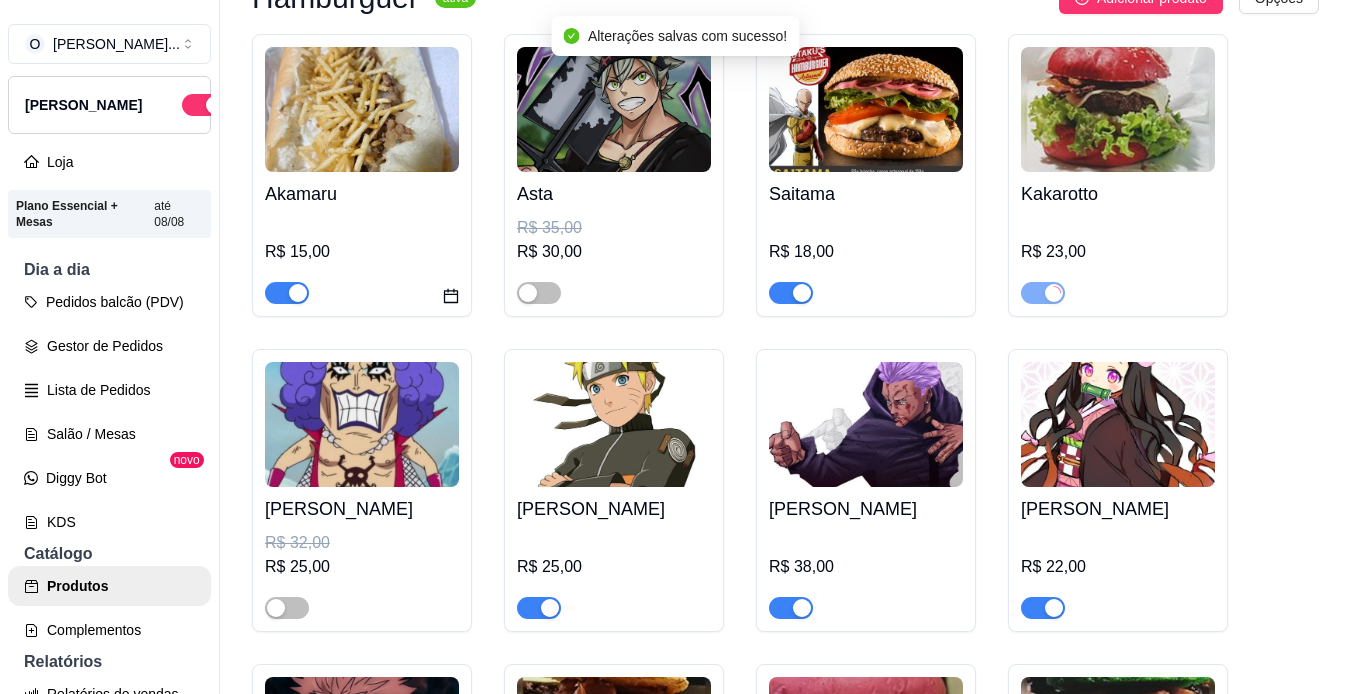 click at bounding box center (791, 608) 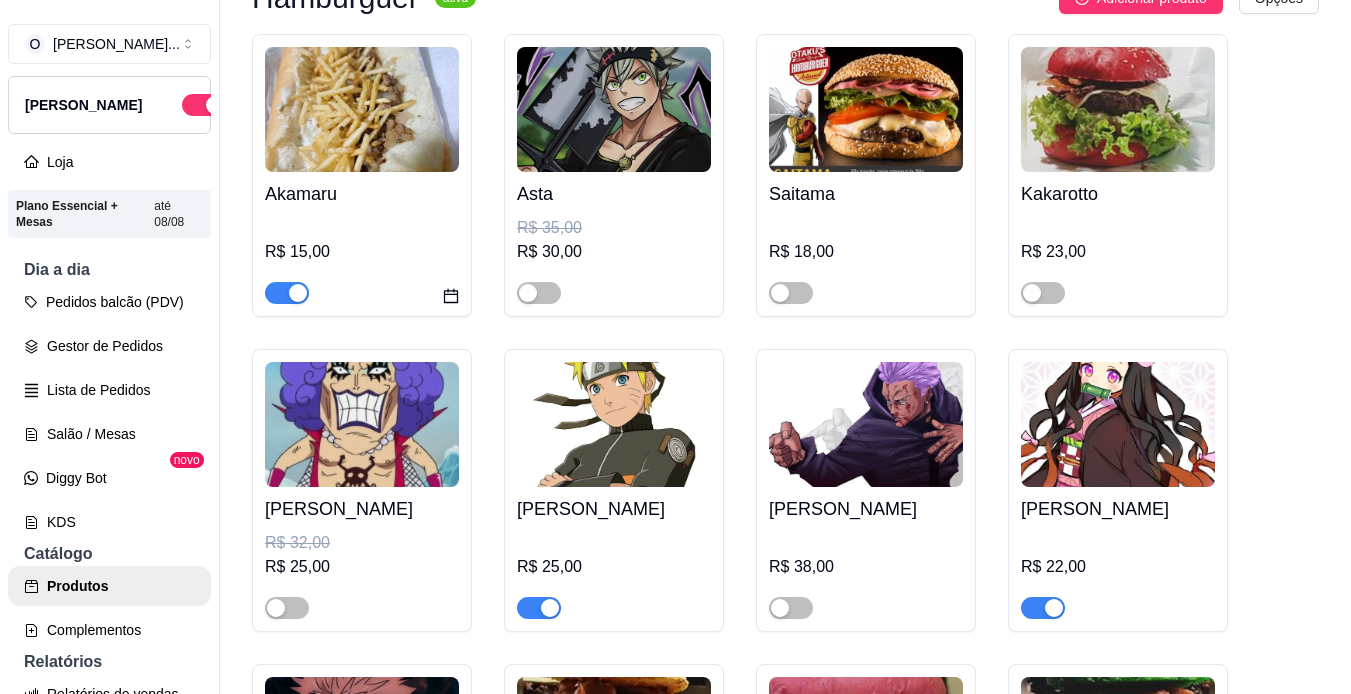 click at bounding box center [539, 608] 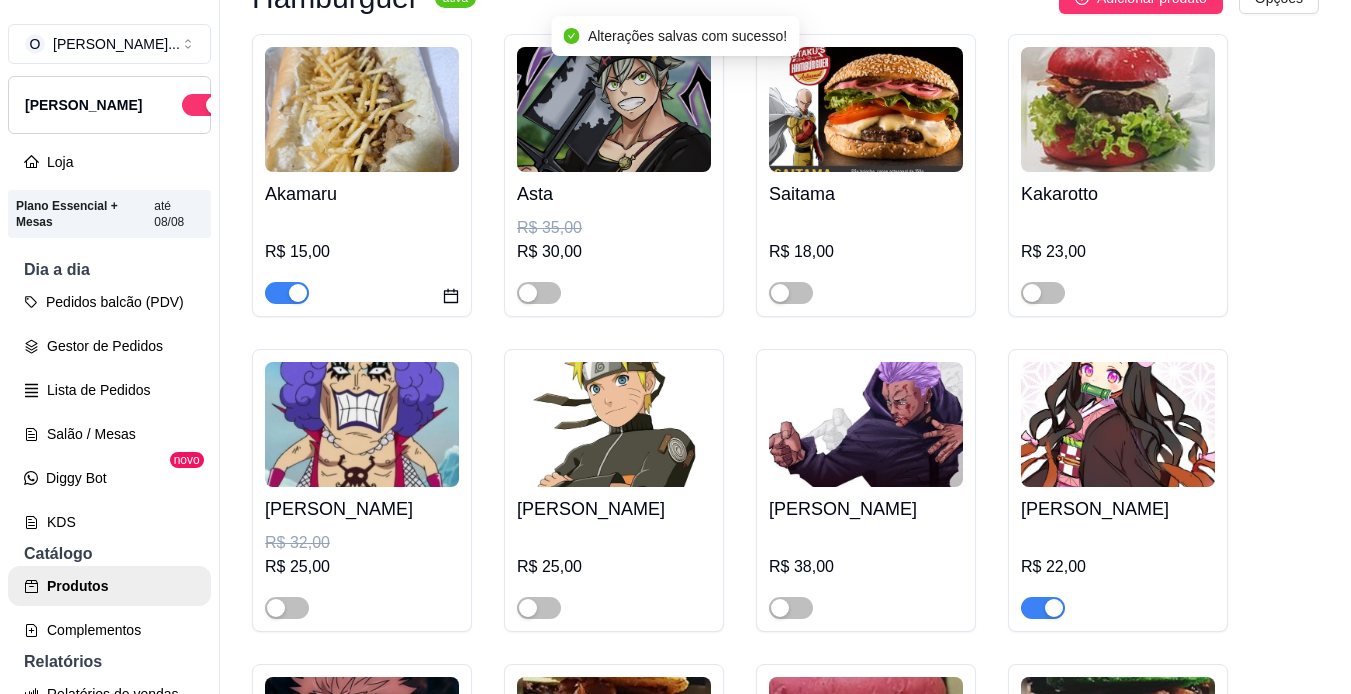click at bounding box center [1043, 608] 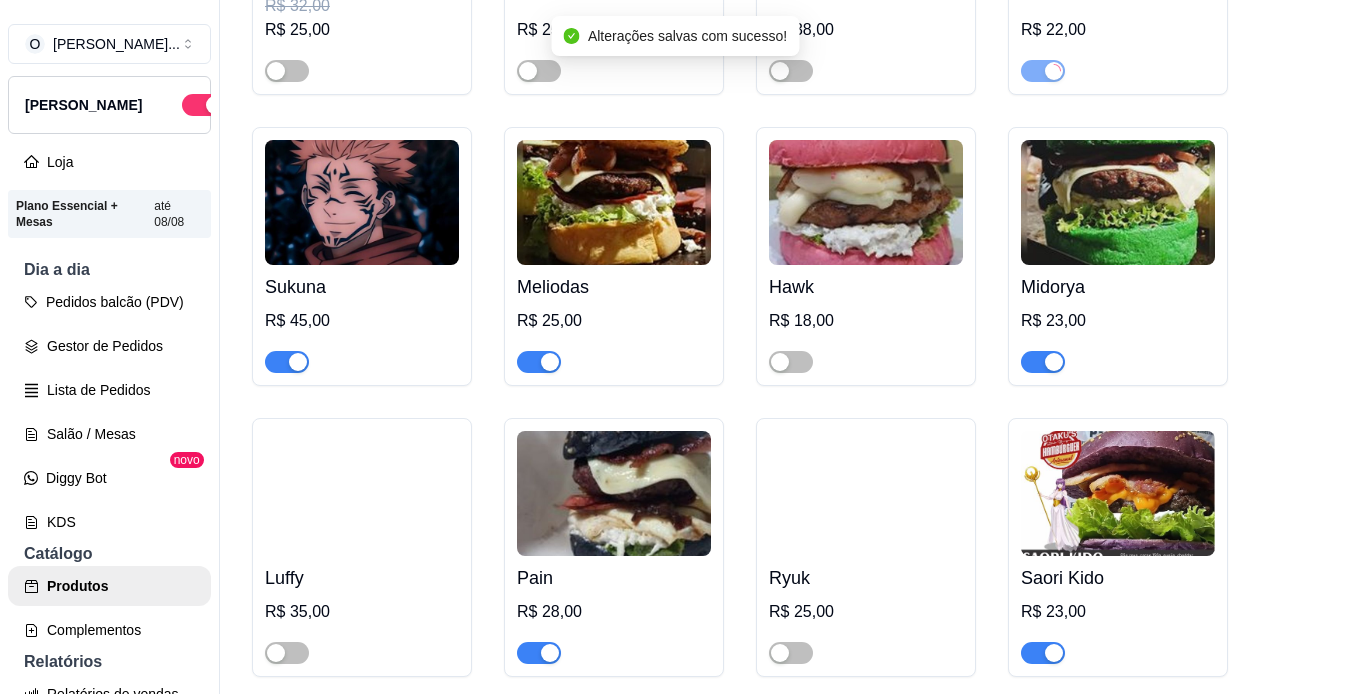 scroll, scrollTop: 4041, scrollLeft: 0, axis: vertical 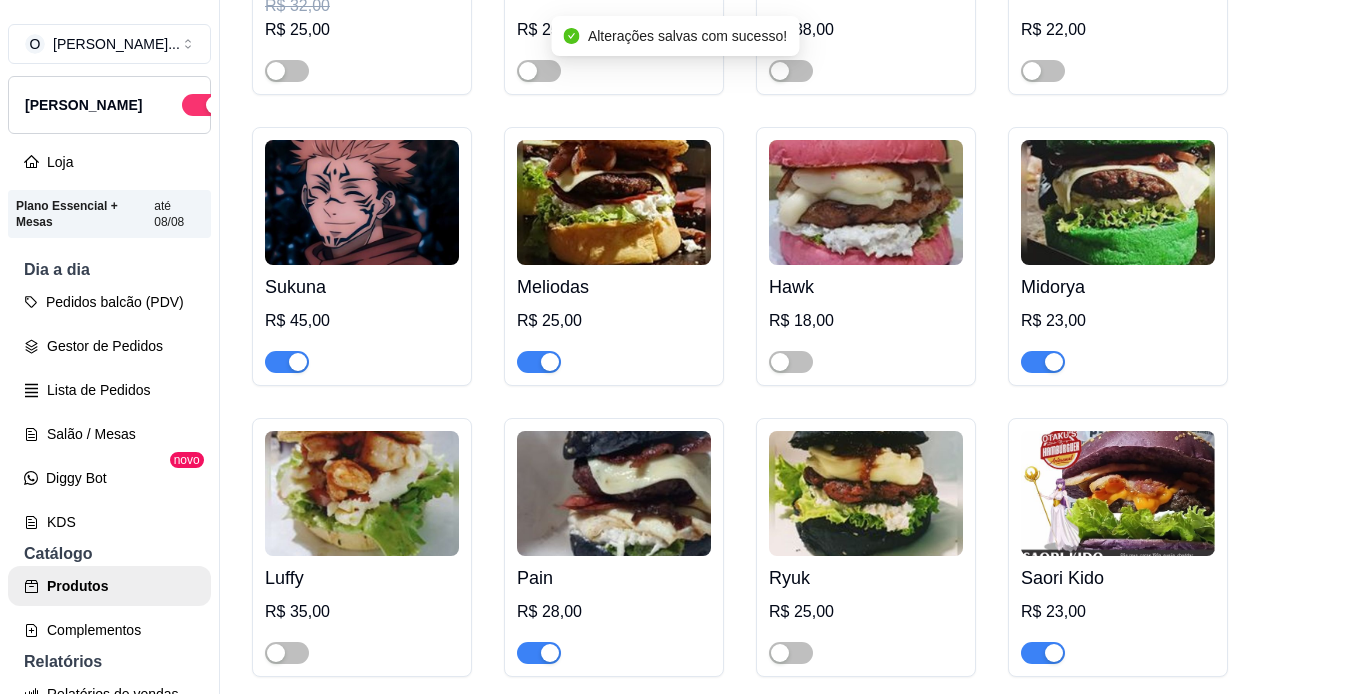 click at bounding box center [298, 362] 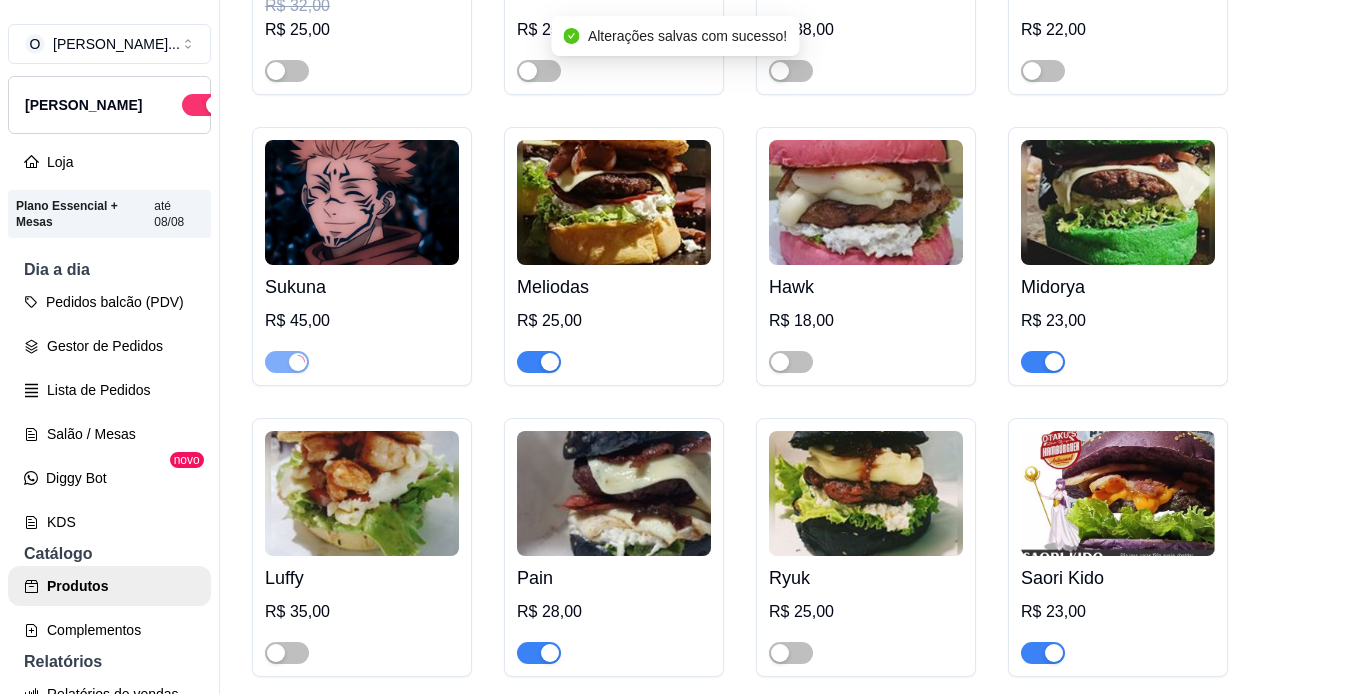 click at bounding box center (539, 362) 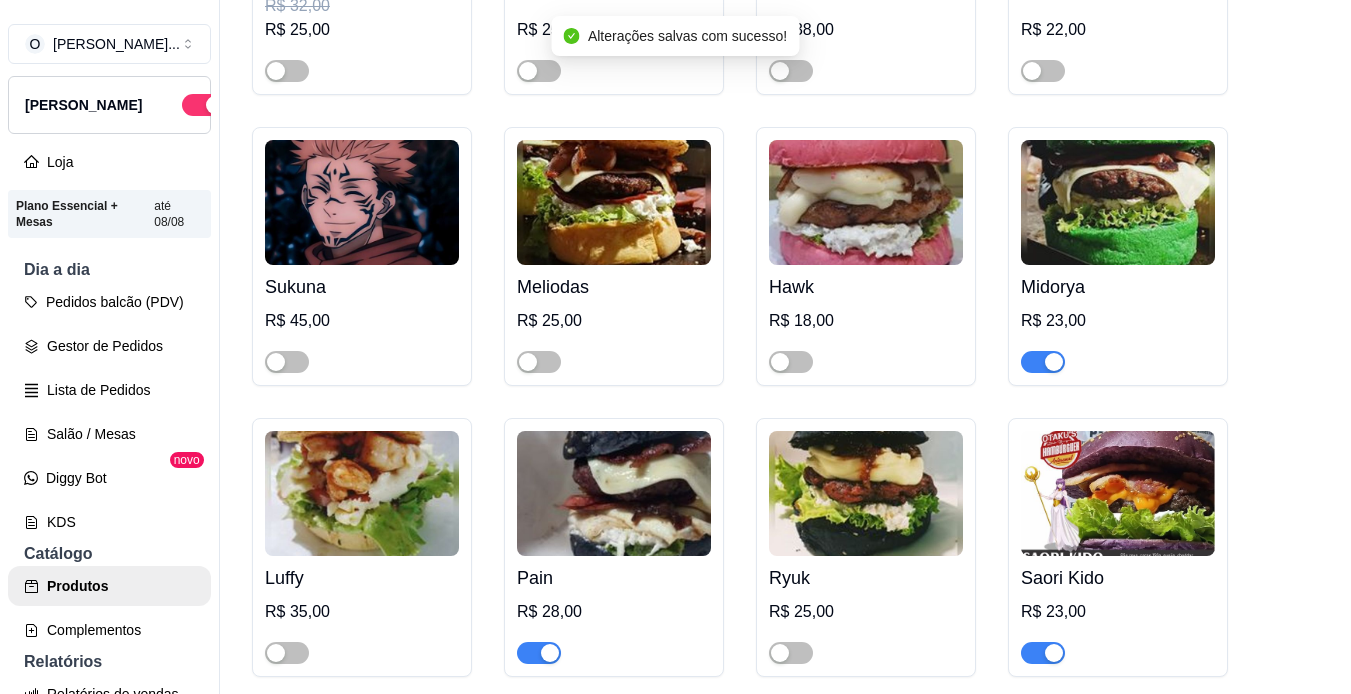 click at bounding box center (1043, 361) 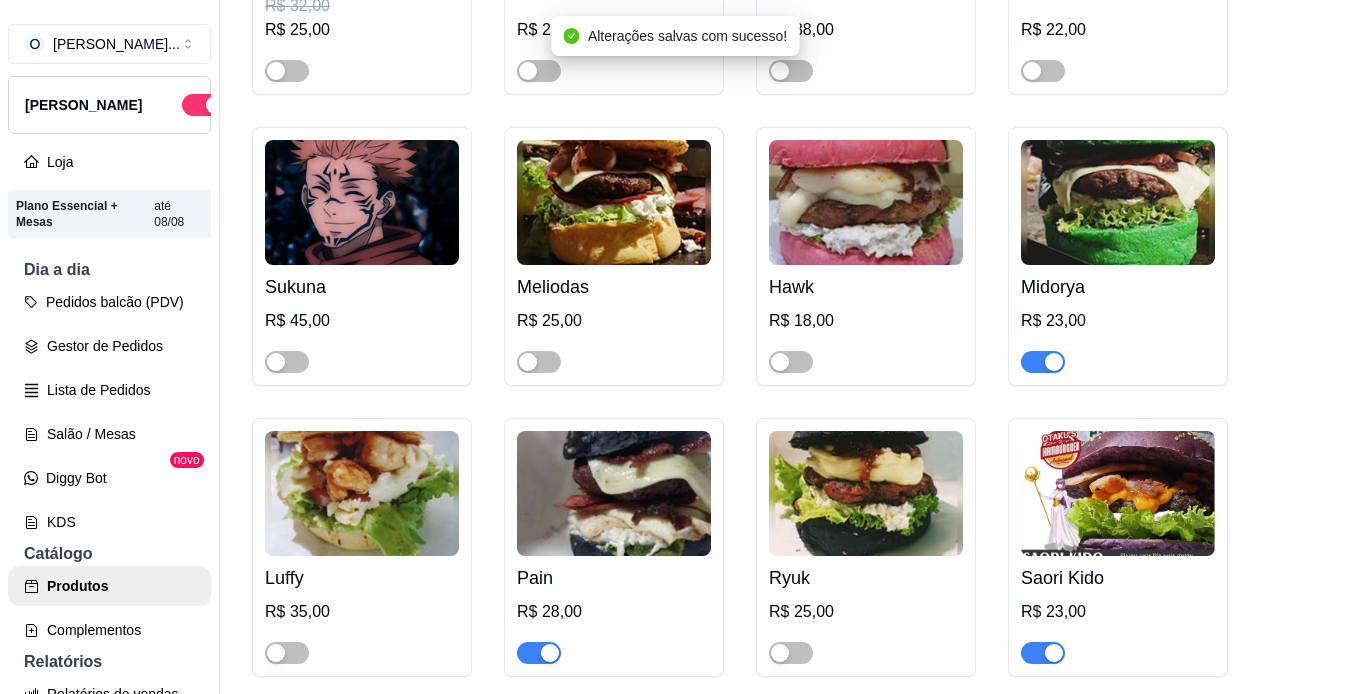 type 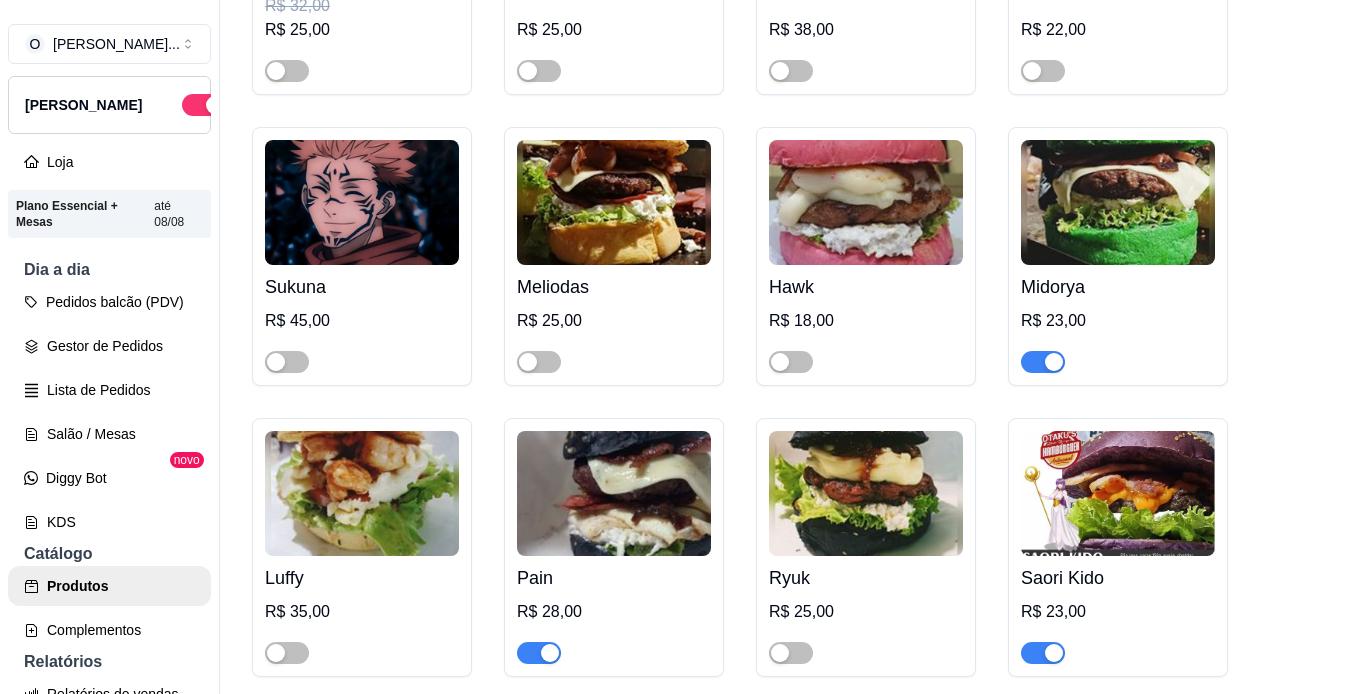 click at bounding box center [1054, 362] 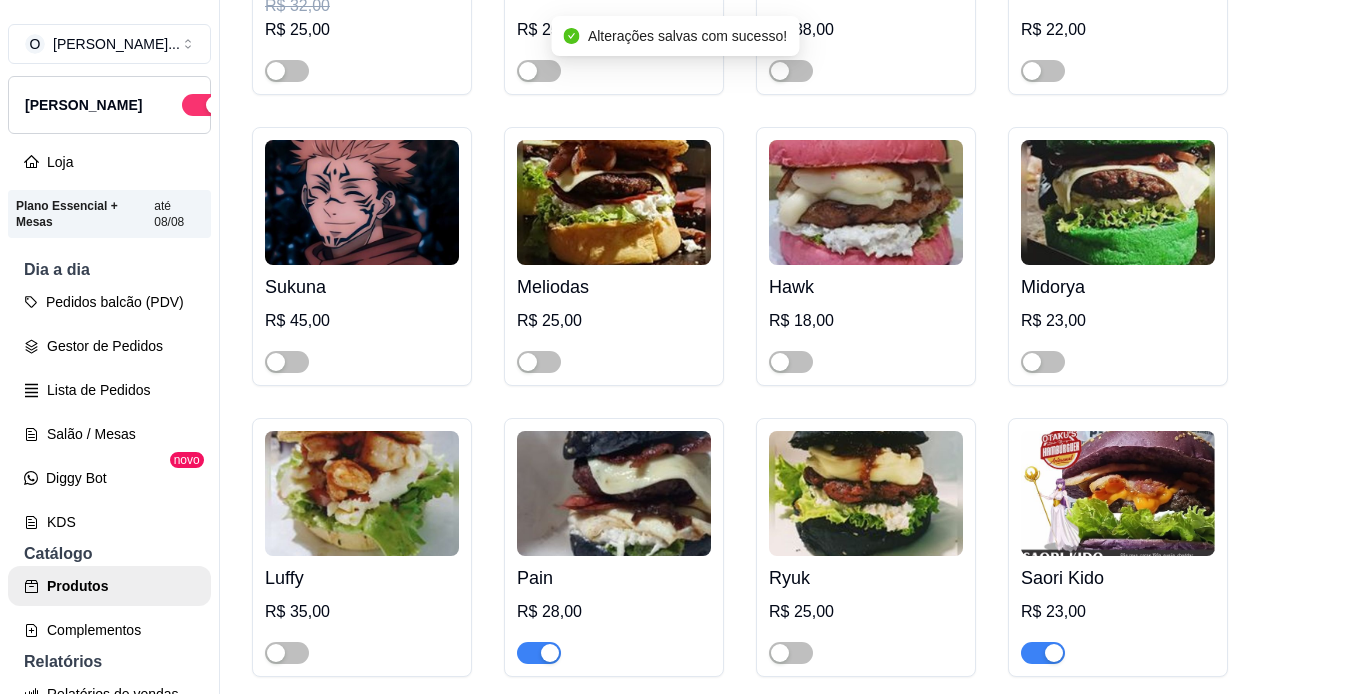 click at bounding box center (1054, 653) 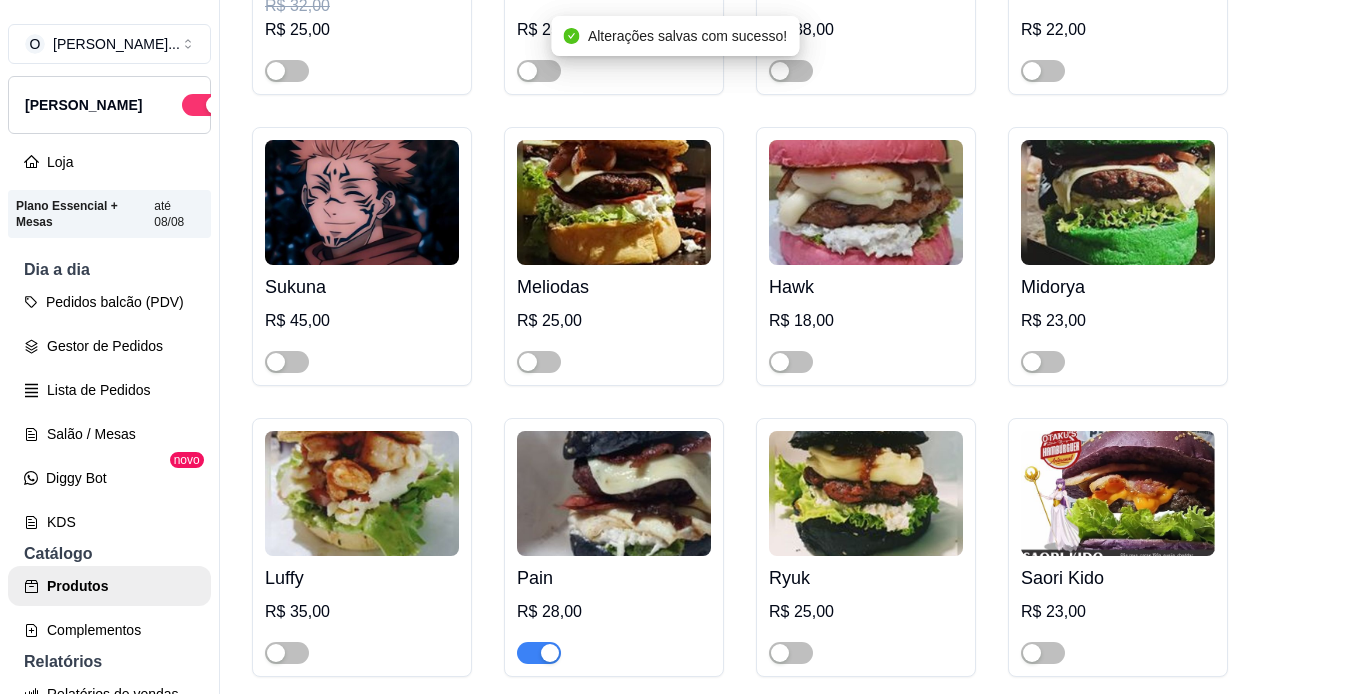 click at bounding box center [550, 653] 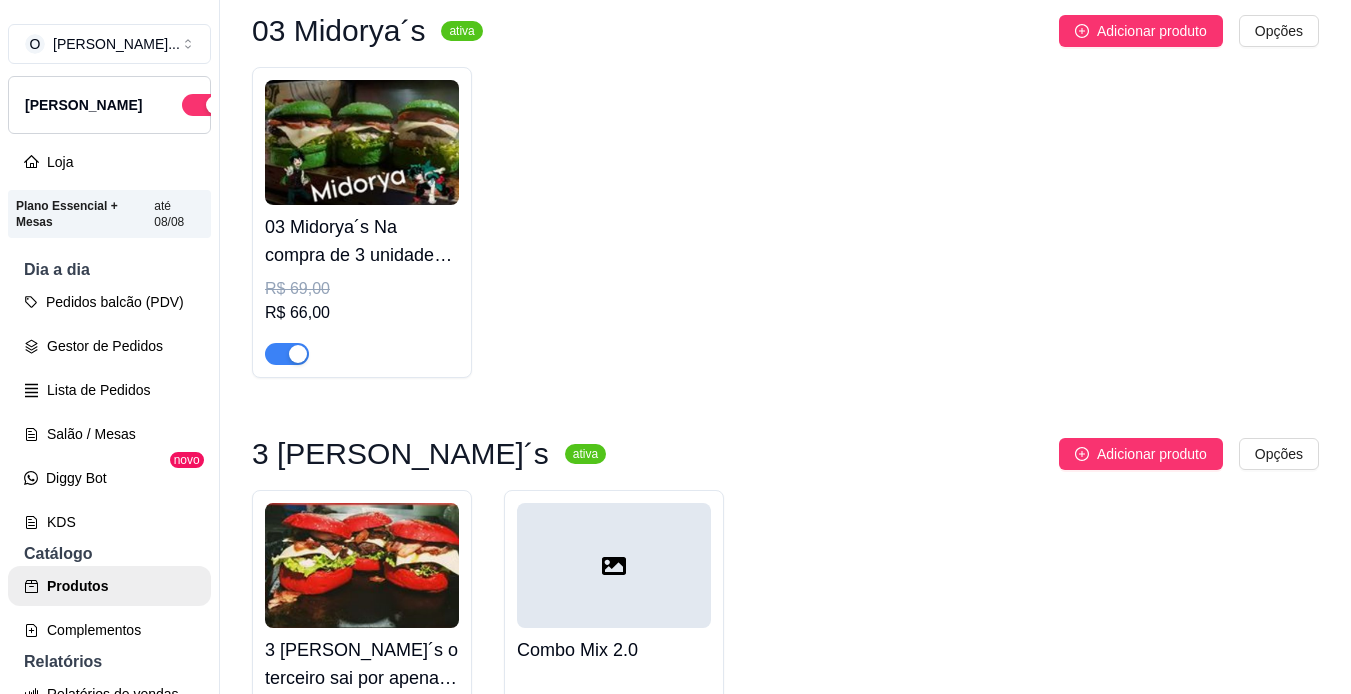 scroll, scrollTop: 7688, scrollLeft: 0, axis: vertical 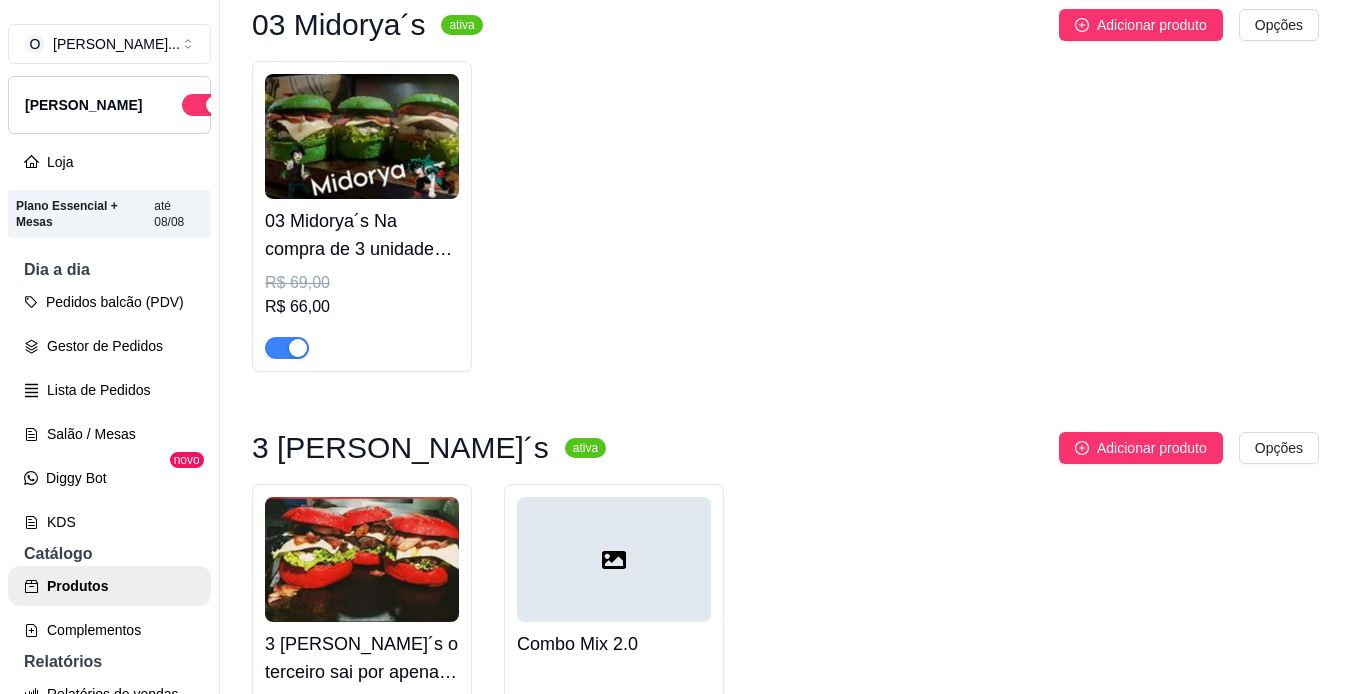 click at bounding box center [287, 348] 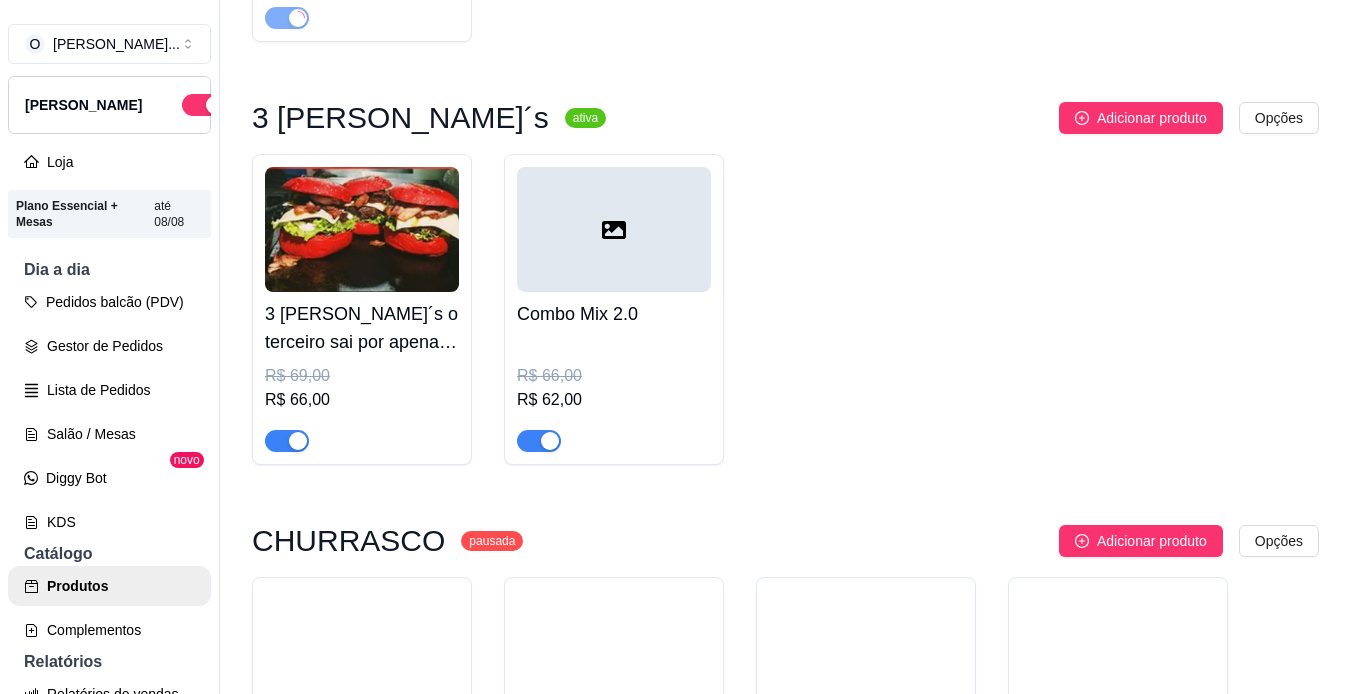 scroll, scrollTop: 8021, scrollLeft: 0, axis: vertical 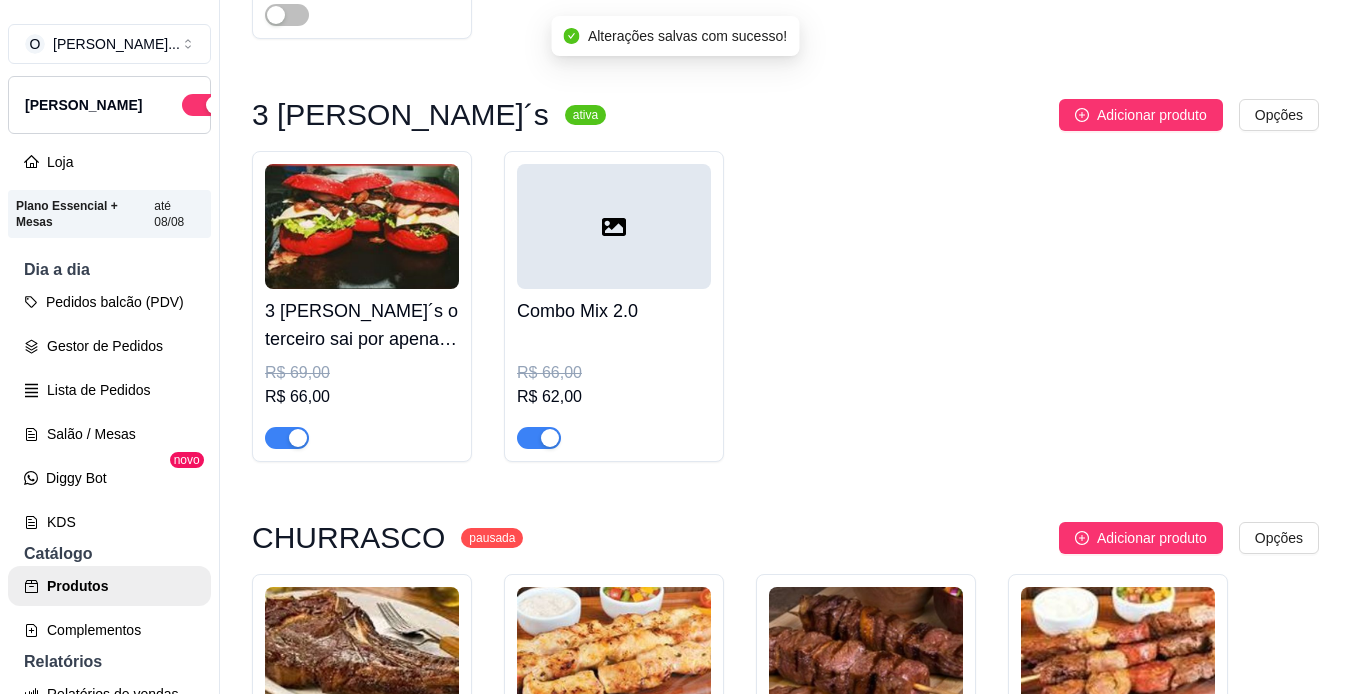 click at bounding box center (298, 438) 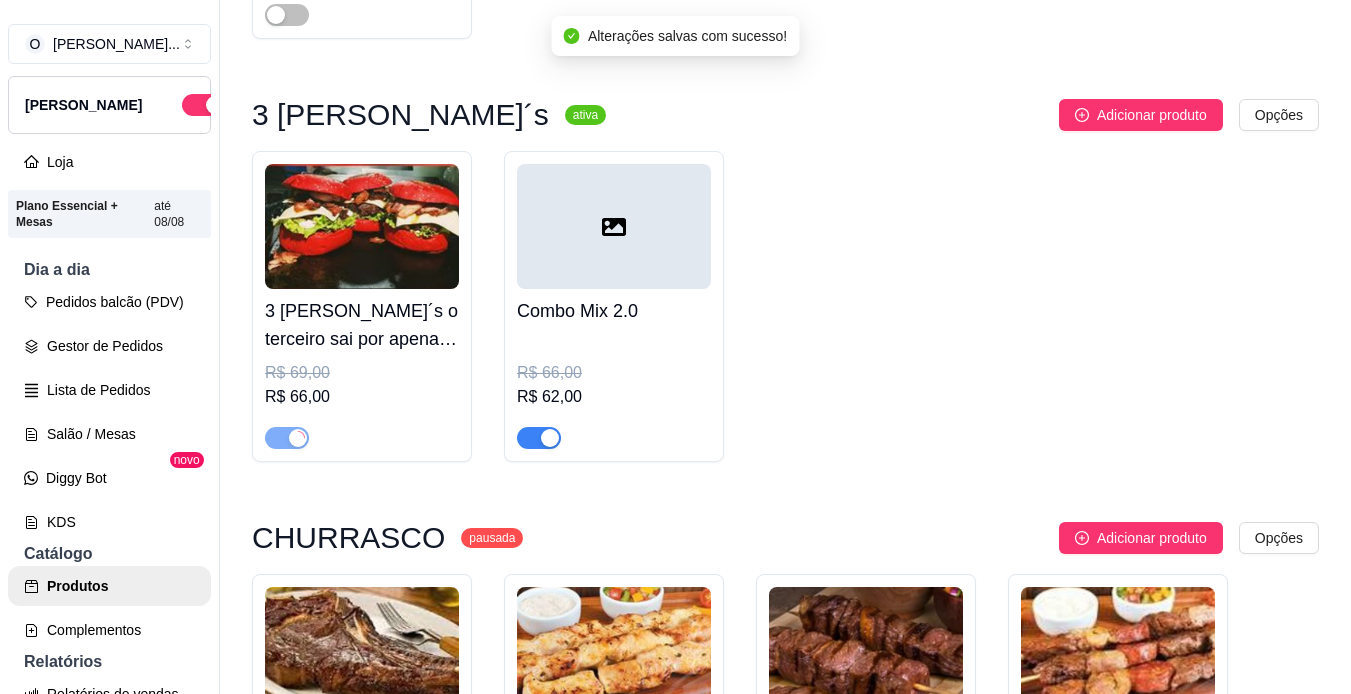 click at bounding box center (539, 438) 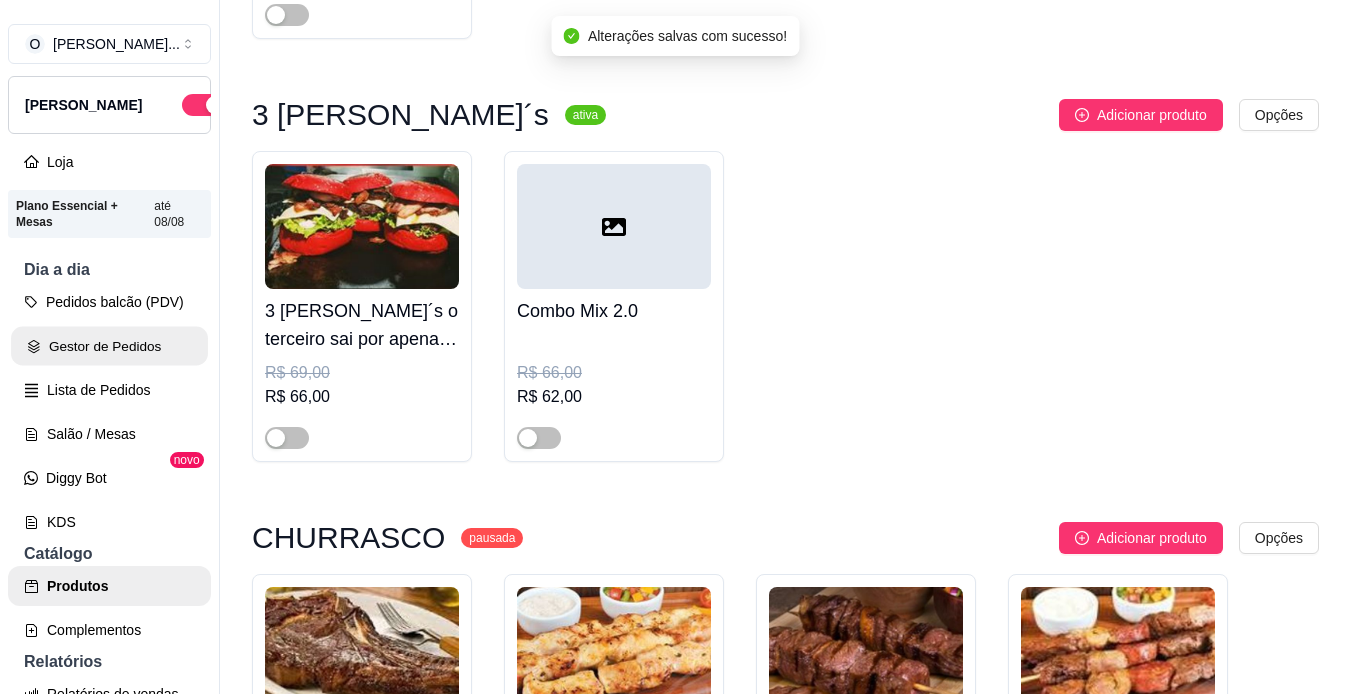 click on "Gestor de Pedidos" at bounding box center [109, 346] 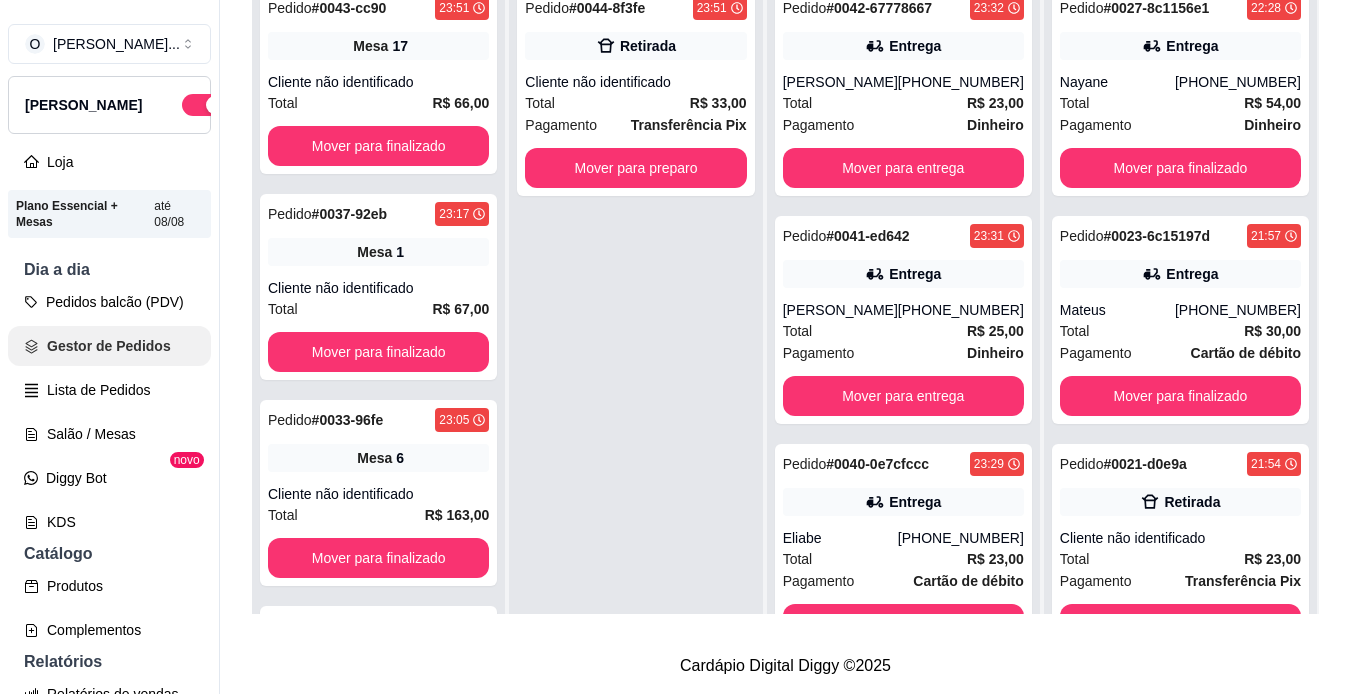 scroll, scrollTop: 0, scrollLeft: 0, axis: both 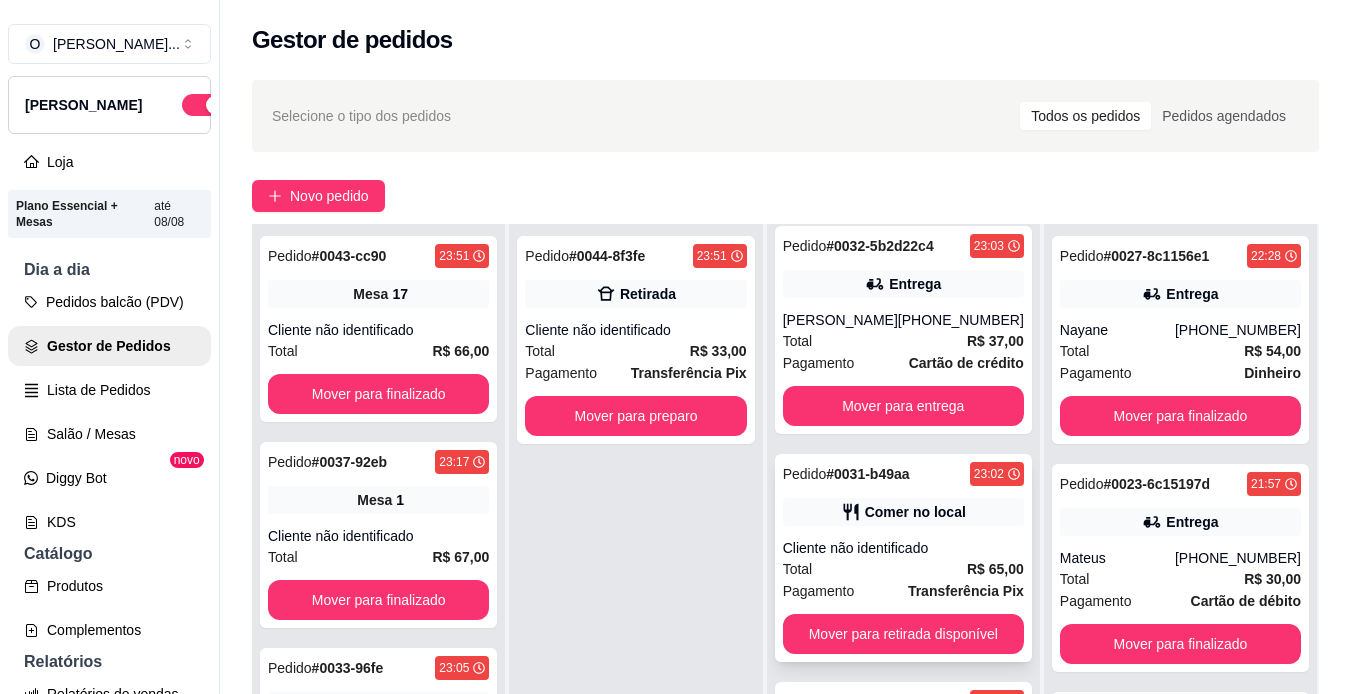 click on "Comer no local" at bounding box center [915, 512] 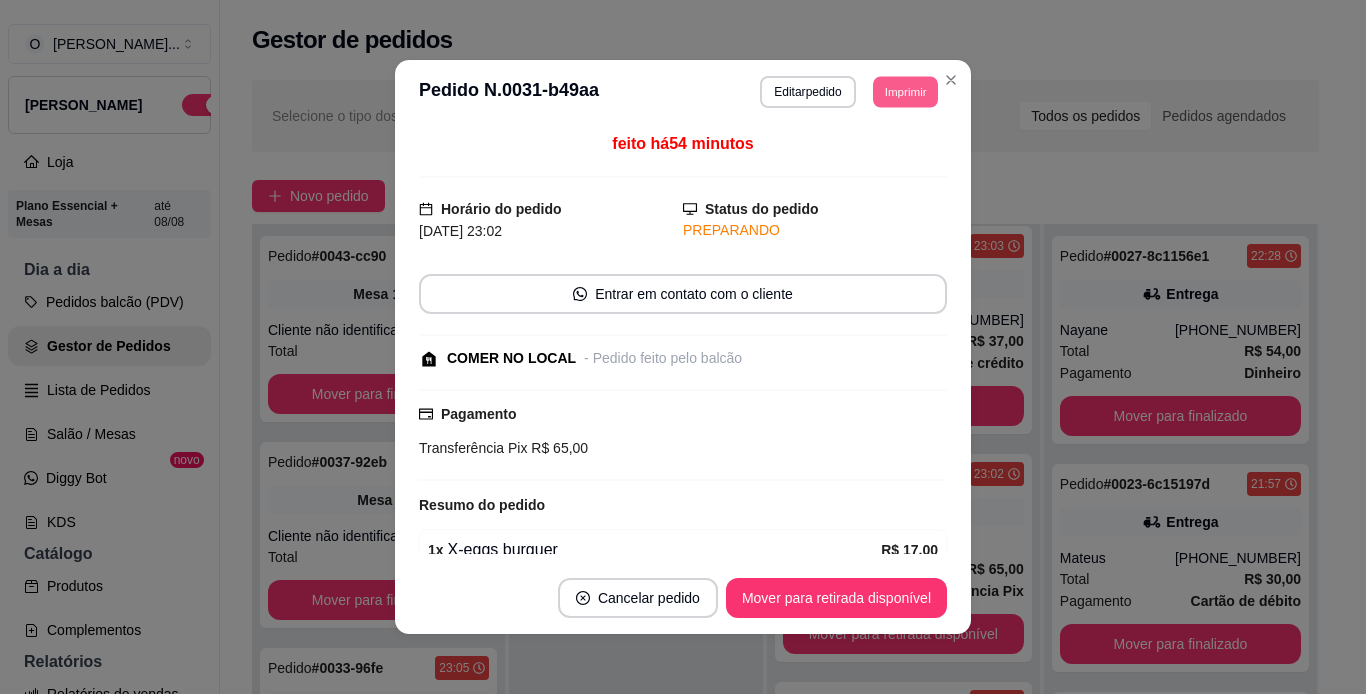 click on "Imprimir" at bounding box center (905, 91) 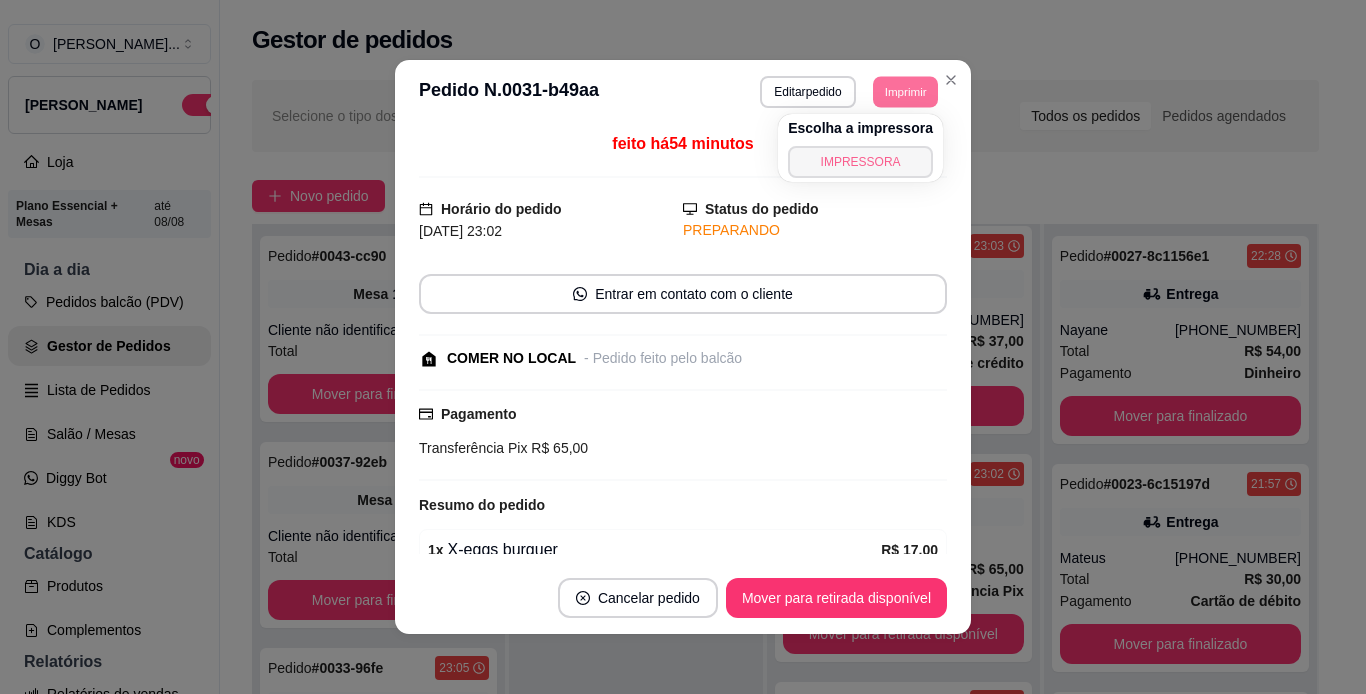 click on "IMPRESSORA" at bounding box center (860, 162) 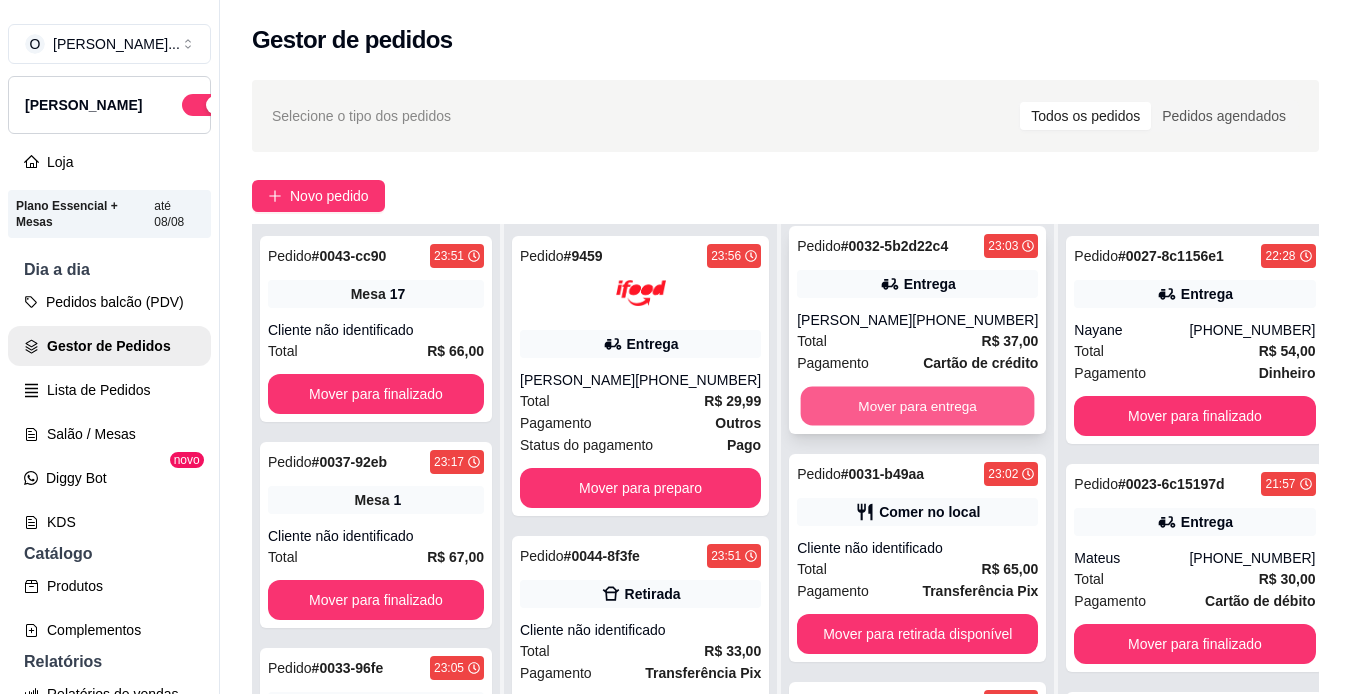 click on "Mover para entrega" at bounding box center [918, 406] 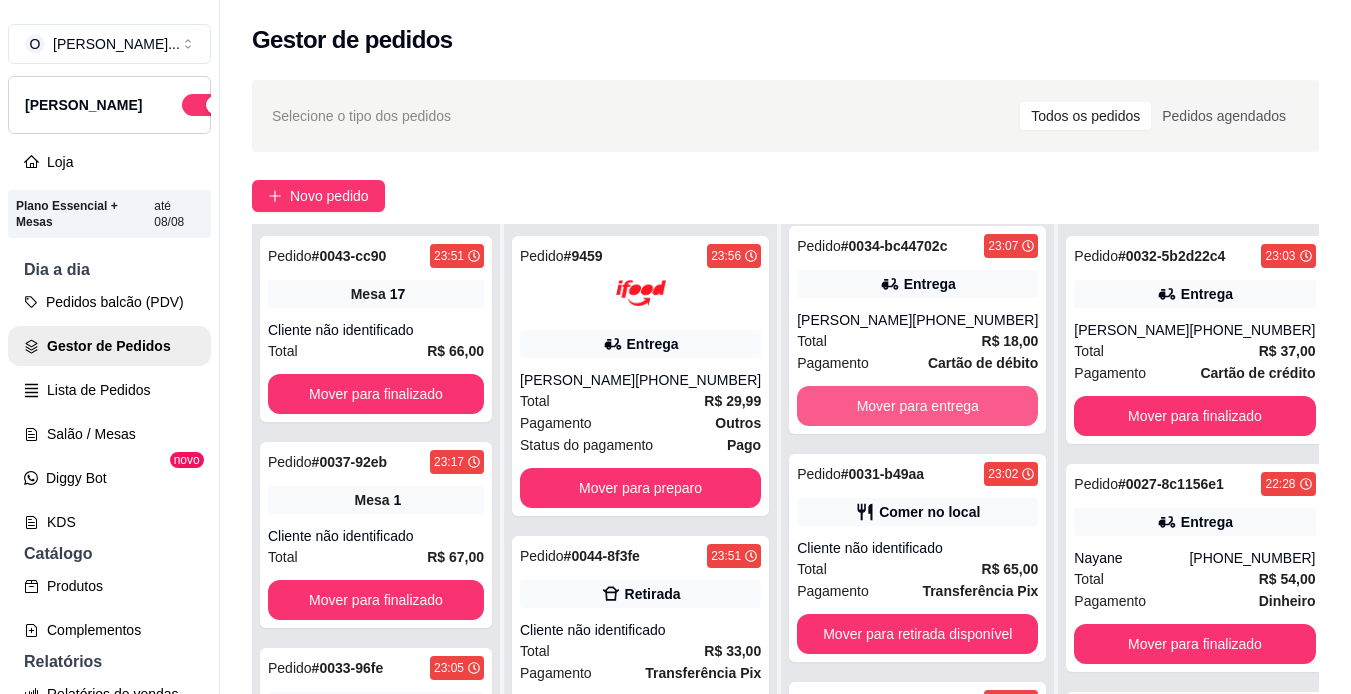 scroll, scrollTop: 1606, scrollLeft: 0, axis: vertical 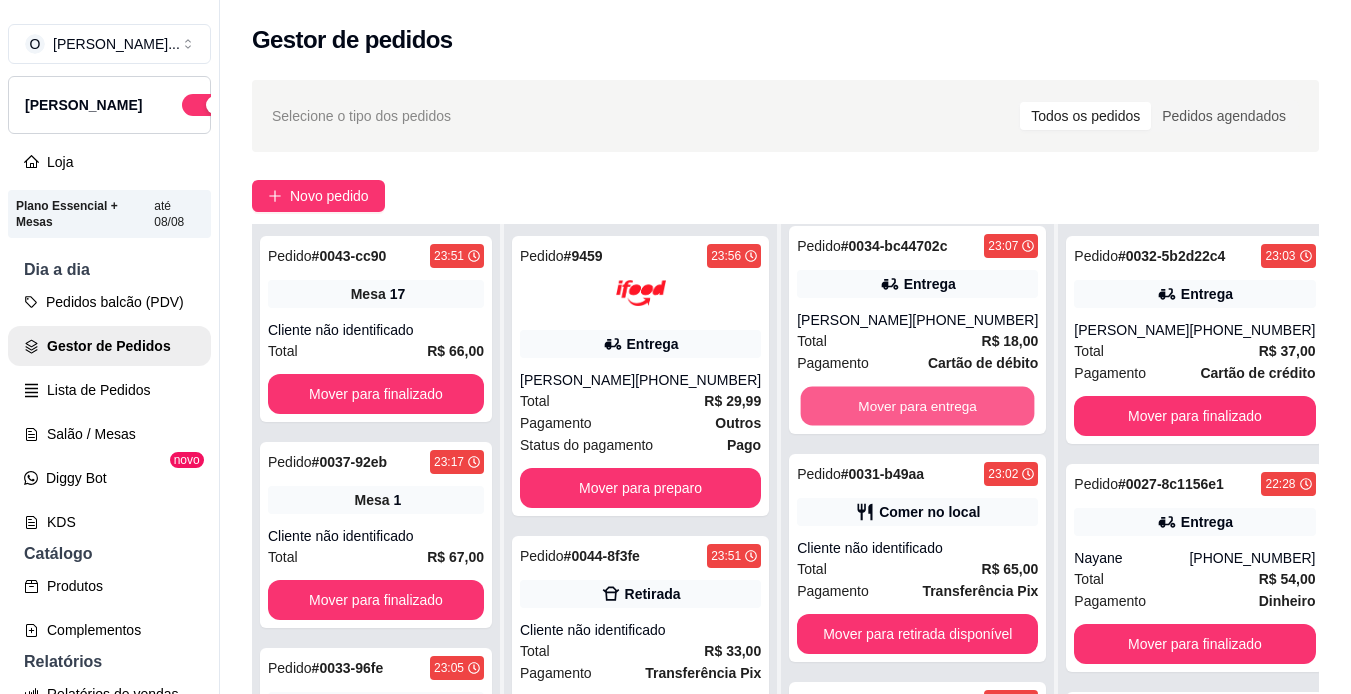 click on "Mover para entrega" at bounding box center [918, 406] 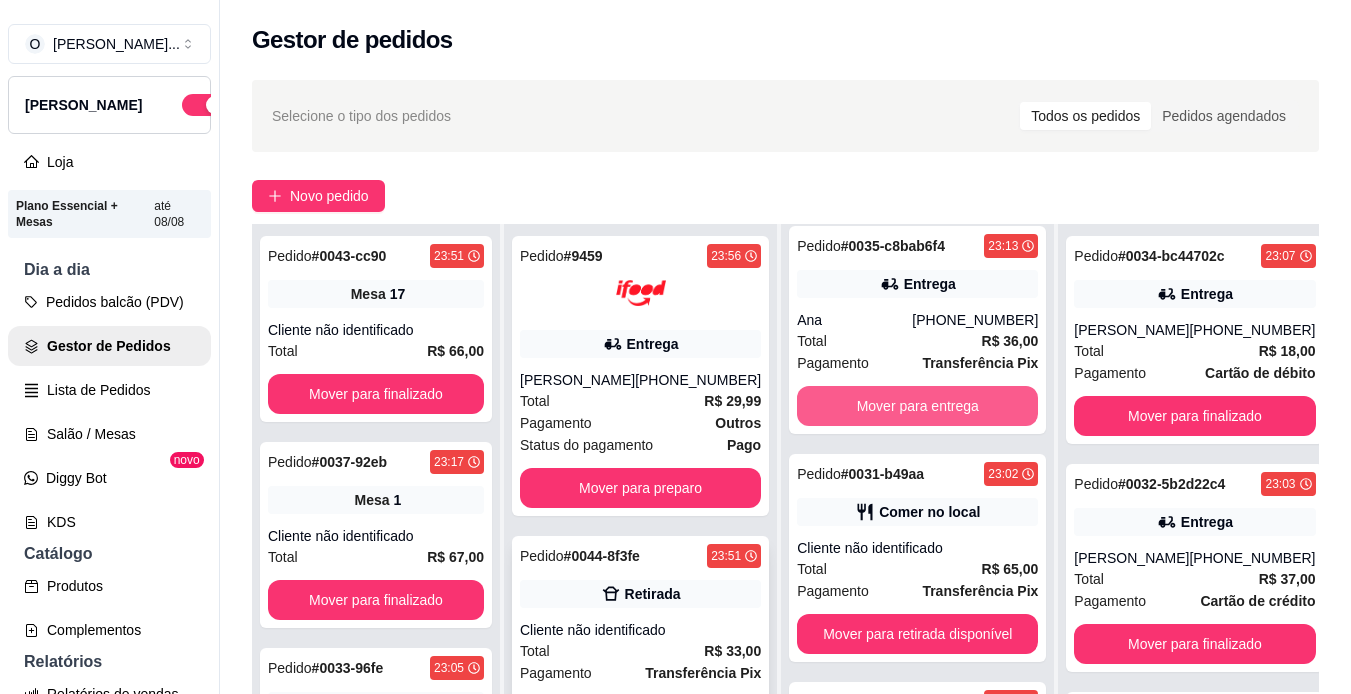 scroll, scrollTop: 1378, scrollLeft: 0, axis: vertical 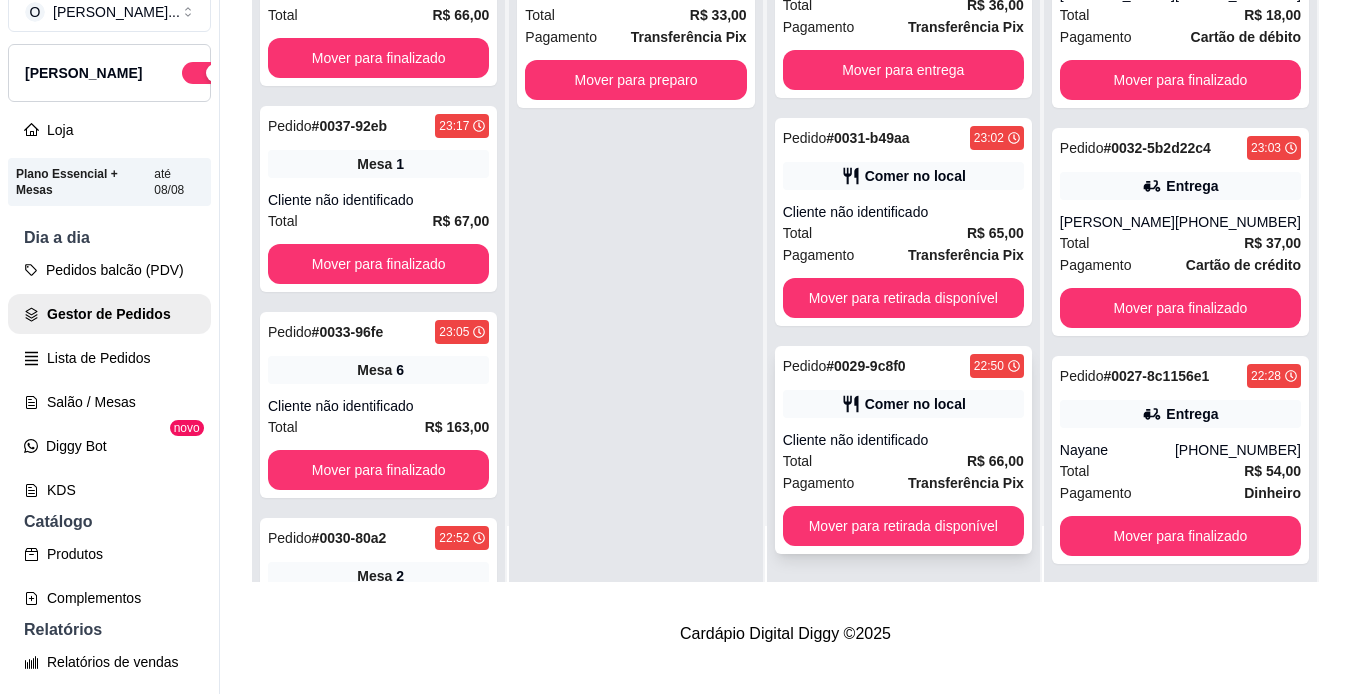 click on "Cliente não identificado" at bounding box center (903, 440) 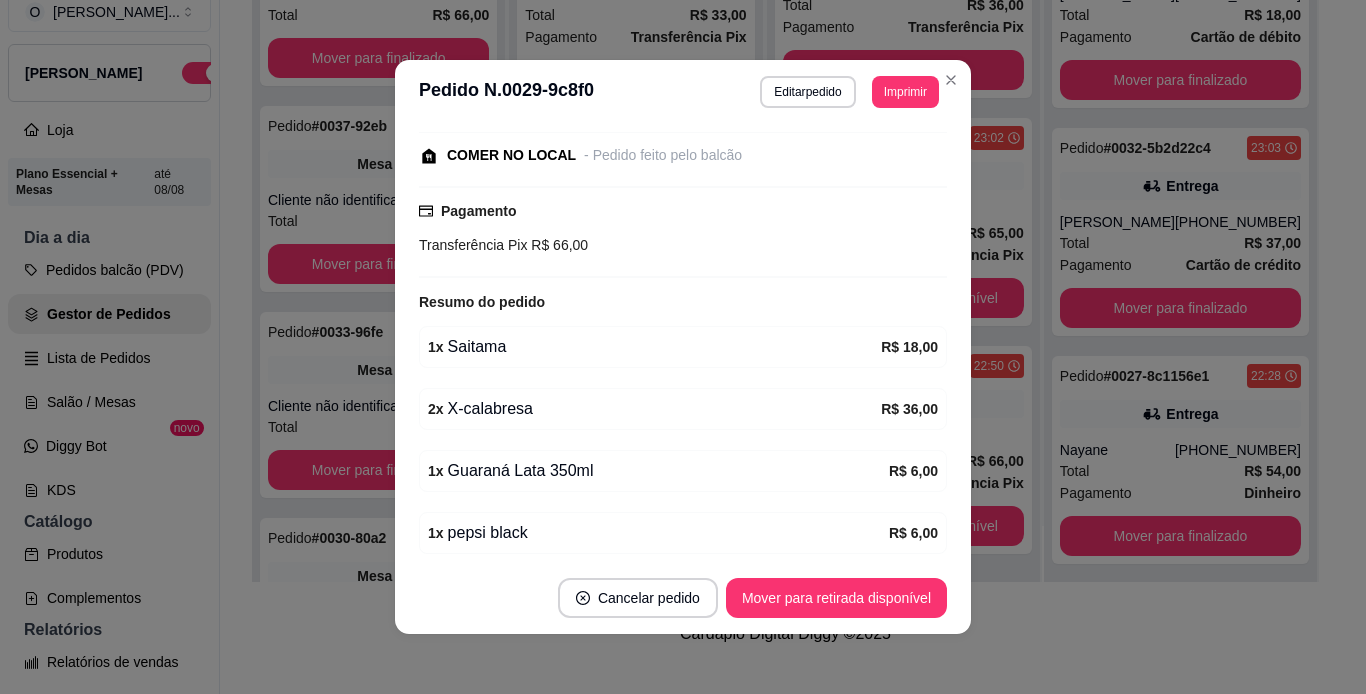 scroll, scrollTop: 325, scrollLeft: 0, axis: vertical 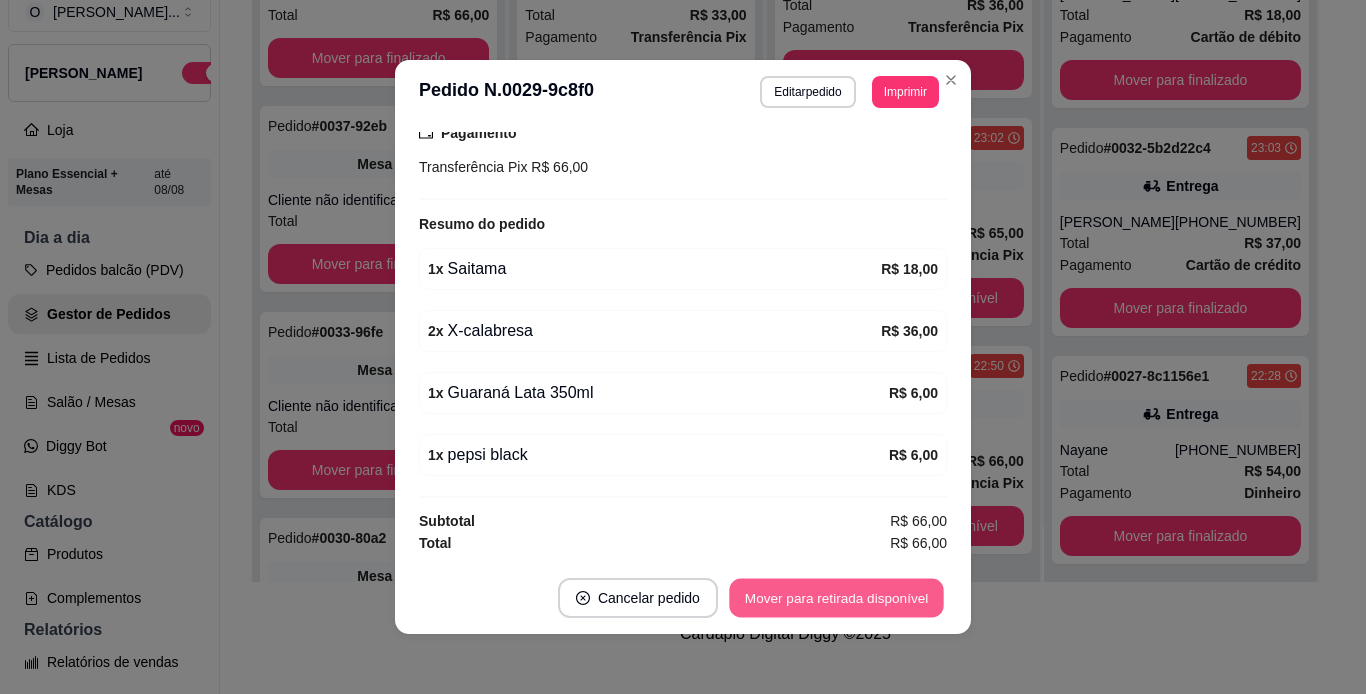 click on "Mover para retirada disponível" at bounding box center [836, 598] 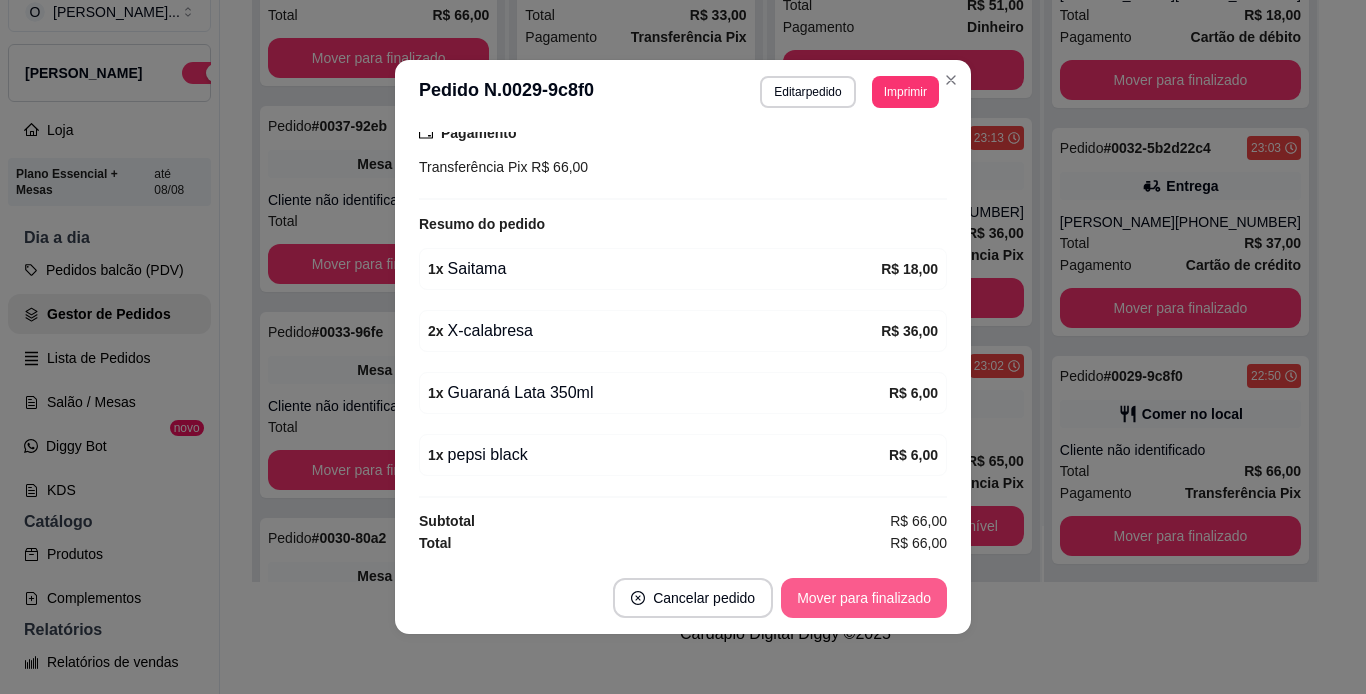 scroll, scrollTop: 1150, scrollLeft: 0, axis: vertical 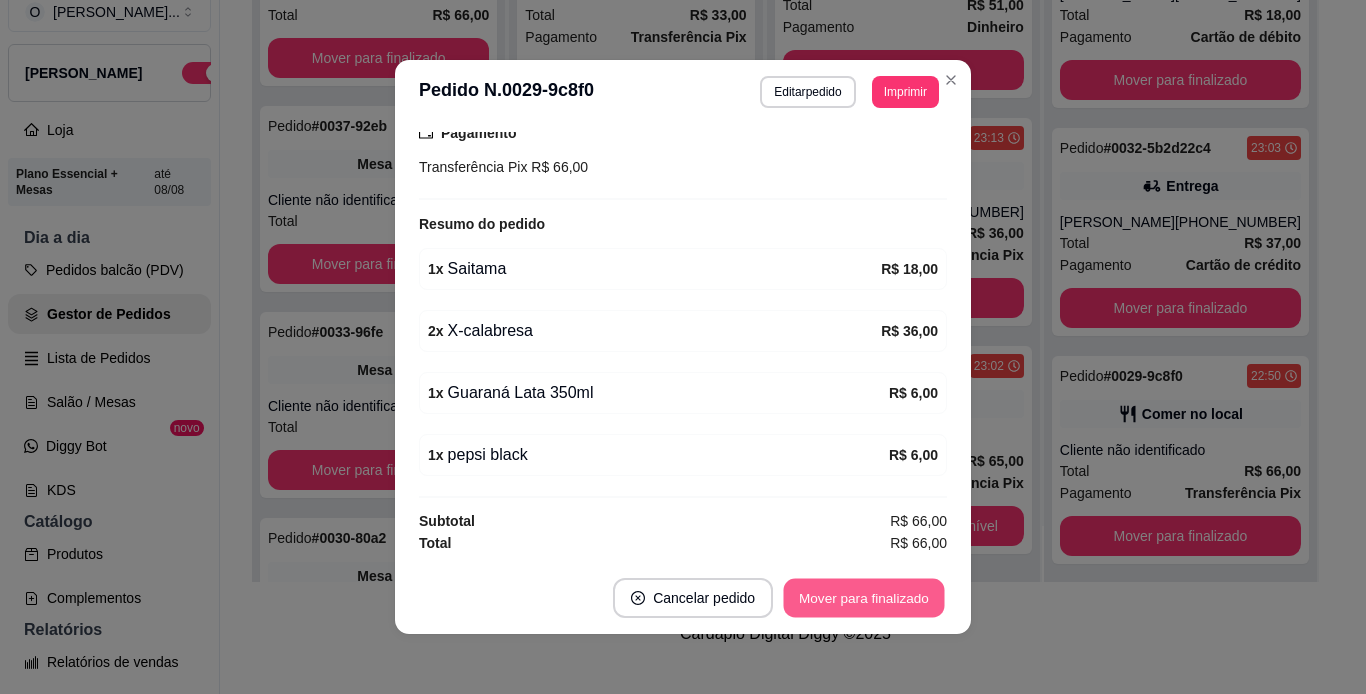 click on "Mover para finalizado" at bounding box center (864, 598) 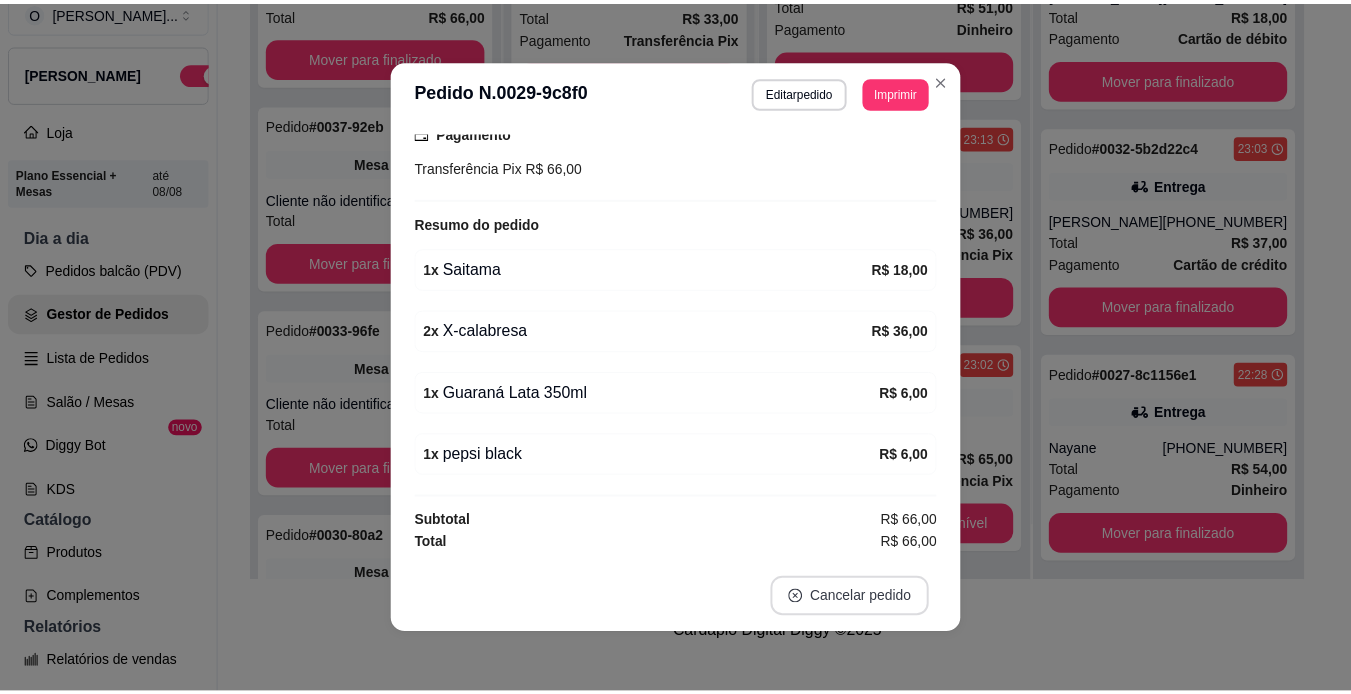 scroll, scrollTop: 219, scrollLeft: 0, axis: vertical 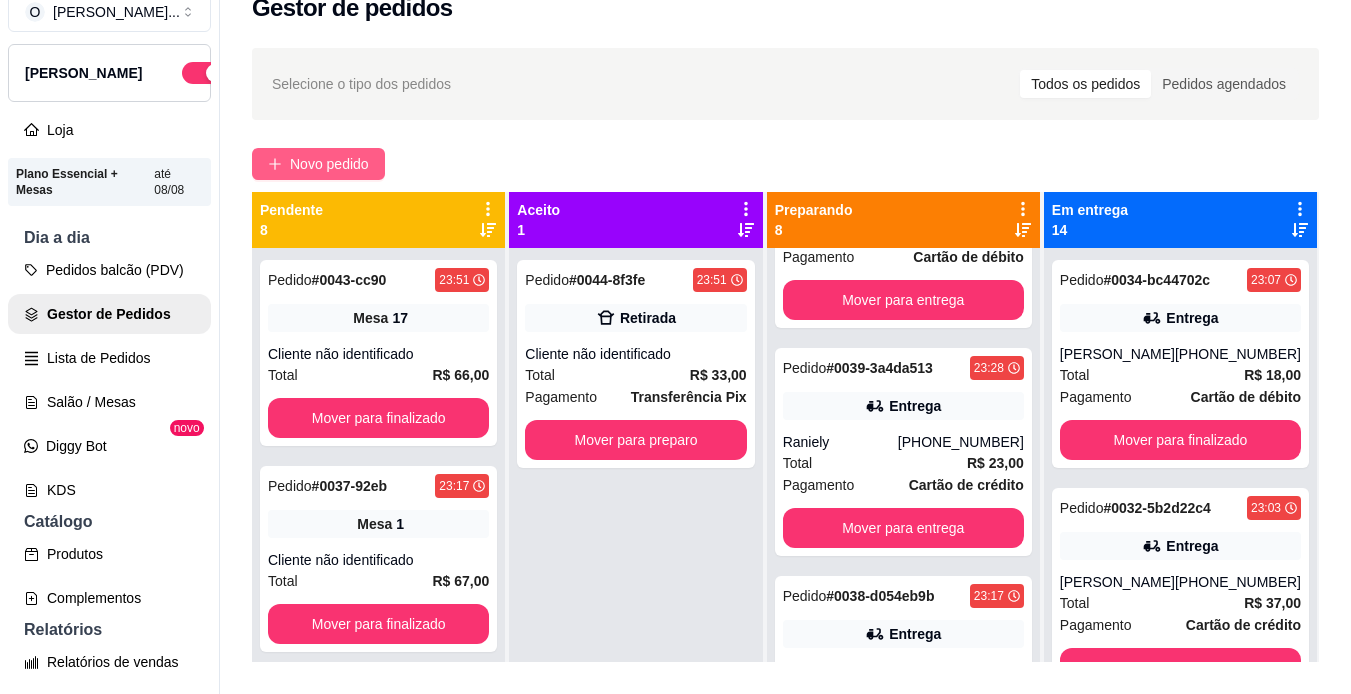 click on "Novo pedido" at bounding box center (329, 164) 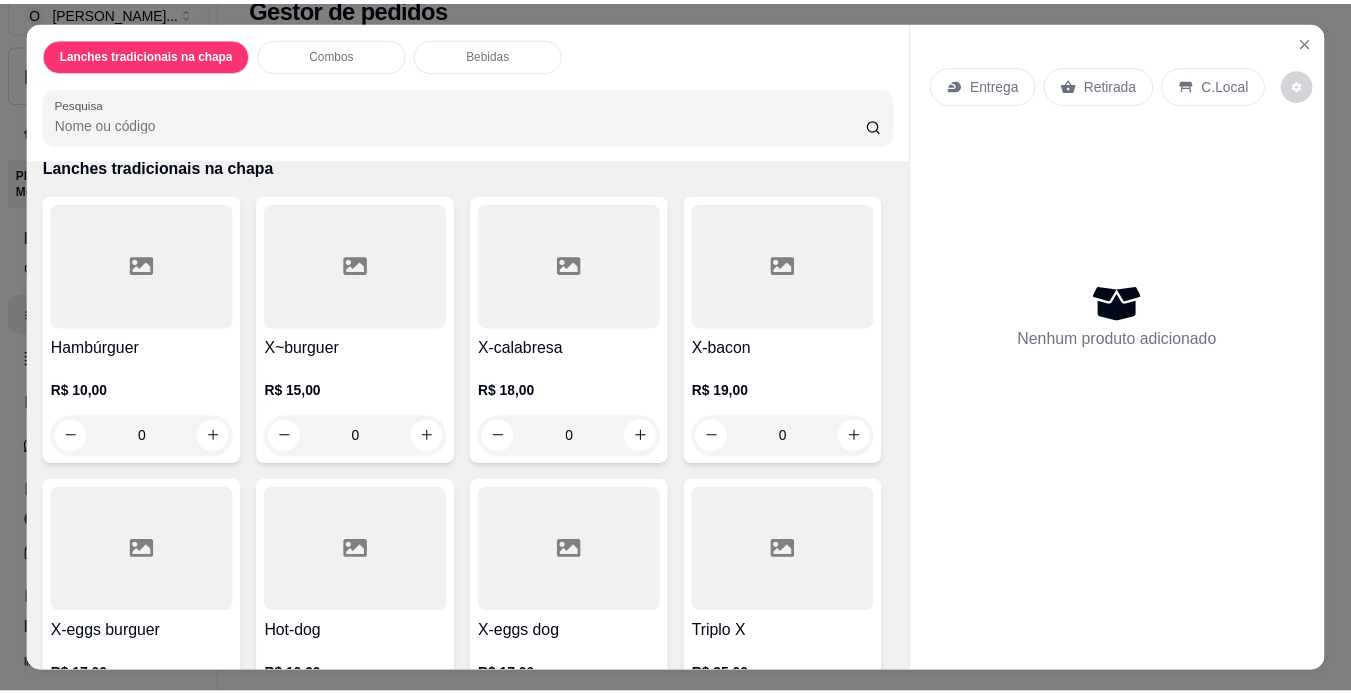 scroll, scrollTop: 97, scrollLeft: 0, axis: vertical 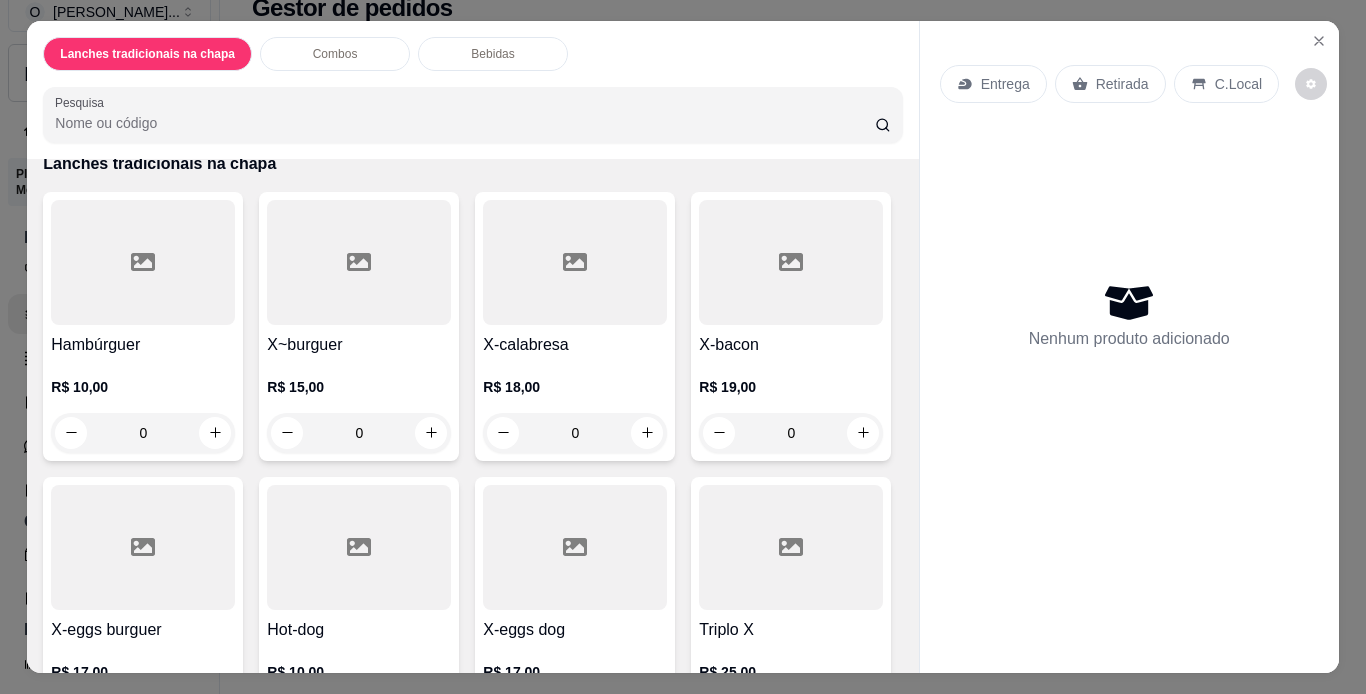 click on "0" at bounding box center [359, 433] 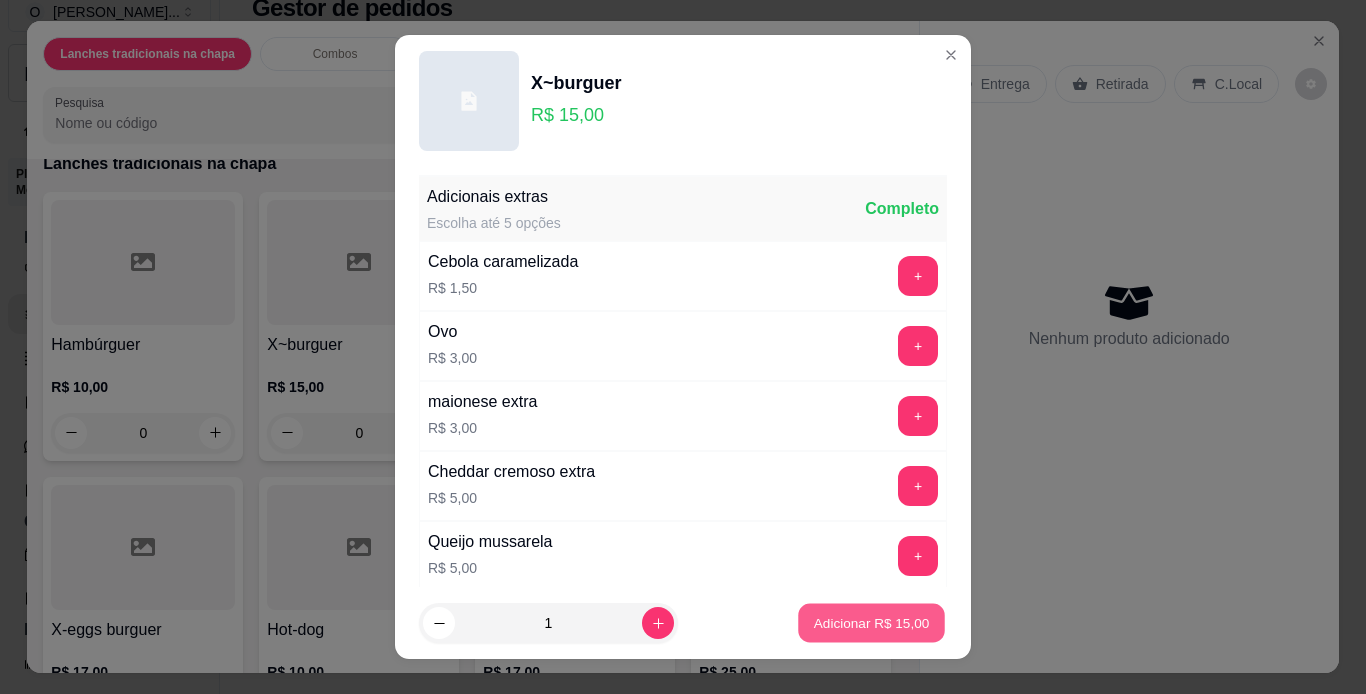 click on "Adicionar   R$ 15,00" at bounding box center (872, 623) 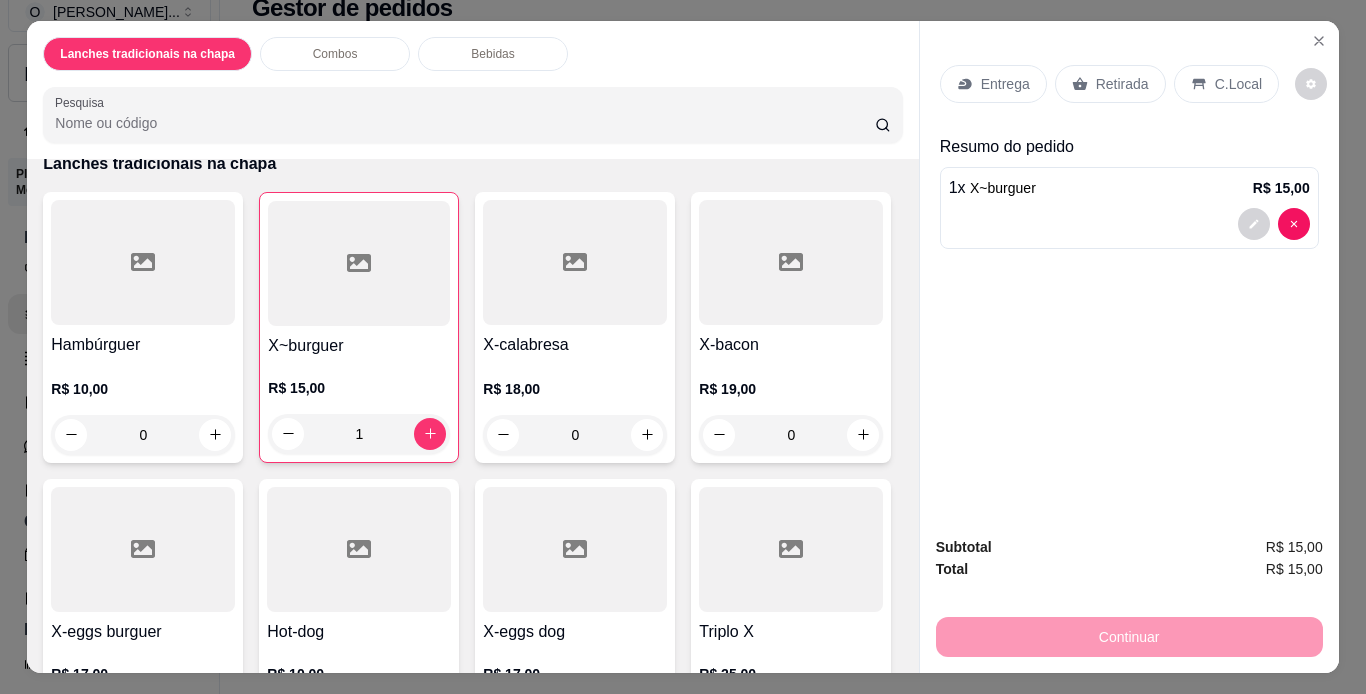 click on "C.Local" at bounding box center (1226, 84) 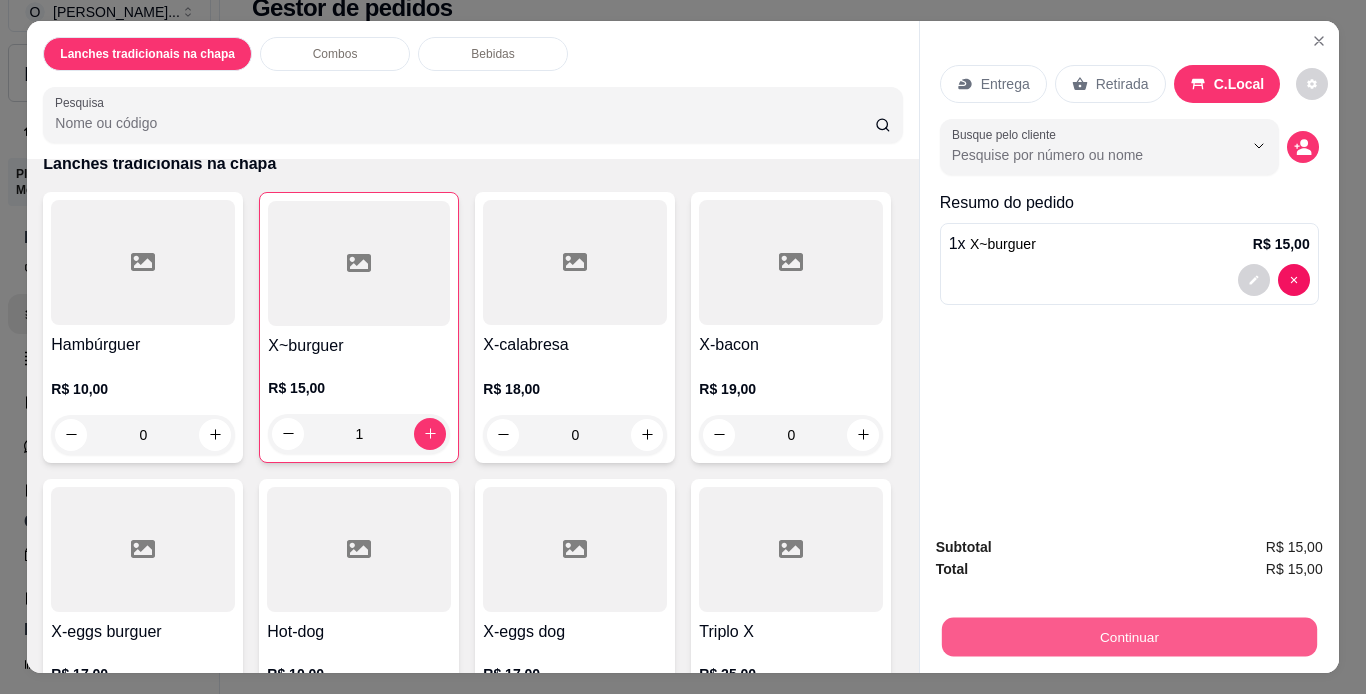 click on "Continuar" at bounding box center (1128, 637) 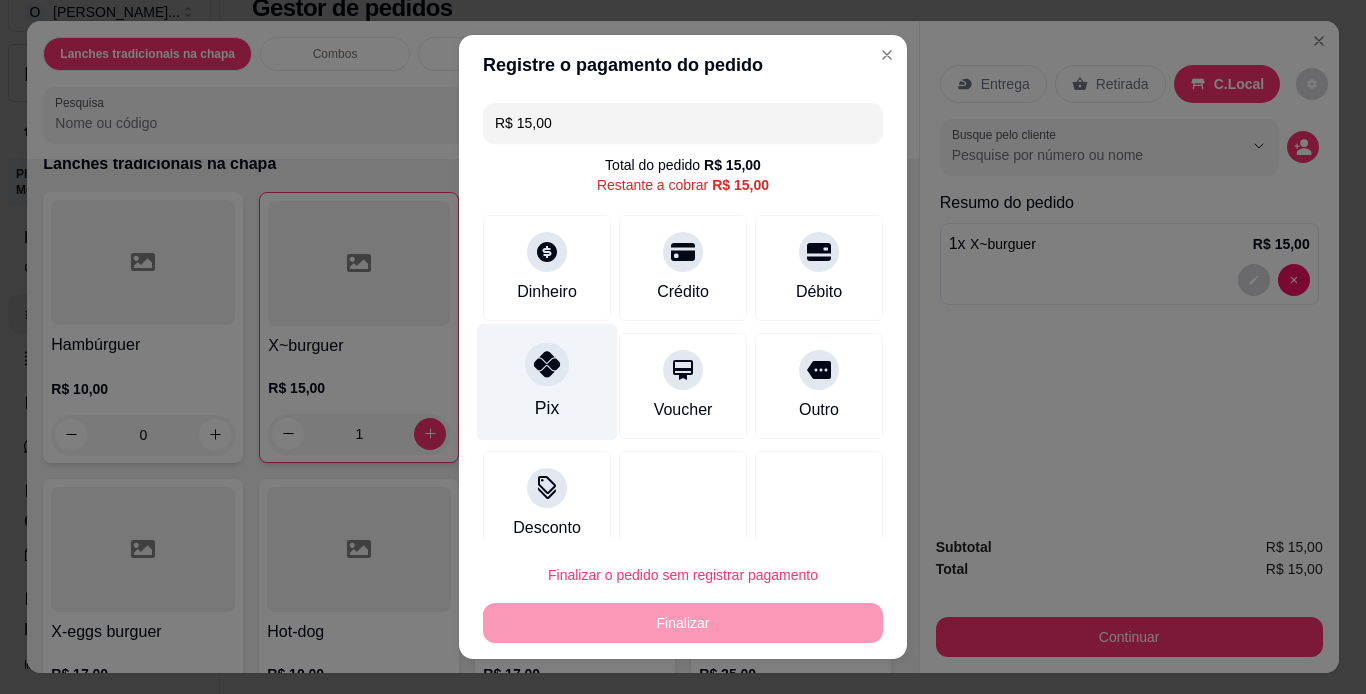click at bounding box center [547, 364] 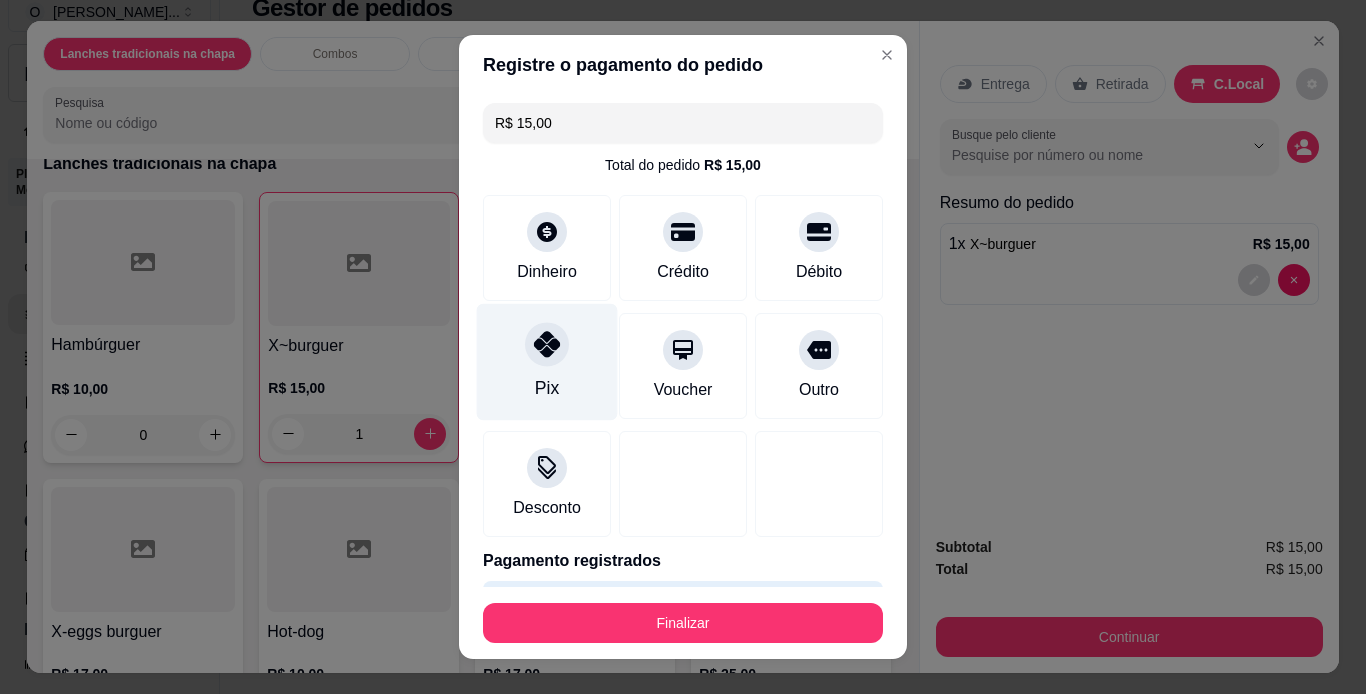 type on "R$ 0,00" 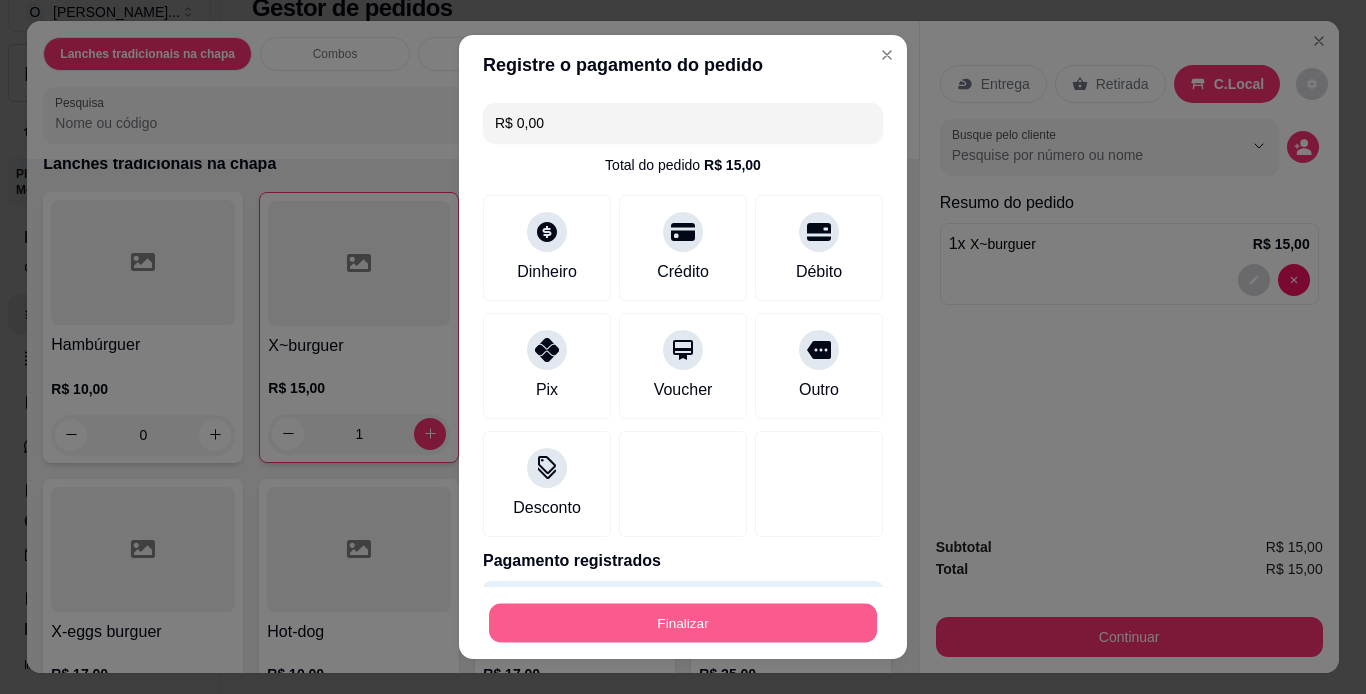 click on "Finalizar" at bounding box center [683, 623] 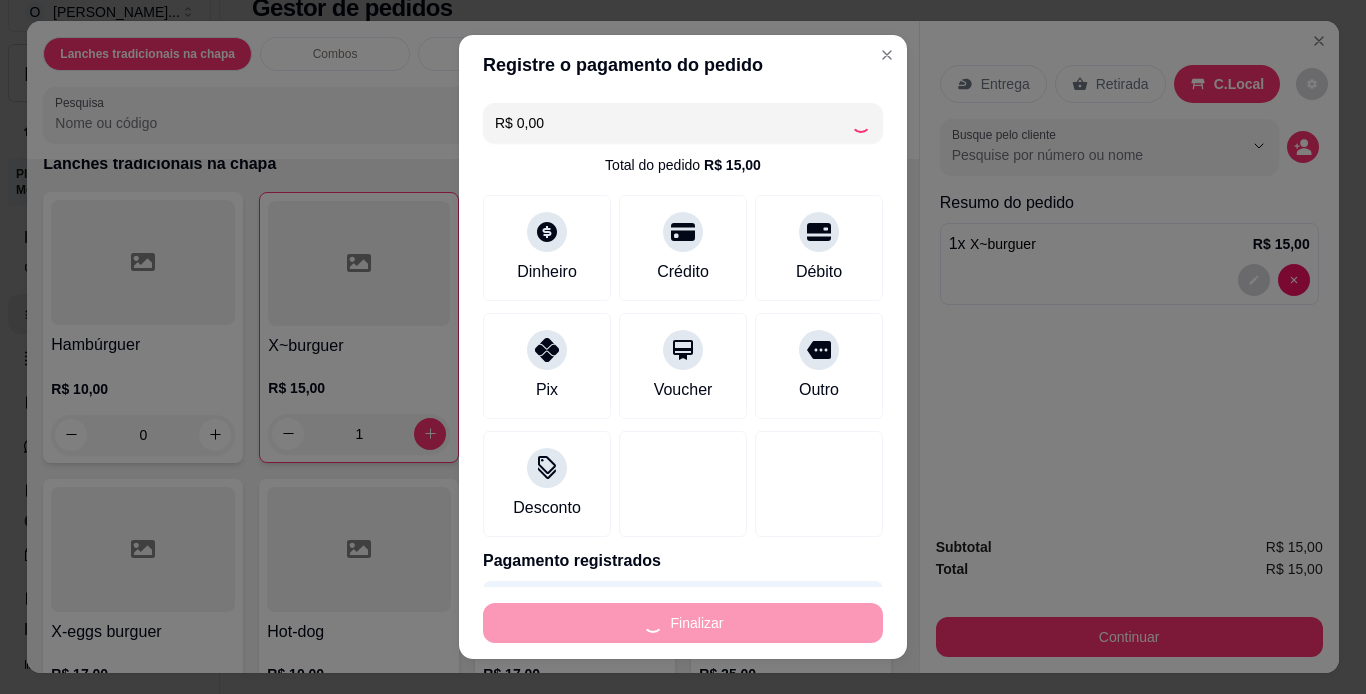 type on "0" 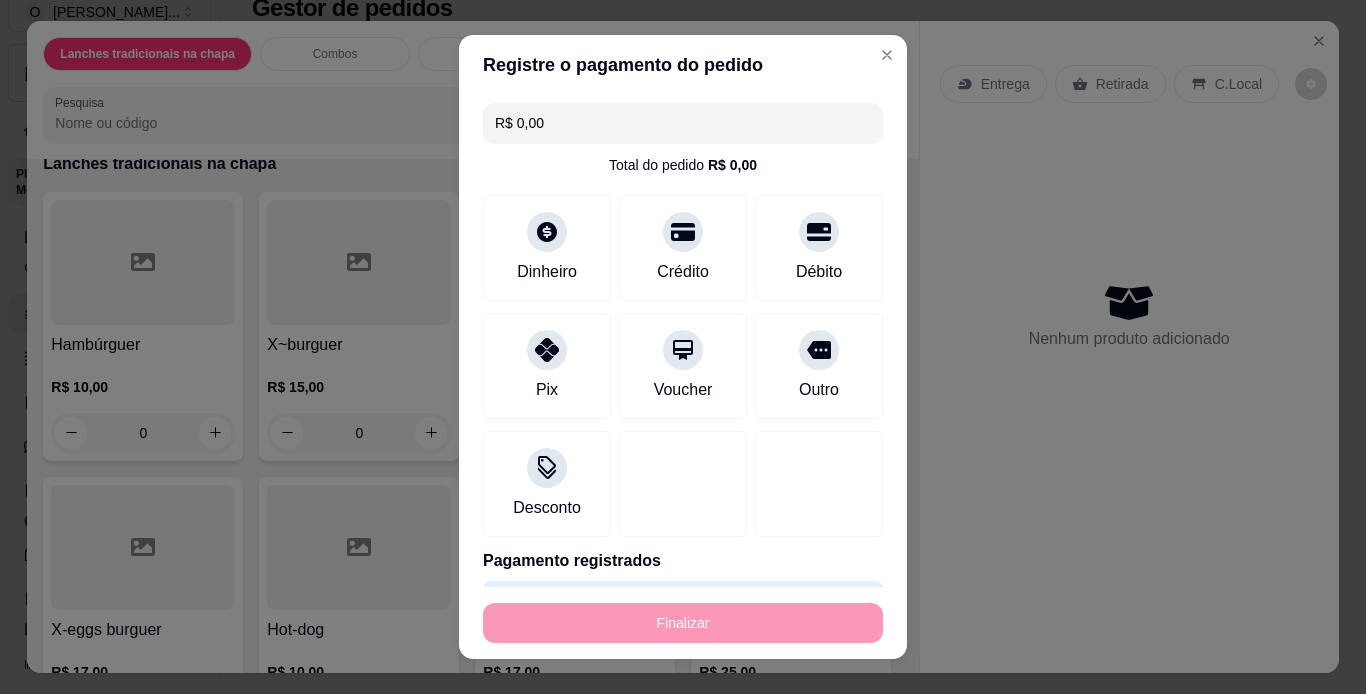 type on "-R$ 15,00" 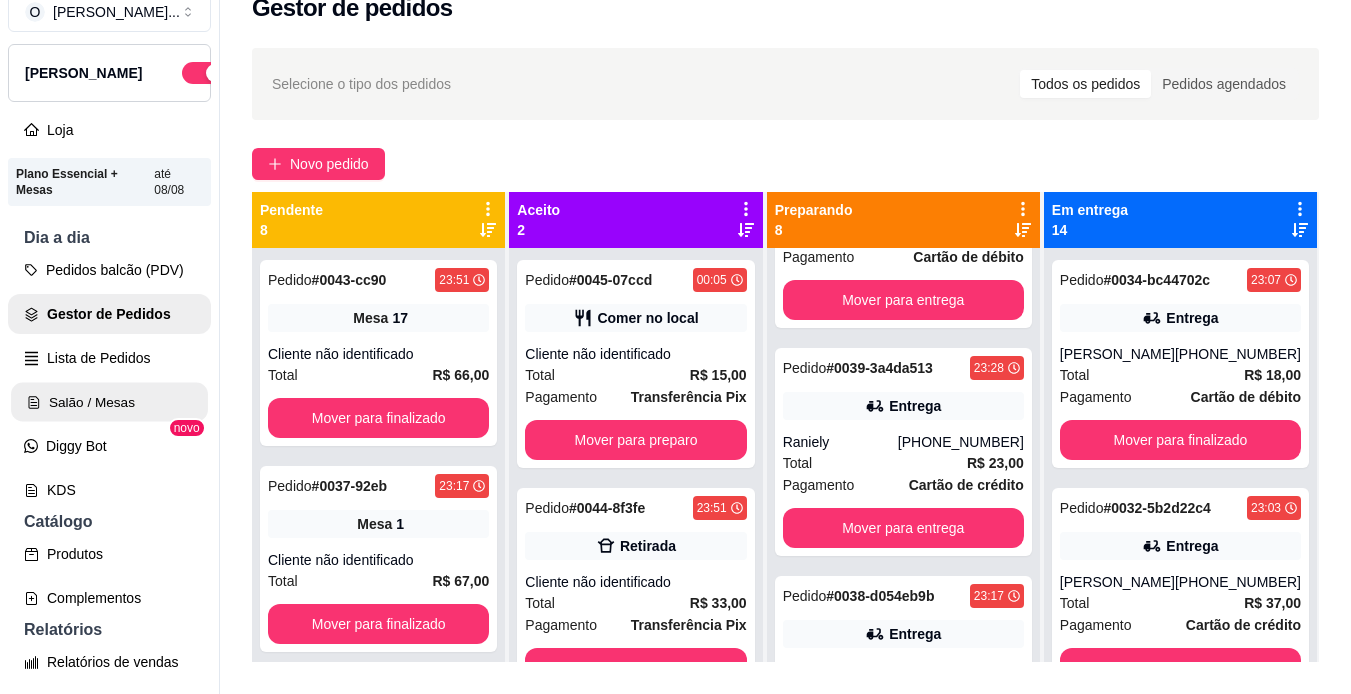 click on "Salão / Mesas" at bounding box center (109, 402) 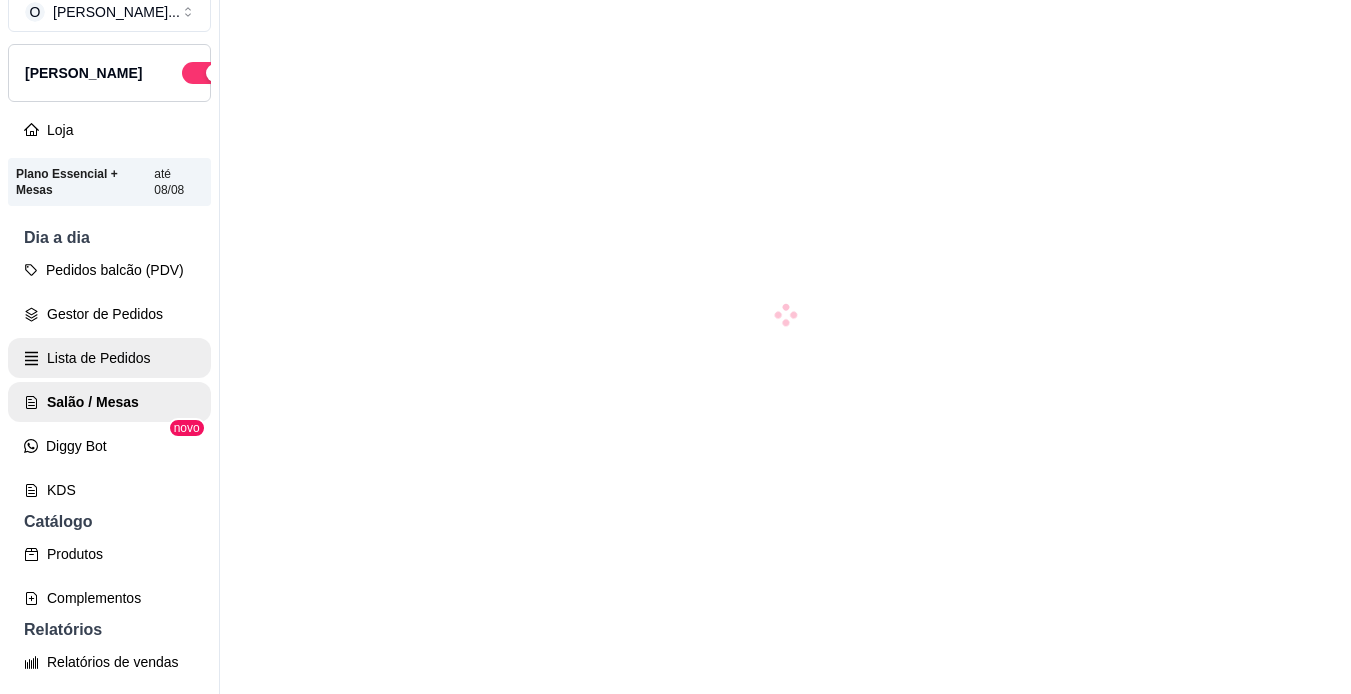scroll, scrollTop: 0, scrollLeft: 0, axis: both 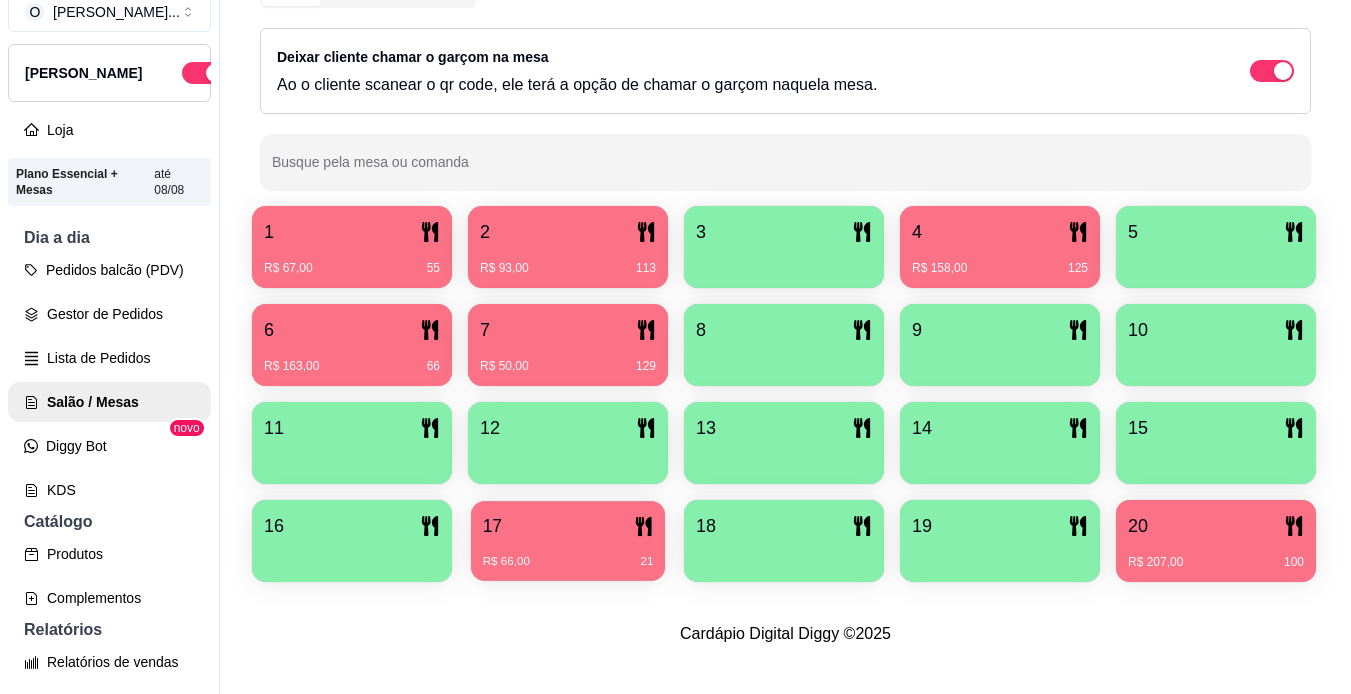 click on "17" at bounding box center [568, 526] 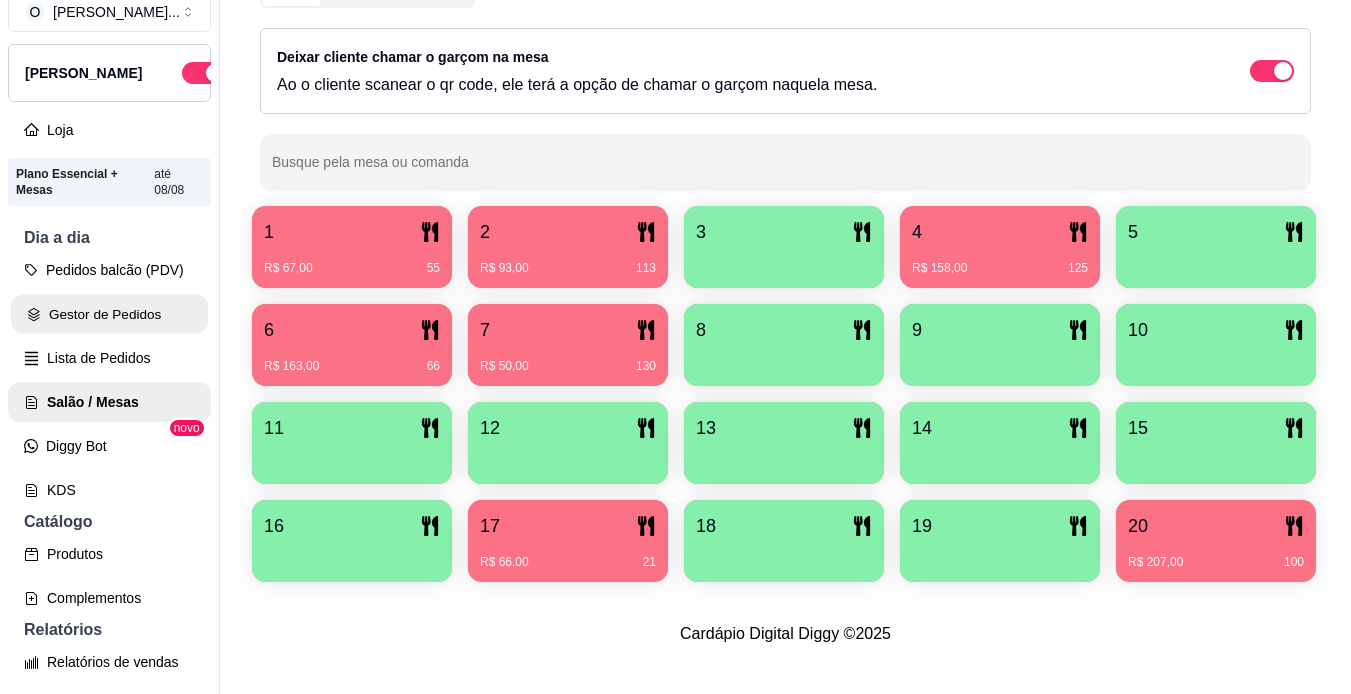 click on "Gestor de Pedidos" at bounding box center [109, 314] 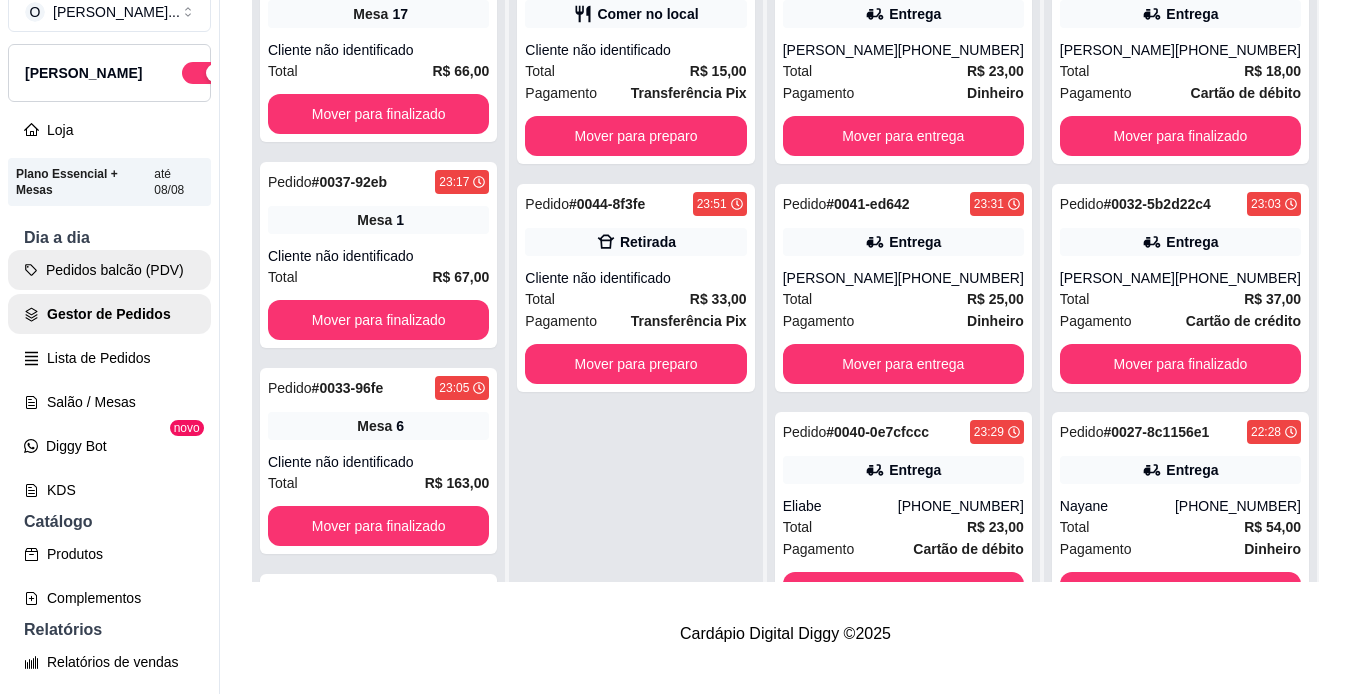 scroll, scrollTop: 0, scrollLeft: 0, axis: both 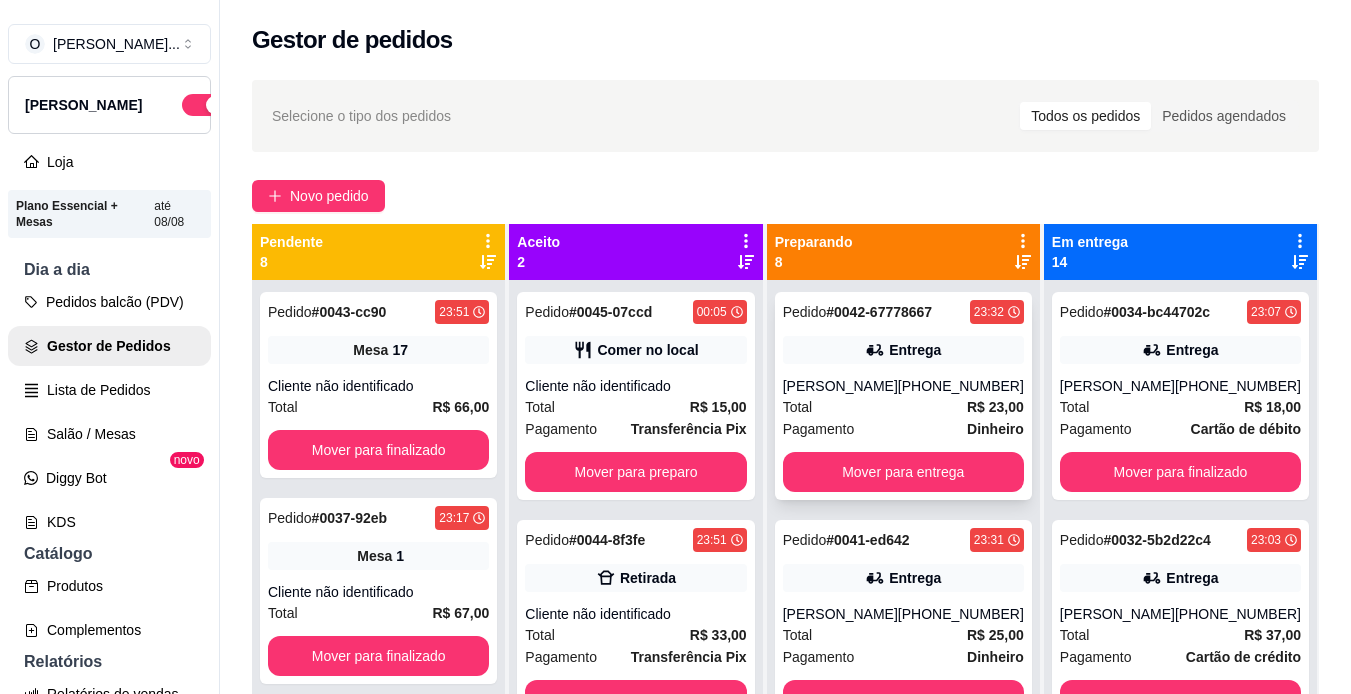 click on "Pedido  # 0042-67778667 23:32 Entrega [PERSON_NAME] [PHONE_NUMBER] Total R$ 23,00 Pagamento Dinheiro Mover para entrega" at bounding box center [903, 396] 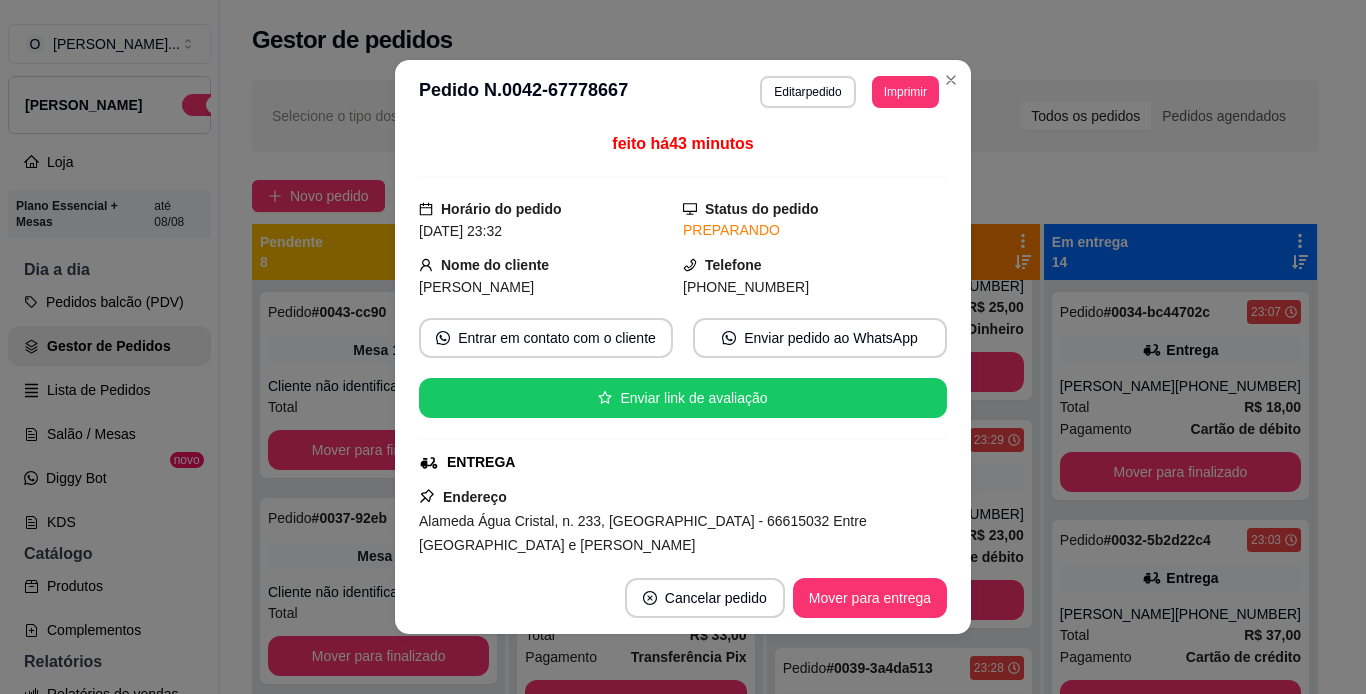 scroll, scrollTop: 329, scrollLeft: 0, axis: vertical 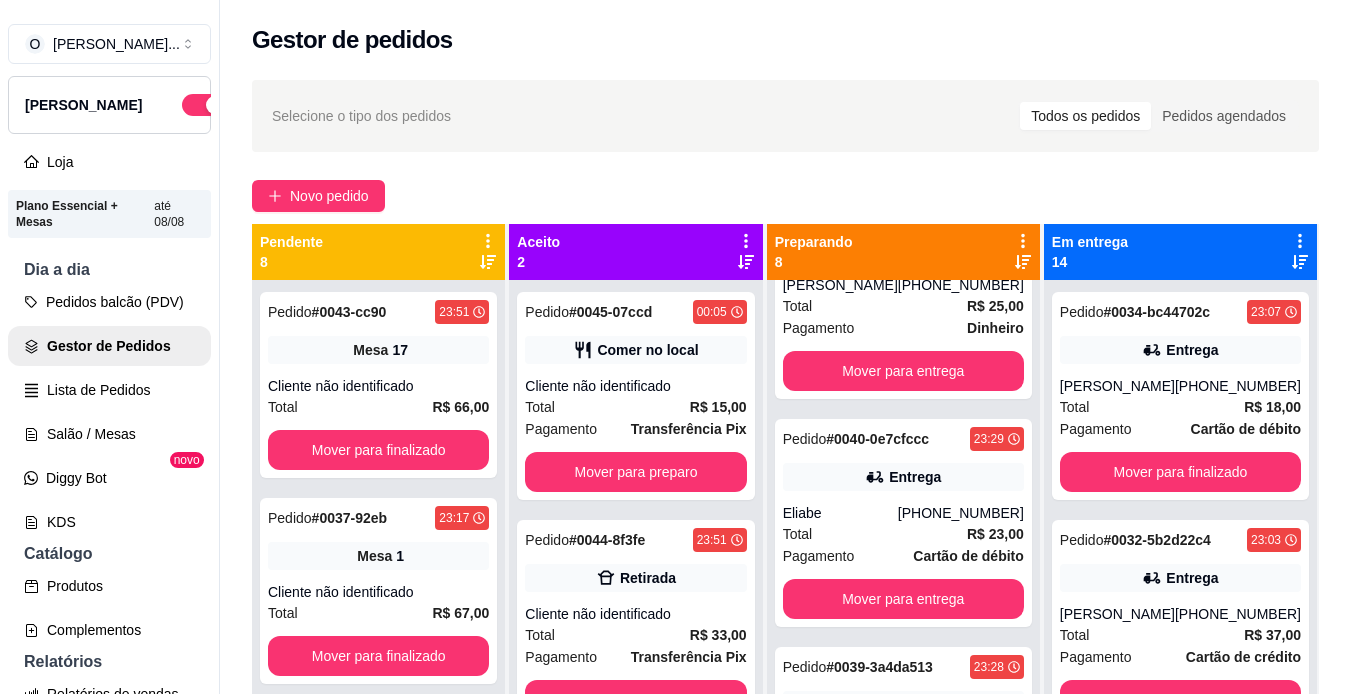 click on "Preparando 8 Pedido  # 0042-67778667 23:32 Entrega [PERSON_NAME] [PHONE_NUMBER] Total R$ 23,00 Pagamento Dinheiro Mover para entrega Pedido  # 0041-ed642 23:31 Entrega [PERSON_NAME]  [PHONE_NUMBER] Total R$ 25,00 Pagamento Dinheiro Mover para entrega Pedido  # 0040-0e7cfccc 23:29 Entrega Eliabe [PHONE_NUMBER] Total R$ 23,00 Pagamento Cartão de débito Mover para entrega Pedido  # 0039-3a4da513 23:28 Entrega Raniely  [PHONE_NUMBER] Total R$ 23,00 Pagamento Cartão de crédito Mover para entrega Pedido  # 0038-d054eb9b 23:17 Entrega Maykon Robert  [PHONE_NUMBER] Total R$ 74,00 Pagamento Dinheiro Mover para entrega Pedido  # 0036-c257e70f 23:13 Entrega Neto [PHONE_NUMBER] Total R$ 51,00 Pagamento Dinheiro Mover para entrega Pedido  # 0035-c8bab6f4 23:13 Entrega Ana  [PHONE_NUMBER] Total R$ 36,00 Pagamento Transferência Pix Mover para entrega Pedido  # 0031-b49aa 23:02 Comer no local Cliente não identificado Total R$ 65,00 Pagamento Transferência Pix Mover para retirada disponível" at bounding box center [904, 599] 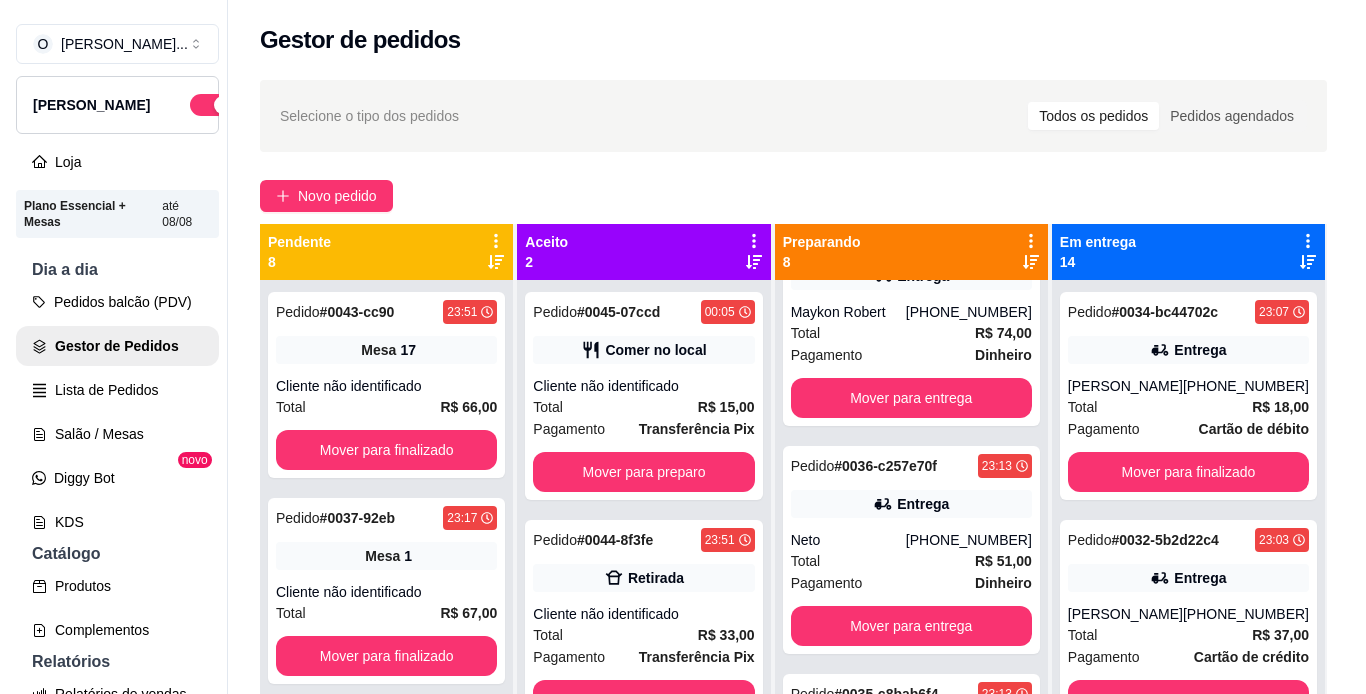 scroll, scrollTop: 985, scrollLeft: 0, axis: vertical 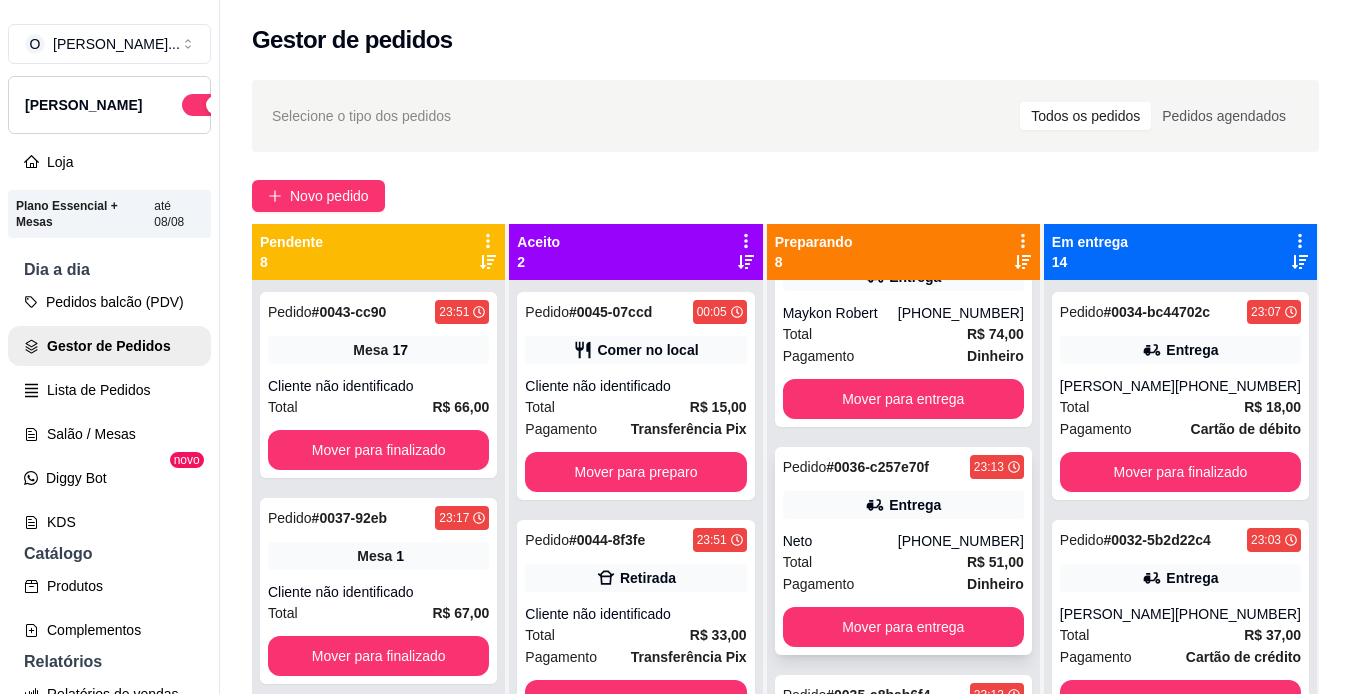 click on "Entrega" at bounding box center (903, 505) 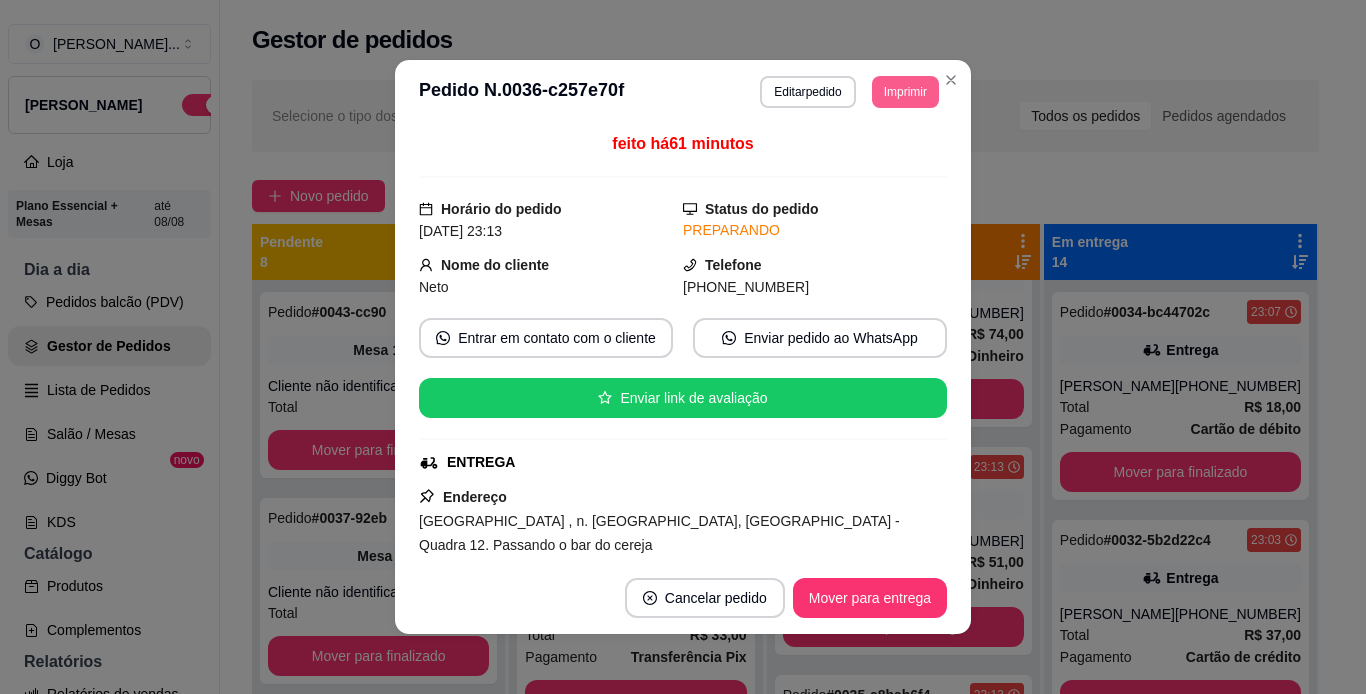click on "Imprimir" at bounding box center [905, 92] 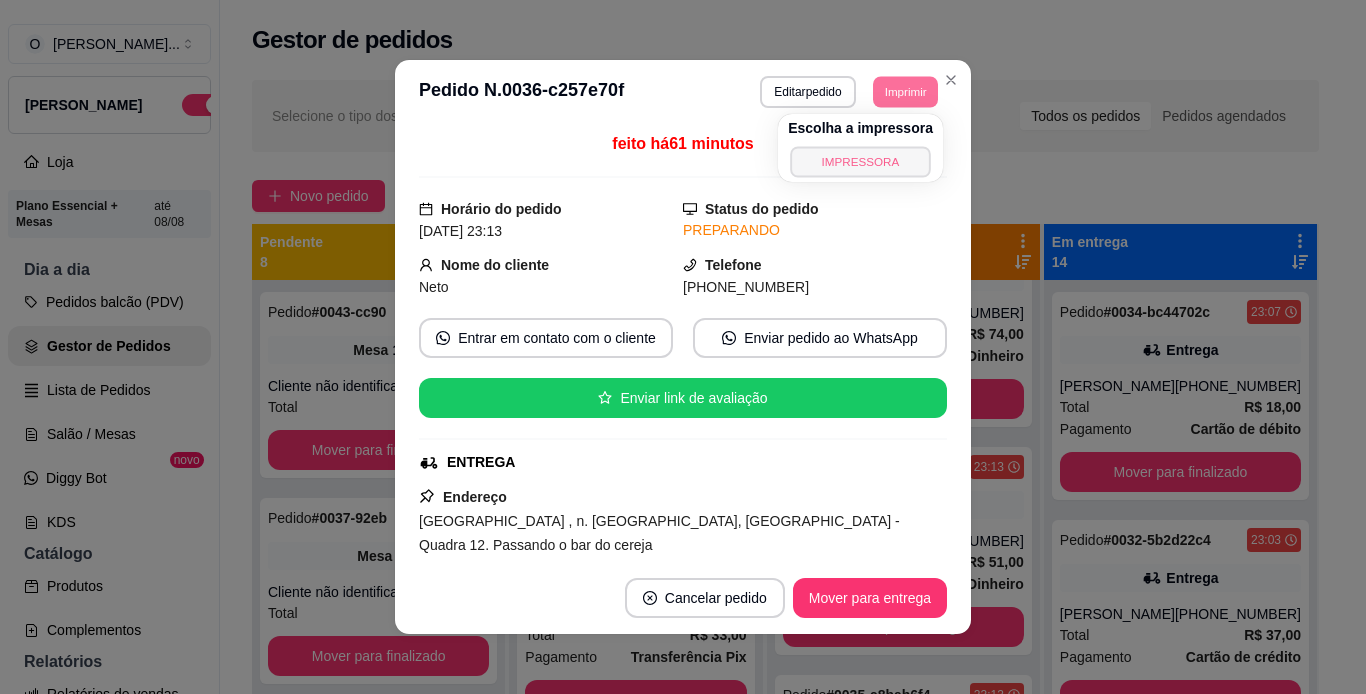 click on "IMPRESSORA" at bounding box center [860, 161] 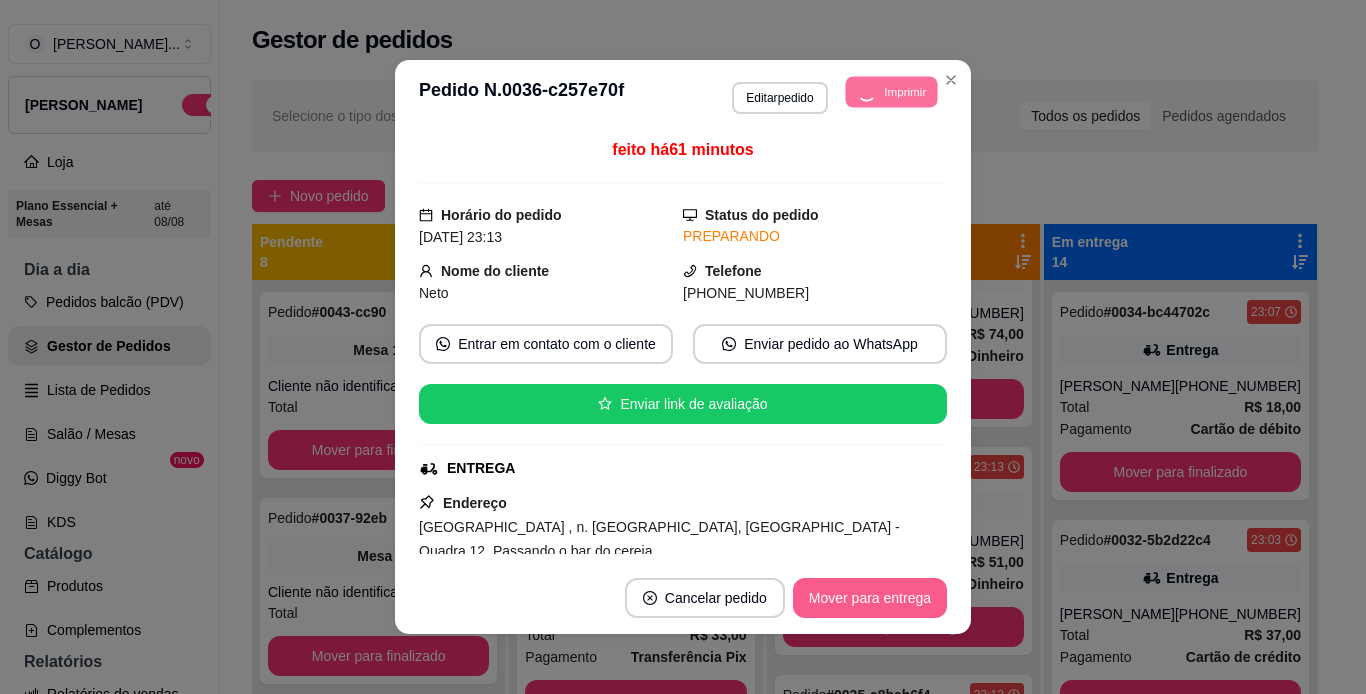 click on "Mover para entrega" at bounding box center [870, 598] 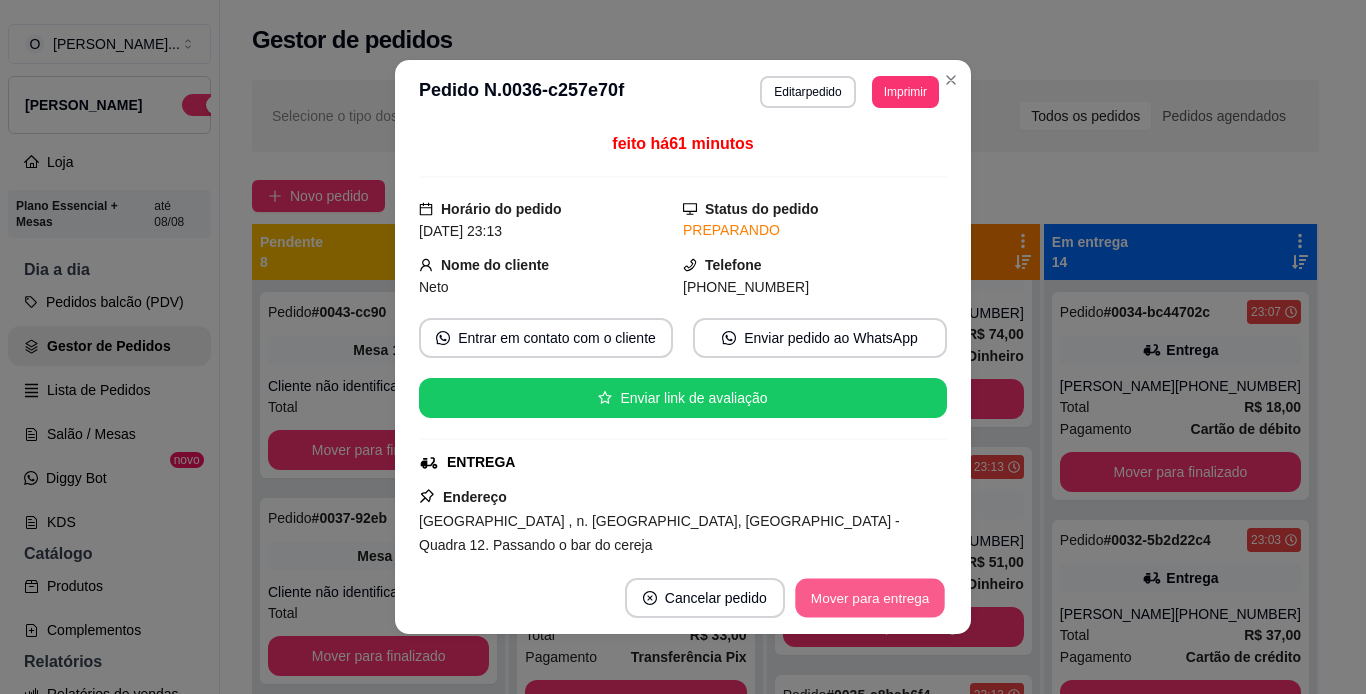 click on "Mover para entrega" at bounding box center (870, 598) 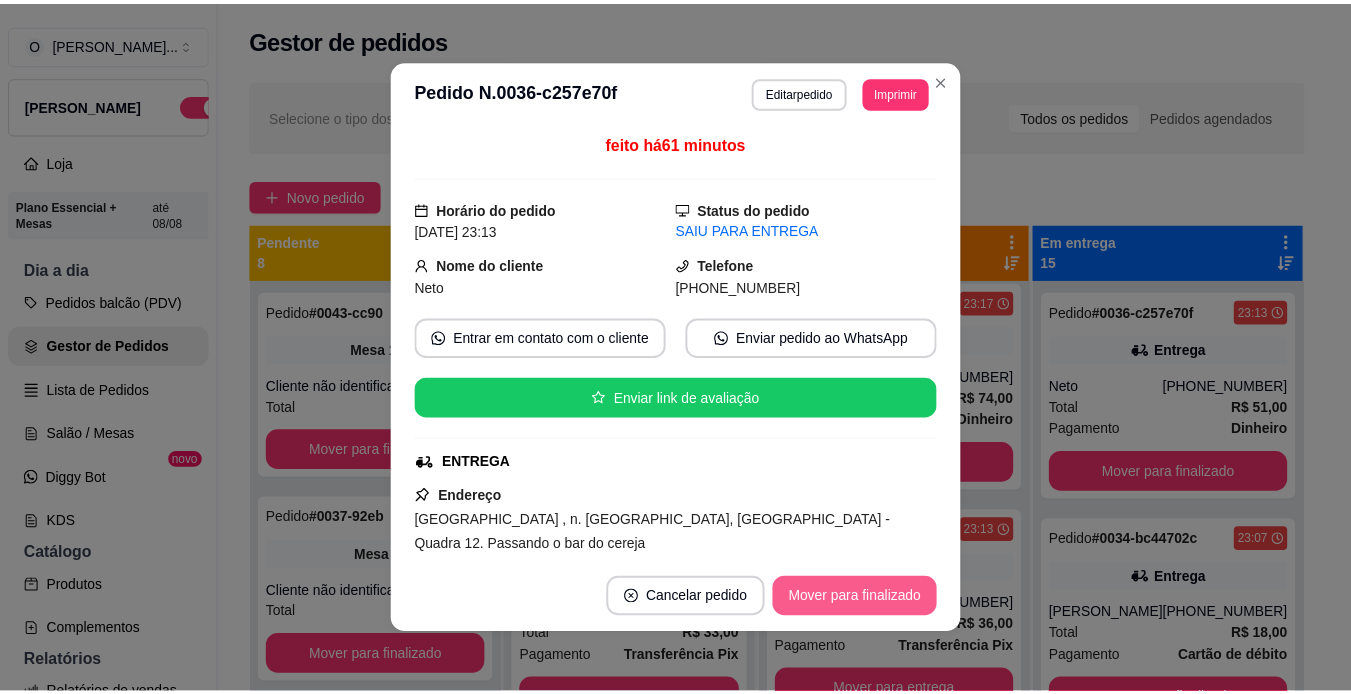 scroll, scrollTop: 922, scrollLeft: 0, axis: vertical 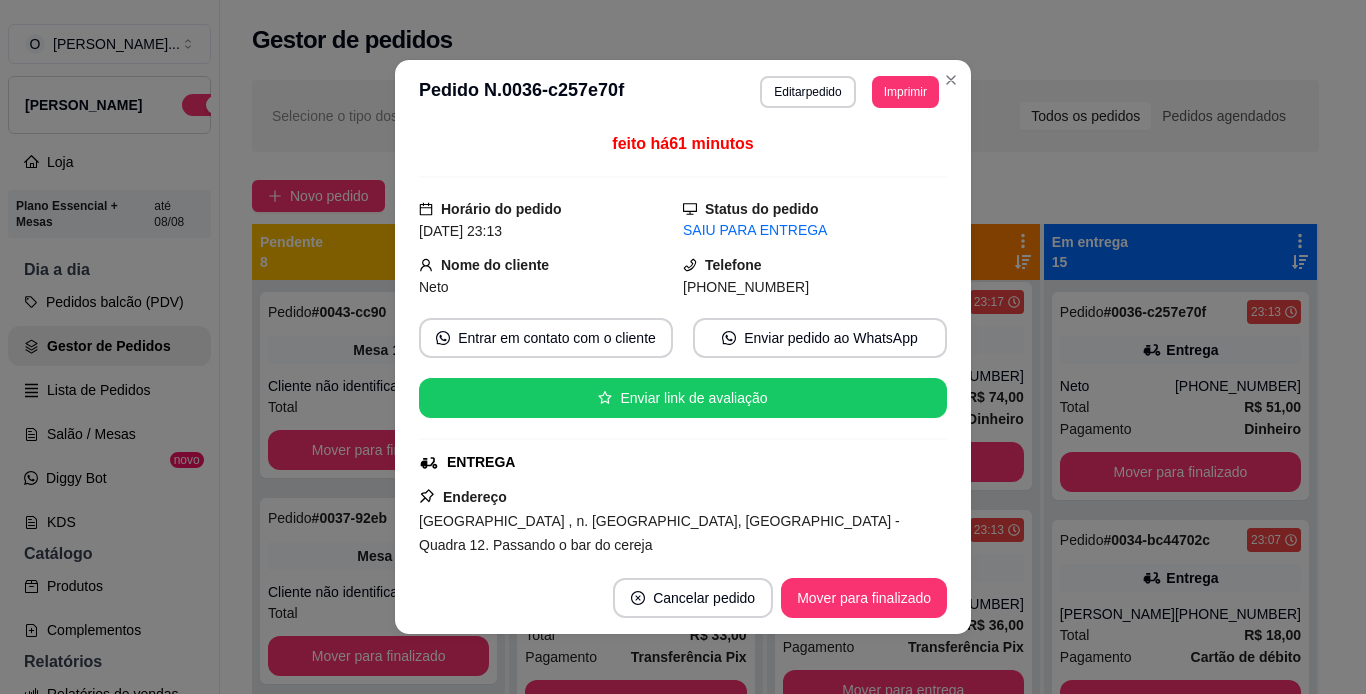click on "Selecione o tipo dos pedidos Todos os pedidos Pedidos agendados Novo pedido Pendente 8 Pedido  # 0043-cc90 23:51 Mesa 17 Cliente não identificado Total R$ 66,00 Mover para finalizado Pedido  # 0037-92eb 23:17 Mesa 1 Cliente não identificado Total R$ 67,00 Mover para finalizado Pedido  # 0033-96fe 23:05 Mesa 6 Cliente não identificado Total R$ 163,00 Mover para finalizado Pedido  # 0030-80a2 22:52 Mesa 2 Cliente não identificado Total R$ 31,00 Mover para finalizado Pedido  # 0028-3d823 22:34 Mesa 20 Cliente não identificado Total R$ 207,00 Mover para finalizado Pedido  # 0026-d8cc 22:19 Mesa 2 Cliente não identificado Total R$ 62,00 Mover para finalizado Pedido  # 0025-bcf4 22:06 Mesa 4 Cliente não identificado Total R$ 158,00 Mover para finalizado Pedido  # 0024-e827 22:02 Mesa 7 Cliente não identificado Total R$ 50,00 Mover para finalizado Aceito 2 Pedido  # 0045-07ccd 00:05 Comer no local Cliente não identificado Total R$ 15,00 Pagamento Transferência Pix Mover para preparo Pedido  # 7 #" at bounding box center (785, 505) 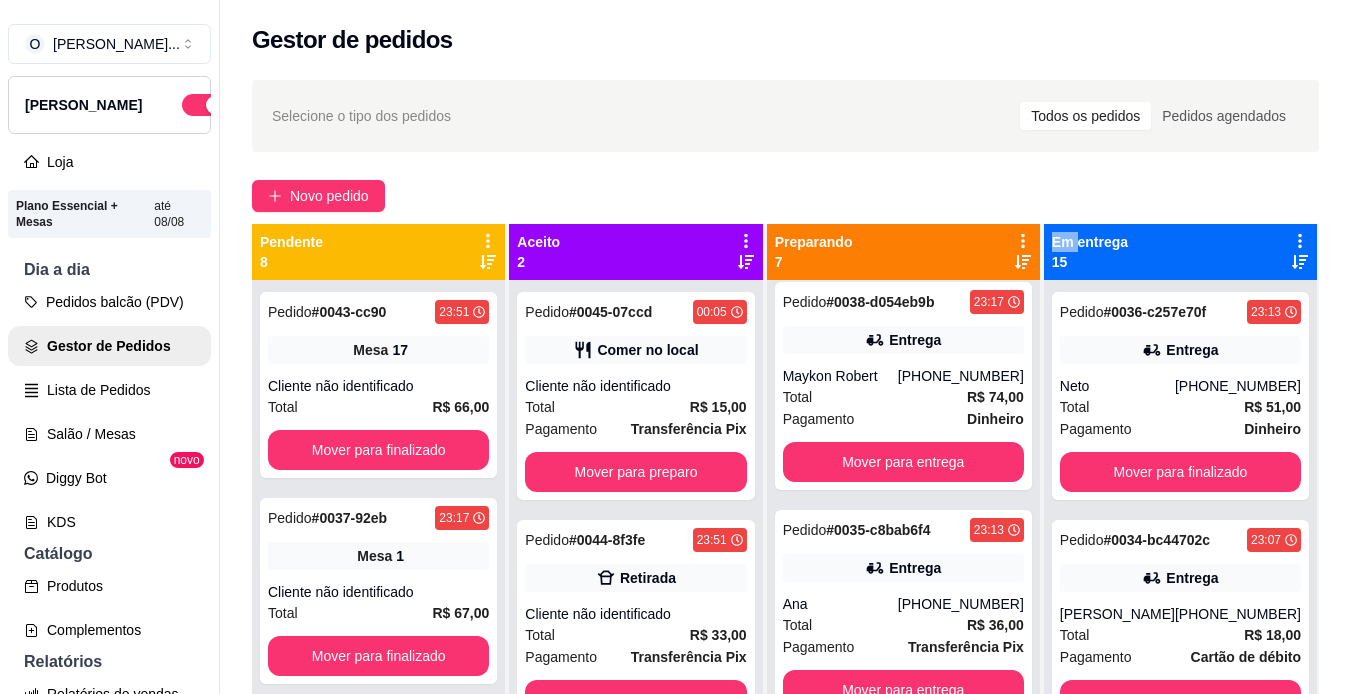 click on "Selecione o tipo dos pedidos Todos os pedidos Pedidos agendados Novo pedido Pendente 8 Pedido  # 0043-cc90 23:51 Mesa 17 Cliente não identificado Total R$ 66,00 Mover para finalizado Pedido  # 0037-92eb 23:17 Mesa 1 Cliente não identificado Total R$ 67,00 Mover para finalizado Pedido  # 0033-96fe 23:05 Mesa 6 Cliente não identificado Total R$ 163,00 Mover para finalizado Pedido  # 0030-80a2 22:52 Mesa 2 Cliente não identificado Total R$ 31,00 Mover para finalizado Pedido  # 0028-3d823 22:34 Mesa 20 Cliente não identificado Total R$ 207,00 Mover para finalizado Pedido  # 0026-d8cc 22:19 Mesa 2 Cliente não identificado Total R$ 62,00 Mover para finalizado Pedido  # 0025-bcf4 22:06 Mesa 4 Cliente não identificado Total R$ 158,00 Mover para finalizado Pedido  # 0024-e827 22:02 Mesa 7 Cliente não identificado Total R$ 50,00 Mover para finalizado Aceito 2 Pedido  # 0045-07ccd 00:05 Comer no local Cliente não identificado Total R$ 15,00 Pagamento Transferência Pix Mover para preparo Pedido  # 7 #" at bounding box center (785, 505) 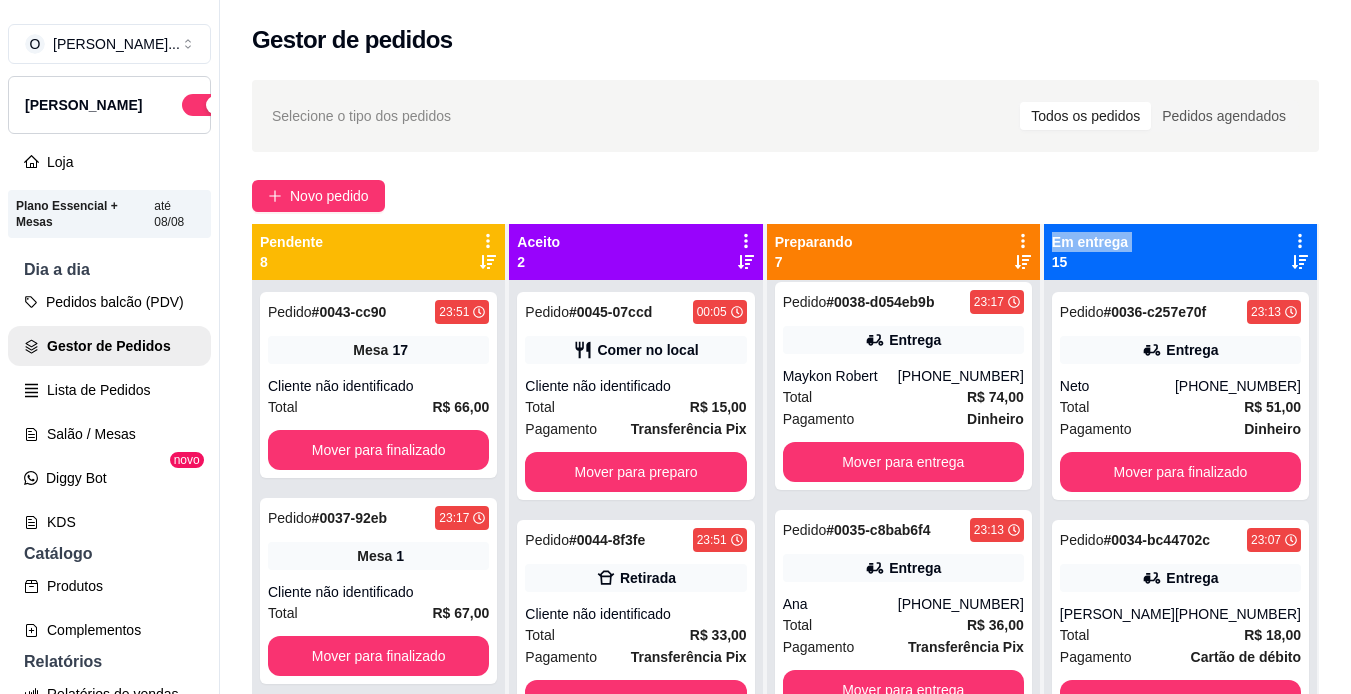 click on "Selecione o tipo dos pedidos Todos os pedidos Pedidos agendados Novo pedido Pendente 8 Pedido  # 0043-cc90 23:51 Mesa 17 Cliente não identificado Total R$ 66,00 Mover para finalizado Pedido  # 0037-92eb 23:17 Mesa 1 Cliente não identificado Total R$ 67,00 Mover para finalizado Pedido  # 0033-96fe 23:05 Mesa 6 Cliente não identificado Total R$ 163,00 Mover para finalizado Pedido  # 0030-80a2 22:52 Mesa 2 Cliente não identificado Total R$ 31,00 Mover para finalizado Pedido  # 0028-3d823 22:34 Mesa 20 Cliente não identificado Total R$ 207,00 Mover para finalizado Pedido  # 0026-d8cc 22:19 Mesa 2 Cliente não identificado Total R$ 62,00 Mover para finalizado Pedido  # 0025-bcf4 22:06 Mesa 4 Cliente não identificado Total R$ 158,00 Mover para finalizado Pedido  # 0024-e827 22:02 Mesa 7 Cliente não identificado Total R$ 50,00 Mover para finalizado Aceito 2 Pedido  # 0045-07ccd 00:05 Comer no local Cliente não identificado Total R$ 15,00 Pagamento Transferência Pix Mover para preparo Pedido  # 7 #" at bounding box center [785, 505] 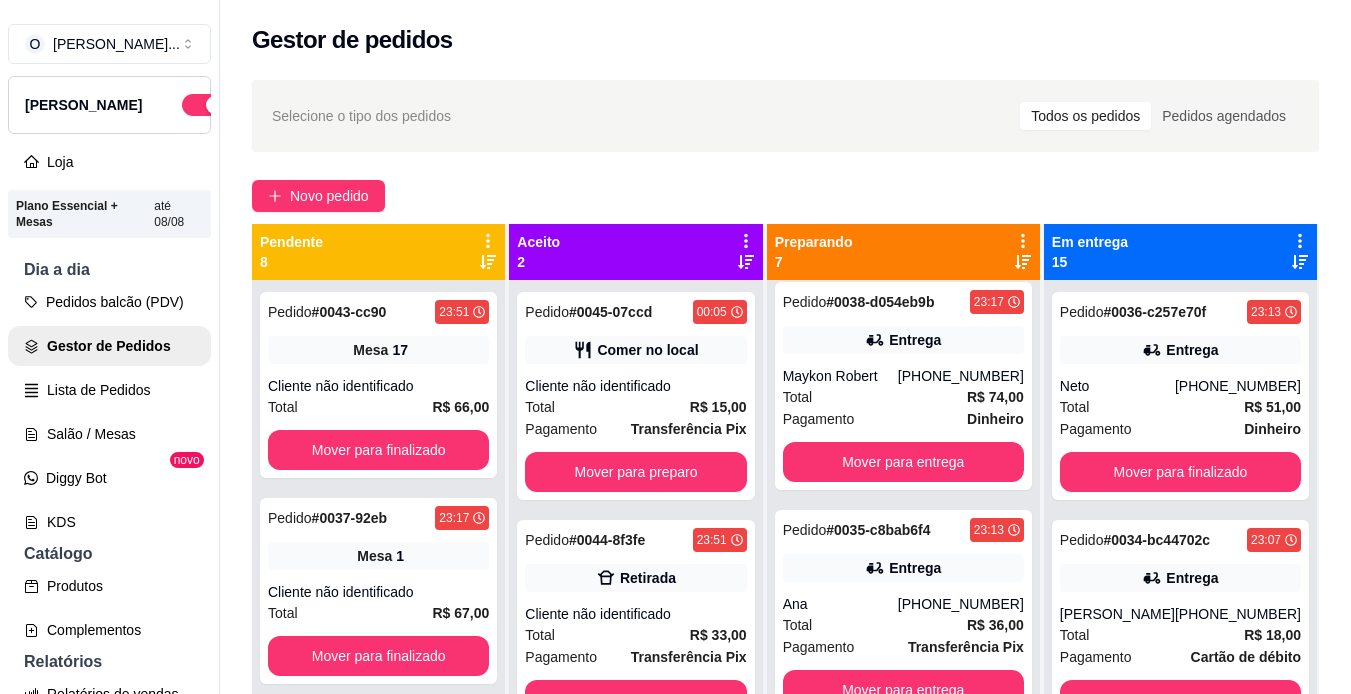 click on "Selecione o tipo dos pedidos Todos os pedidos Pedidos agendados Novo pedido Pendente 8 Pedido  # 0043-cc90 23:51 Mesa 17 Cliente não identificado Total R$ 66,00 Mover para finalizado Pedido  # 0037-92eb 23:17 Mesa 1 Cliente não identificado Total R$ 67,00 Mover para finalizado Pedido  # 0033-96fe 23:05 Mesa 6 Cliente não identificado Total R$ 163,00 Mover para finalizado Pedido  # 0030-80a2 22:52 Mesa 2 Cliente não identificado Total R$ 31,00 Mover para finalizado Pedido  # 0028-3d823 22:34 Mesa 20 Cliente não identificado Total R$ 207,00 Mover para finalizado Pedido  # 0026-d8cc 22:19 Mesa 2 Cliente não identificado Total R$ 62,00 Mover para finalizado Pedido  # 0025-bcf4 22:06 Mesa 4 Cliente não identificado Total R$ 158,00 Mover para finalizado Pedido  # 0024-e827 22:02 Mesa 7 Cliente não identificado Total R$ 50,00 Mover para finalizado Aceito 2 Pedido  # 0045-07ccd 00:05 Comer no local Cliente não identificado Total R$ 15,00 Pagamento Transferência Pix Mover para preparo Pedido  # 7 #" at bounding box center [785, 505] 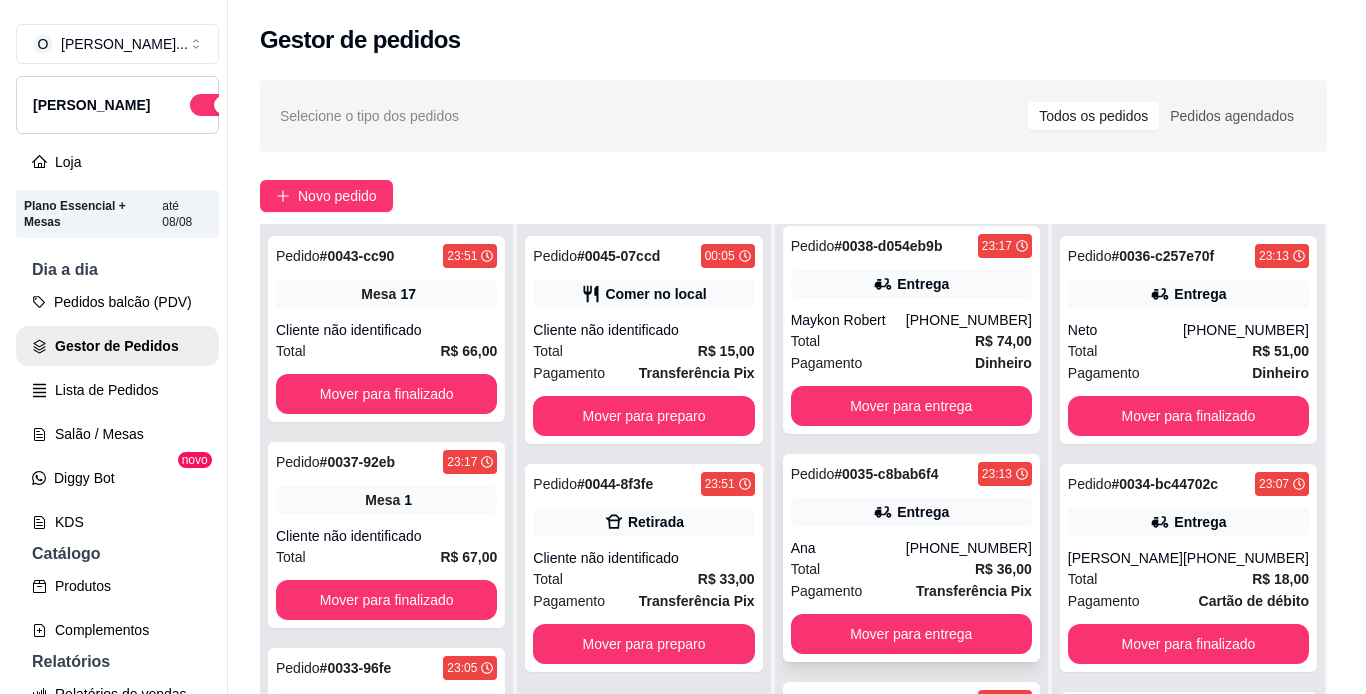 scroll, scrollTop: 56, scrollLeft: 0, axis: vertical 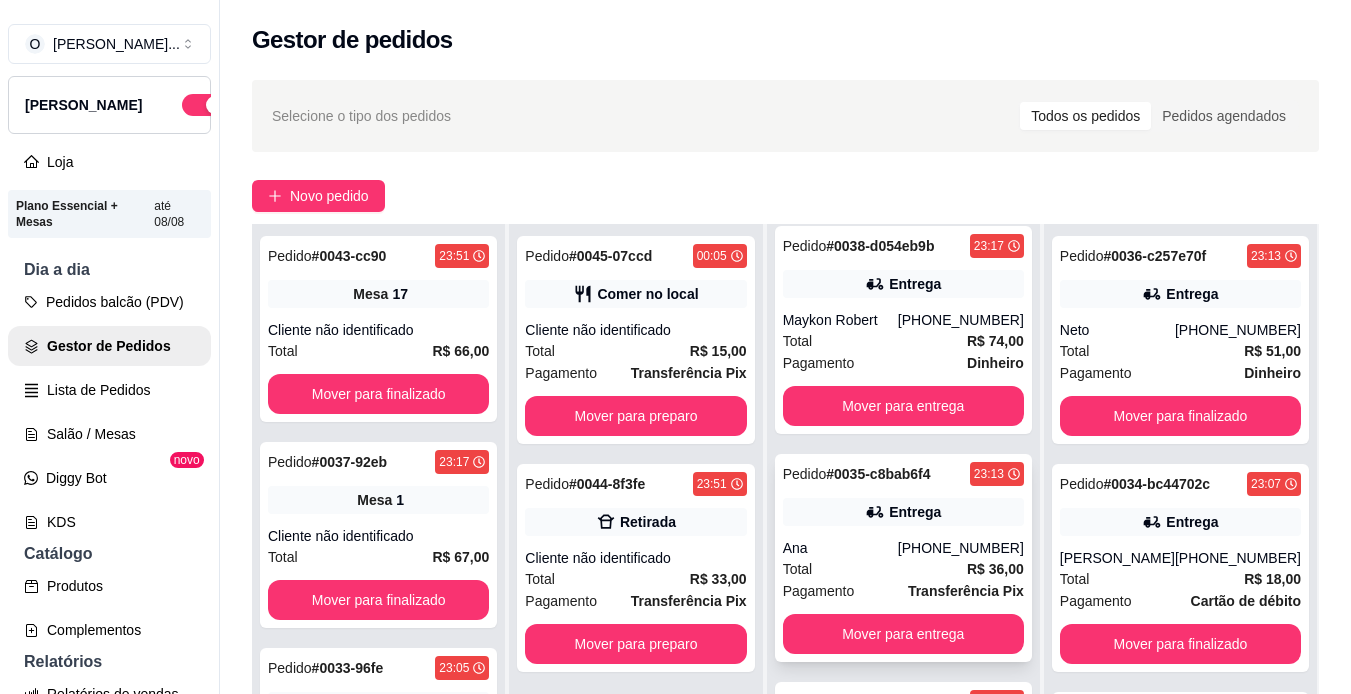 click 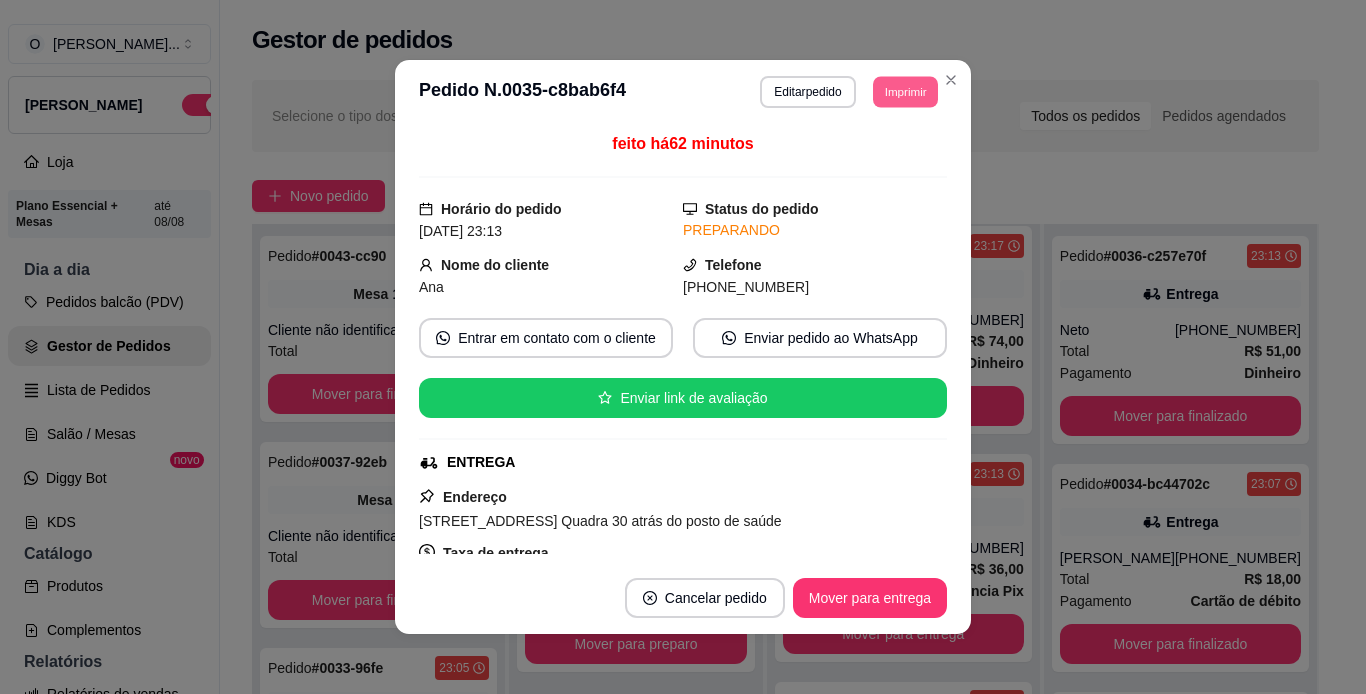 click on "Imprimir" at bounding box center [905, 91] 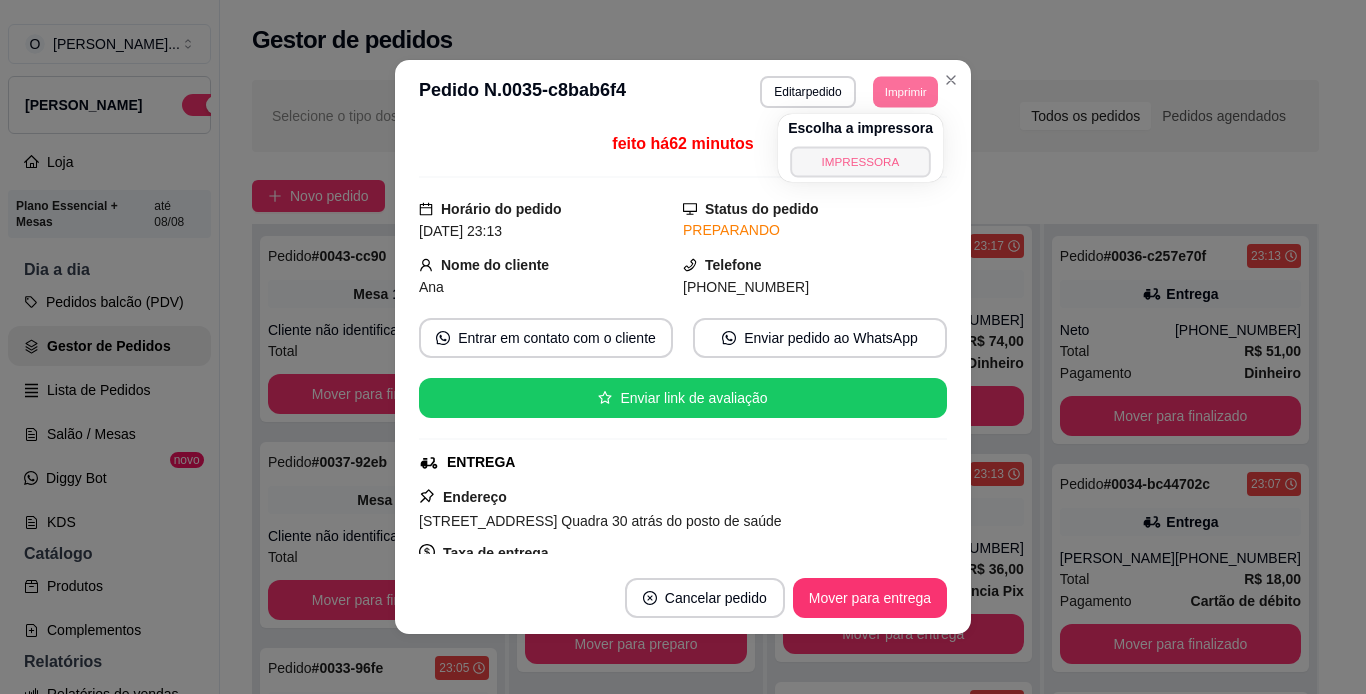 click on "IMPRESSORA" at bounding box center (860, 161) 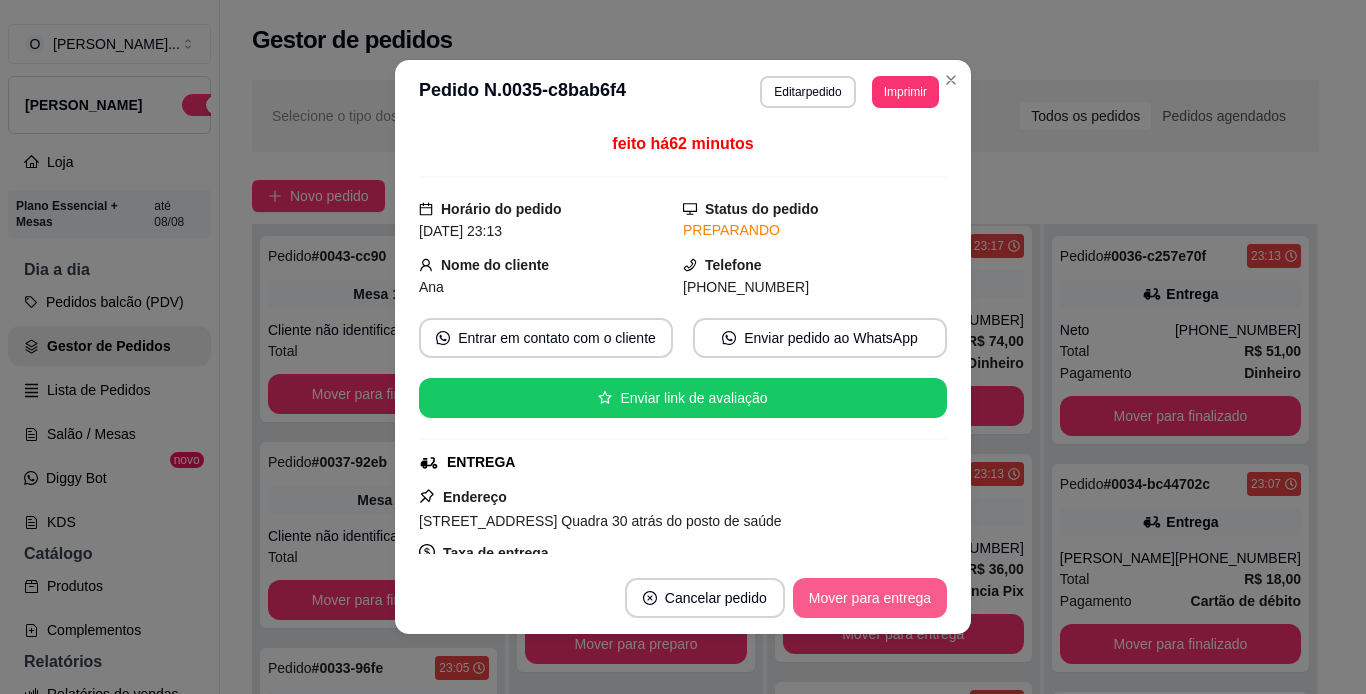 click on "Mover para entrega" at bounding box center [870, 598] 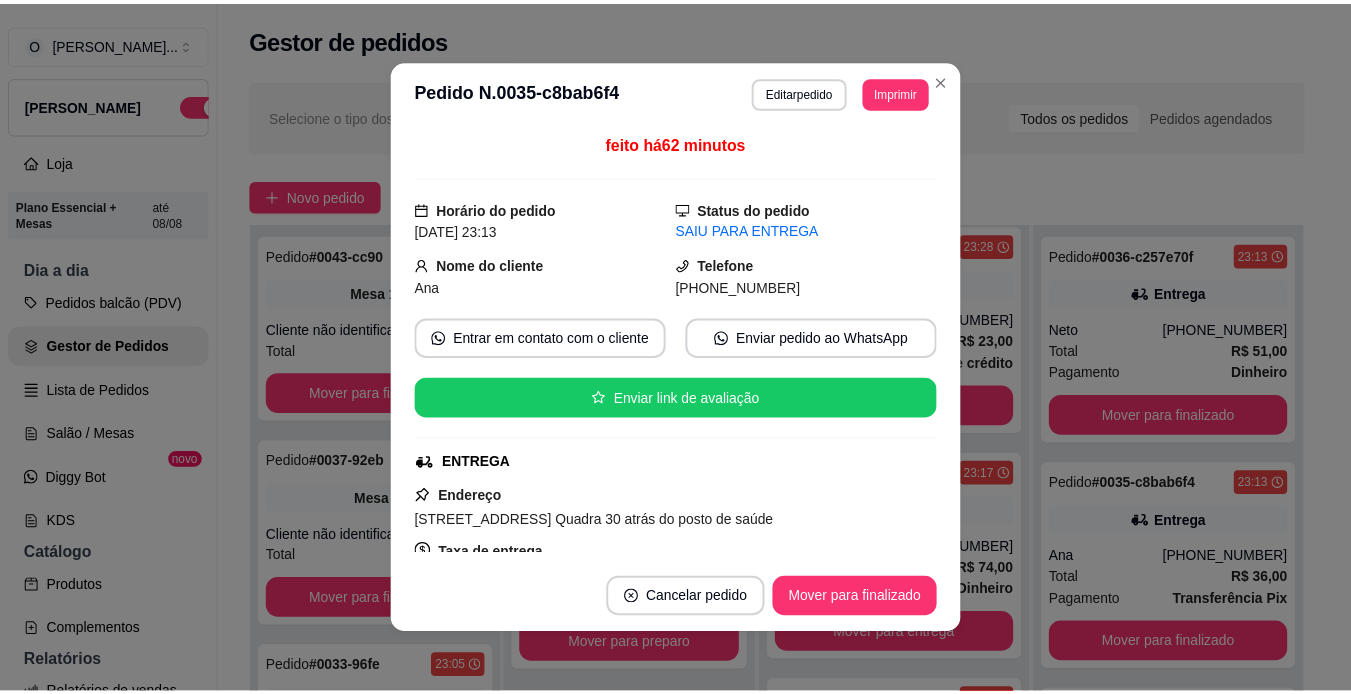 scroll, scrollTop: 694, scrollLeft: 0, axis: vertical 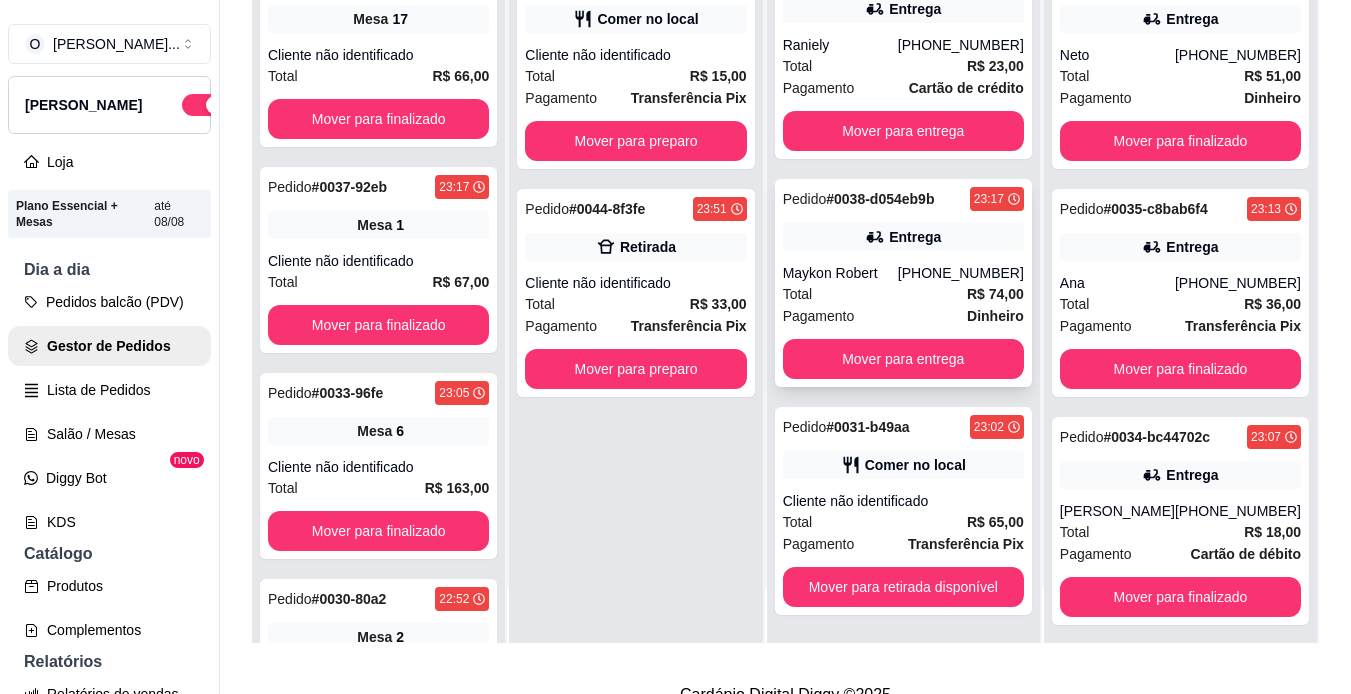 click on "Entrega" at bounding box center (915, 237) 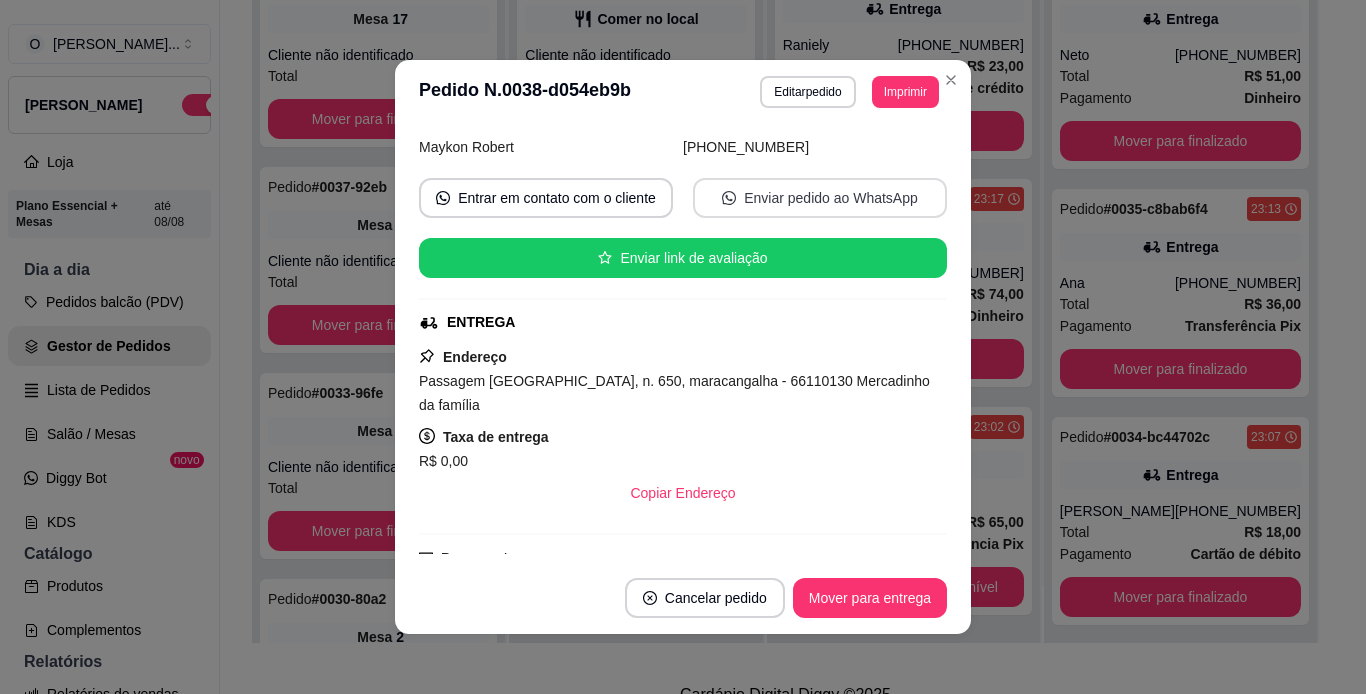 scroll, scrollTop: 141, scrollLeft: 0, axis: vertical 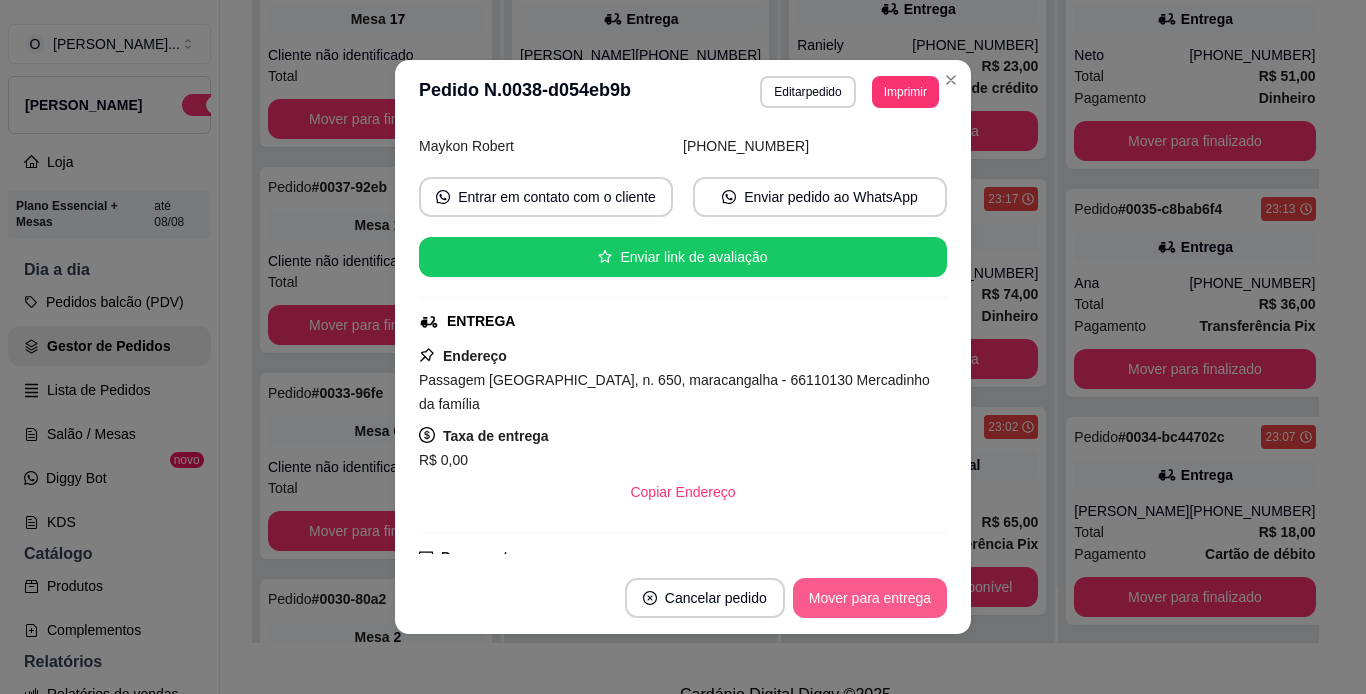 click on "Mover para entrega" at bounding box center [870, 598] 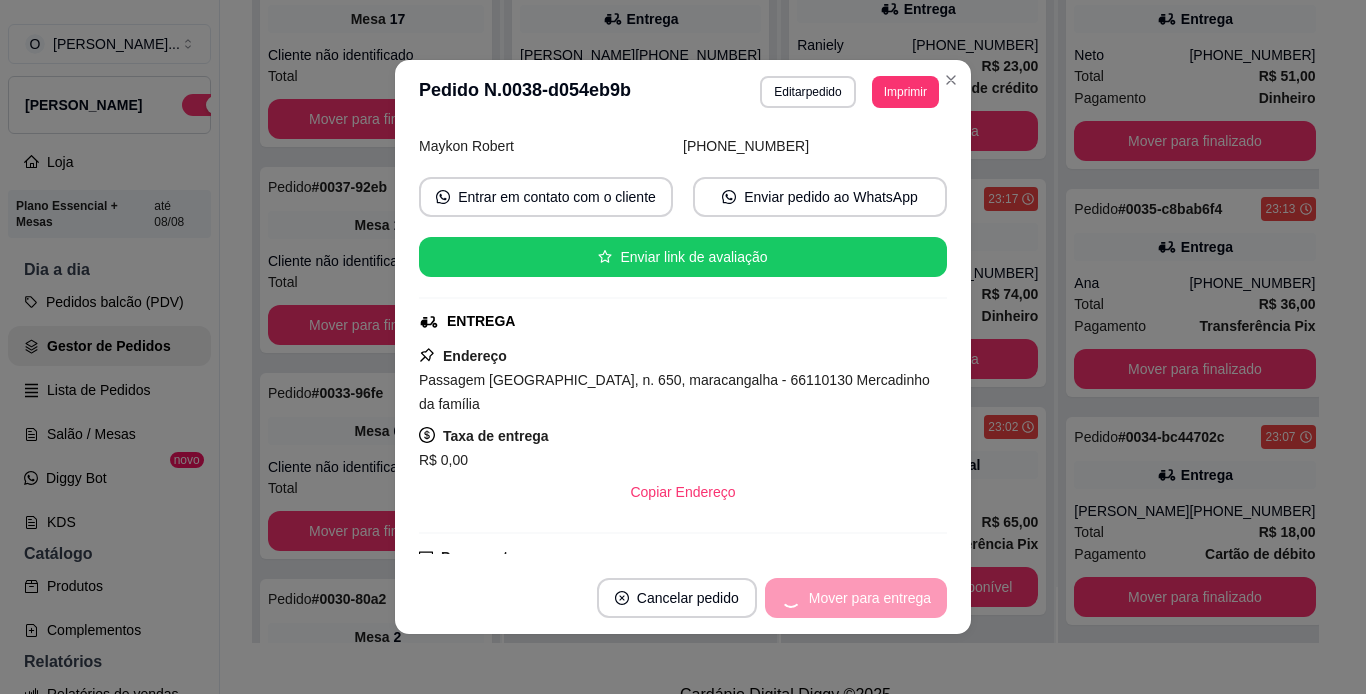 scroll, scrollTop: 466, scrollLeft: 0, axis: vertical 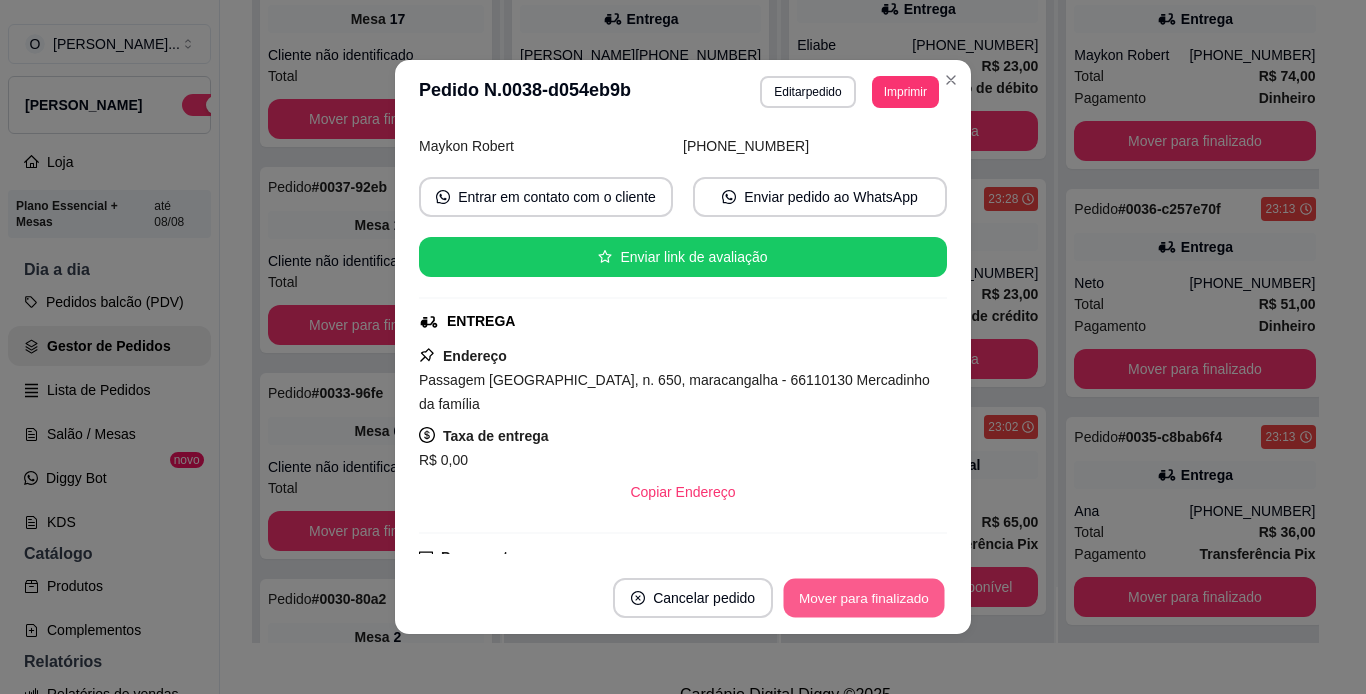 click on "Mover para finalizado" at bounding box center (864, 598) 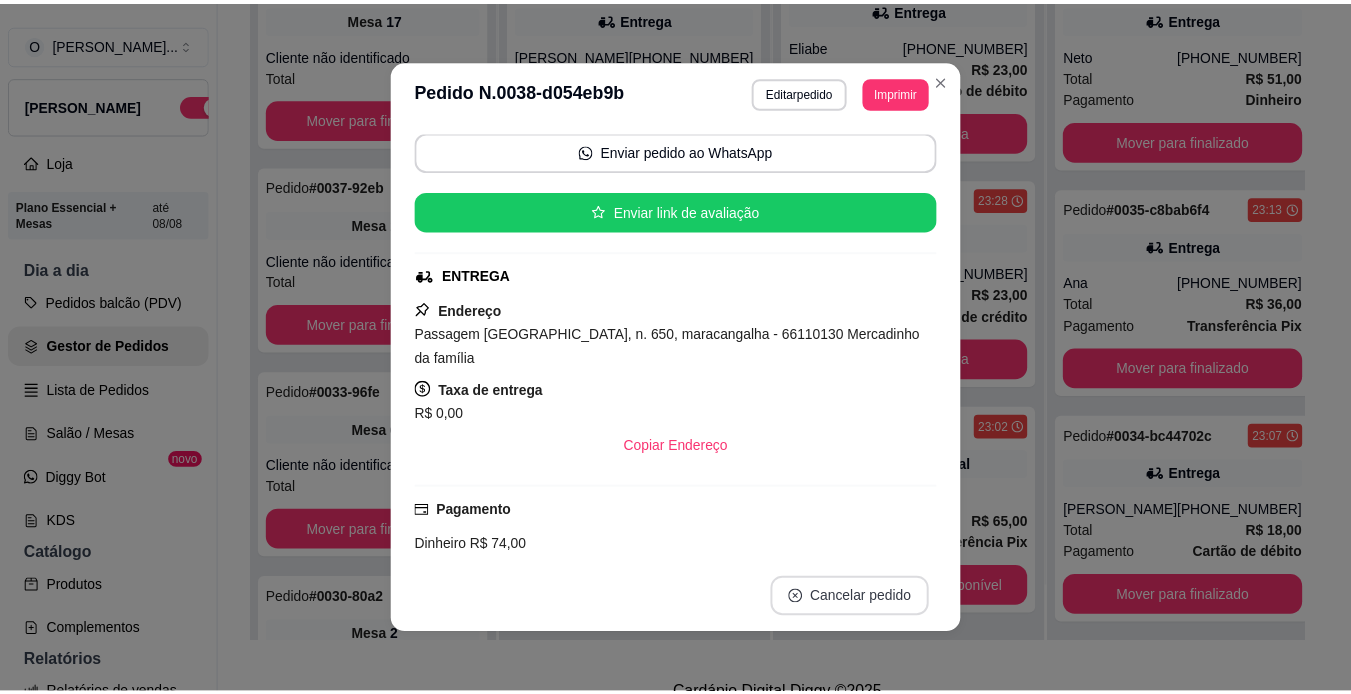 scroll, scrollTop: 95, scrollLeft: 0, axis: vertical 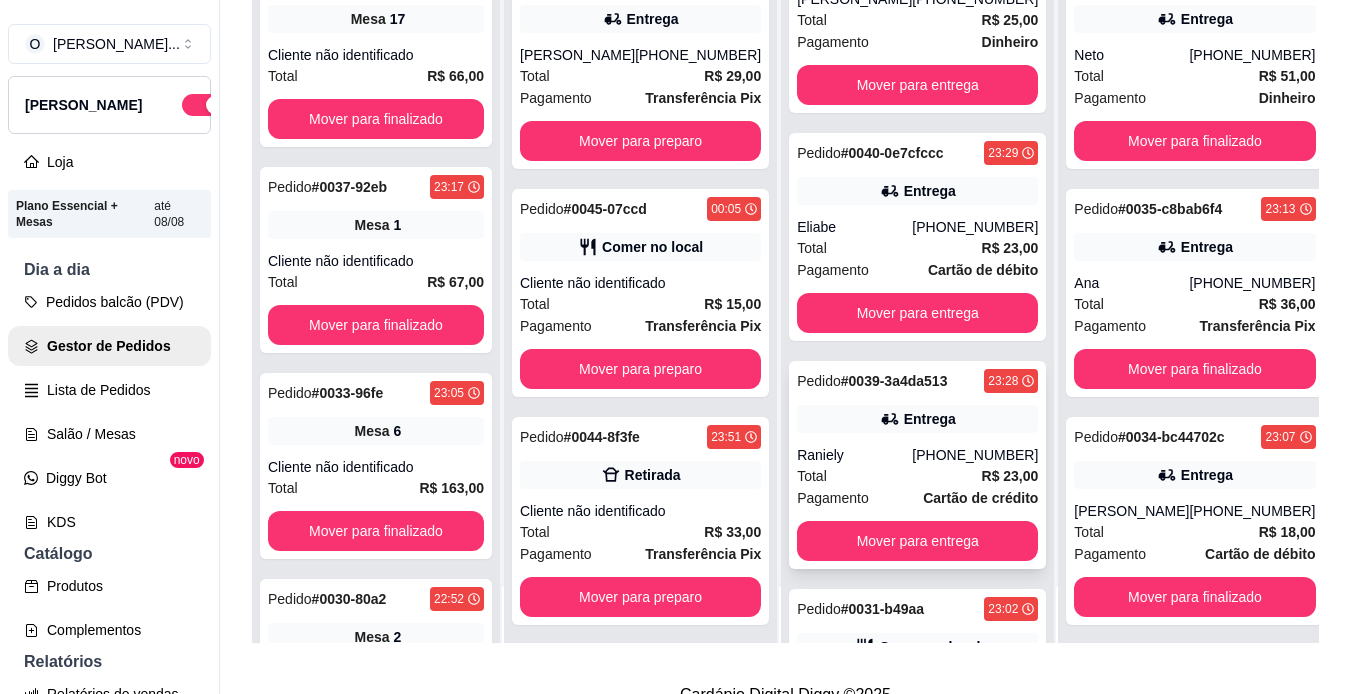 click on "Entrega" at bounding box center [930, 419] 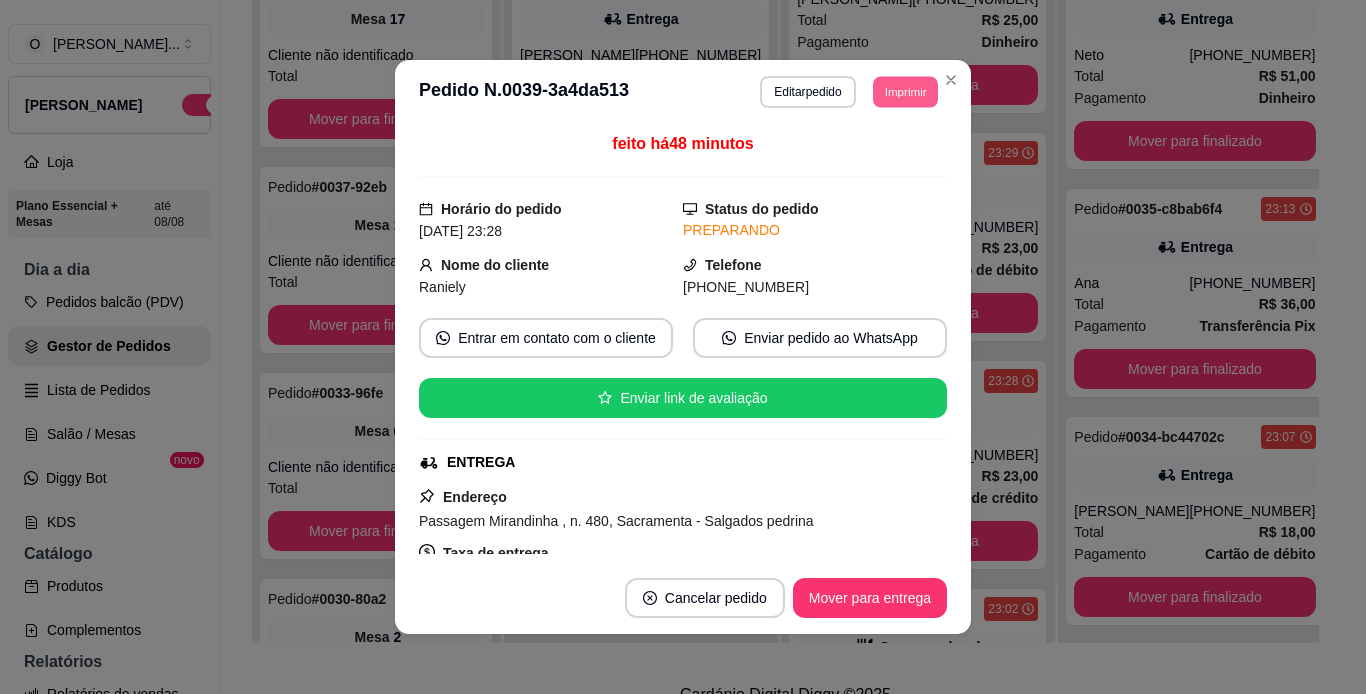 click on "Imprimir" at bounding box center (905, 91) 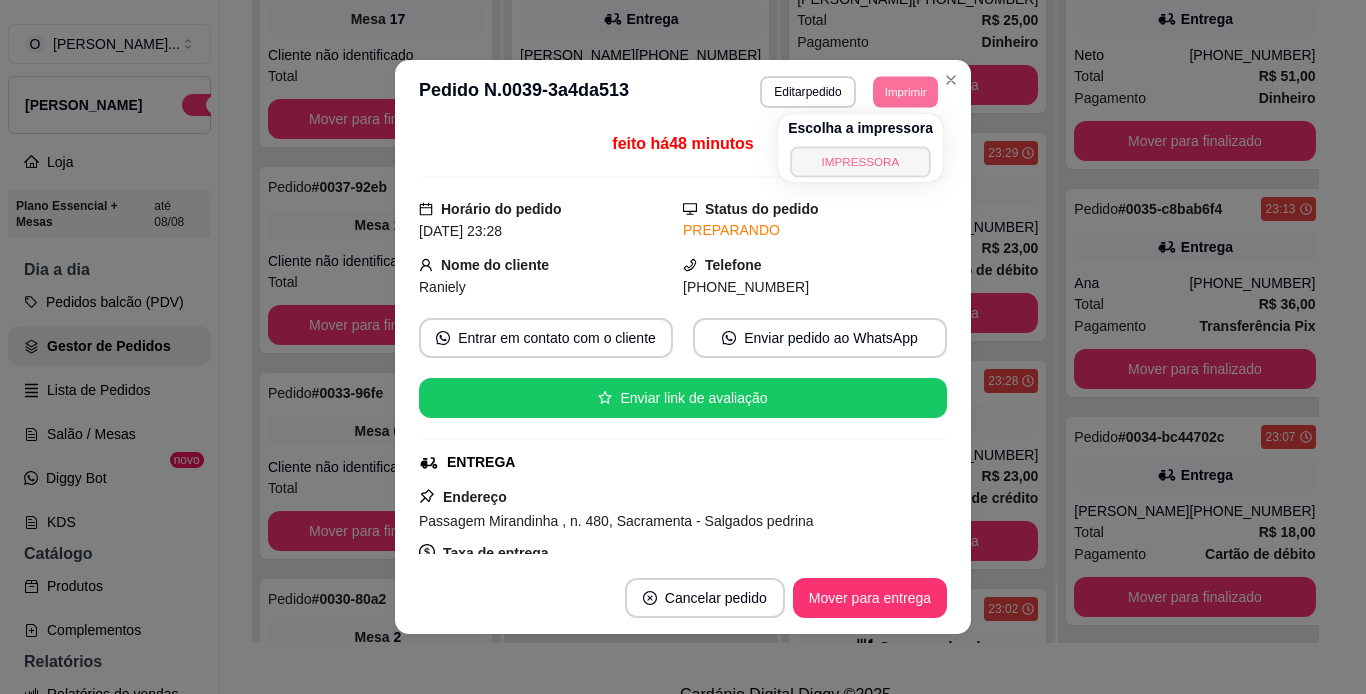 click on "IMPRESSORA" at bounding box center (860, 161) 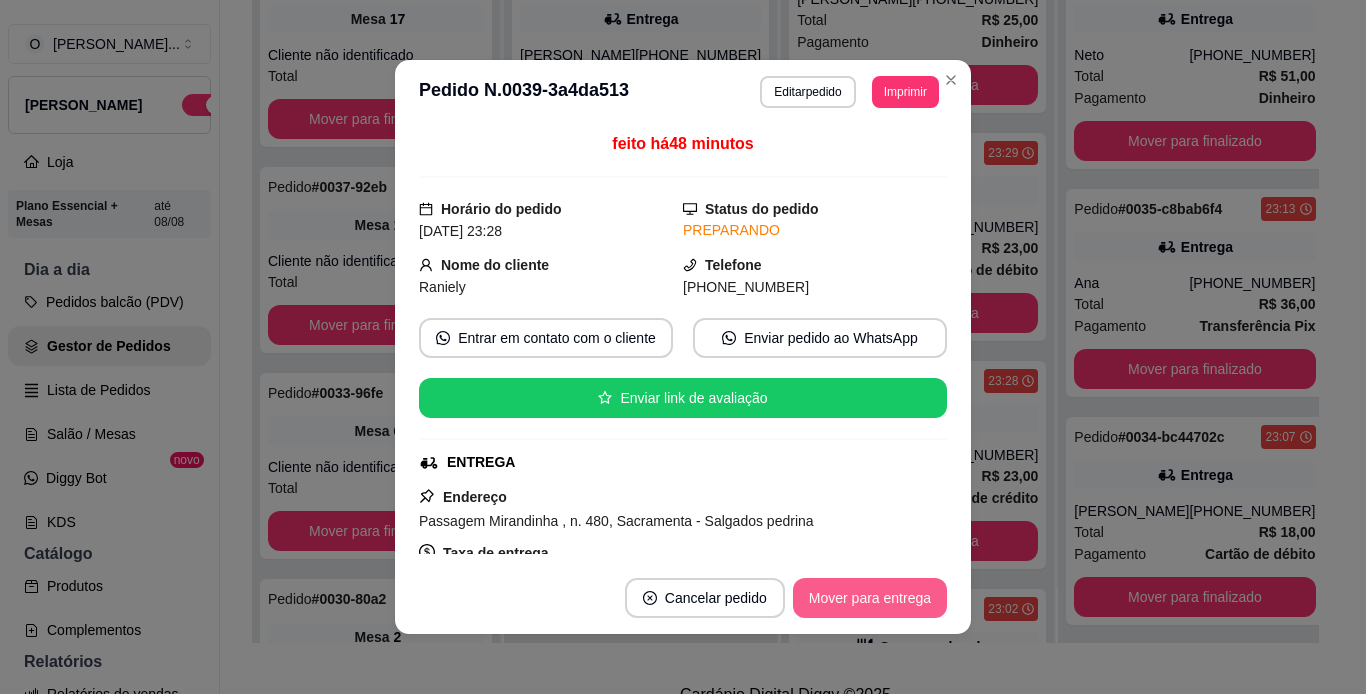 click on "Mover para entrega" at bounding box center (870, 598) 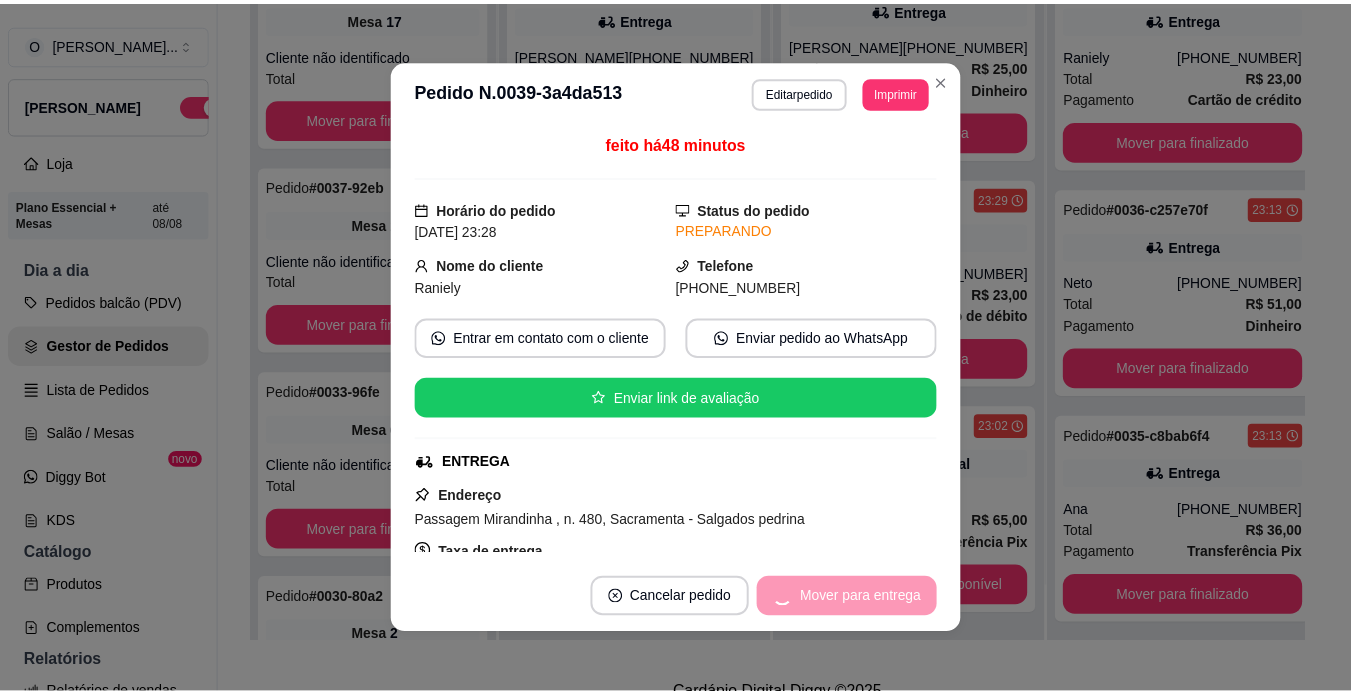 scroll, scrollTop: 238, scrollLeft: 0, axis: vertical 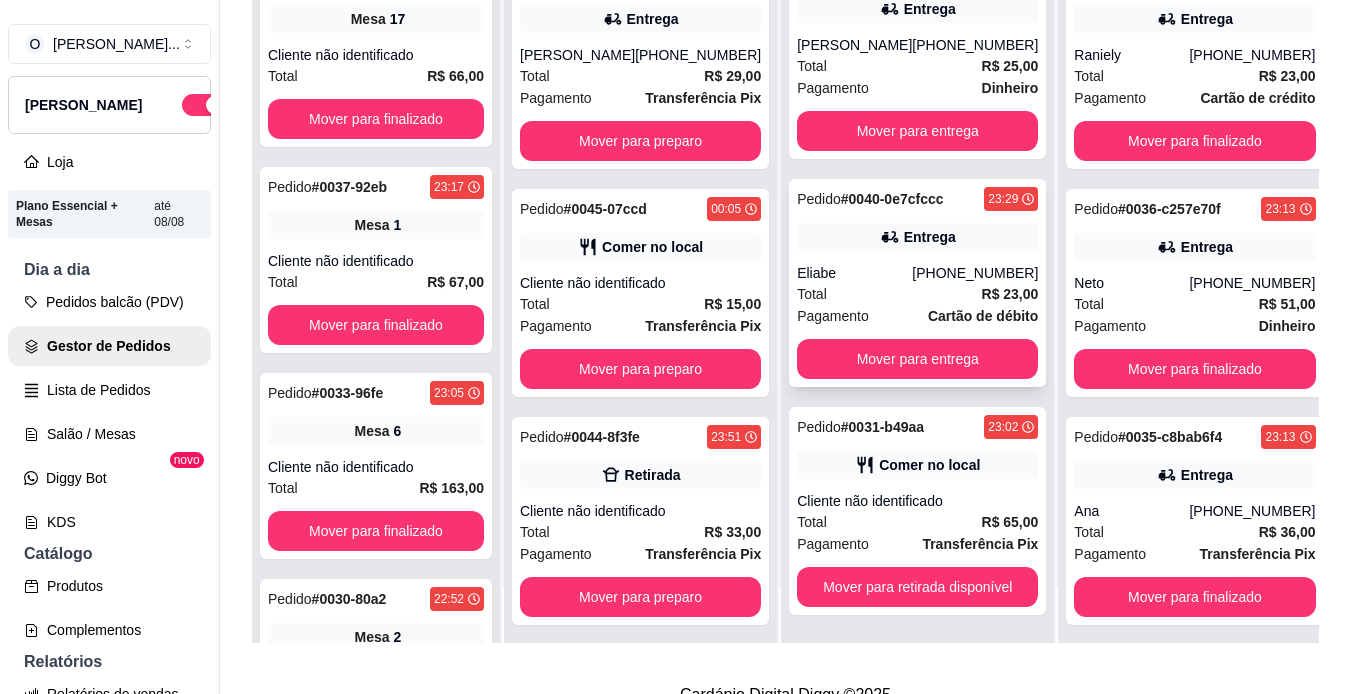 click on "[PHONE_NUMBER]" at bounding box center [975, 273] 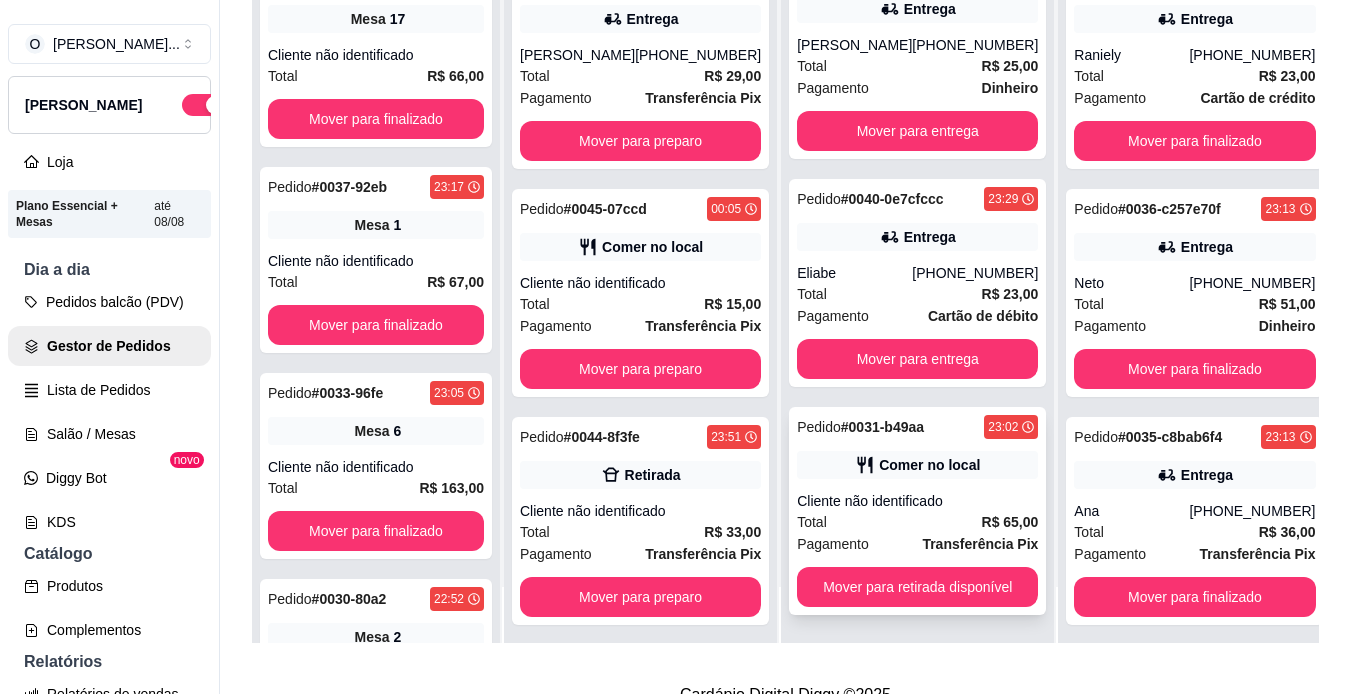 scroll, scrollTop: 319, scrollLeft: 0, axis: vertical 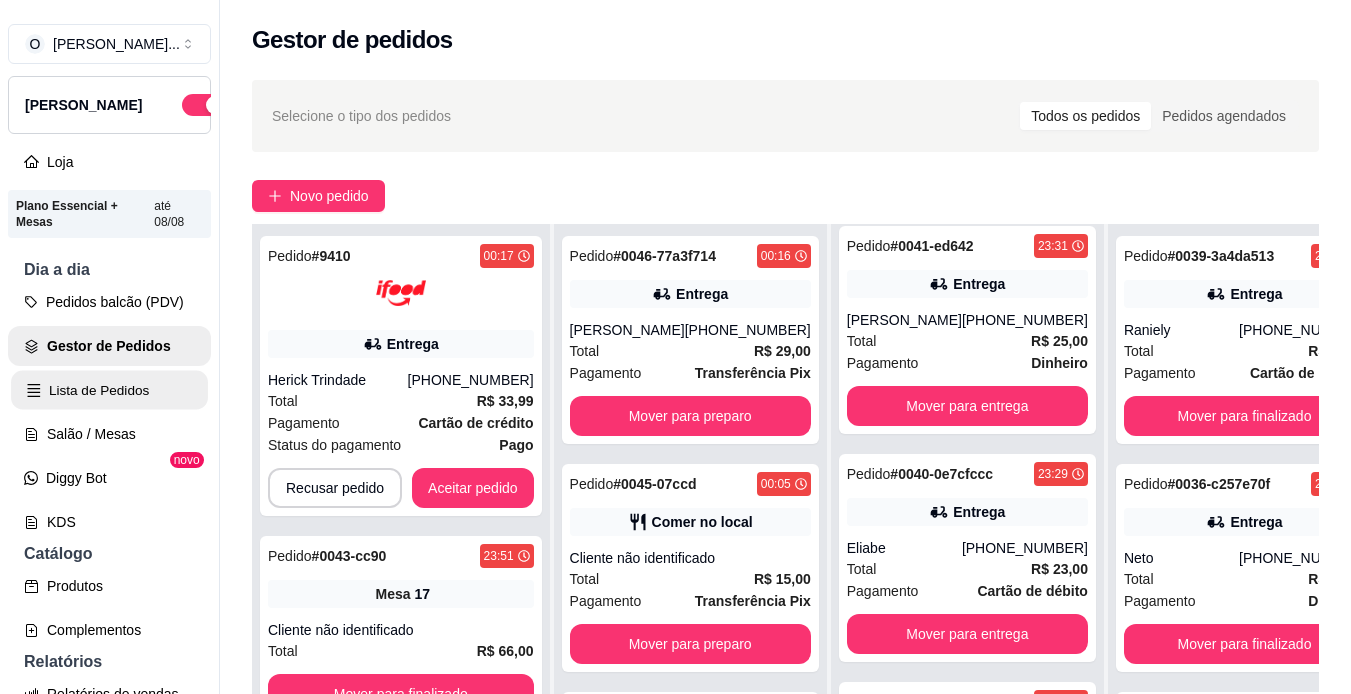 click on "Lista de Pedidos" at bounding box center [109, 390] 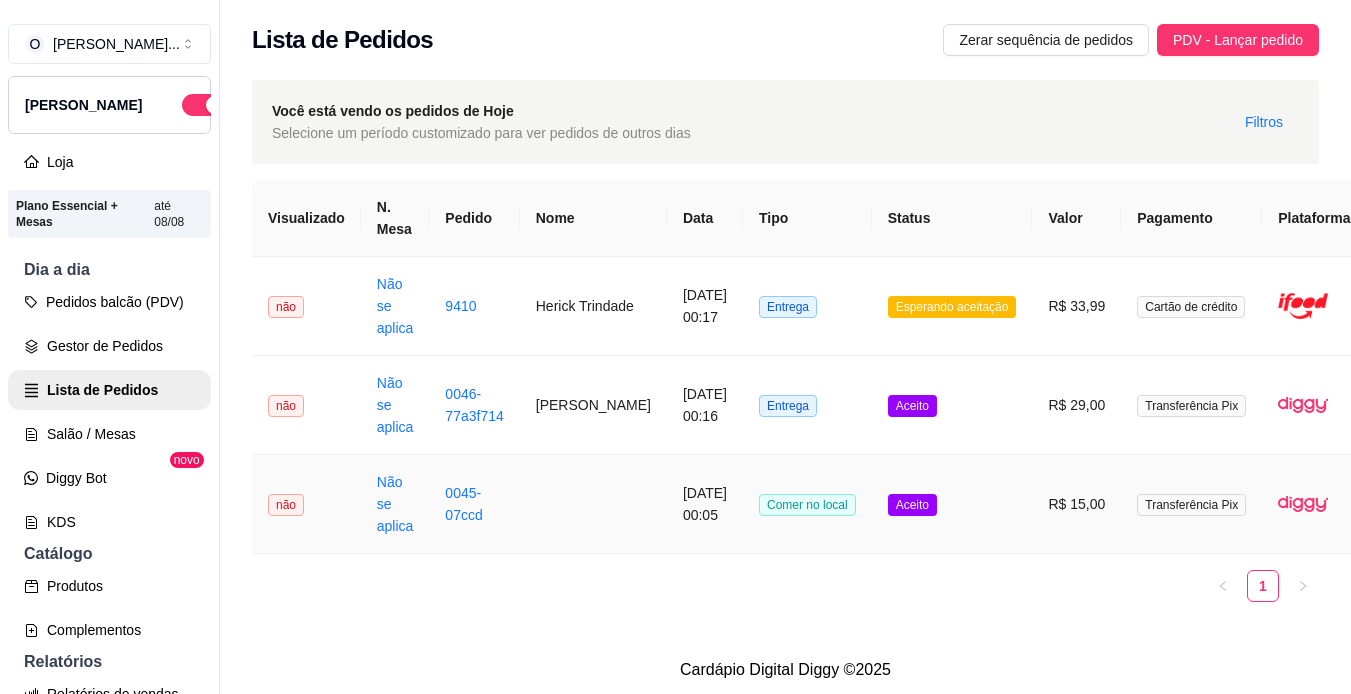 scroll, scrollTop: 19, scrollLeft: 0, axis: vertical 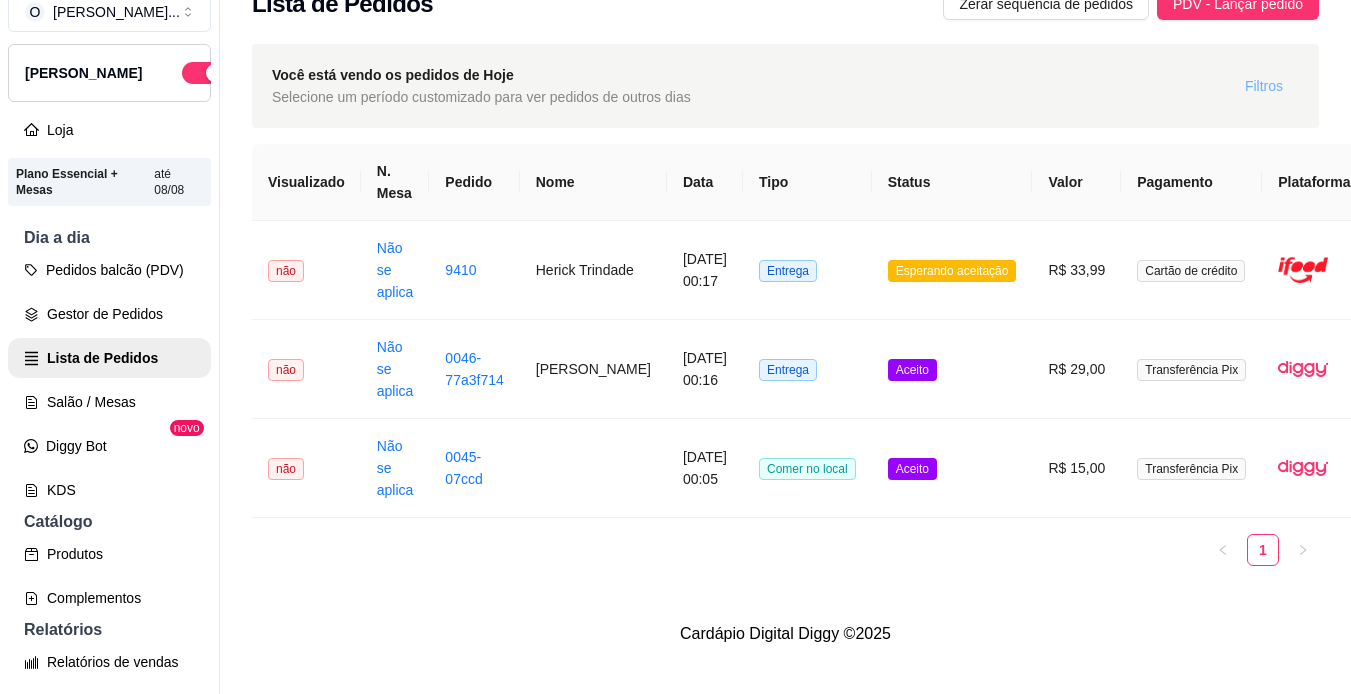click on "Filtros" at bounding box center (1264, 86) 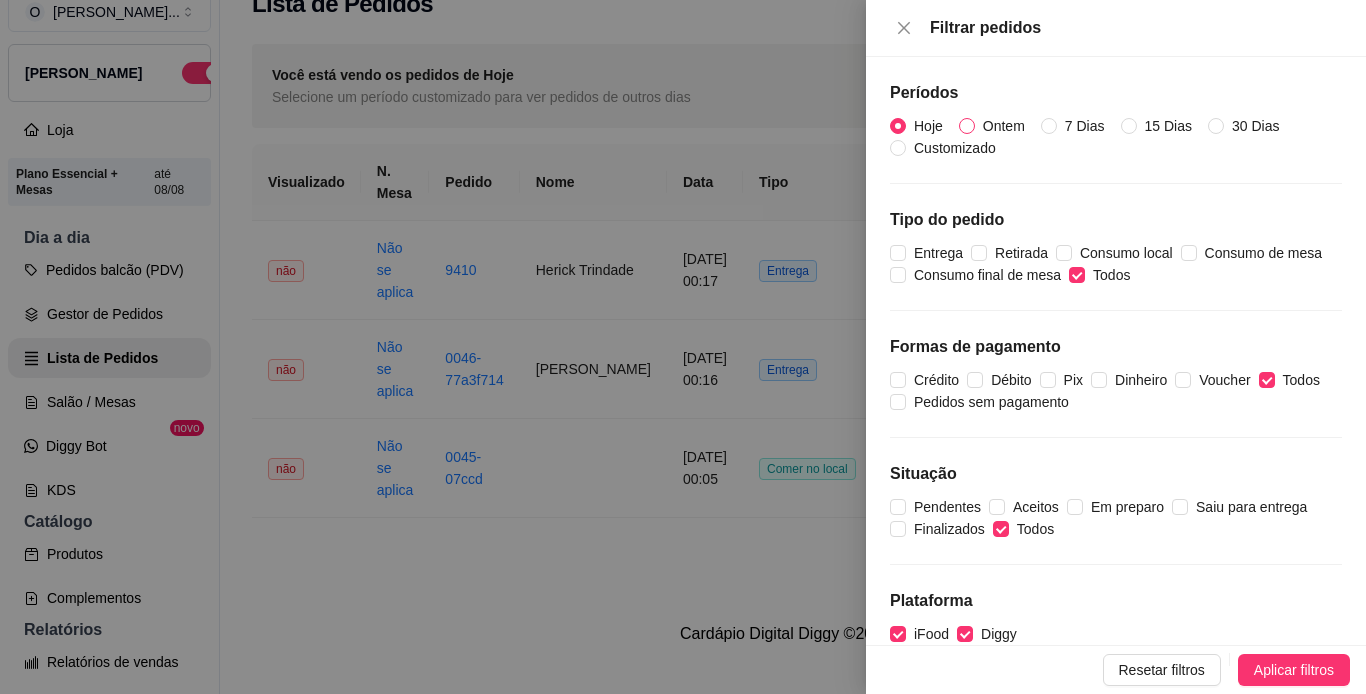 click on "Ontem" at bounding box center (1004, 126) 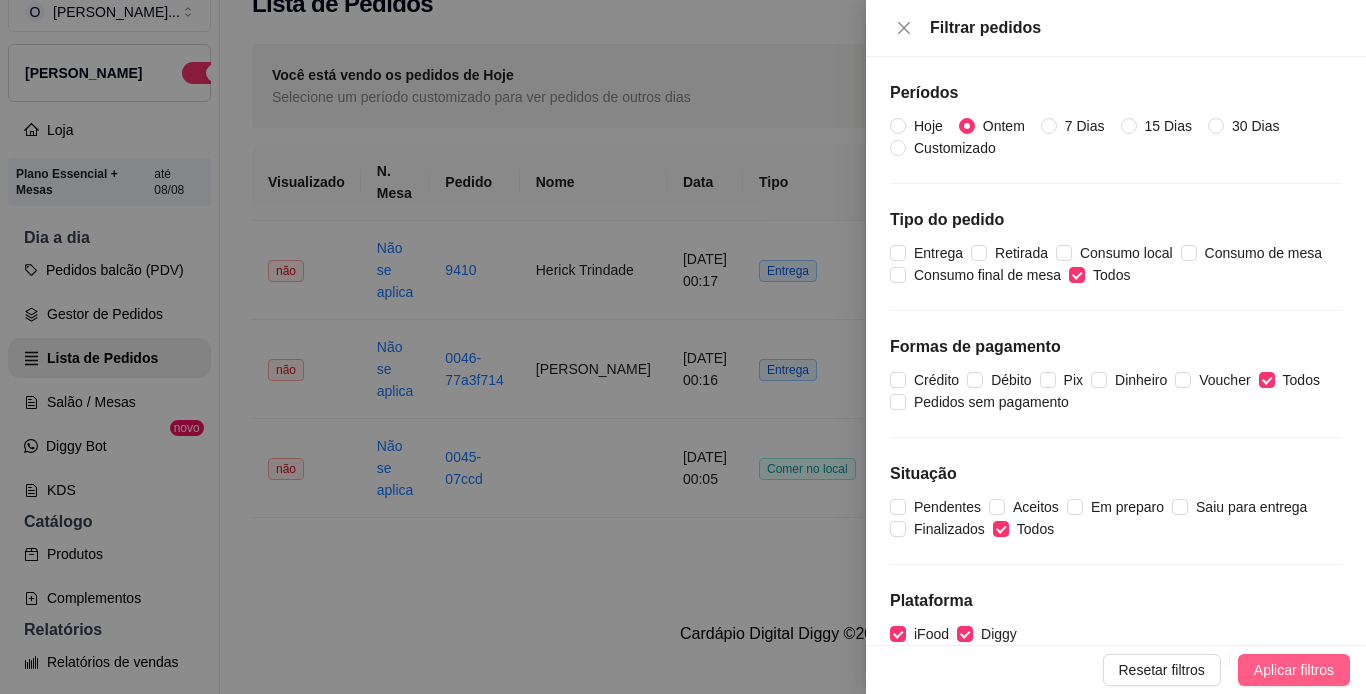 click on "Aplicar filtros" at bounding box center [1294, 670] 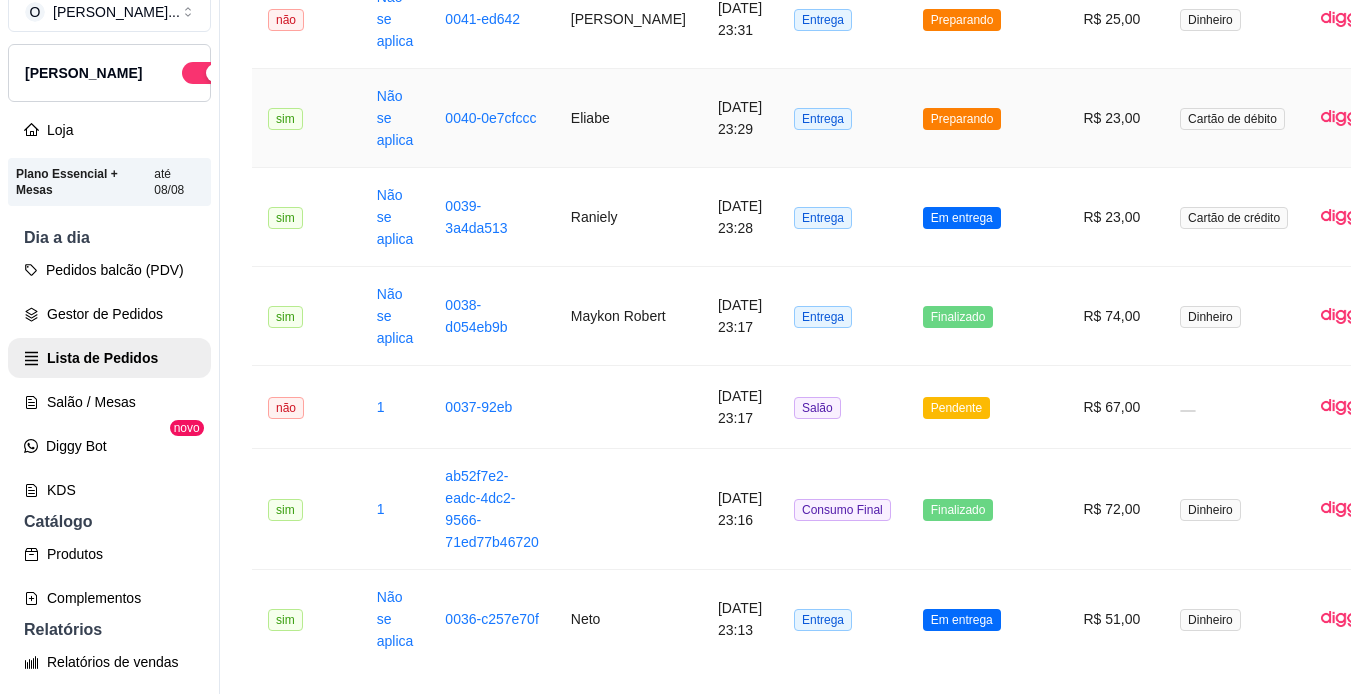 scroll, scrollTop: 933, scrollLeft: 0, axis: vertical 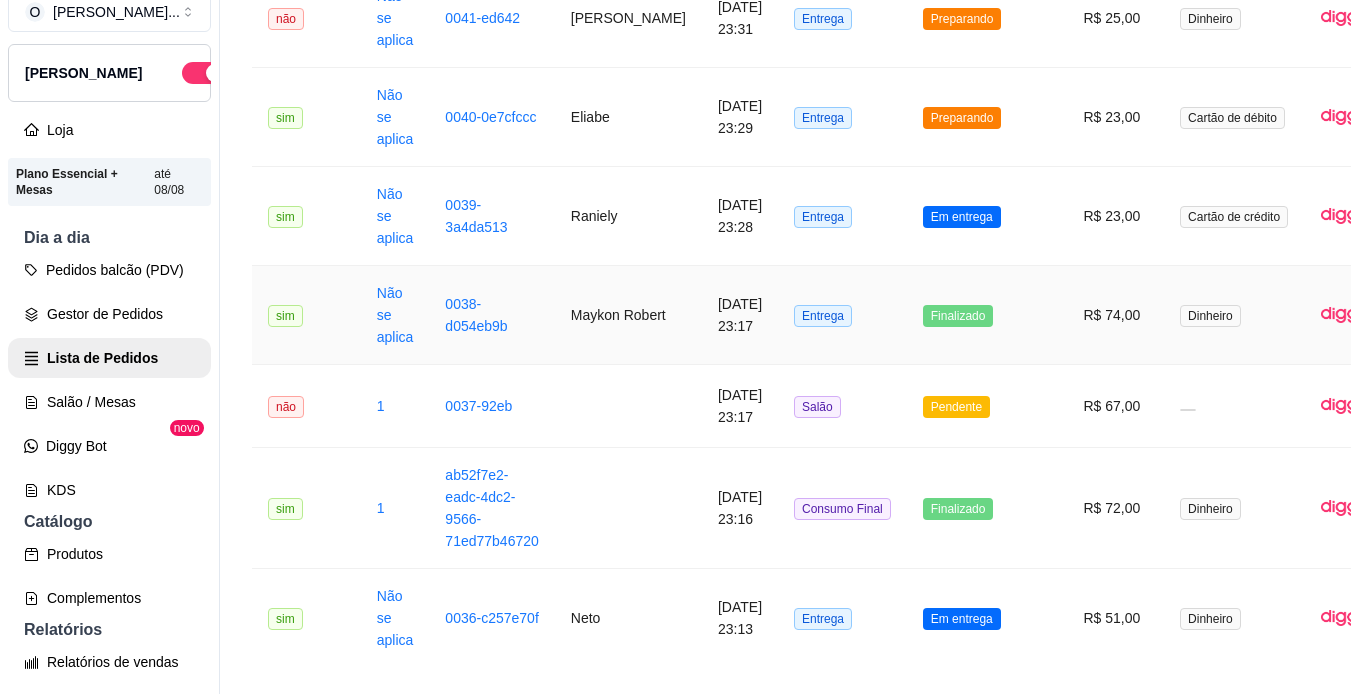 click on "0038-d054eb9b" at bounding box center (491, 315) 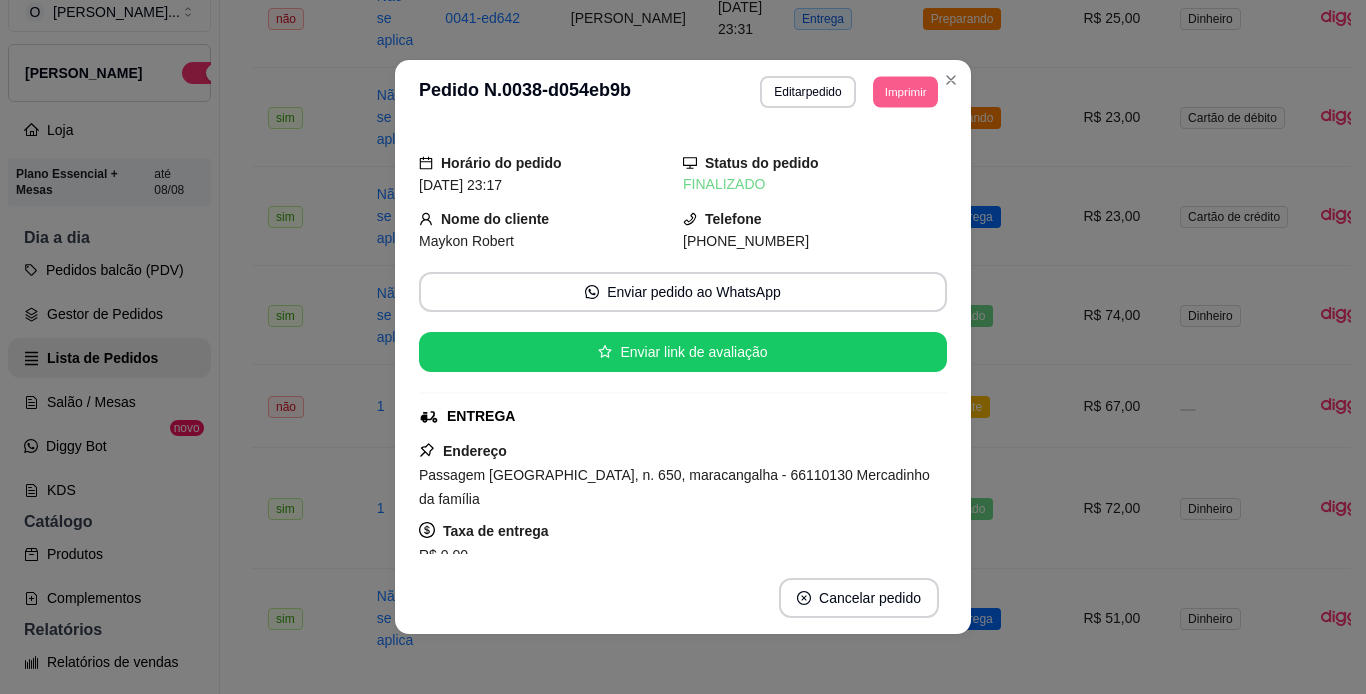click on "Imprimir" at bounding box center [905, 91] 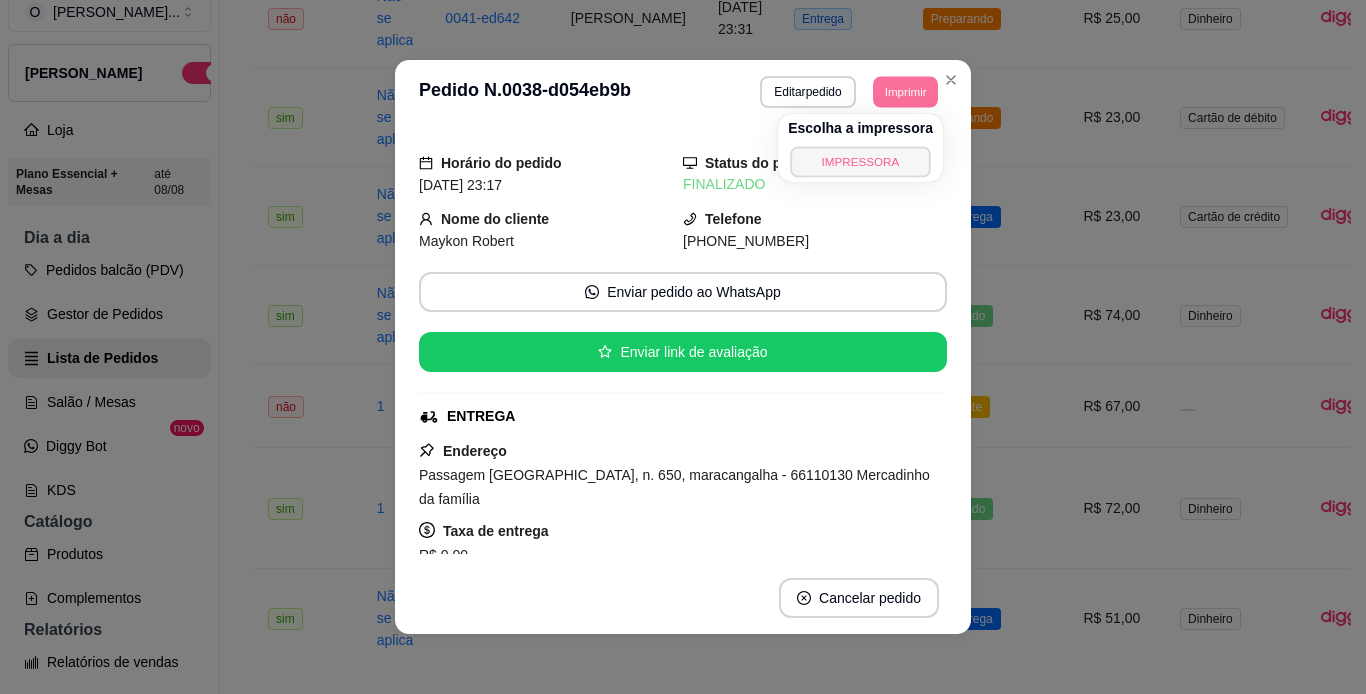 click on "IMPRESSORA" at bounding box center (860, 161) 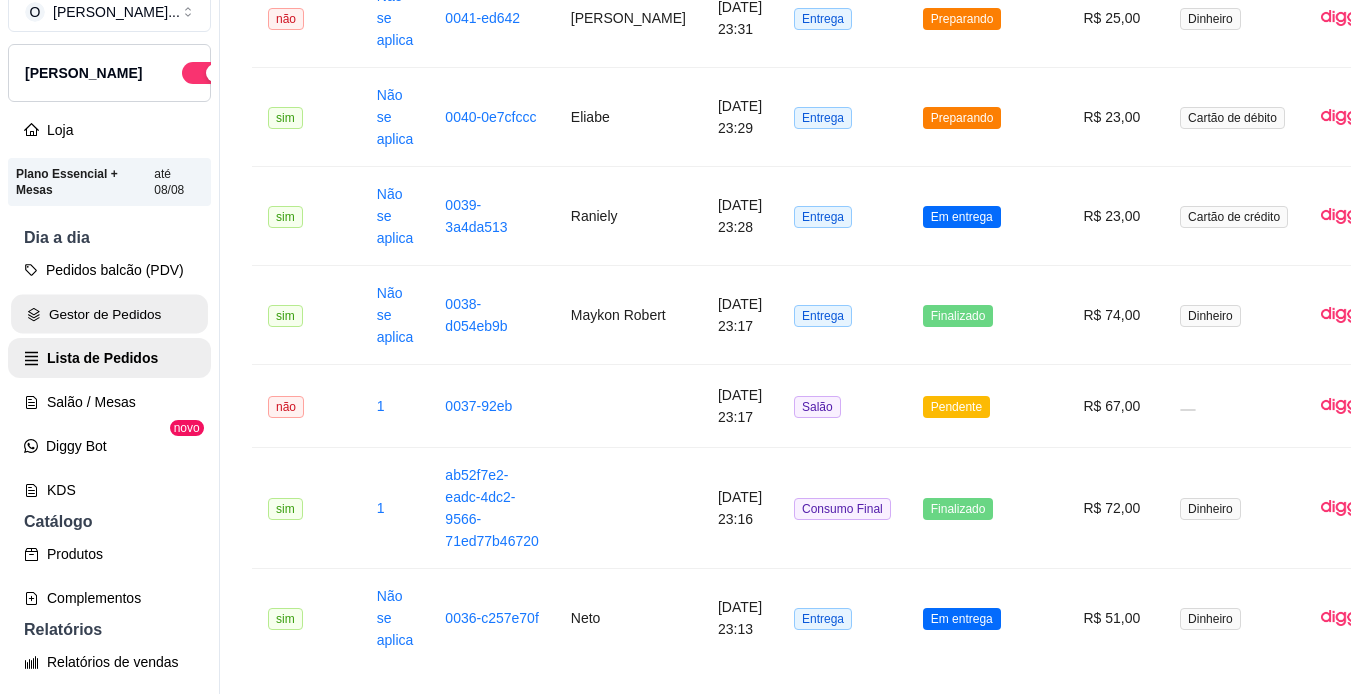 click on "Gestor de Pedidos" at bounding box center [109, 314] 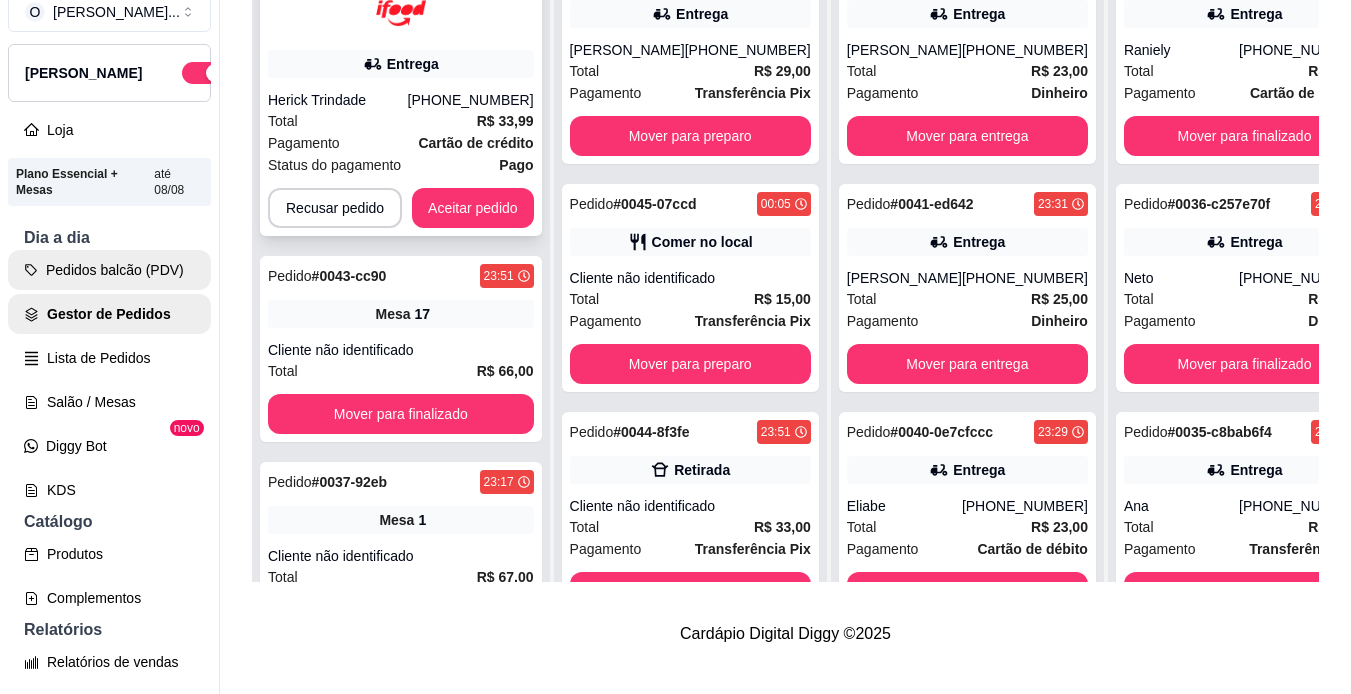 scroll, scrollTop: 0, scrollLeft: 0, axis: both 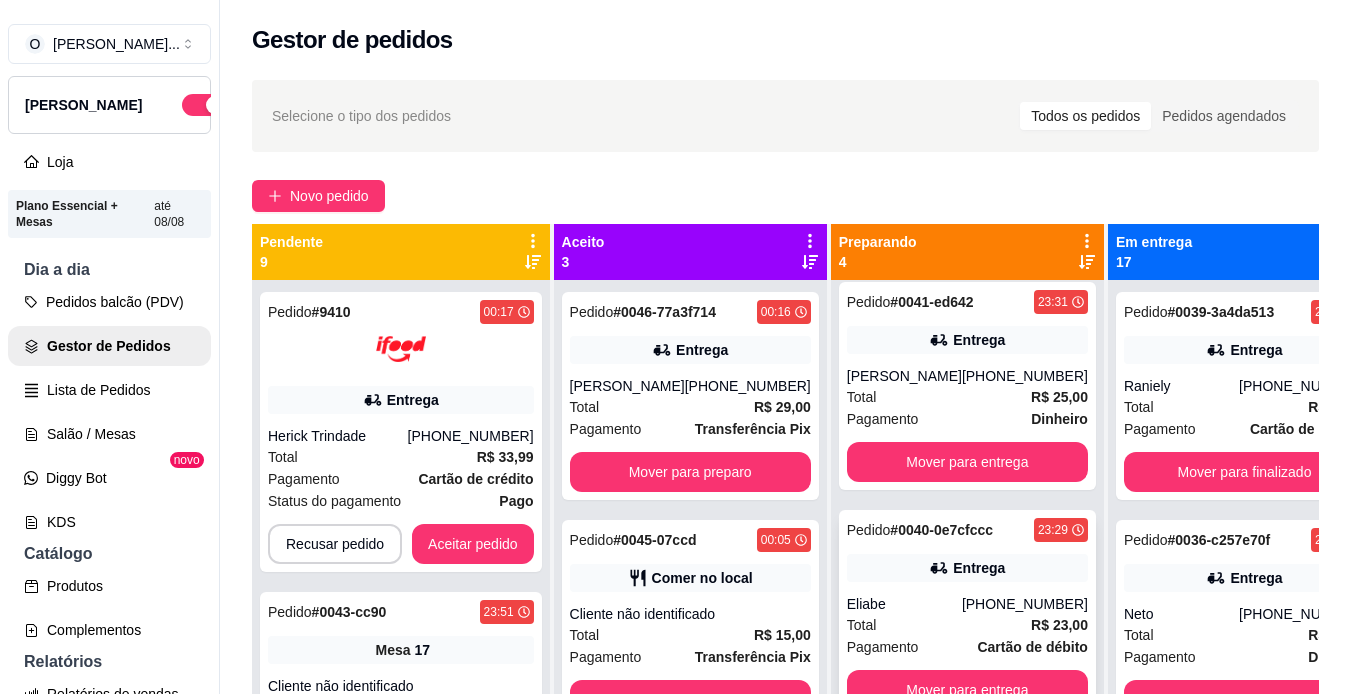 click on "Total R$ 23,00" at bounding box center (967, 625) 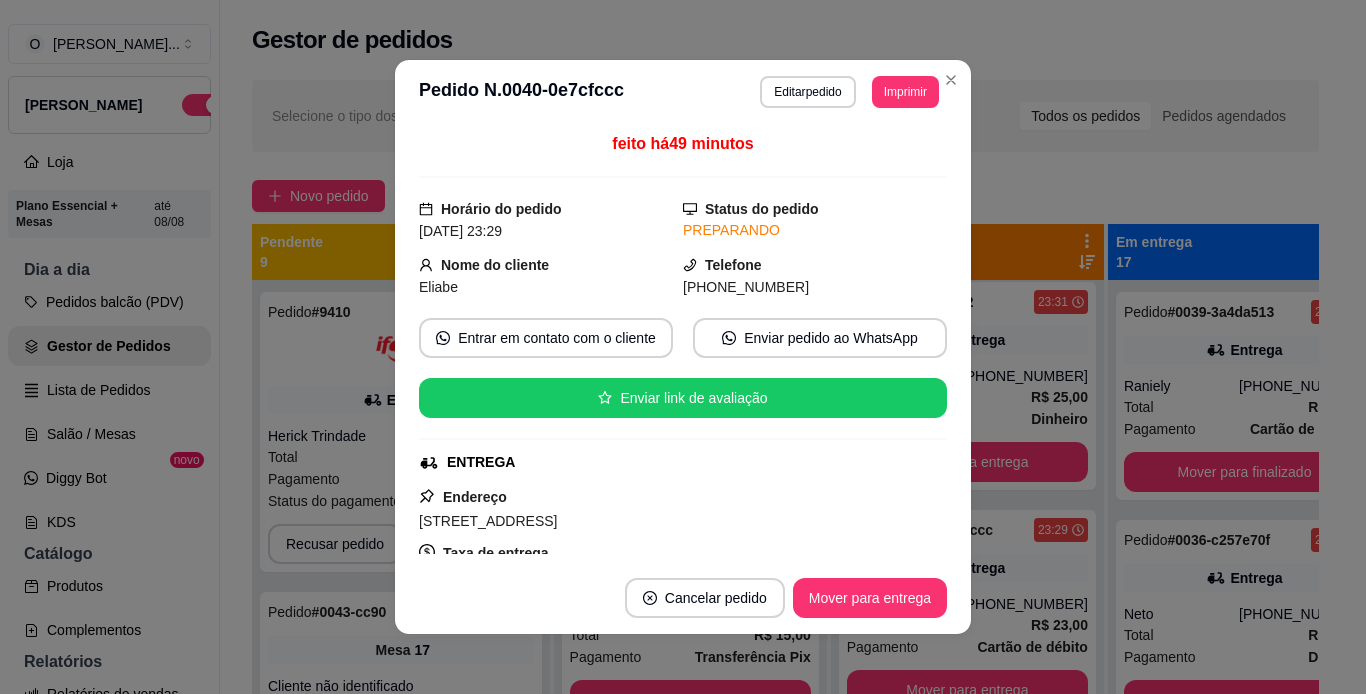 scroll, scrollTop: 355, scrollLeft: 0, axis: vertical 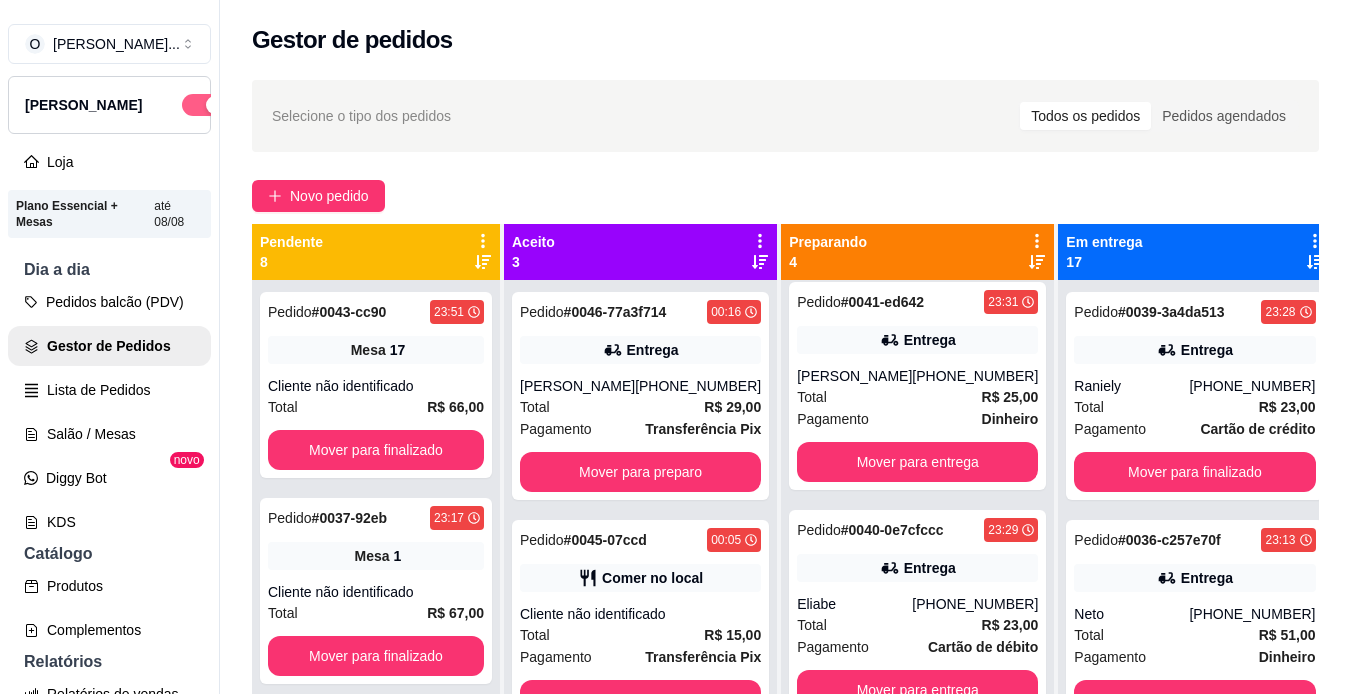 click at bounding box center [204, 105] 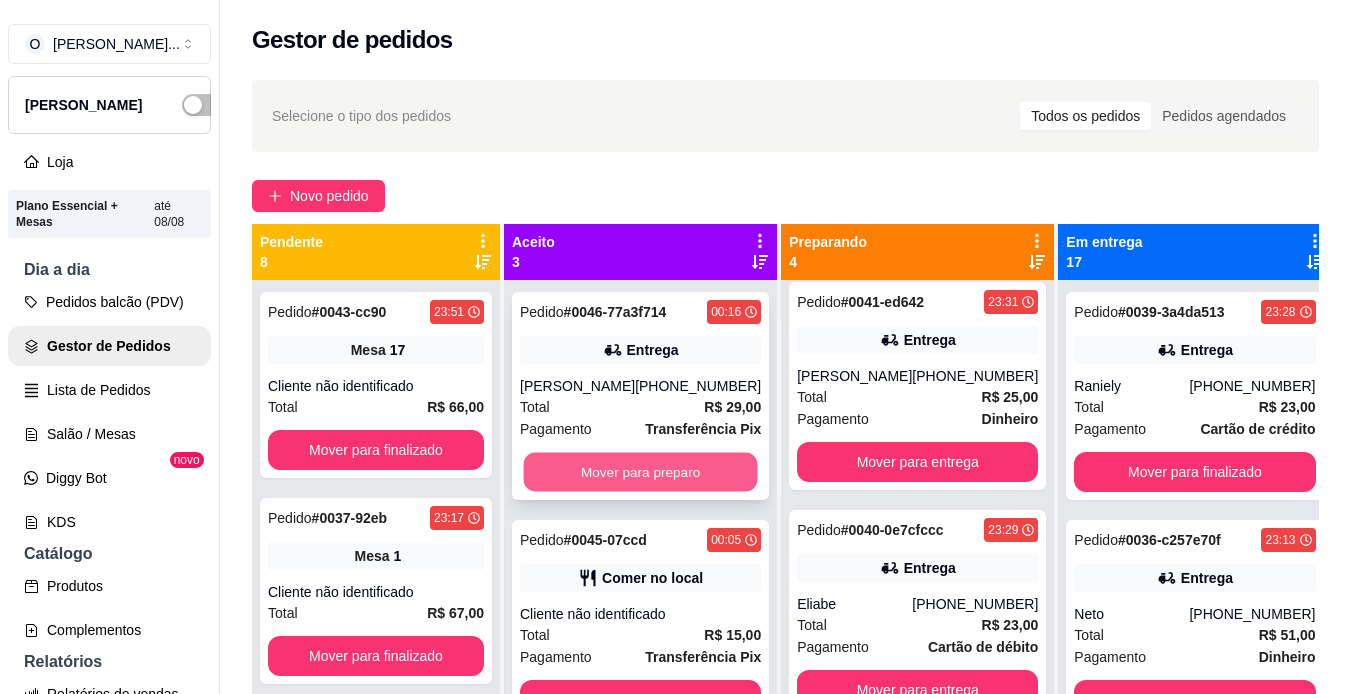 click on "Mover para preparo" at bounding box center (641, 472) 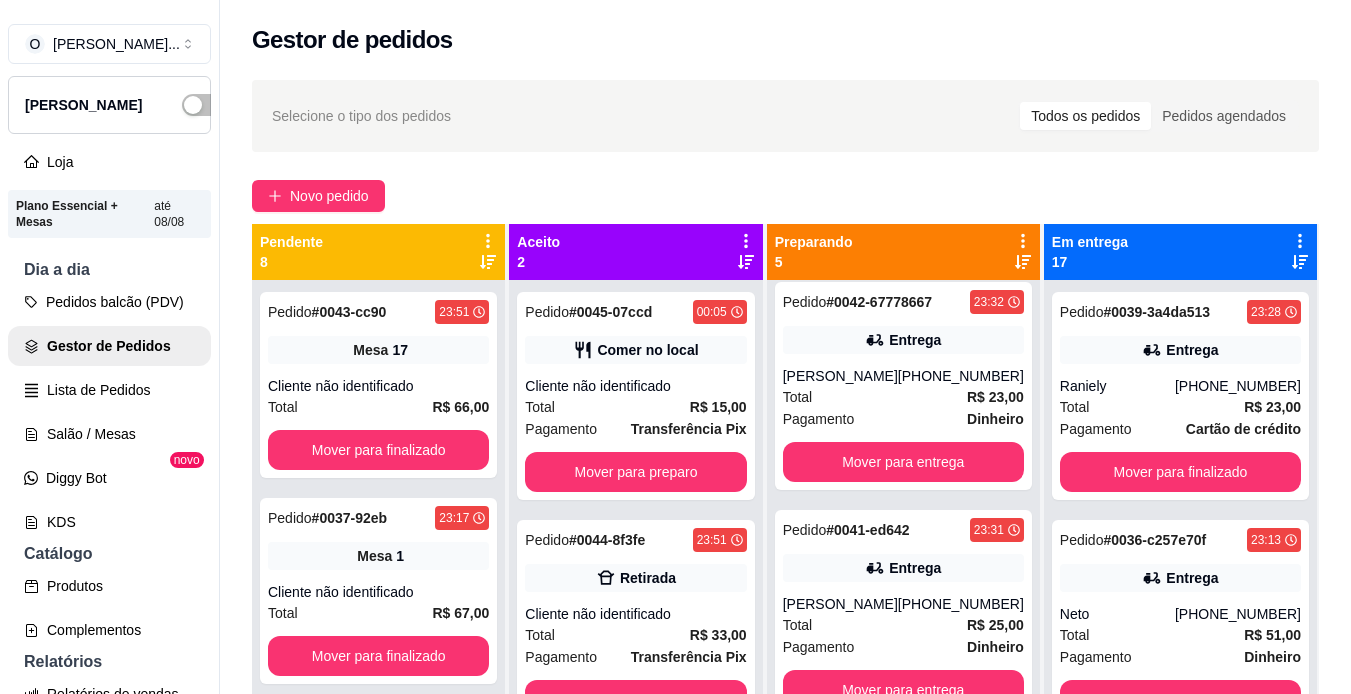 scroll, scrollTop: 466, scrollLeft: 0, axis: vertical 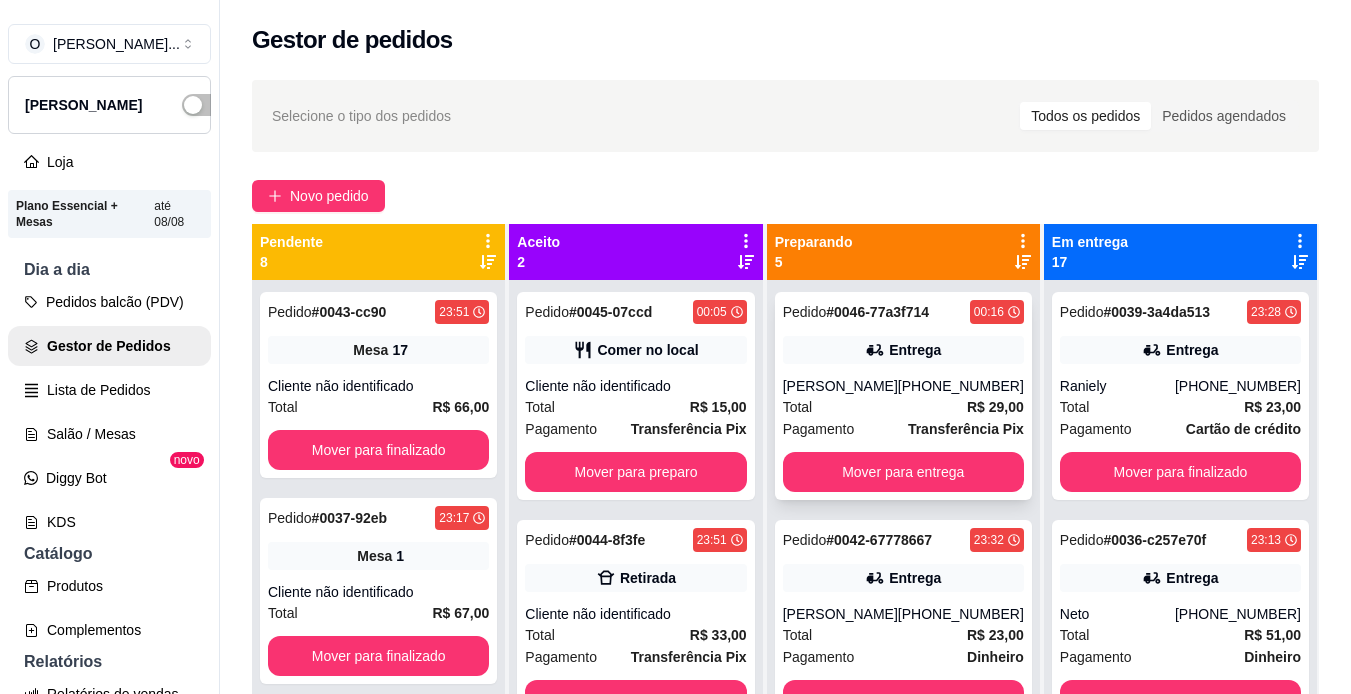 click on "Entrega" at bounding box center [915, 350] 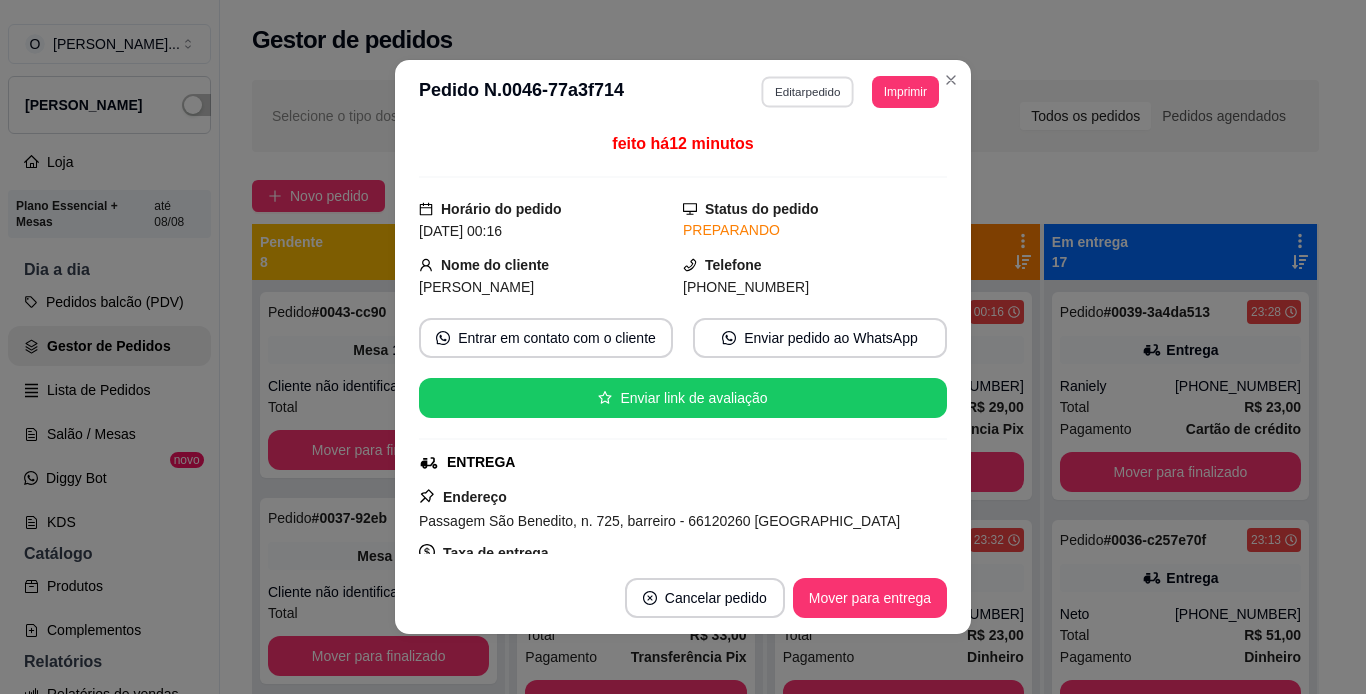 click on "Editar  pedido" at bounding box center (808, 91) 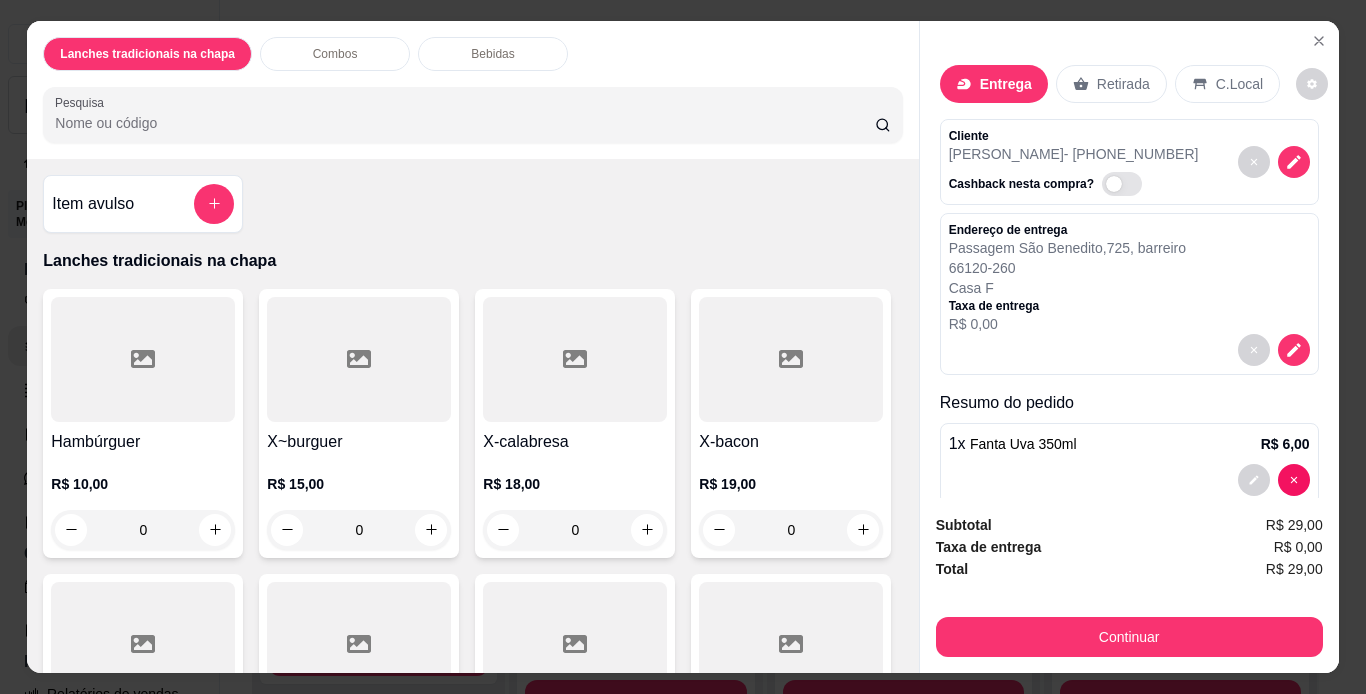 click on "Bebidas" at bounding box center (492, 54) 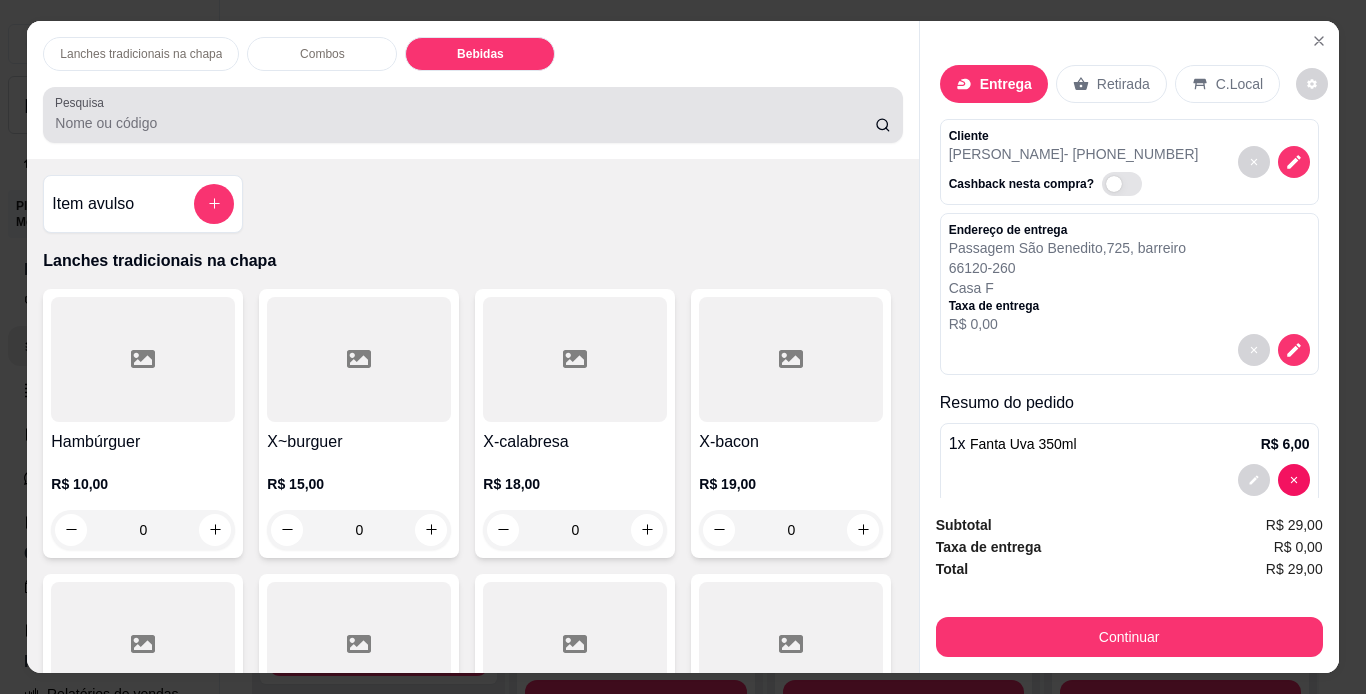 scroll, scrollTop: 2183, scrollLeft: 0, axis: vertical 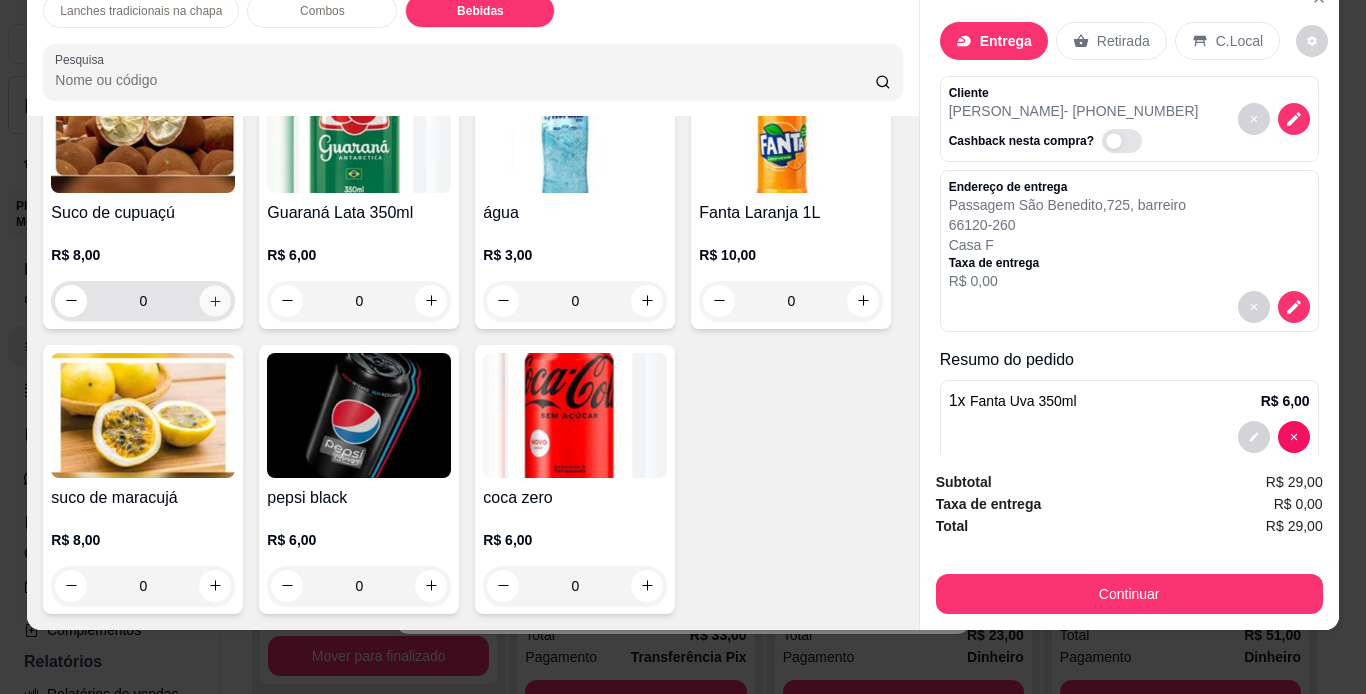 click 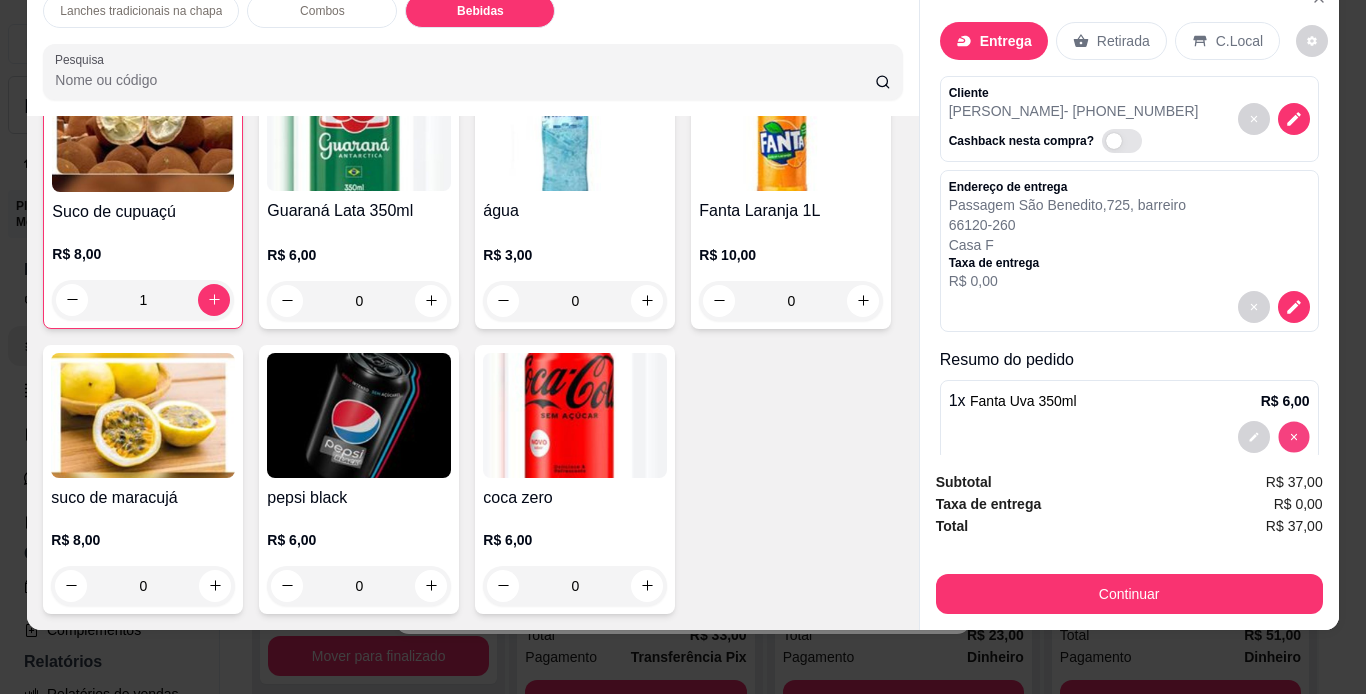 type on "0" 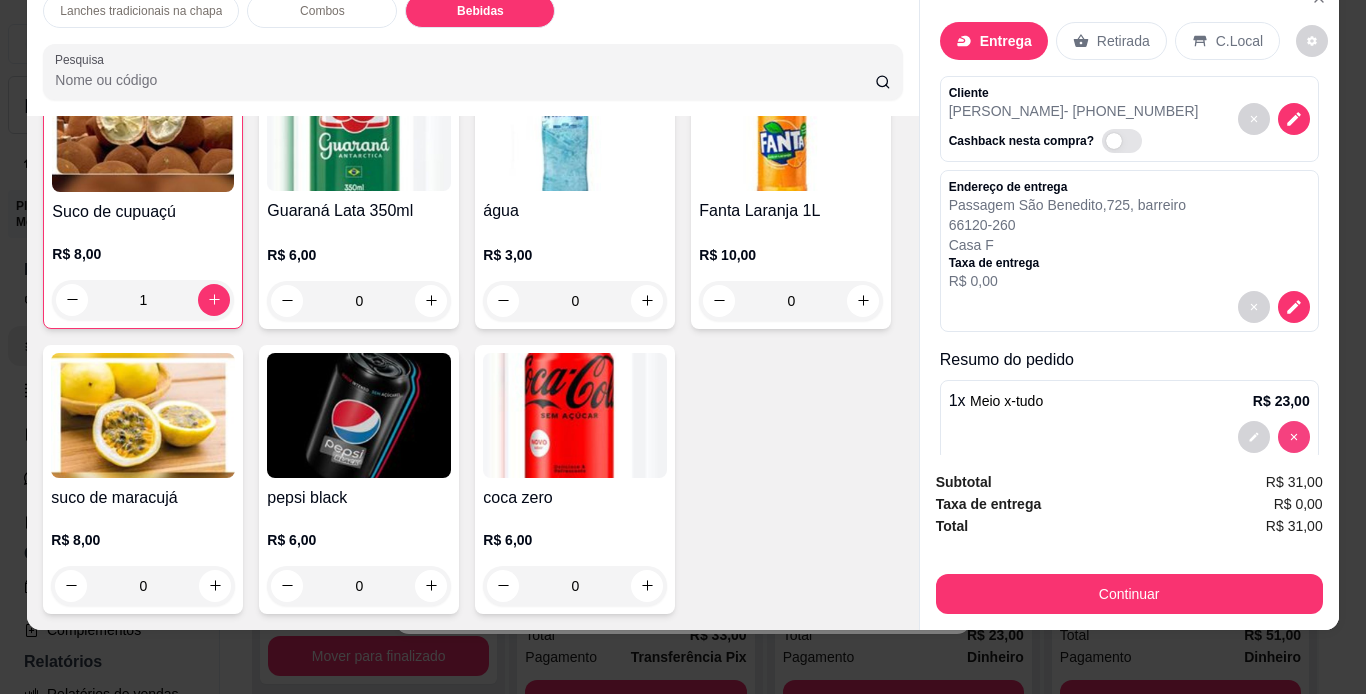 scroll, scrollTop: 2577, scrollLeft: 0, axis: vertical 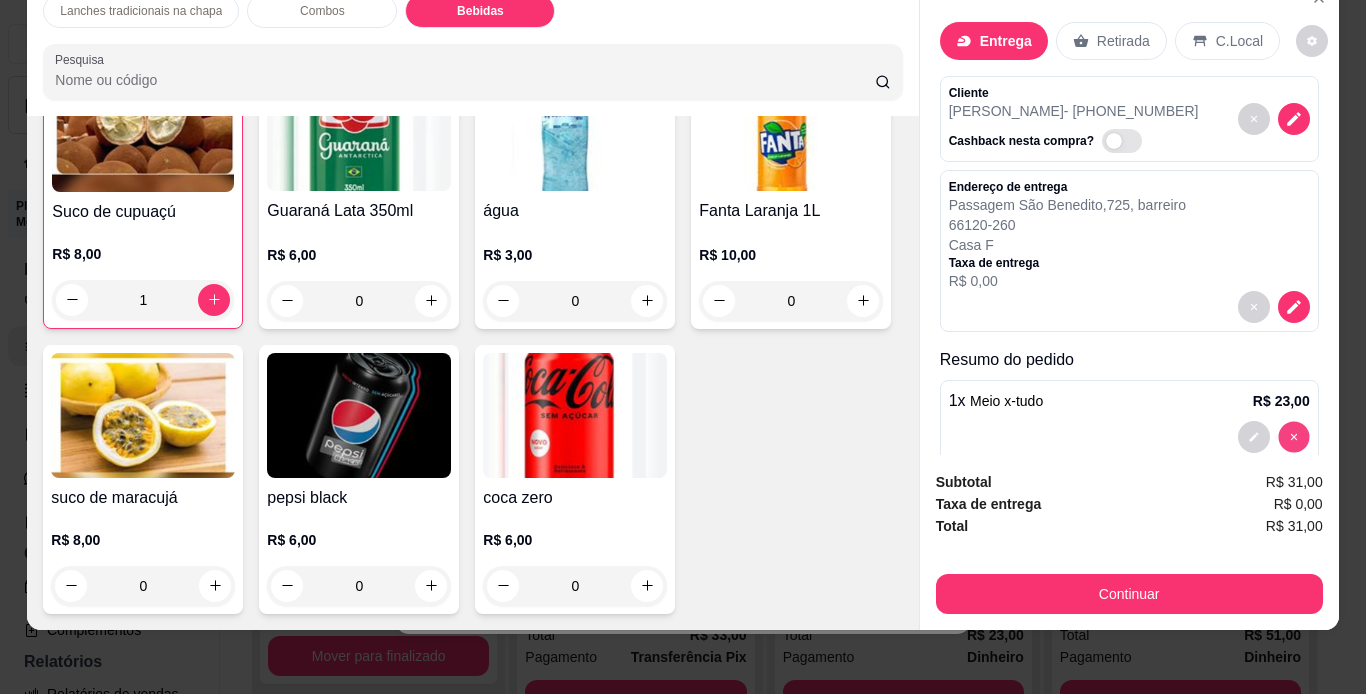 type on "0" 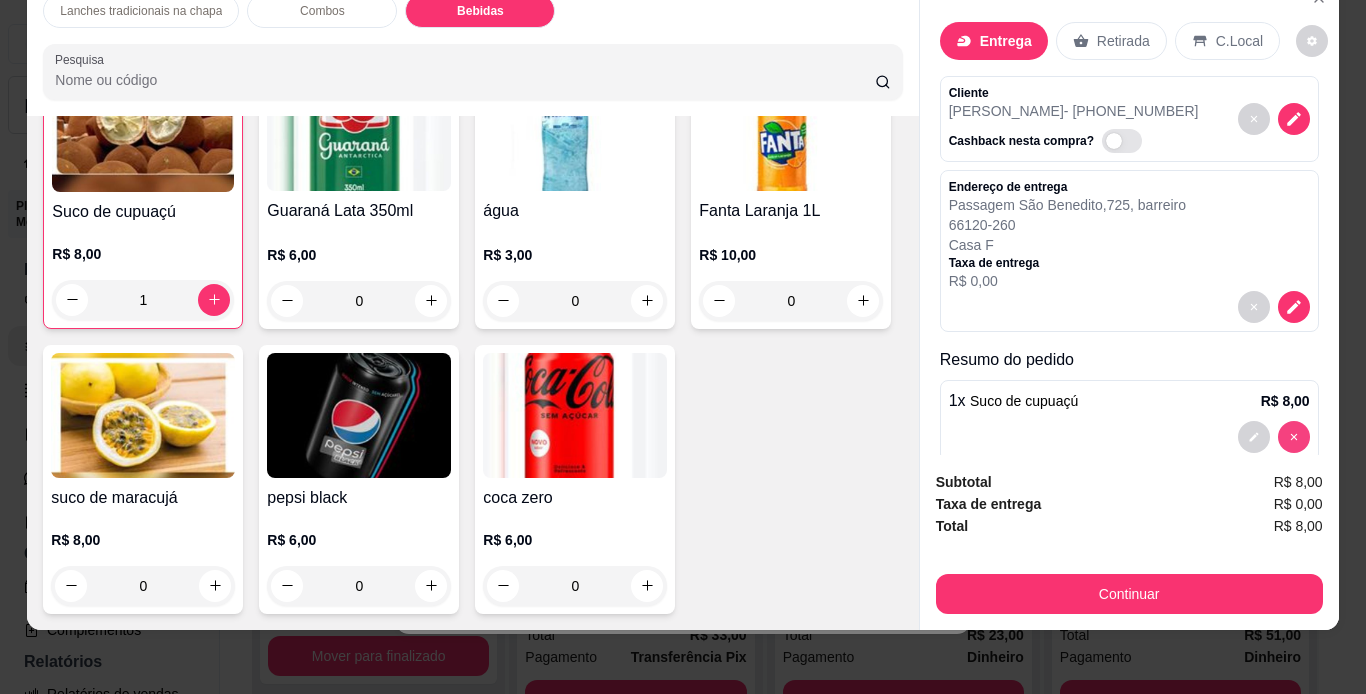 scroll, scrollTop: 2575, scrollLeft: 0, axis: vertical 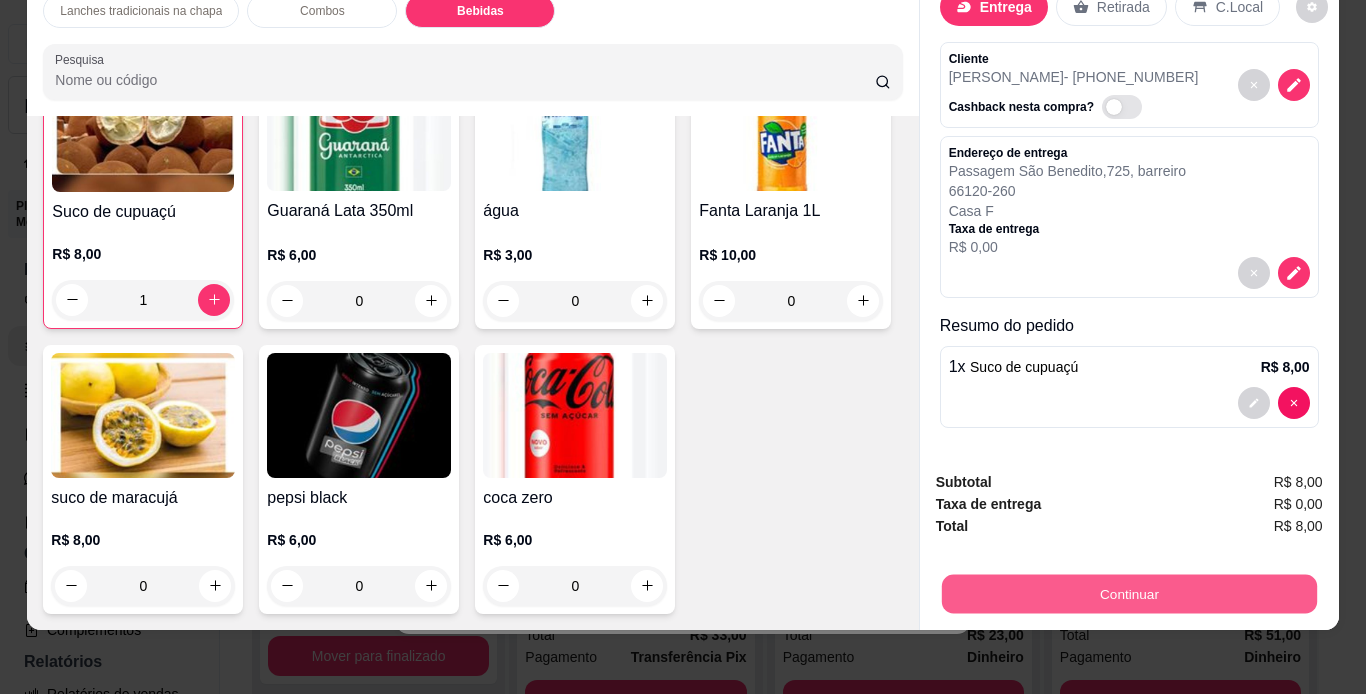 click on "Continuar" at bounding box center [1128, 594] 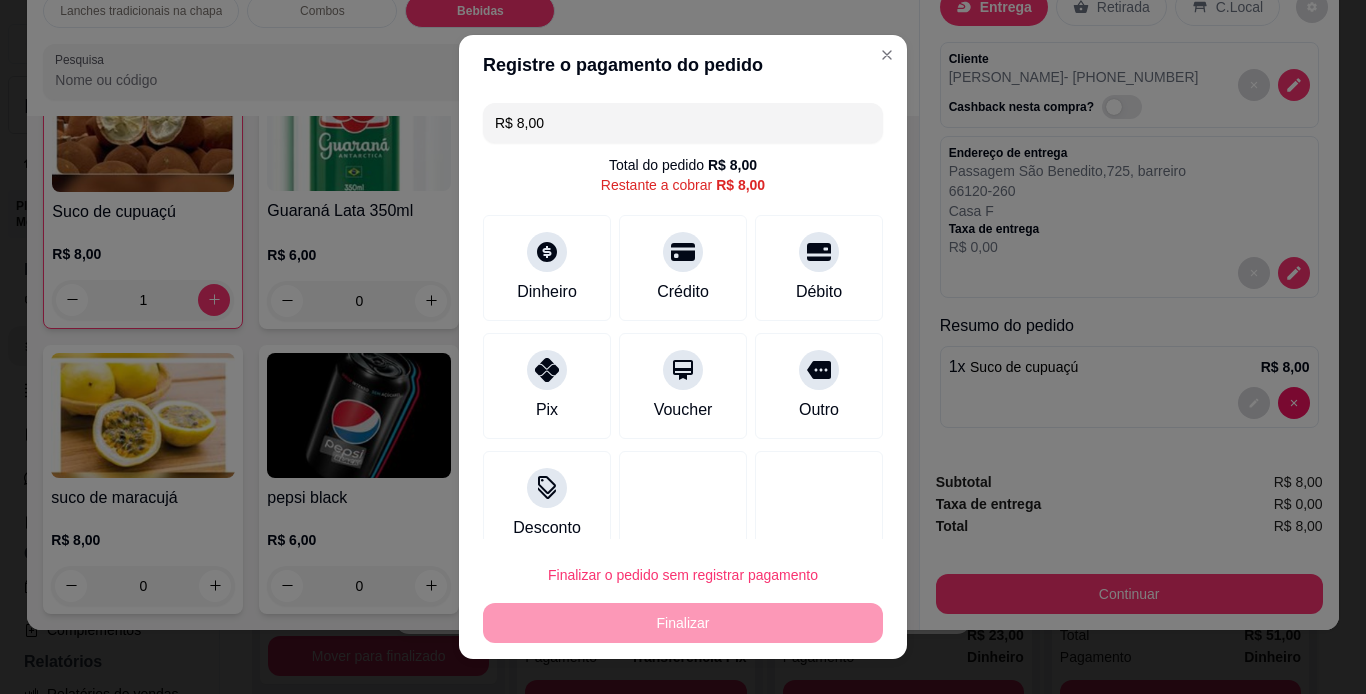 scroll, scrollTop: 29, scrollLeft: 0, axis: vertical 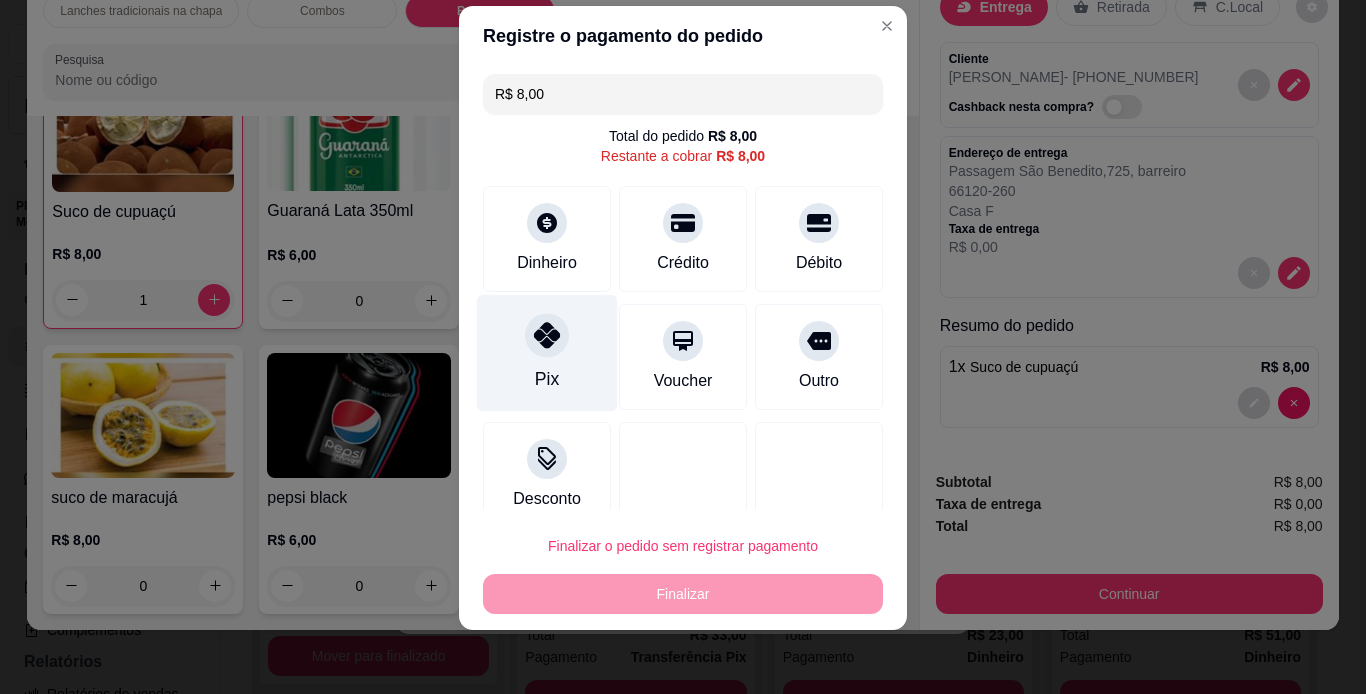 click on "Pix" at bounding box center [547, 379] 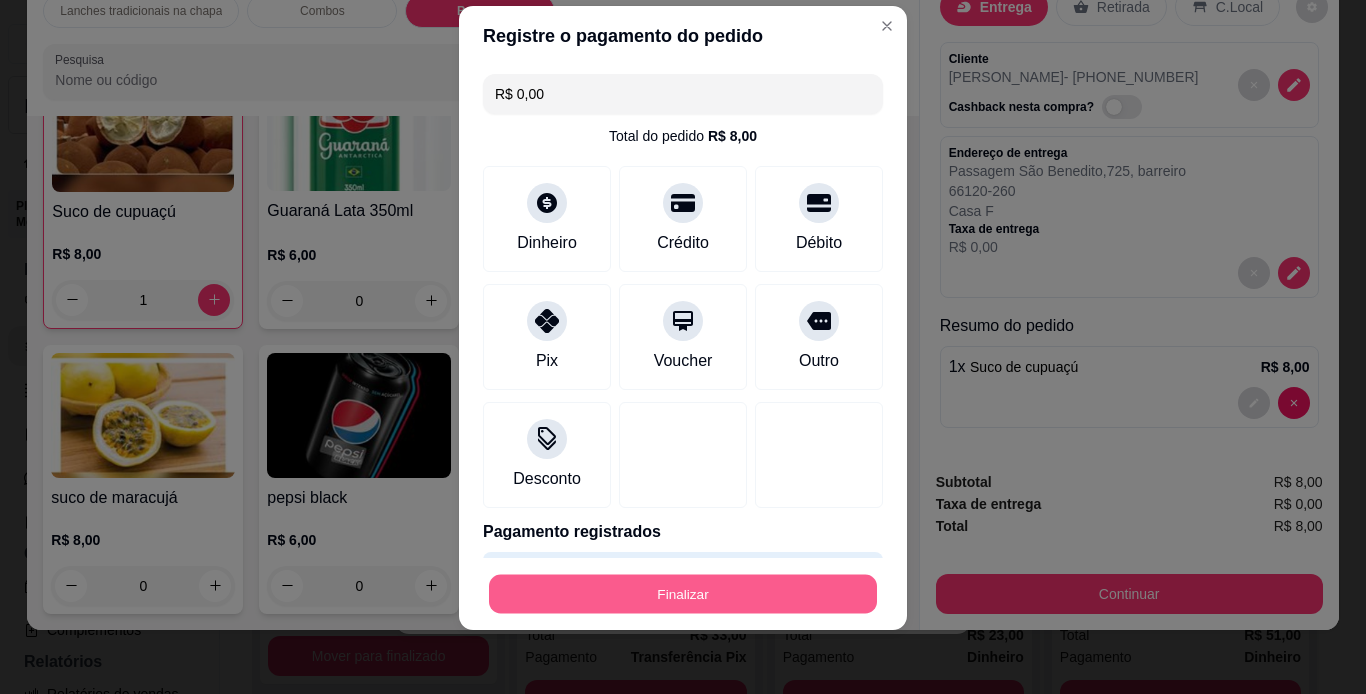 click on "Finalizar" at bounding box center [683, 594] 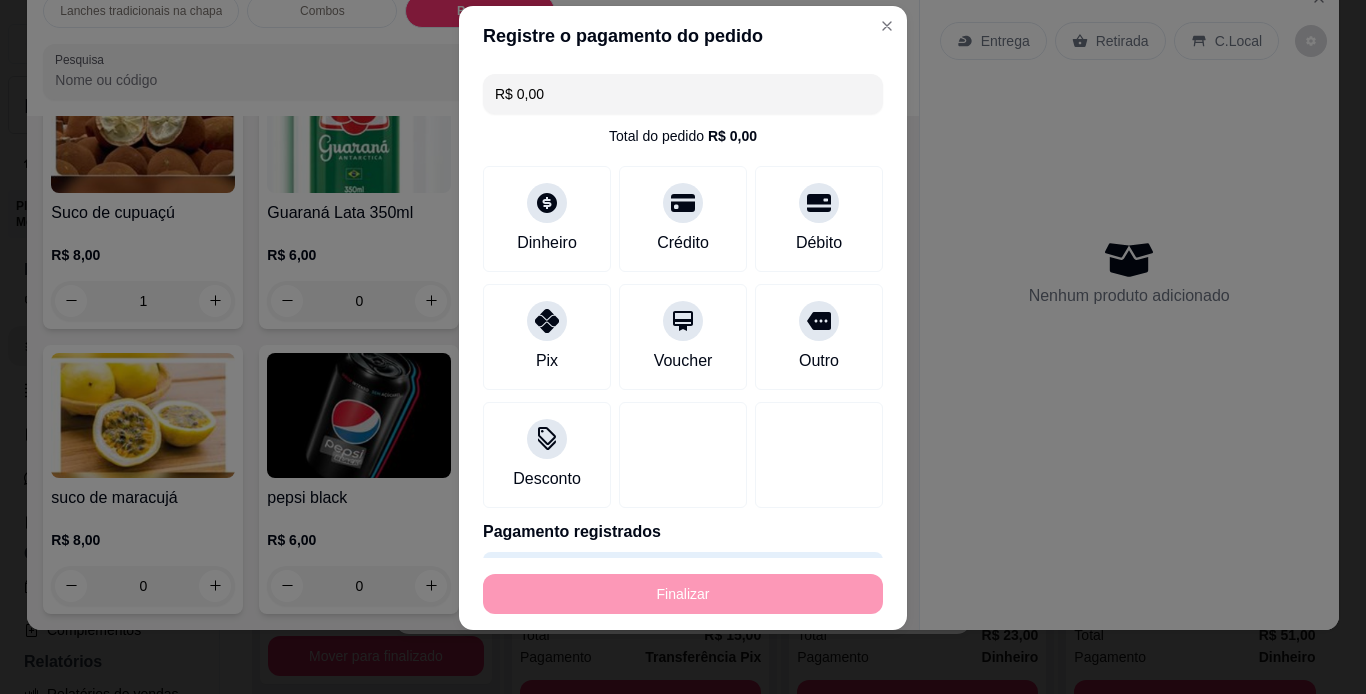 type on "0" 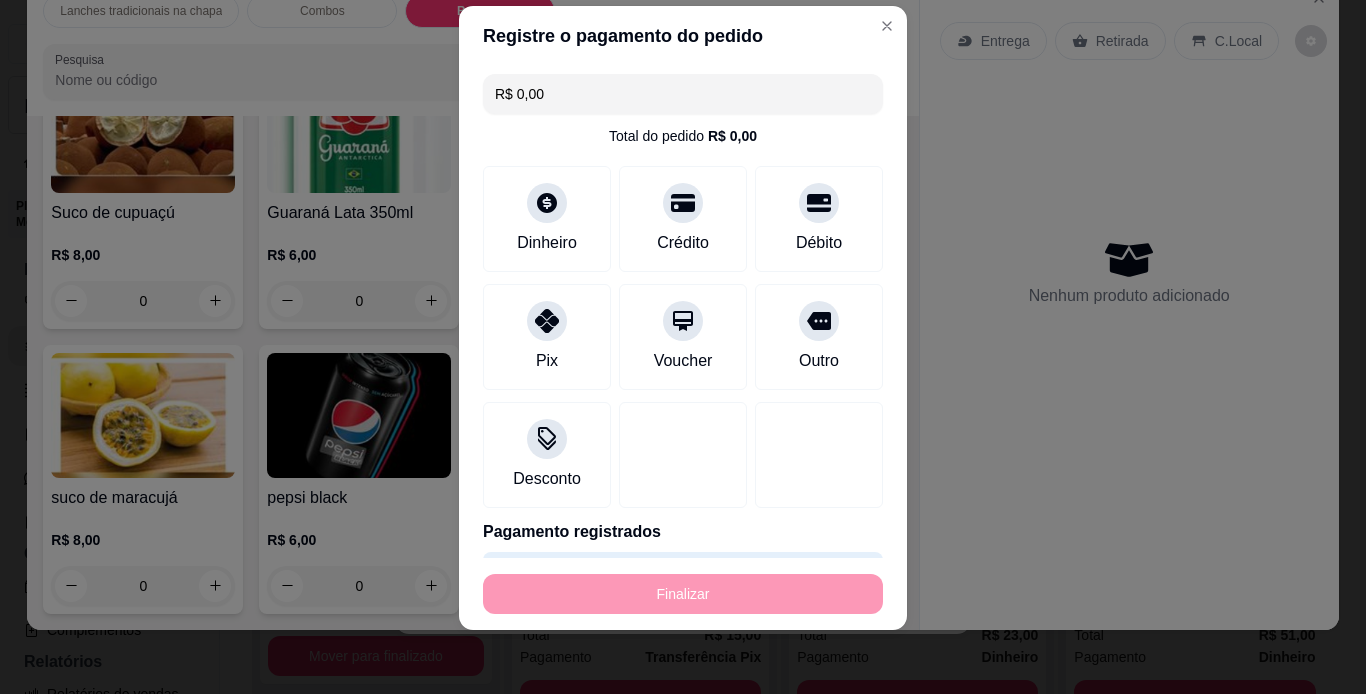 type on "-R$ 8,00" 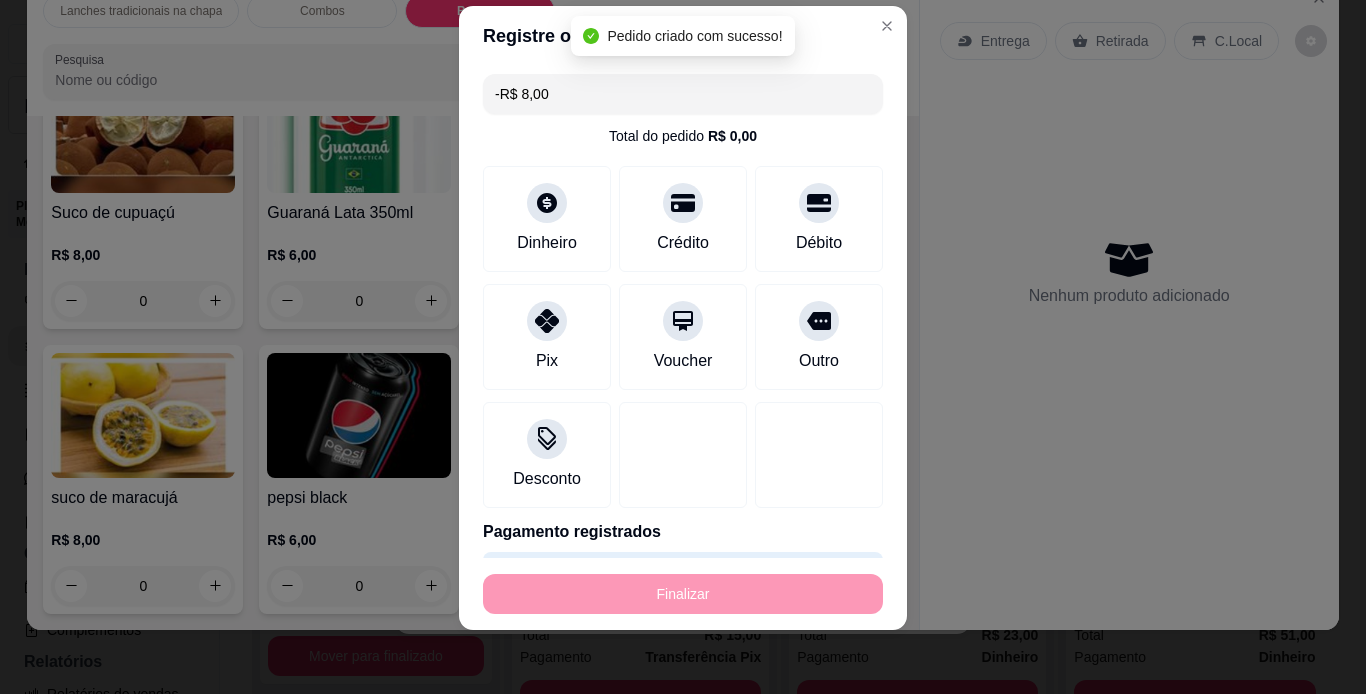 scroll, scrollTop: 0, scrollLeft: 0, axis: both 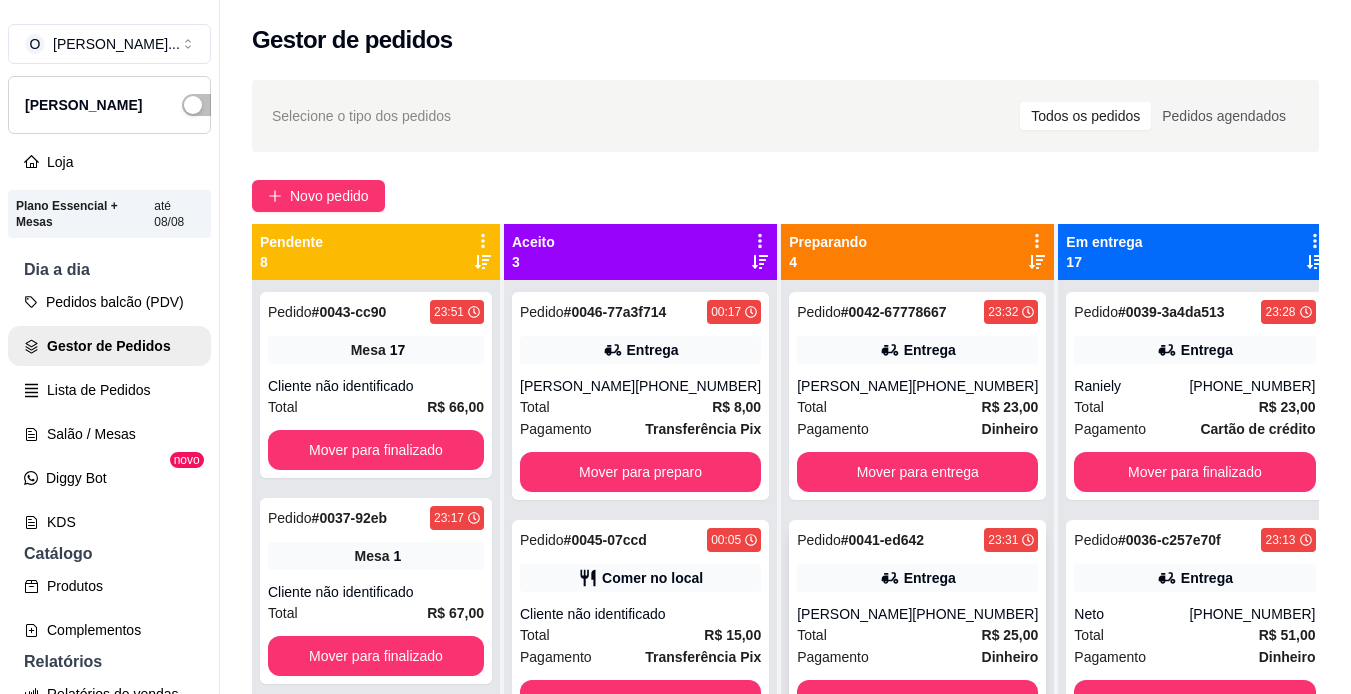 click on "[PHONE_NUMBER]" at bounding box center (975, 614) 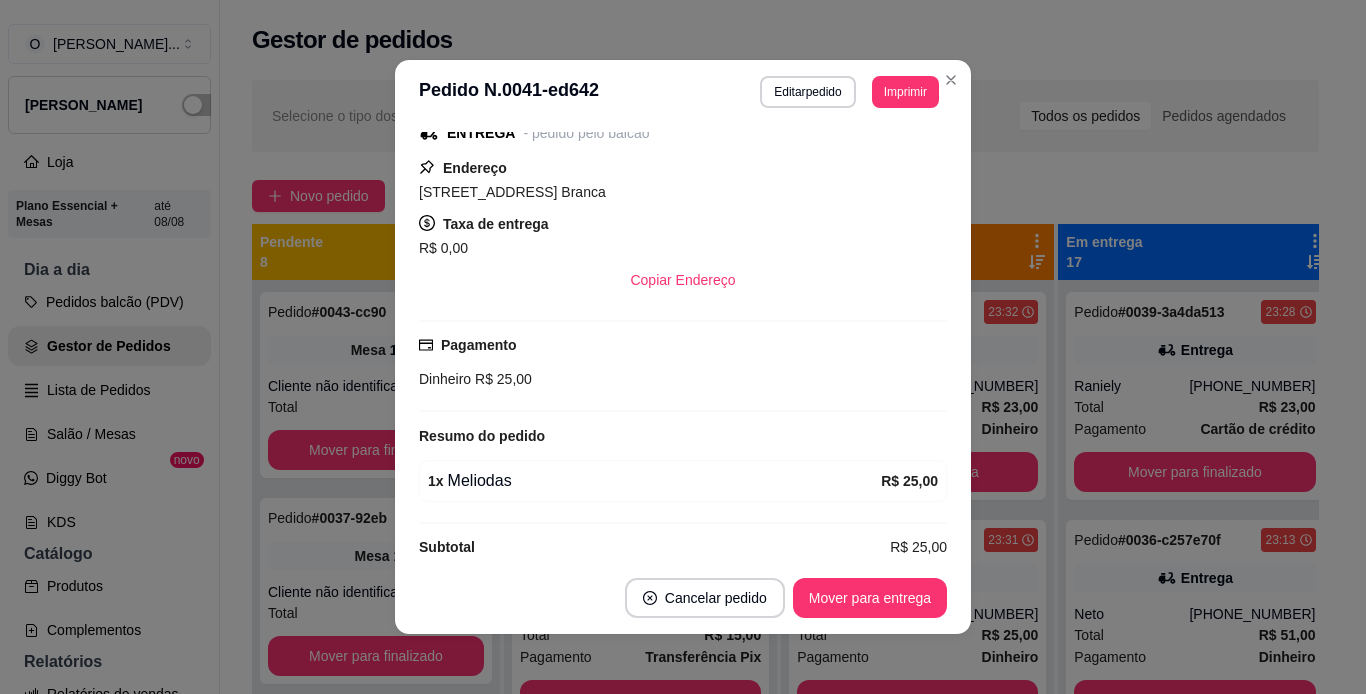 scroll, scrollTop: 295, scrollLeft: 0, axis: vertical 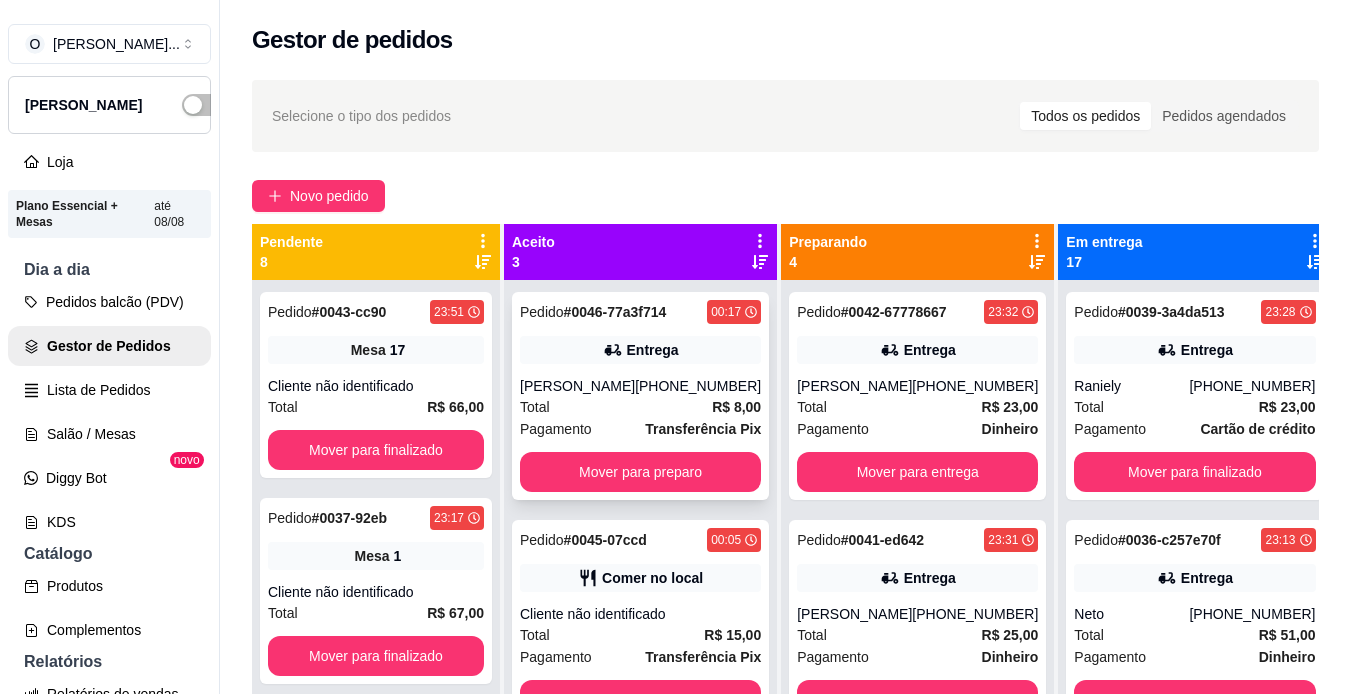 click on "[PHONE_NUMBER]" at bounding box center (698, 386) 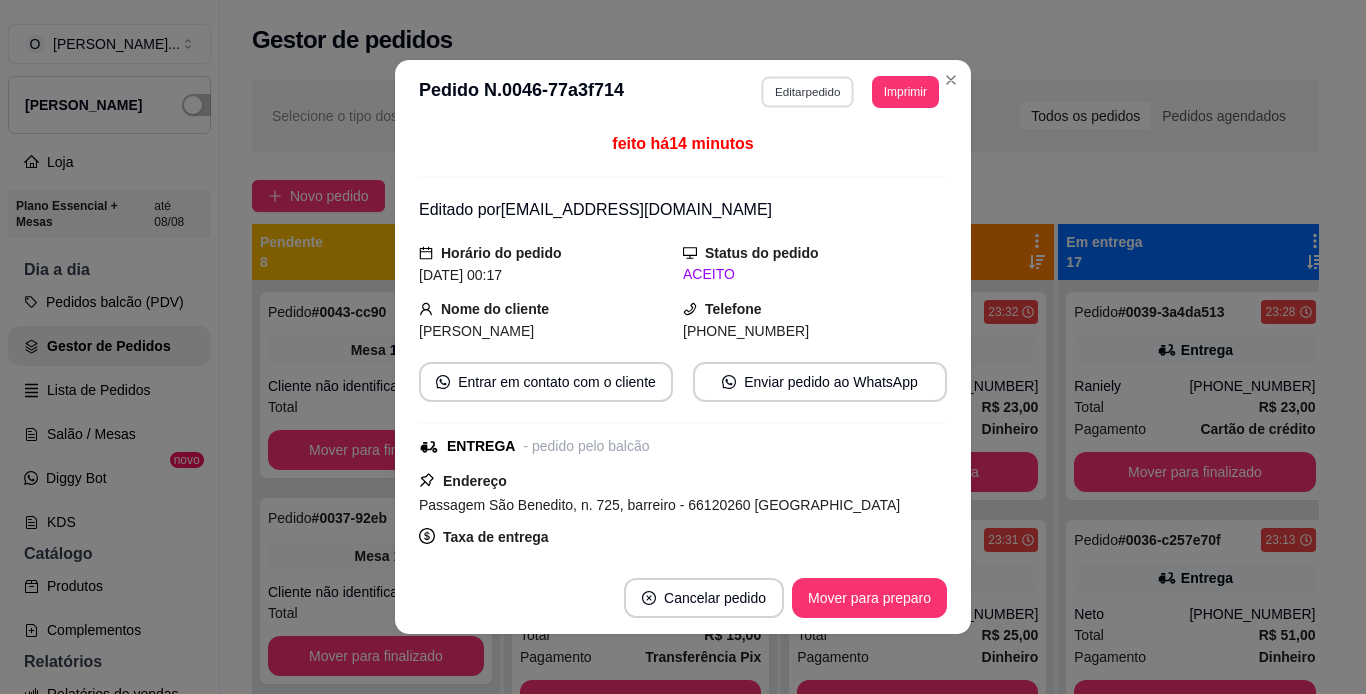 click on "Editar  pedido" at bounding box center [808, 91] 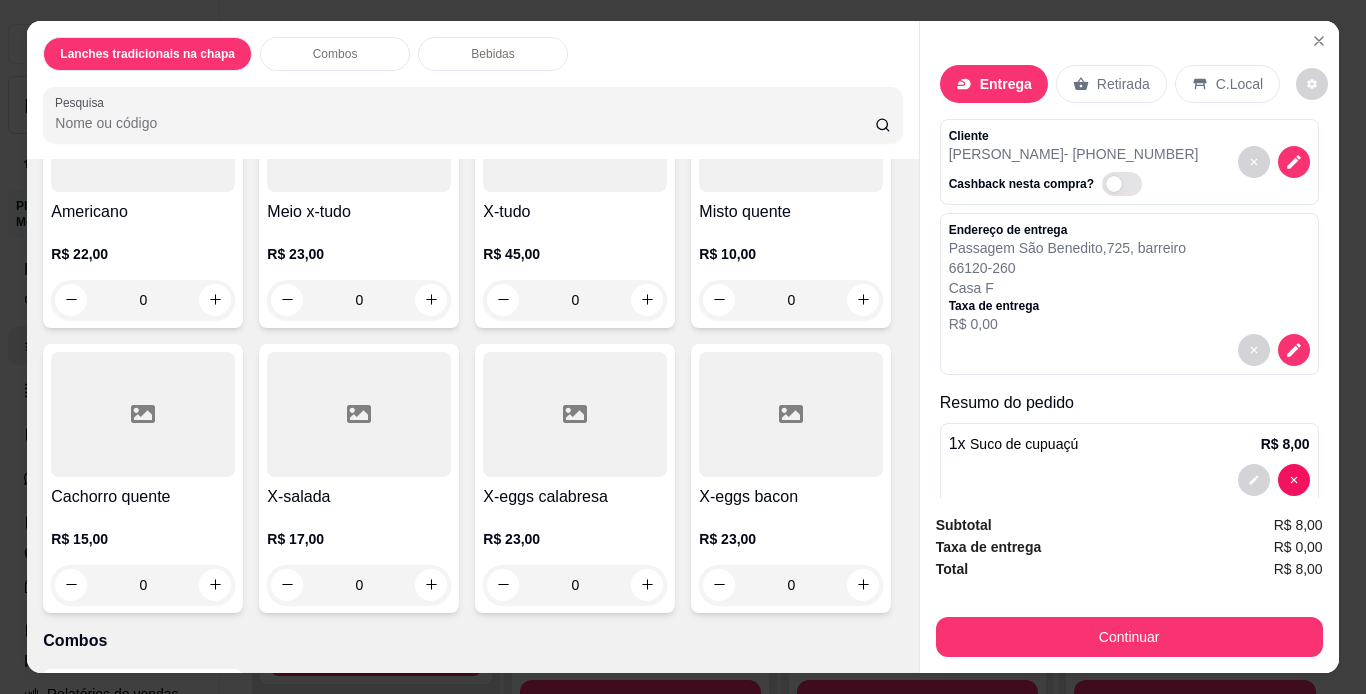 scroll, scrollTop: 853, scrollLeft: 0, axis: vertical 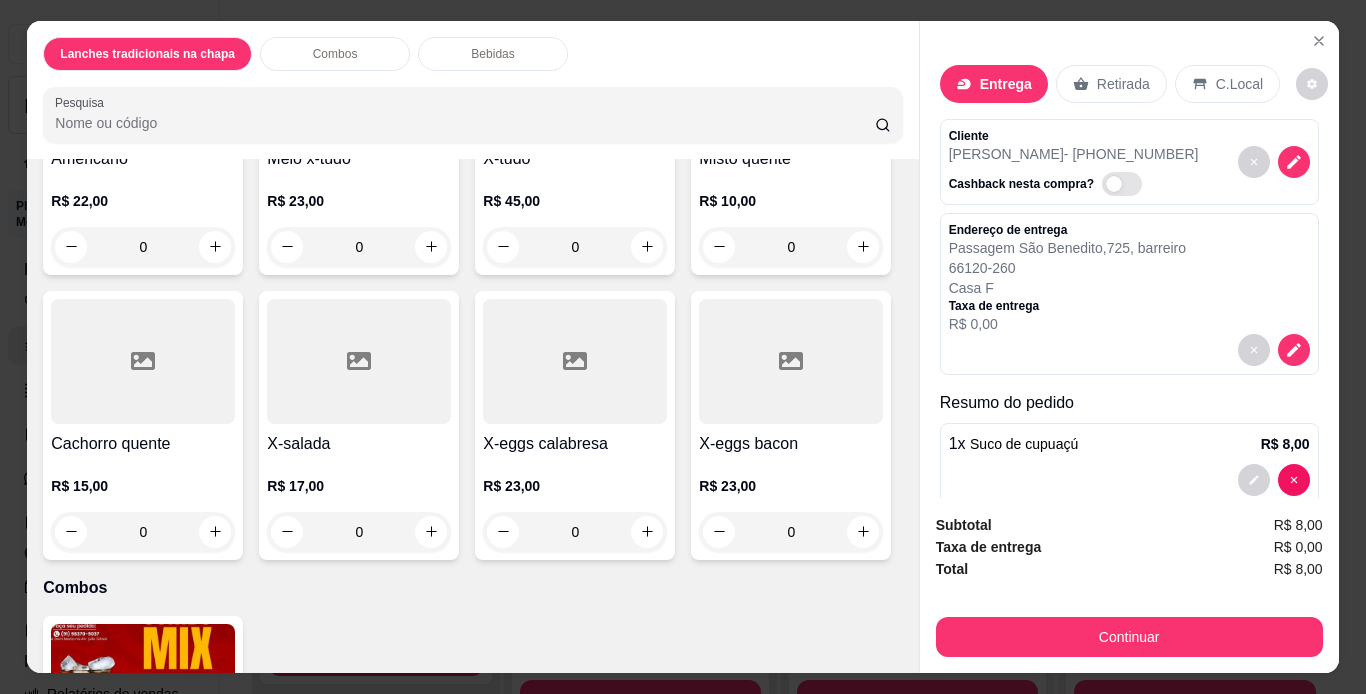 click on "0" at bounding box center (359, 247) 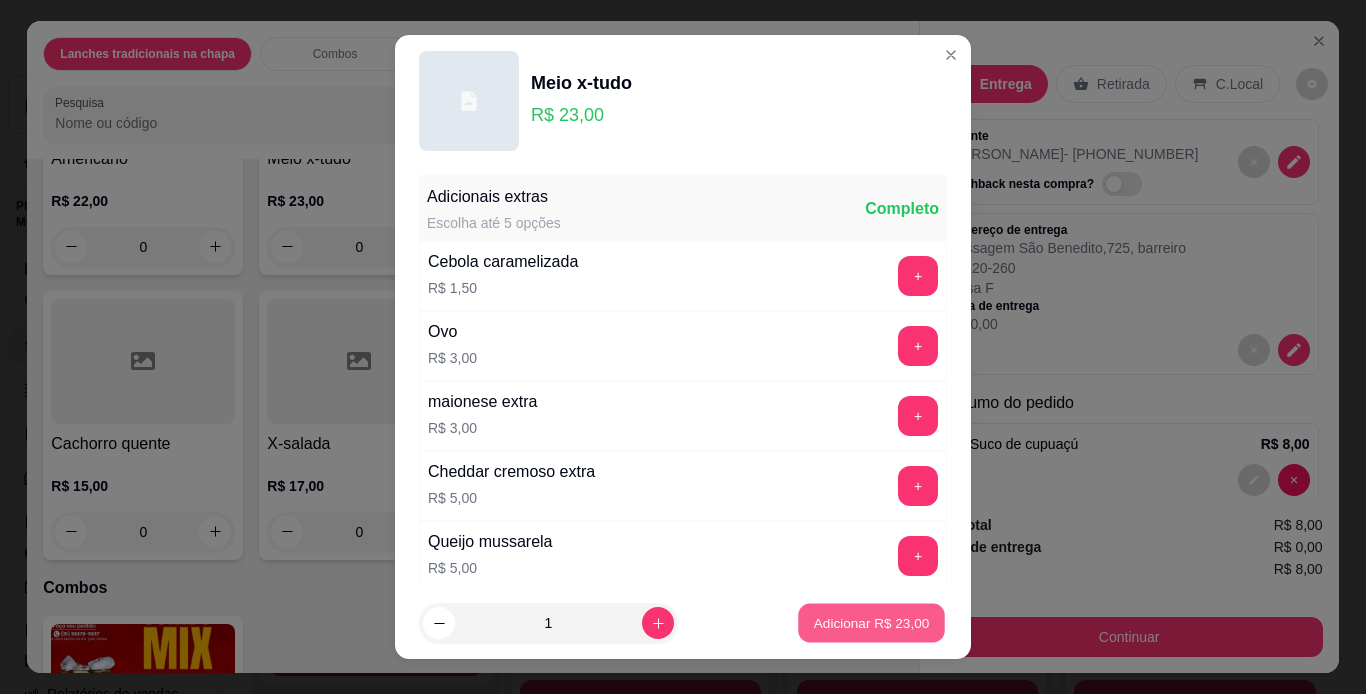 click on "Adicionar   R$ 23,00" at bounding box center (871, 623) 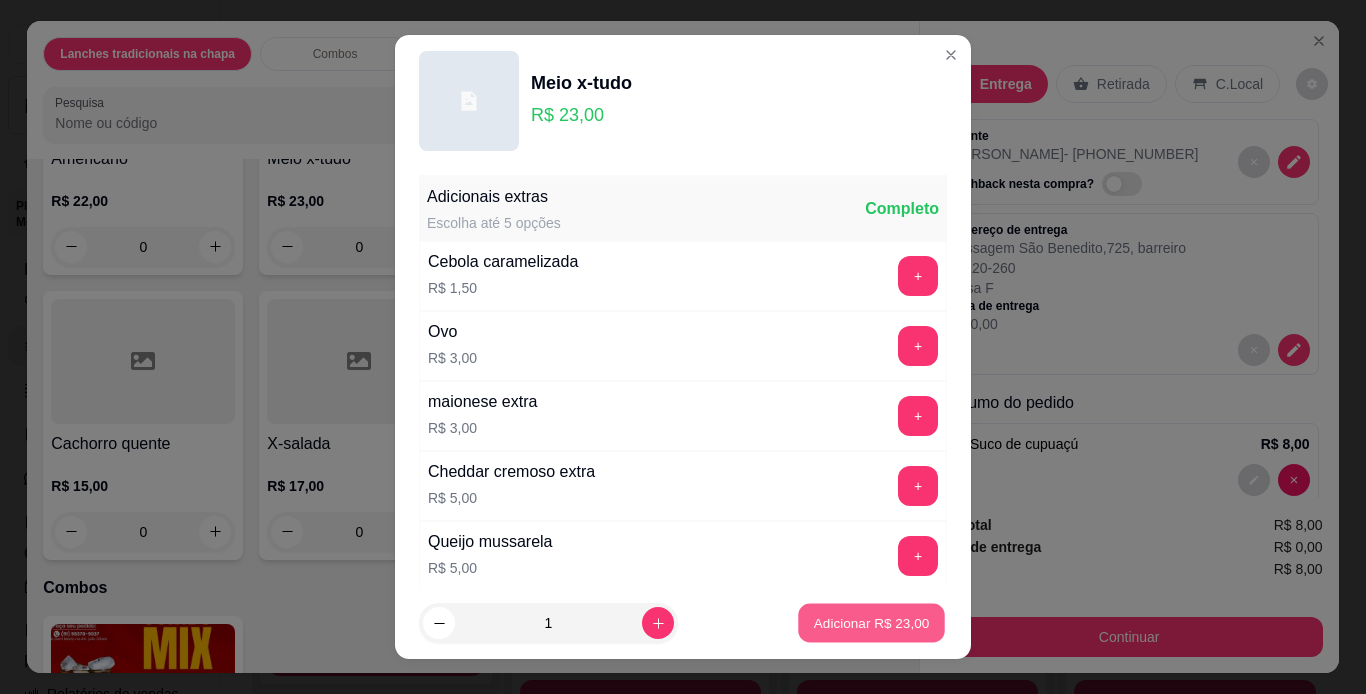 type on "1" 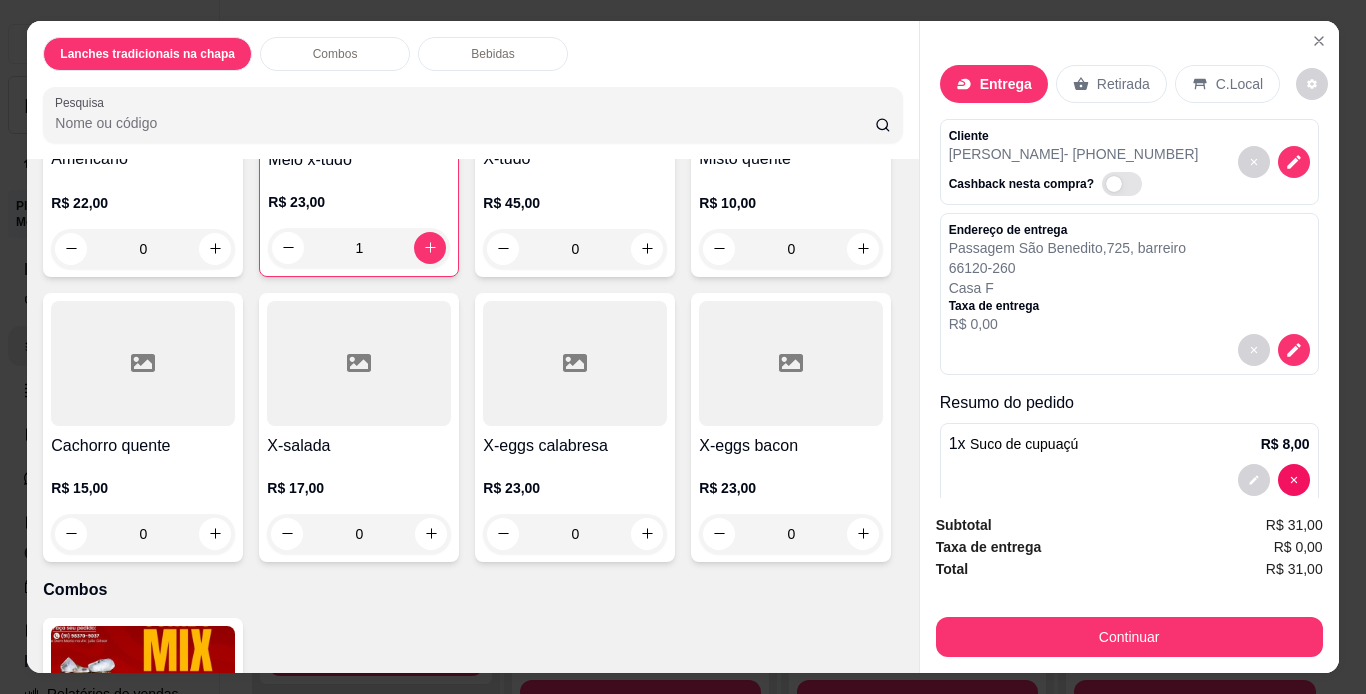 scroll, scrollTop: 124, scrollLeft: 0, axis: vertical 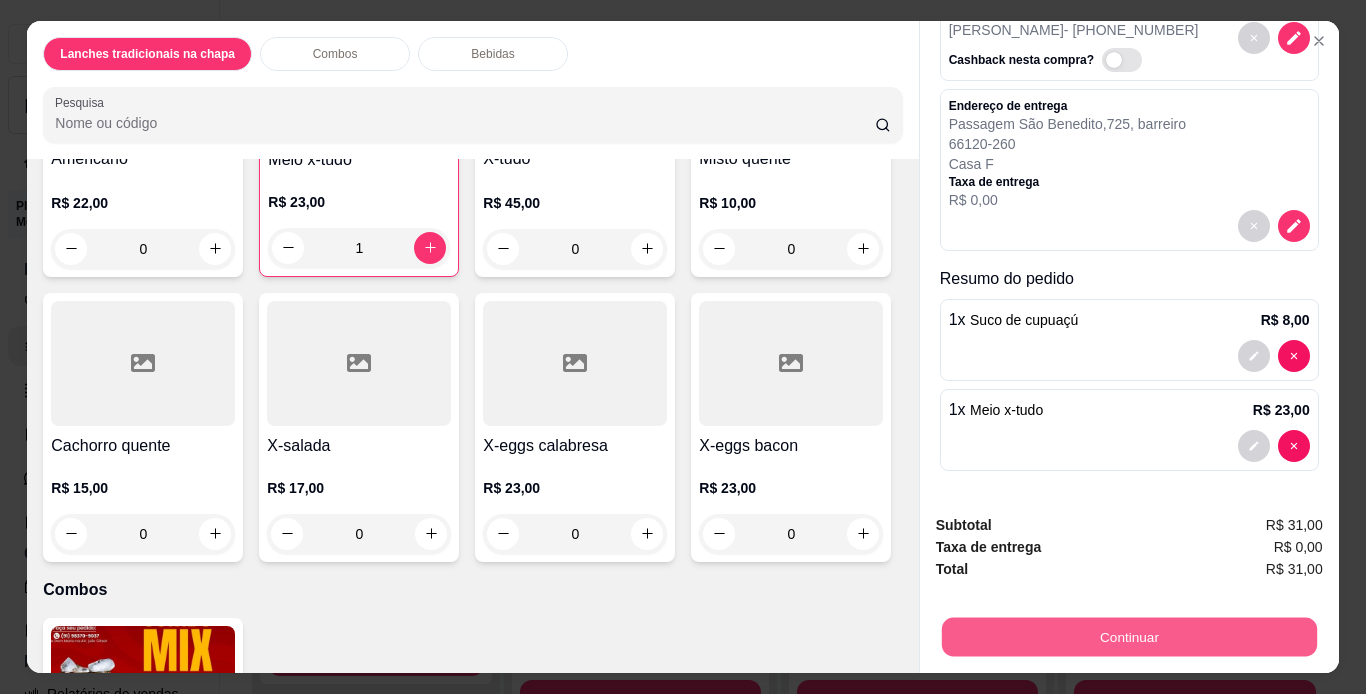 click on "Continuar" at bounding box center [1128, 637] 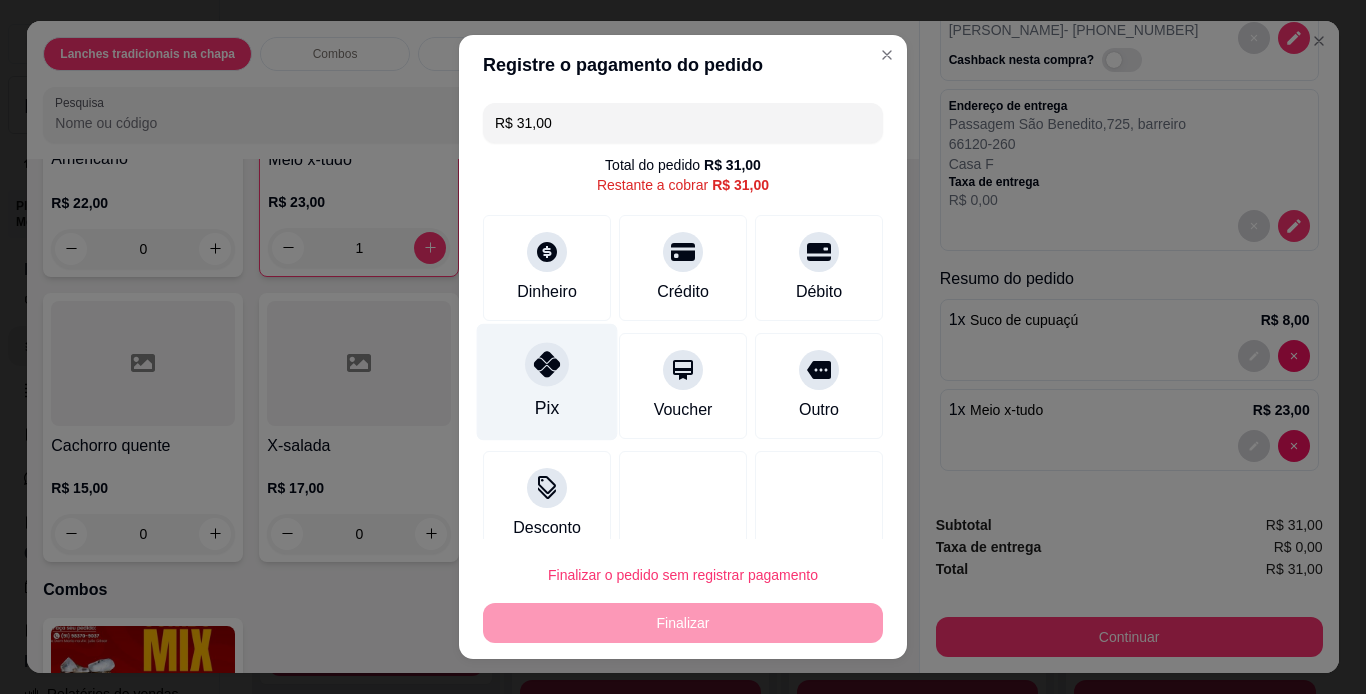 click on "Pix" at bounding box center [547, 381] 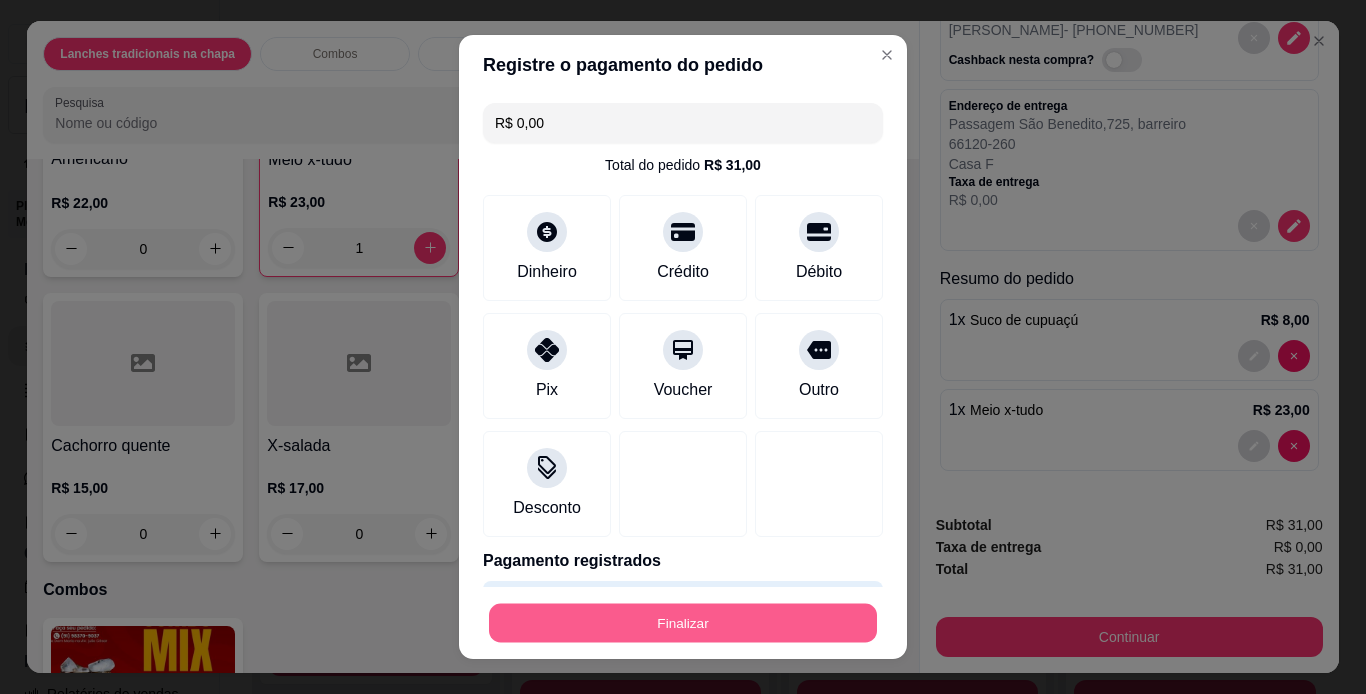 click on "Finalizar" at bounding box center [683, 623] 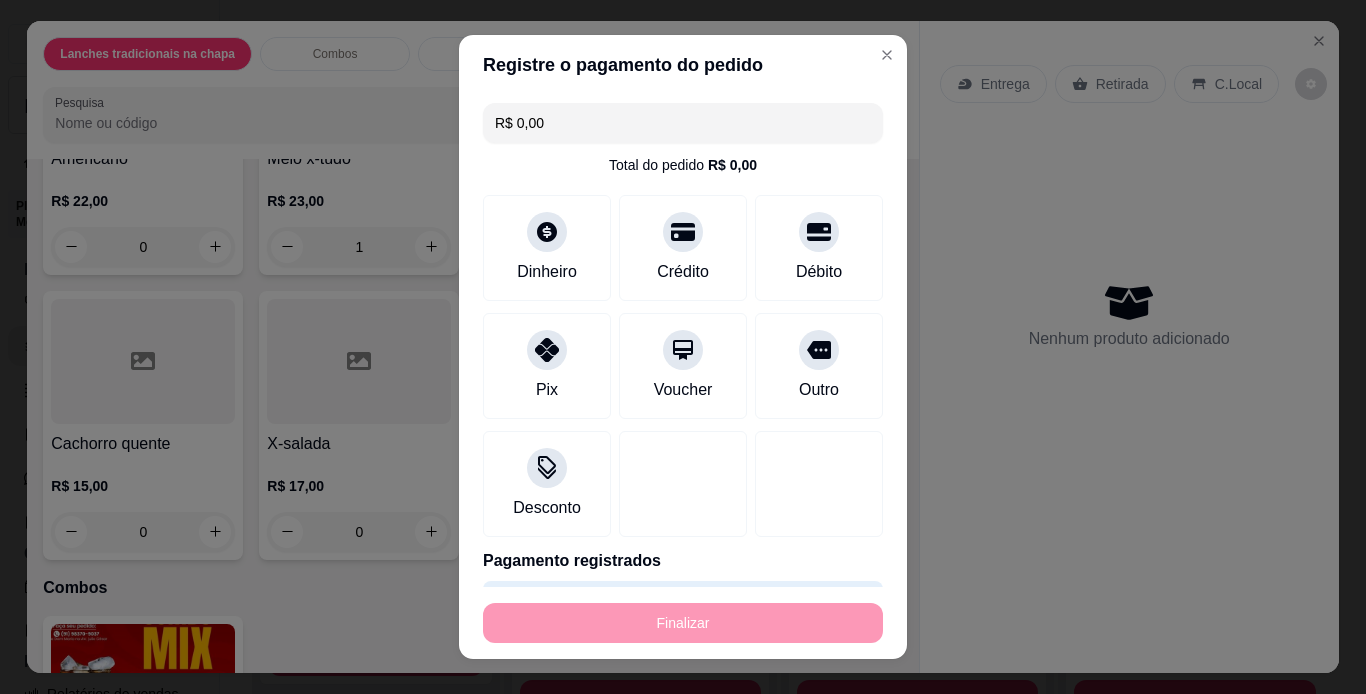 type on "0" 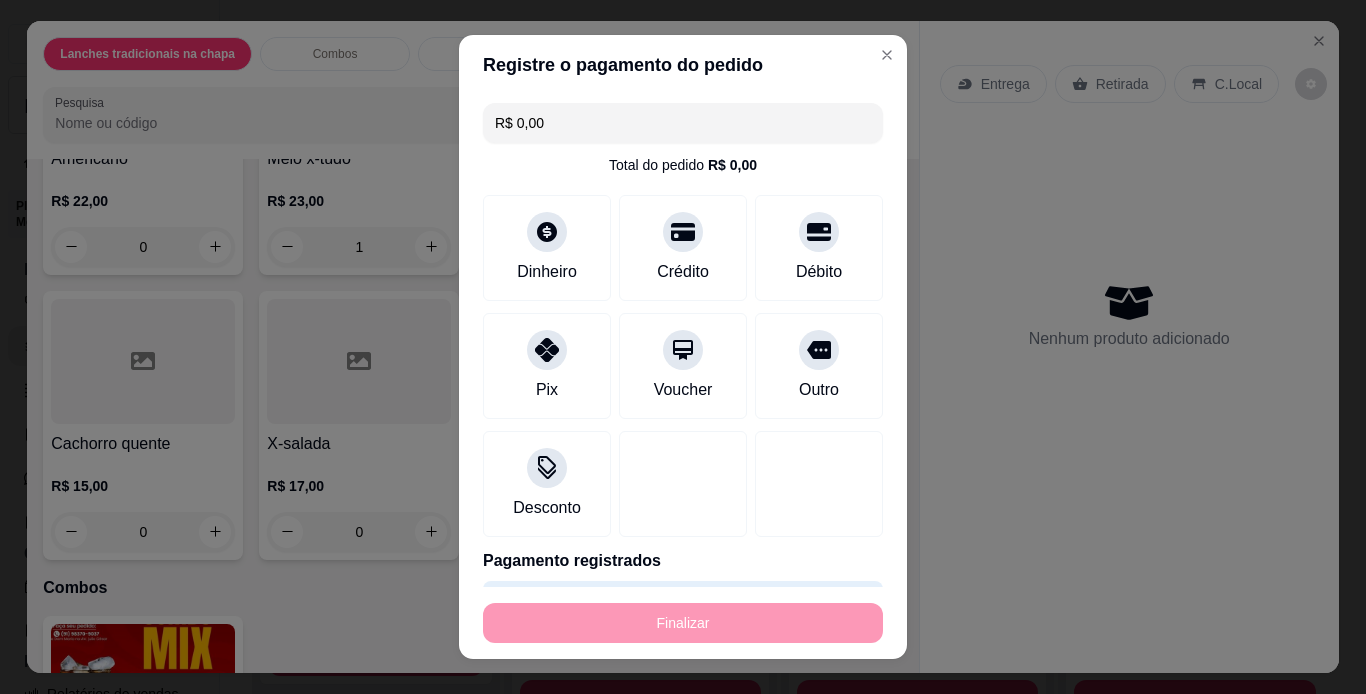 type on "0" 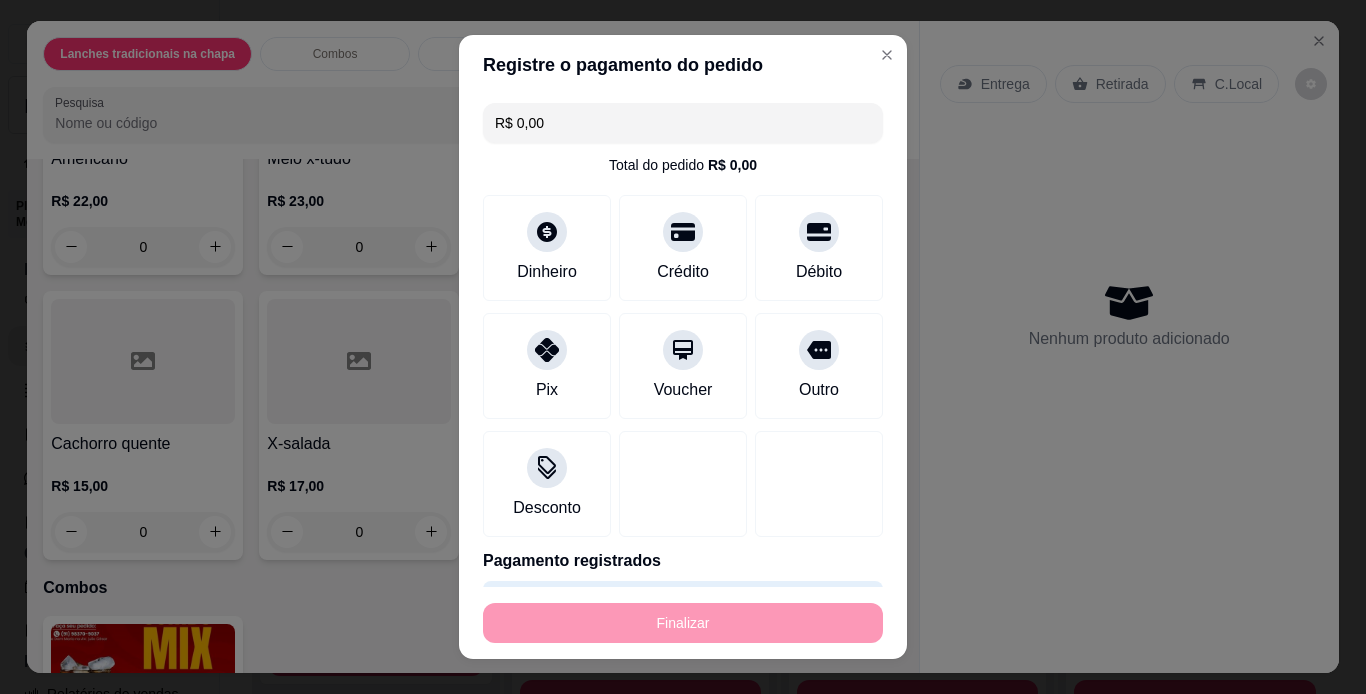 type on "-R$ 31,00" 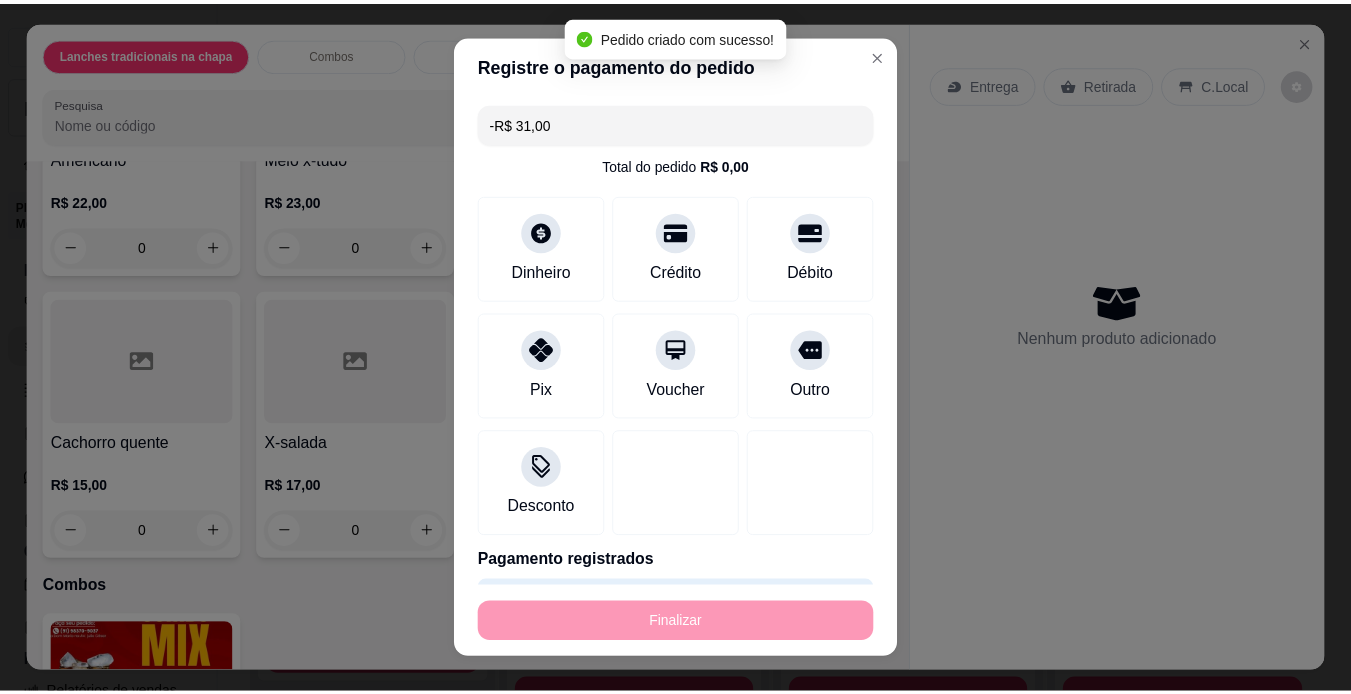 scroll, scrollTop: 0, scrollLeft: 0, axis: both 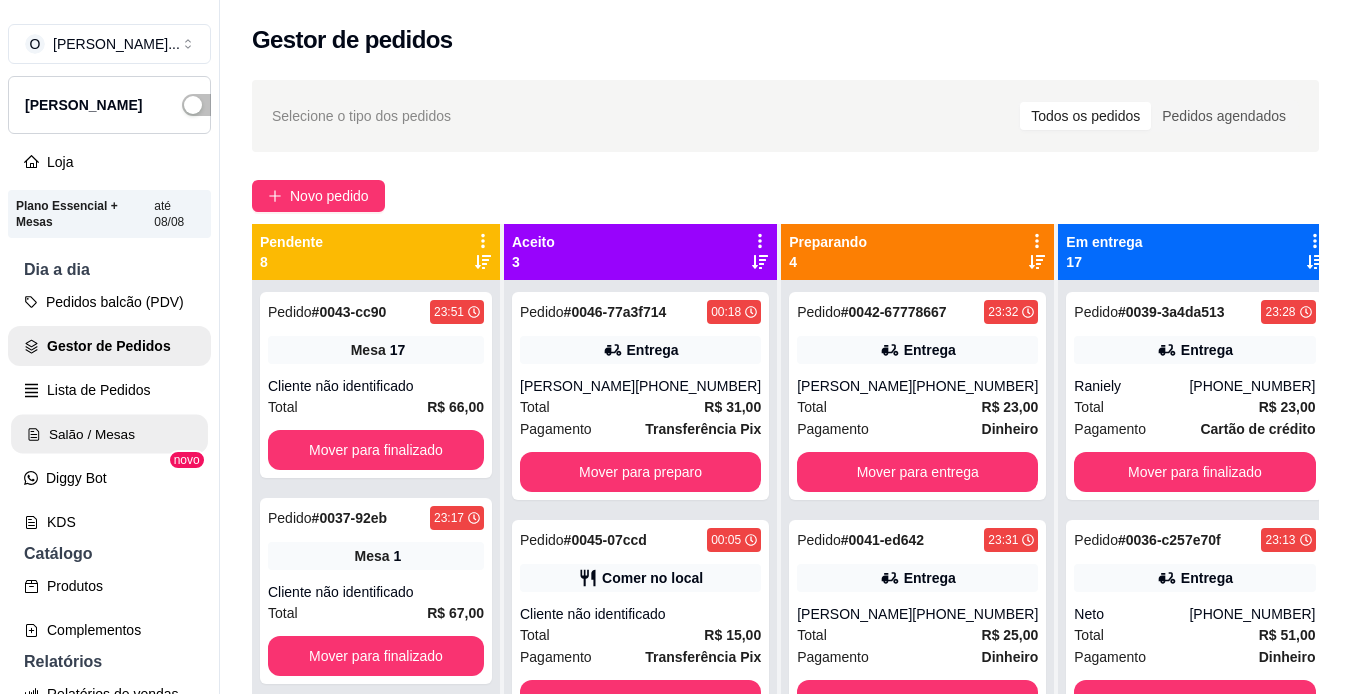 click on "Salão / Mesas" at bounding box center (109, 434) 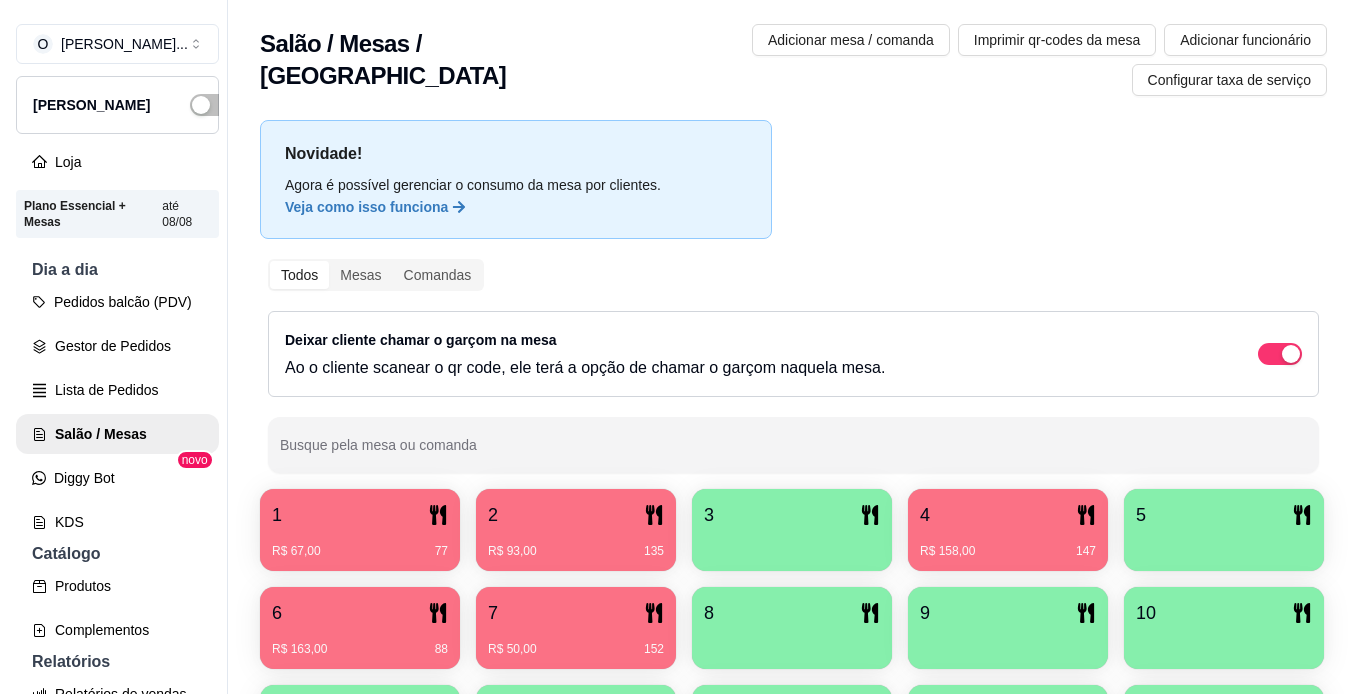 scroll, scrollTop: 364, scrollLeft: 0, axis: vertical 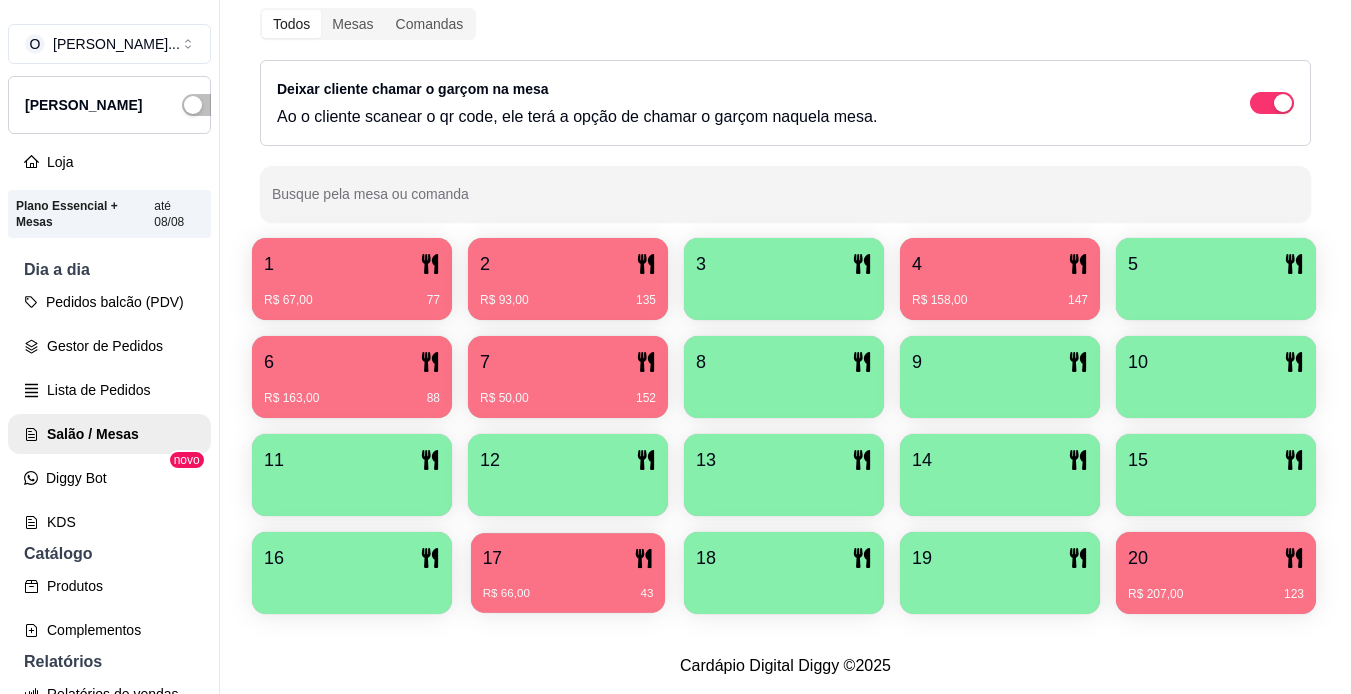 click on "R$ 66,00 43" at bounding box center [568, 586] 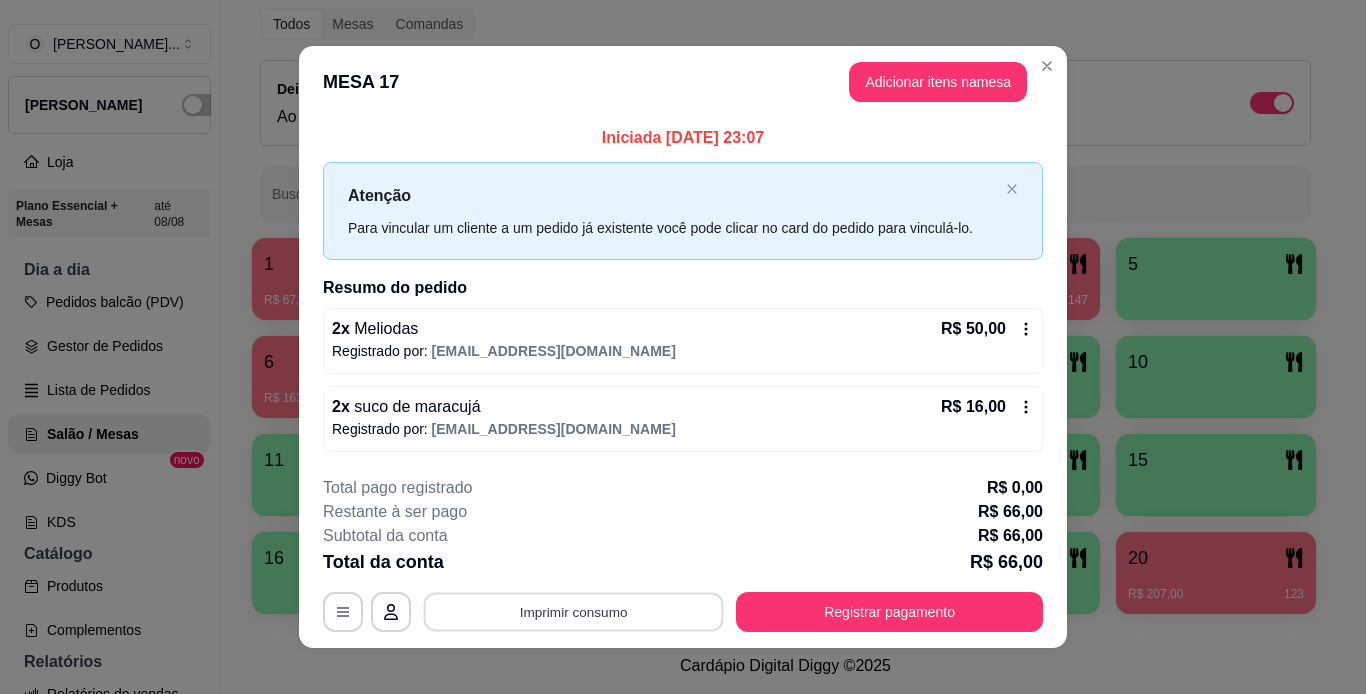 click on "Imprimir consumo" at bounding box center (574, 611) 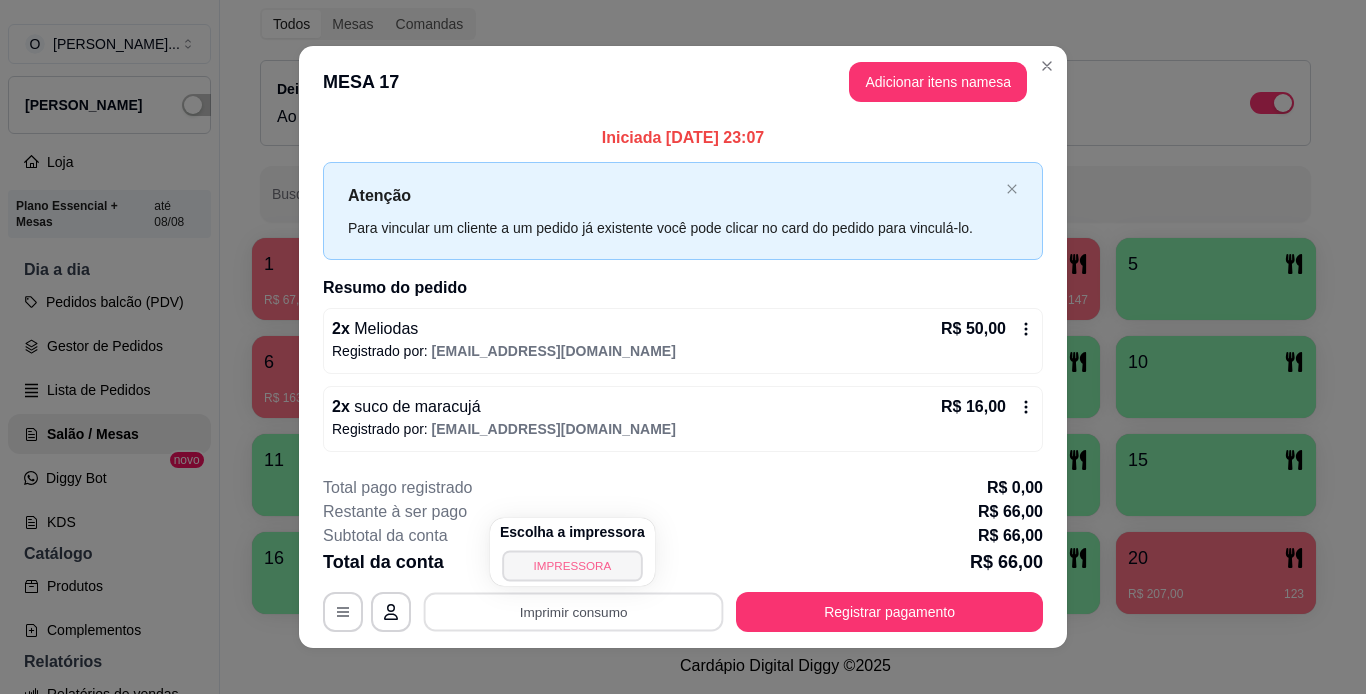 click on "IMPRESSORA" at bounding box center [572, 565] 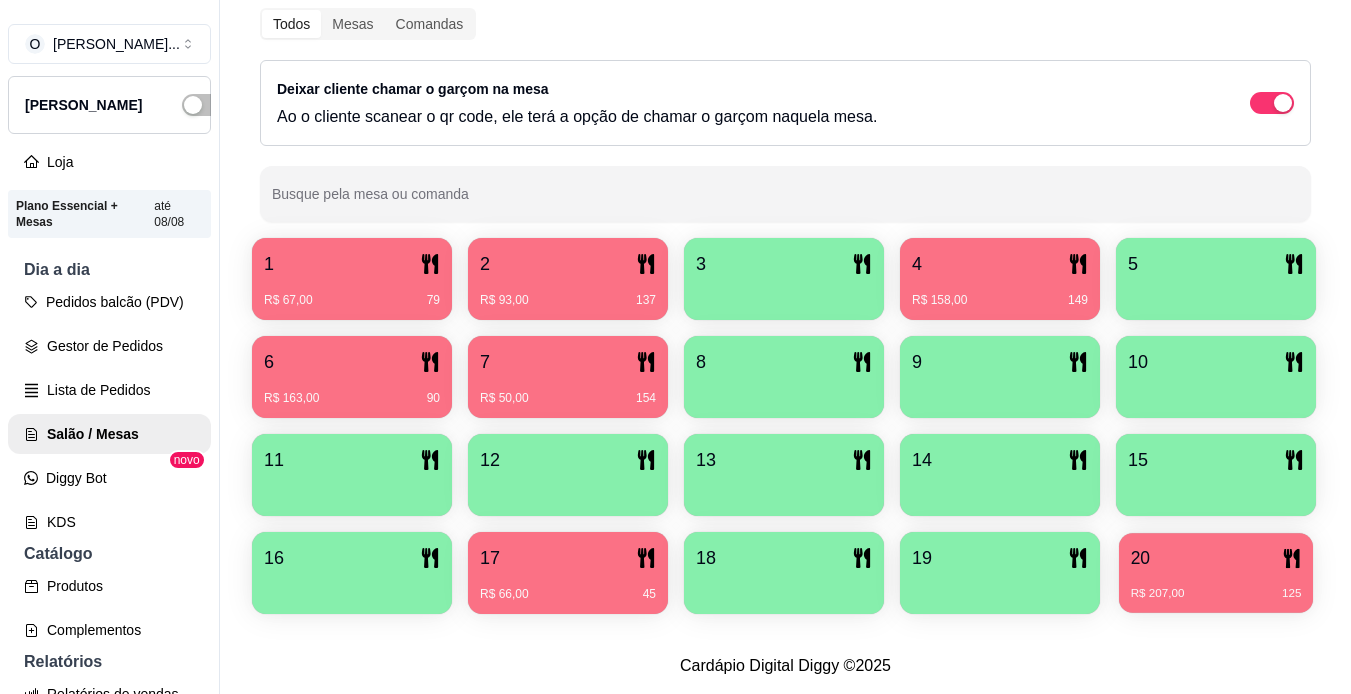 click on "R$ 207,00 125" at bounding box center (1216, 586) 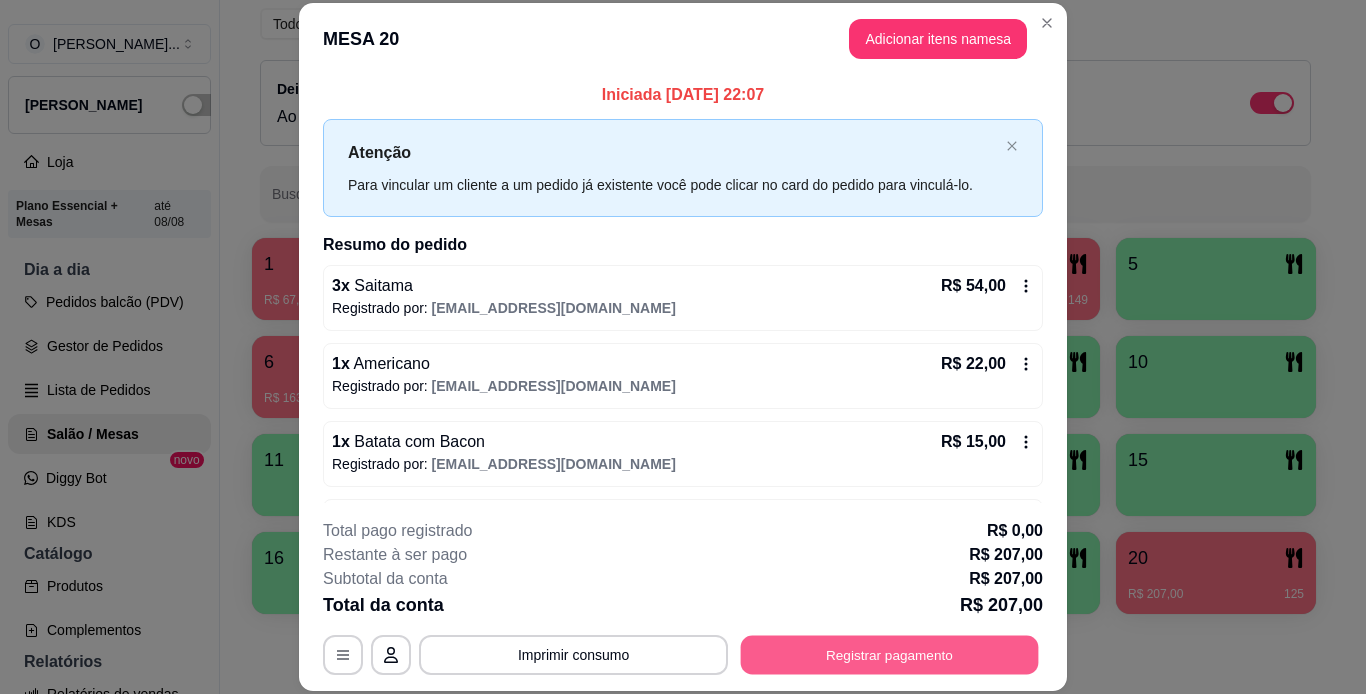 click on "Registrar pagamento" at bounding box center (890, 654) 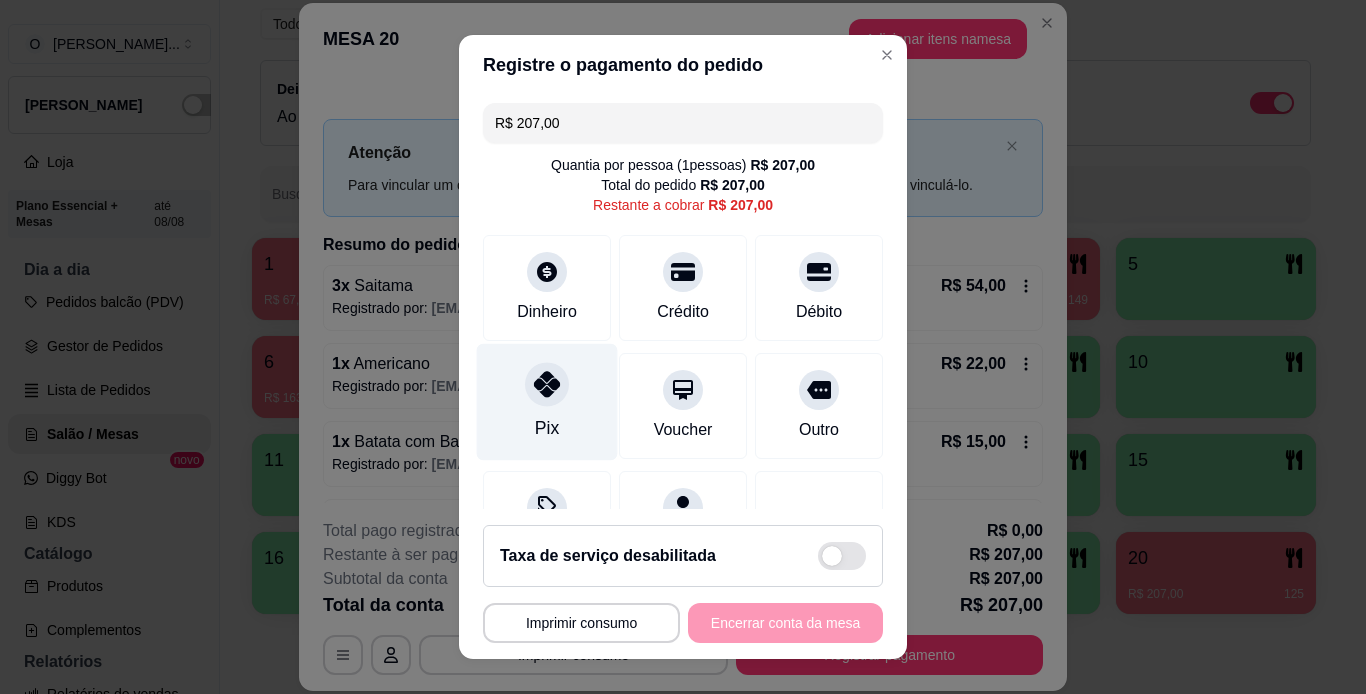 click 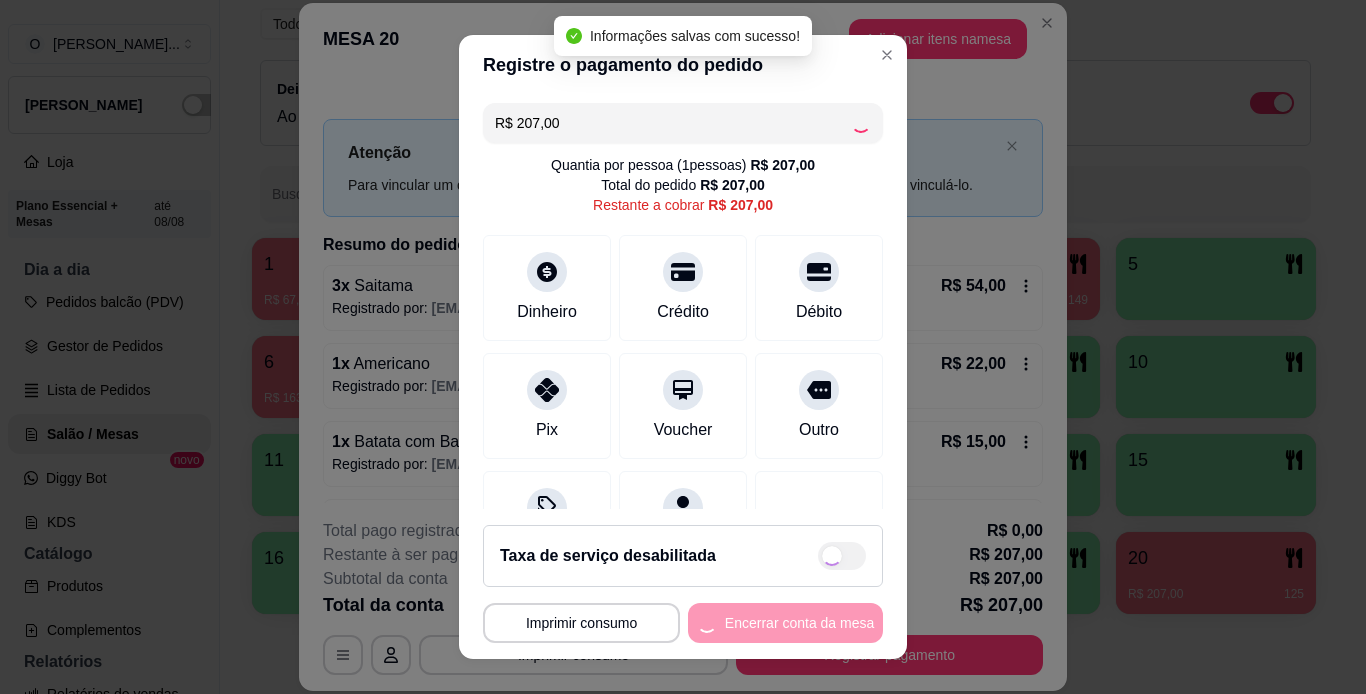 type on "R$ 0,00" 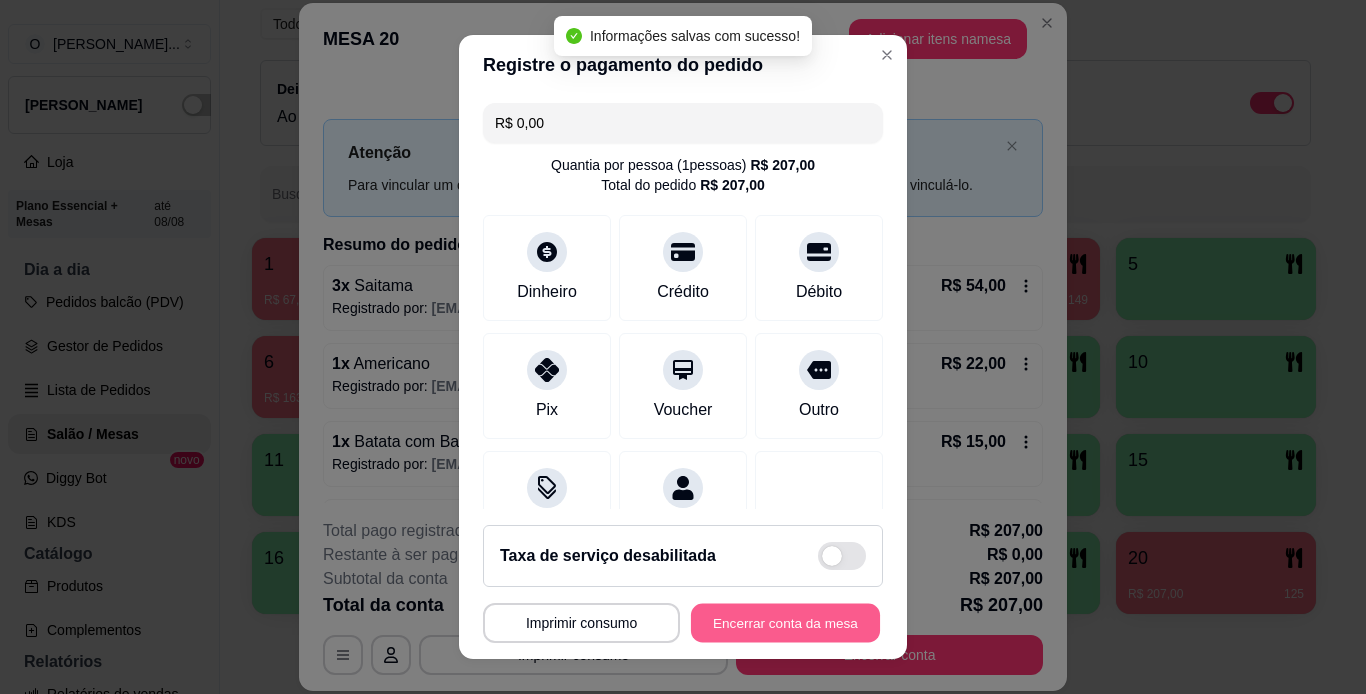 click on "Encerrar conta da mesa" at bounding box center [785, 623] 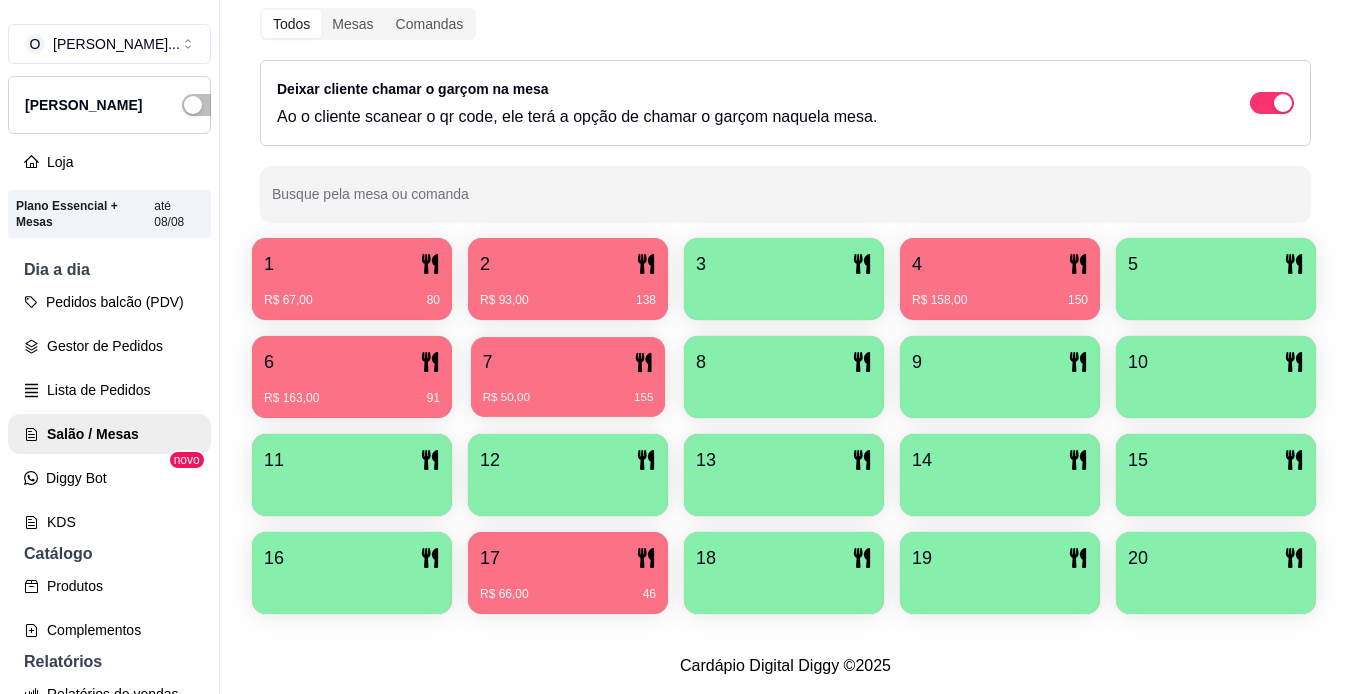click on "7" at bounding box center [568, 362] 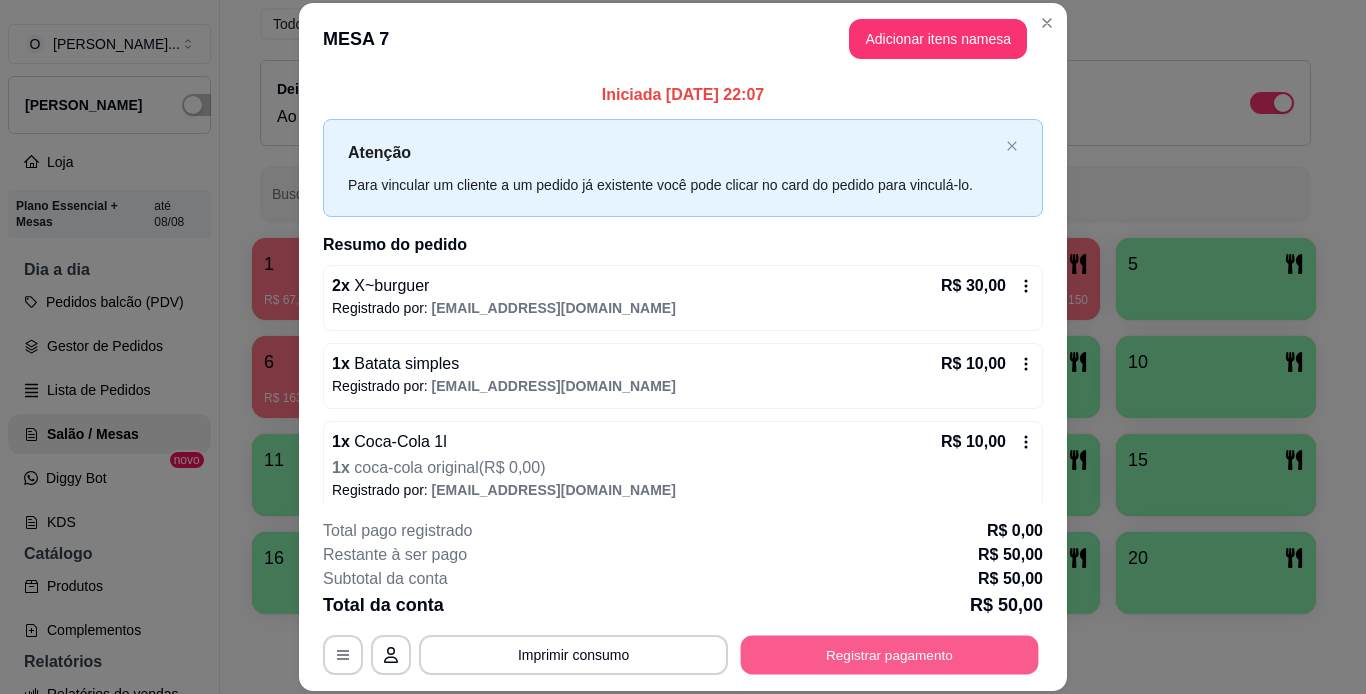 click on "Registrar pagamento" at bounding box center (890, 654) 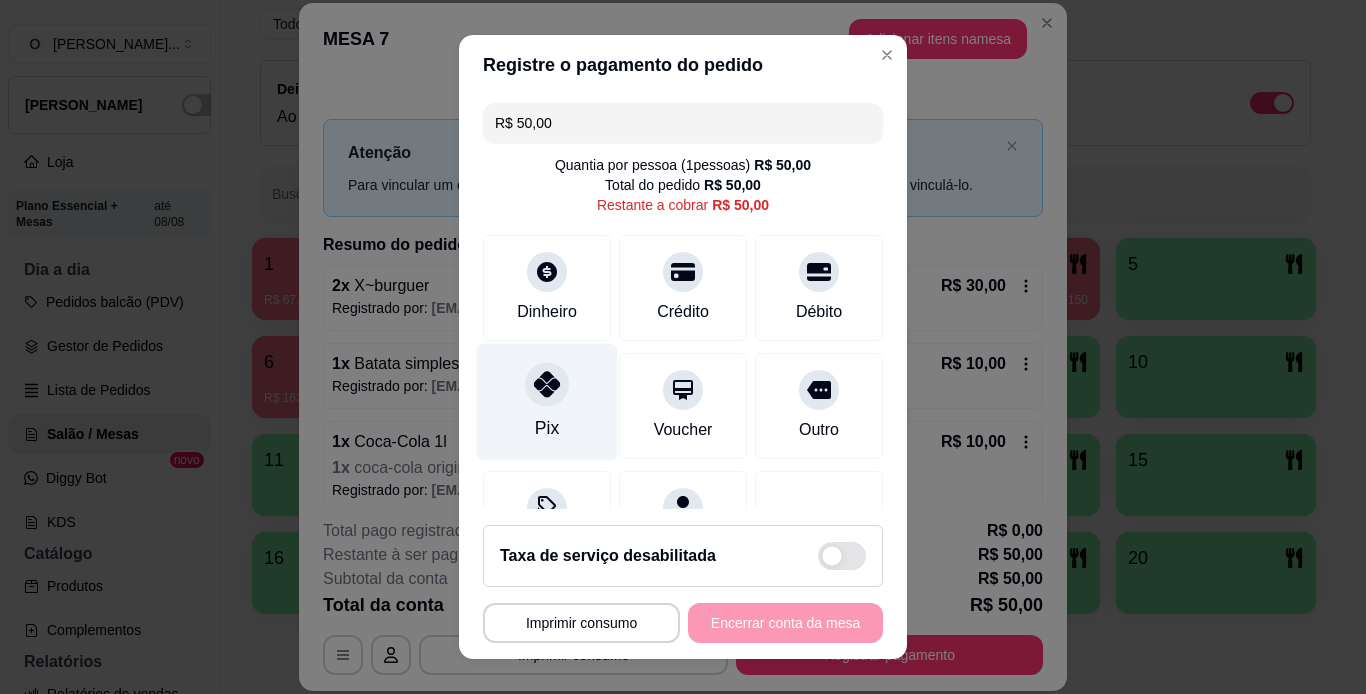 click on "Pix" at bounding box center [547, 401] 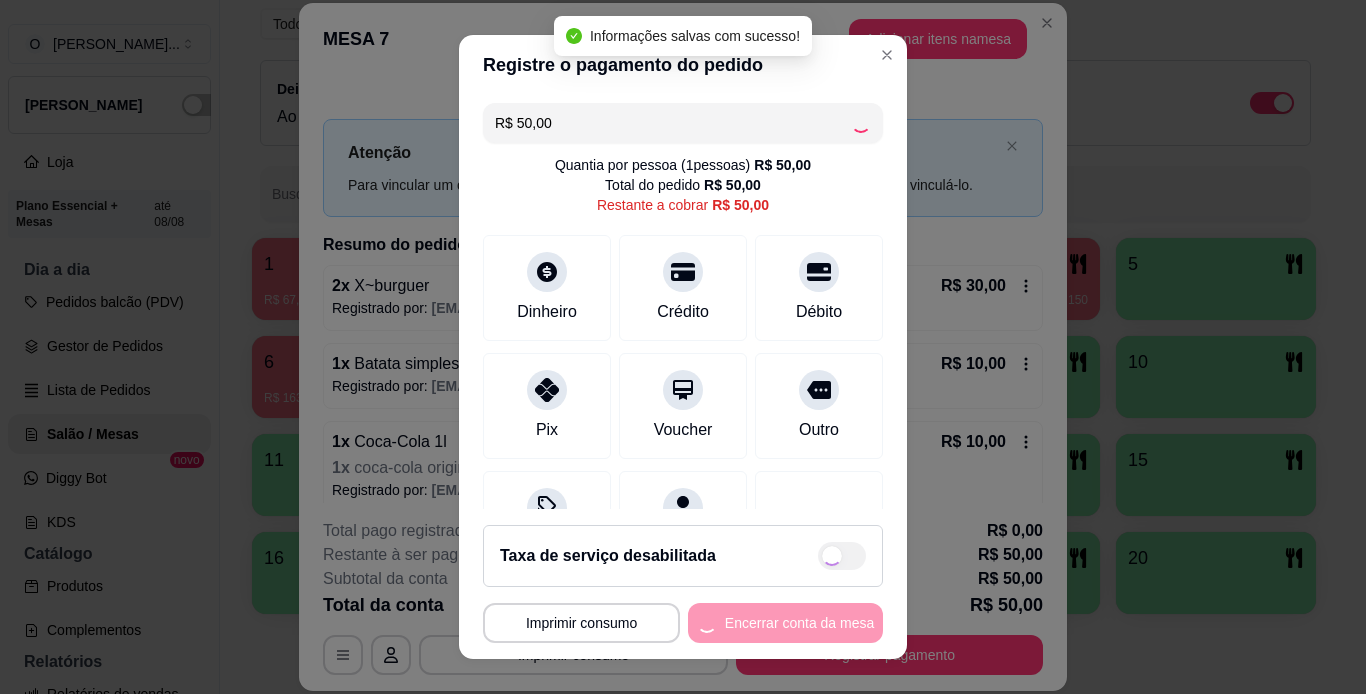 type on "R$ 0,00" 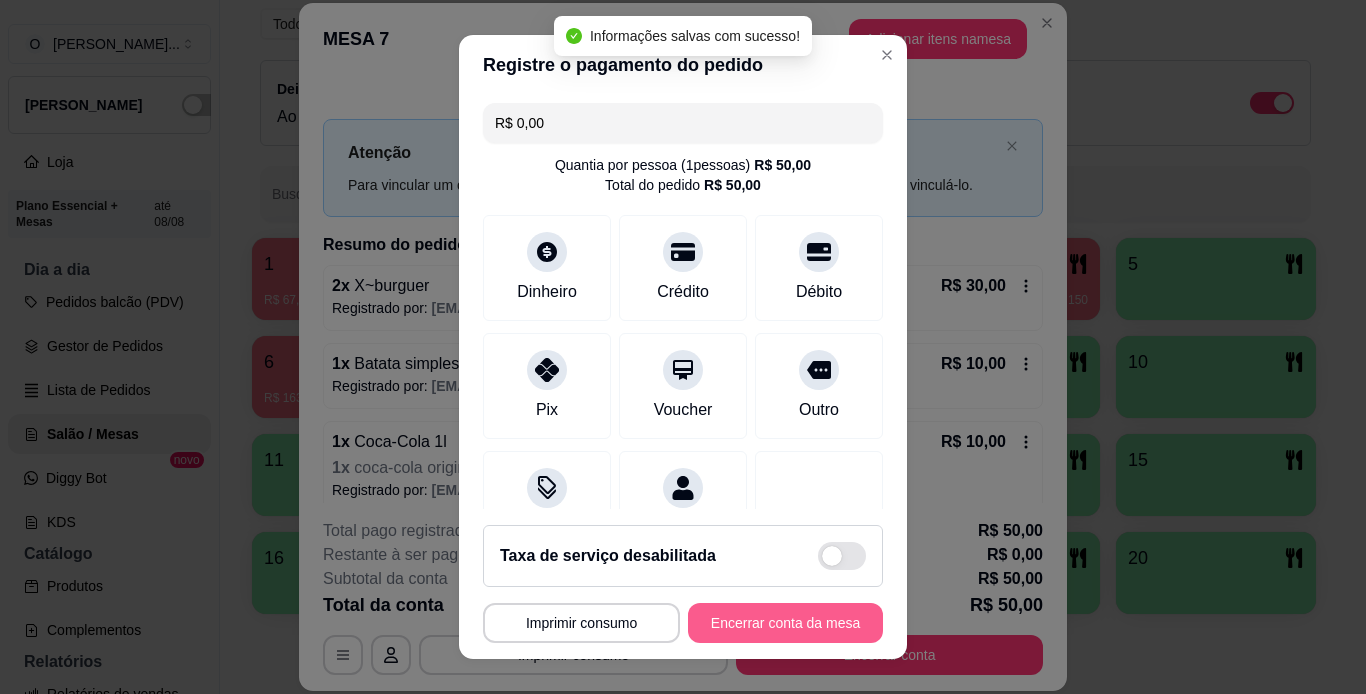 click on "Encerrar conta da mesa" at bounding box center (785, 623) 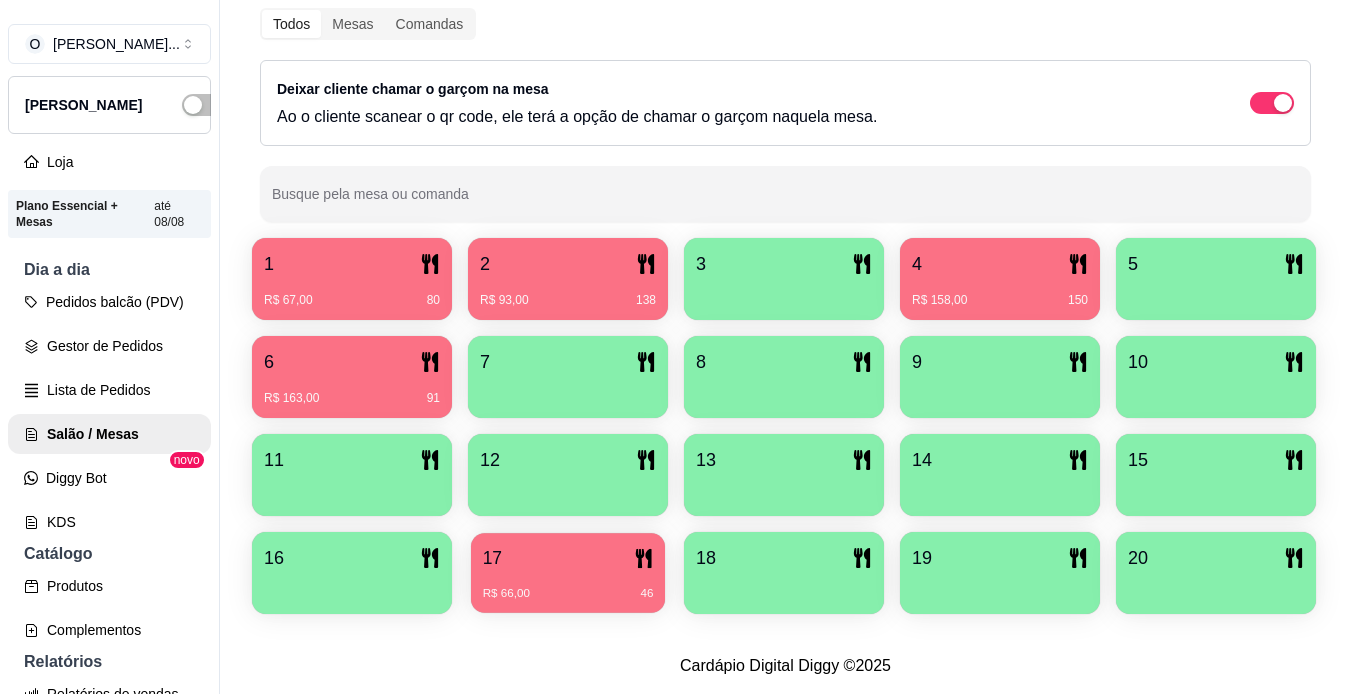 click on "R$ 66,00 46" at bounding box center [568, 586] 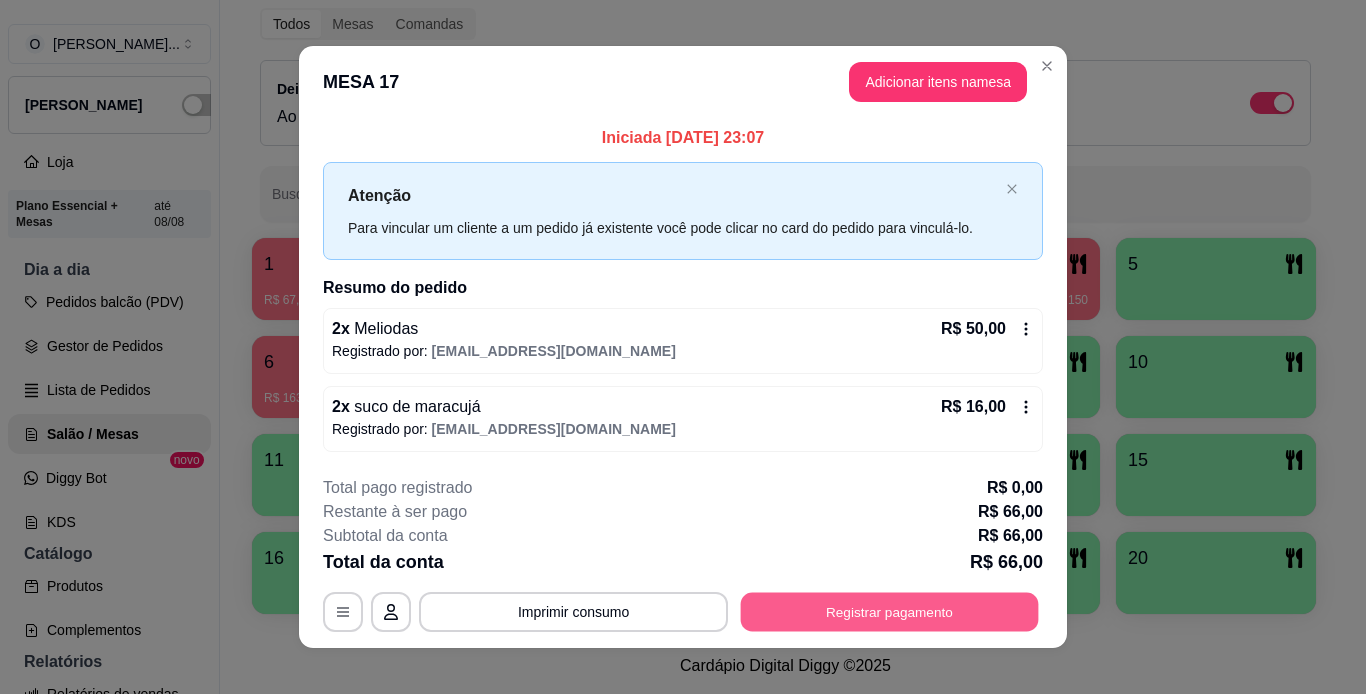 click on "Registrar pagamento" at bounding box center [890, 611] 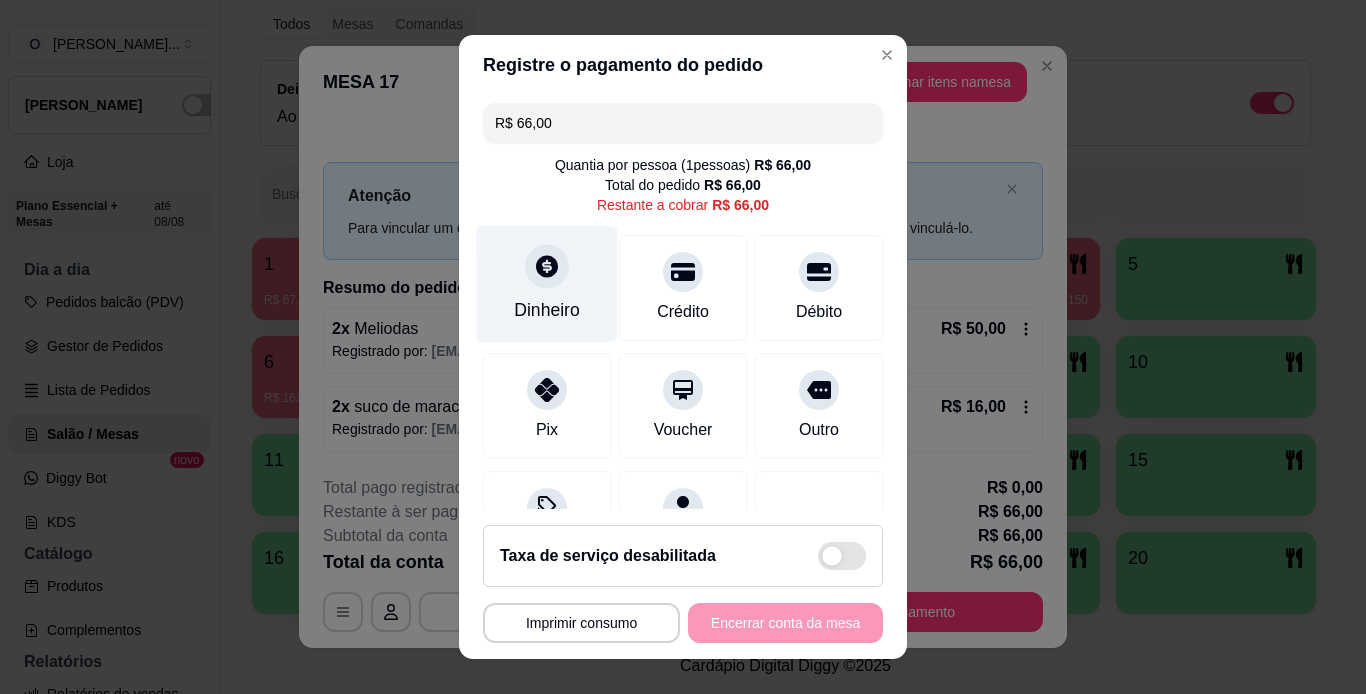 click 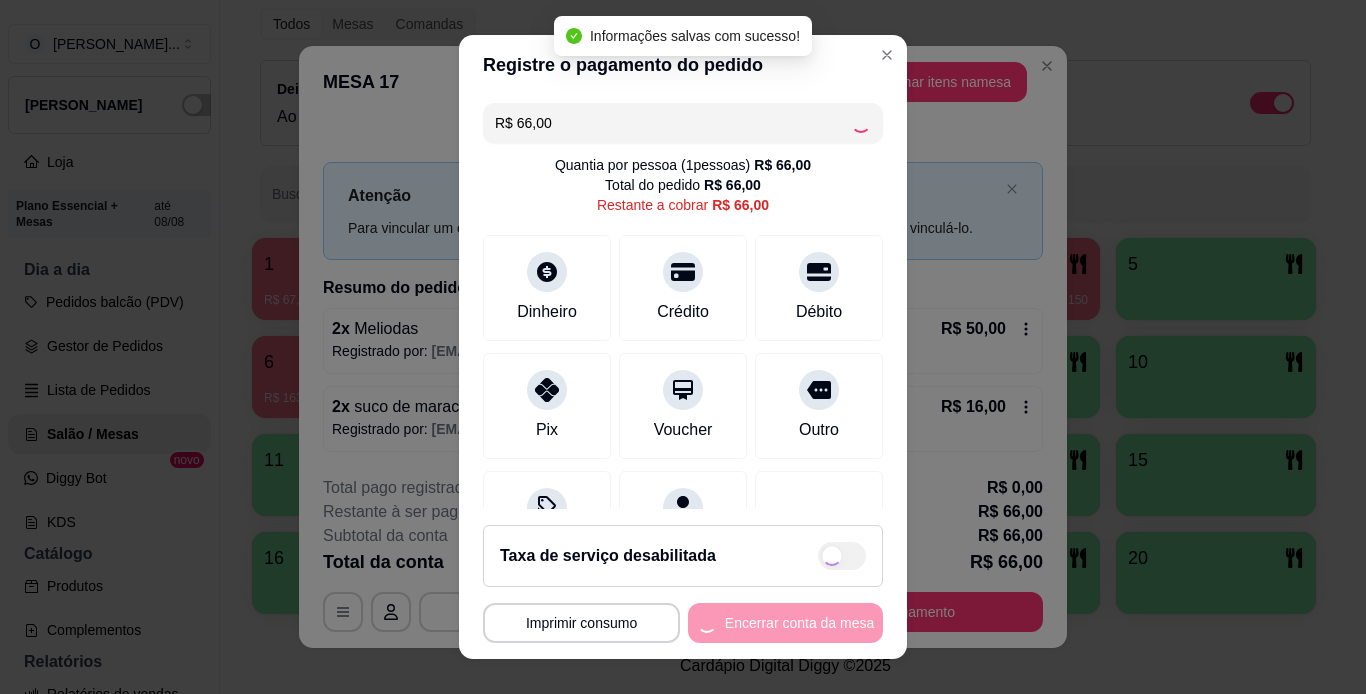 type on "R$ 0,00" 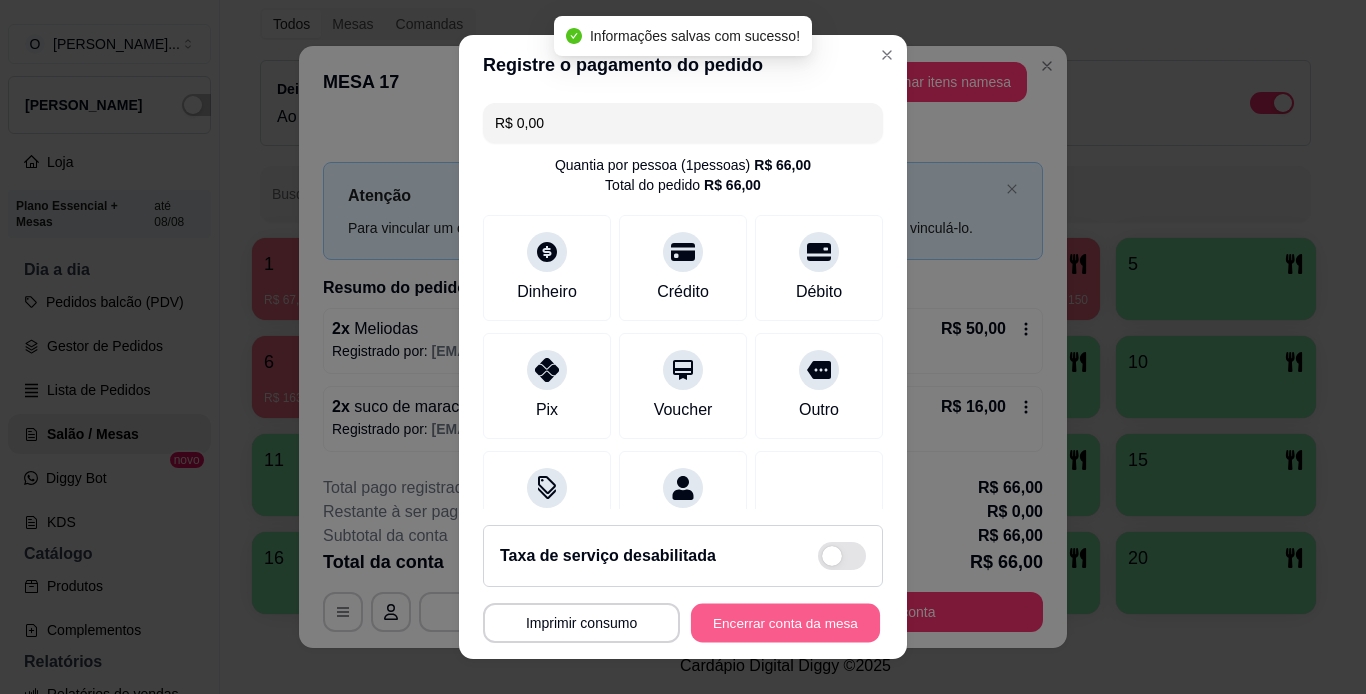 click on "Encerrar conta da mesa" at bounding box center (785, 623) 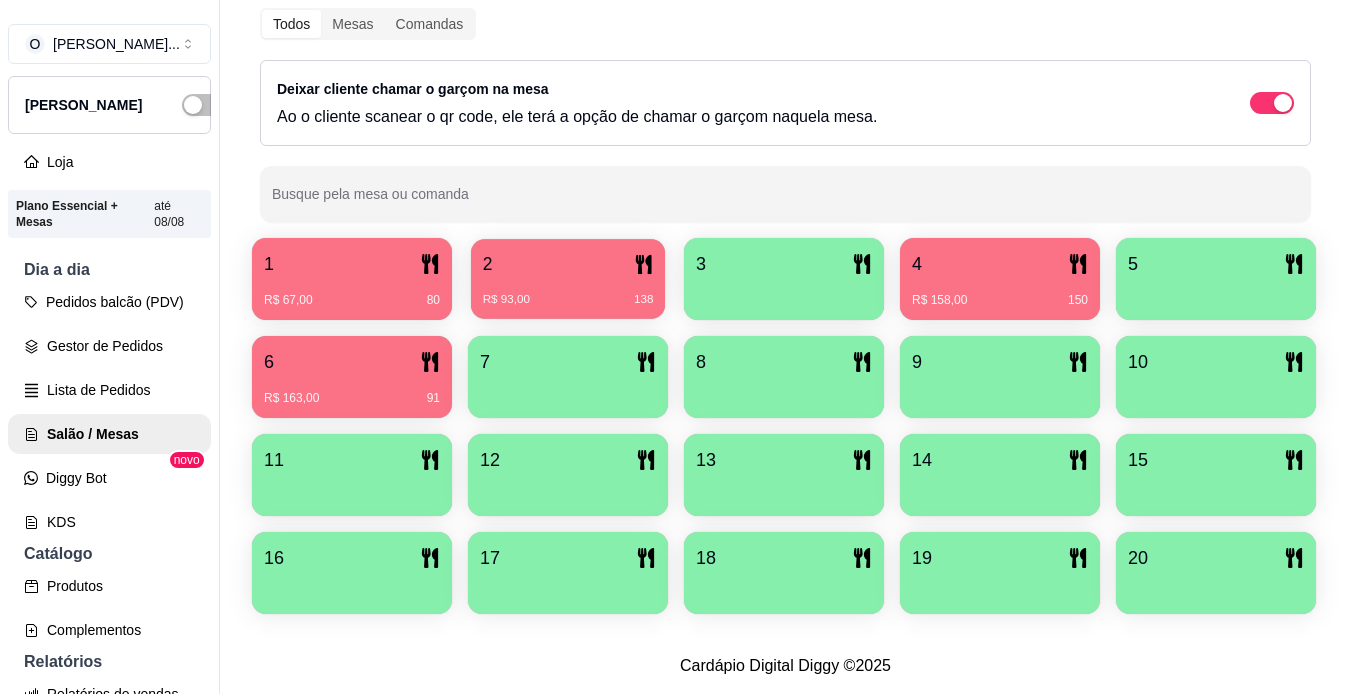 click on "2" at bounding box center [568, 264] 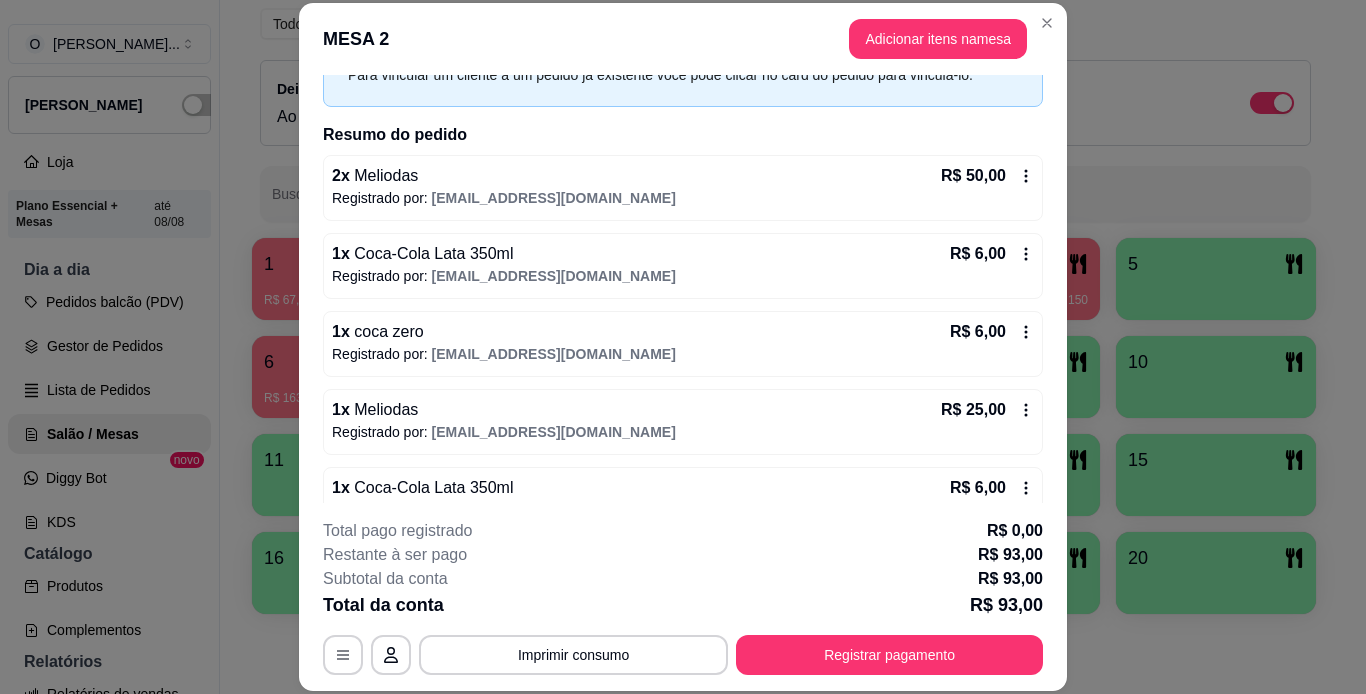 scroll, scrollTop: 148, scrollLeft: 0, axis: vertical 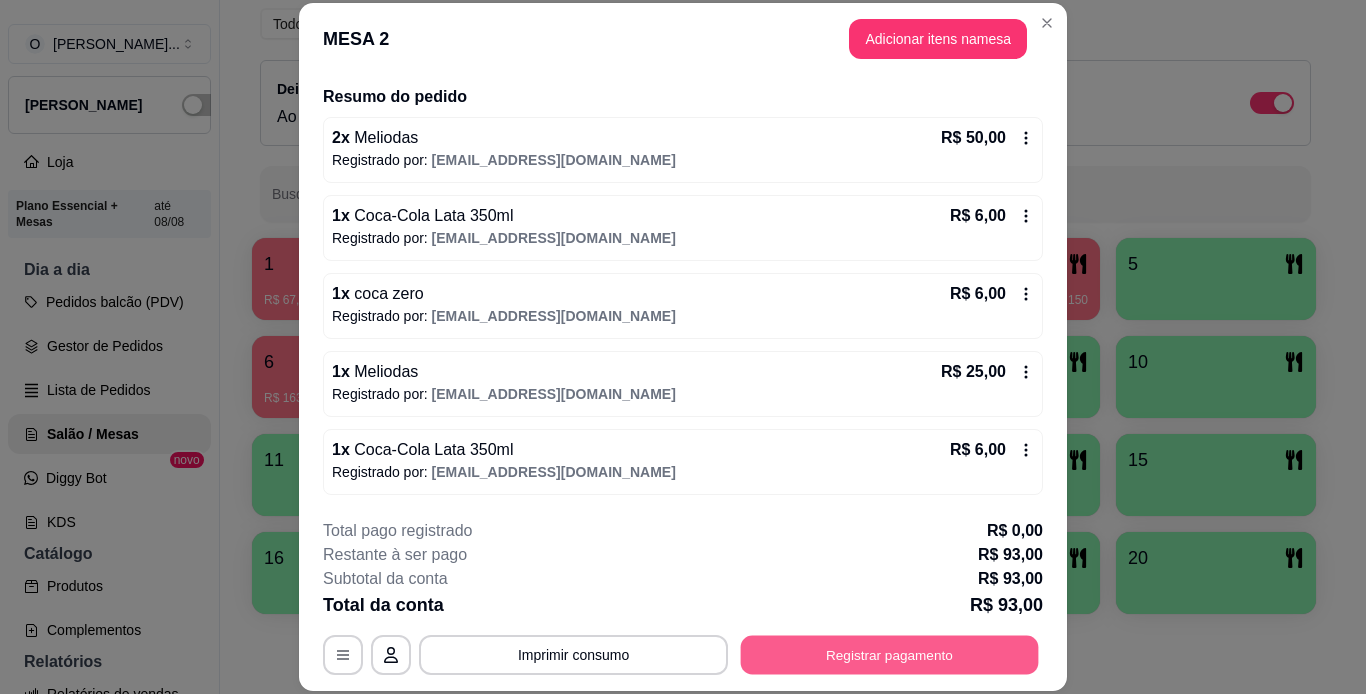 click on "Registrar pagamento" at bounding box center [890, 654] 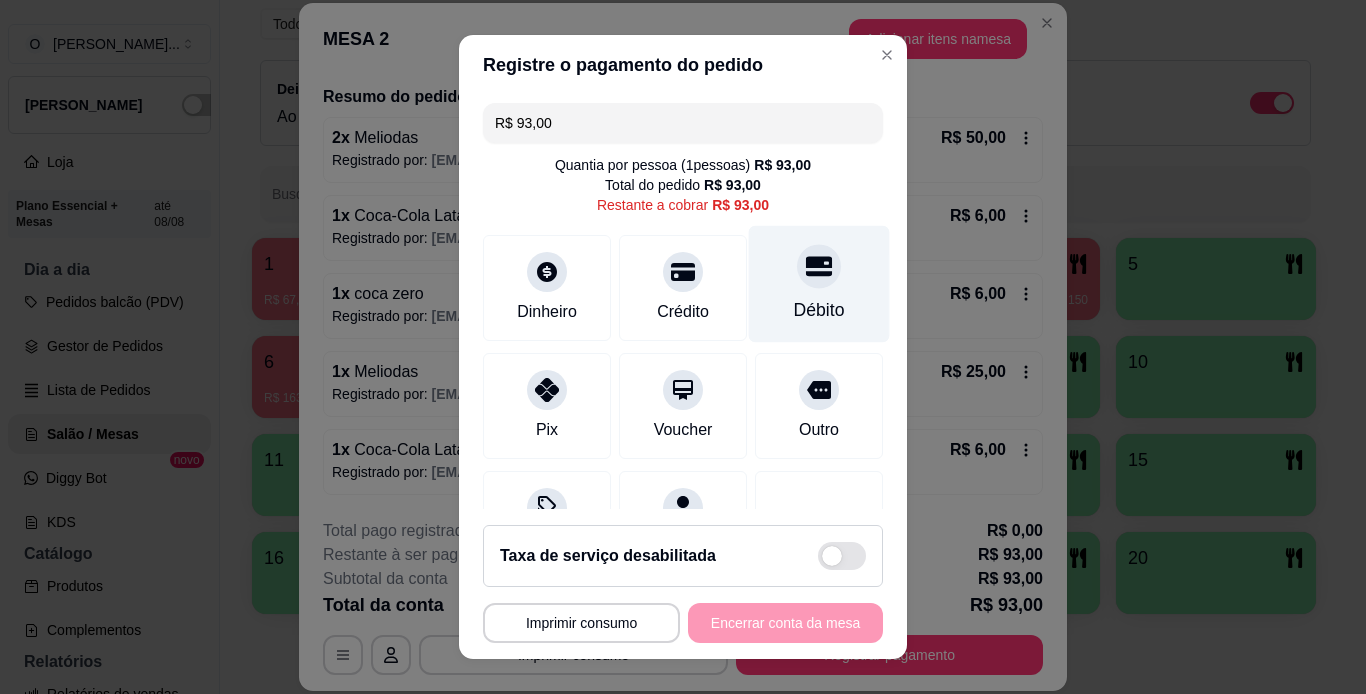 click 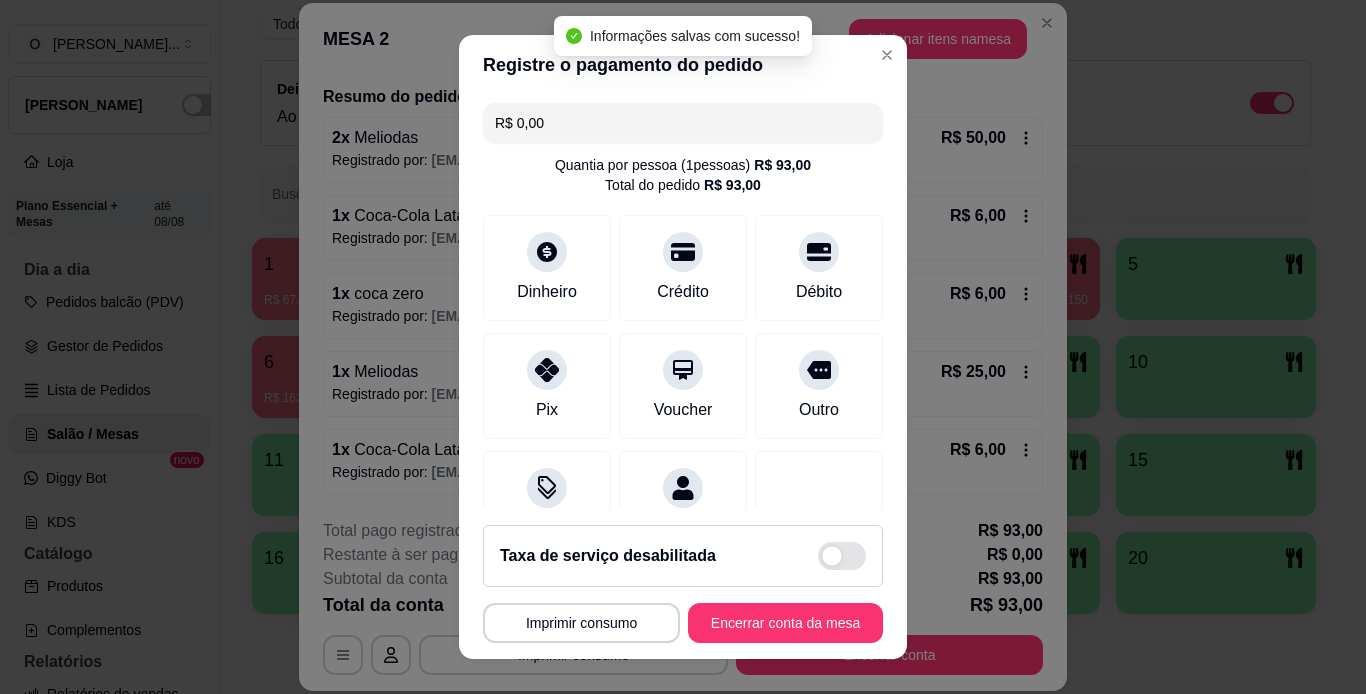 type on "R$ 0,00" 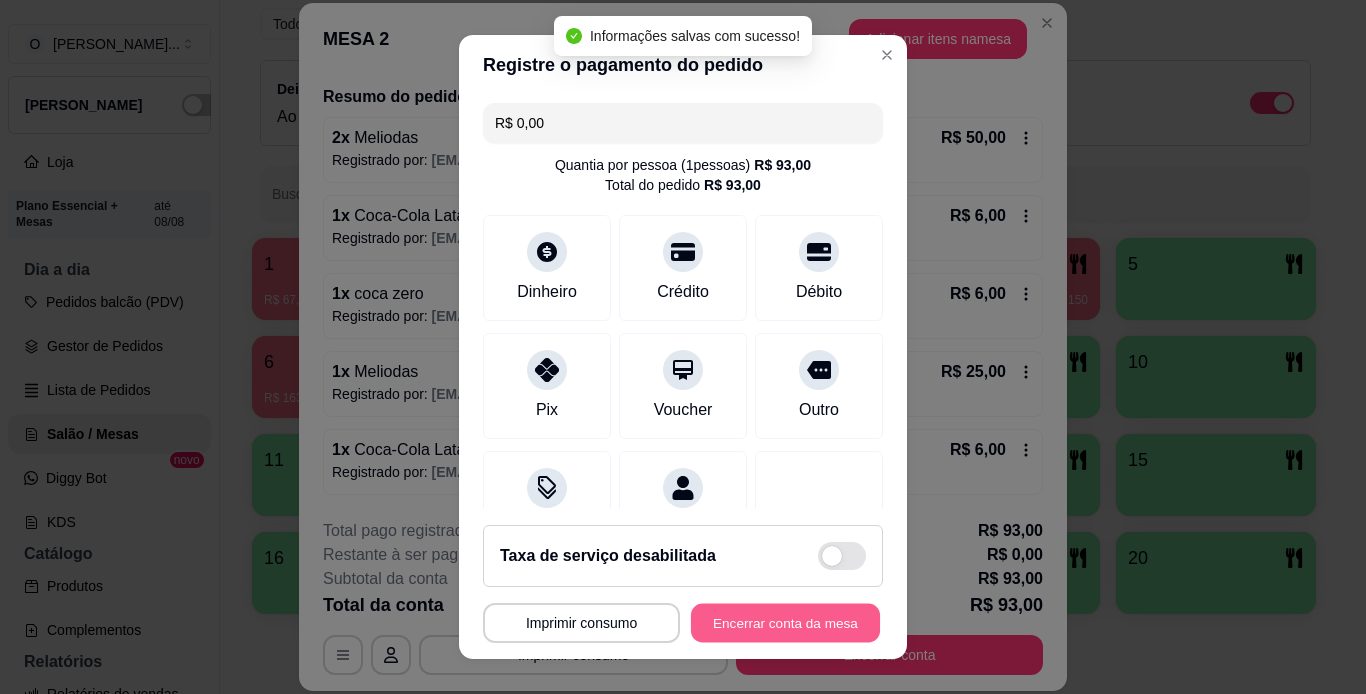 click on "Encerrar conta da mesa" at bounding box center (785, 623) 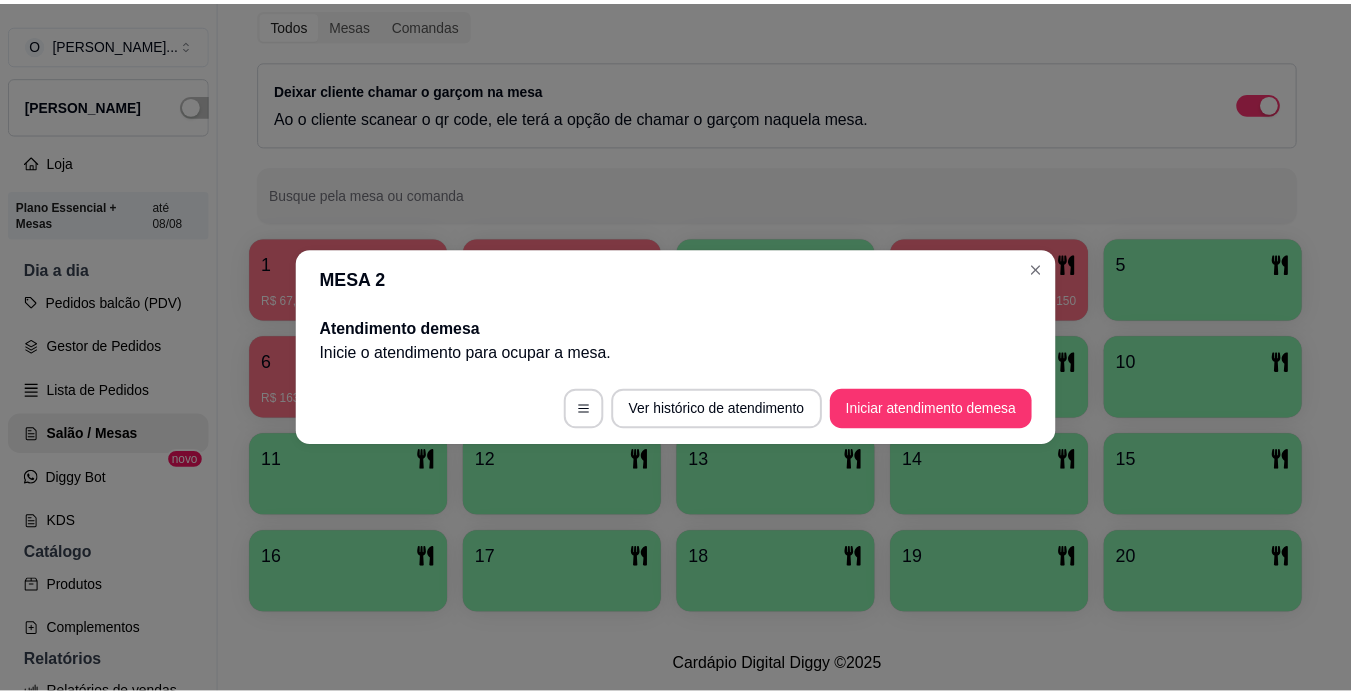 scroll, scrollTop: 0, scrollLeft: 0, axis: both 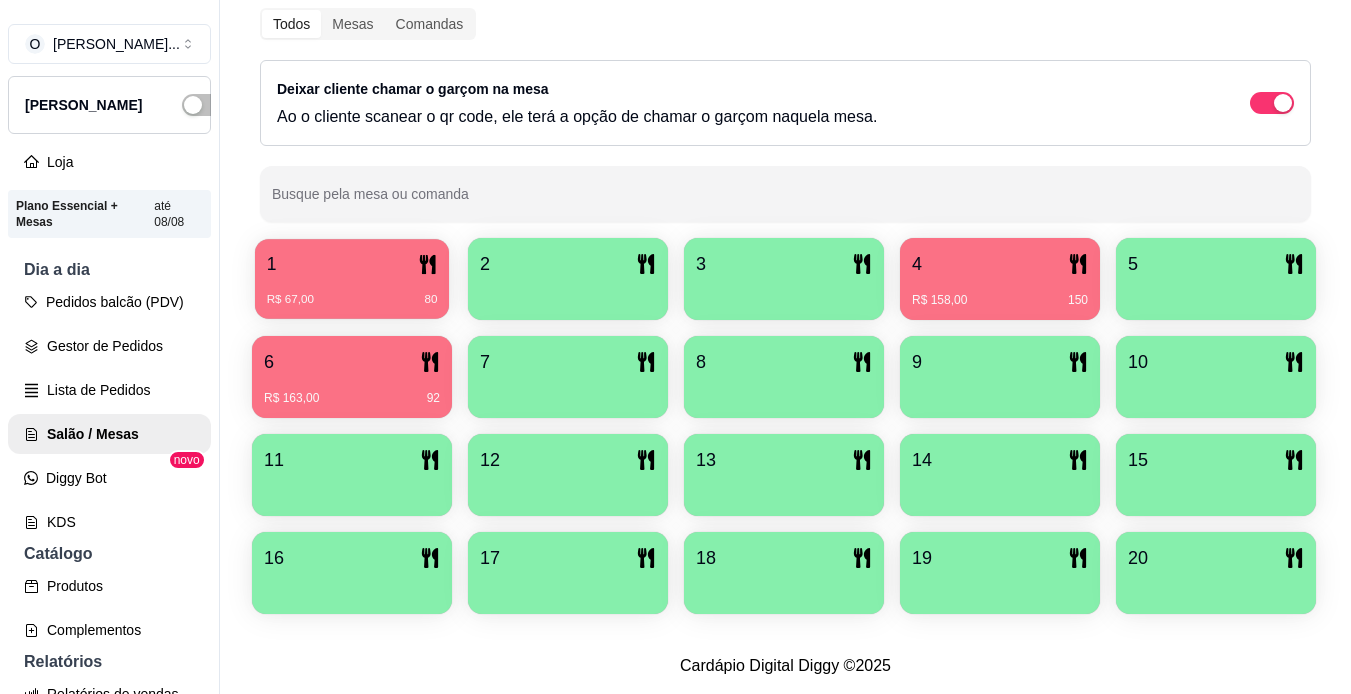 click on "1 R$ 67,00 80" at bounding box center (352, 279) 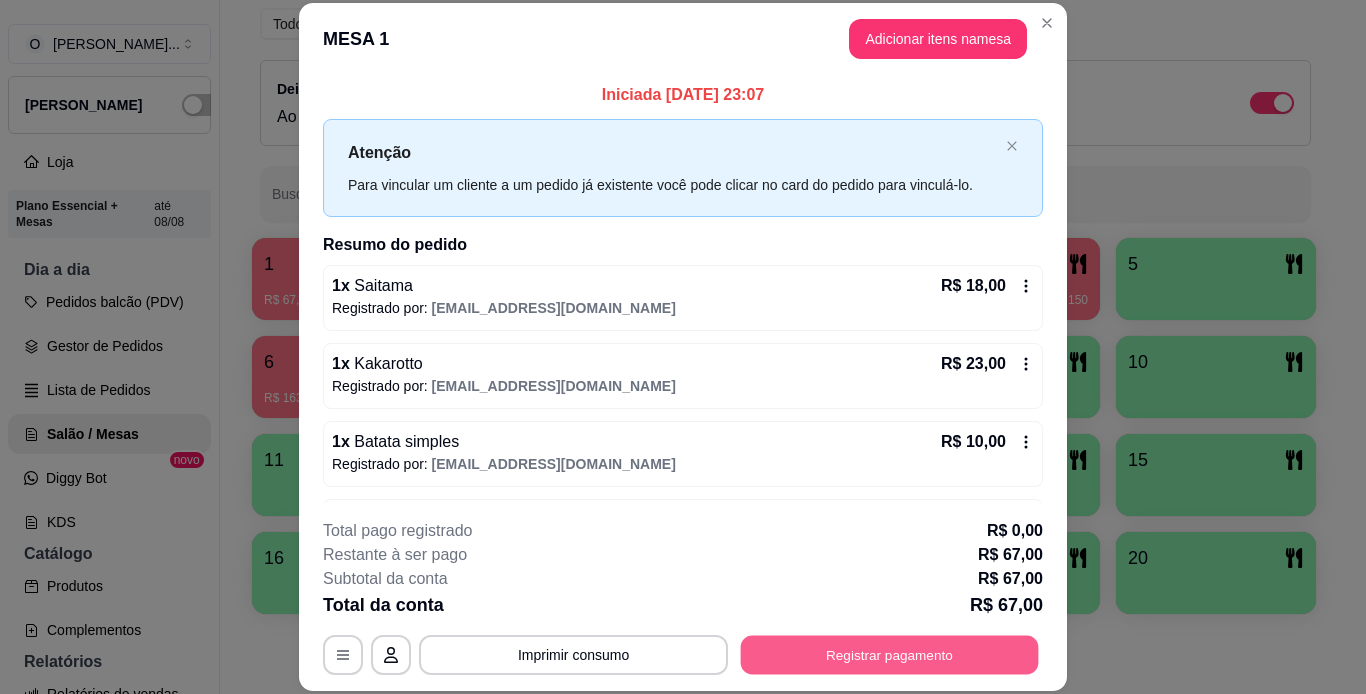 click on "Registrar pagamento" at bounding box center [890, 654] 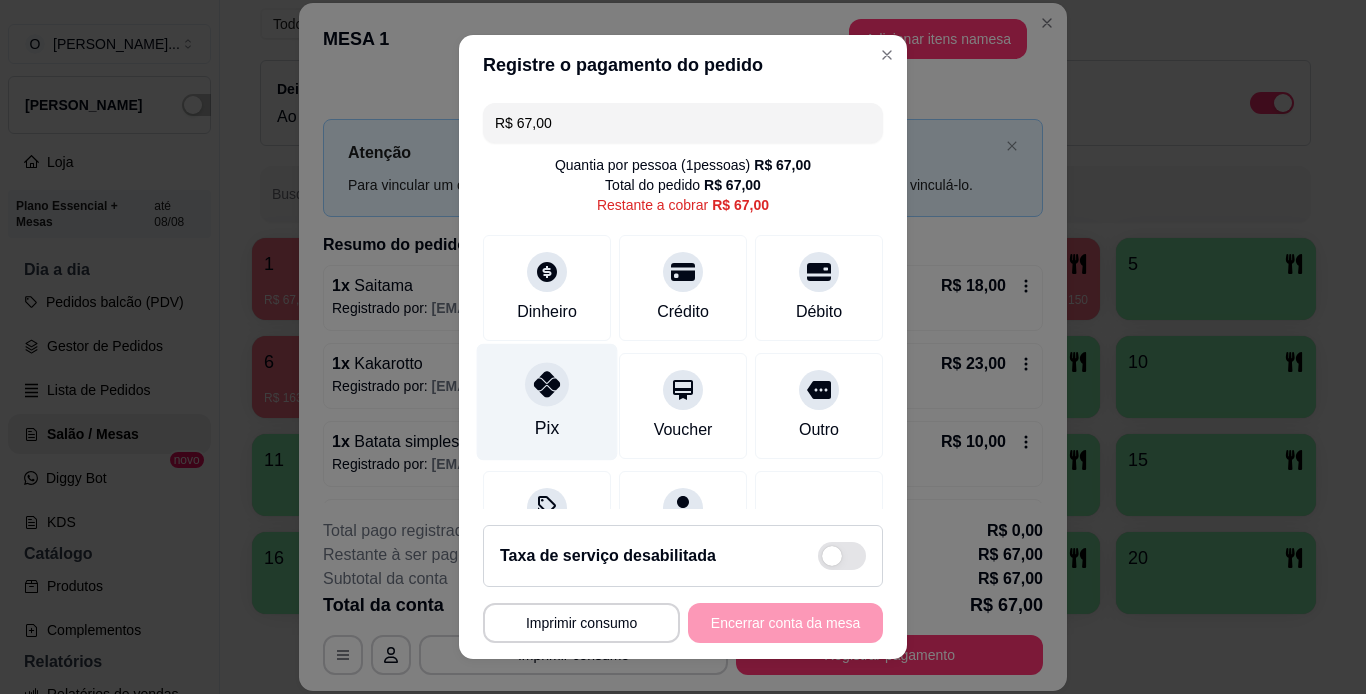 click 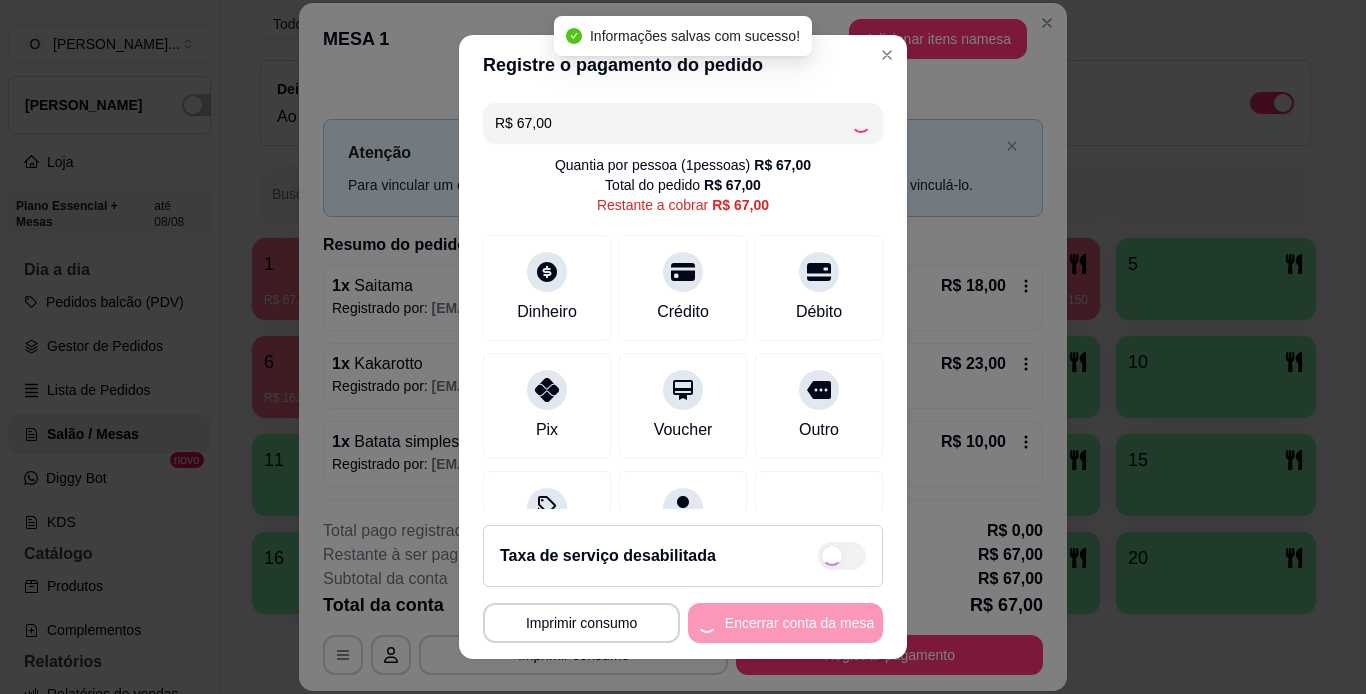 type on "R$ 0,00" 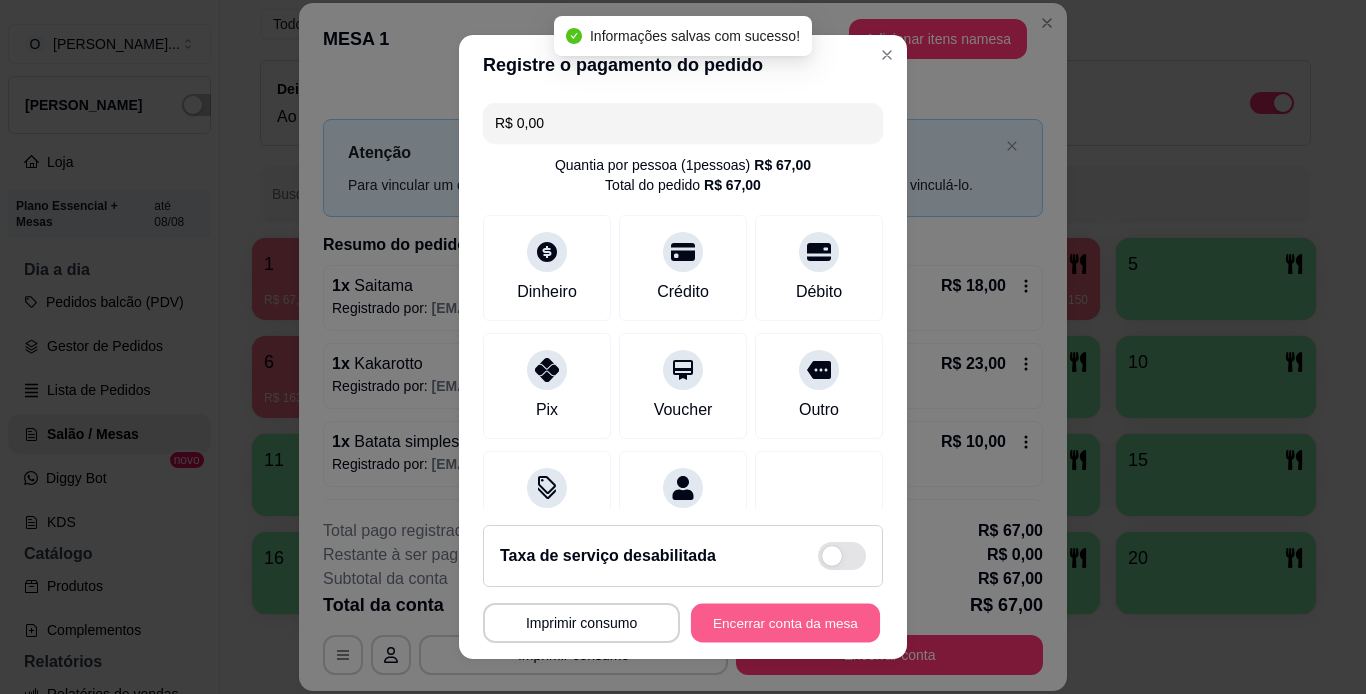 click on "Encerrar conta da mesa" at bounding box center [785, 623] 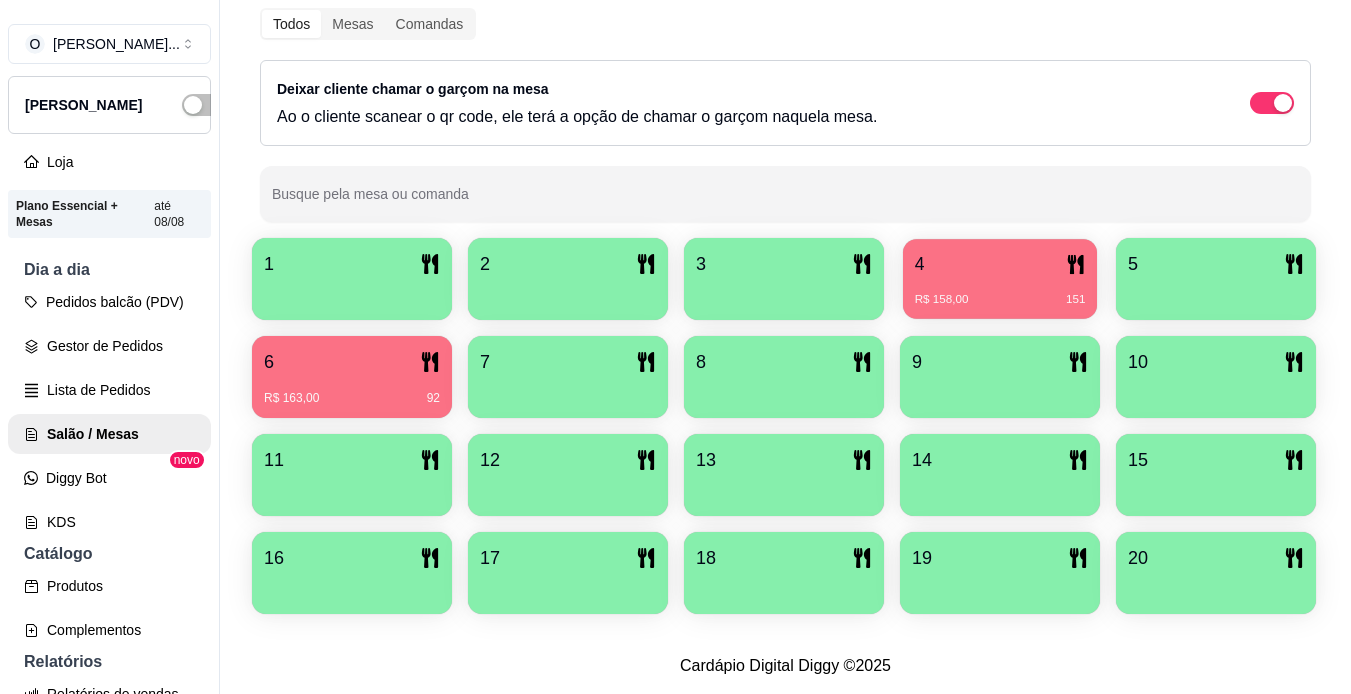 click on "4" at bounding box center (1000, 264) 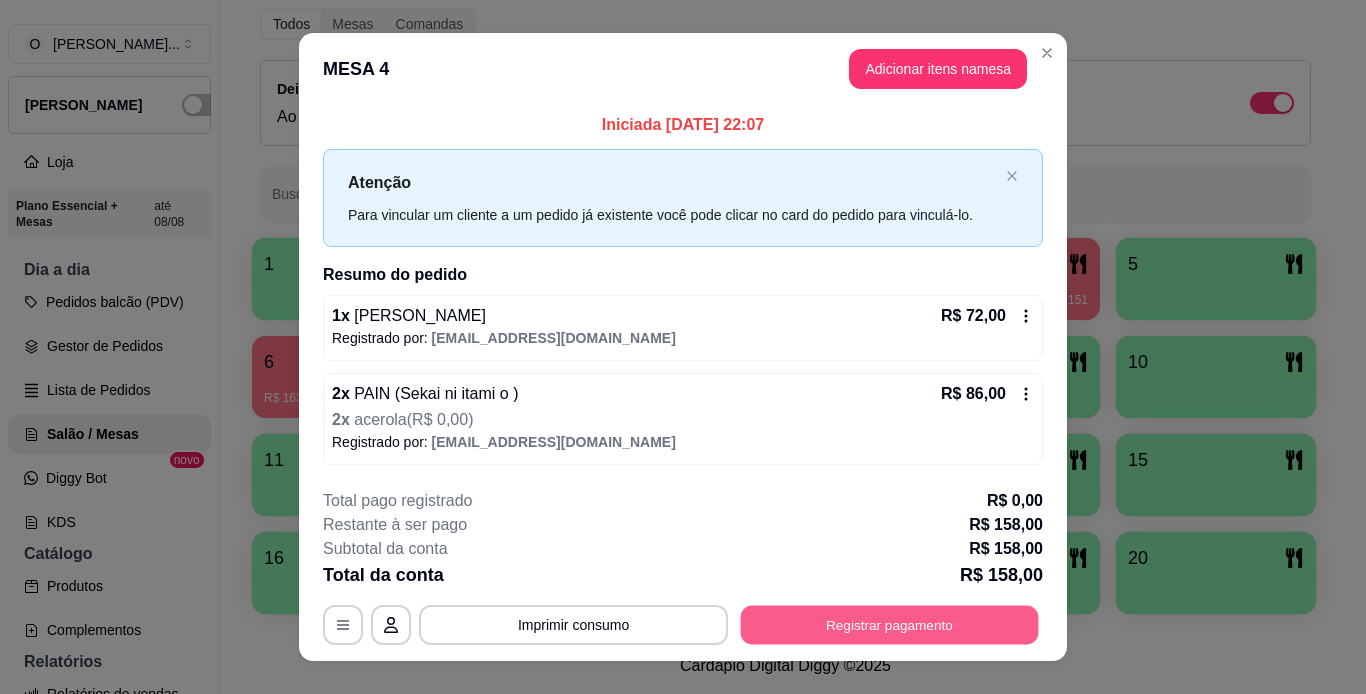 click on "Registrar pagamento" at bounding box center [890, 624] 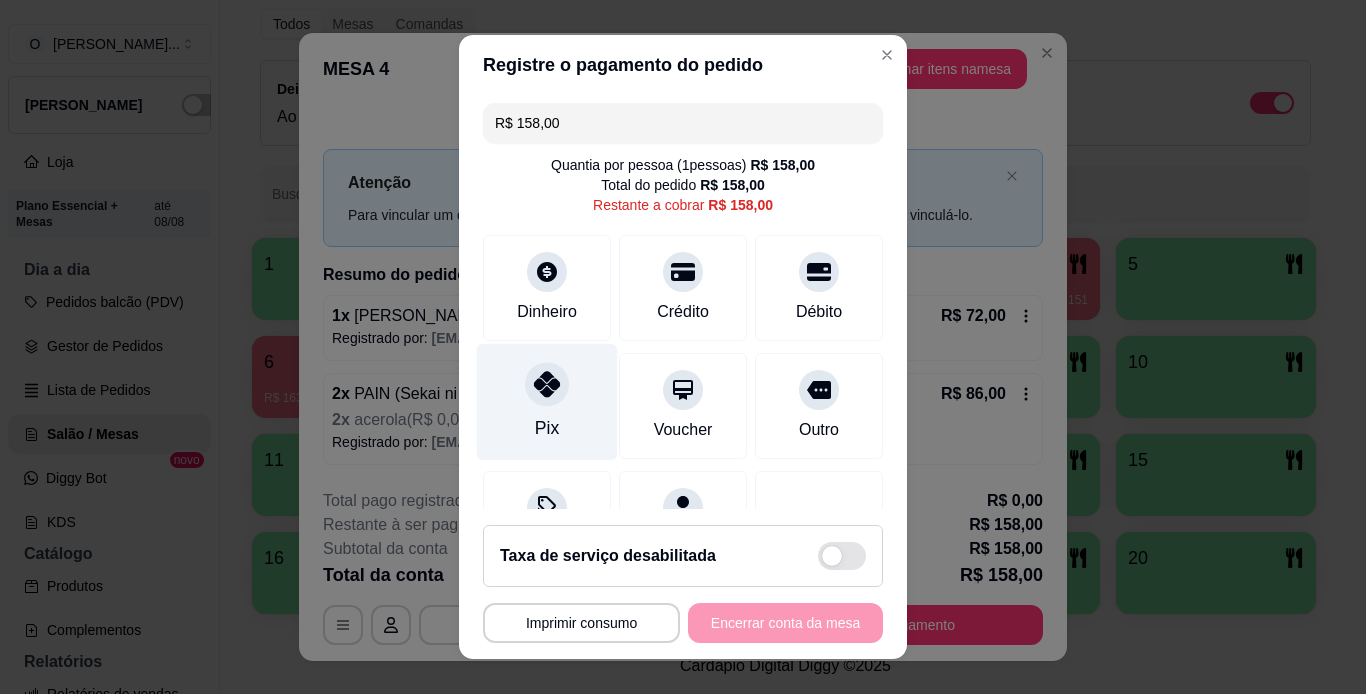 click 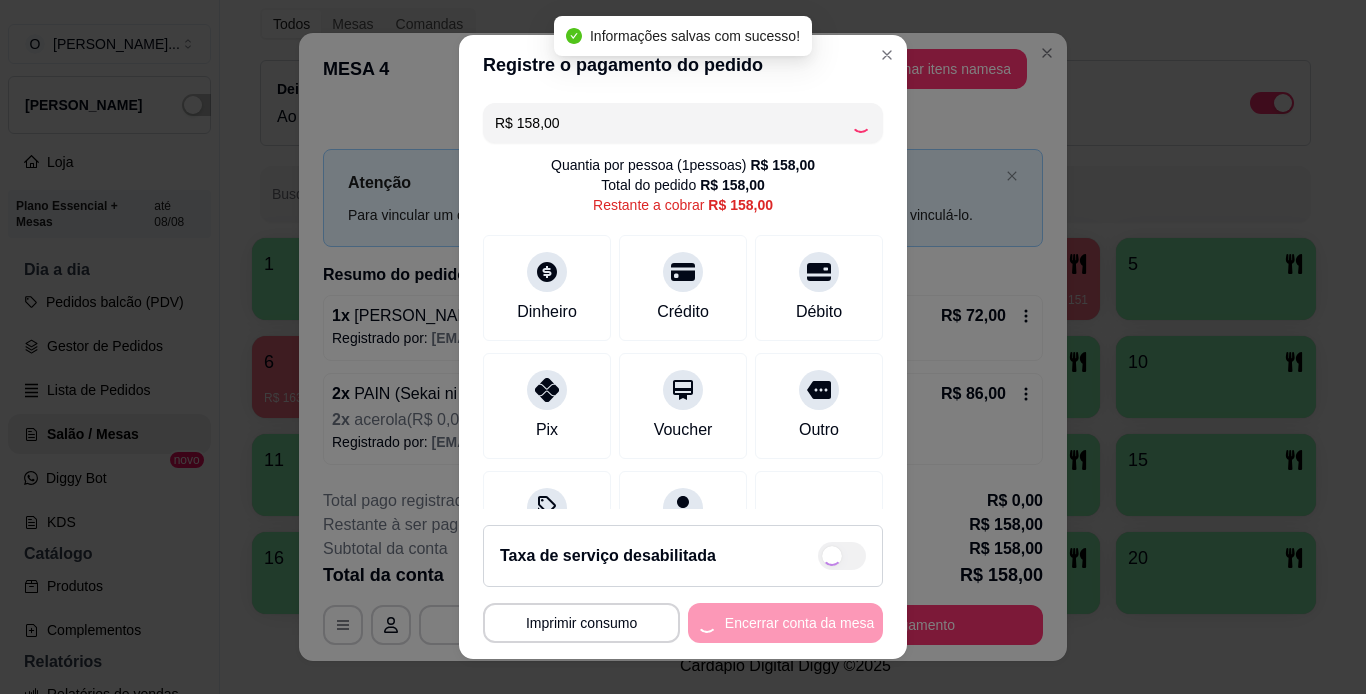 type on "R$ 0,00" 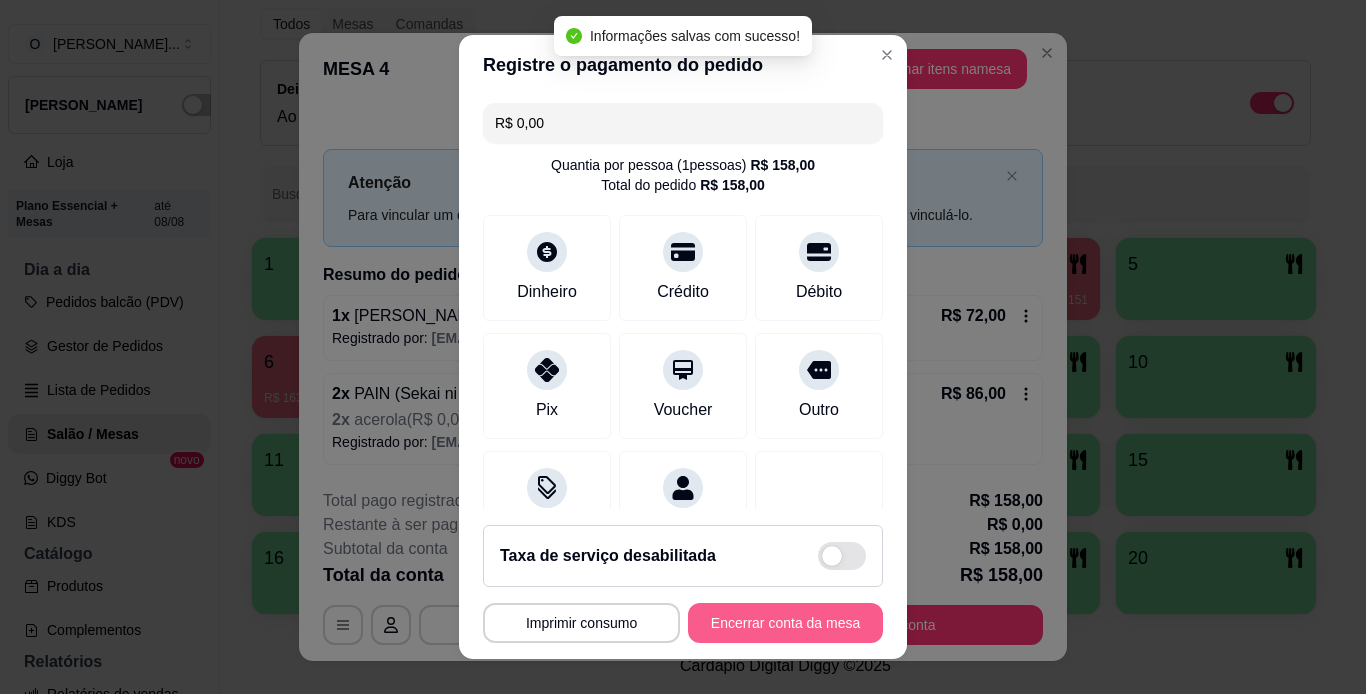 click on "Encerrar conta da mesa" at bounding box center [785, 623] 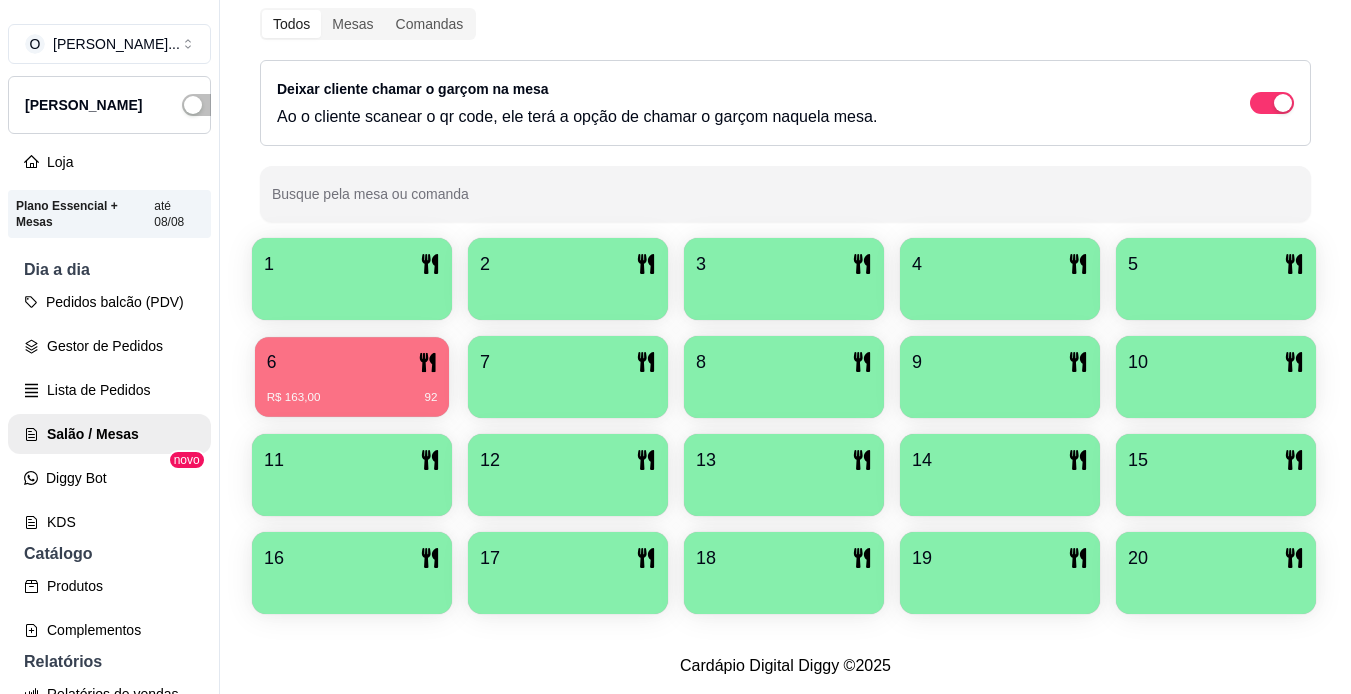 click on "6" at bounding box center (352, 362) 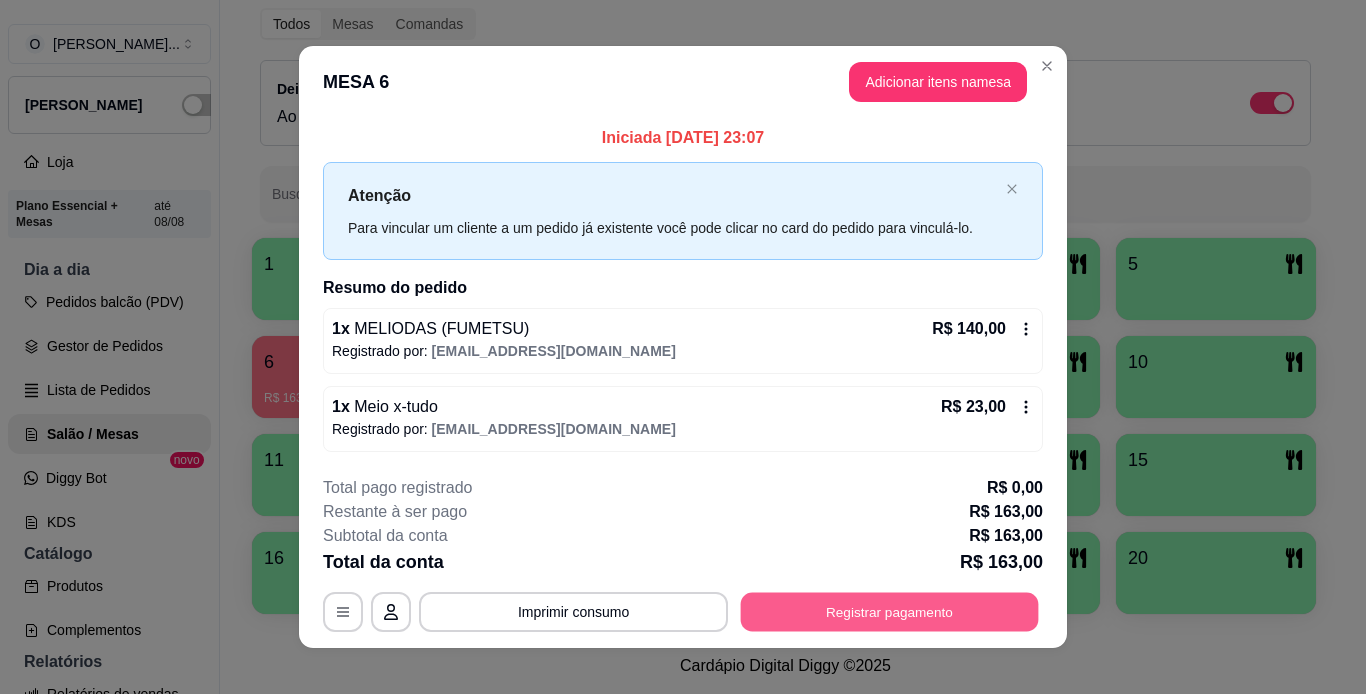 click on "Registrar pagamento" at bounding box center (890, 611) 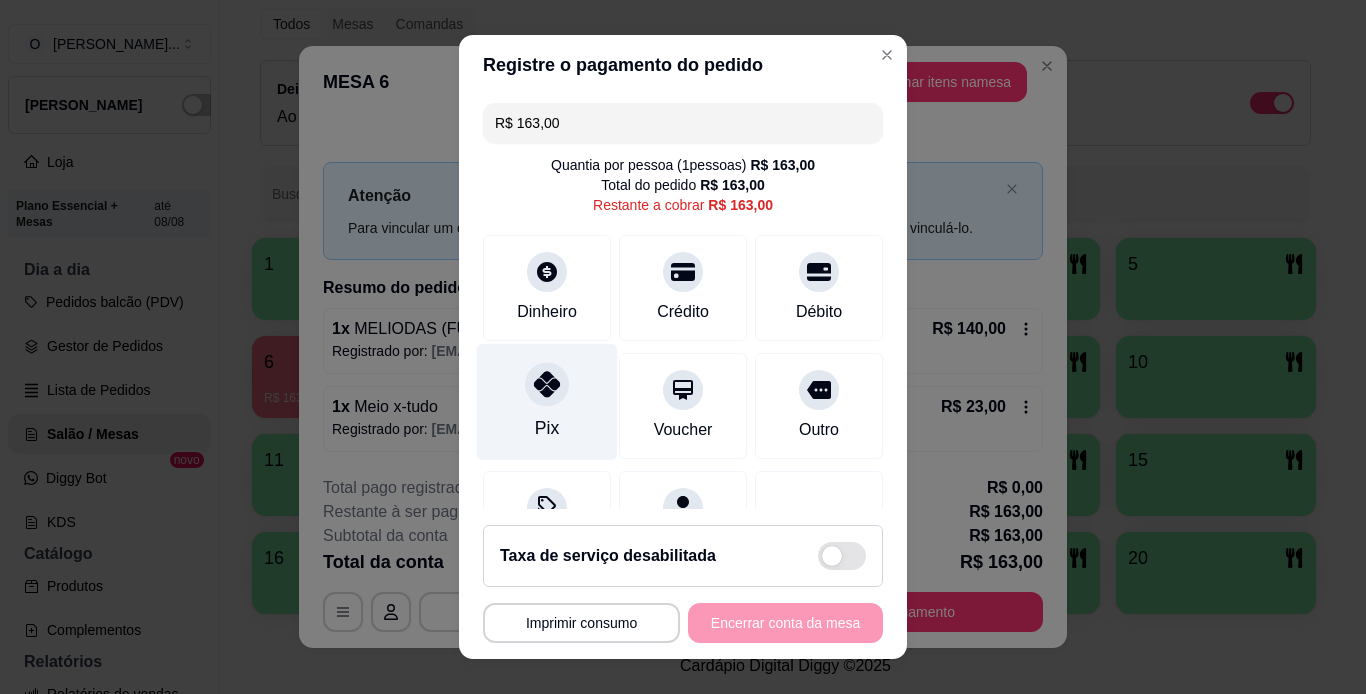 click 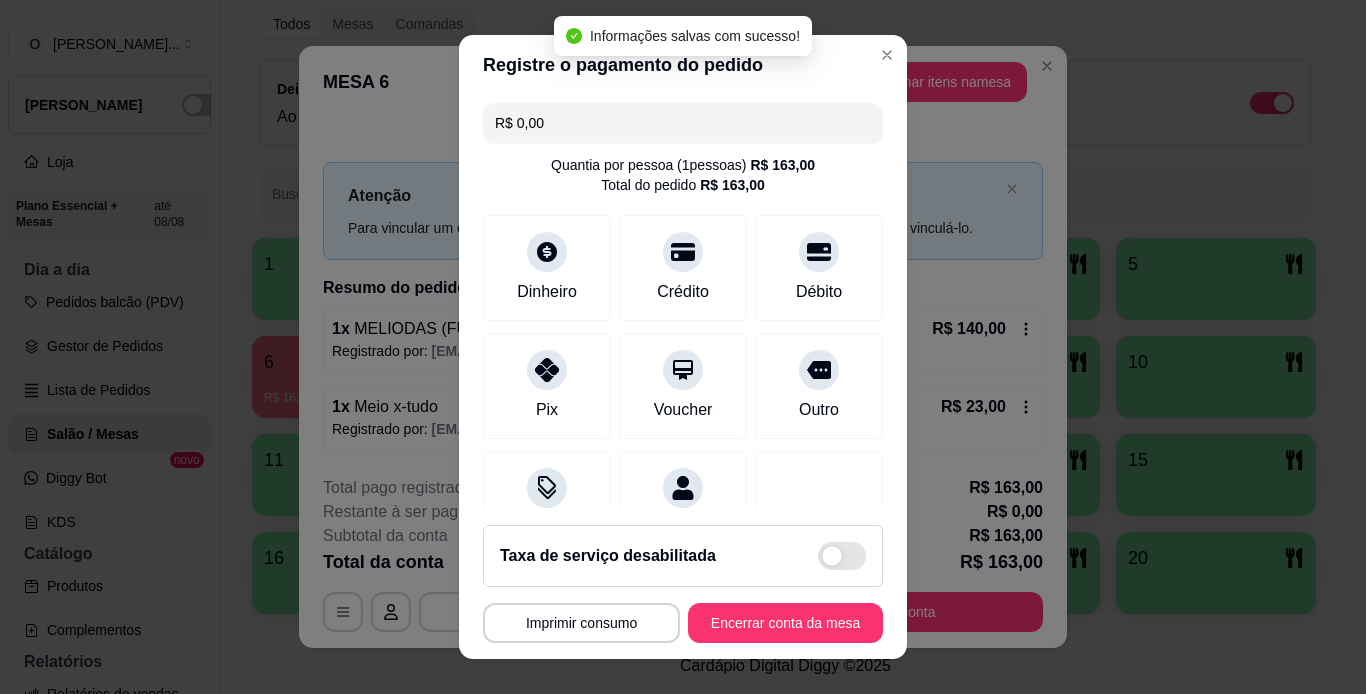 type on "R$ 0,00" 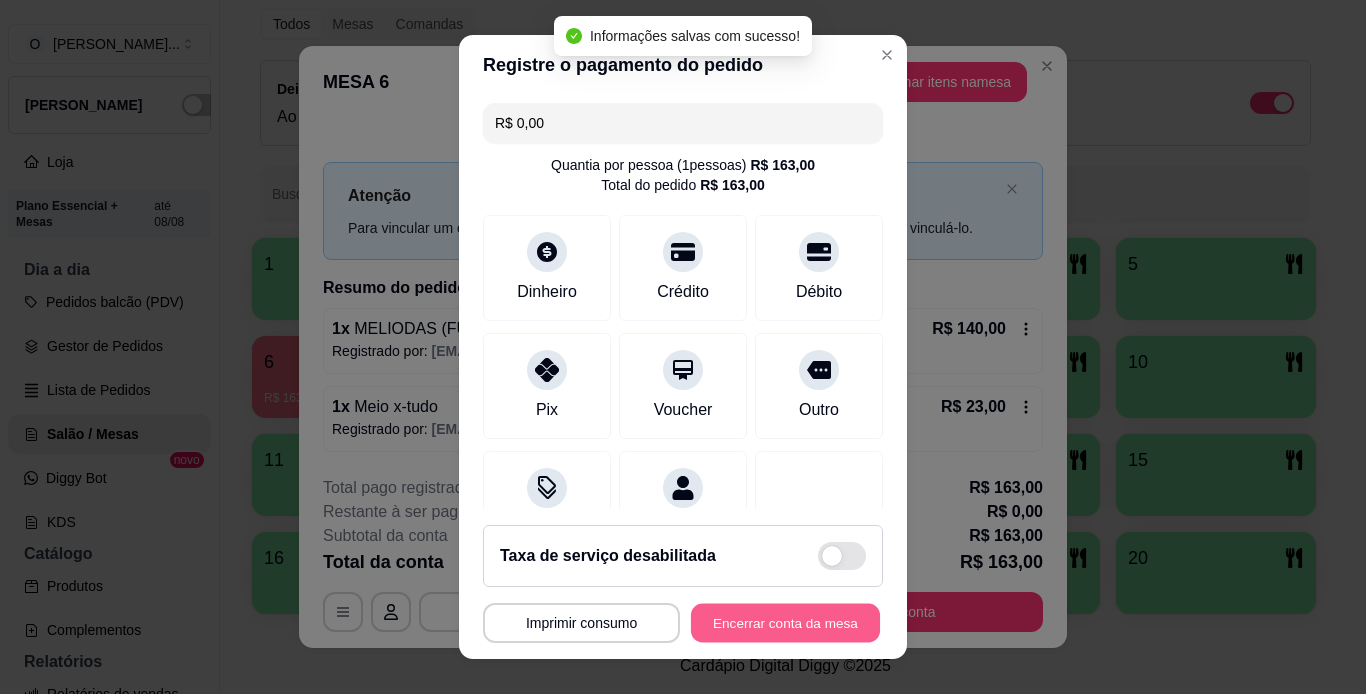 click on "Encerrar conta da mesa" at bounding box center (785, 623) 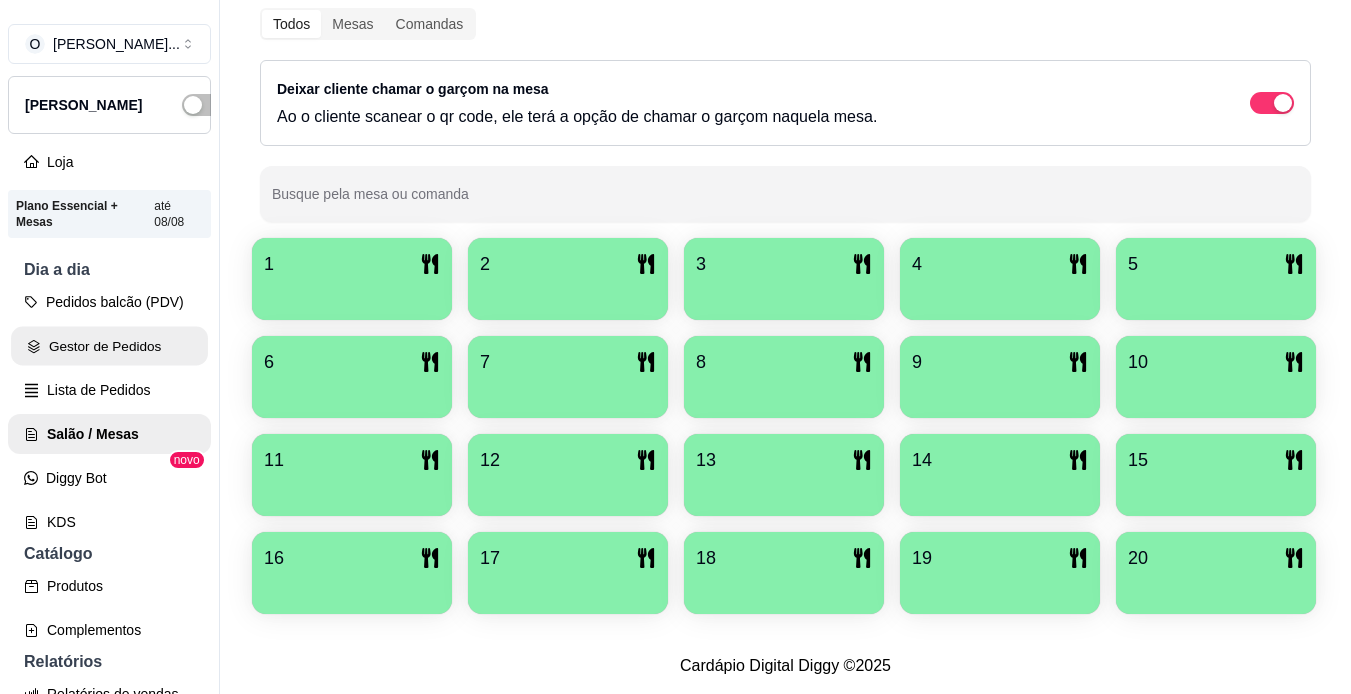 click on "Gestor de Pedidos" at bounding box center [109, 346] 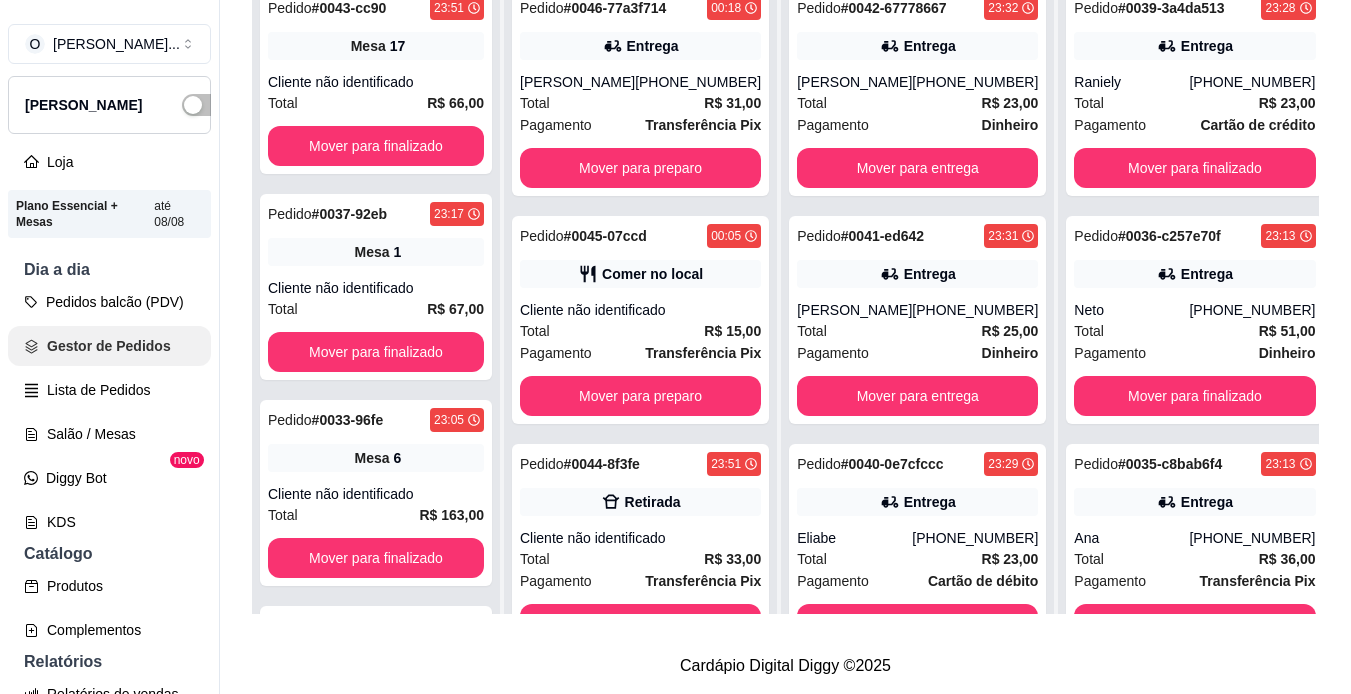 scroll, scrollTop: 0, scrollLeft: 0, axis: both 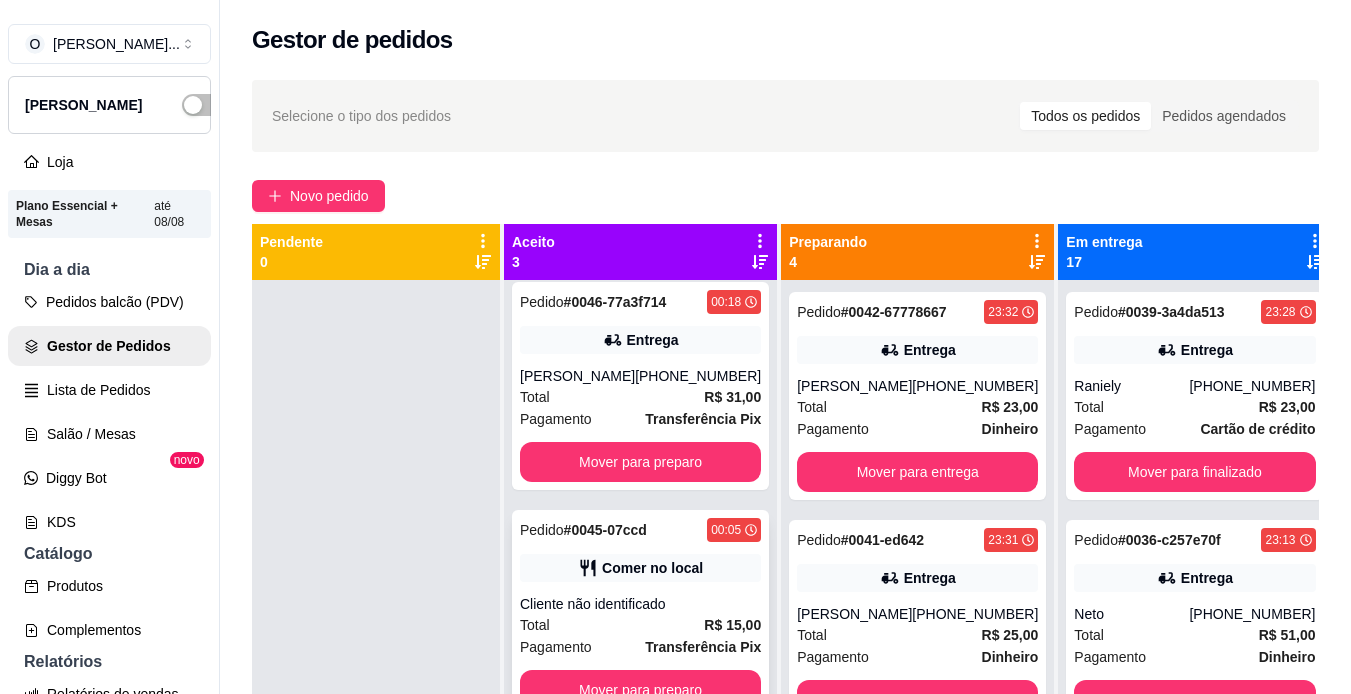click on "Comer no local" at bounding box center [652, 568] 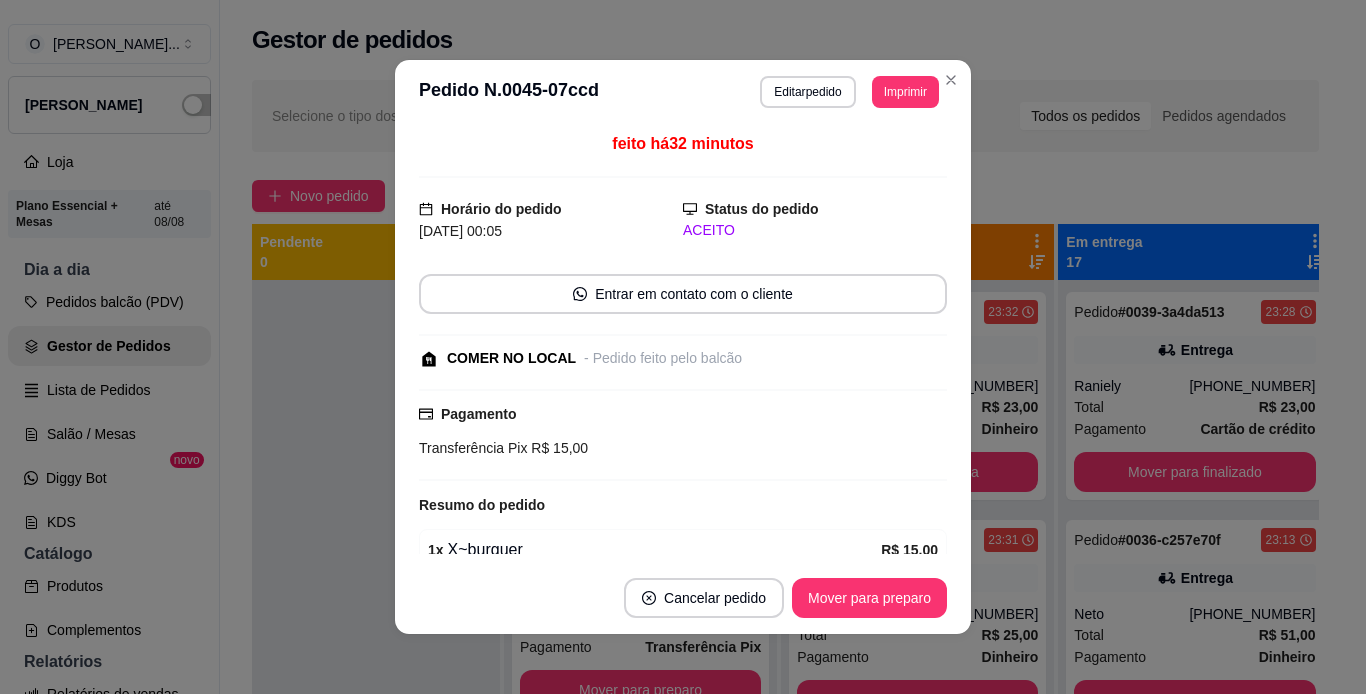 scroll, scrollTop: 95, scrollLeft: 0, axis: vertical 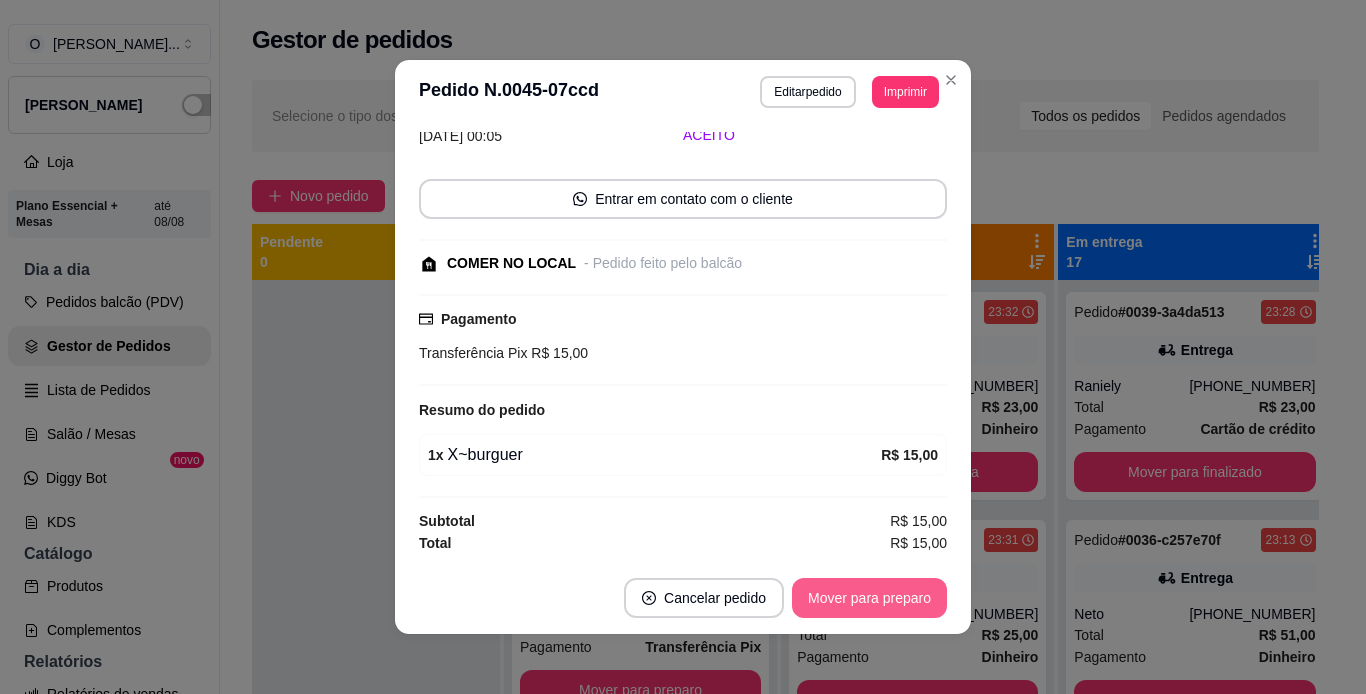 click on "Mover para preparo" at bounding box center [869, 598] 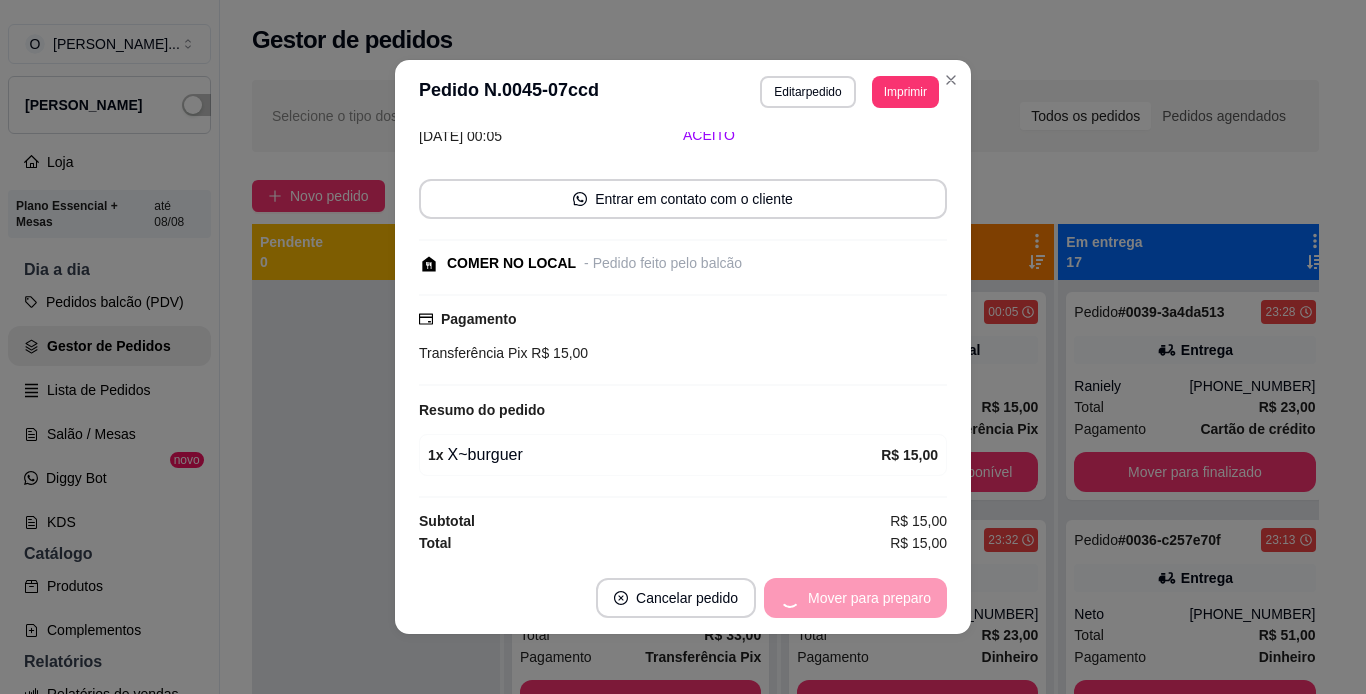 scroll, scrollTop: 0, scrollLeft: 0, axis: both 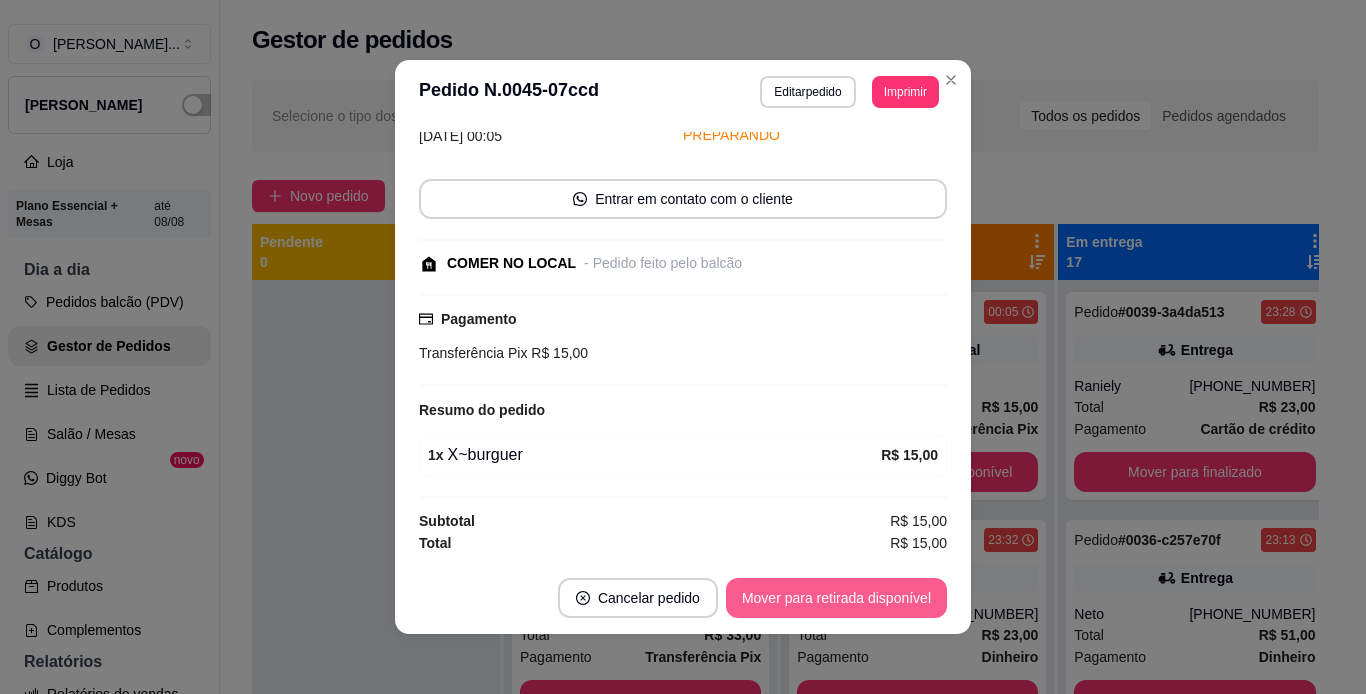 click on "Mover para retirada disponível" at bounding box center (836, 598) 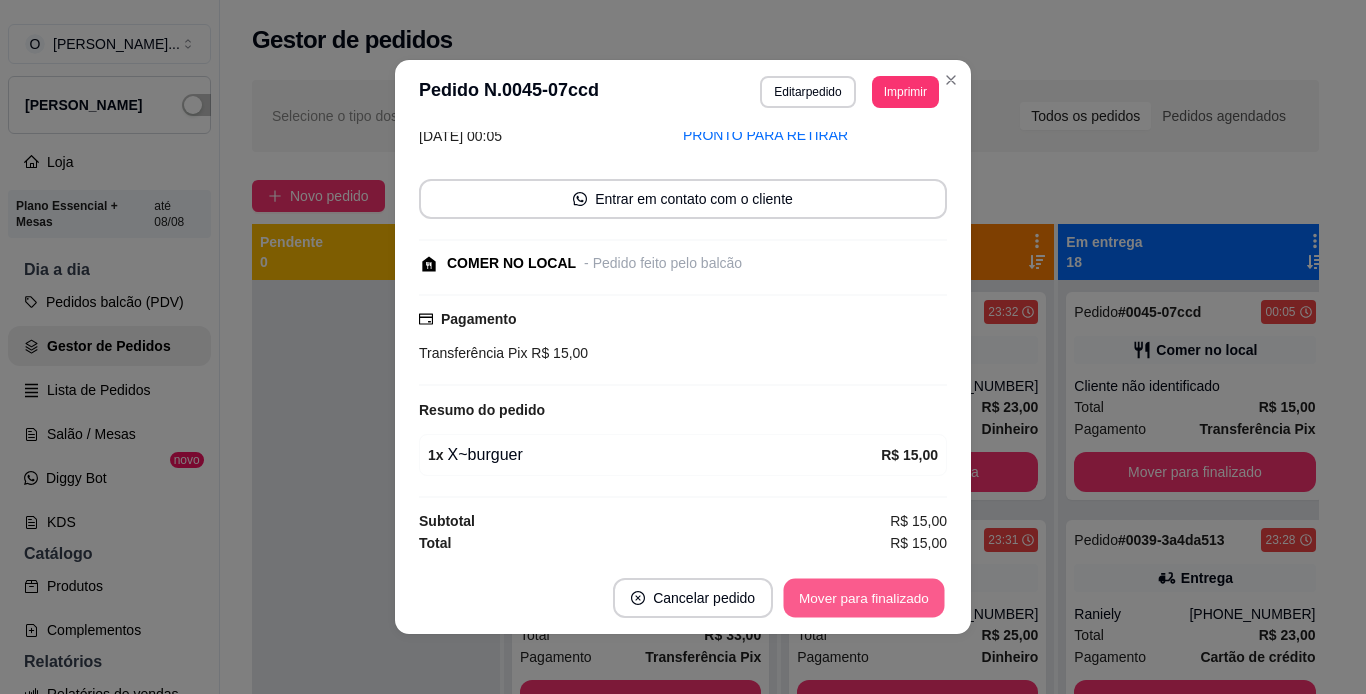 click on "Mover para finalizado" at bounding box center [864, 598] 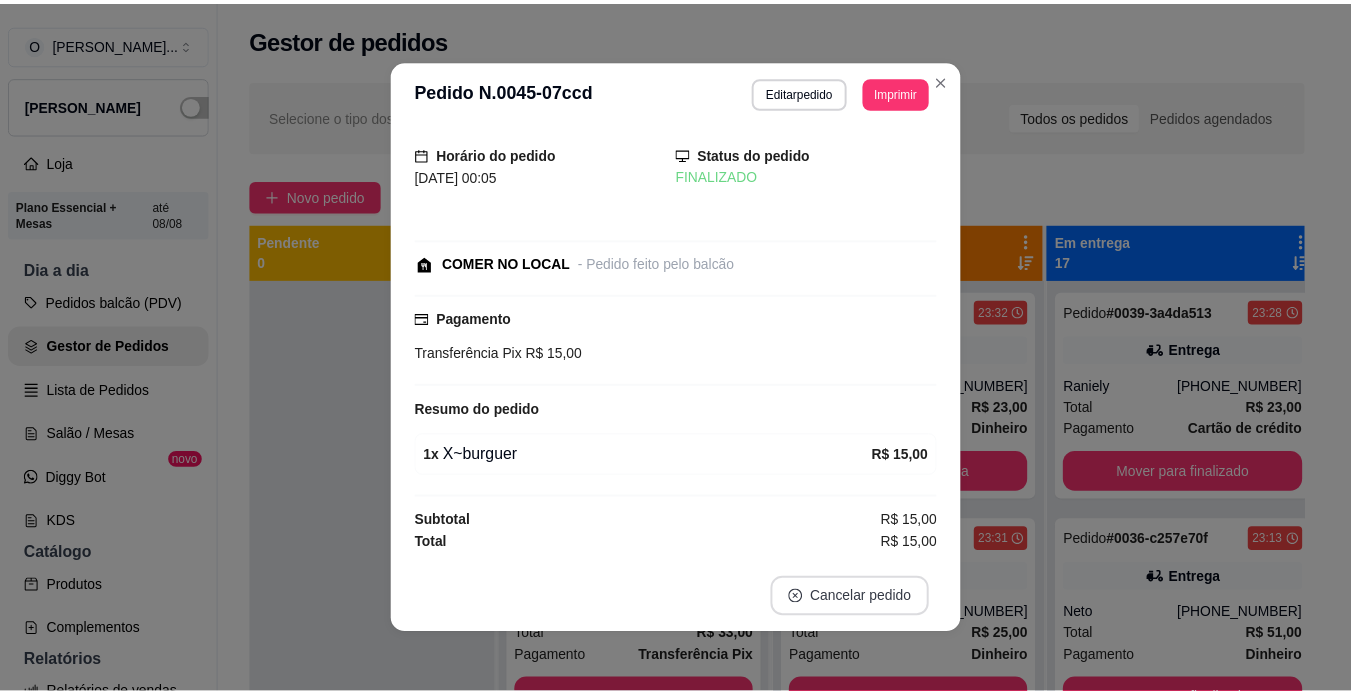 scroll, scrollTop: 9, scrollLeft: 0, axis: vertical 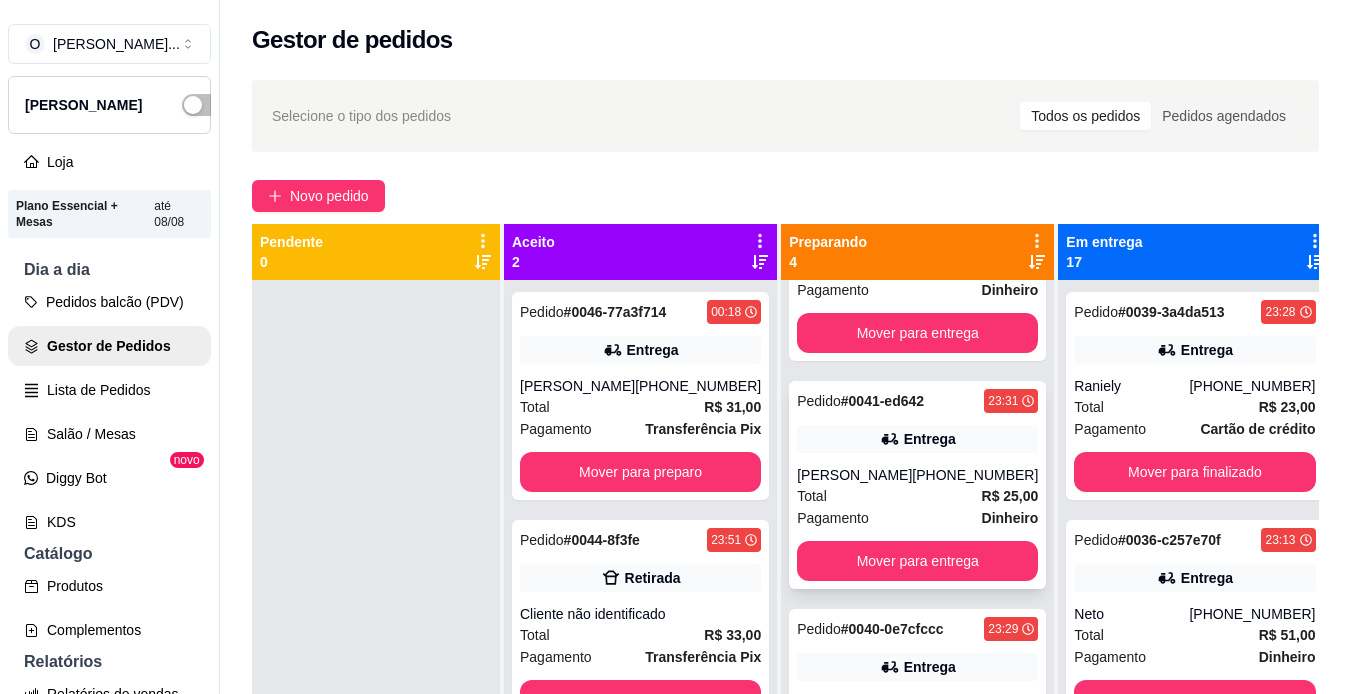 click on "Pagamento Dinheiro" at bounding box center (917, 518) 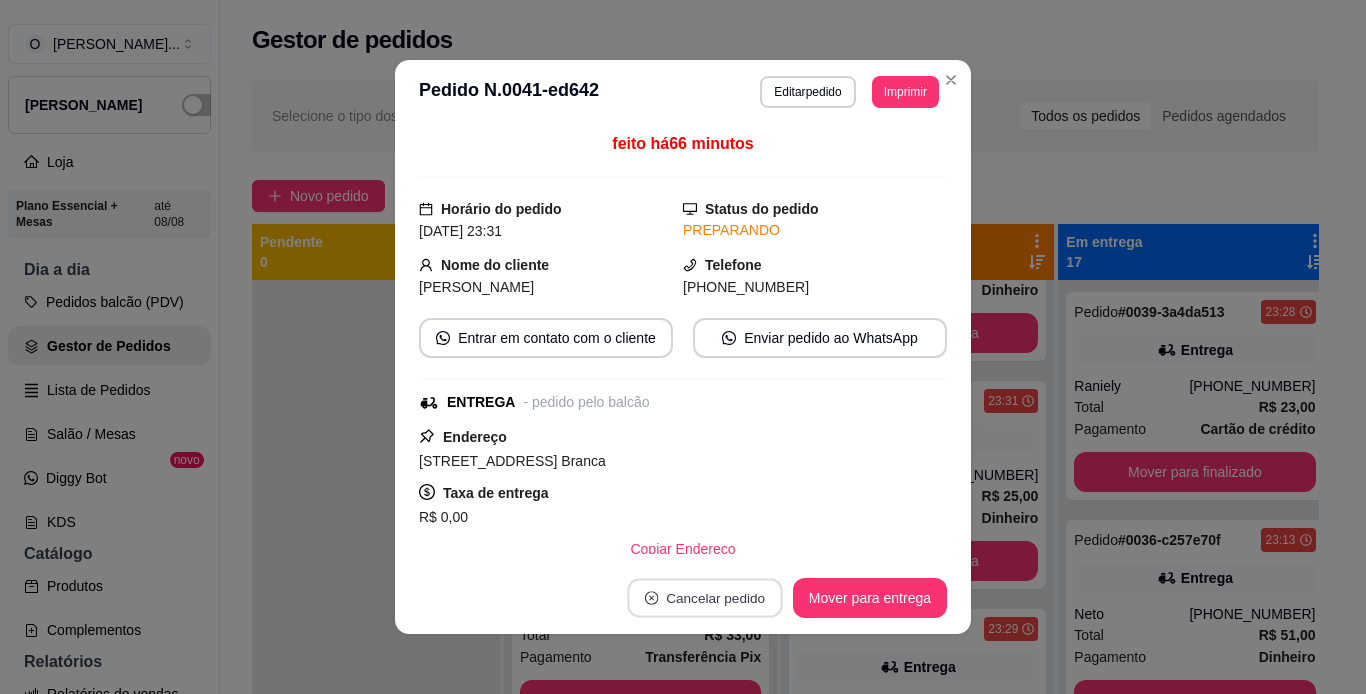 click on "Cancelar pedido" at bounding box center [704, 598] 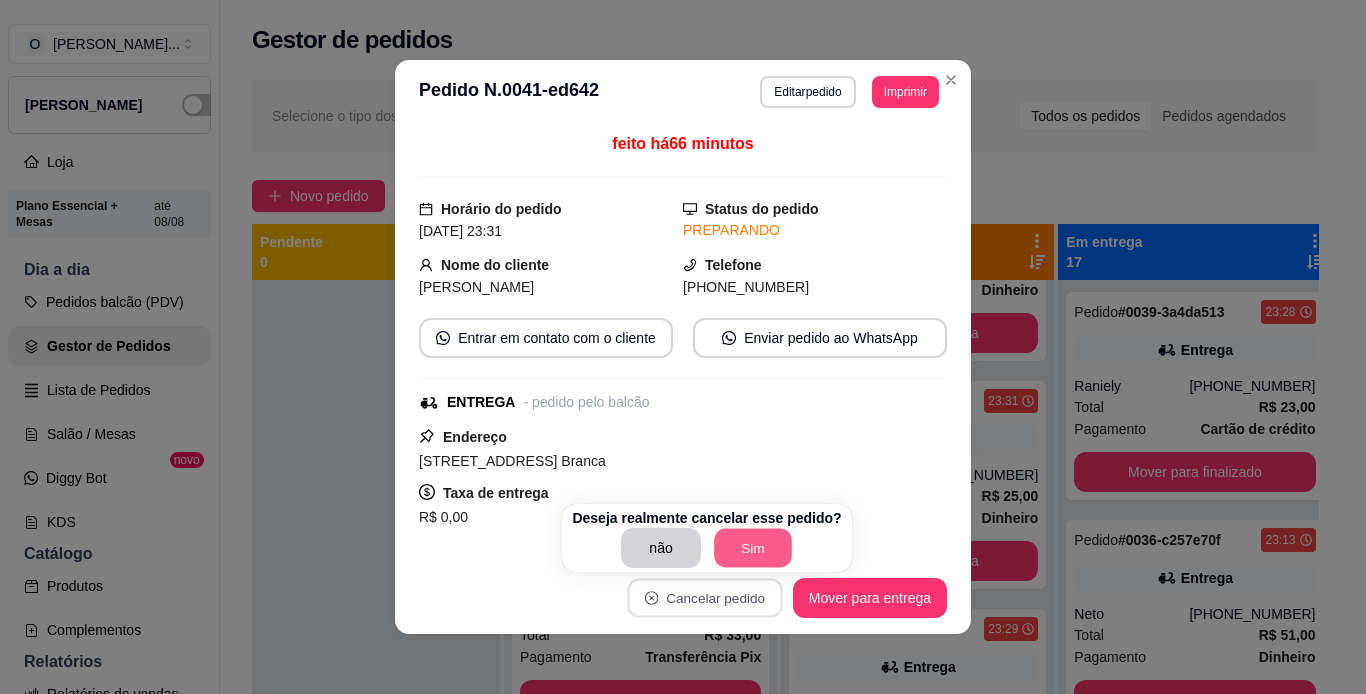 click on "Sim" at bounding box center (753, 548) 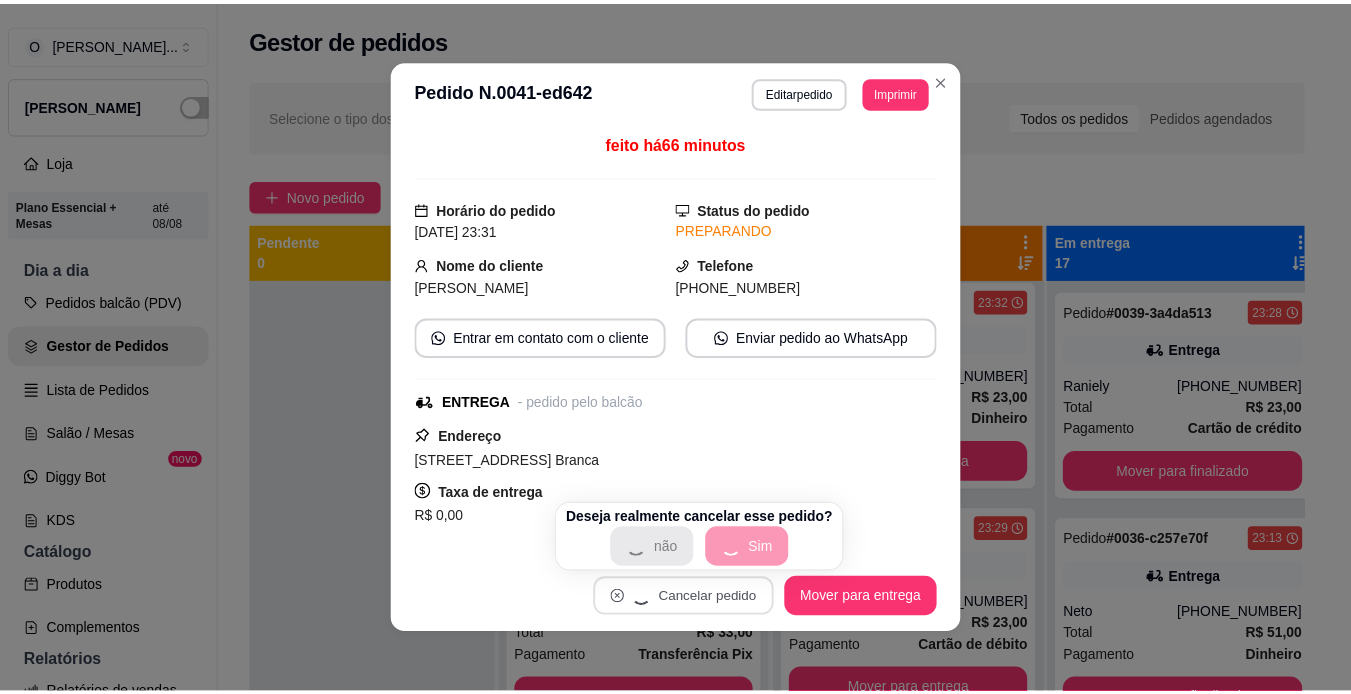 scroll, scrollTop: 10, scrollLeft: 0, axis: vertical 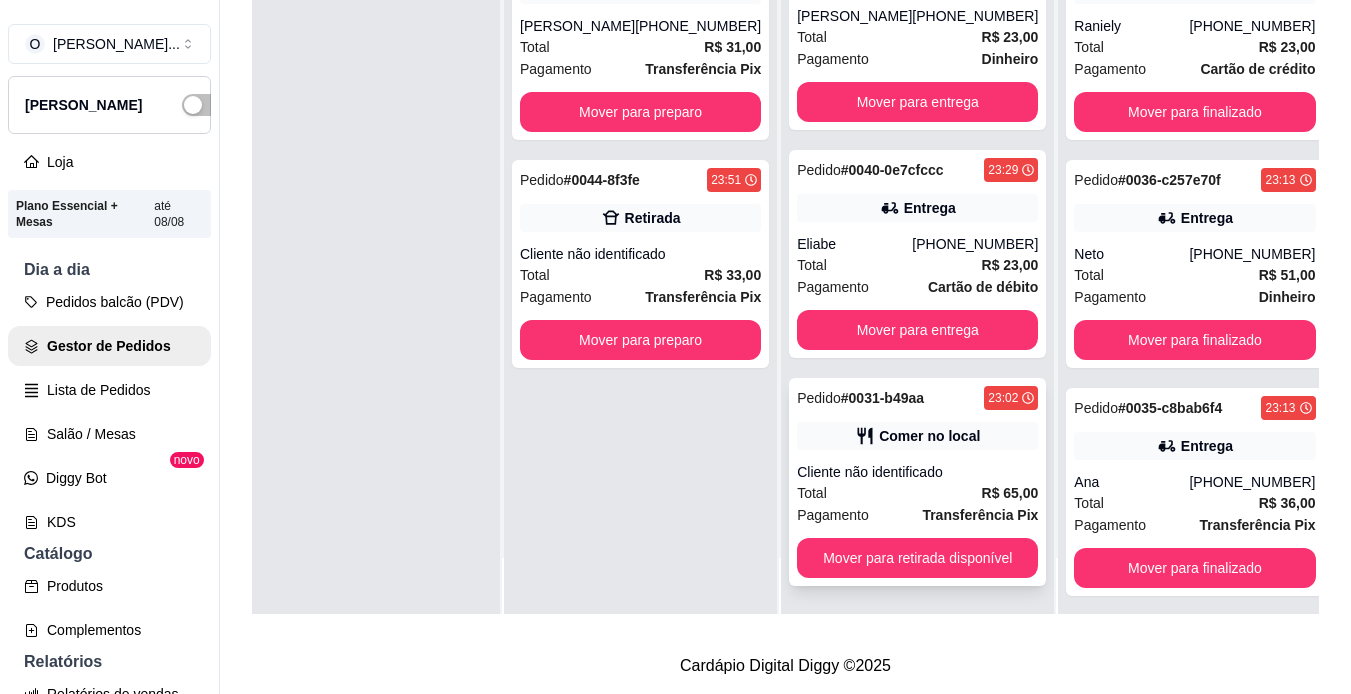 click on "Total R$ 65,00" at bounding box center (917, 493) 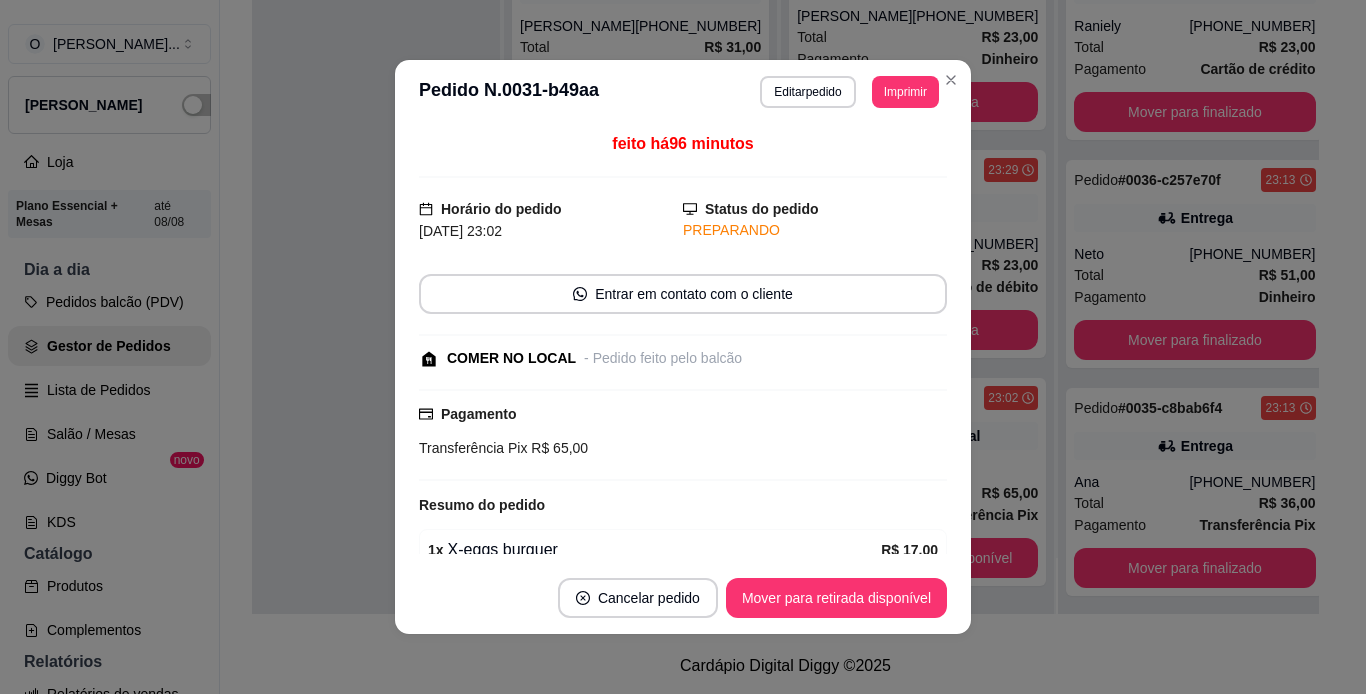 scroll, scrollTop: 219, scrollLeft: 0, axis: vertical 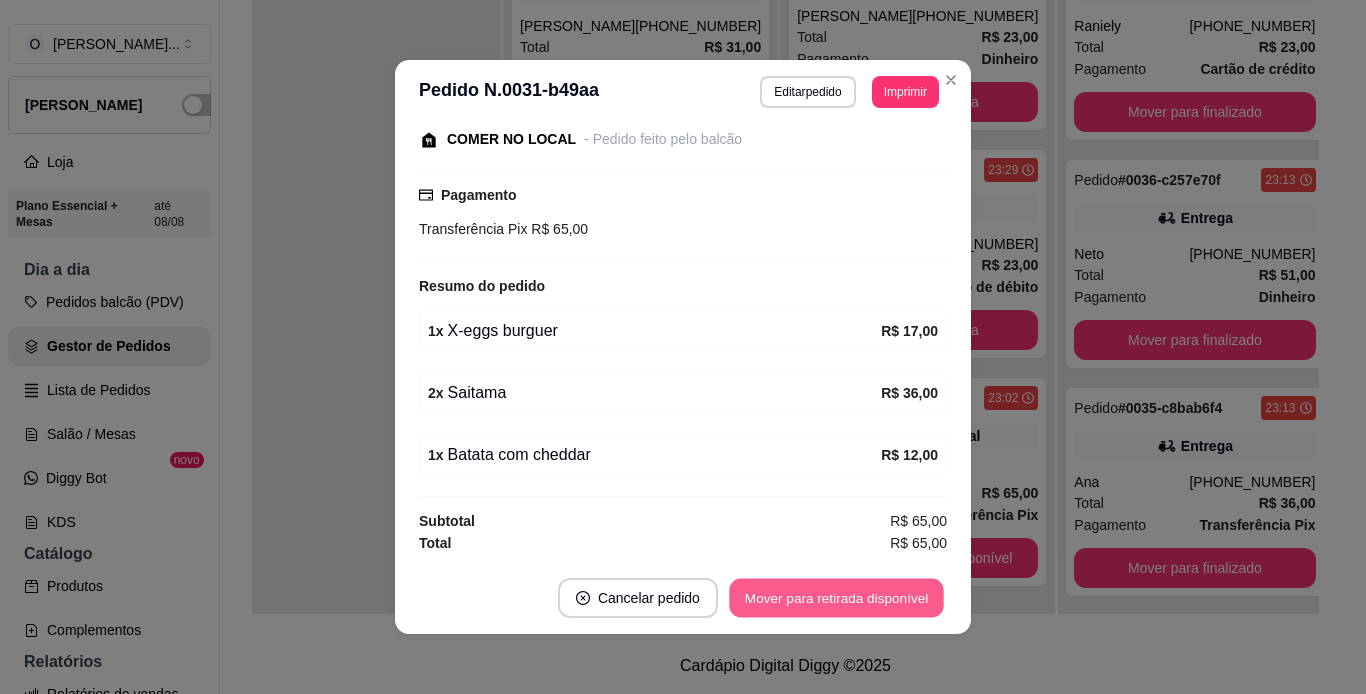 click on "Mover para retirada disponível" at bounding box center [836, 598] 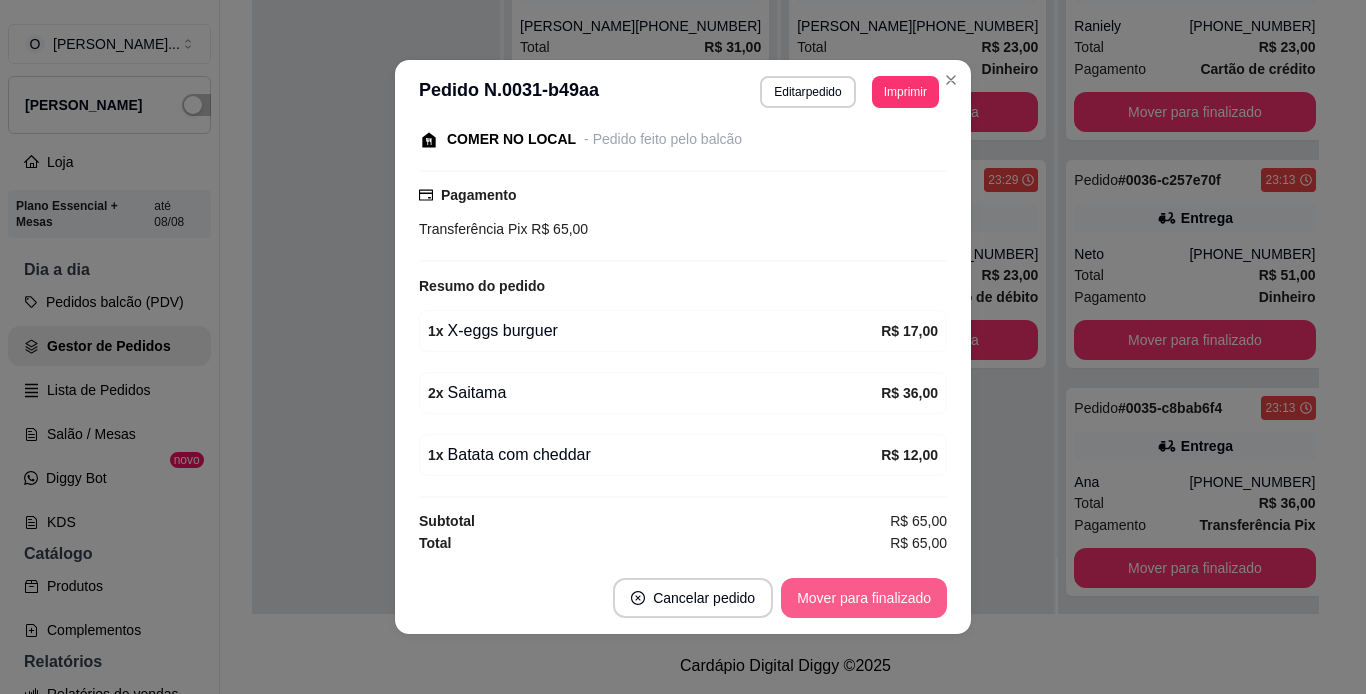 scroll, scrollTop: 0, scrollLeft: 0, axis: both 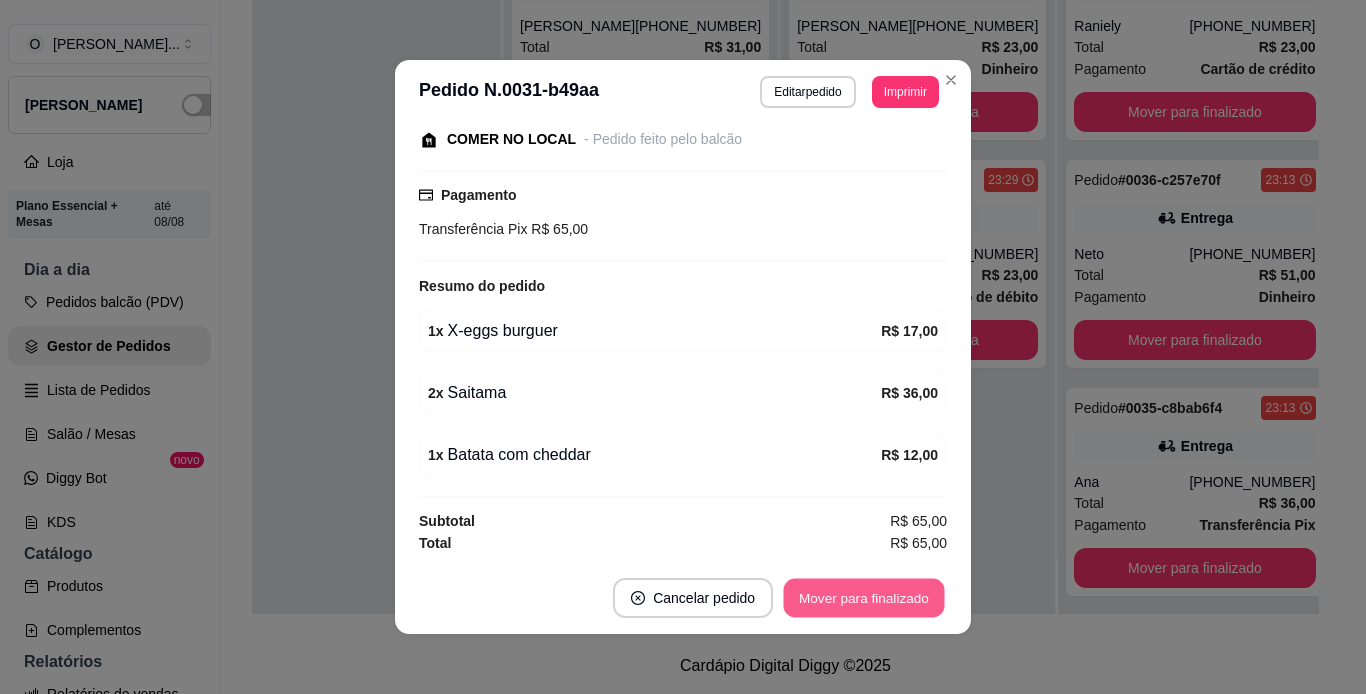 click on "Mover para finalizado" at bounding box center (864, 598) 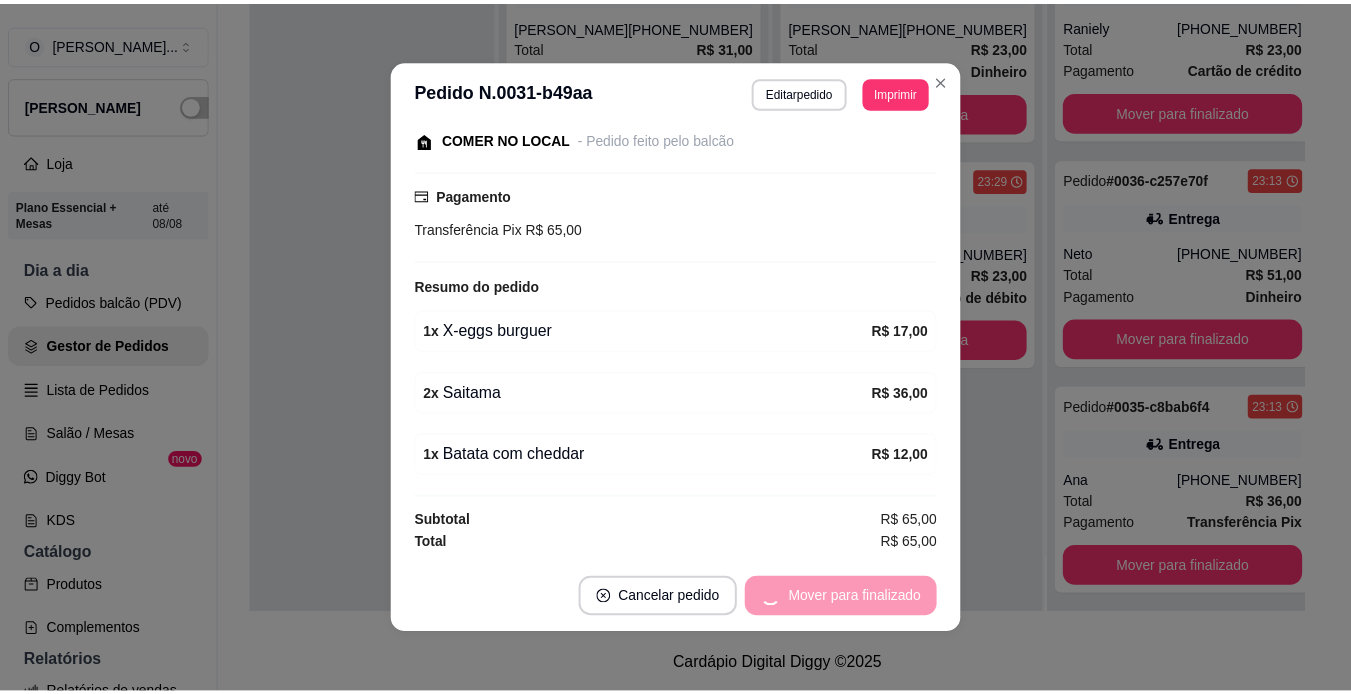 scroll, scrollTop: 133, scrollLeft: 0, axis: vertical 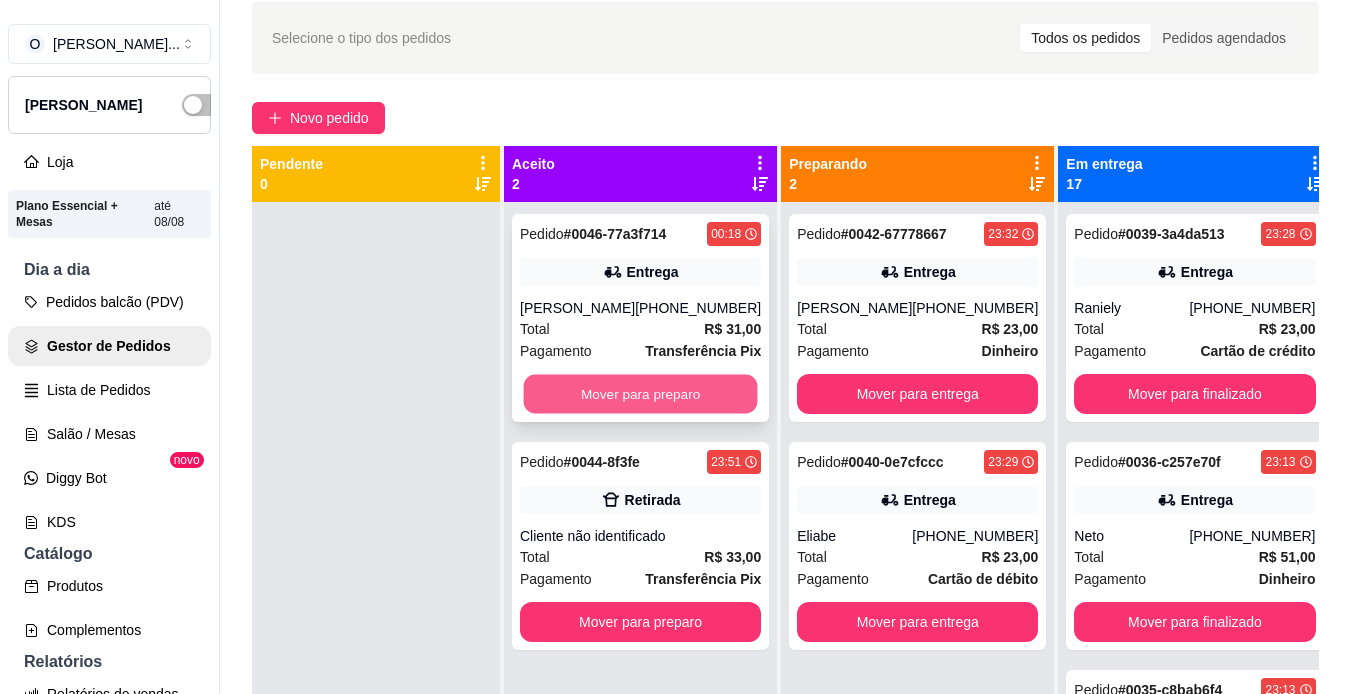 click on "Mover para preparo" at bounding box center [641, 394] 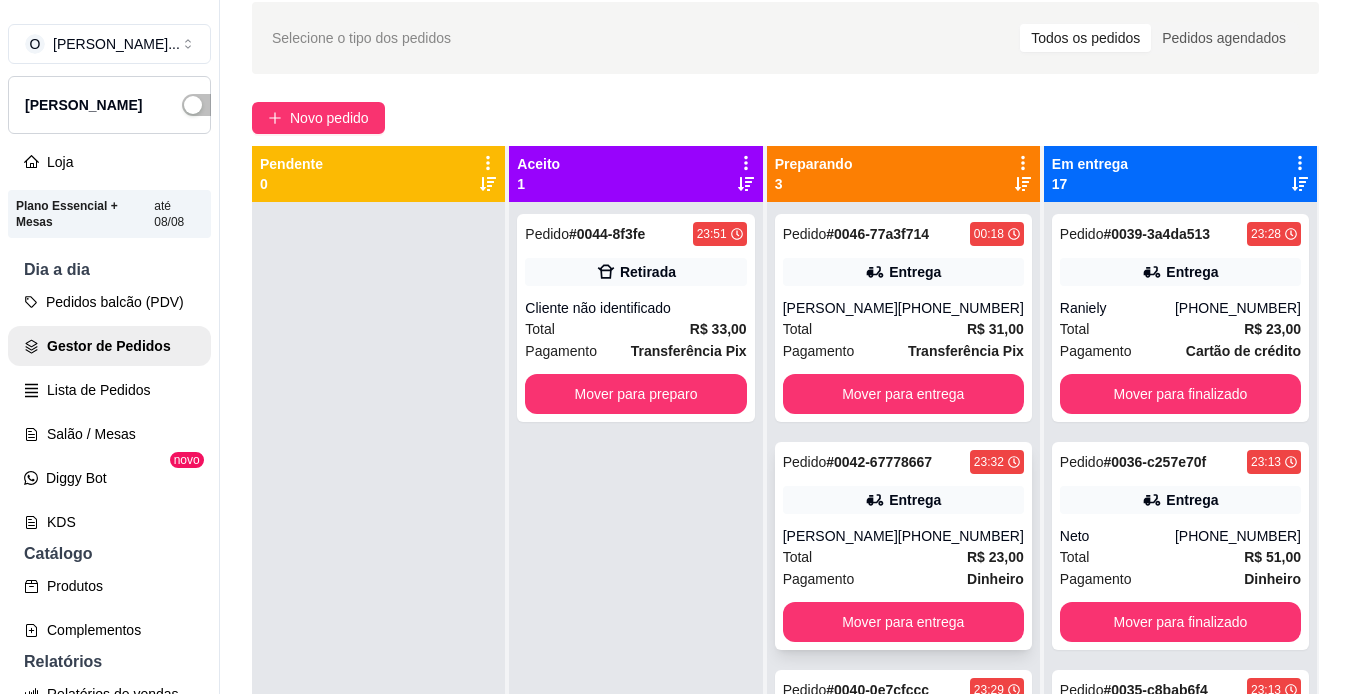 click 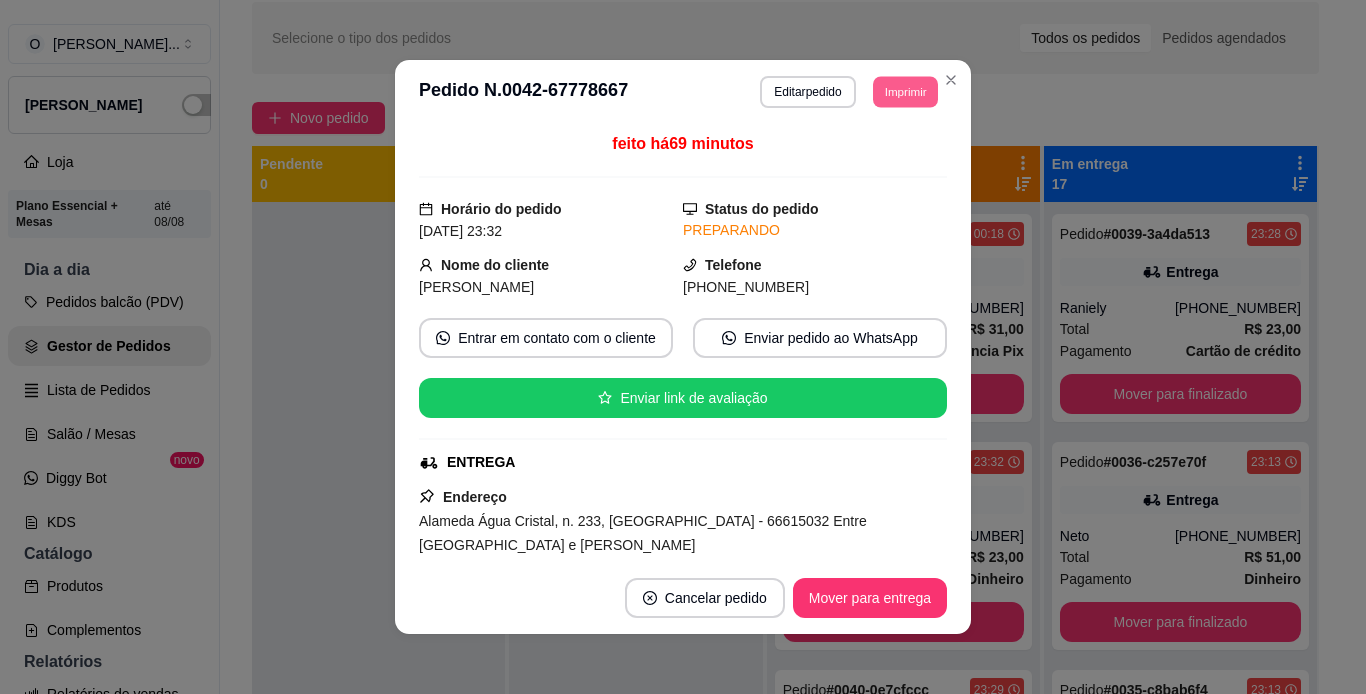 click on "Imprimir" at bounding box center [905, 91] 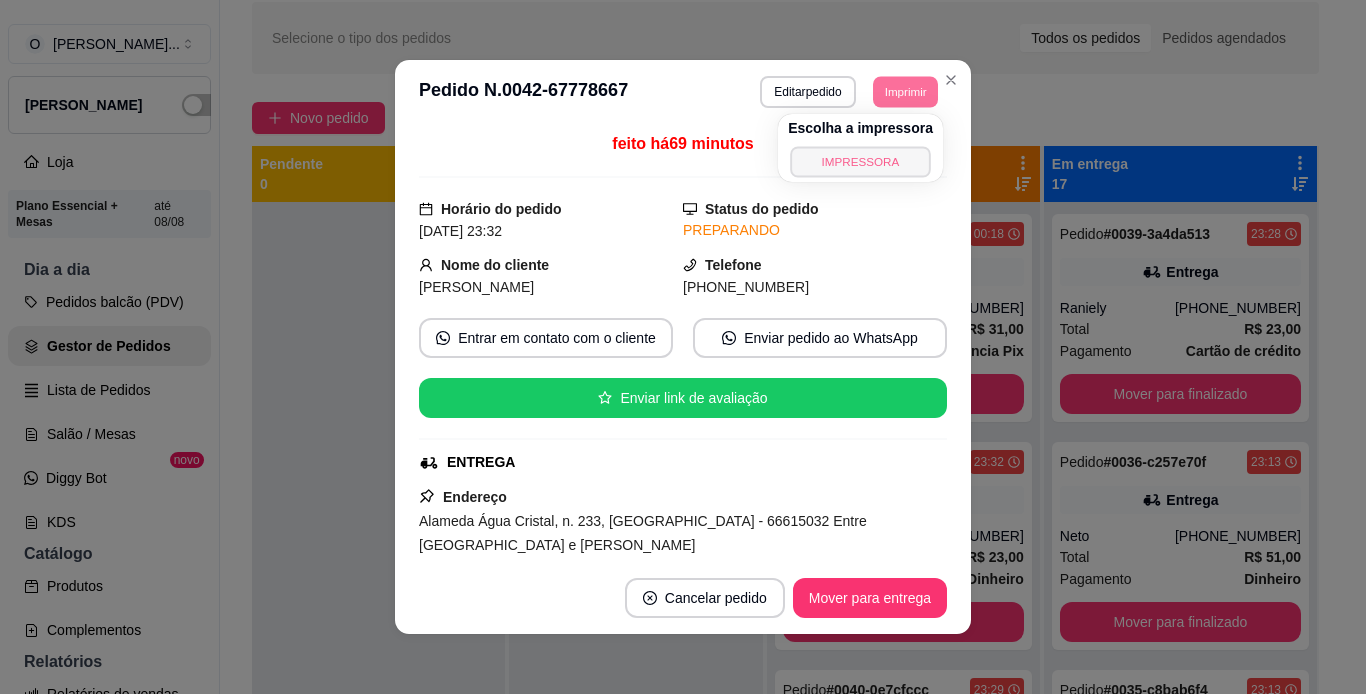 click on "IMPRESSORA" at bounding box center (860, 161) 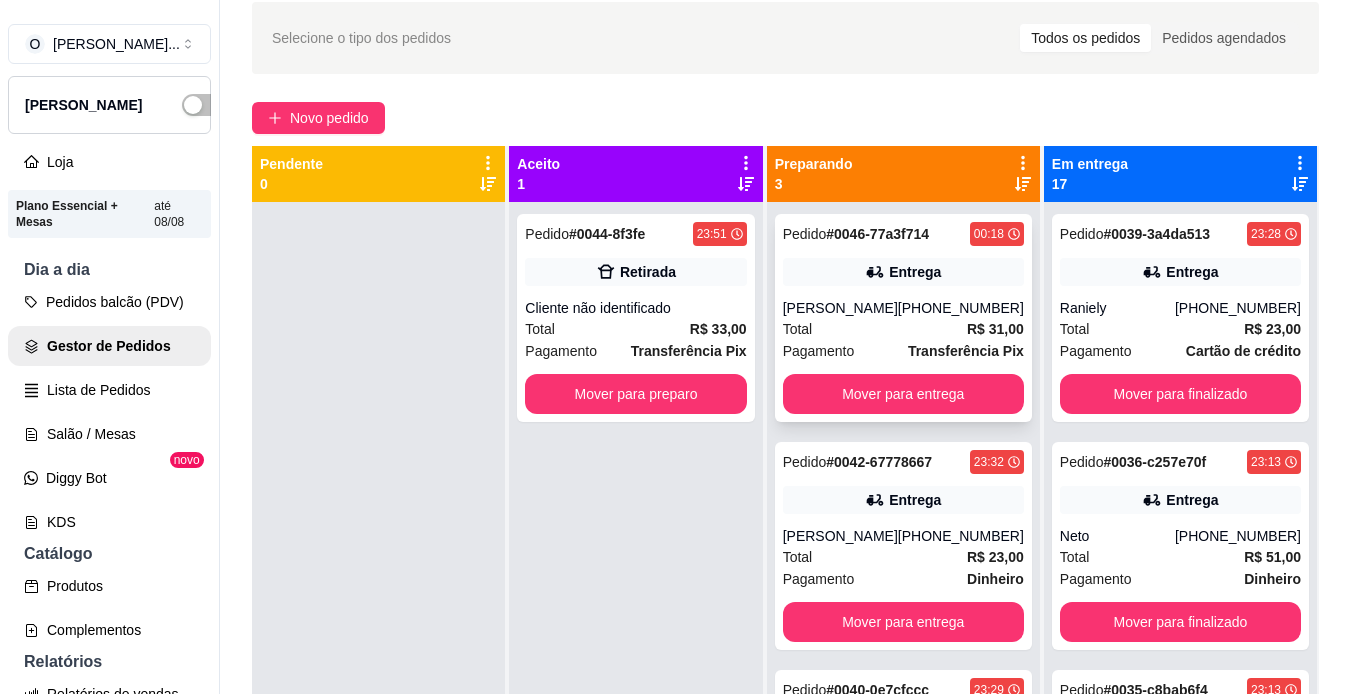 click on "Entrega" at bounding box center (915, 272) 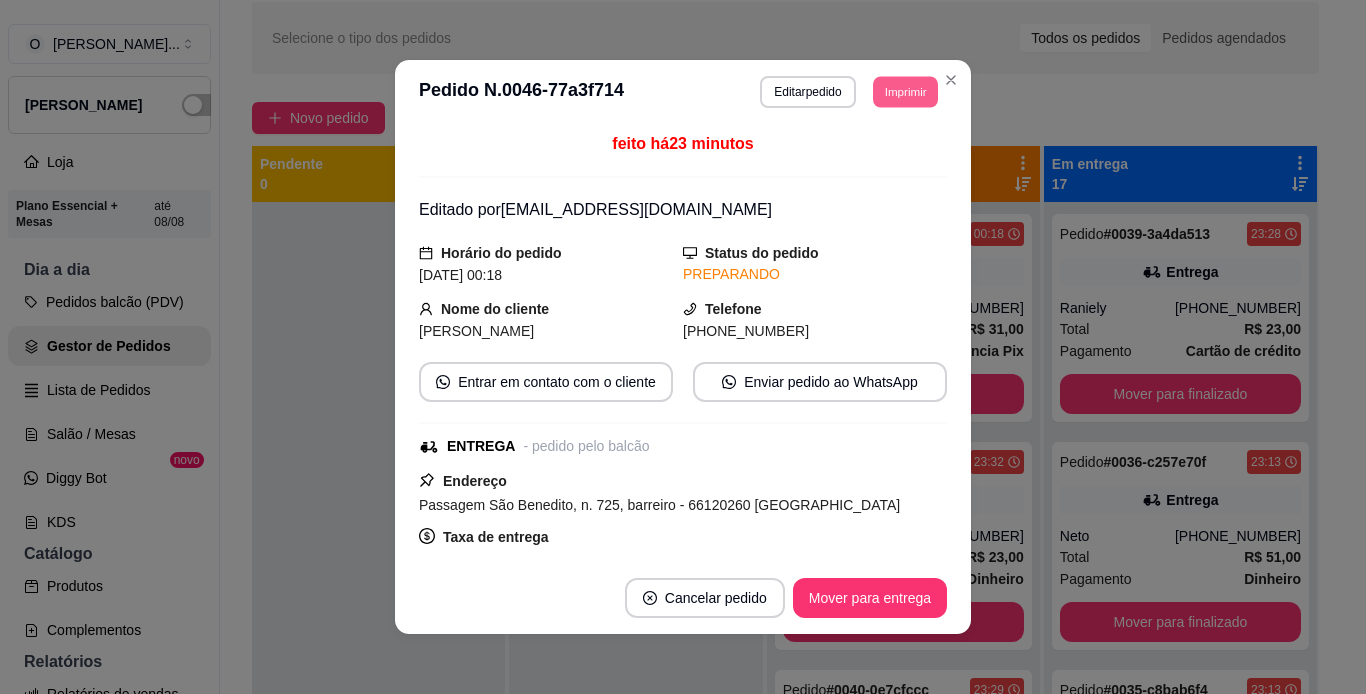 click on "Imprimir" at bounding box center (905, 91) 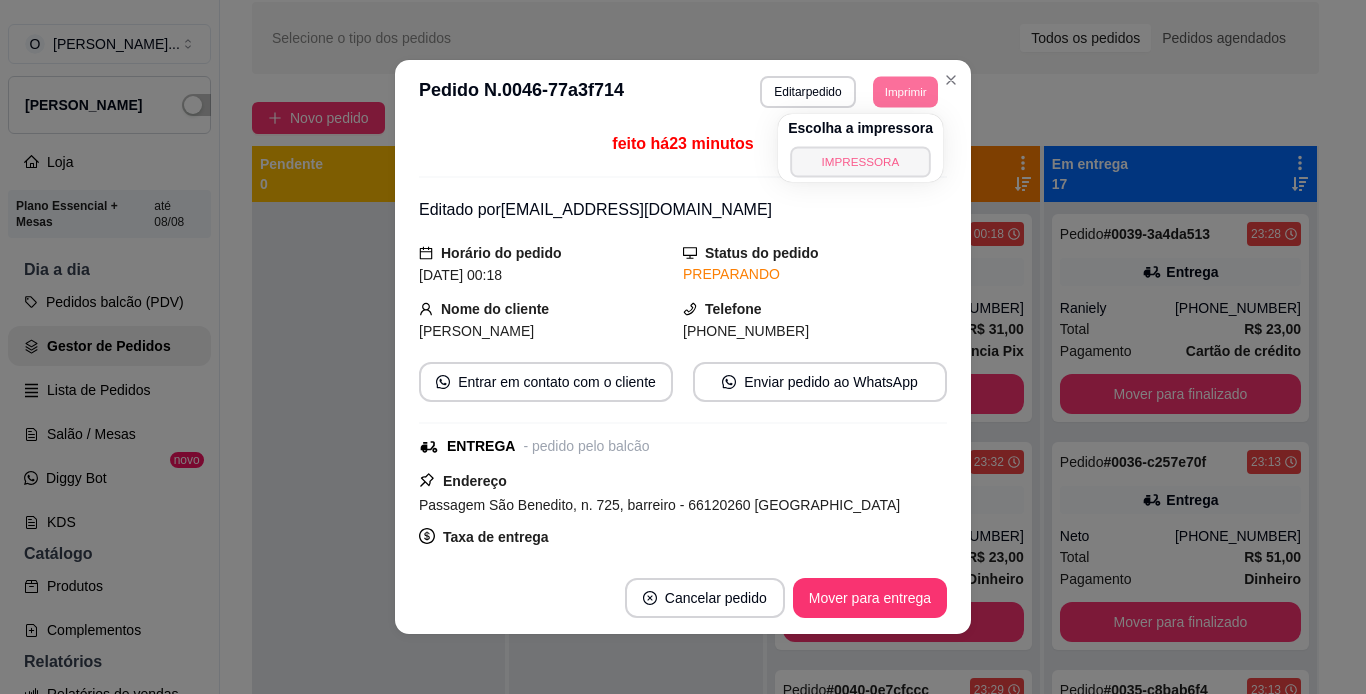 click on "IMPRESSORA" at bounding box center (860, 161) 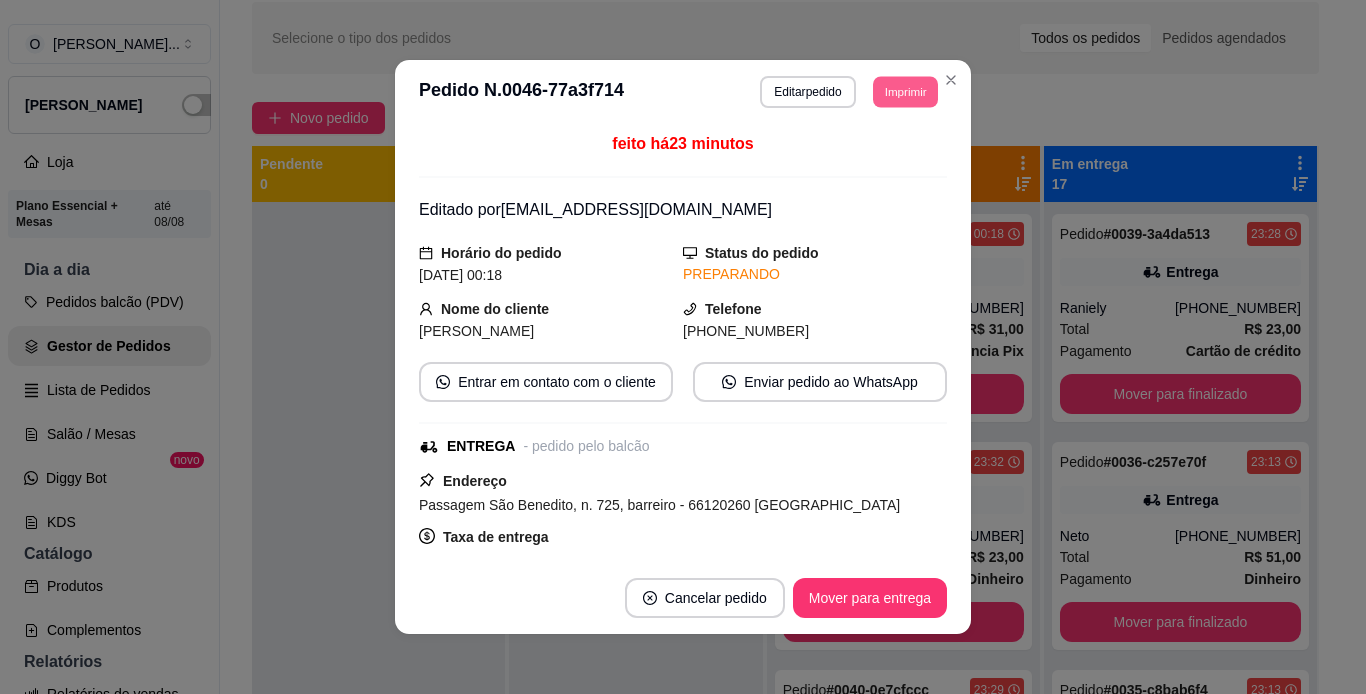 click on "Imprimir" at bounding box center (905, 91) 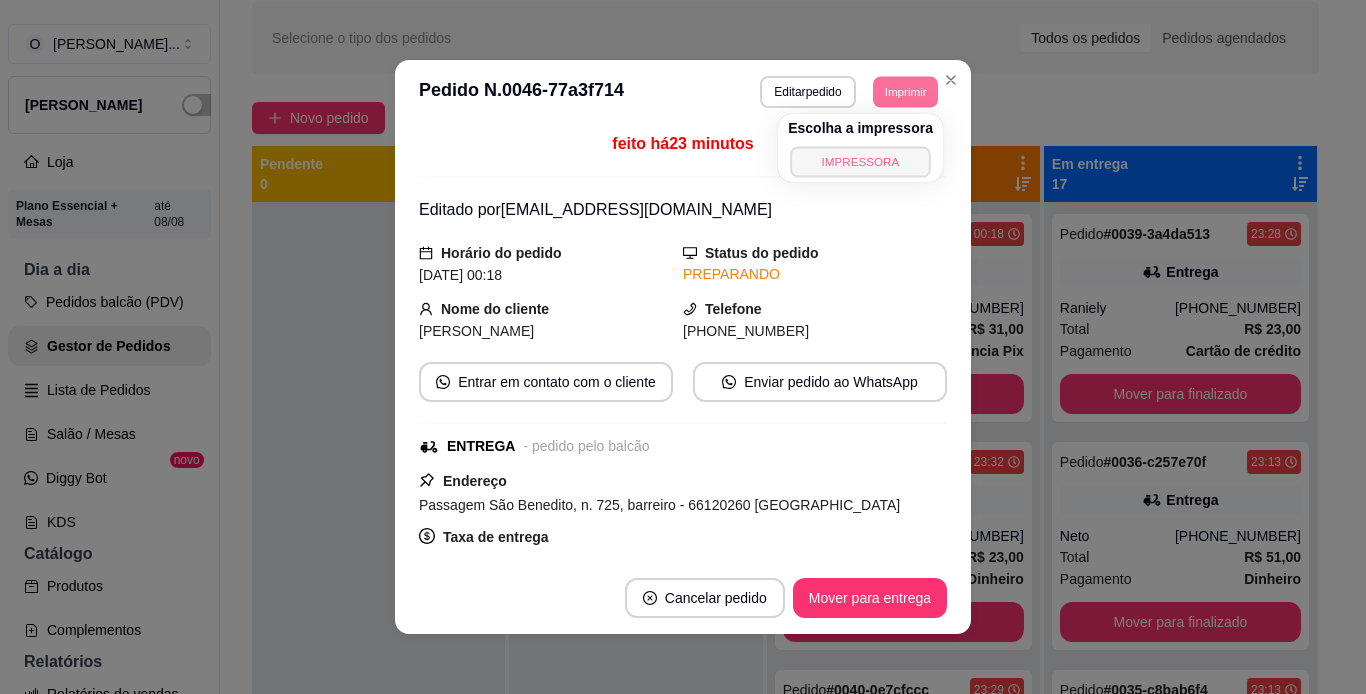 click on "IMPRESSORA" at bounding box center (860, 161) 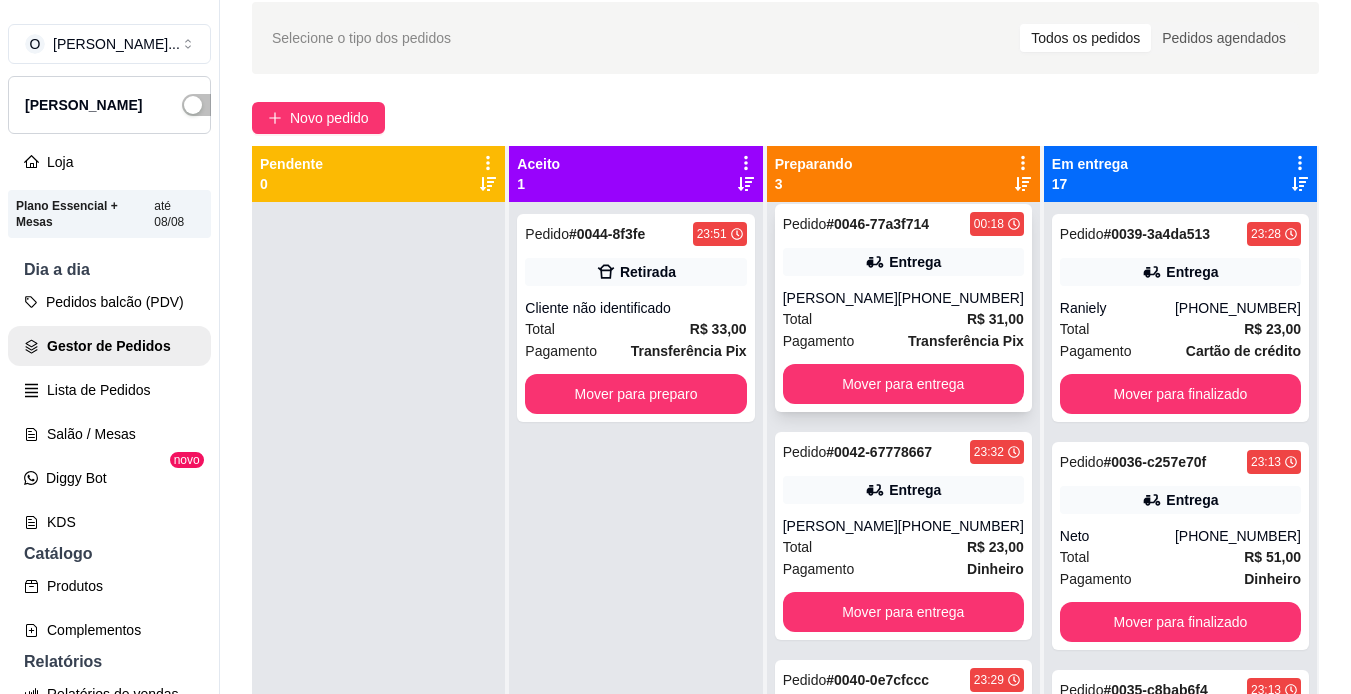 scroll, scrollTop: 10, scrollLeft: 0, axis: vertical 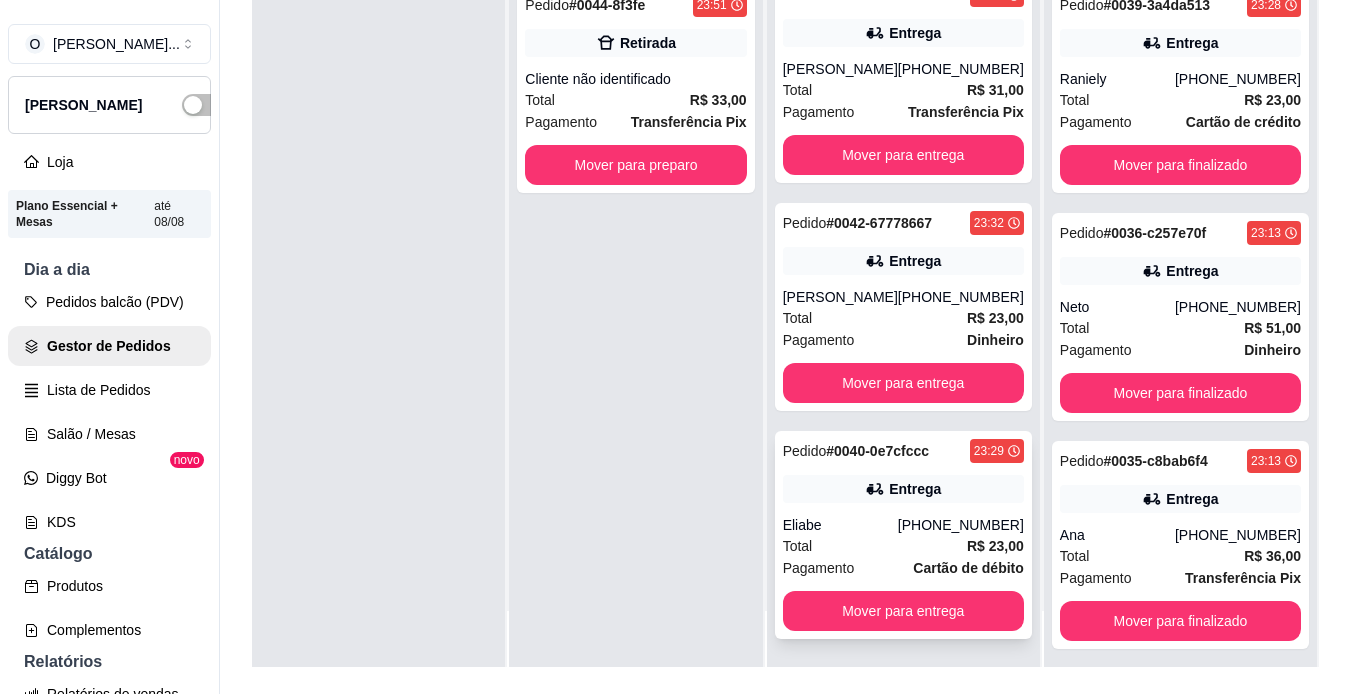 click on "Entrega" at bounding box center (915, 489) 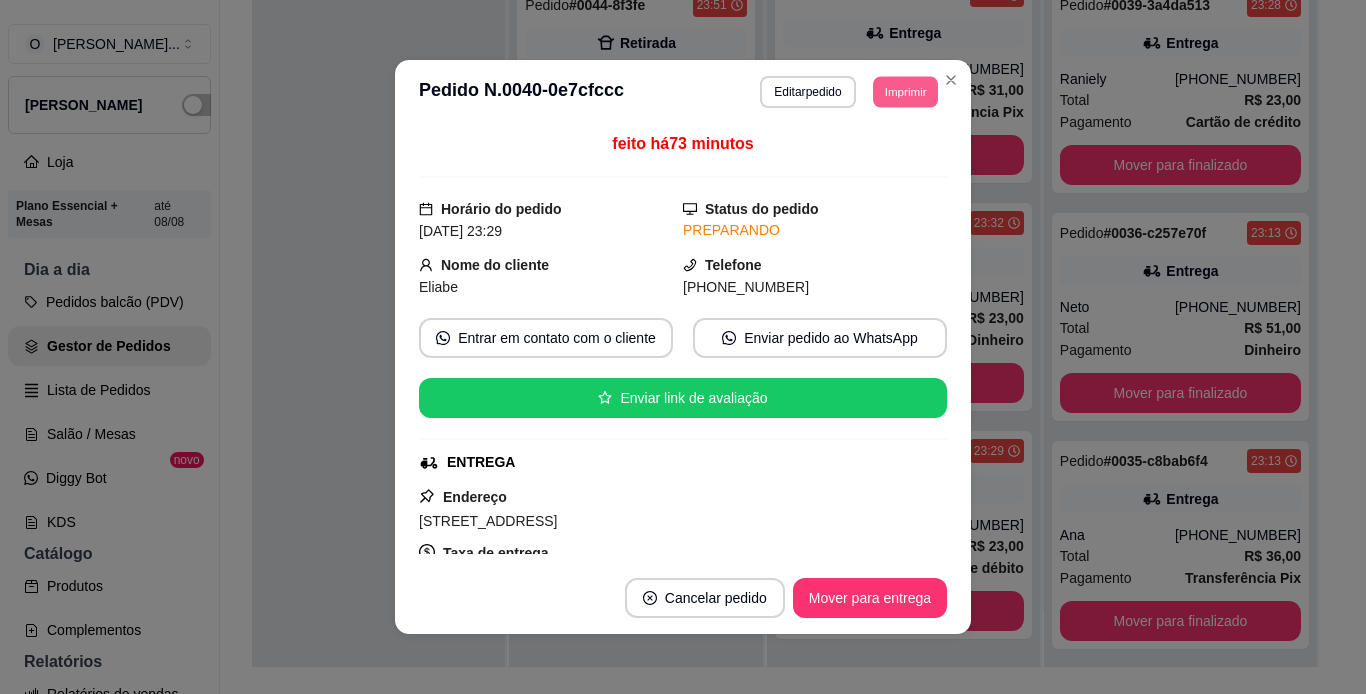 click on "Imprimir" at bounding box center [905, 91] 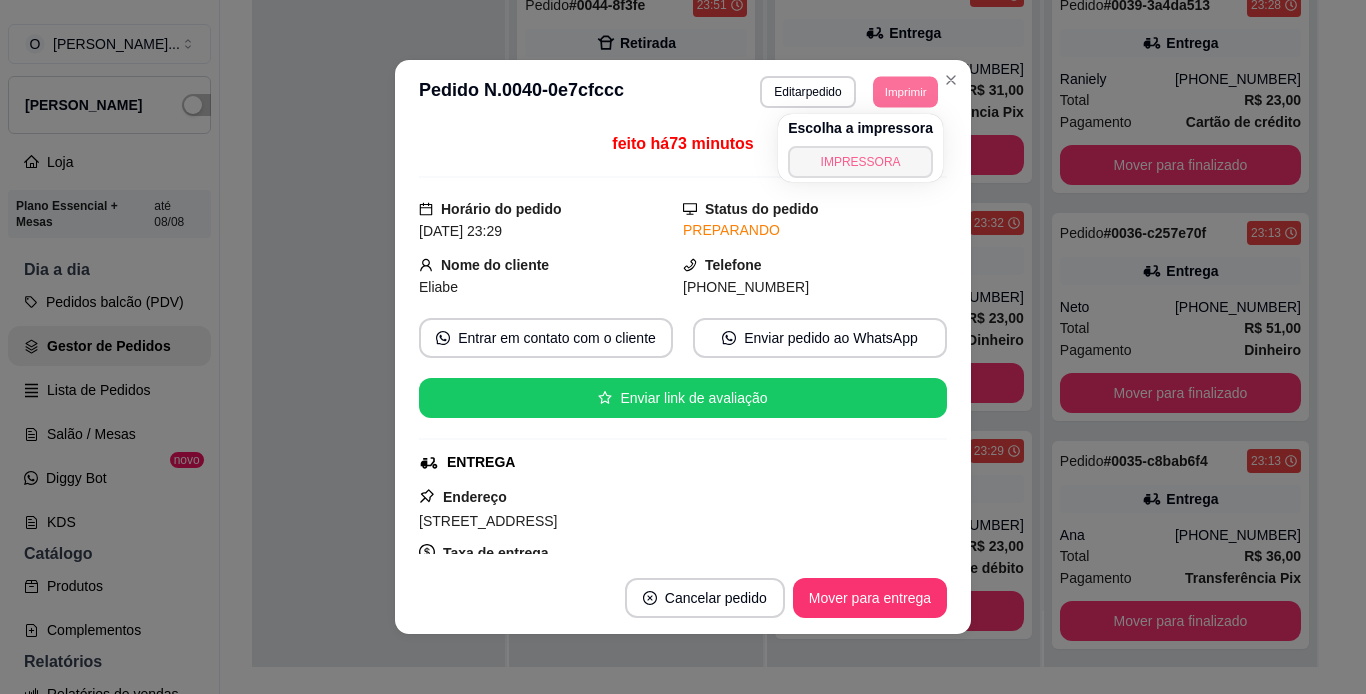 click on "IMPRESSORA" at bounding box center [860, 162] 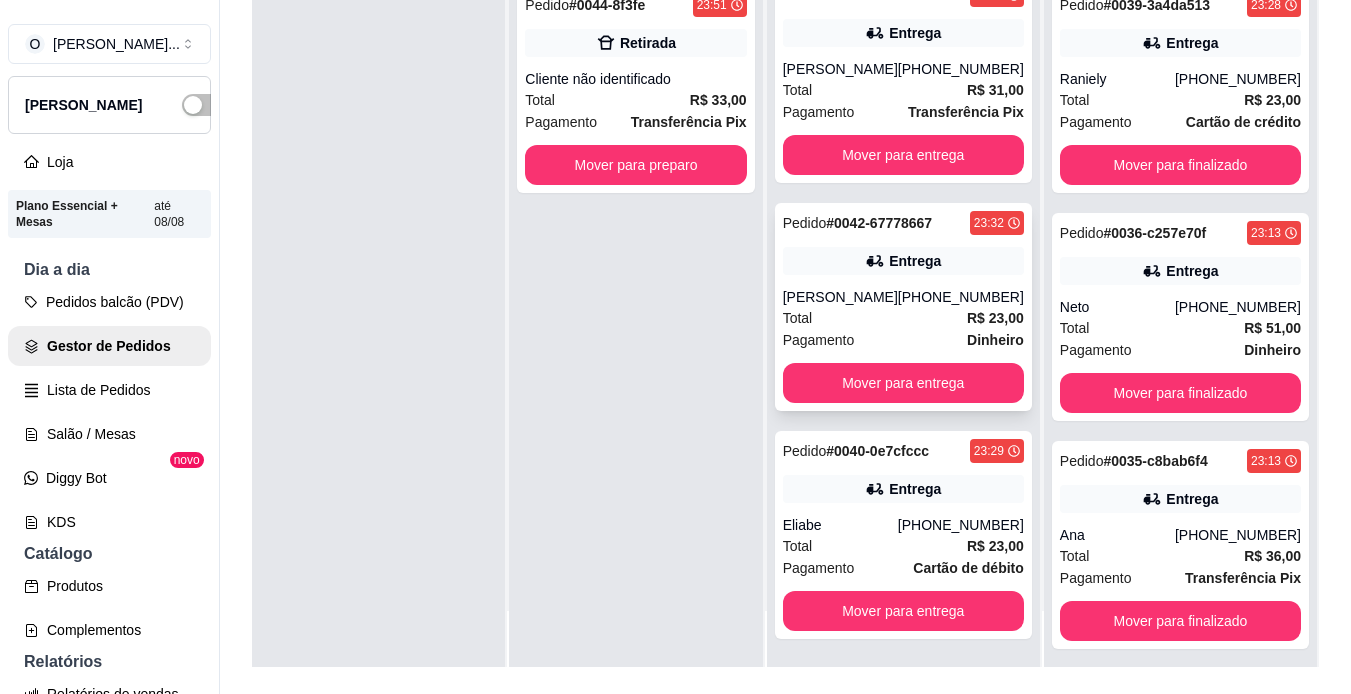 scroll, scrollTop: 0, scrollLeft: 0, axis: both 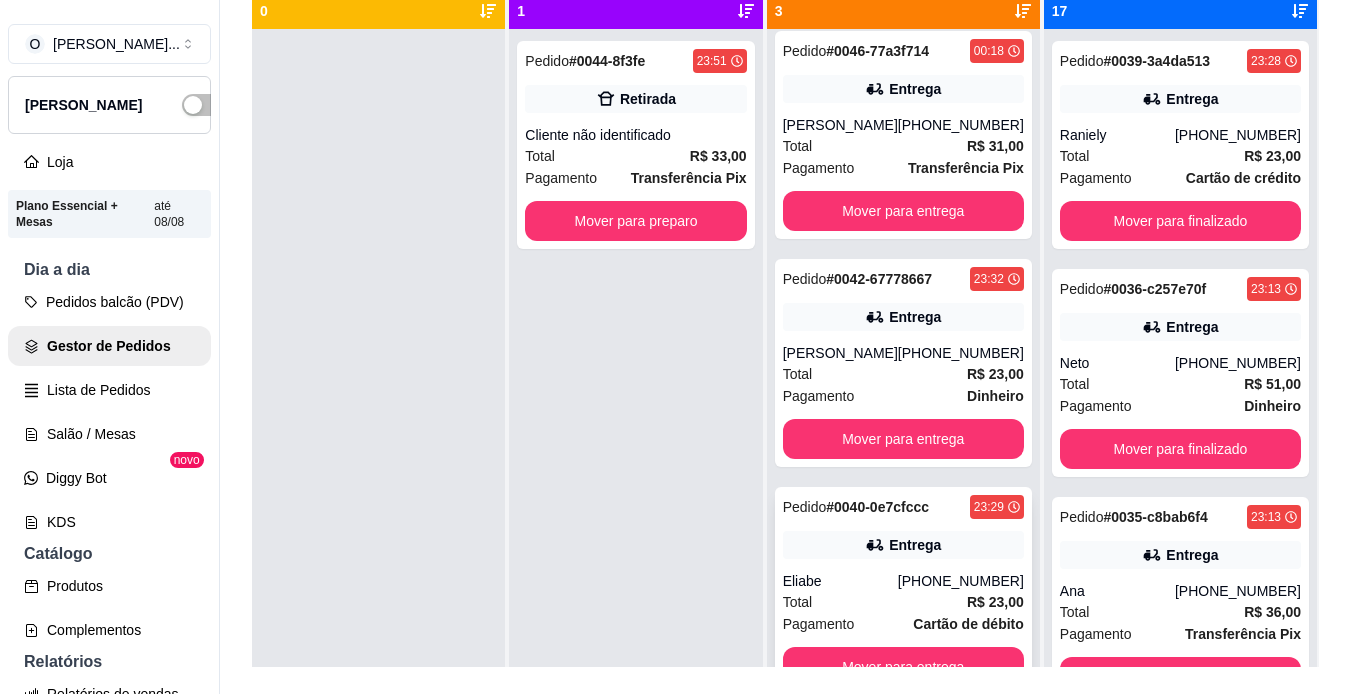 click on "Entrega" at bounding box center (903, 545) 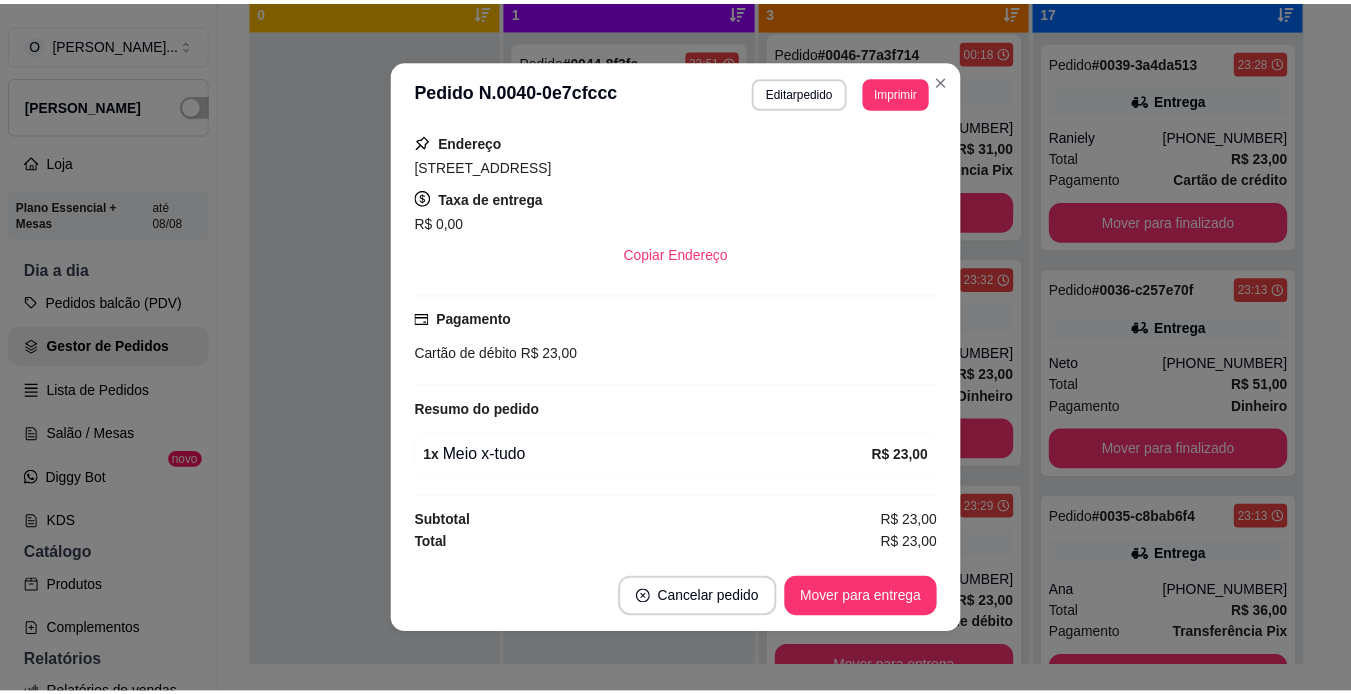 scroll, scrollTop: 355, scrollLeft: 0, axis: vertical 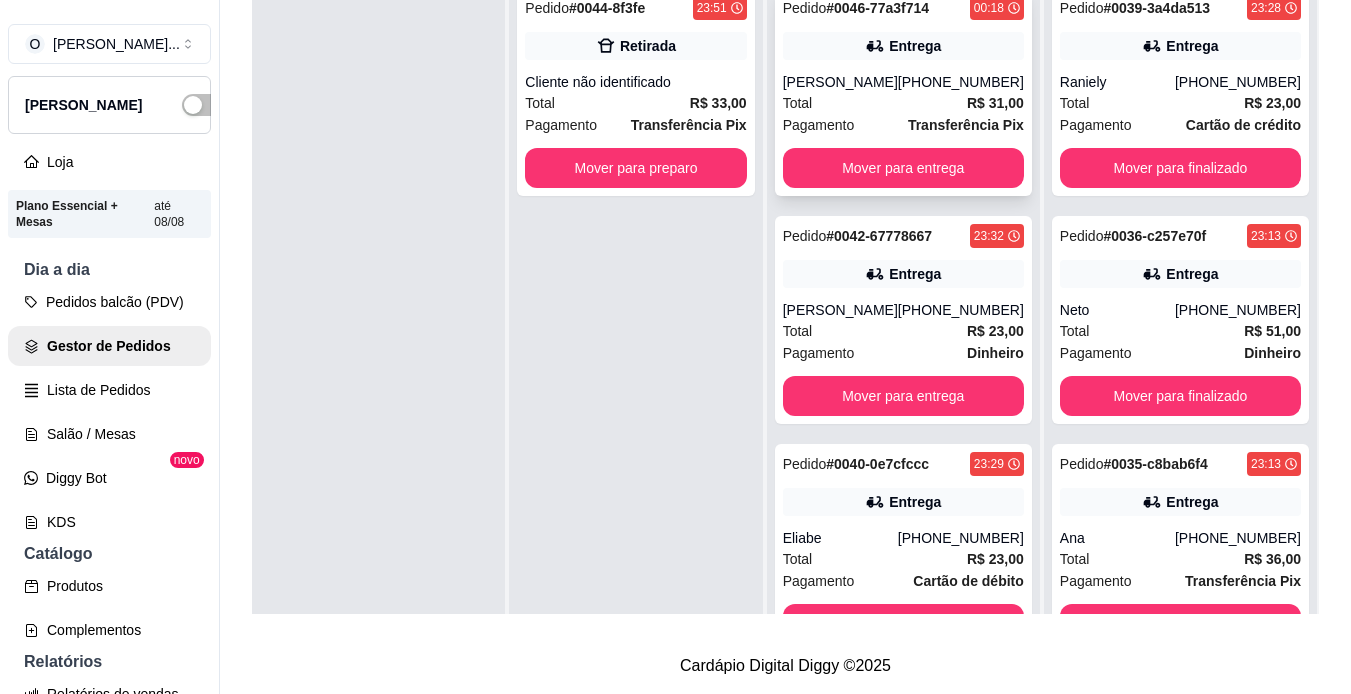 click on "Entrega" at bounding box center [903, 46] 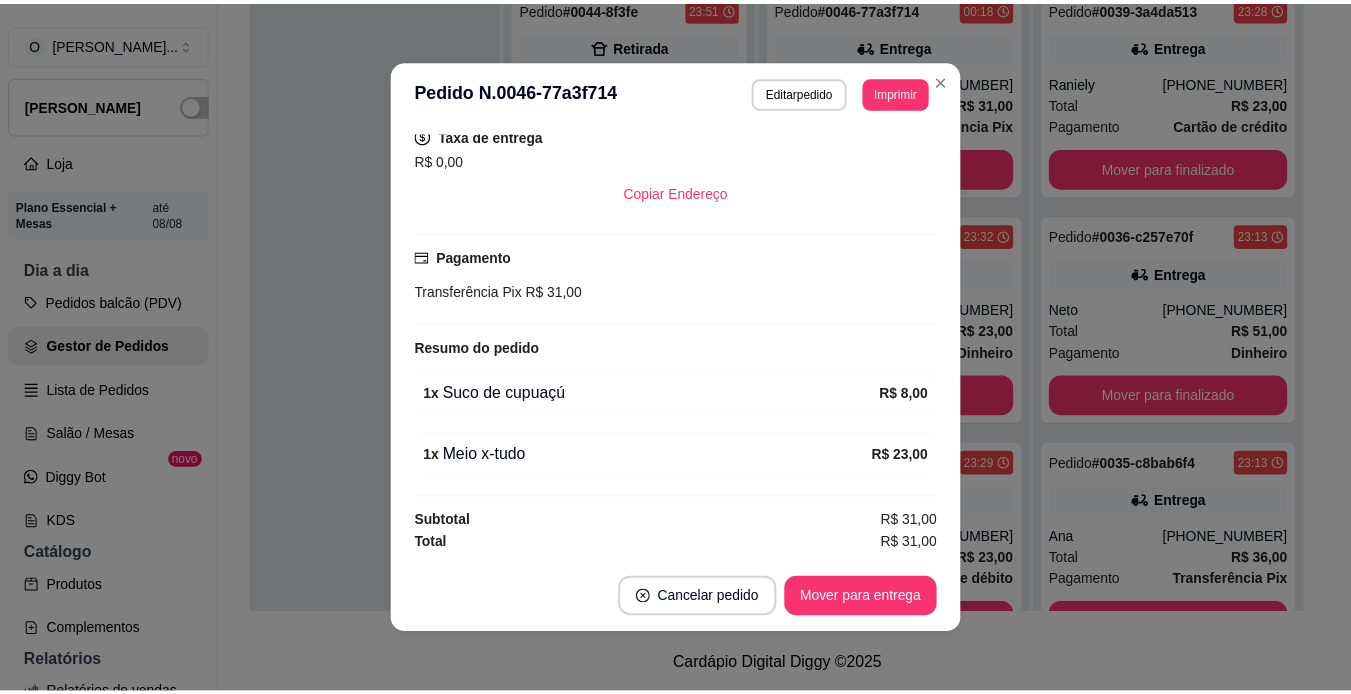 scroll, scrollTop: 401, scrollLeft: 0, axis: vertical 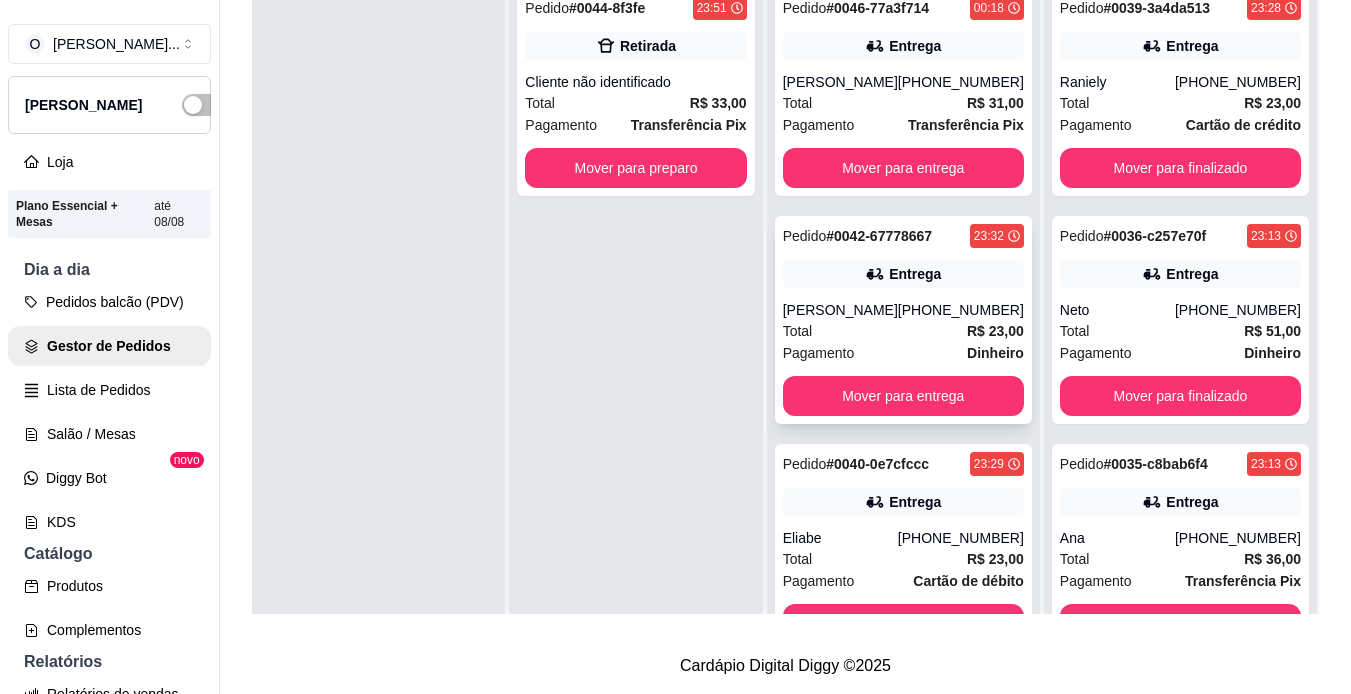 click on "[PHONE_NUMBER]" at bounding box center (961, 310) 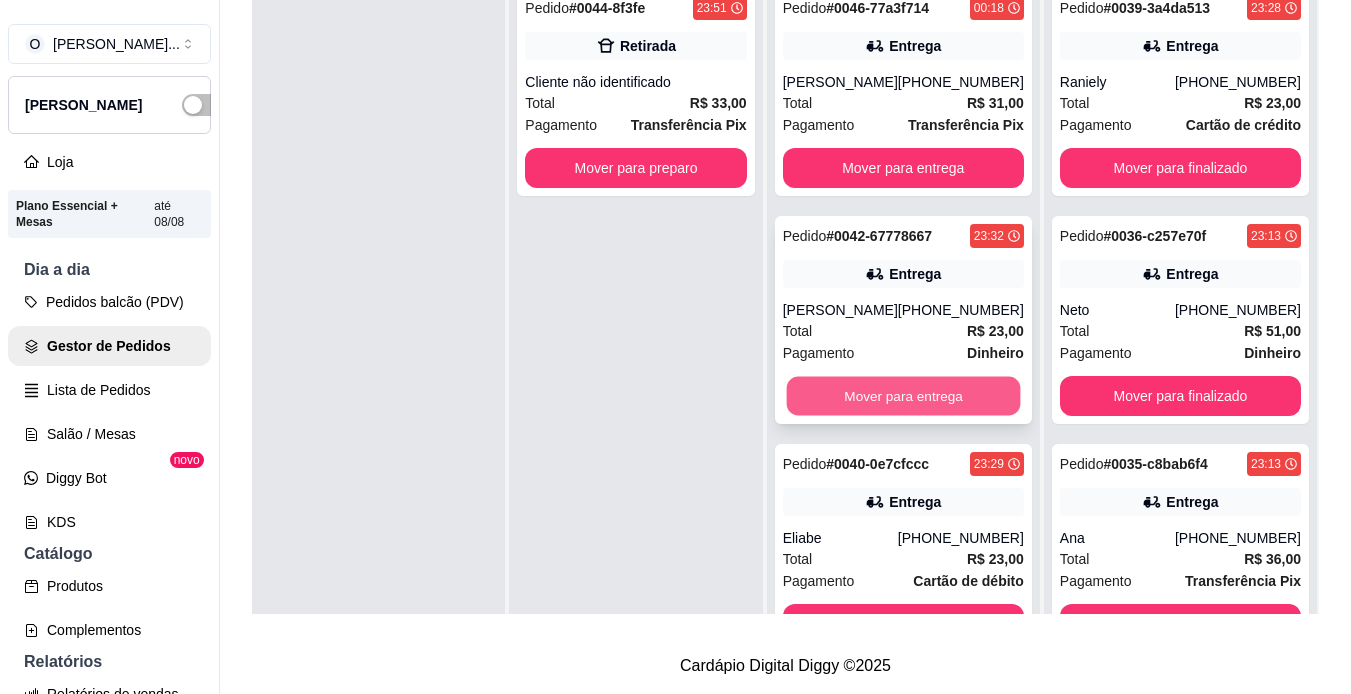 click on "Mover para entrega" at bounding box center (903, 396) 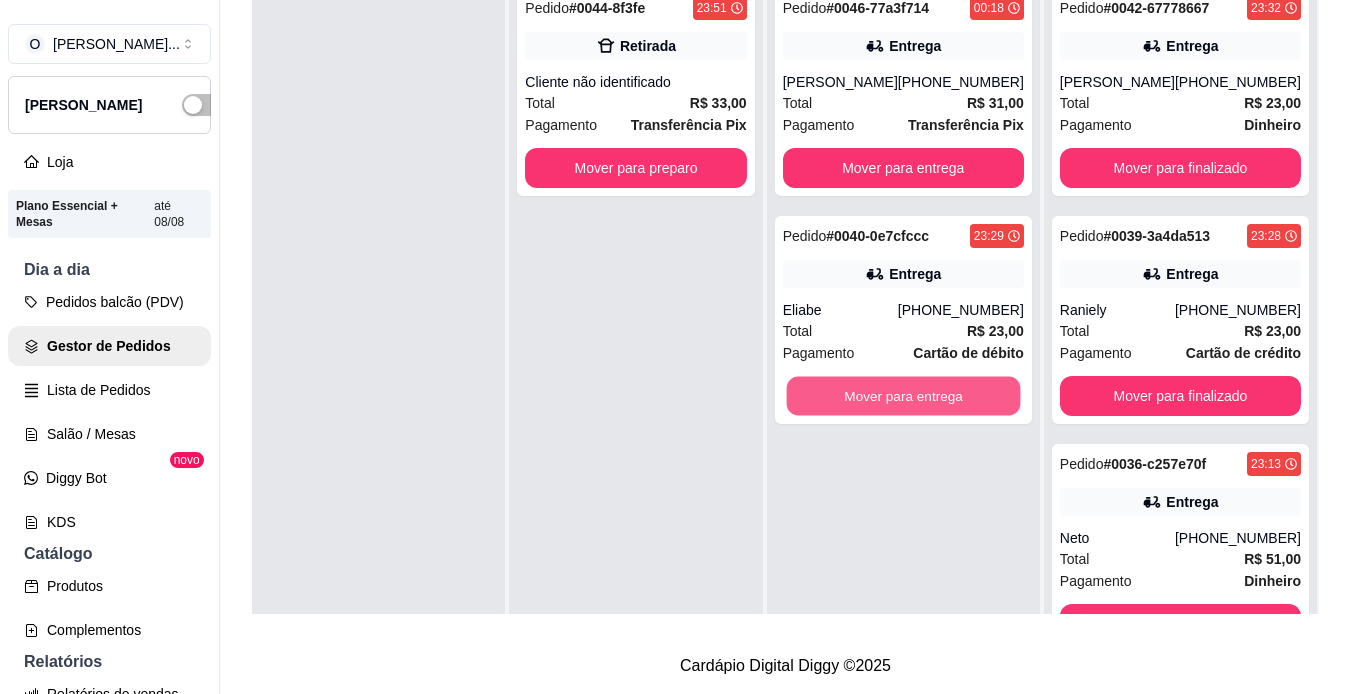 click on "Mover para entrega" at bounding box center [903, 396] 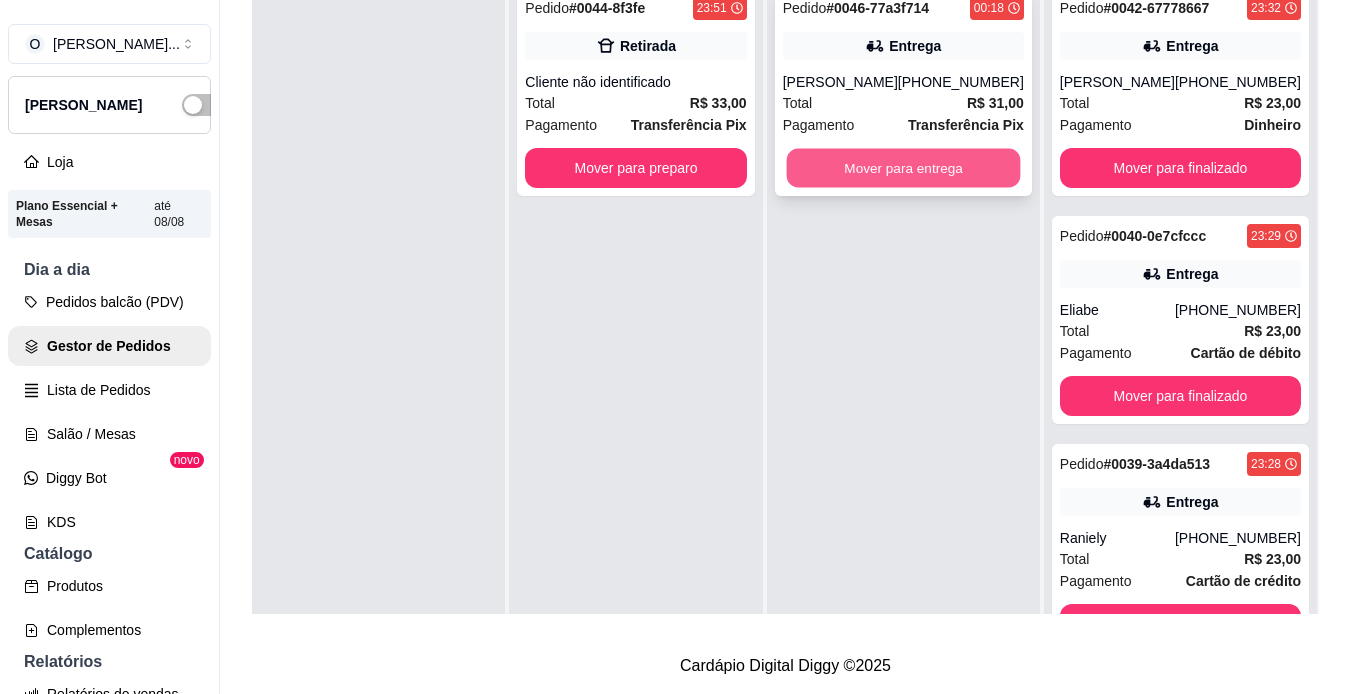 click on "Mover para entrega" at bounding box center [903, 168] 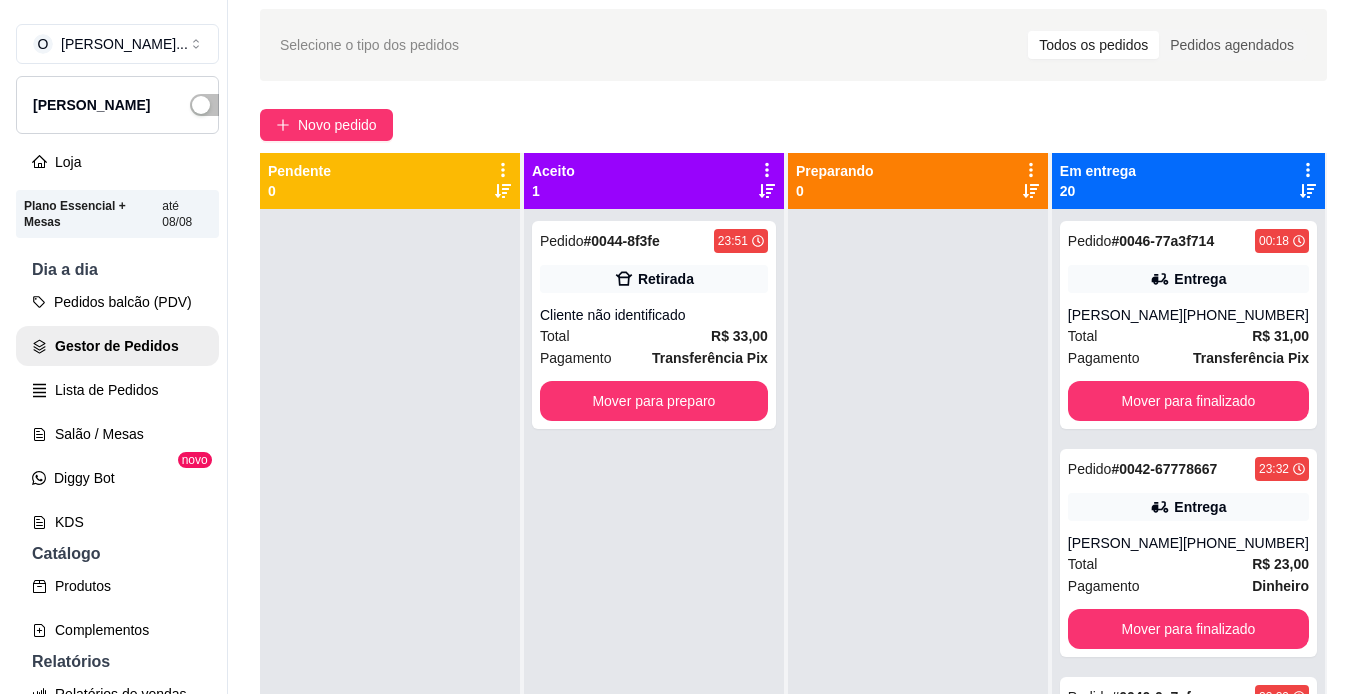 scroll, scrollTop: 65, scrollLeft: 0, axis: vertical 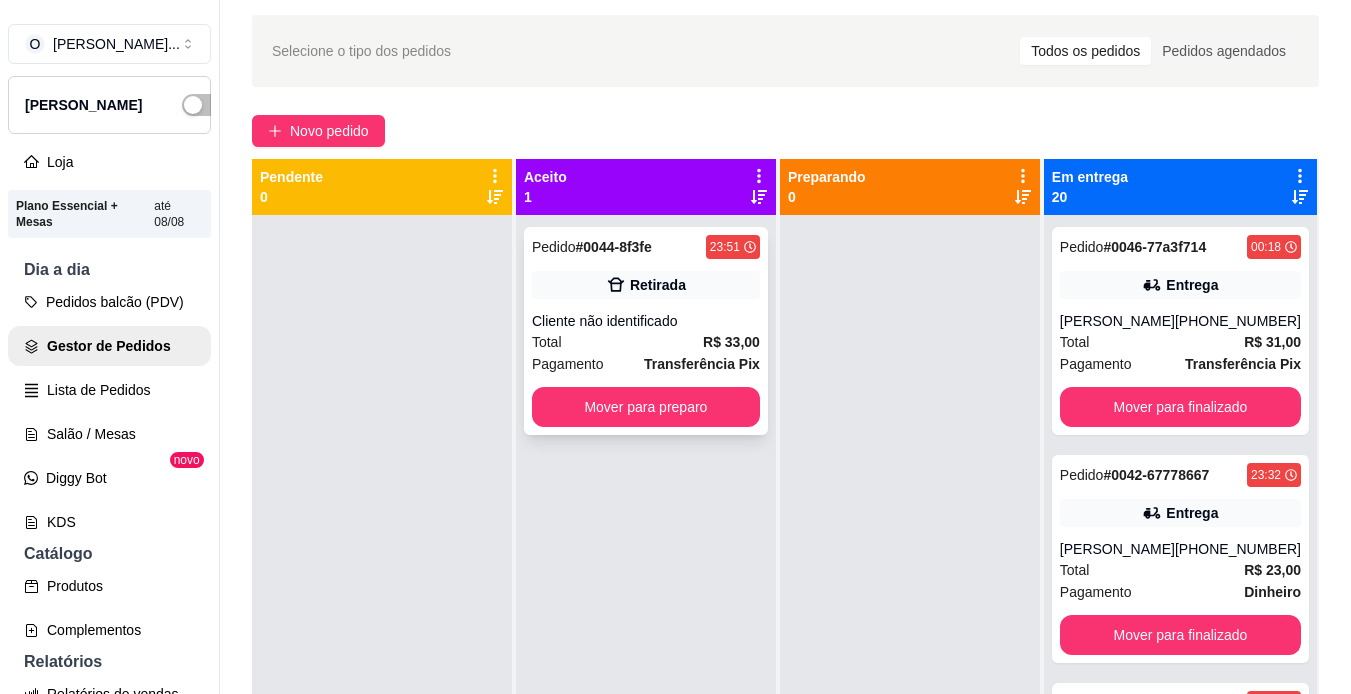 click on "Pedido  # 0044-8f3fe 23:51 Retirada Cliente não identificado Total R$ 33,00 Pagamento Transferência Pix Mover para preparo" at bounding box center [646, 331] 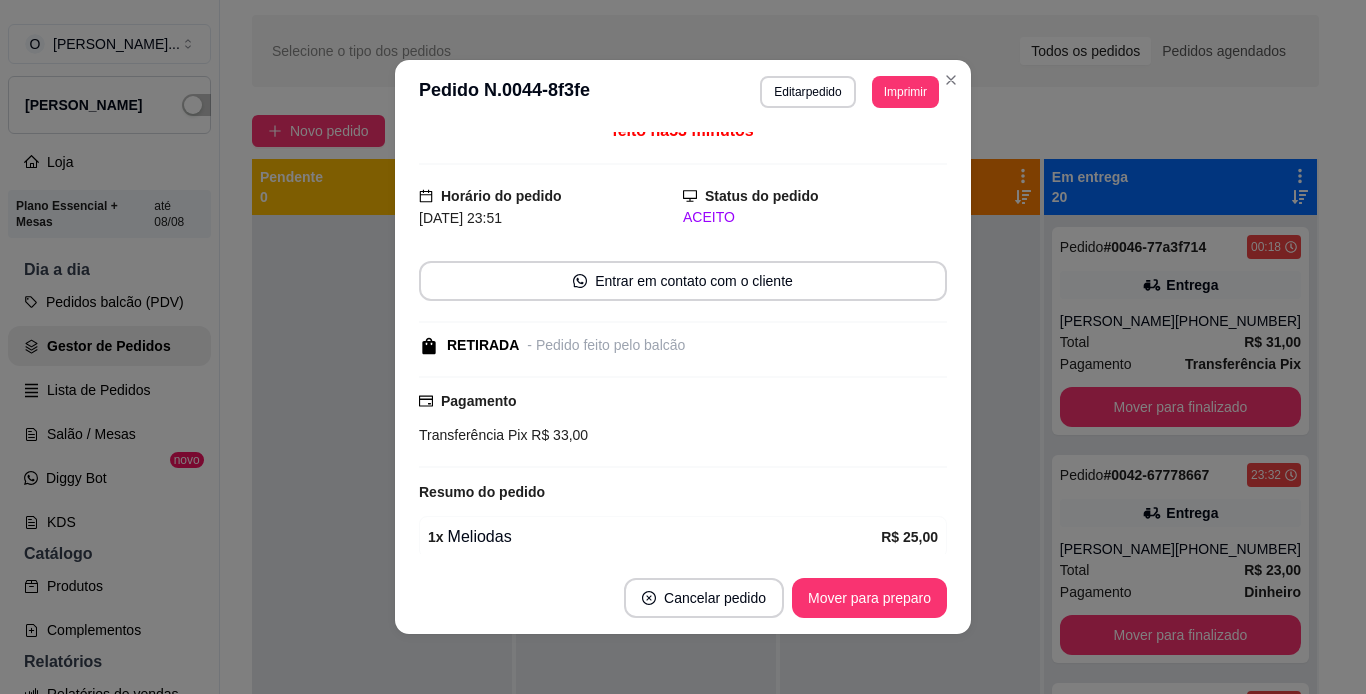 scroll, scrollTop: 157, scrollLeft: 0, axis: vertical 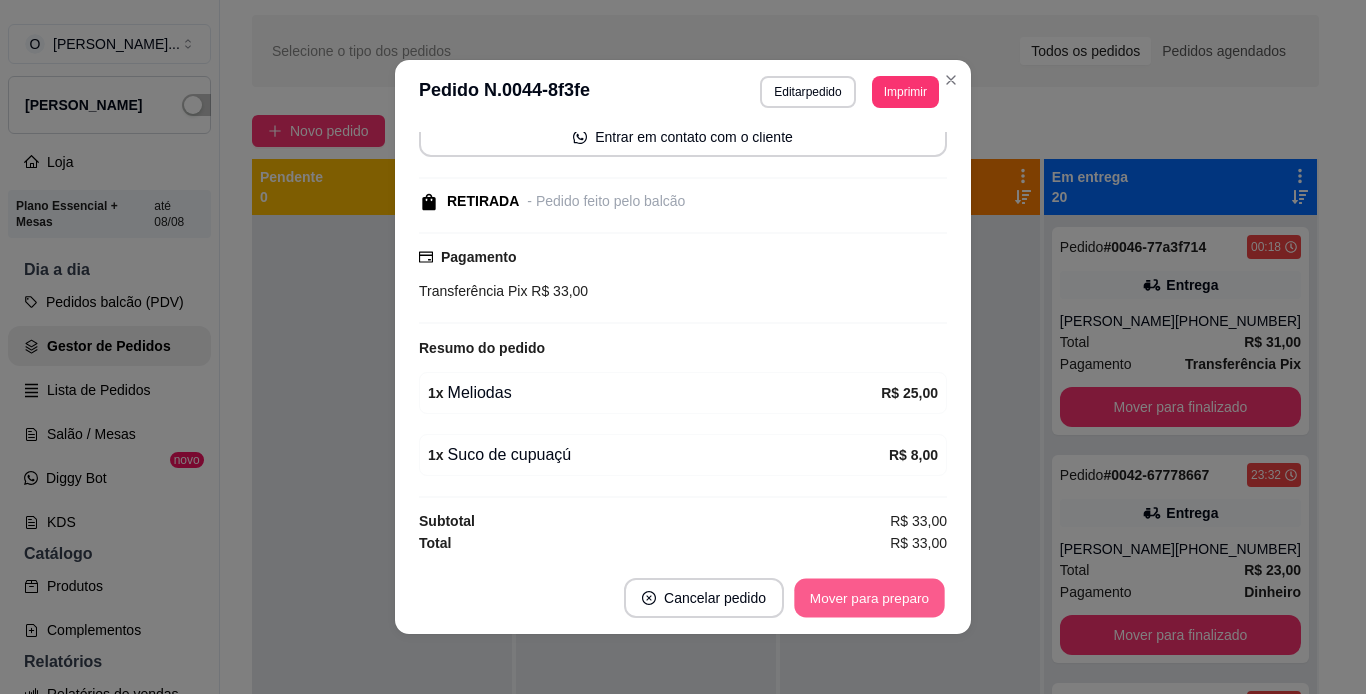 click on "Mover para preparo" at bounding box center [869, 598] 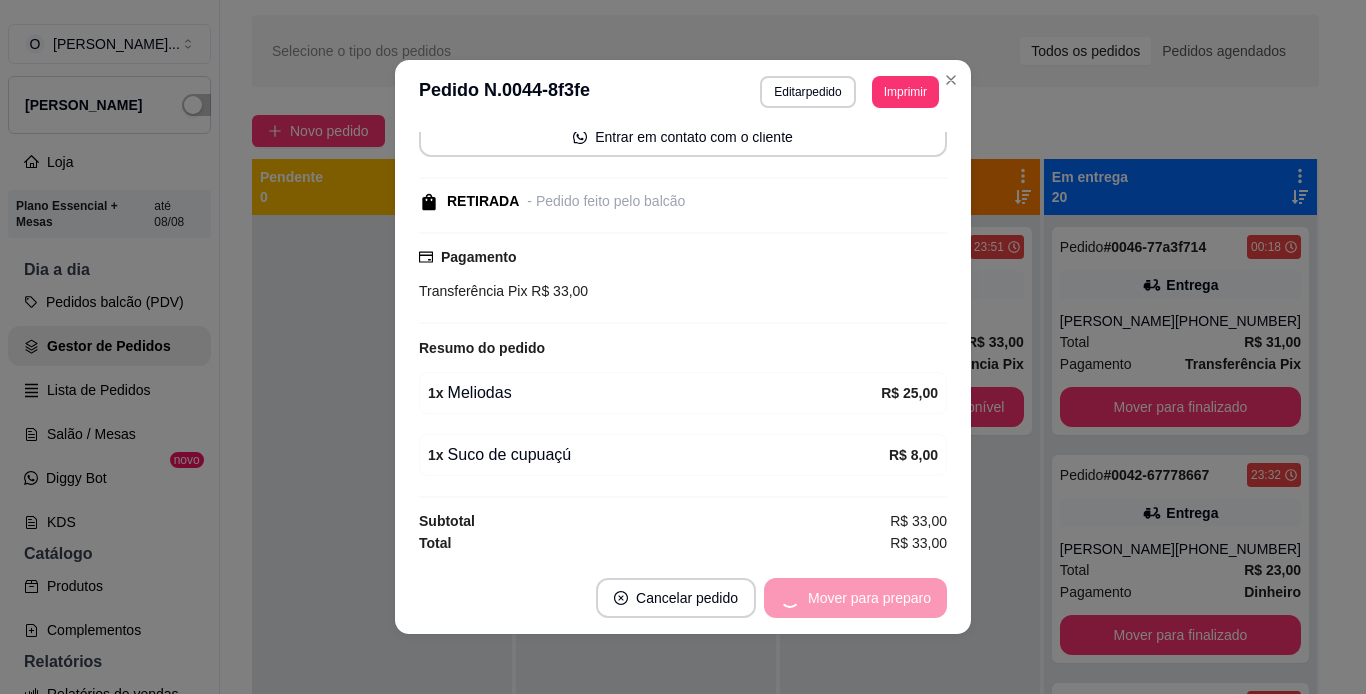 click on "Mover para preparo" at bounding box center (855, 598) 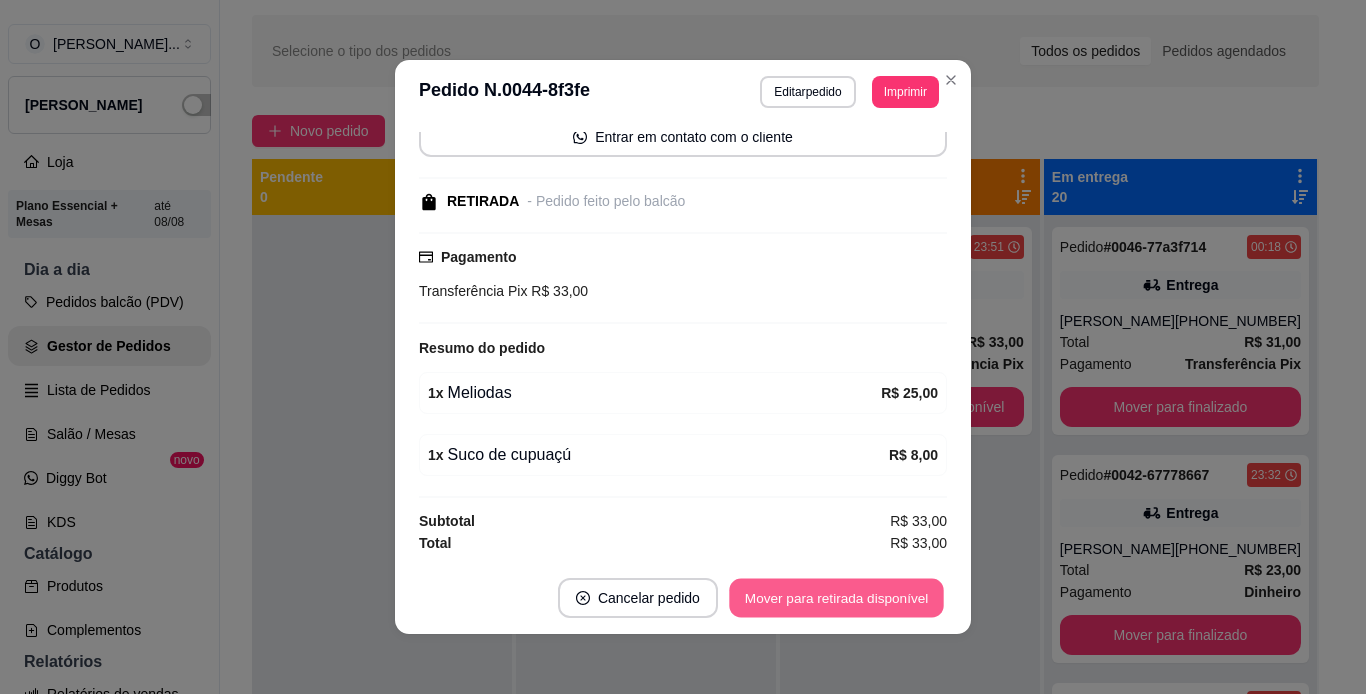click on "Mover para retirada disponível" at bounding box center [836, 598] 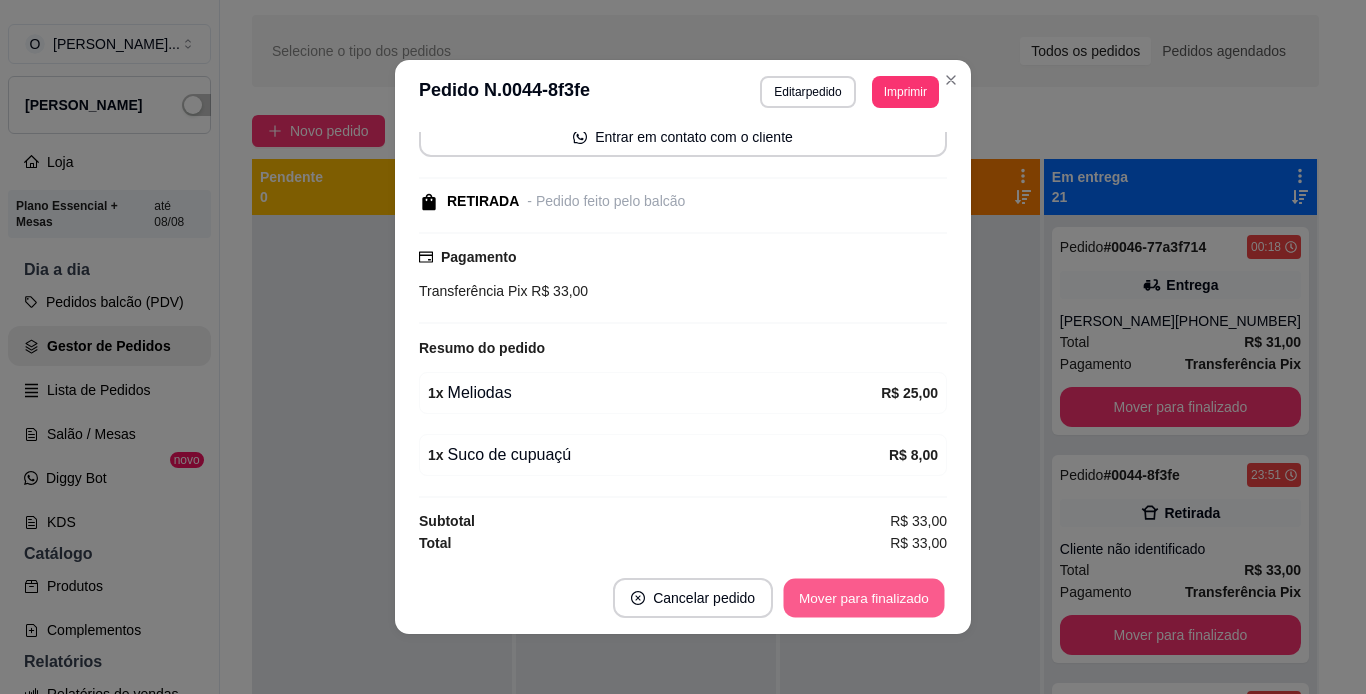 click on "Mover para finalizado" at bounding box center (864, 598) 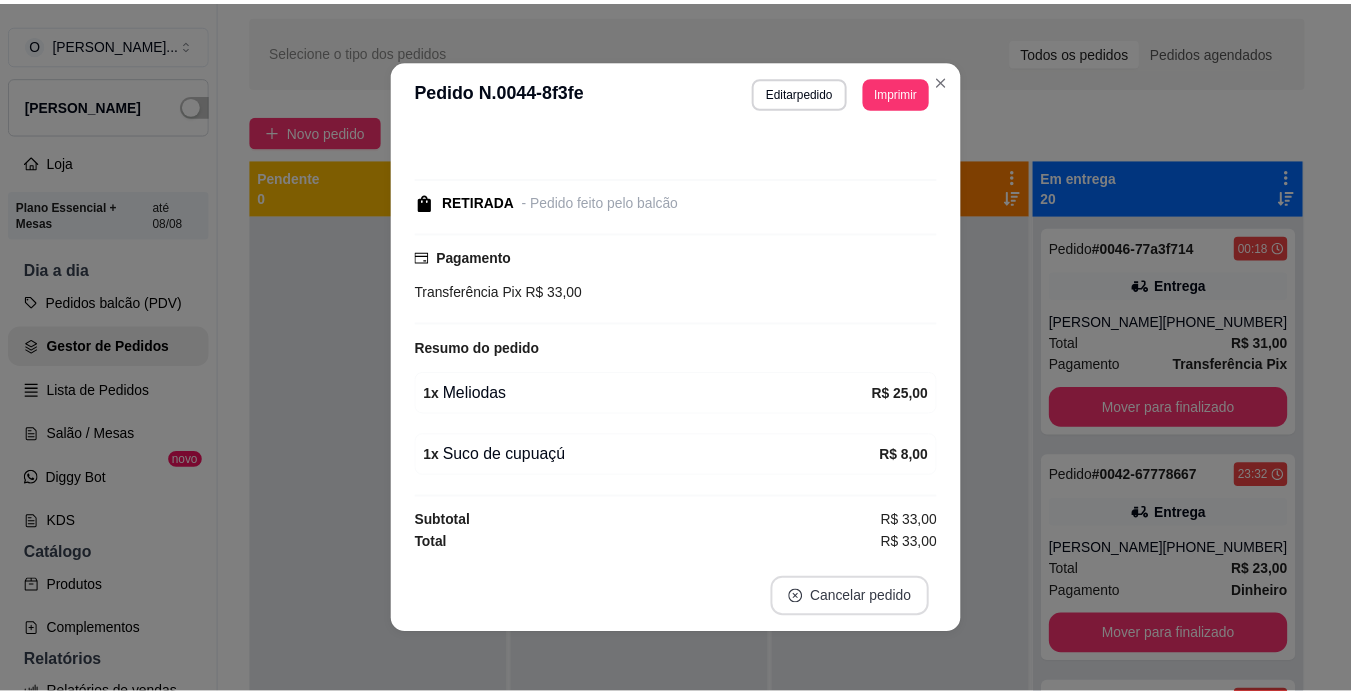 scroll, scrollTop: 71, scrollLeft: 0, axis: vertical 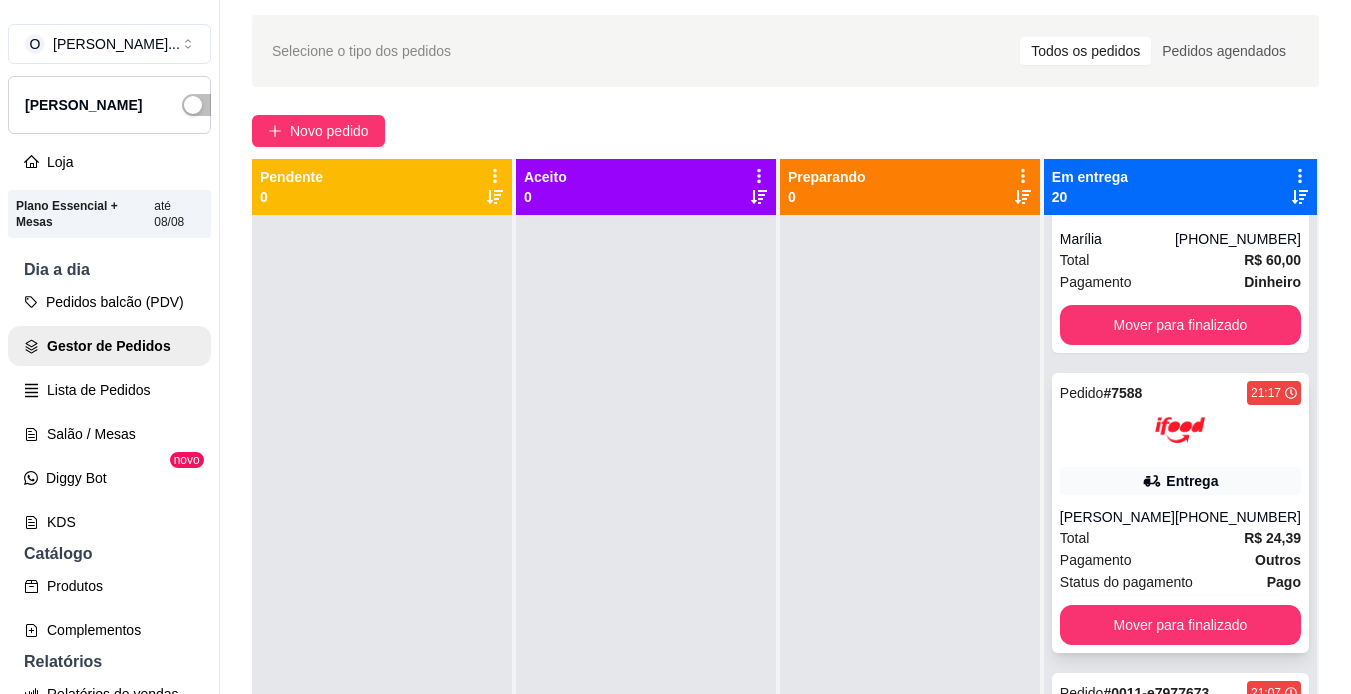 click on "[PERSON_NAME]" at bounding box center (1117, 517) 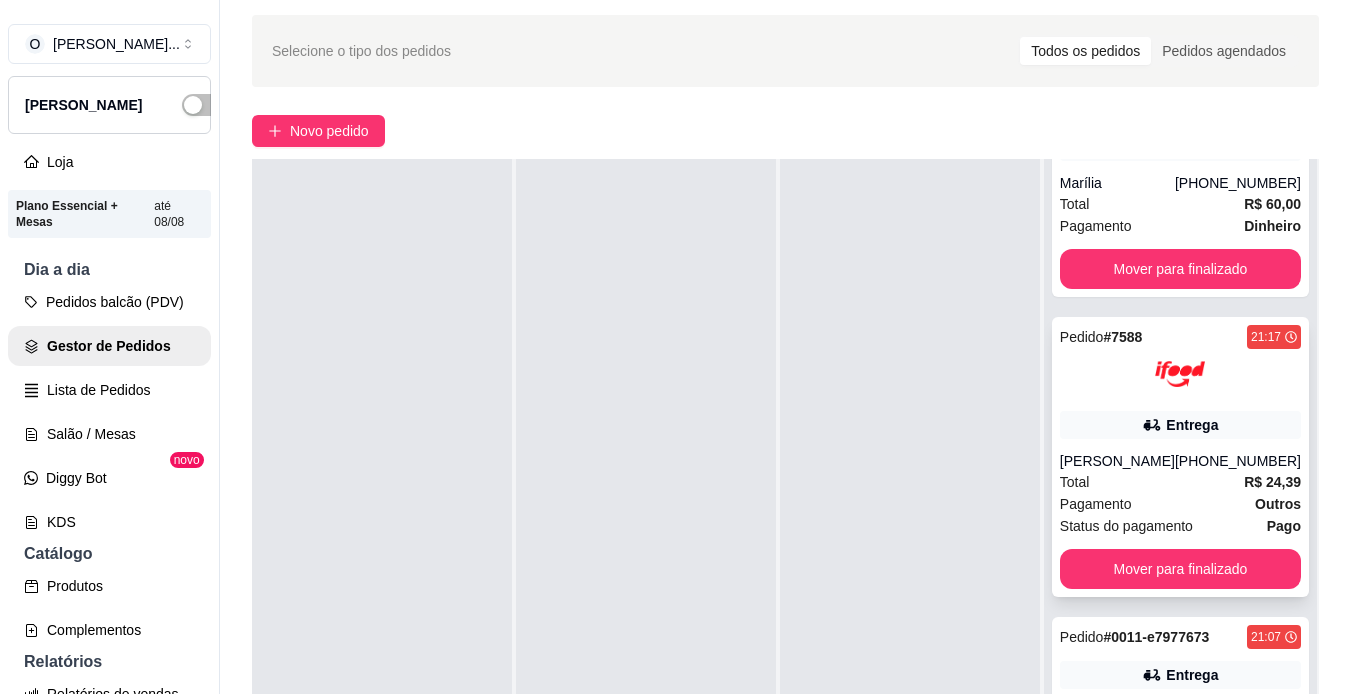 scroll, scrollTop: 319, scrollLeft: 0, axis: vertical 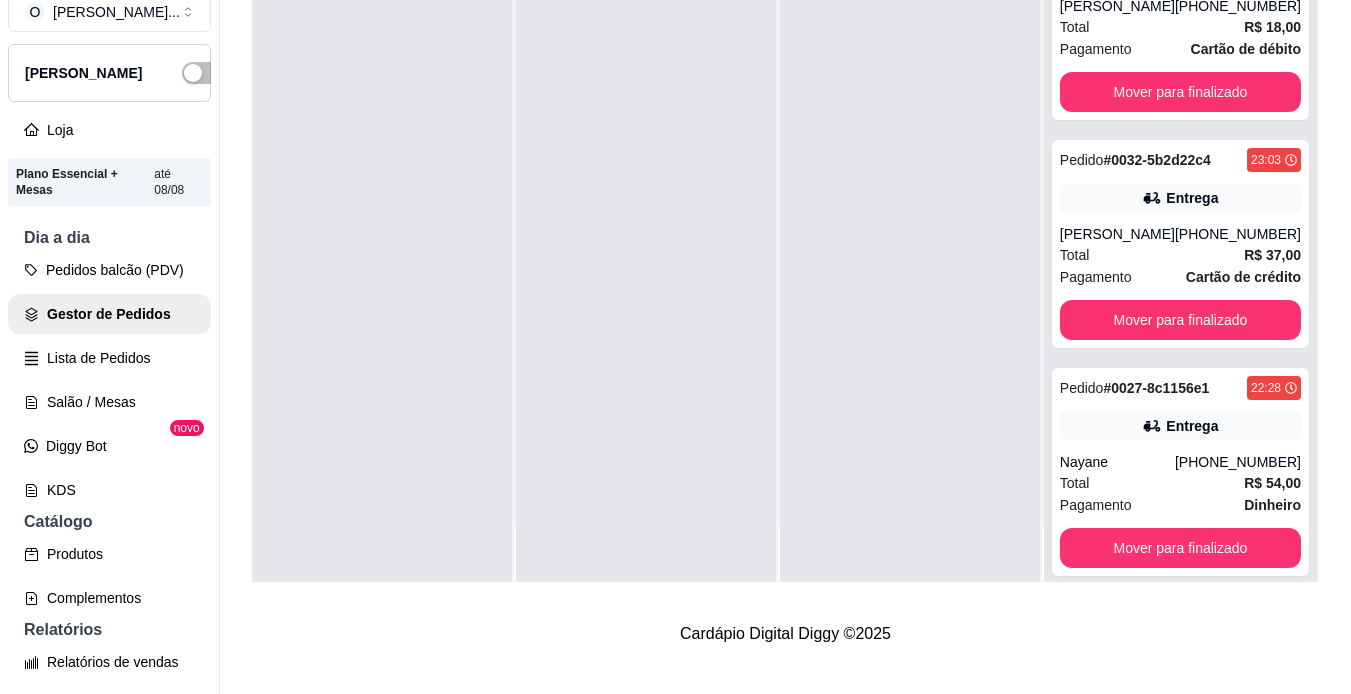 click on "Entrega" at bounding box center [1192, 426] 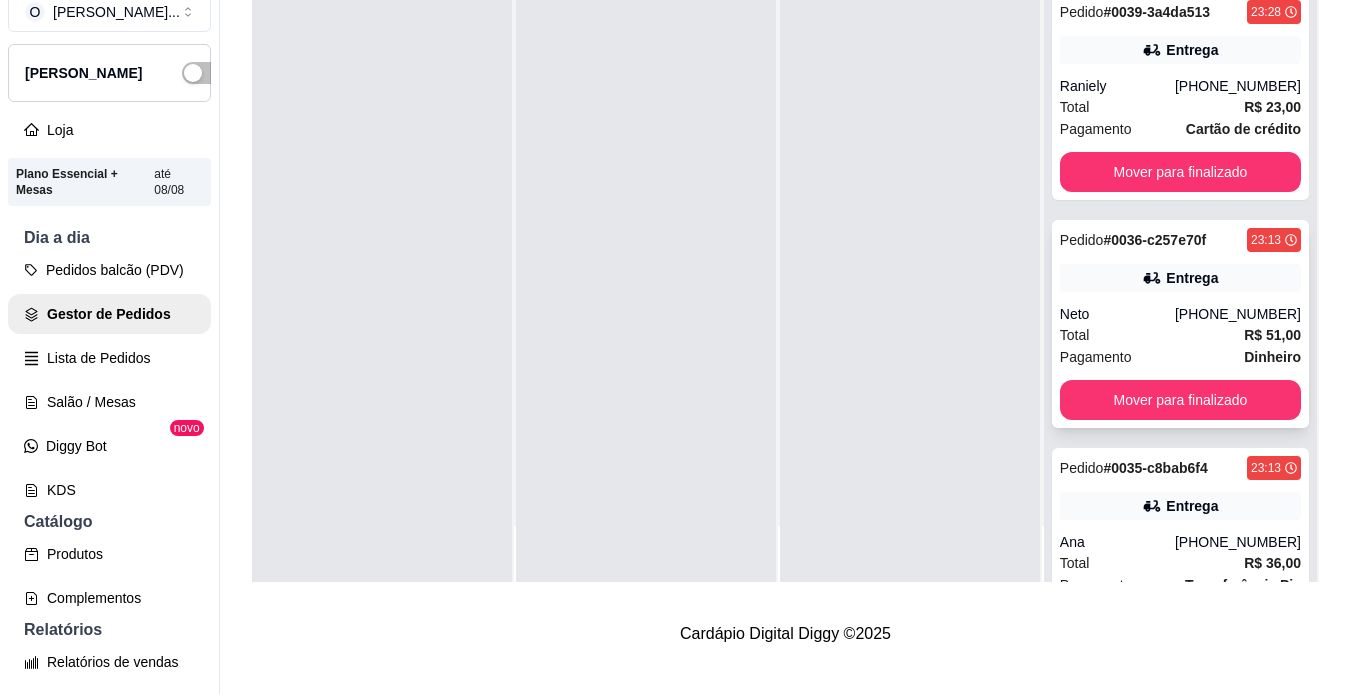 scroll, scrollTop: 591, scrollLeft: 0, axis: vertical 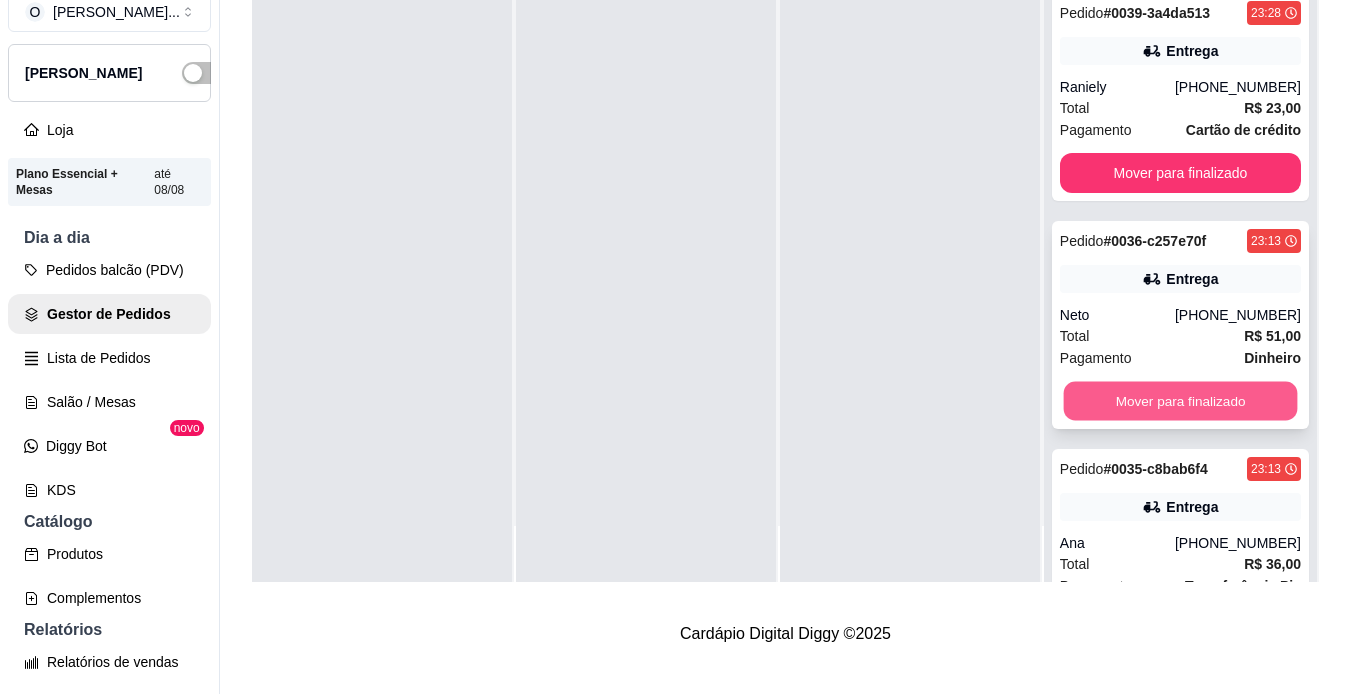 click on "Mover para finalizado" at bounding box center (1180, 401) 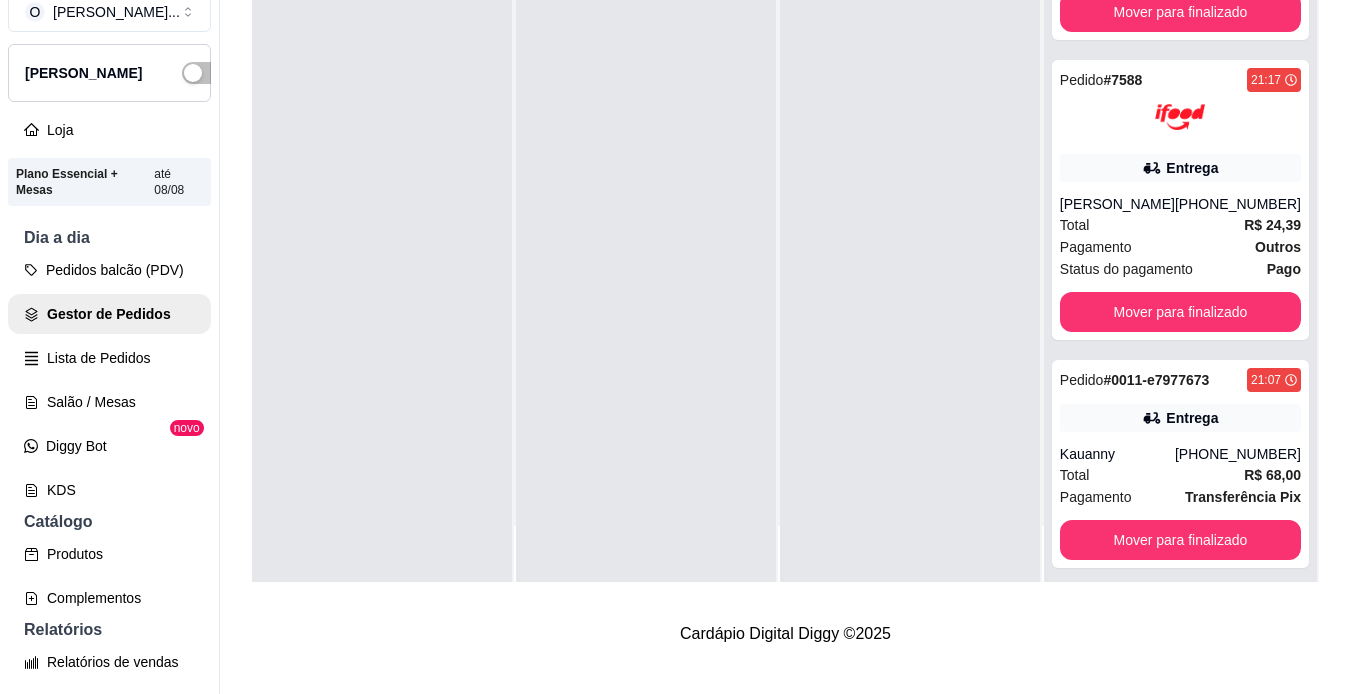 scroll, scrollTop: 3966, scrollLeft: 0, axis: vertical 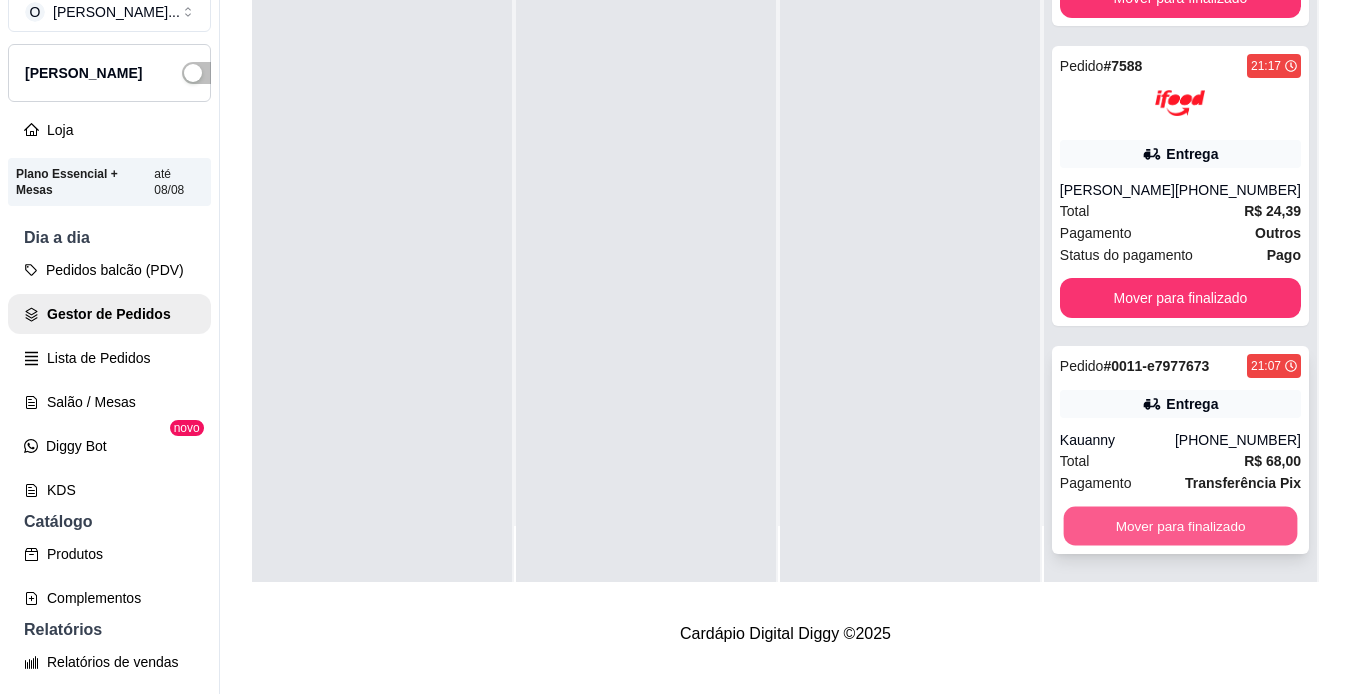 click on "Mover para finalizado" at bounding box center [1180, 526] 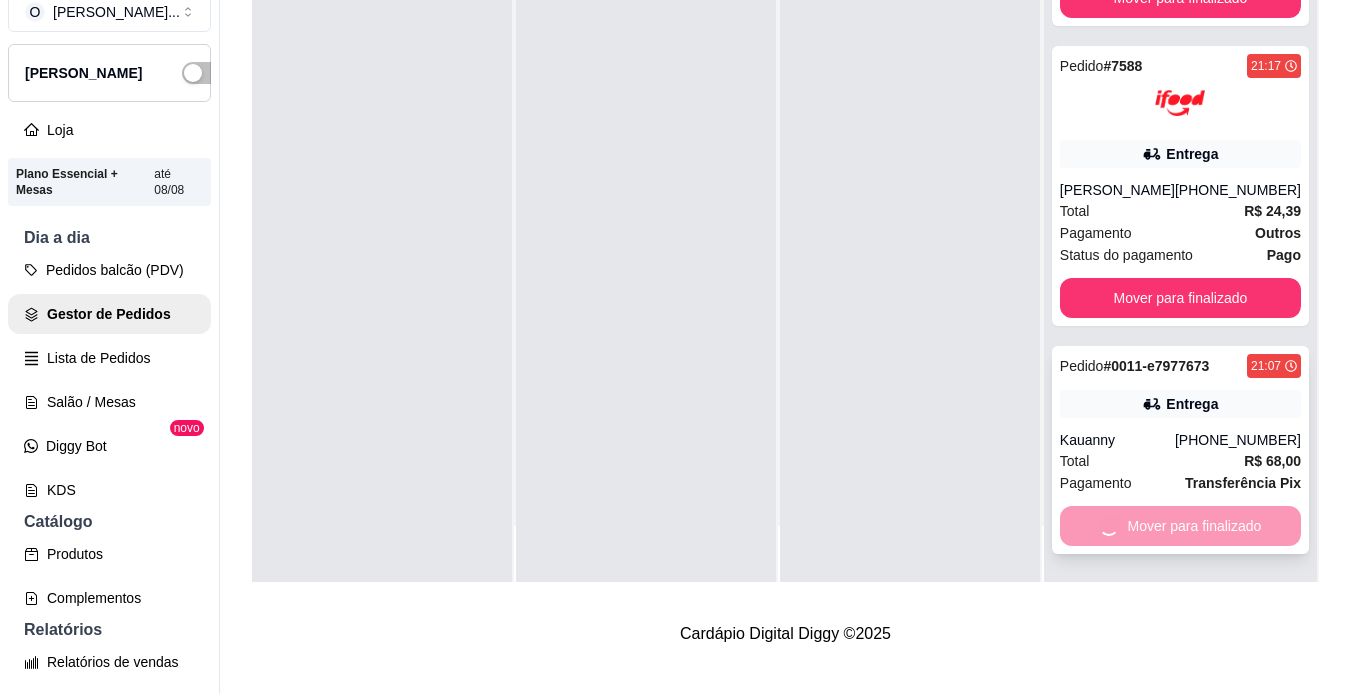 scroll, scrollTop: 3738, scrollLeft: 0, axis: vertical 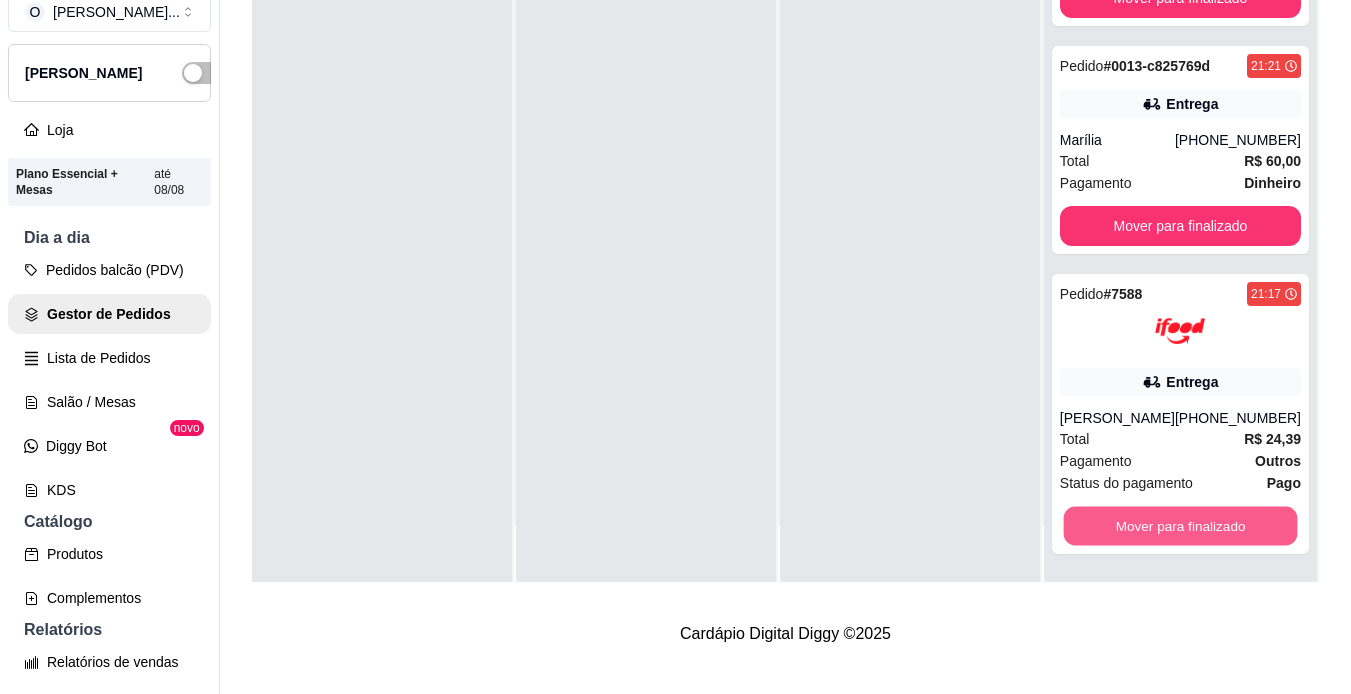 click on "Mover para finalizado" at bounding box center (1180, 526) 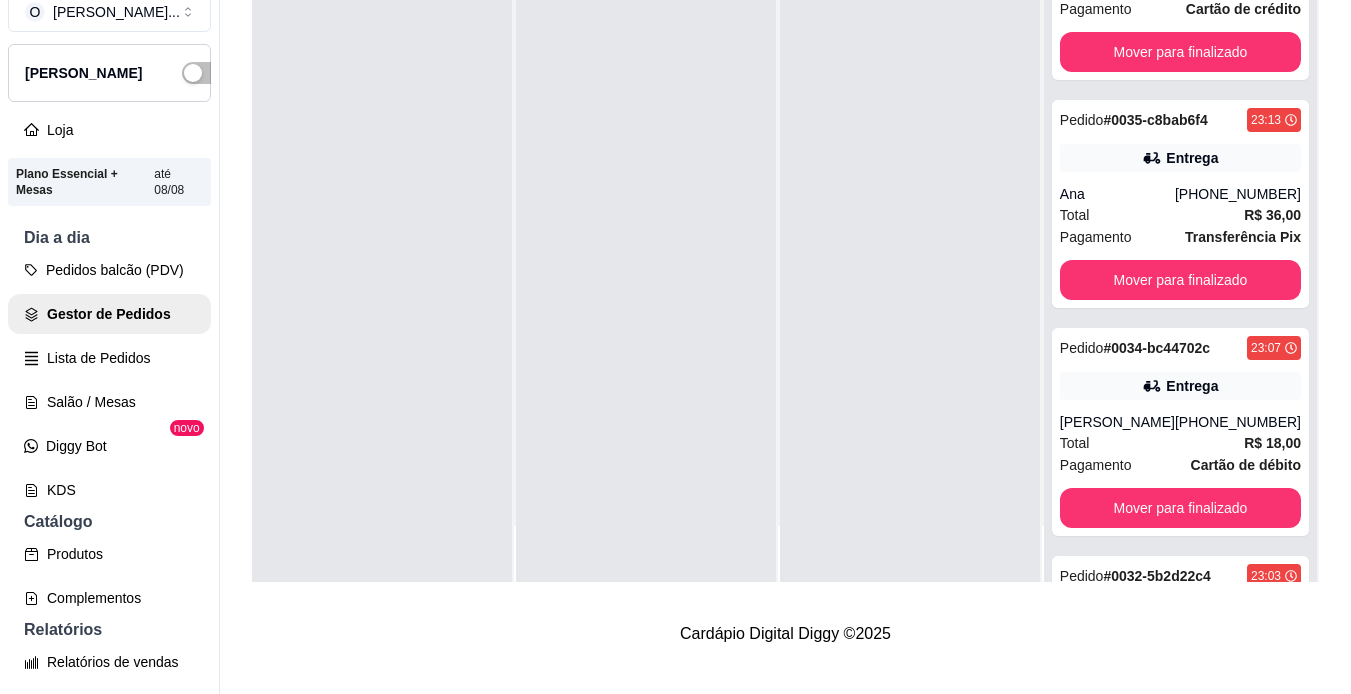 scroll, scrollTop: 711, scrollLeft: 0, axis: vertical 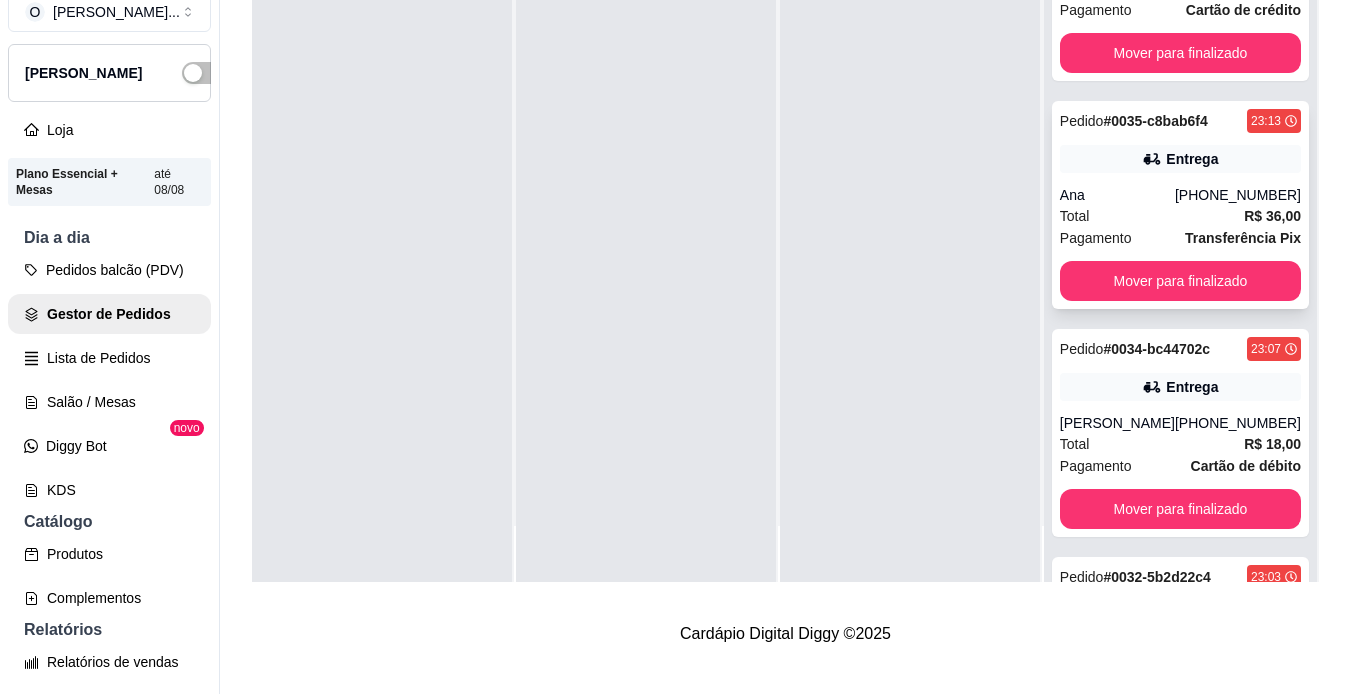 click on "Pedido  # 0035-c8bab6f4 23:13 Entrega Ana  [PHONE_NUMBER] Total R$ 36,00 Pagamento Transferência Pix Mover para finalizado" at bounding box center (1180, 205) 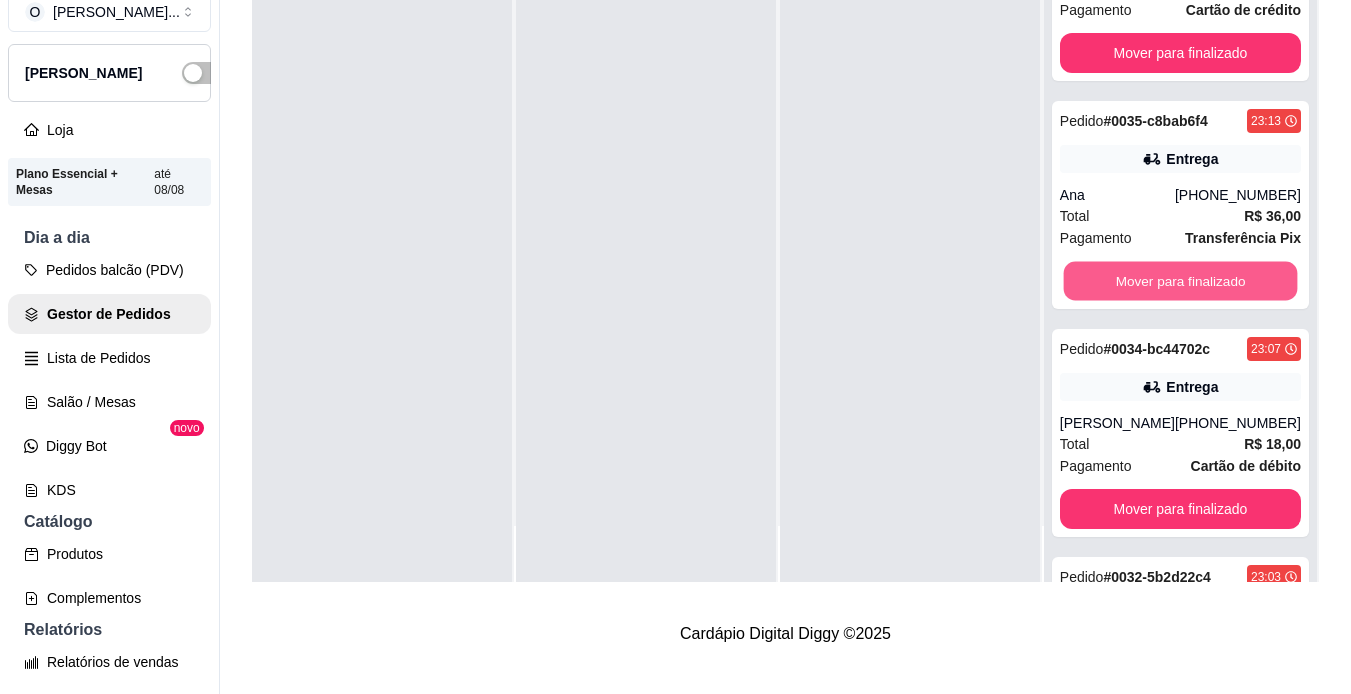 click on "Mover para finalizado" at bounding box center [1180, 281] 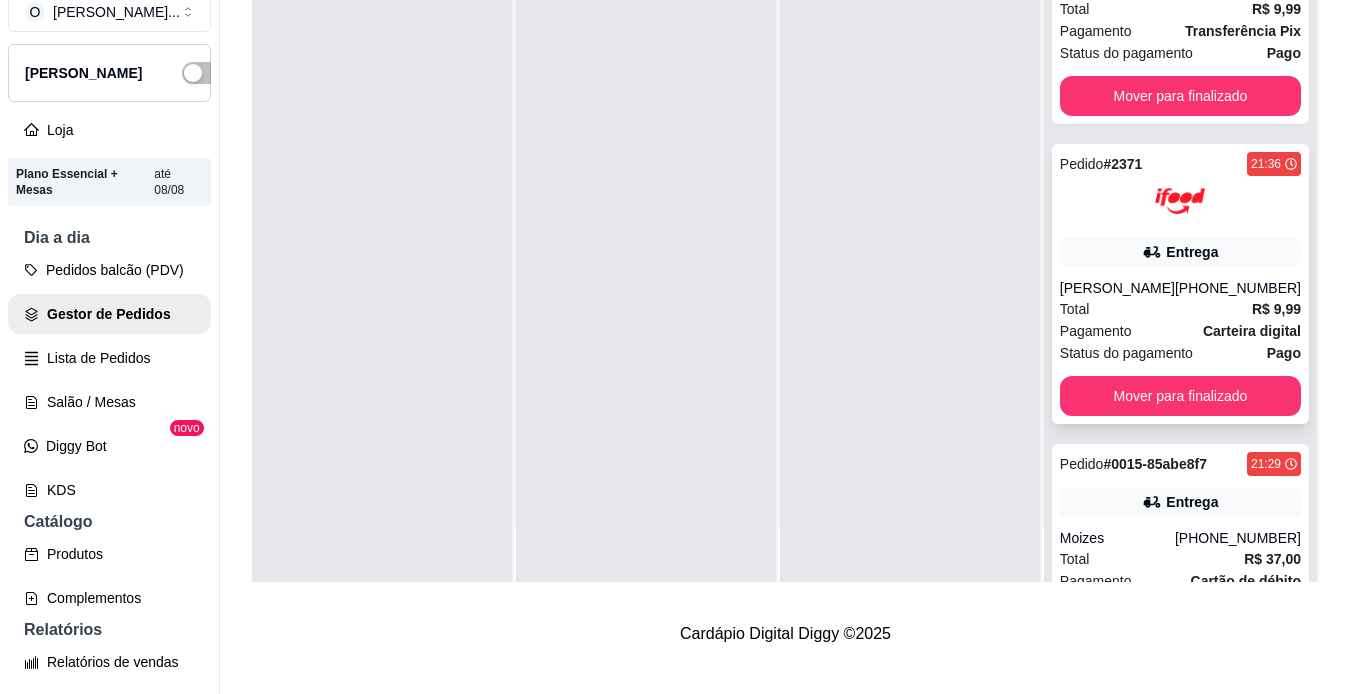 scroll, scrollTop: 2870, scrollLeft: 0, axis: vertical 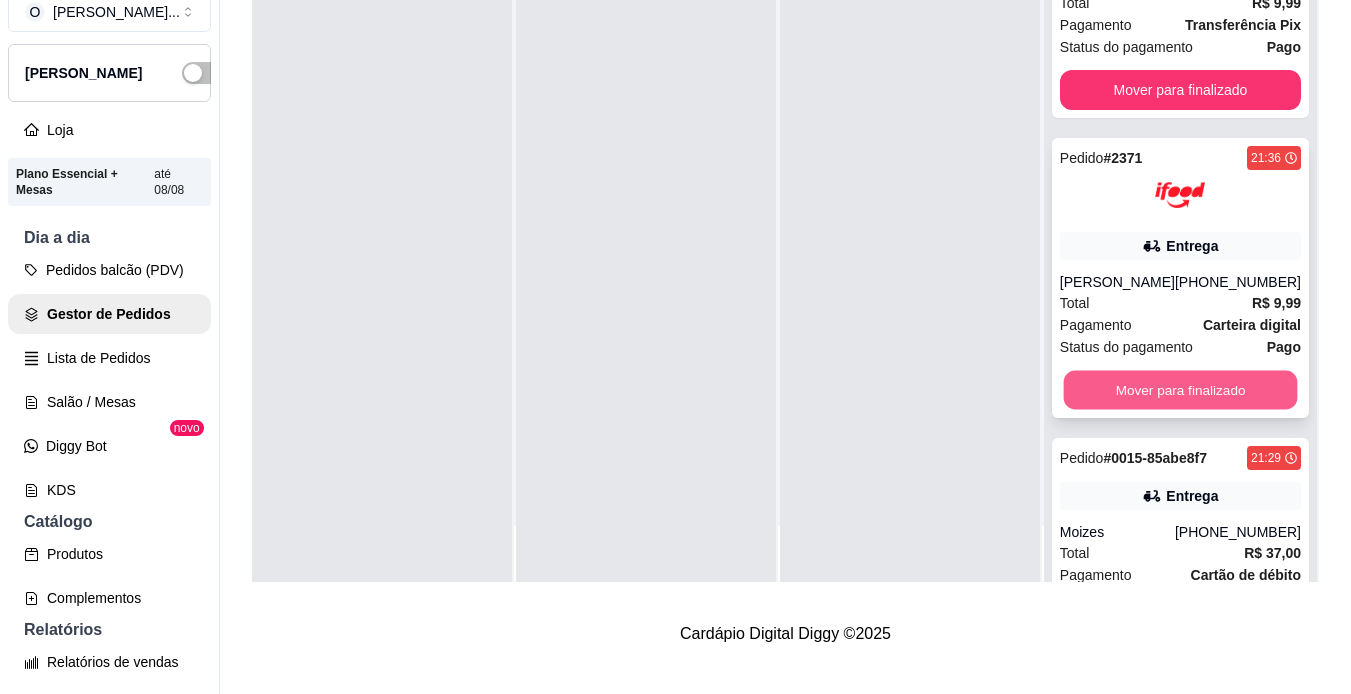 click on "Mover para finalizado" at bounding box center (1180, 390) 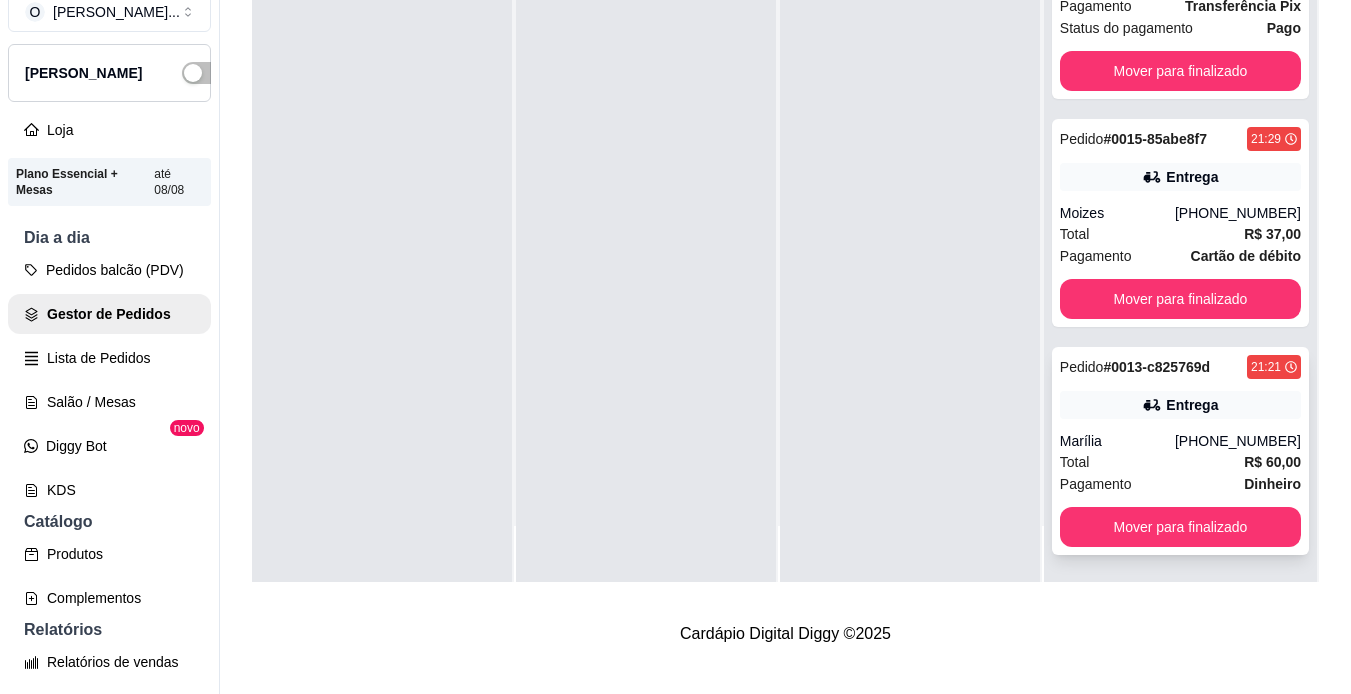 scroll, scrollTop: 2886, scrollLeft: 0, axis: vertical 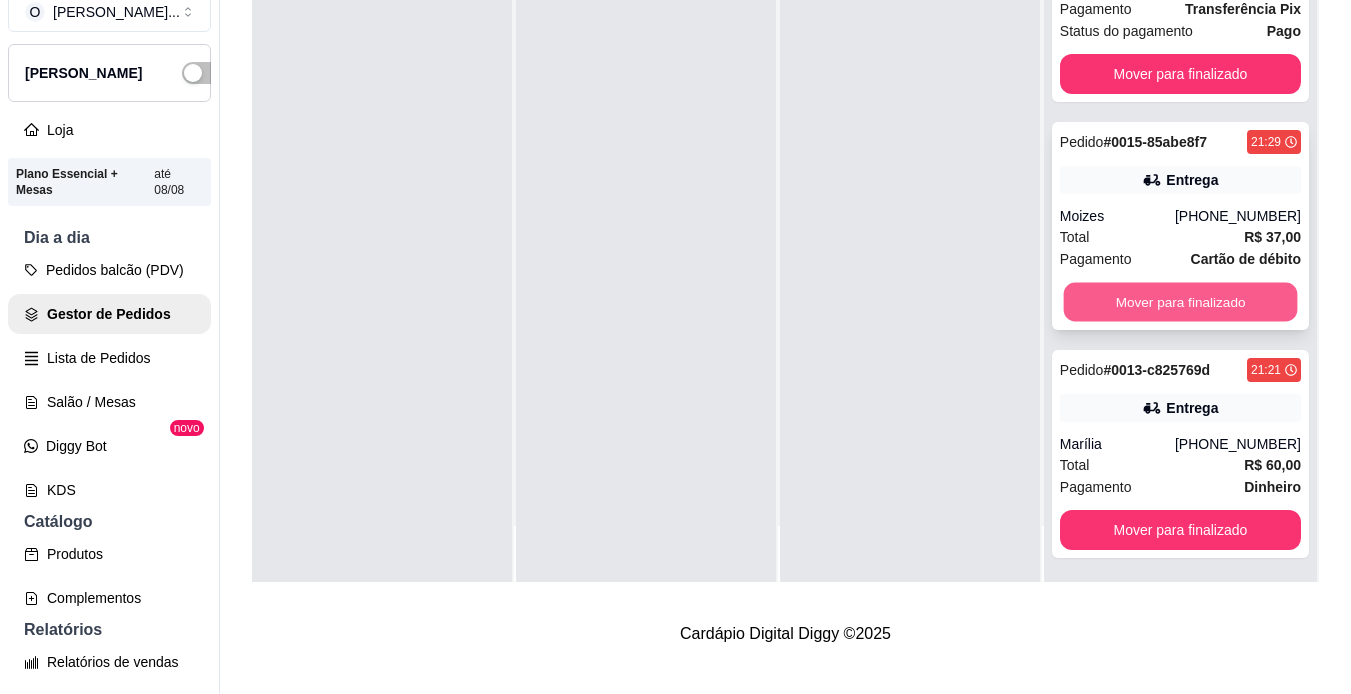 click on "Mover para finalizado" at bounding box center [1180, 302] 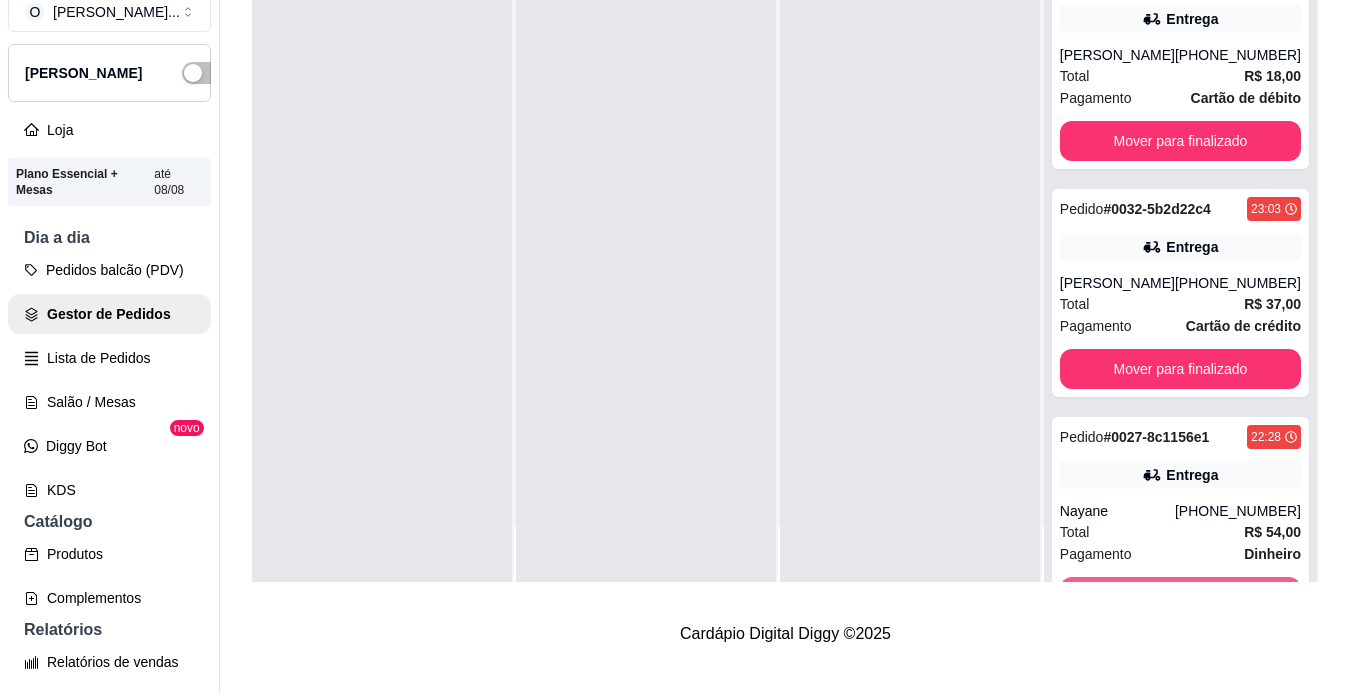 scroll, scrollTop: 846, scrollLeft: 0, axis: vertical 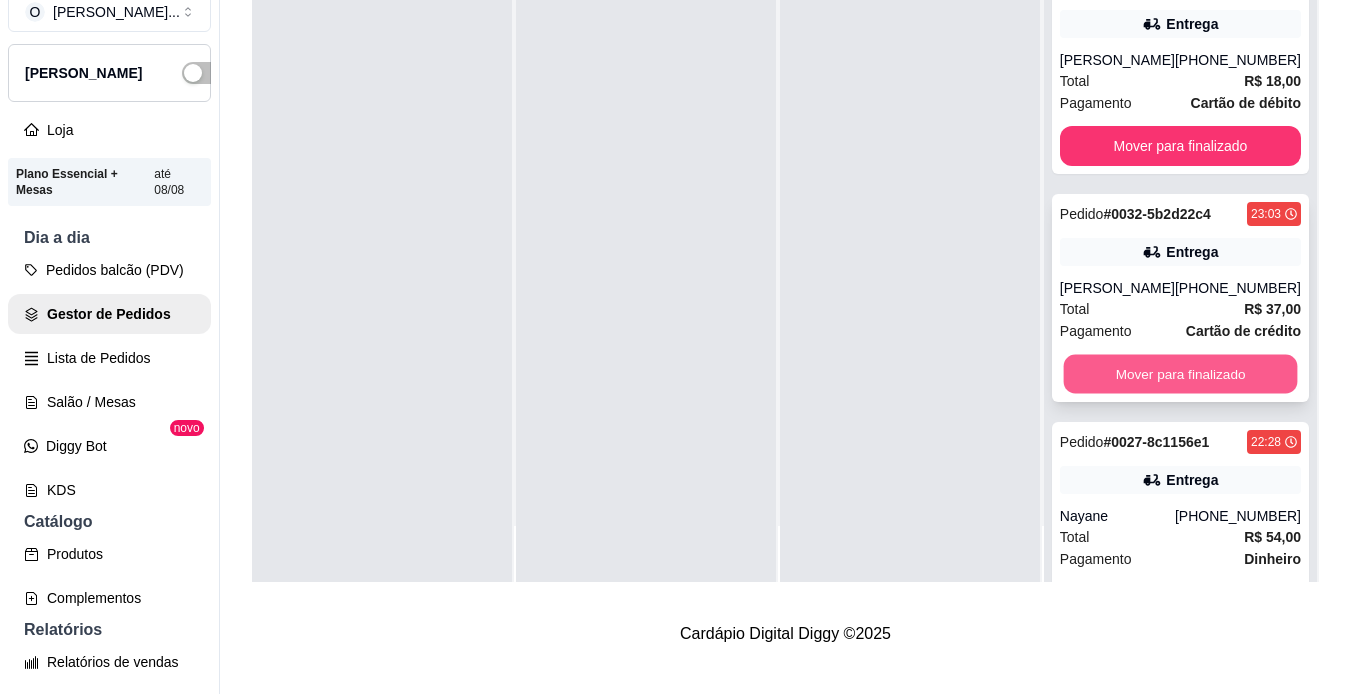 click on "Mover para finalizado" at bounding box center (1180, 374) 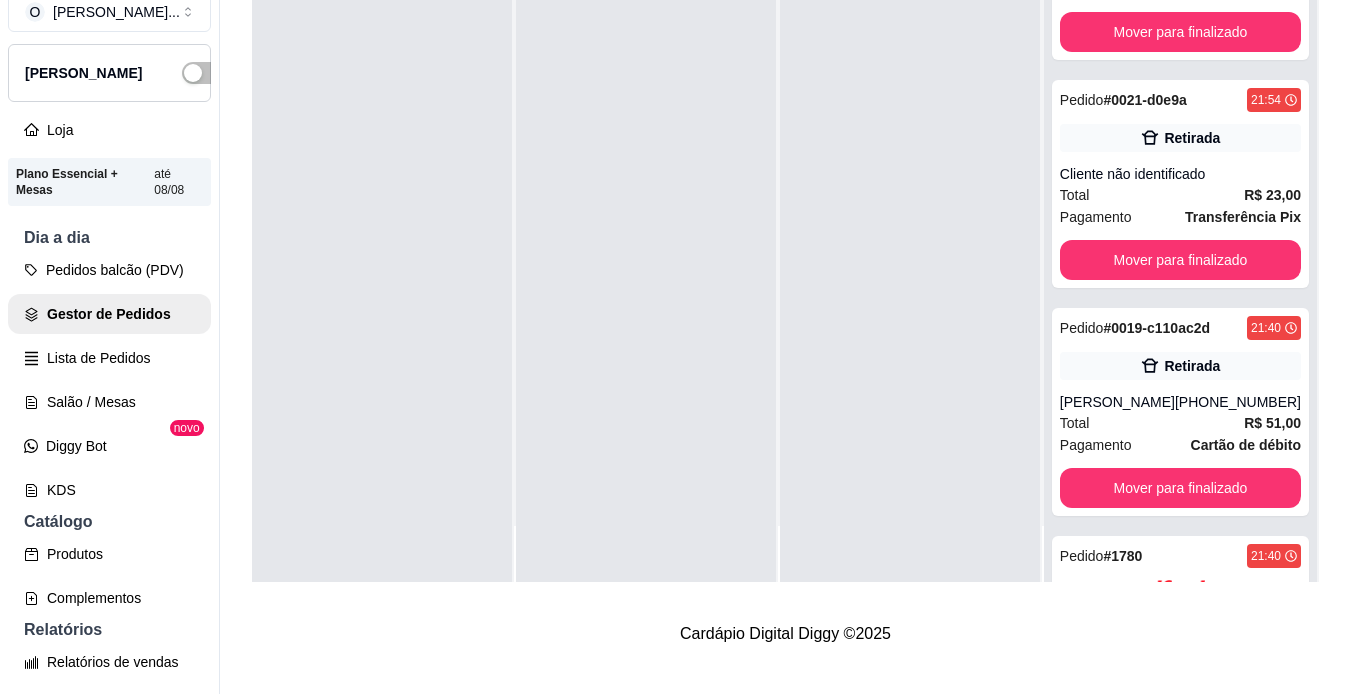 scroll, scrollTop: 1389, scrollLeft: 0, axis: vertical 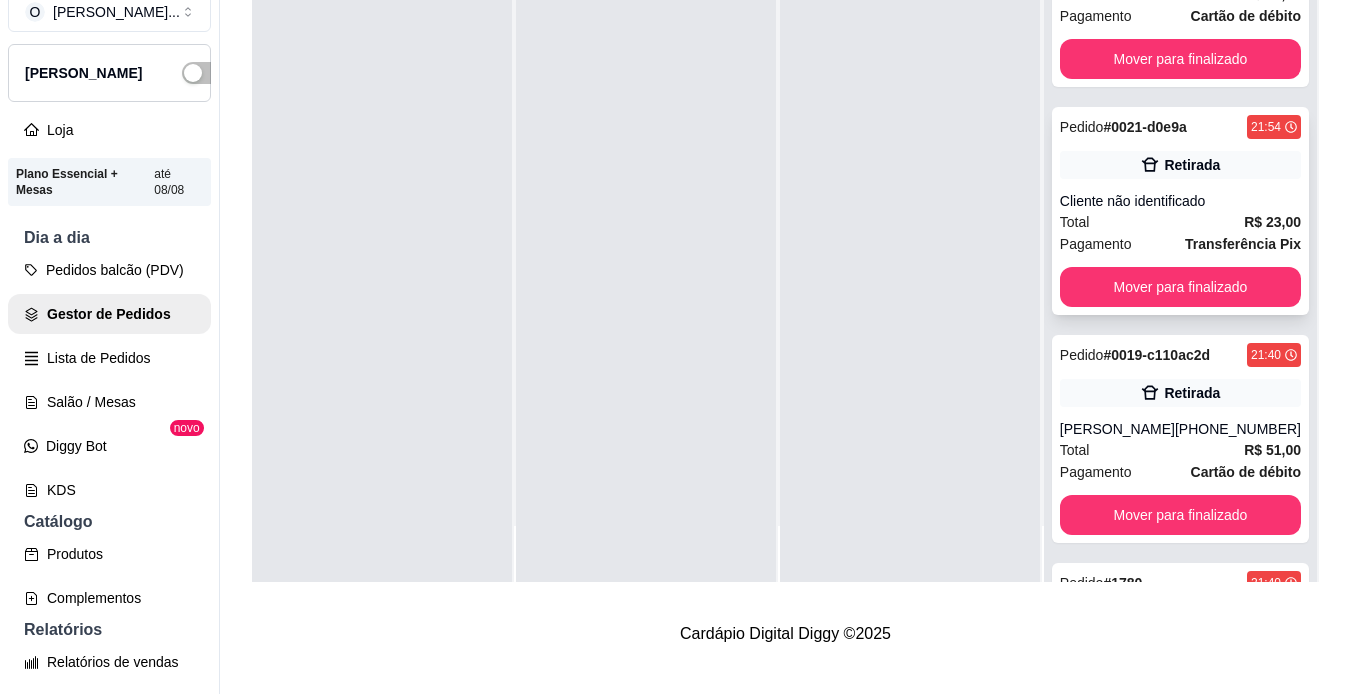 click on "Total R$ 23,00" at bounding box center [1180, 222] 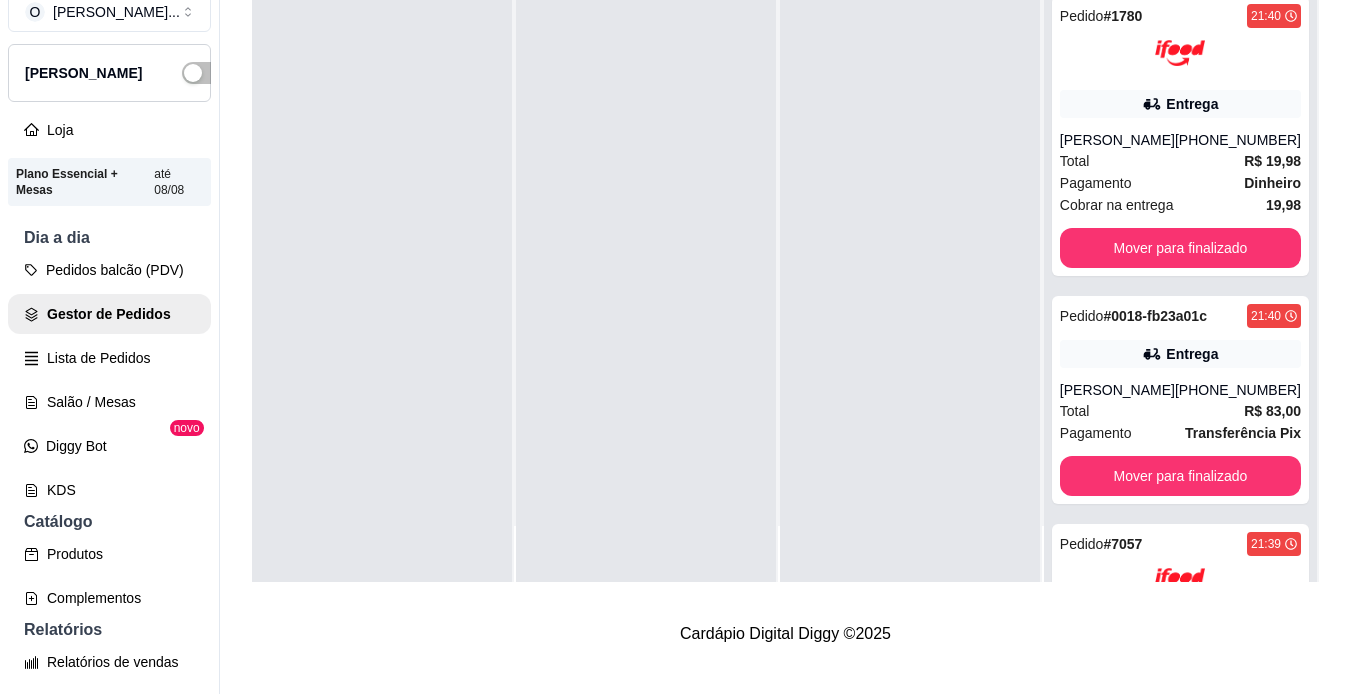 click on "Entrega" at bounding box center (1180, 354) 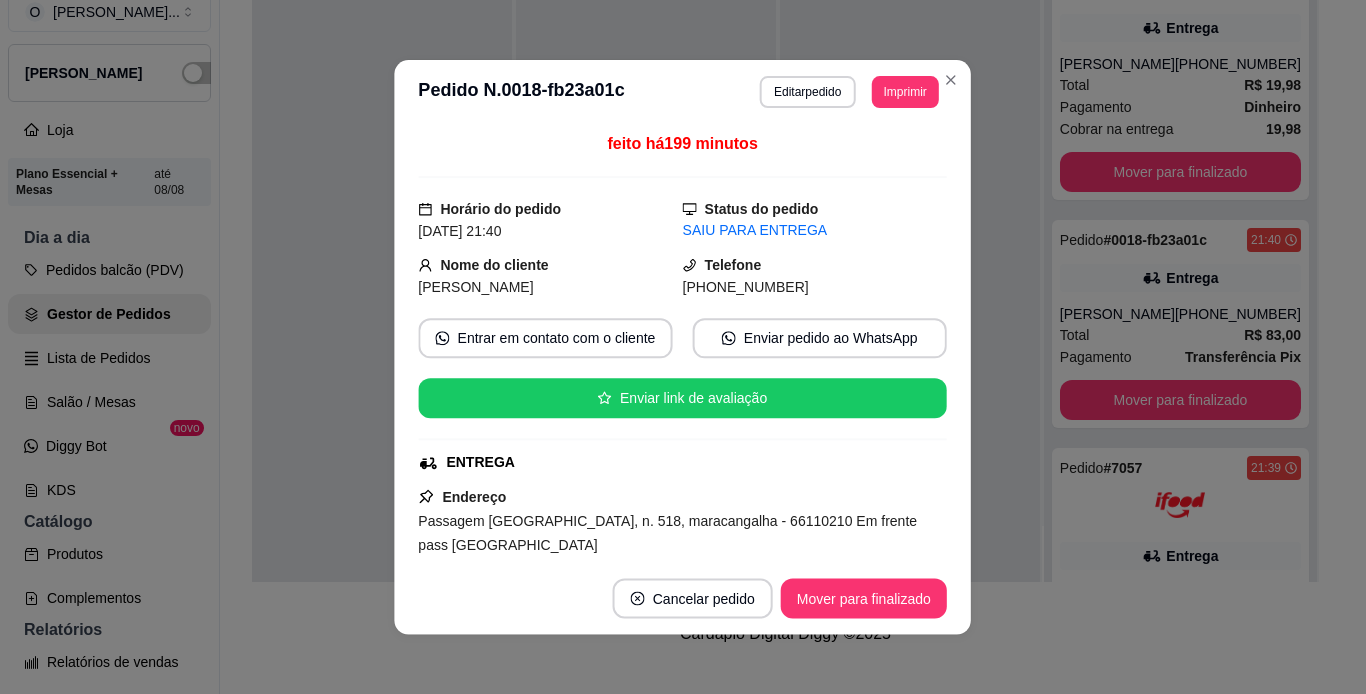 scroll, scrollTop: 2046, scrollLeft: 0, axis: vertical 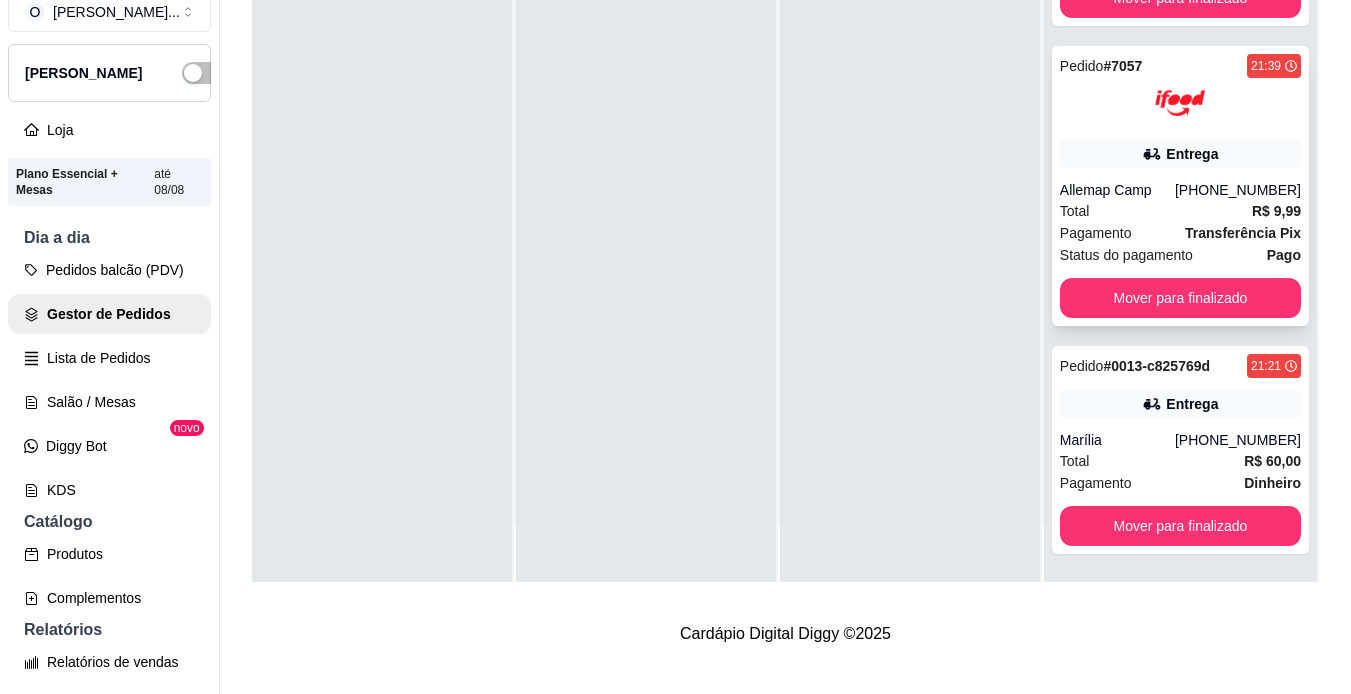 click on "Marília" at bounding box center [1117, 440] 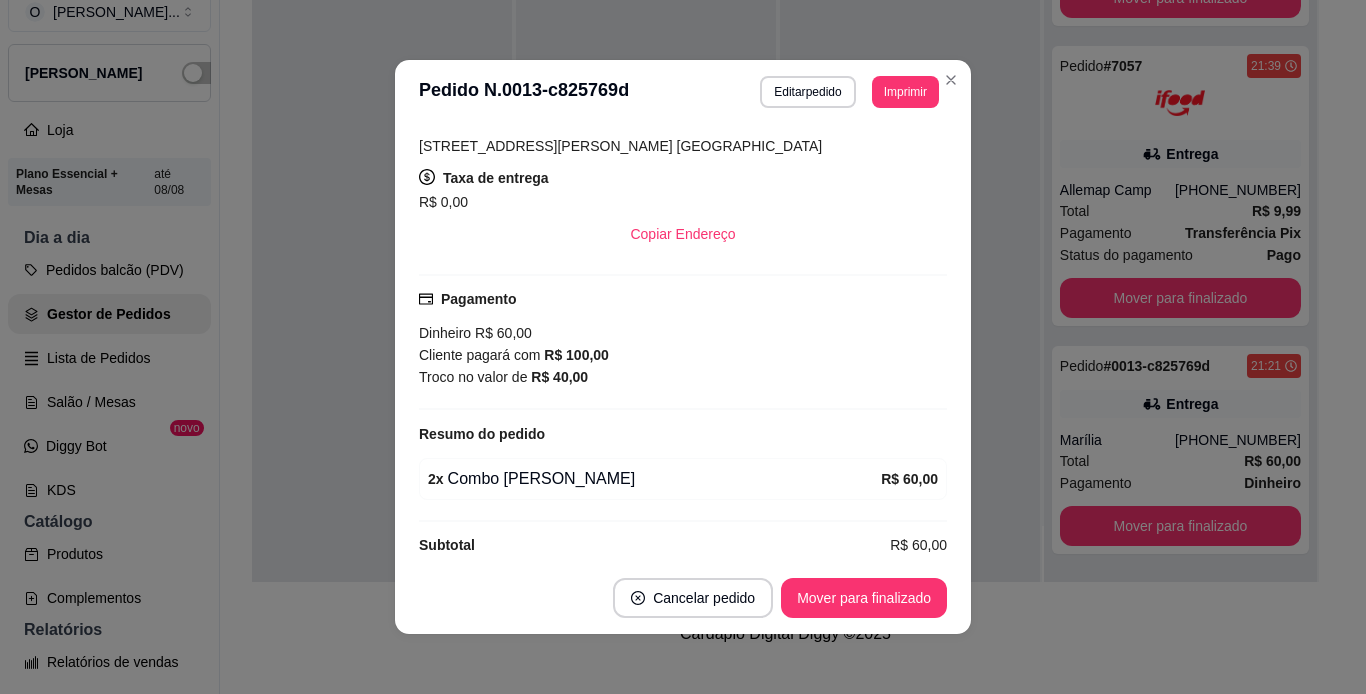 scroll, scrollTop: 399, scrollLeft: 0, axis: vertical 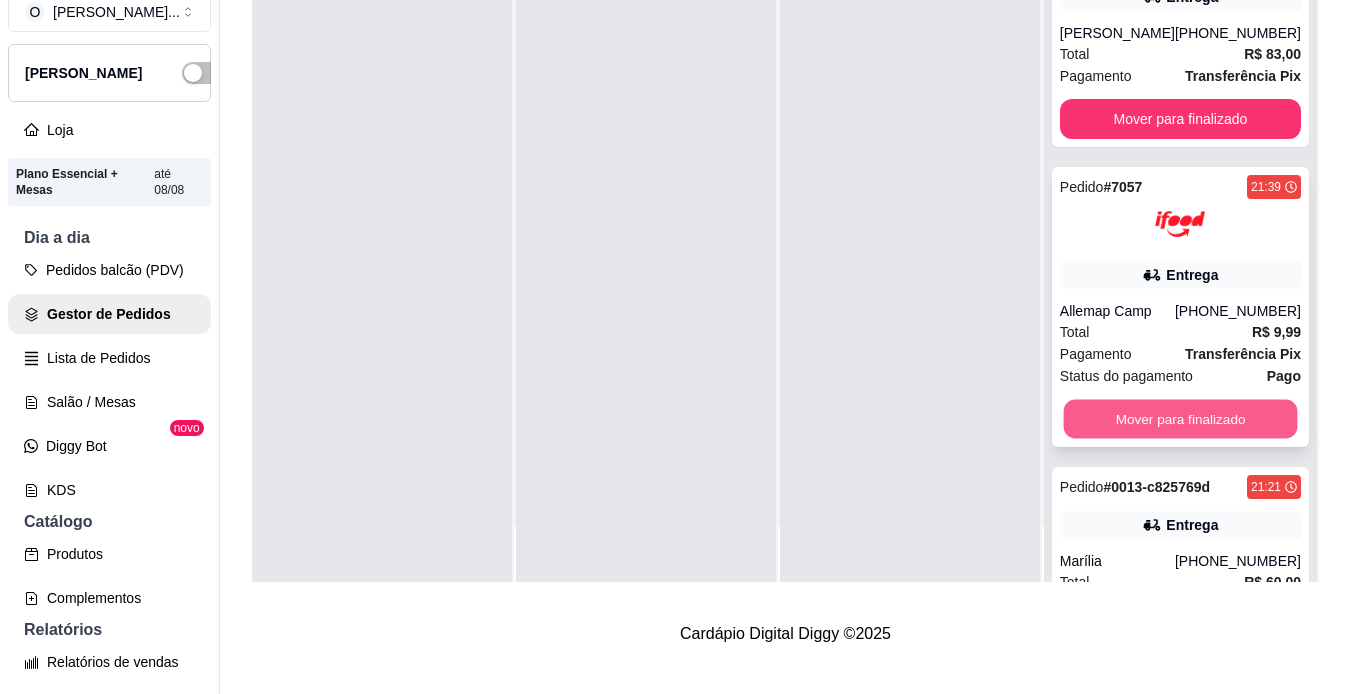 click on "Mover para finalizado" at bounding box center (1180, 419) 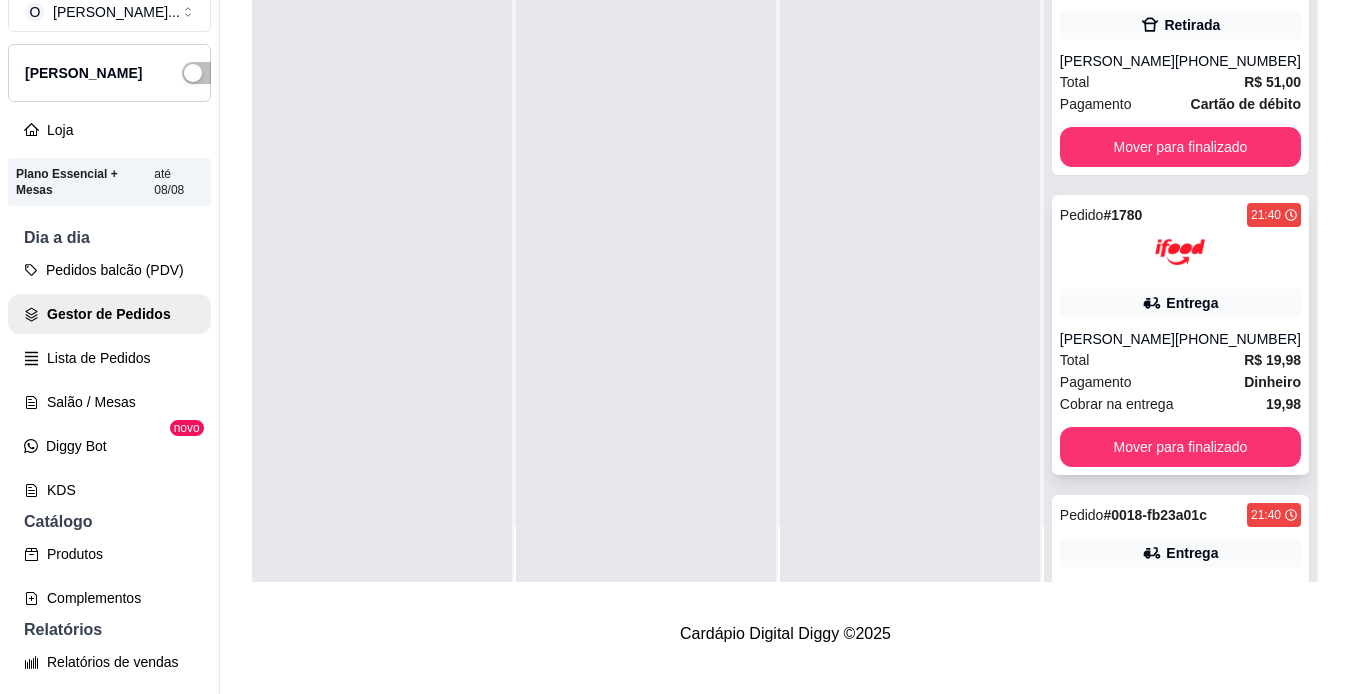 scroll, scrollTop: 1757, scrollLeft: 0, axis: vertical 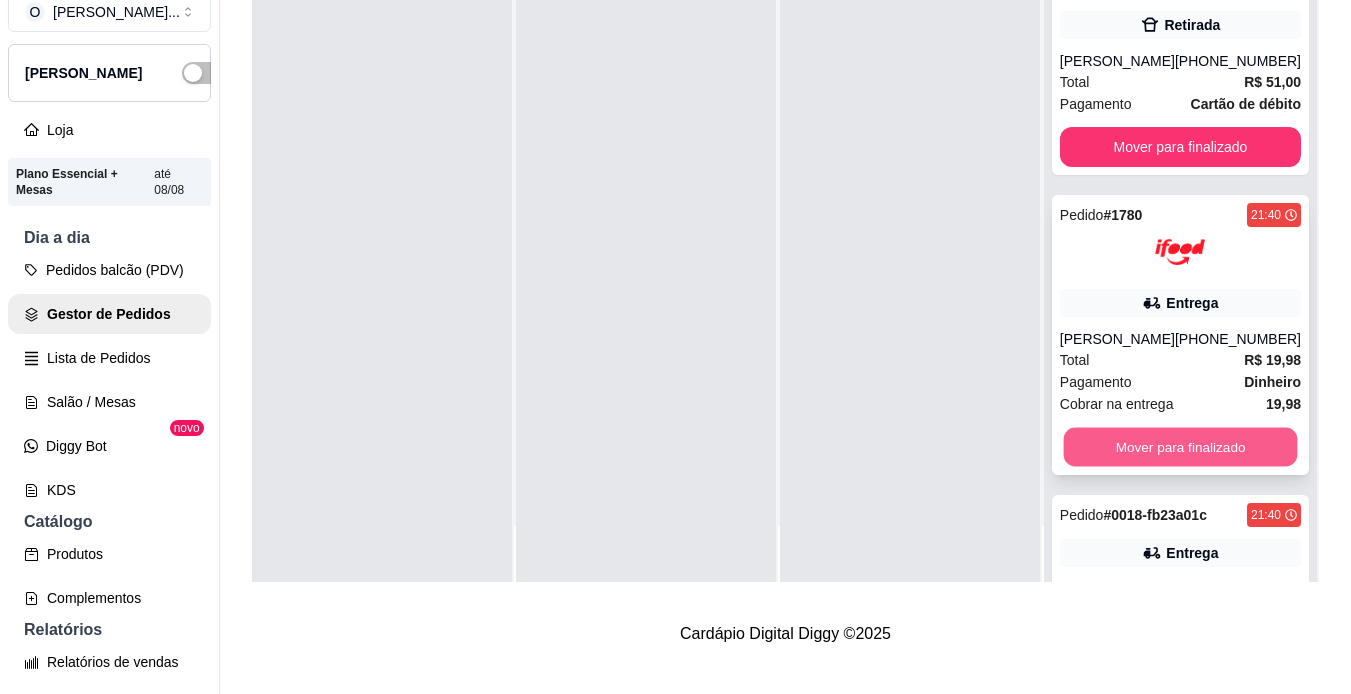 click on "Mover para finalizado" at bounding box center (1180, 447) 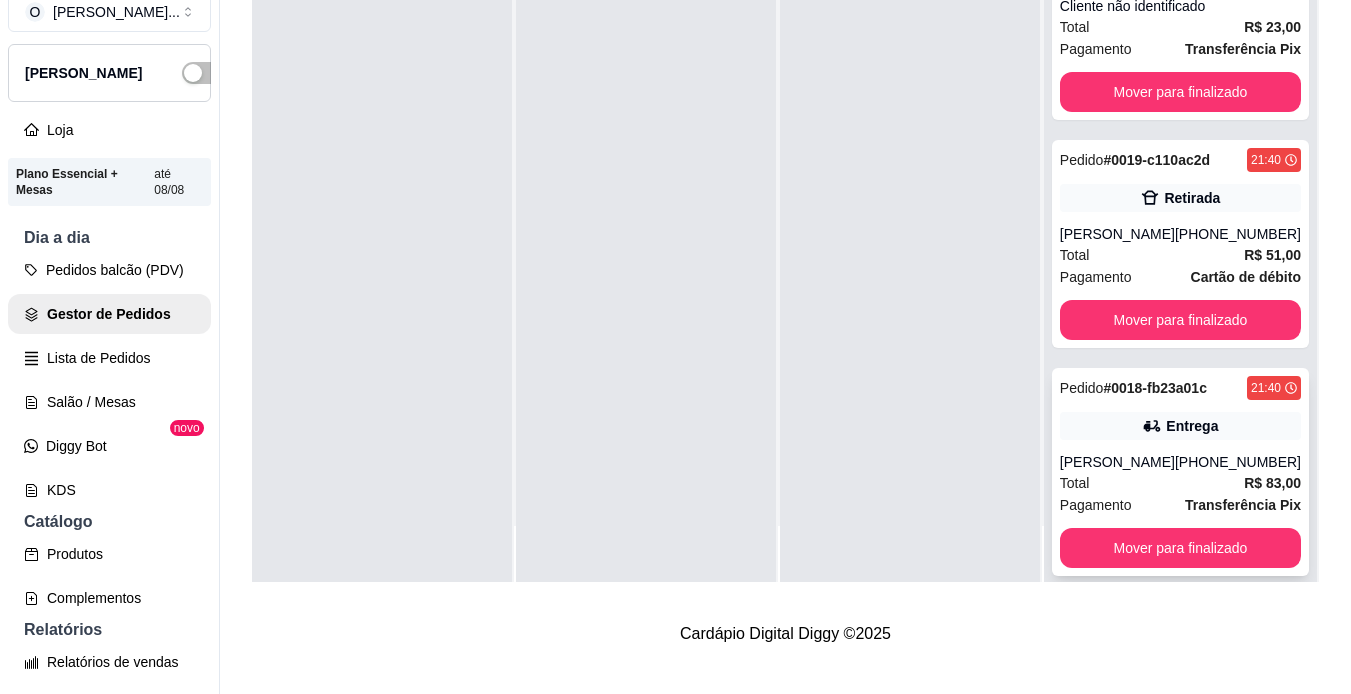scroll, scrollTop: 1582, scrollLeft: 0, axis: vertical 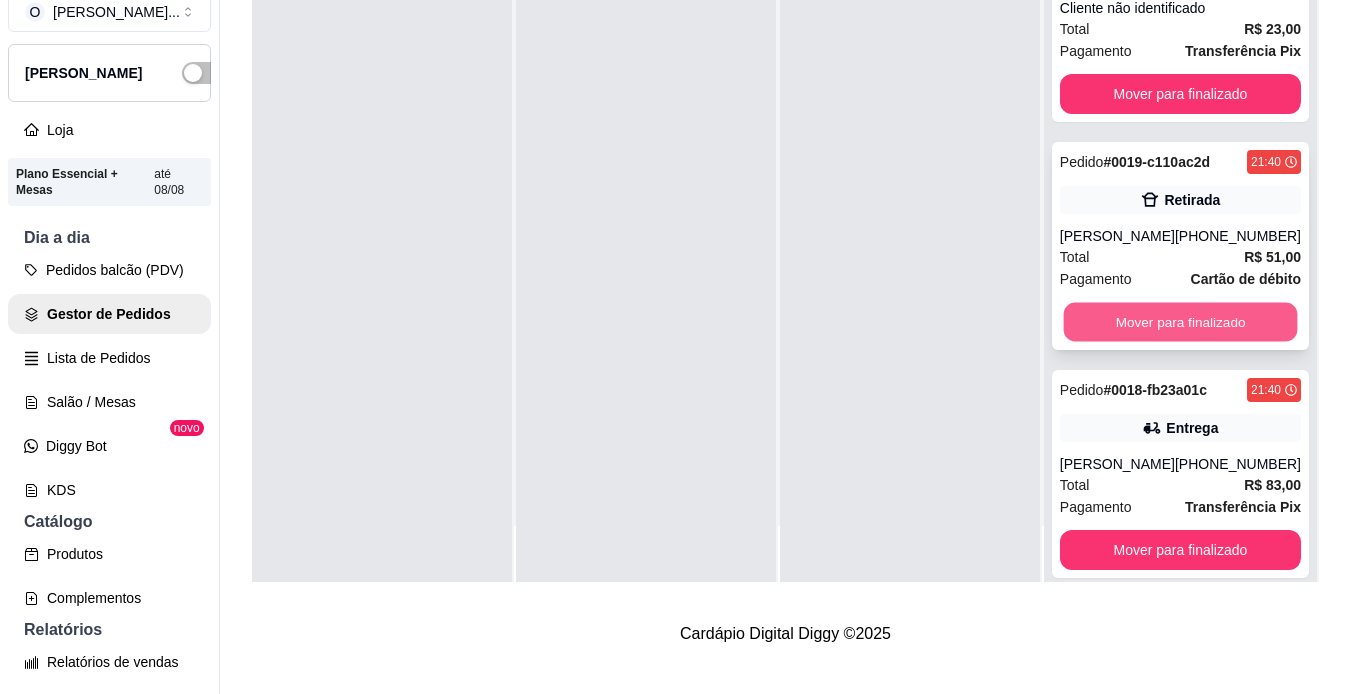click on "Mover para finalizado" at bounding box center (1180, 322) 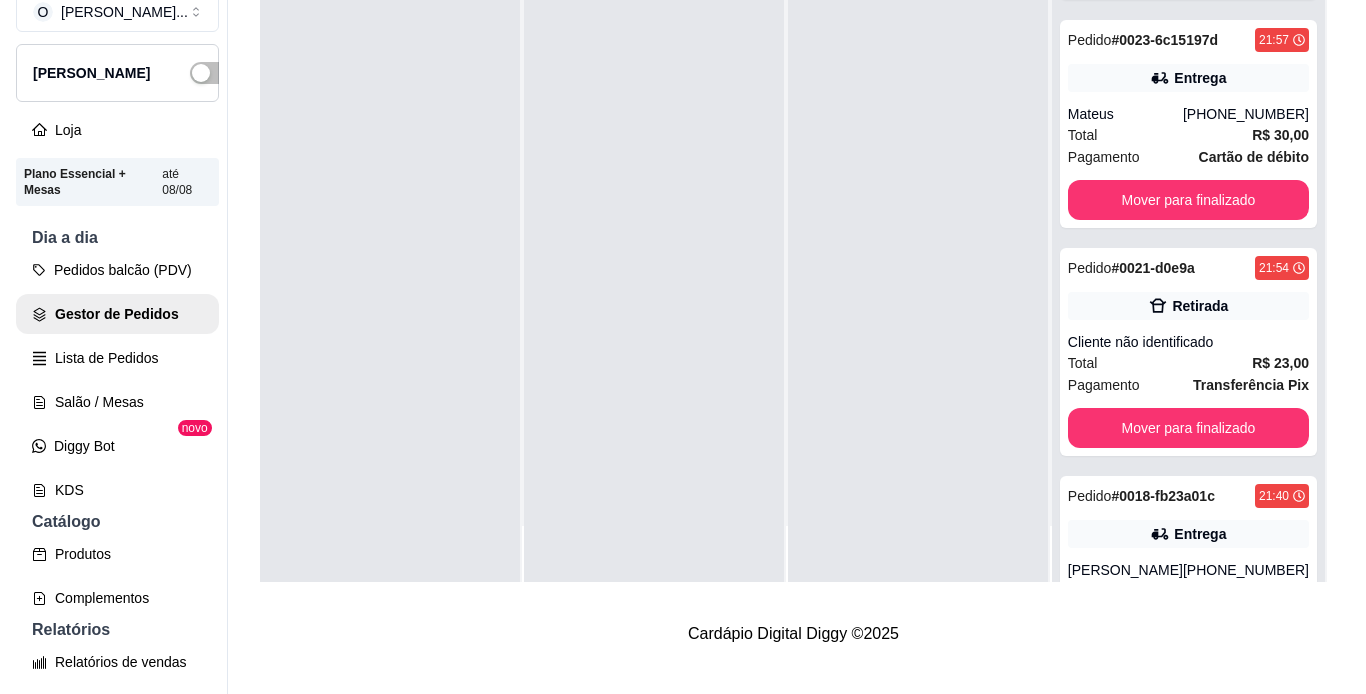 scroll, scrollTop: 1247, scrollLeft: 0, axis: vertical 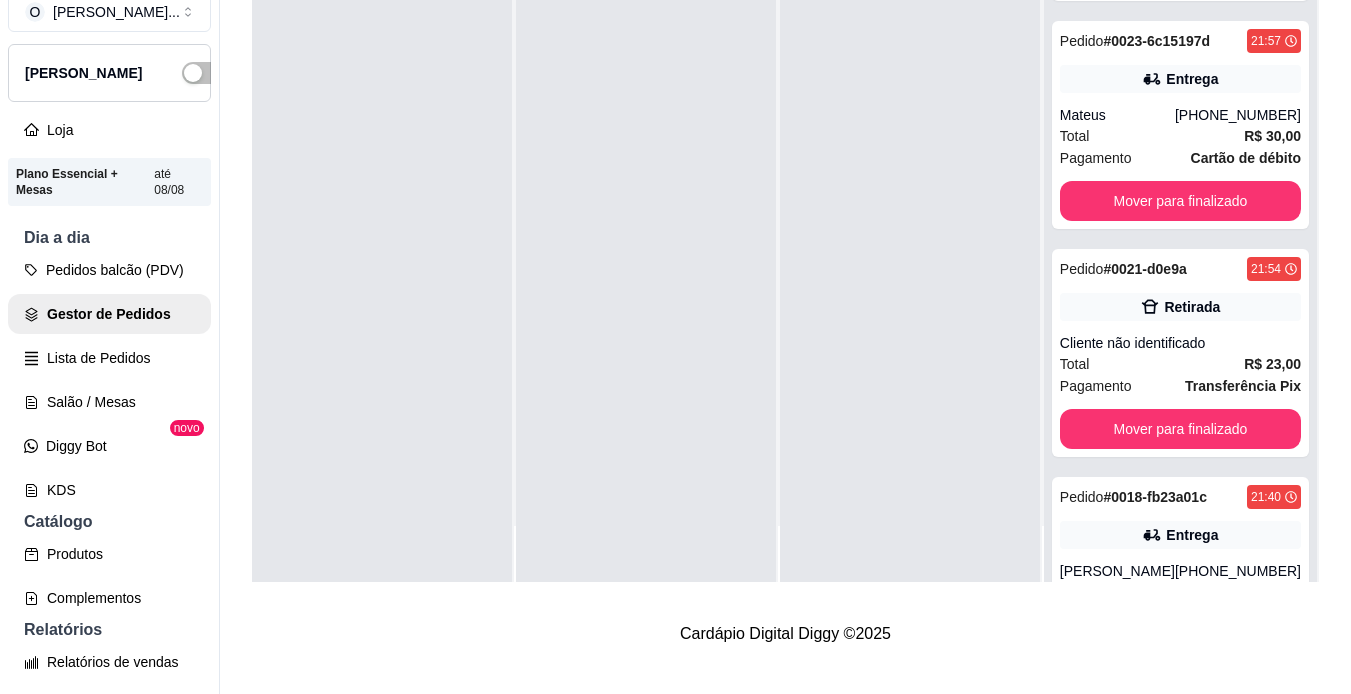 click on "Retirada" at bounding box center [1192, 307] 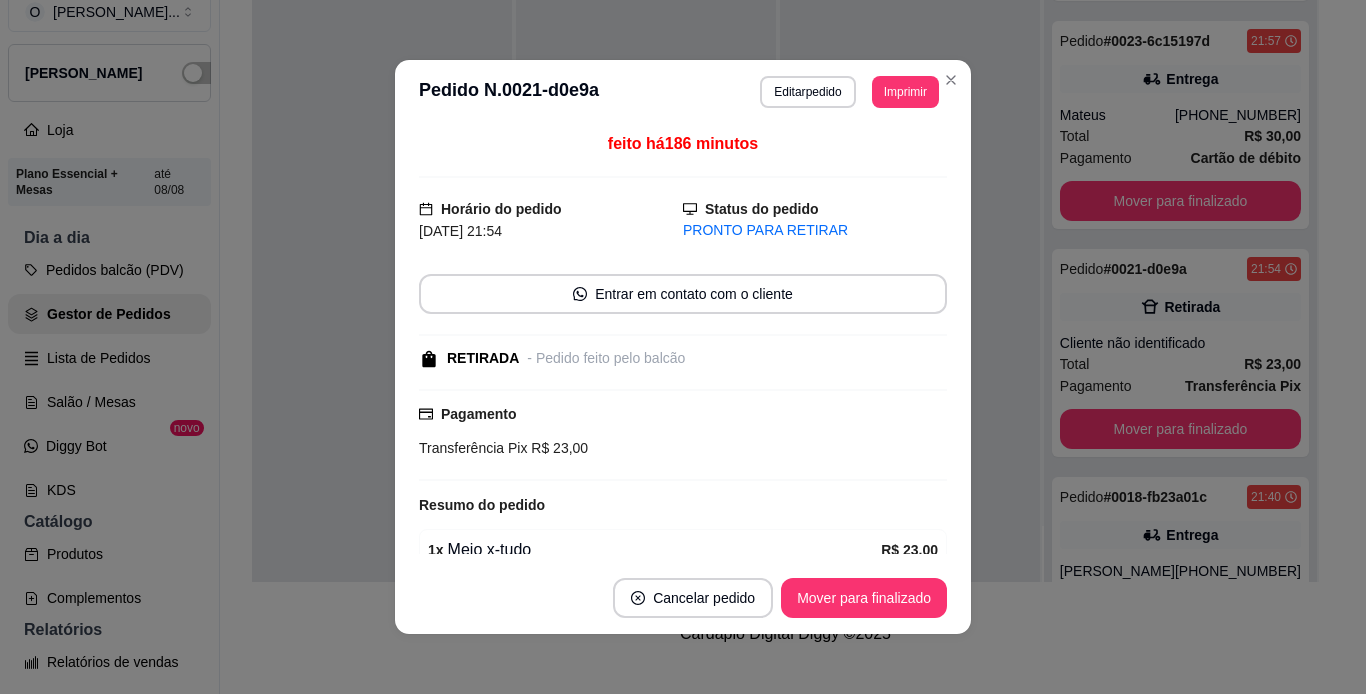 scroll, scrollTop: 95, scrollLeft: 0, axis: vertical 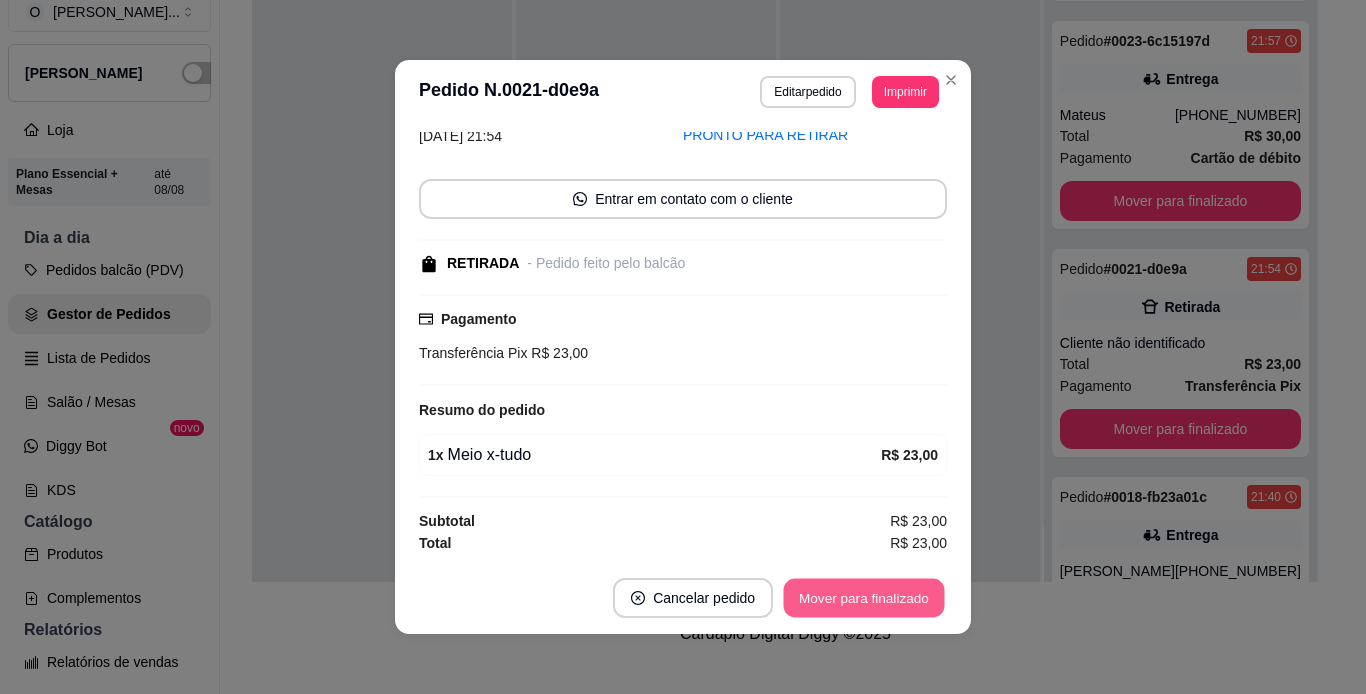 click on "Mover para finalizado" at bounding box center [864, 598] 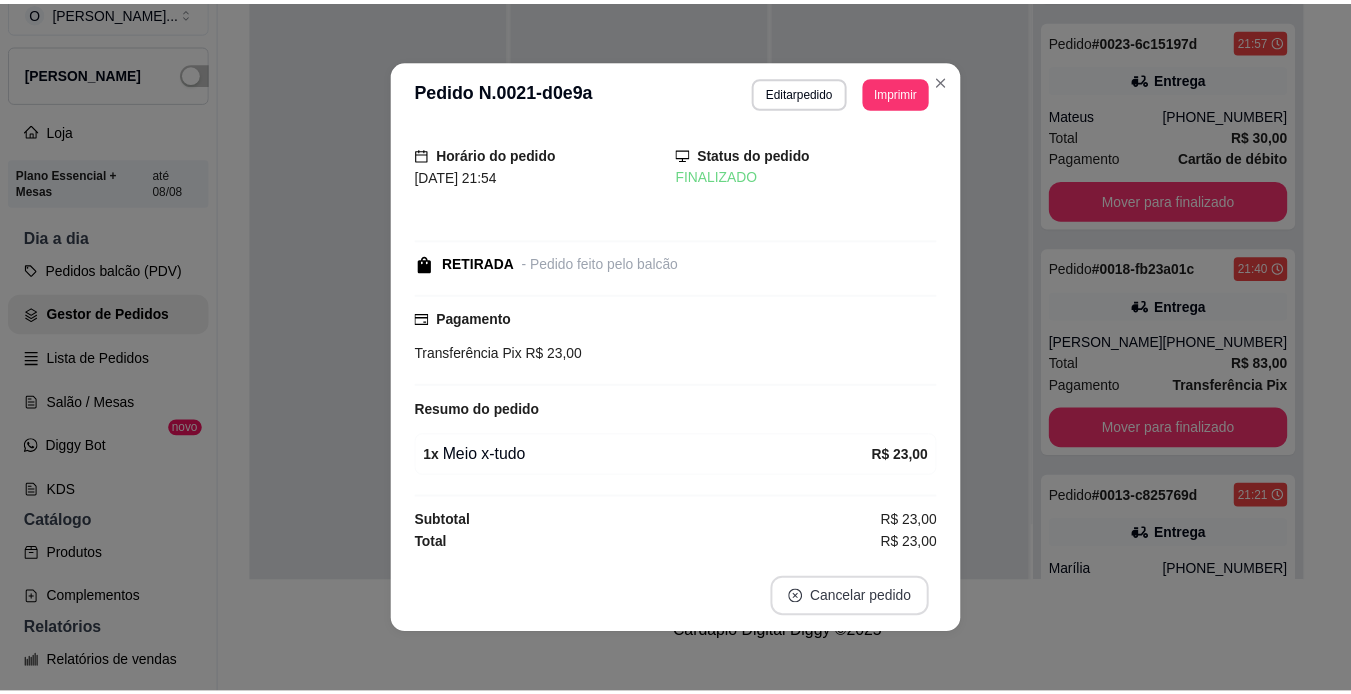 scroll, scrollTop: 9, scrollLeft: 0, axis: vertical 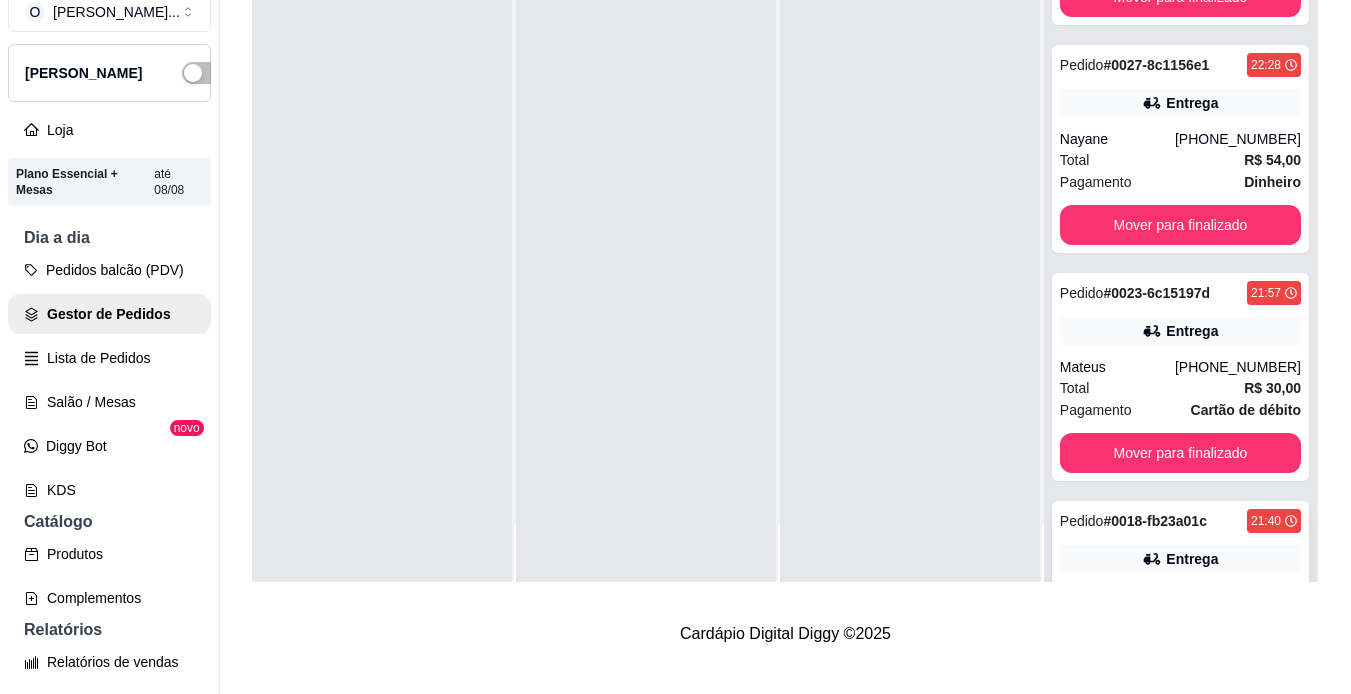 click on "Pedido  # 0023-6c15197d 21:57 Entrega Mateus  [PHONE_NUMBER] Total R$ 30,00 Pagamento Cartão de débito Mover para finalizado" at bounding box center [1180, 377] 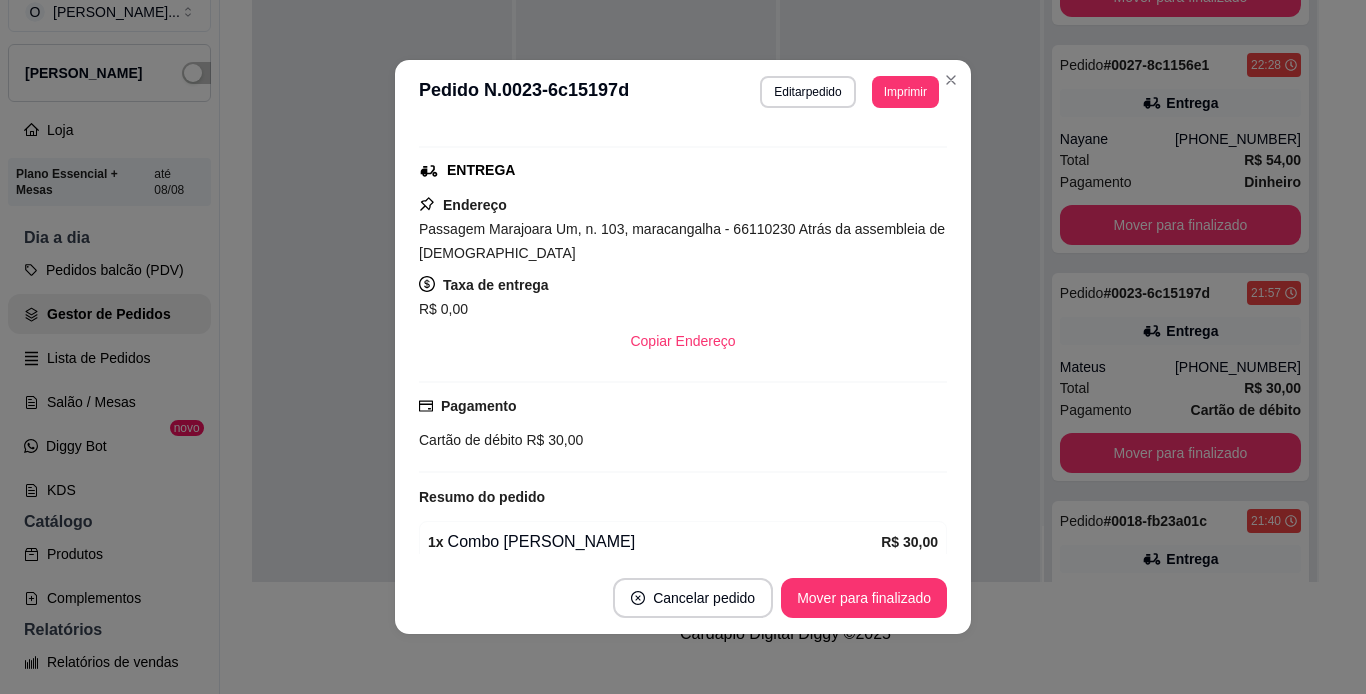 scroll, scrollTop: 431, scrollLeft: 0, axis: vertical 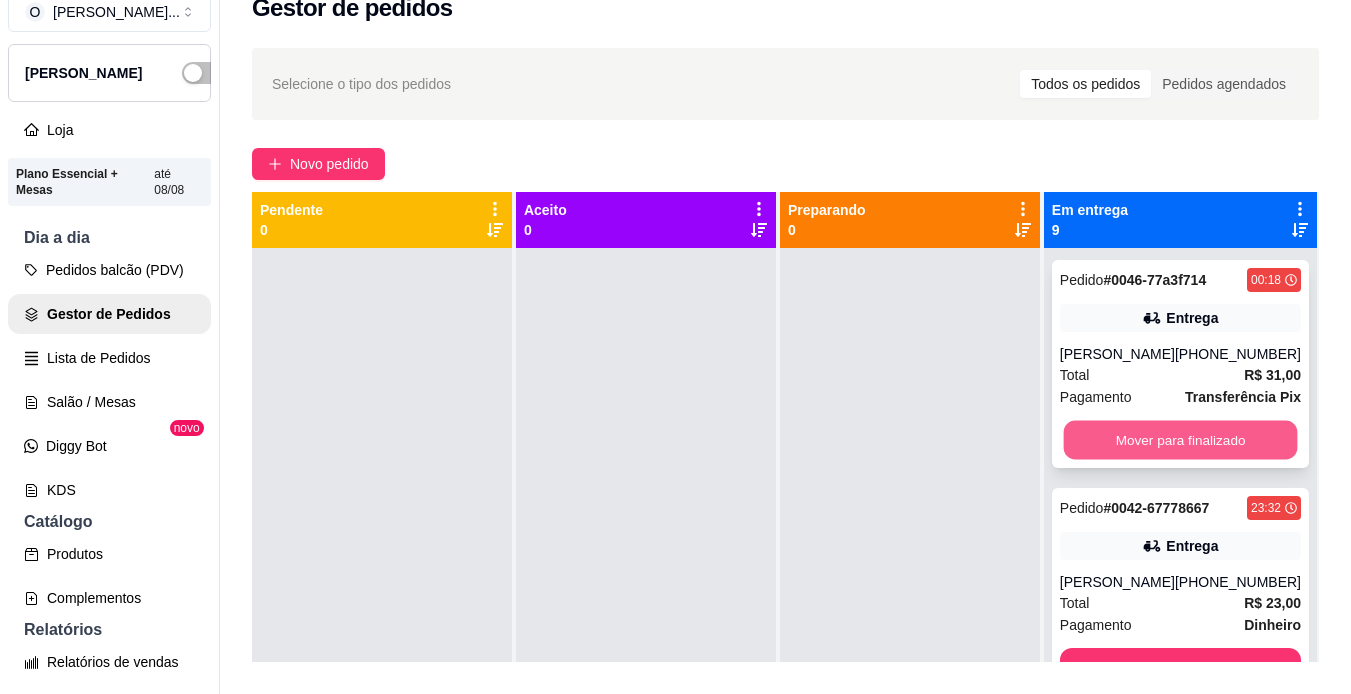 click on "Mover para finalizado" at bounding box center (1180, 440) 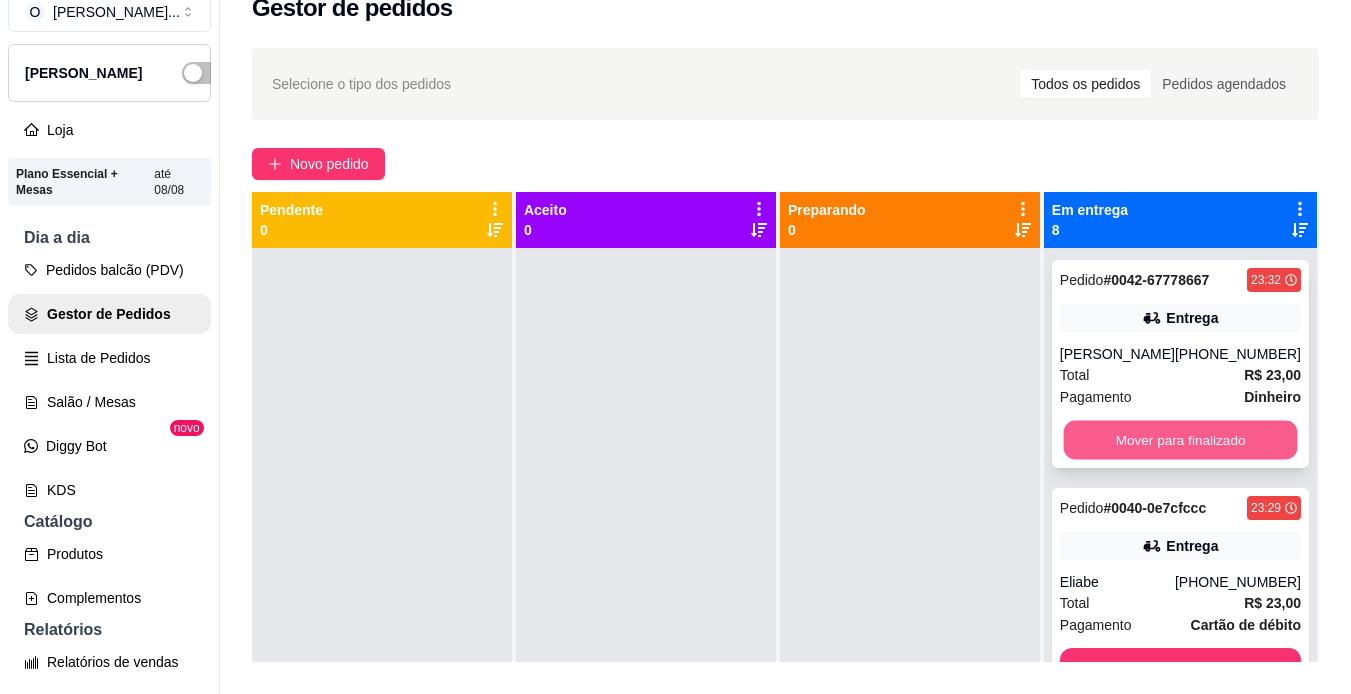 click on "Mover para finalizado" at bounding box center (1180, 440) 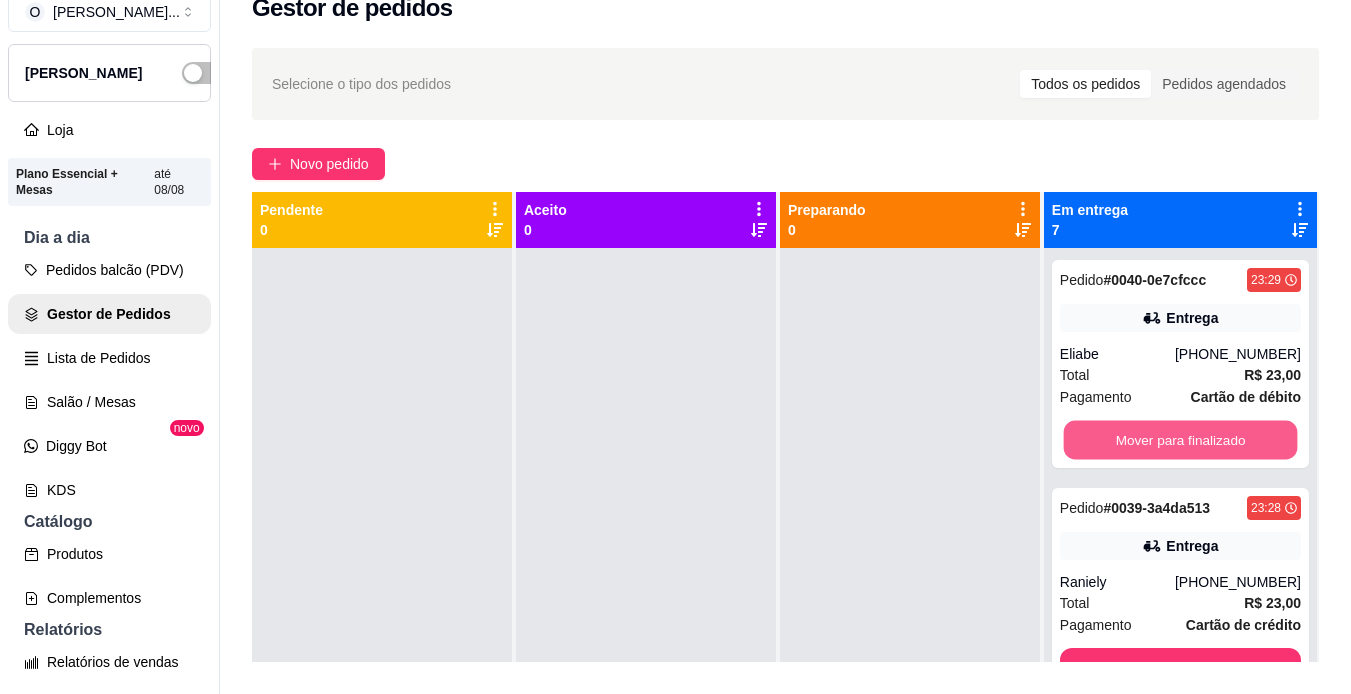 click on "Mover para finalizado" at bounding box center [1180, 440] 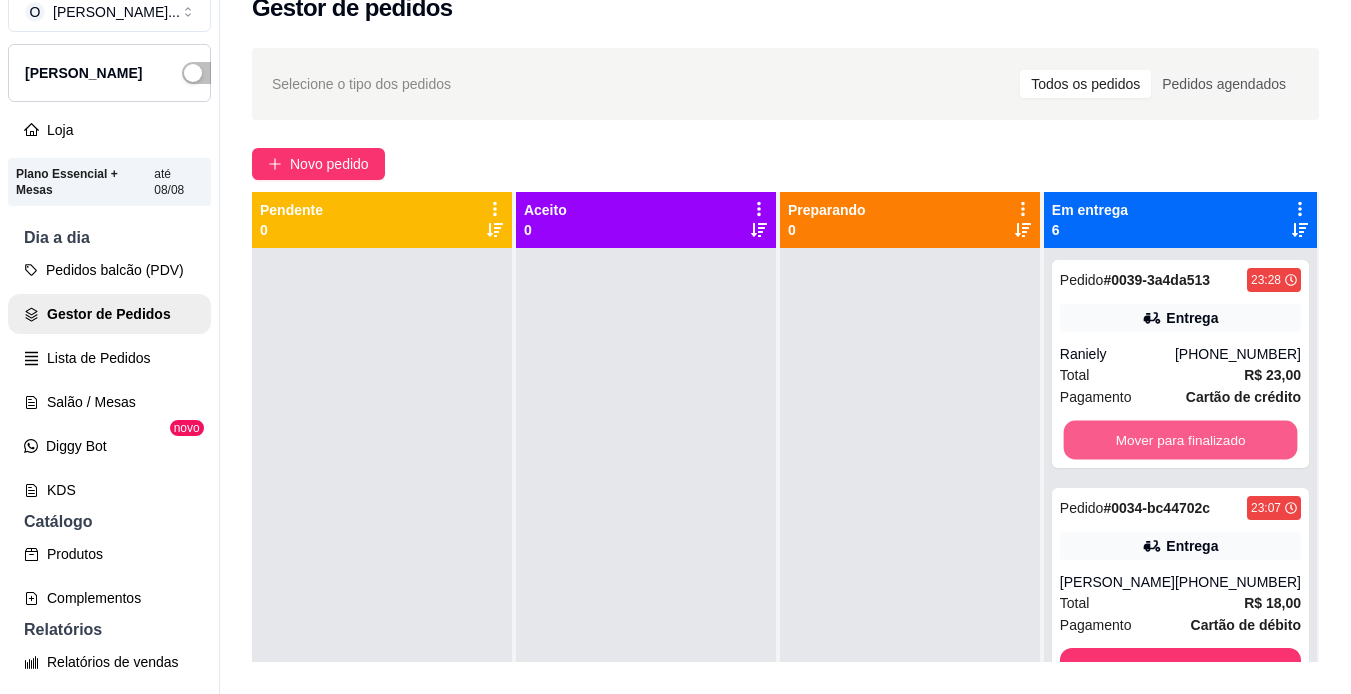 click on "Mover para finalizado" at bounding box center (1180, 440) 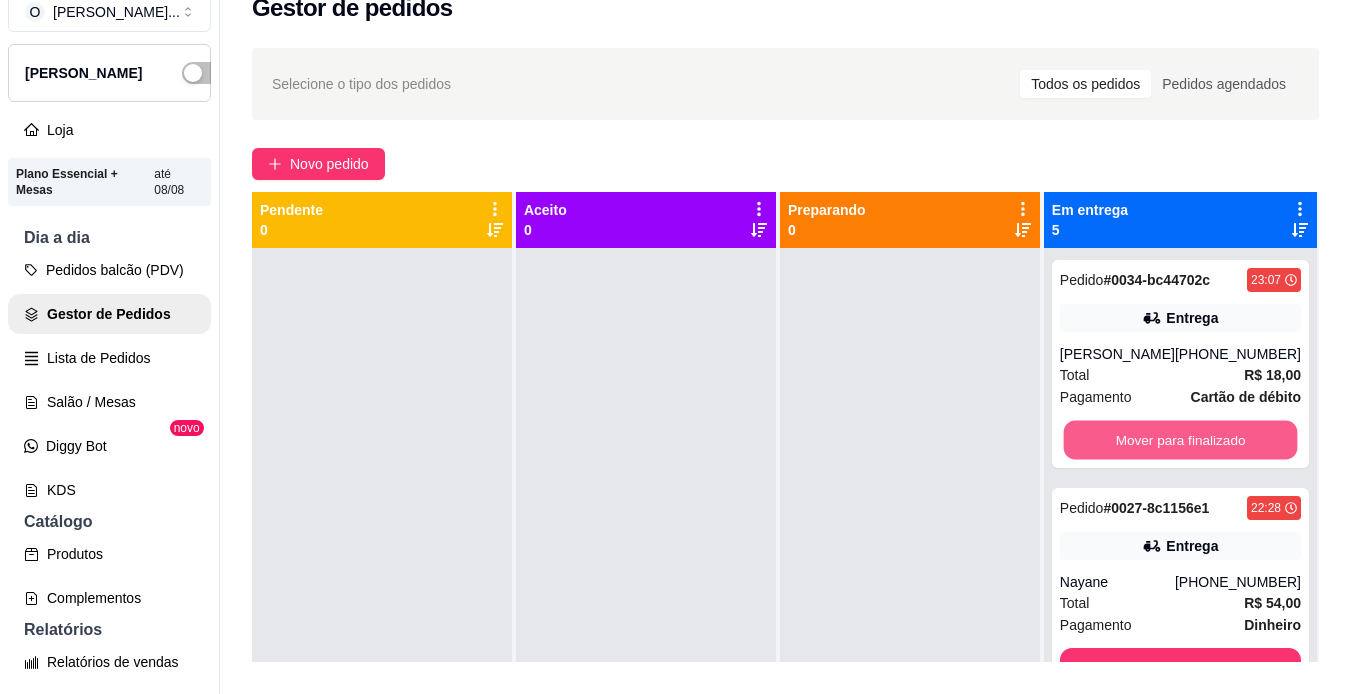 click on "Mover para finalizado" at bounding box center (1180, 440) 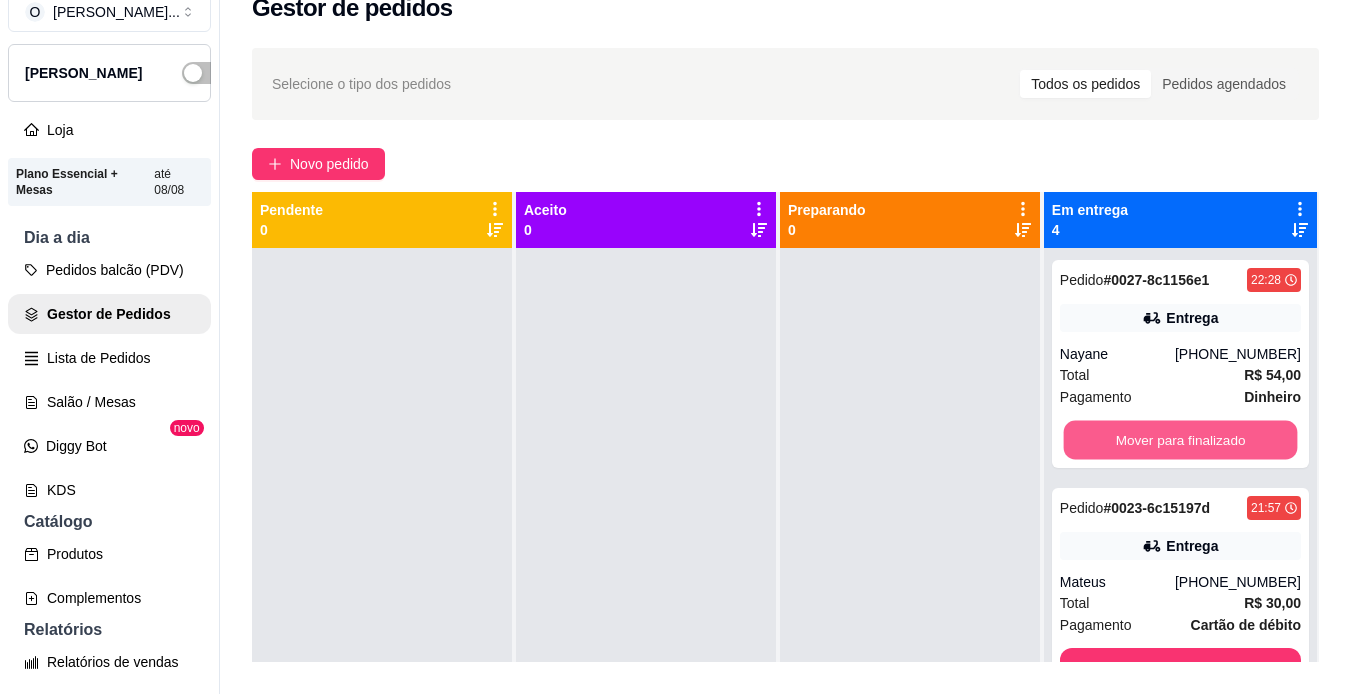 click on "Mover para finalizado" at bounding box center (1180, 440) 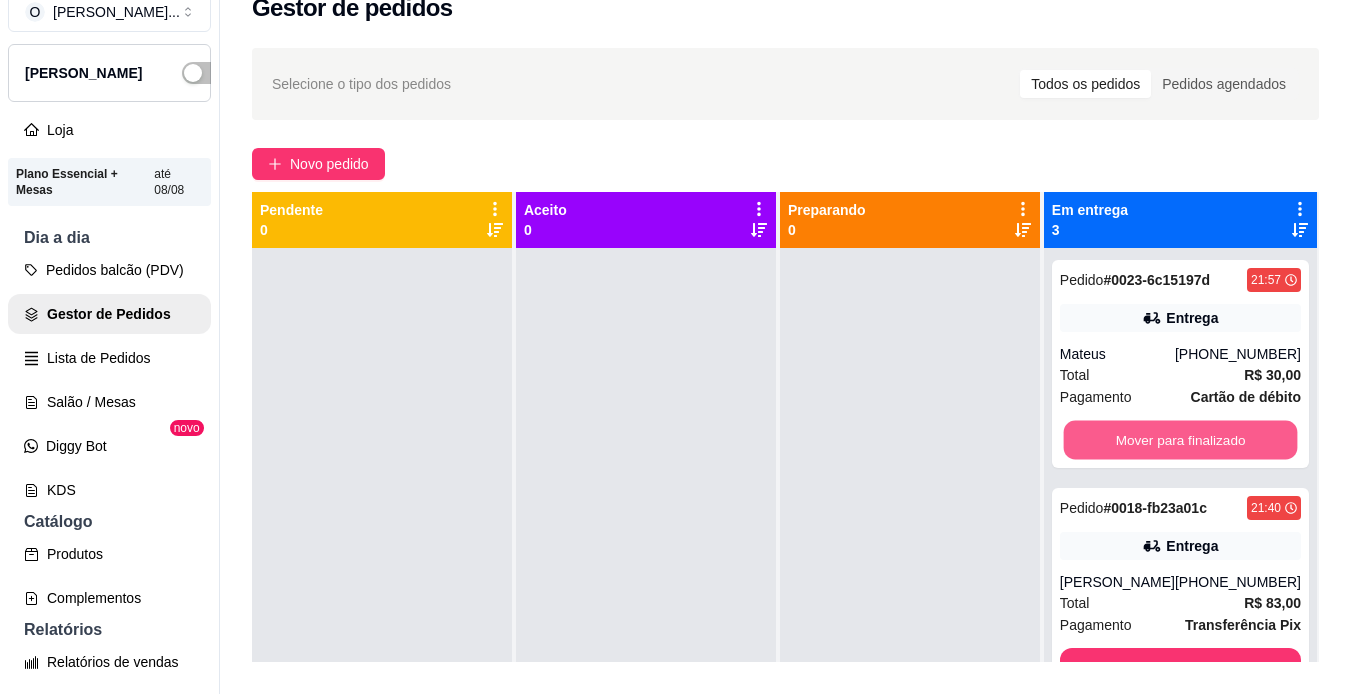 click on "Mover para finalizado" at bounding box center [1180, 440] 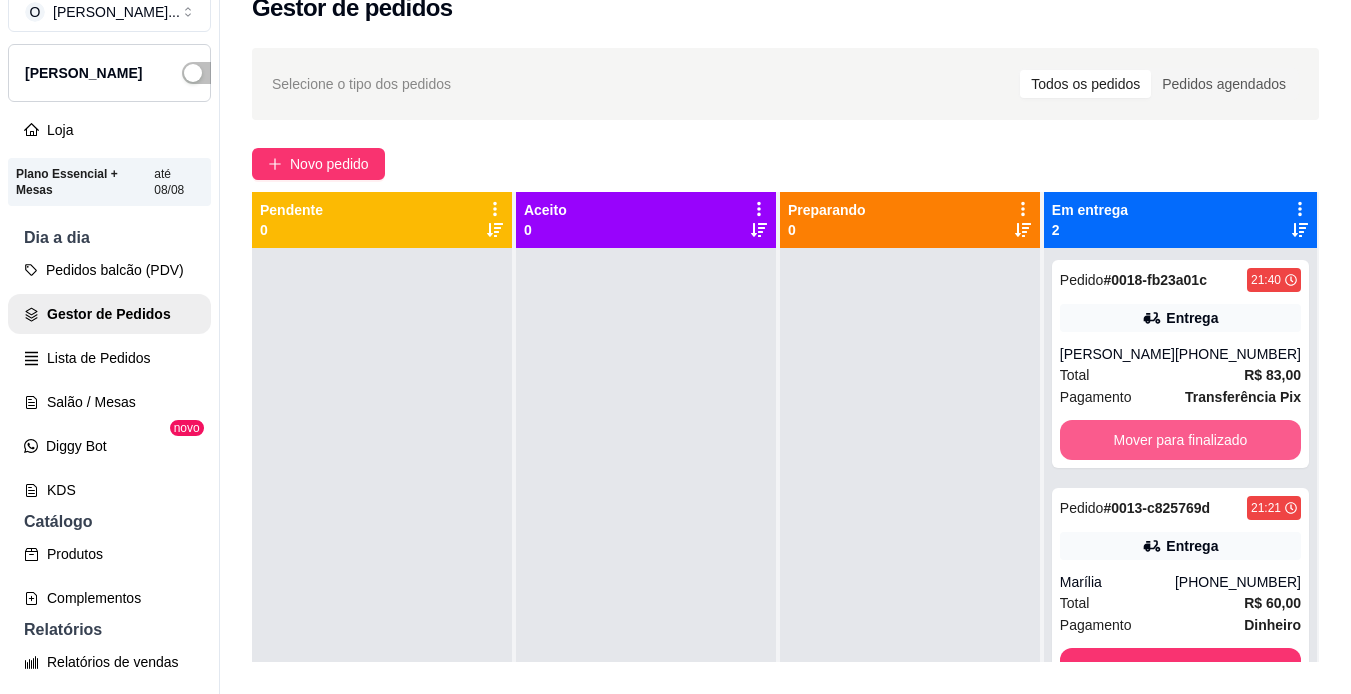 click on "Mover para finalizado" at bounding box center [1180, 440] 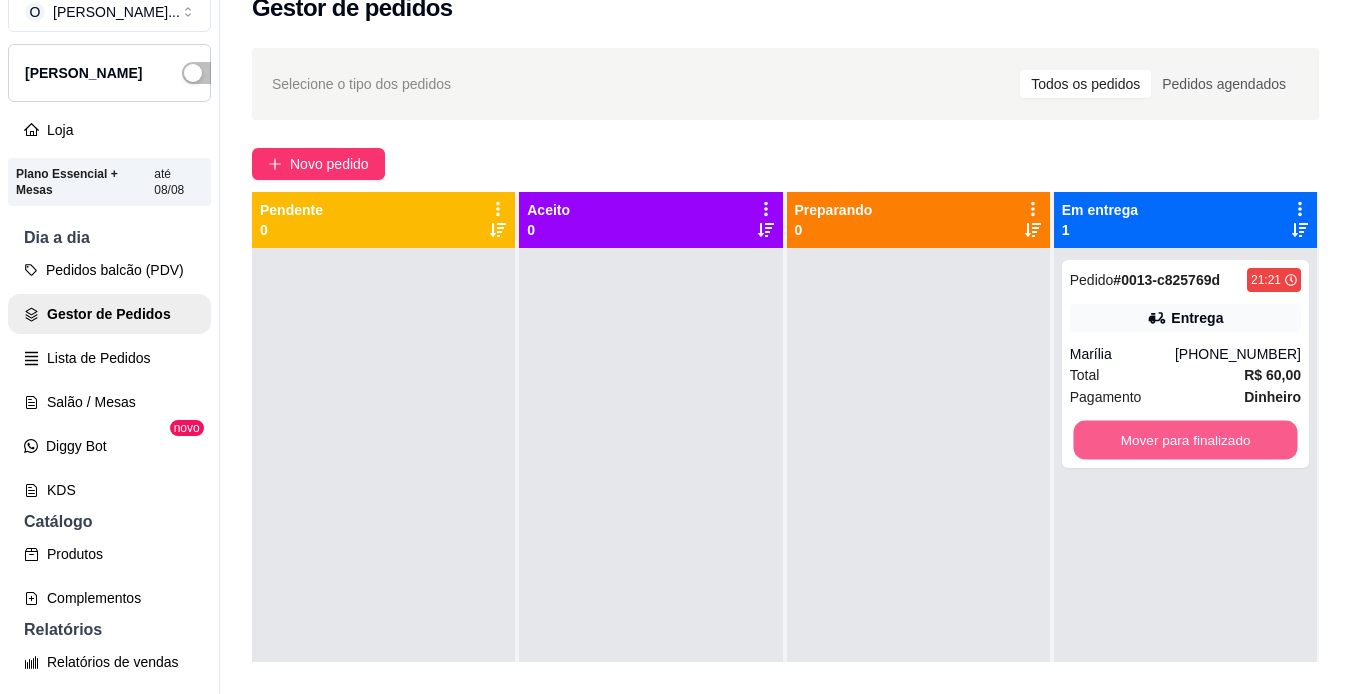 click on "Mover para finalizado" at bounding box center (1185, 440) 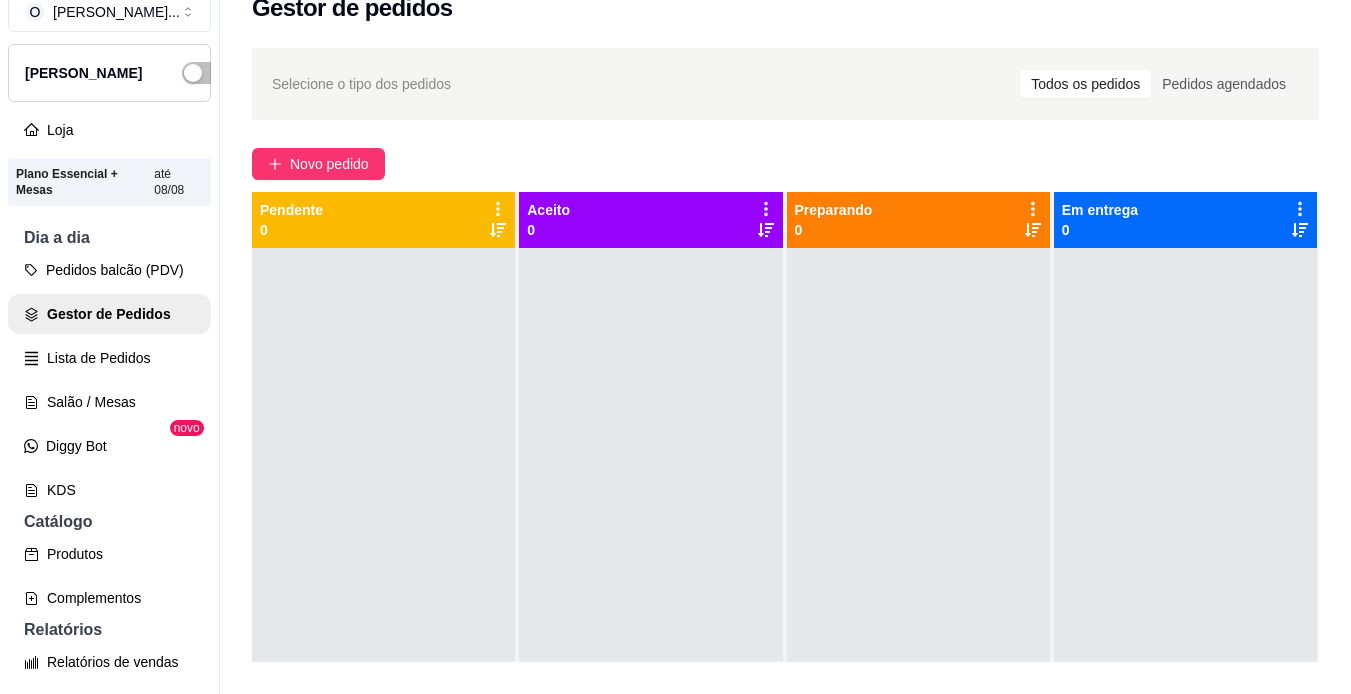 scroll, scrollTop: 0, scrollLeft: 0, axis: both 